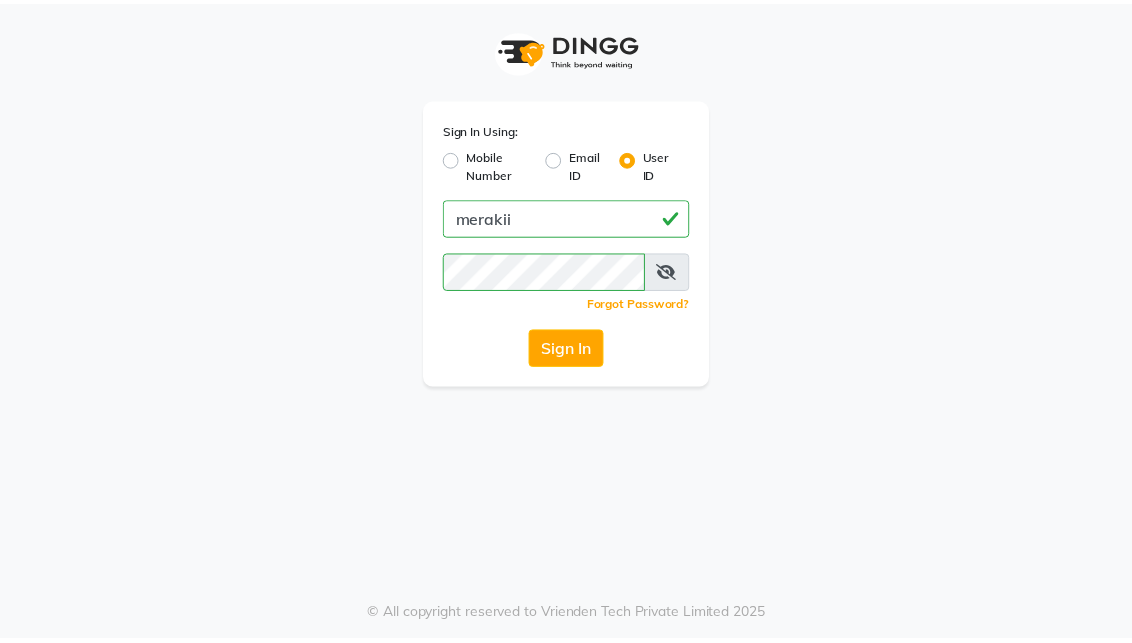 scroll, scrollTop: 0, scrollLeft: 0, axis: both 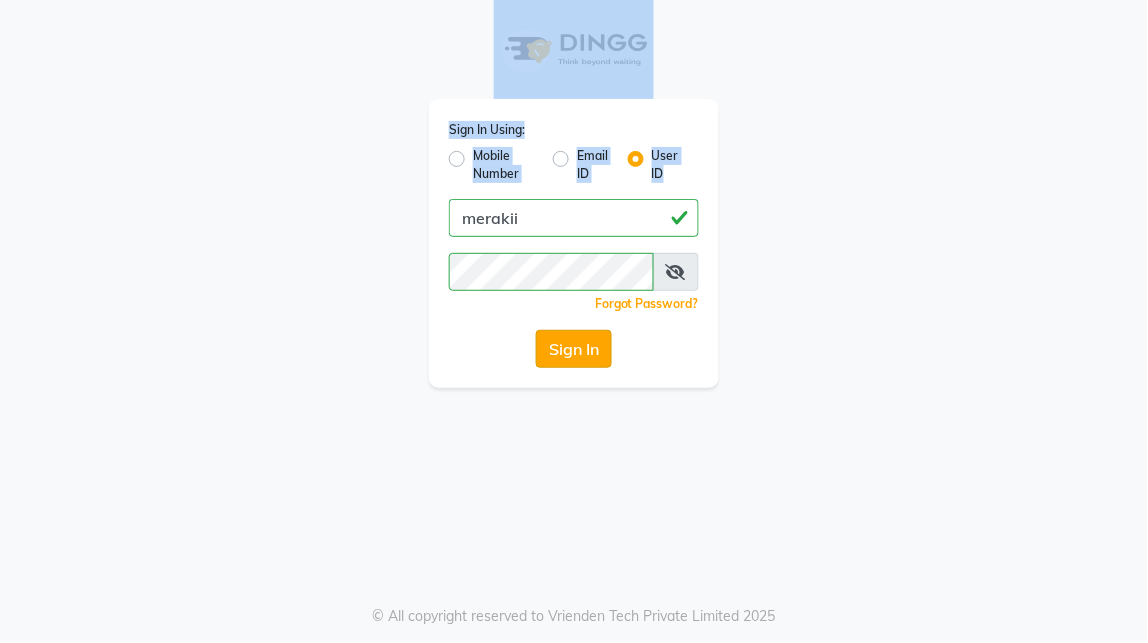 click on "Sign In" 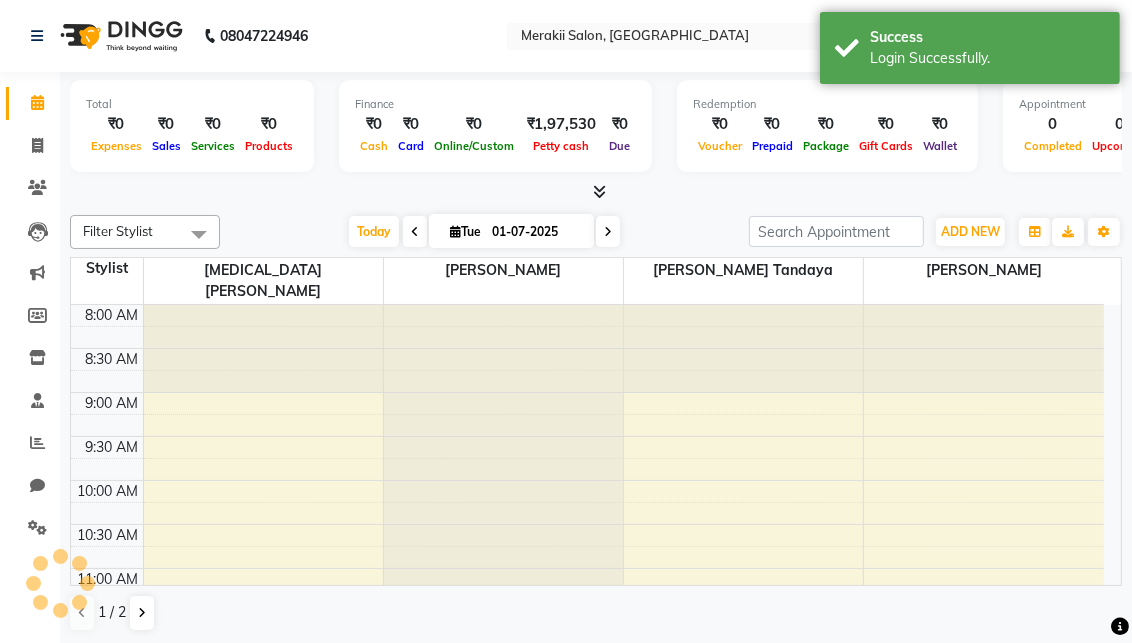 scroll, scrollTop: 0, scrollLeft: 0, axis: both 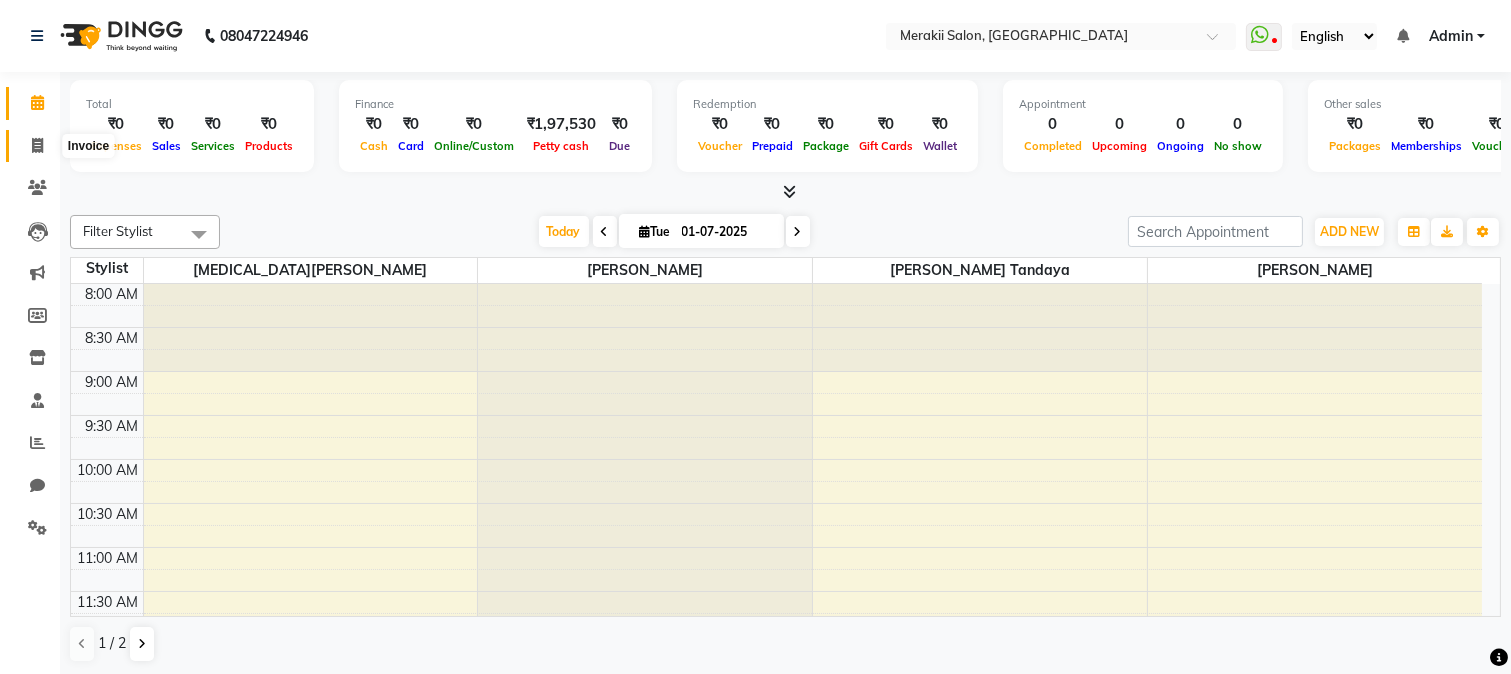 click 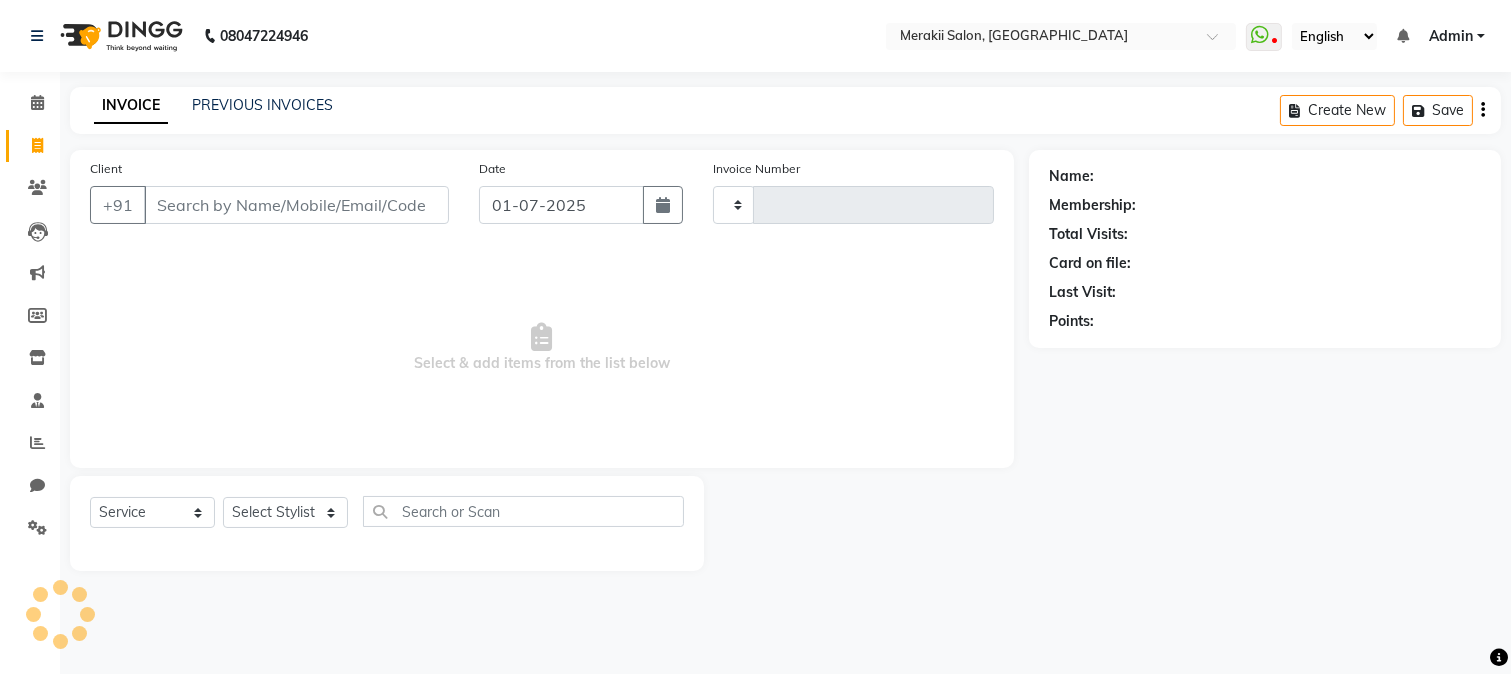type on "0841" 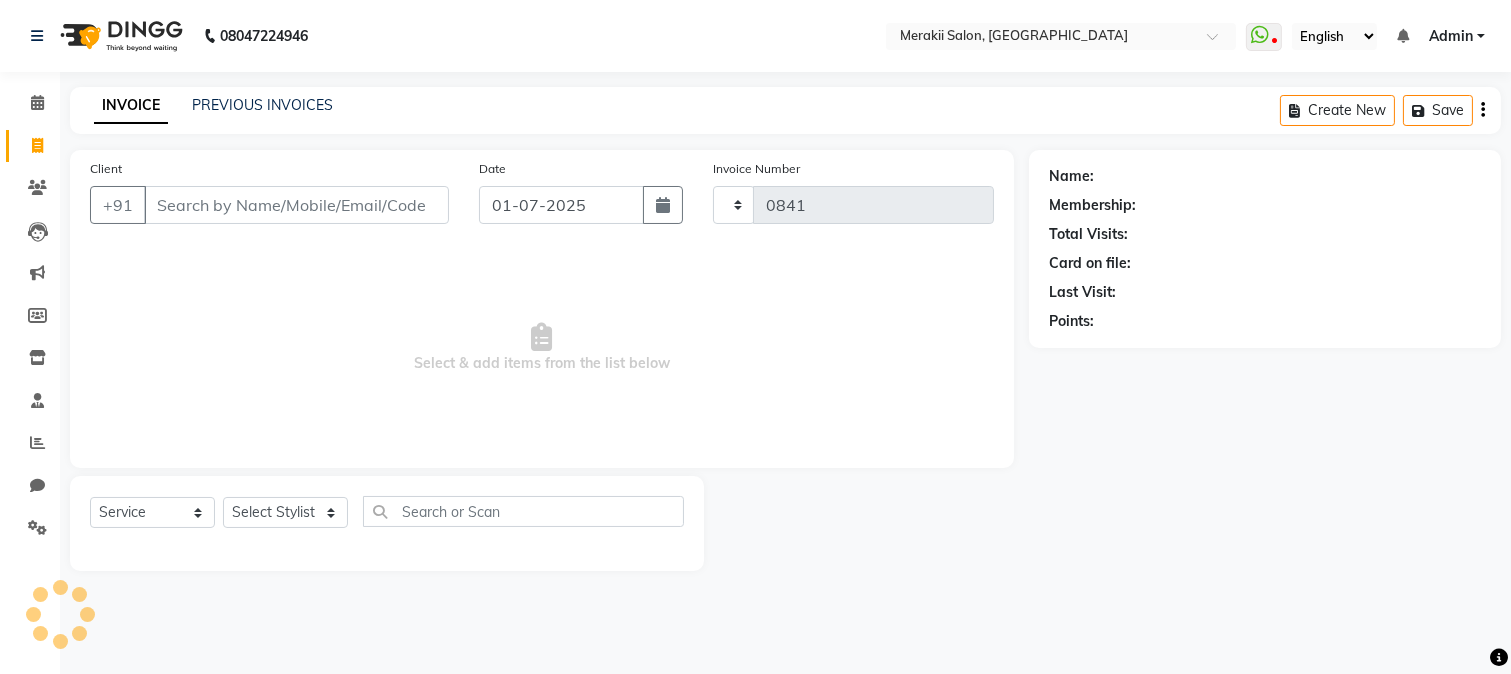 select on "7791" 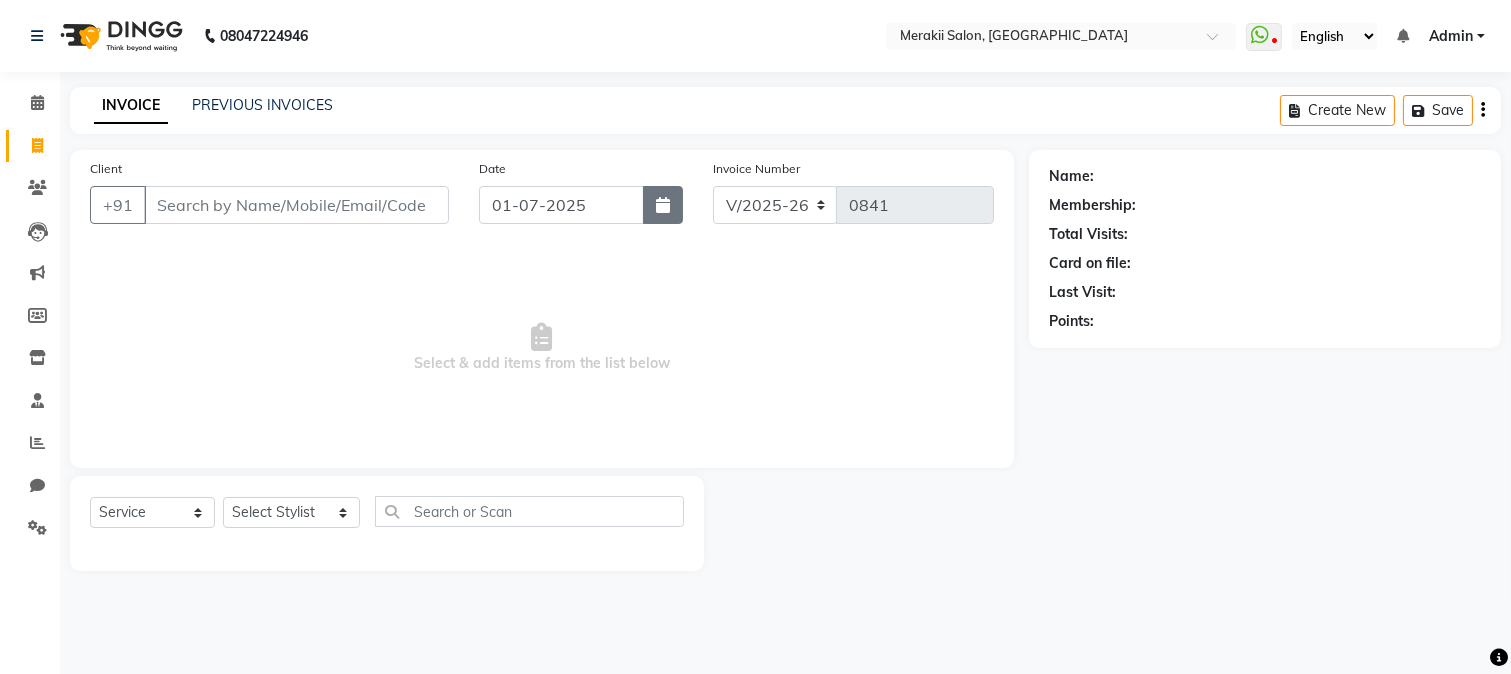 click 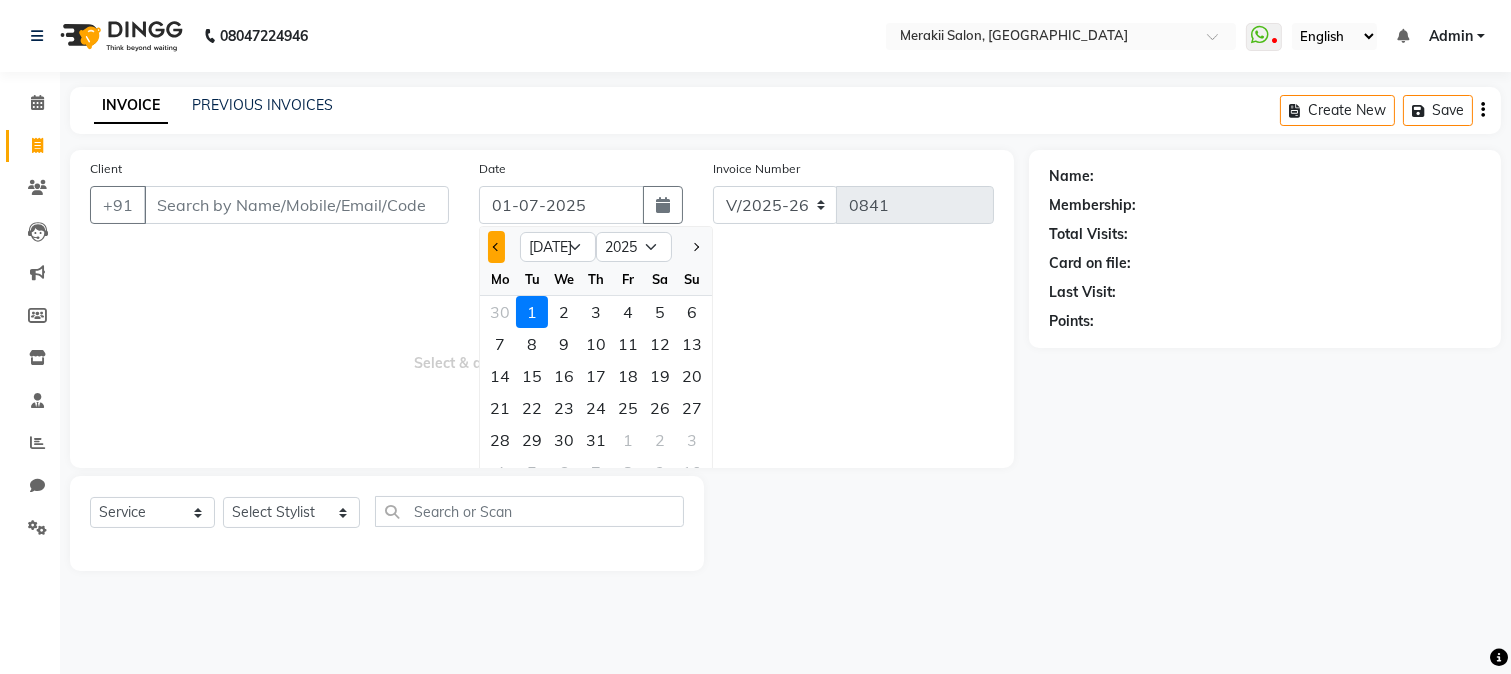 click 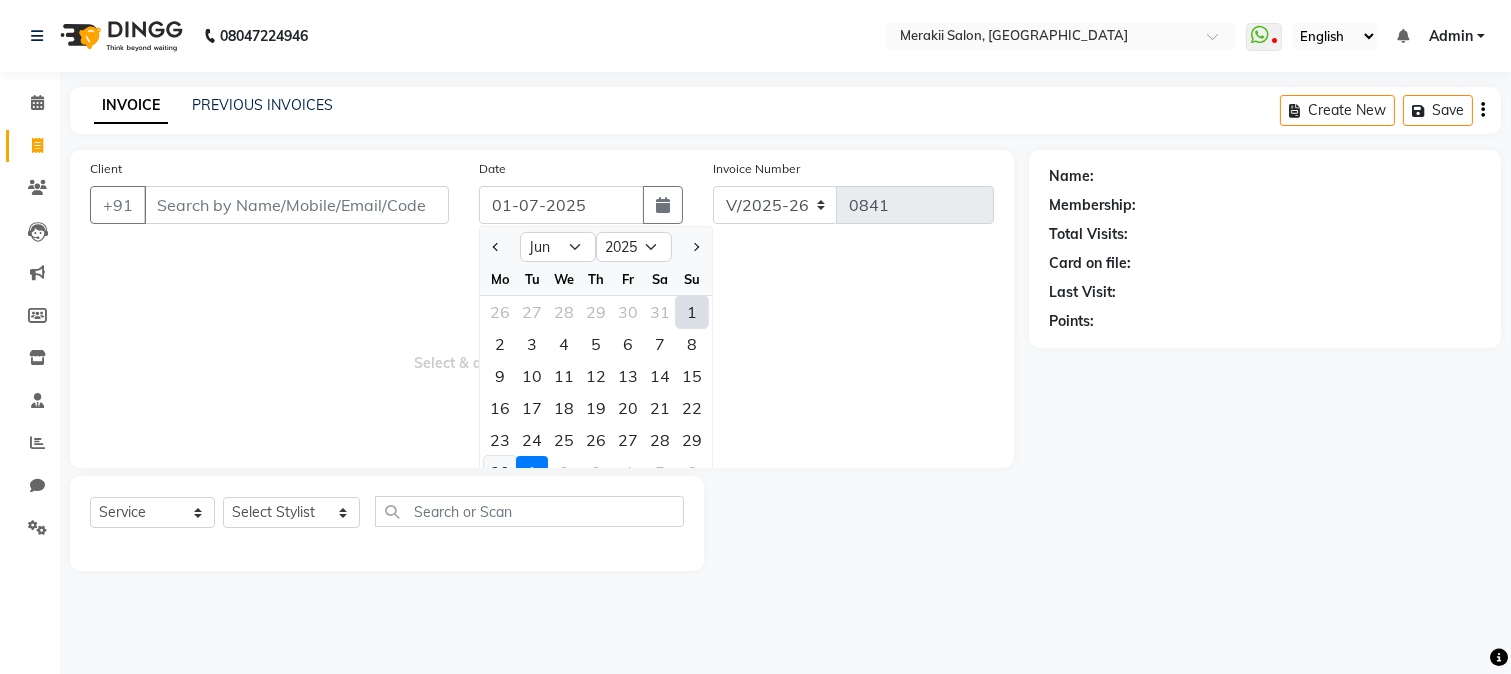 click on "30" 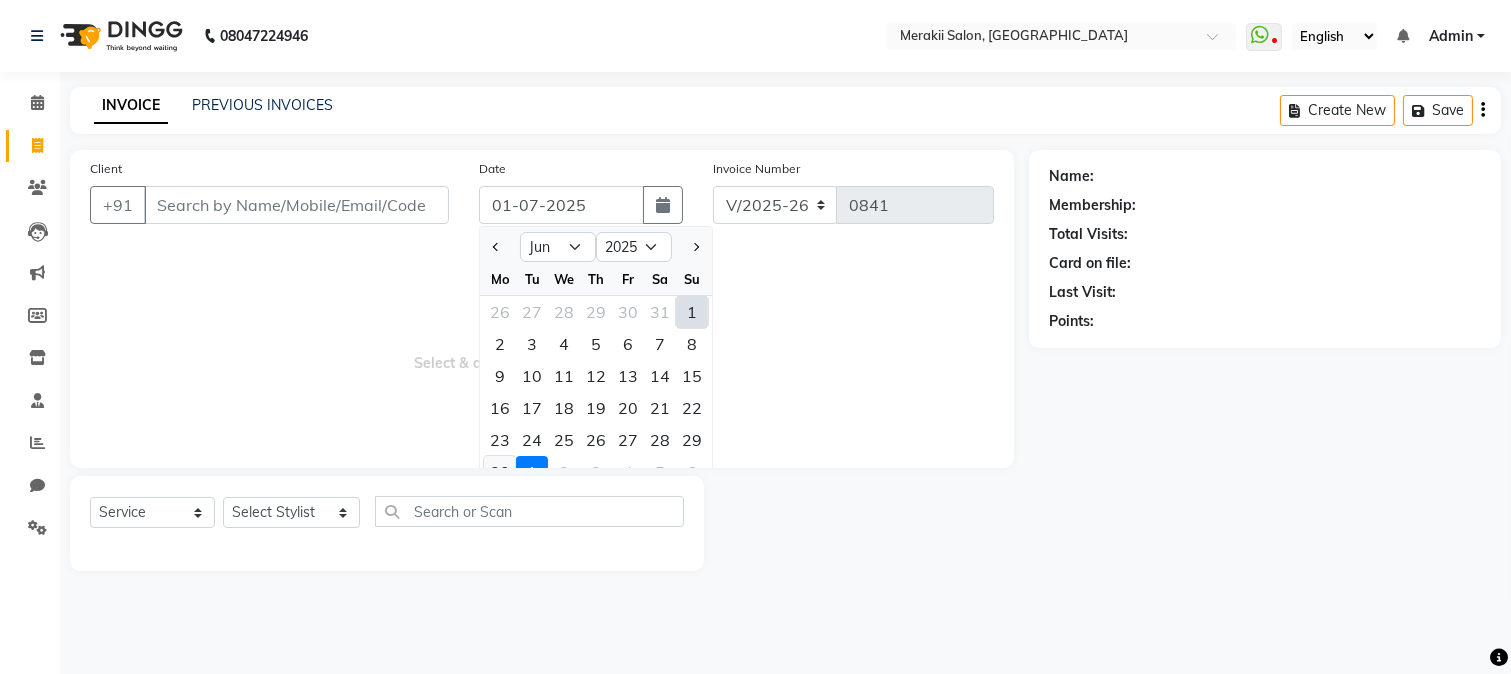 type on "[DATE]" 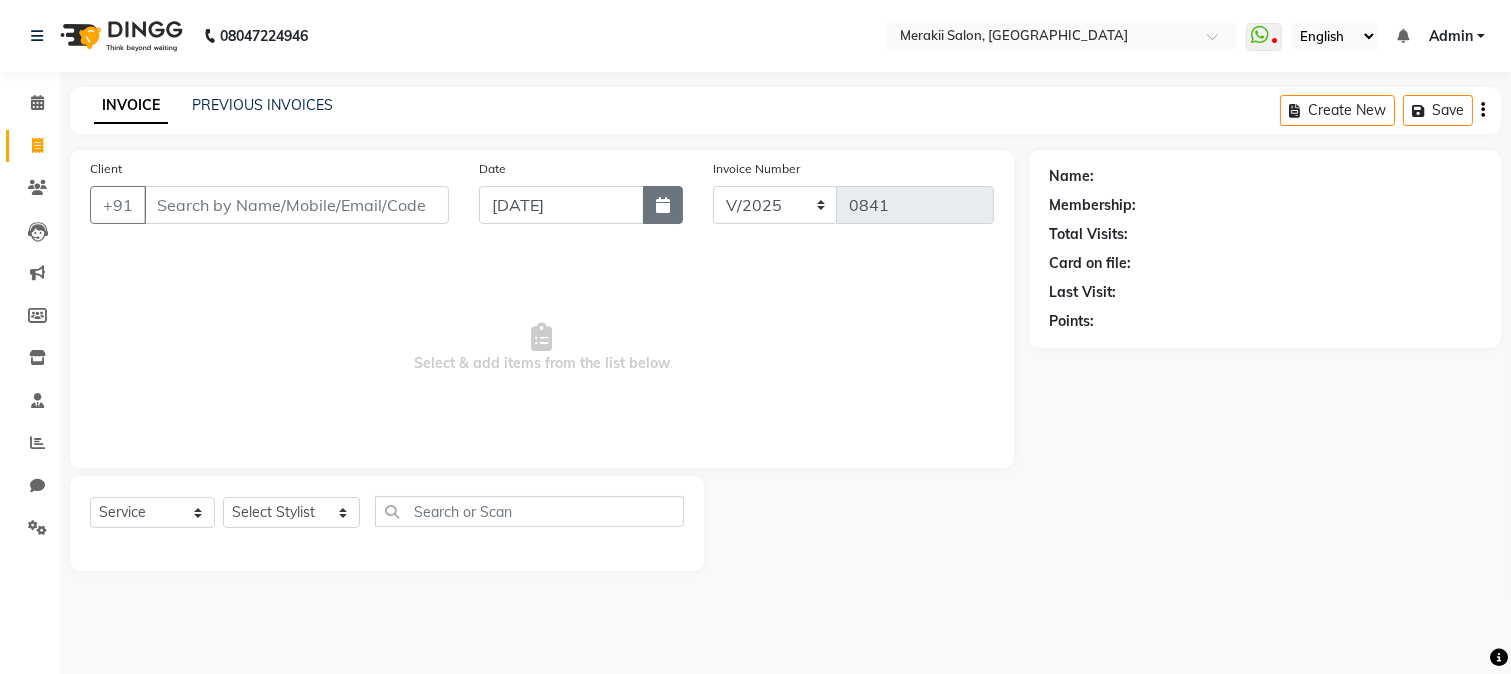 click 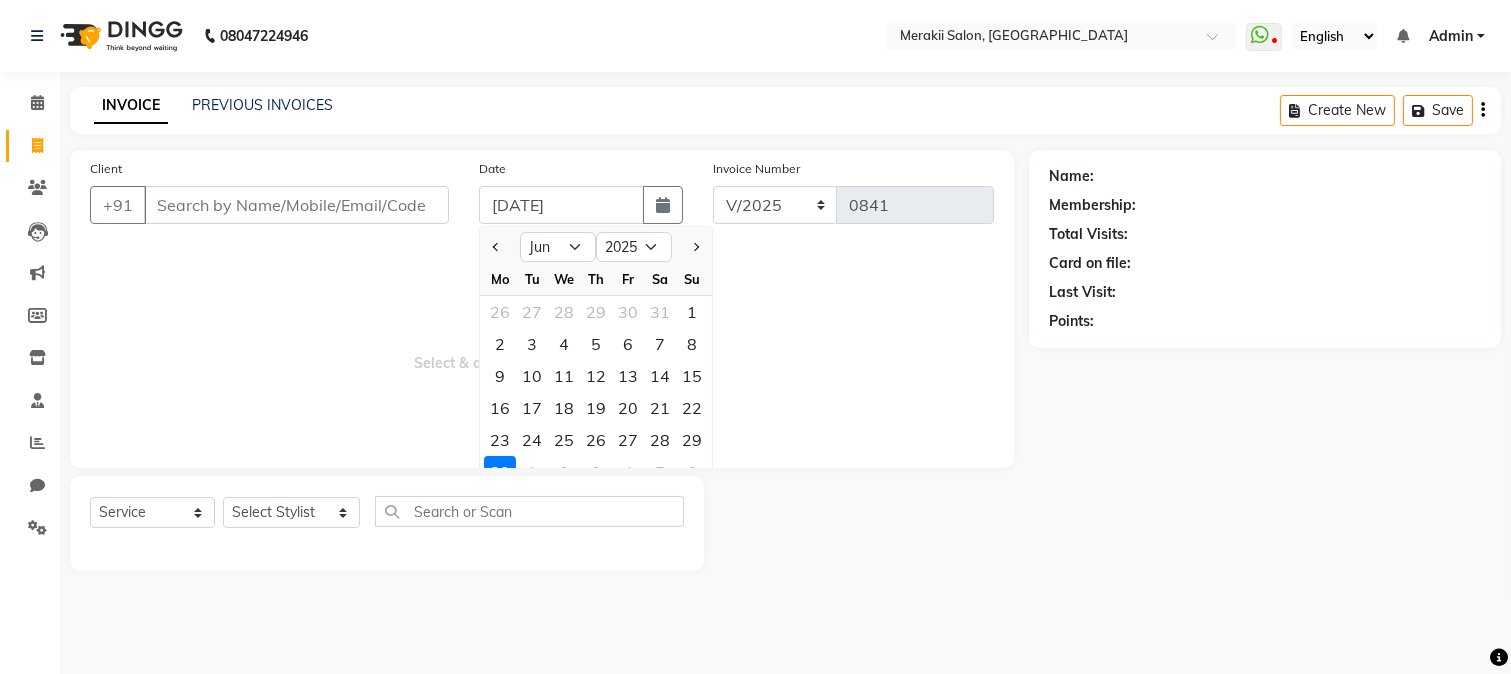 scroll, scrollTop: 20, scrollLeft: 0, axis: vertical 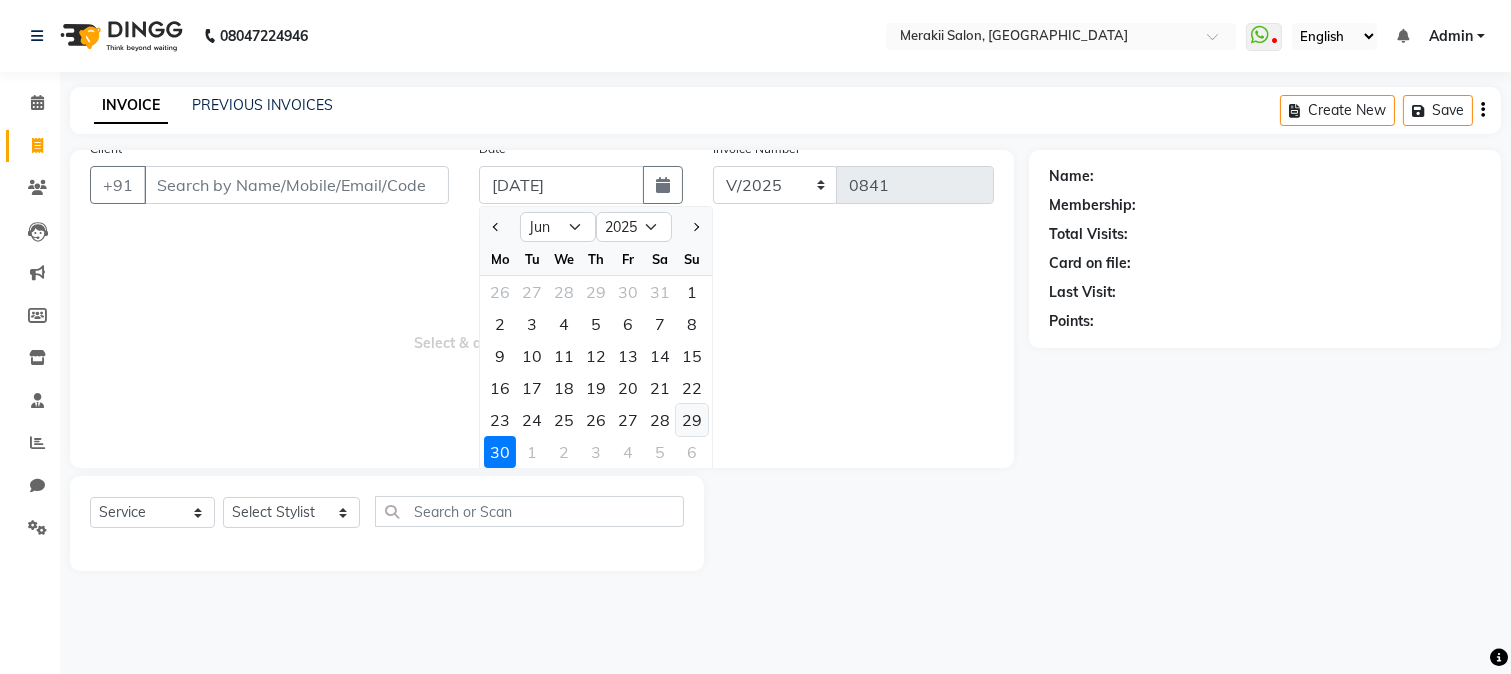 click on "29" 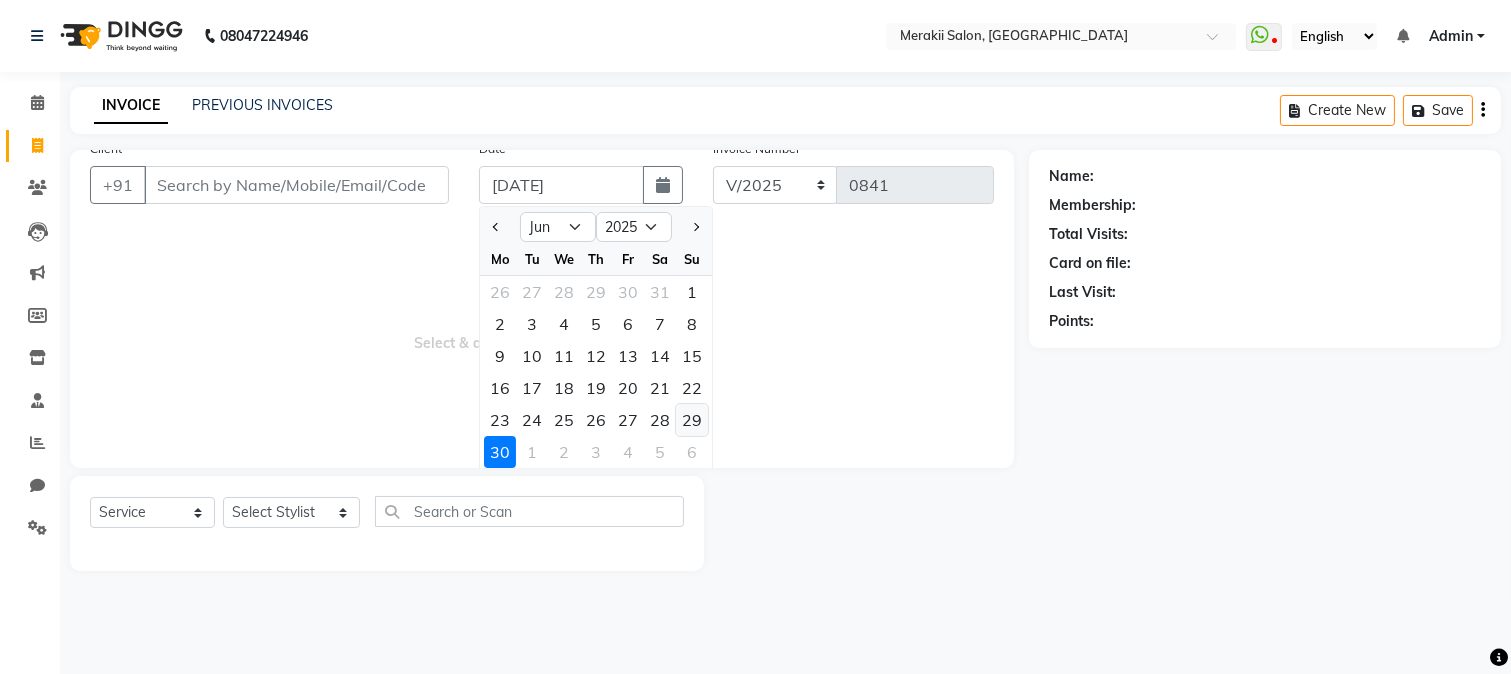 type on "29-06-2025" 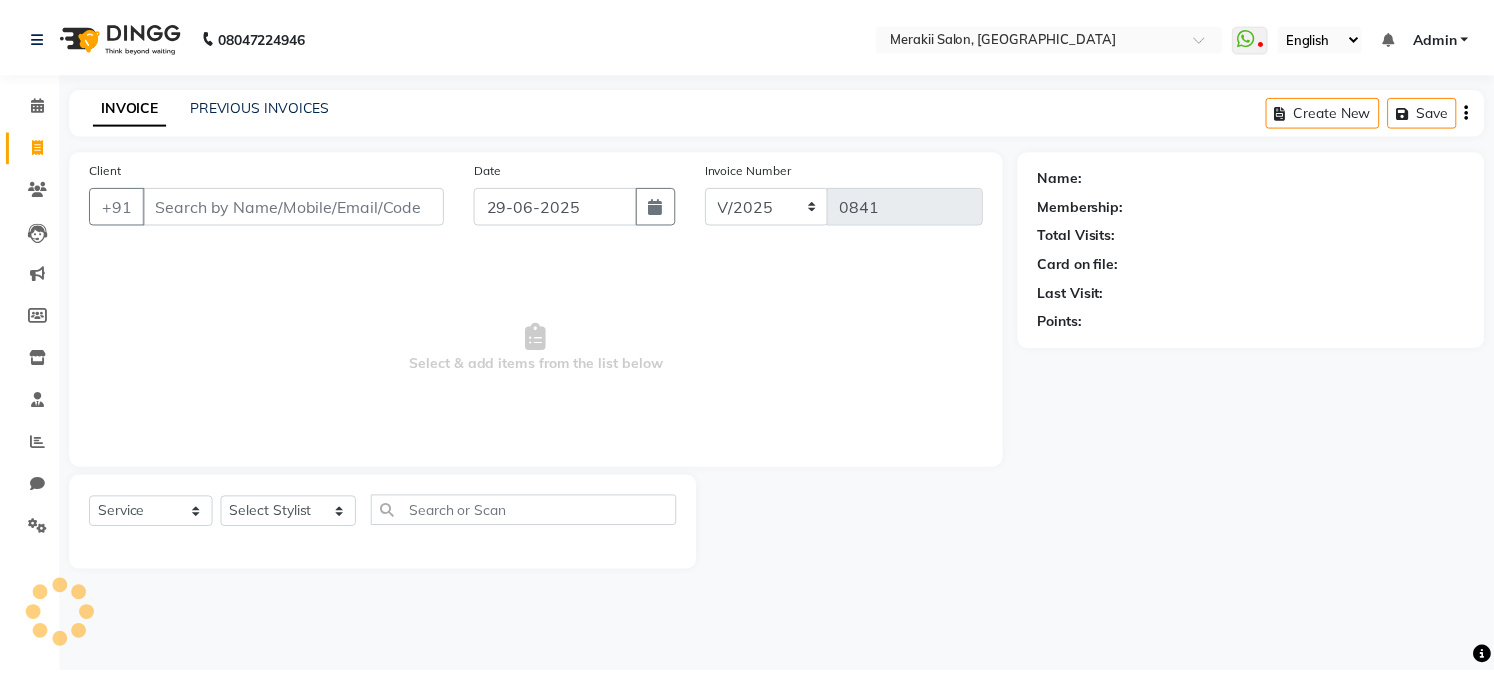 scroll, scrollTop: 0, scrollLeft: 0, axis: both 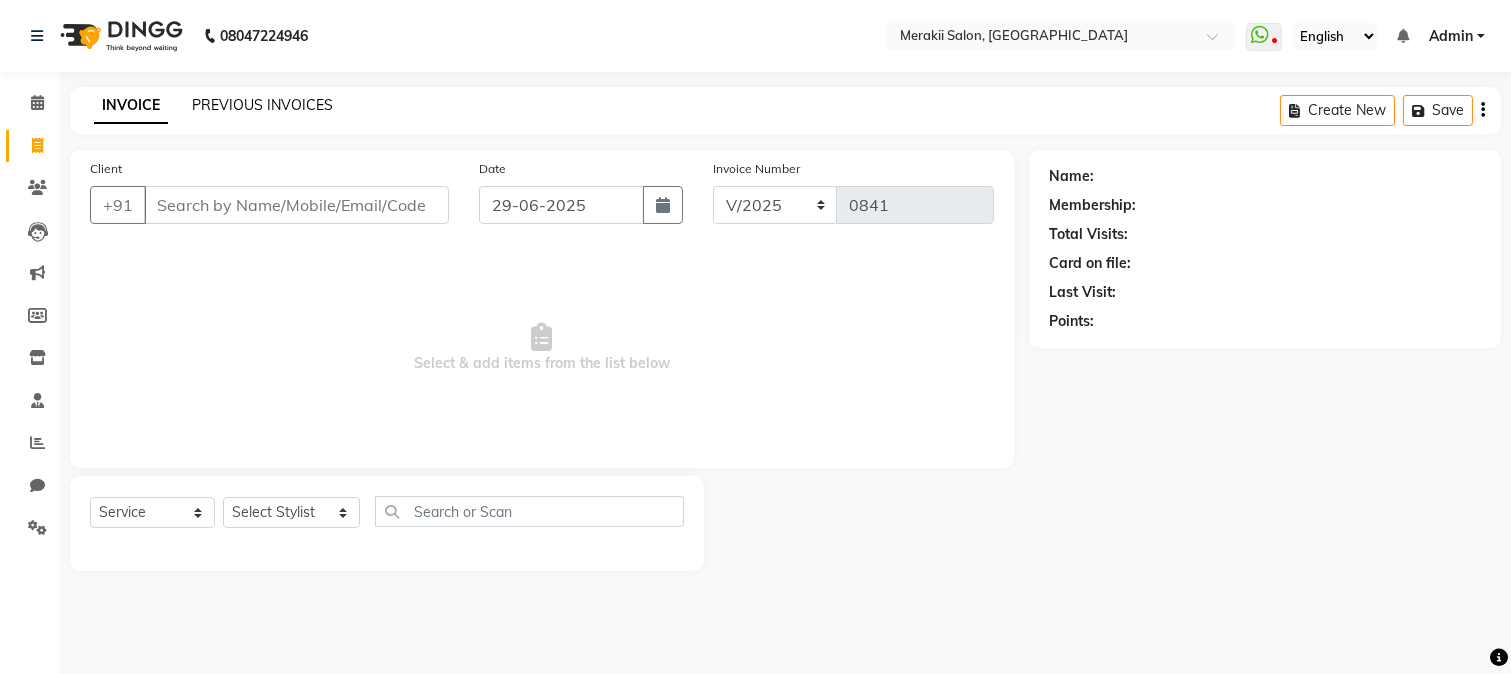 click on "PREVIOUS INVOICES" 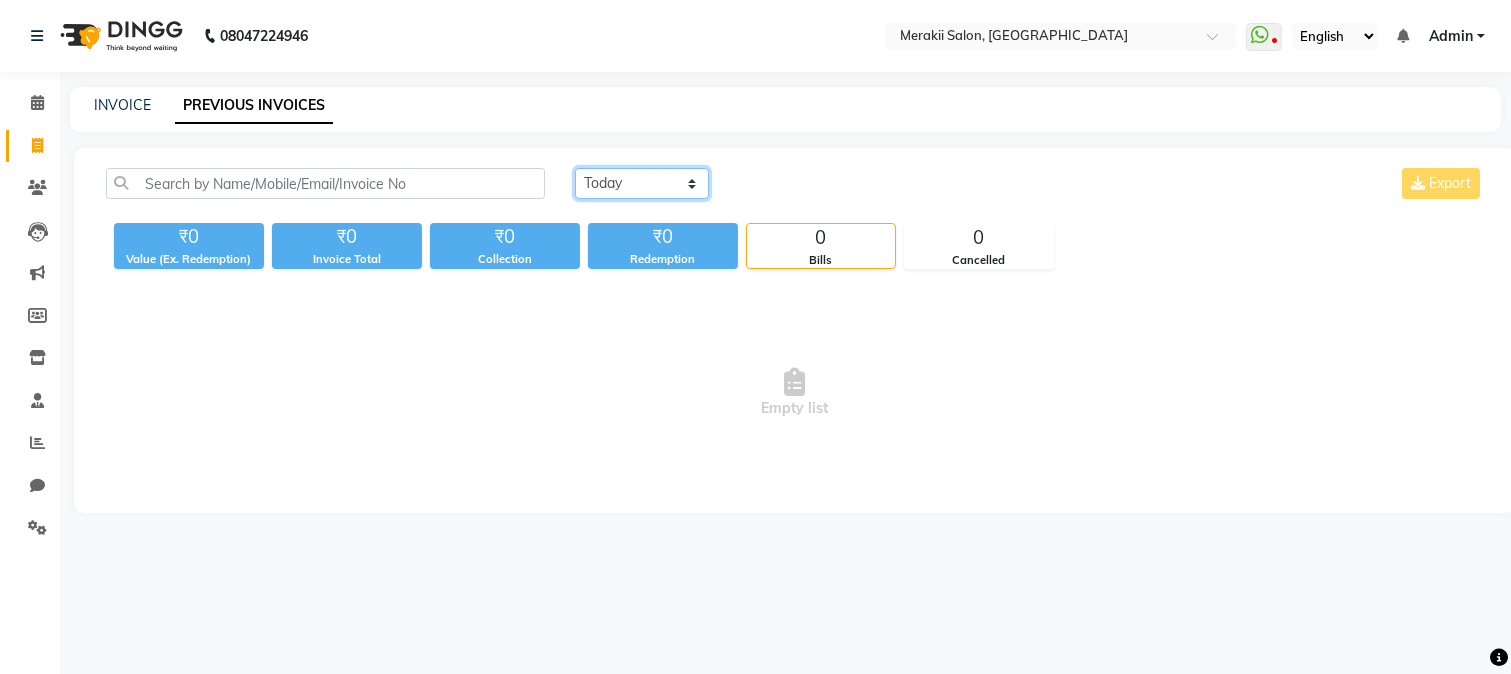 click on "[DATE] [DATE] Custom Range" 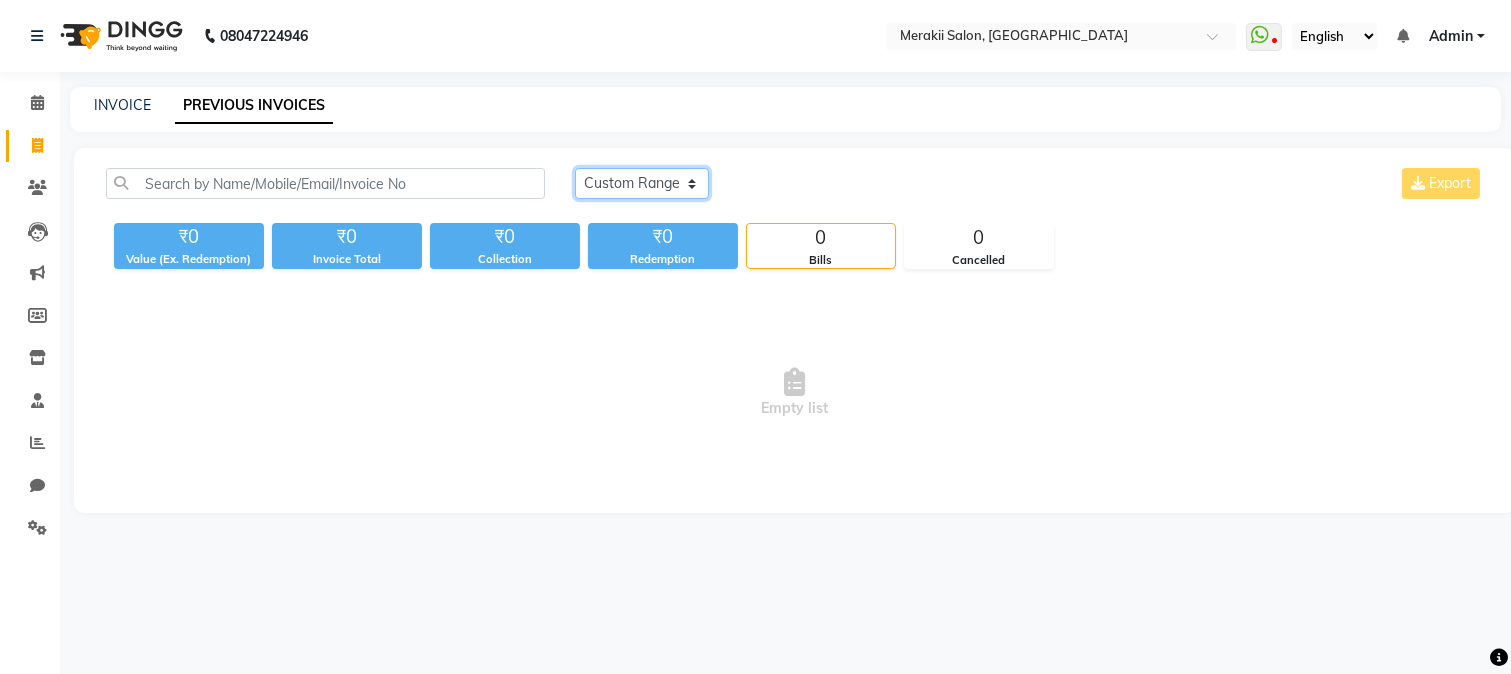 click on "[DATE] [DATE] Custom Range" 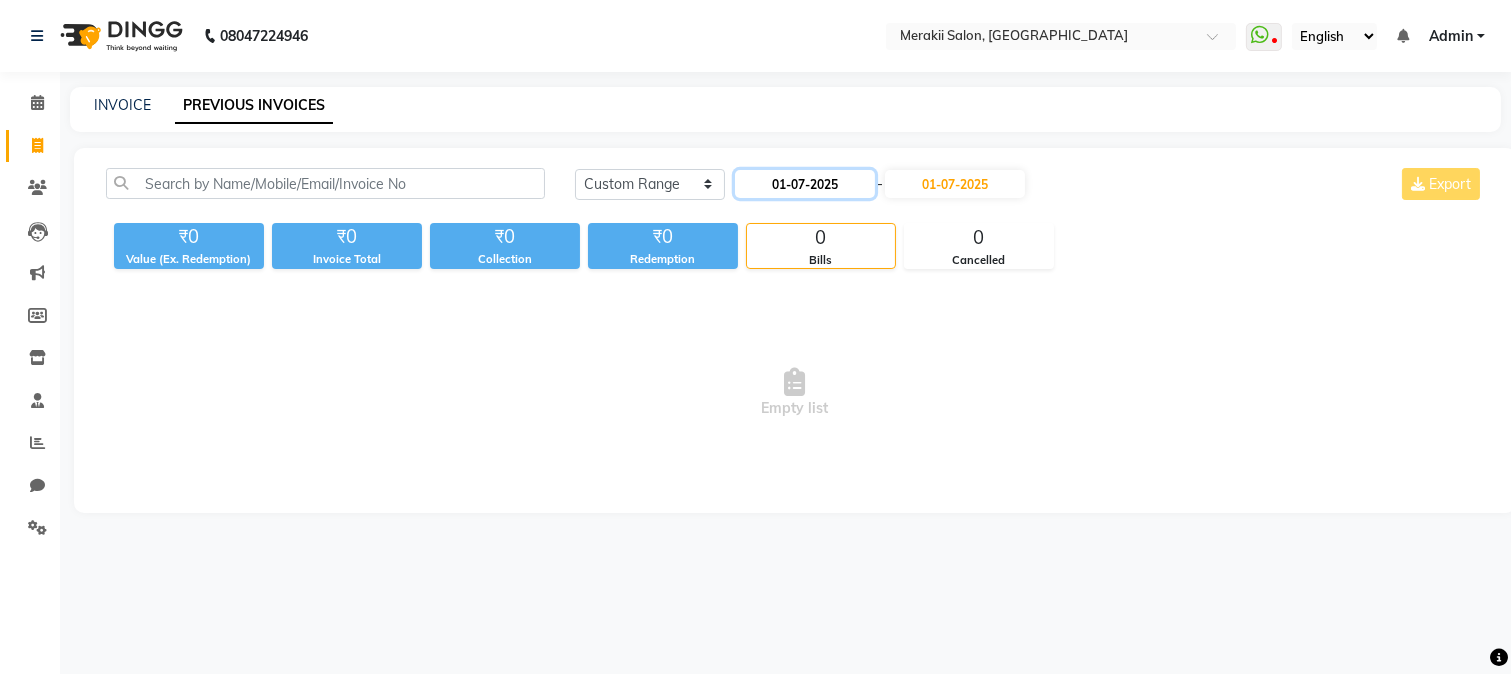 click on "01-07-2025" 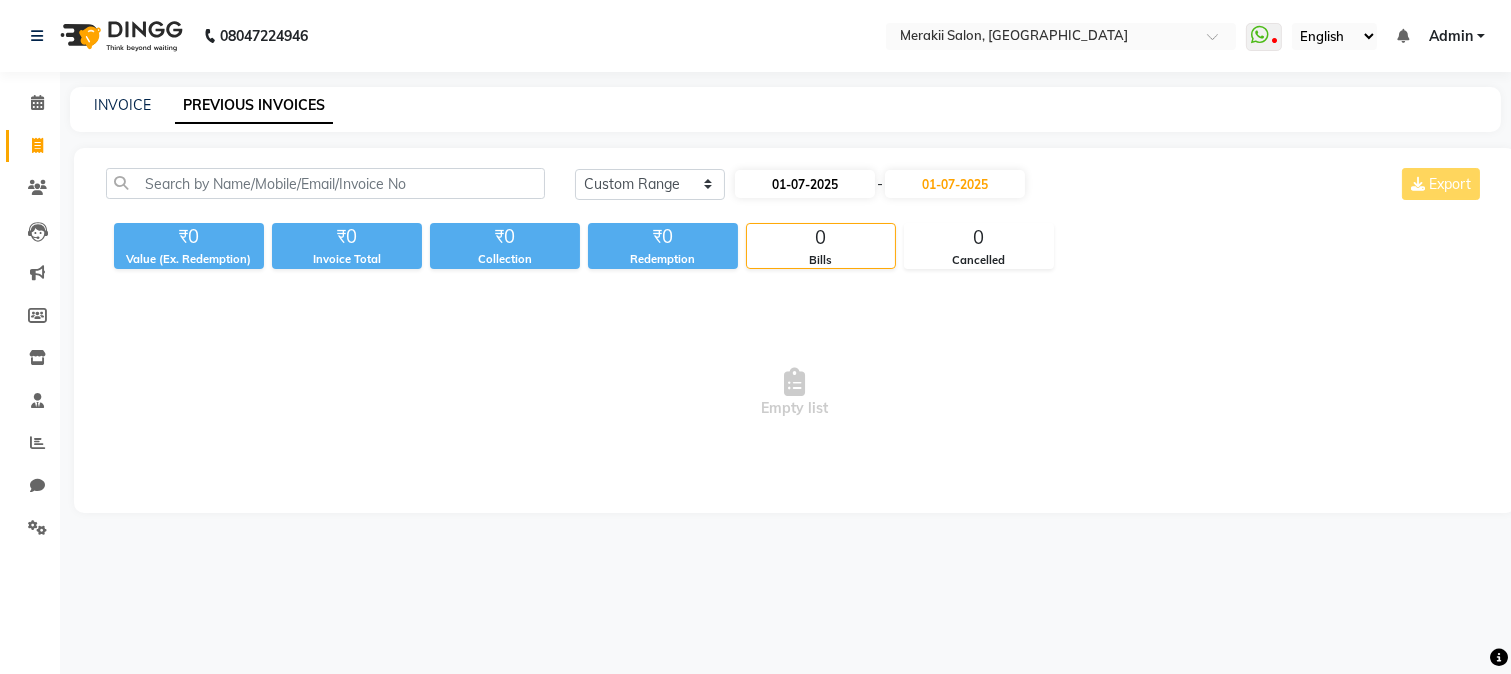 select on "7" 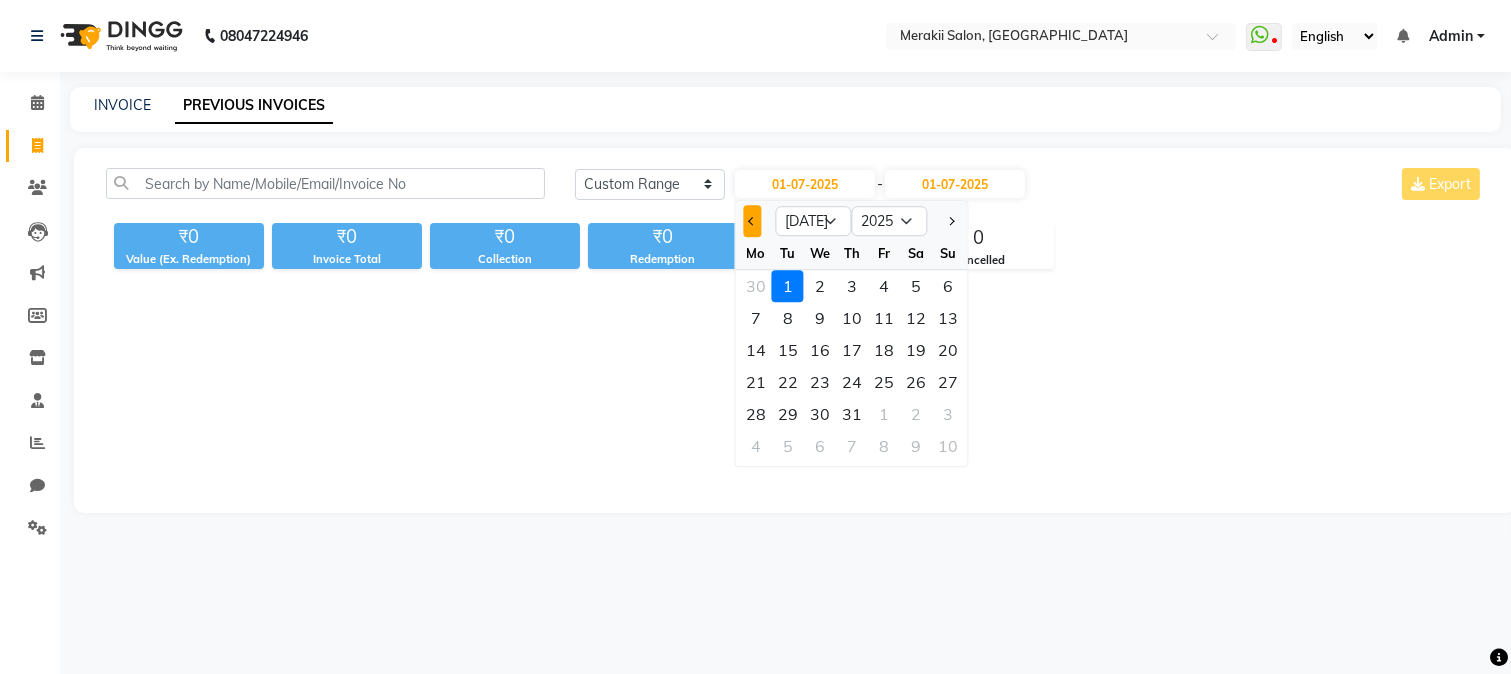 click 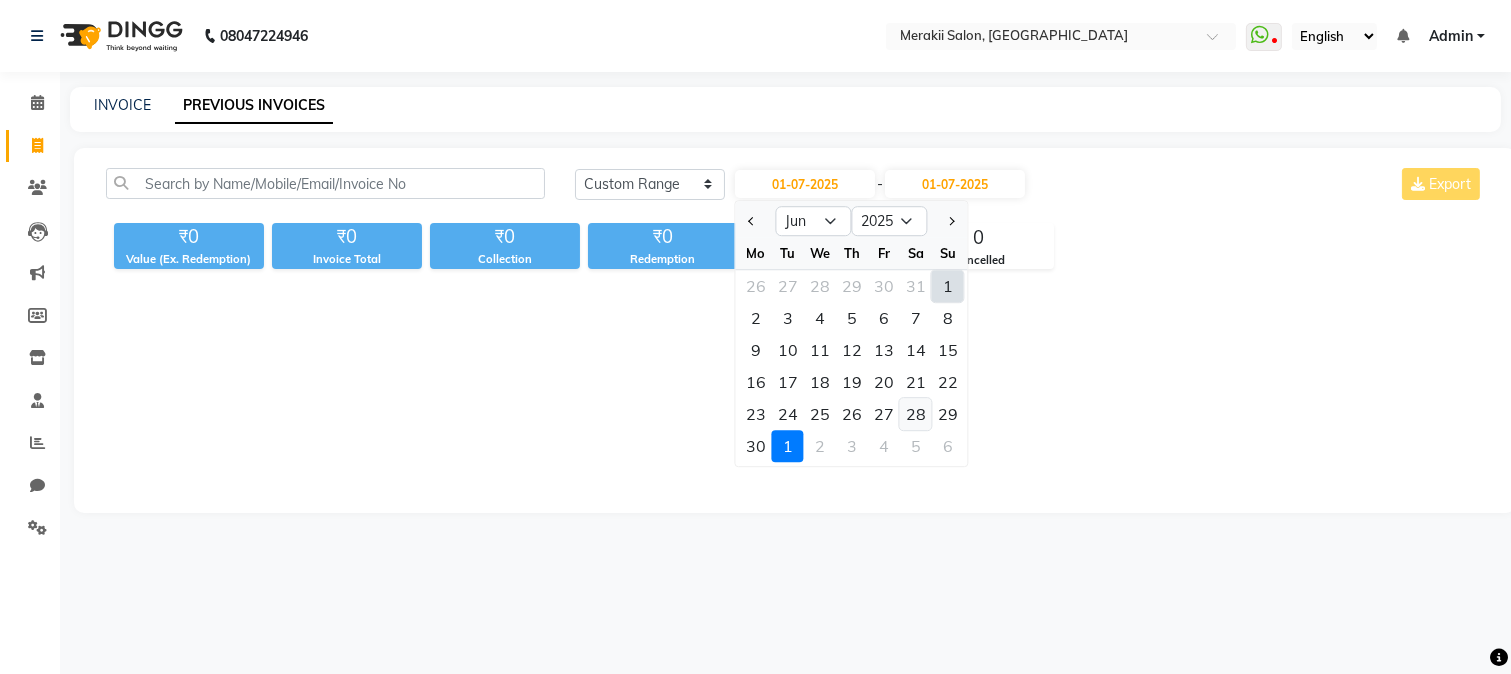 click on "28" 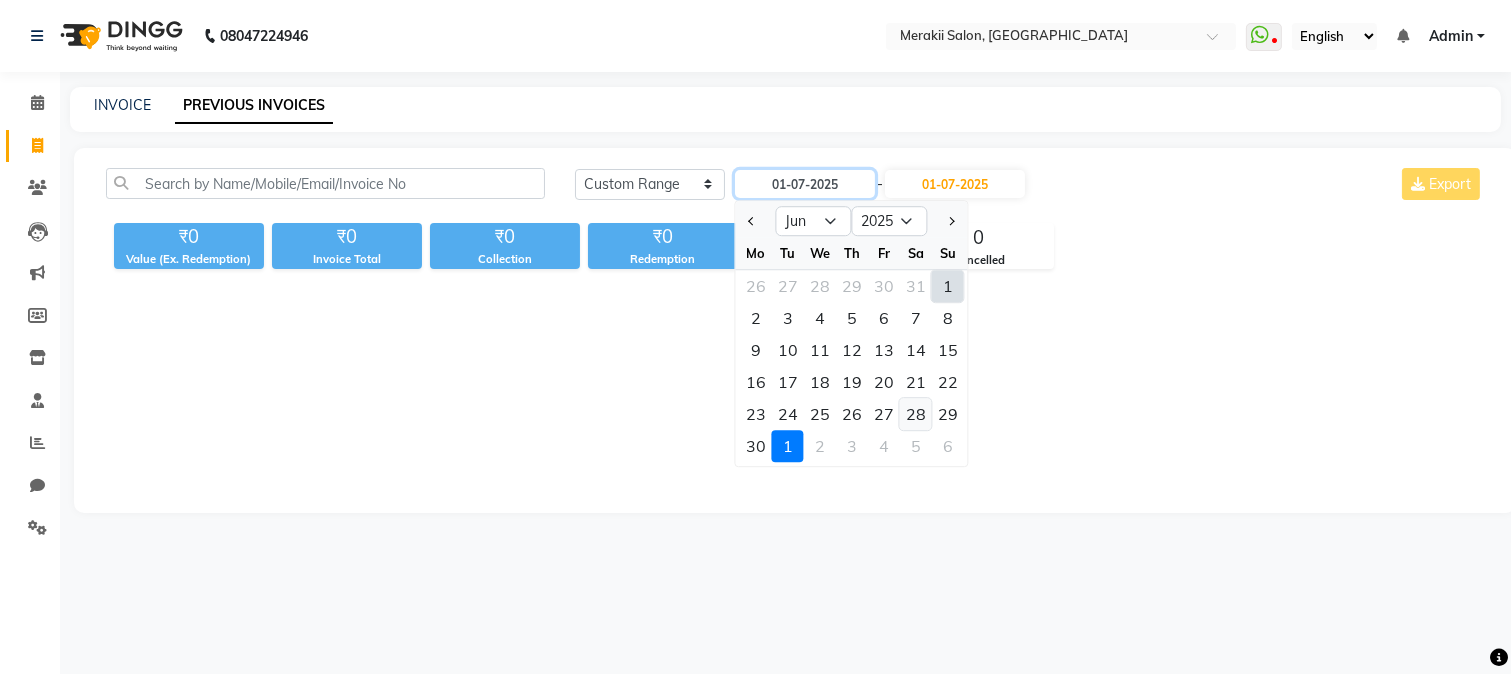 type on "[DATE]" 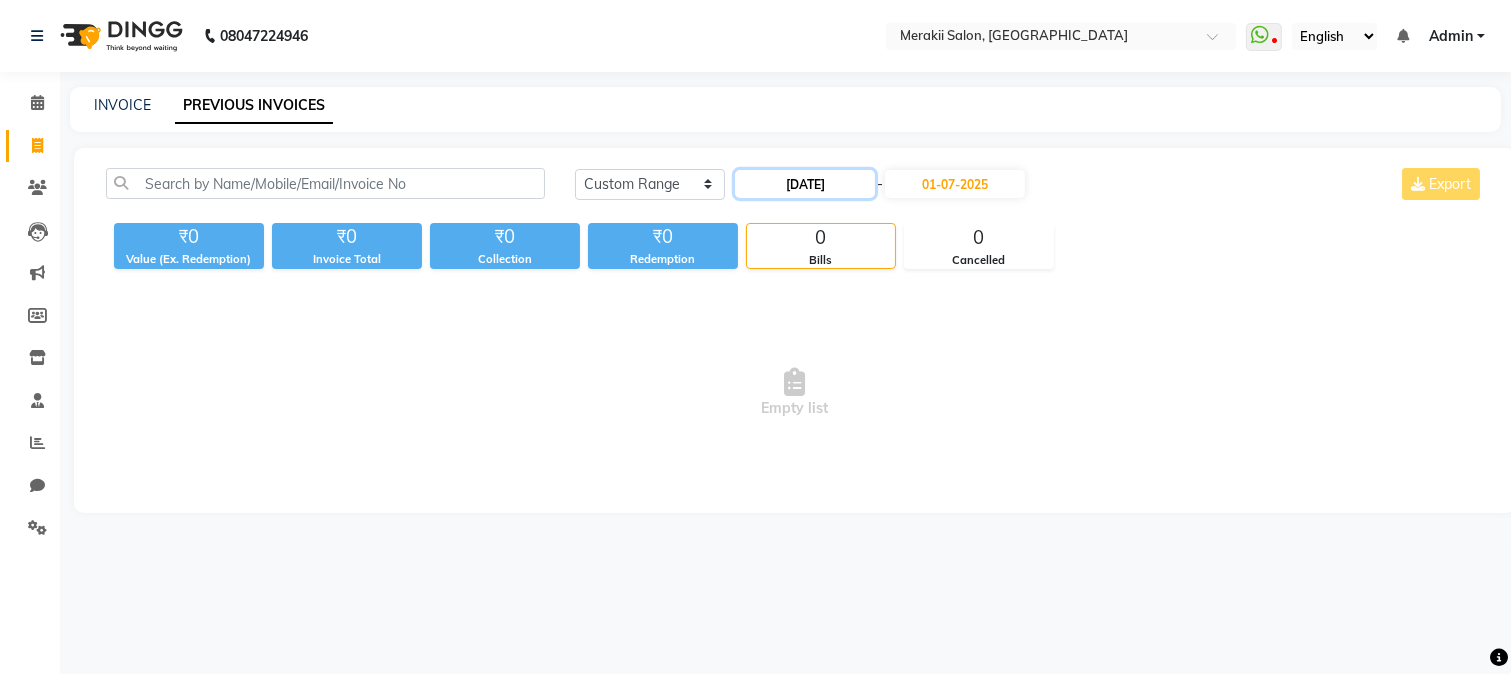 click on "[DATE]" 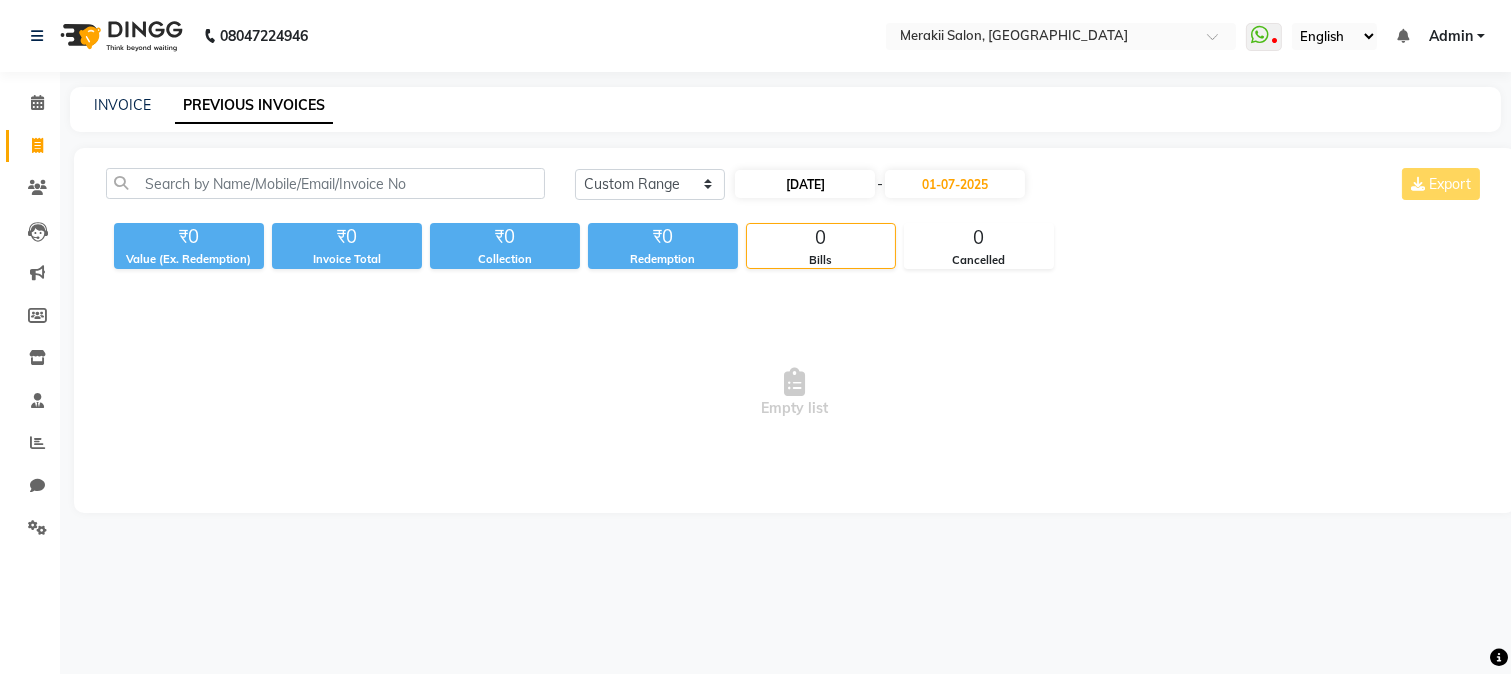 select on "6" 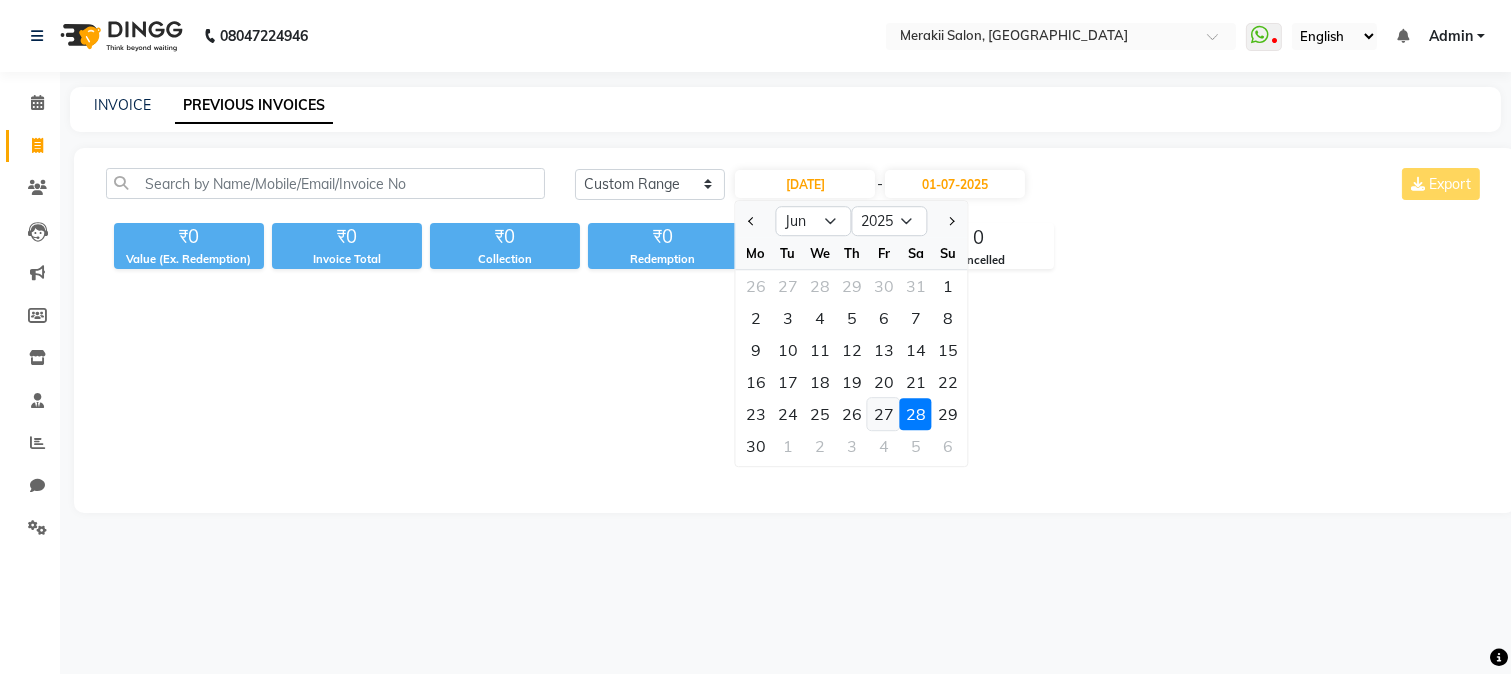 click on "27" 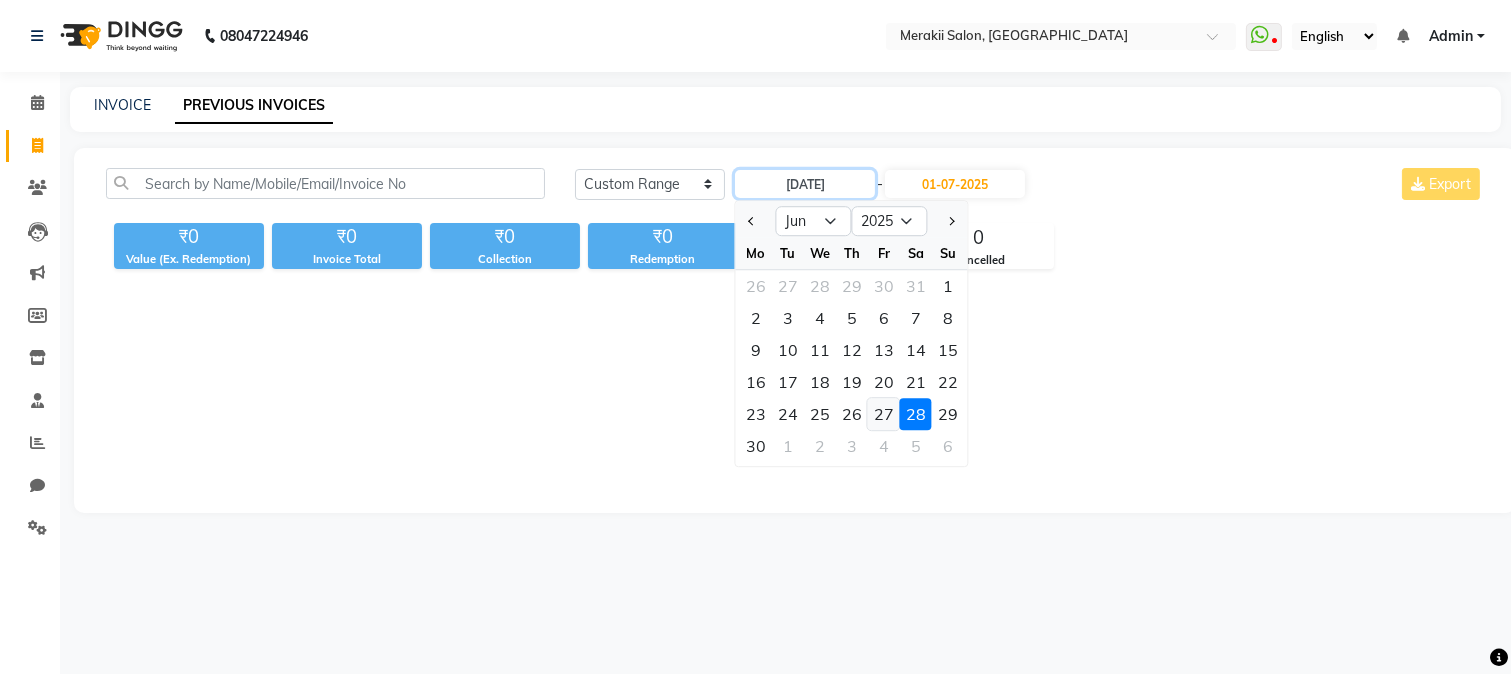 type on "[DATE]" 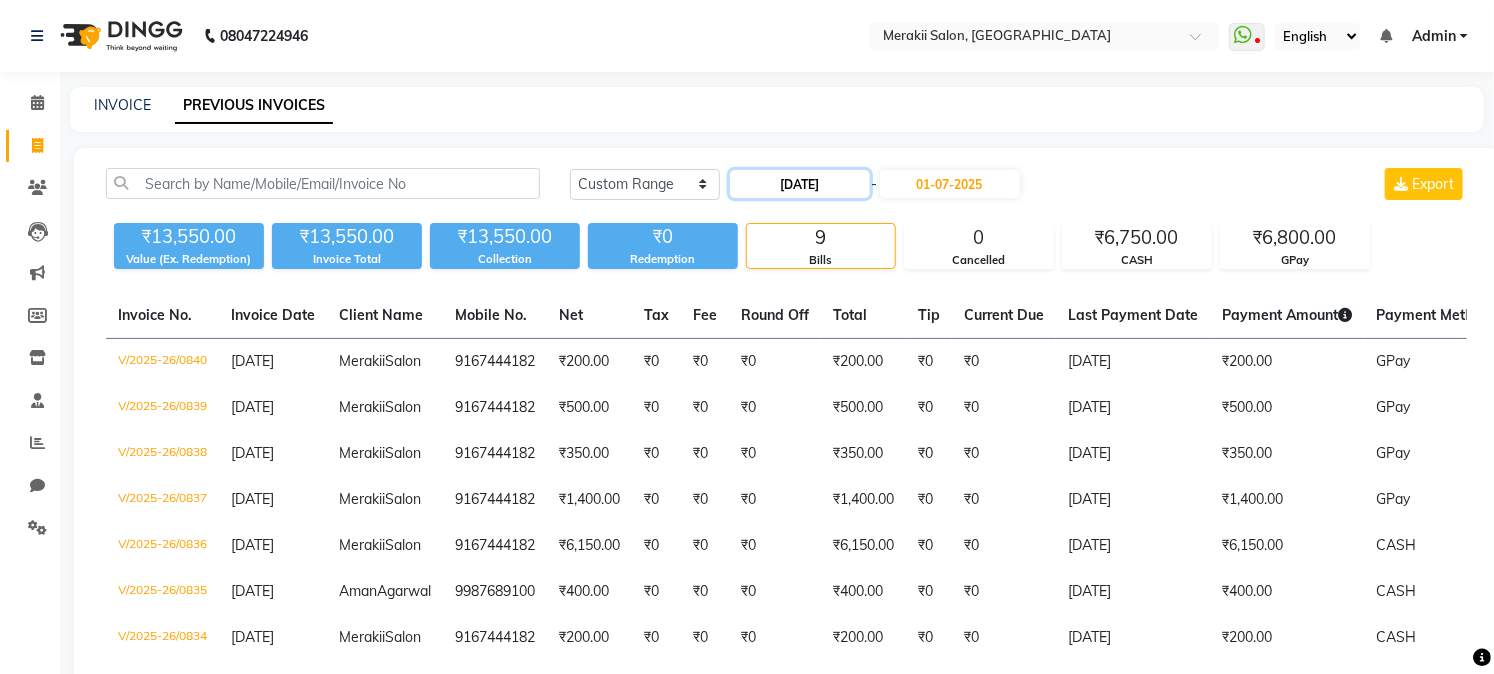 click on "[DATE]" 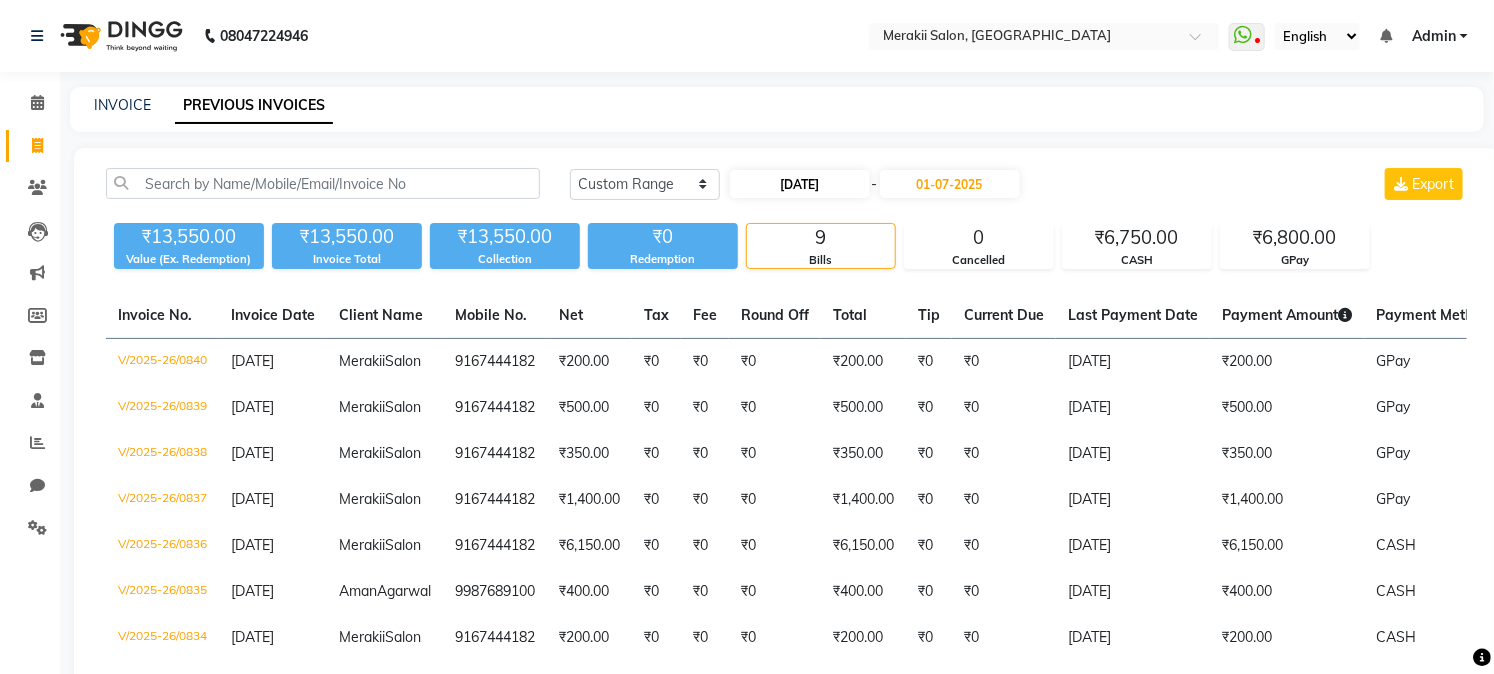 select on "6" 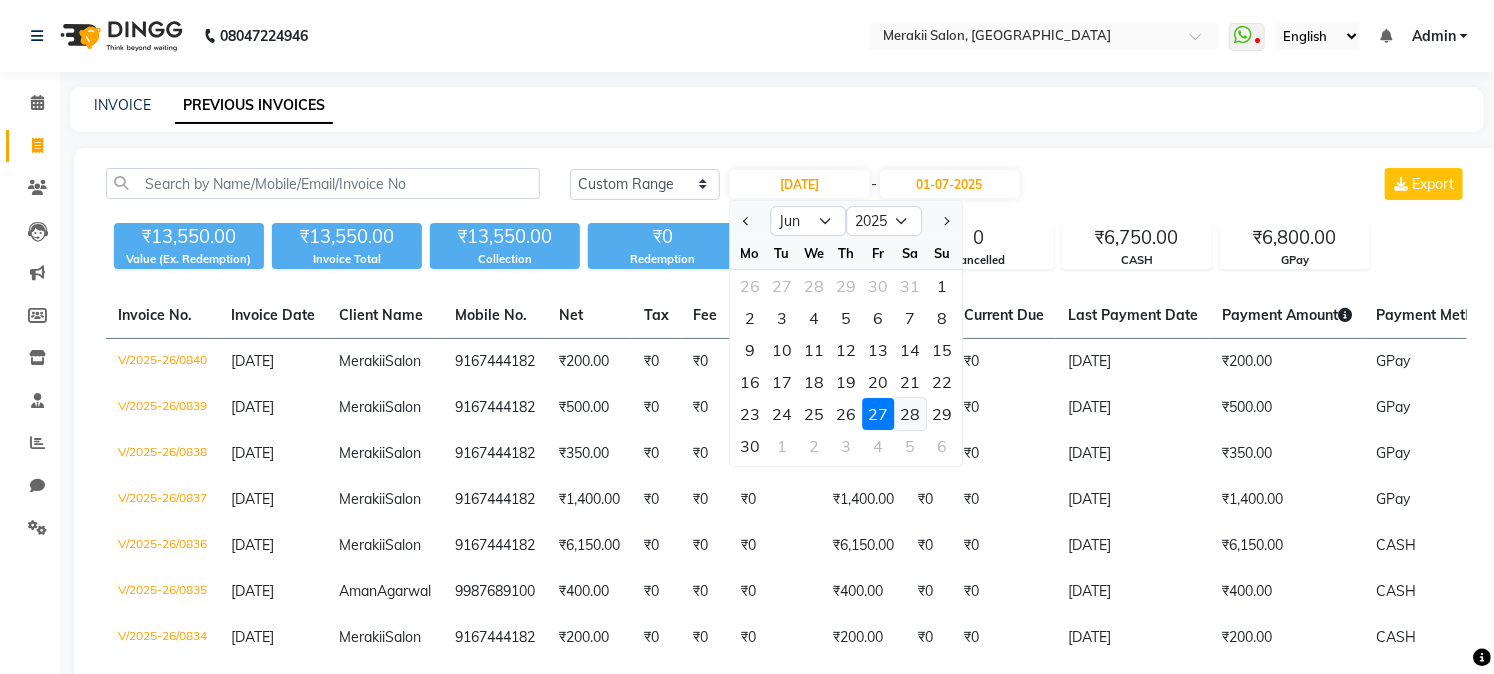 click on "28" 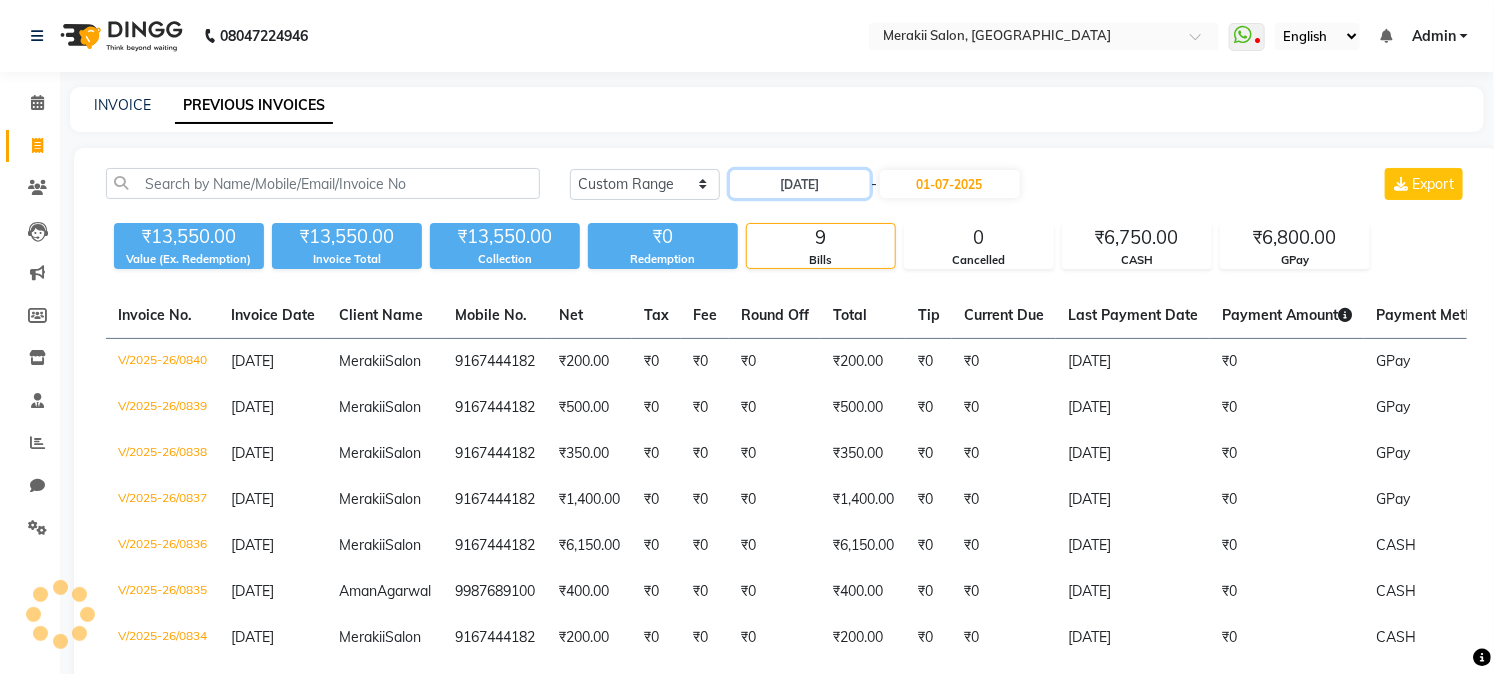 type on "[DATE]" 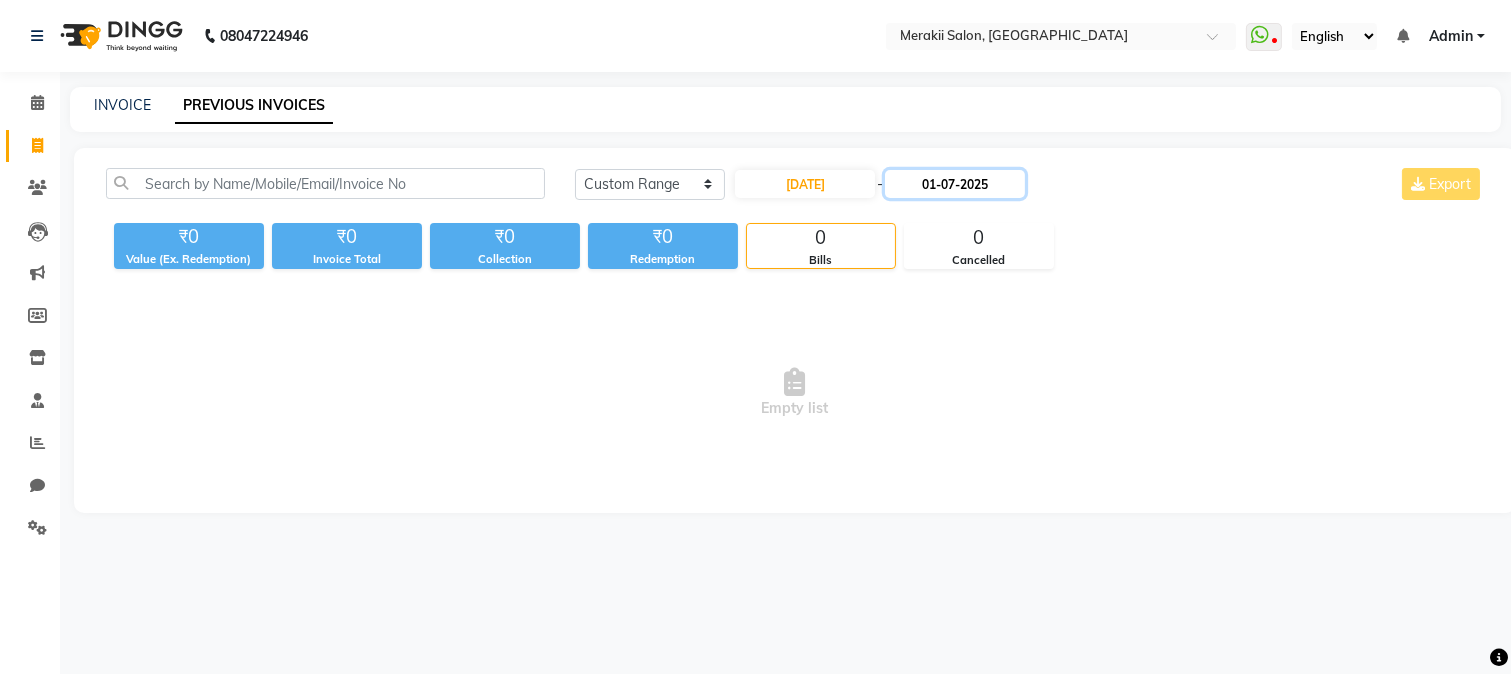 click on "01-07-2025" 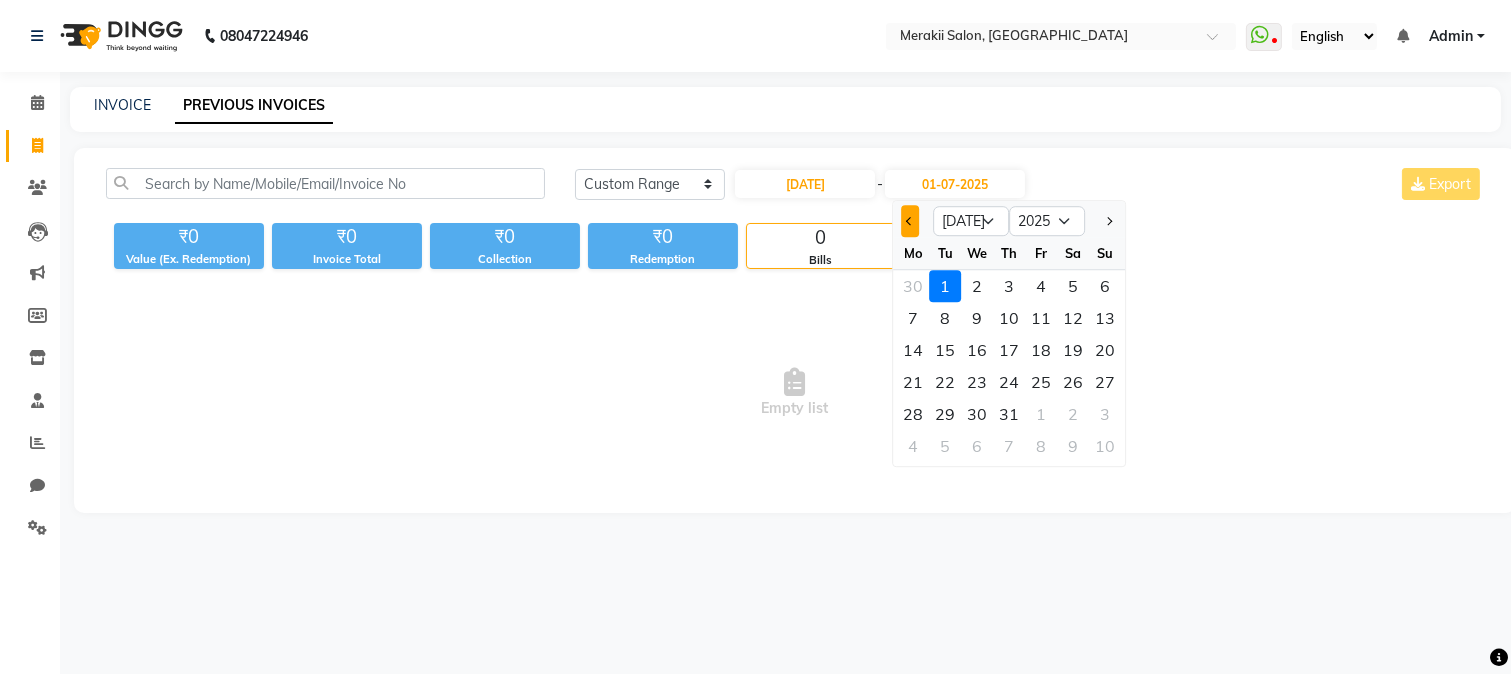 click 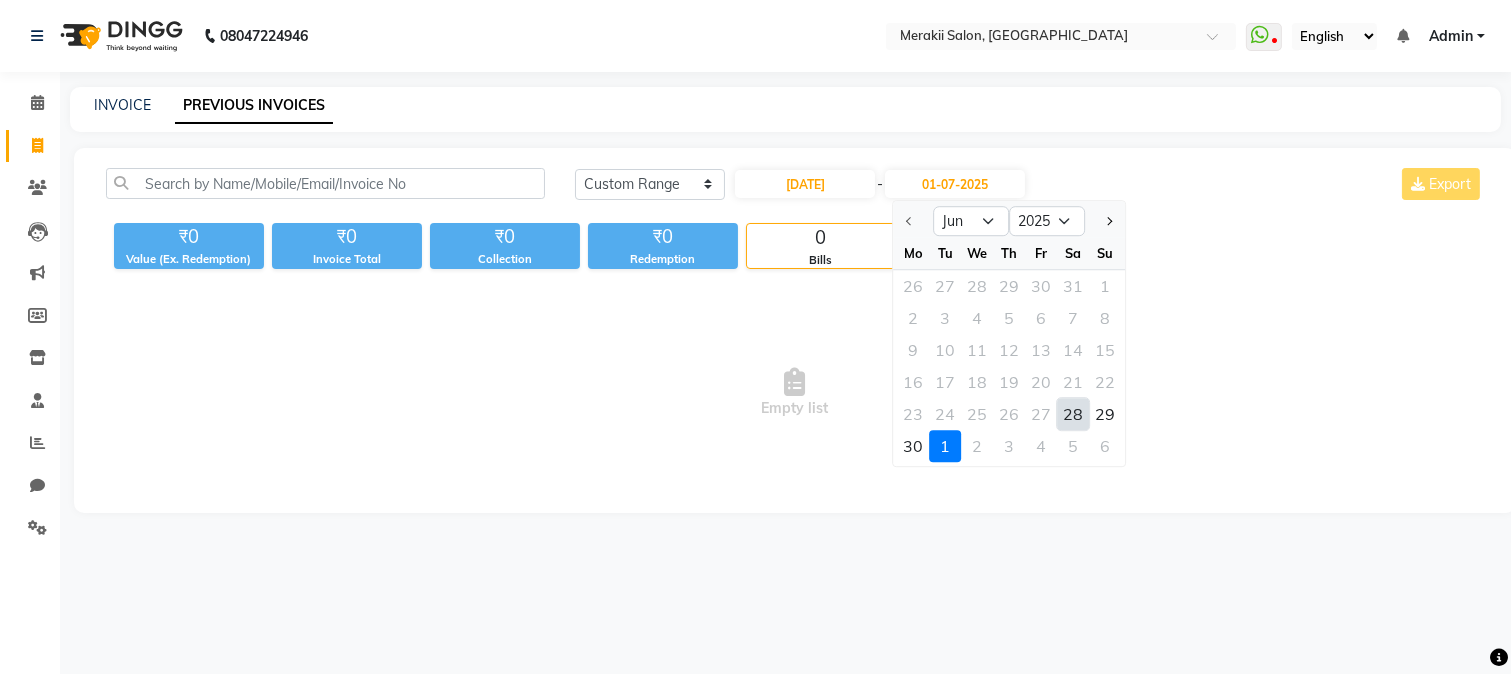 click on "28" 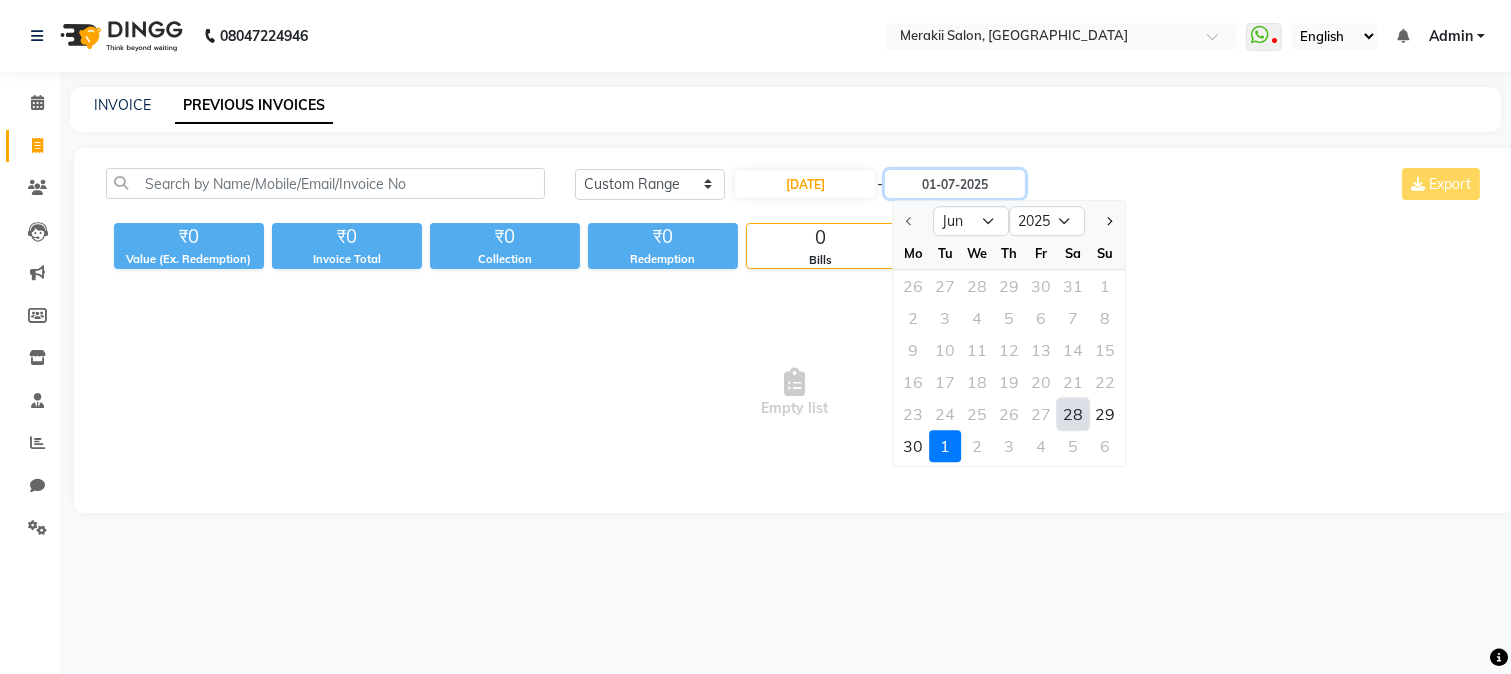 type on "[DATE]" 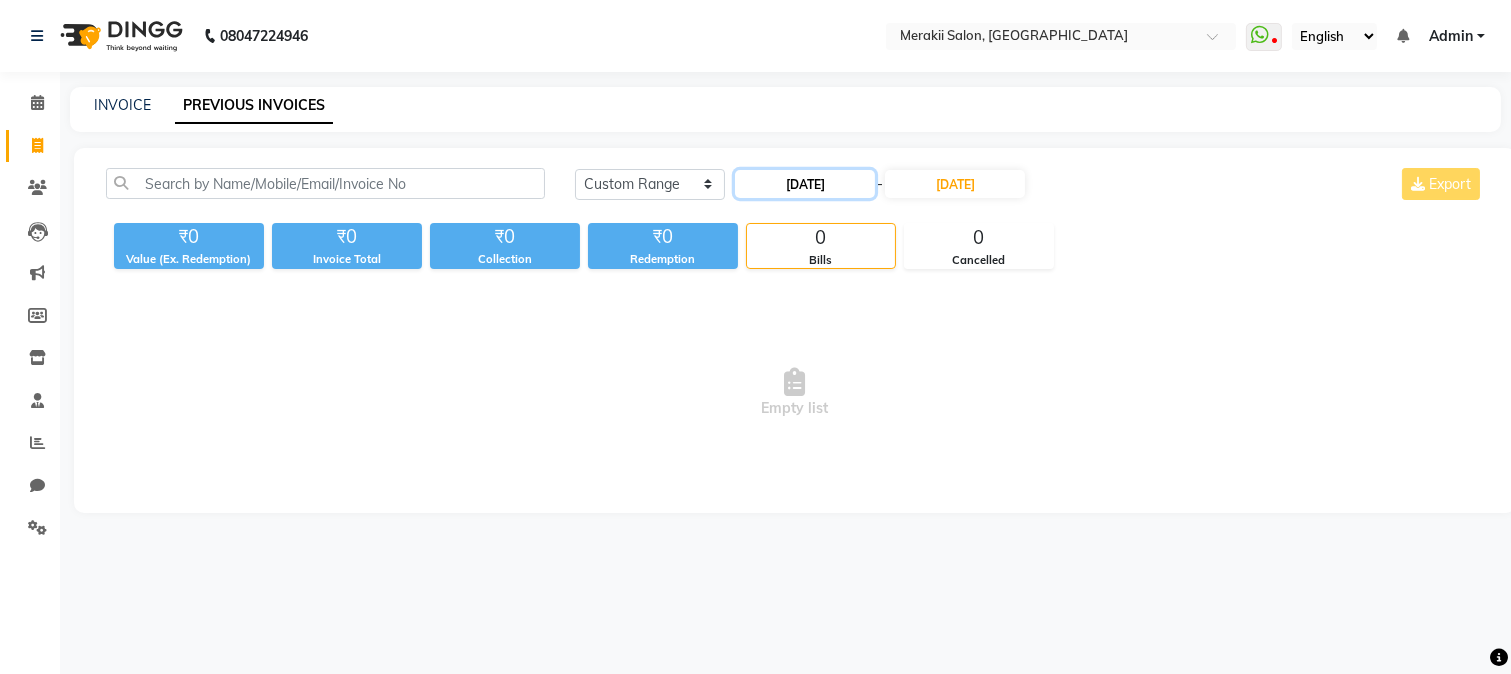 click on "[DATE]" 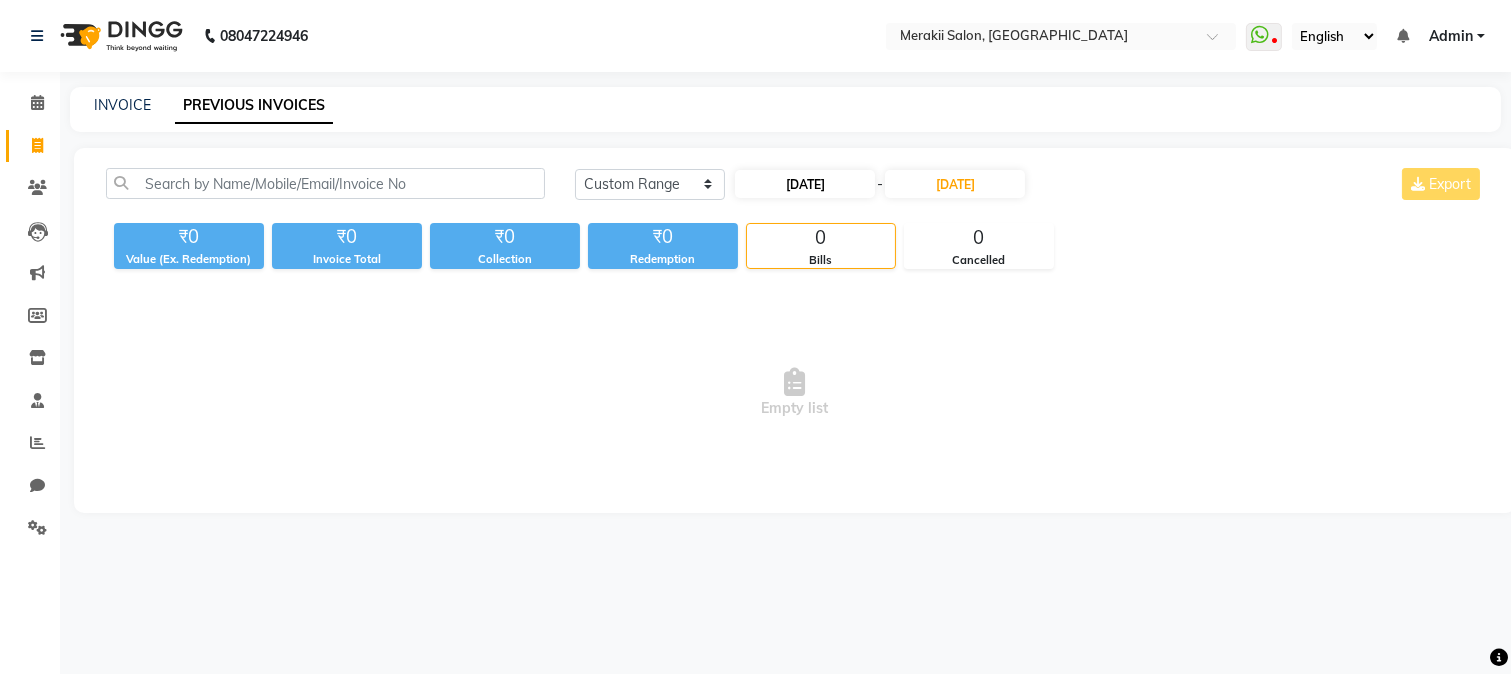select on "6" 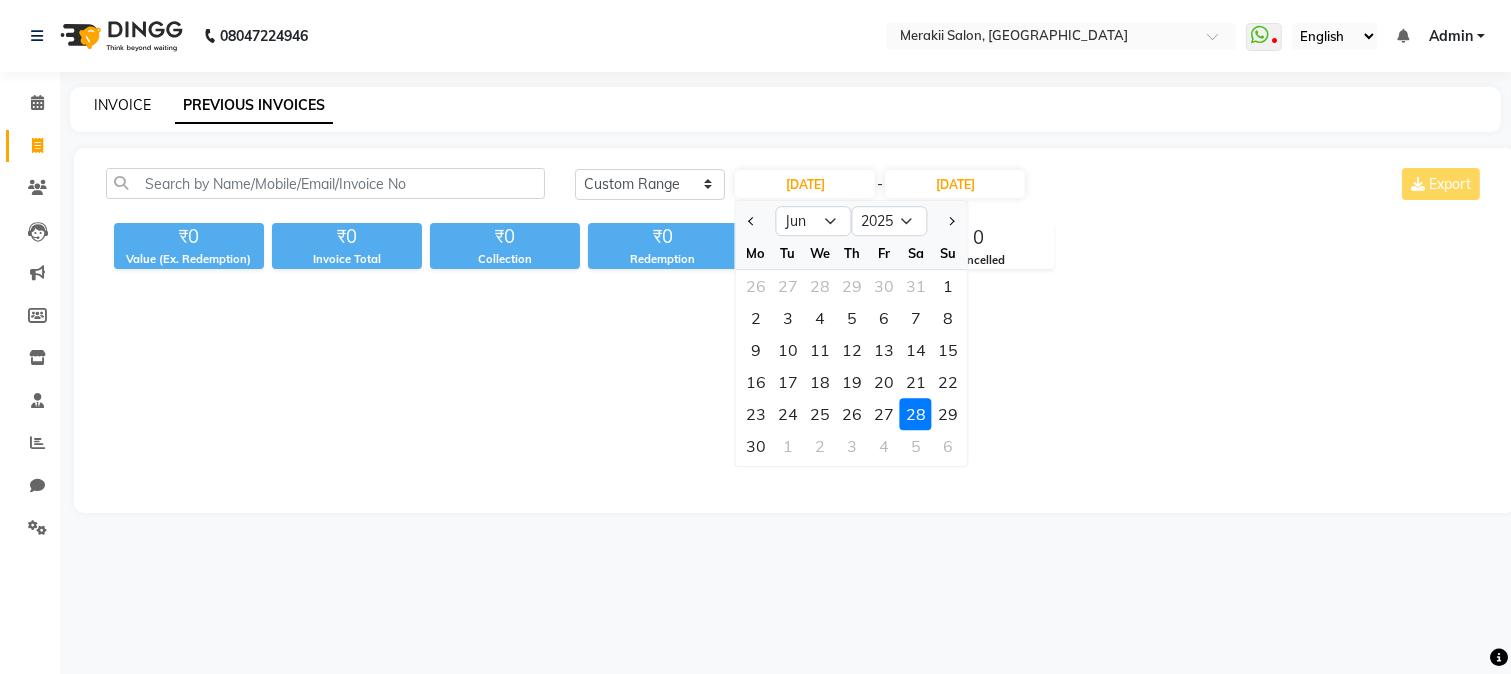 click on "INVOICE" 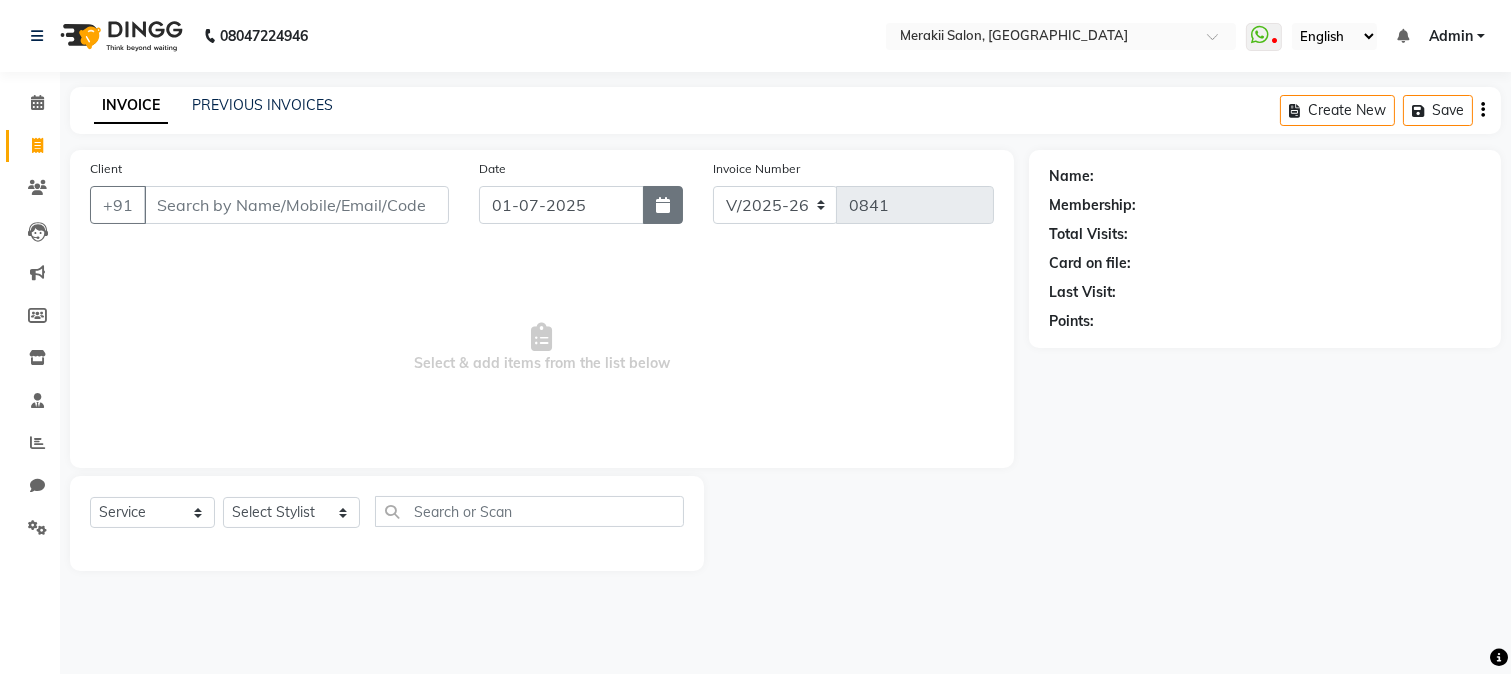 click 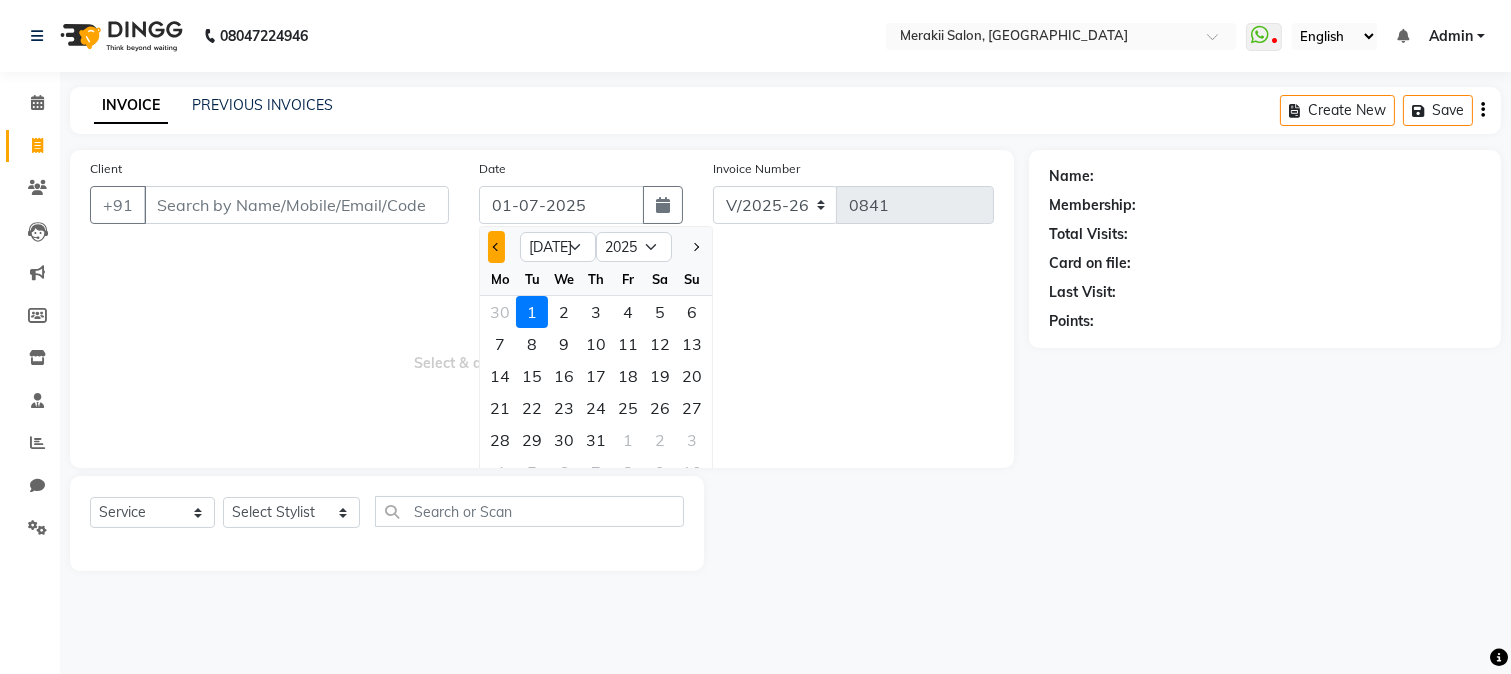click 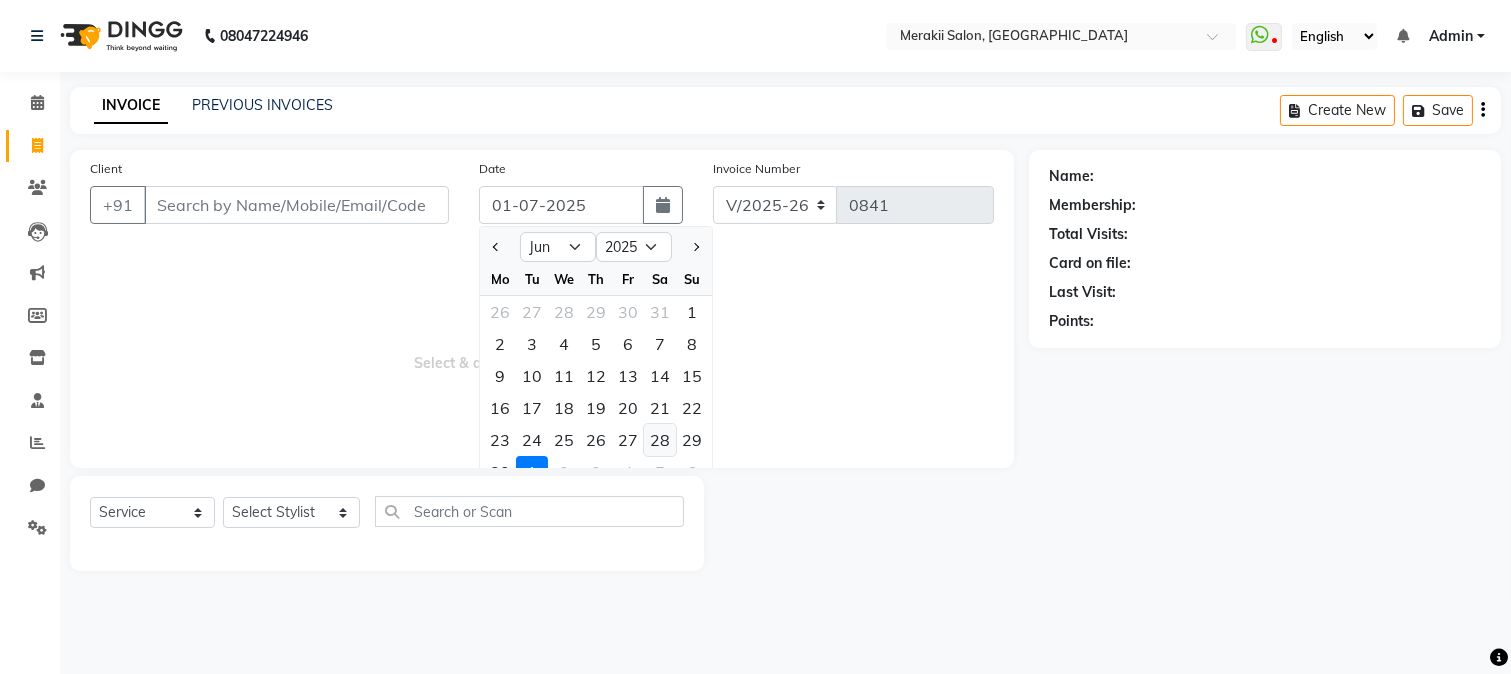 click on "28" 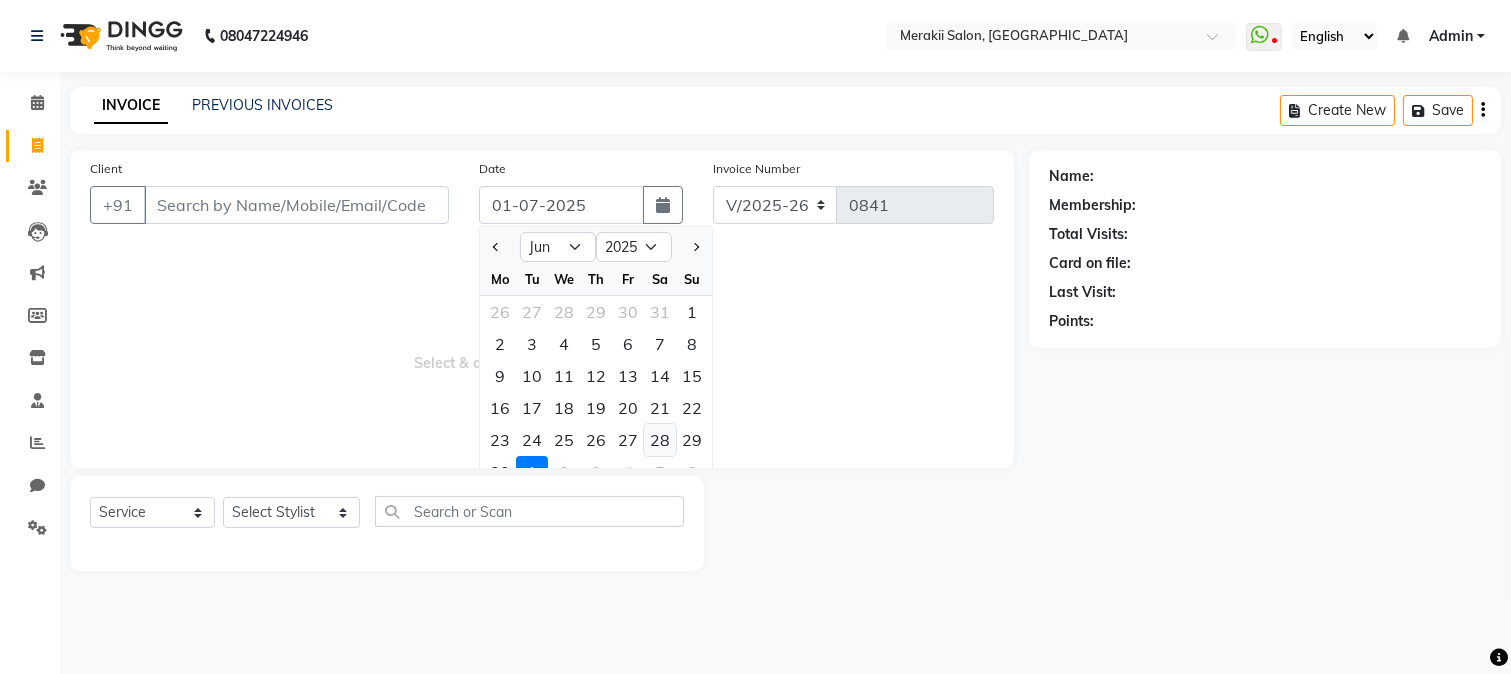 type on "[DATE]" 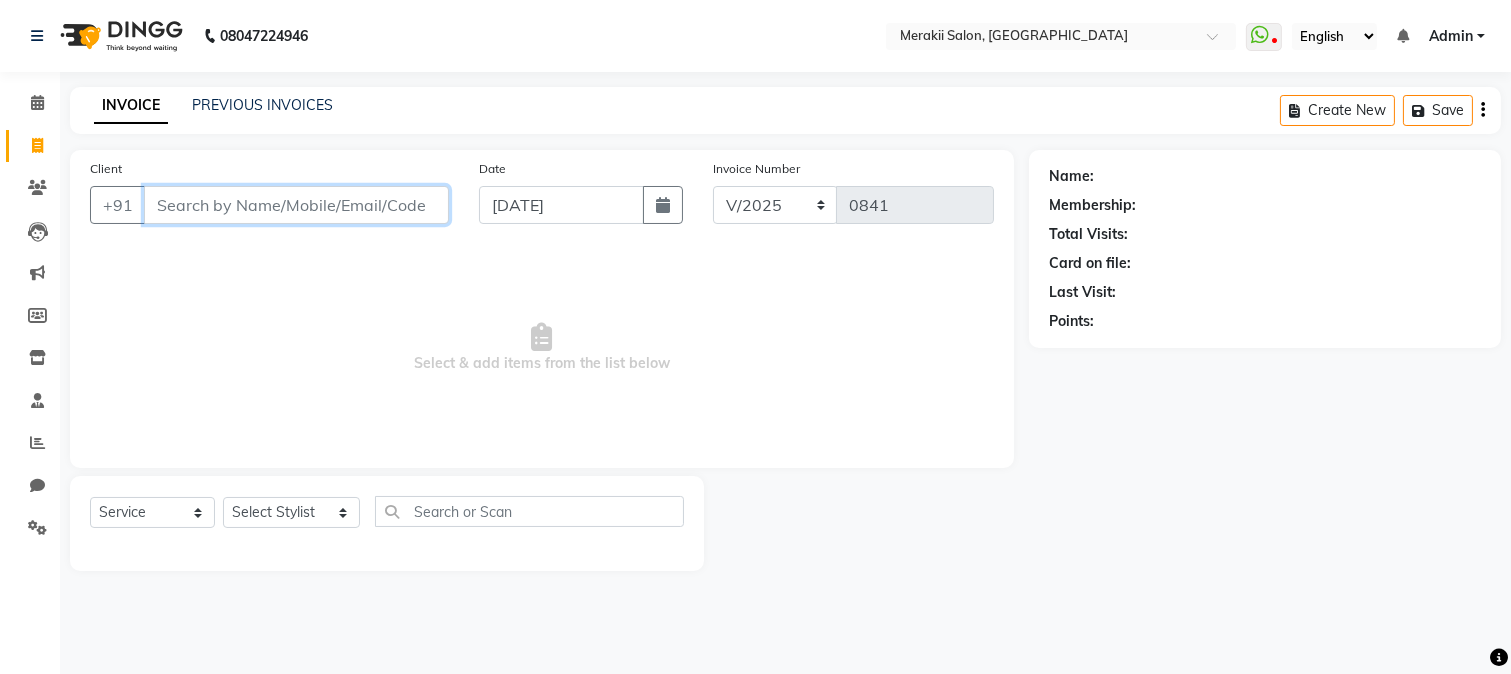 click on "Client" at bounding box center (296, 205) 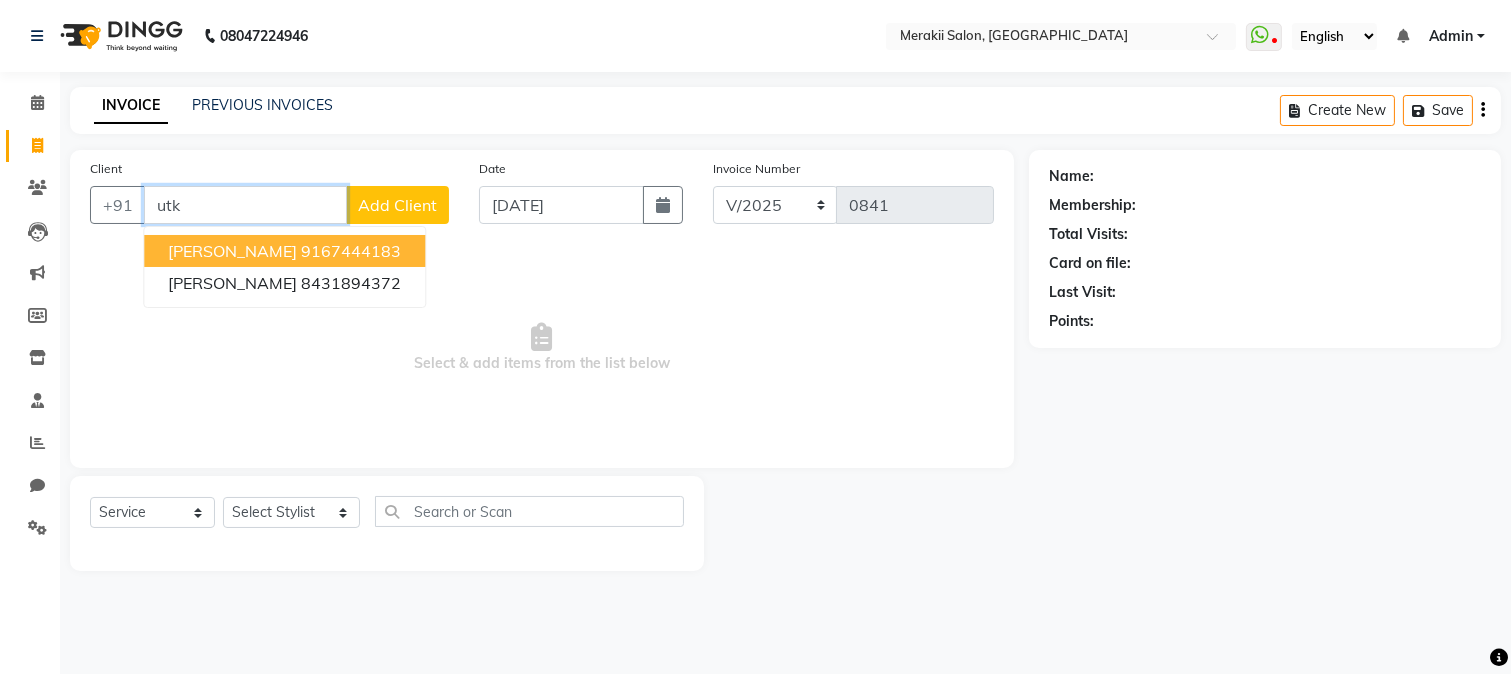 click on "[PERSON_NAME]  9167444183" at bounding box center (284, 251) 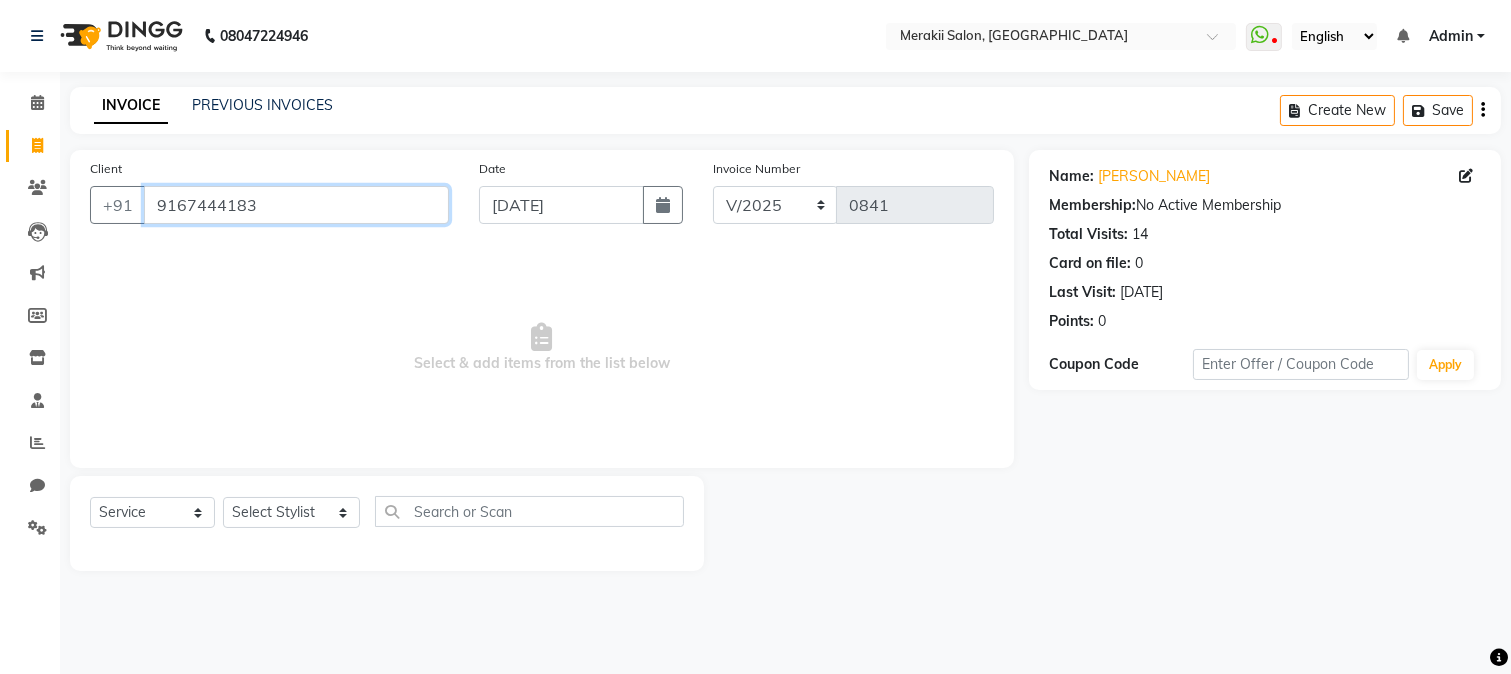 click on "9167444183" at bounding box center [296, 205] 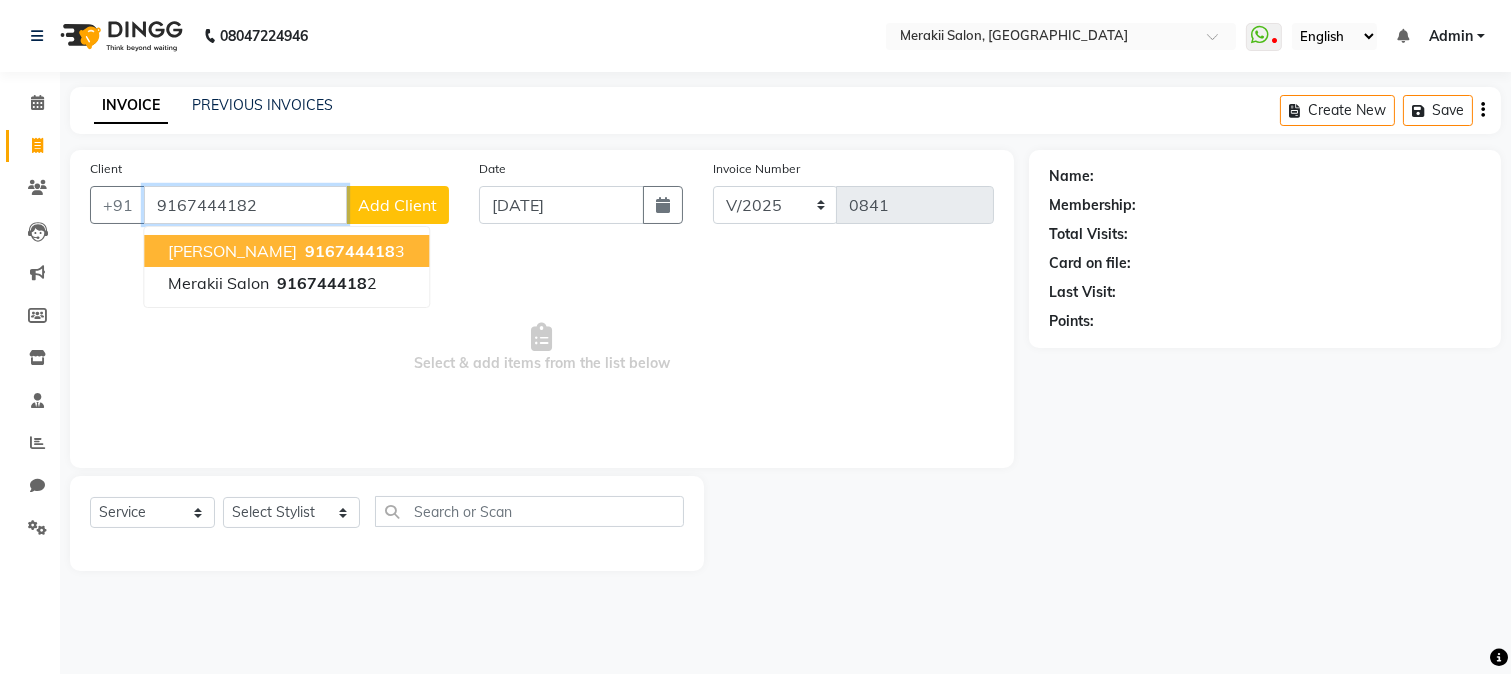 type on "9167444182" 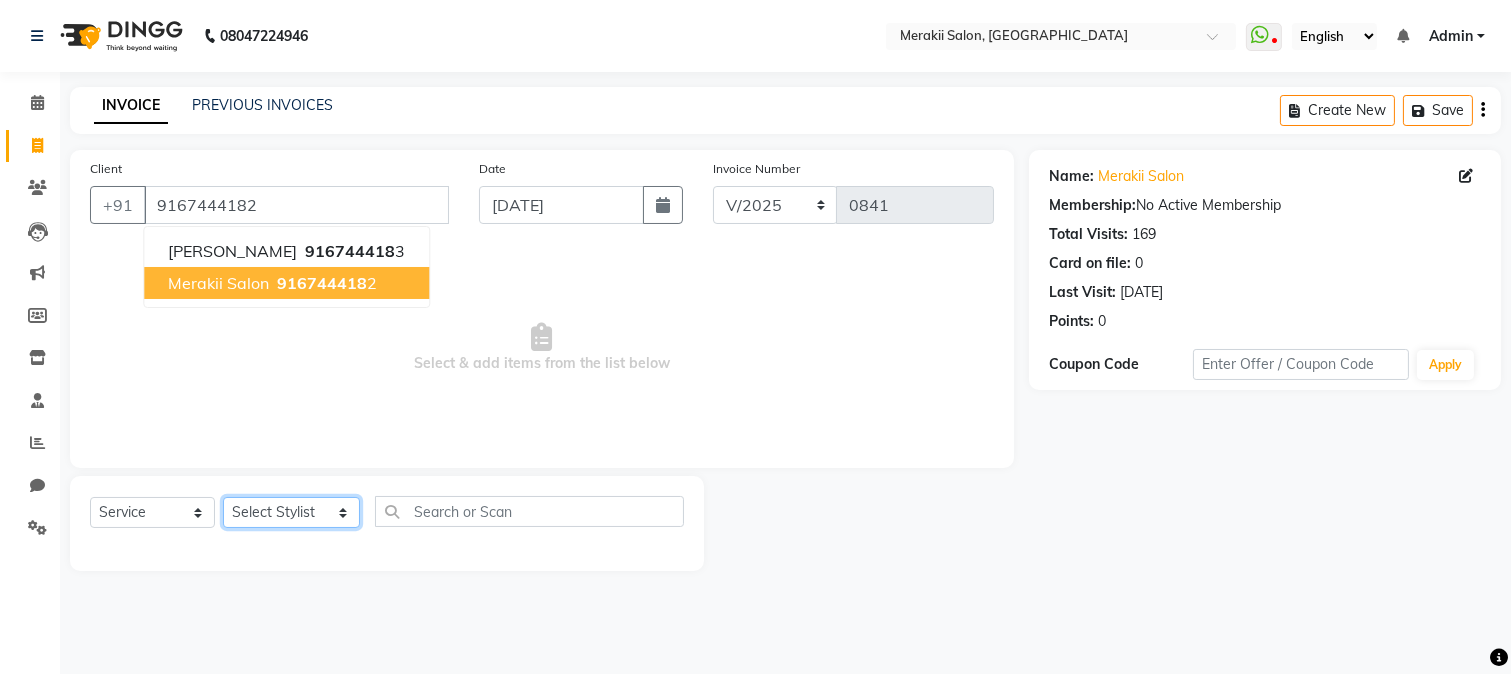 click on "Select Stylist [PERSON_NAME] [PERSON_NAME] Bhul [MEDICAL_DATA][PERSON_NAME] [PERSON_NAME] [PERSON_NAME]" 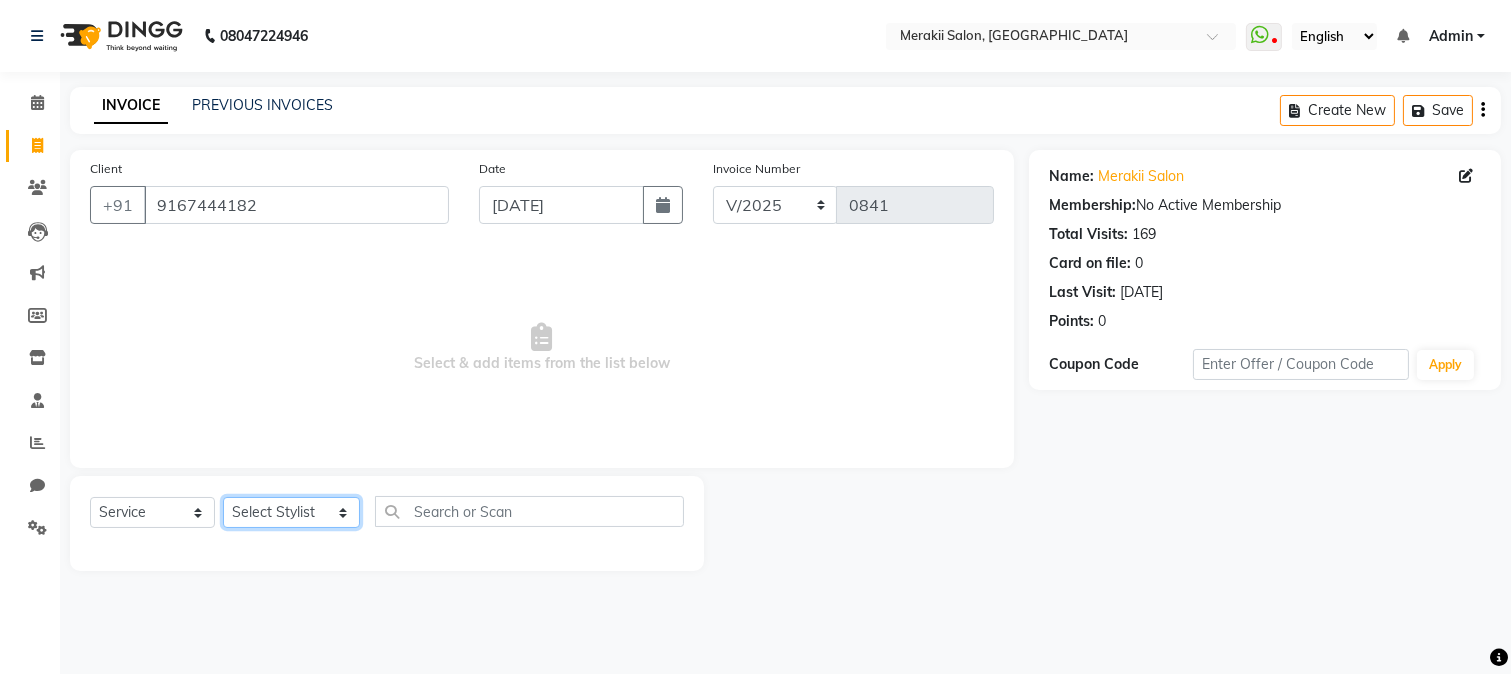 select on "74822" 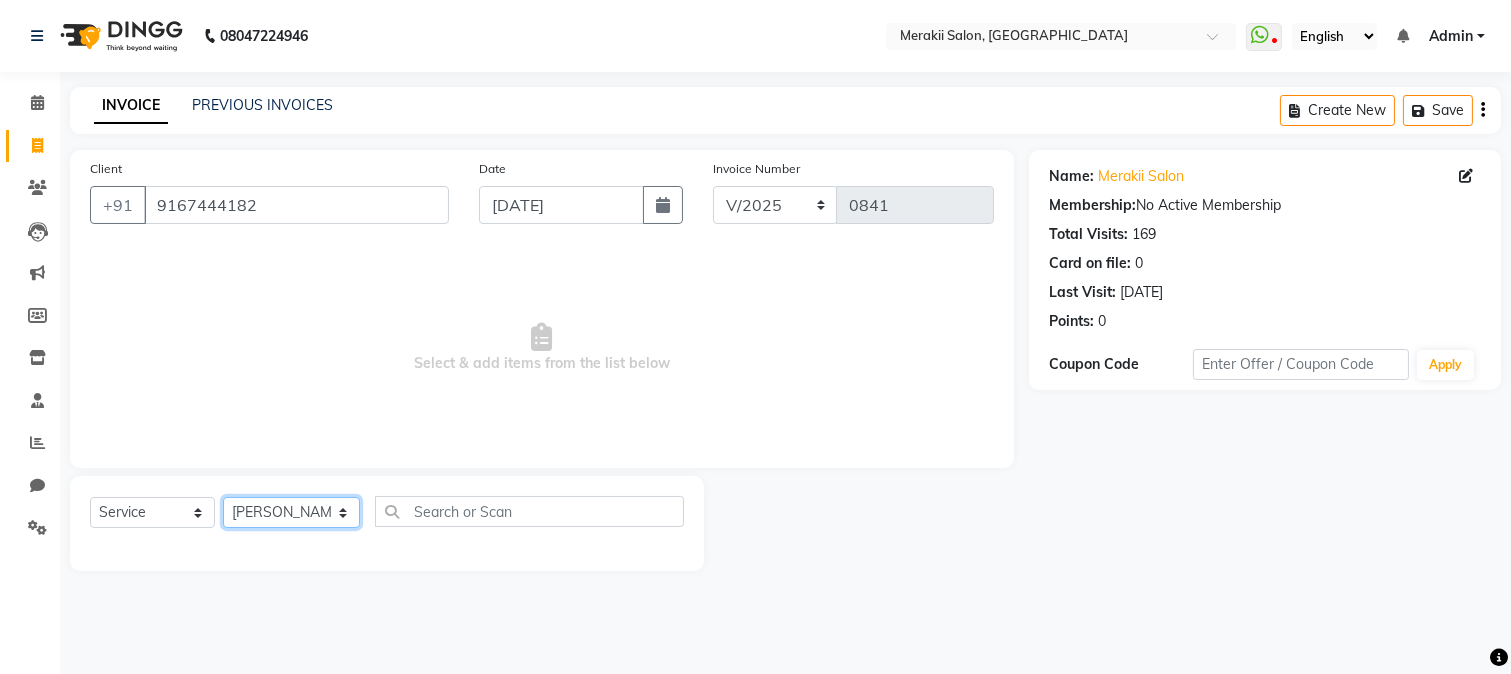 click on "Select Stylist [PERSON_NAME] [PERSON_NAME] Bhul [MEDICAL_DATA][PERSON_NAME] [PERSON_NAME] [PERSON_NAME]" 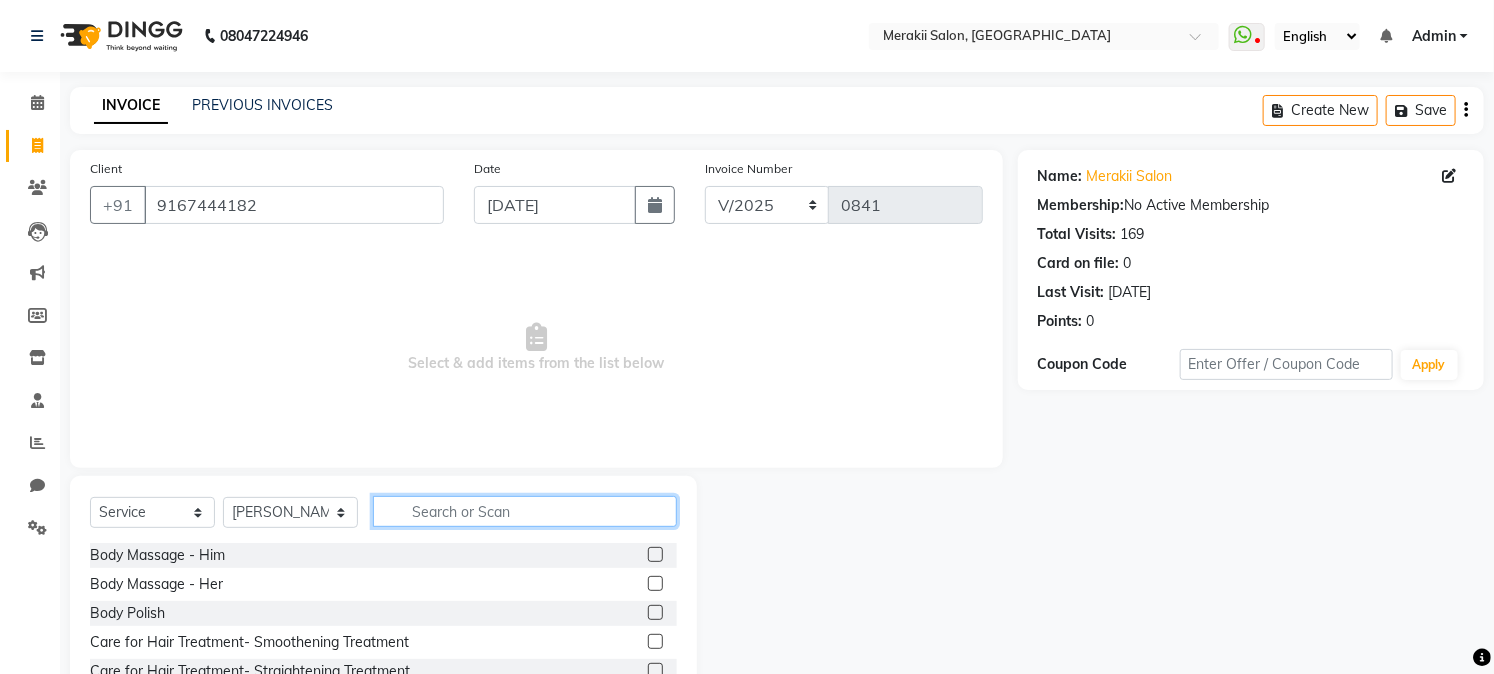 click 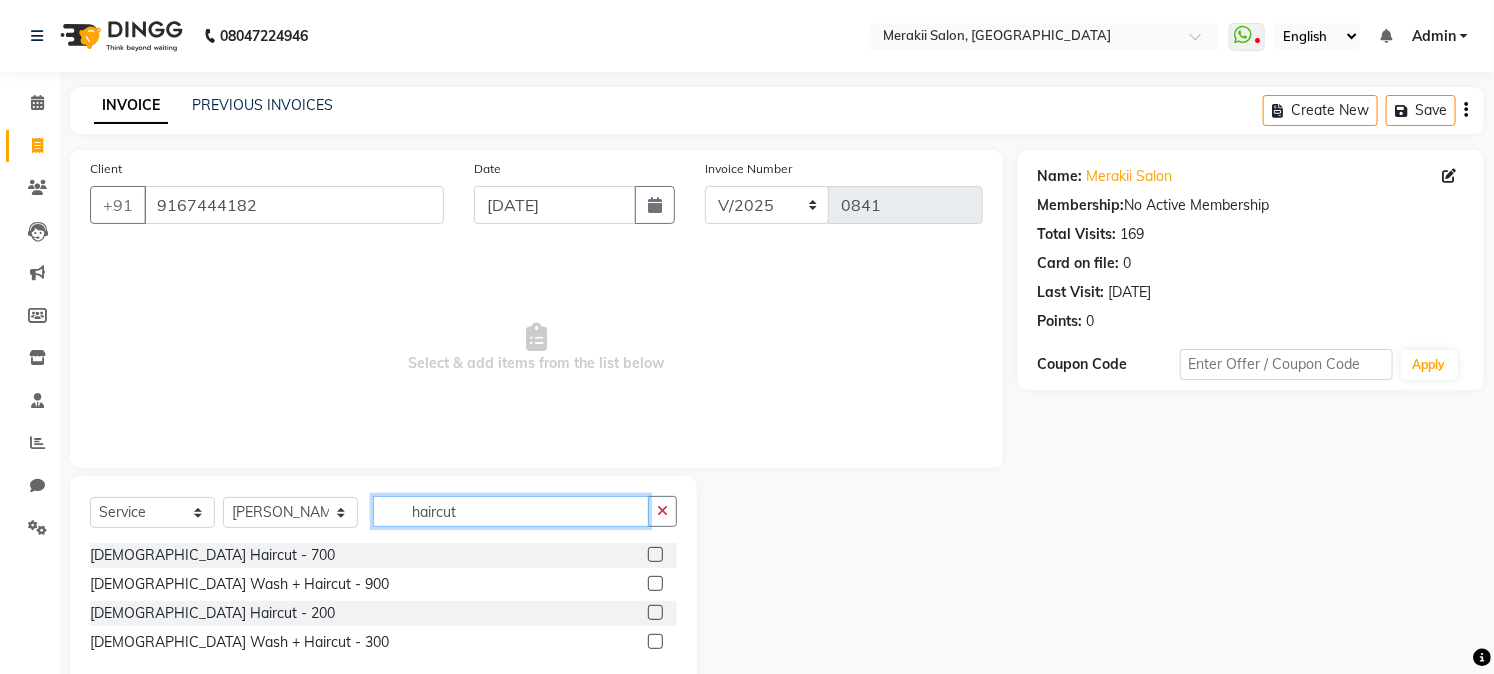 type on "haircut" 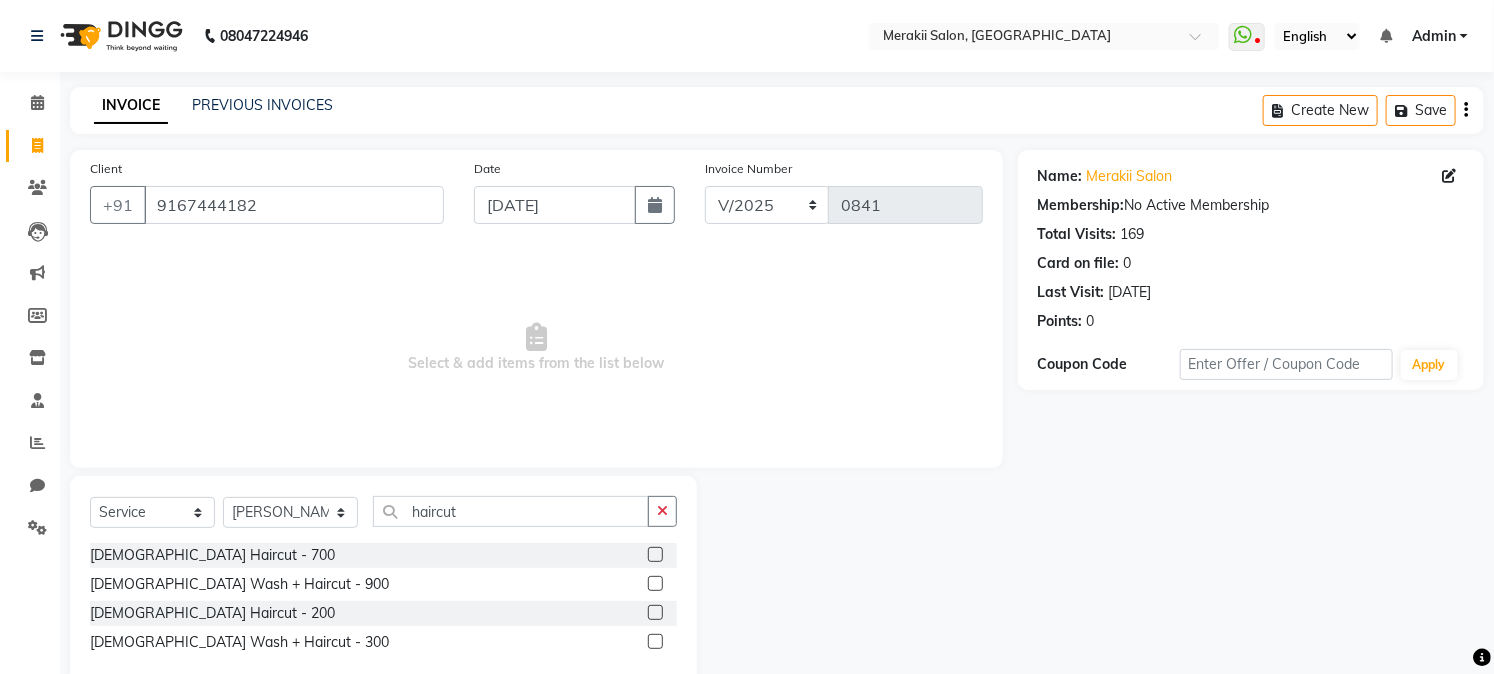 click 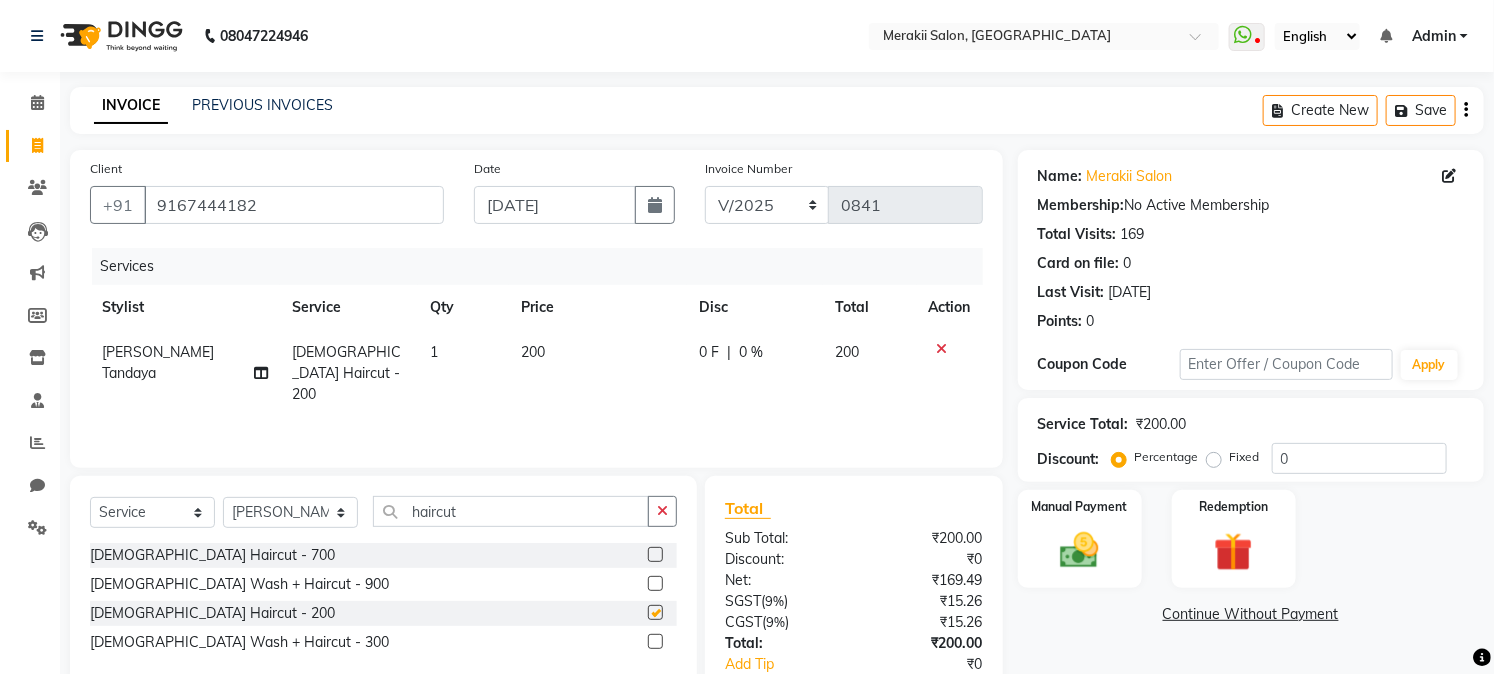 checkbox on "false" 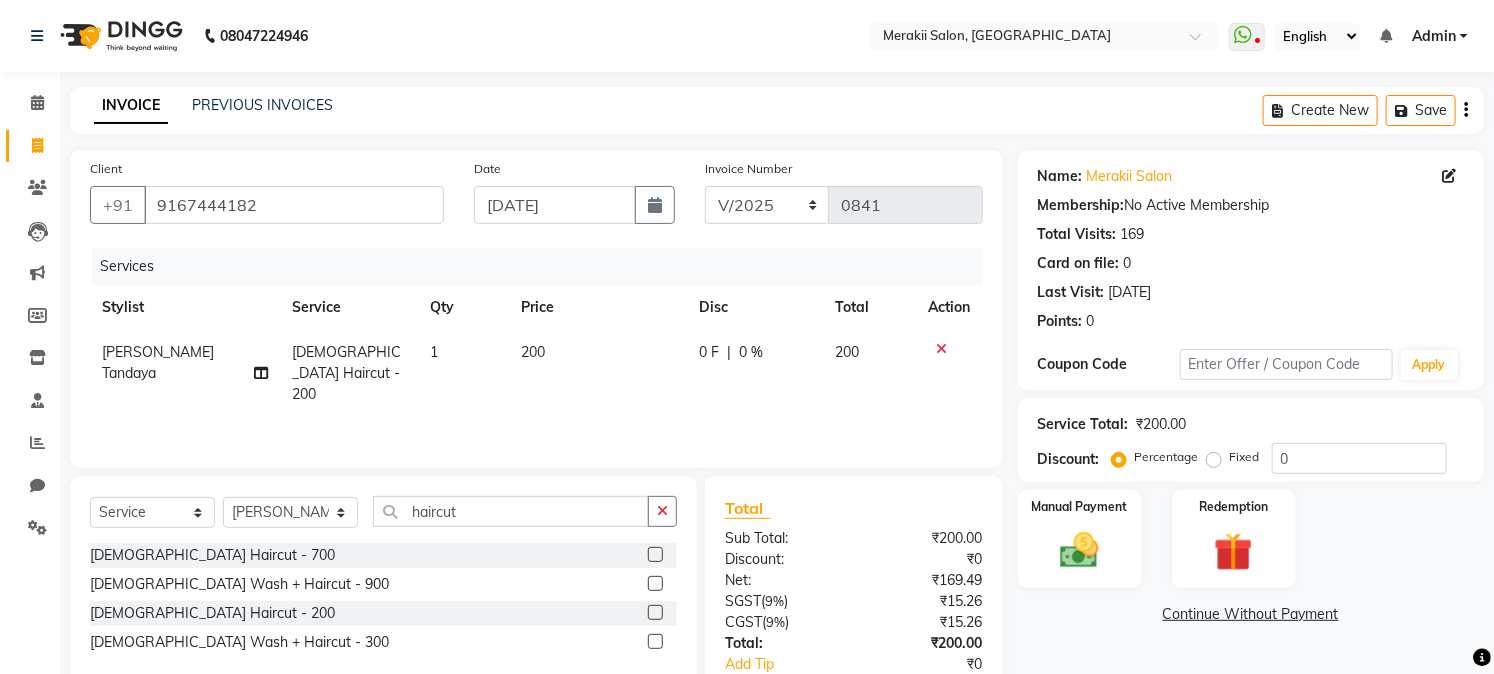 click 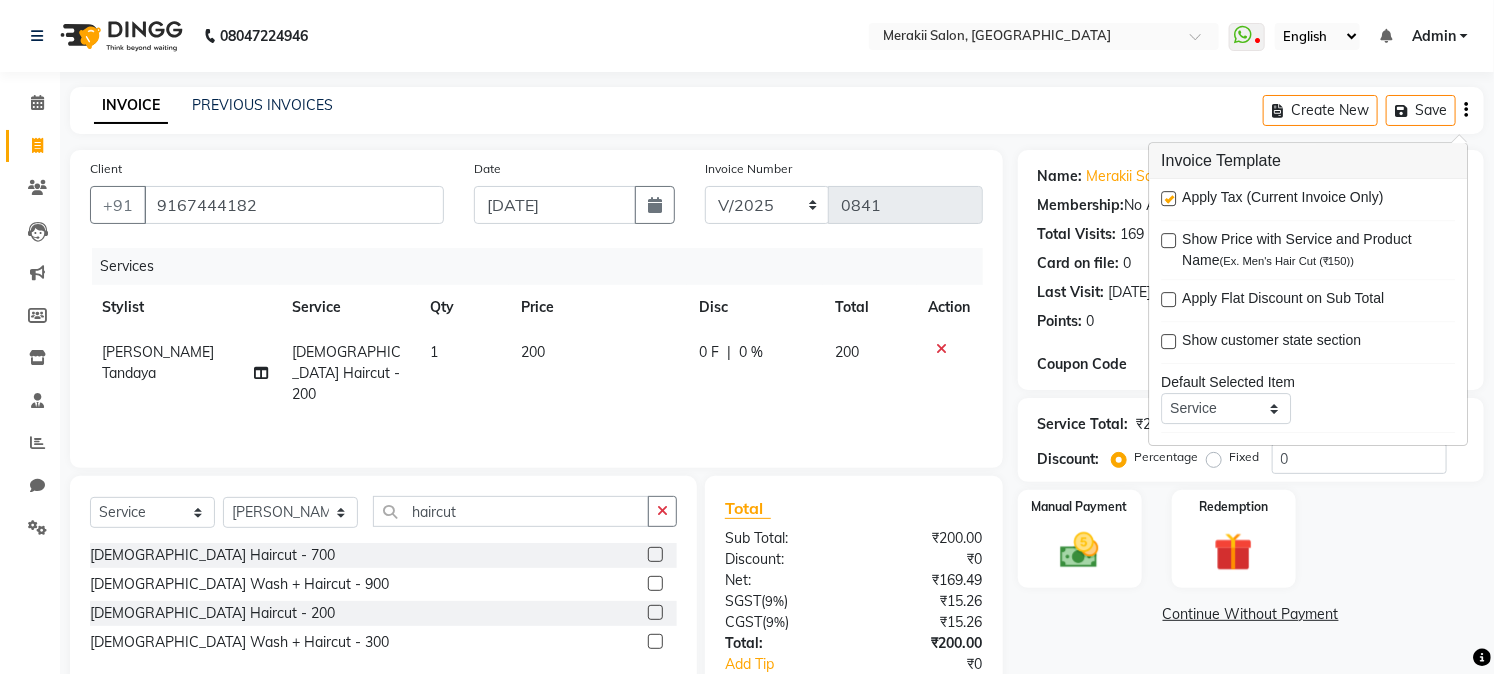 click at bounding box center [1168, 198] 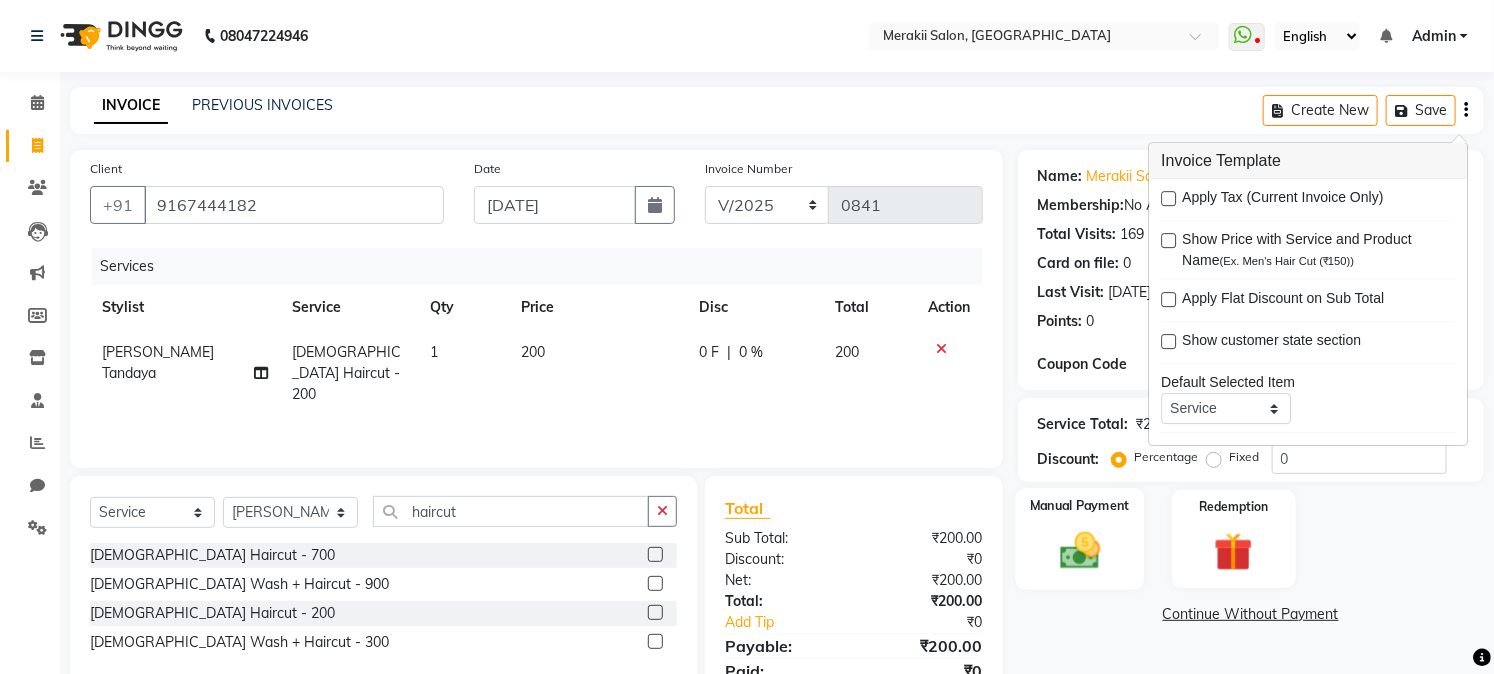 click on "Manual Payment" 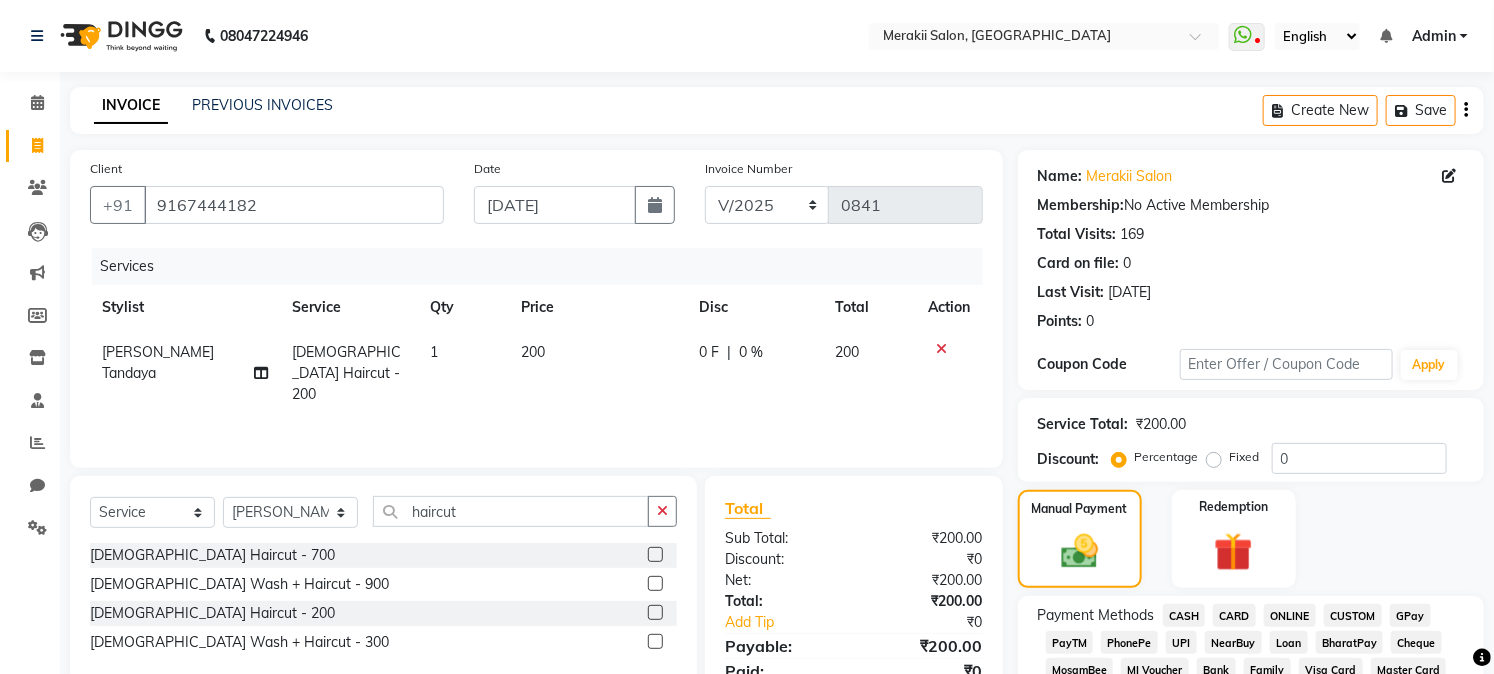click on "GPay" 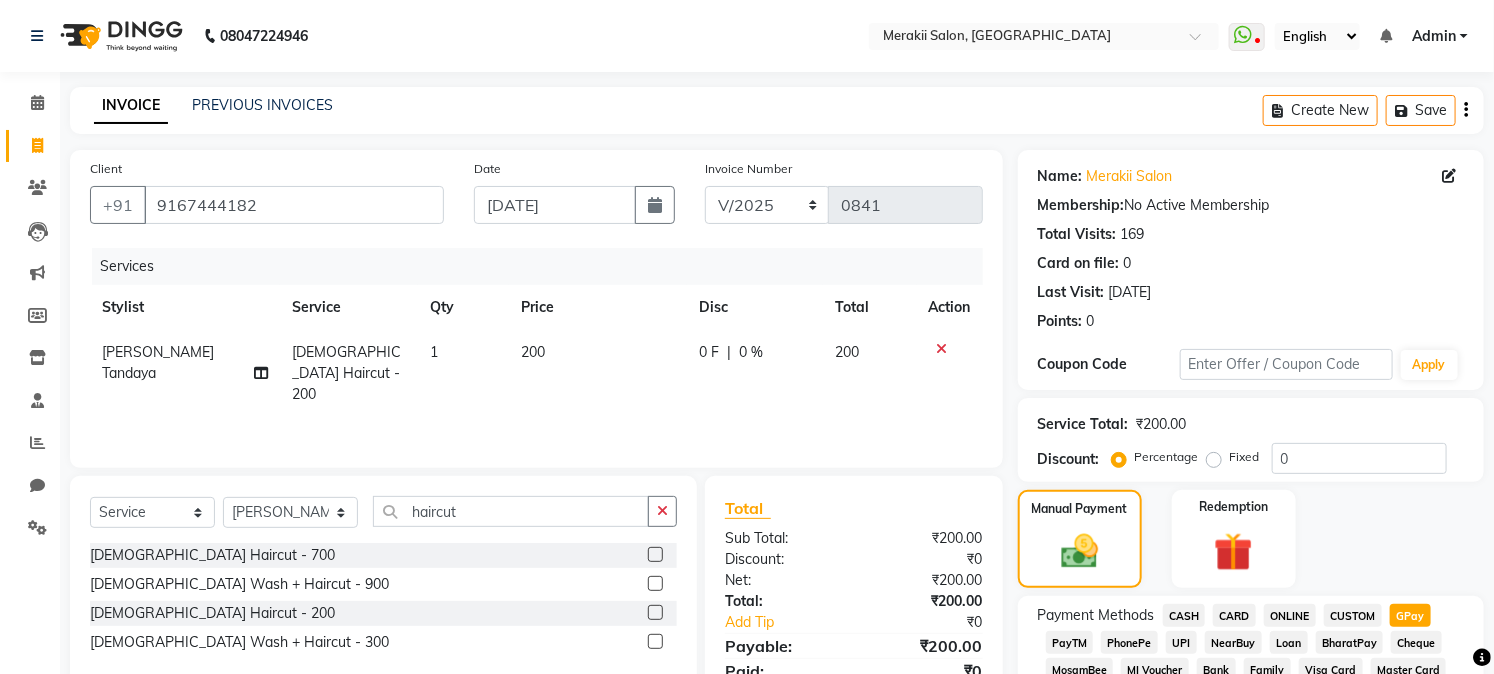 scroll, scrollTop: 590, scrollLeft: 0, axis: vertical 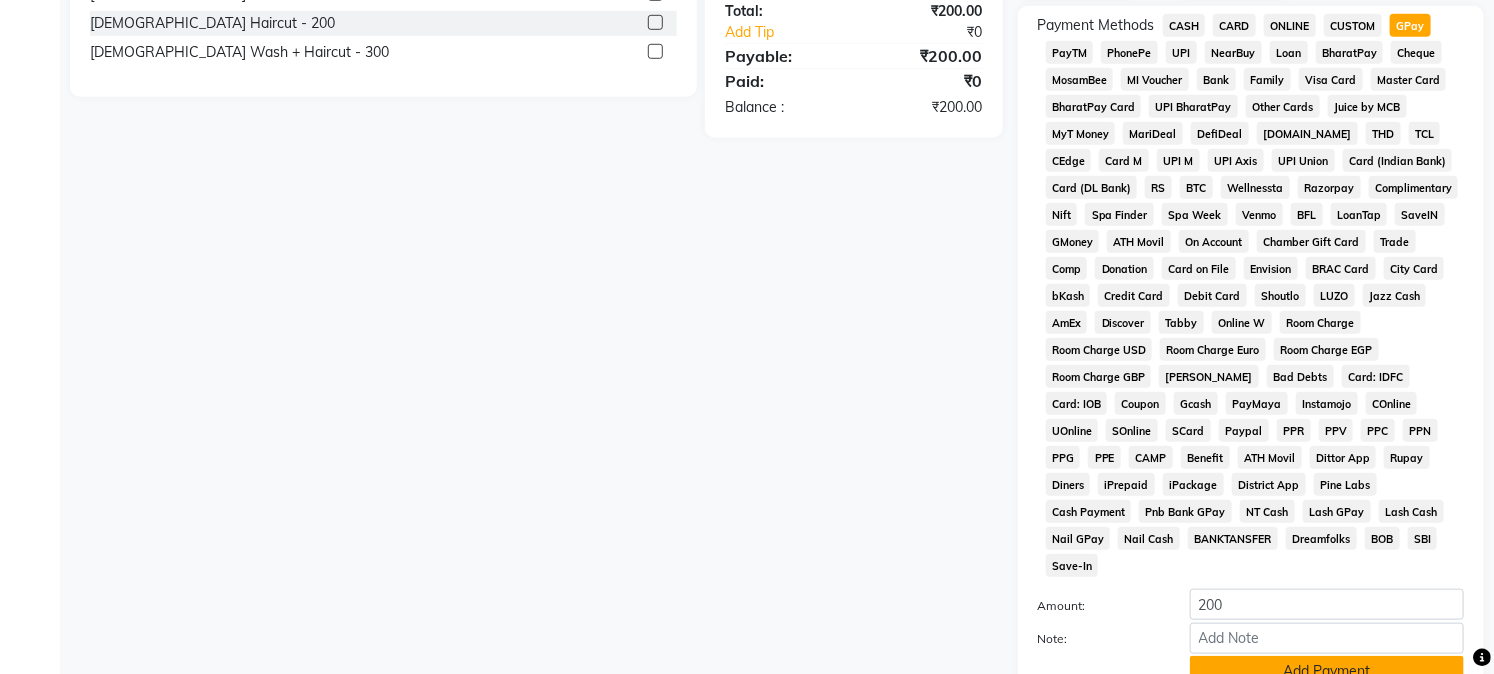 click on "Add Payment" 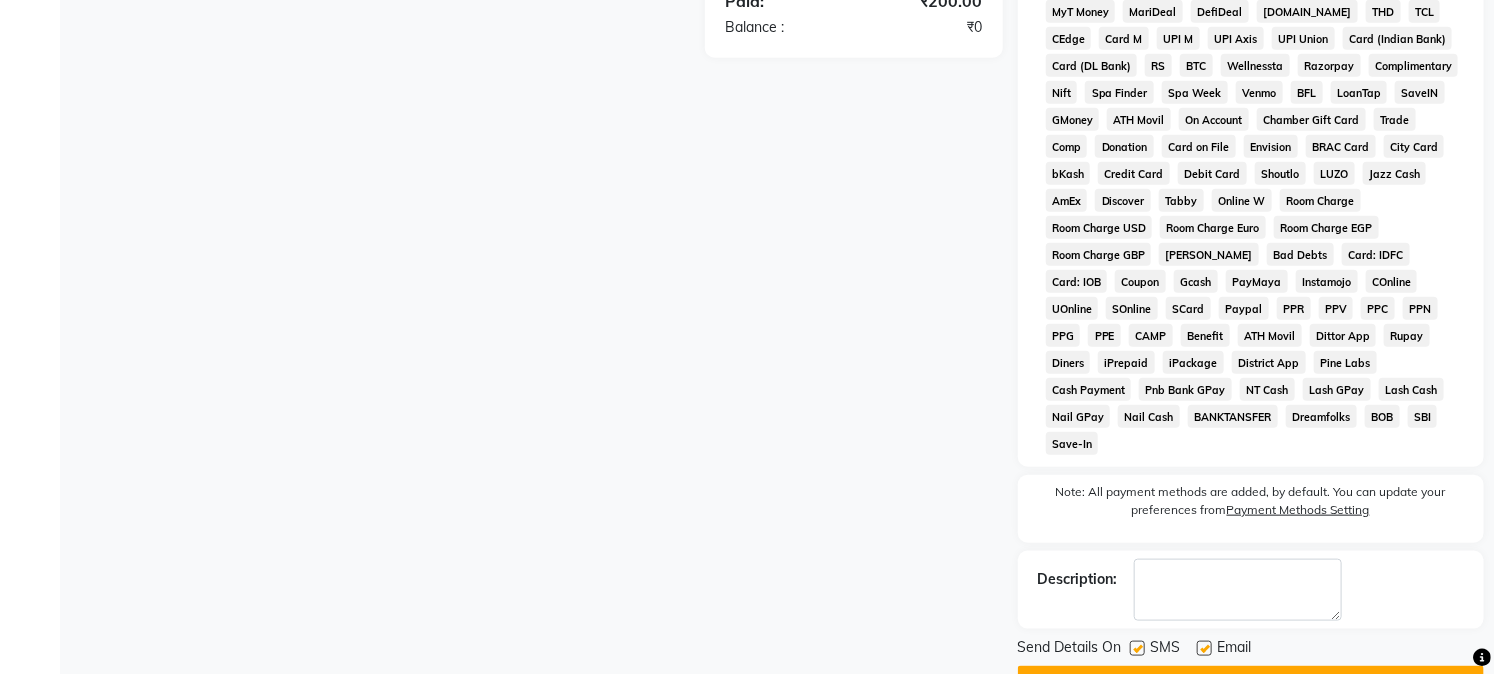 scroll, scrollTop: 742, scrollLeft: 0, axis: vertical 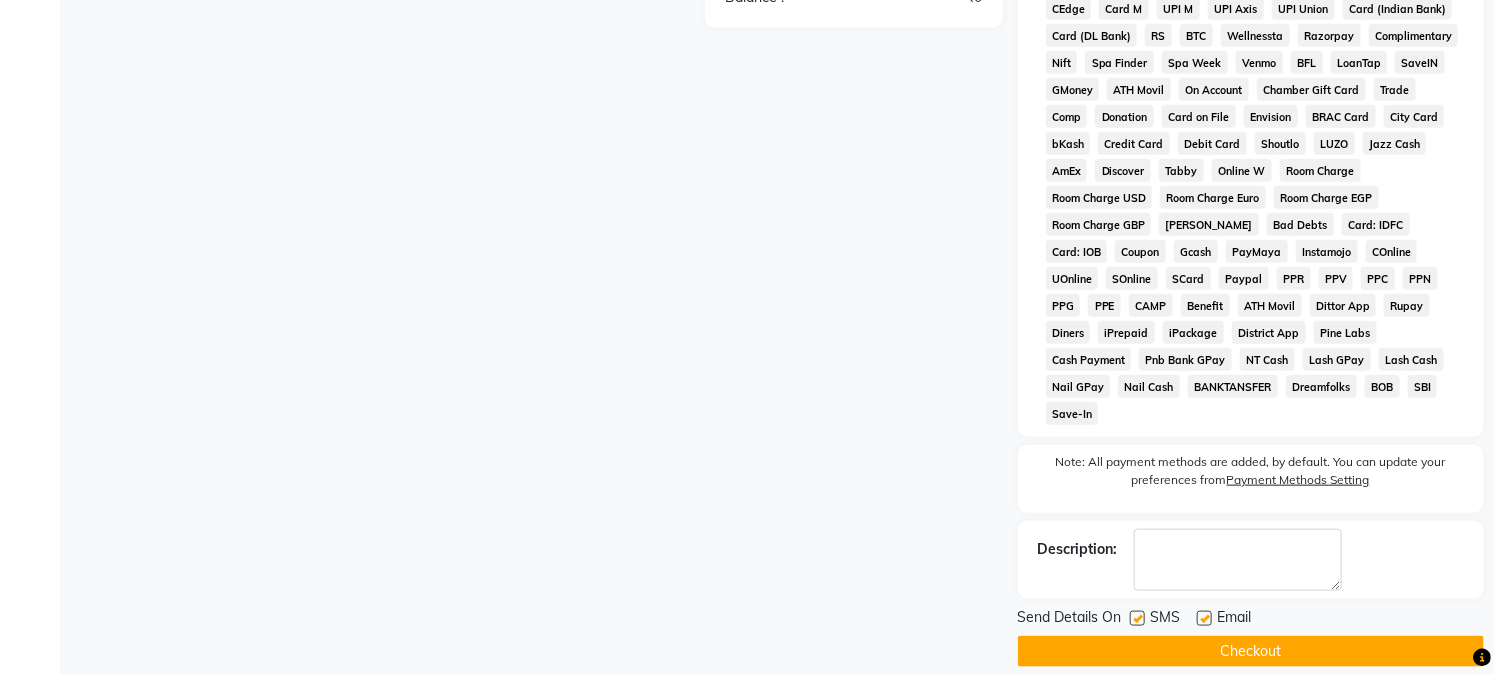 click on "Checkout" 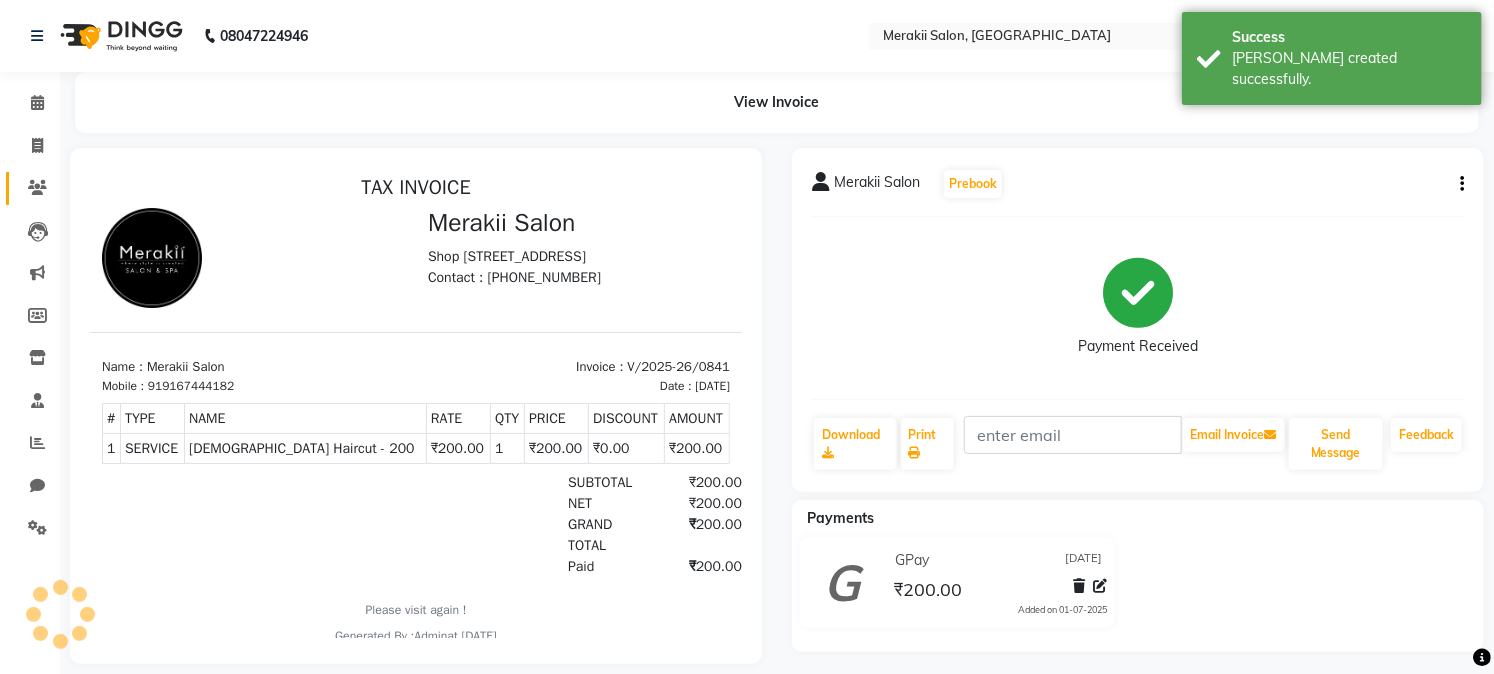scroll, scrollTop: 0, scrollLeft: 0, axis: both 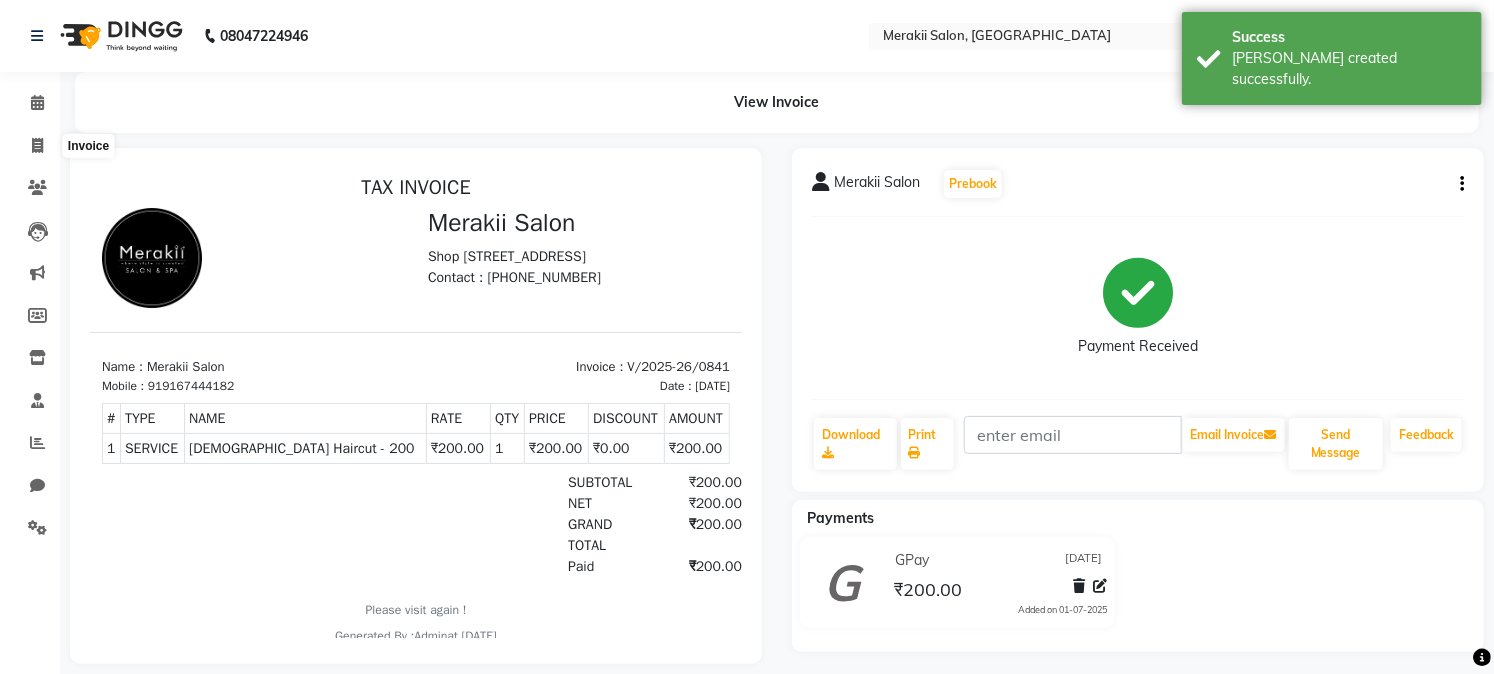 drag, startPoint x: 31, startPoint y: 140, endPoint x: 345, endPoint y: 103, distance: 316.17242 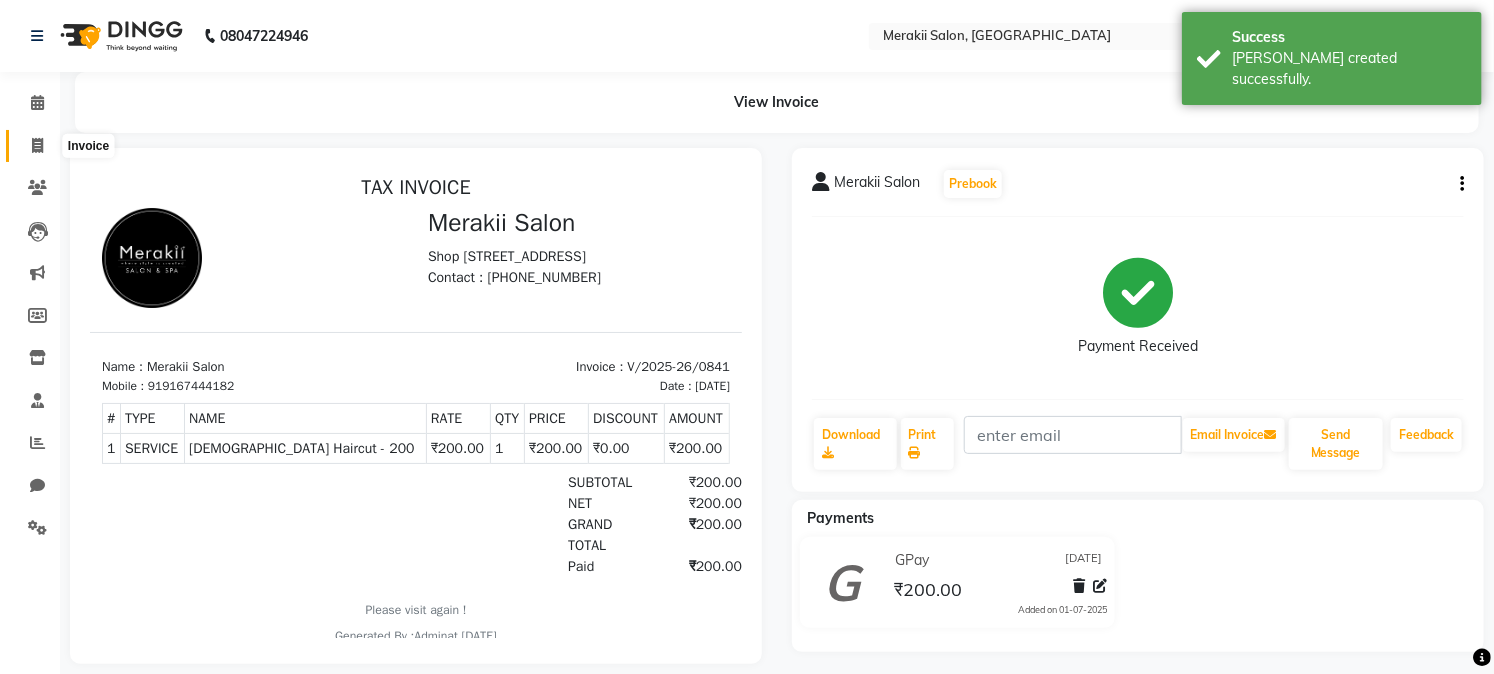 click 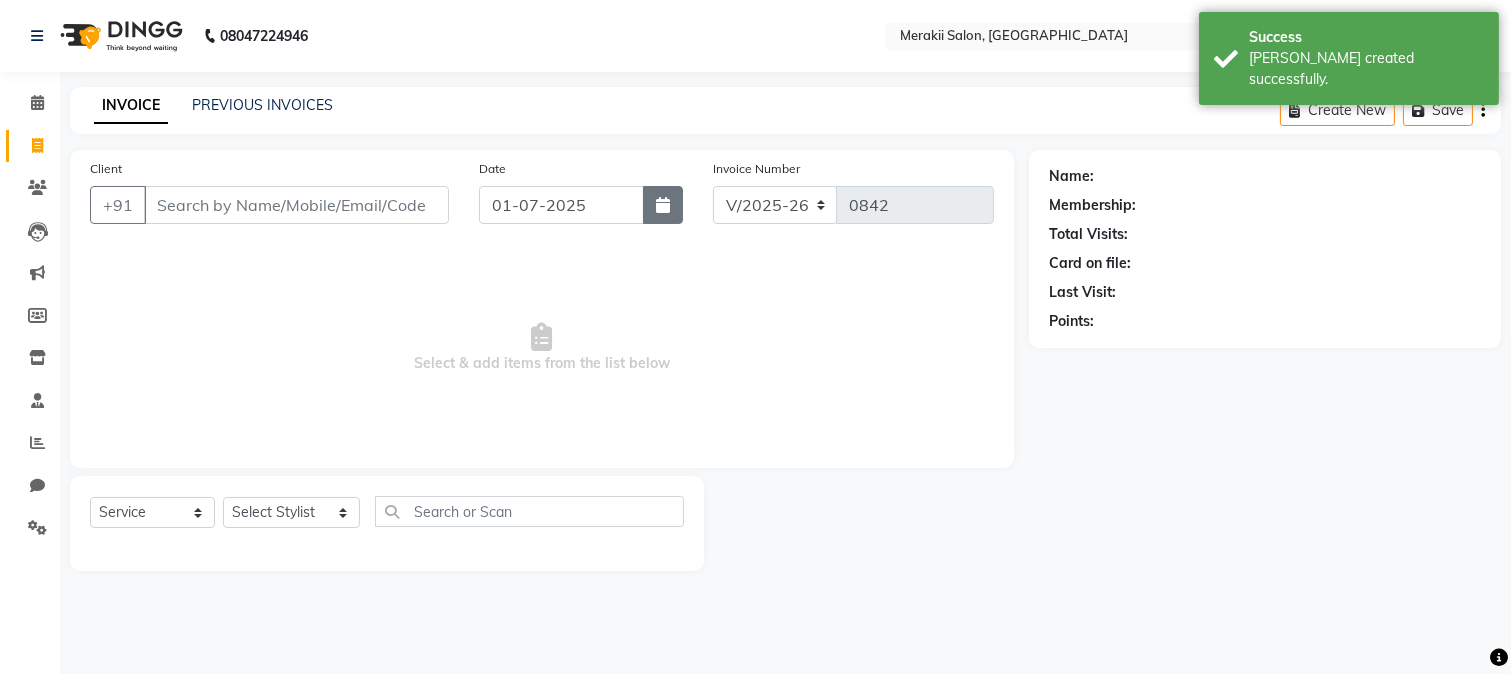 click 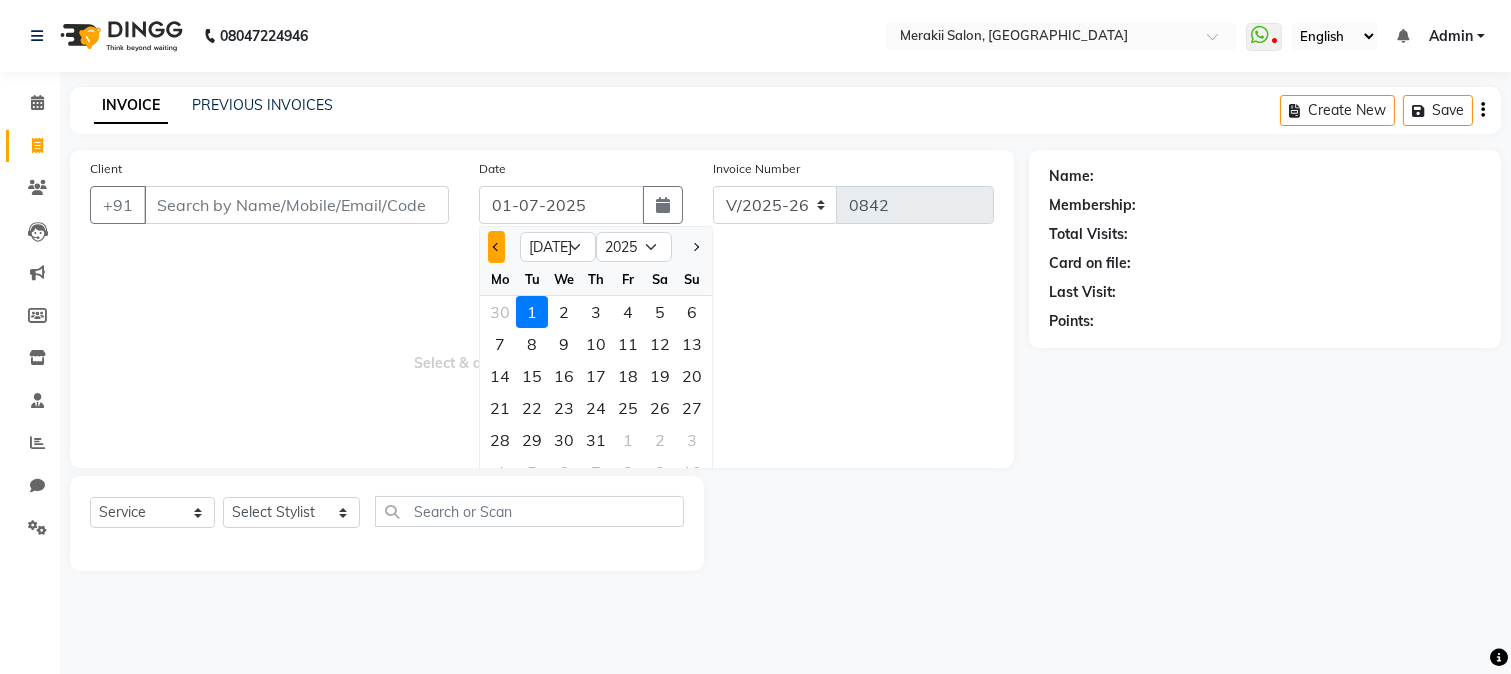 click 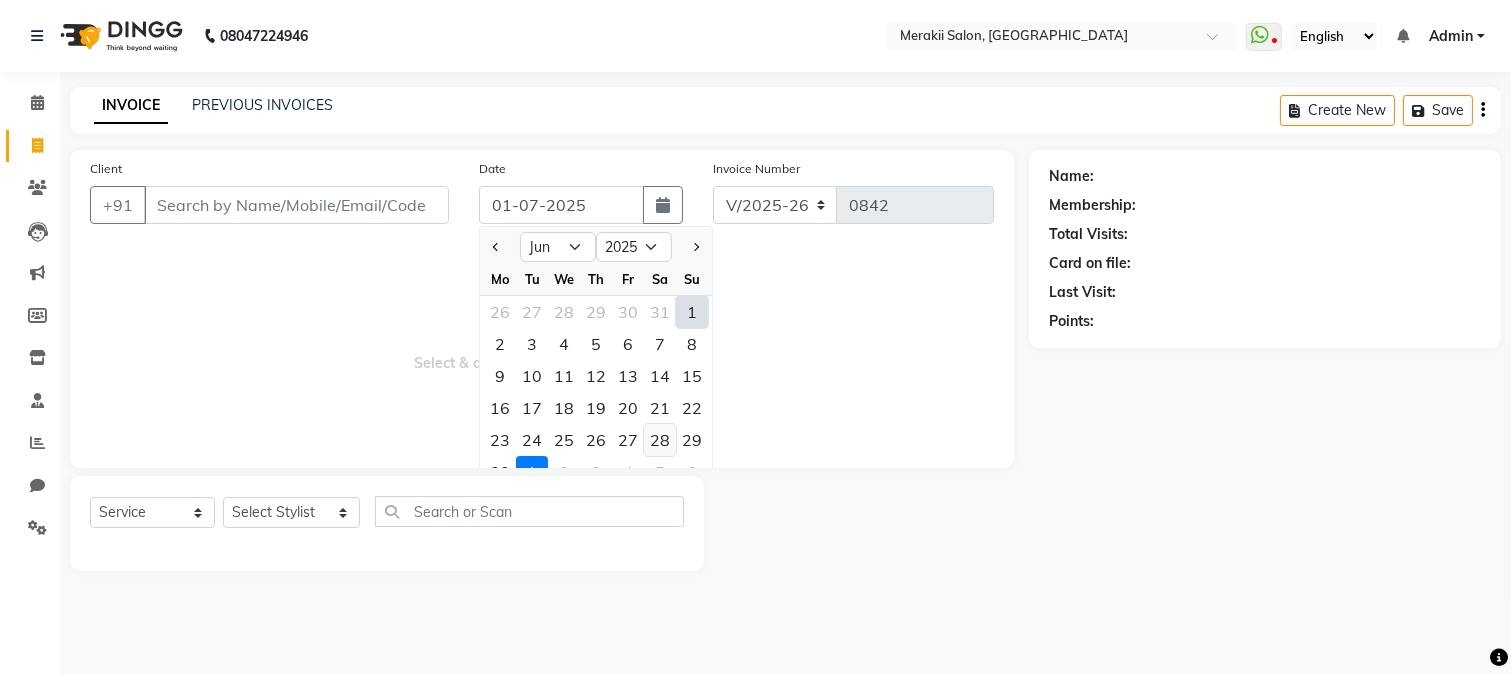click on "28" 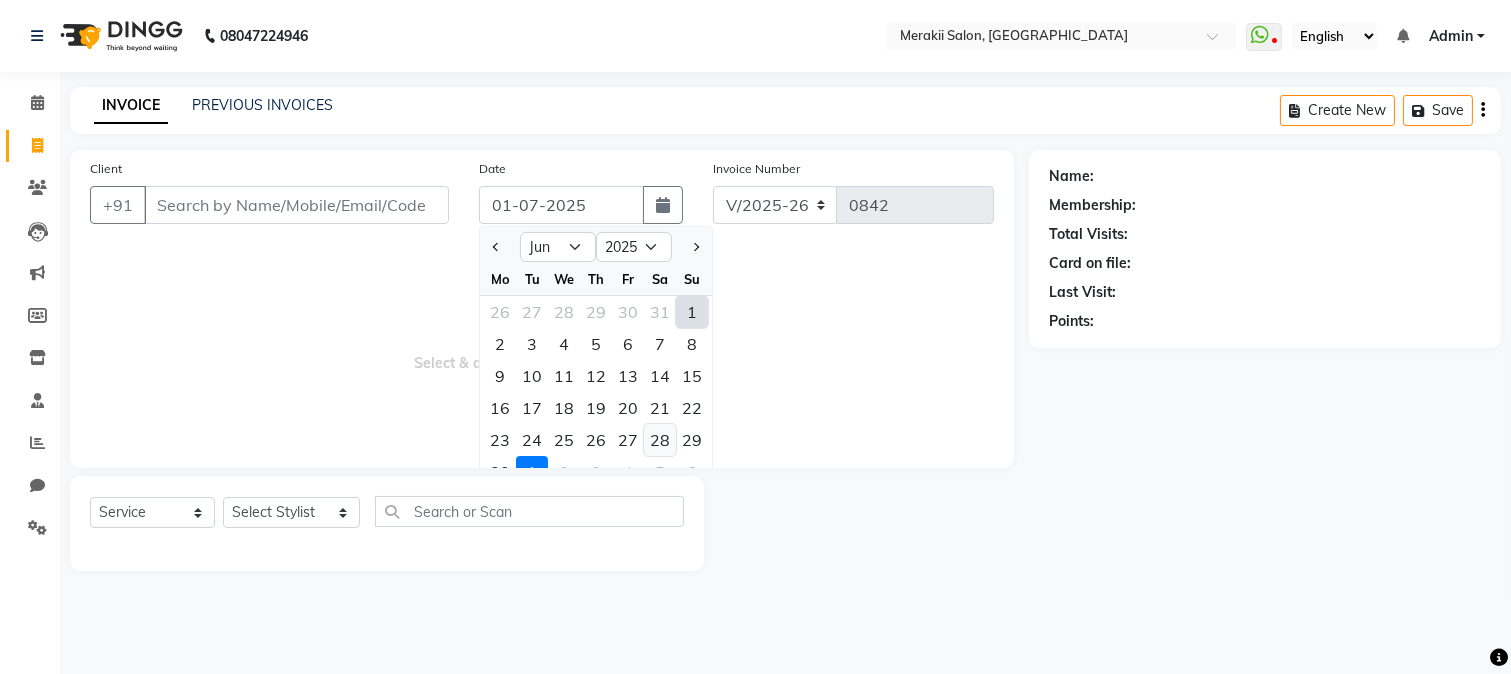 type on "[DATE]" 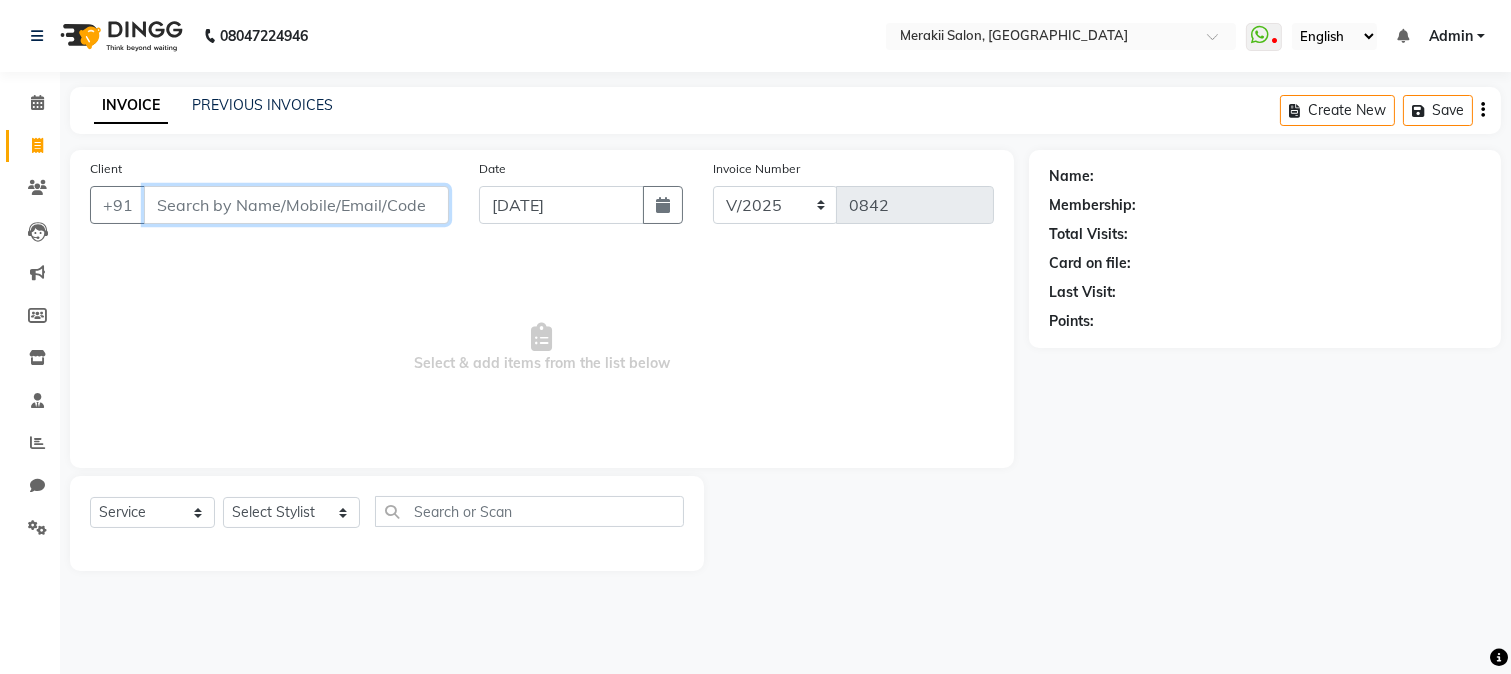 click on "Client" at bounding box center [296, 205] 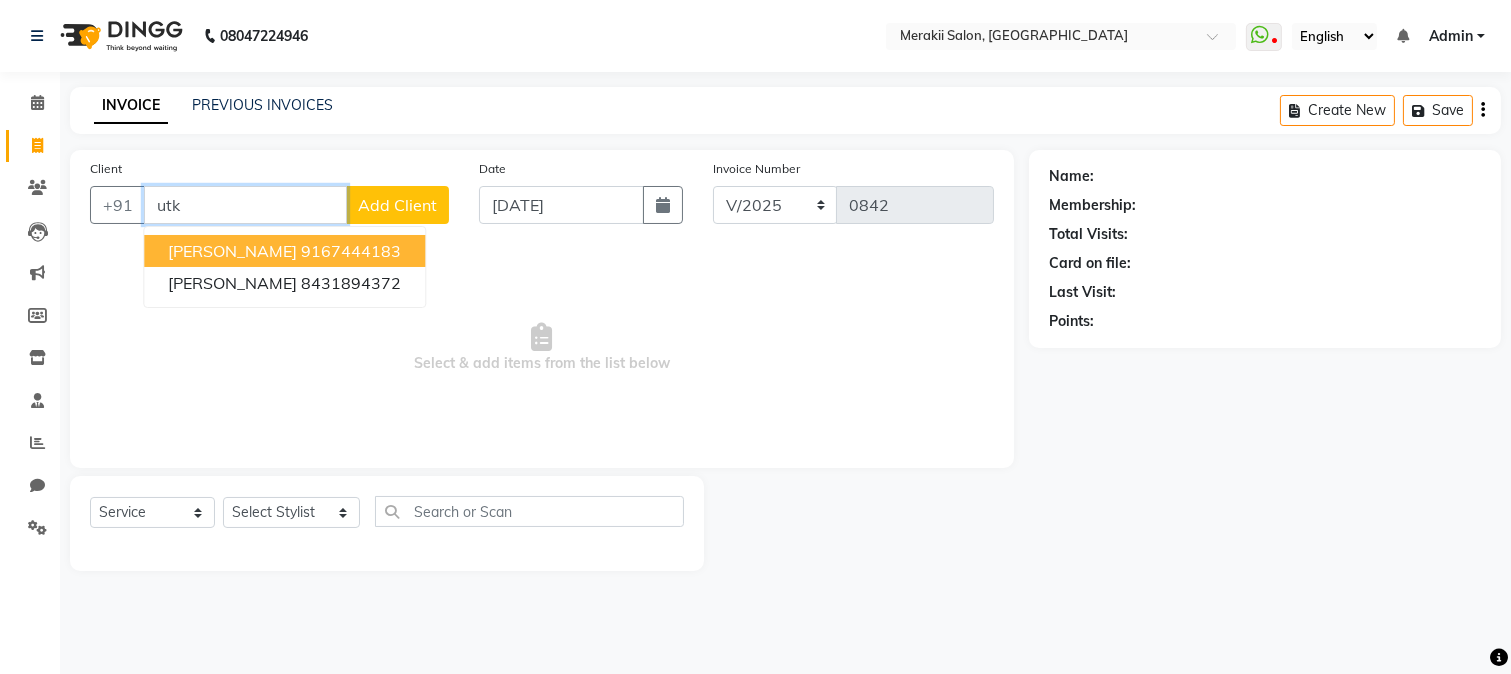 click on "[PERSON_NAME]  9167444183" at bounding box center [284, 251] 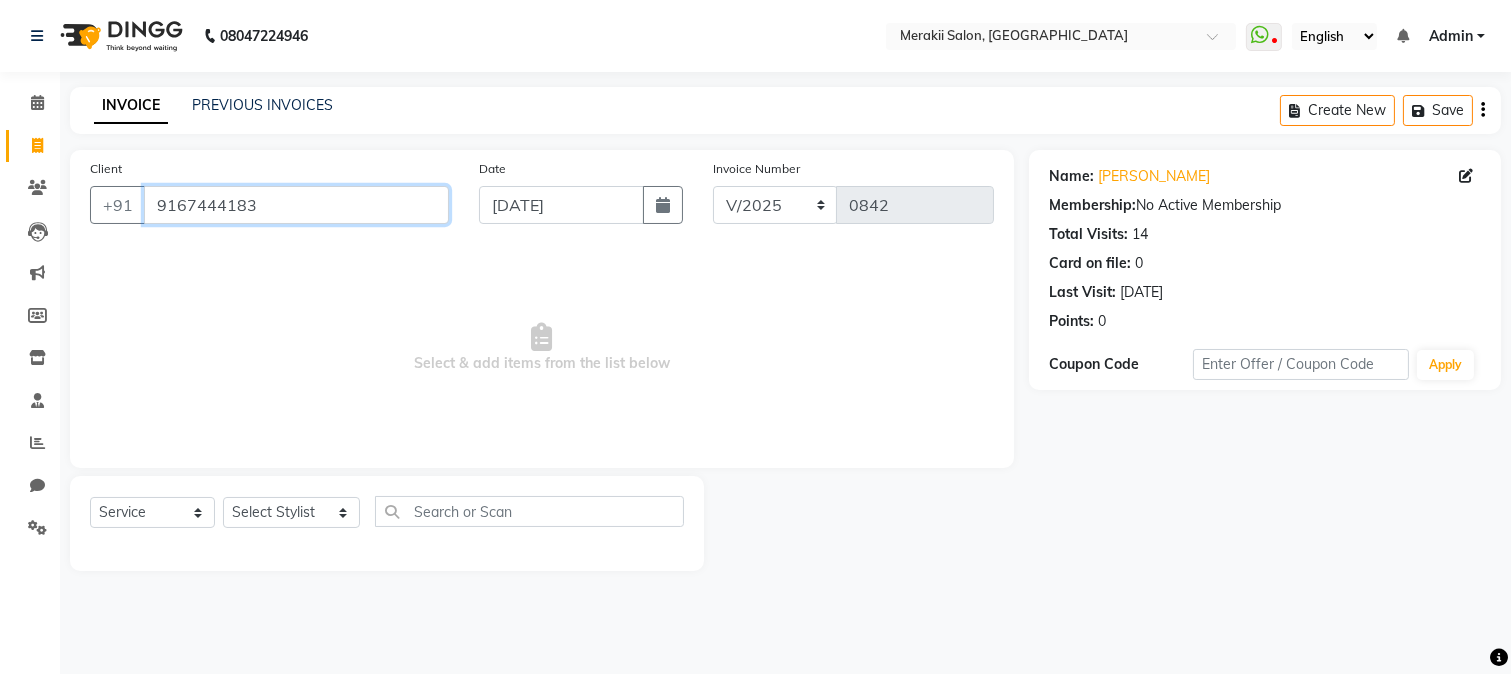 click on "9167444183" at bounding box center [296, 205] 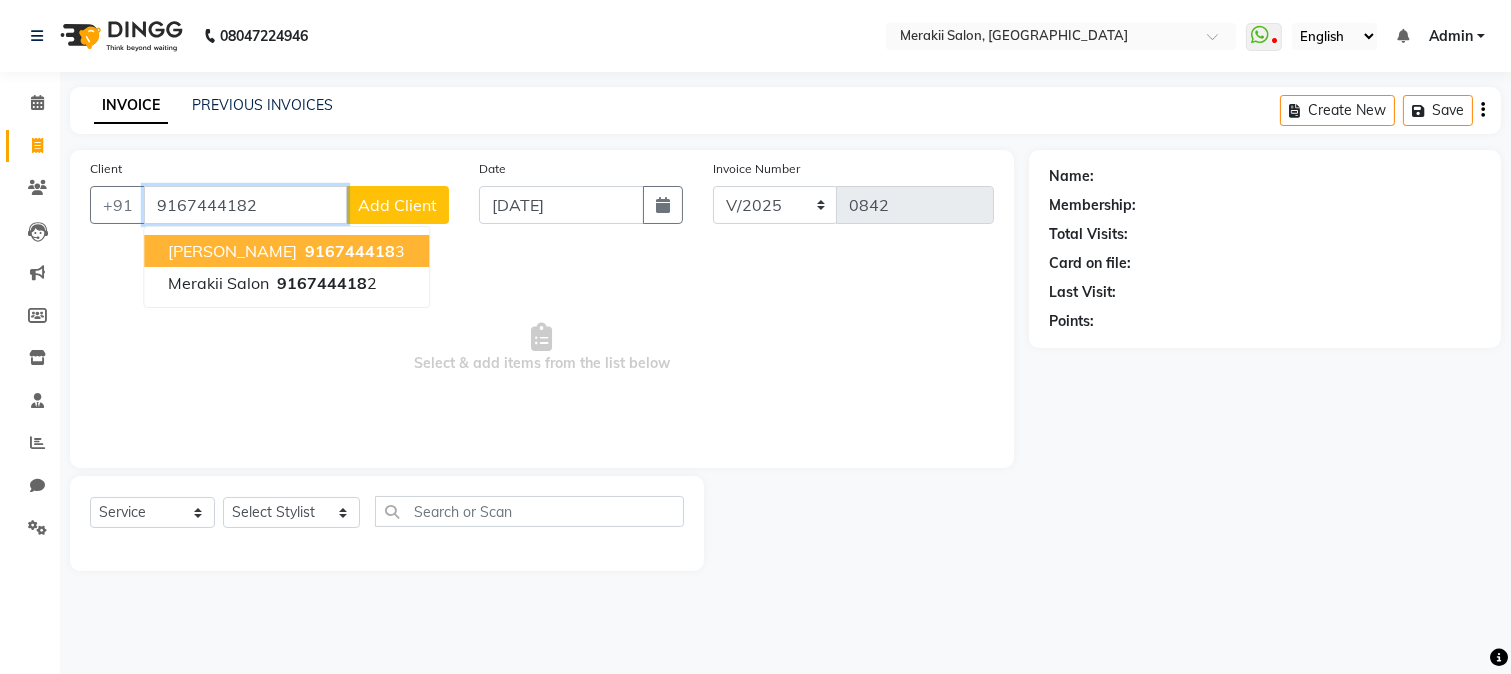 type on "9167444182" 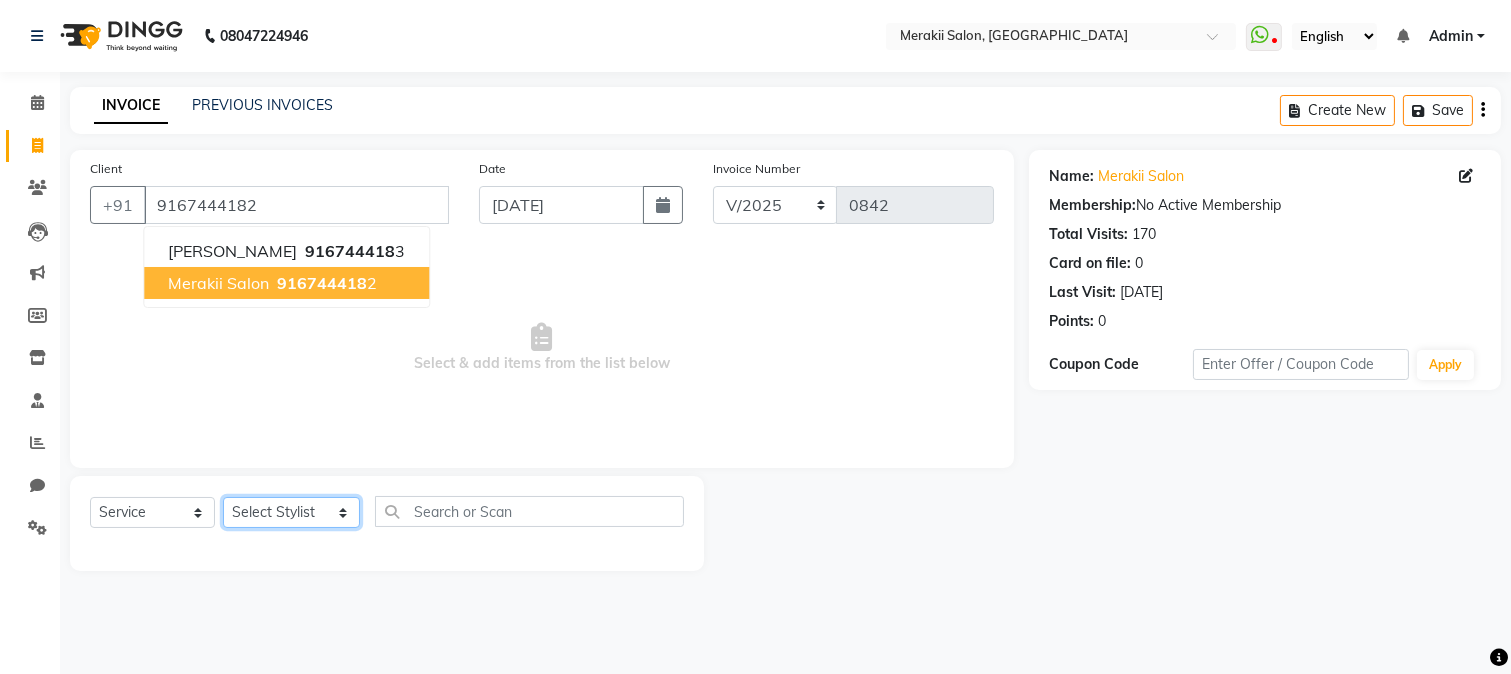 click on "Select Stylist [PERSON_NAME] [PERSON_NAME] Bhul [MEDICAL_DATA][PERSON_NAME] [PERSON_NAME] [PERSON_NAME]" 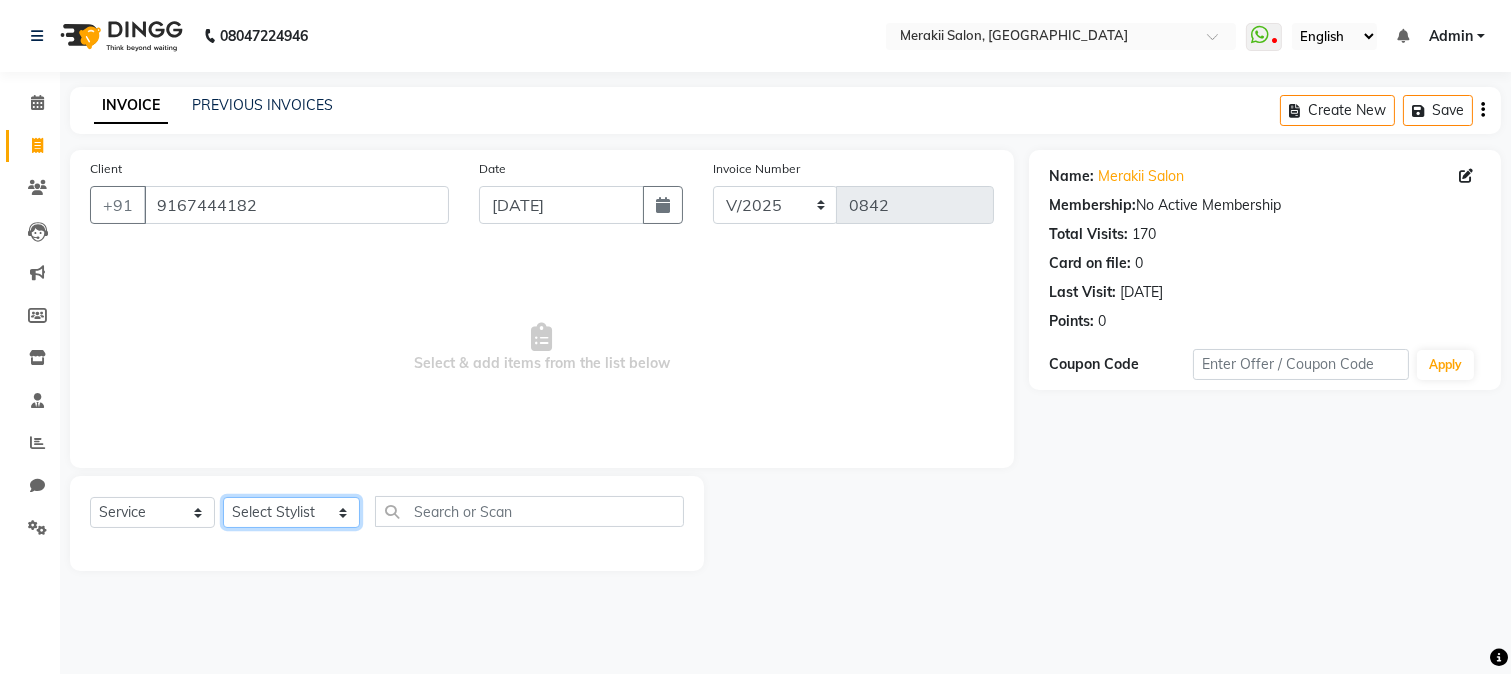 select on "74850" 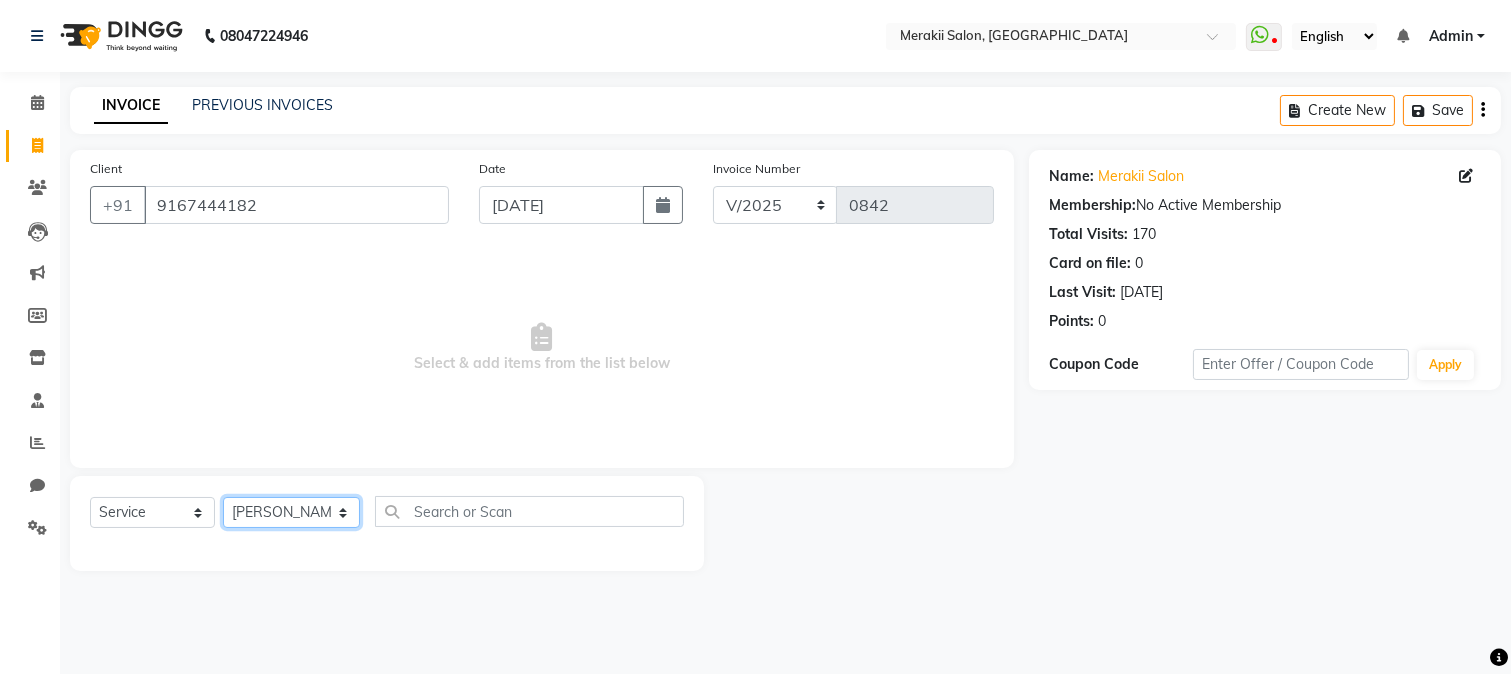 click on "Select Stylist [PERSON_NAME] [PERSON_NAME] Bhul [MEDICAL_DATA][PERSON_NAME] [PERSON_NAME] [PERSON_NAME]" 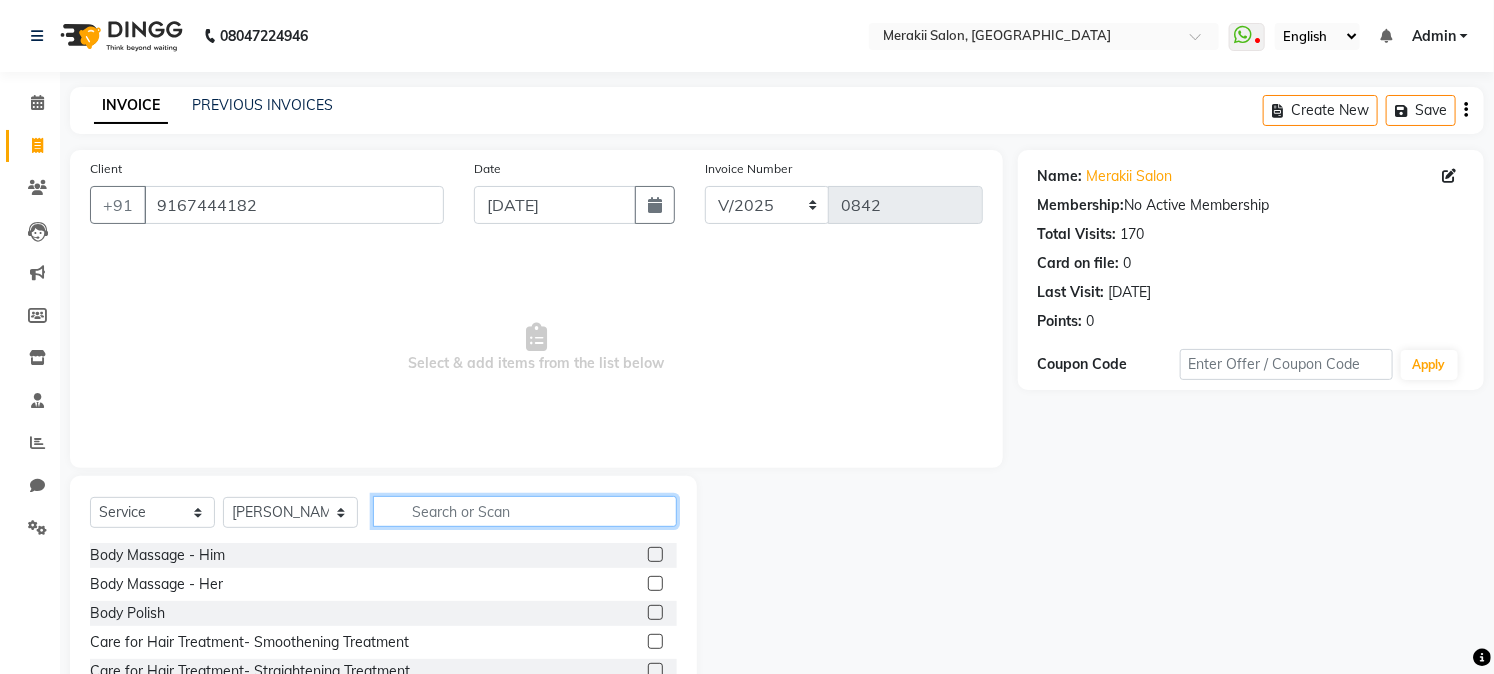 click 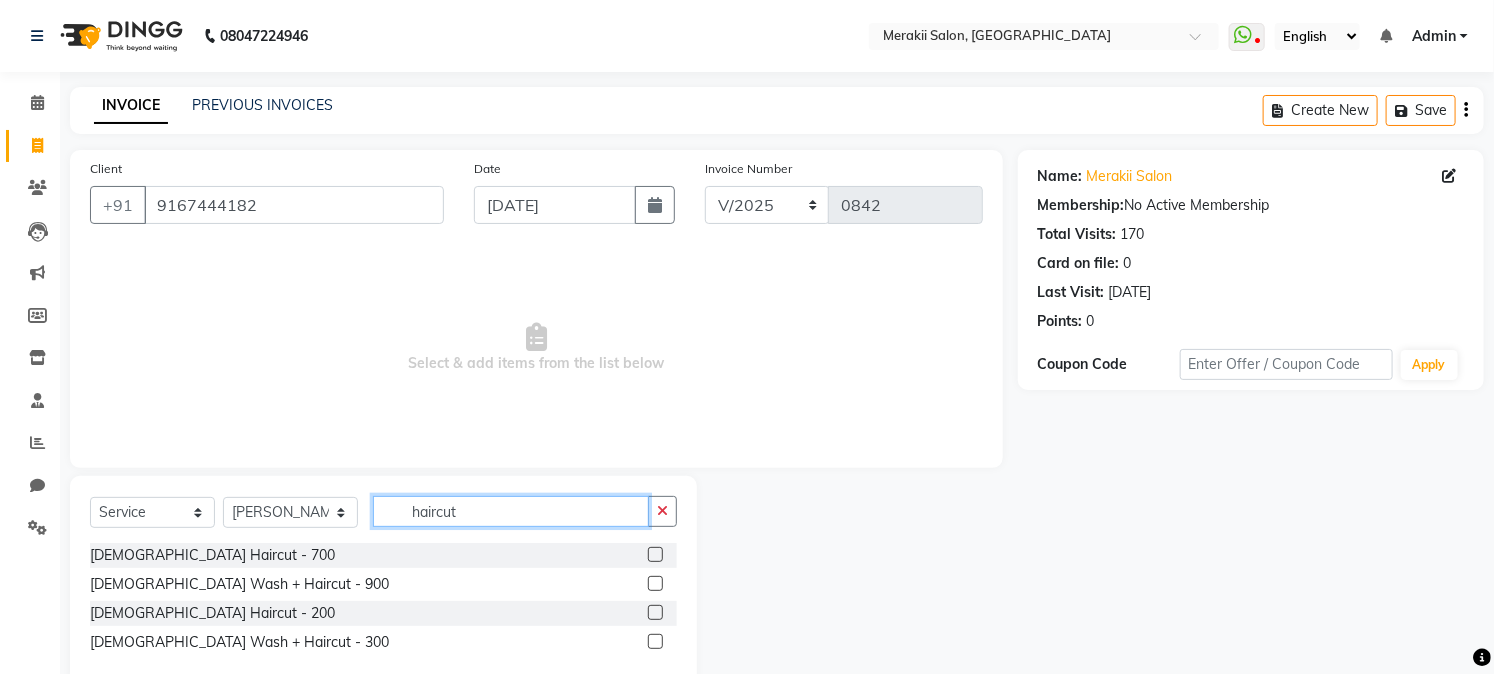 type on "haircut" 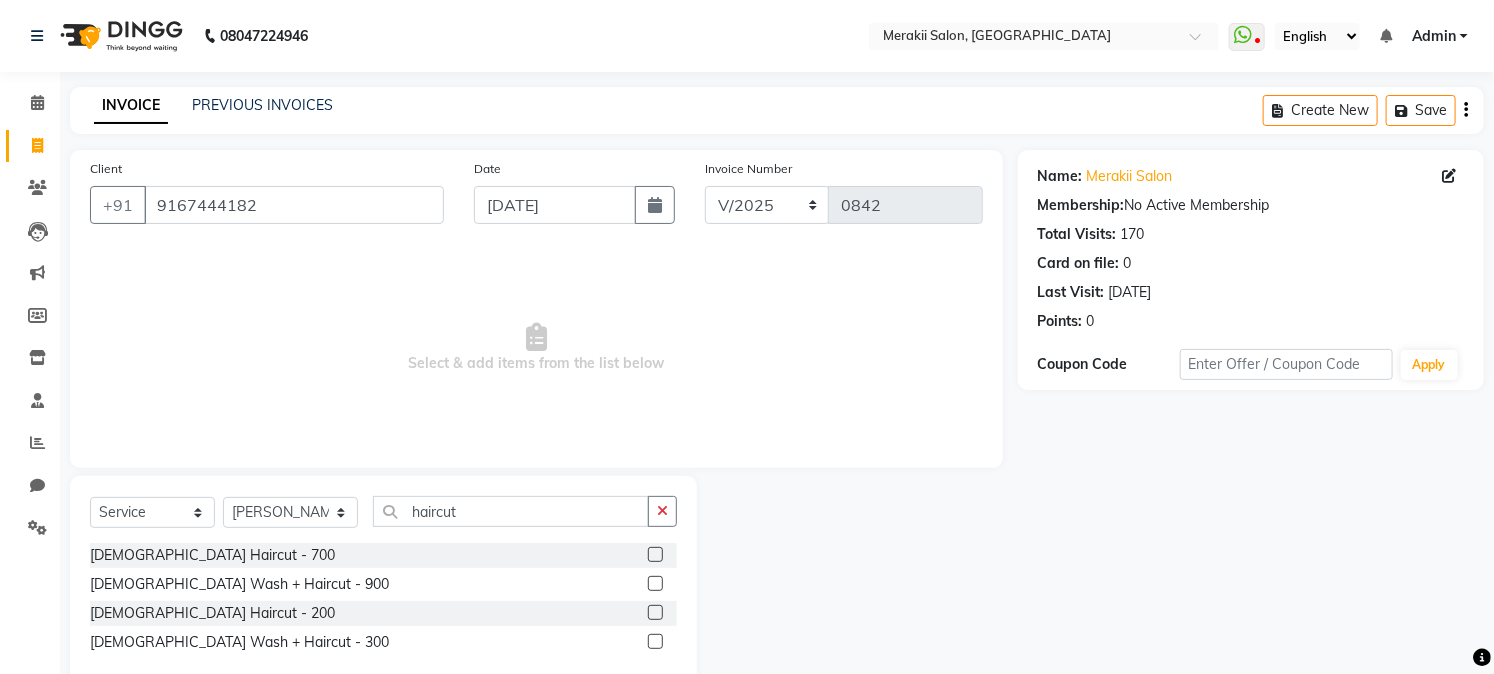 click 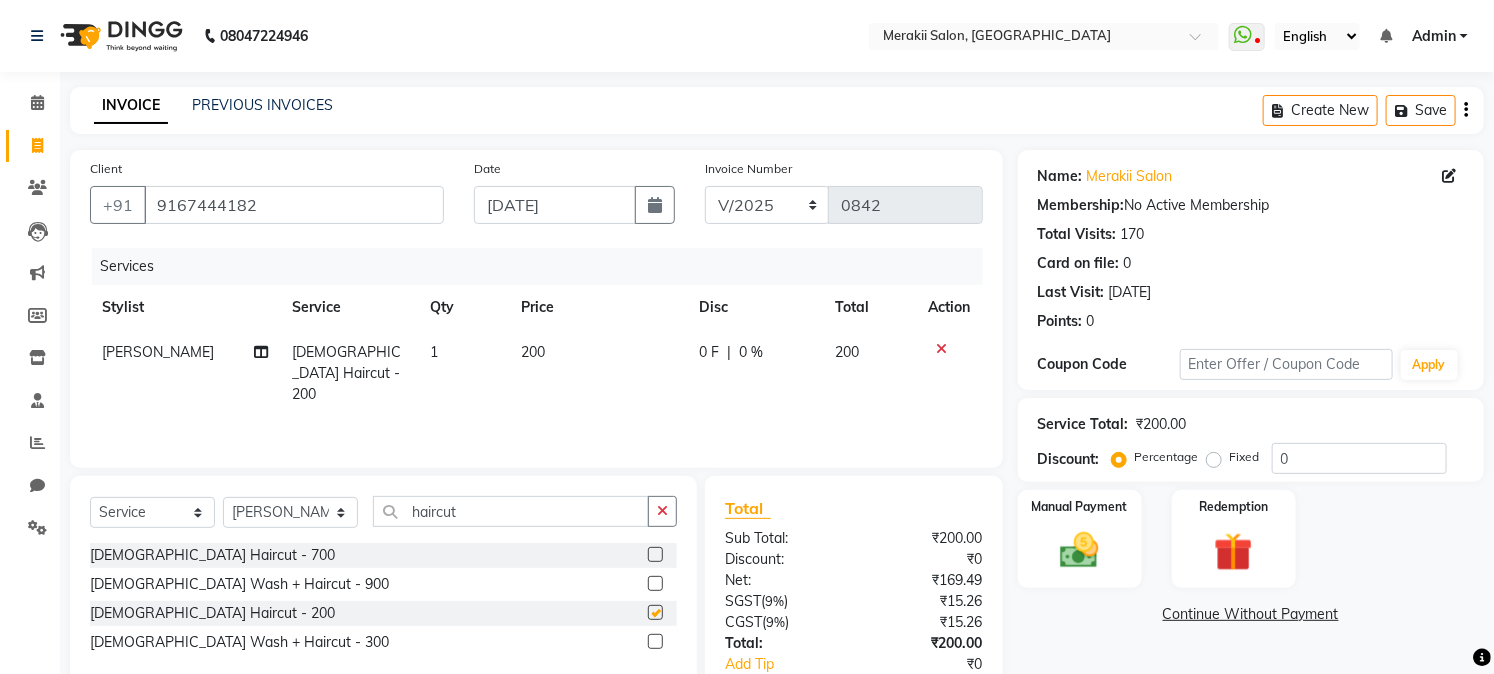checkbox on "false" 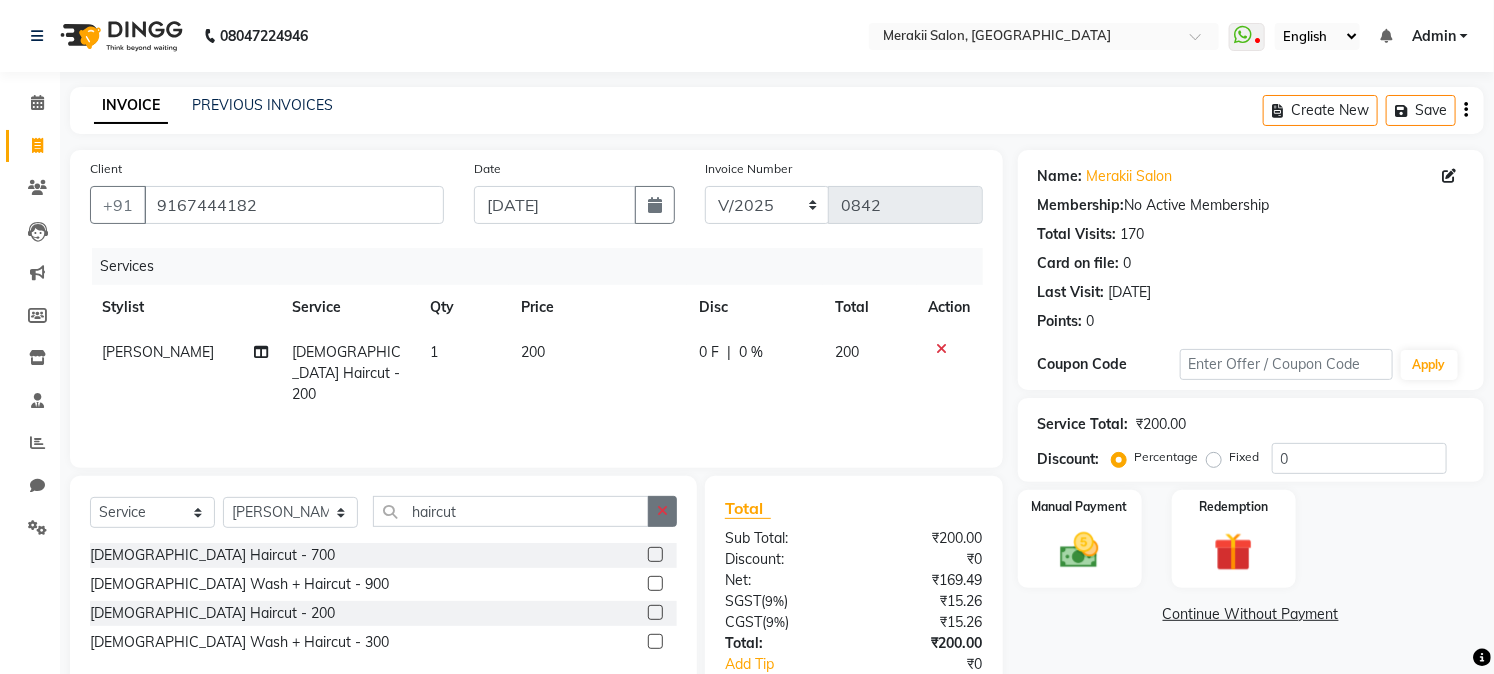 click 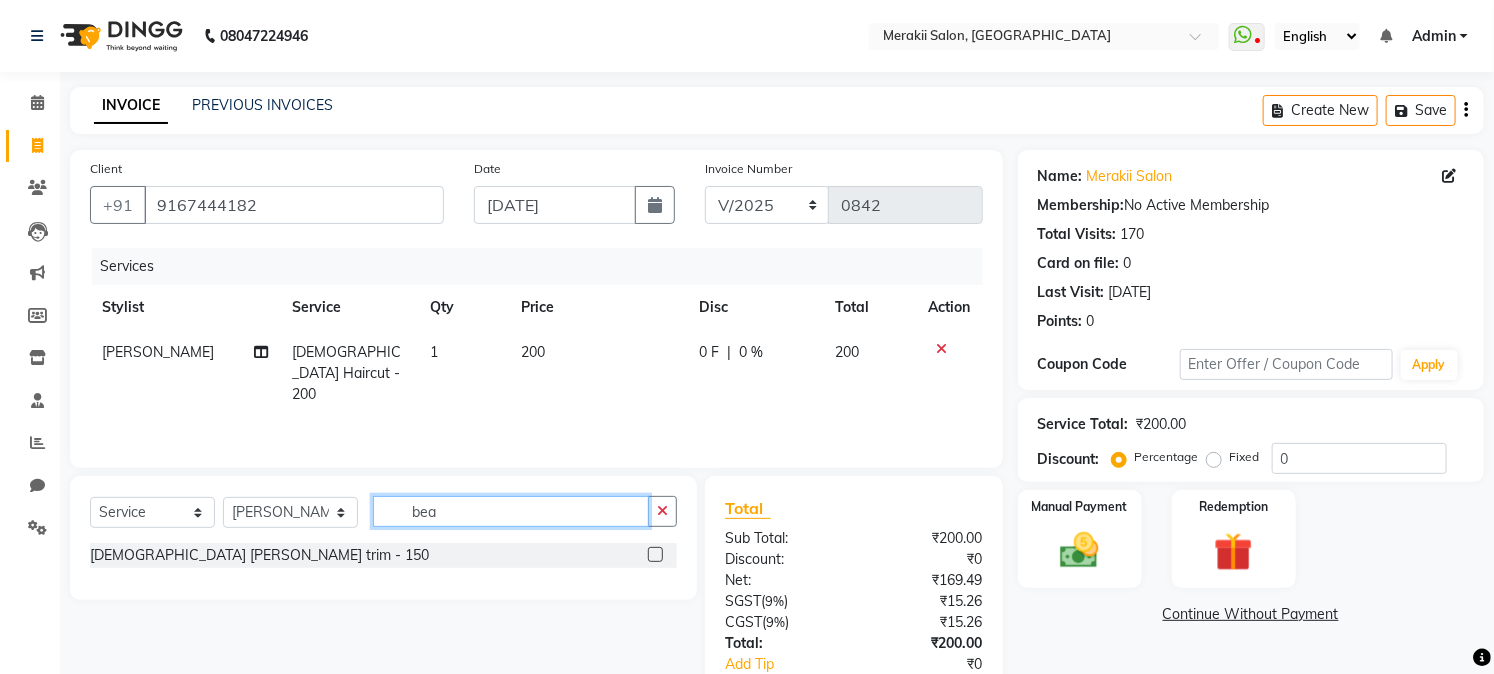 type on "bea" 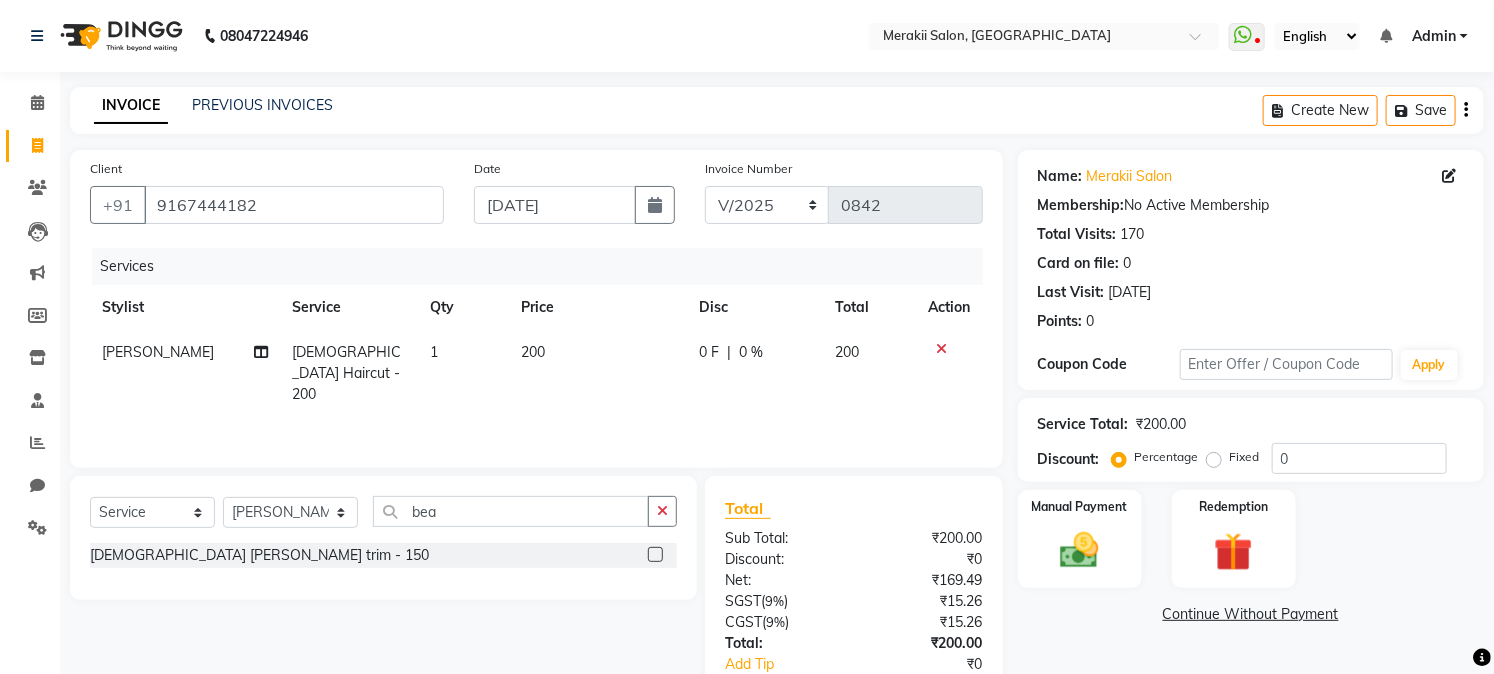 click 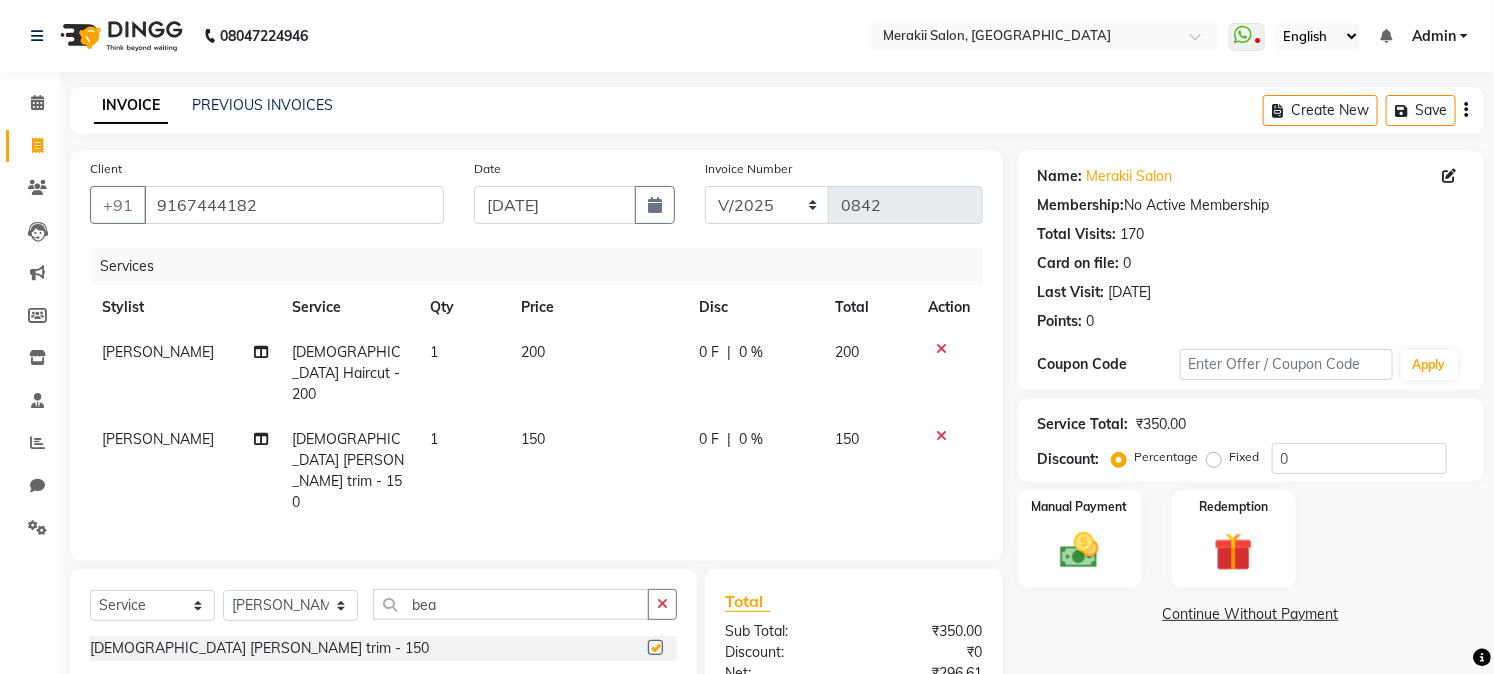 checkbox on "false" 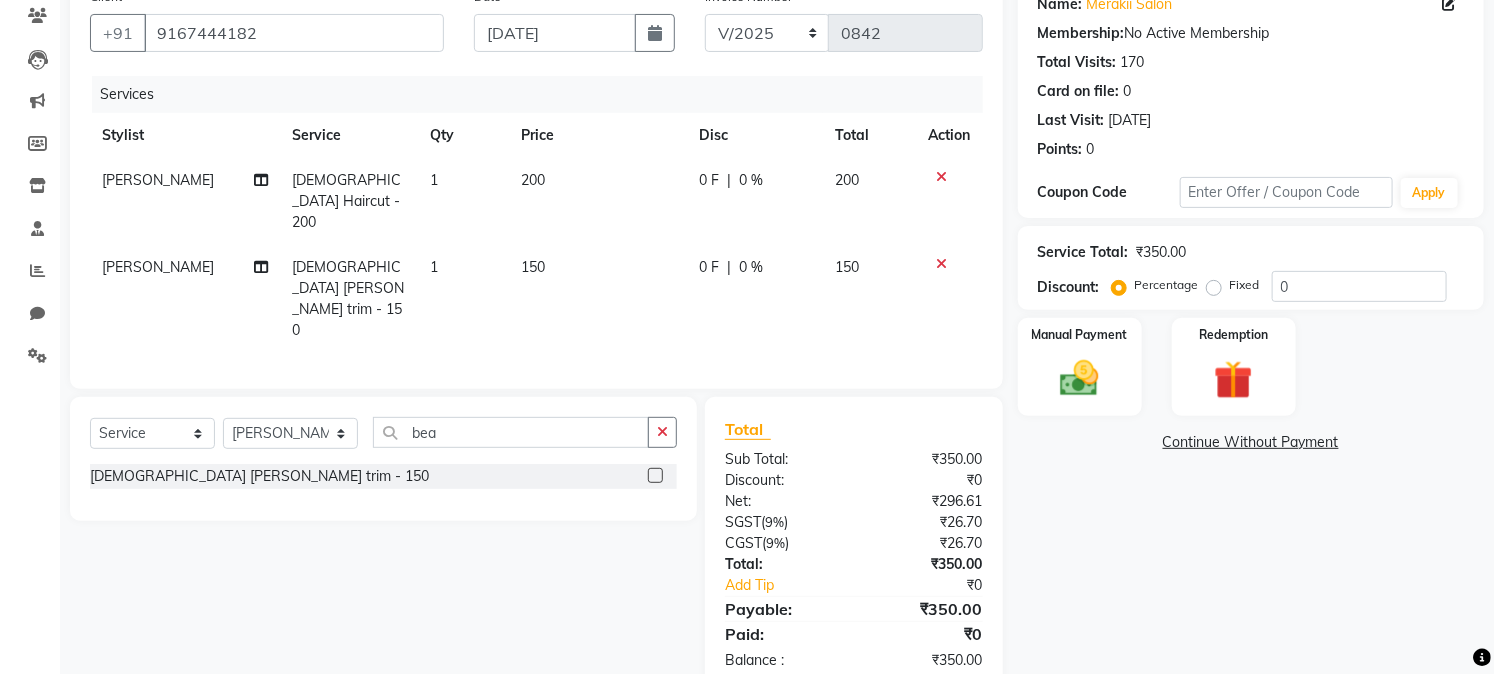 scroll, scrollTop: 0, scrollLeft: 0, axis: both 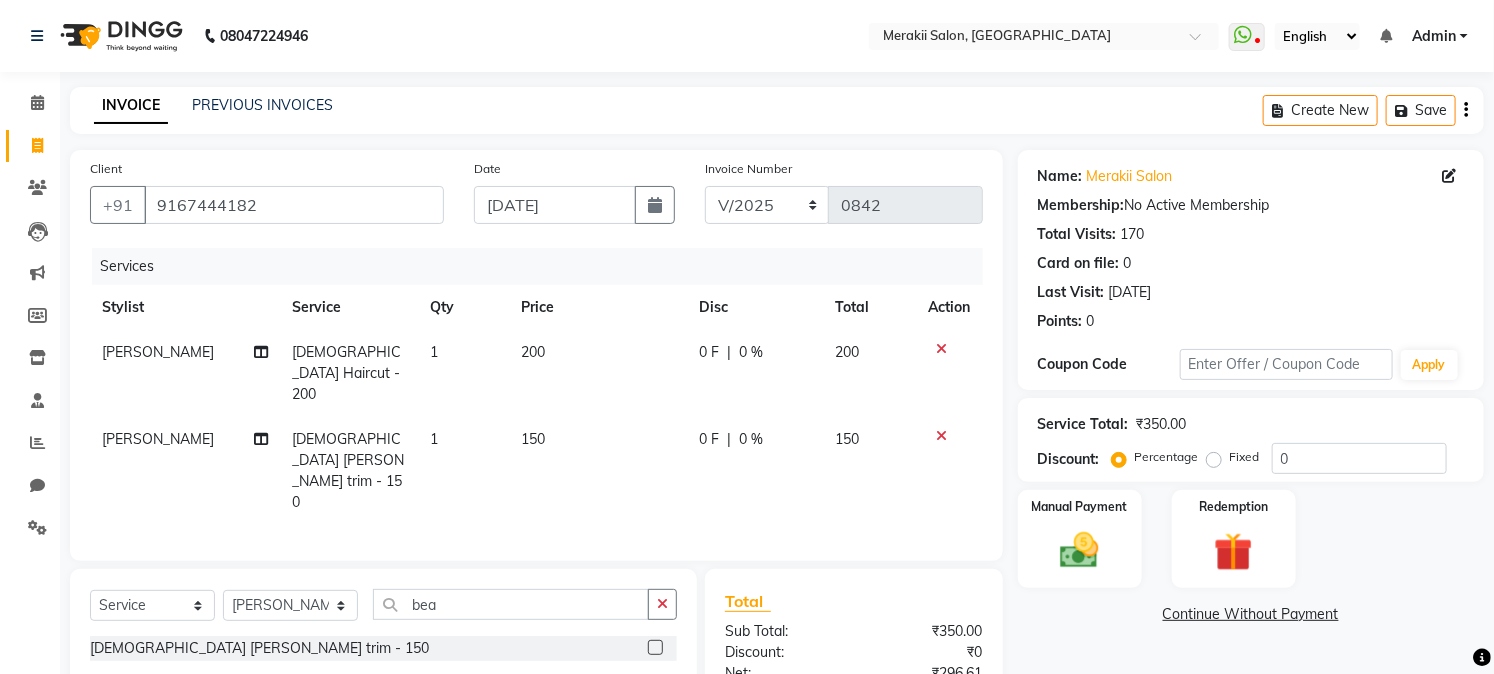 click 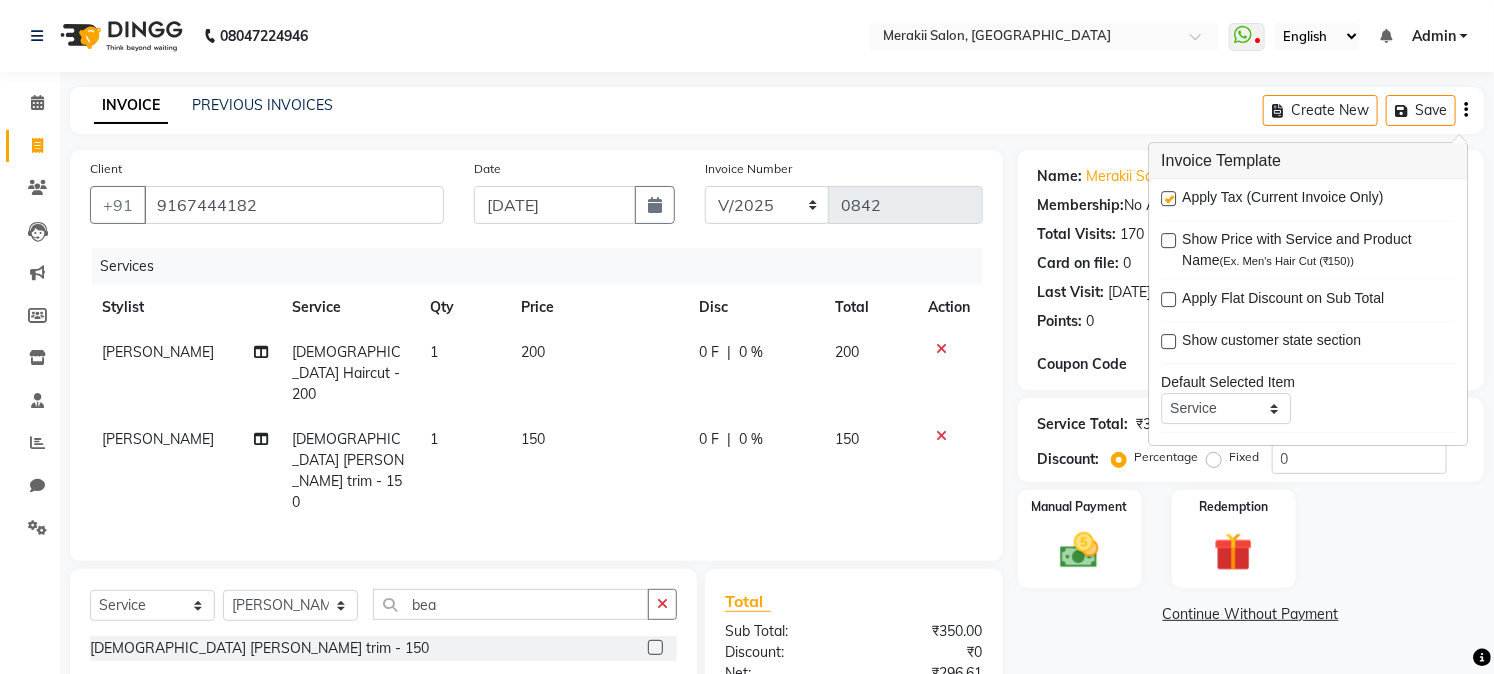 click at bounding box center [1168, 198] 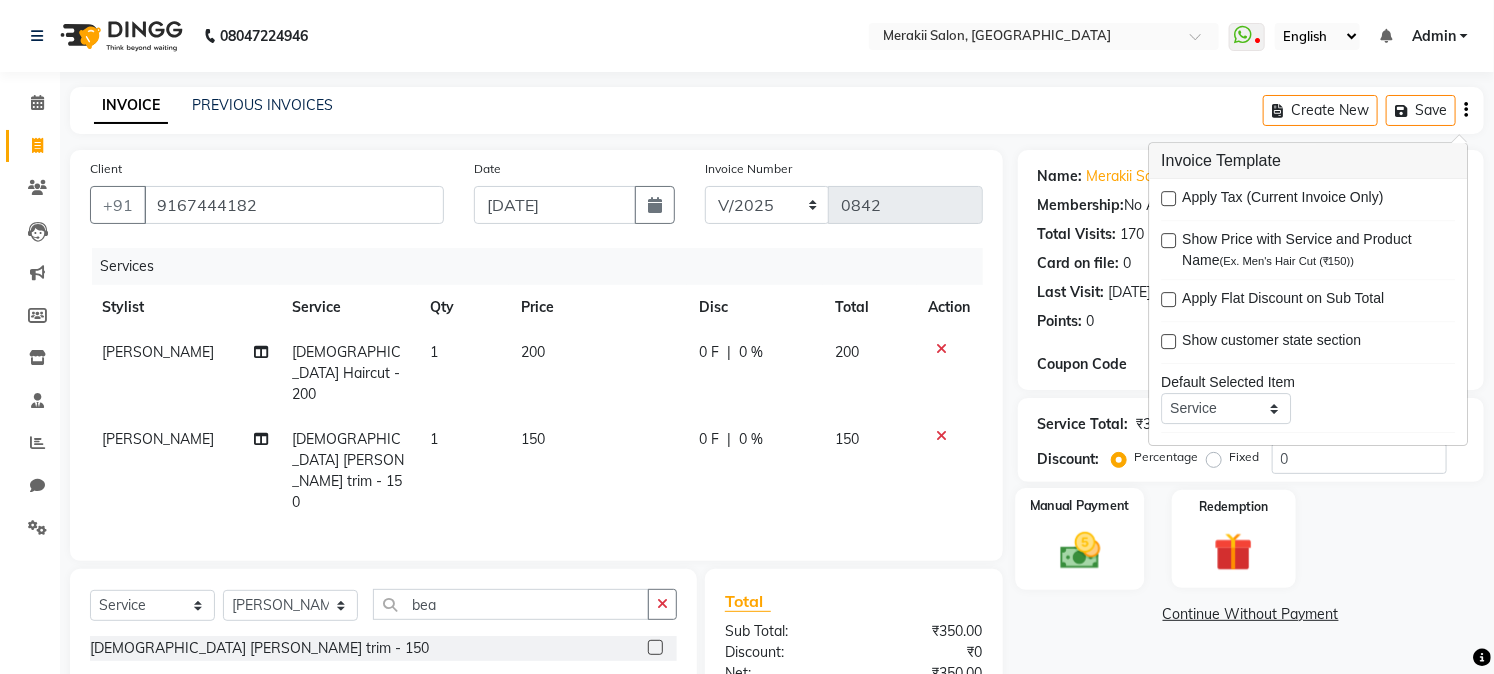click on "Manual Payment" 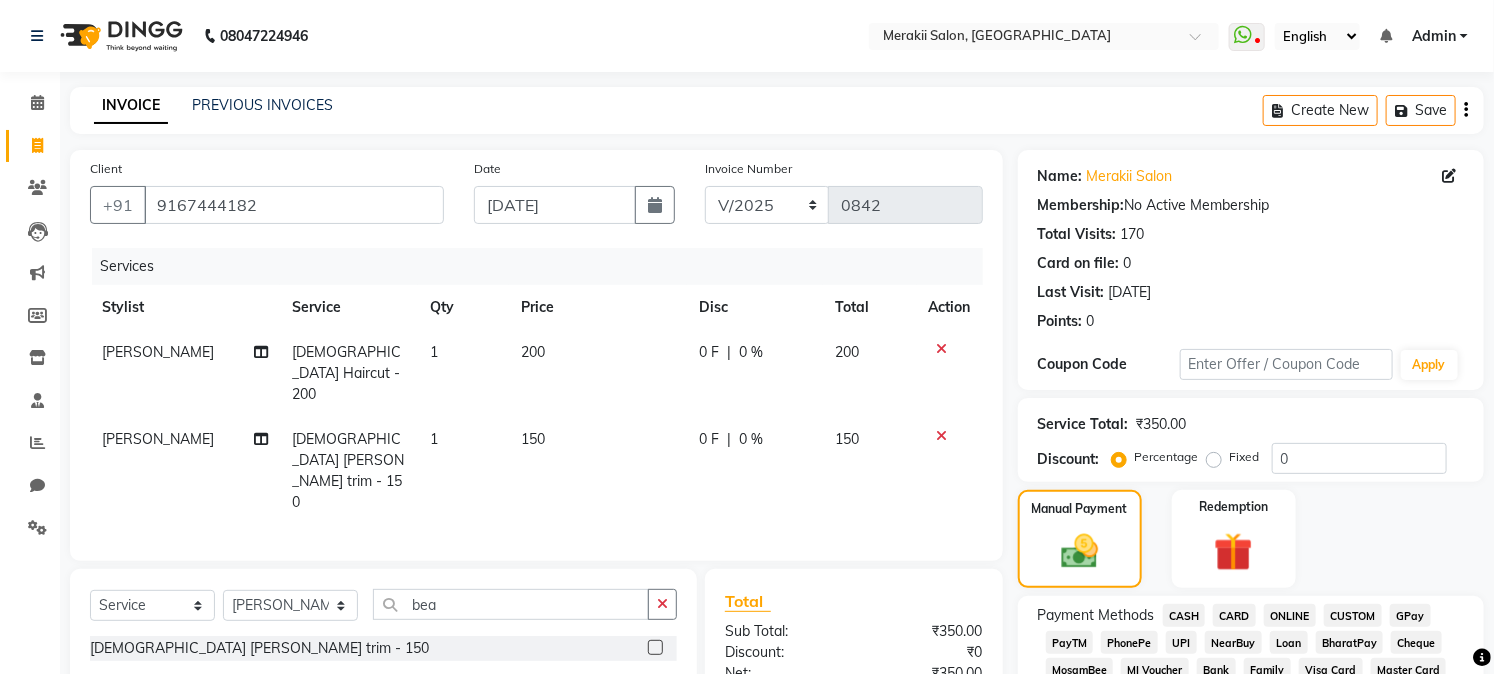 click on "CASH" 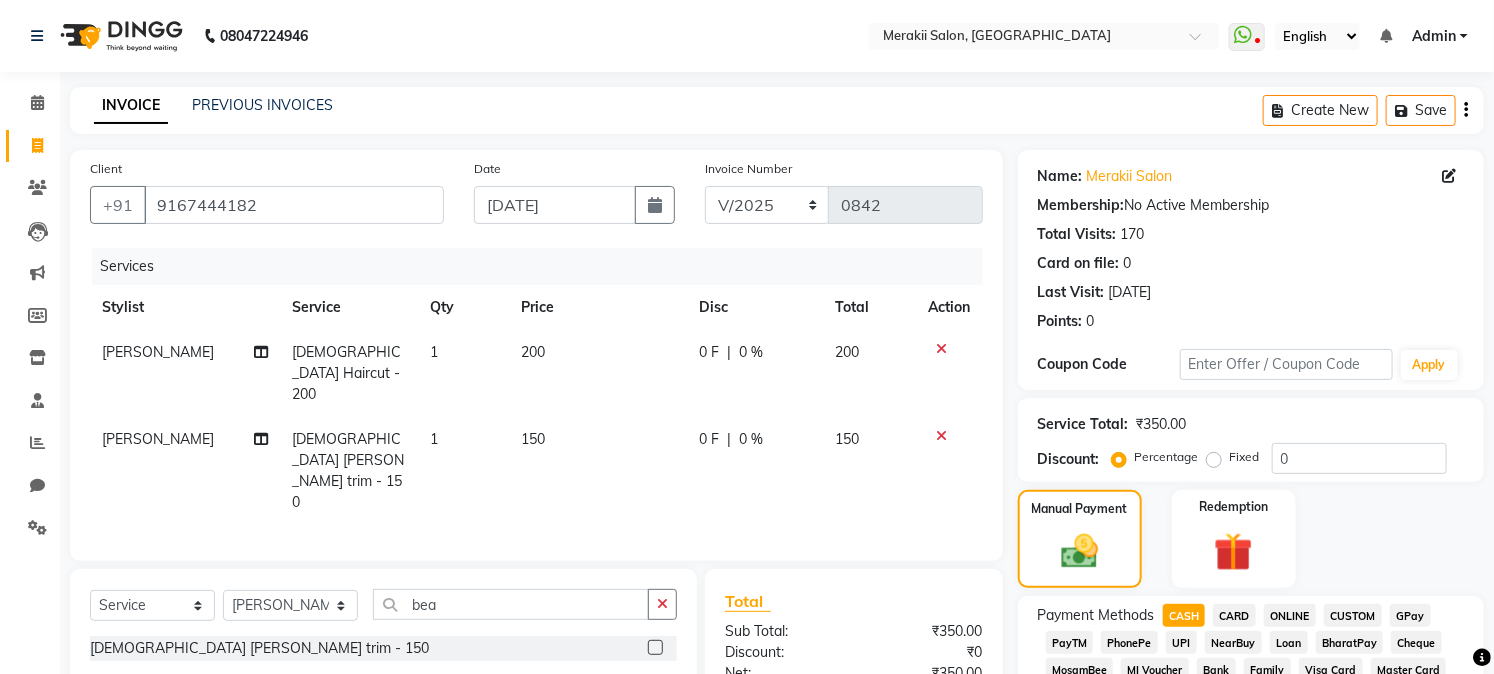 scroll, scrollTop: 590, scrollLeft: 0, axis: vertical 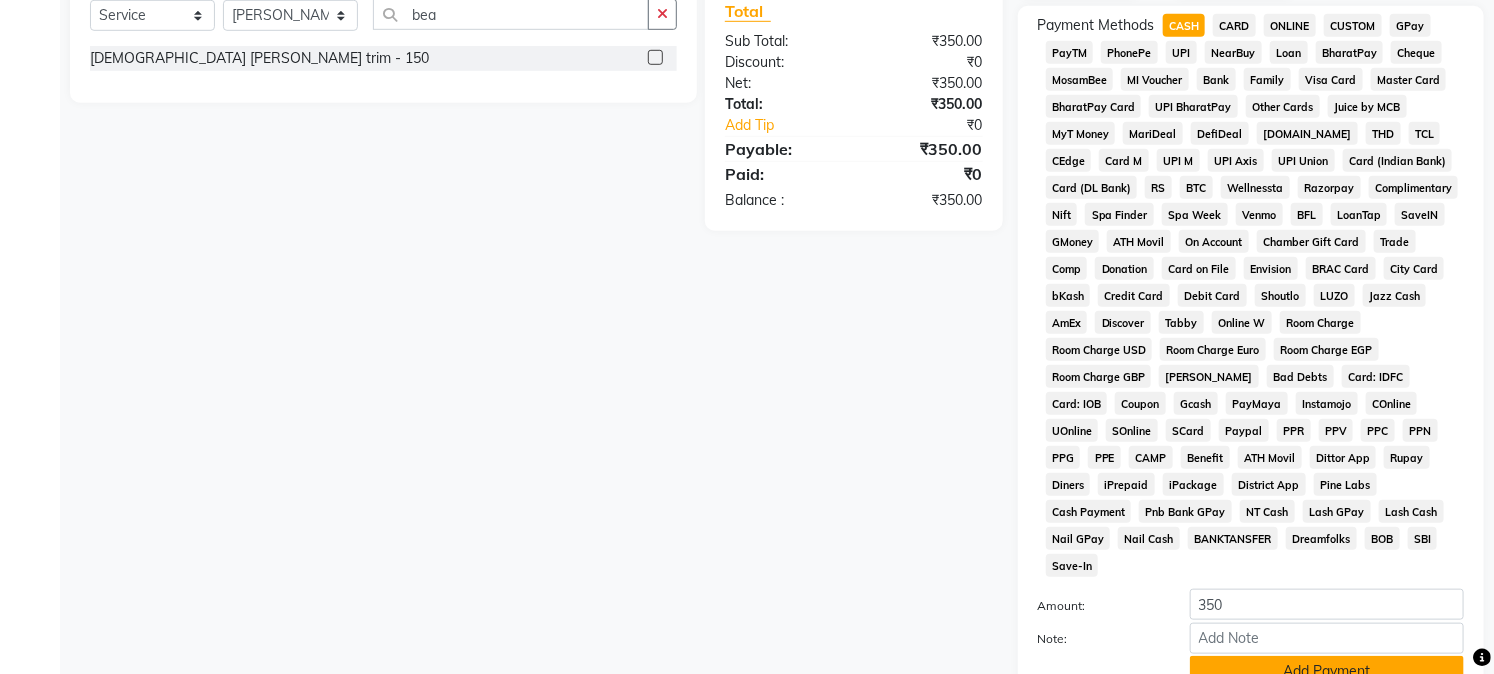 click on "Add Payment" 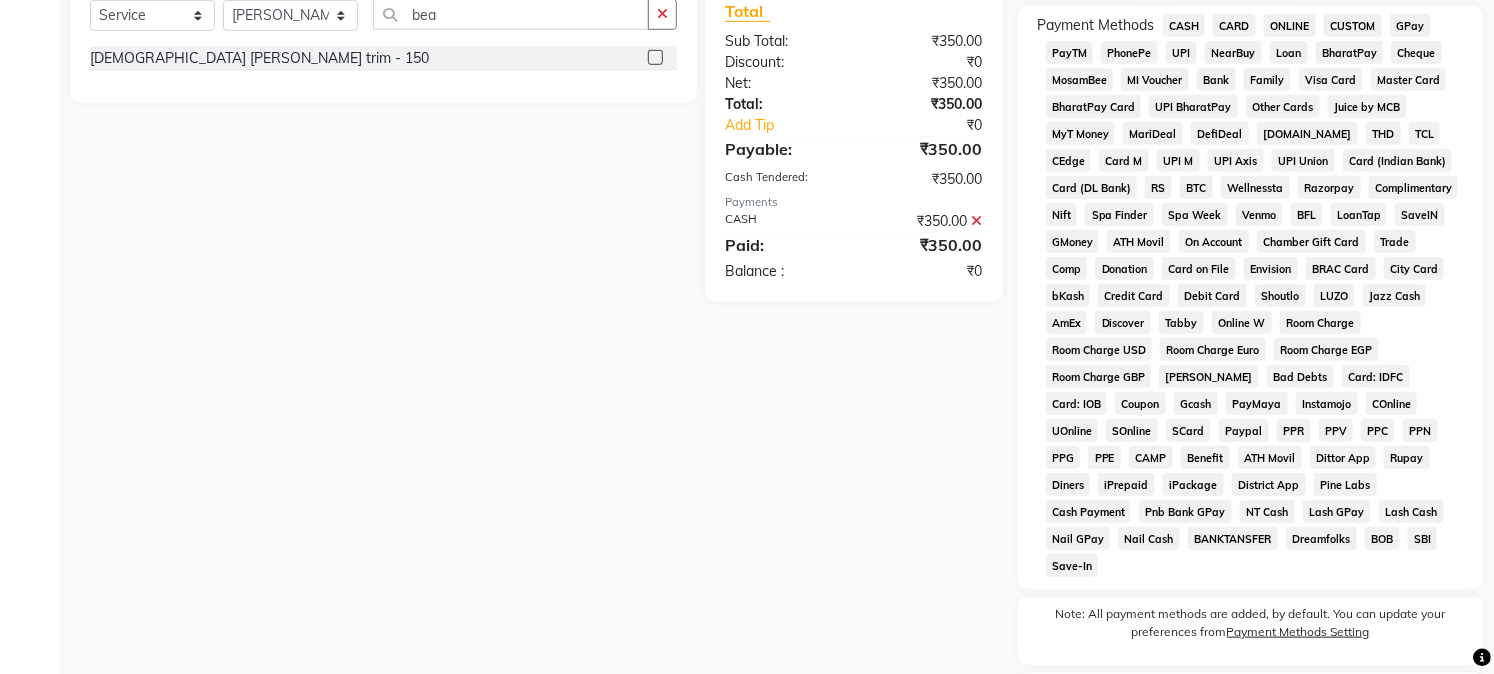 scroll, scrollTop: 742, scrollLeft: 0, axis: vertical 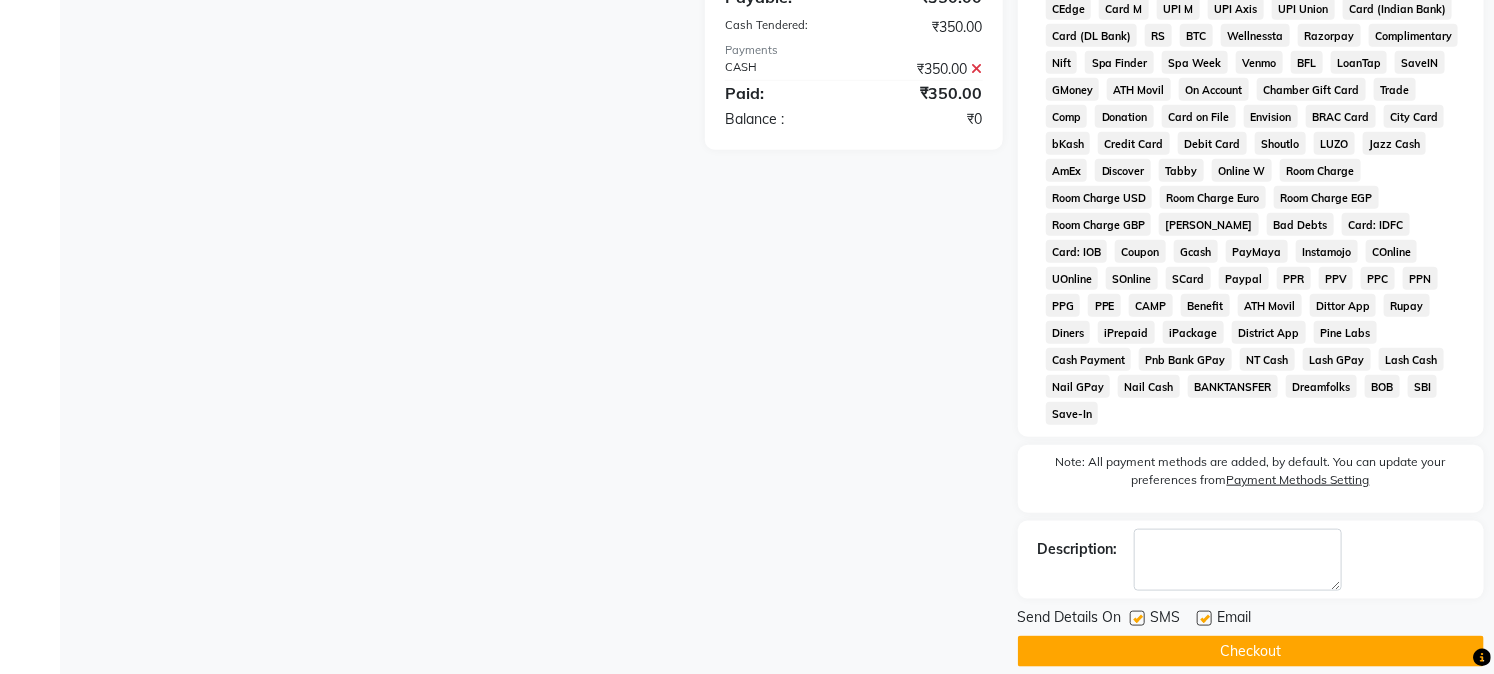 click on "Checkout" 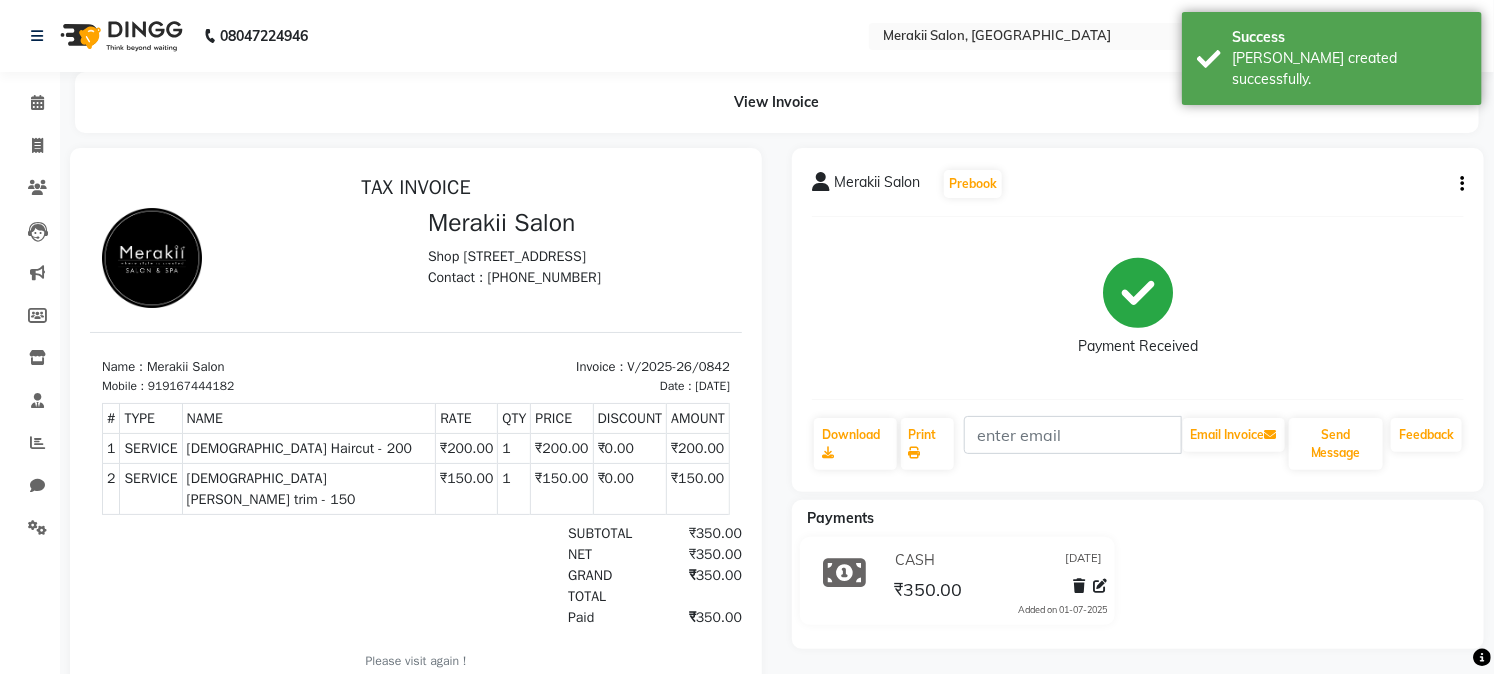 scroll, scrollTop: 0, scrollLeft: 0, axis: both 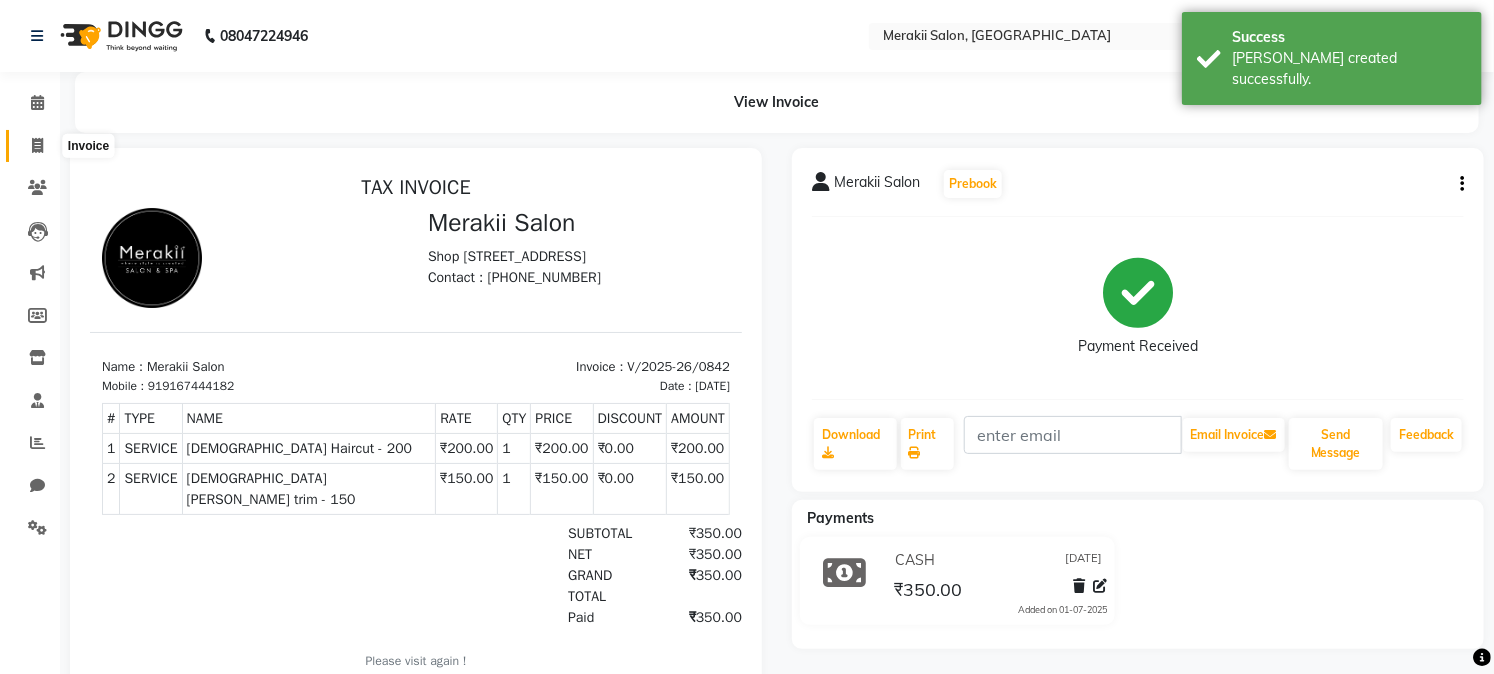 click 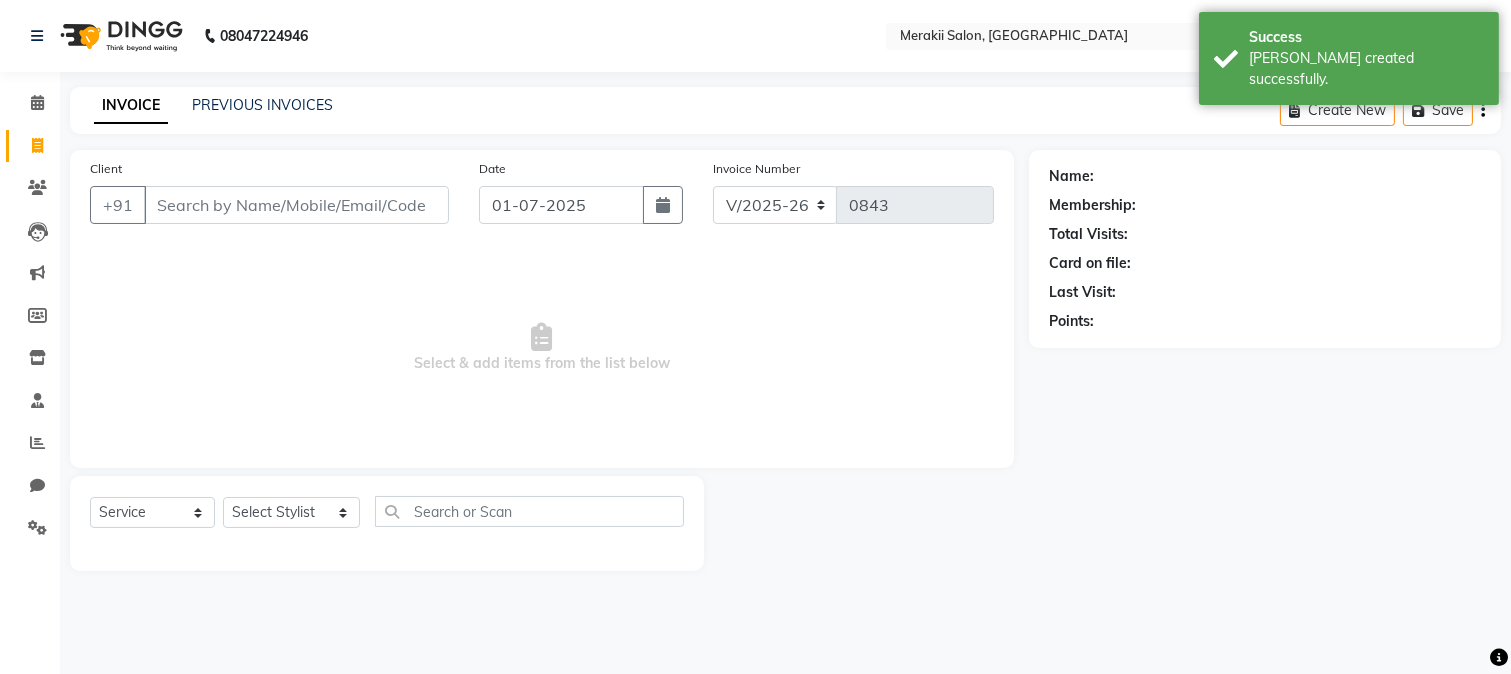 click on "Date [DATE]" 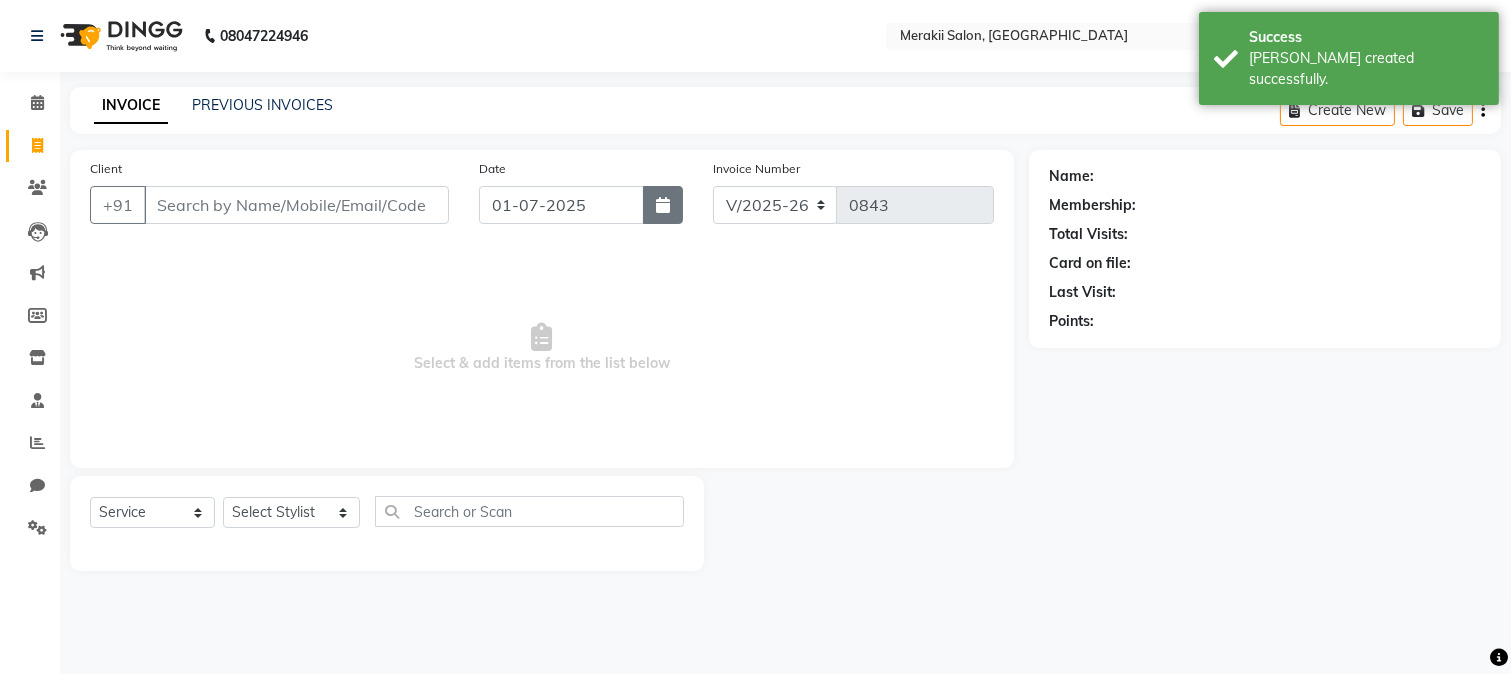 click 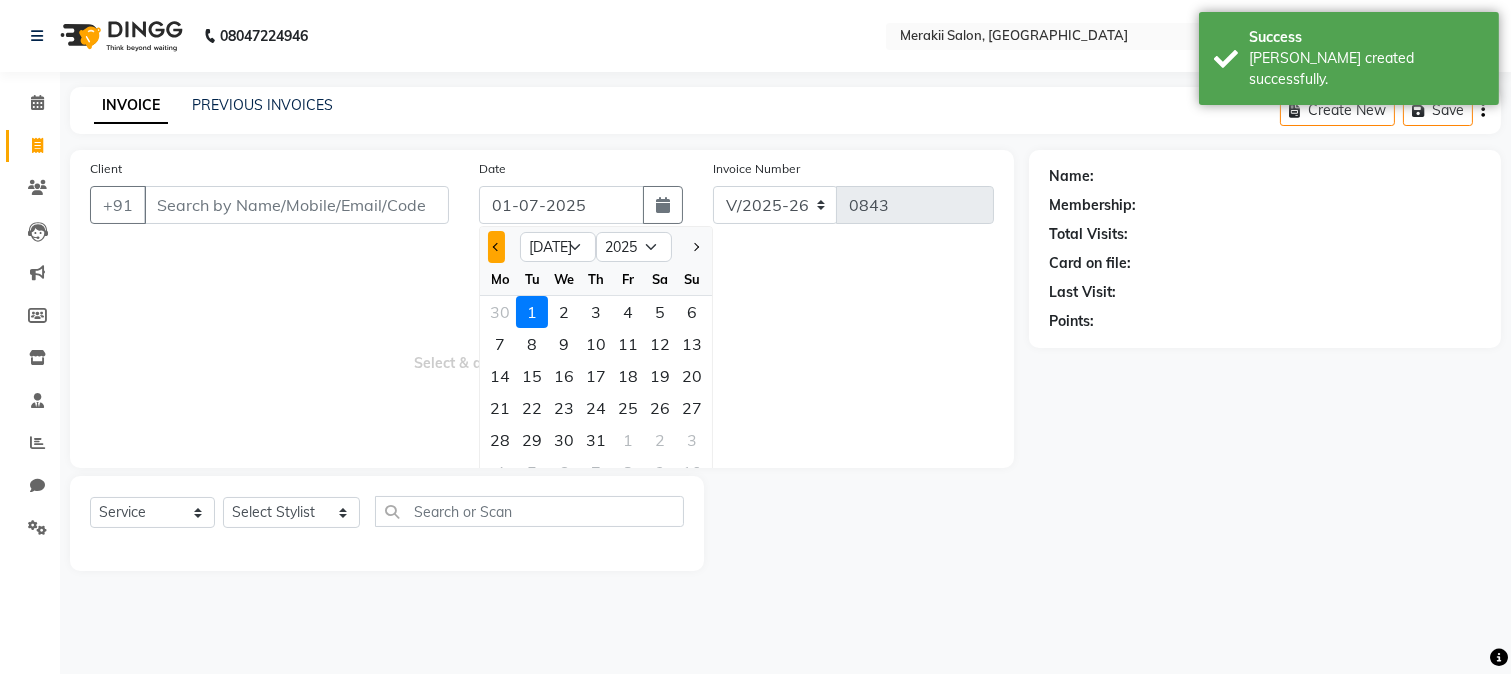 click 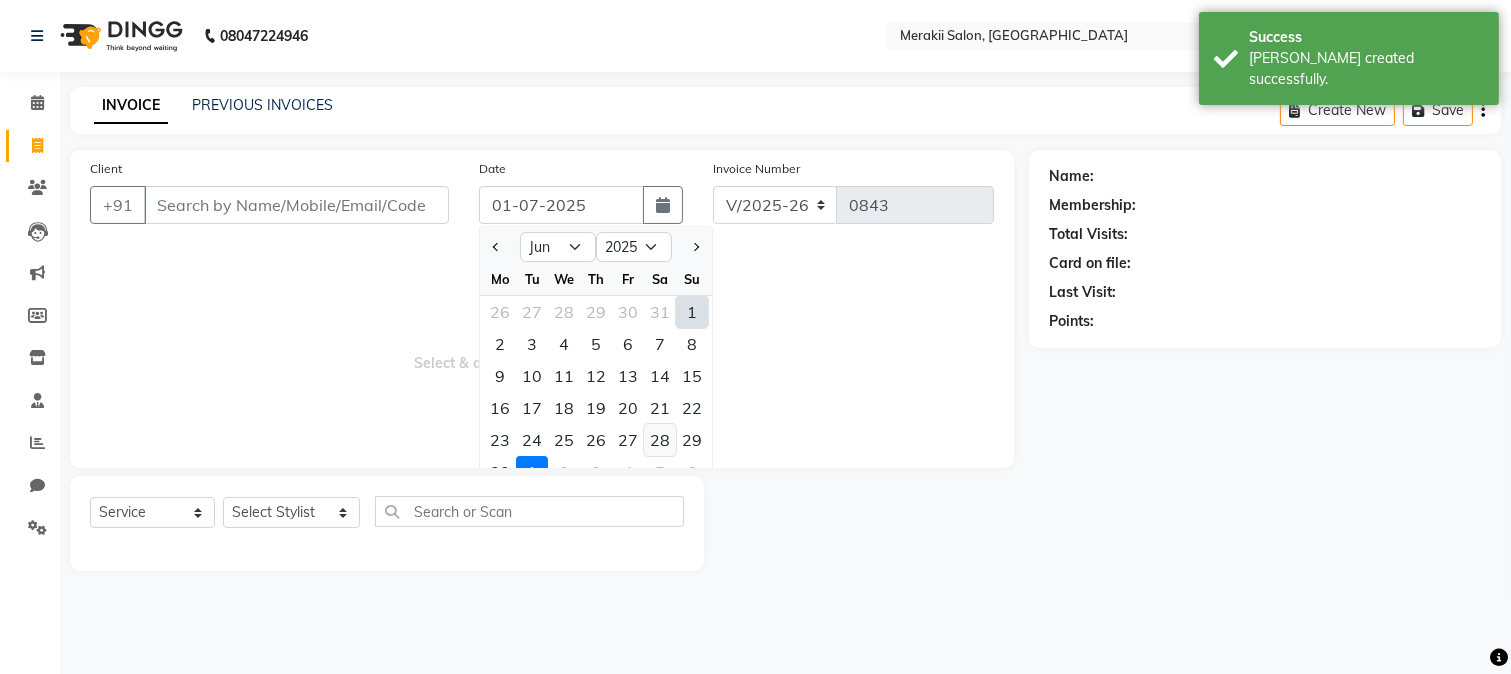 click on "28" 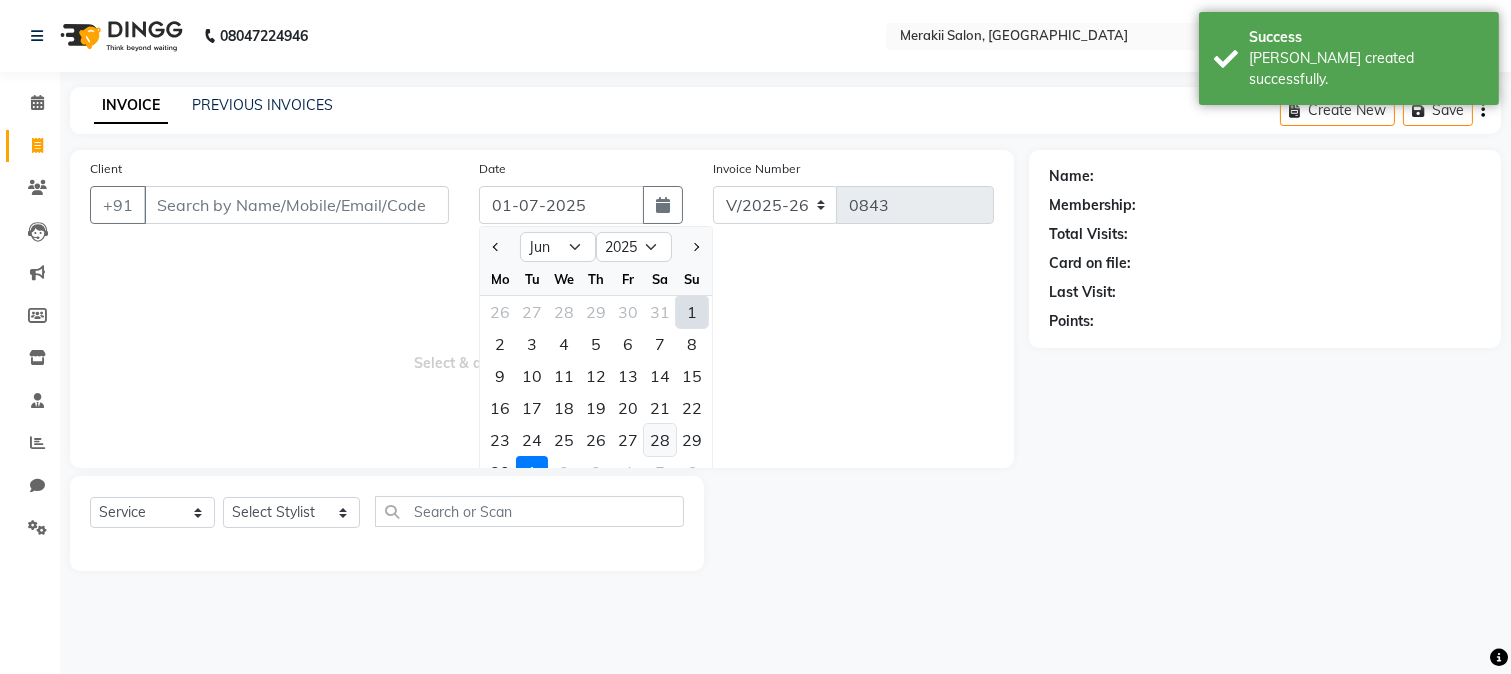 type on "[DATE]" 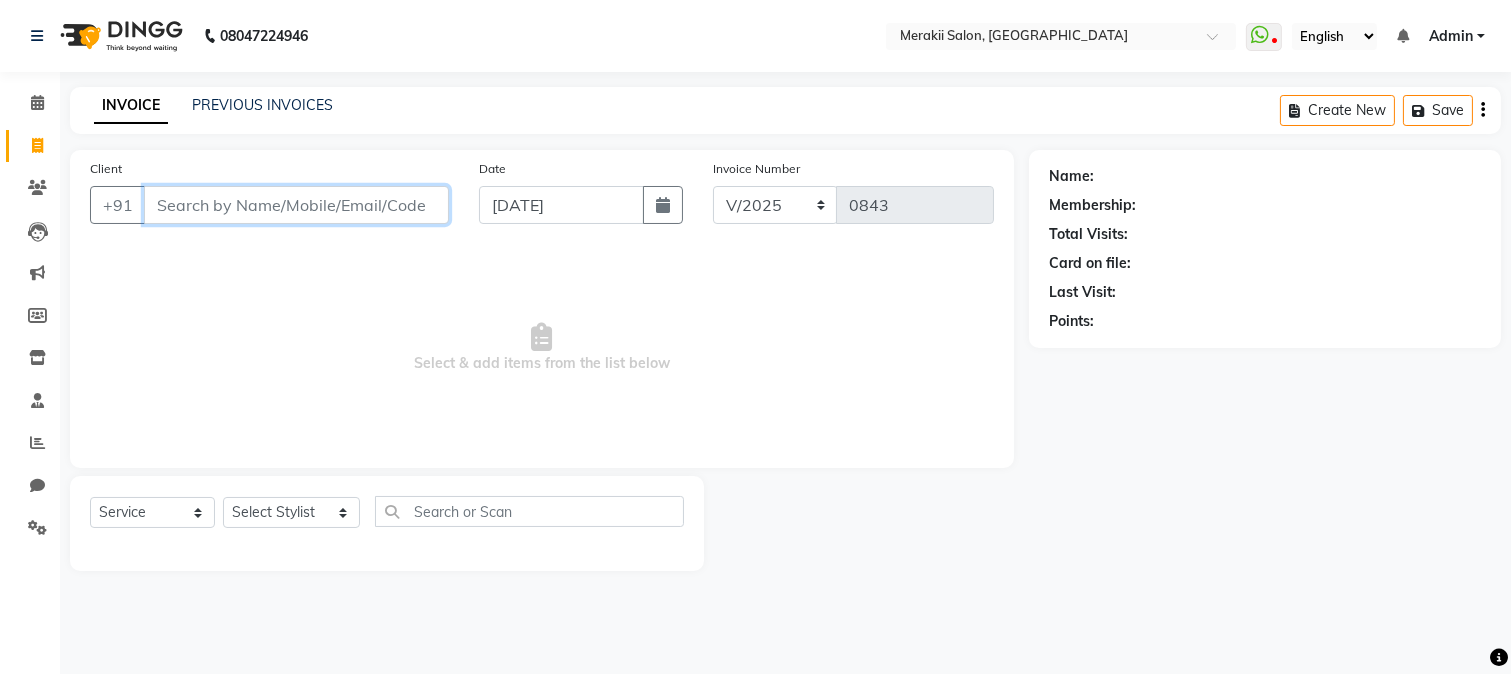 click on "Client" at bounding box center [296, 205] 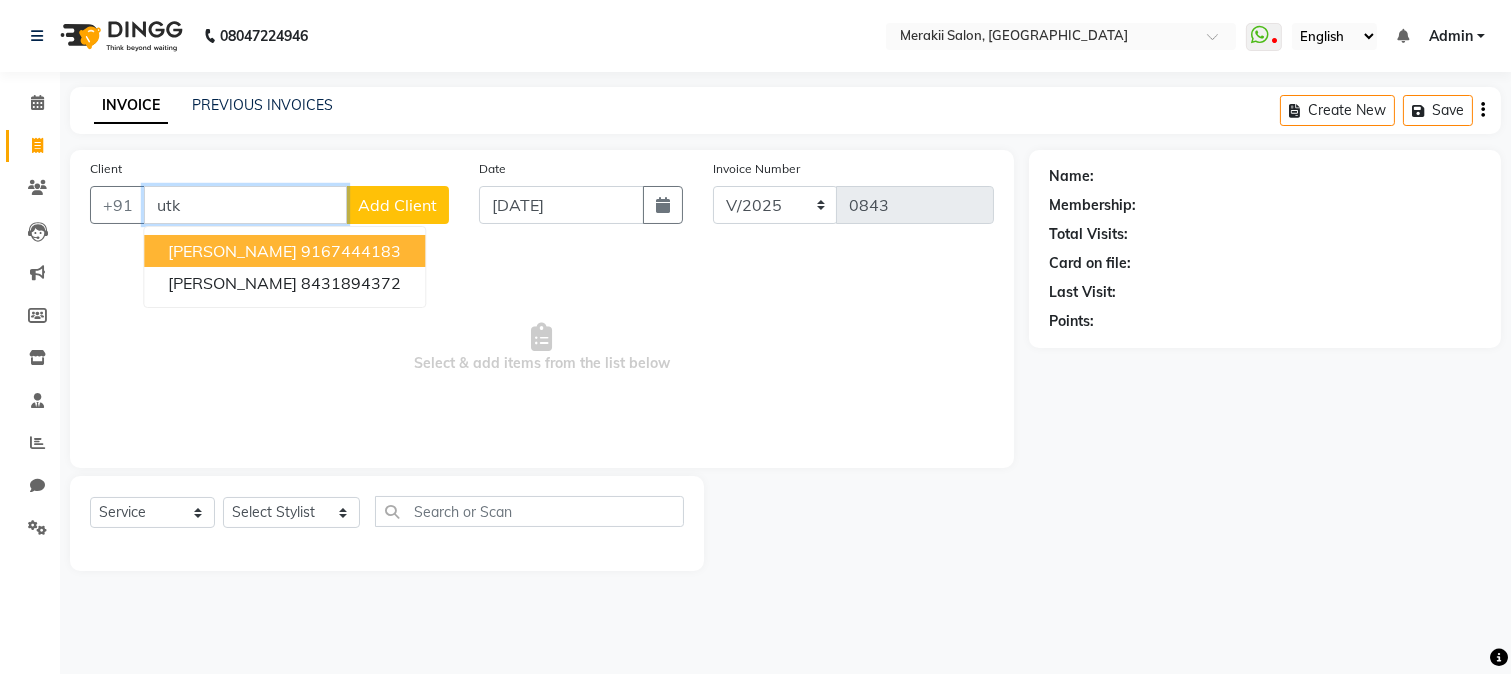 click on "[PERSON_NAME]  9167444183" at bounding box center (284, 251) 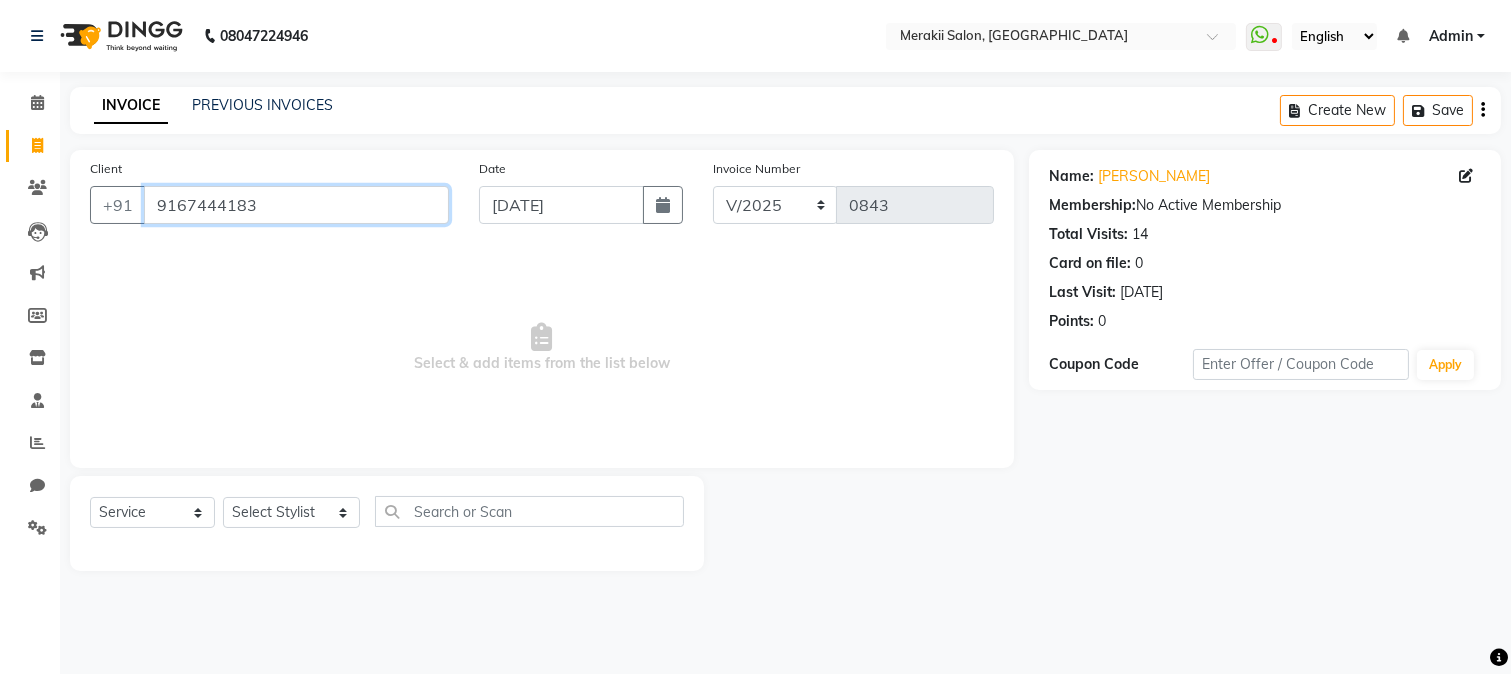 click on "9167444183" at bounding box center (296, 205) 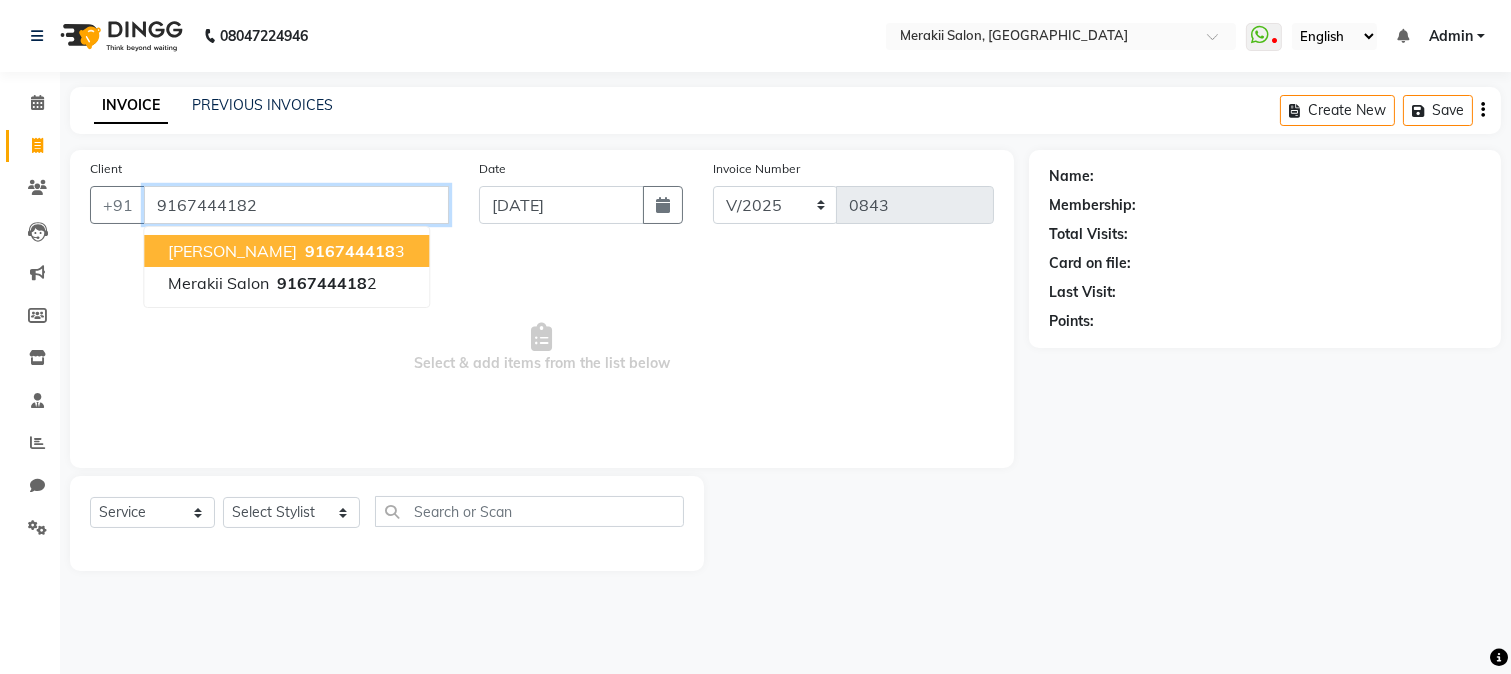type on "9167444182" 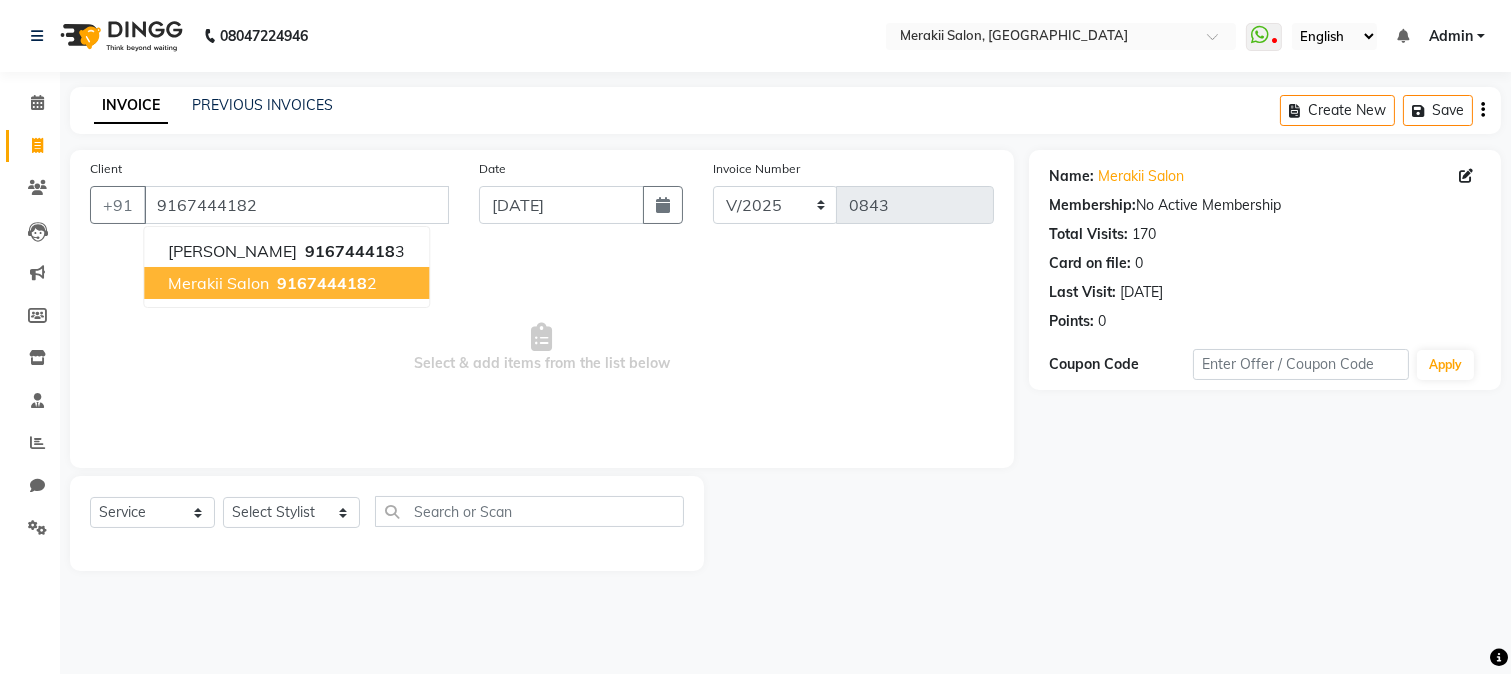 click on "916744418" at bounding box center (322, 283) 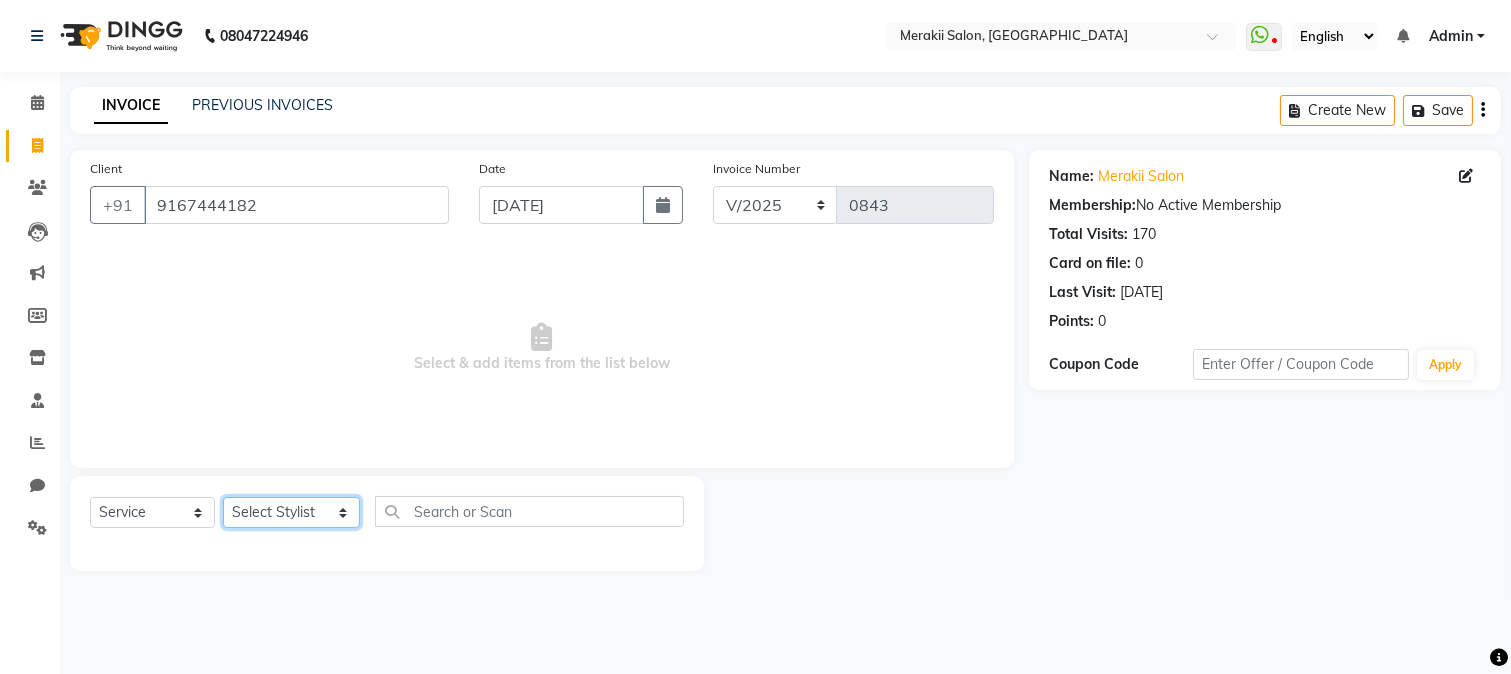 click on "Select Stylist [PERSON_NAME] [PERSON_NAME] Bhul [MEDICAL_DATA][PERSON_NAME] [PERSON_NAME] [PERSON_NAME]" 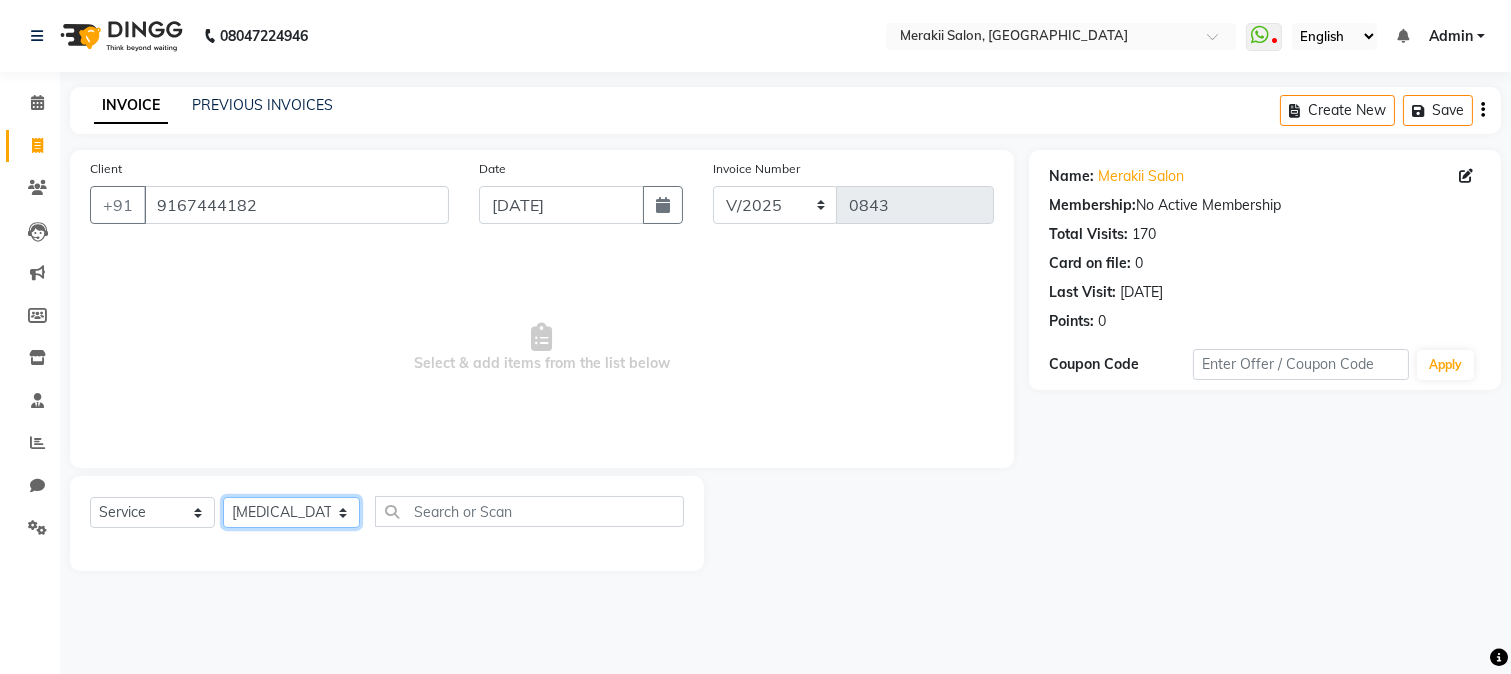 click on "Select Stylist [PERSON_NAME] [PERSON_NAME] Bhul [MEDICAL_DATA][PERSON_NAME] [PERSON_NAME] [PERSON_NAME]" 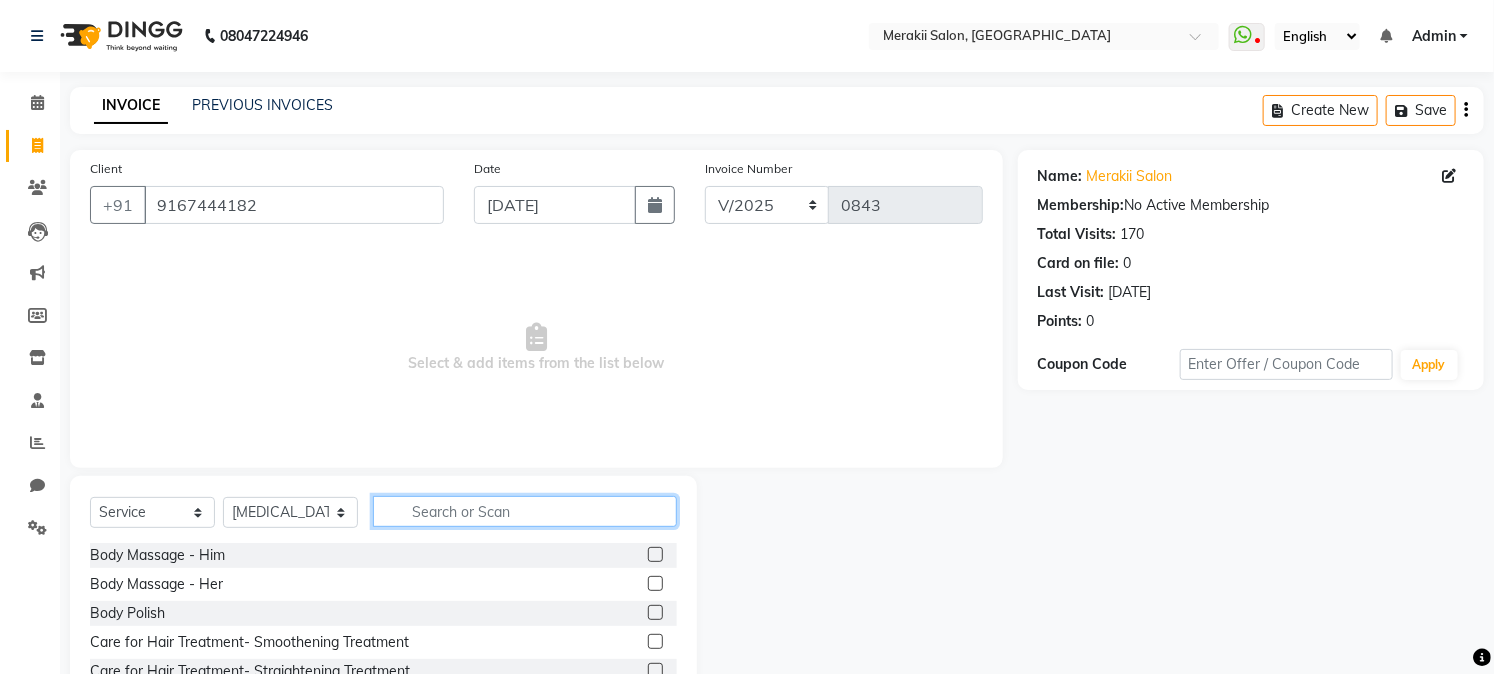 click 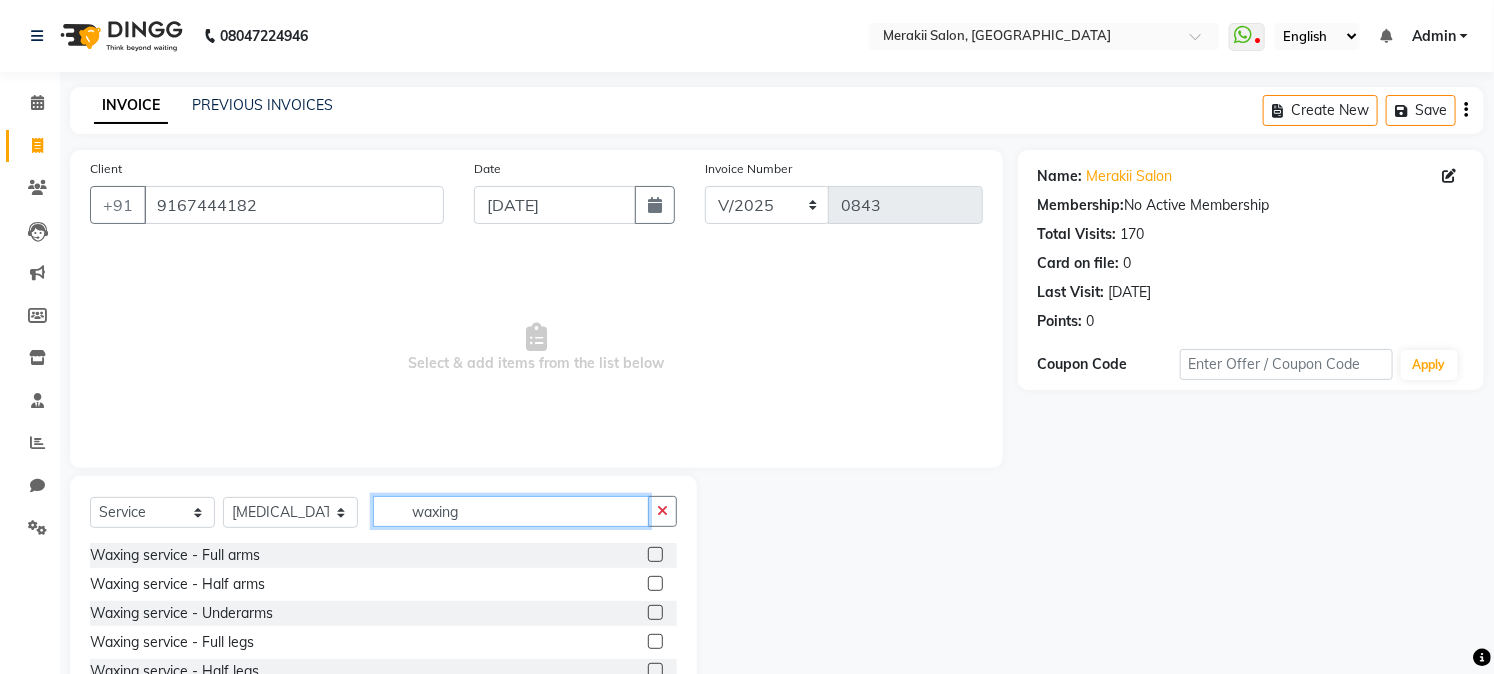 type on "waxing" 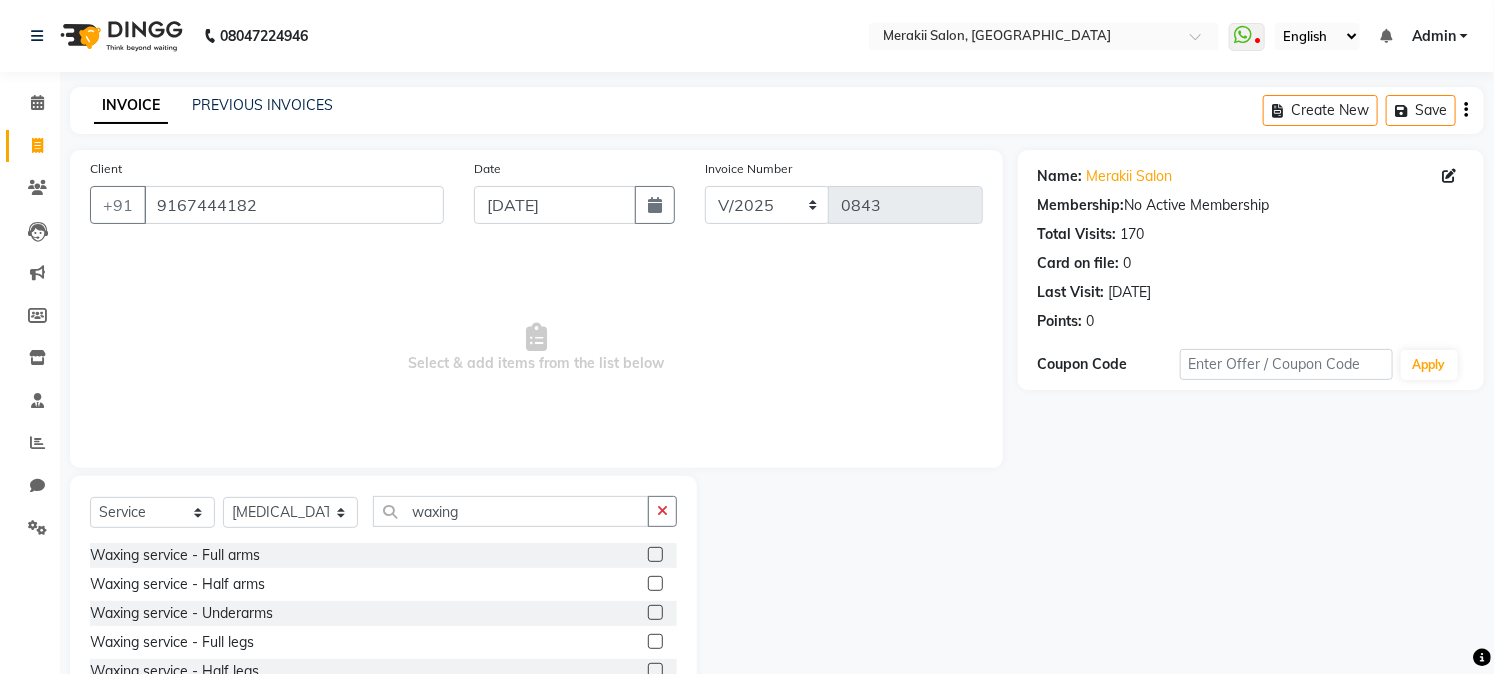 click 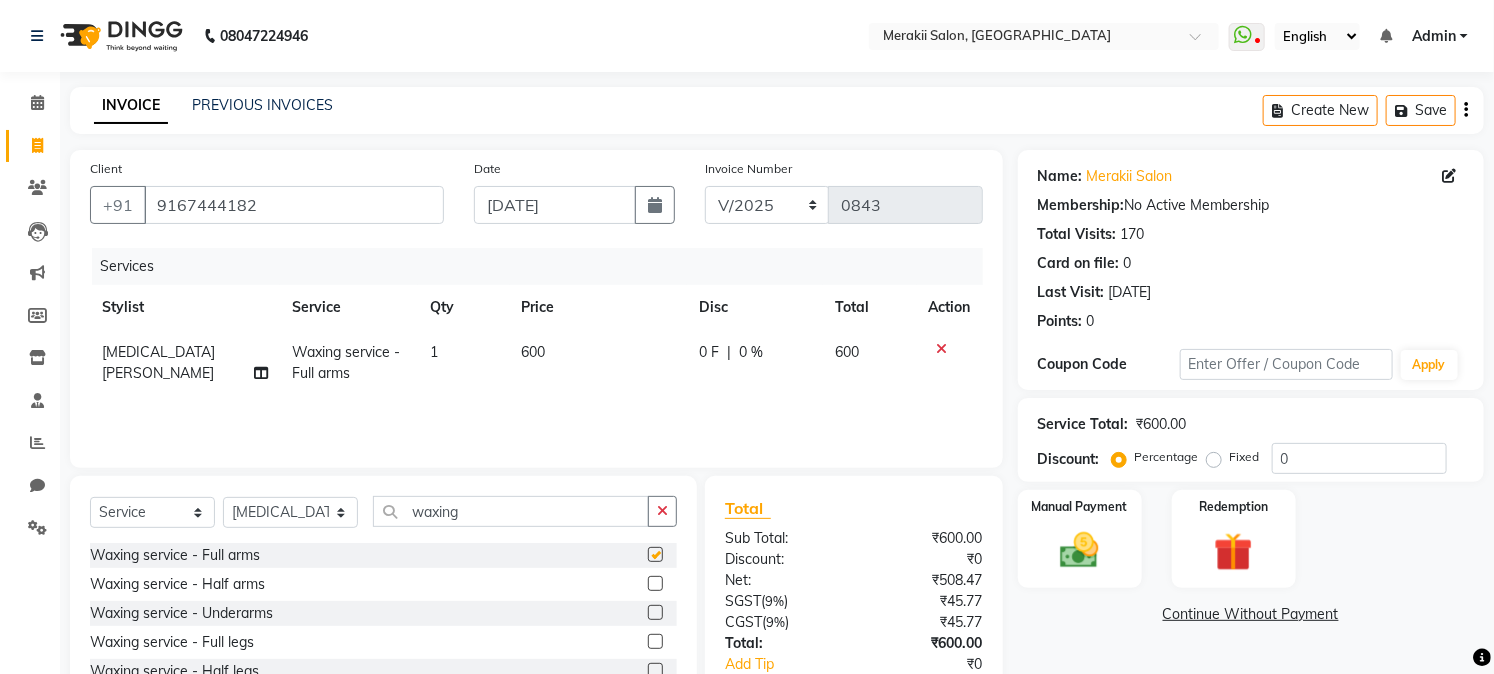 checkbox on "false" 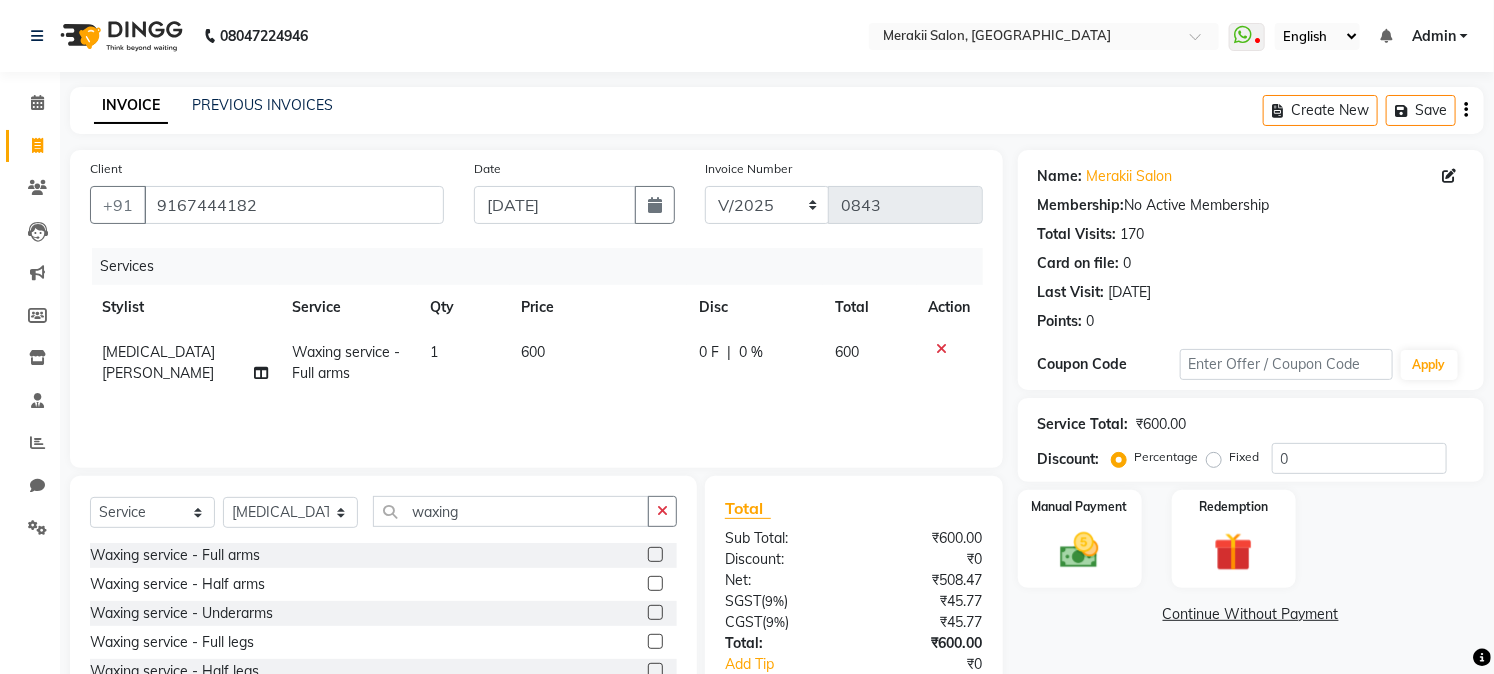 click 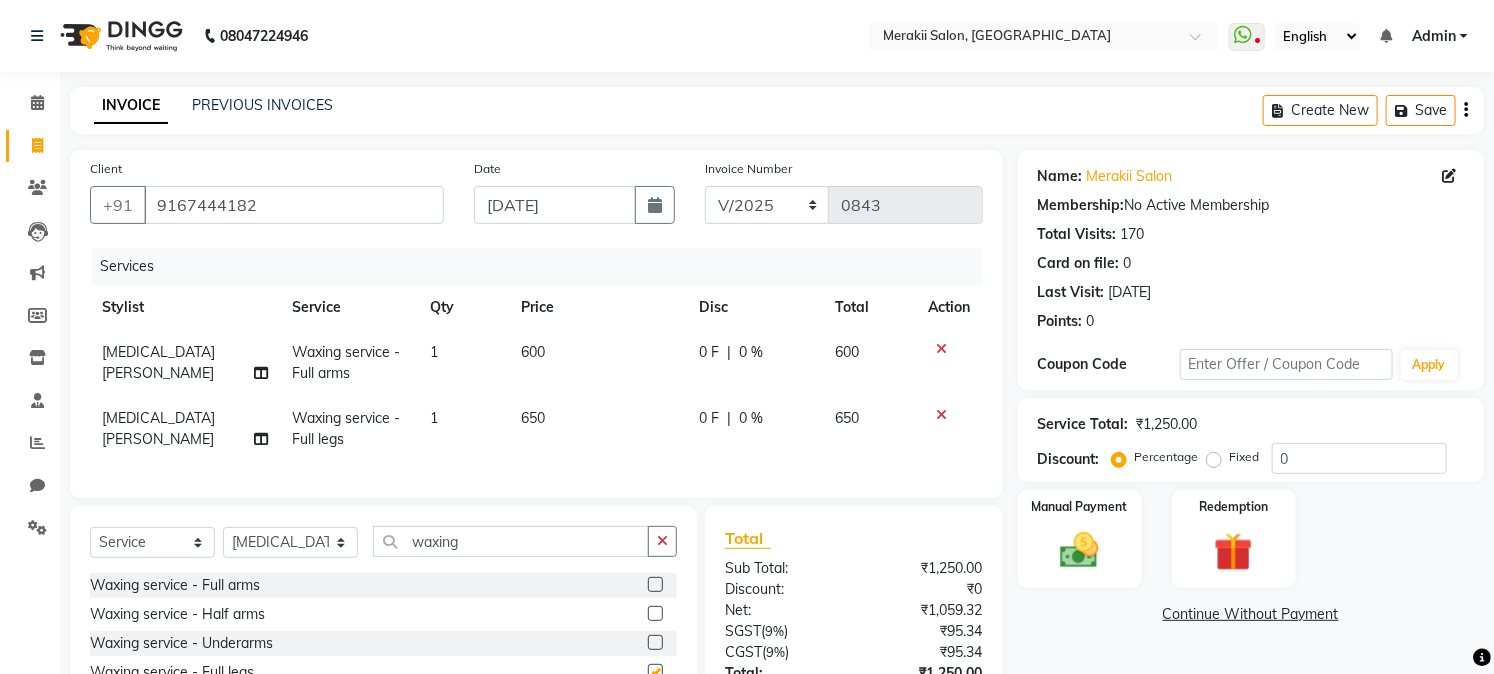 checkbox on "false" 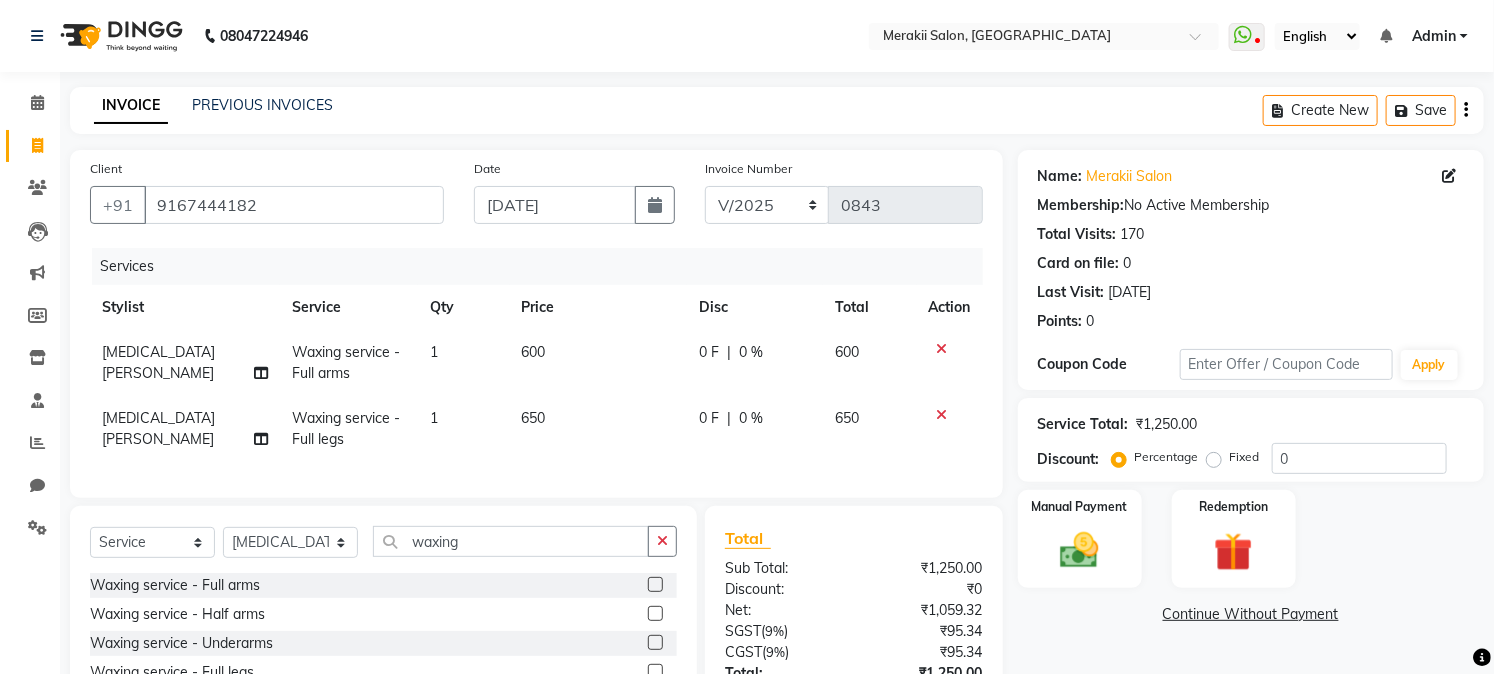 click on "650" 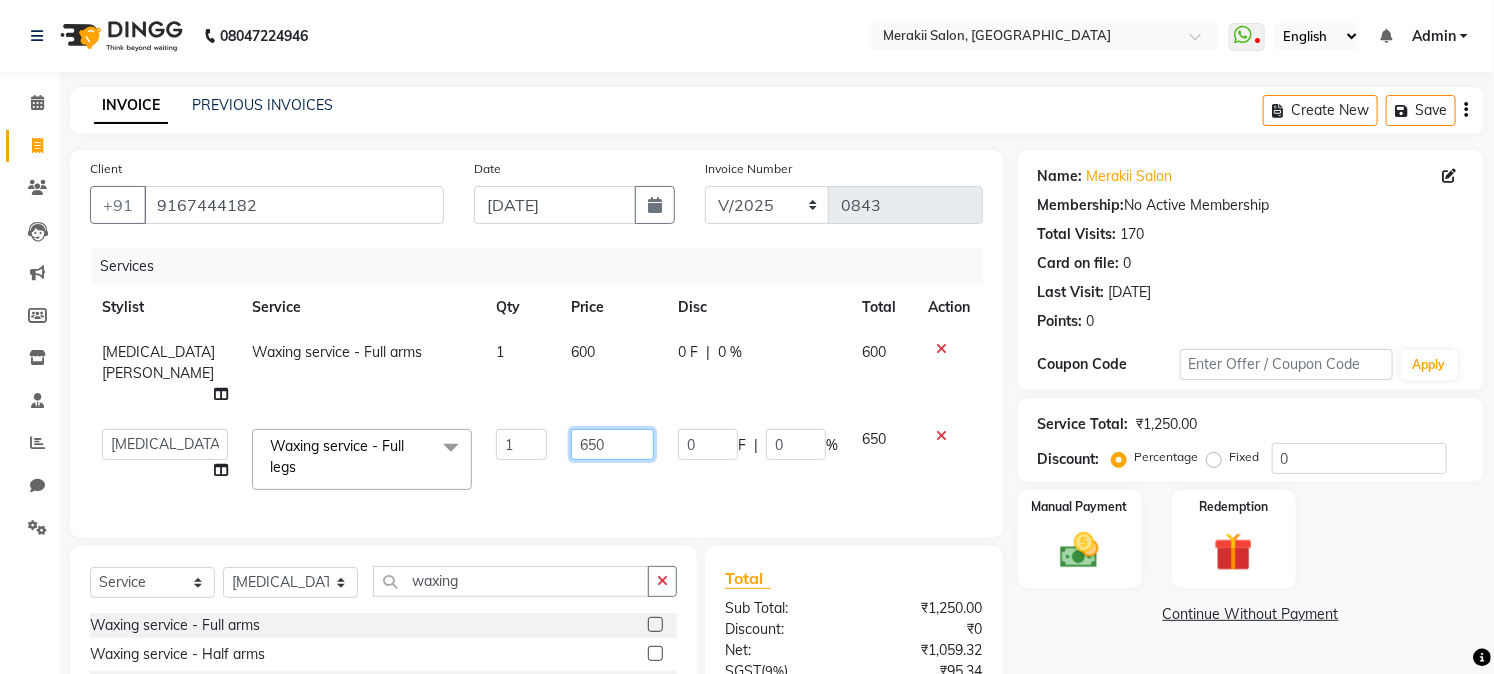 click on "650" 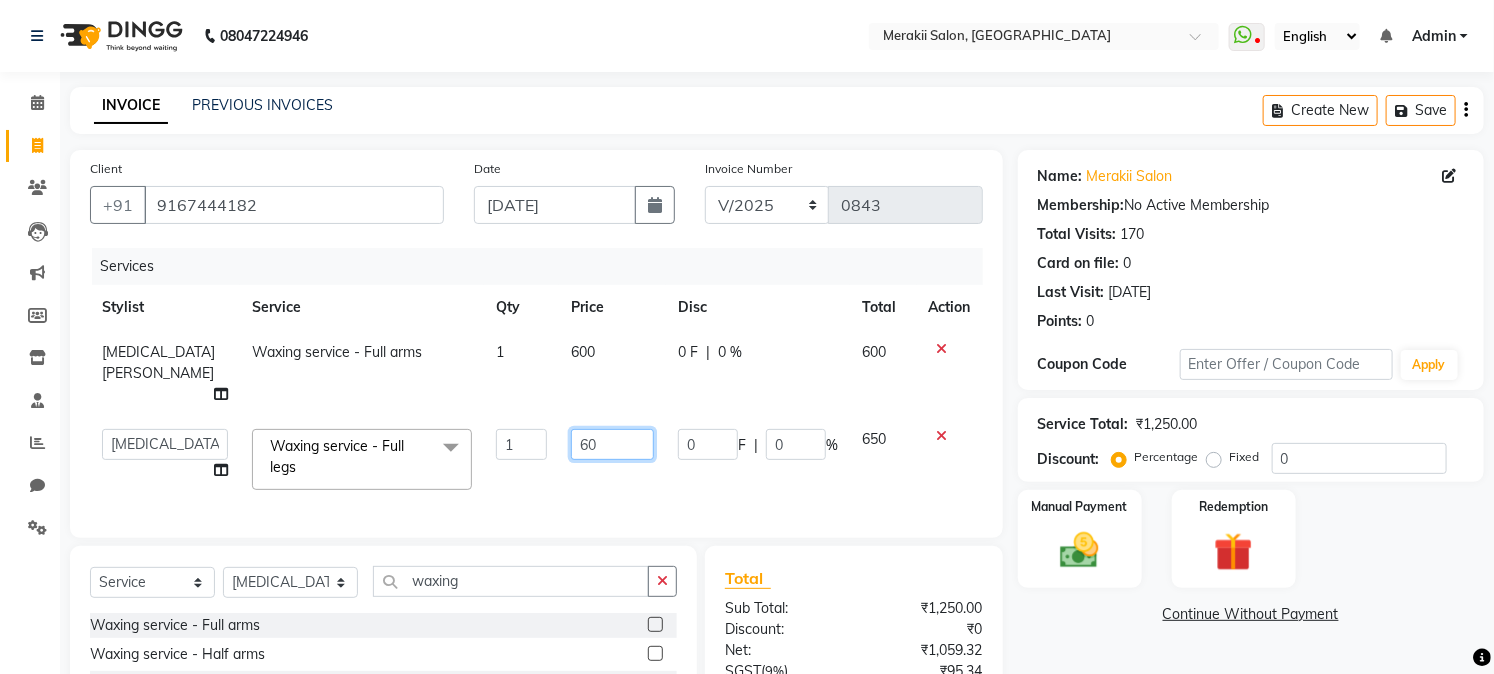 type on "600" 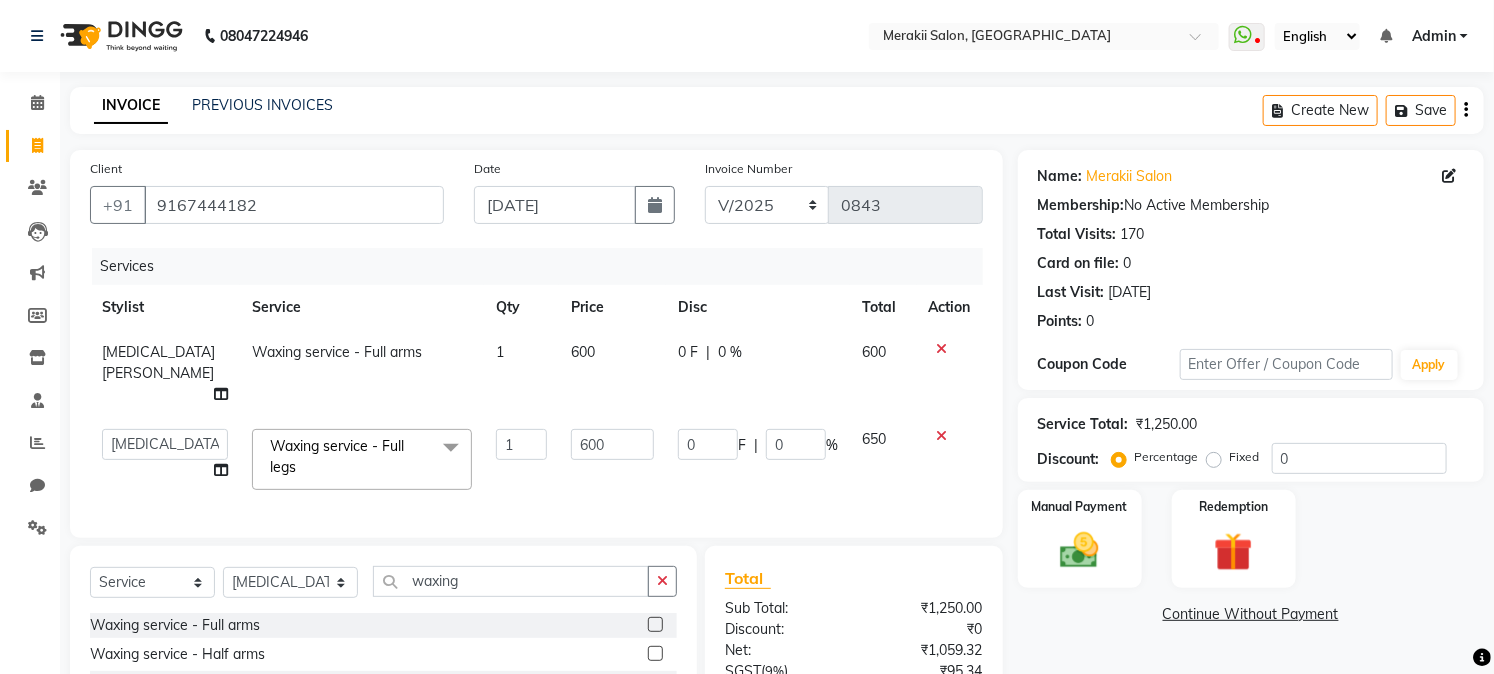 click on "Create New   Save" 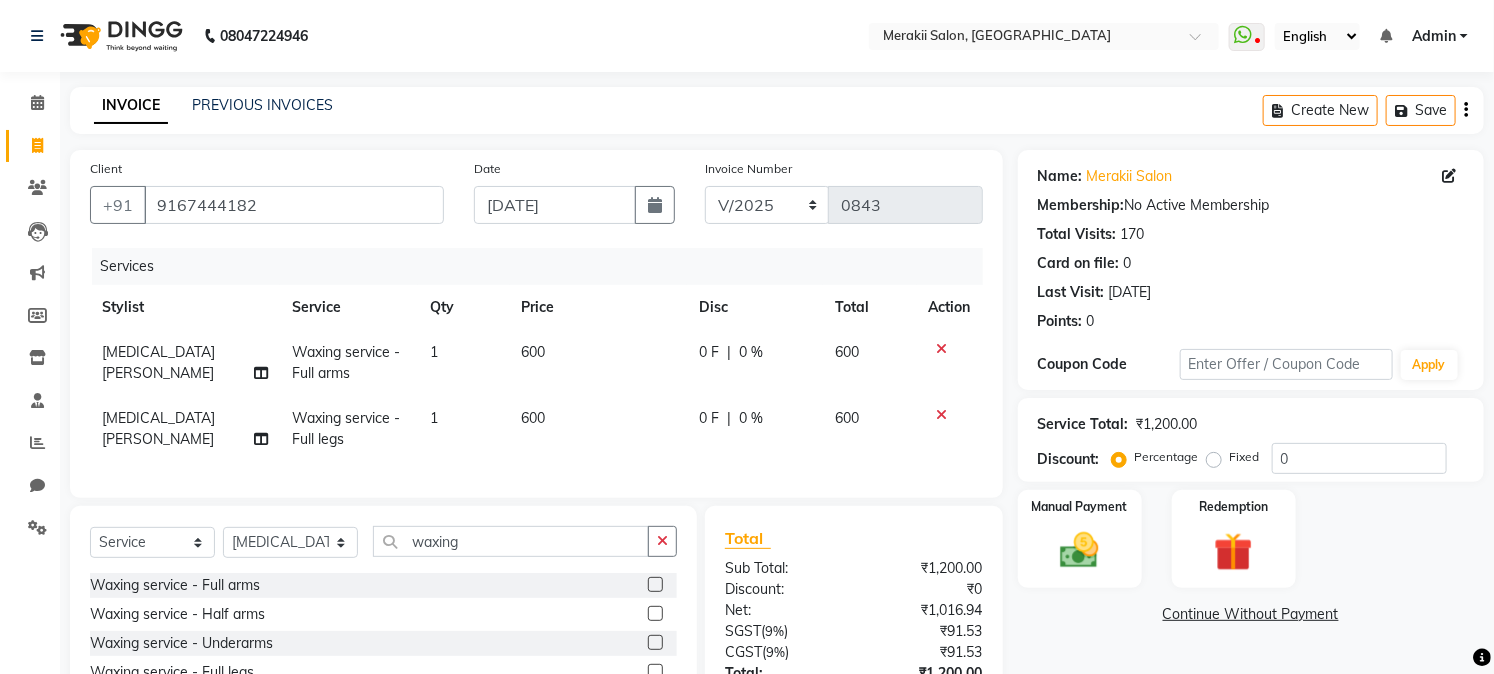 click 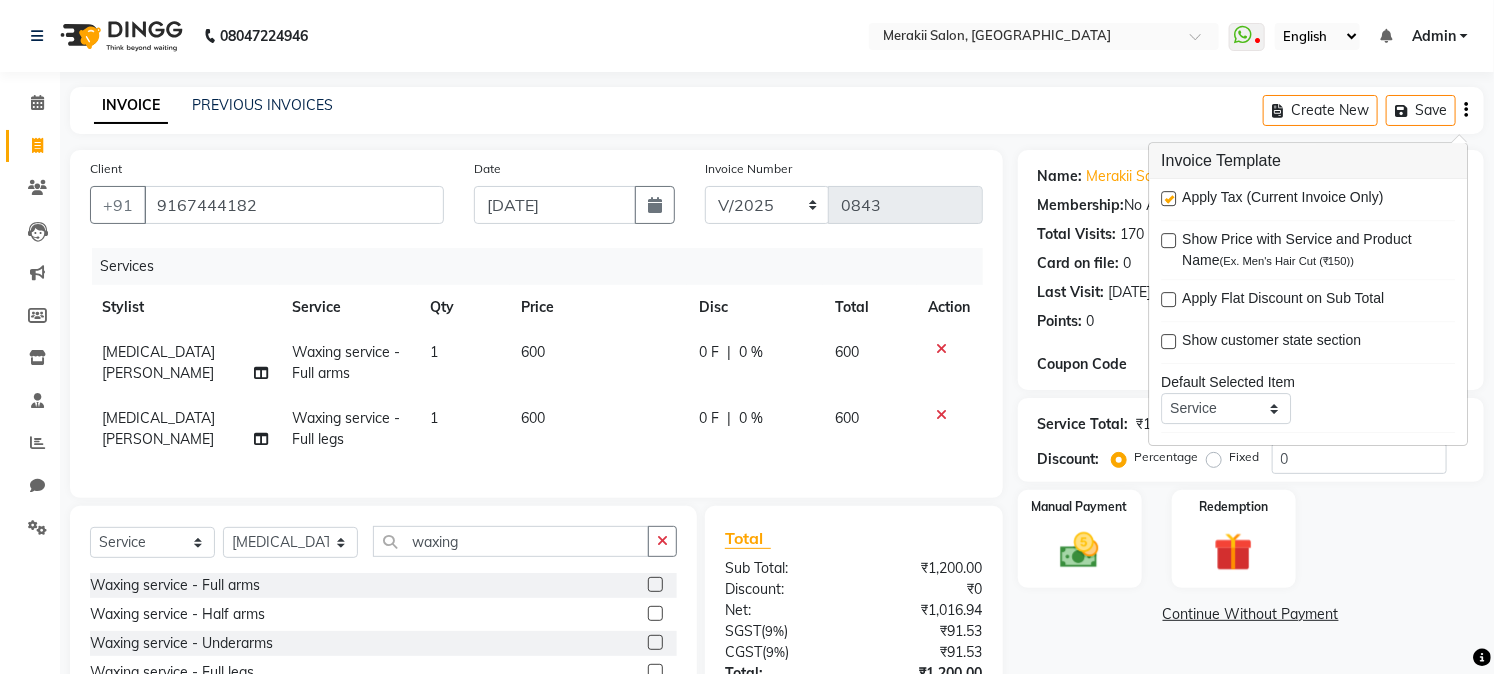click at bounding box center (1168, 198) 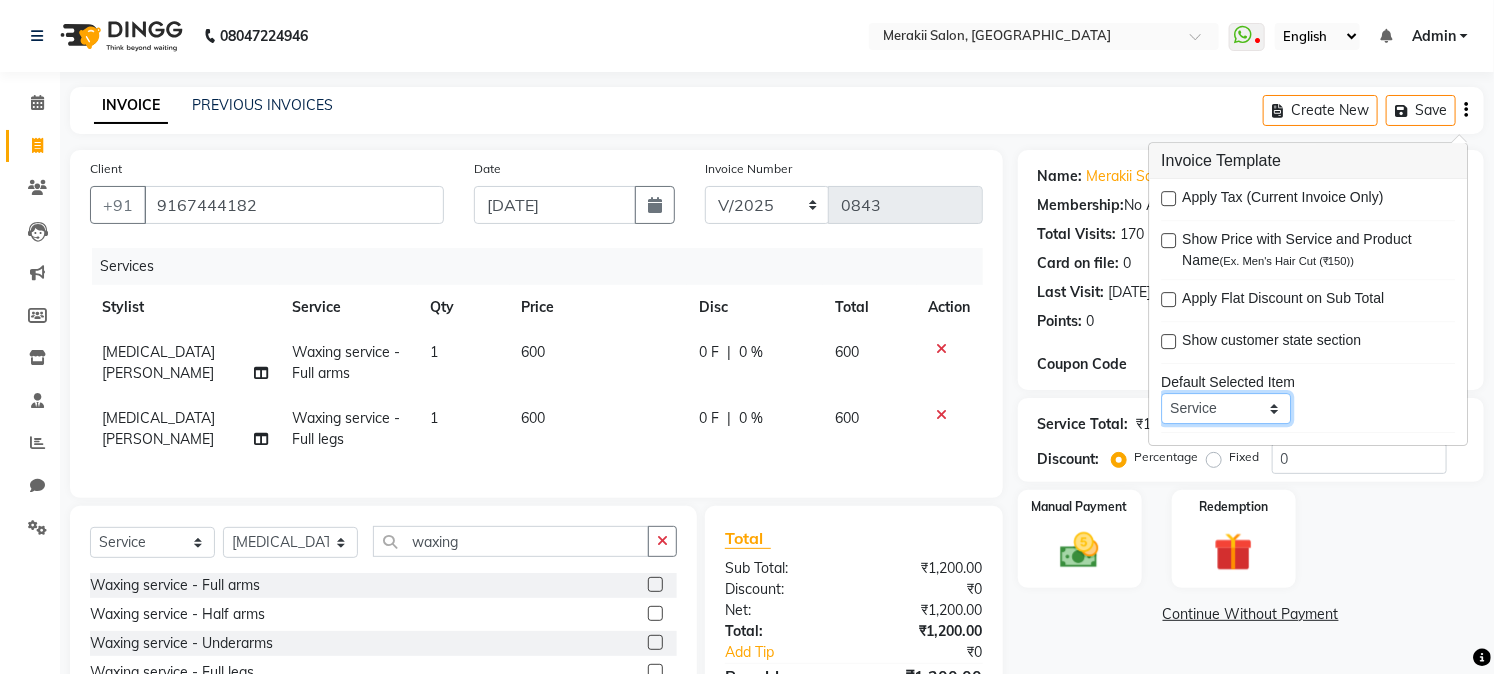 click on "Service Product Membership Package Voucher Prepaid Gift Card" at bounding box center (1226, 408) 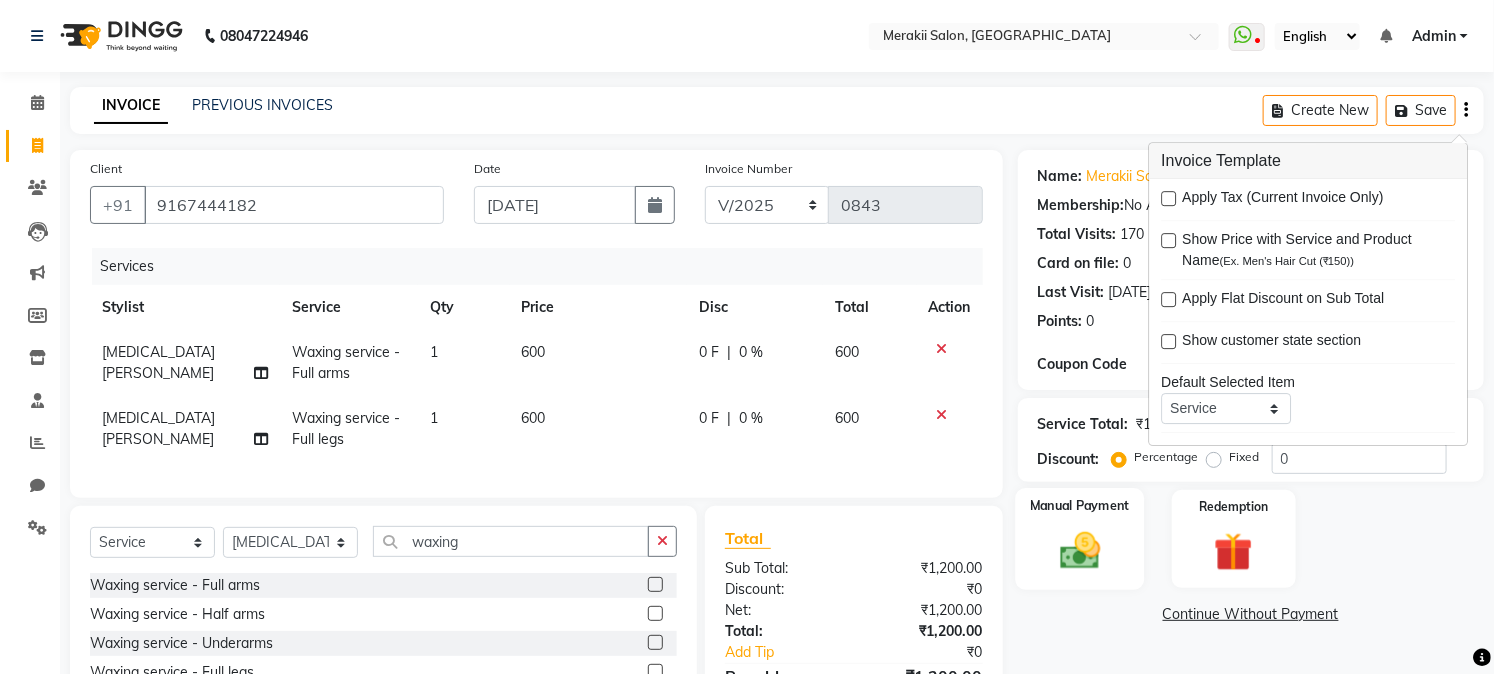 click 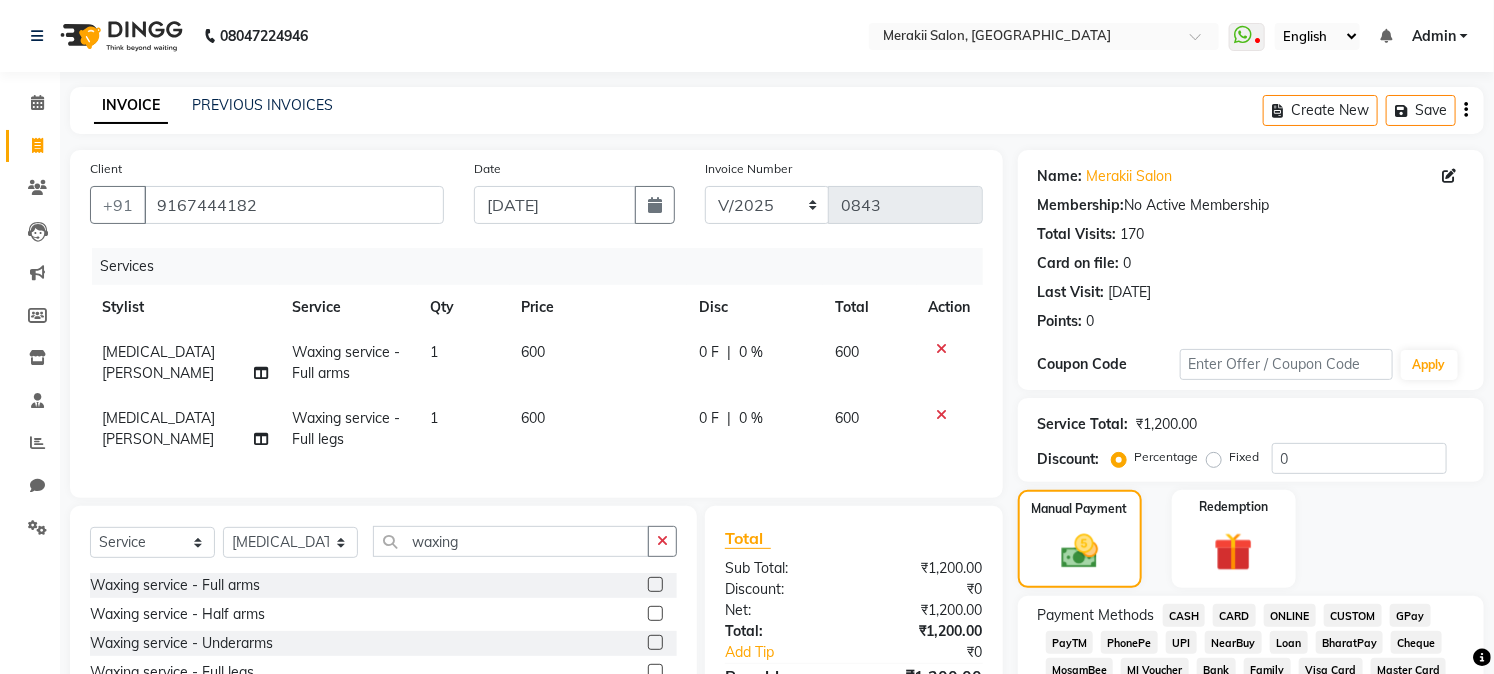click on "GPay" 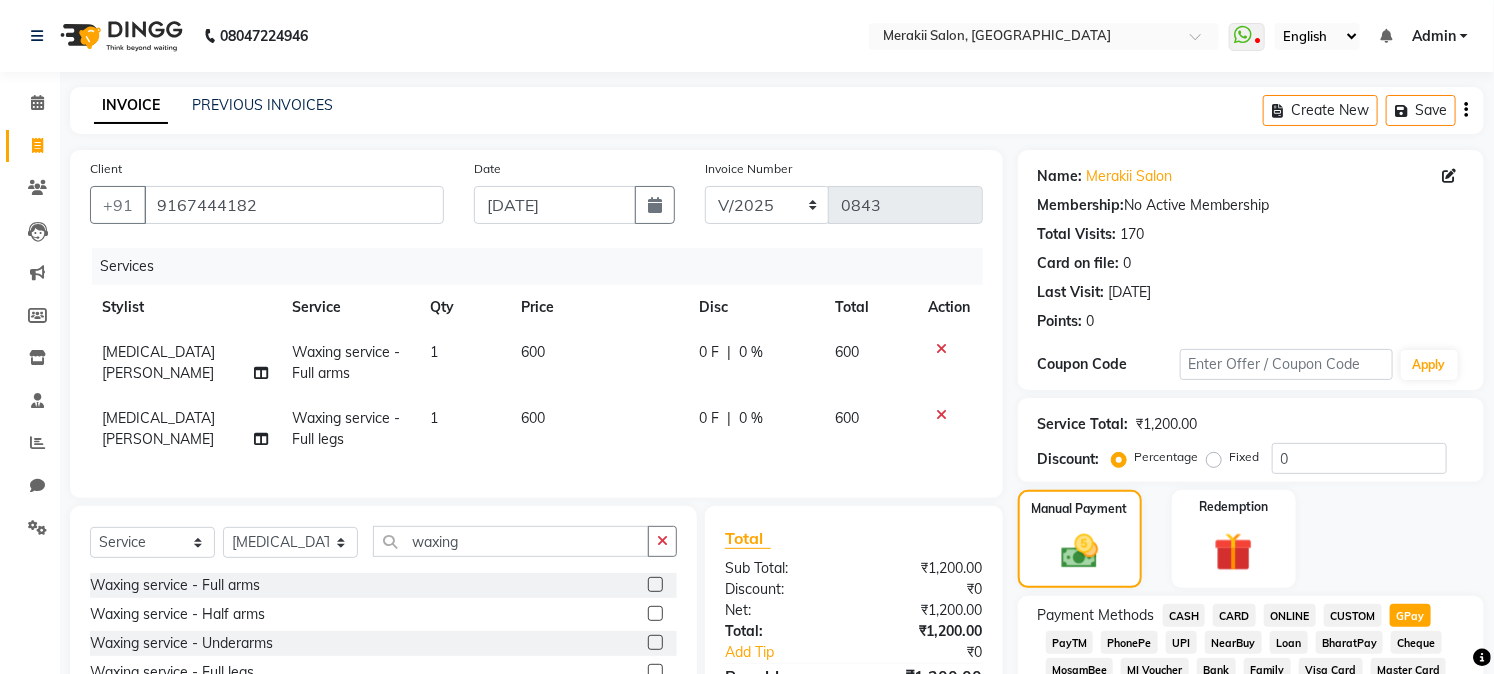scroll, scrollTop: 590, scrollLeft: 0, axis: vertical 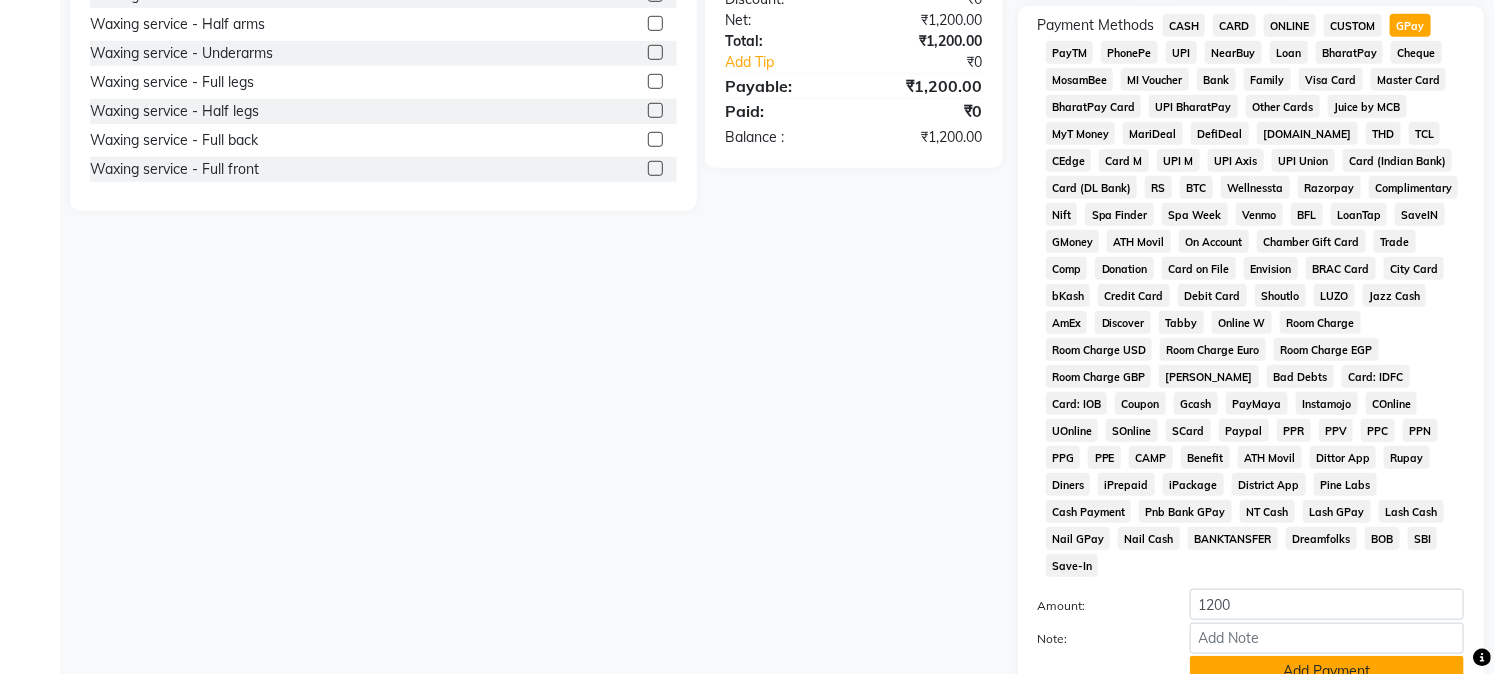 click on "Add Payment" 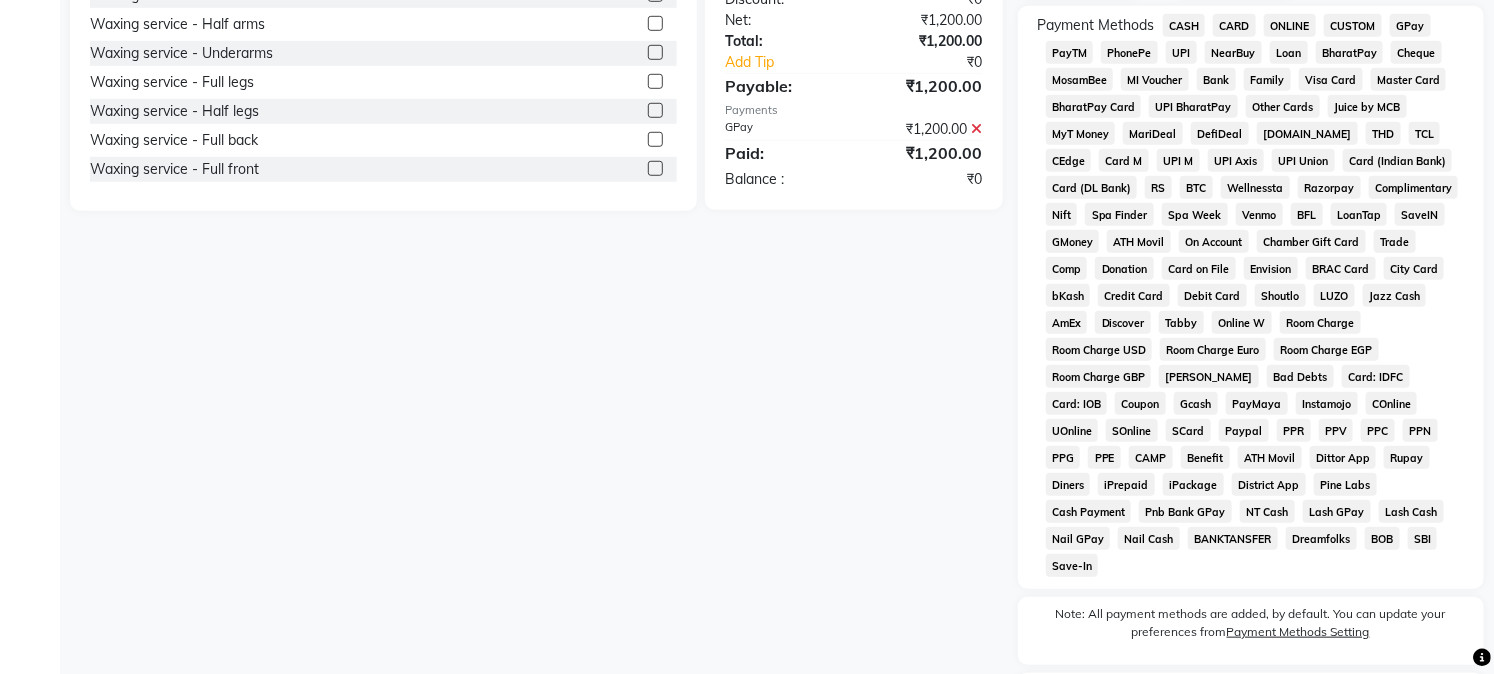 drag, startPoint x: 1510, startPoint y: 620, endPoint x: 340, endPoint y: 423, distance: 1186.4691 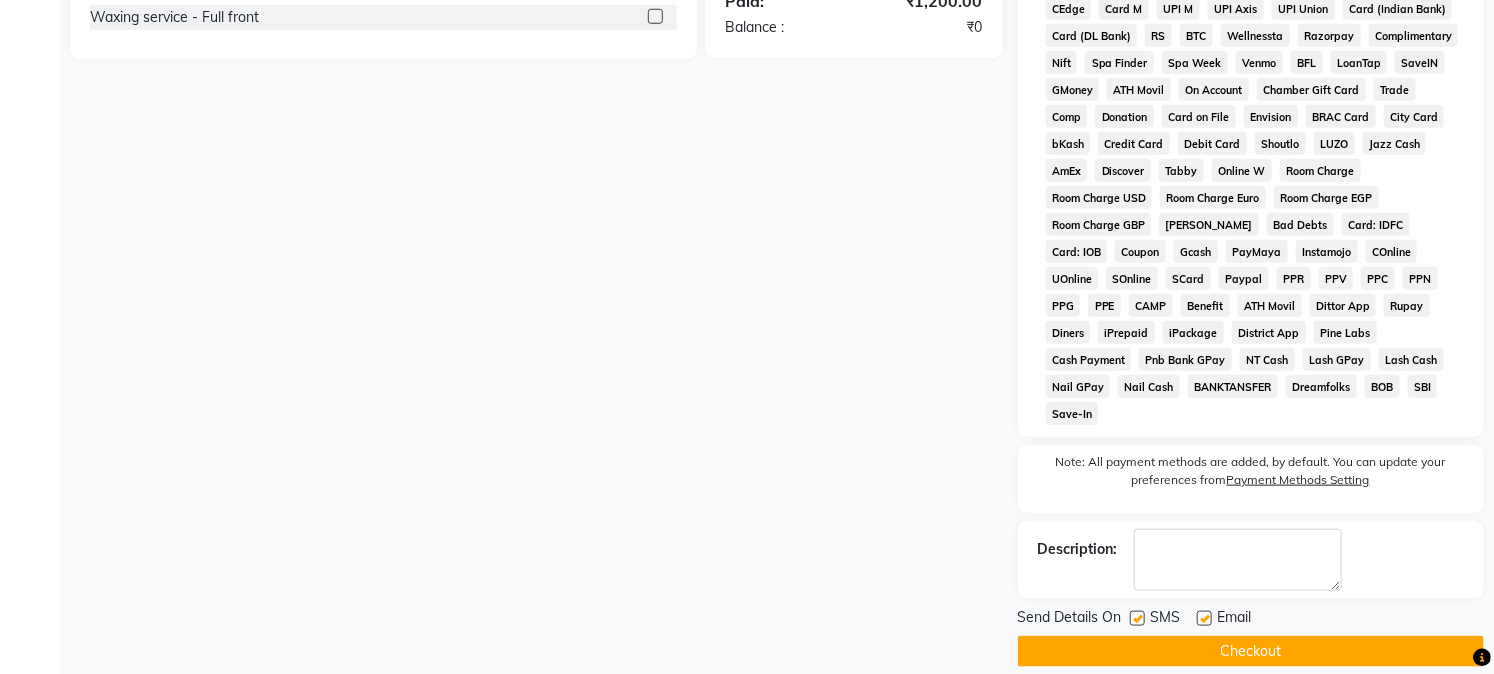 click on "Checkout" 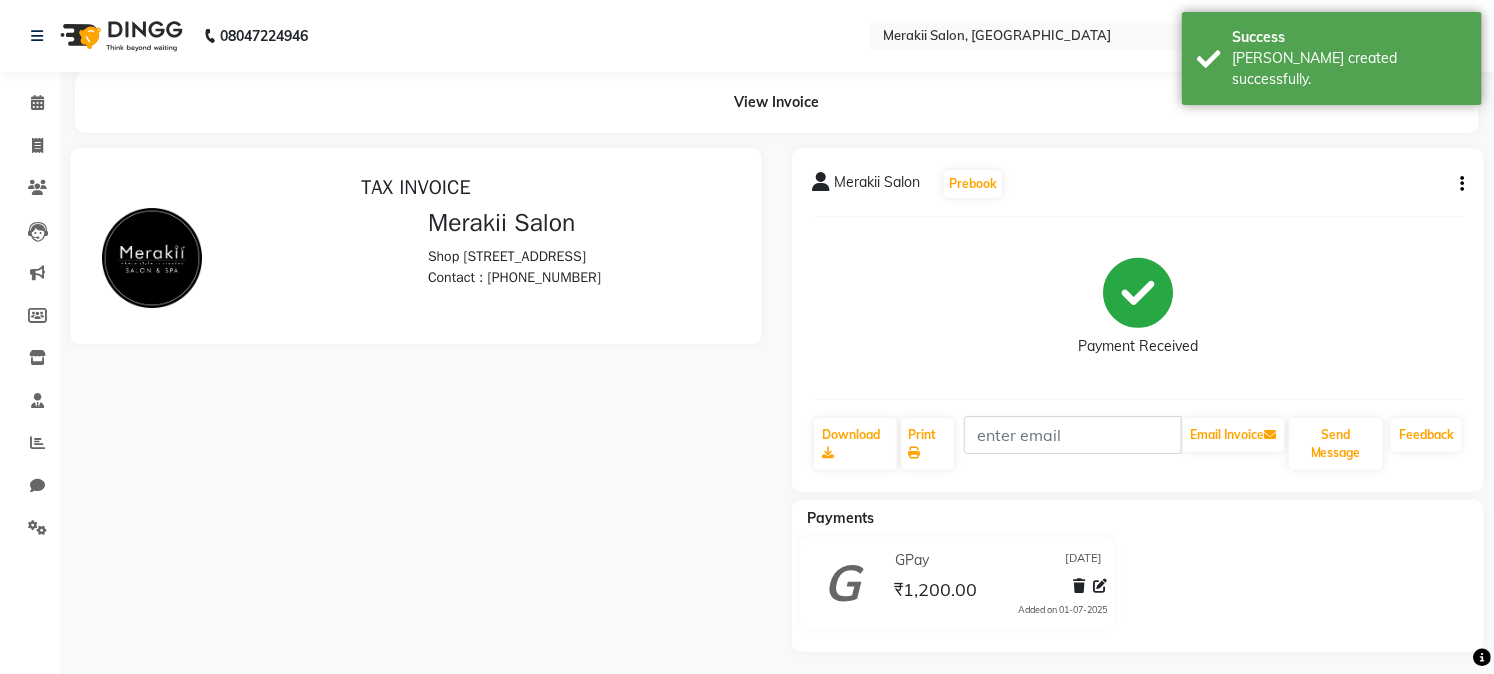 scroll, scrollTop: 0, scrollLeft: 0, axis: both 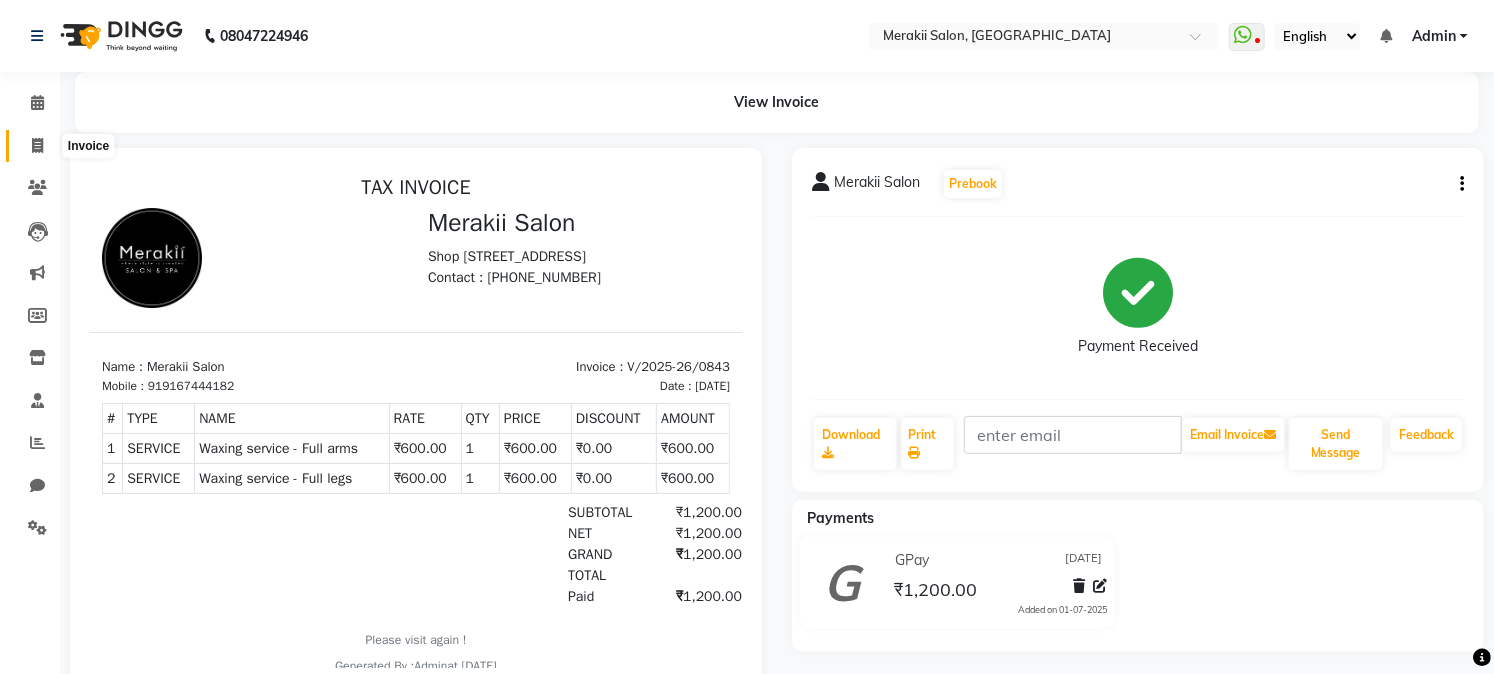 click 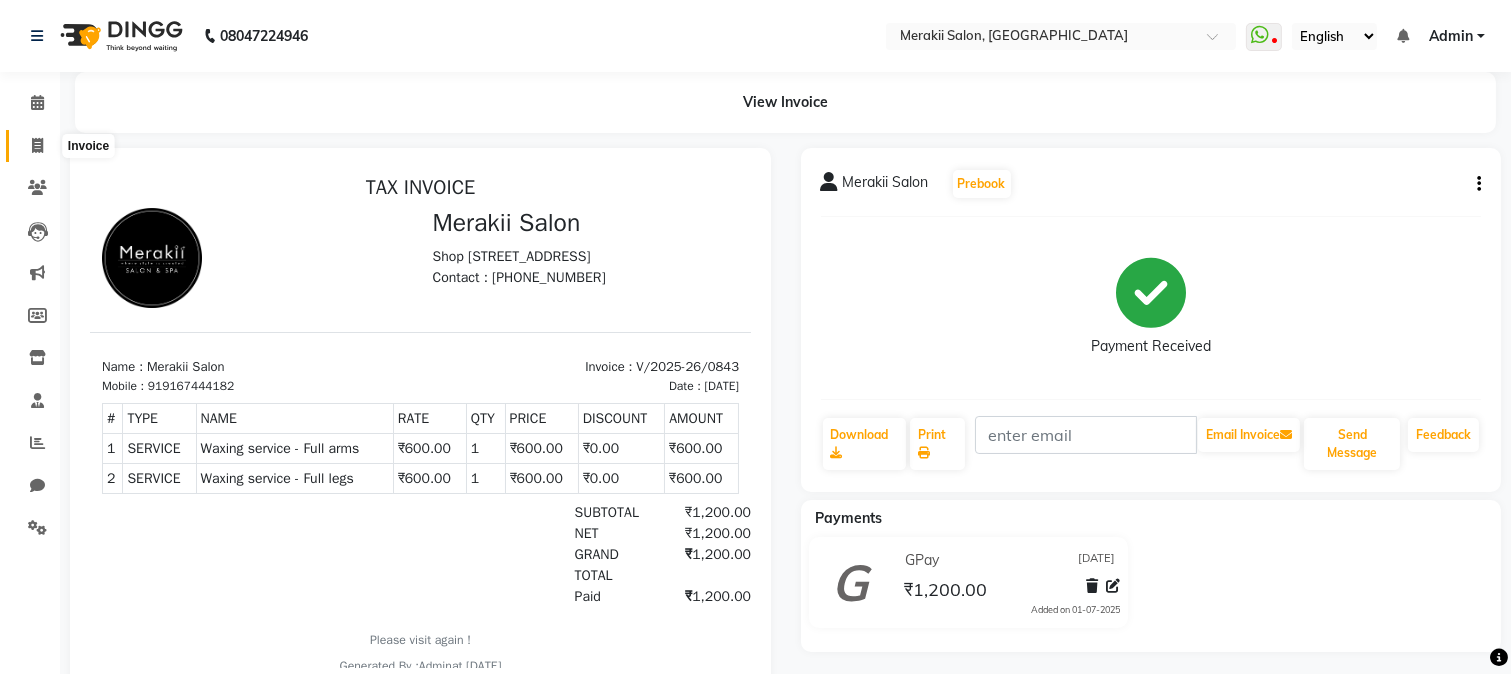 select on "7791" 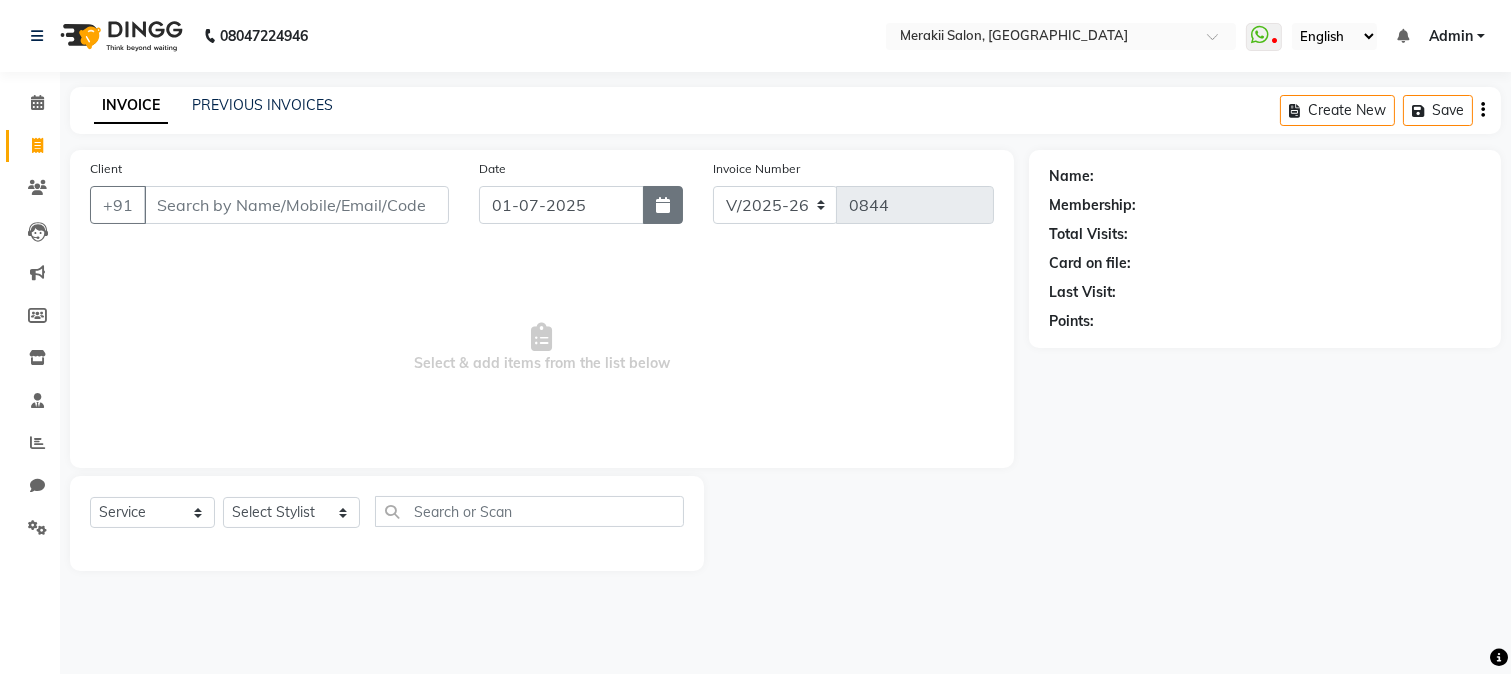 click 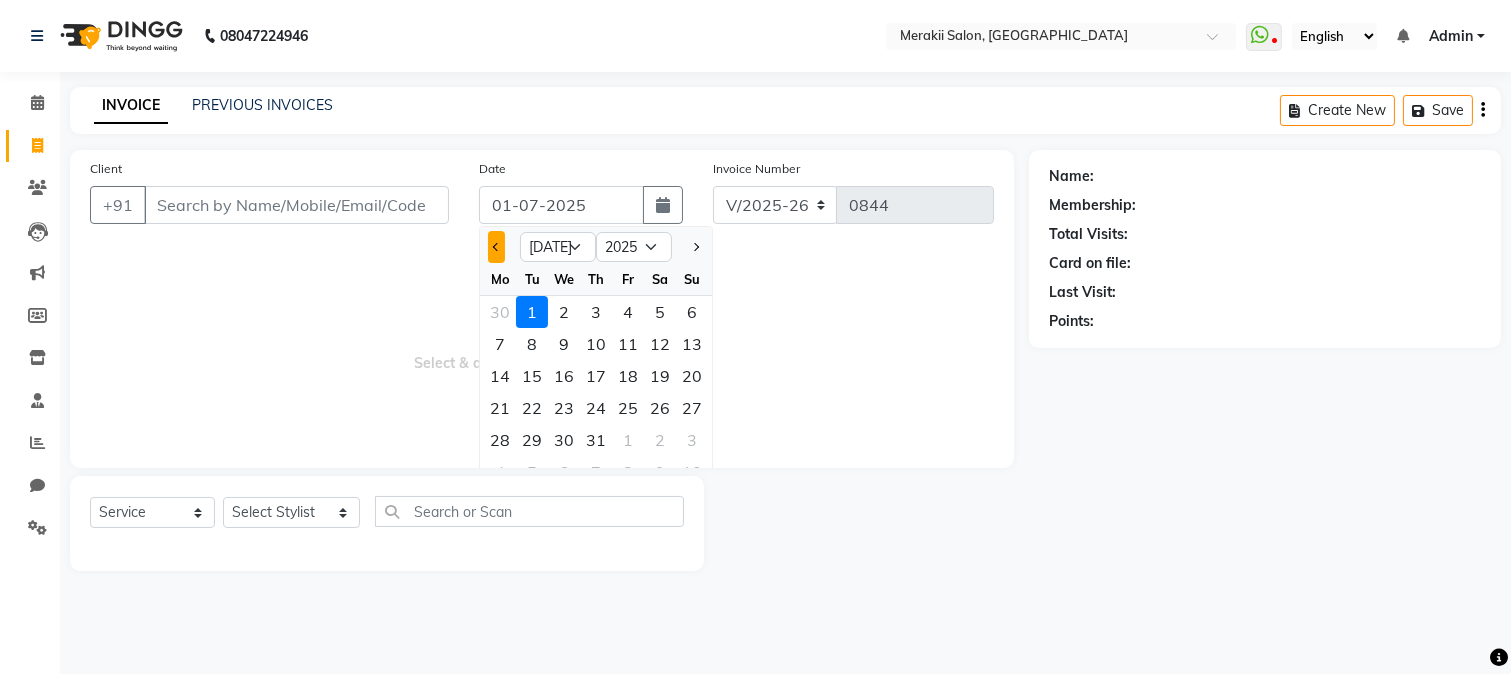 click 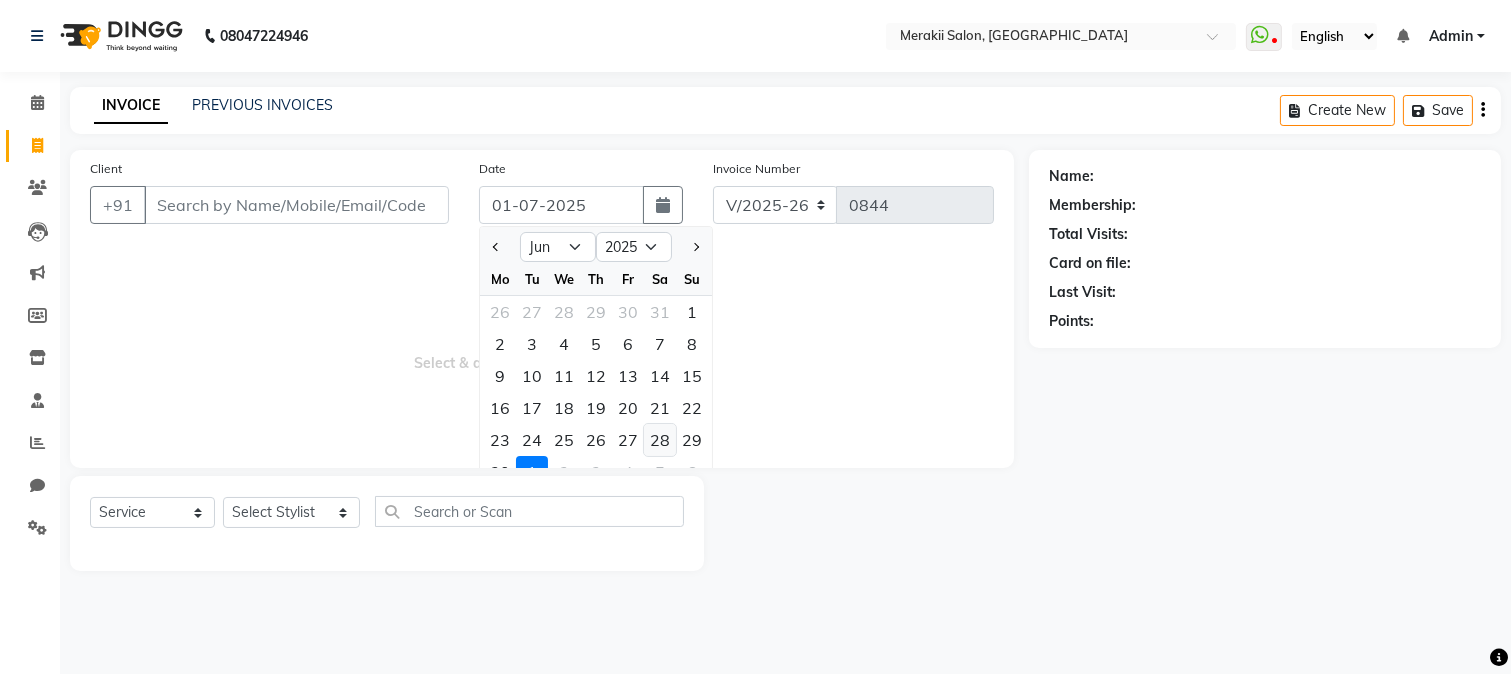 click on "28" 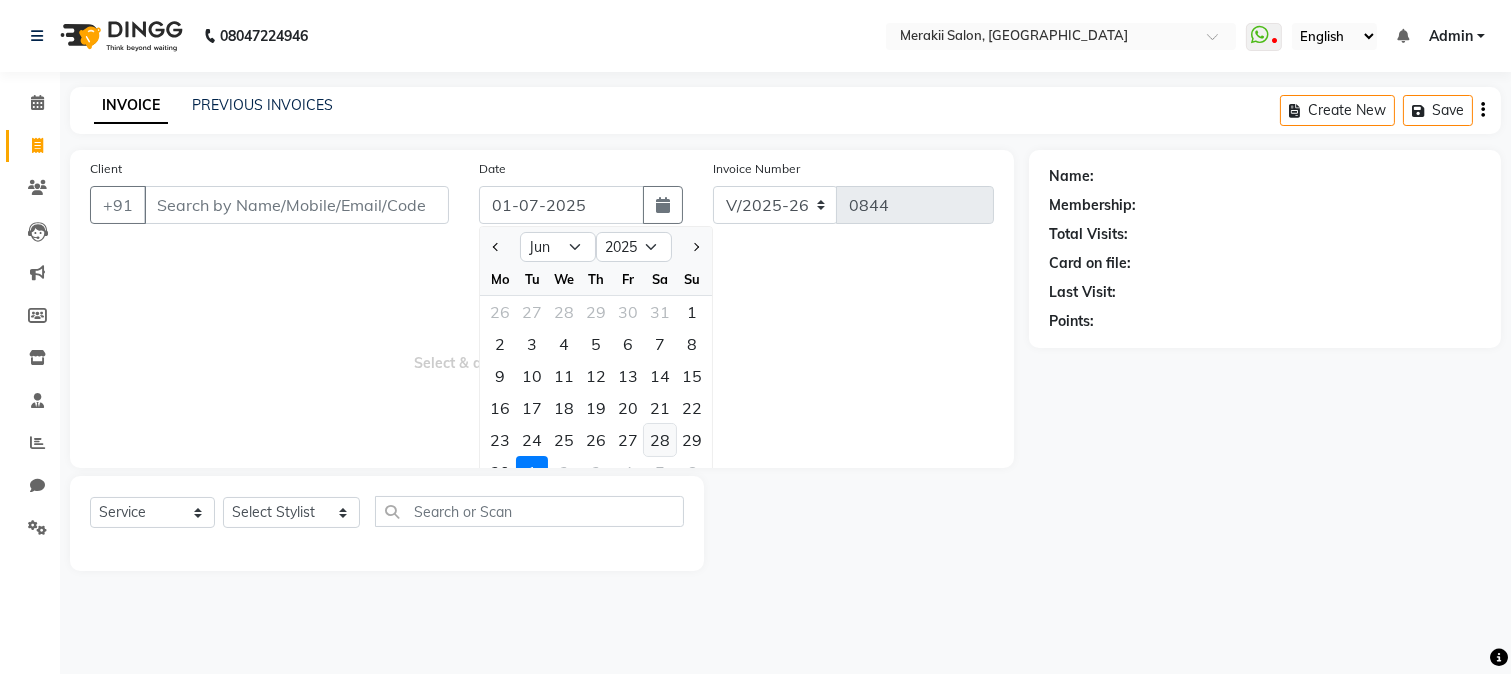 type on "[DATE]" 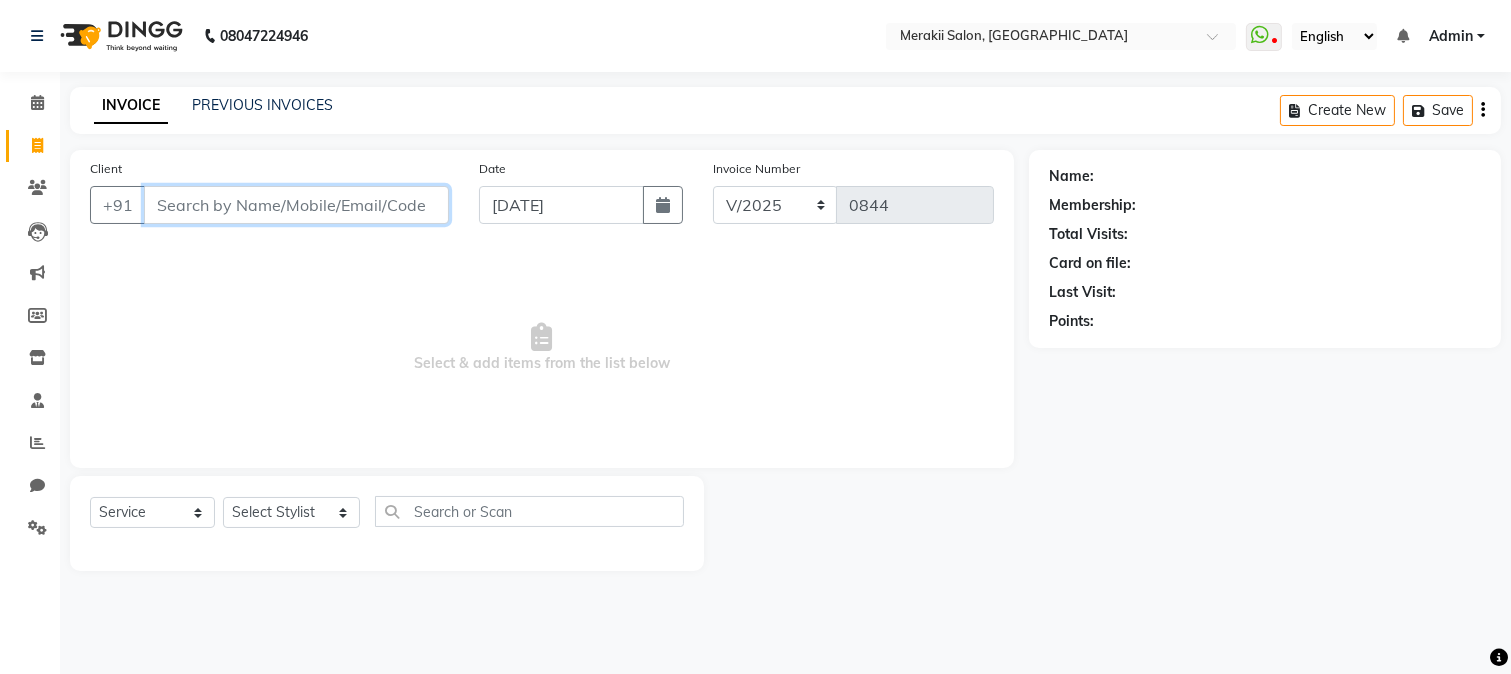click on "Client" at bounding box center (296, 205) 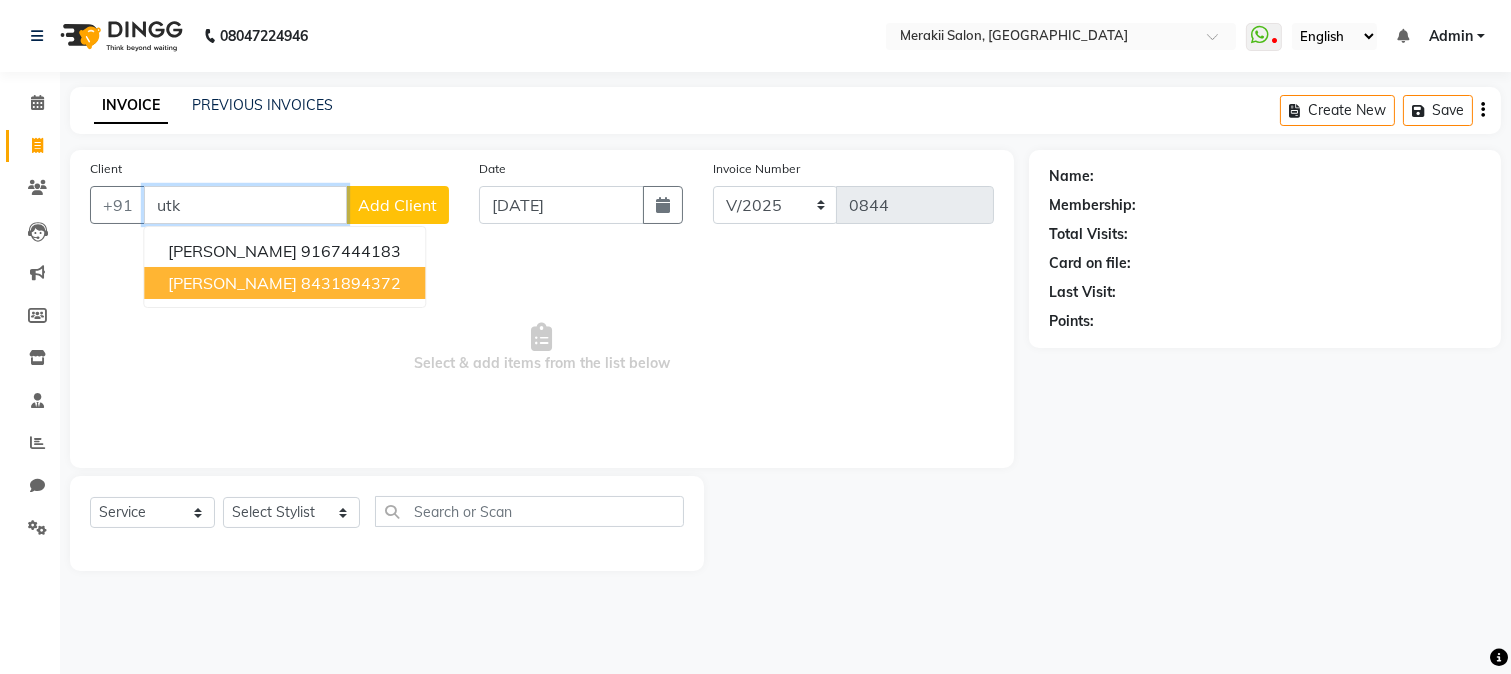 click on "8431894372" at bounding box center [351, 283] 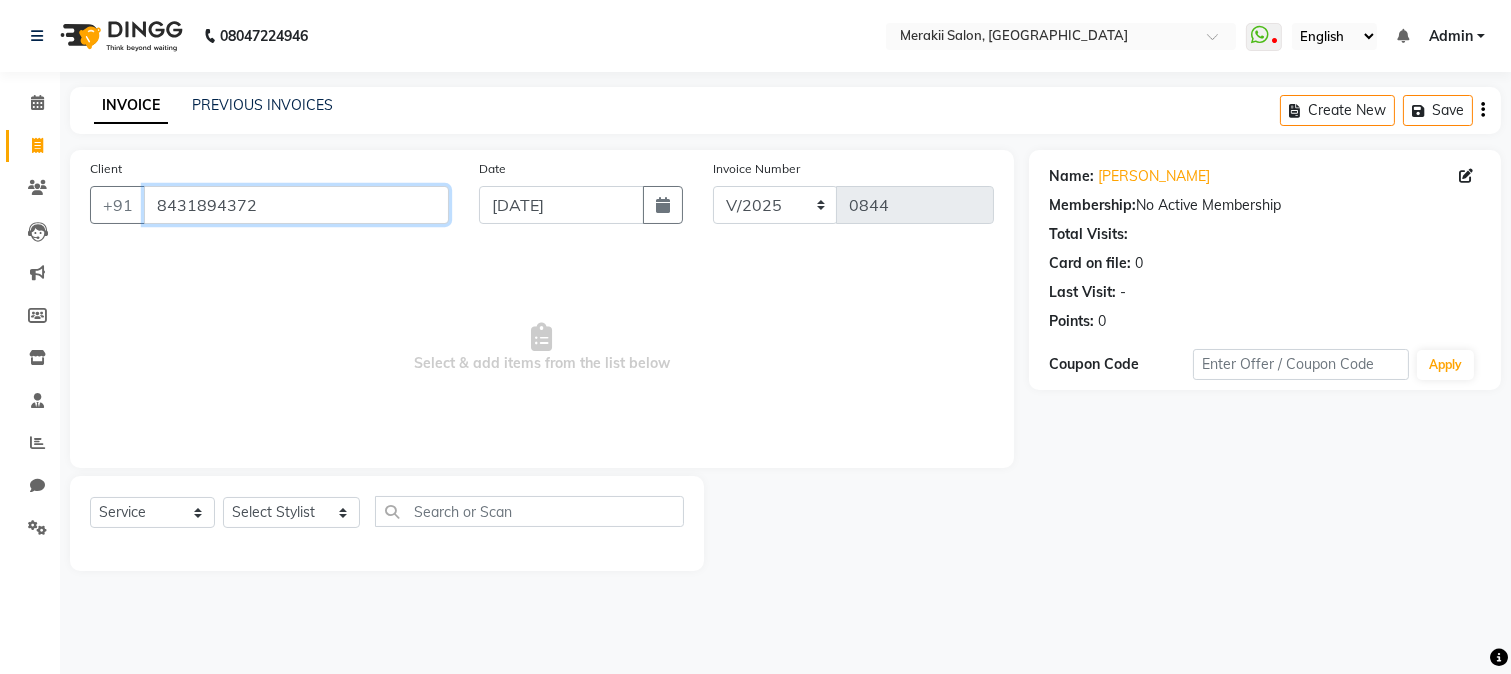click on "8431894372" at bounding box center [296, 205] 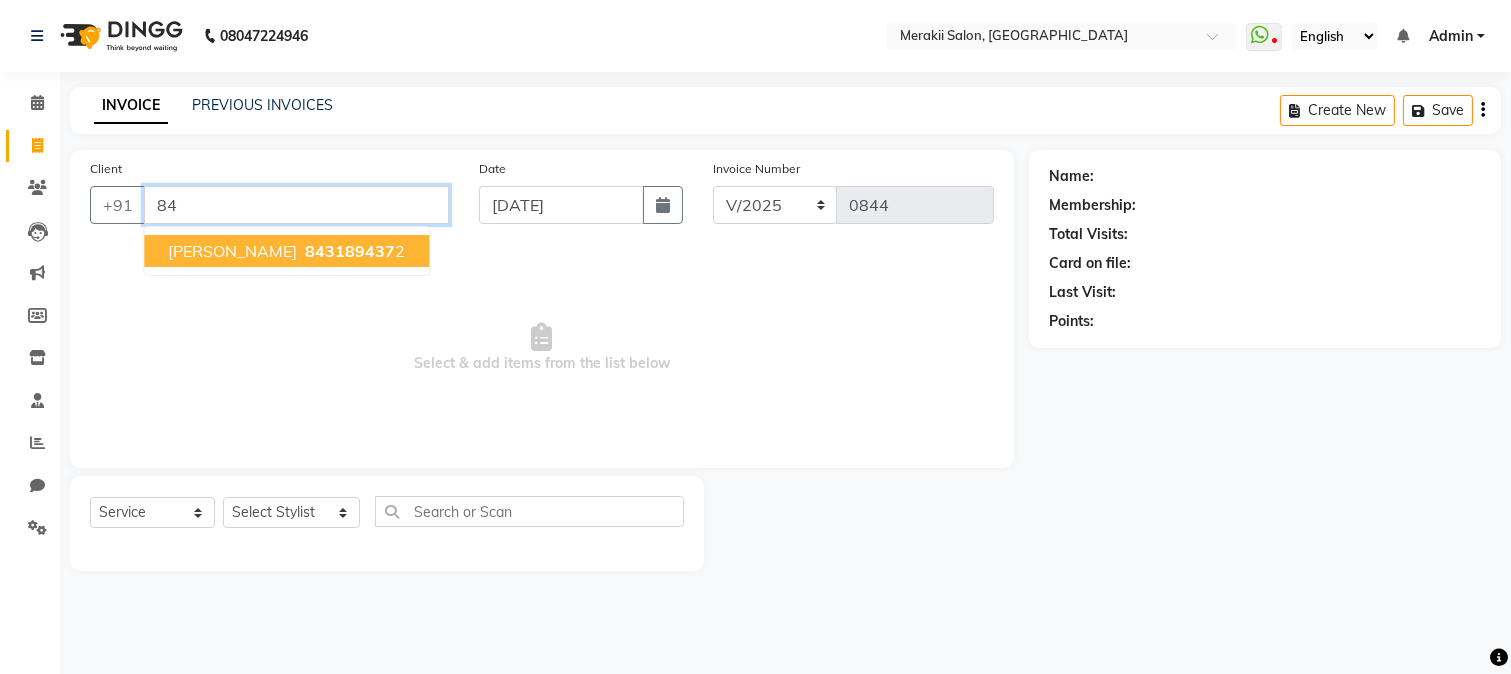 type on "8" 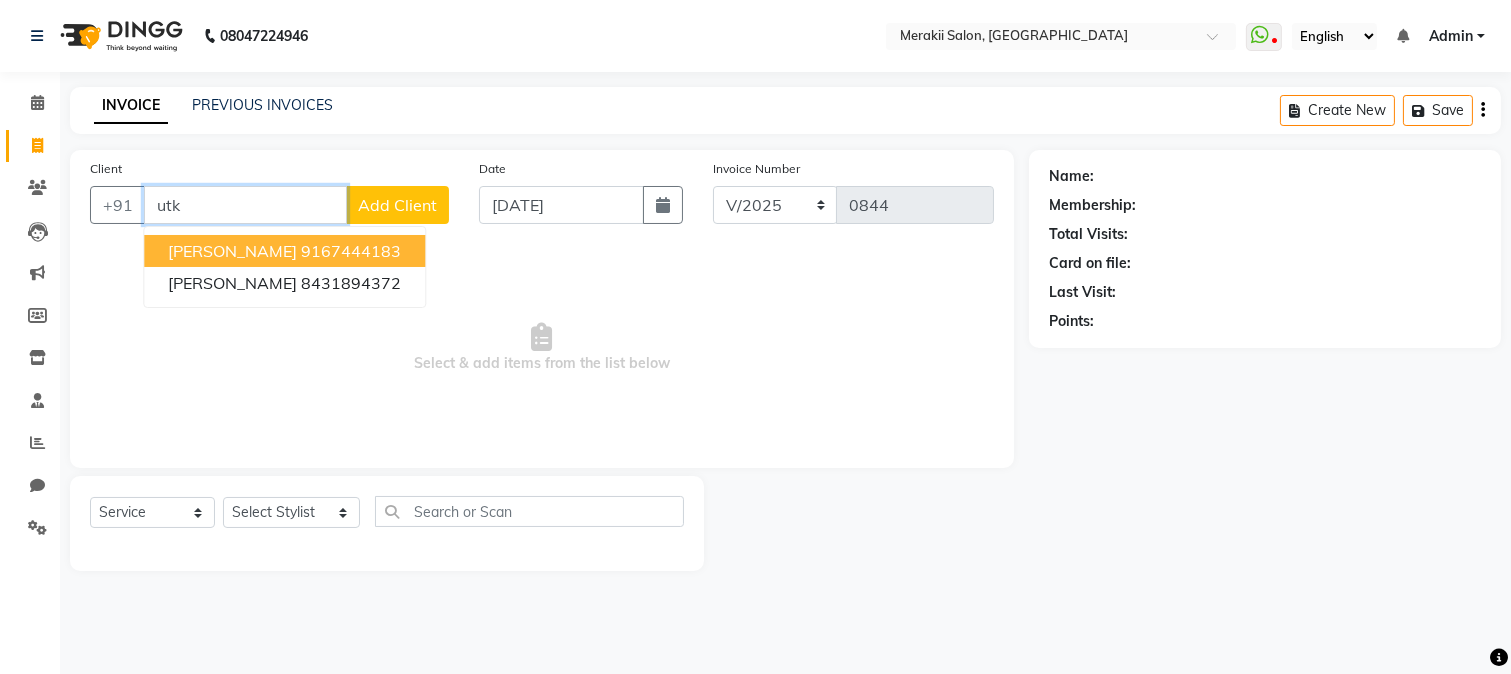 click on "9167444183" at bounding box center [351, 251] 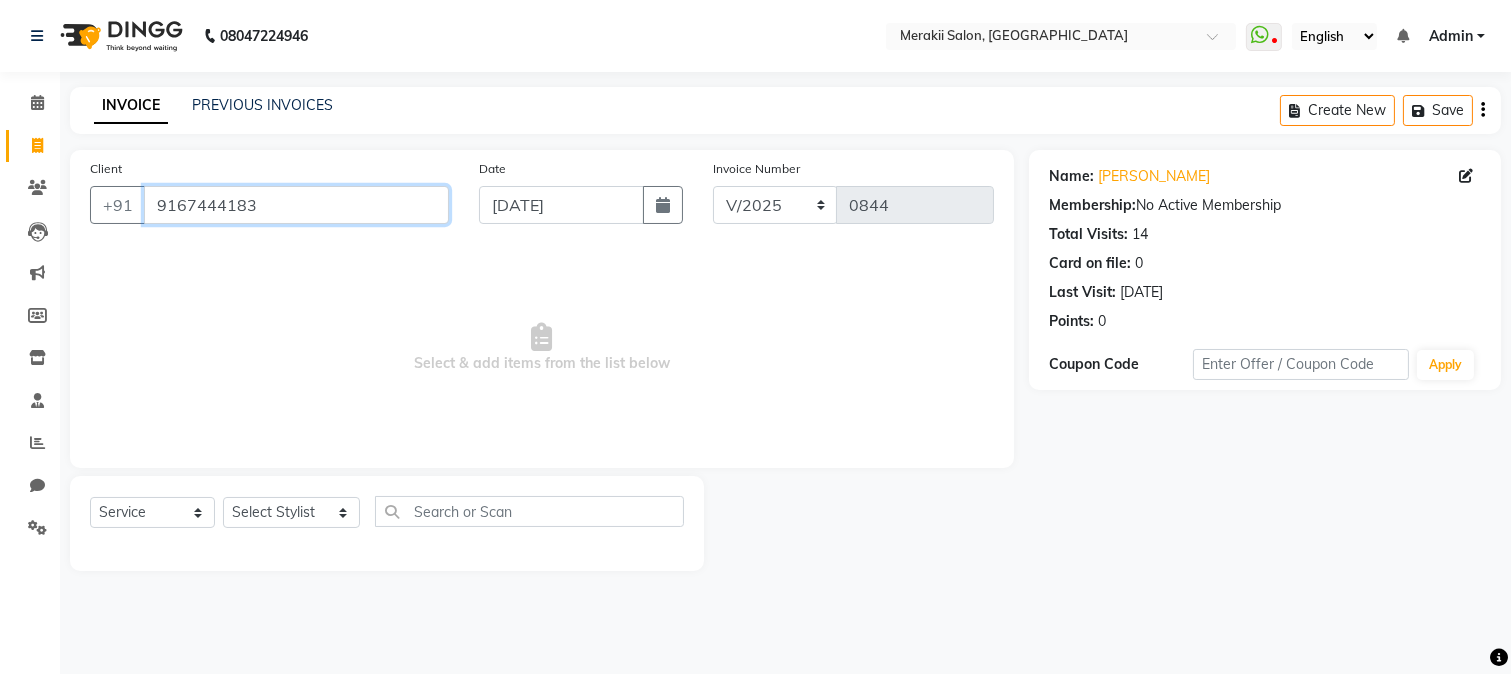 click on "9167444183" at bounding box center [296, 205] 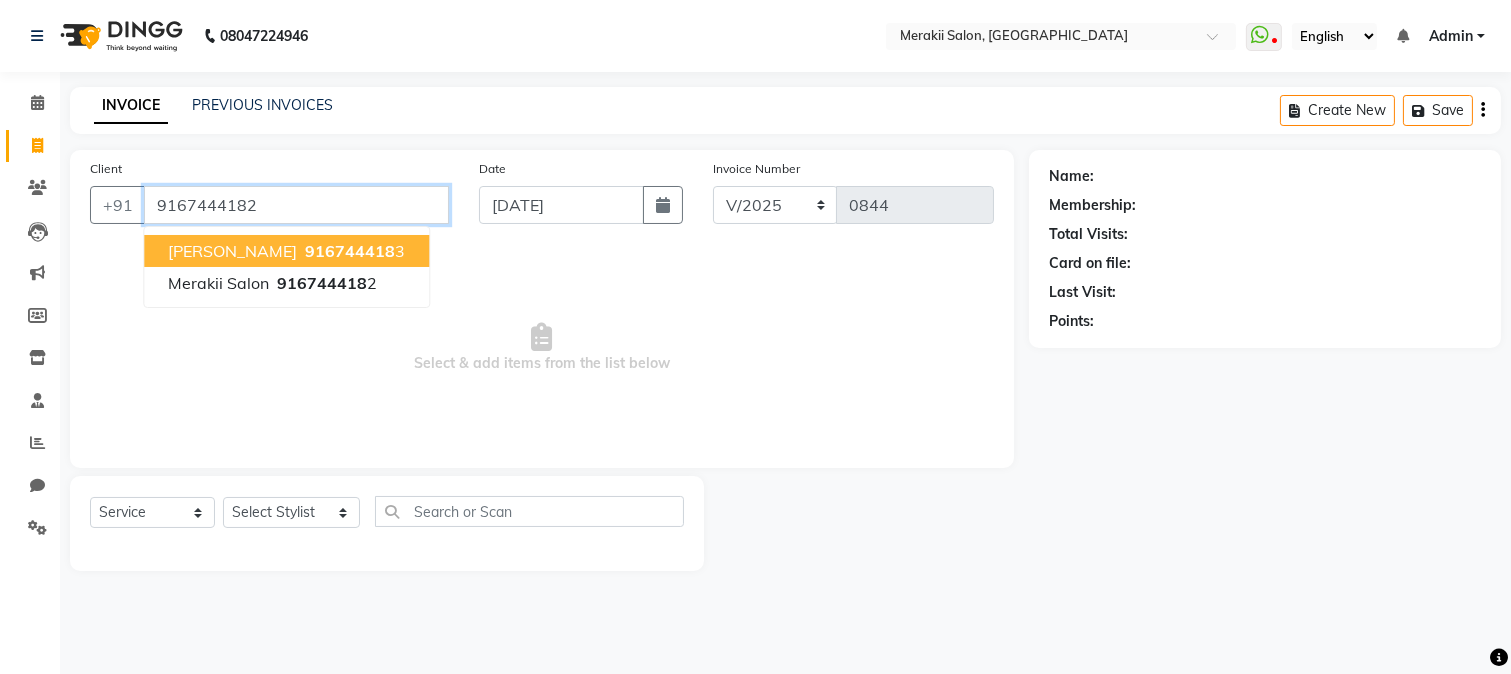 type on "9167444182" 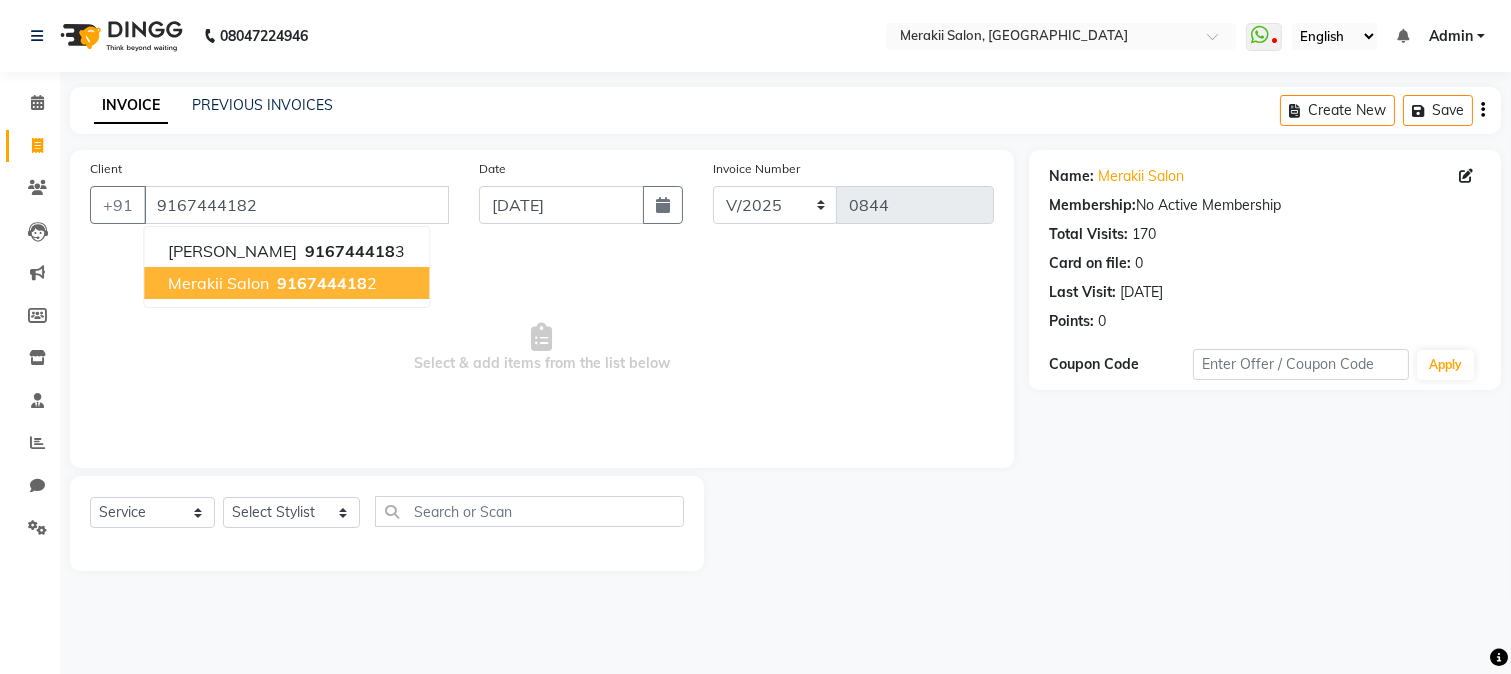 click on "Merakii Salon   916744418 2" at bounding box center (286, 283) 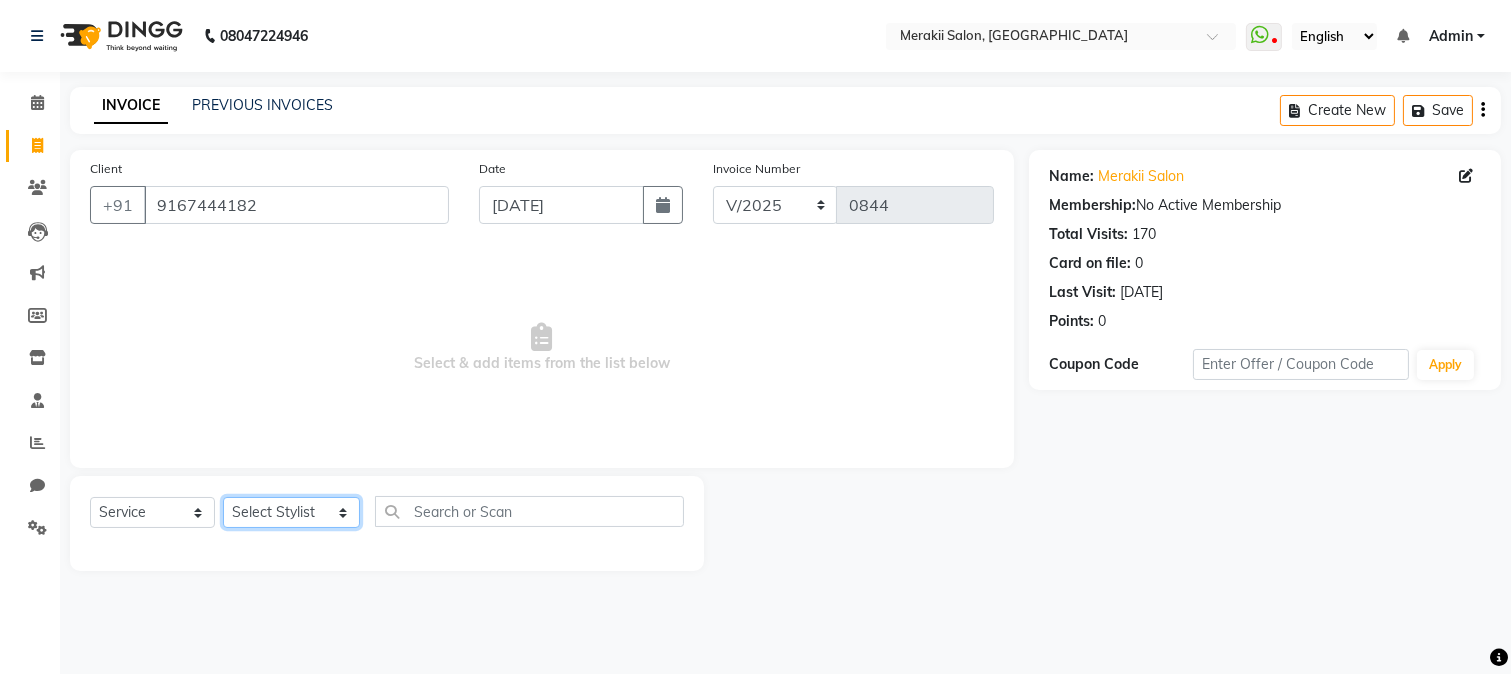 click on "Select Stylist [PERSON_NAME] [PERSON_NAME] Bhul [MEDICAL_DATA][PERSON_NAME] [PERSON_NAME] [PERSON_NAME]" 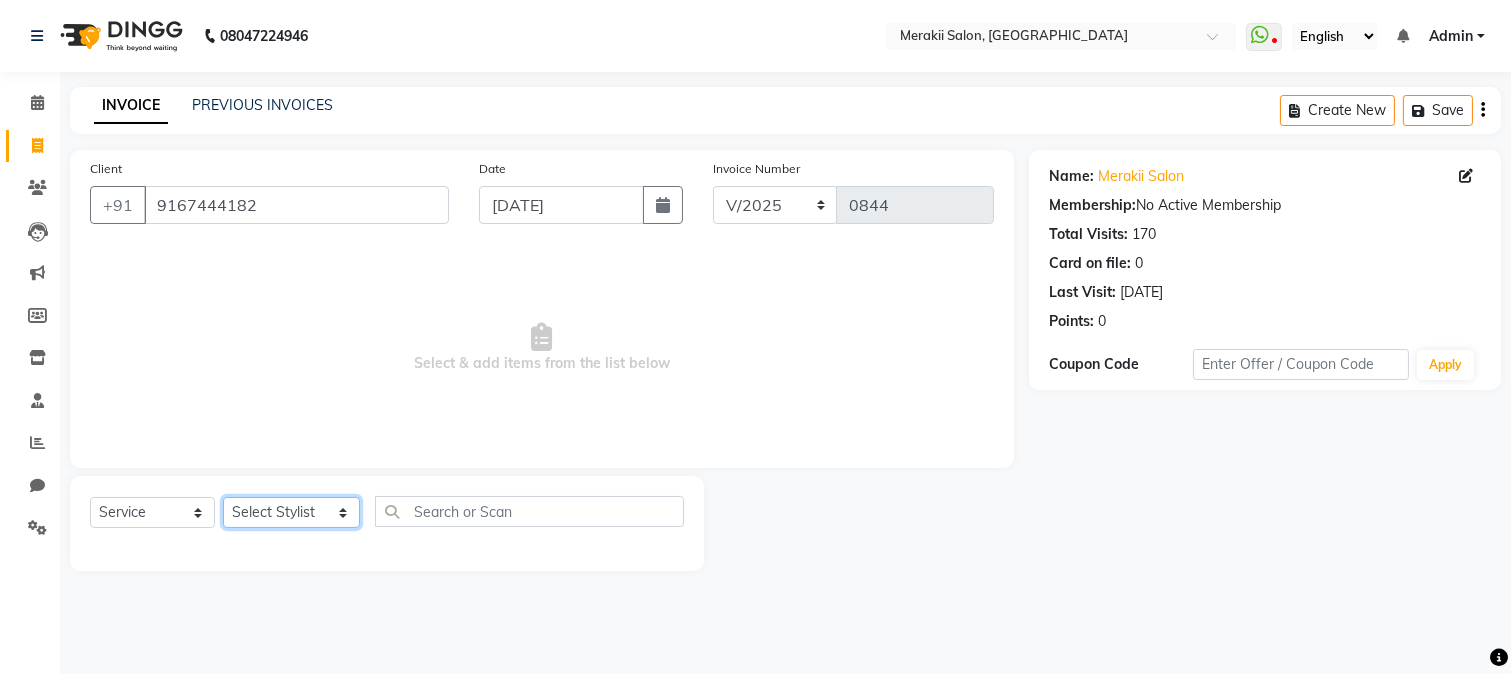 select on "74850" 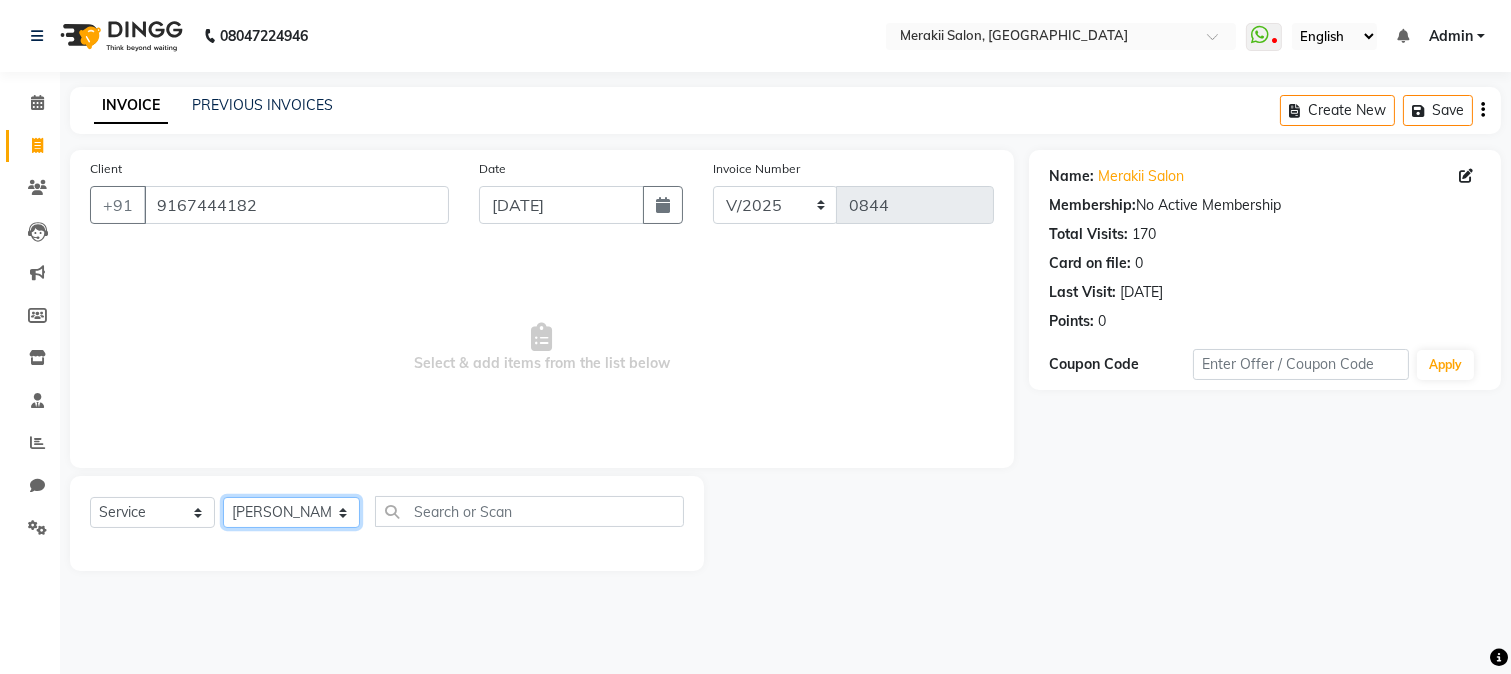 click on "Select Stylist [PERSON_NAME] [PERSON_NAME] Bhul [MEDICAL_DATA][PERSON_NAME] [PERSON_NAME] [PERSON_NAME]" 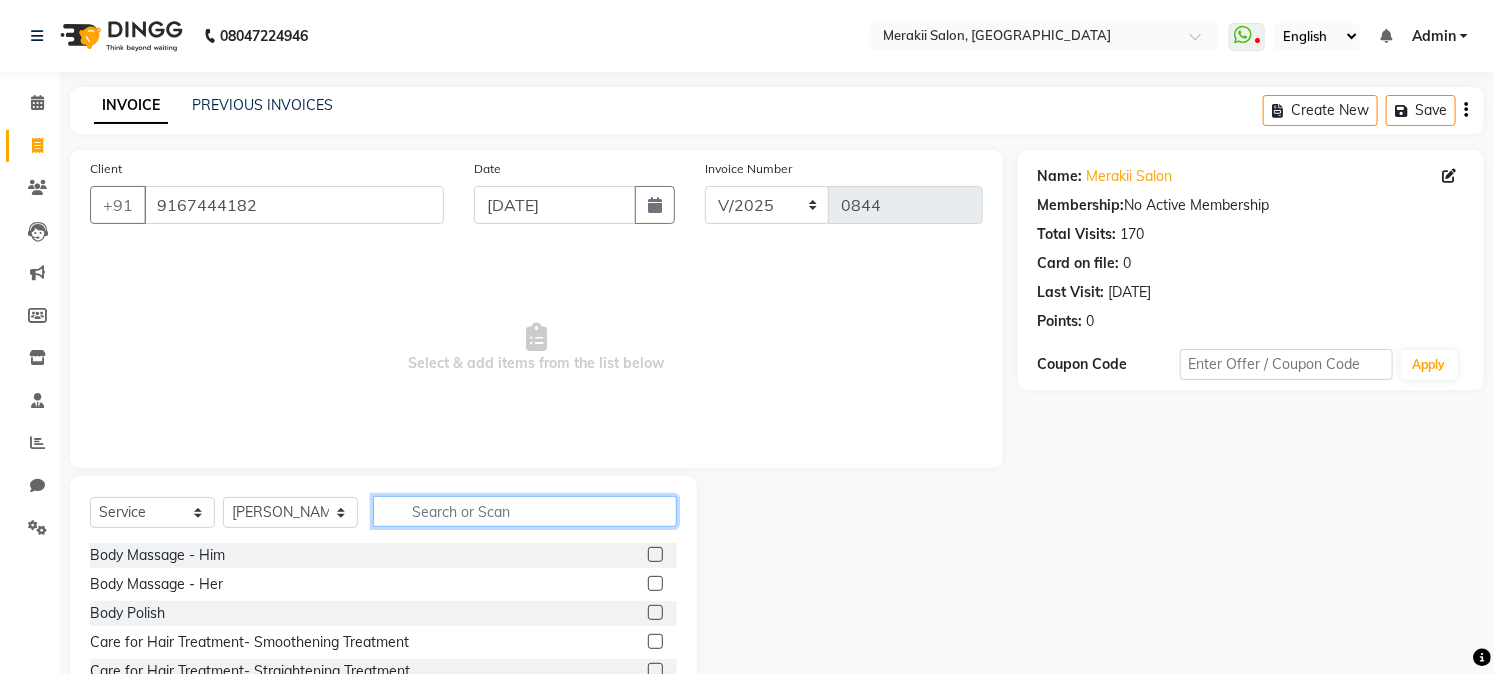 click 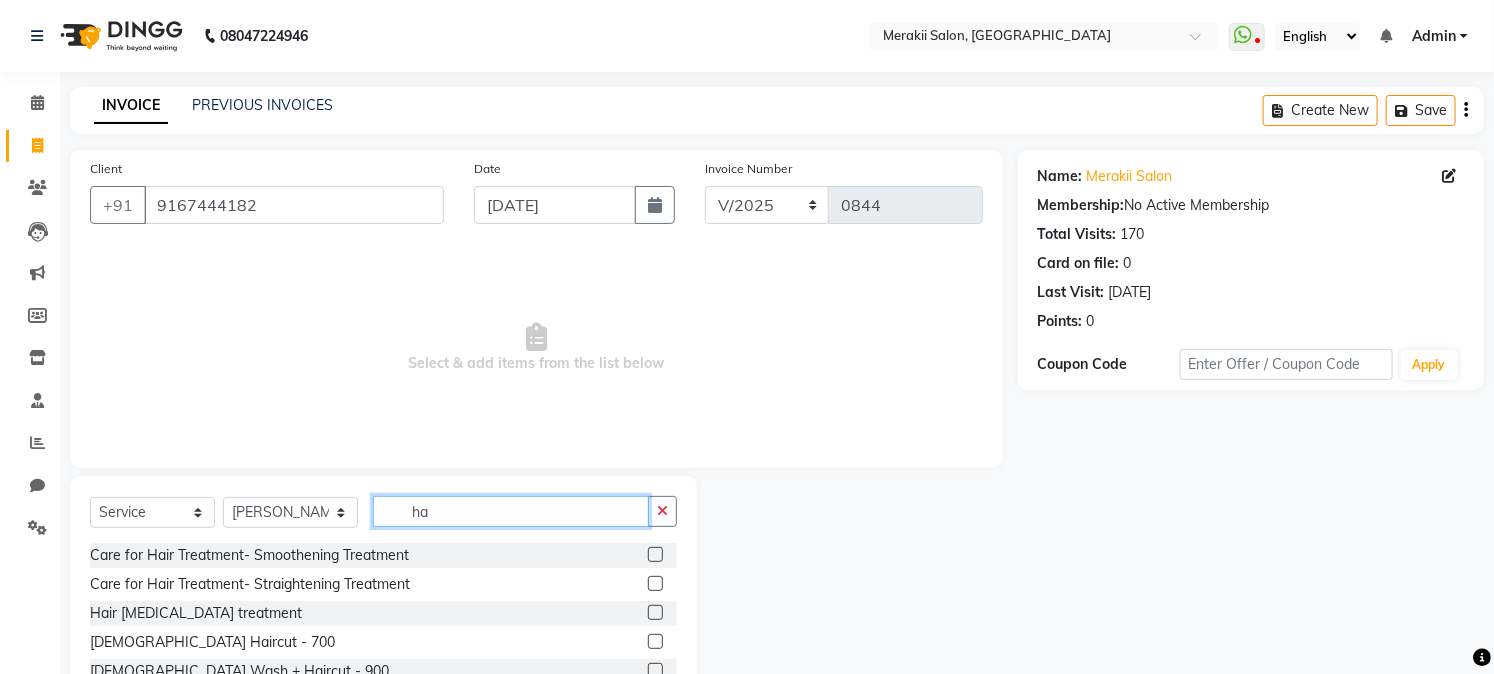 type on "h" 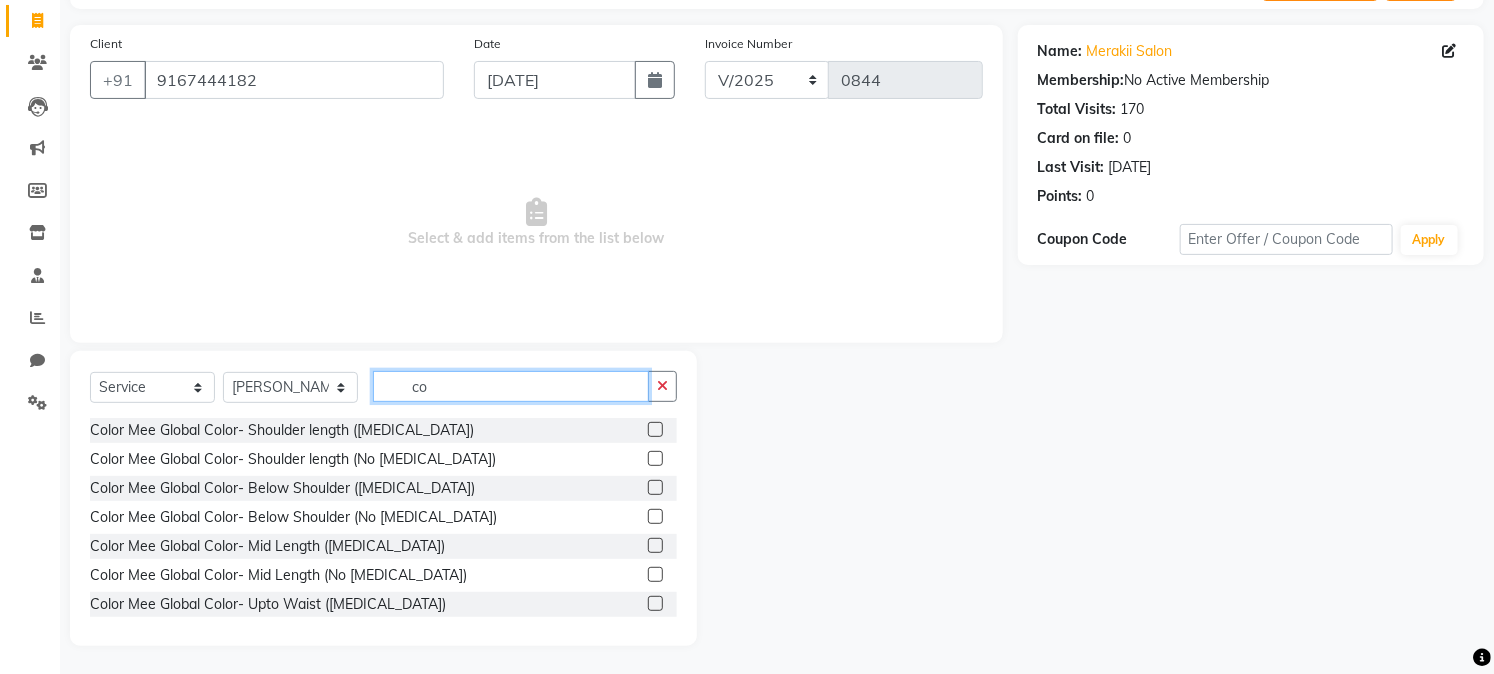 scroll, scrollTop: 126, scrollLeft: 0, axis: vertical 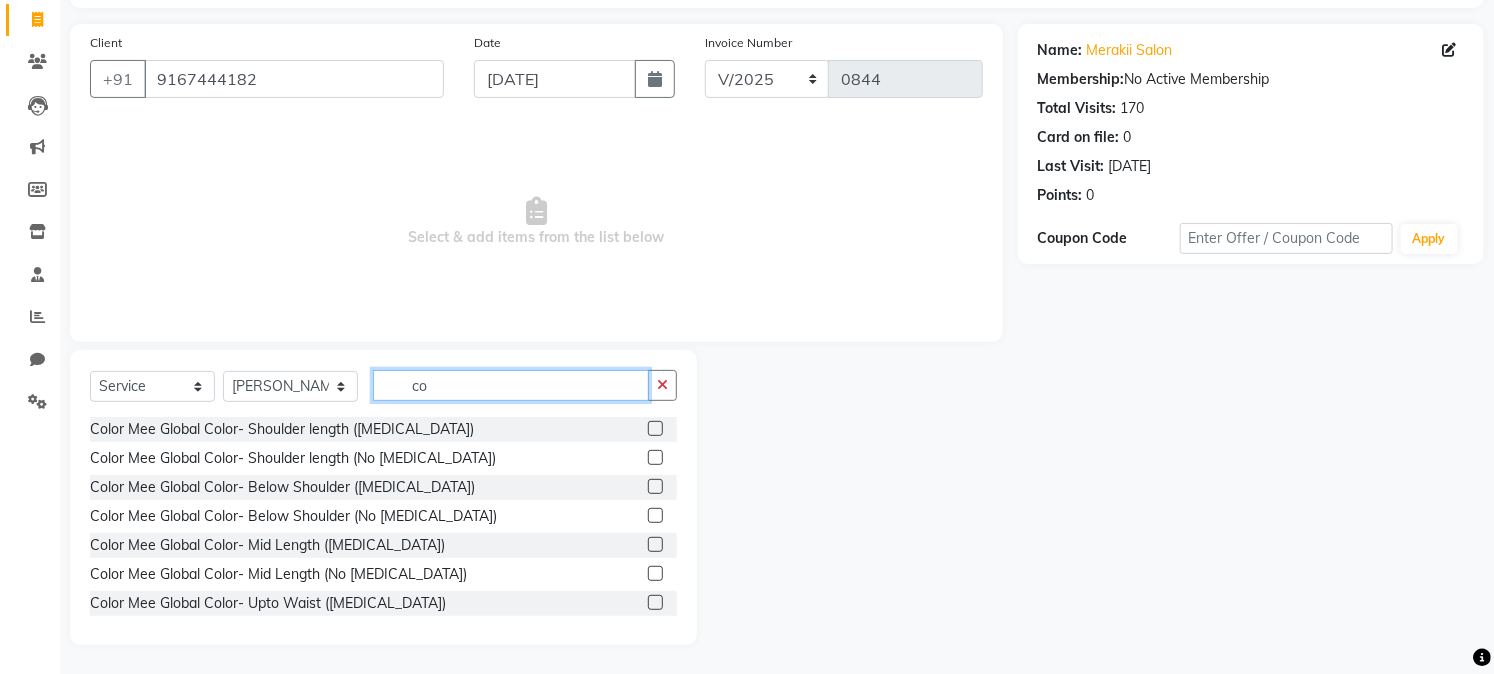type on "co" 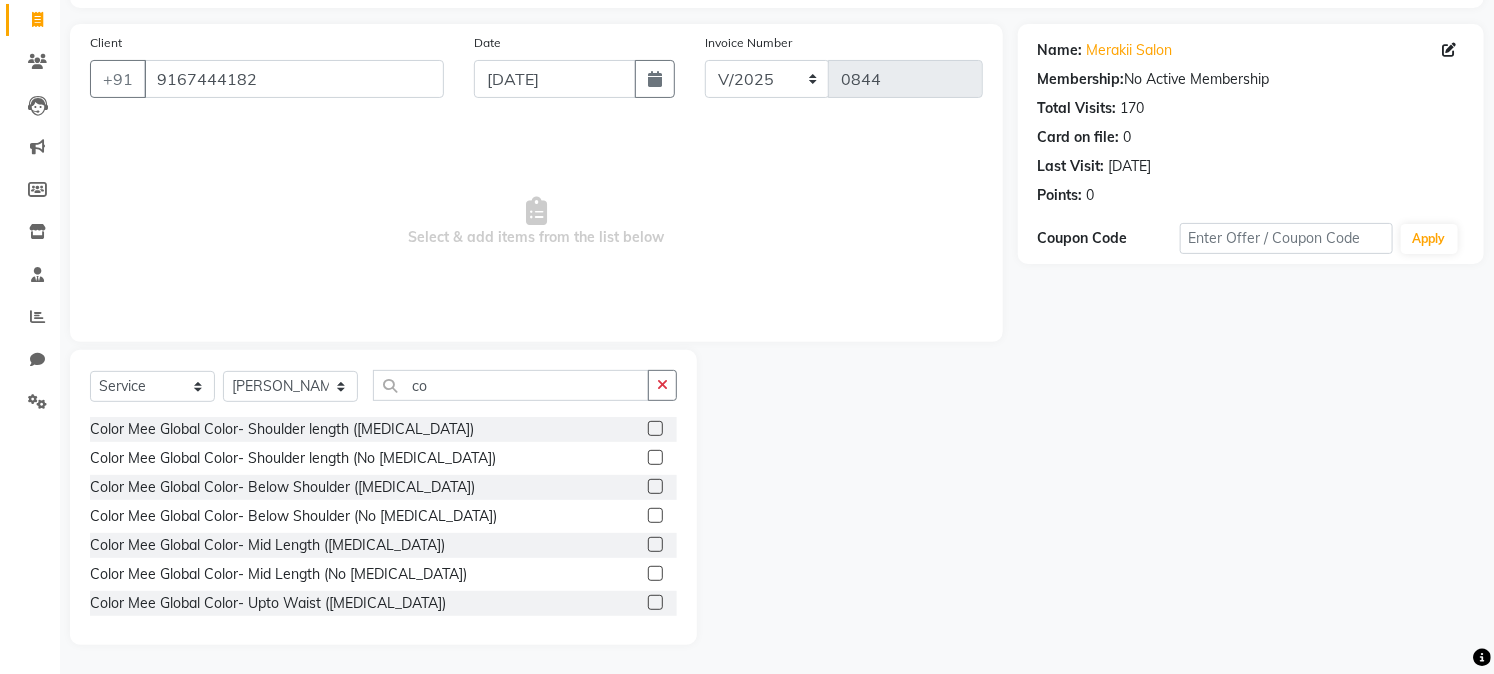 click 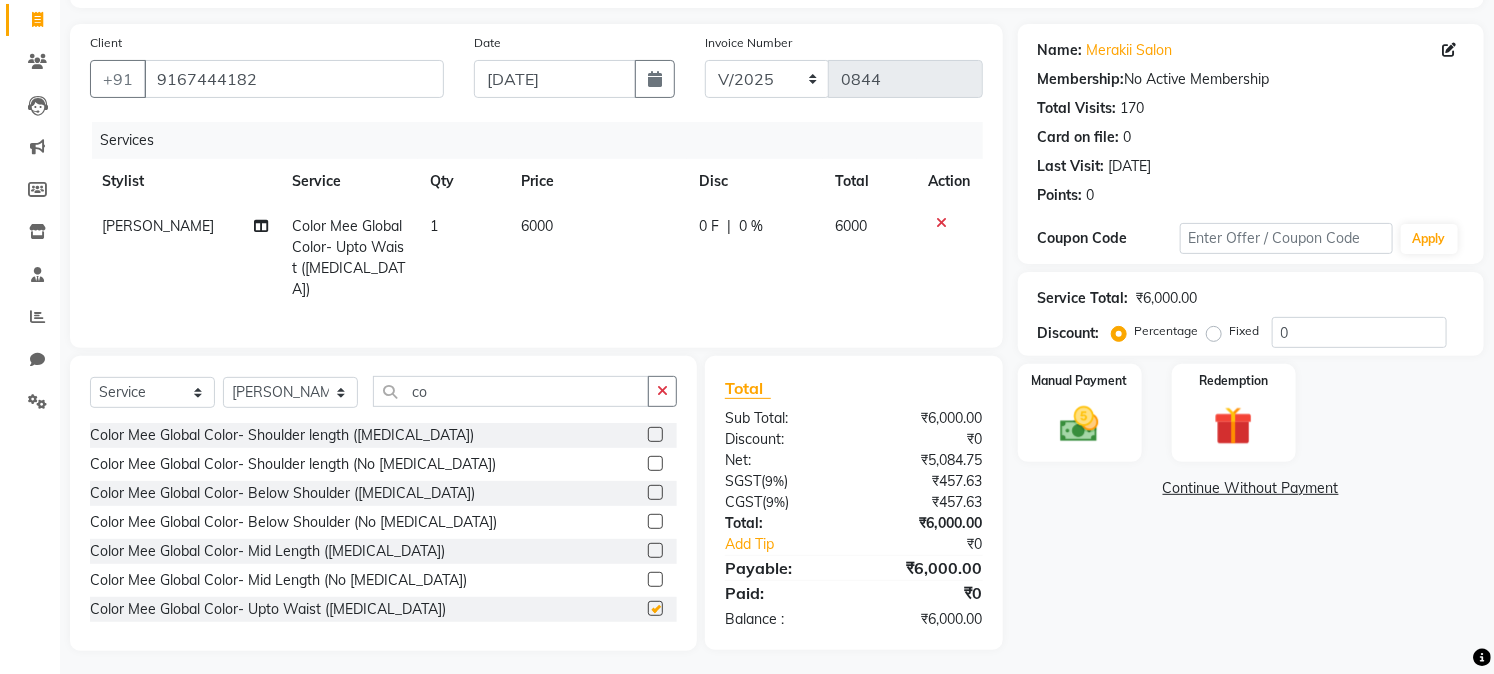 checkbox on "false" 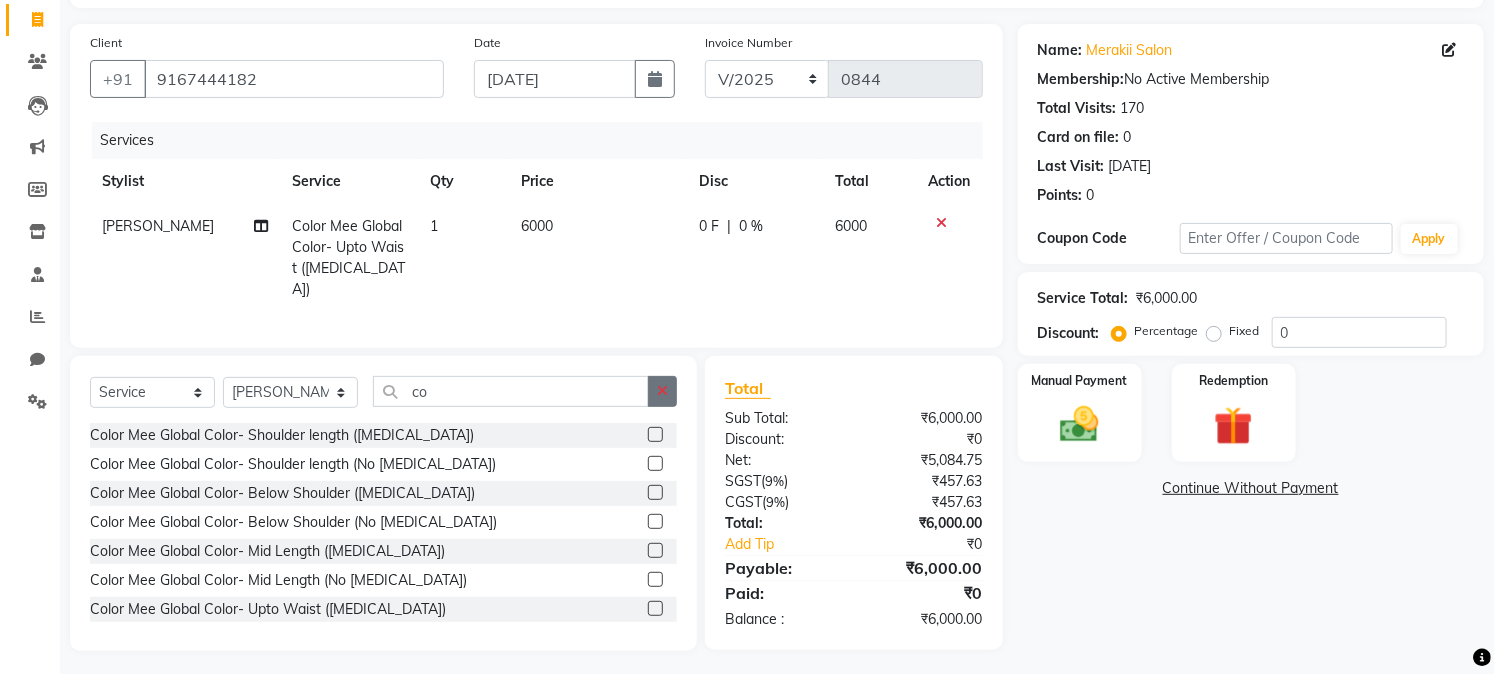 click 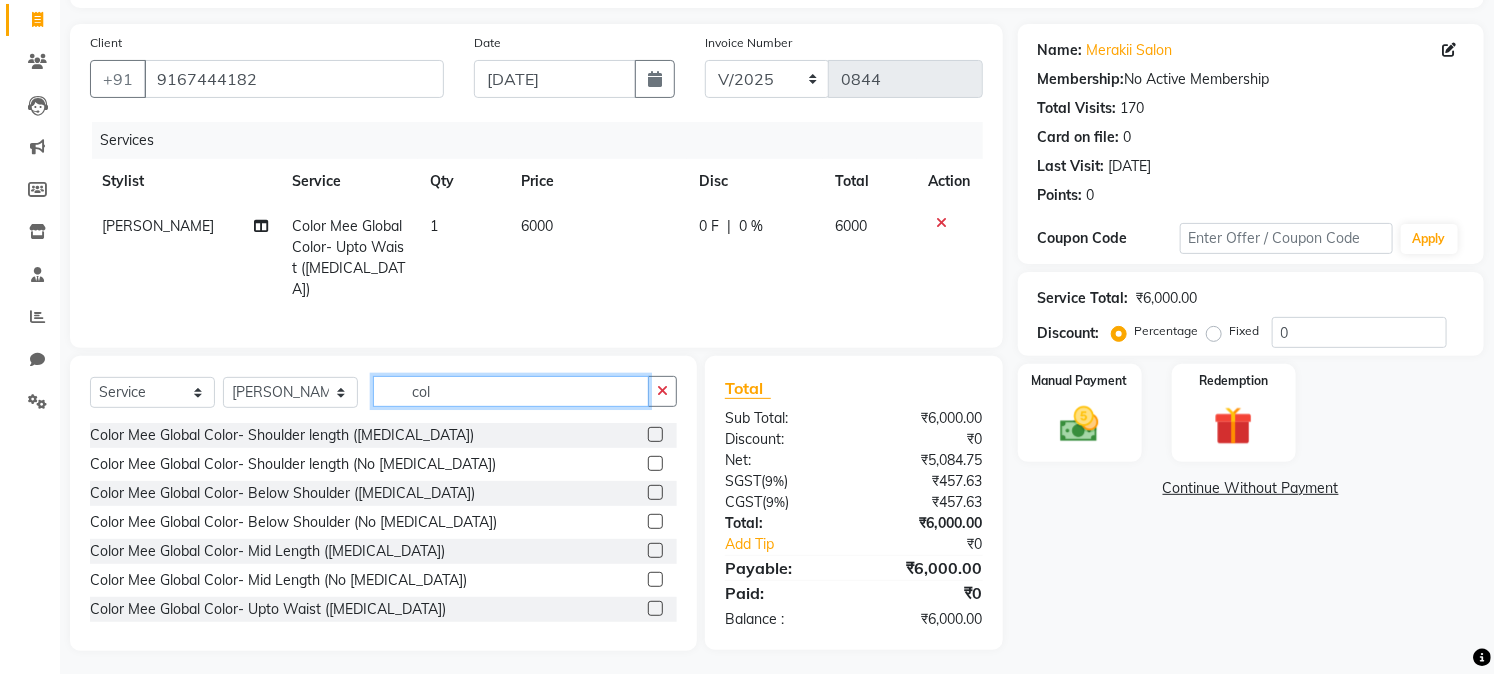 type on "col" 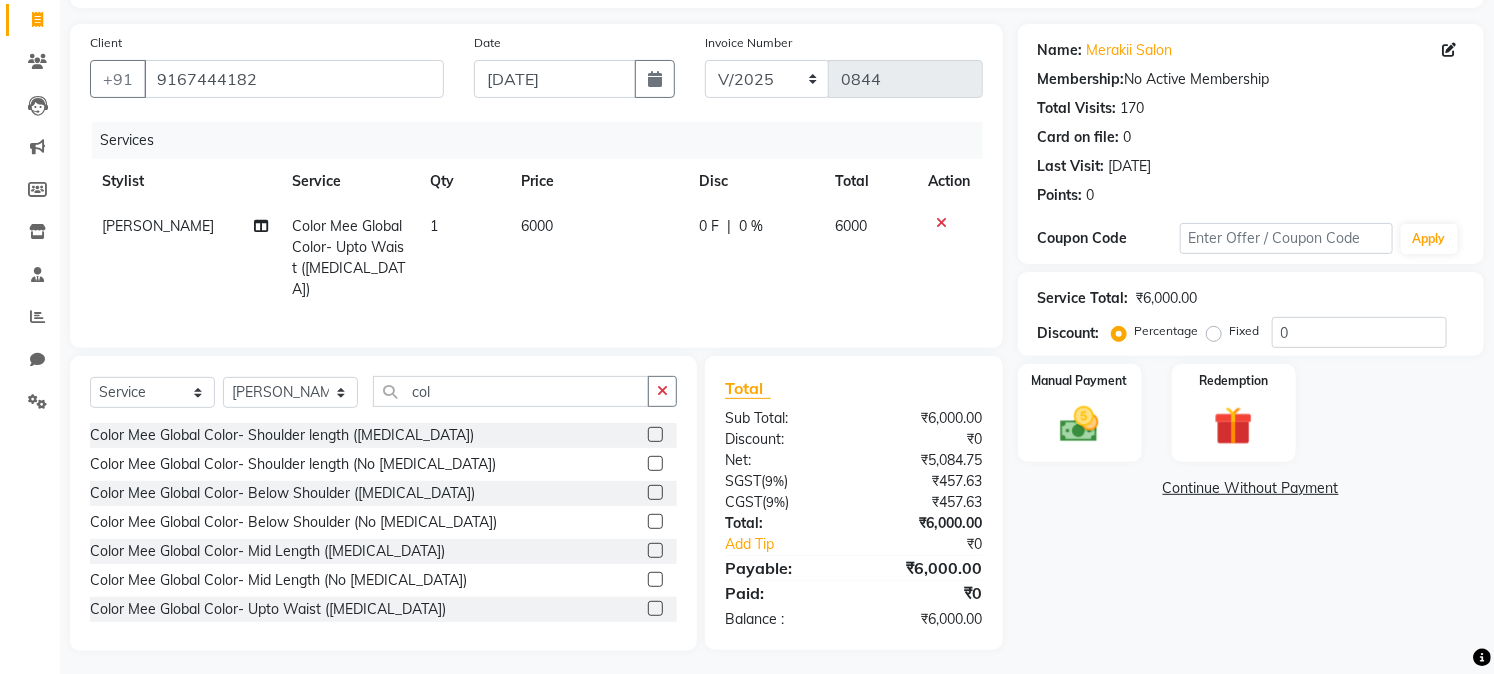 click 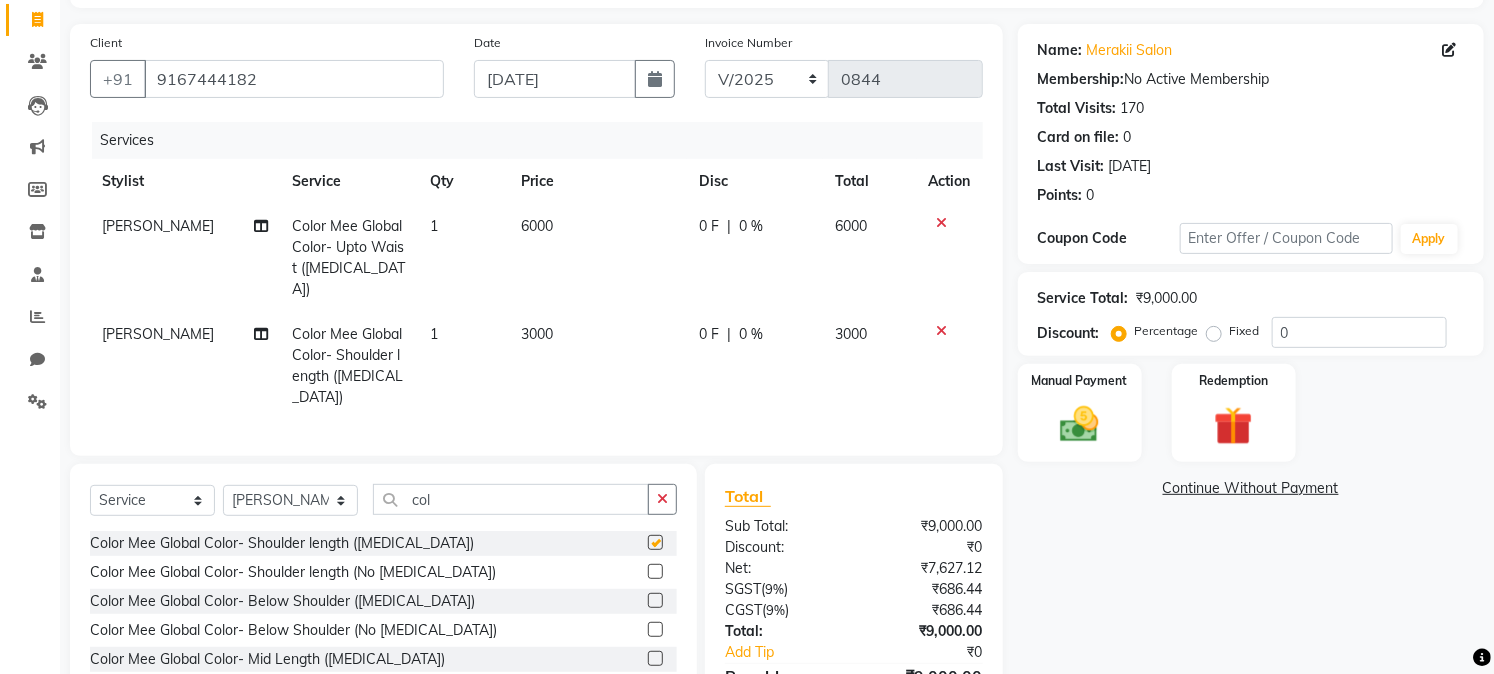checkbox on "false" 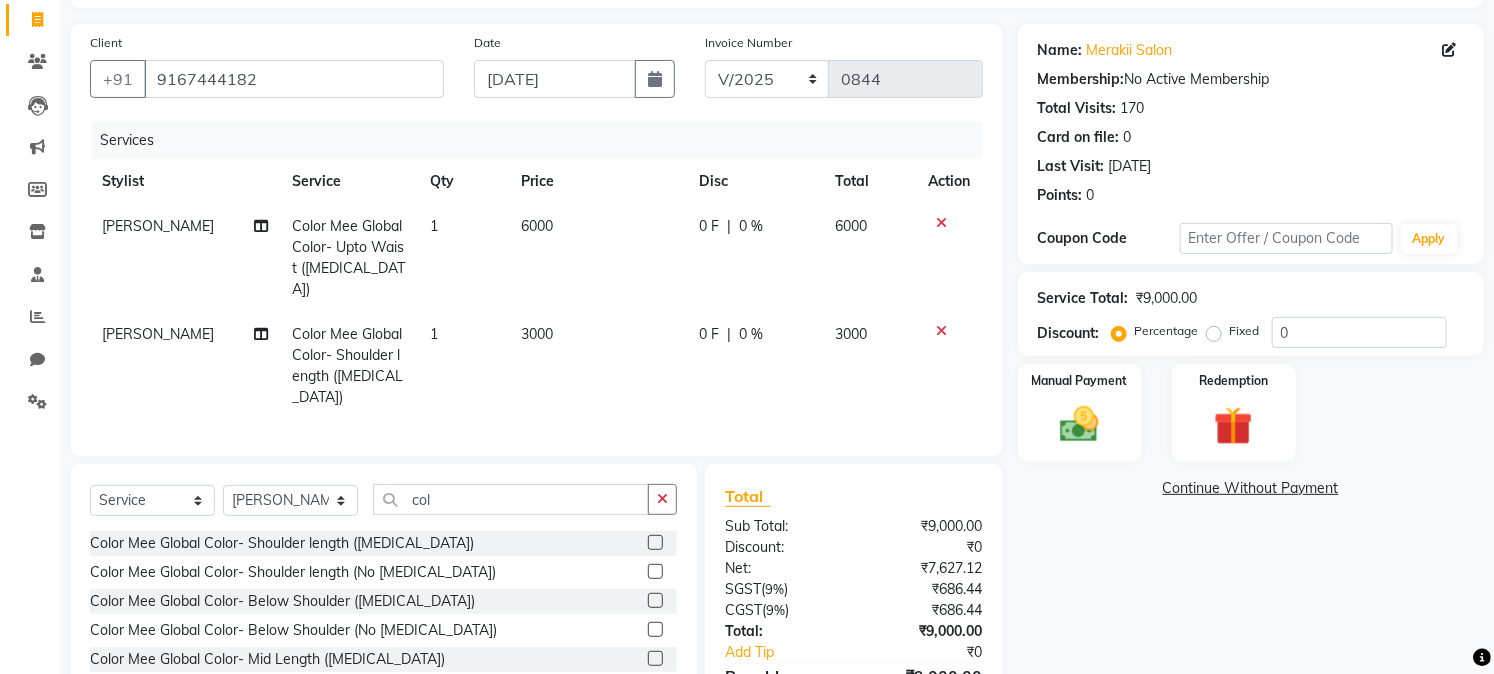 click 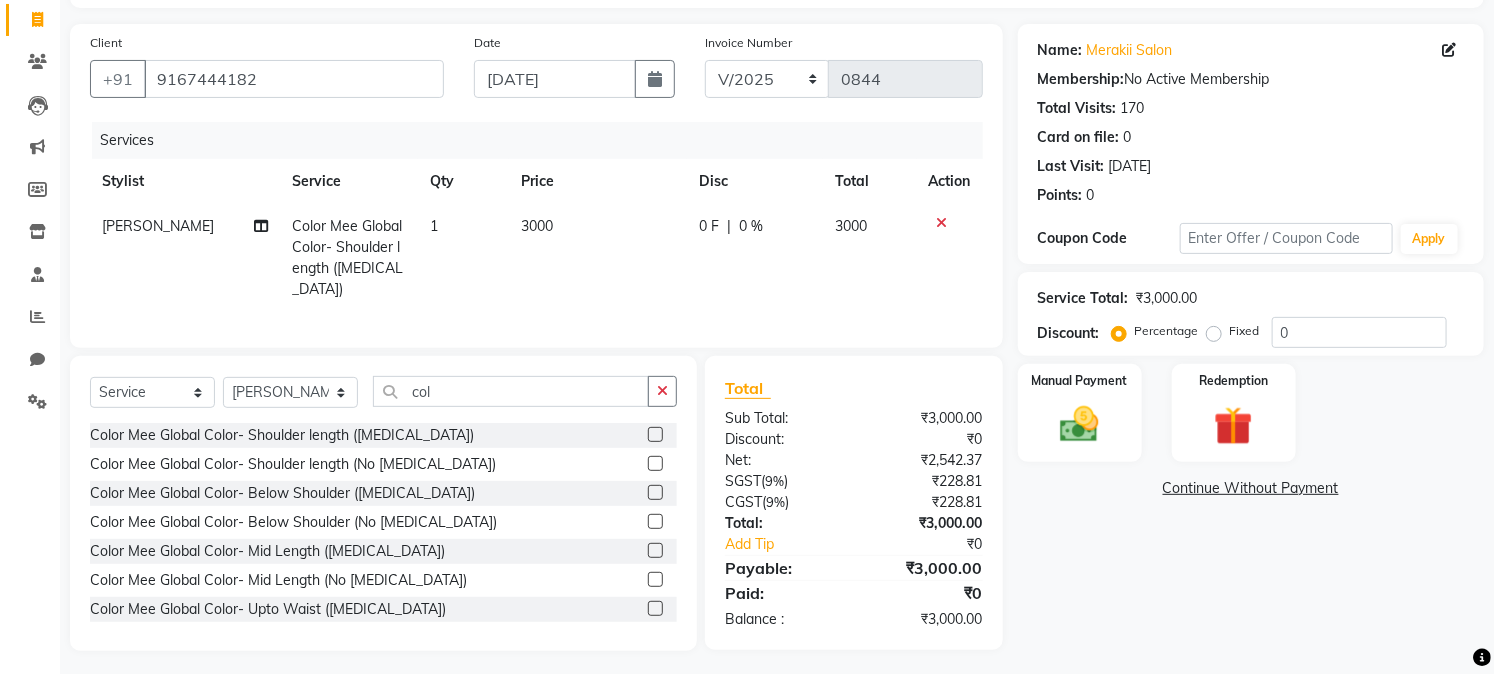 click on "3000" 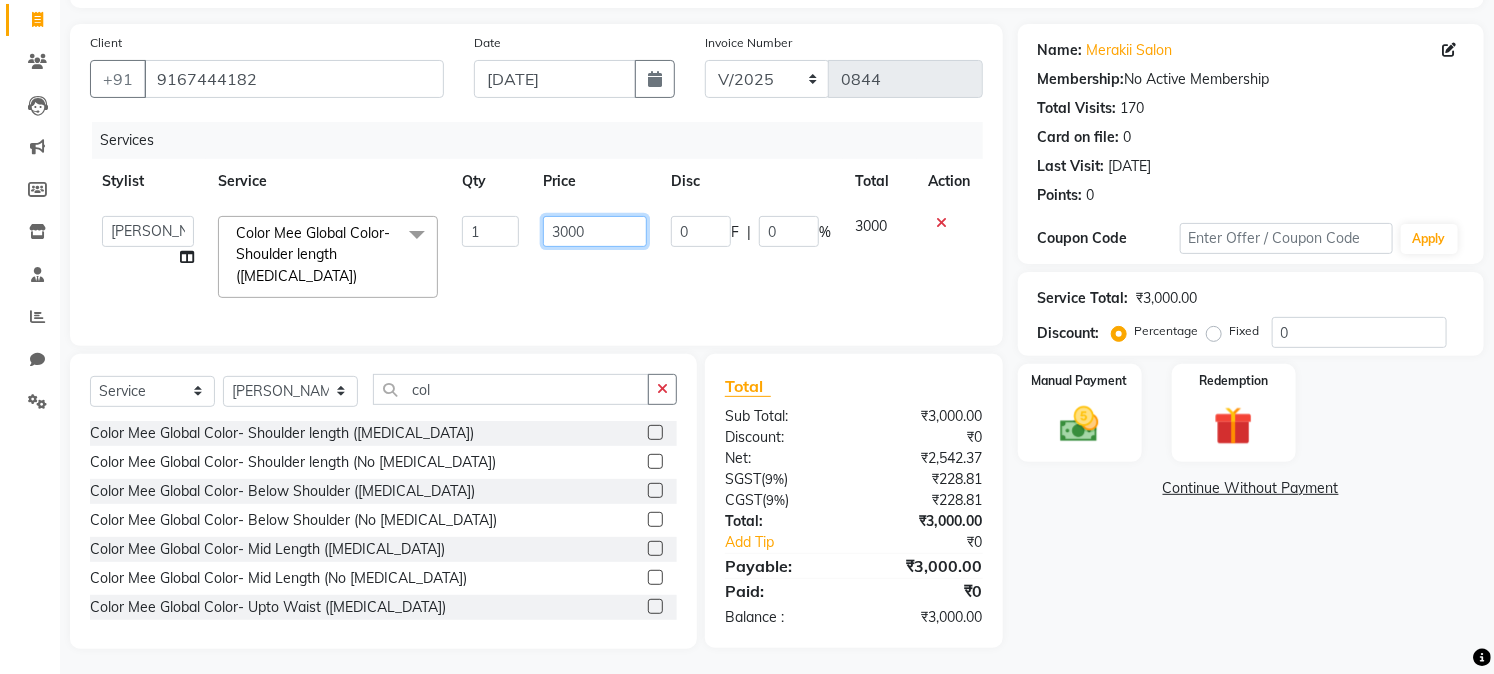 click on "3000" 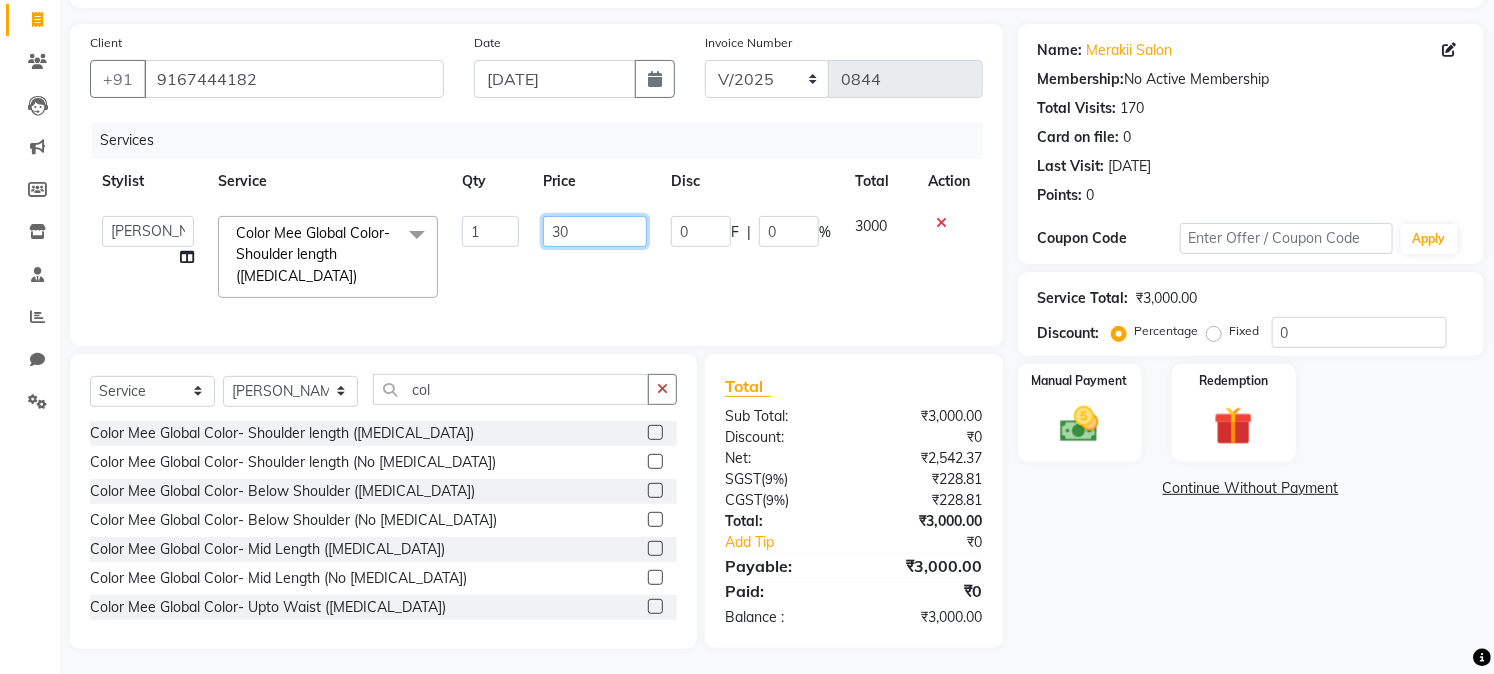 type on "3" 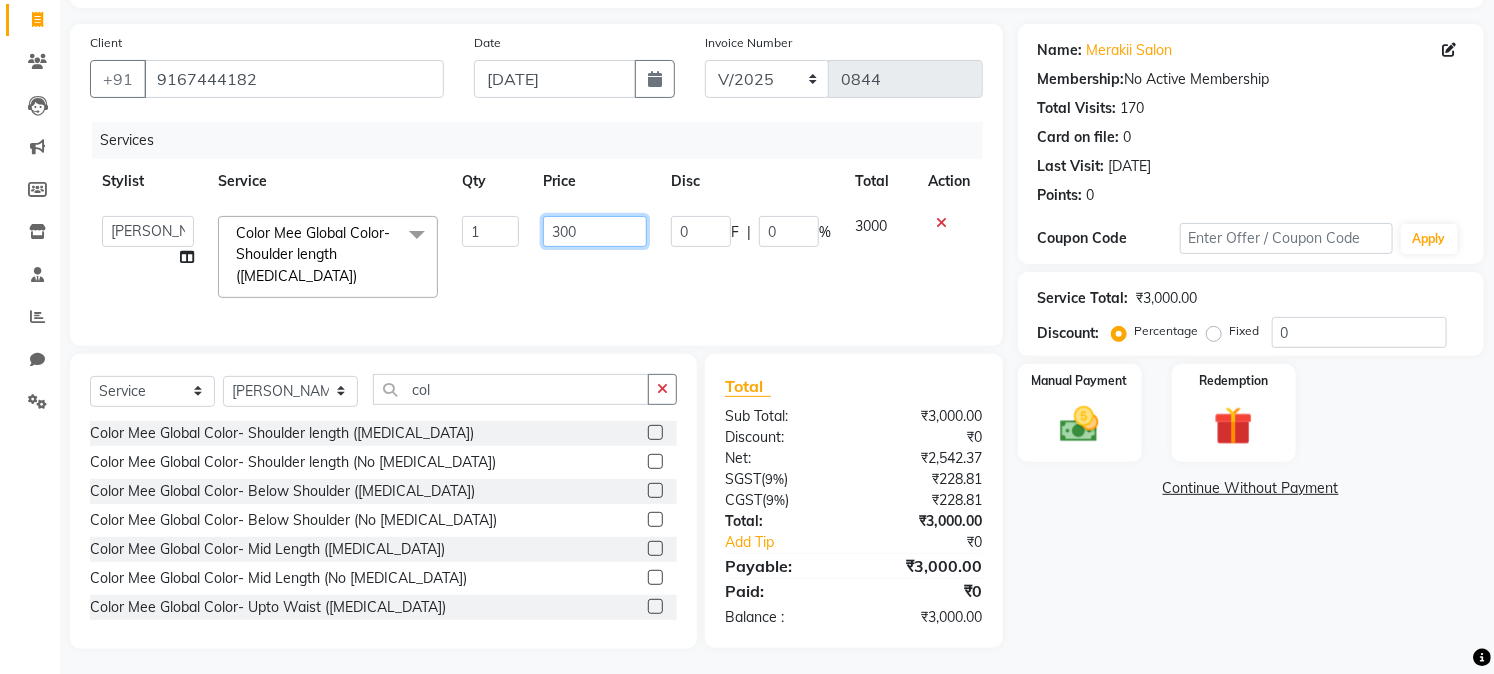 scroll, scrollTop: 82, scrollLeft: 0, axis: vertical 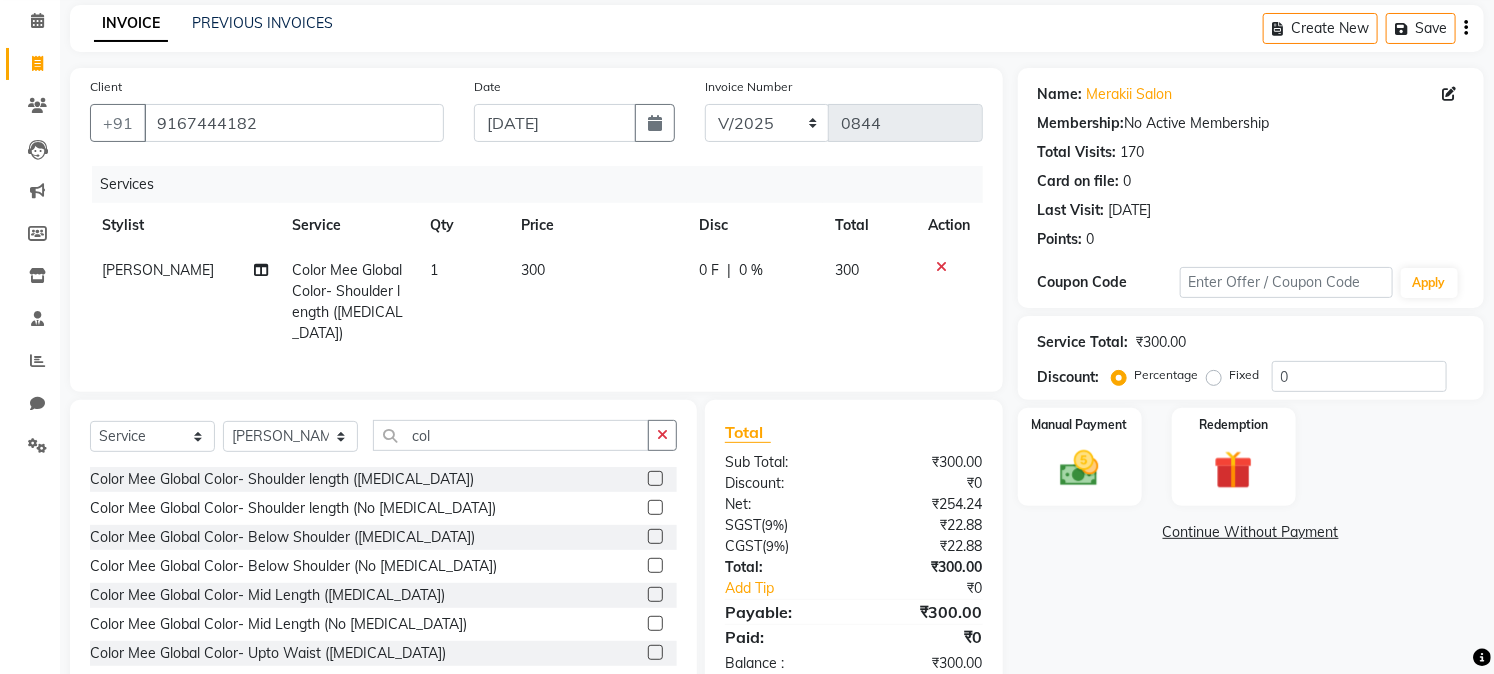 click 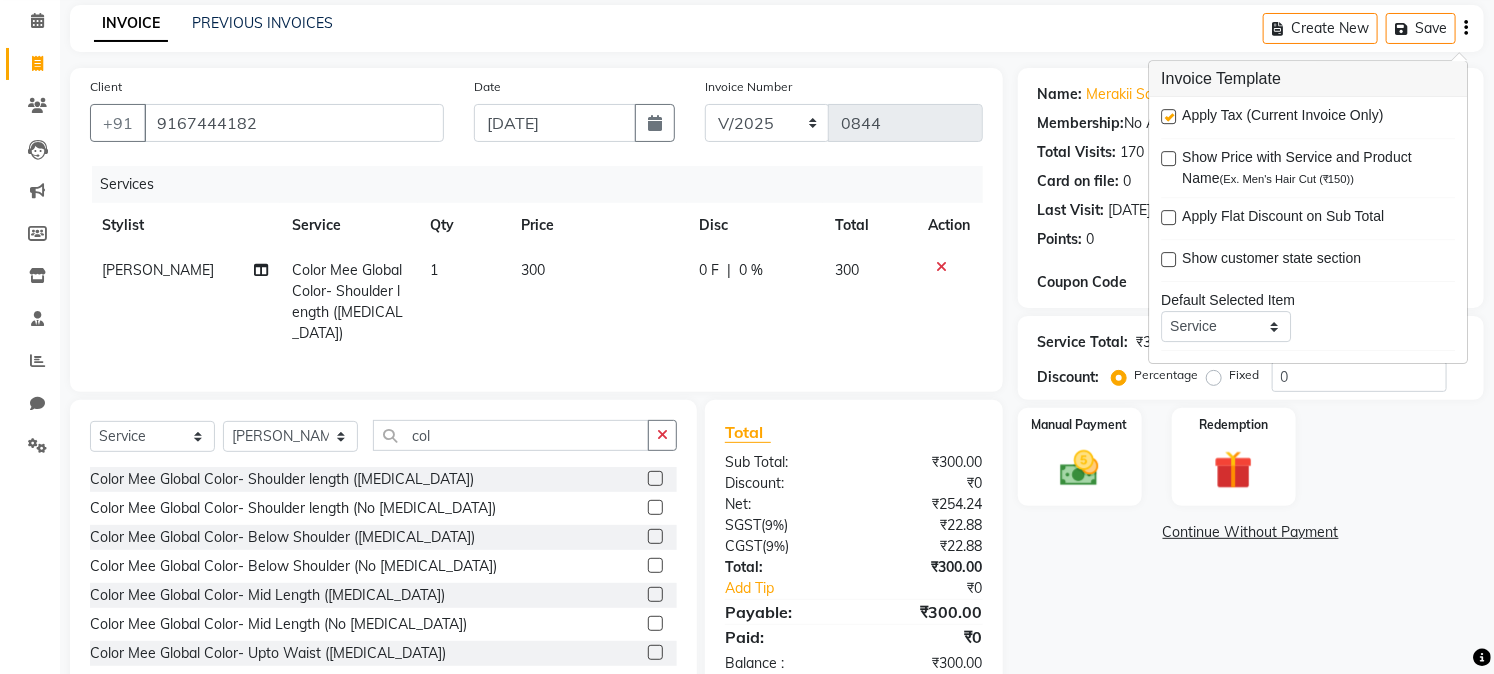 click at bounding box center [1168, 116] 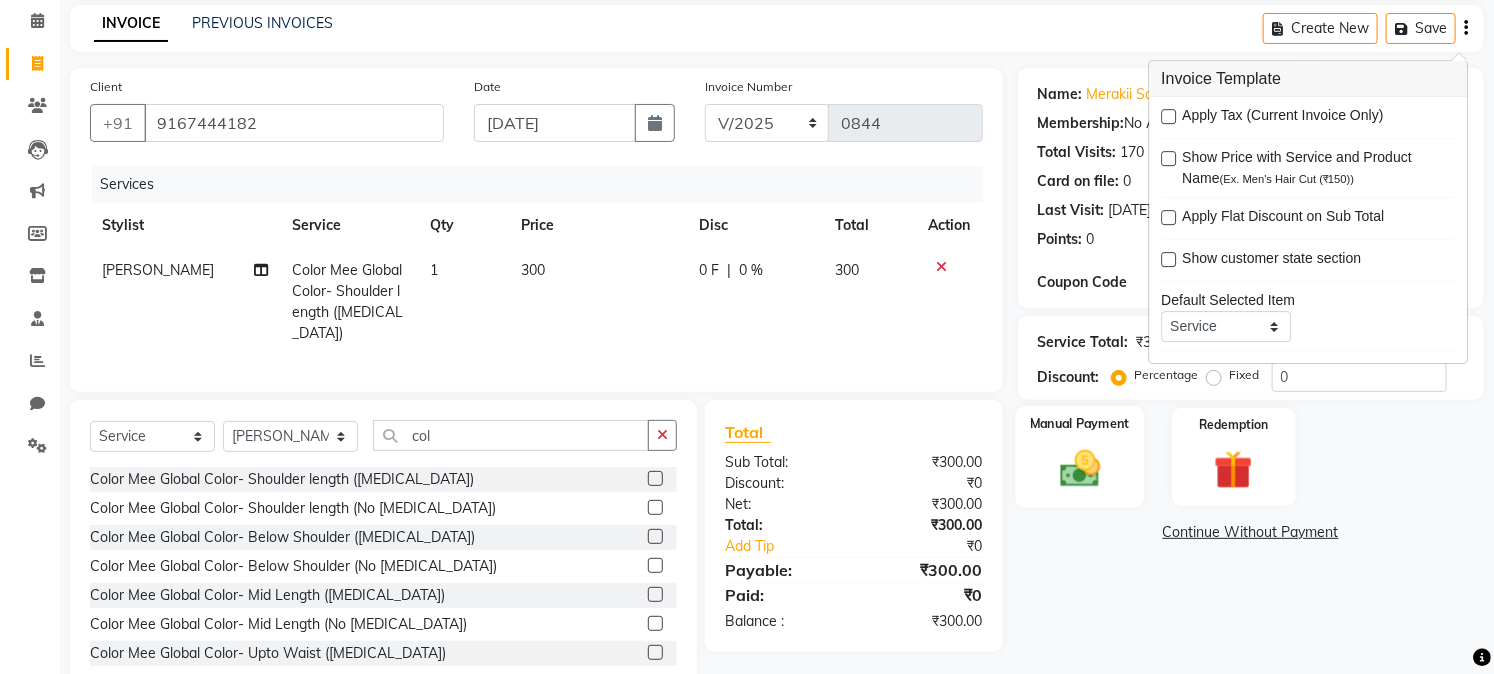 click on "Manual Payment" 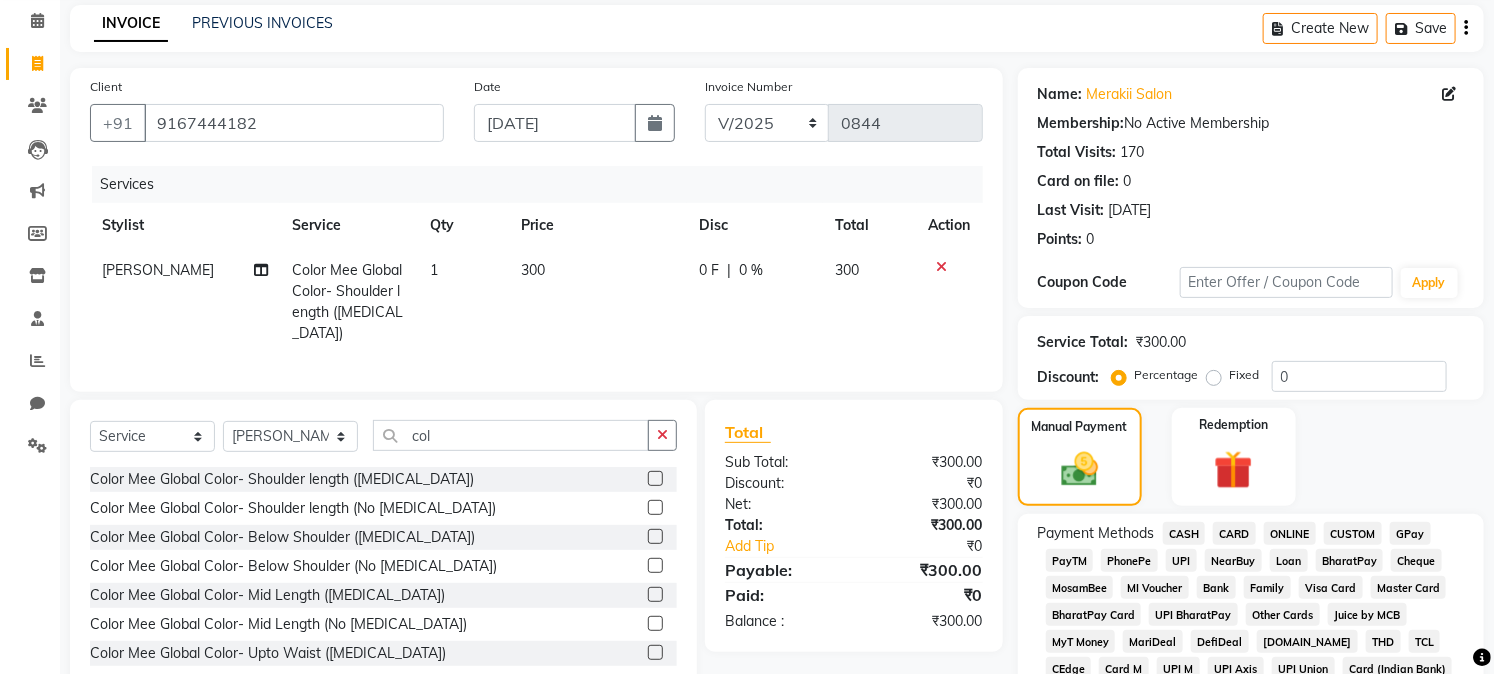 click on "GPay" 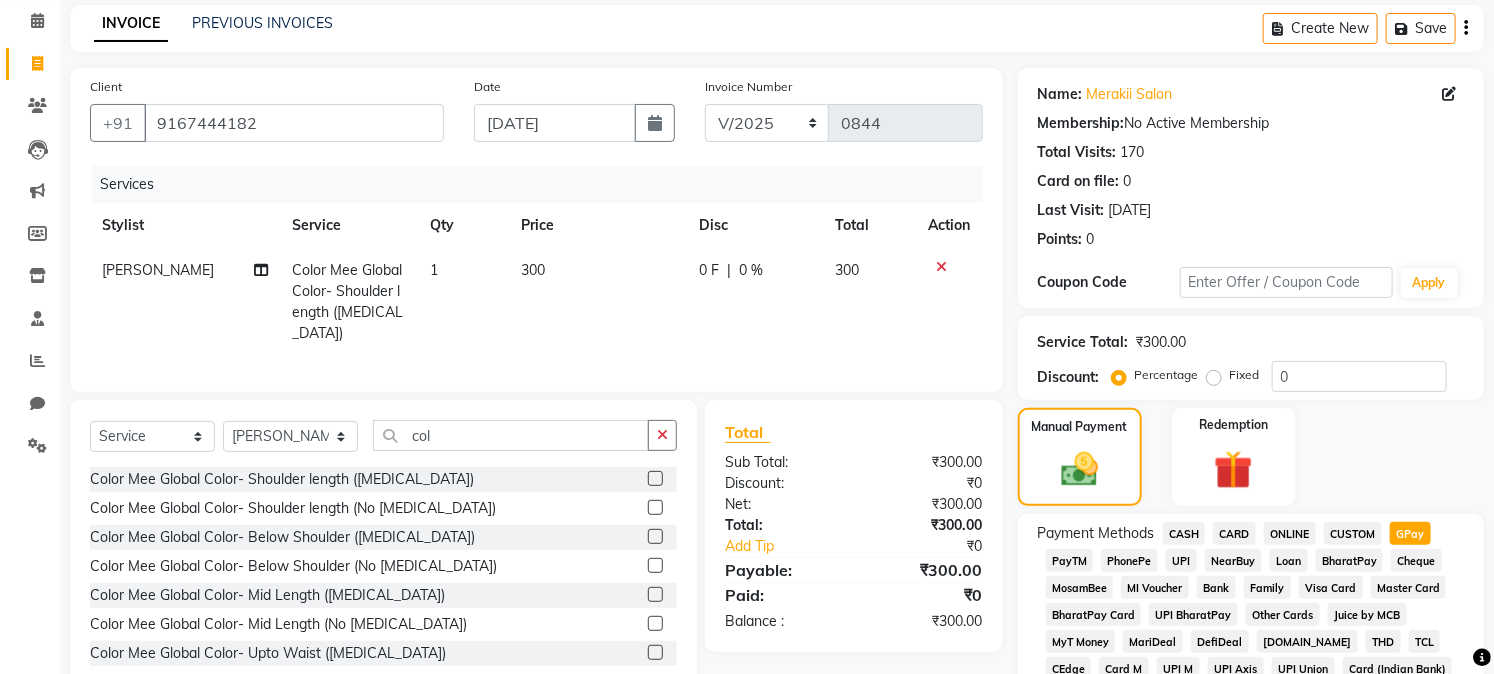 scroll, scrollTop: 672, scrollLeft: 0, axis: vertical 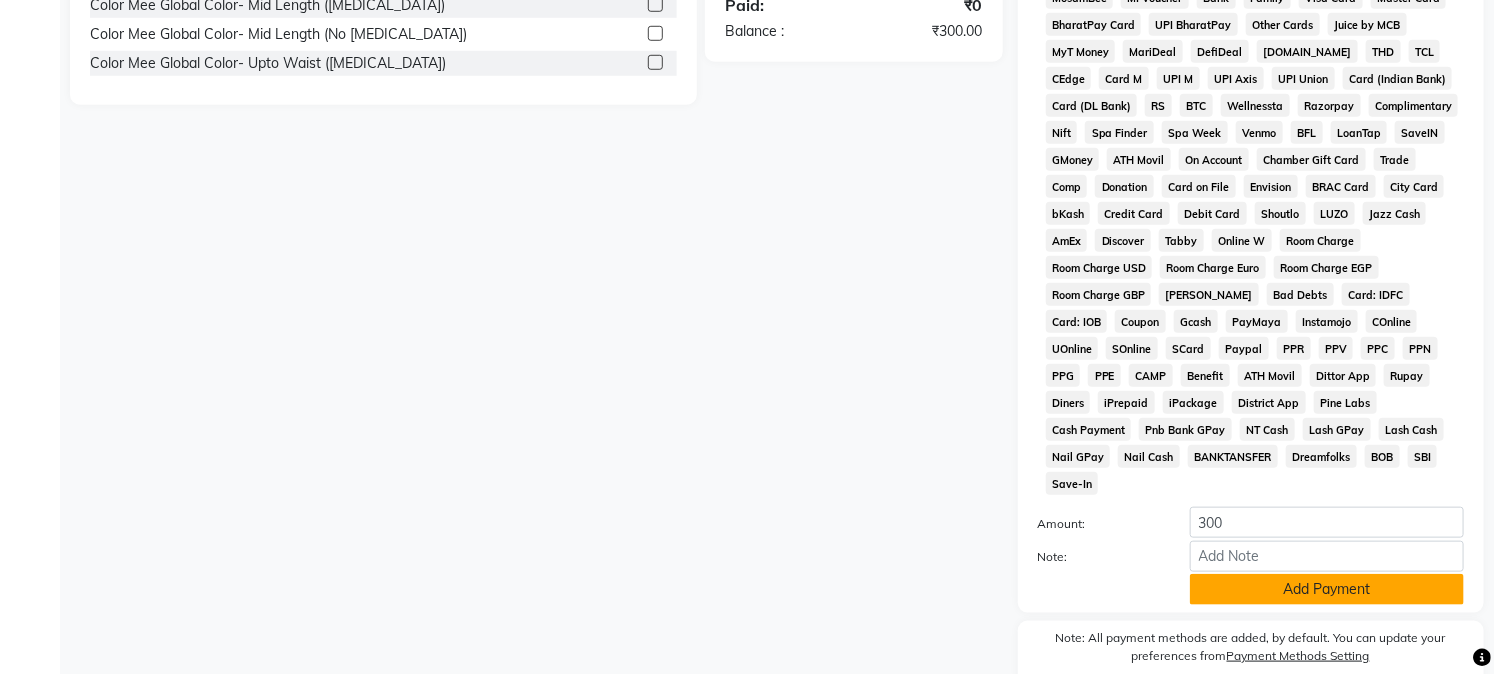 click on "Add Payment" 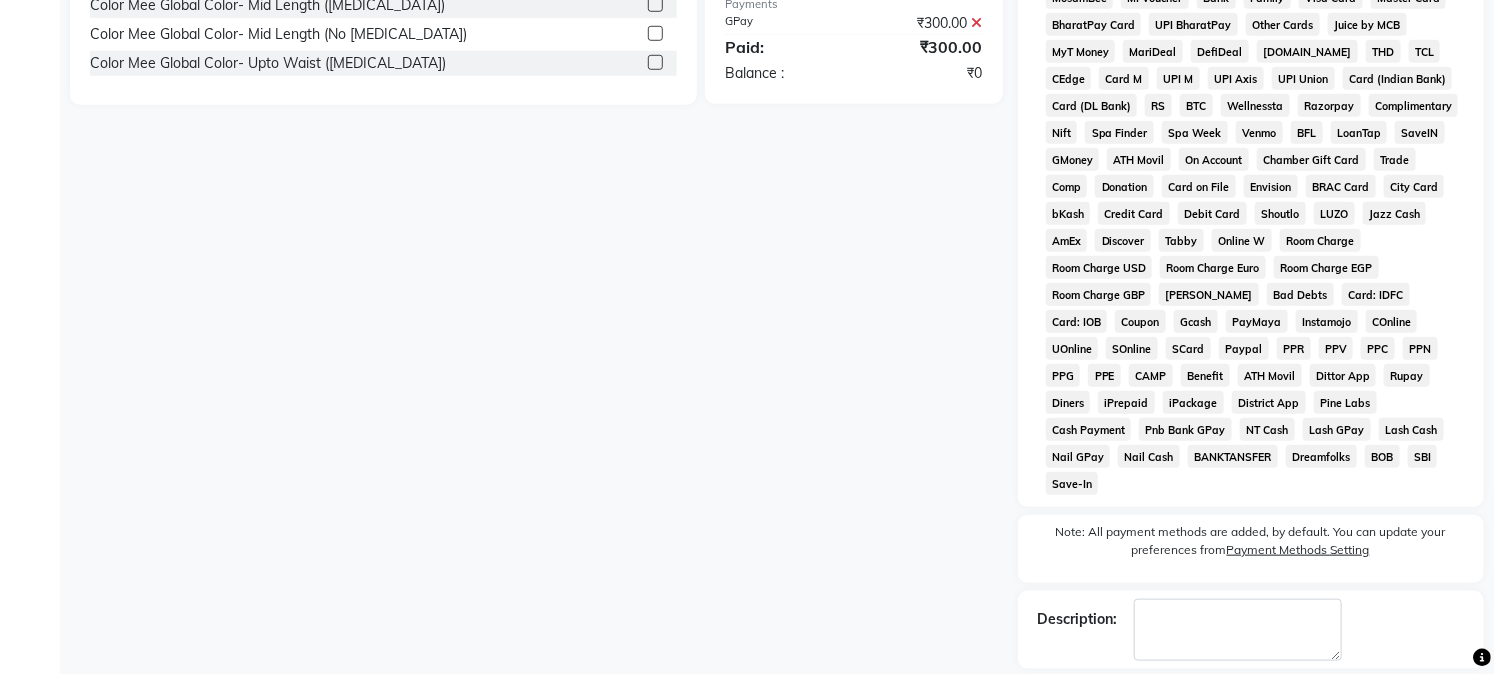 drag, startPoint x: 1510, startPoint y: 638, endPoint x: 682, endPoint y: 420, distance: 856.2173 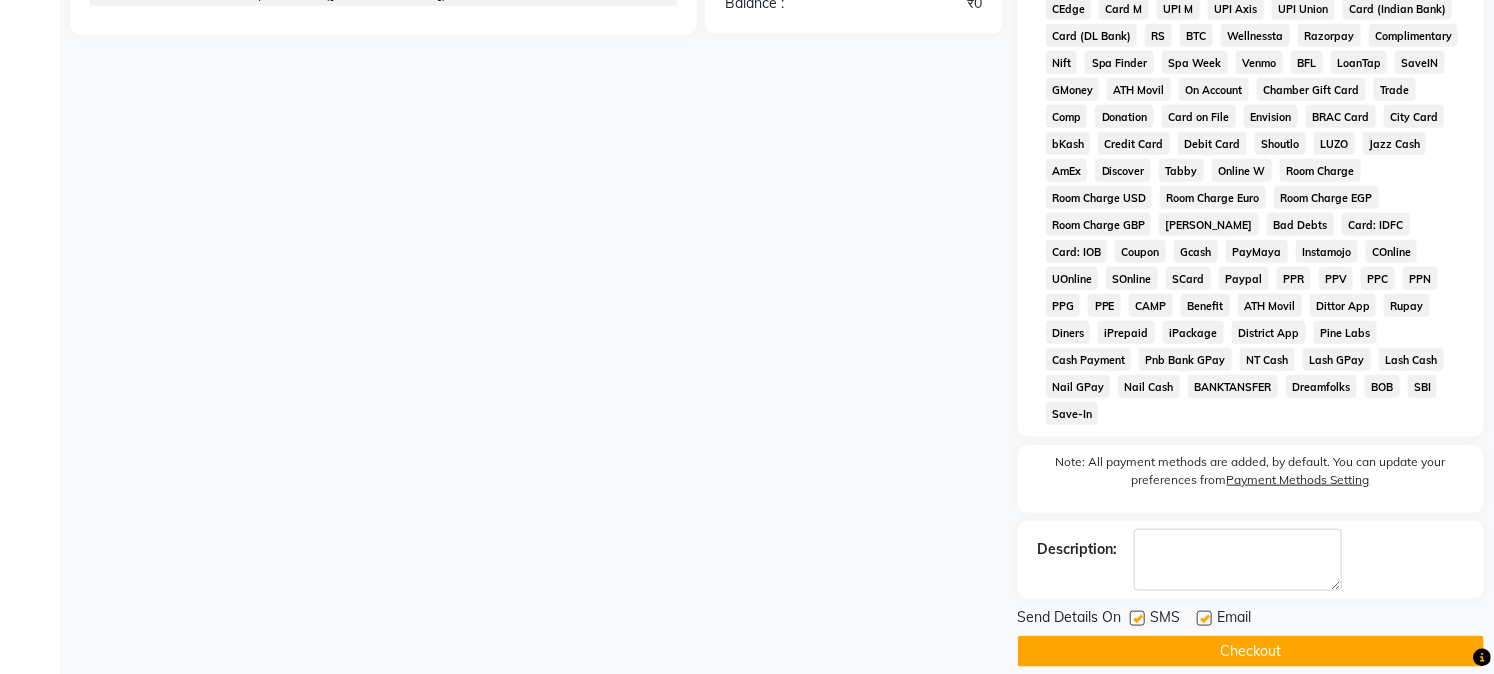 click on "Checkout" 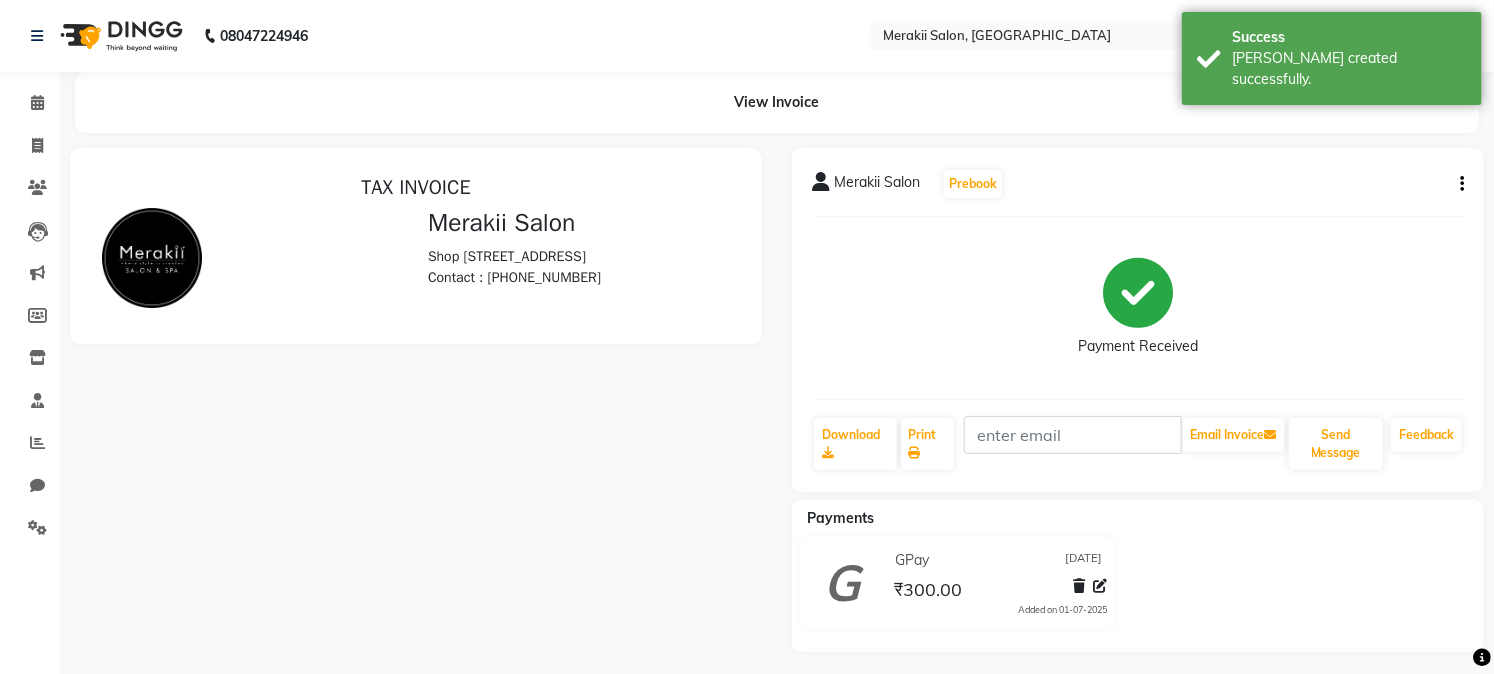 scroll, scrollTop: 0, scrollLeft: 0, axis: both 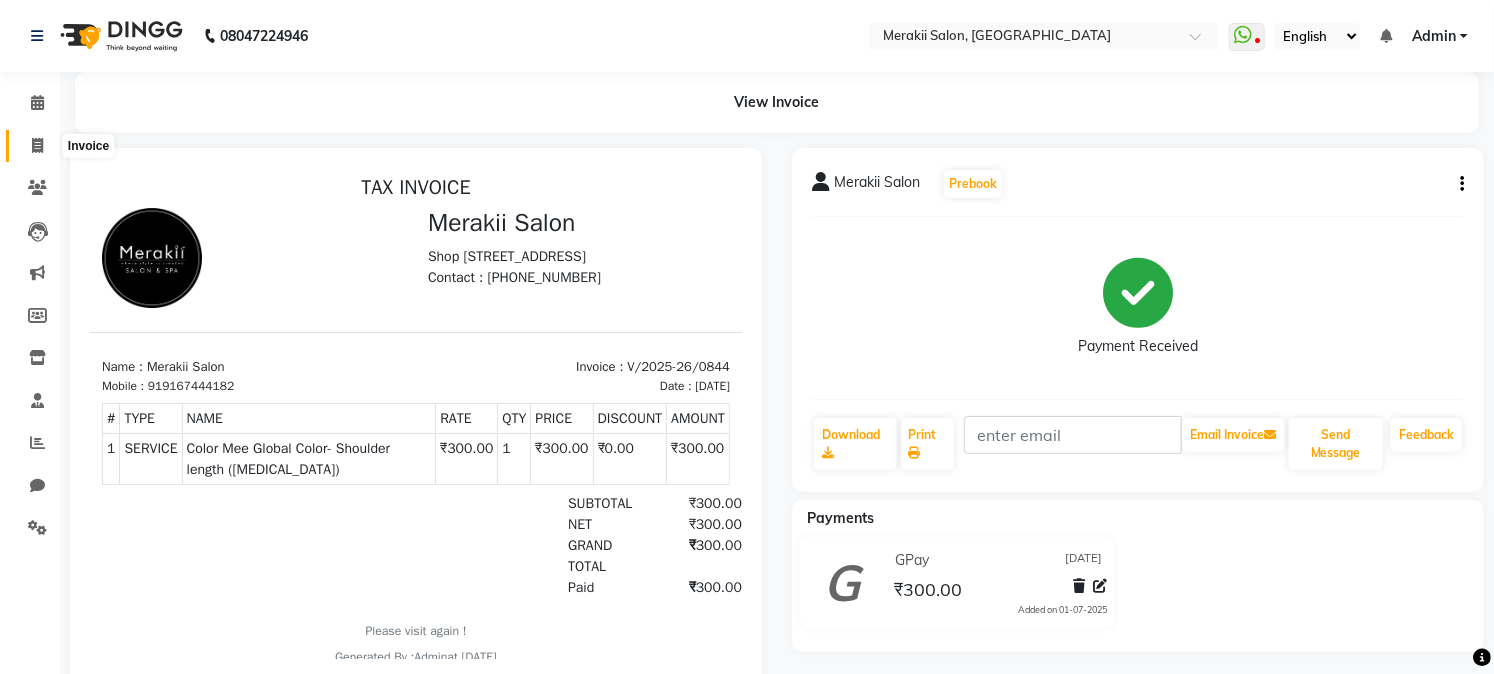 click 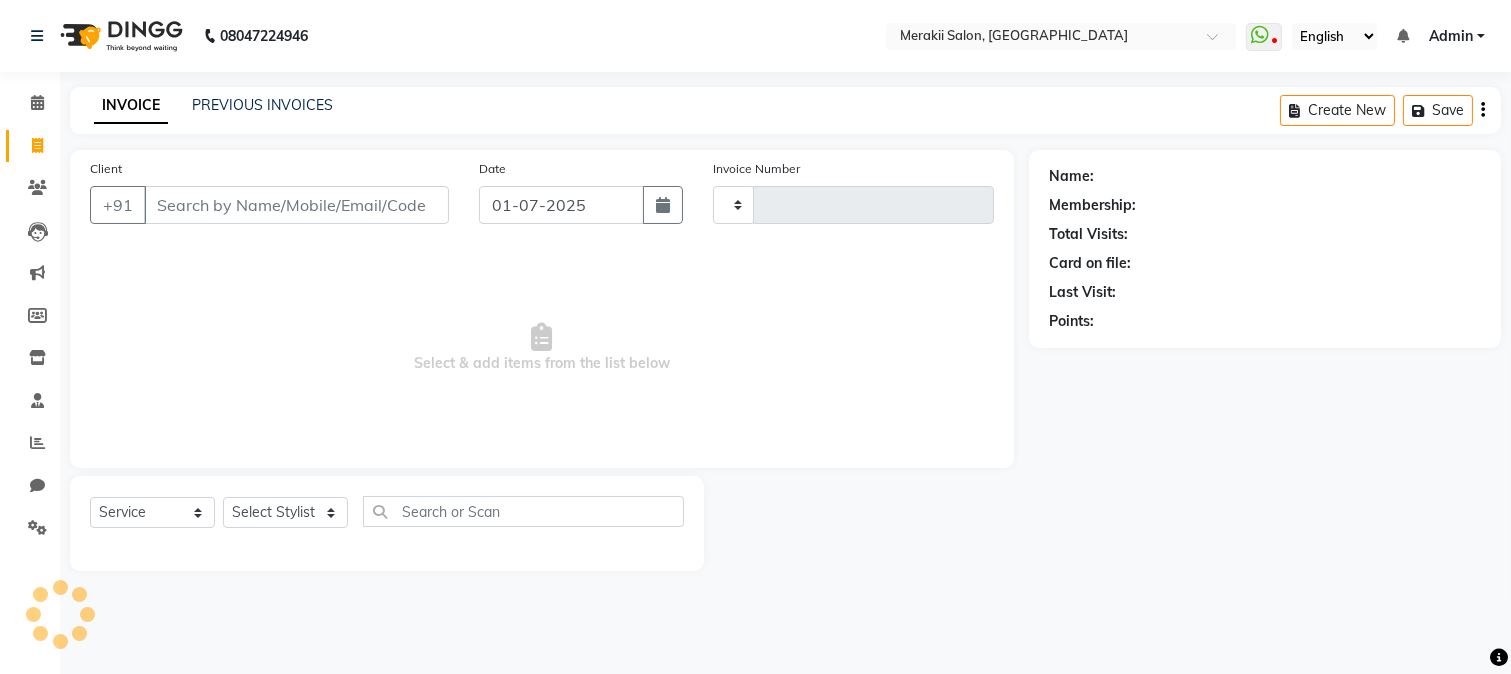 type on "0845" 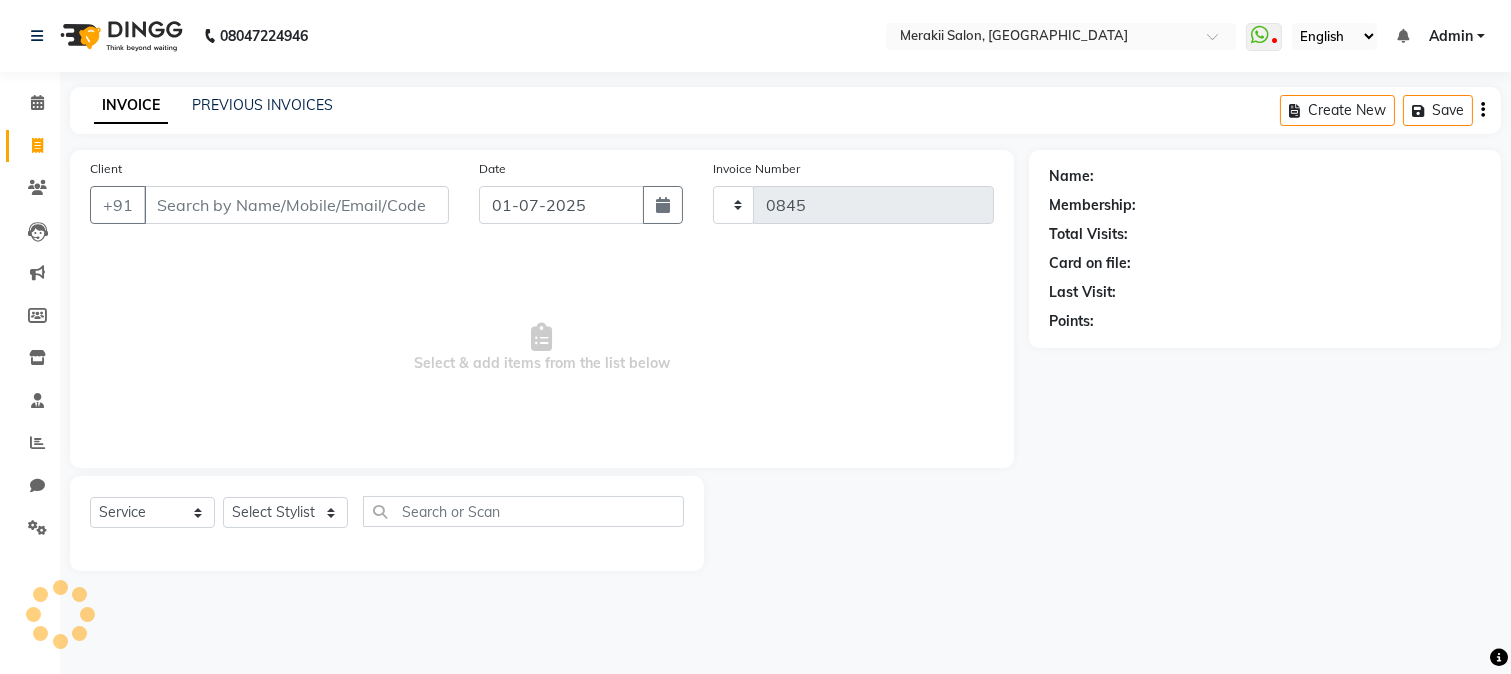 select on "7791" 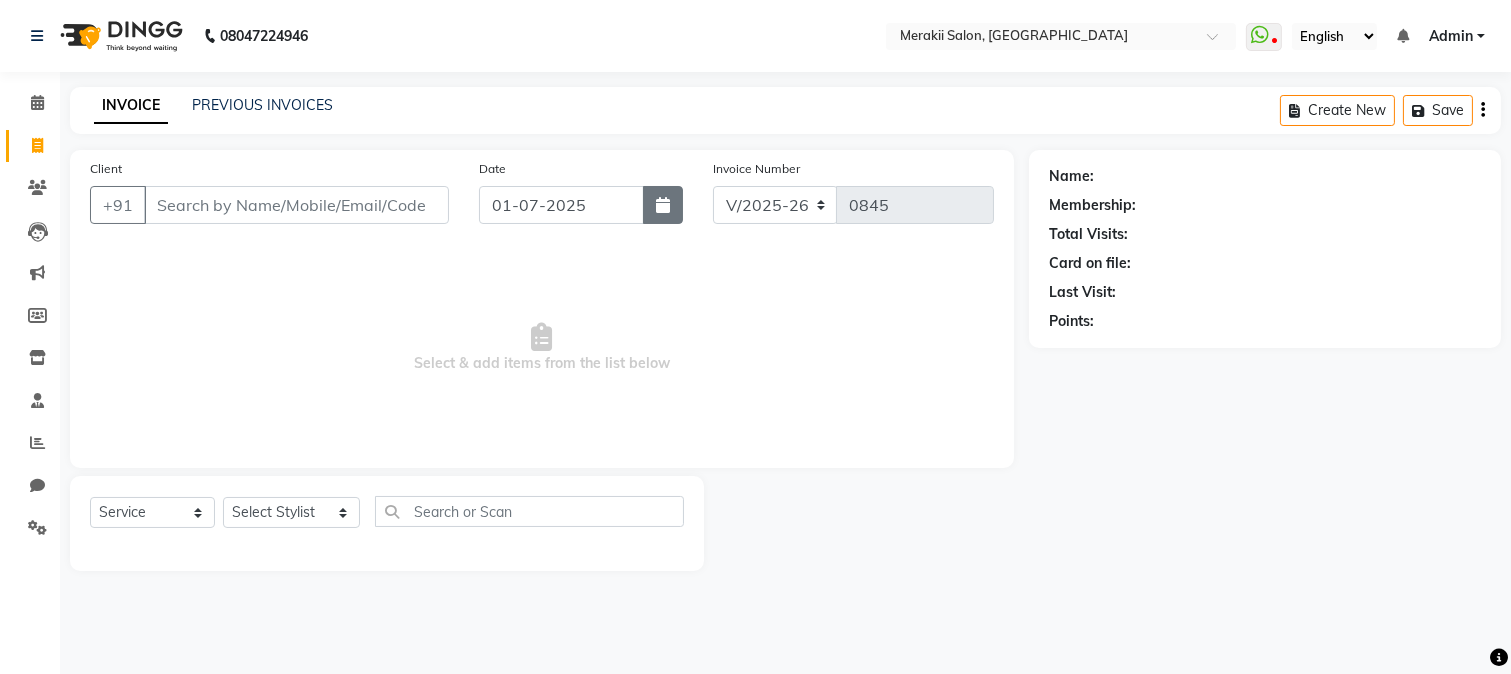 click 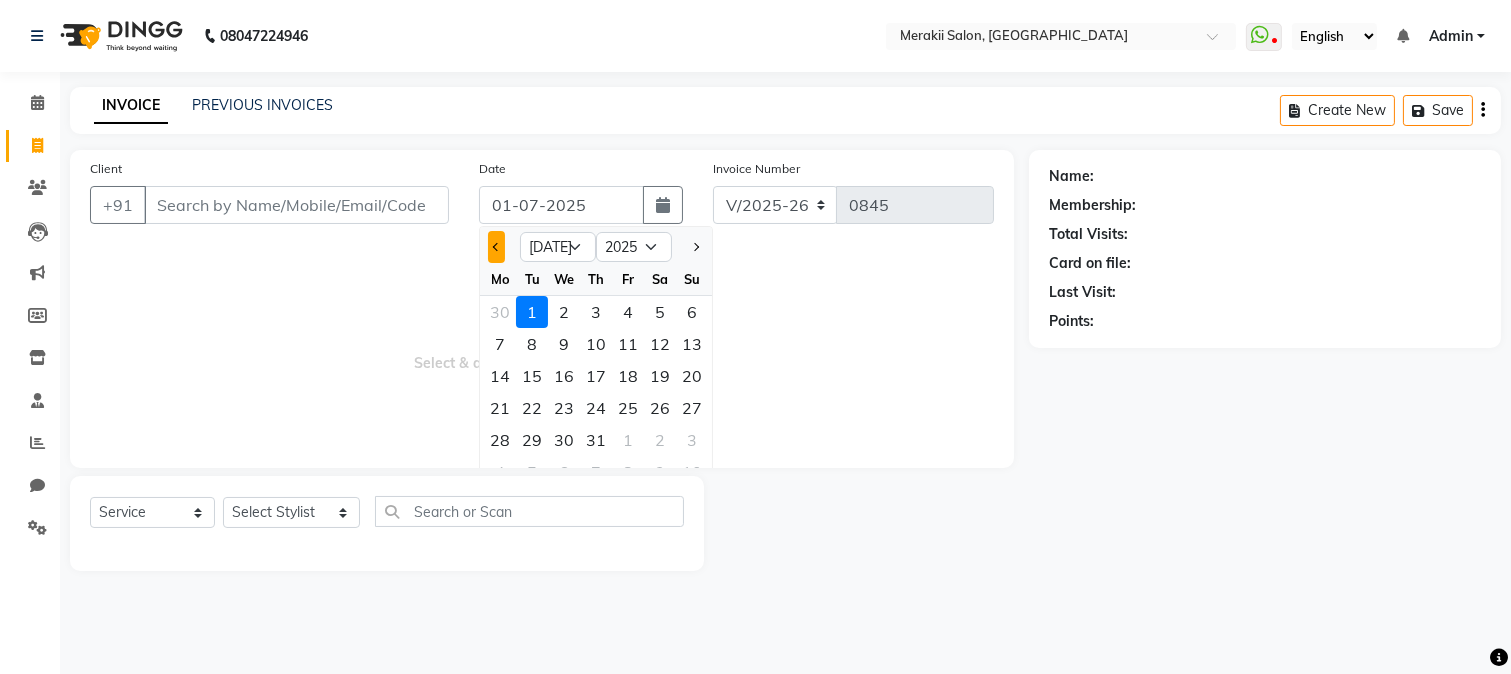 click 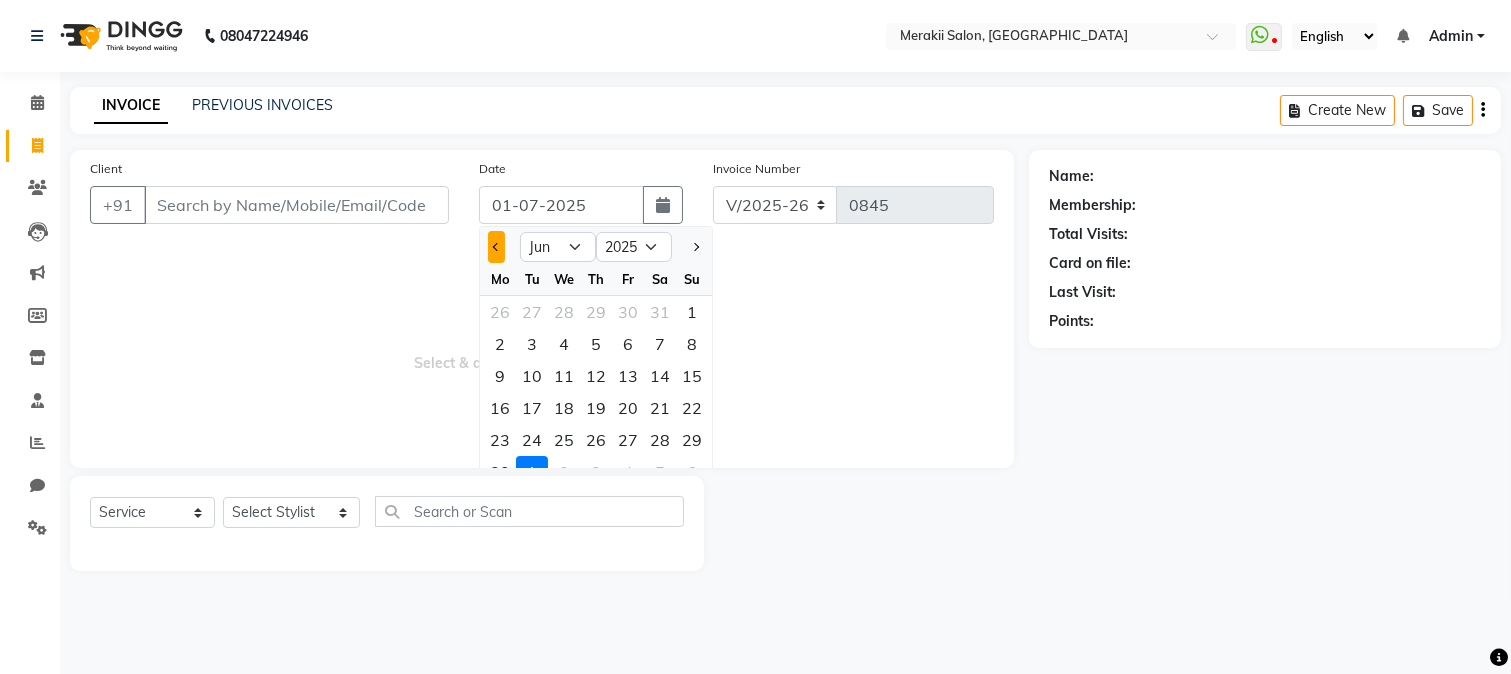 click 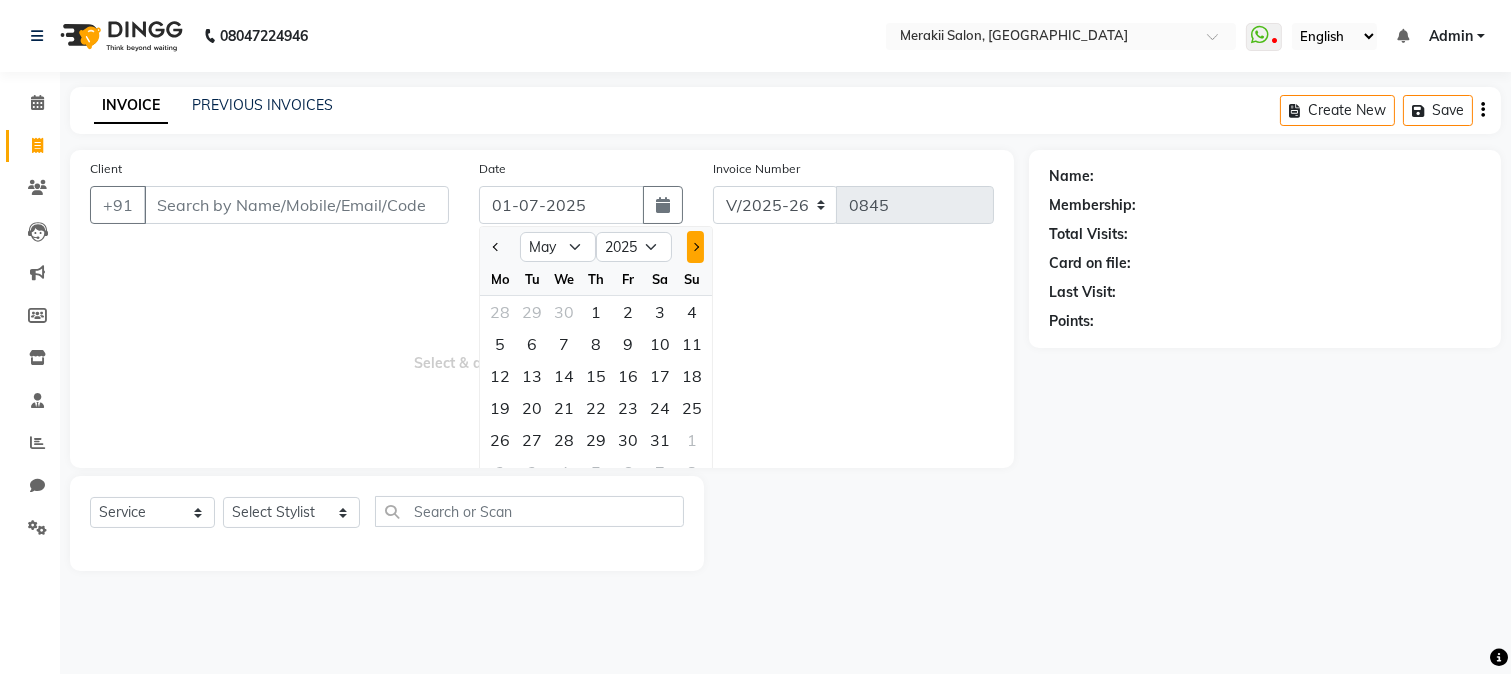 click 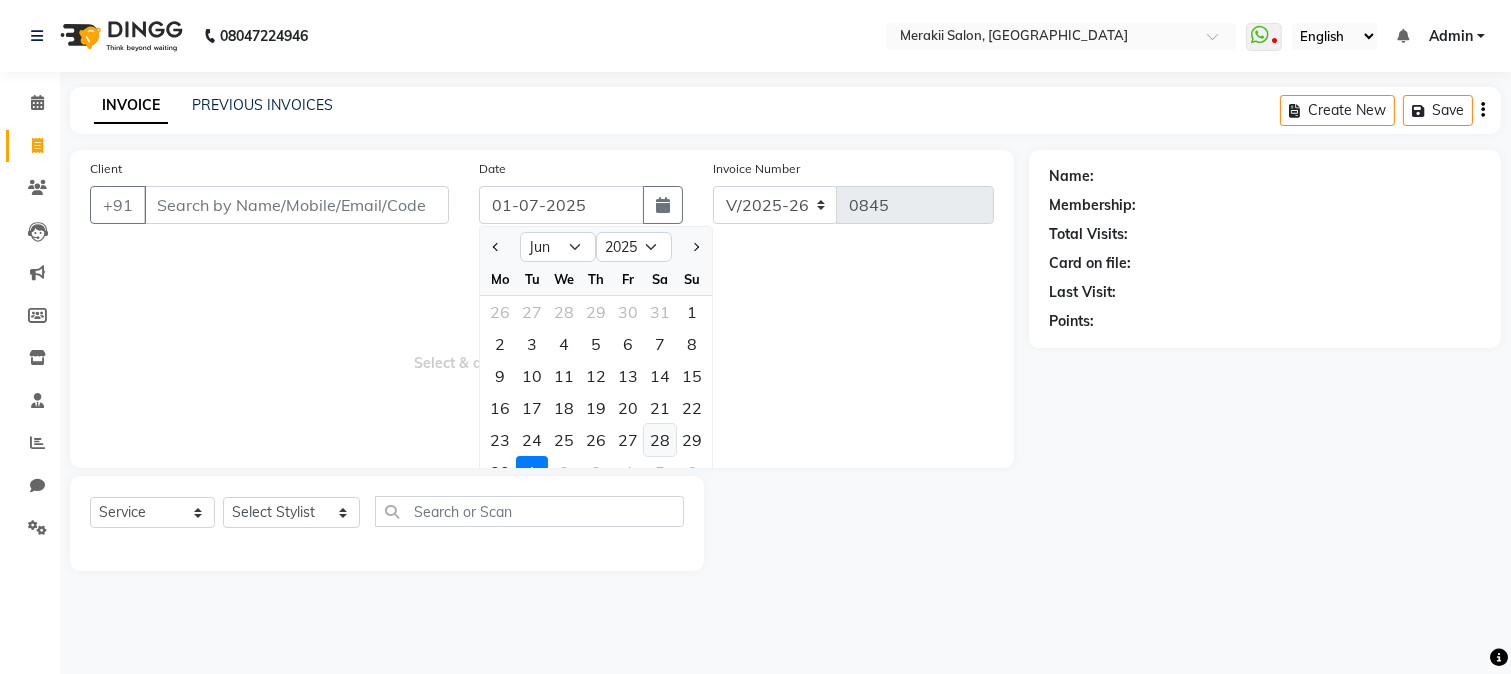 click on "28" 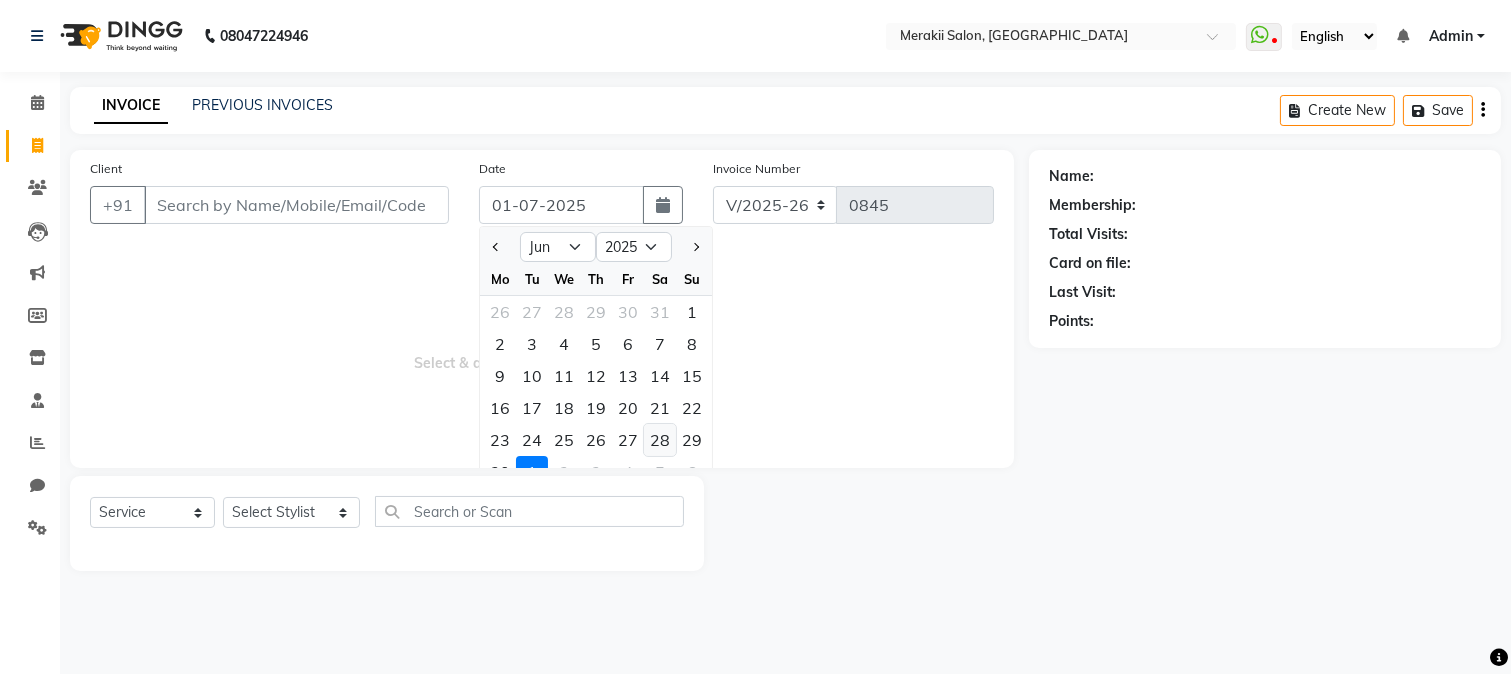 type on "[DATE]" 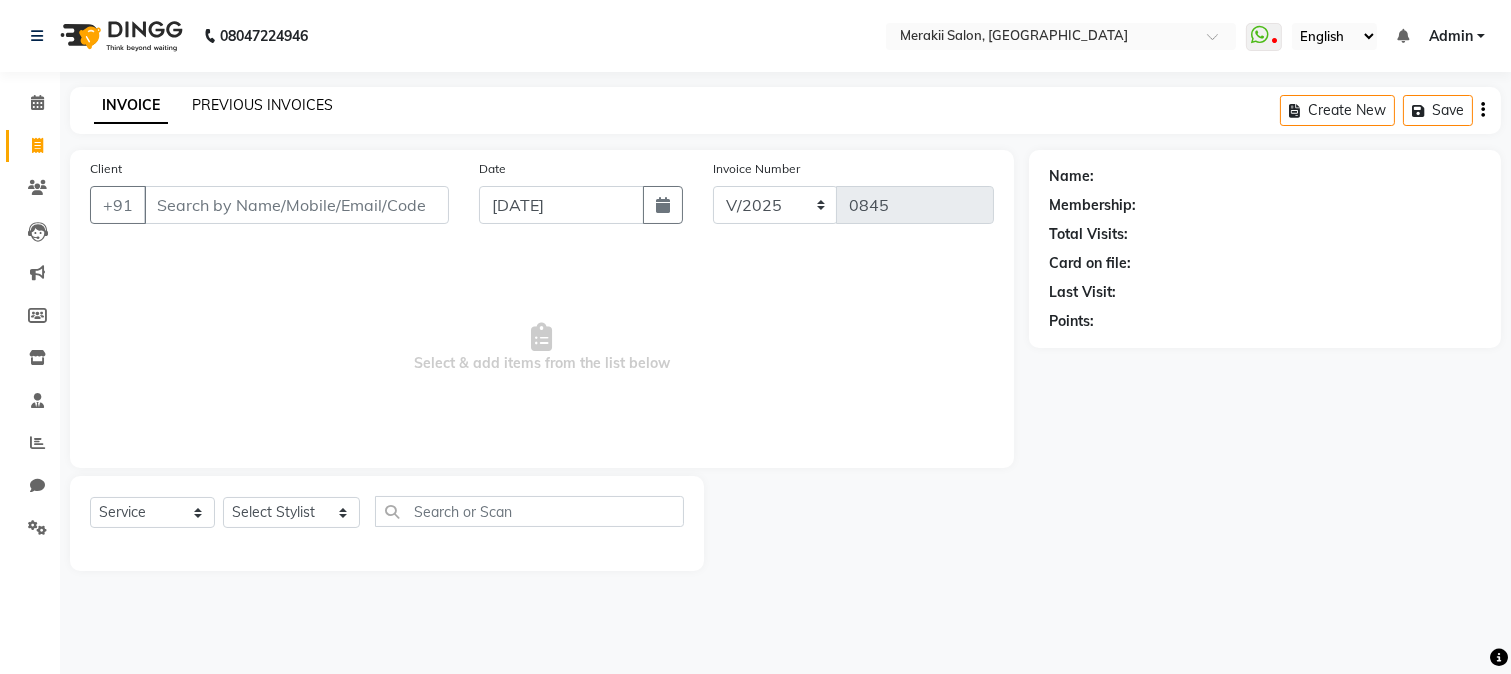 click on "PREVIOUS INVOICES" 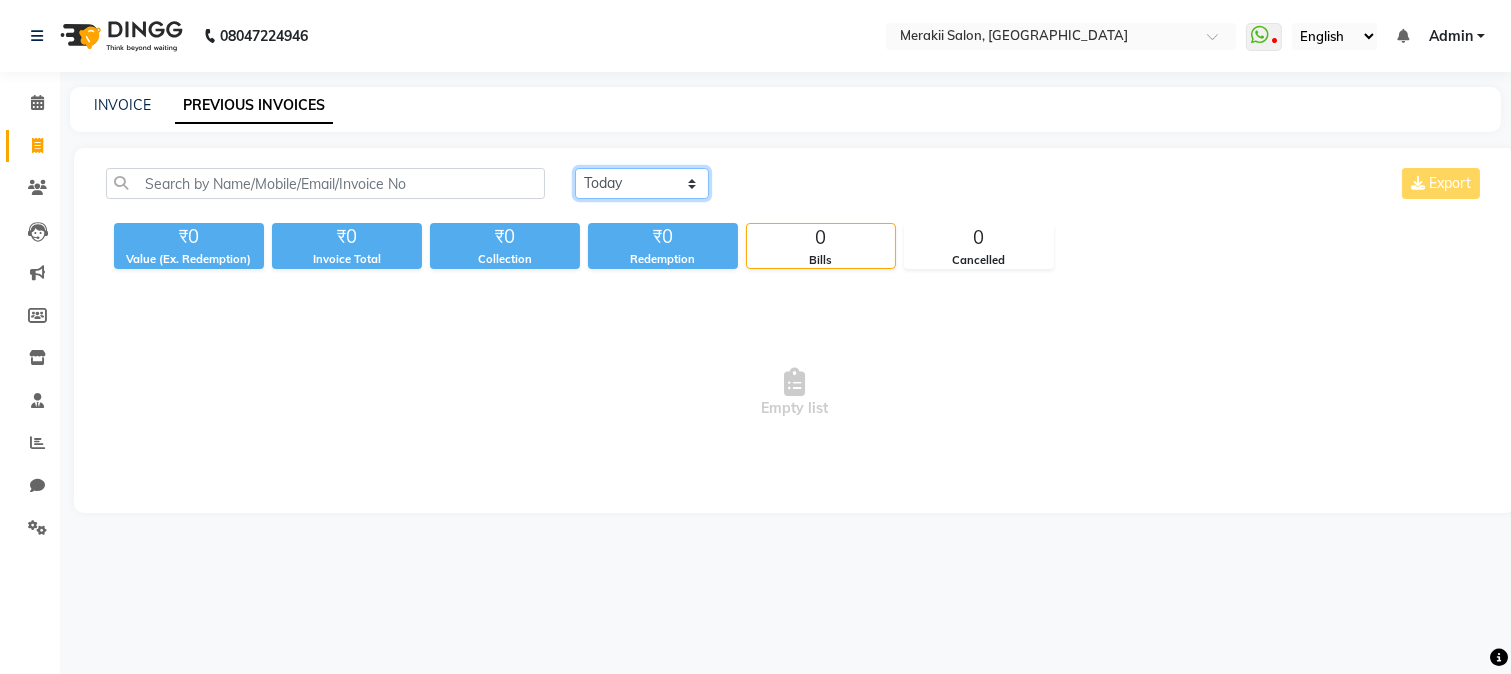 drag, startPoint x: 698, startPoint y: 155, endPoint x: 626, endPoint y: 182, distance: 76.896034 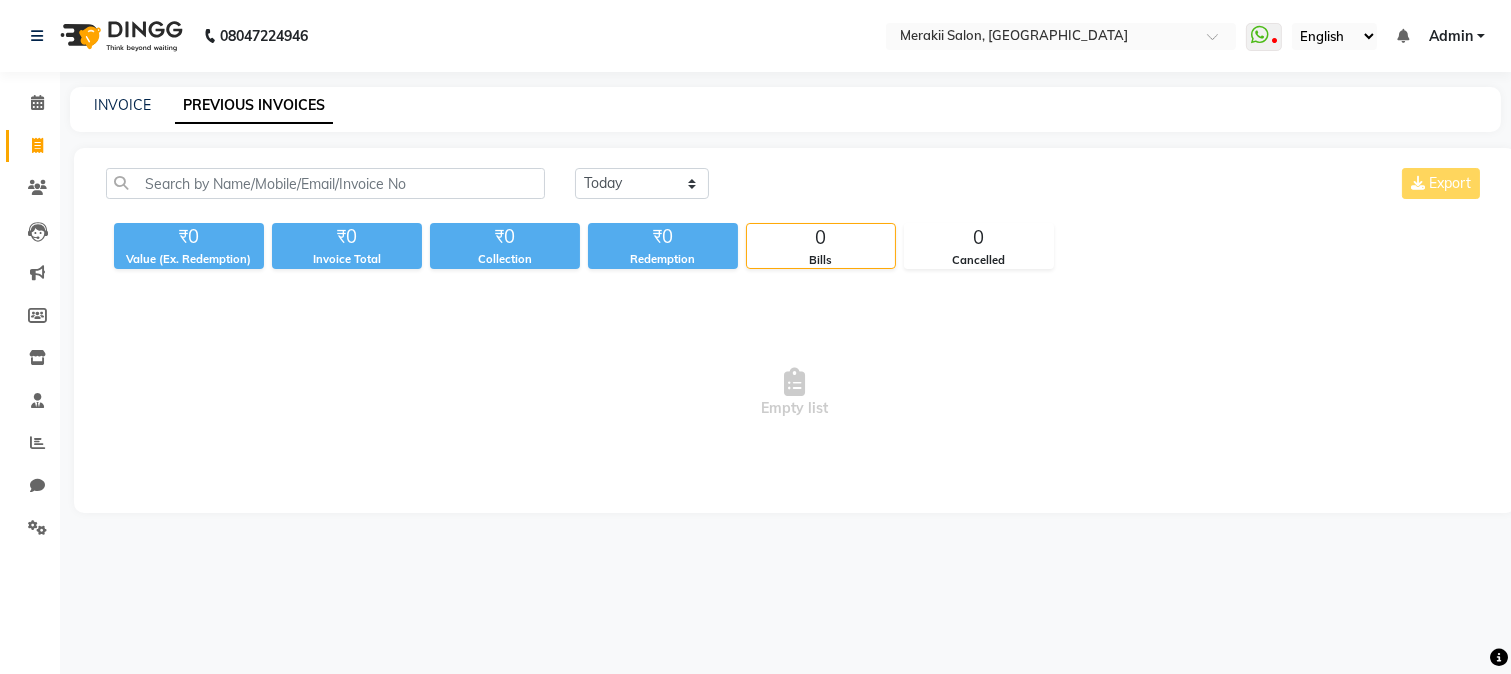 drag, startPoint x: 626, startPoint y: 182, endPoint x: 537, endPoint y: 162, distance: 91.21951 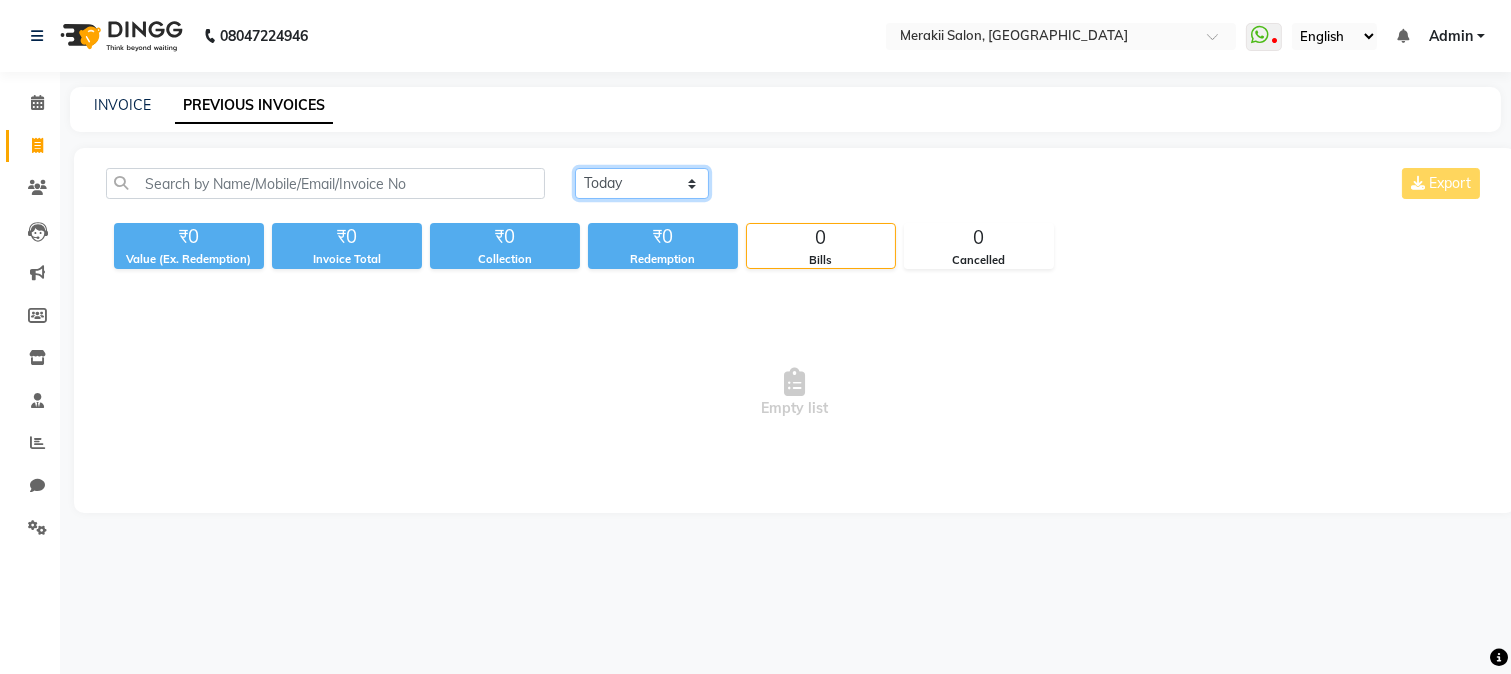 click on "[DATE] [DATE] Custom Range" 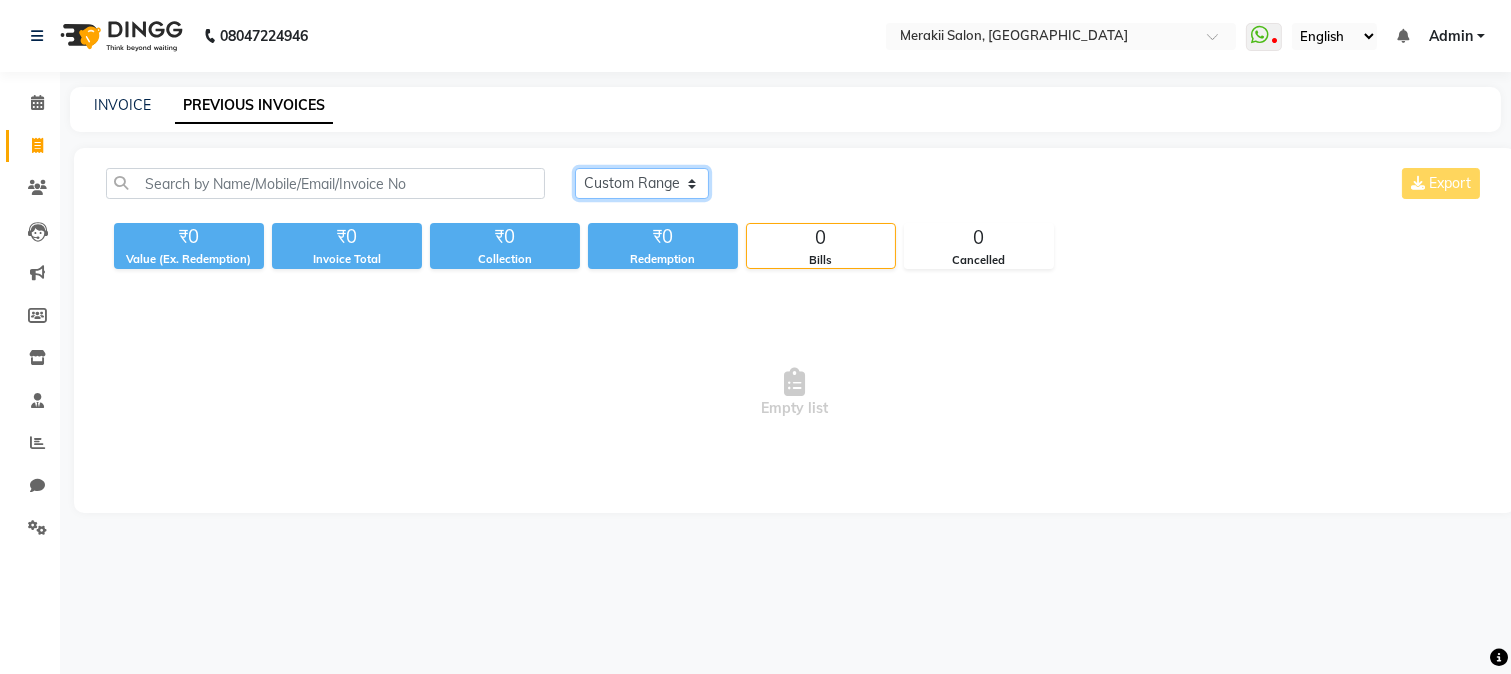 click on "[DATE] [DATE] Custom Range" 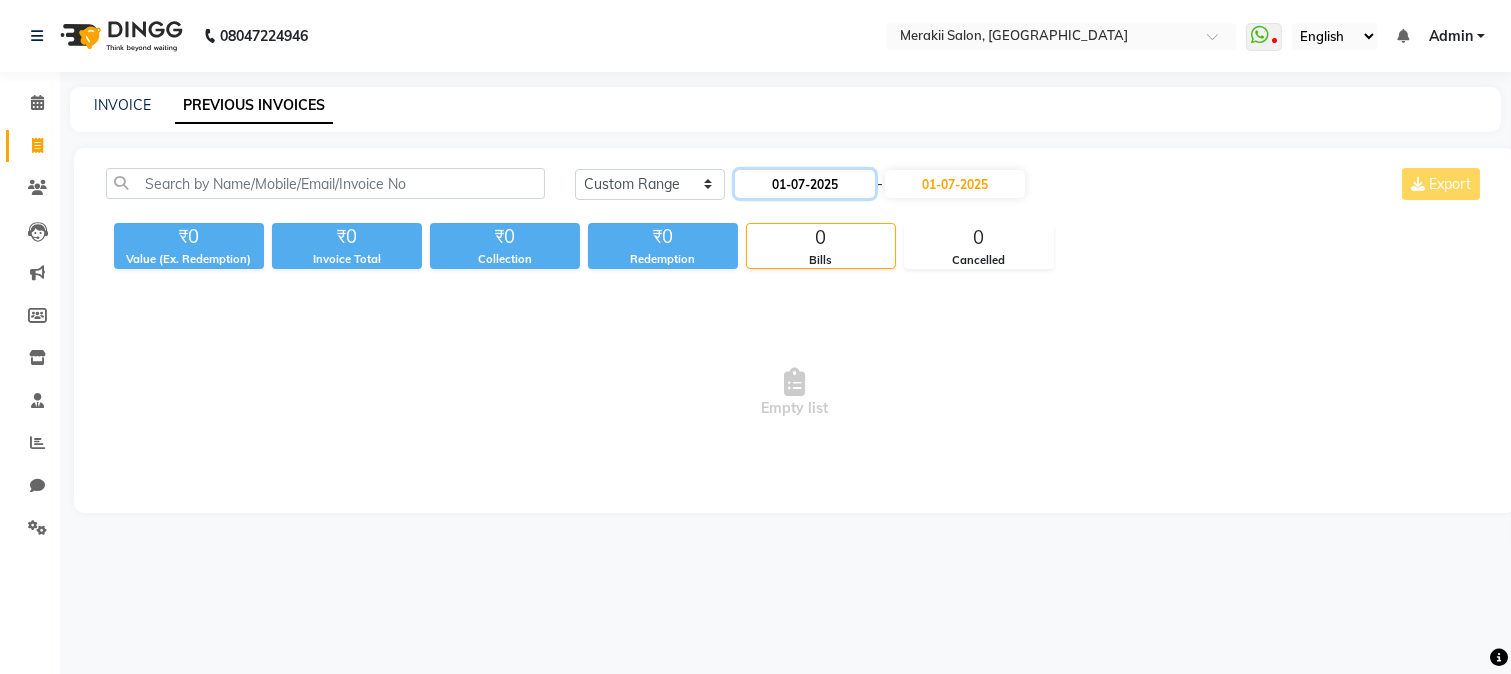 click on "01-07-2025" 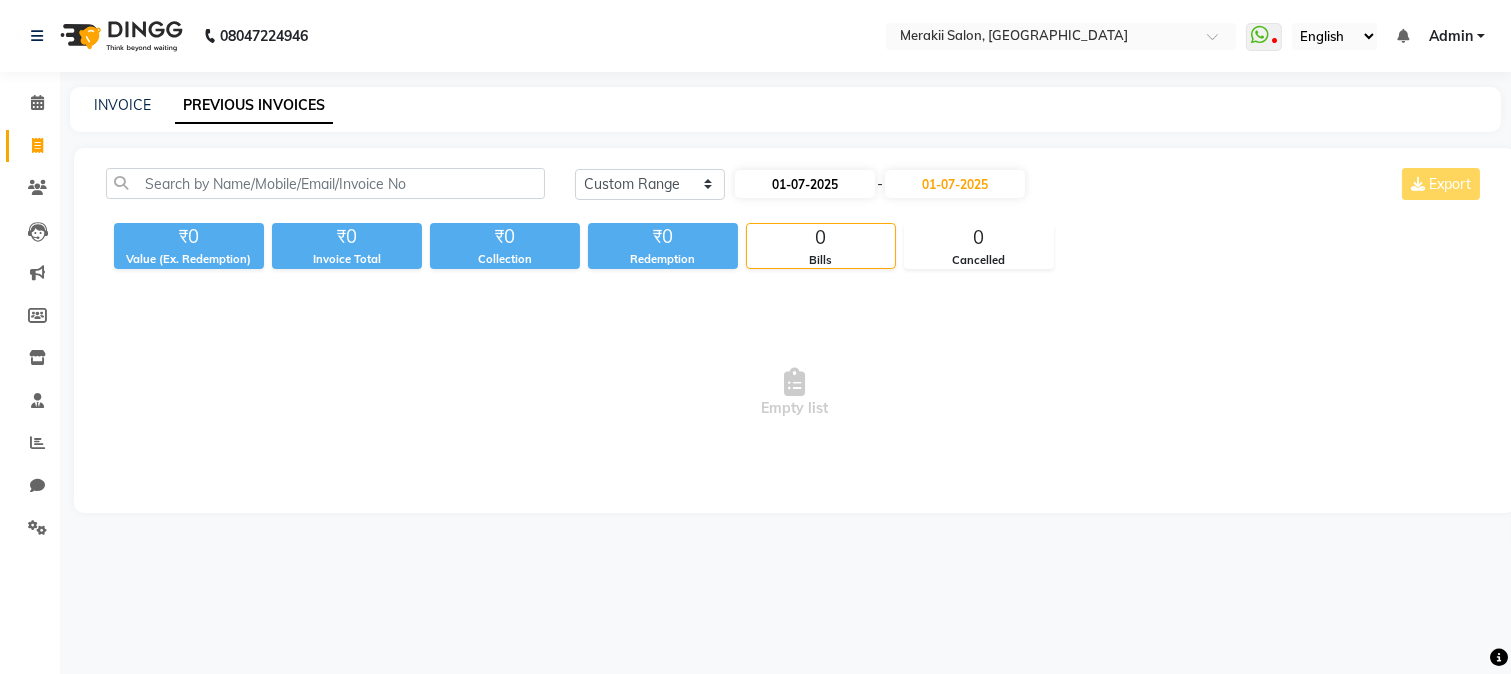 select on "7" 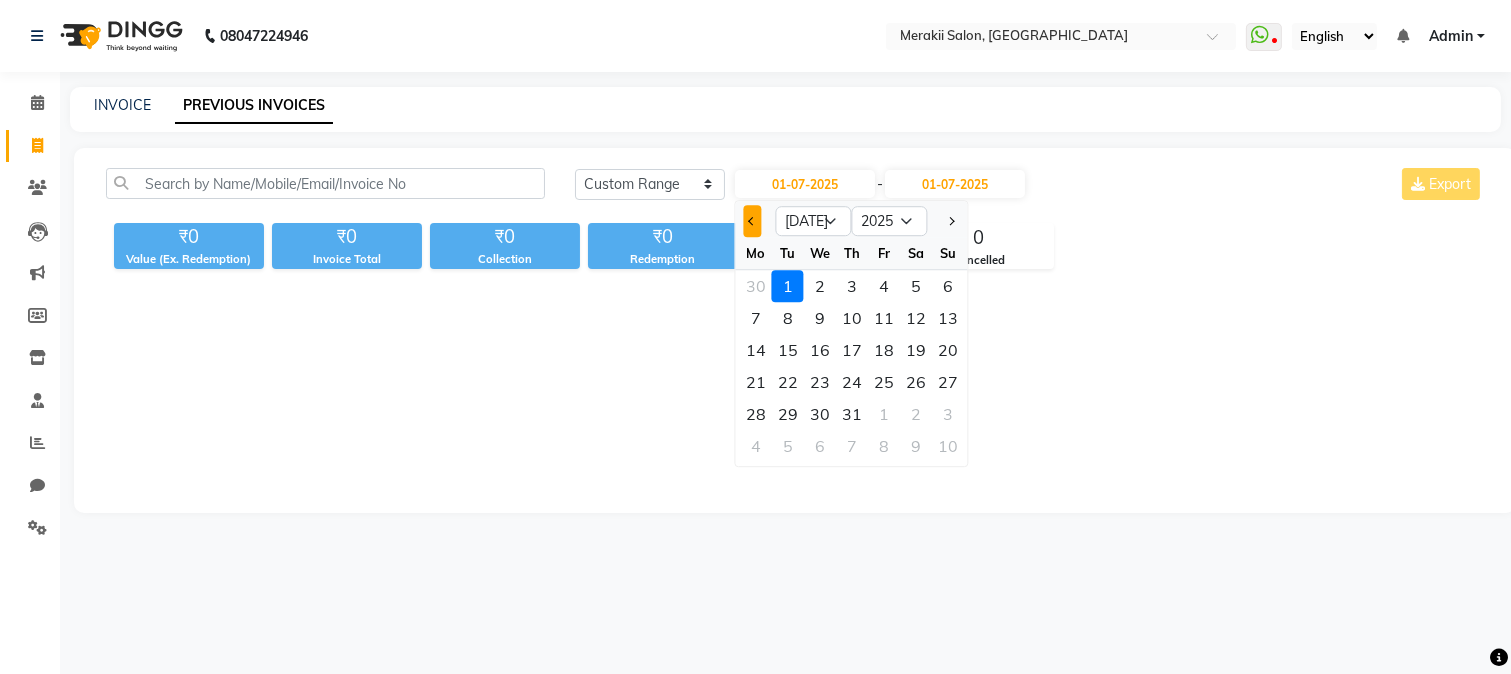click 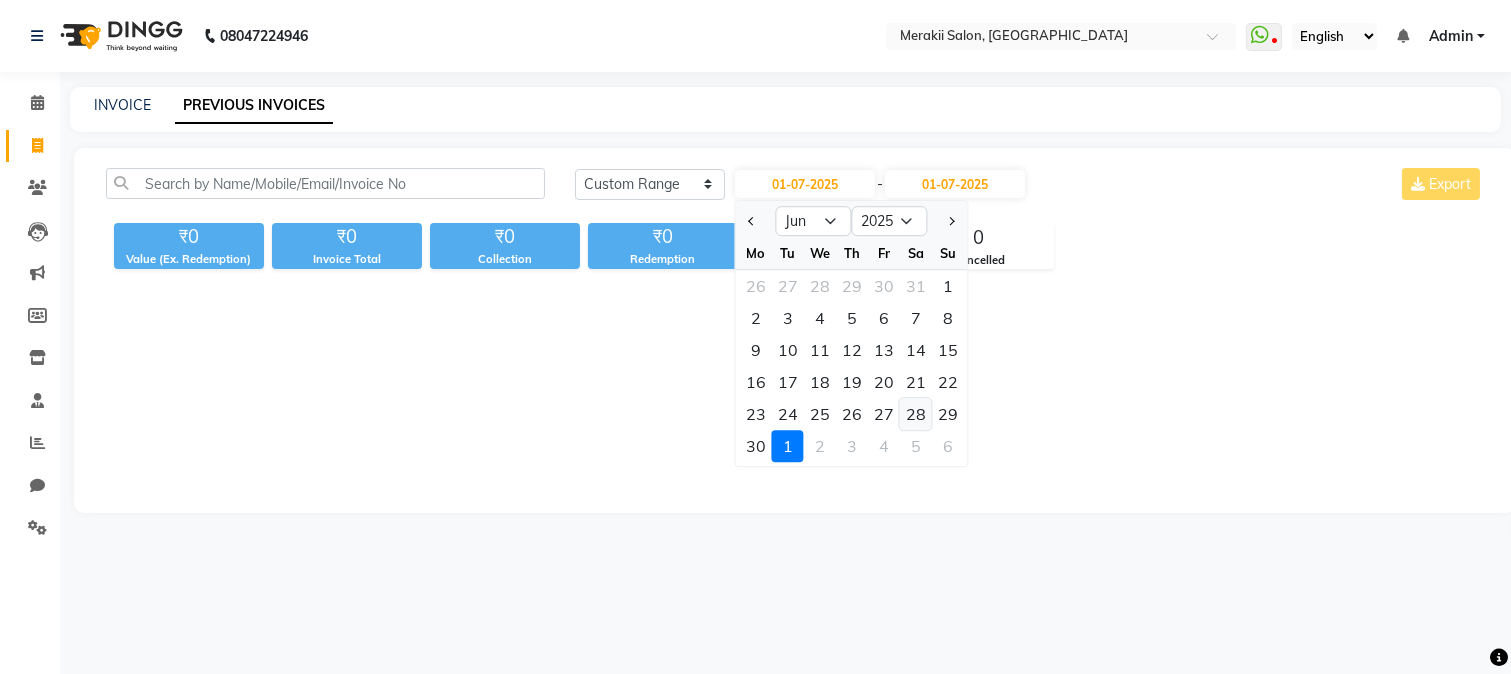 click on "28" 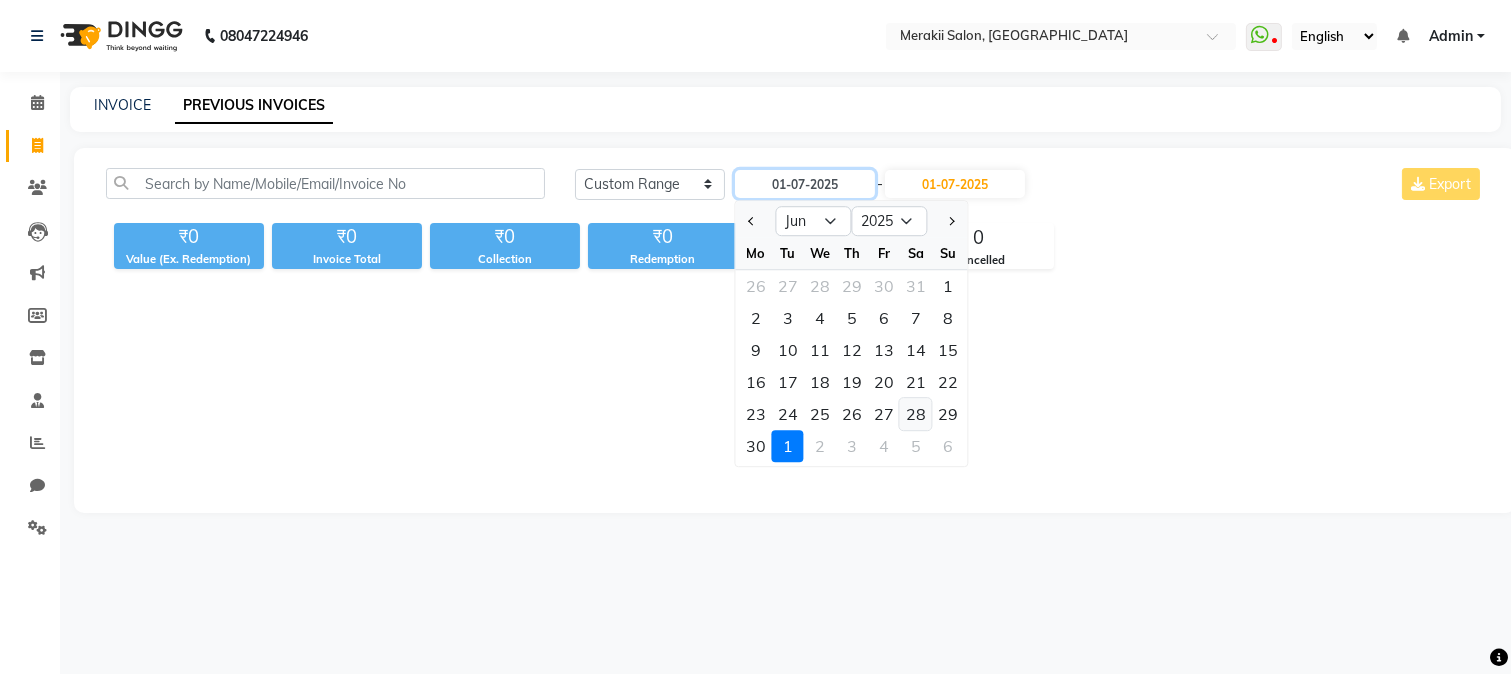 type on "[DATE]" 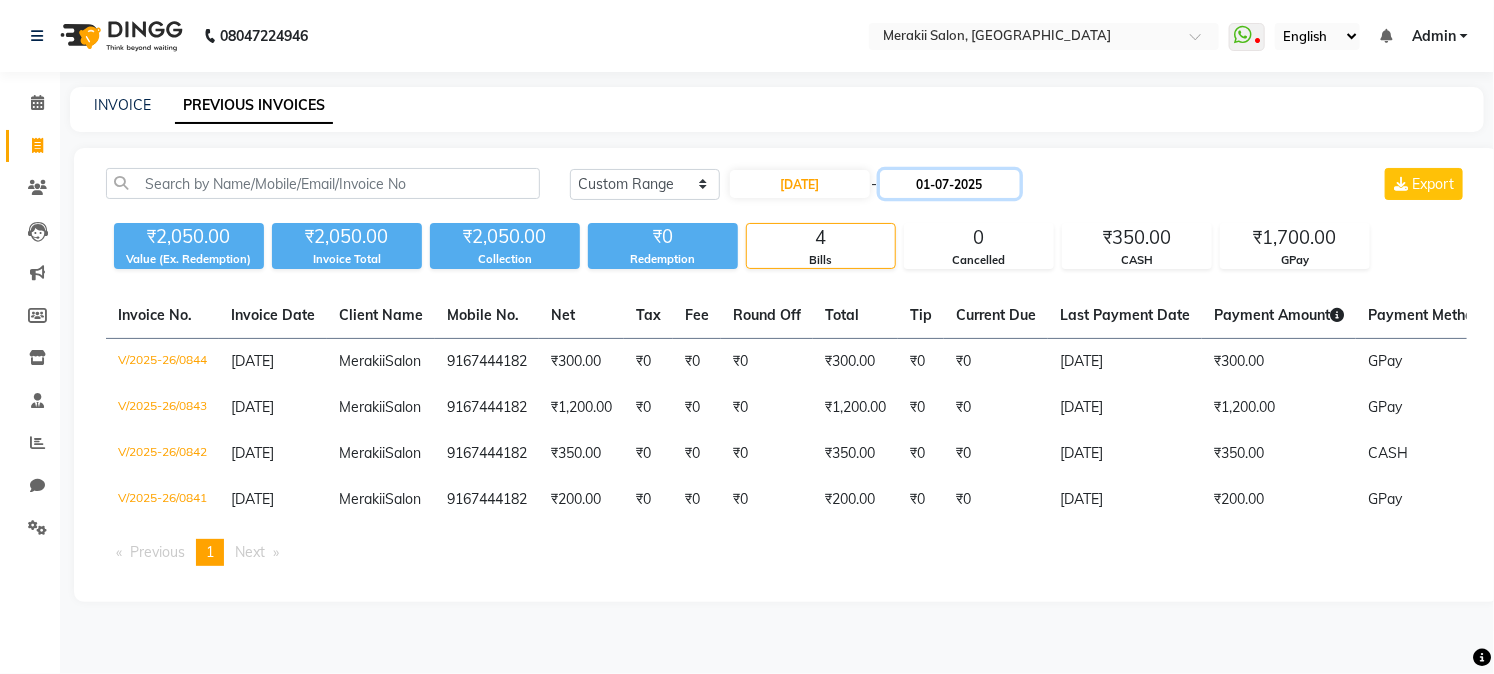 click on "01-07-2025" 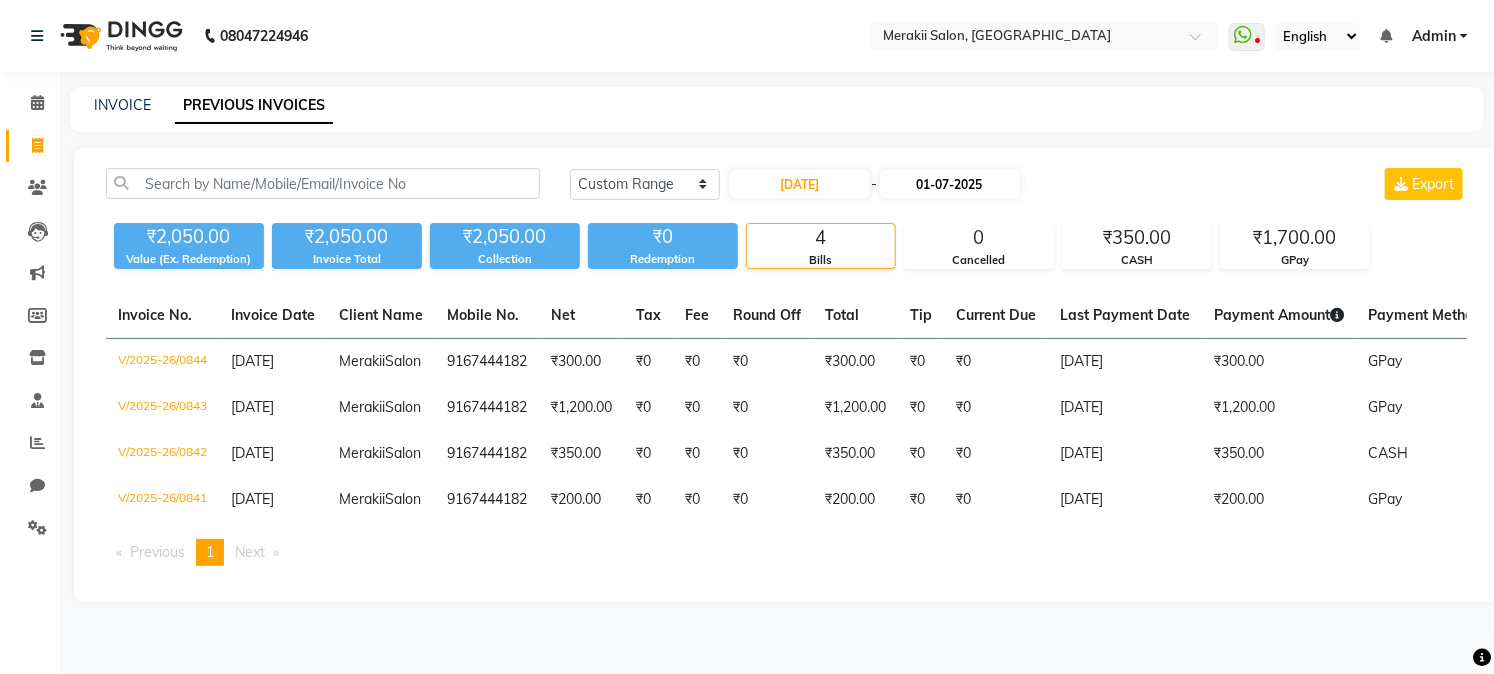 select on "7" 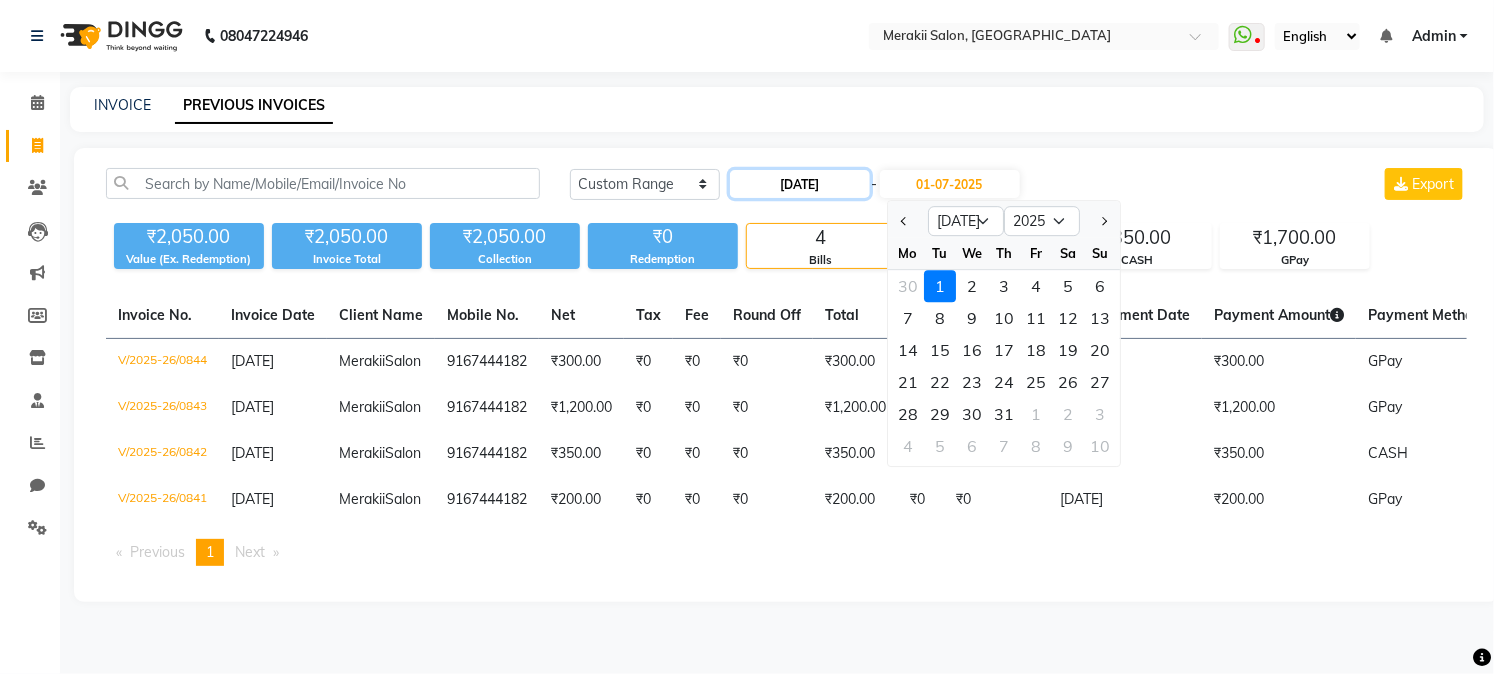 click on "[DATE]" 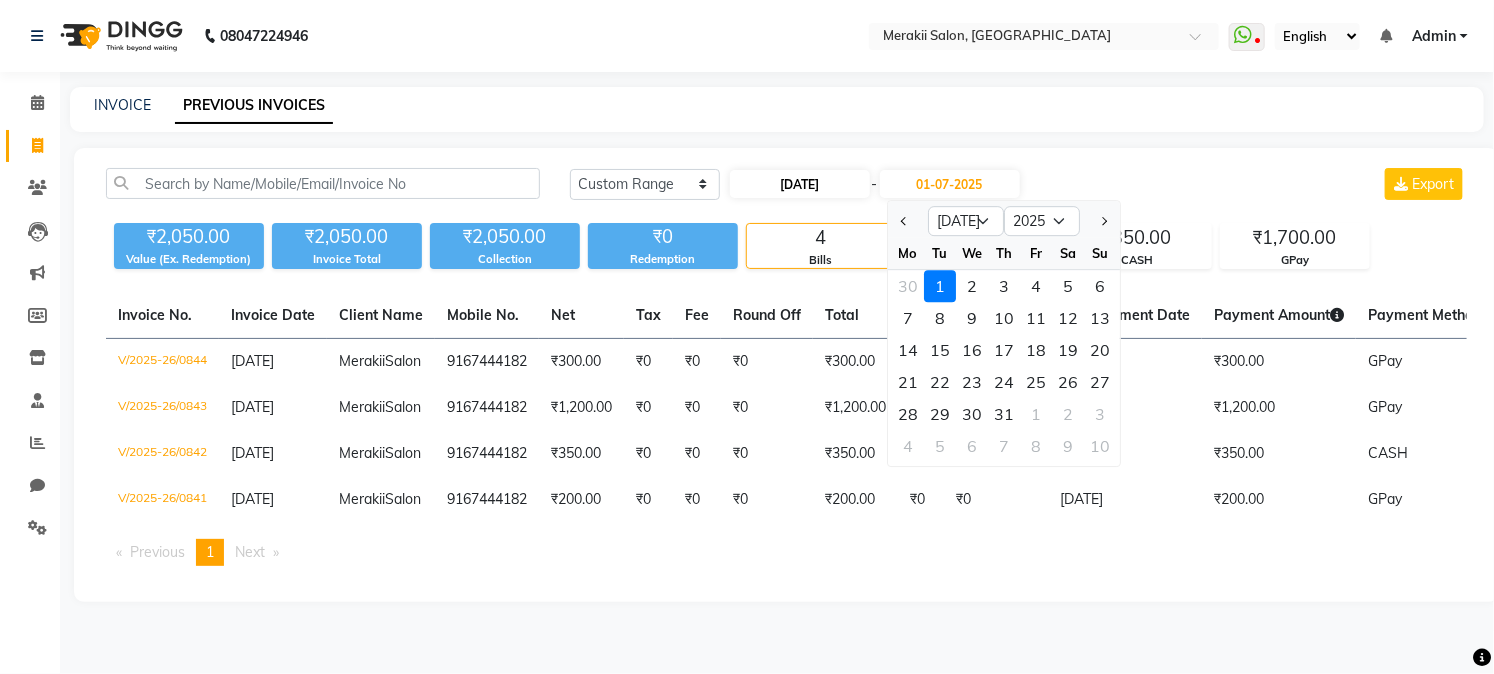select on "6" 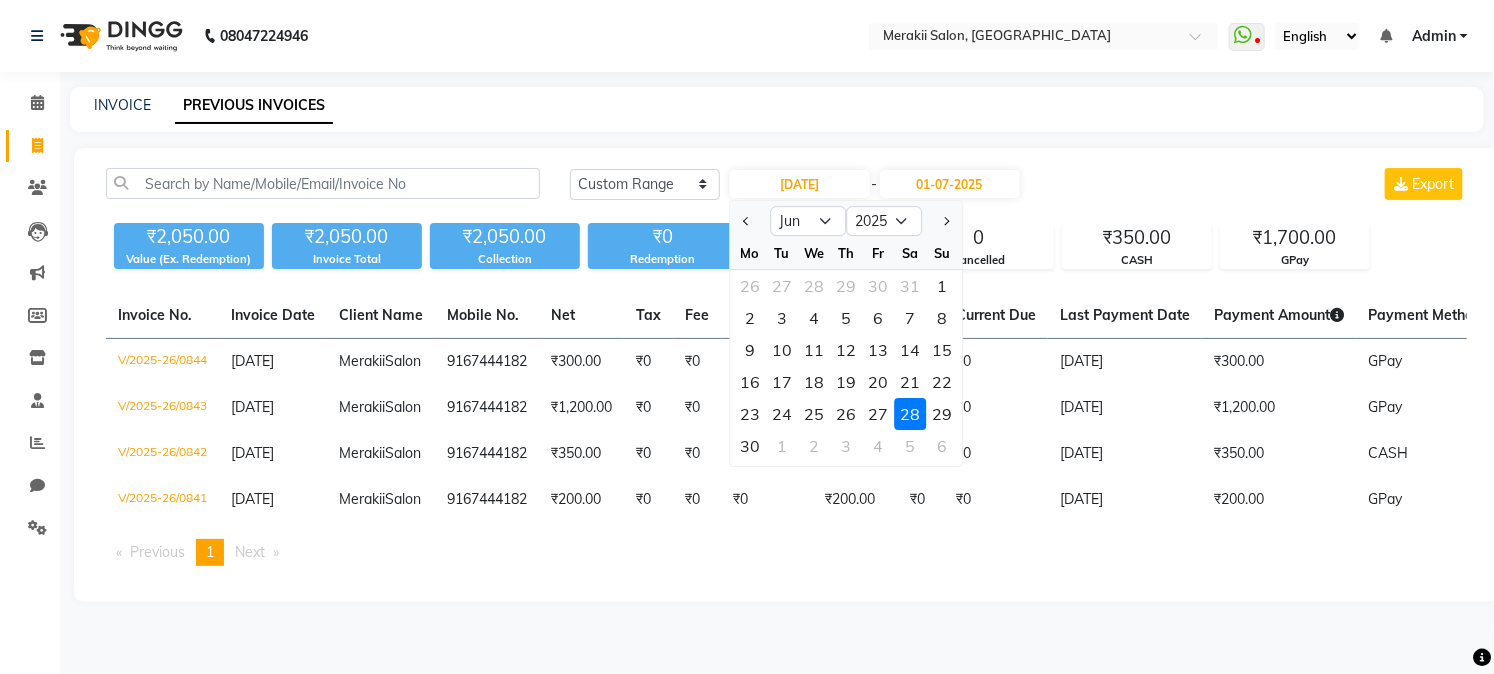 click on "[DATE] [DATE] Custom Range [DATE] Jan Feb Mar Apr May Jun [DATE] Aug Sep Oct Nov [DATE] 2016 2017 2018 2019 2020 2021 2022 2023 2024 2025 2026 2027 2028 2029 2030 2031 2032 2033 2034 2035 Mo Tu We Th Fr Sa Su 26 27 28 29 30 31 1 2 3 4 5 6 7 8 9 10 11 12 13 14 15 16 17 18 19 20 21 22 23 24 25 26 27 28 29 30 1 2 3 4 5 6 - [DATE] Export" 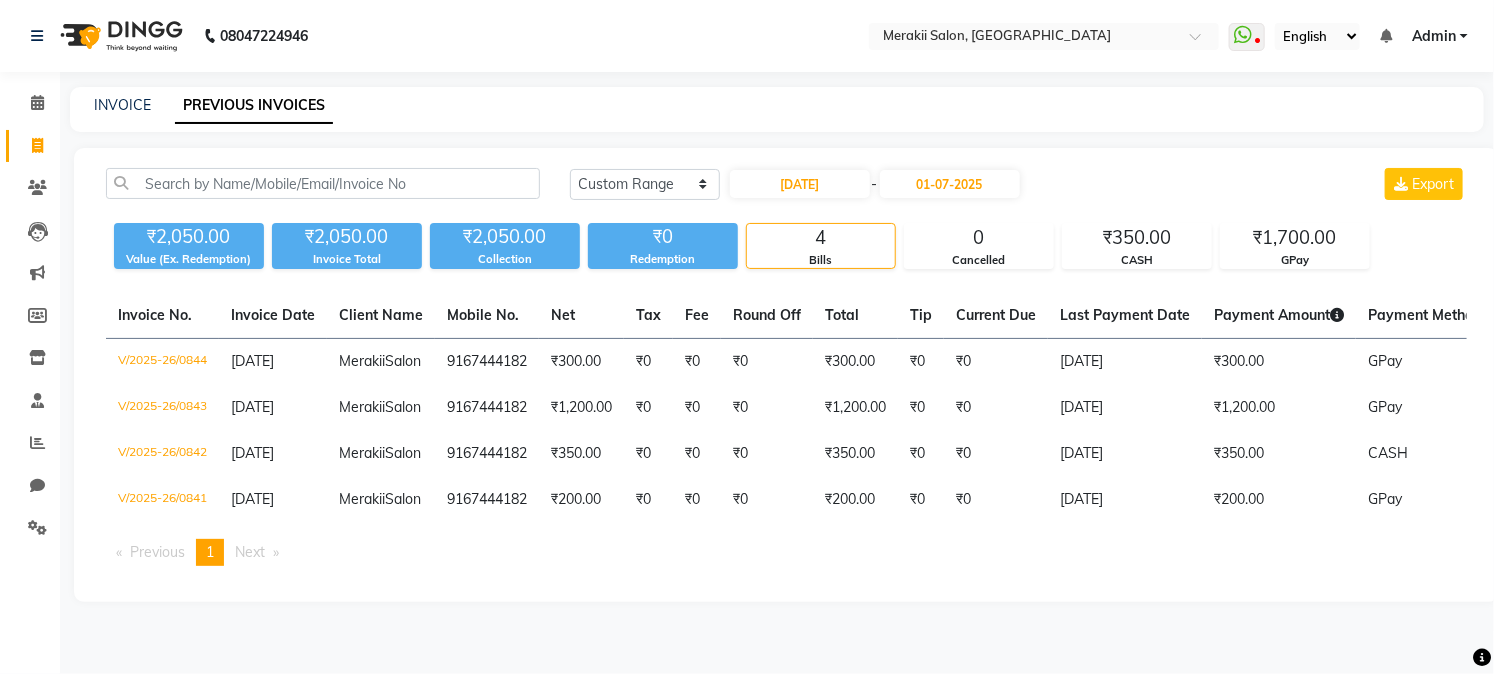 click on "INVOICE PREVIOUS INVOICES" 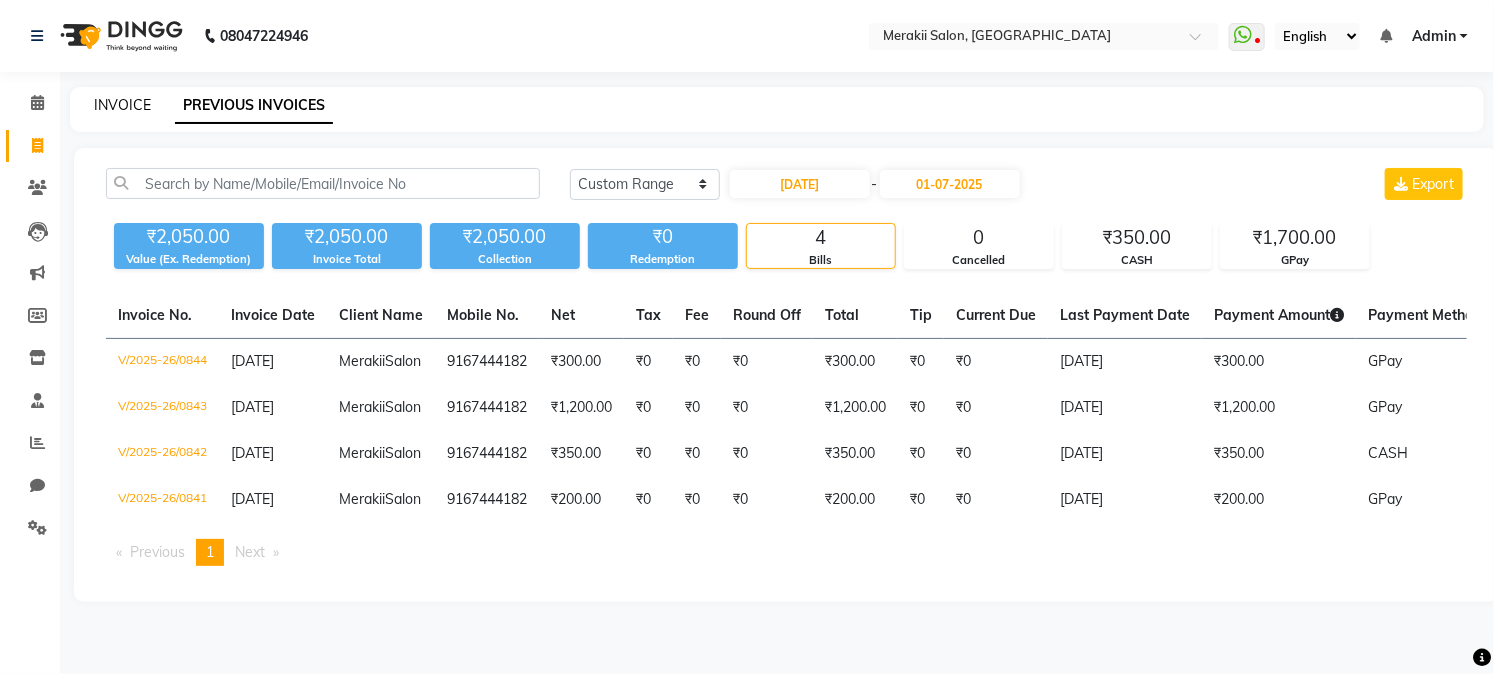 click on "INVOICE" 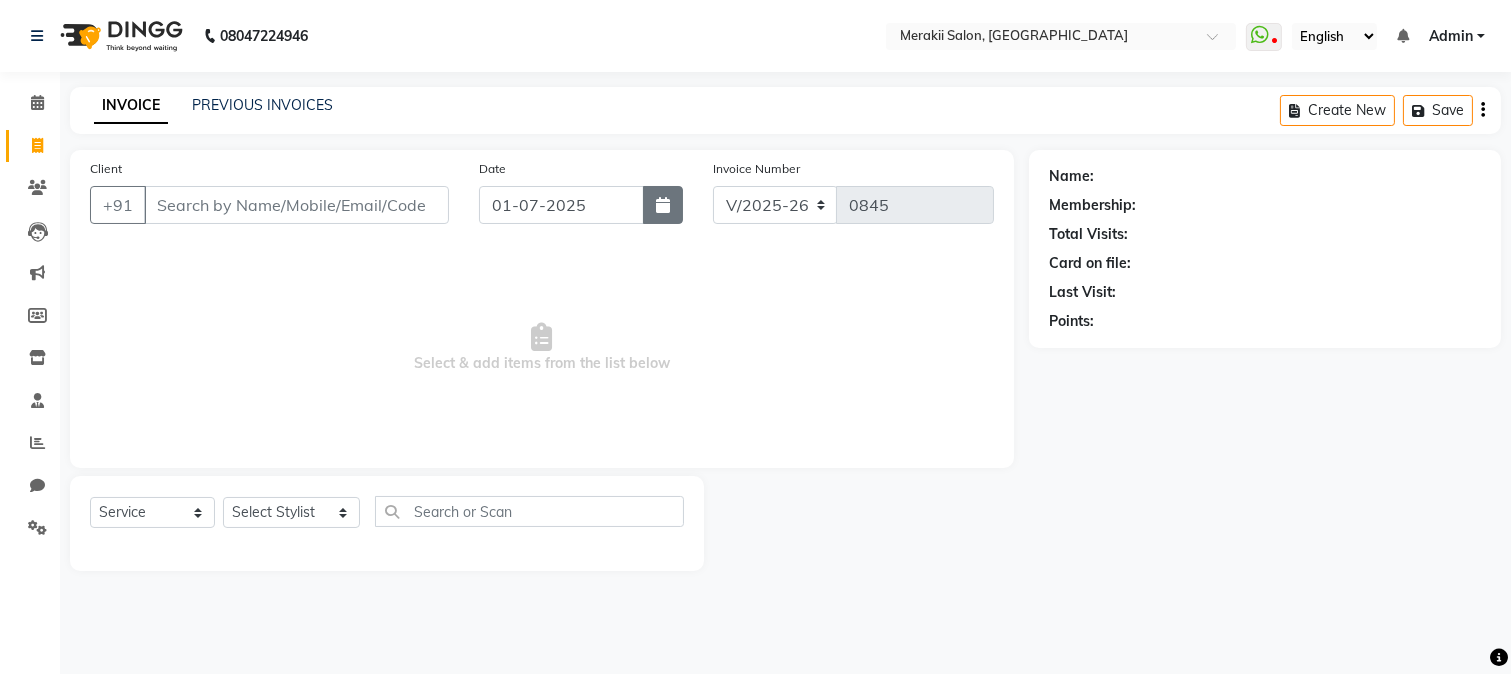 click 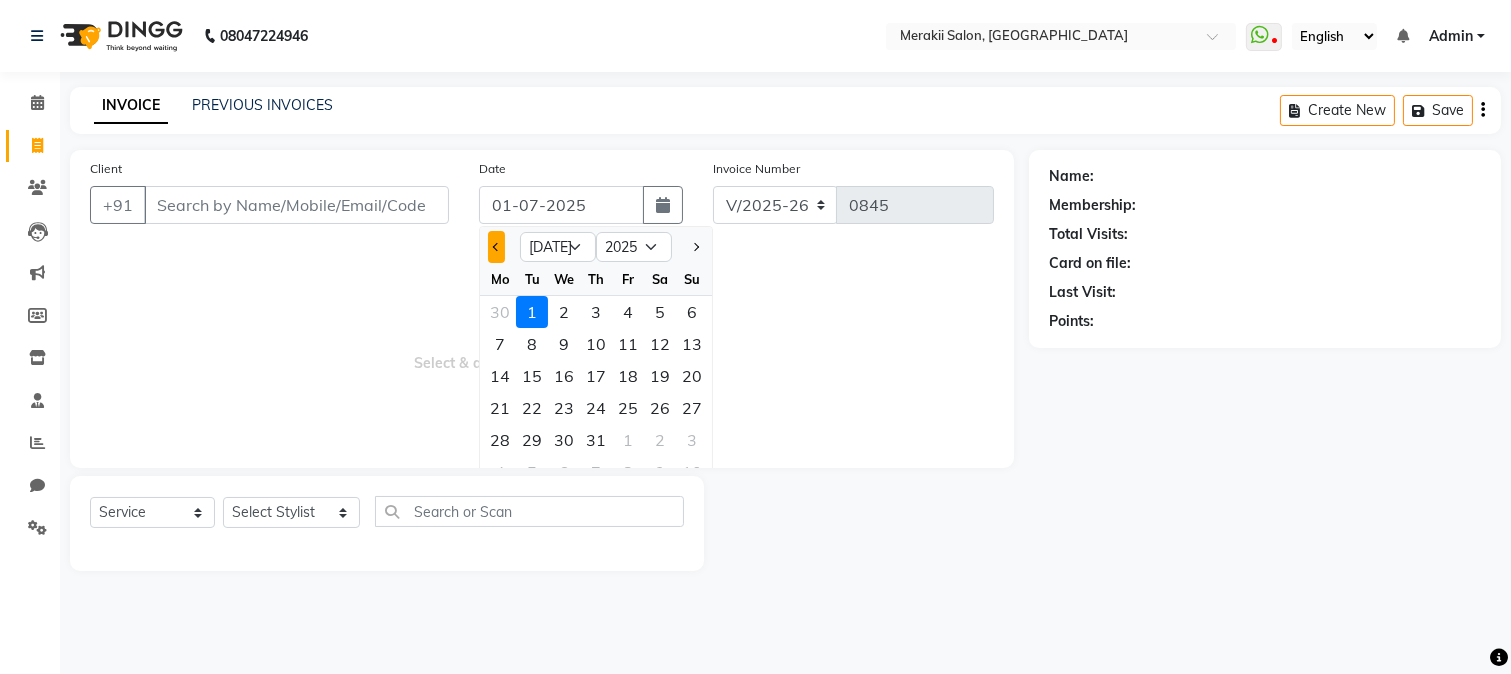 click 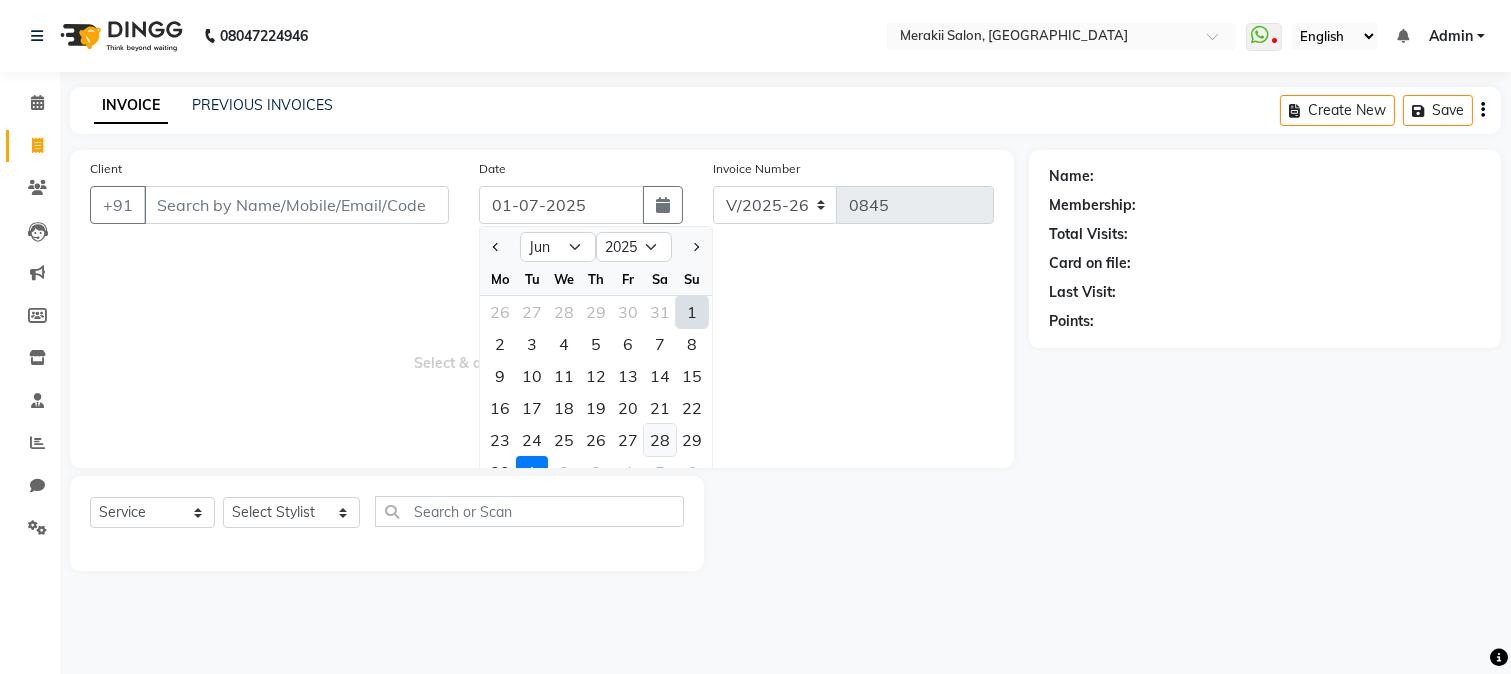 click on "28" 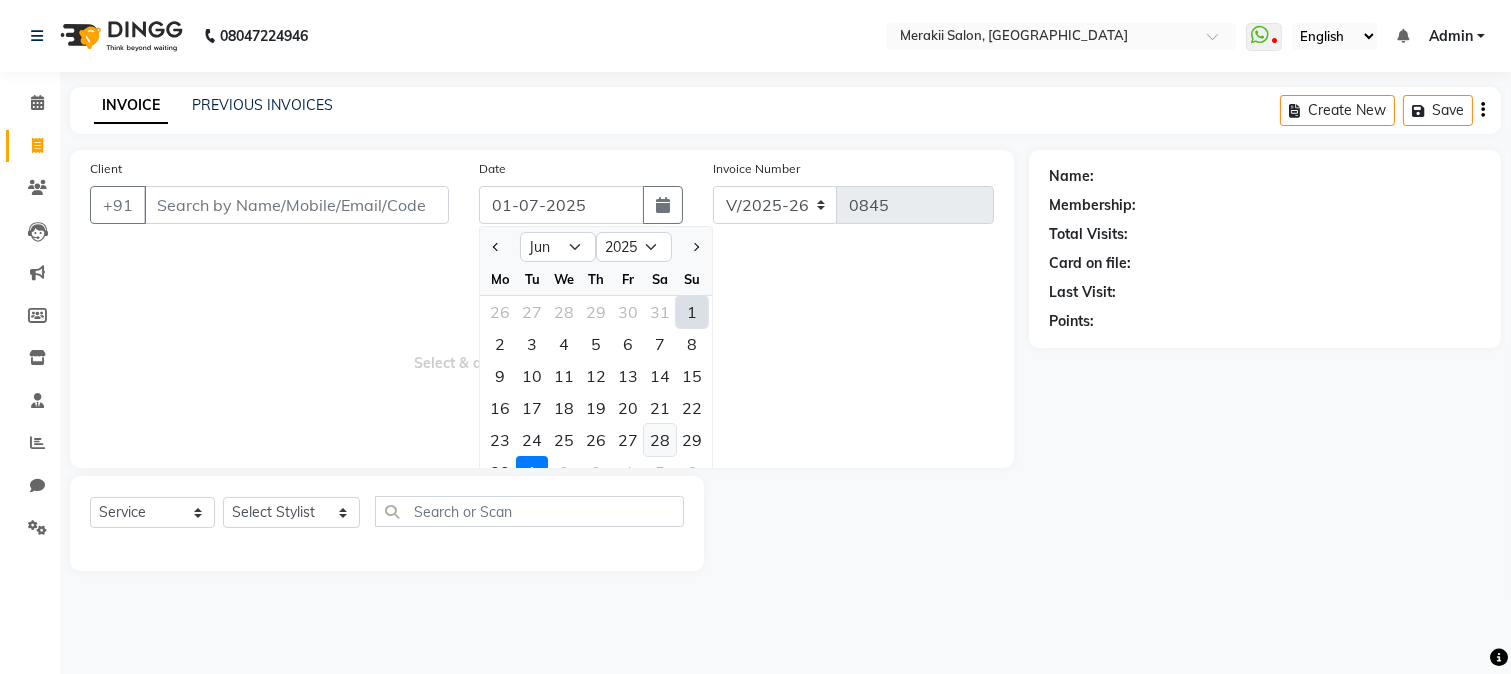 type on "[DATE]" 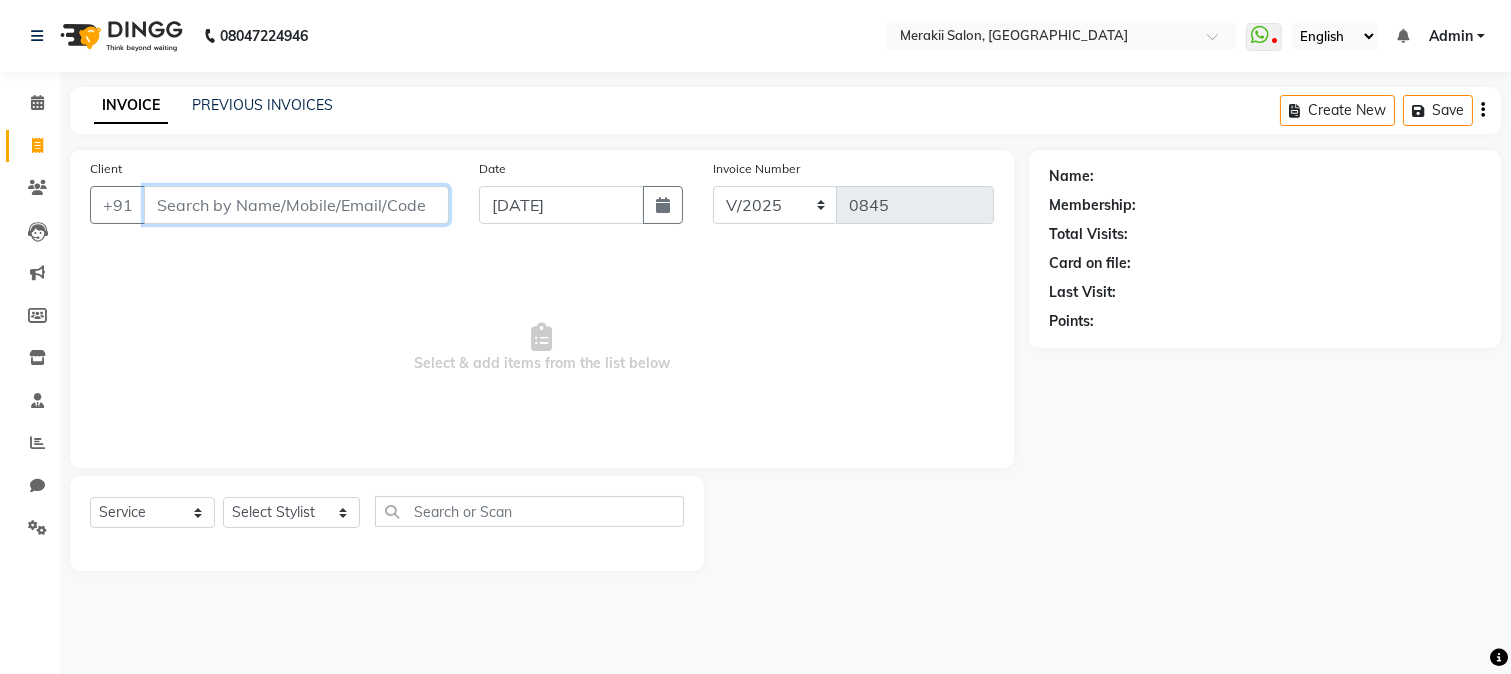 click on "Client" at bounding box center (296, 205) 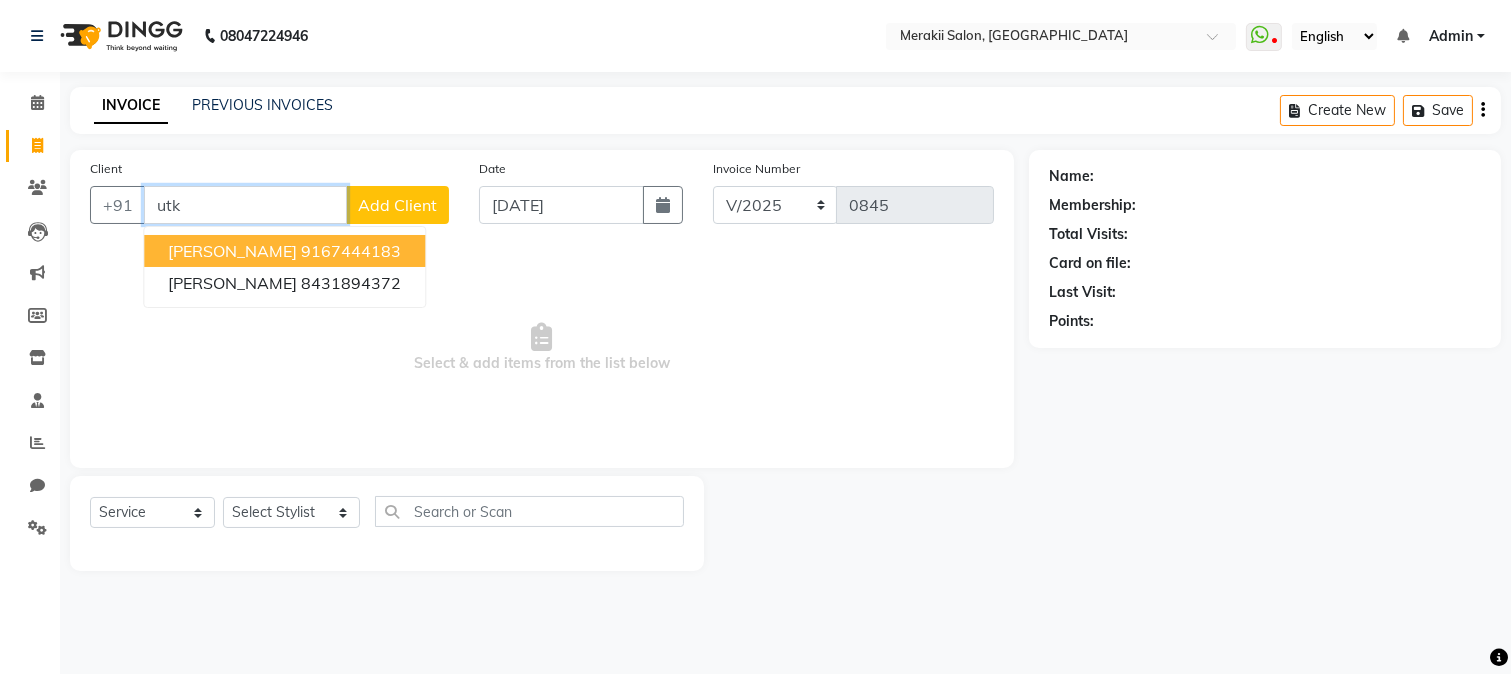 click on "9167444183" at bounding box center (351, 251) 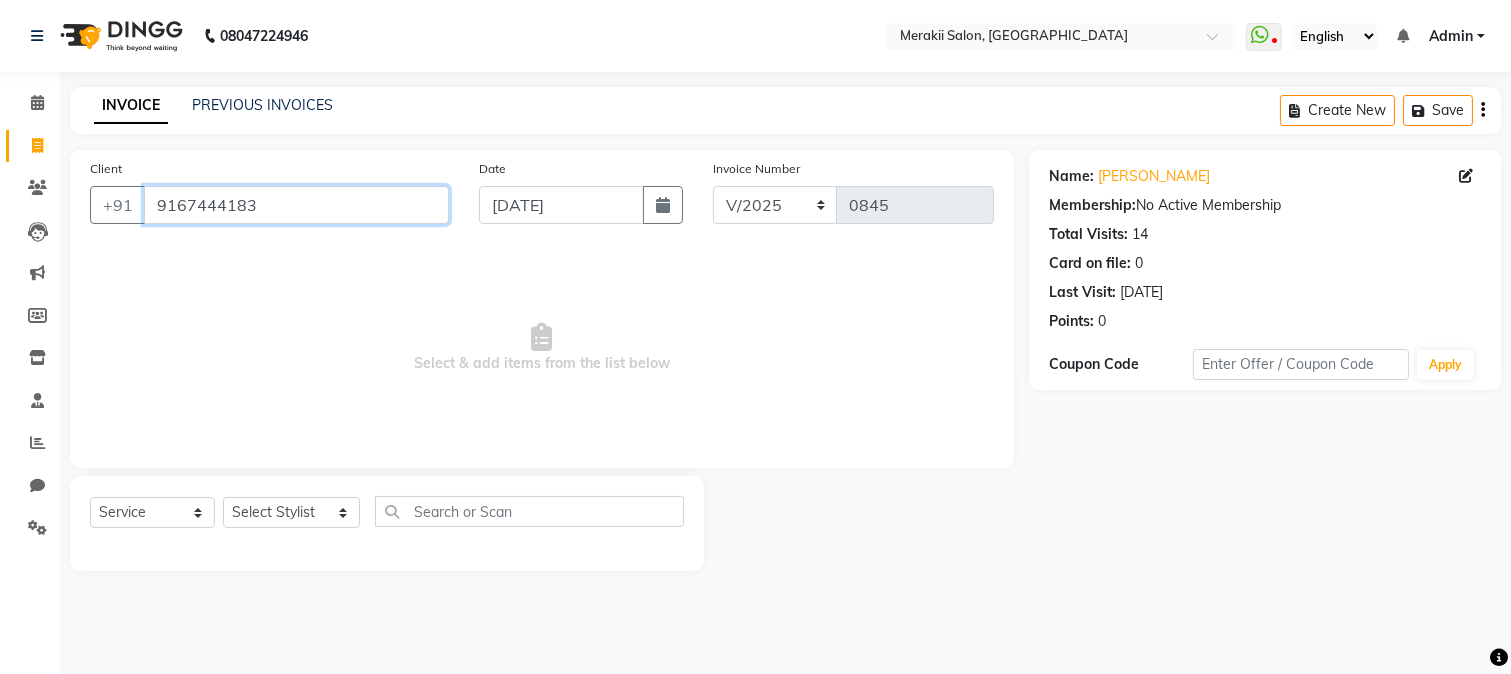click on "9167444183" at bounding box center (296, 205) 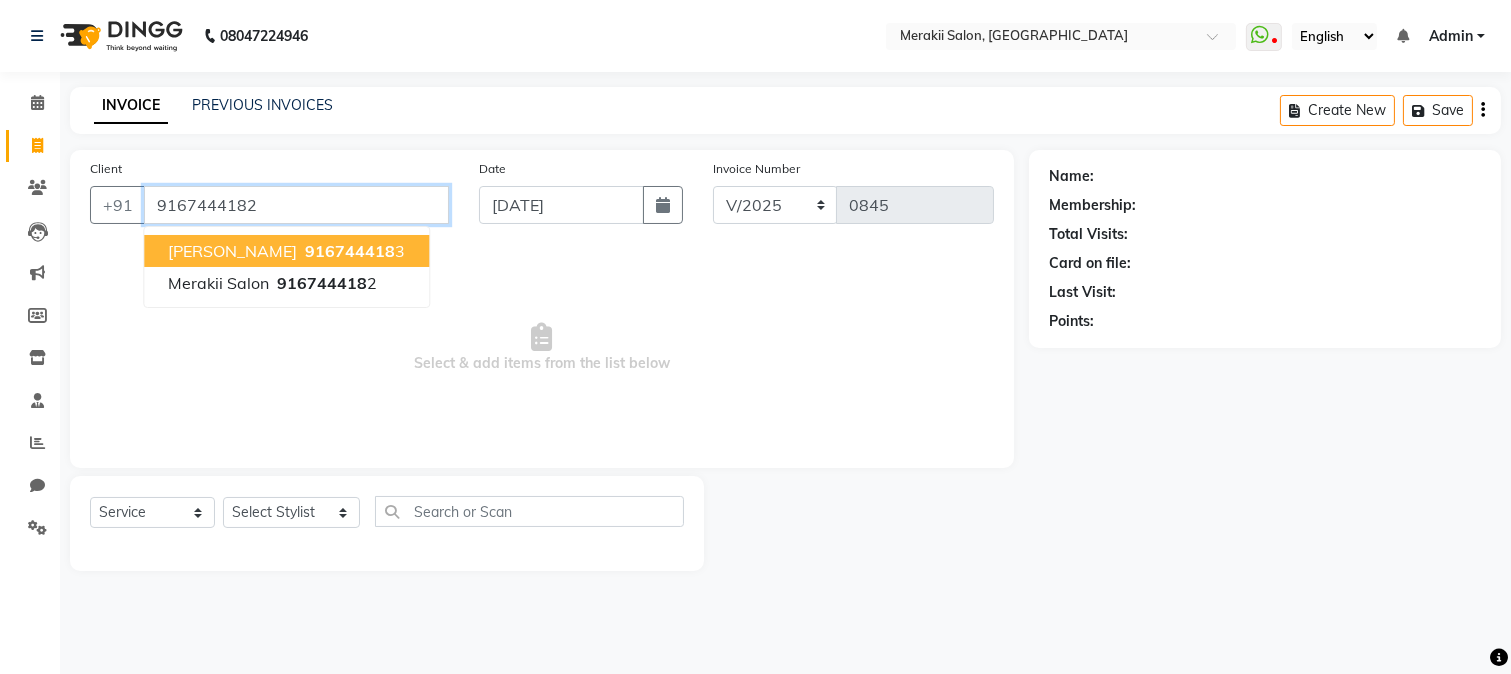 type on "9167444182" 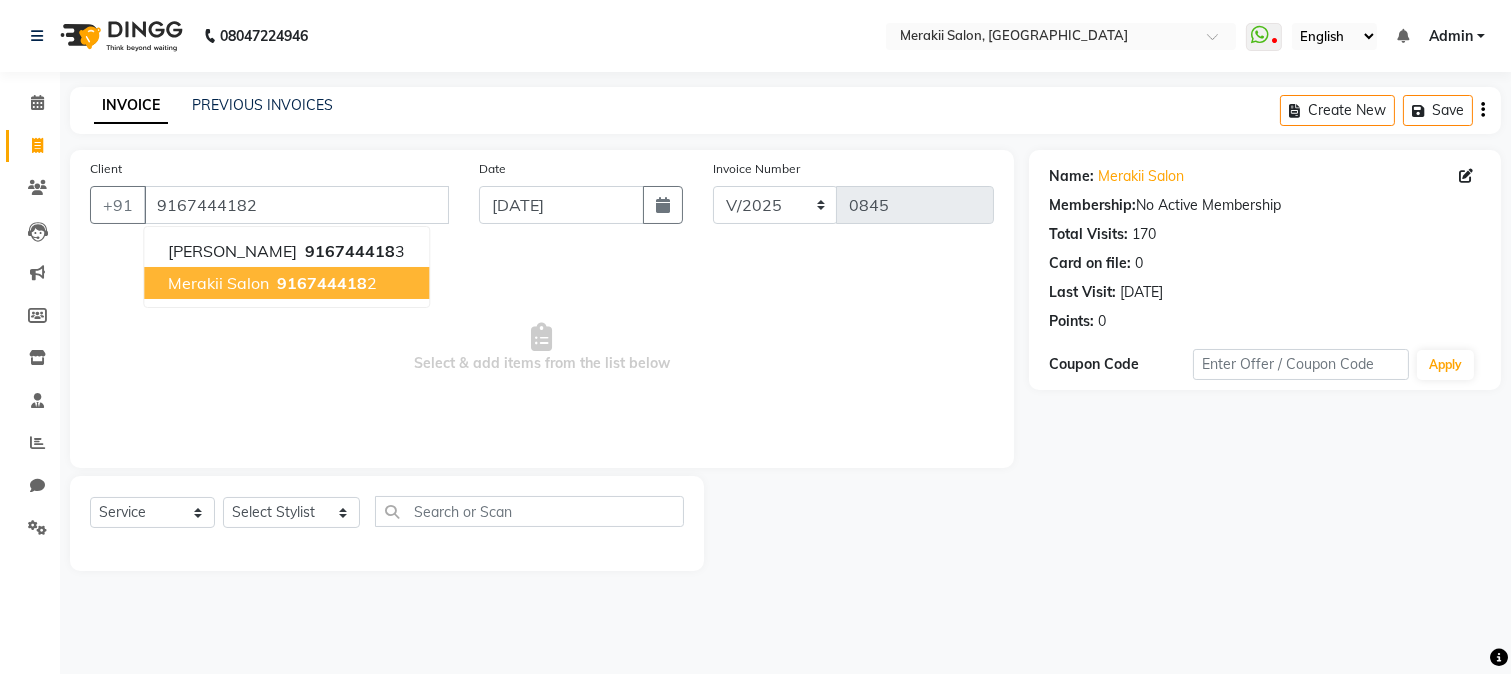 click on "916744418" at bounding box center [322, 283] 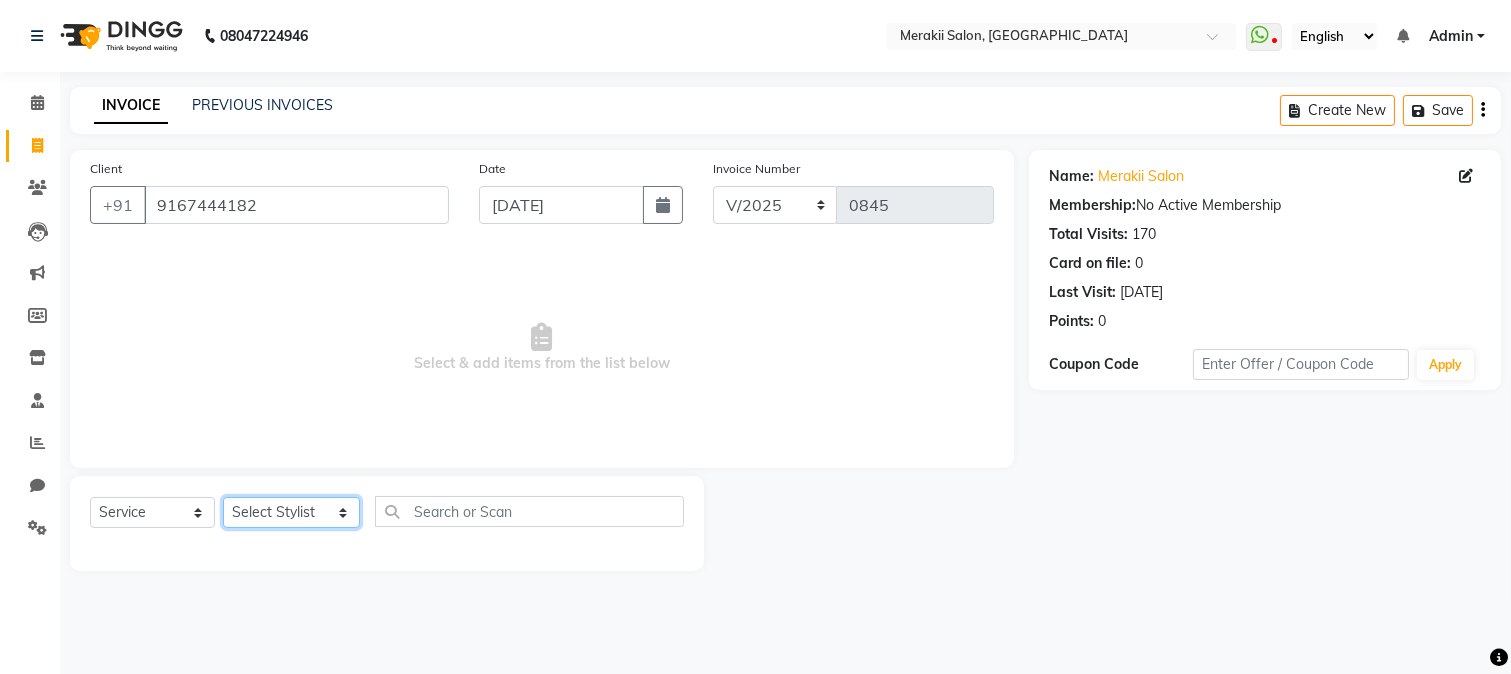 click on "Select Stylist [PERSON_NAME] [PERSON_NAME] Bhul [MEDICAL_DATA][PERSON_NAME] [PERSON_NAME] [PERSON_NAME]" 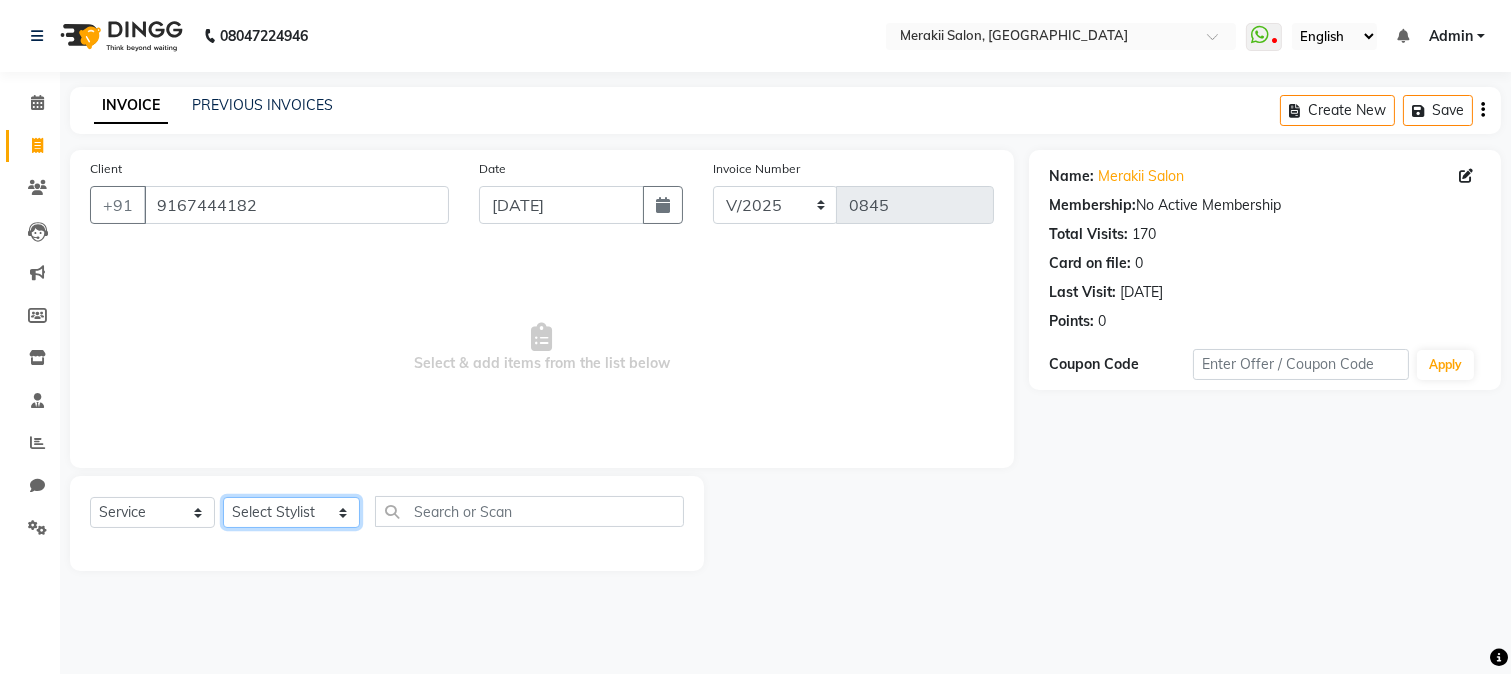 select on "74822" 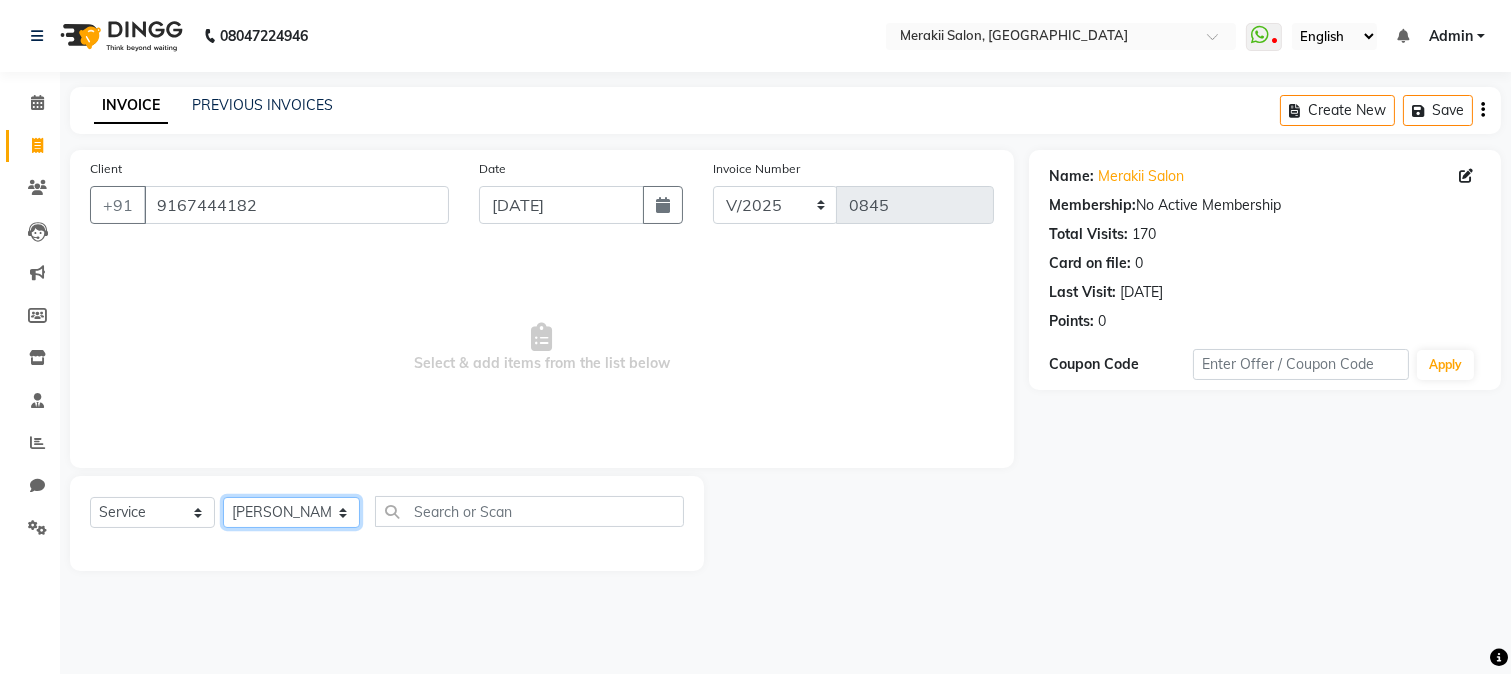 click on "Select Stylist [PERSON_NAME] [PERSON_NAME] Bhul [MEDICAL_DATA][PERSON_NAME] [PERSON_NAME] [PERSON_NAME]" 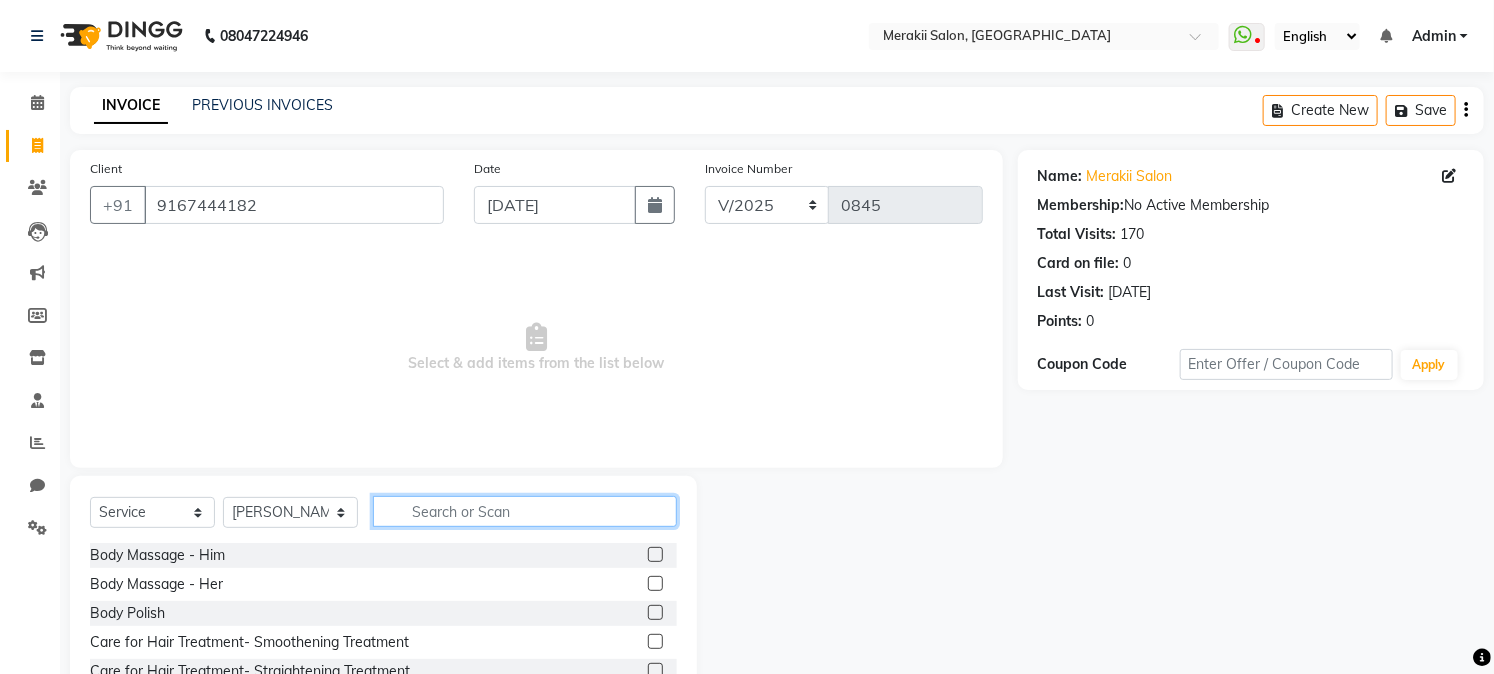 click 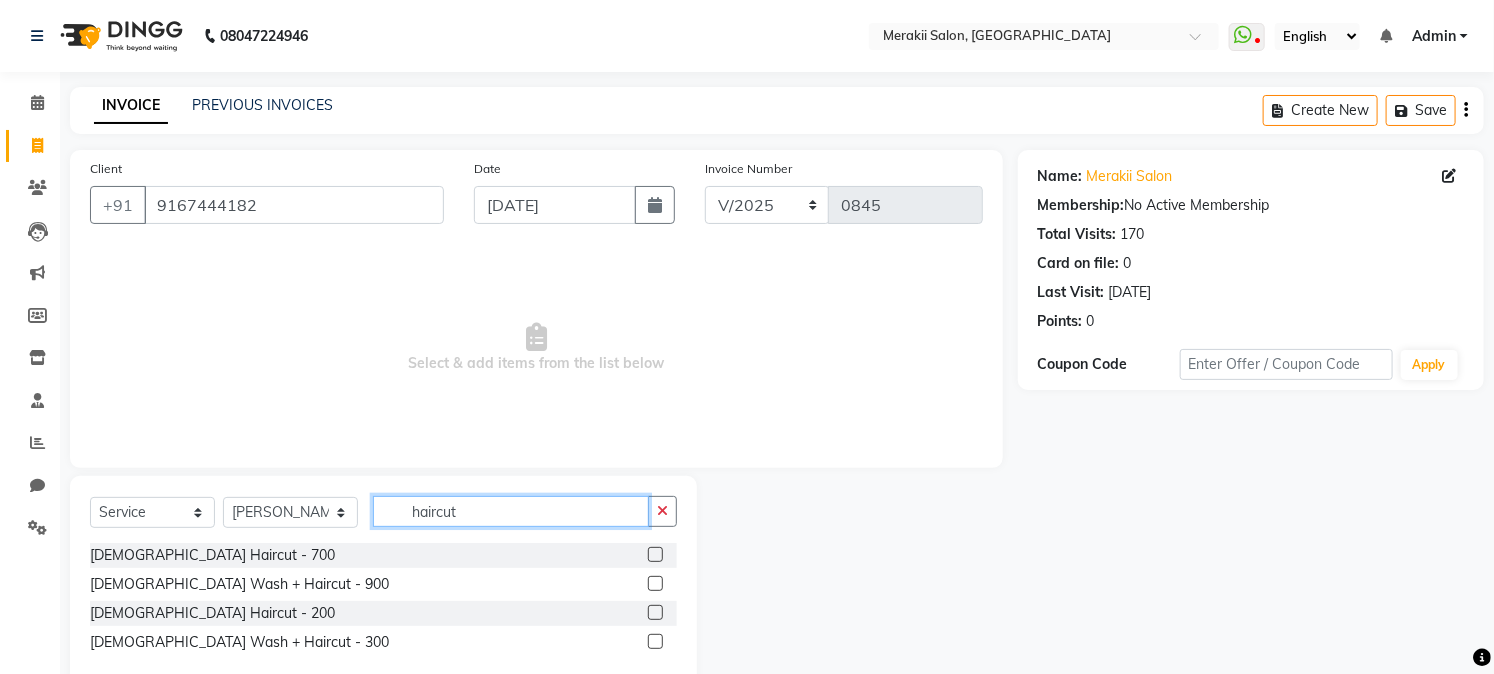 type on "haircut" 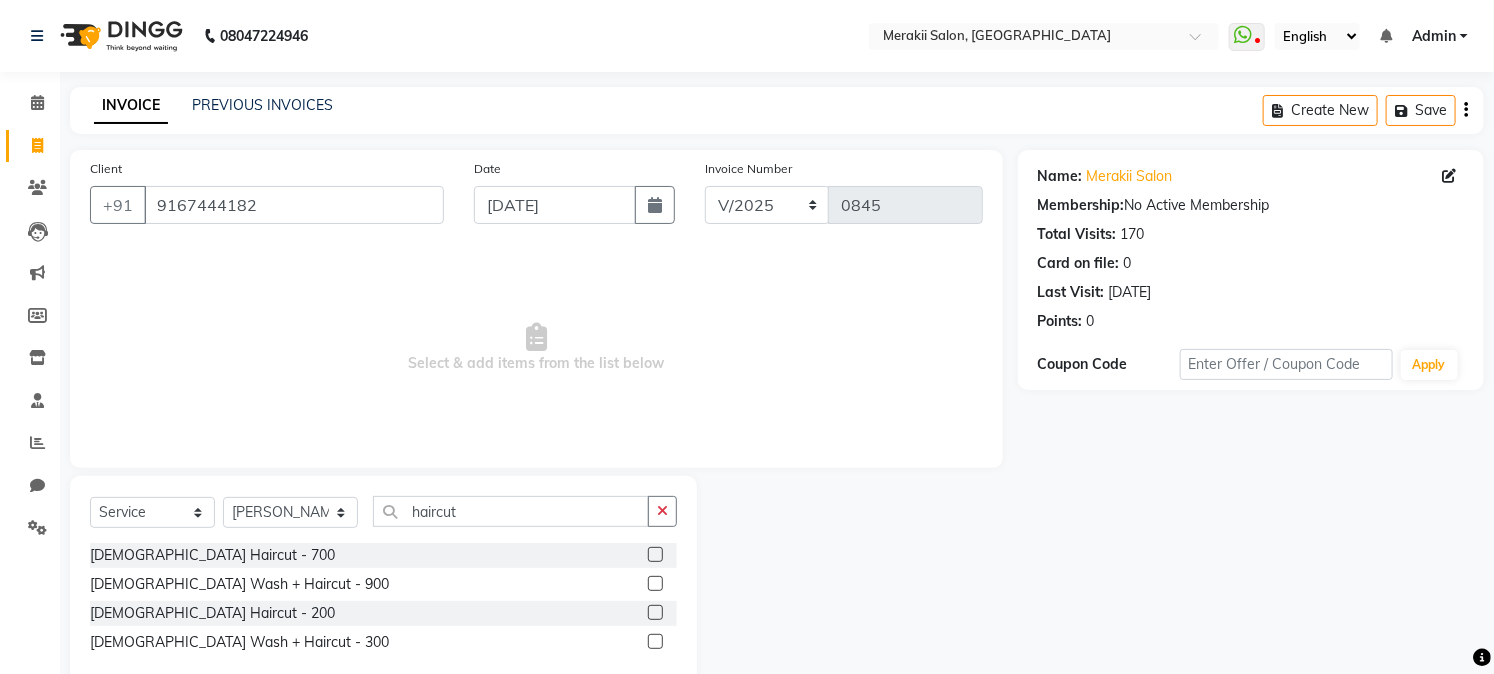 click 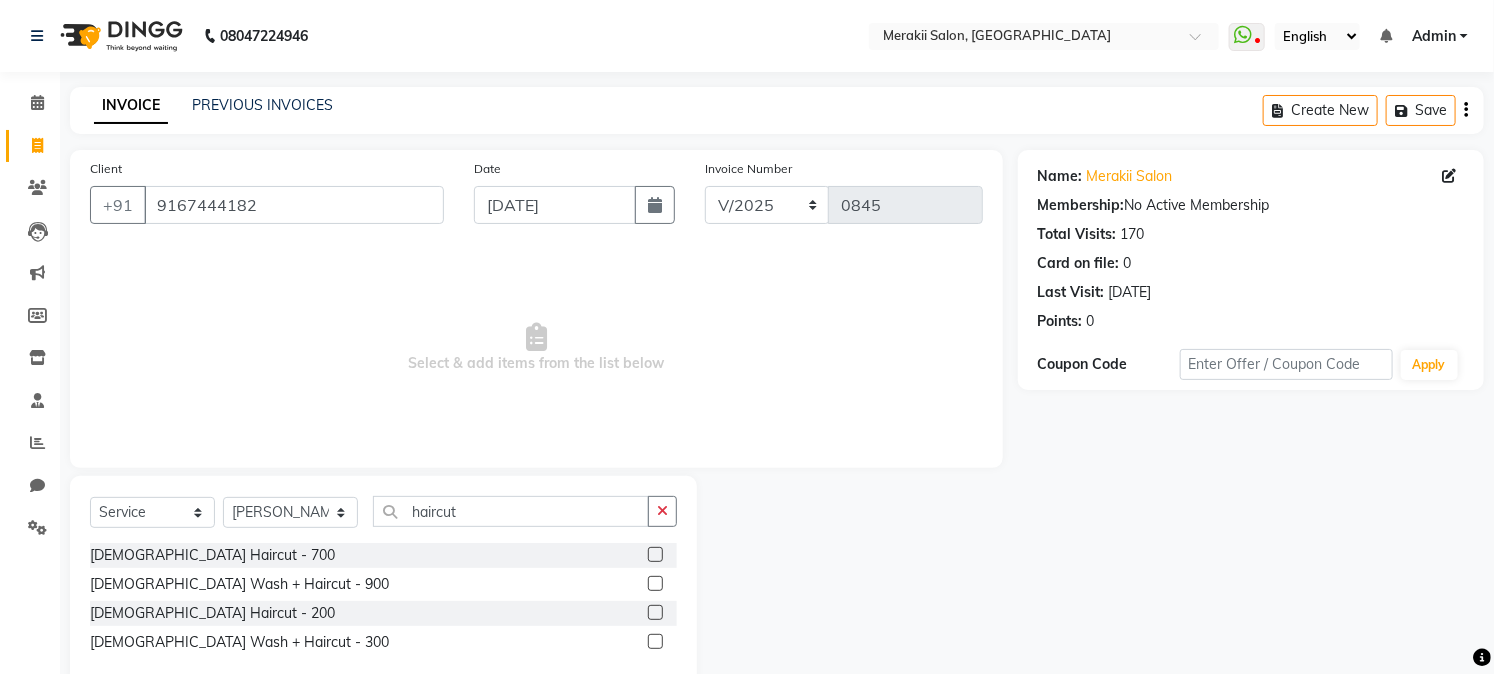 click 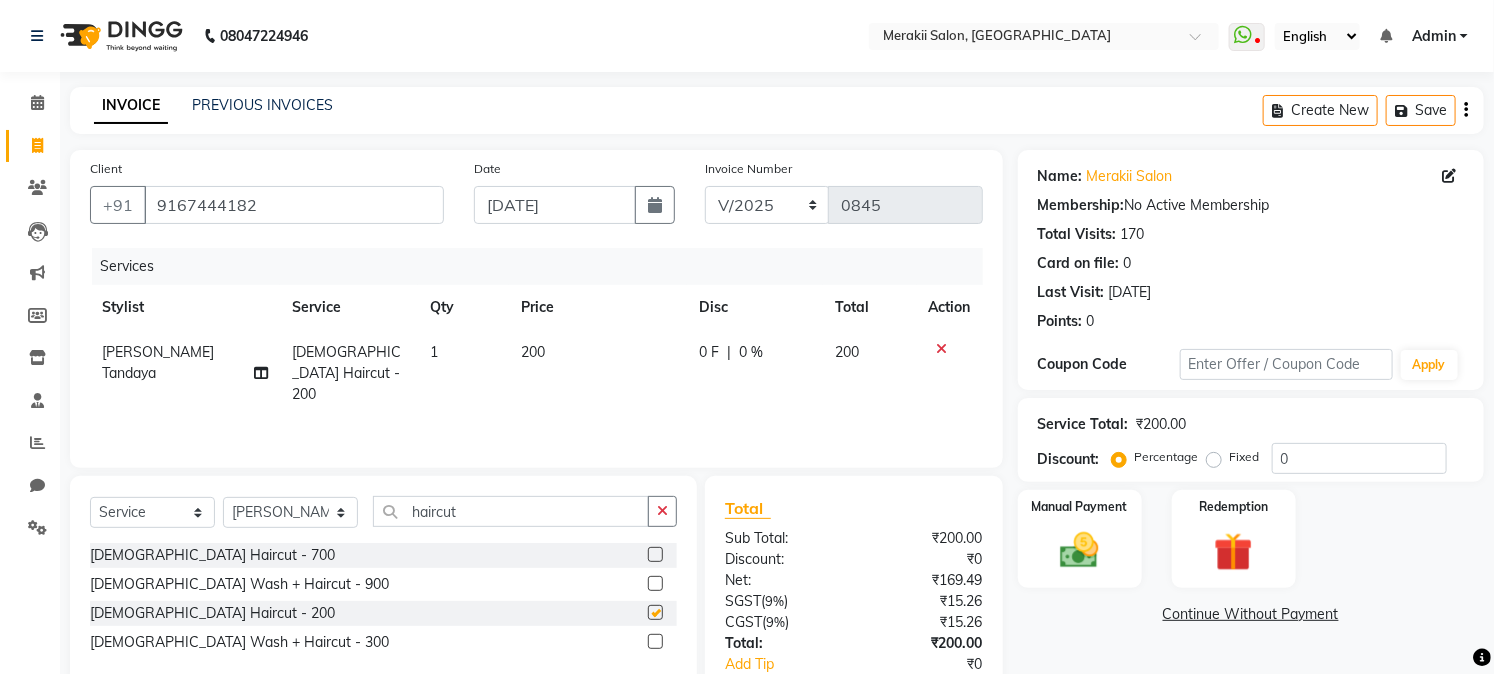 checkbox on "false" 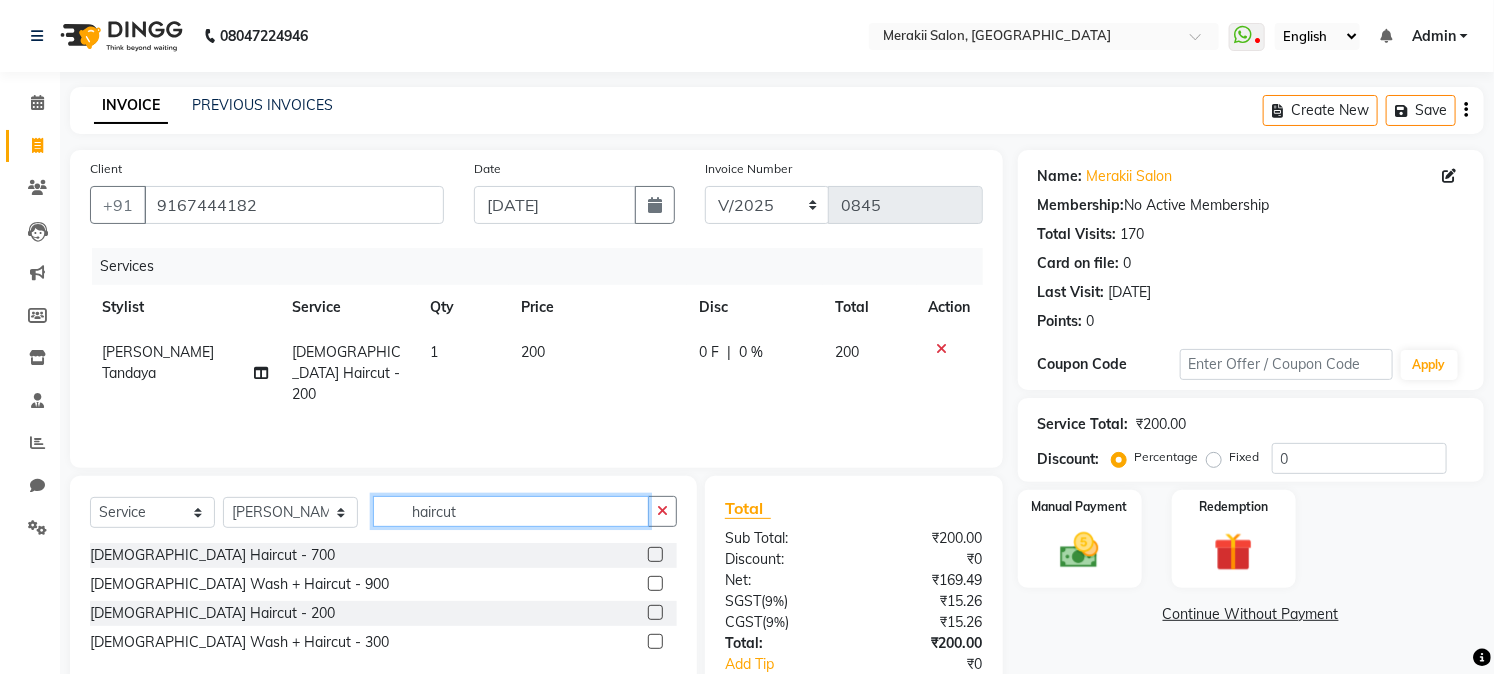 click on "haircut" 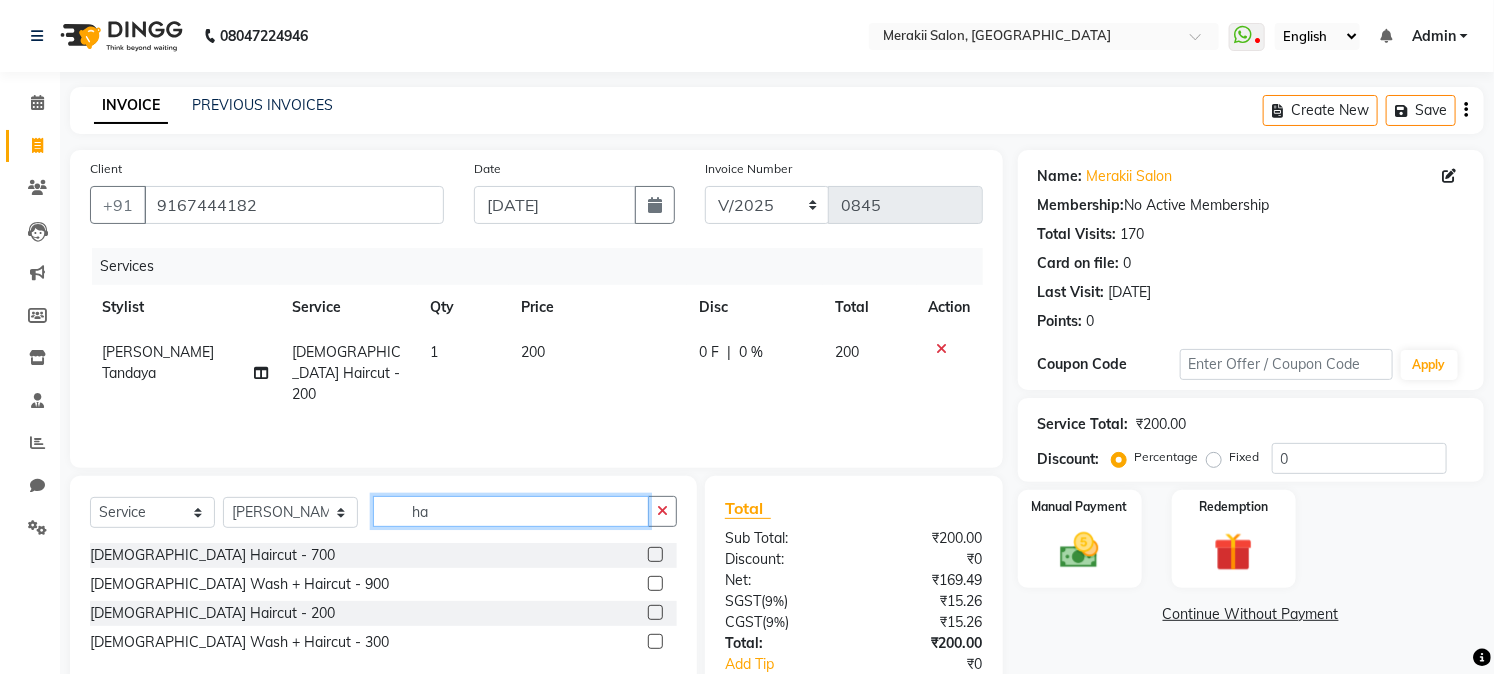type on "h" 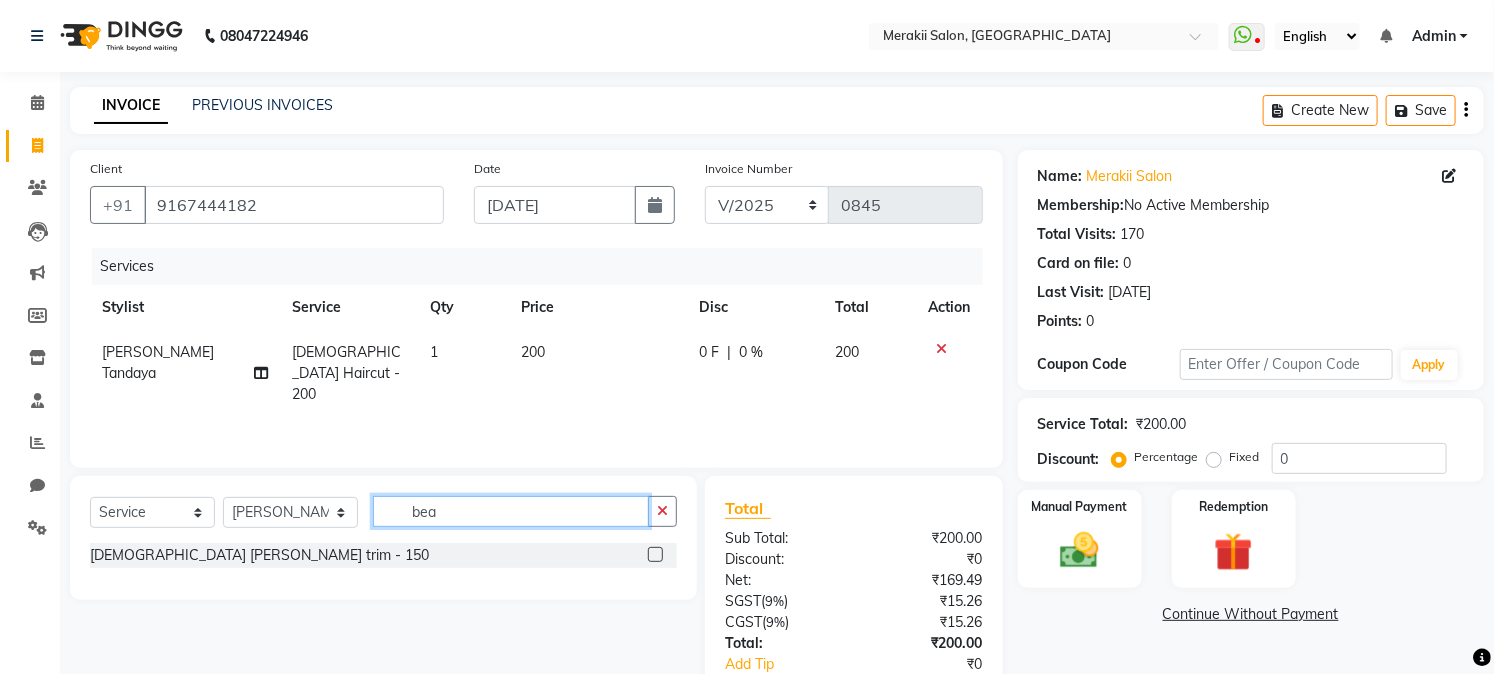 type on "bea" 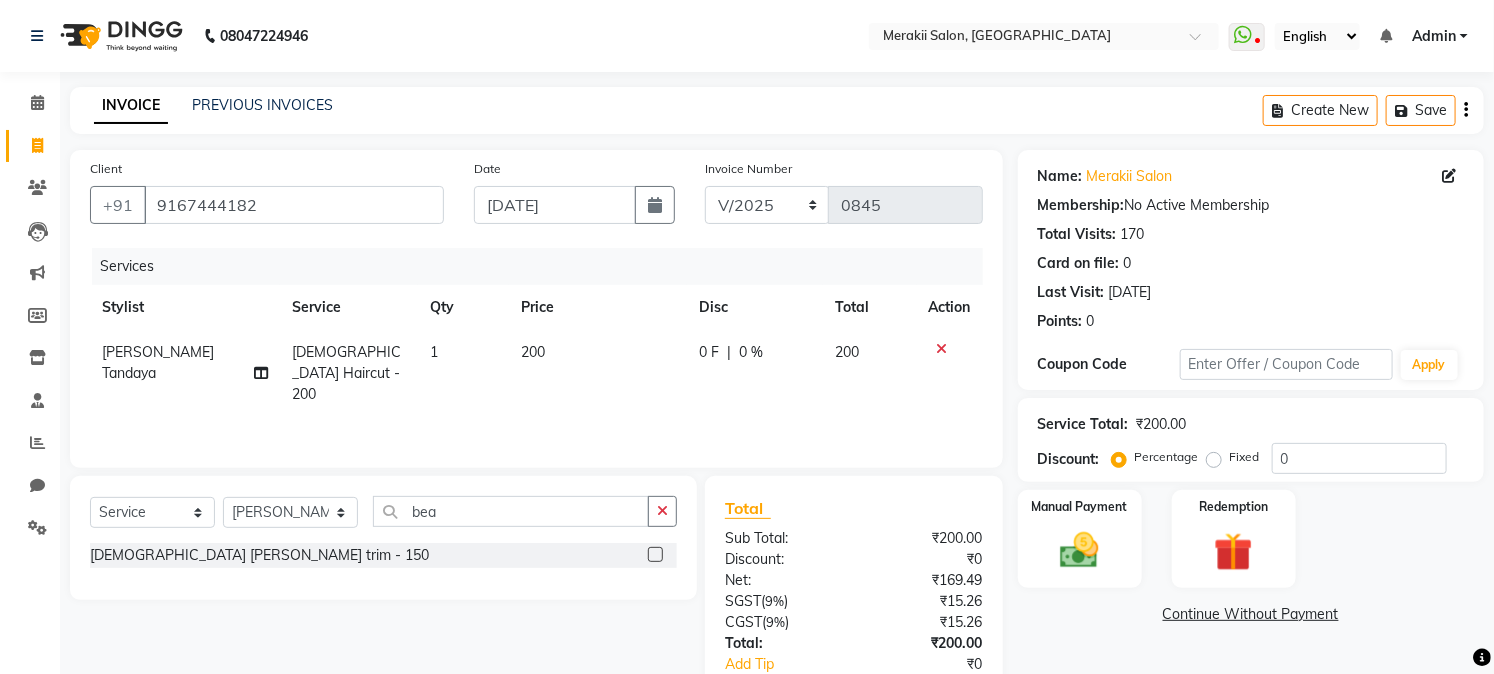 click 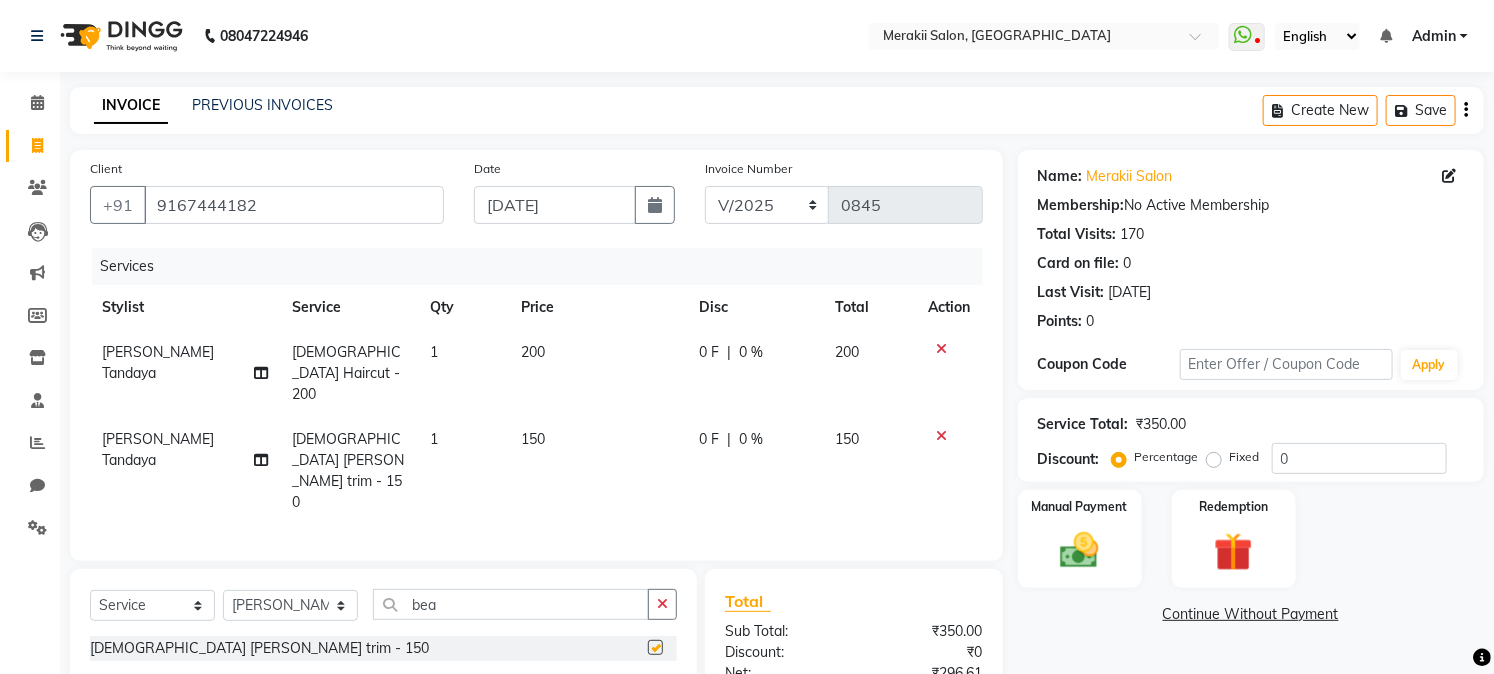 checkbox on "false" 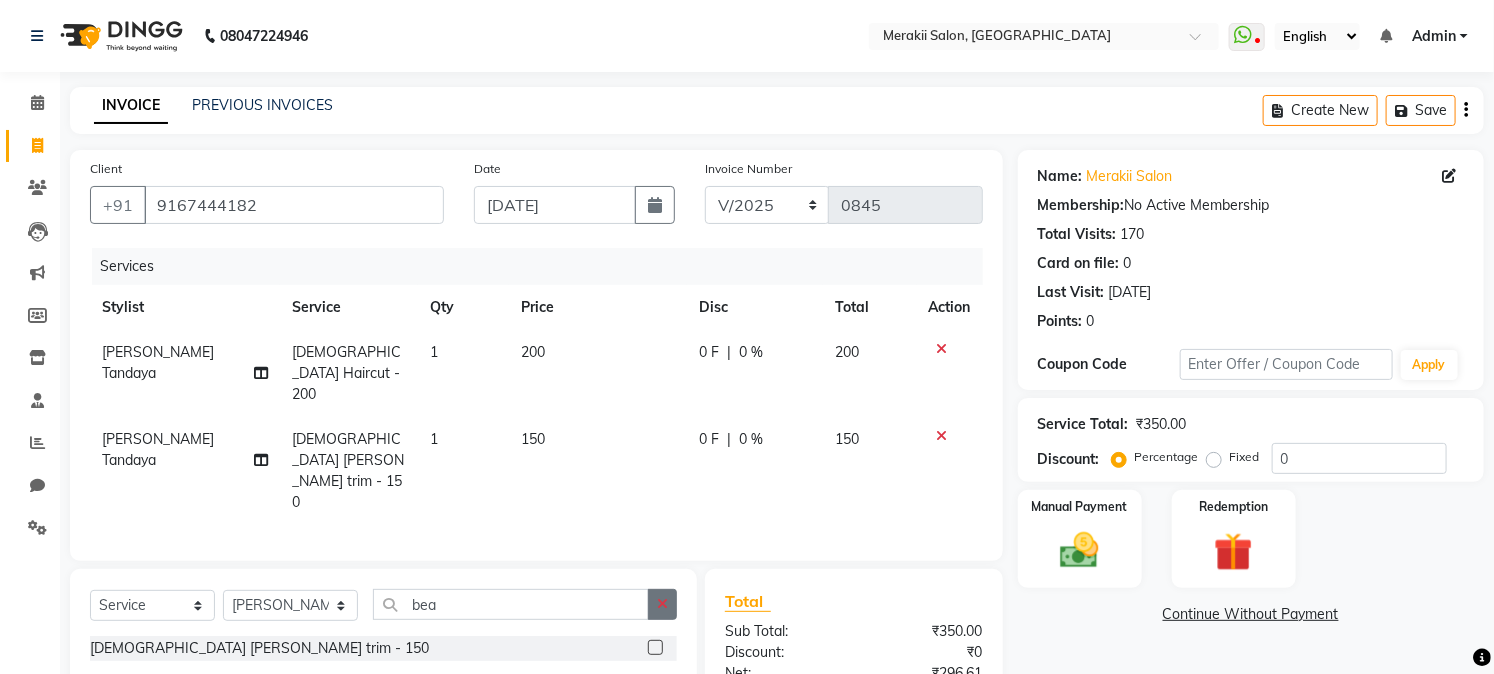 click 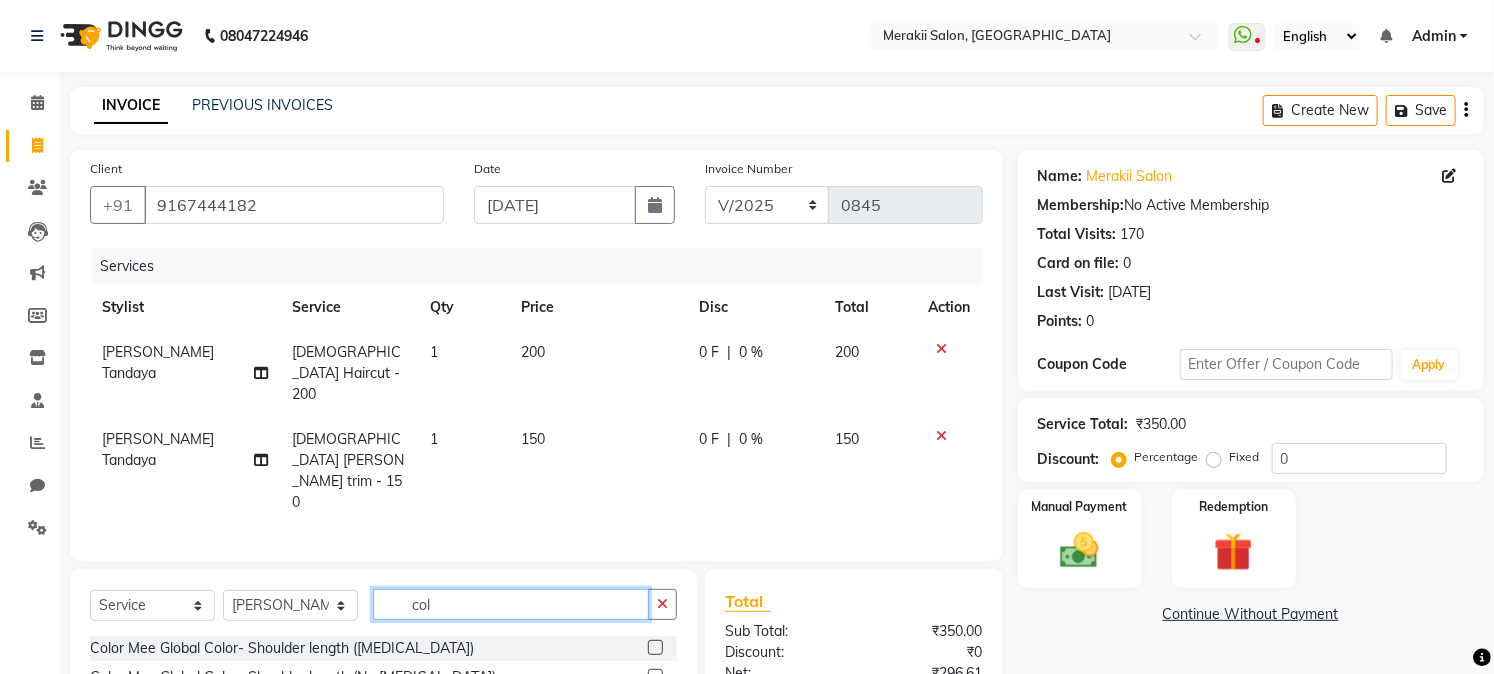 type on "col" 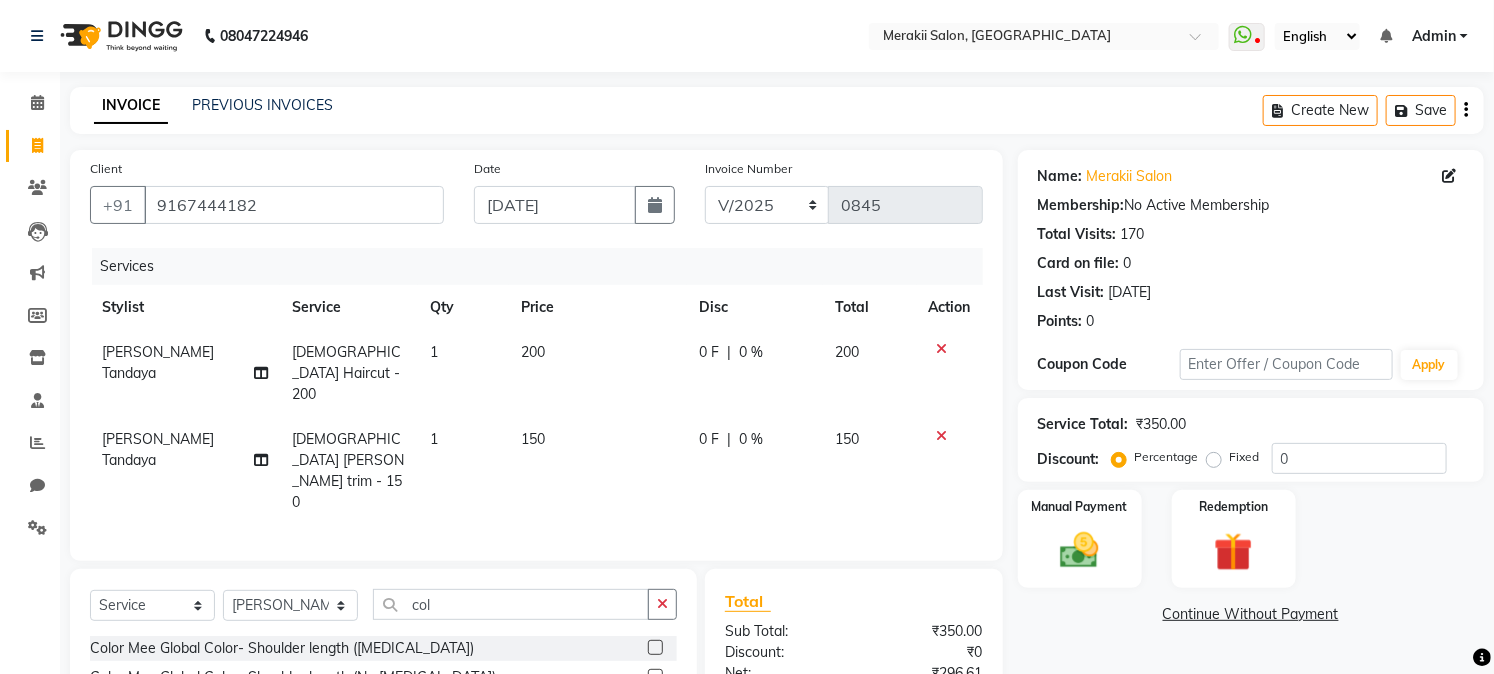 click 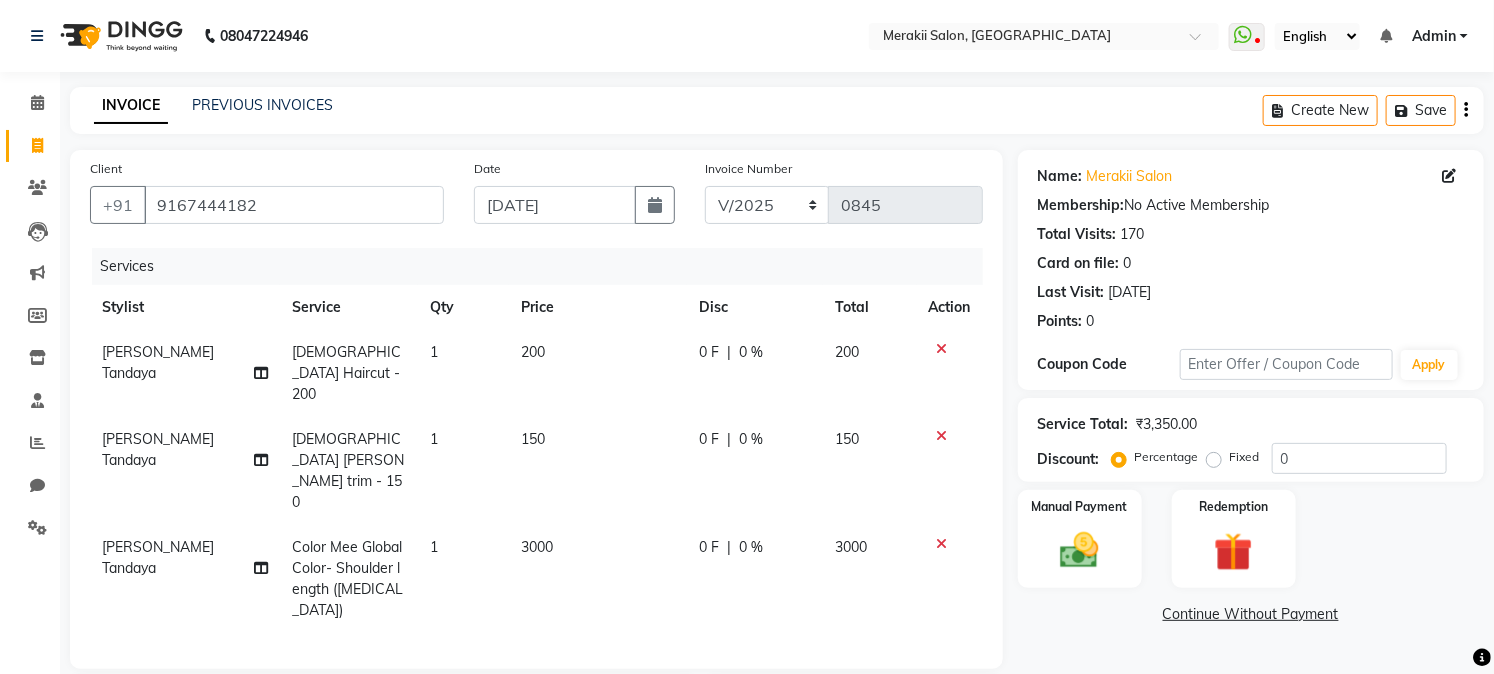 checkbox on "false" 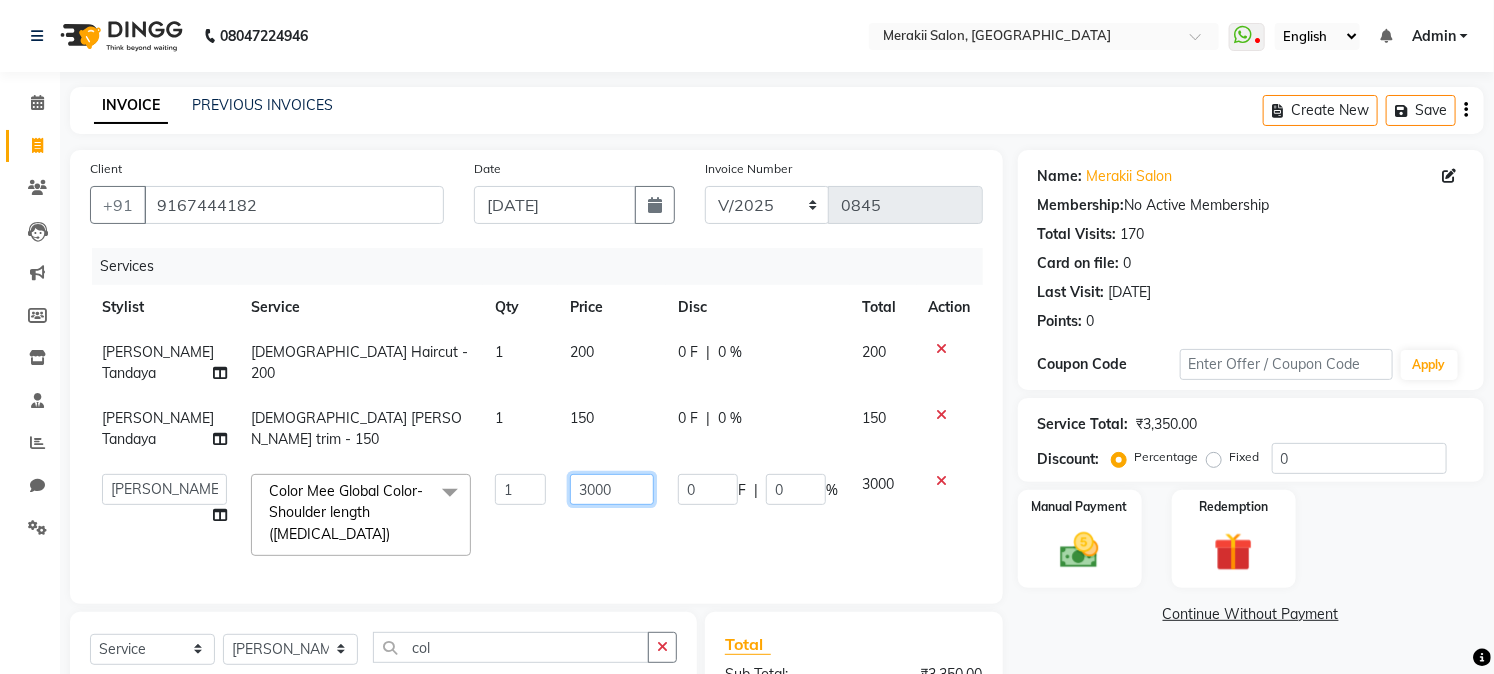 click on "3000" 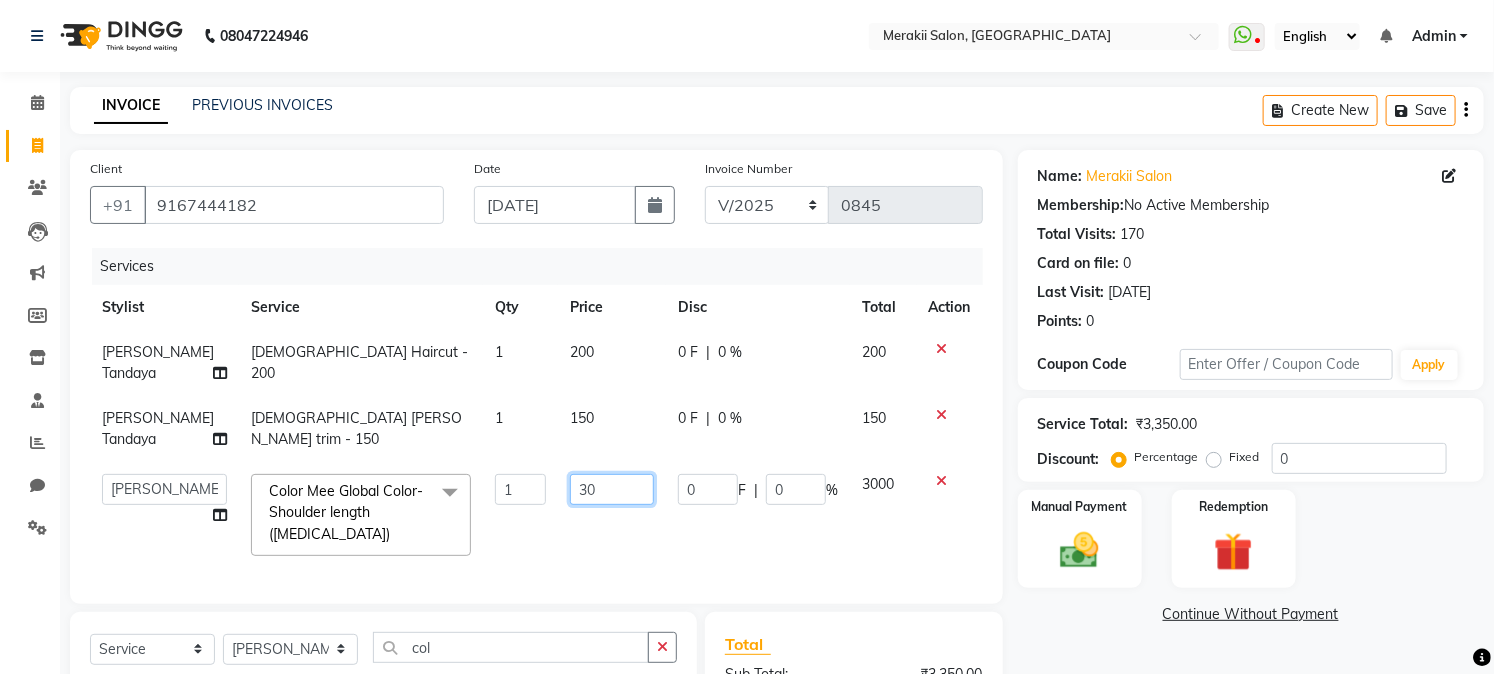 type on "3" 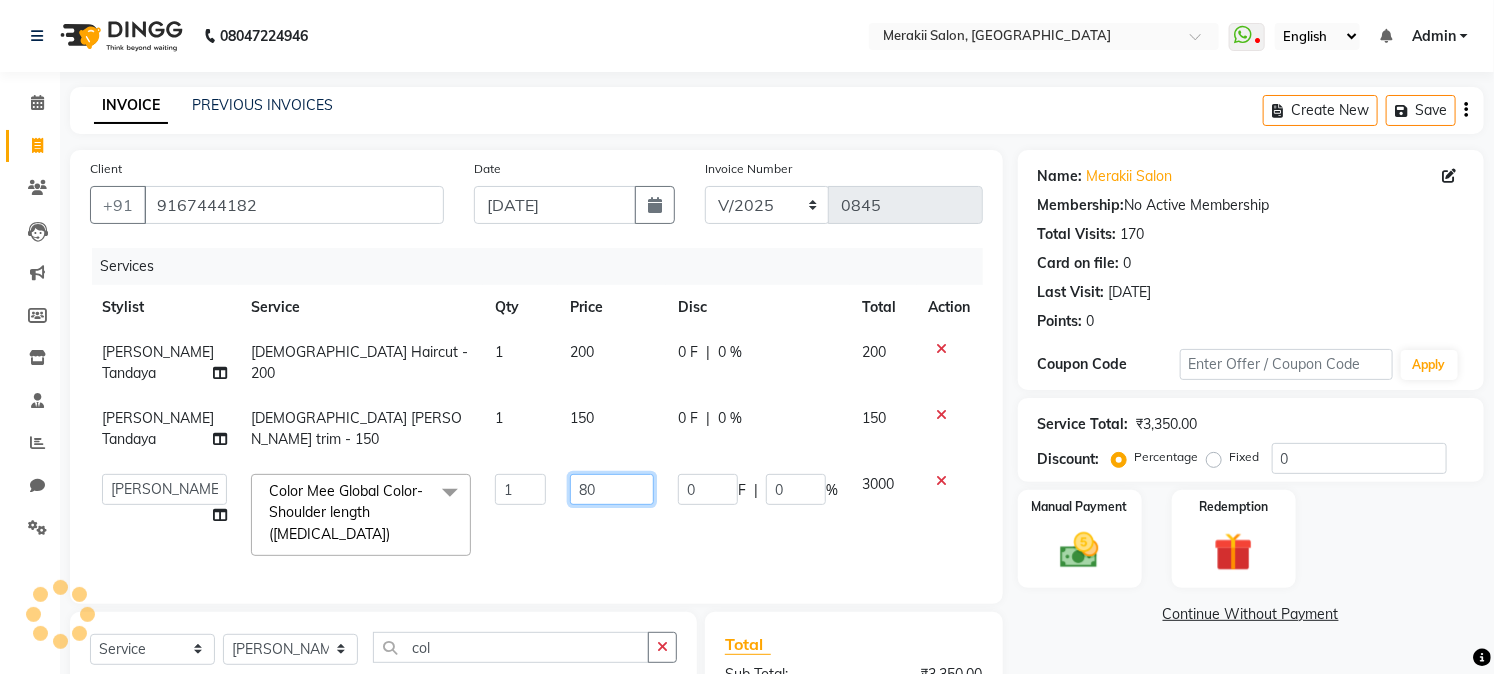 type on "800" 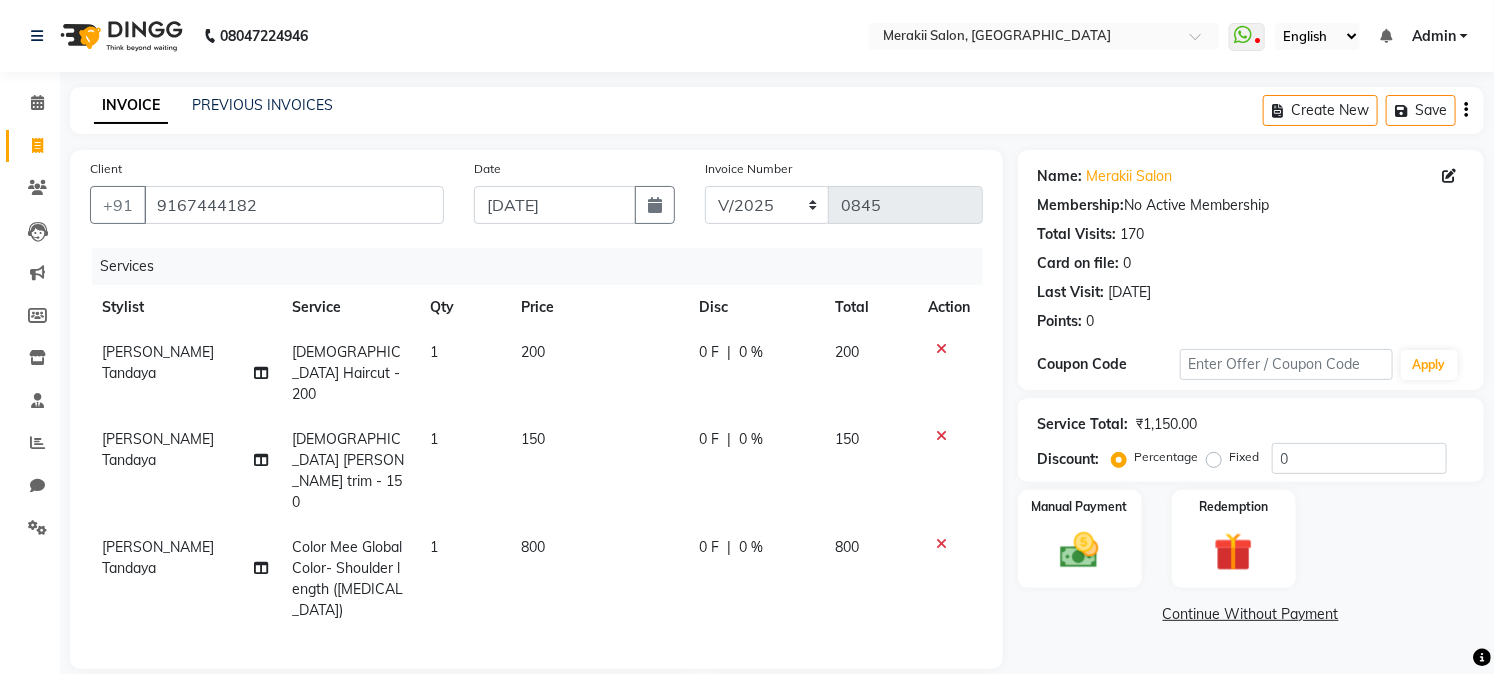 click 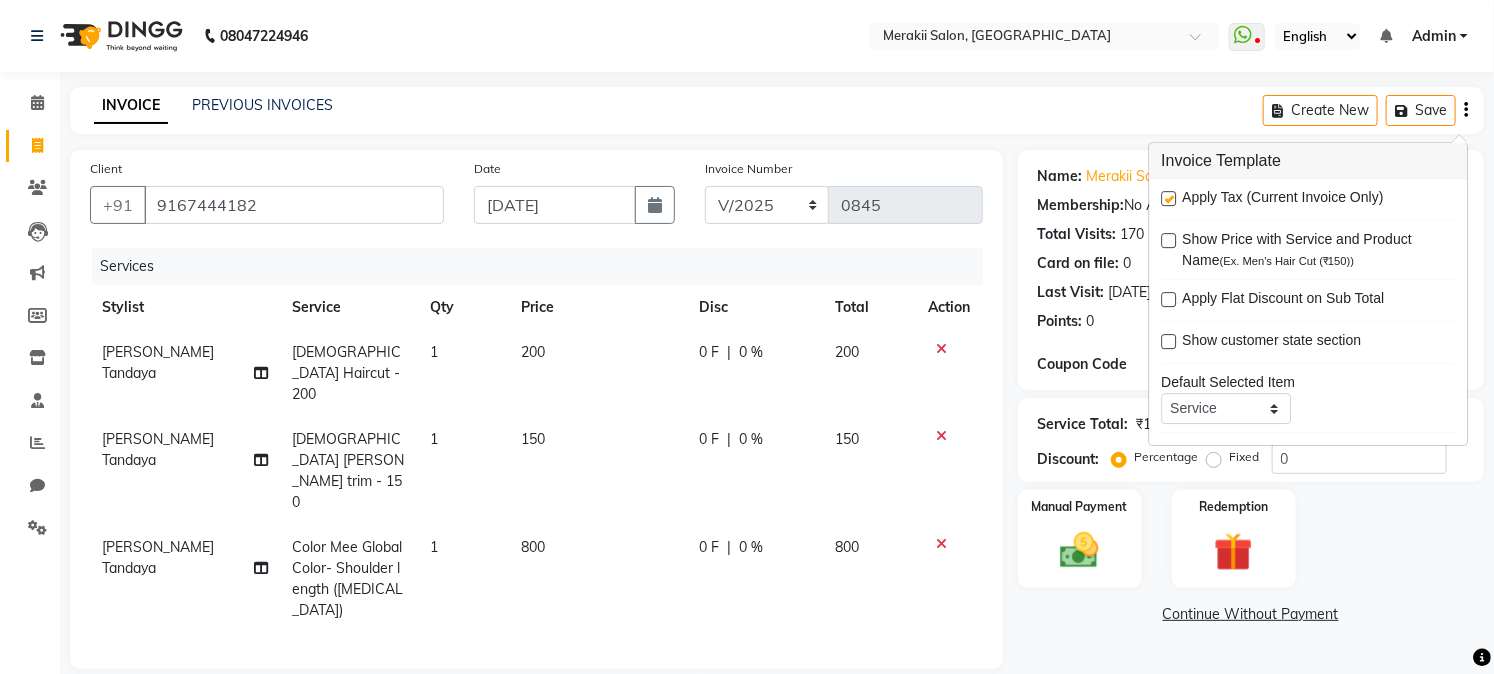 click at bounding box center [1168, 198] 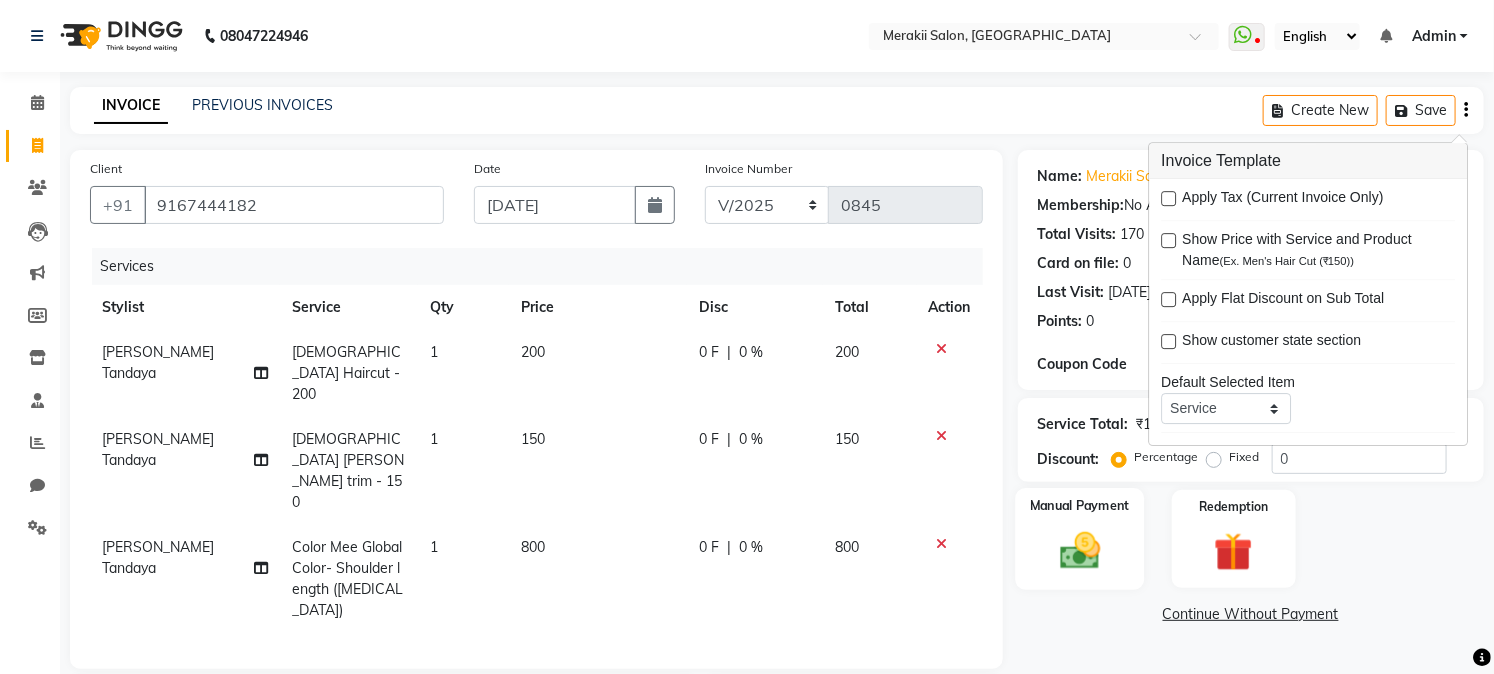 click on "Manual Payment" 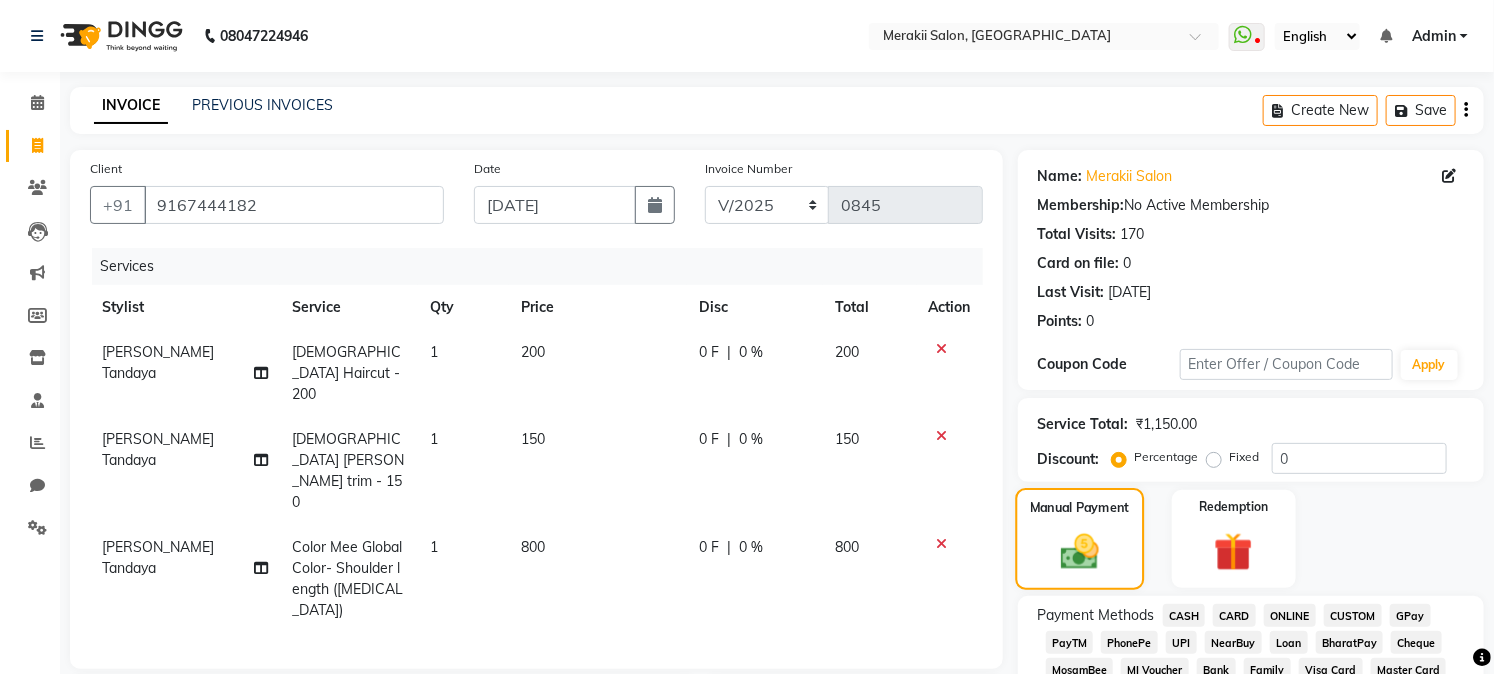 click on "Manual Payment" 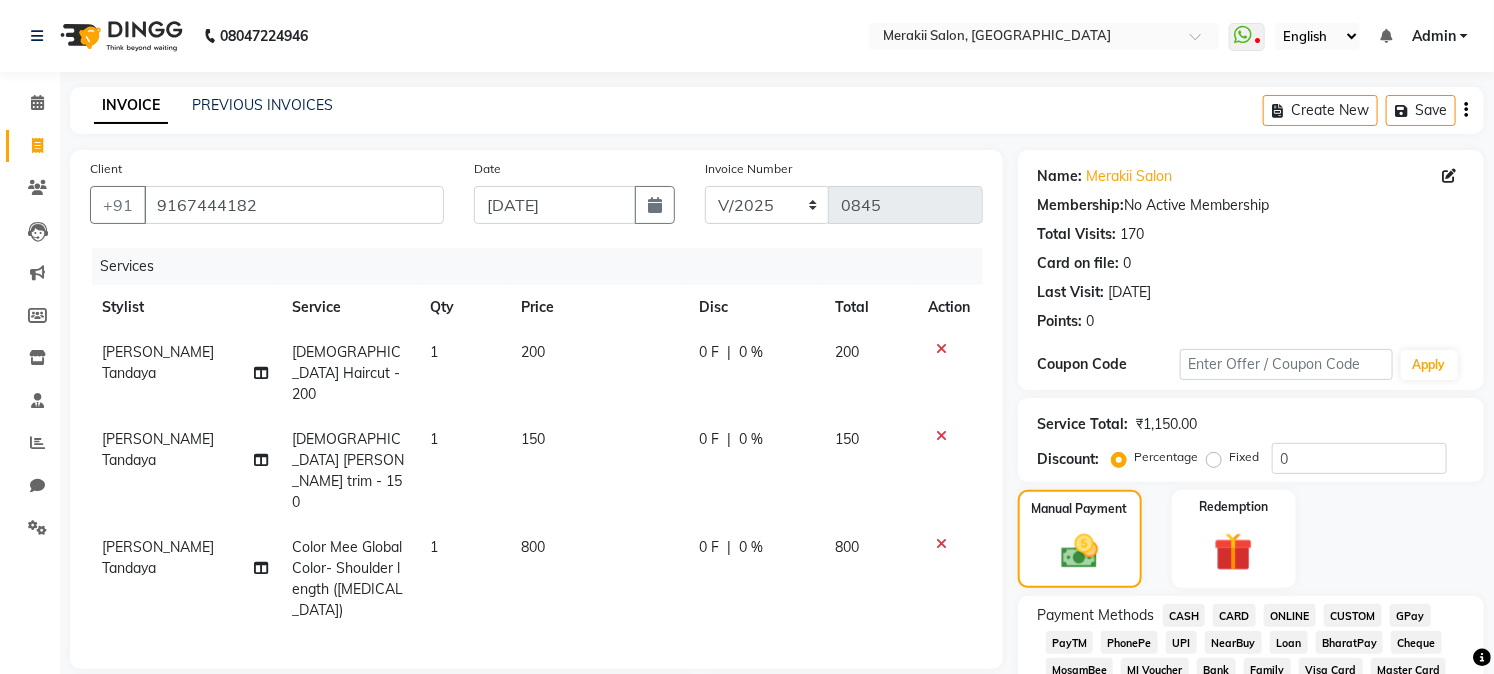 click on "GPay" 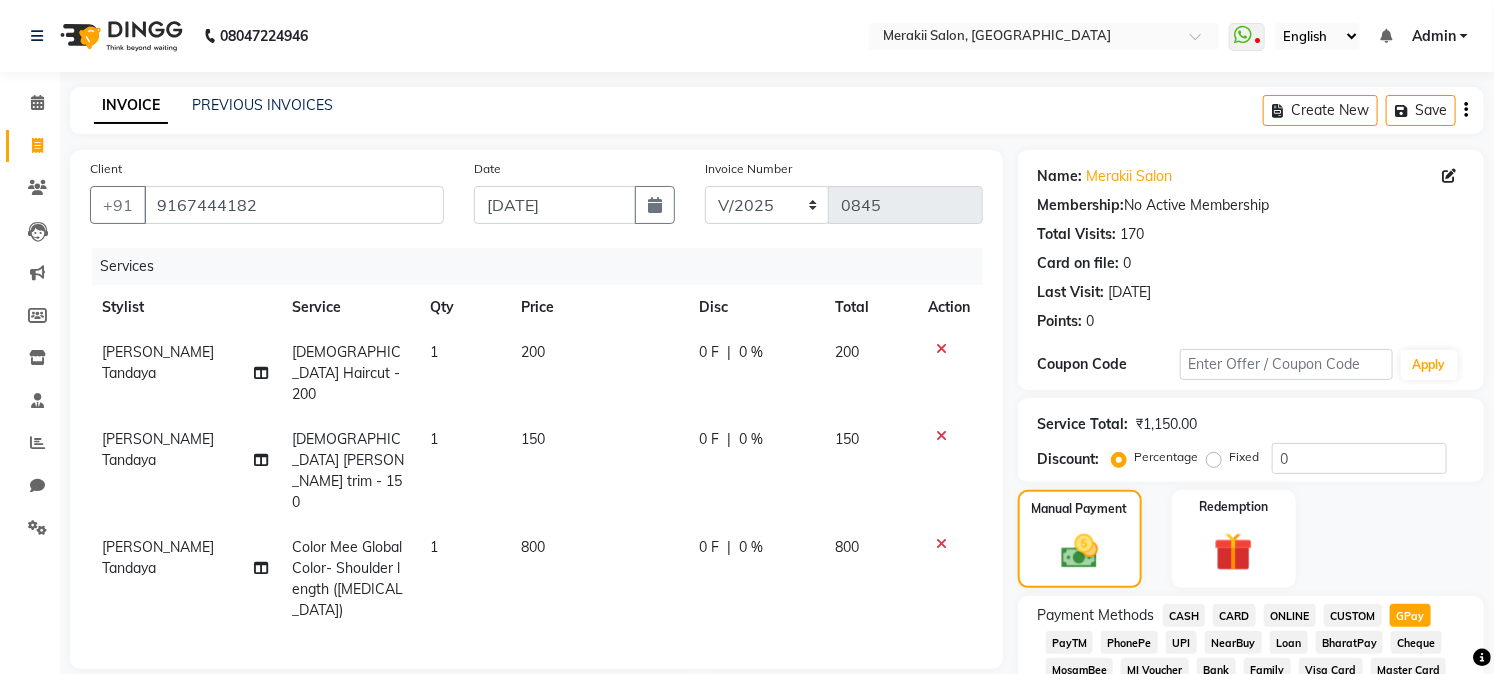 scroll, scrollTop: 590, scrollLeft: 0, axis: vertical 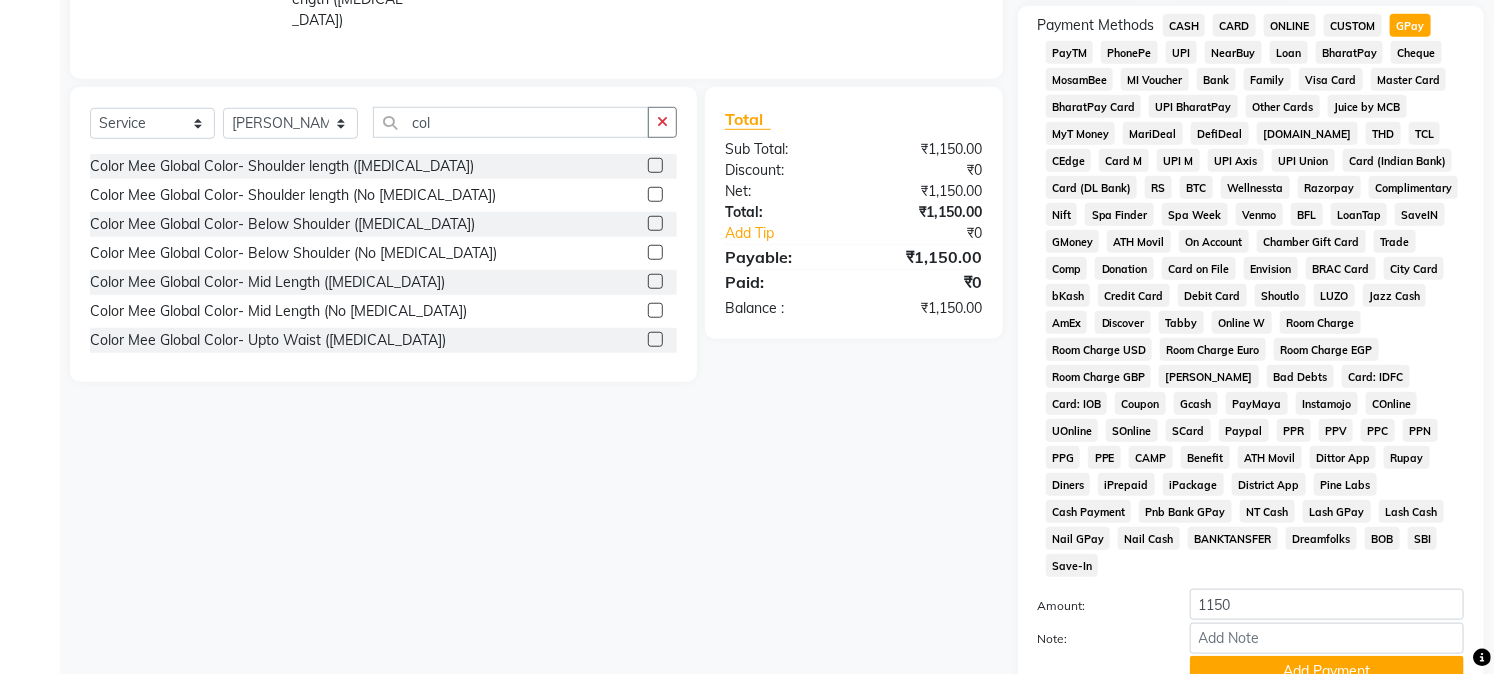 drag, startPoint x: 1503, startPoint y: 647, endPoint x: 757, endPoint y: 431, distance: 776.6415 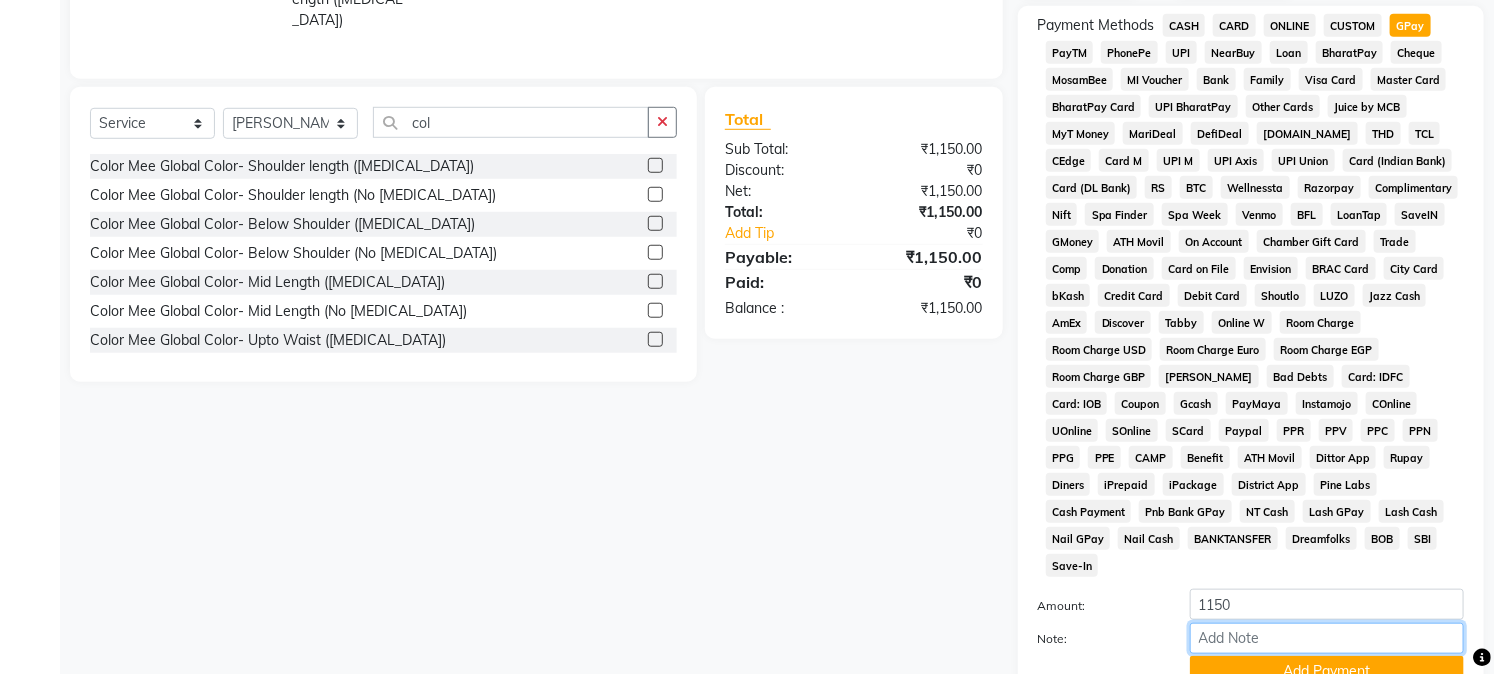 drag, startPoint x: 1318, startPoint y: 656, endPoint x: 1430, endPoint y: 614, distance: 119.61605 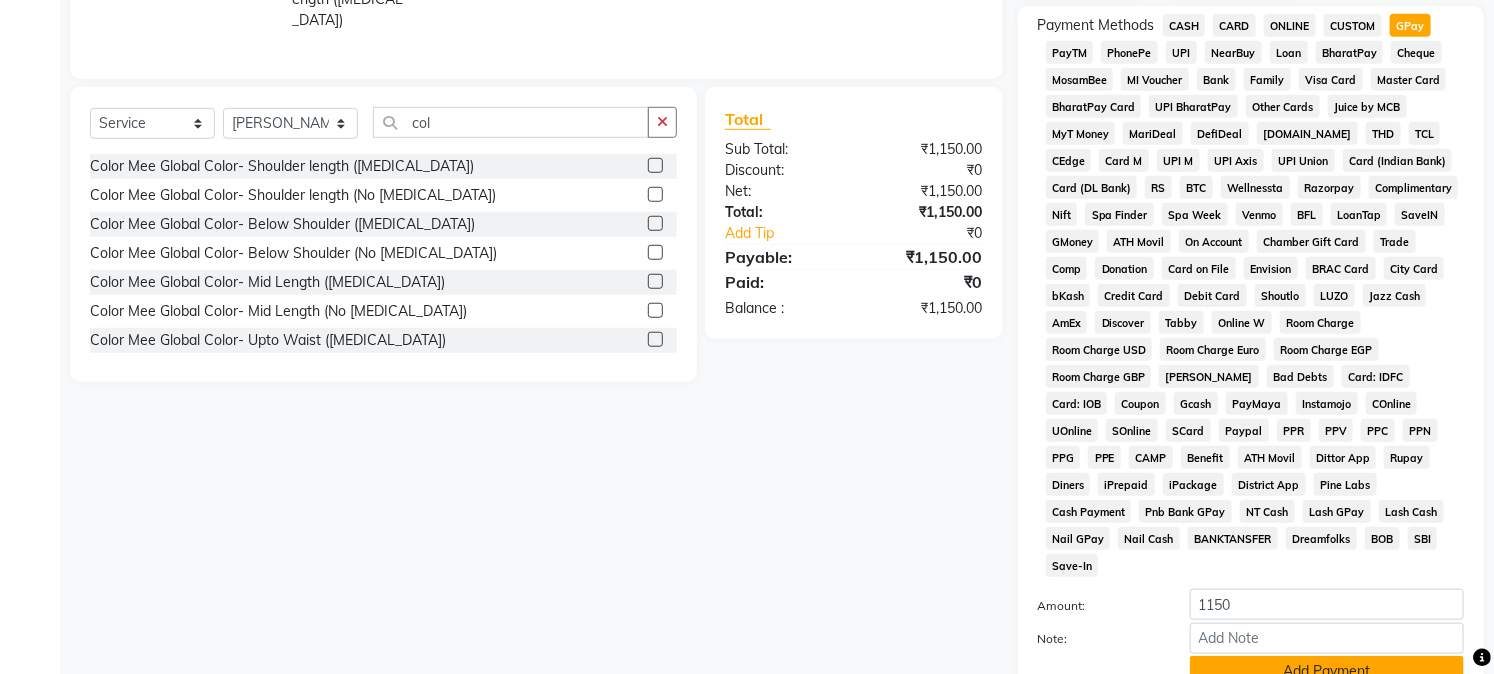 scroll, scrollTop: 735, scrollLeft: 0, axis: vertical 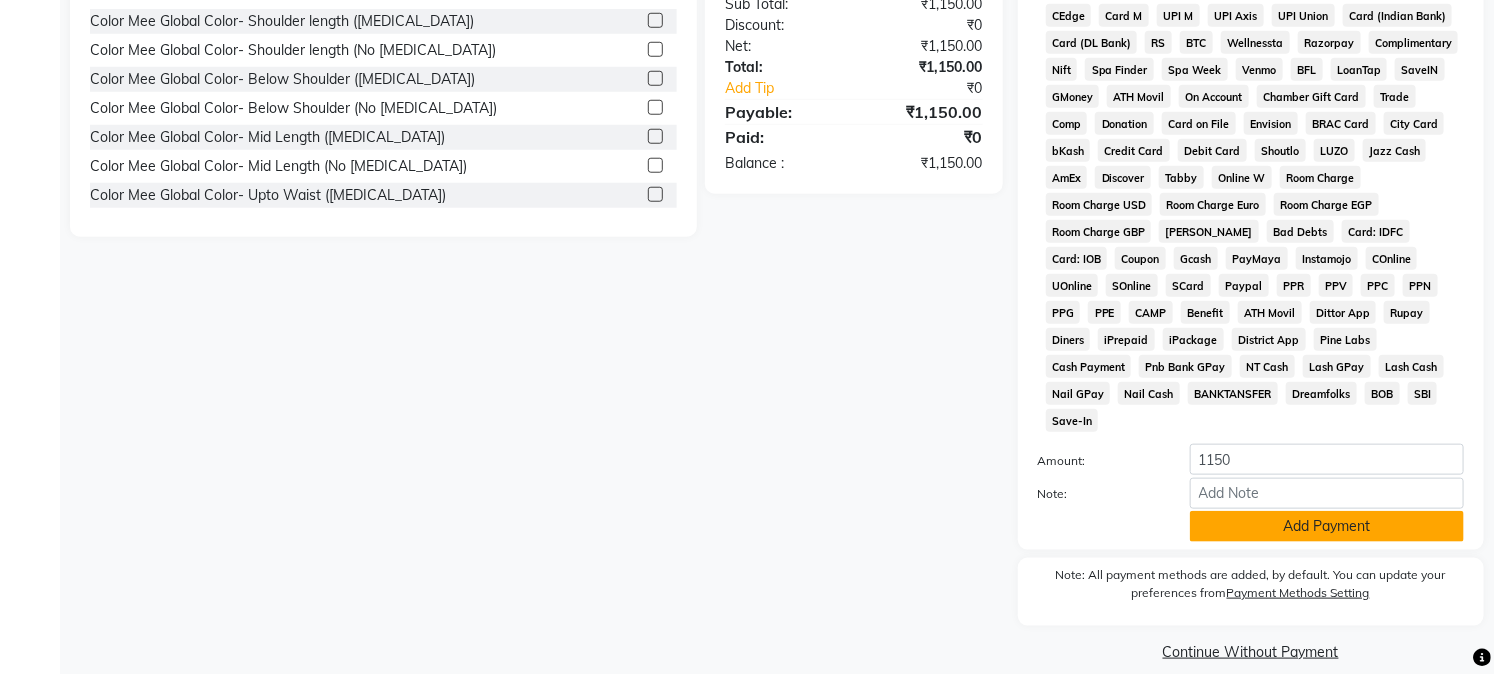 click on "Add Payment" 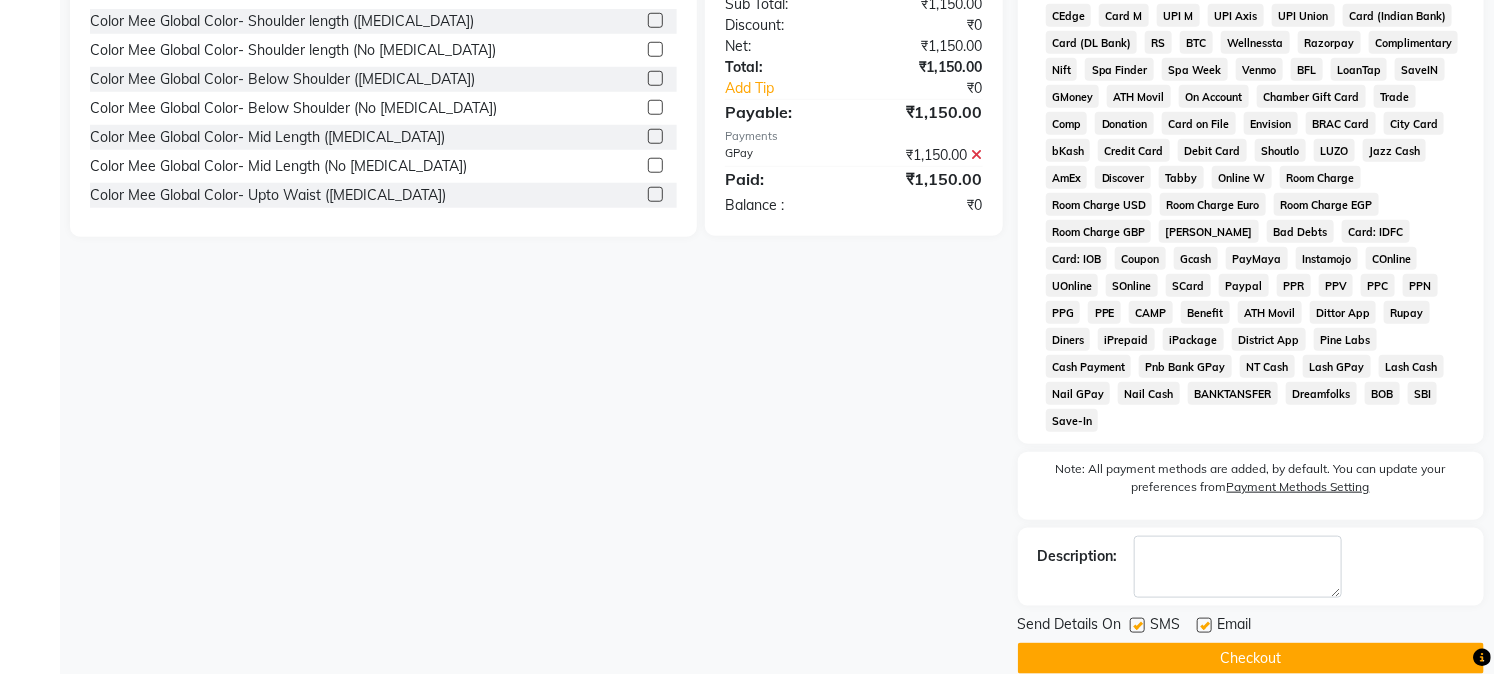 click on "Checkout" 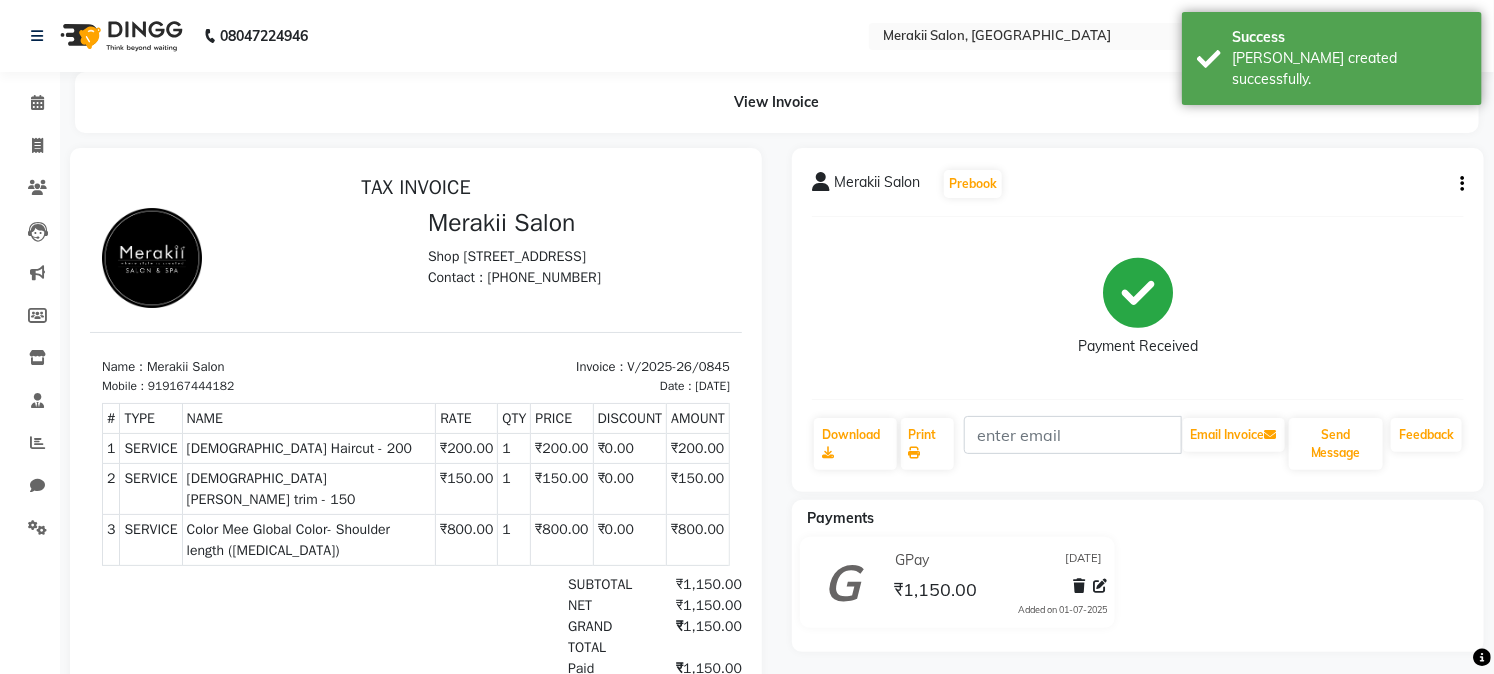 scroll, scrollTop: 0, scrollLeft: 0, axis: both 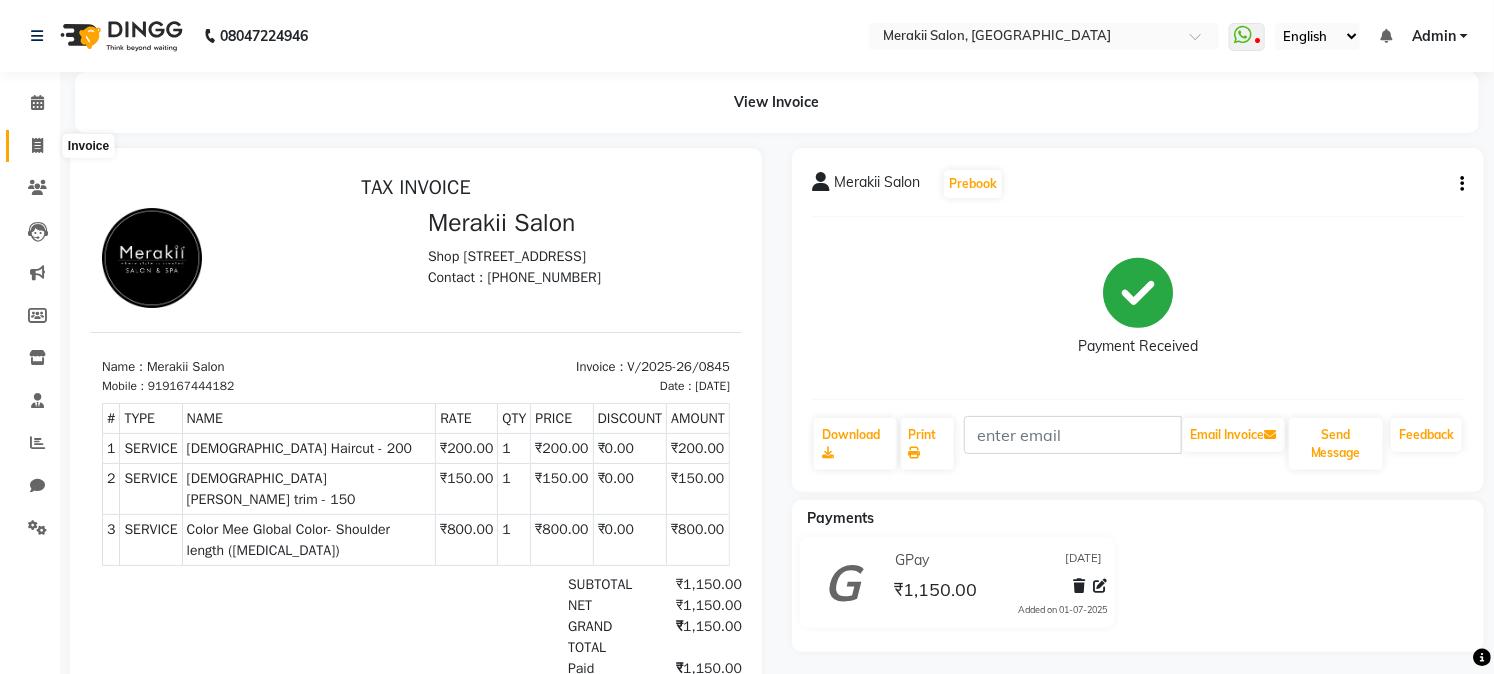 click 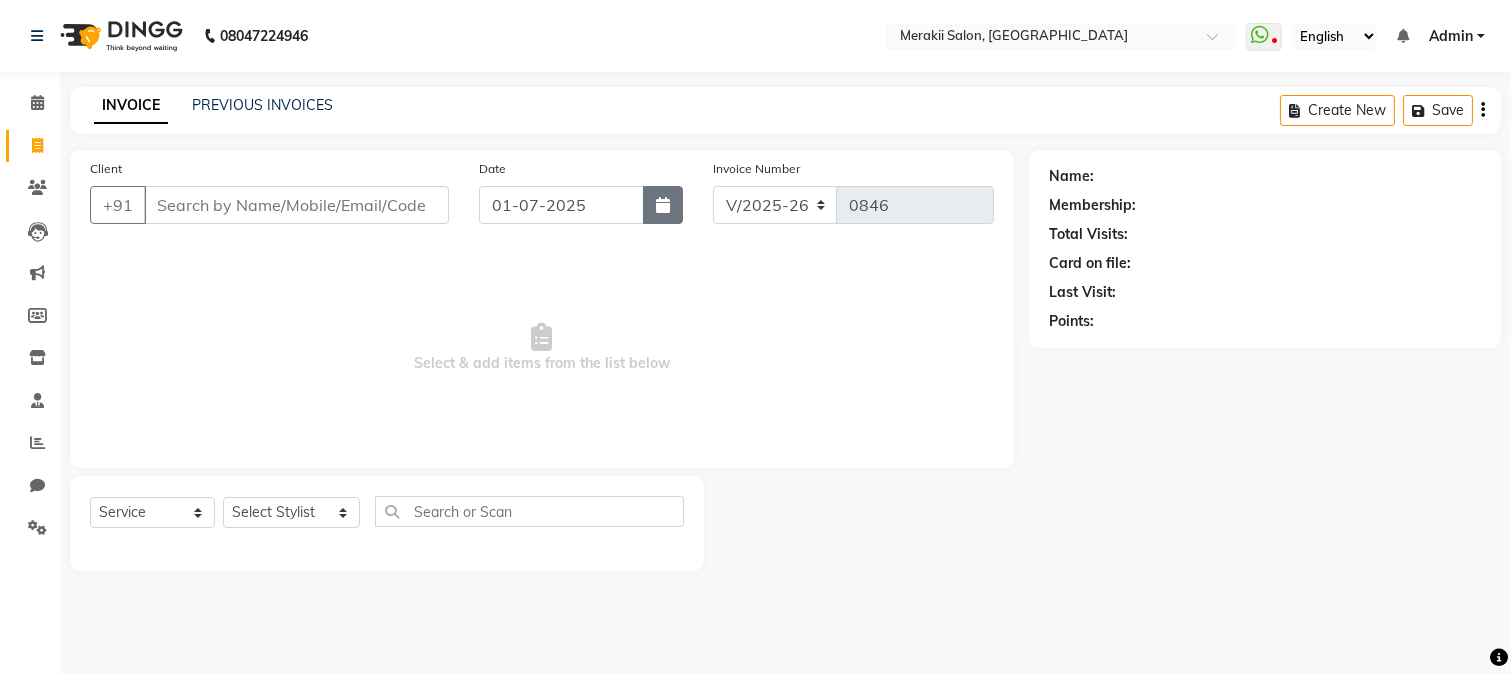 click 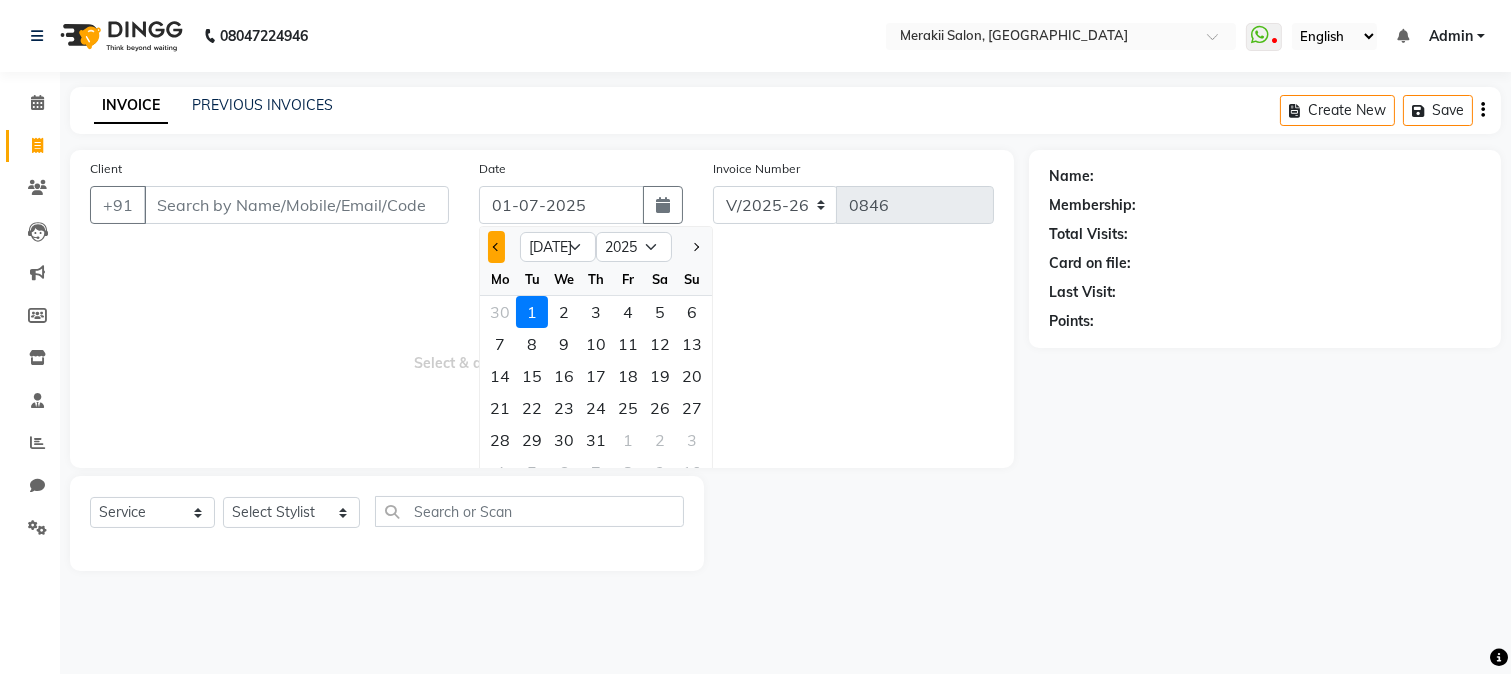 click 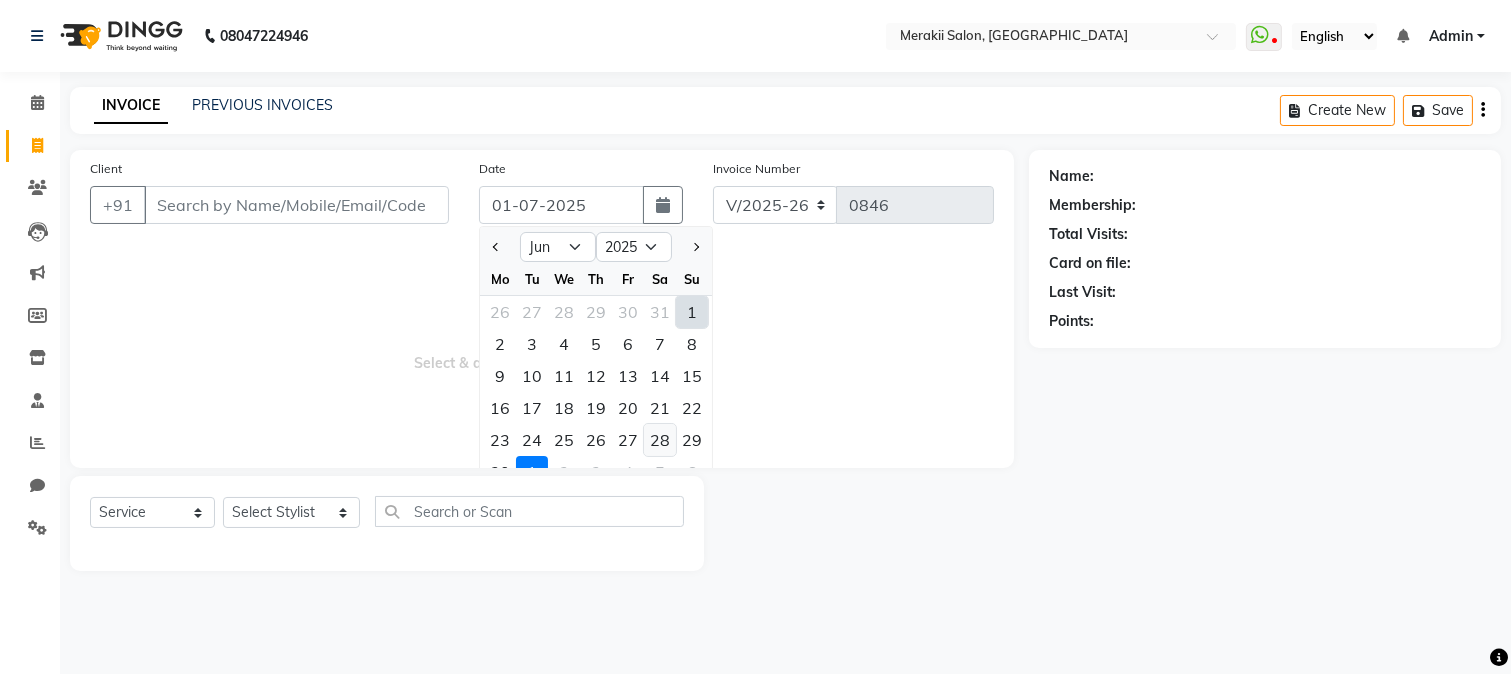 click on "28" 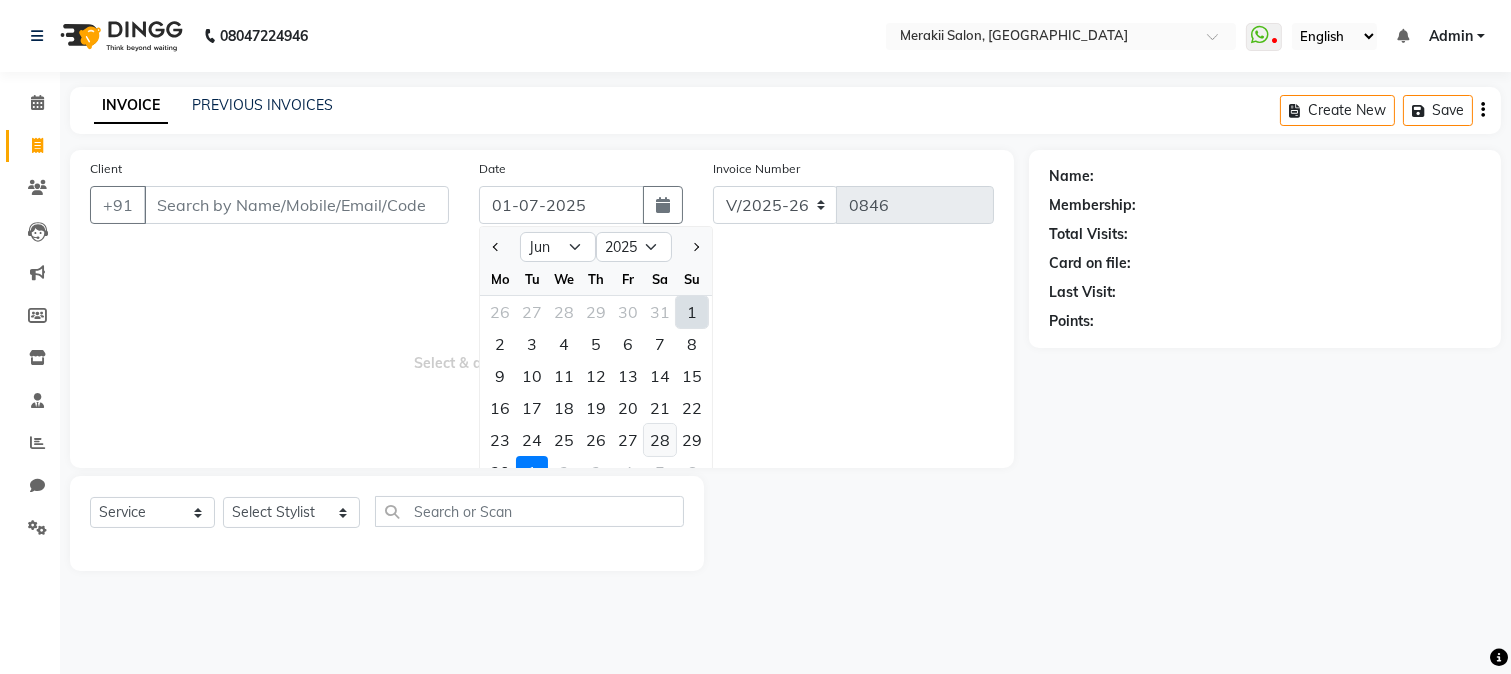 type on "[DATE]" 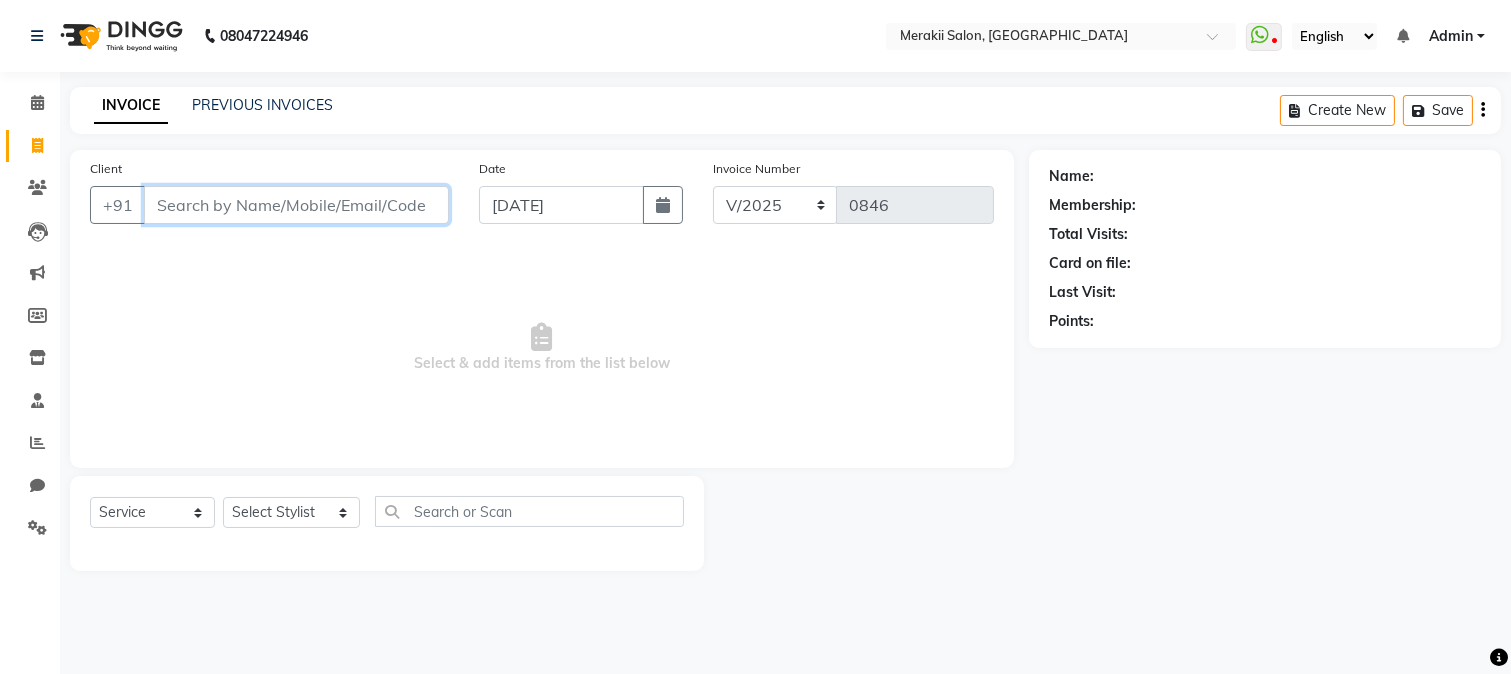 click on "Client" at bounding box center [296, 205] 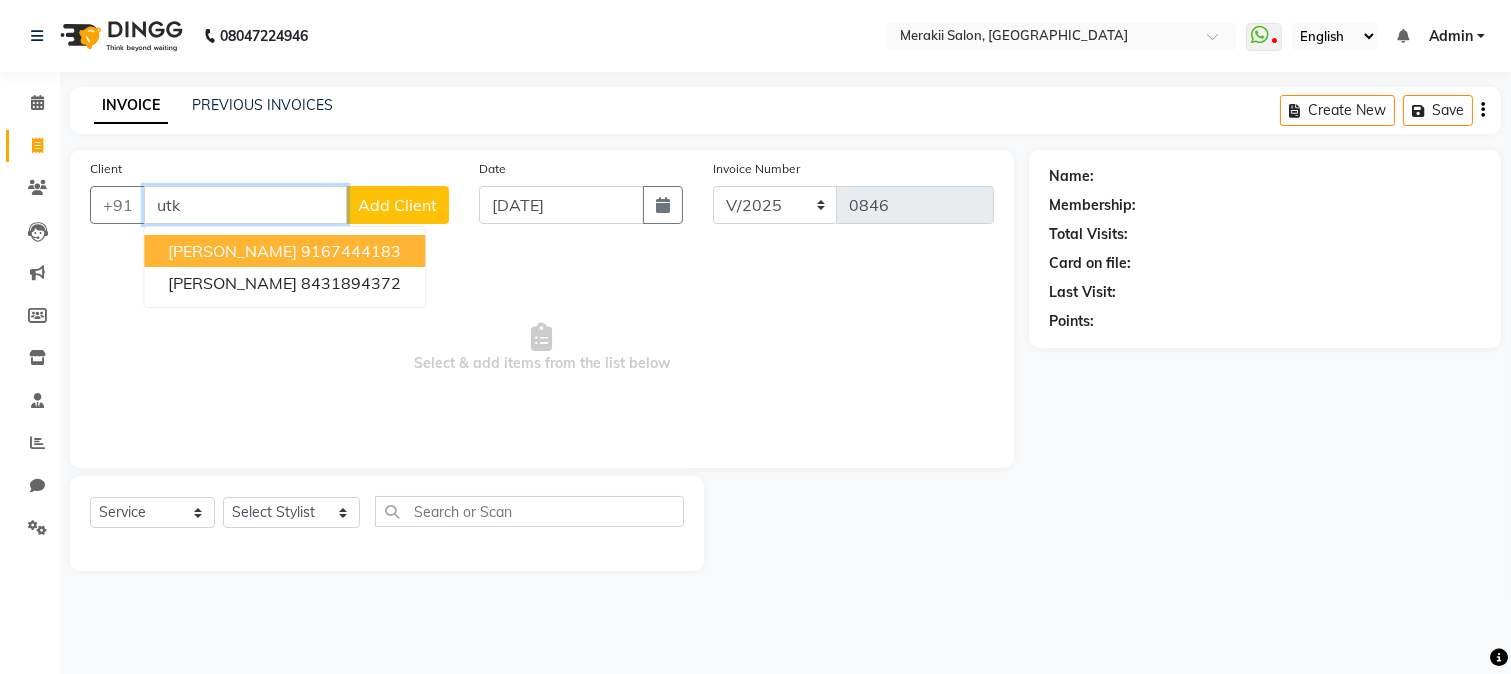 click on "[PERSON_NAME]  9167444183" at bounding box center [284, 251] 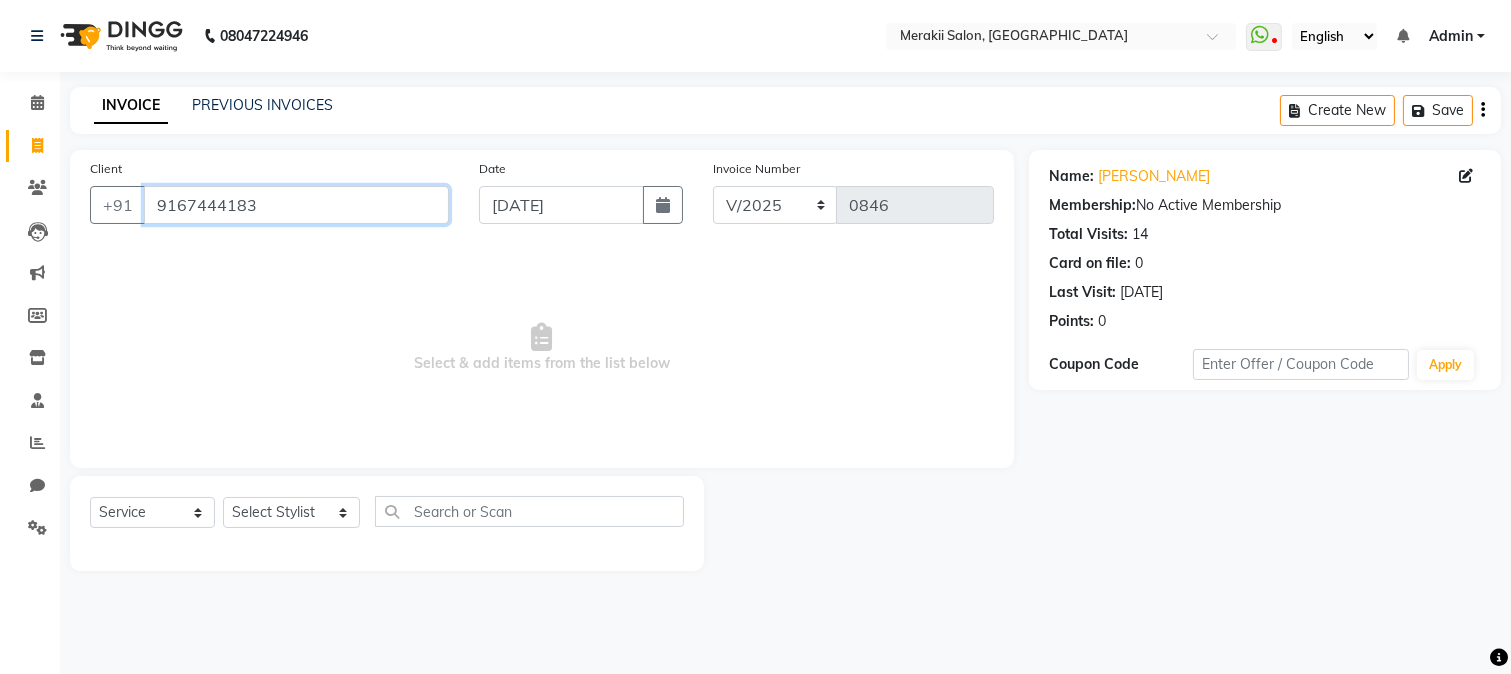 click on "9167444183" at bounding box center (296, 205) 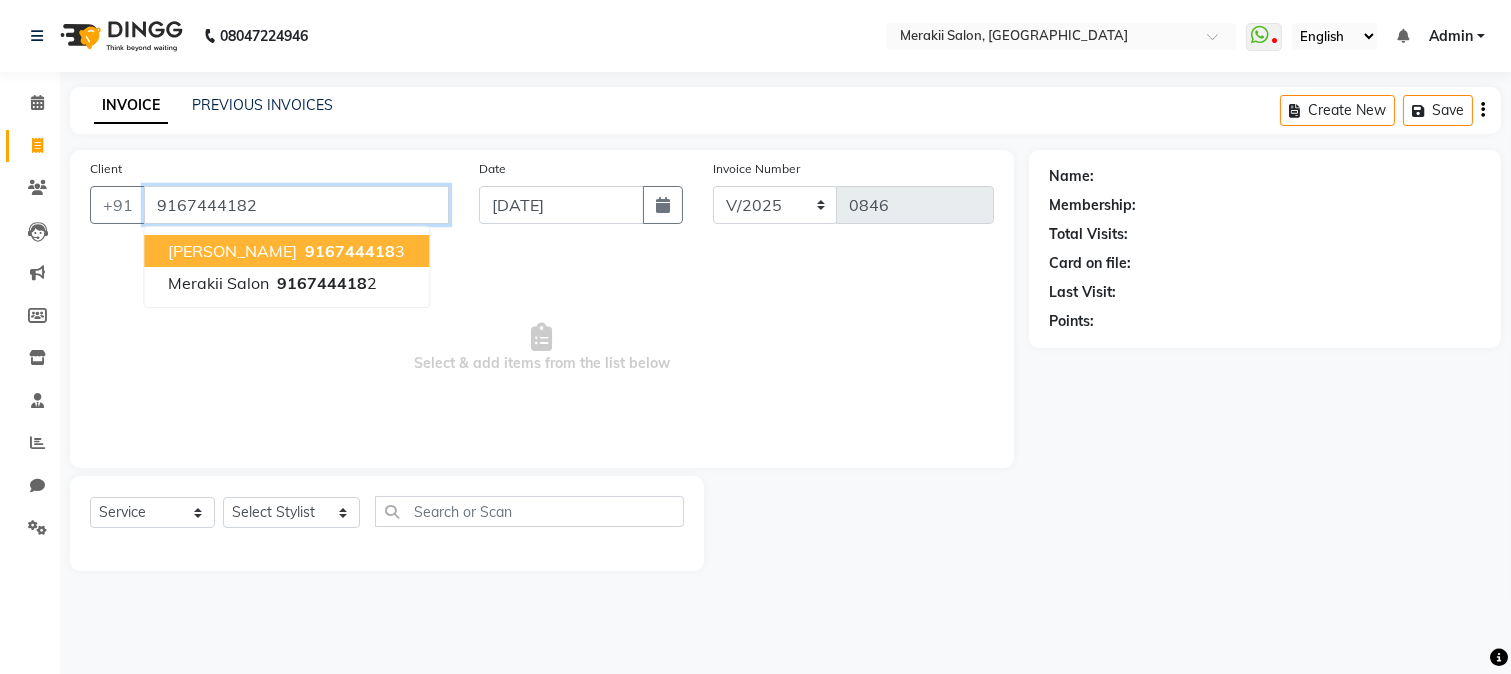 type on "9167444182" 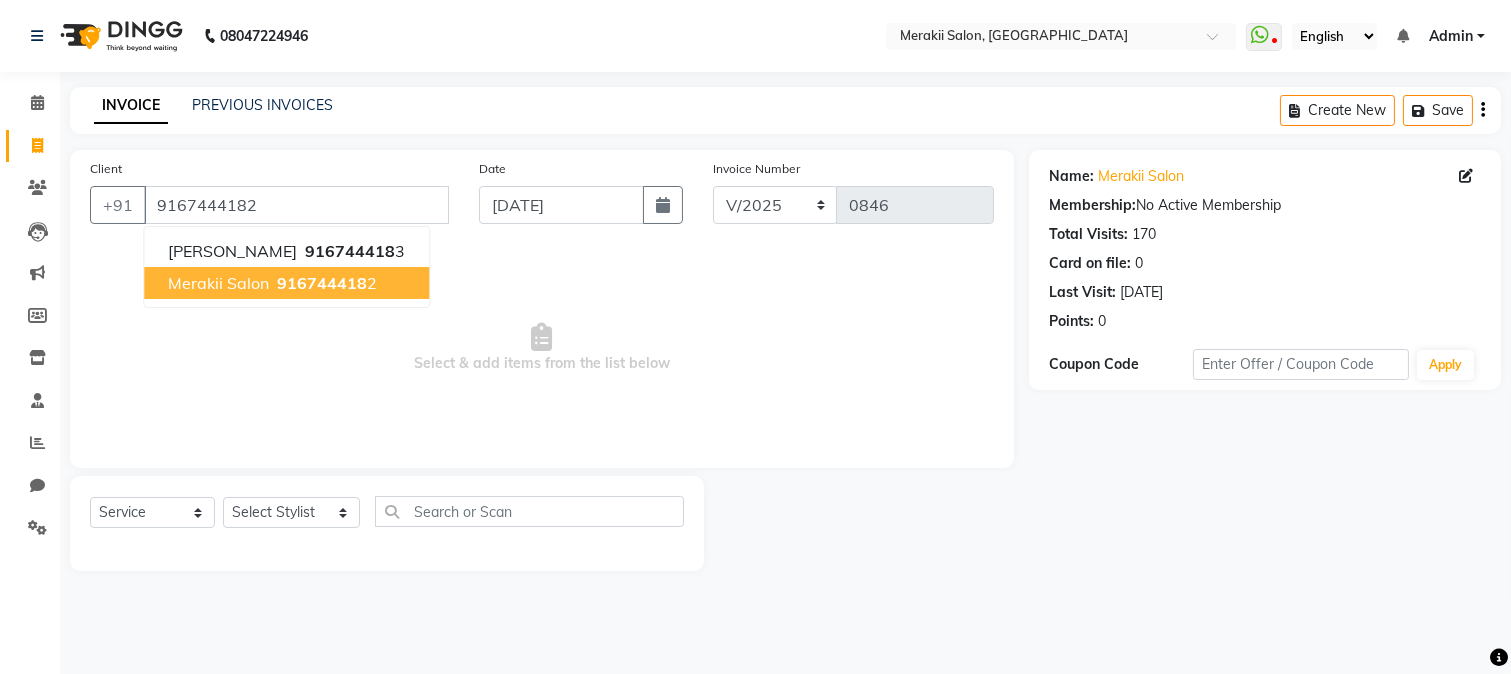 click on "916744418" at bounding box center (322, 283) 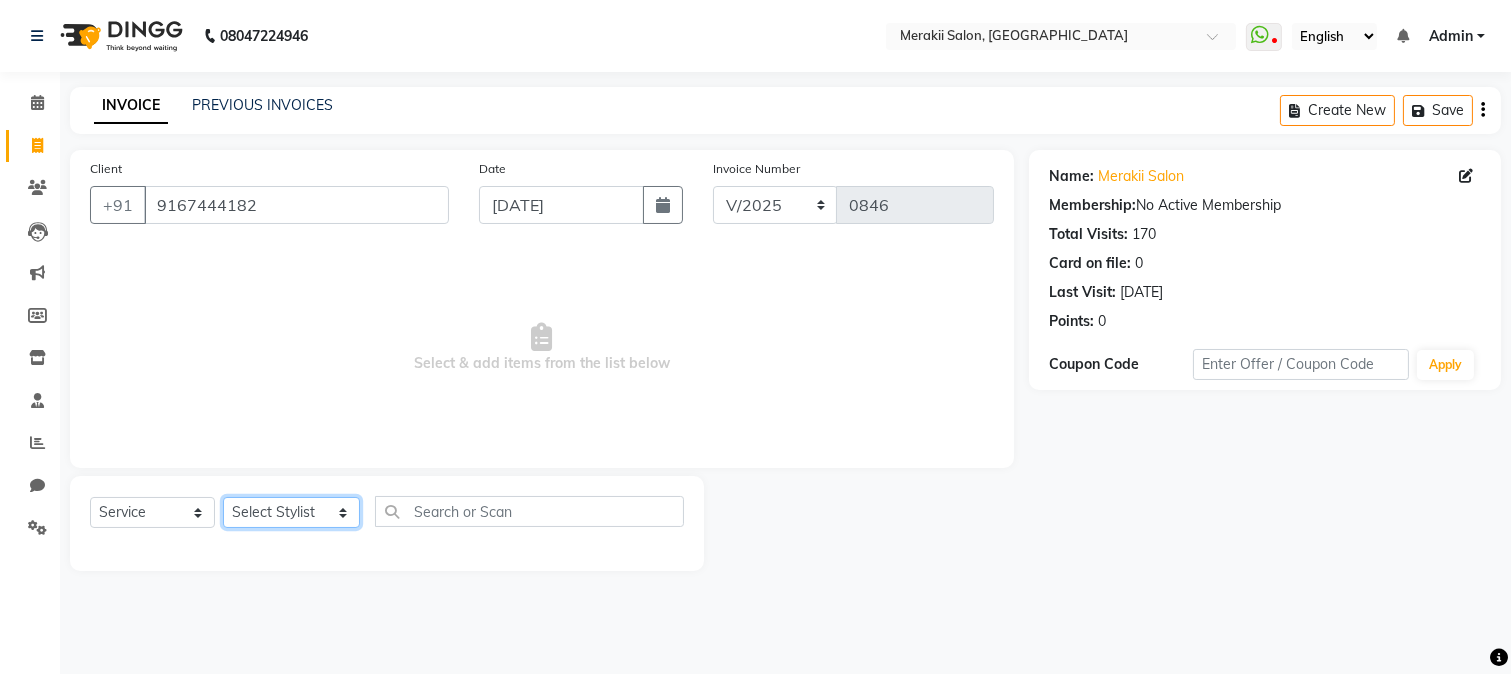 click on "Select Stylist [PERSON_NAME] [PERSON_NAME] Bhul [MEDICAL_DATA][PERSON_NAME] [PERSON_NAME] [PERSON_NAME]" 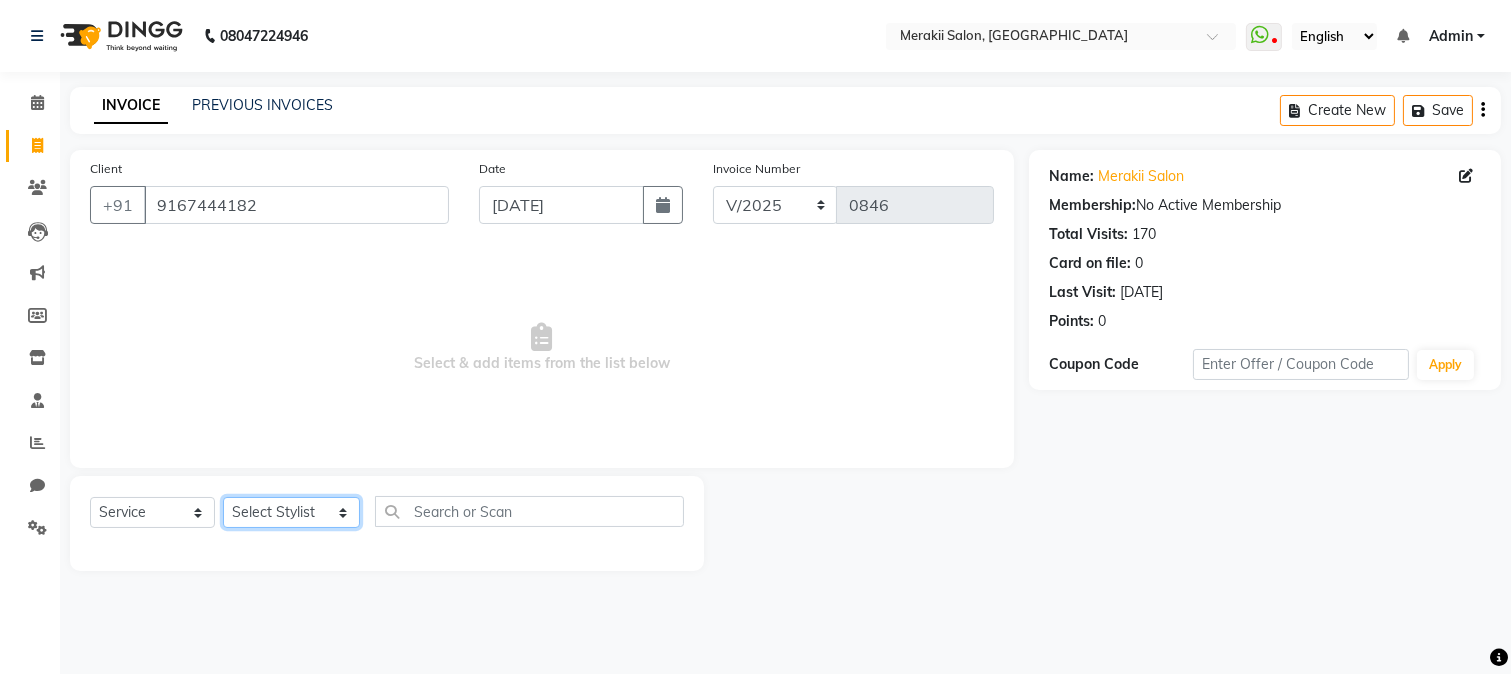 select on "74849" 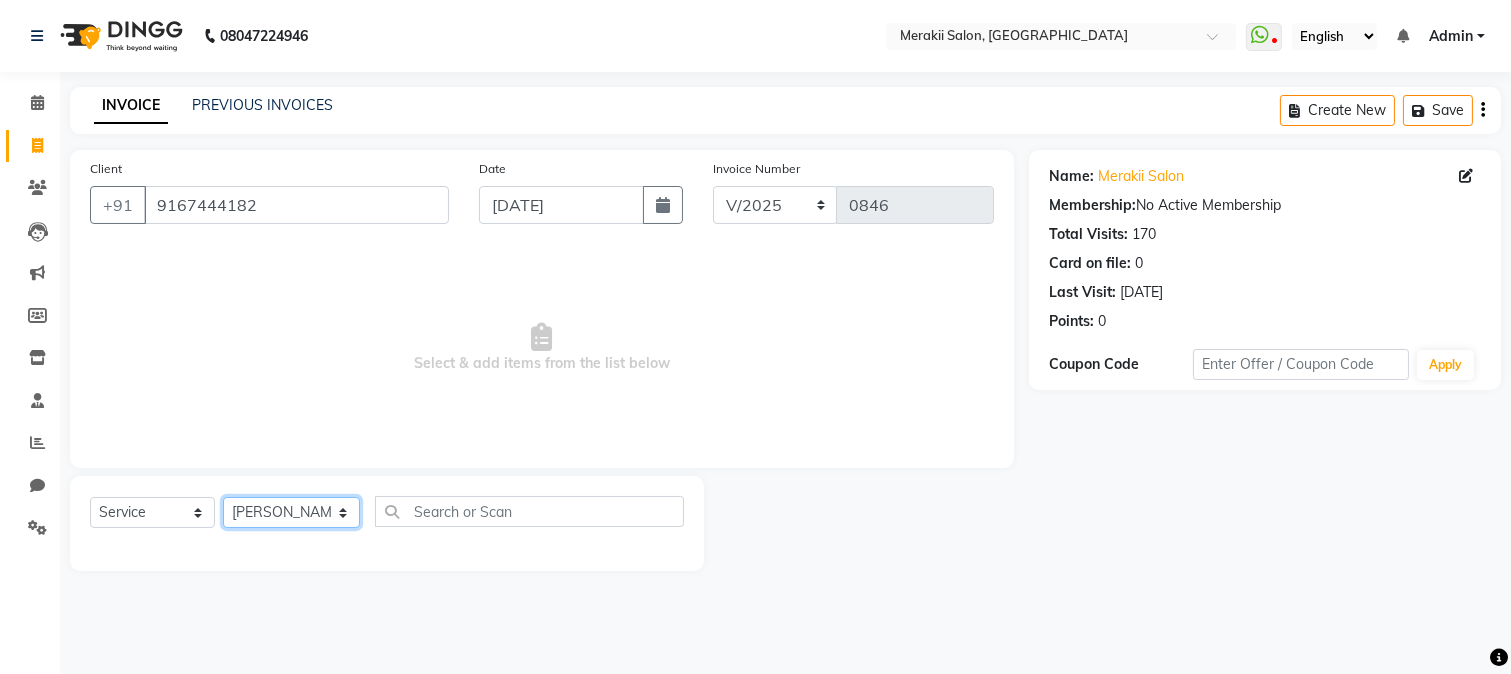 click on "Select Stylist [PERSON_NAME] [PERSON_NAME] Bhul [MEDICAL_DATA][PERSON_NAME] [PERSON_NAME] [PERSON_NAME]" 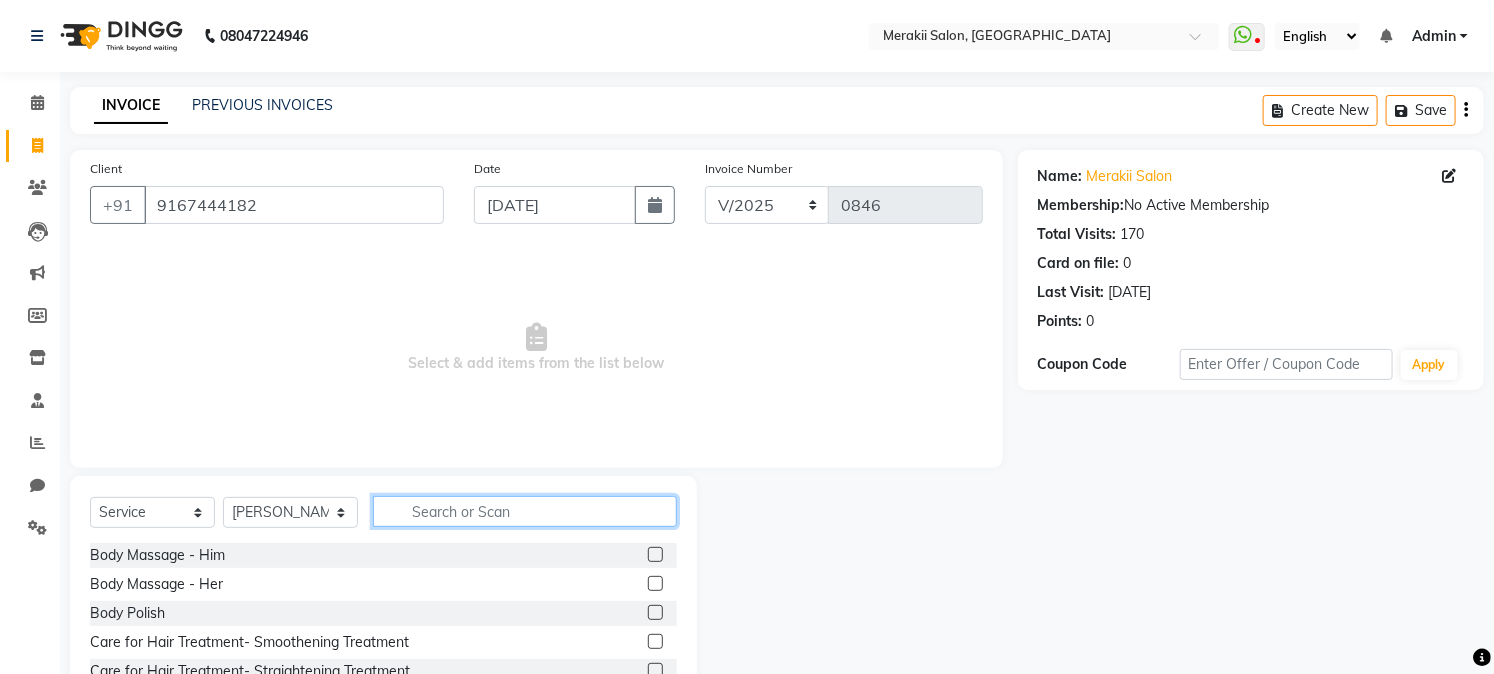 click 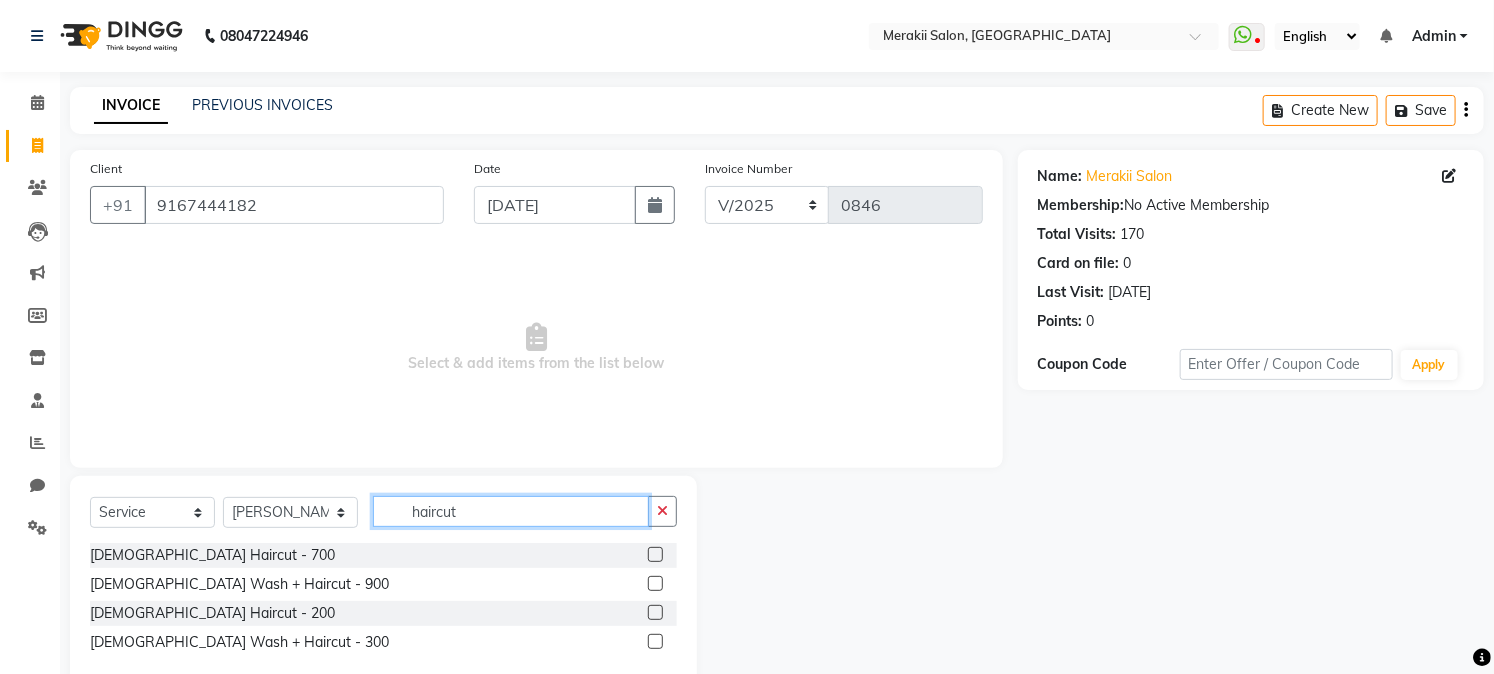 type on "haircut" 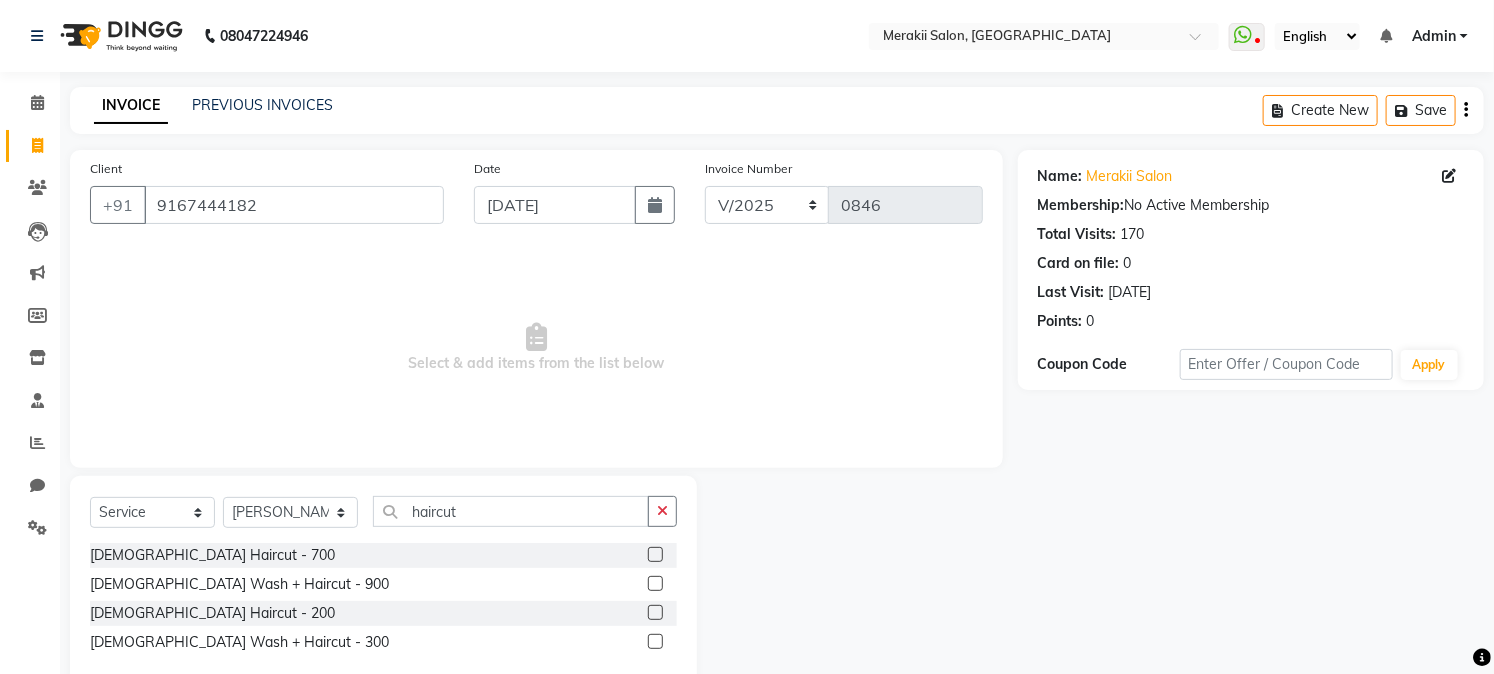click 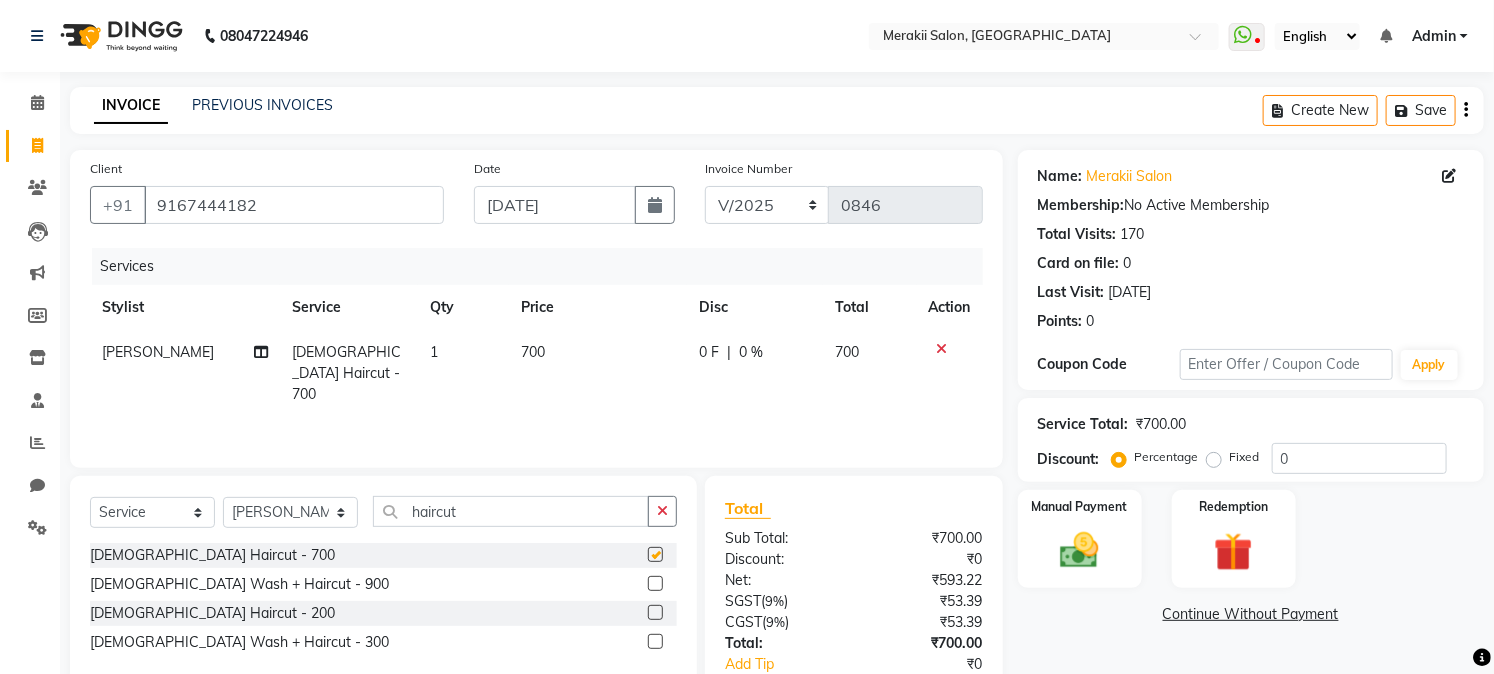 click 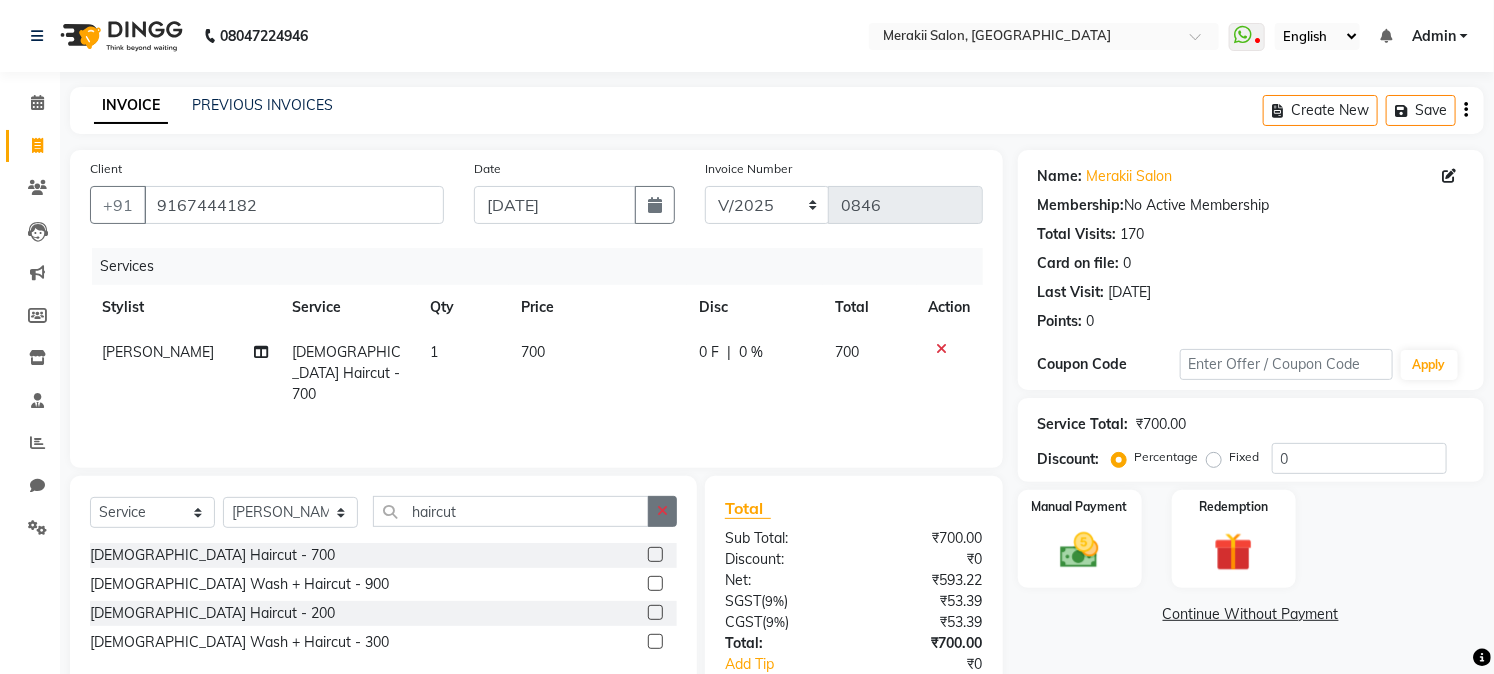 click 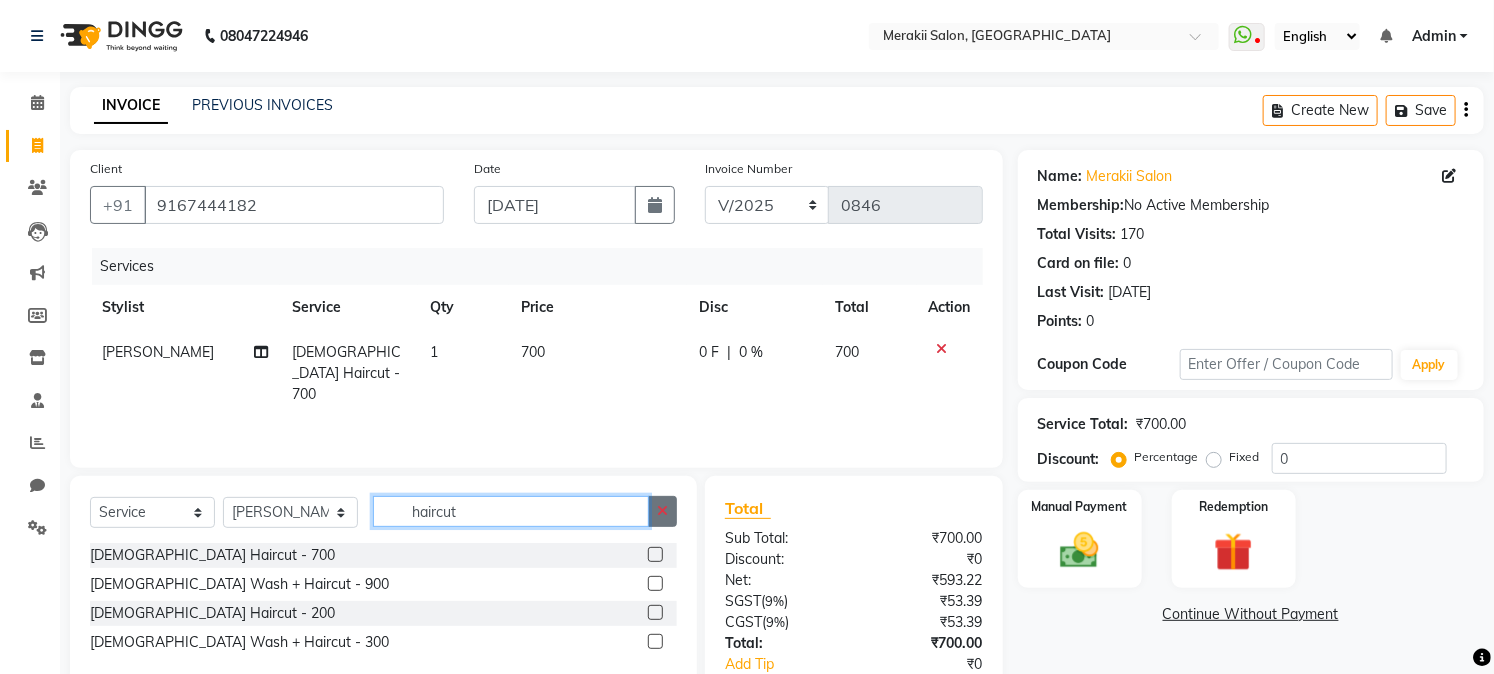 type 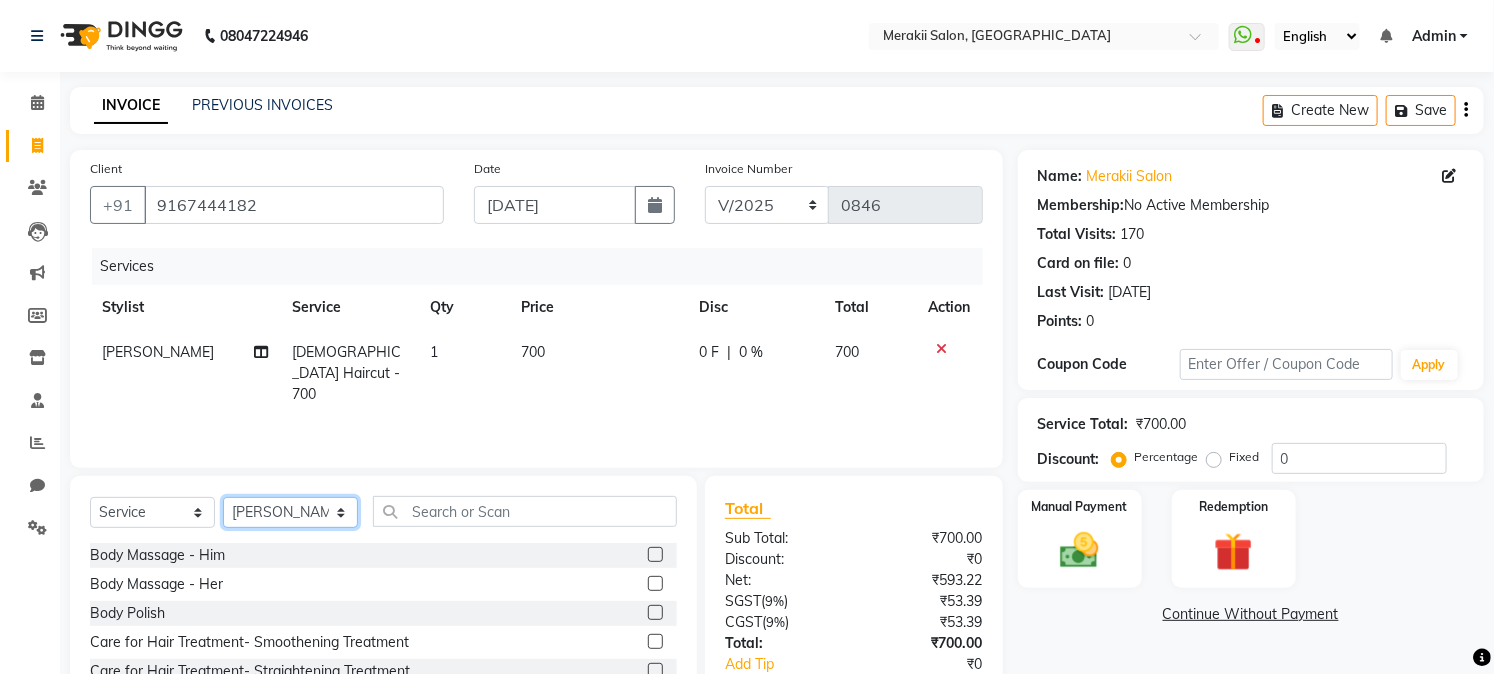 click on "Select Stylist [PERSON_NAME] [PERSON_NAME] Bhul [MEDICAL_DATA][PERSON_NAME] [PERSON_NAME] [PERSON_NAME]" 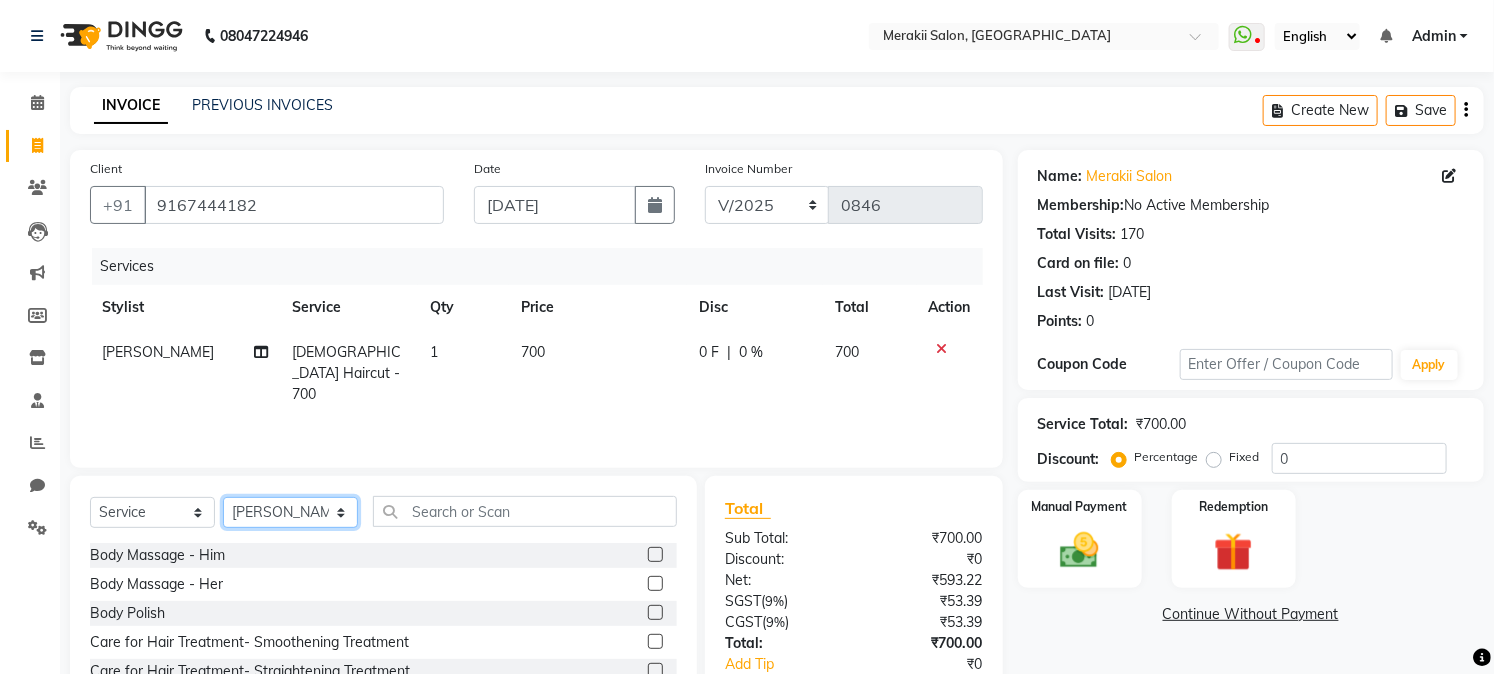 select on "69532" 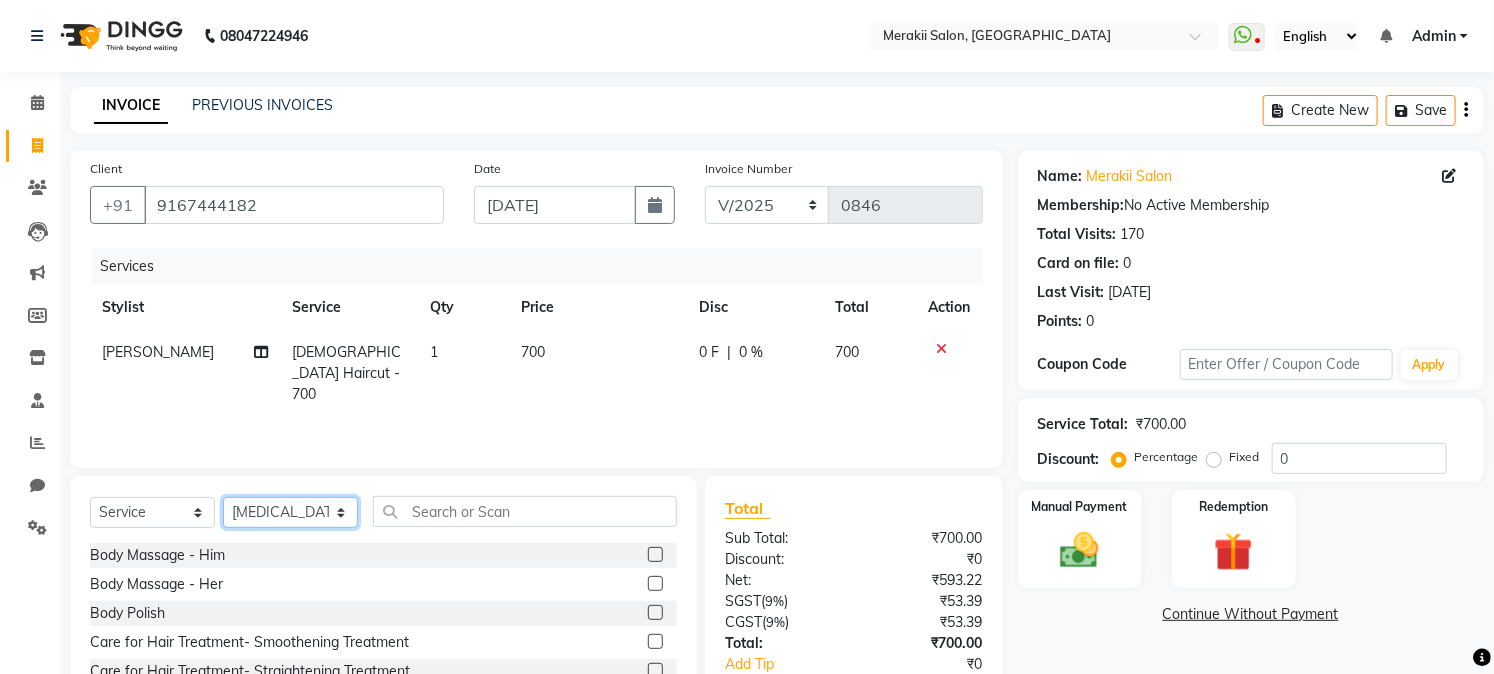 click on "Select Stylist [PERSON_NAME] [PERSON_NAME] Bhul [MEDICAL_DATA][PERSON_NAME] [PERSON_NAME] [PERSON_NAME]" 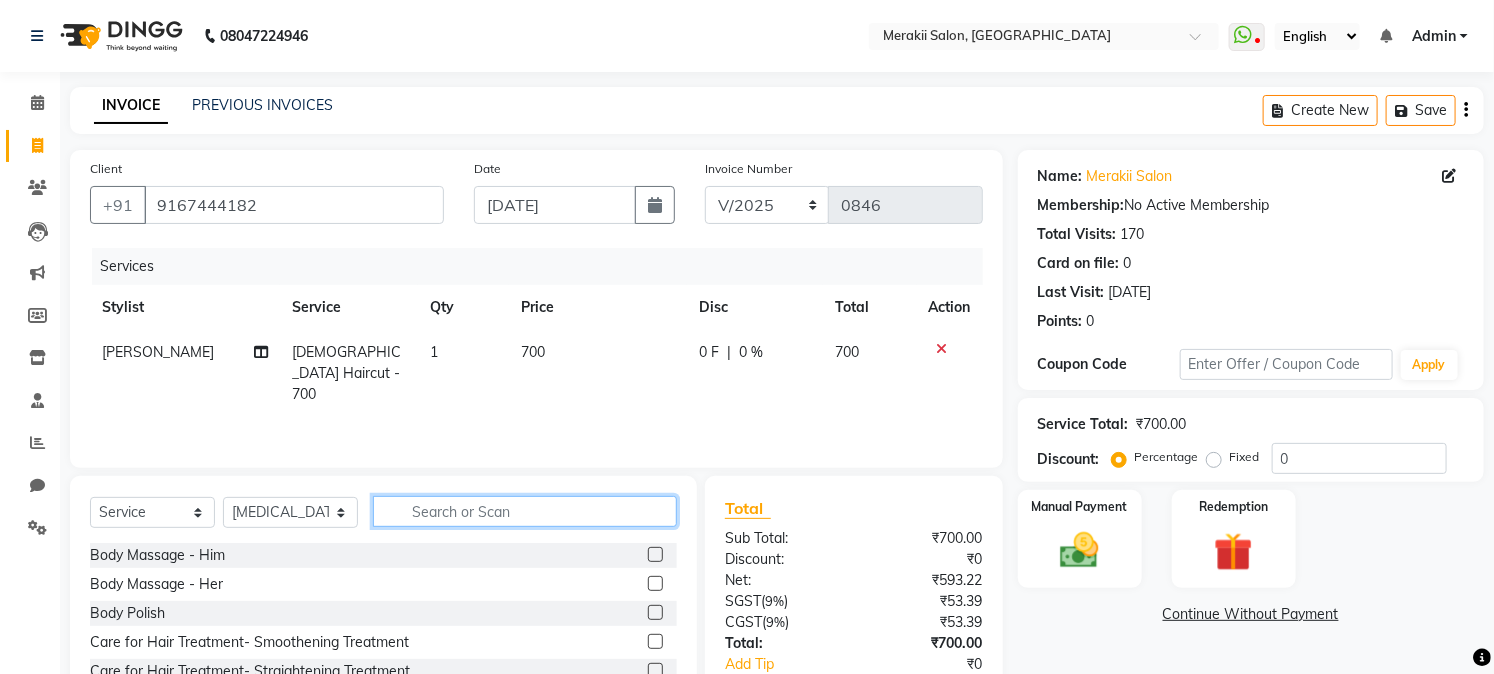 click 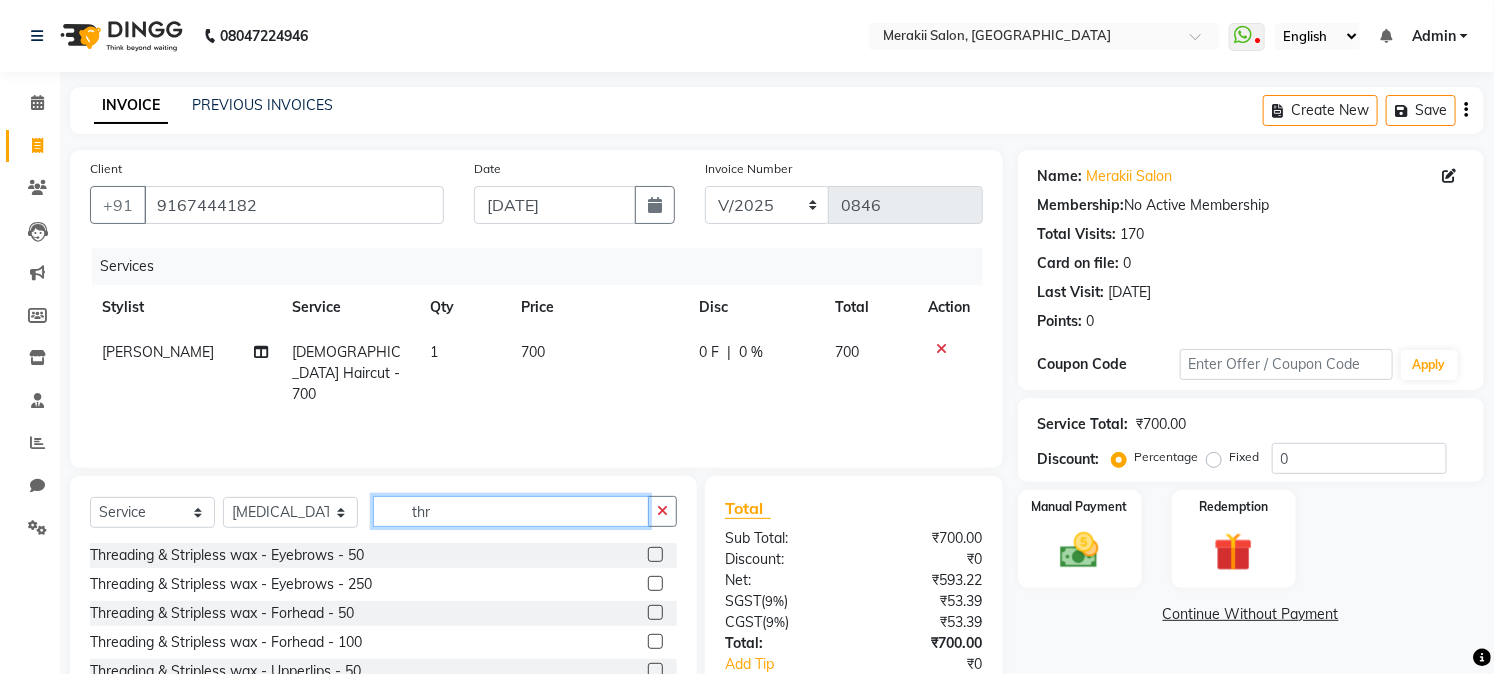 type on "thr" 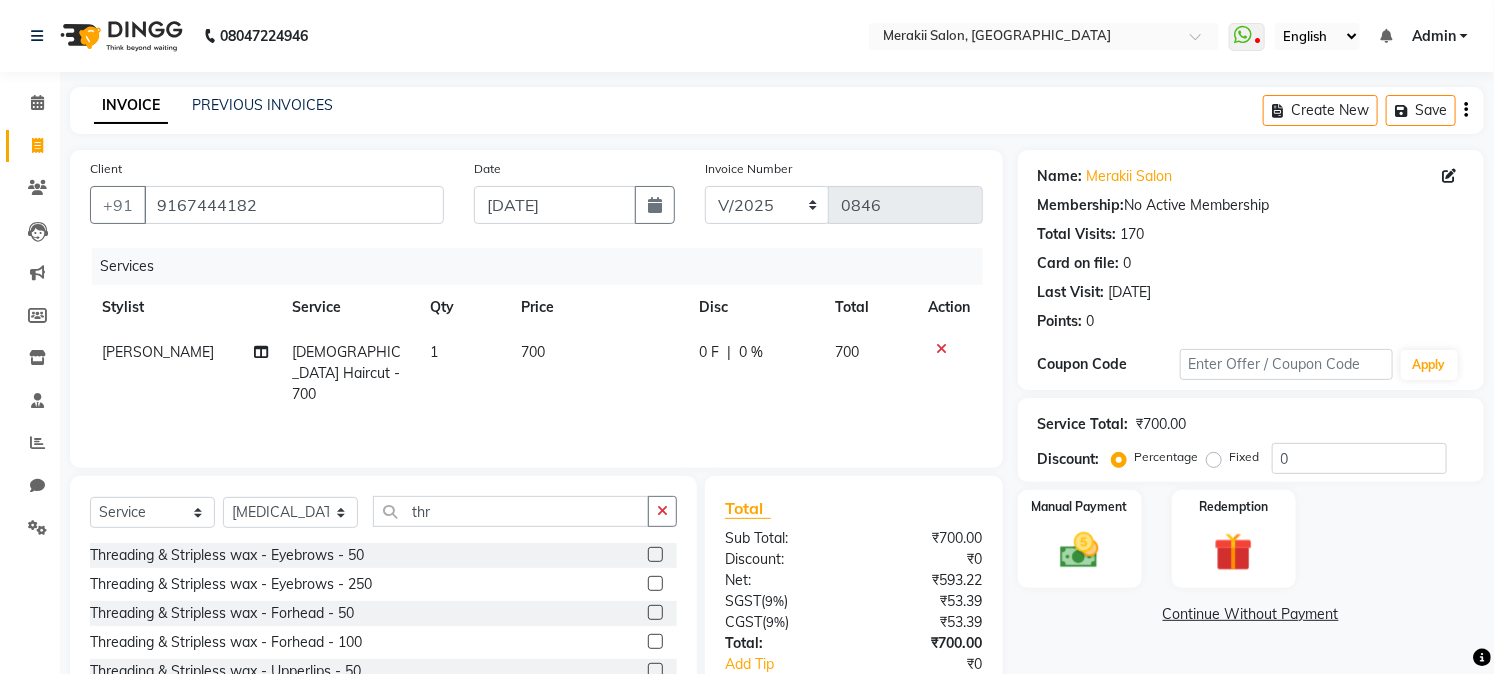 click 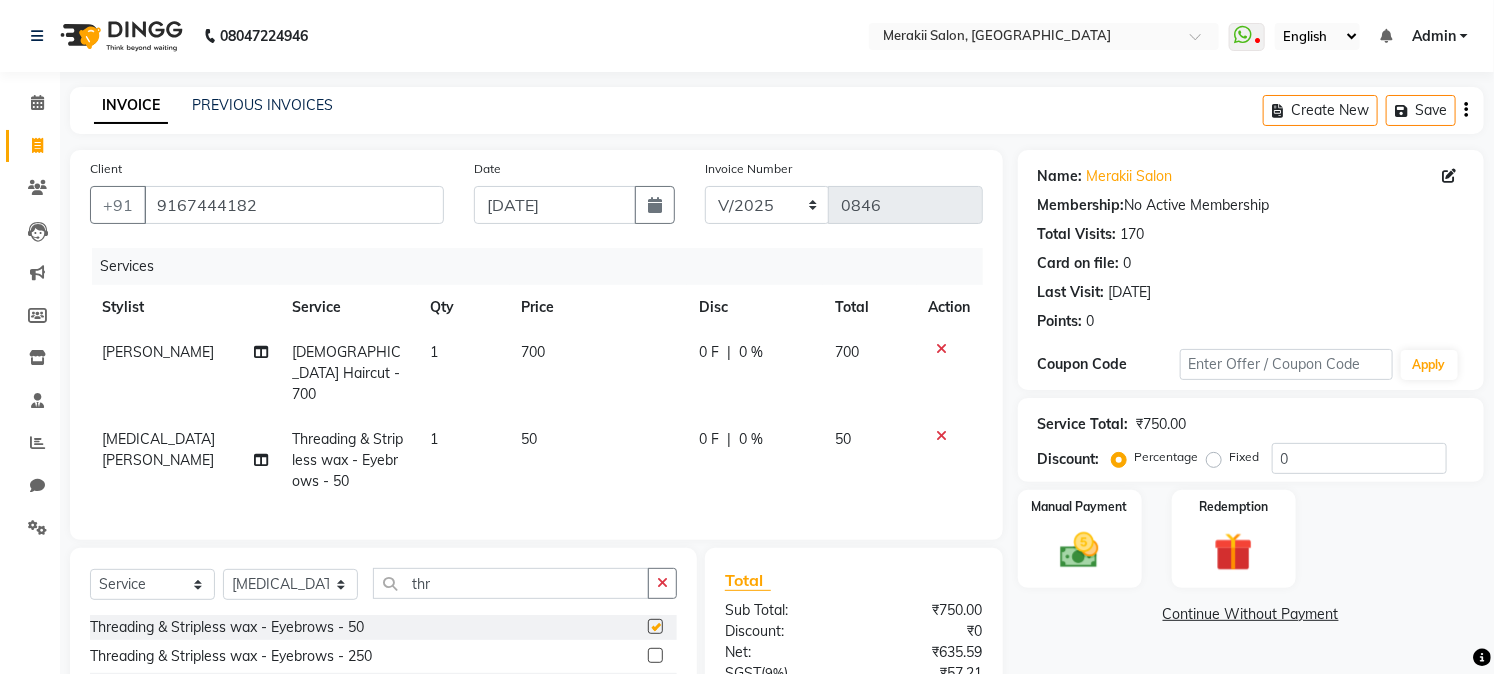 checkbox on "false" 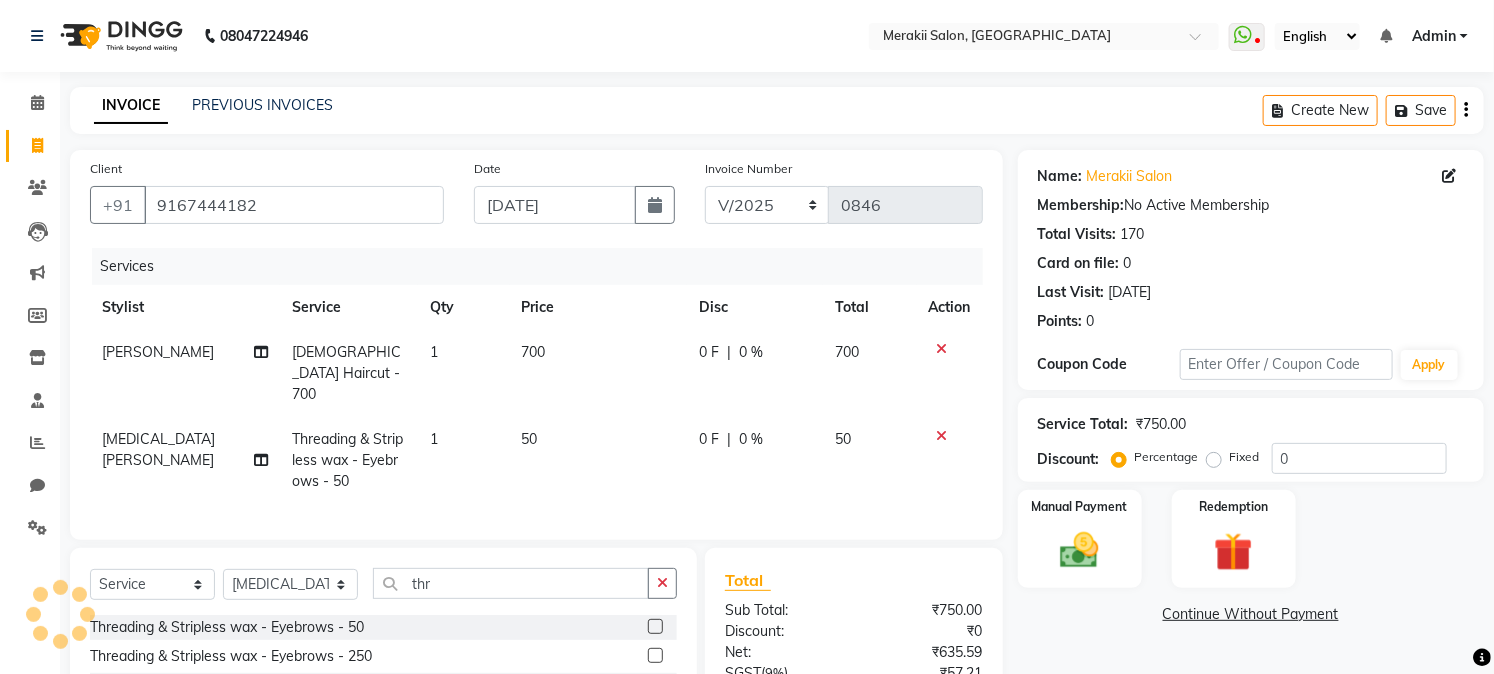 click 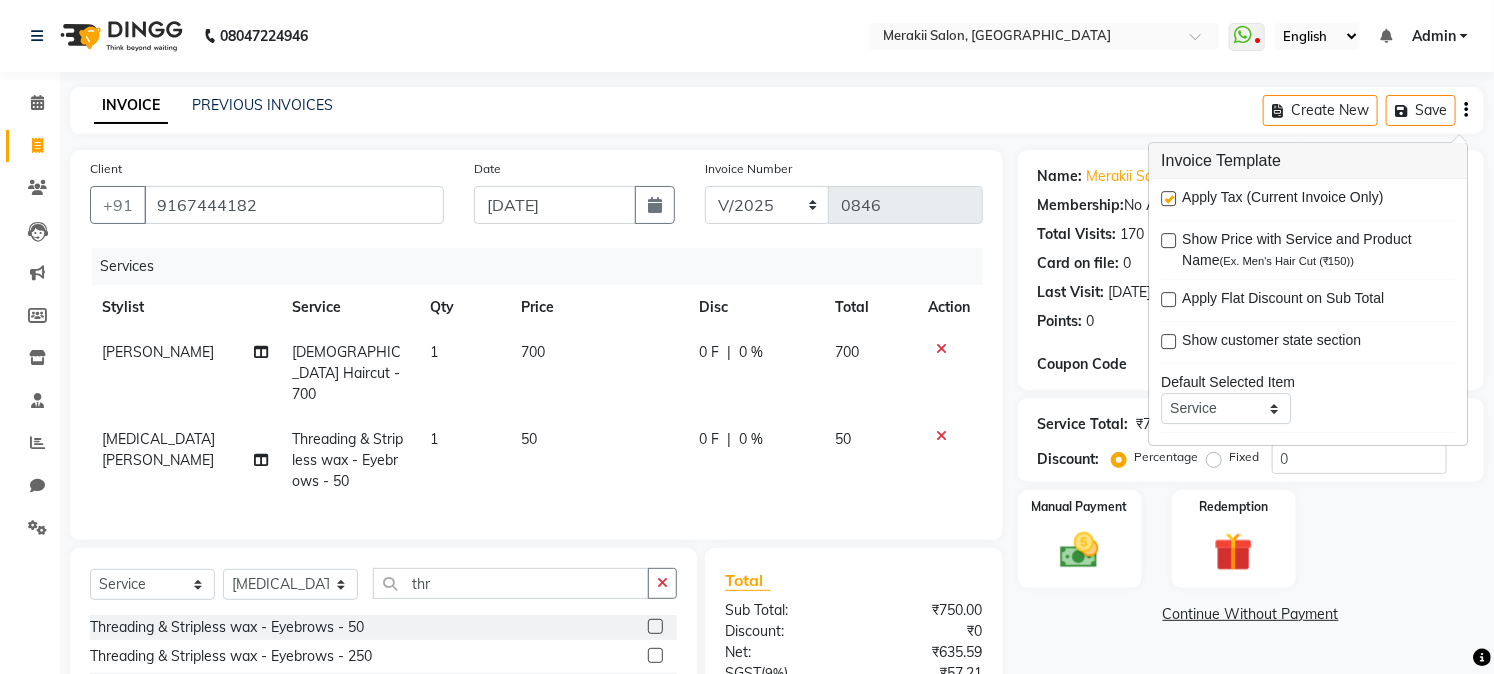 click on "Apply Tax (Current Invoice Only)" at bounding box center [1308, 199] 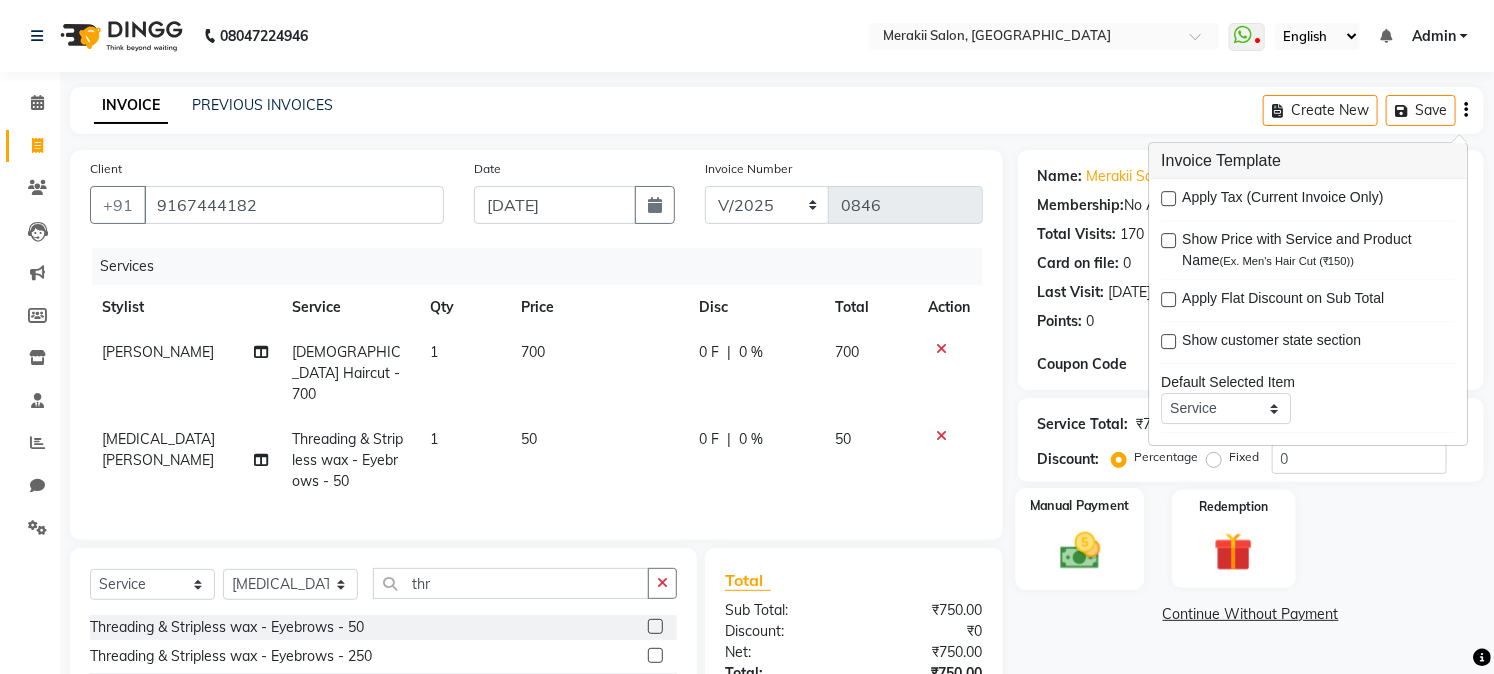click 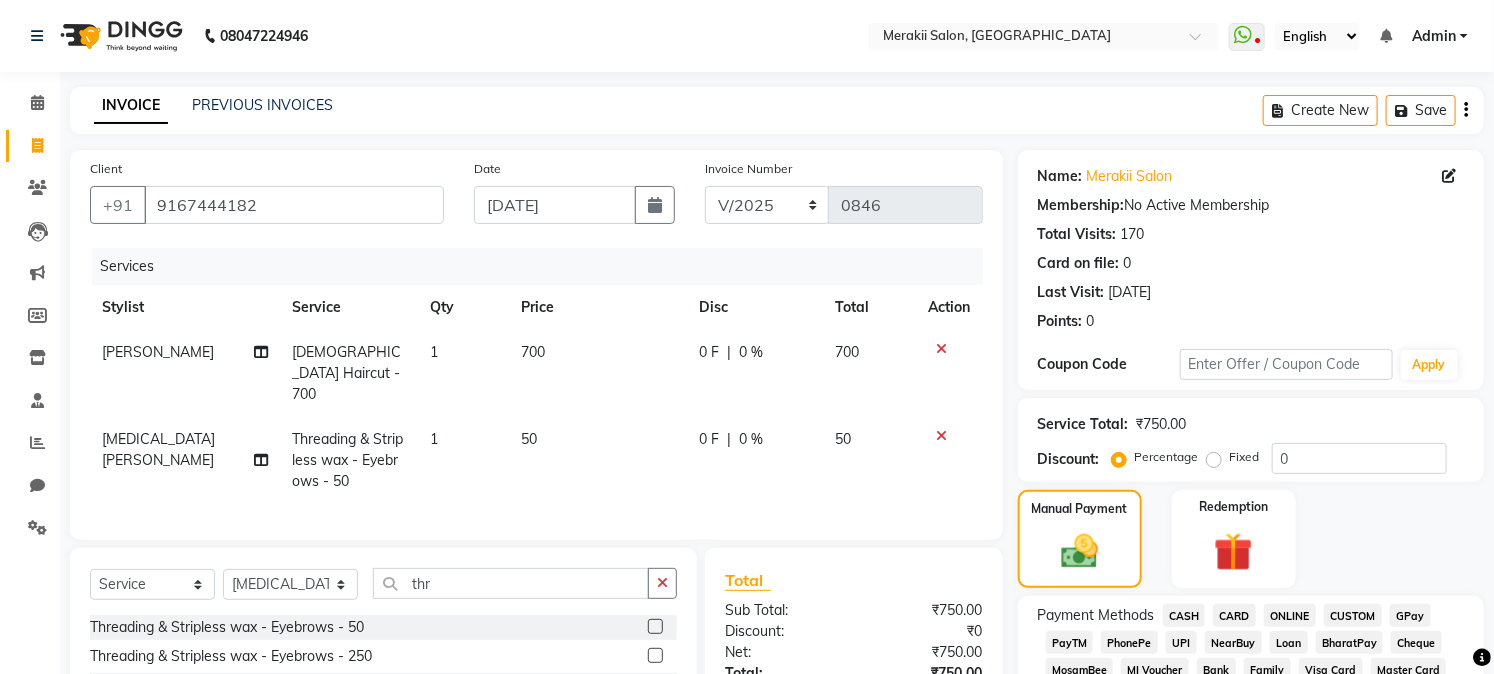 click on "GPay" 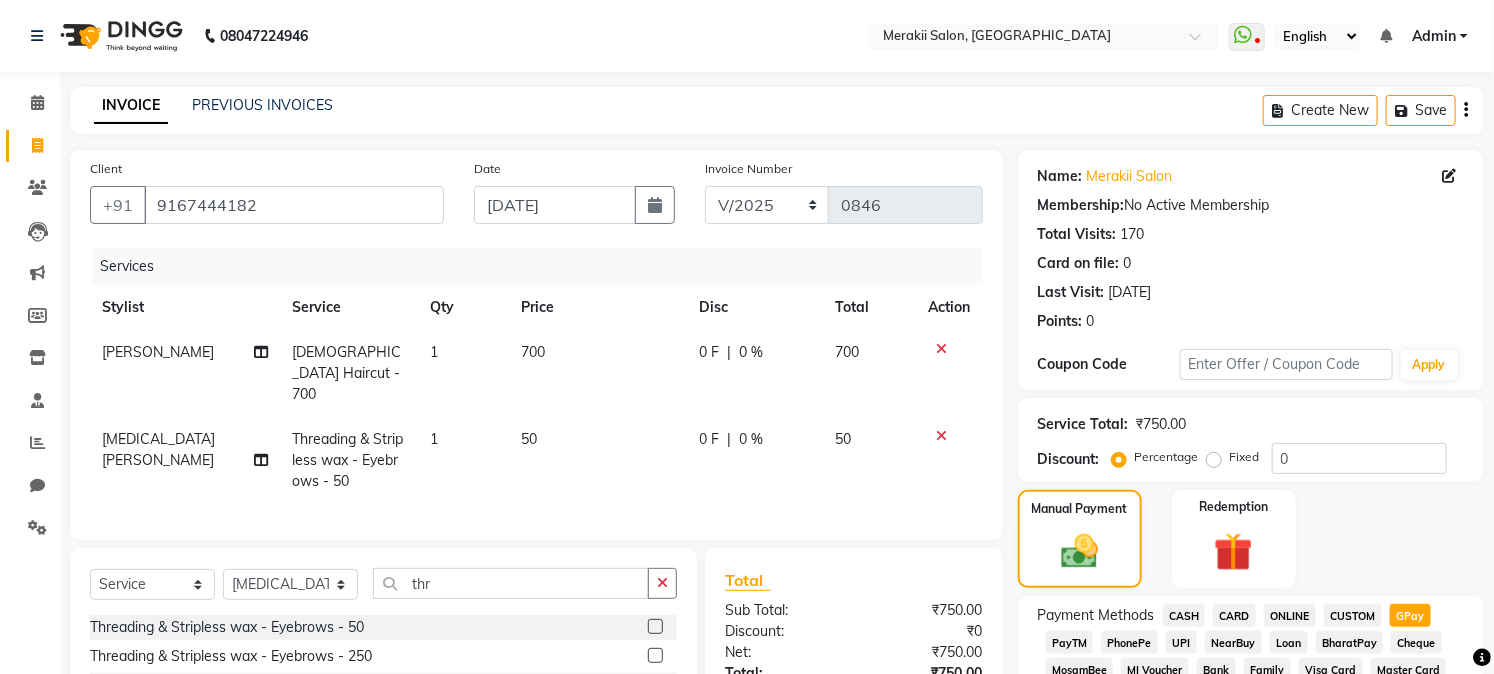scroll, scrollTop: 590, scrollLeft: 0, axis: vertical 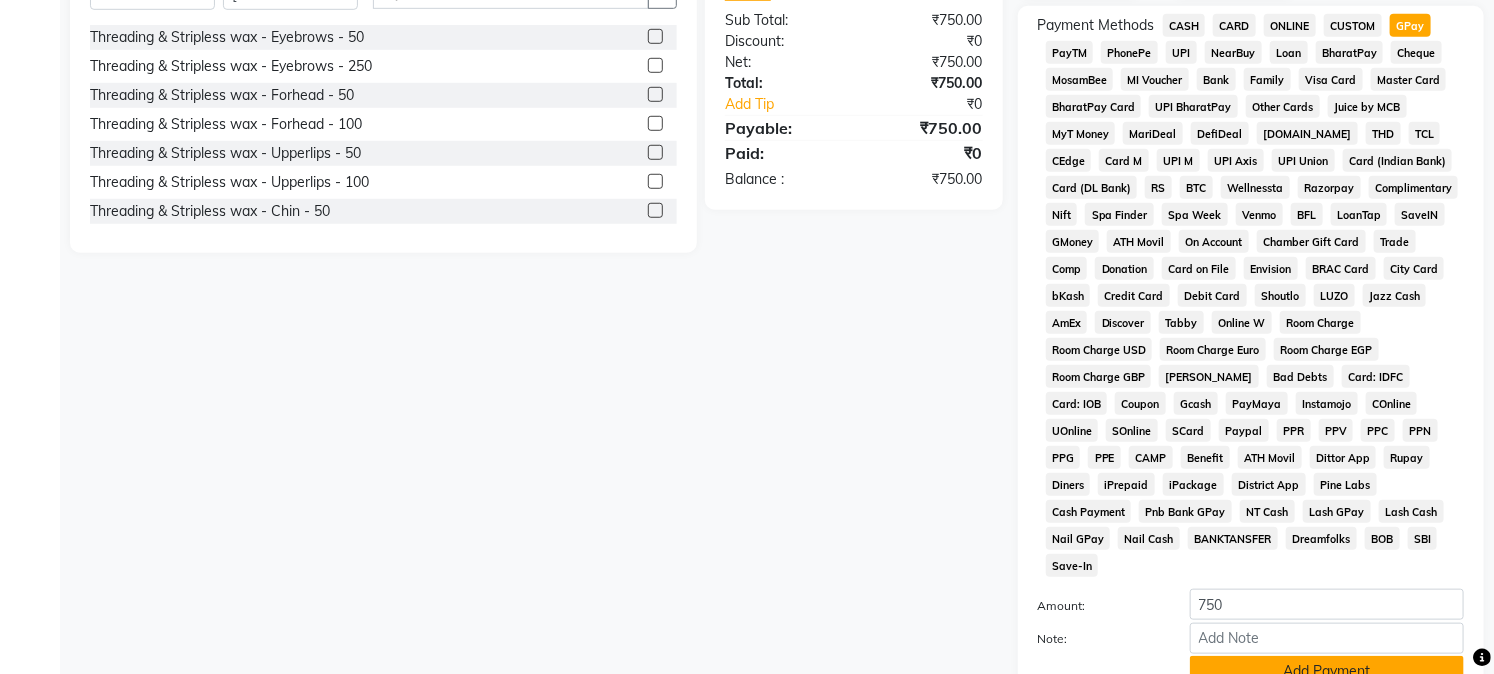 click on "Add Payment" 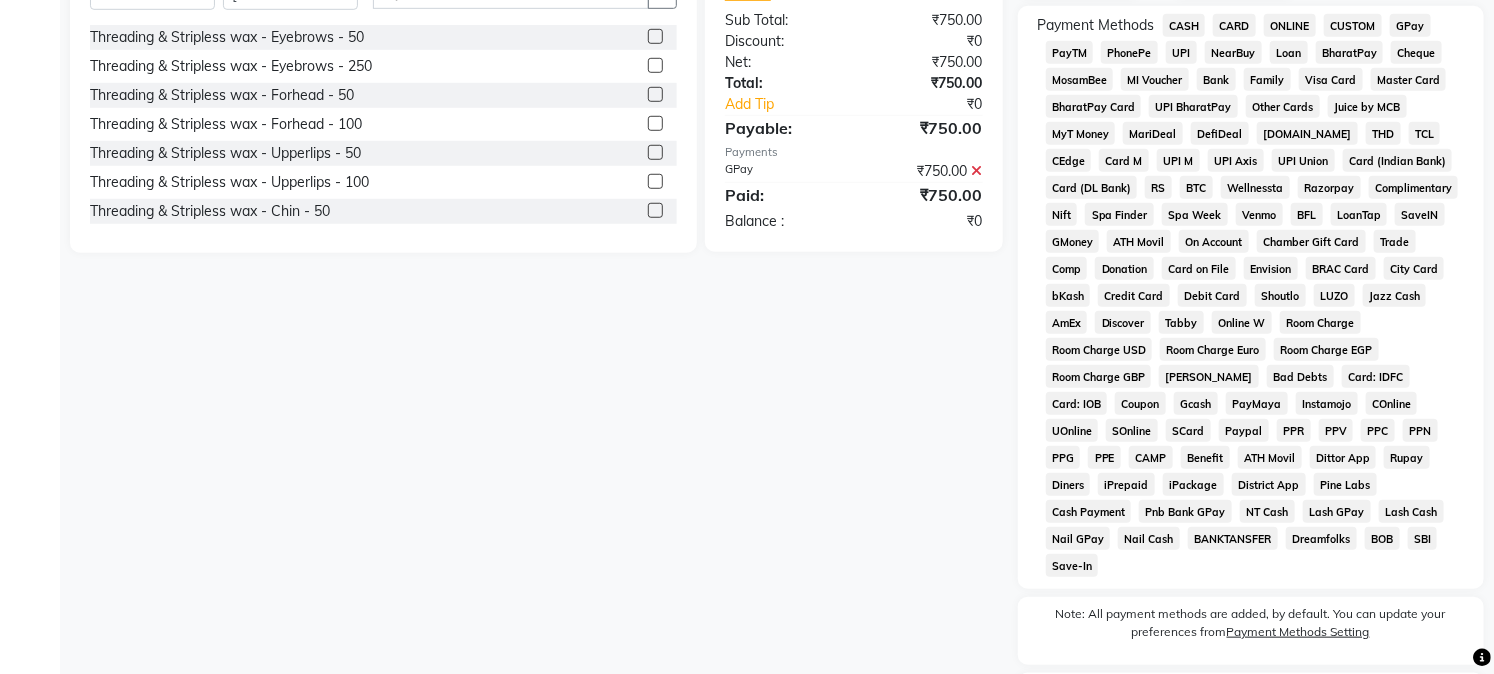 scroll, scrollTop: 742, scrollLeft: 0, axis: vertical 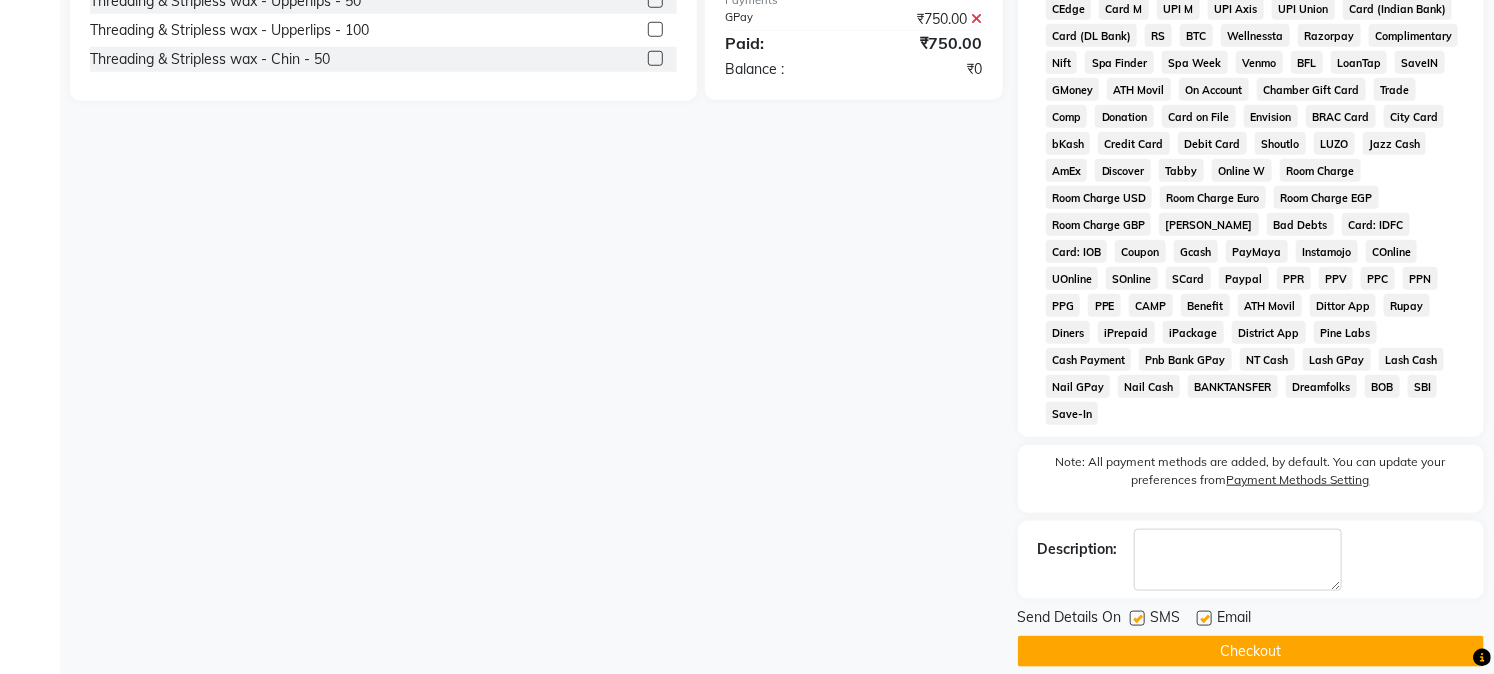 click on "Checkout" 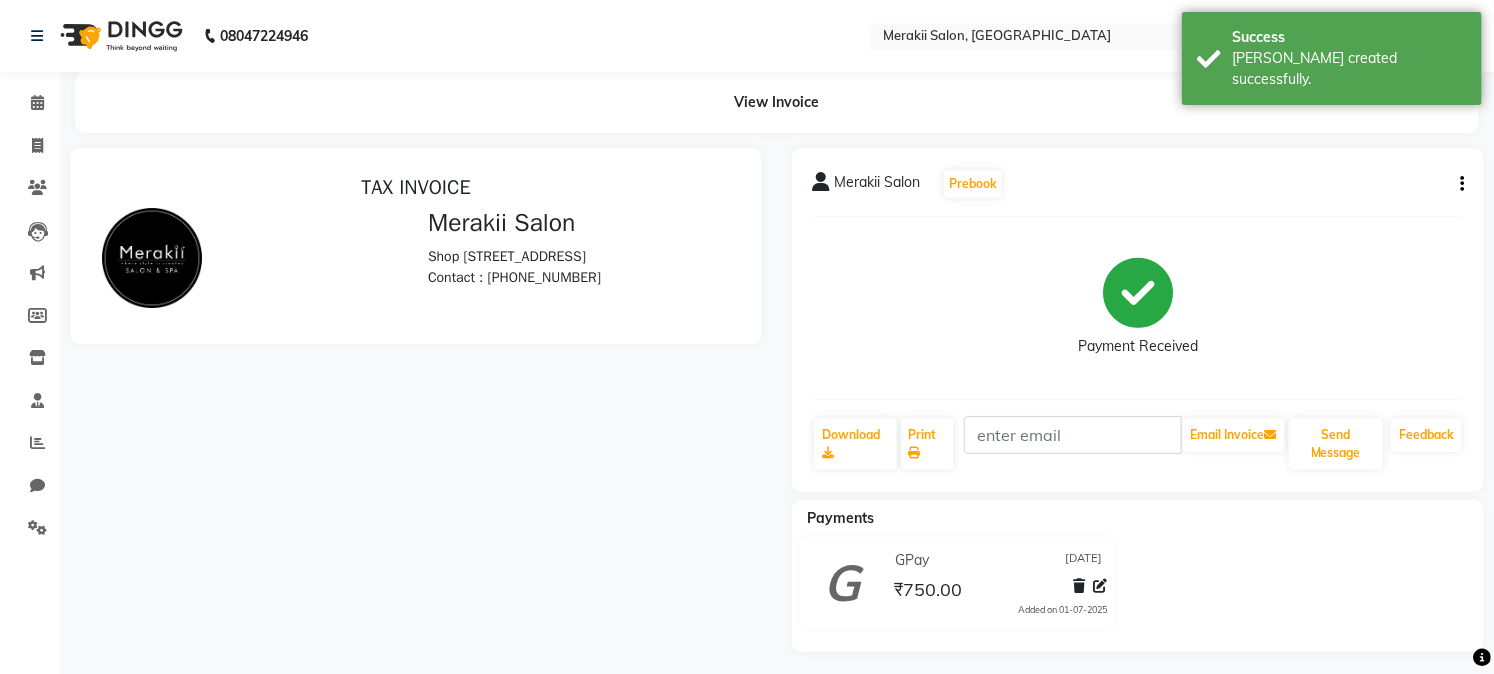 scroll, scrollTop: 0, scrollLeft: 0, axis: both 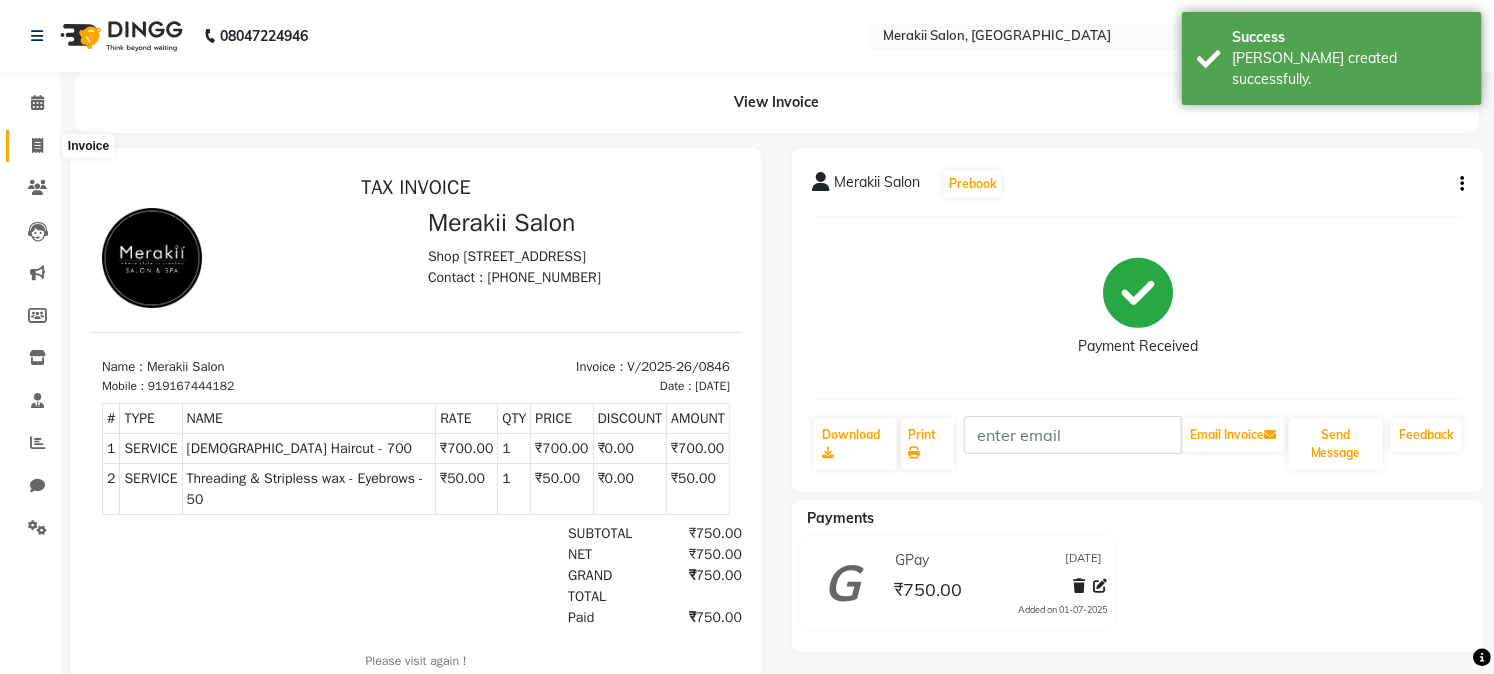 click 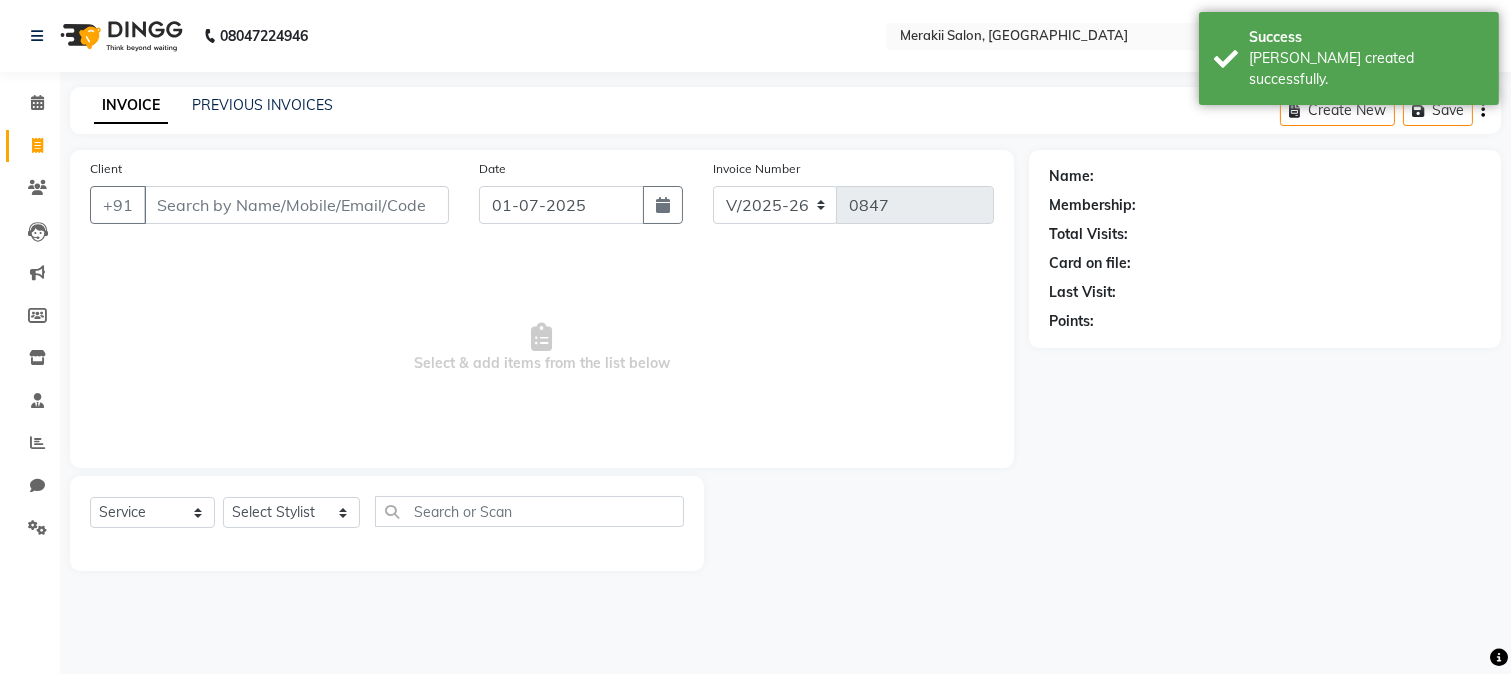 drag, startPoint x: 670, startPoint y: 206, endPoint x: 454, endPoint y: 251, distance: 220.63771 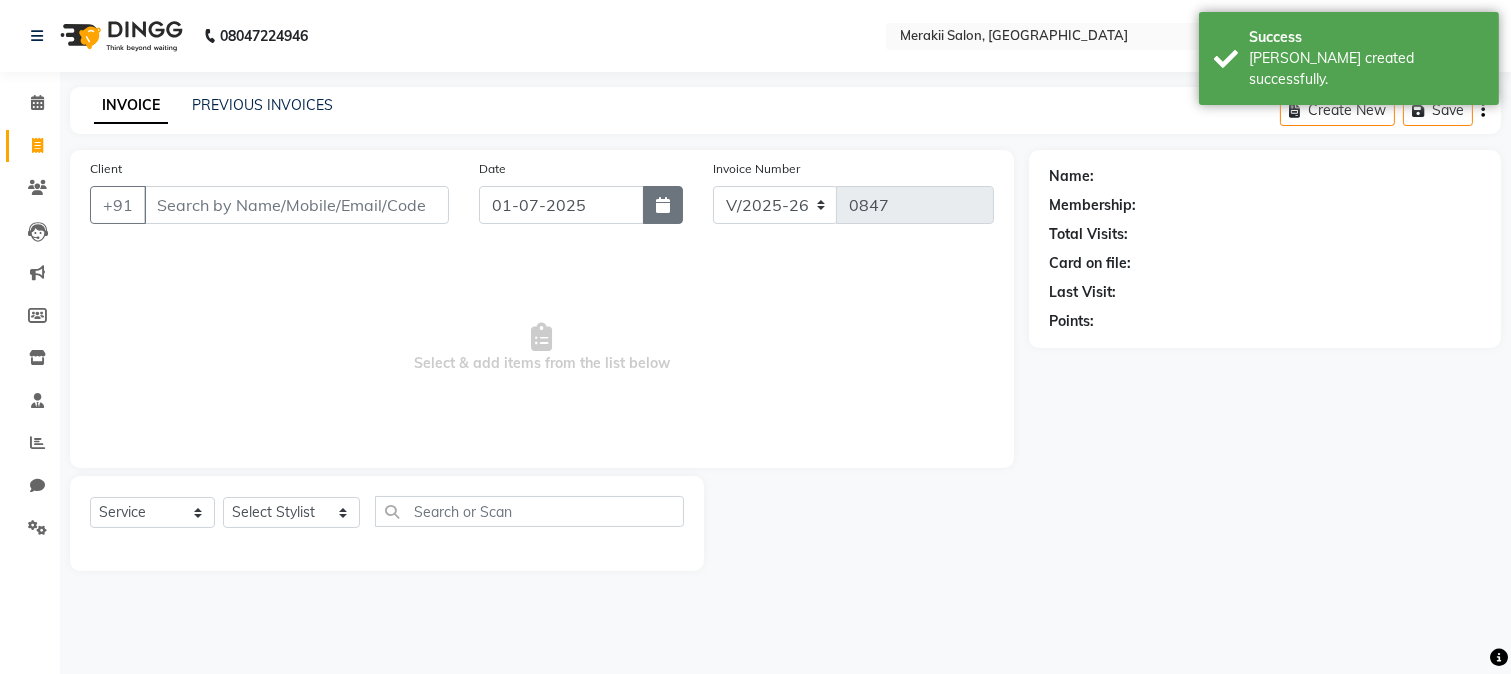 click 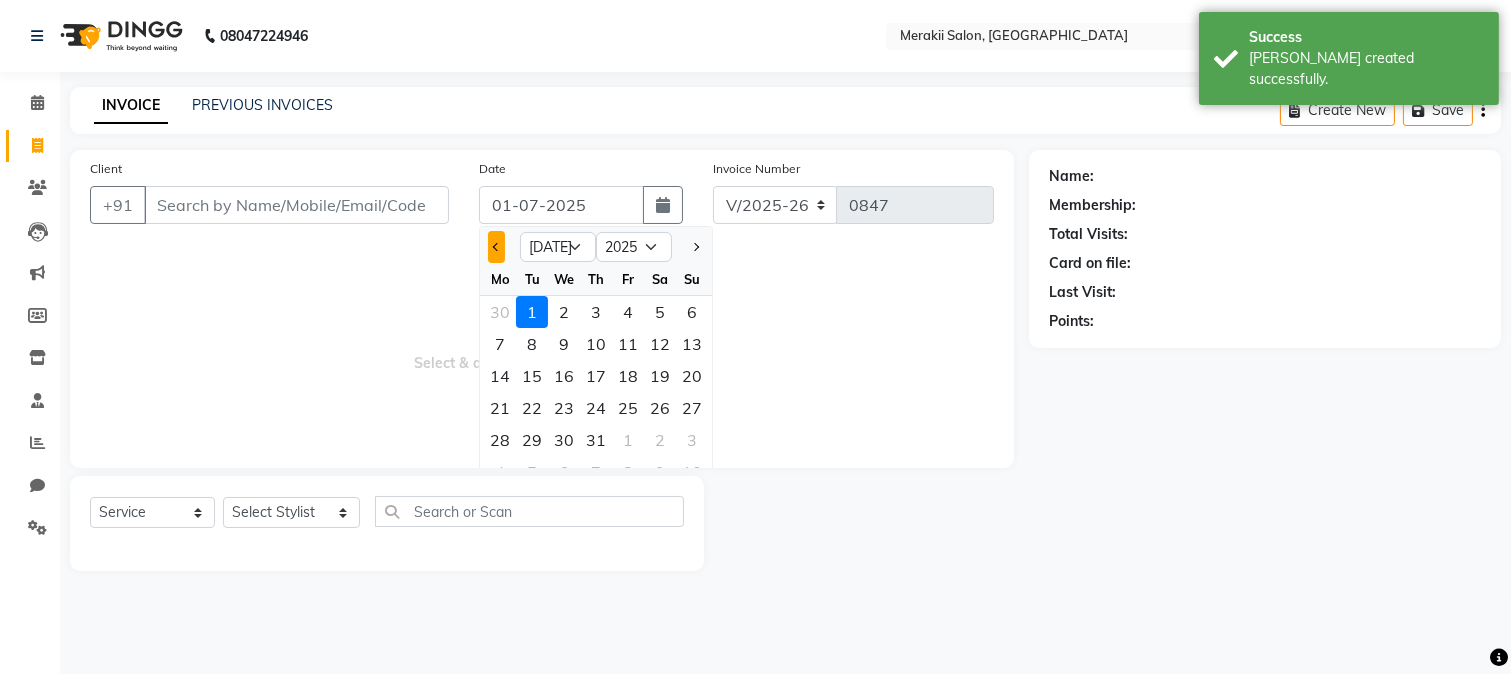 click 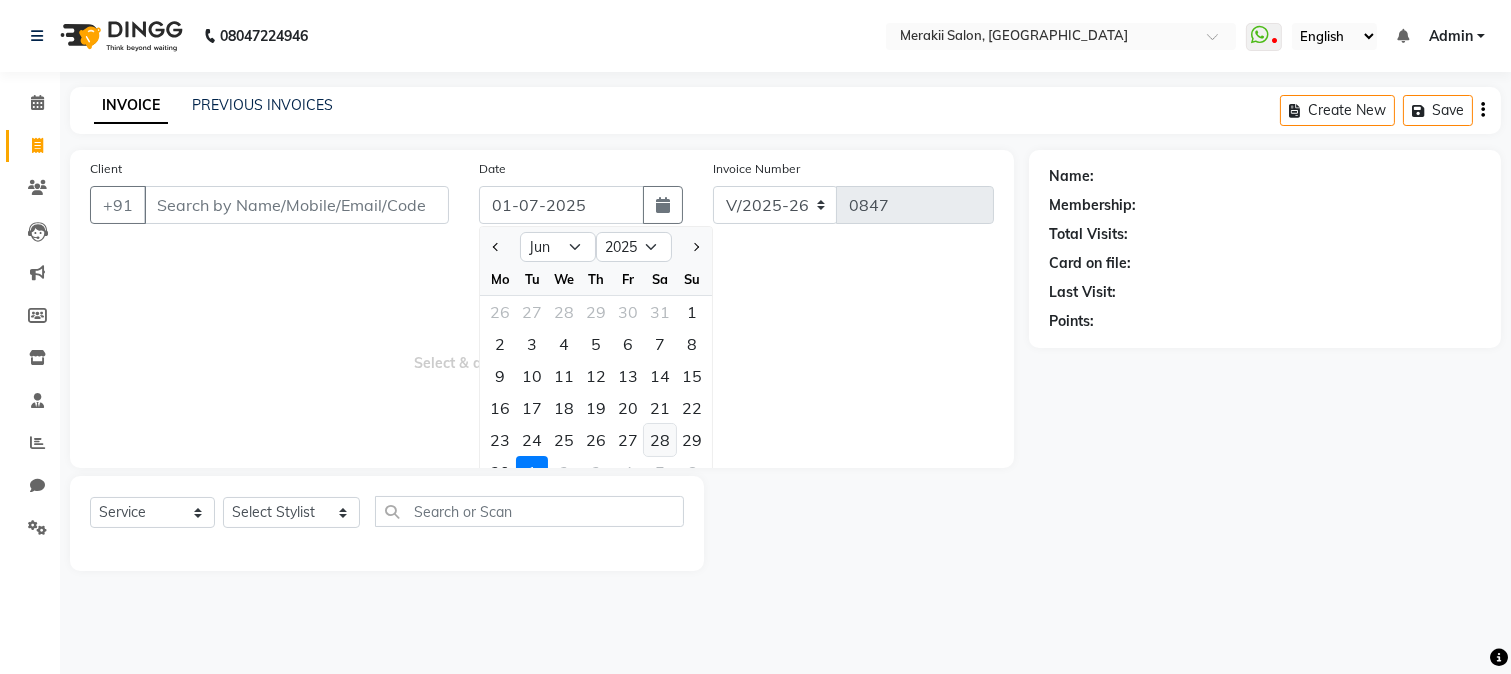 click on "28" 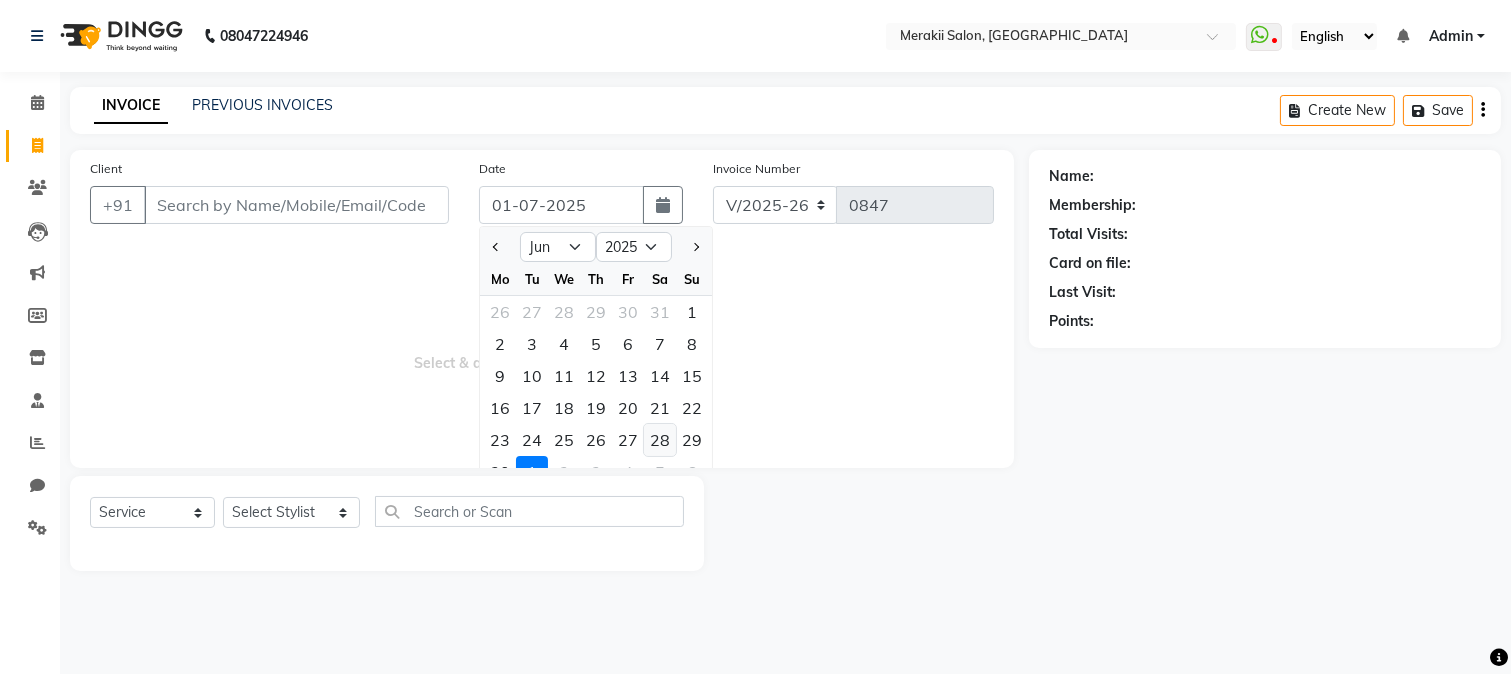 type on "[DATE]" 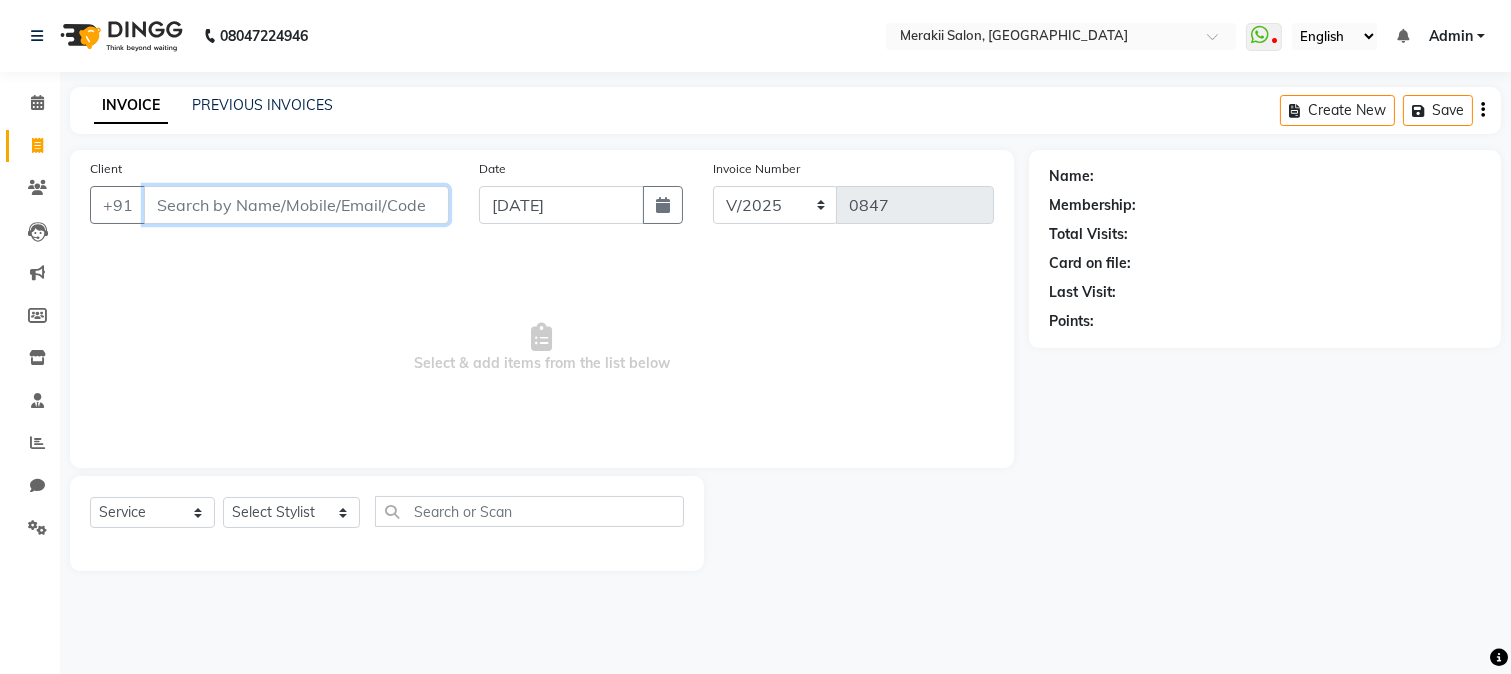 click on "Client" at bounding box center (296, 205) 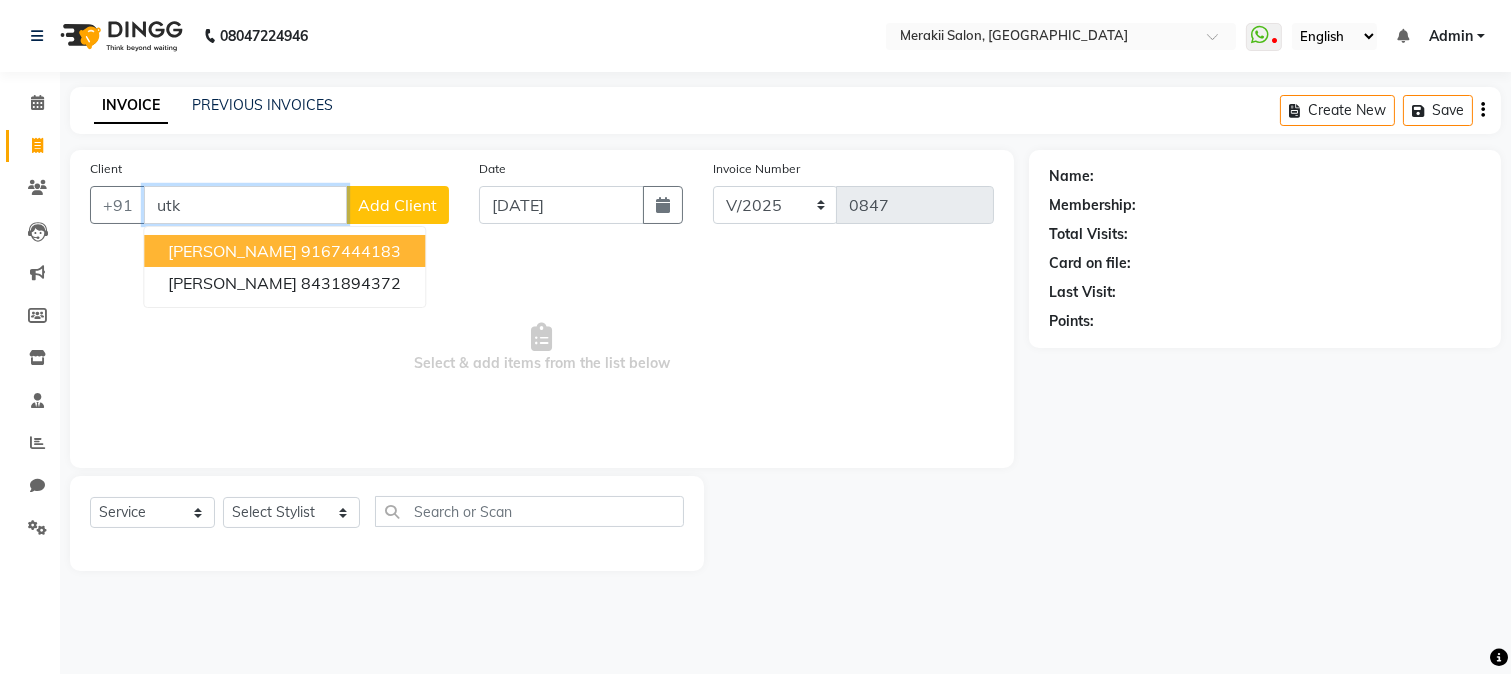 click on "[PERSON_NAME]  9167444183" at bounding box center (284, 251) 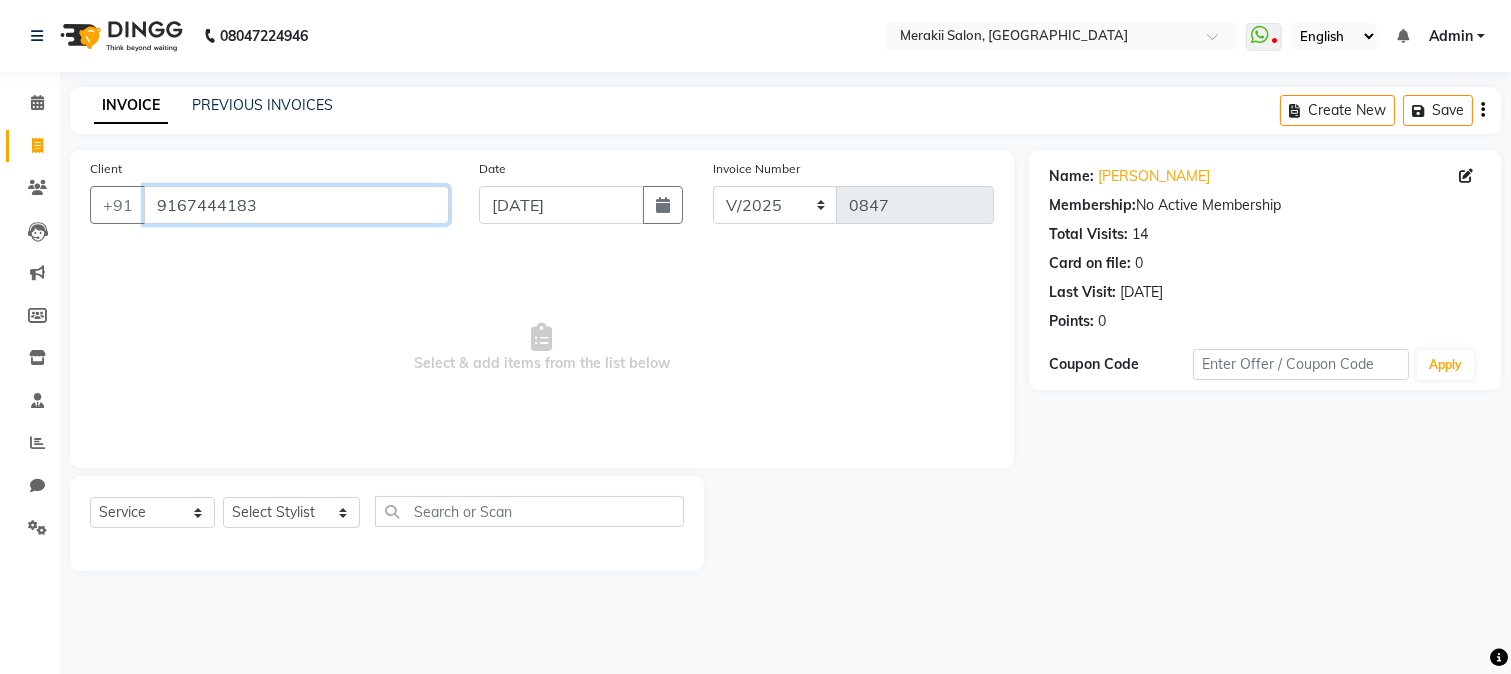 click on "9167444183" at bounding box center [296, 205] 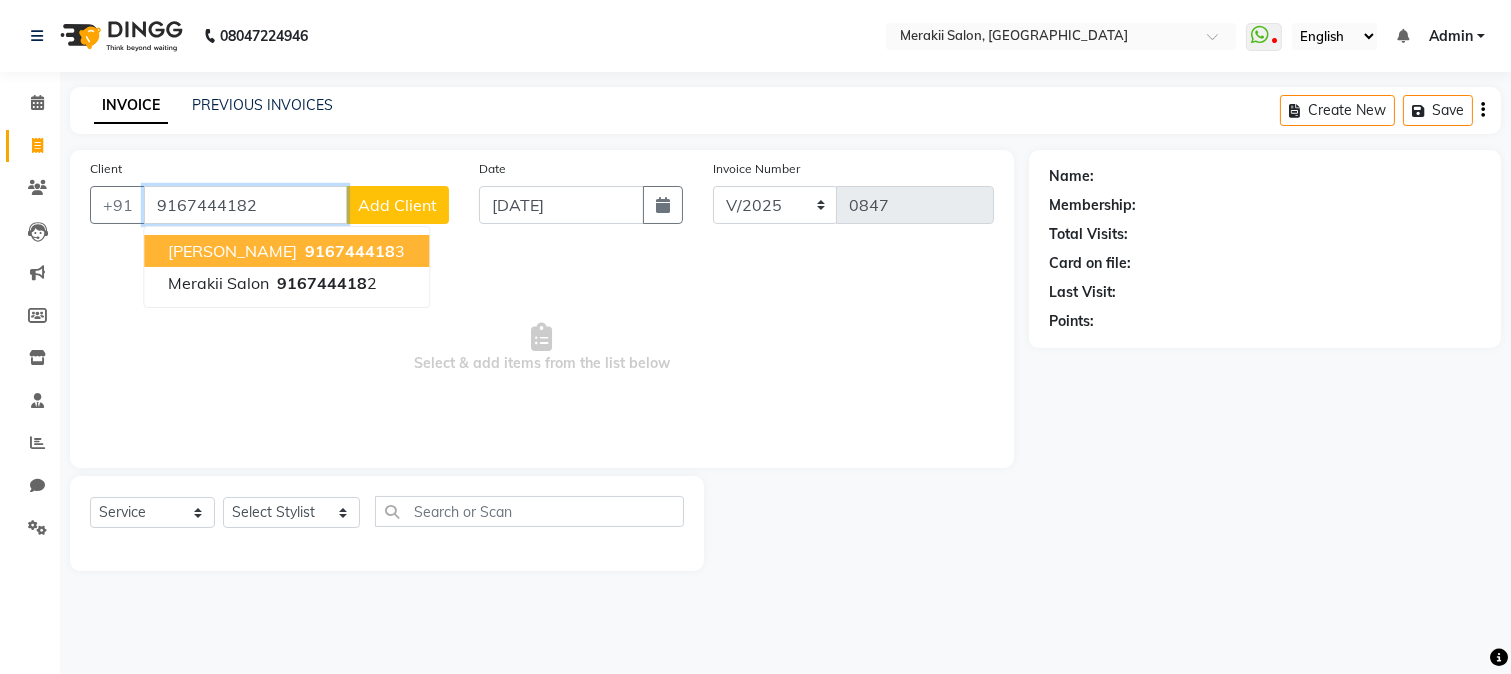 type on "9167444182" 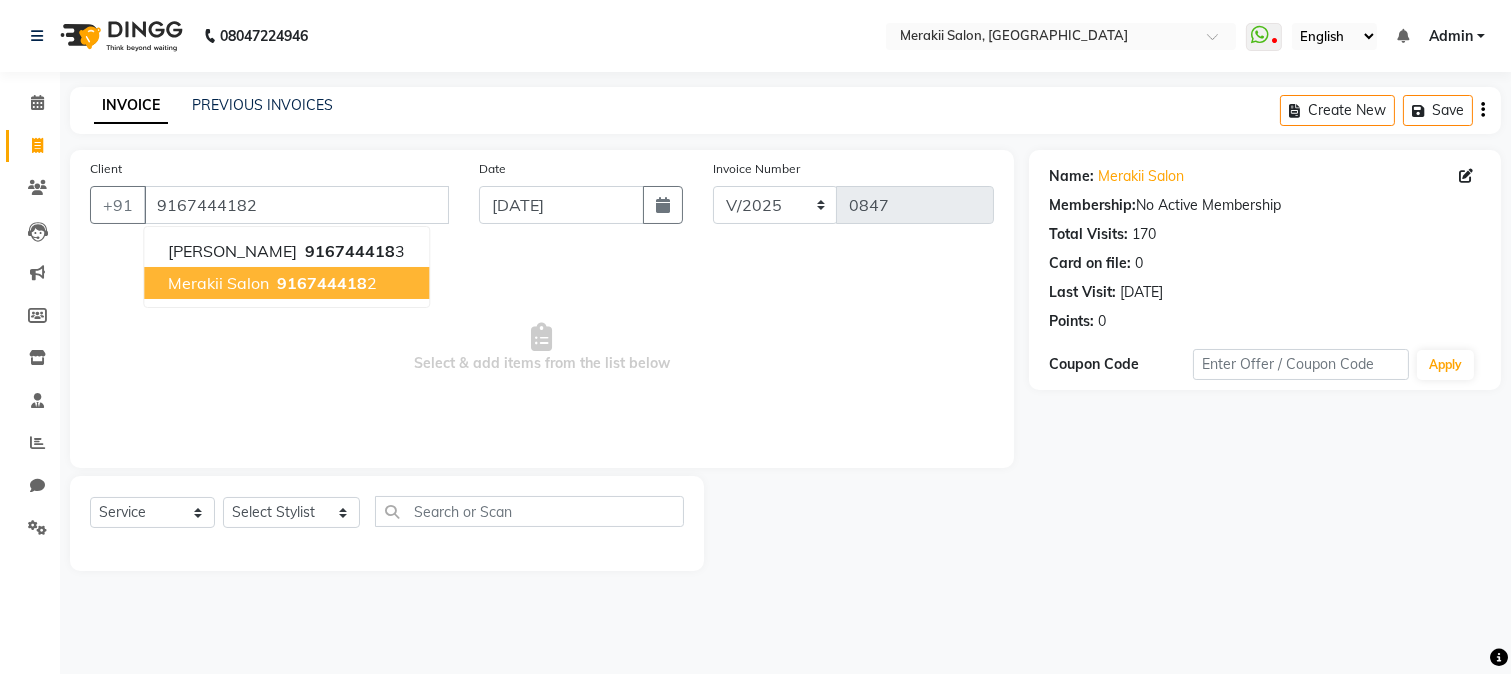 click on "916744418" at bounding box center (322, 283) 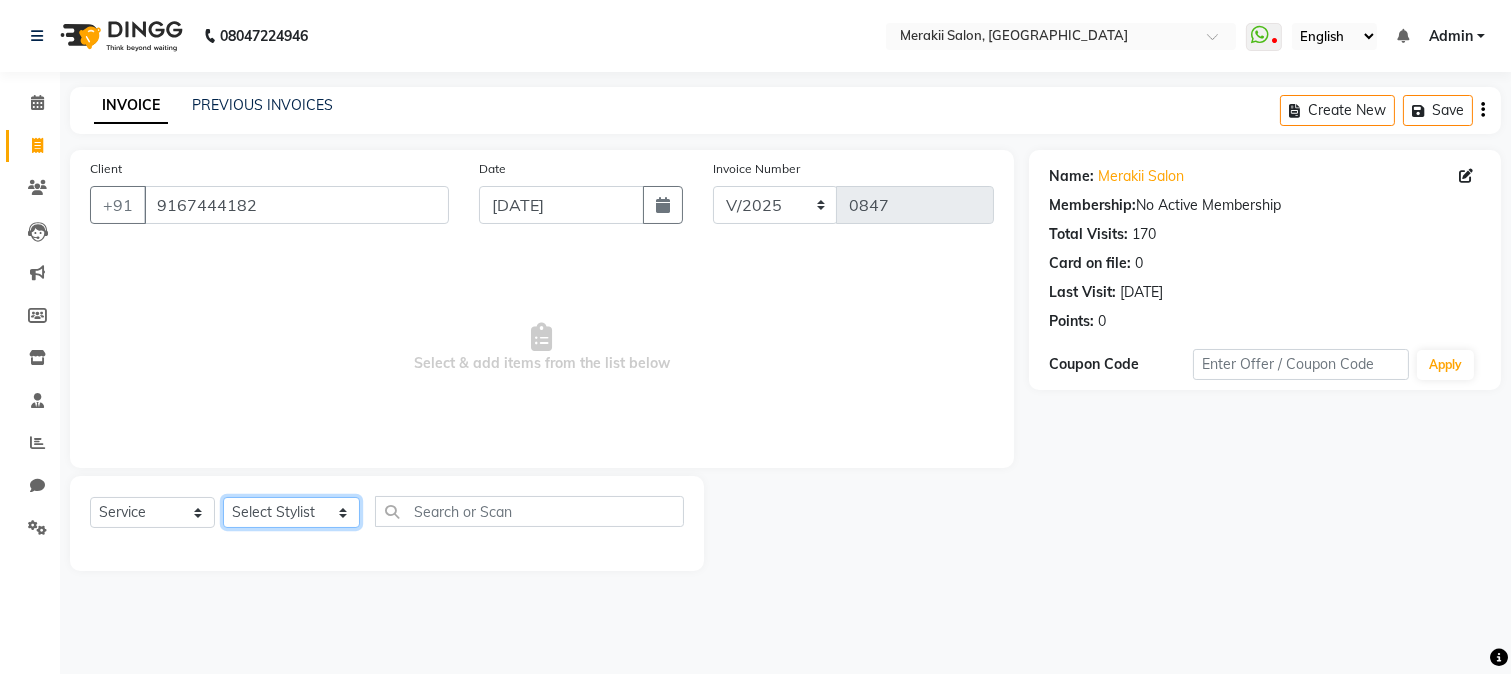 click on "Select Stylist [PERSON_NAME] [PERSON_NAME] Bhul [MEDICAL_DATA][PERSON_NAME] [PERSON_NAME] [PERSON_NAME]" 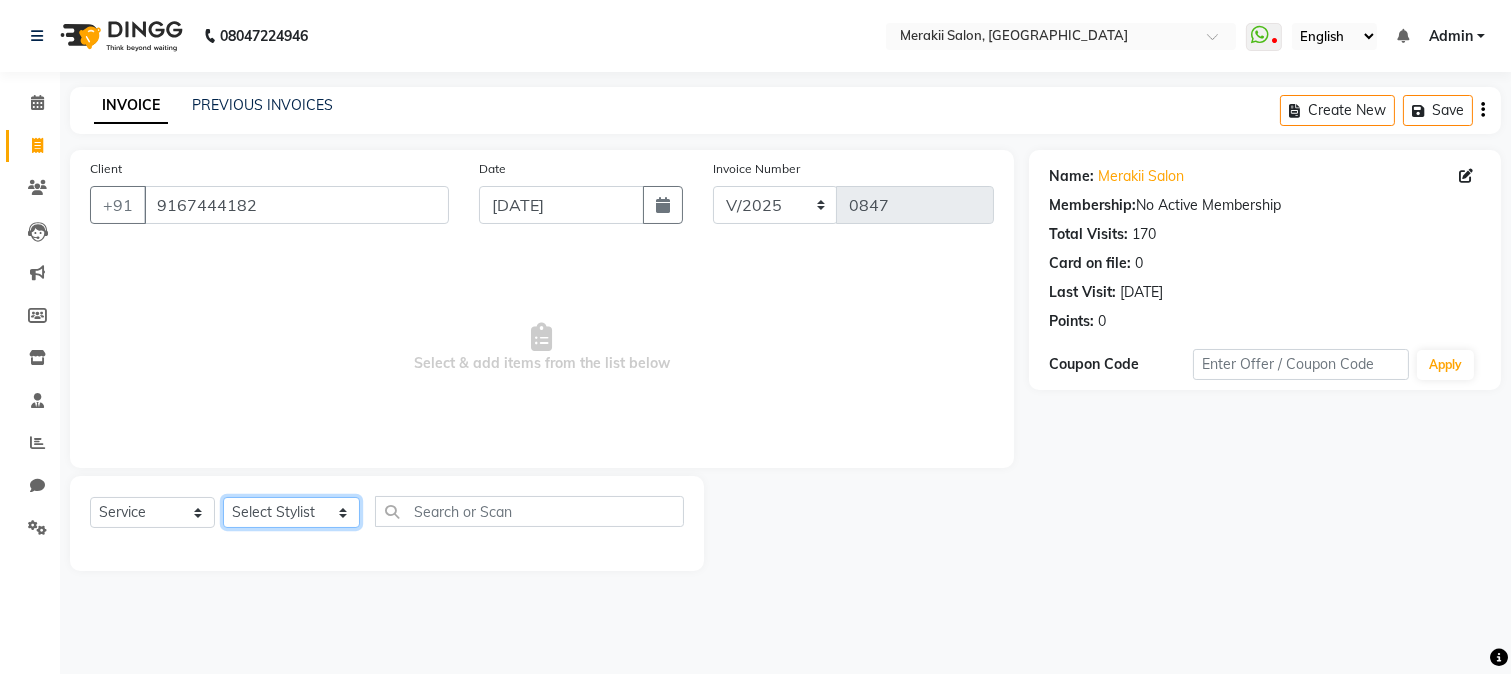 select on "74822" 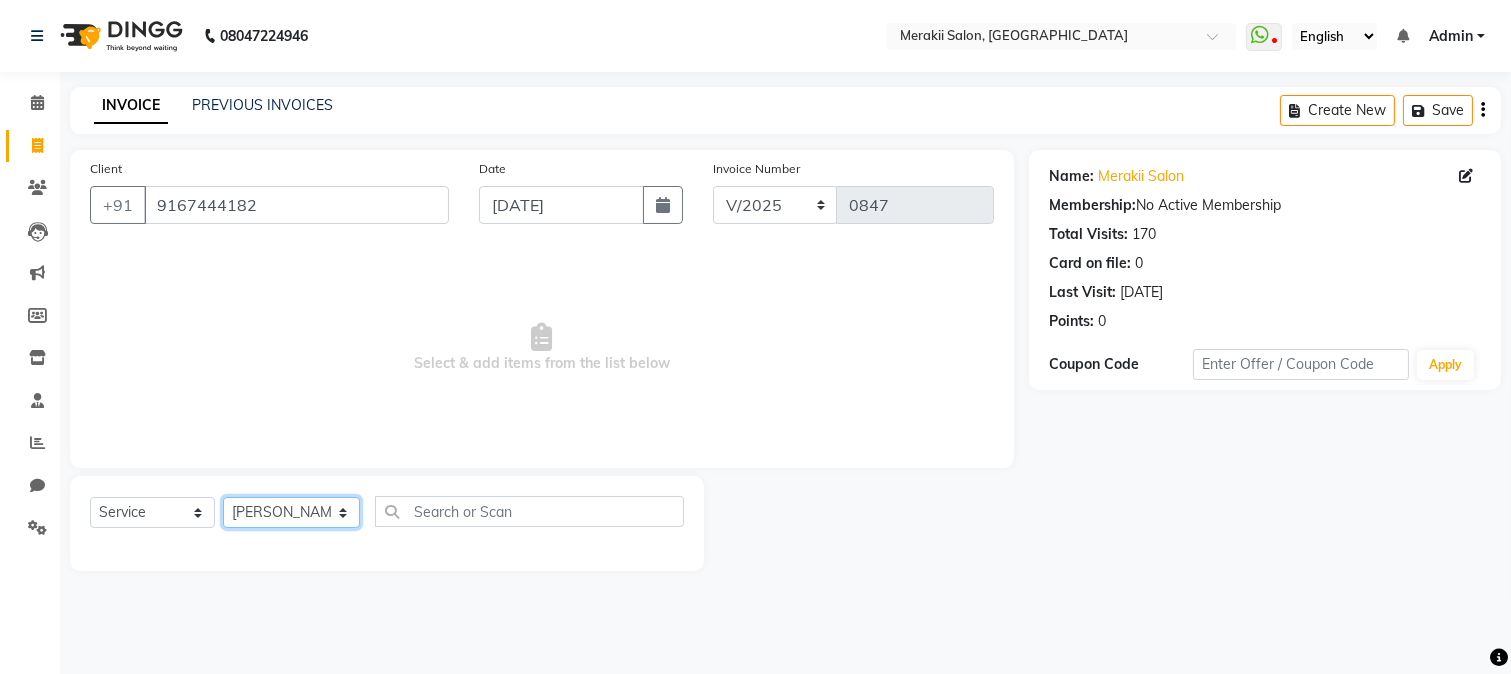 click on "Select Stylist [PERSON_NAME] [PERSON_NAME] Bhul [MEDICAL_DATA][PERSON_NAME] [PERSON_NAME] [PERSON_NAME]" 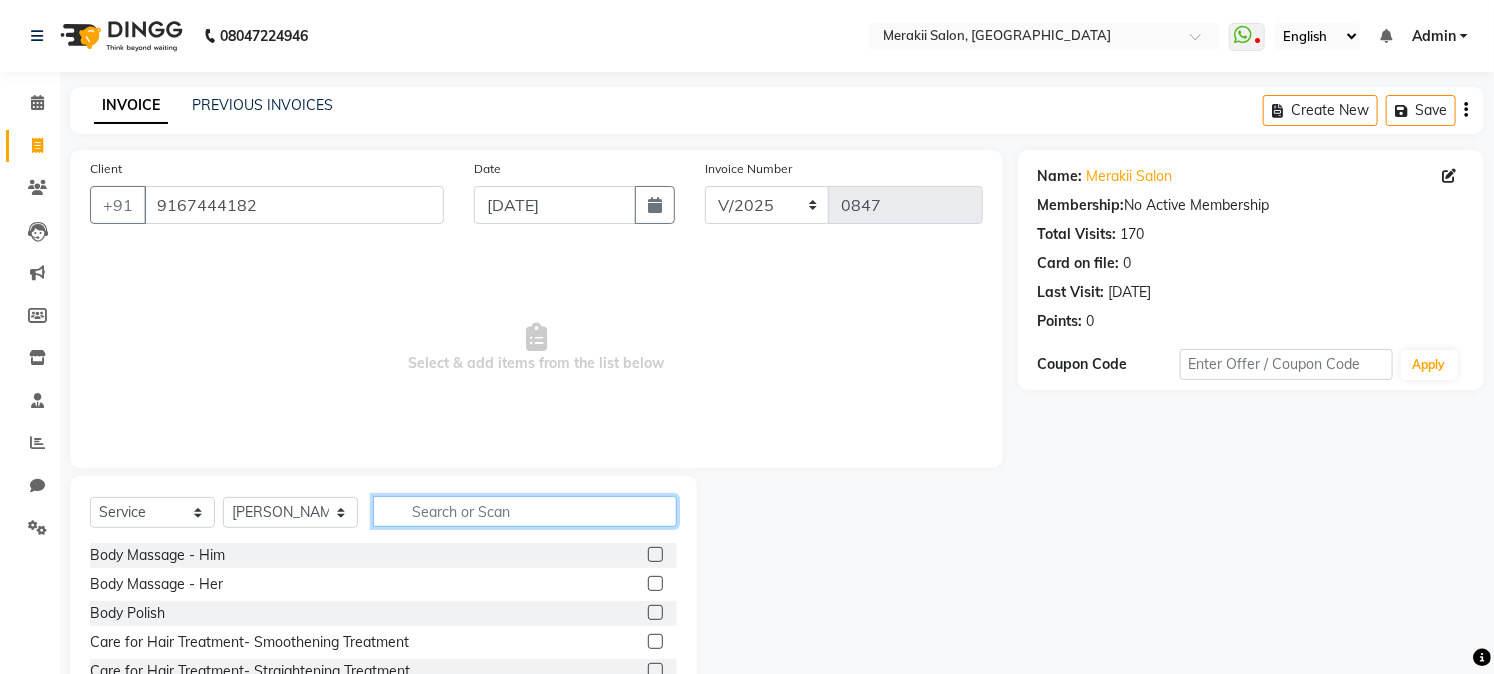 click 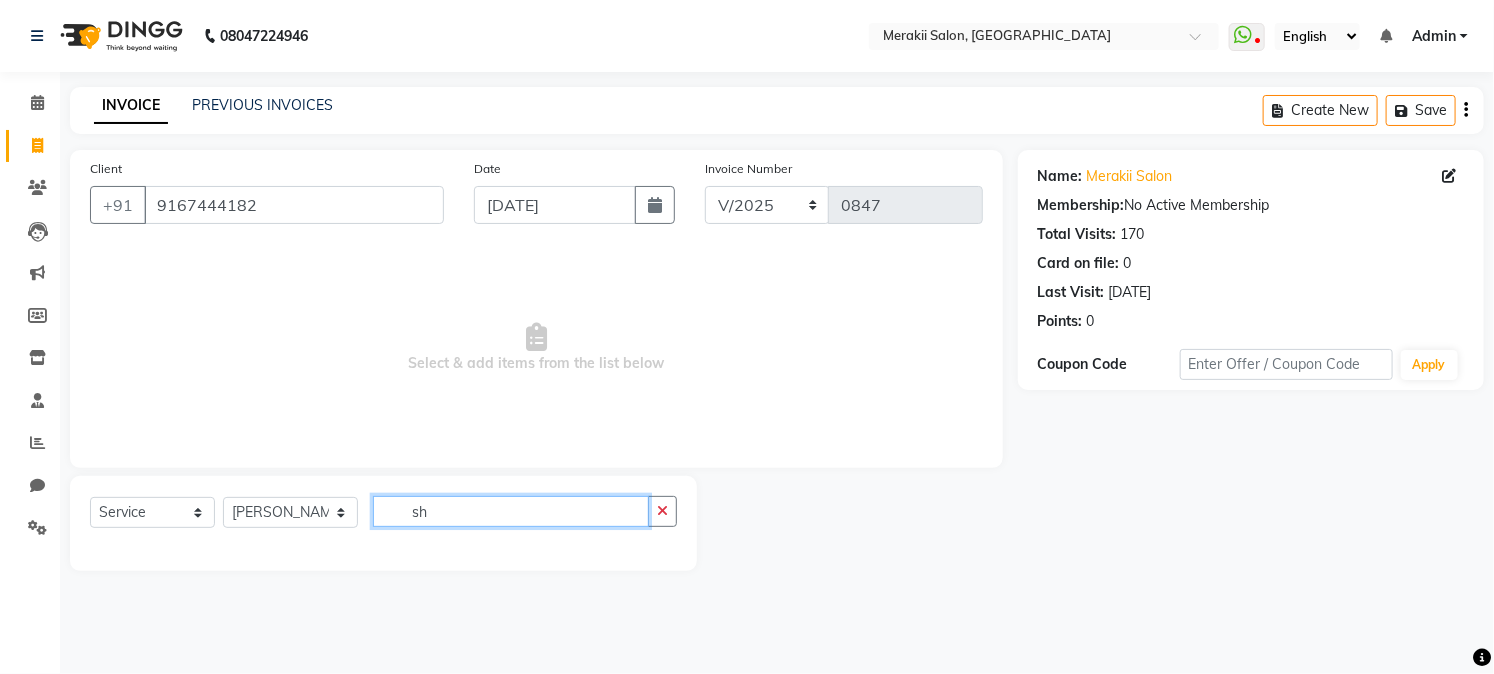 type on "s" 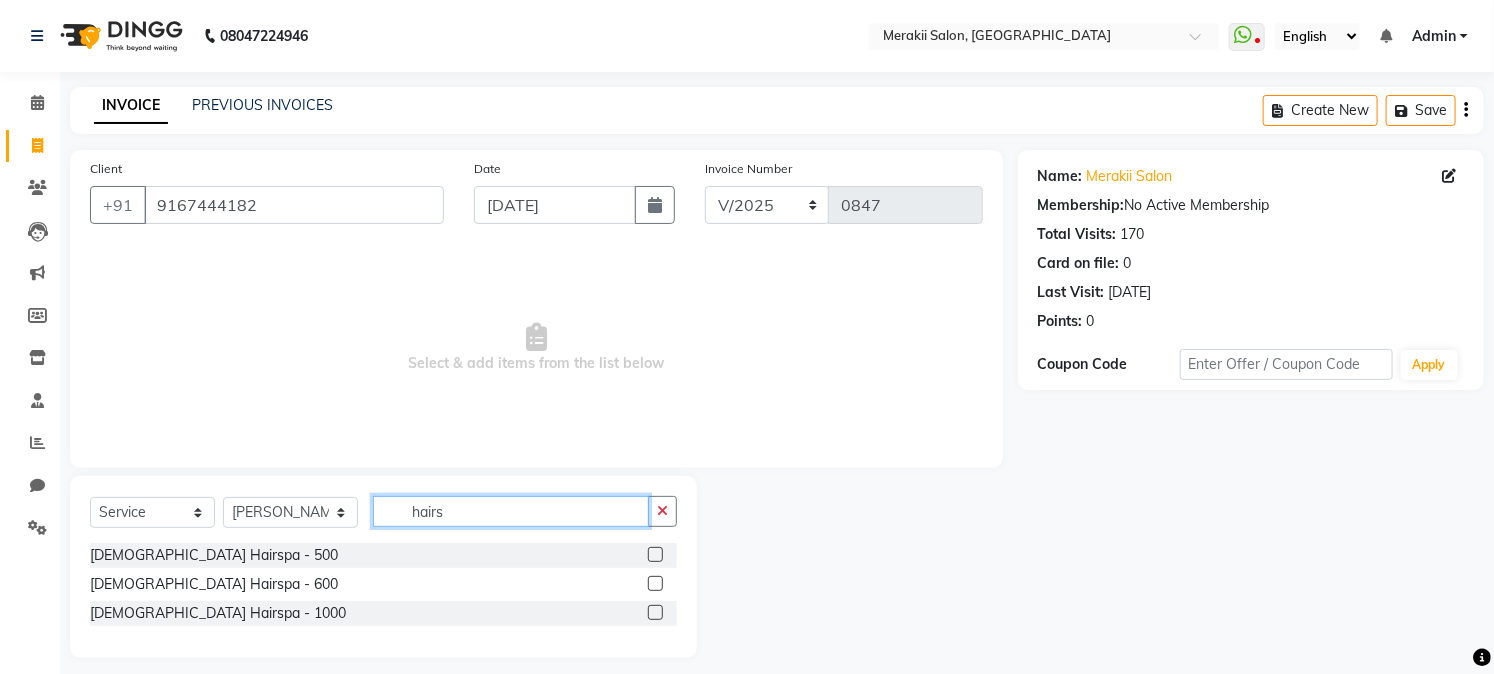 click on "hairs" 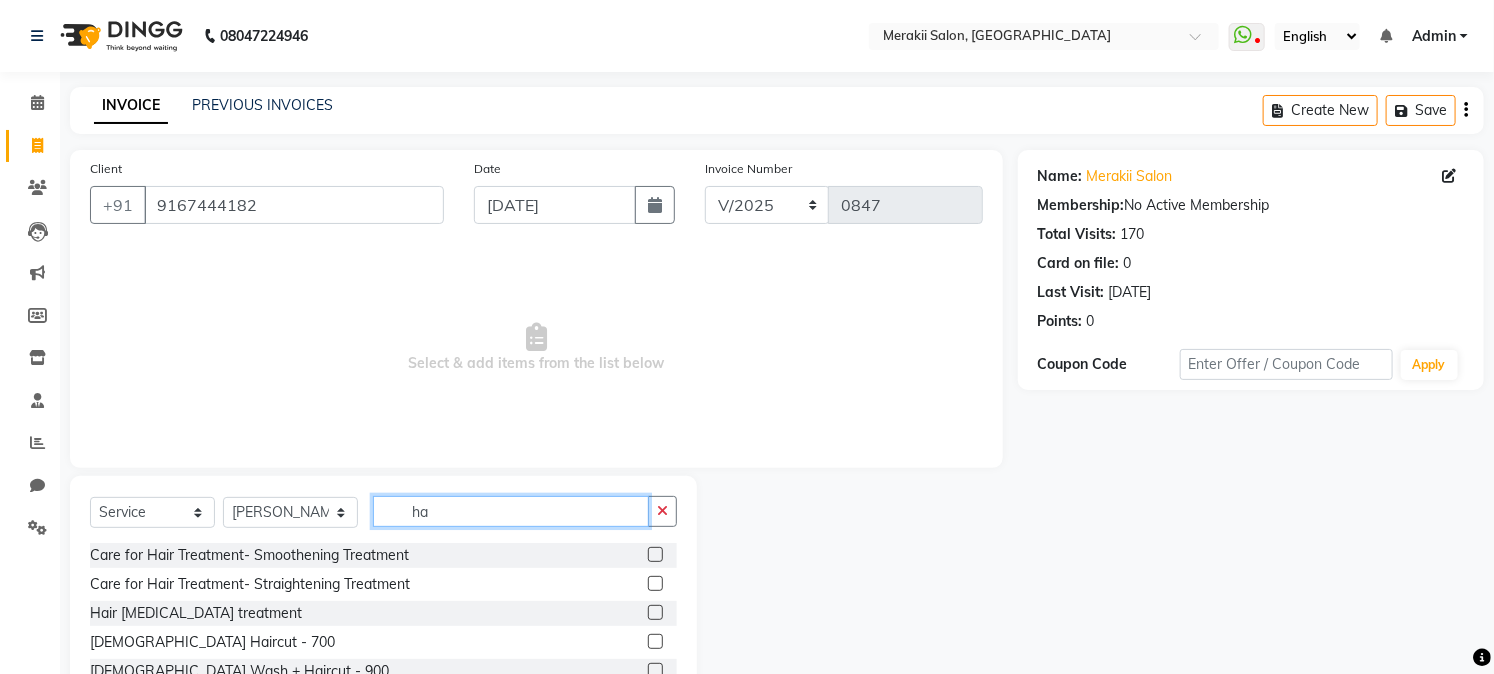 type on "h" 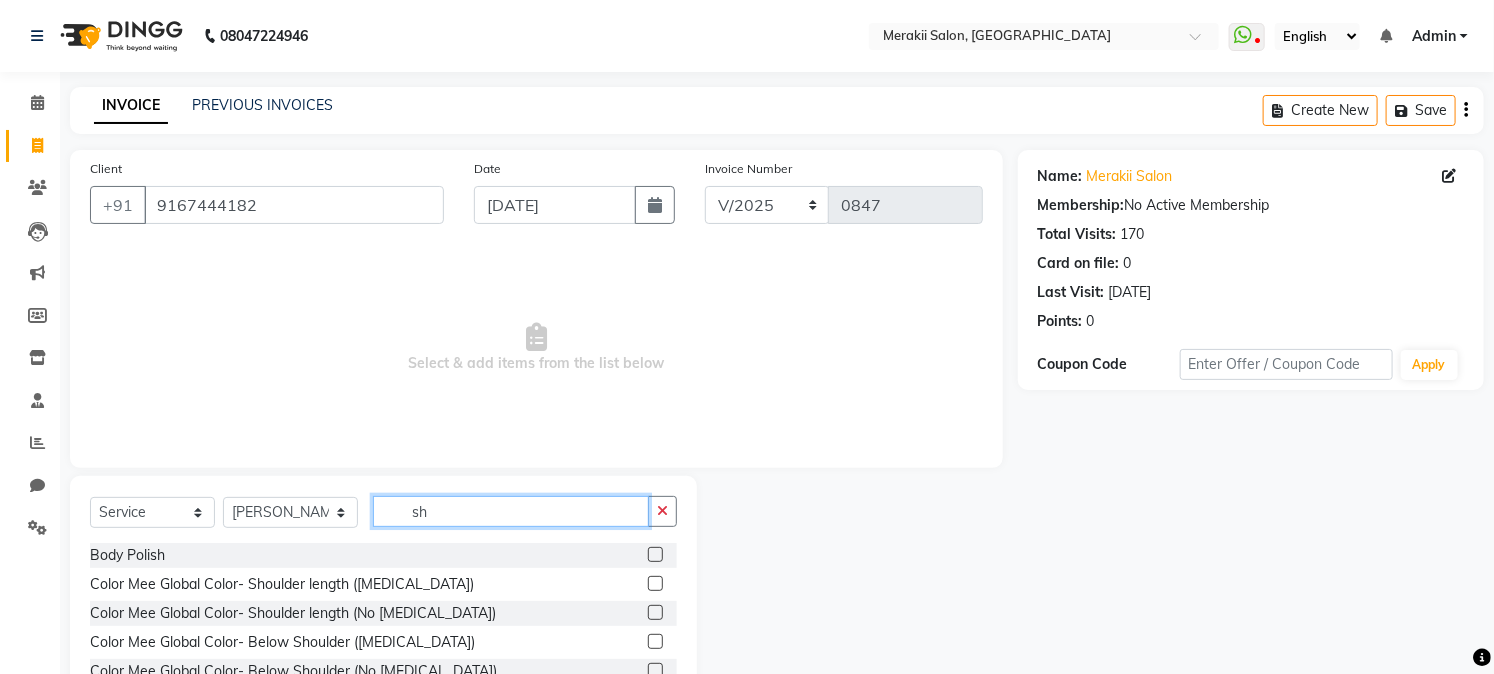 type on "s" 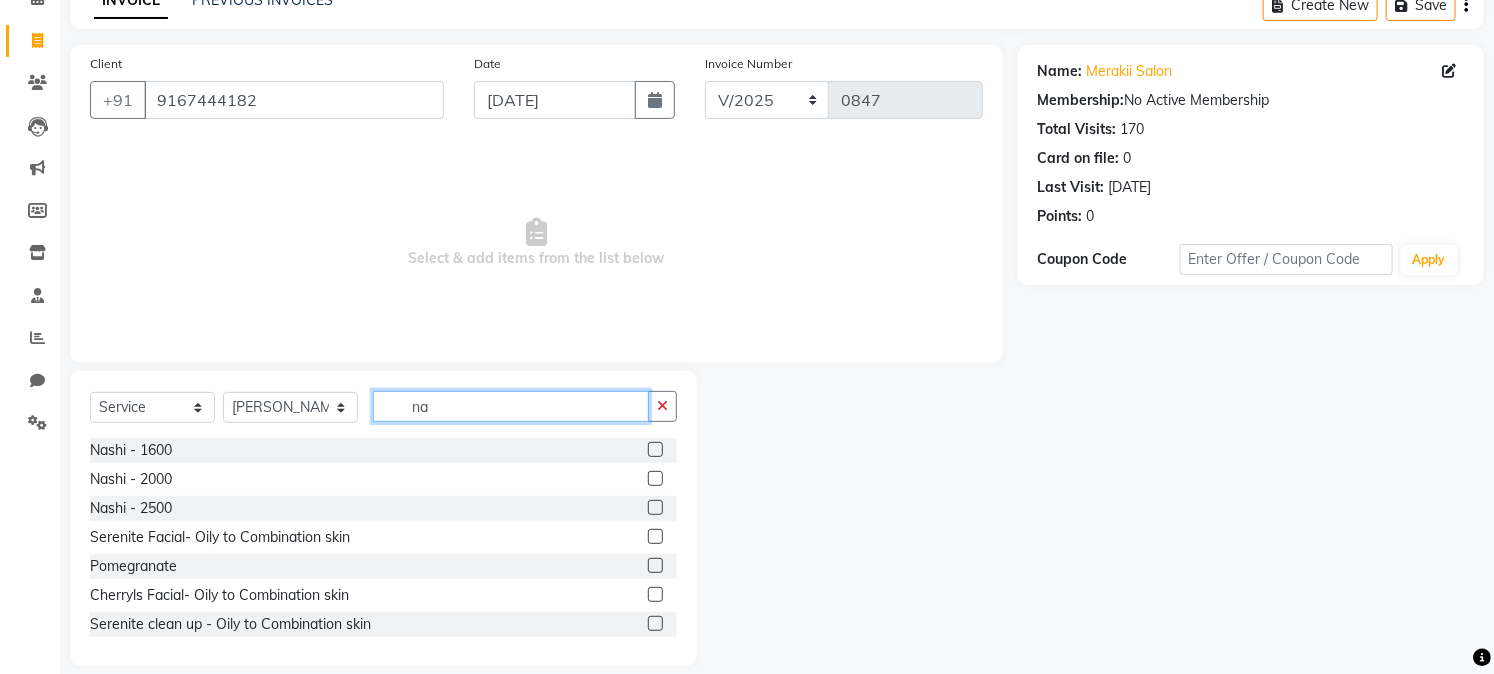 scroll, scrollTop: 126, scrollLeft: 0, axis: vertical 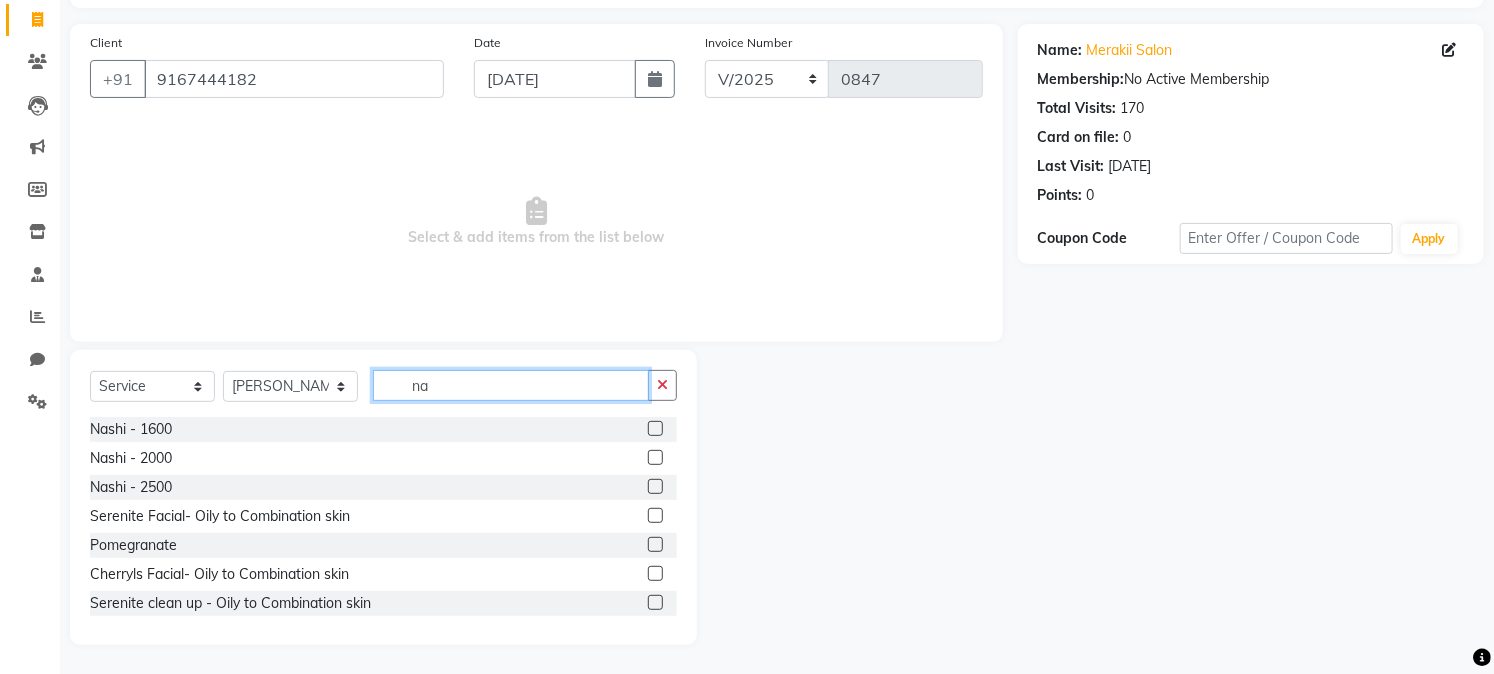 type on "na" 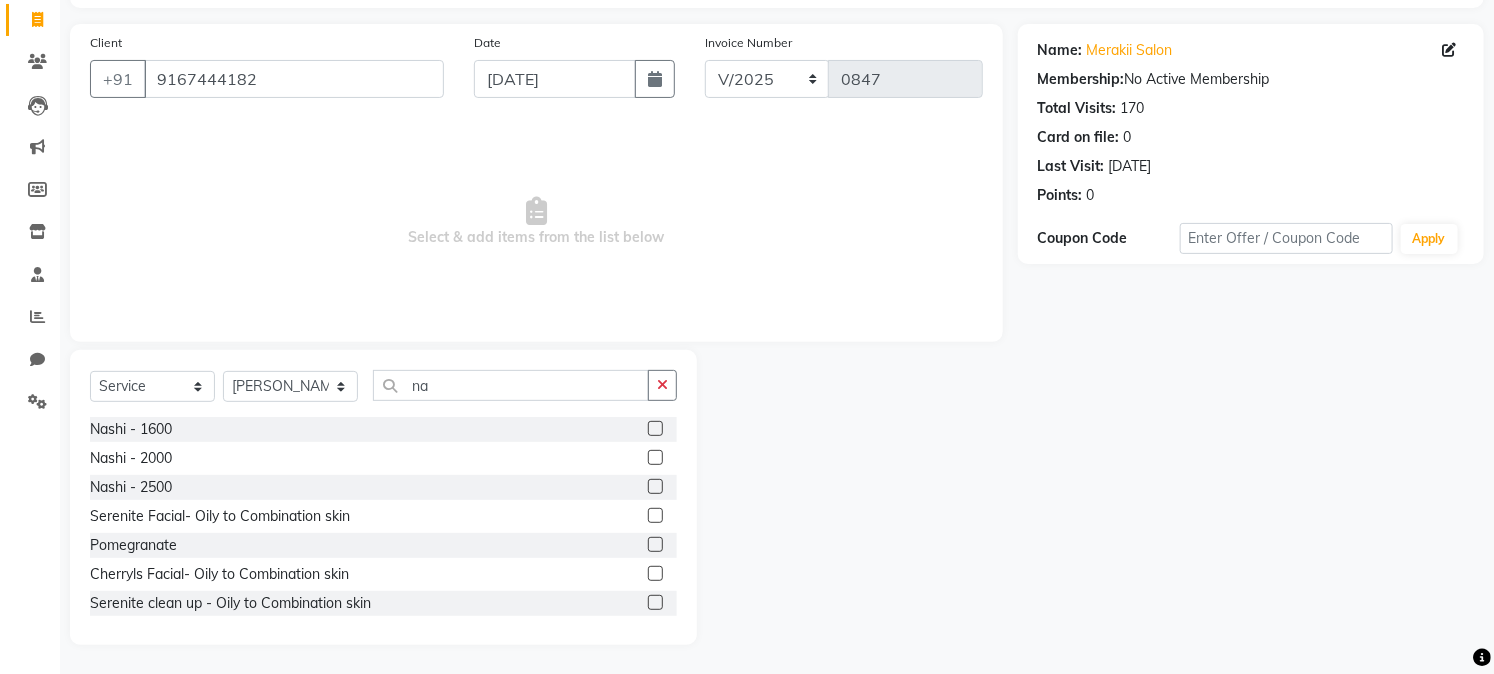 click 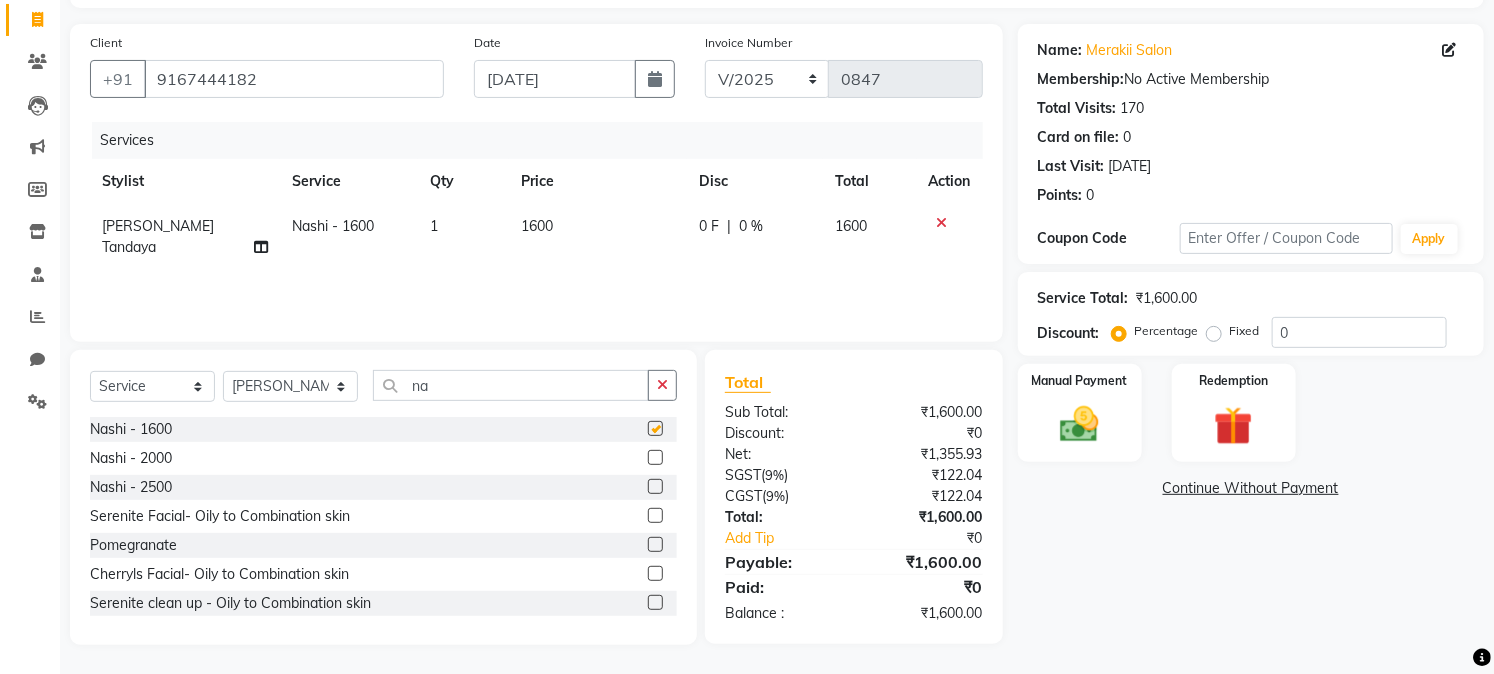 checkbox on "false" 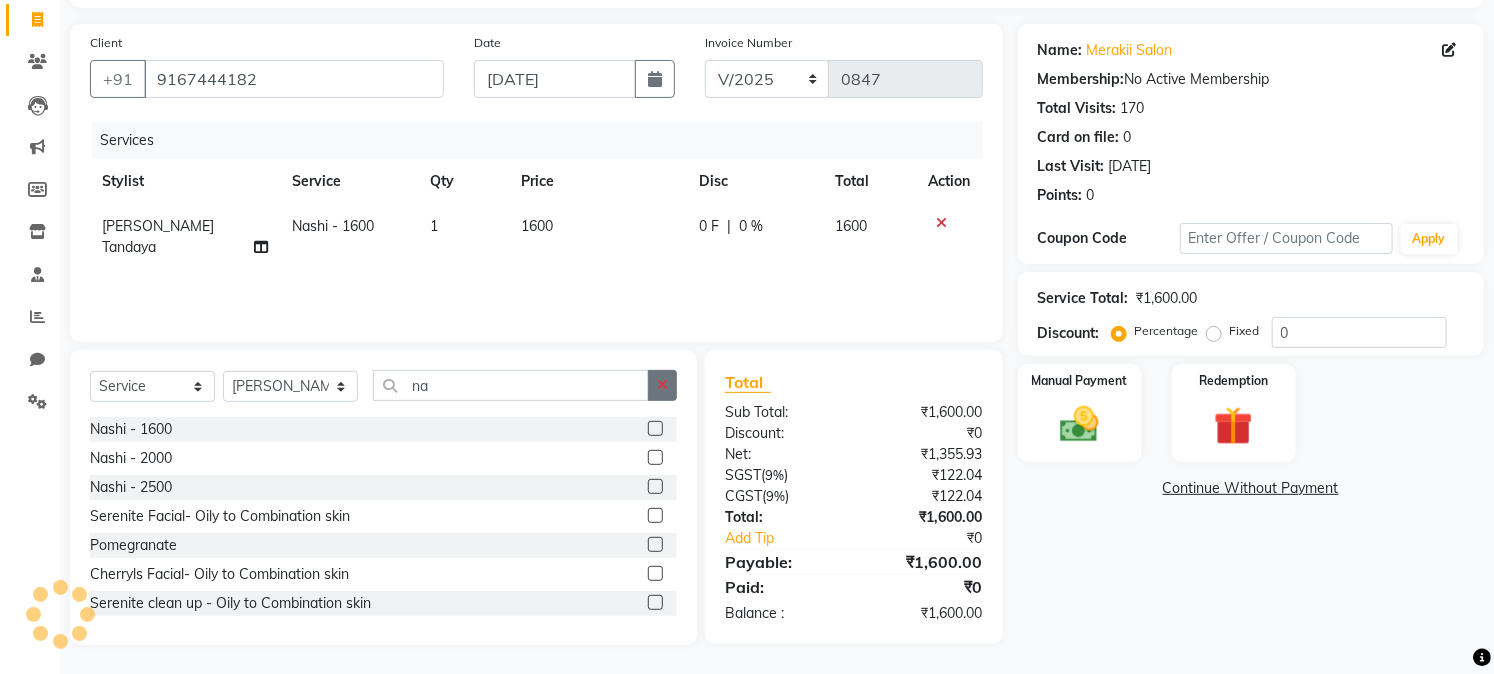 click 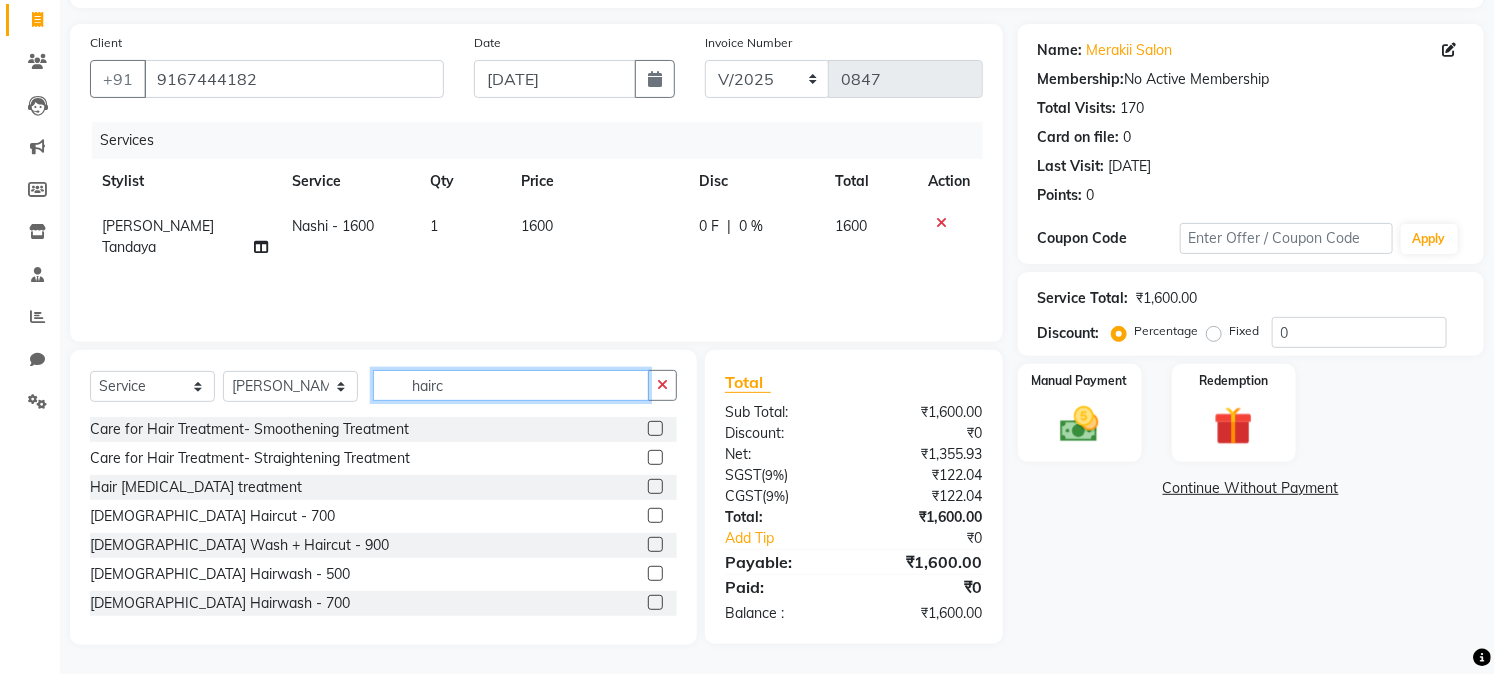 scroll, scrollTop: 125, scrollLeft: 0, axis: vertical 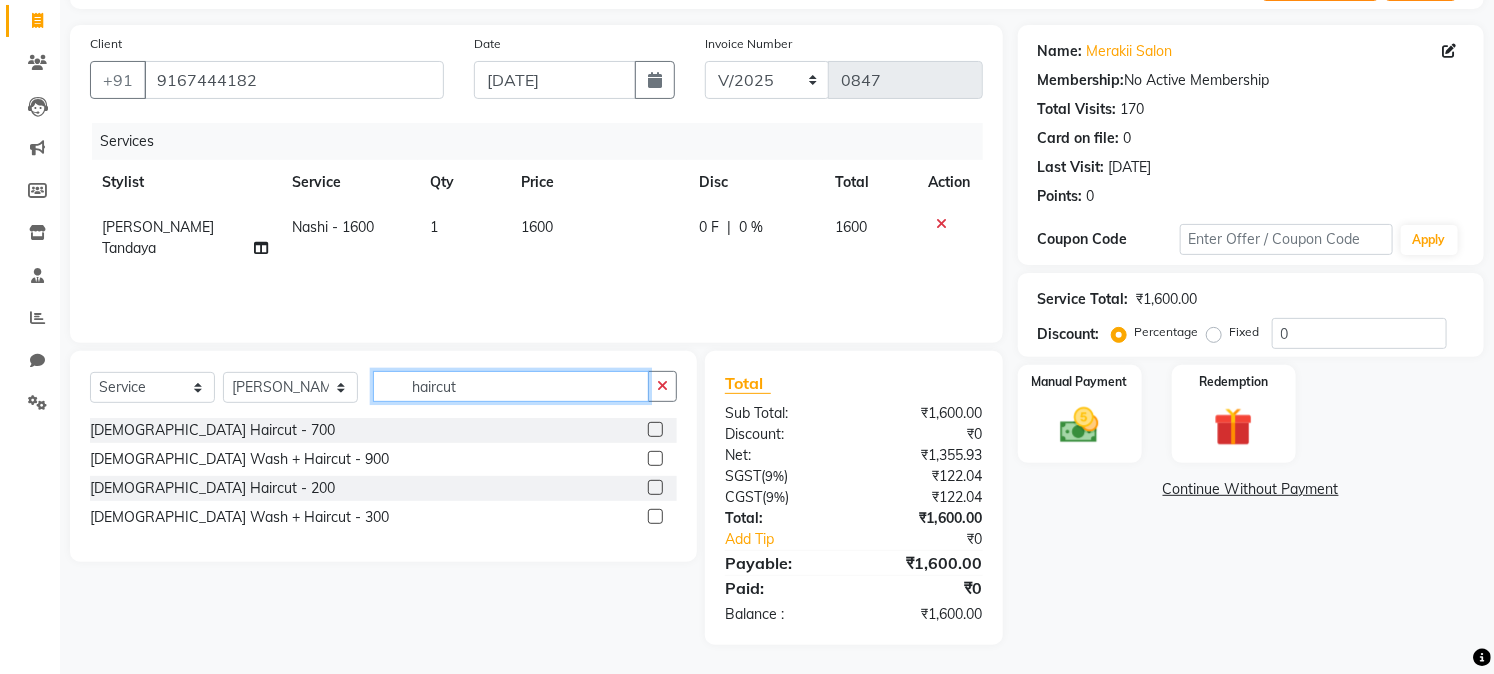 type on "haircut" 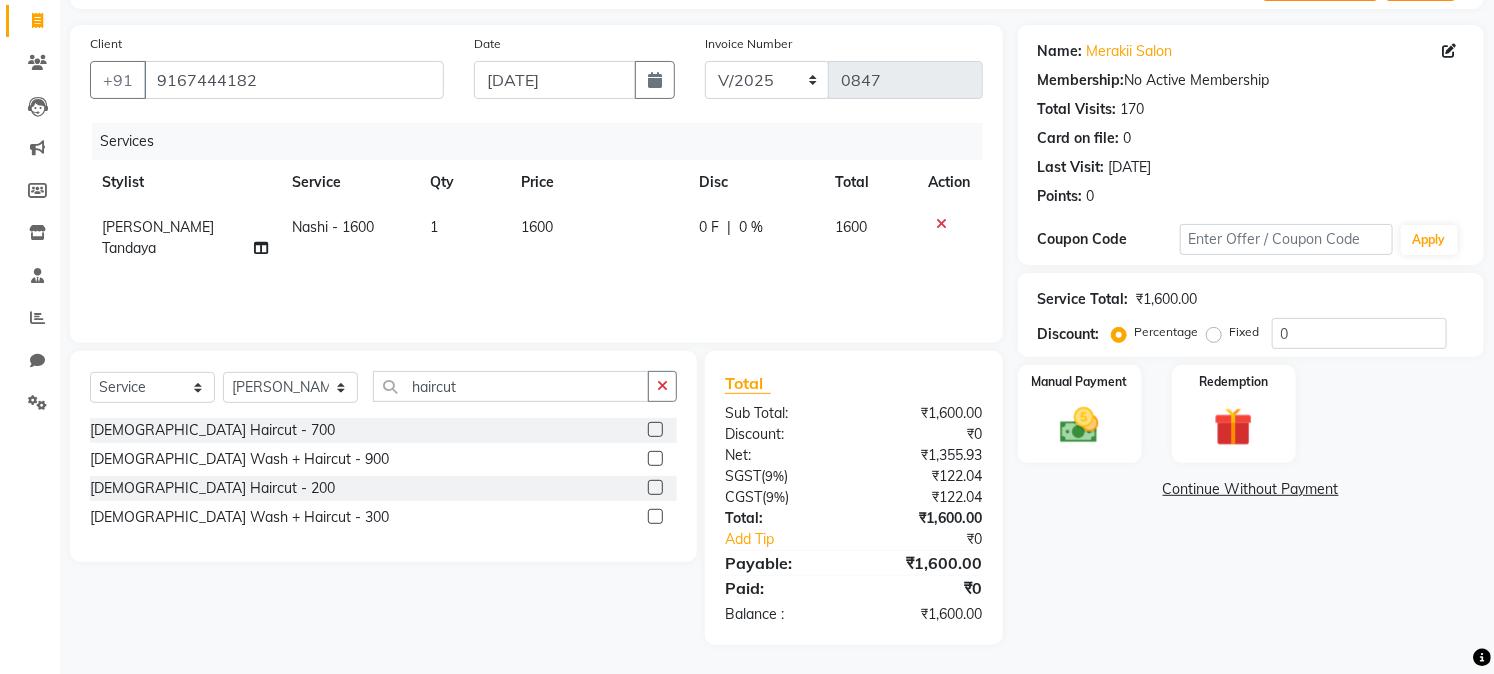 click 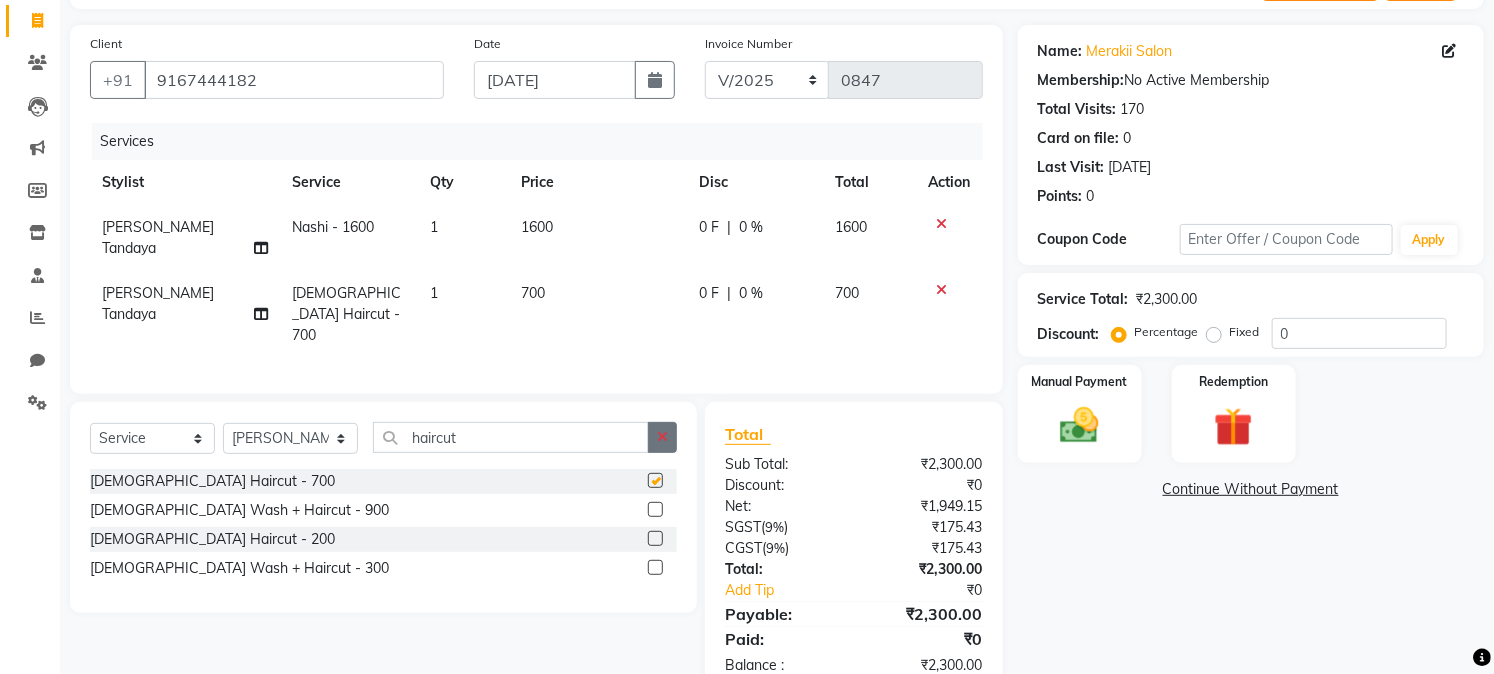 checkbox on "false" 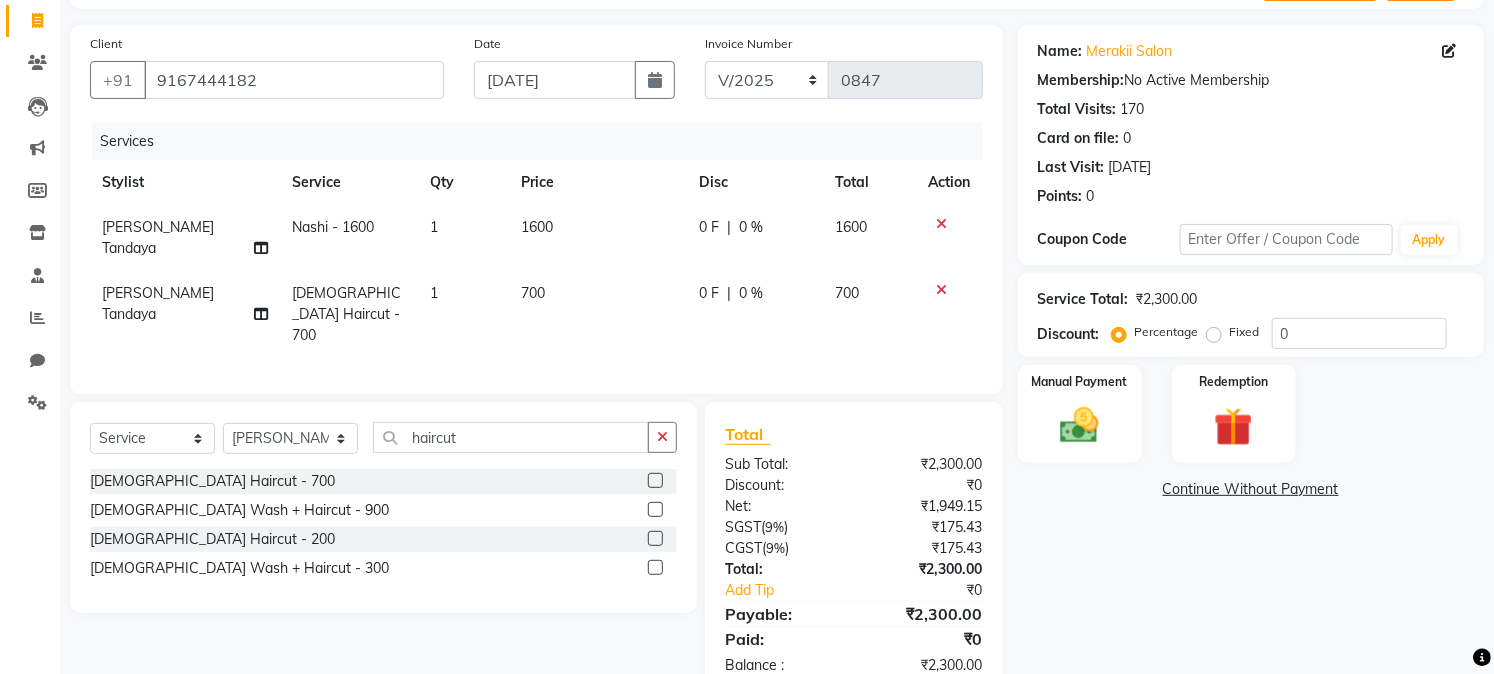 scroll, scrollTop: 0, scrollLeft: 0, axis: both 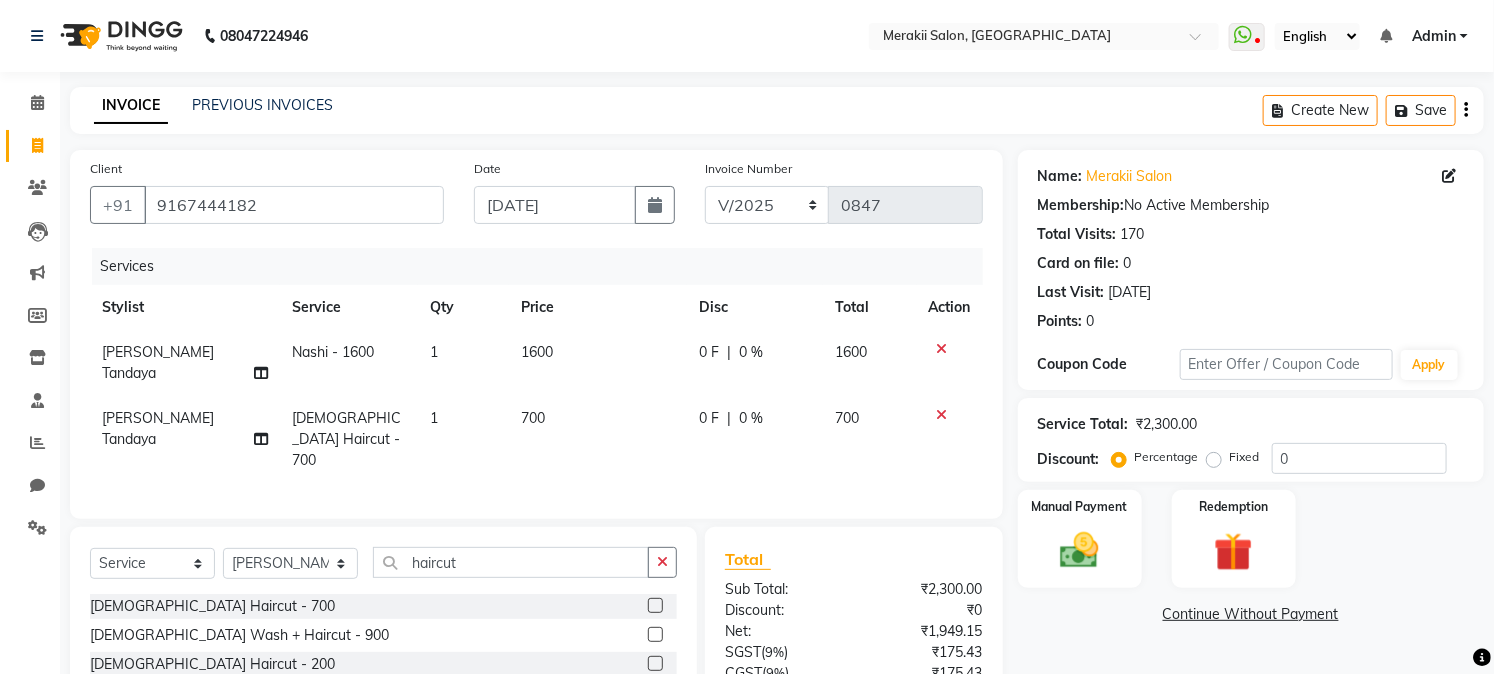 click 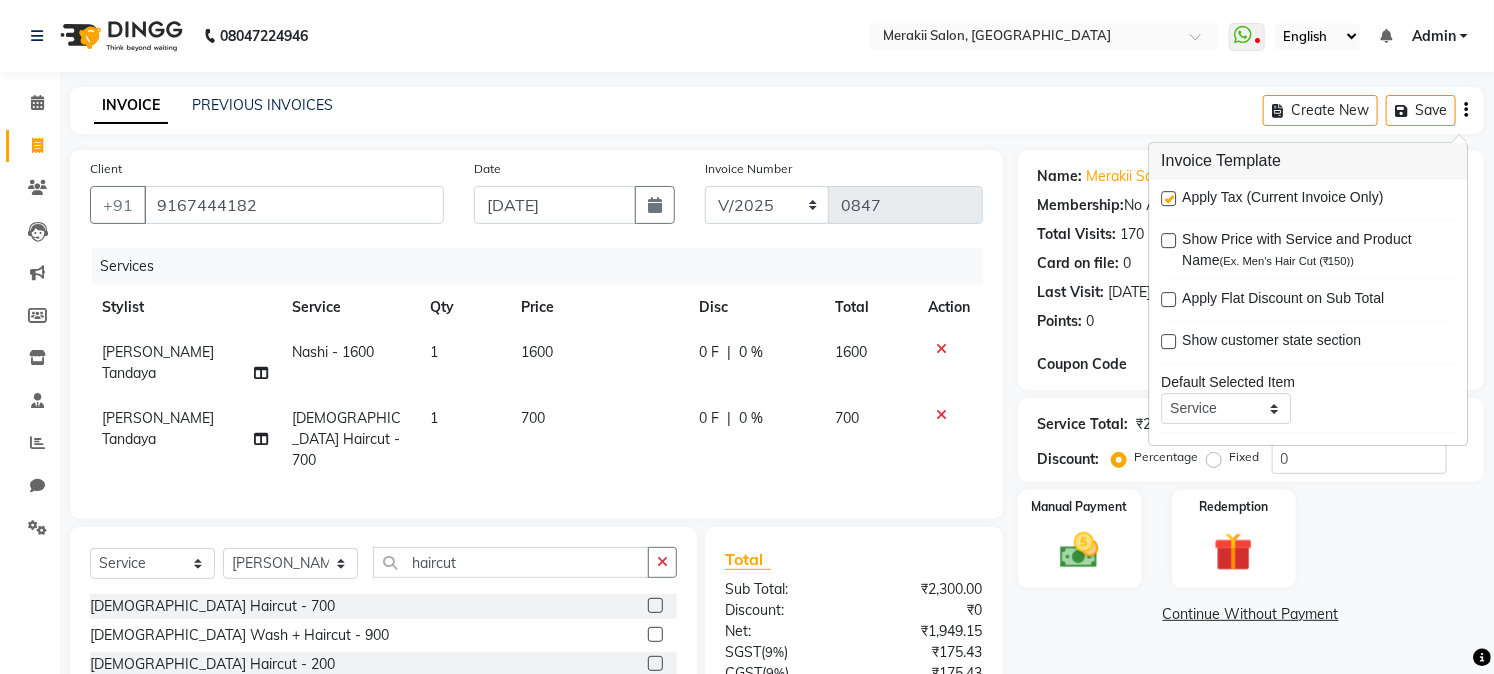 click at bounding box center [1168, 198] 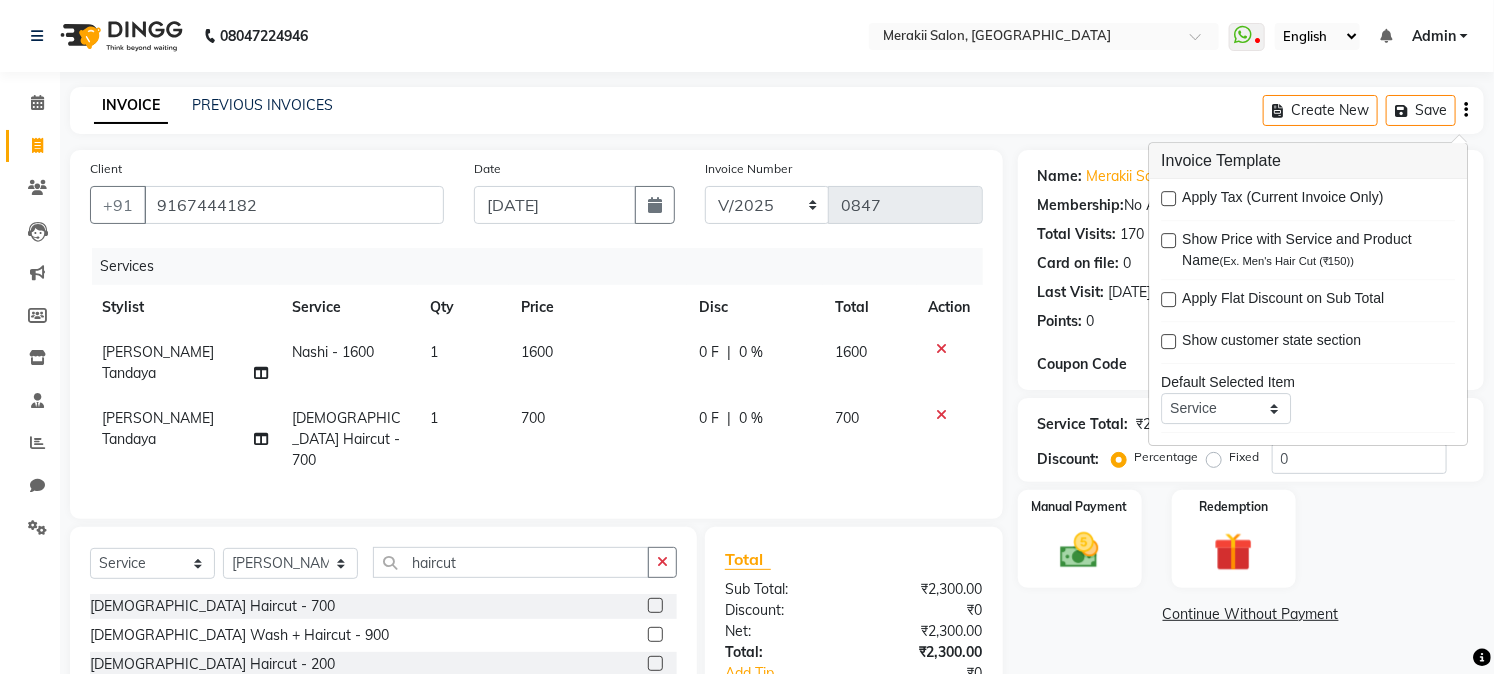 click on "700" 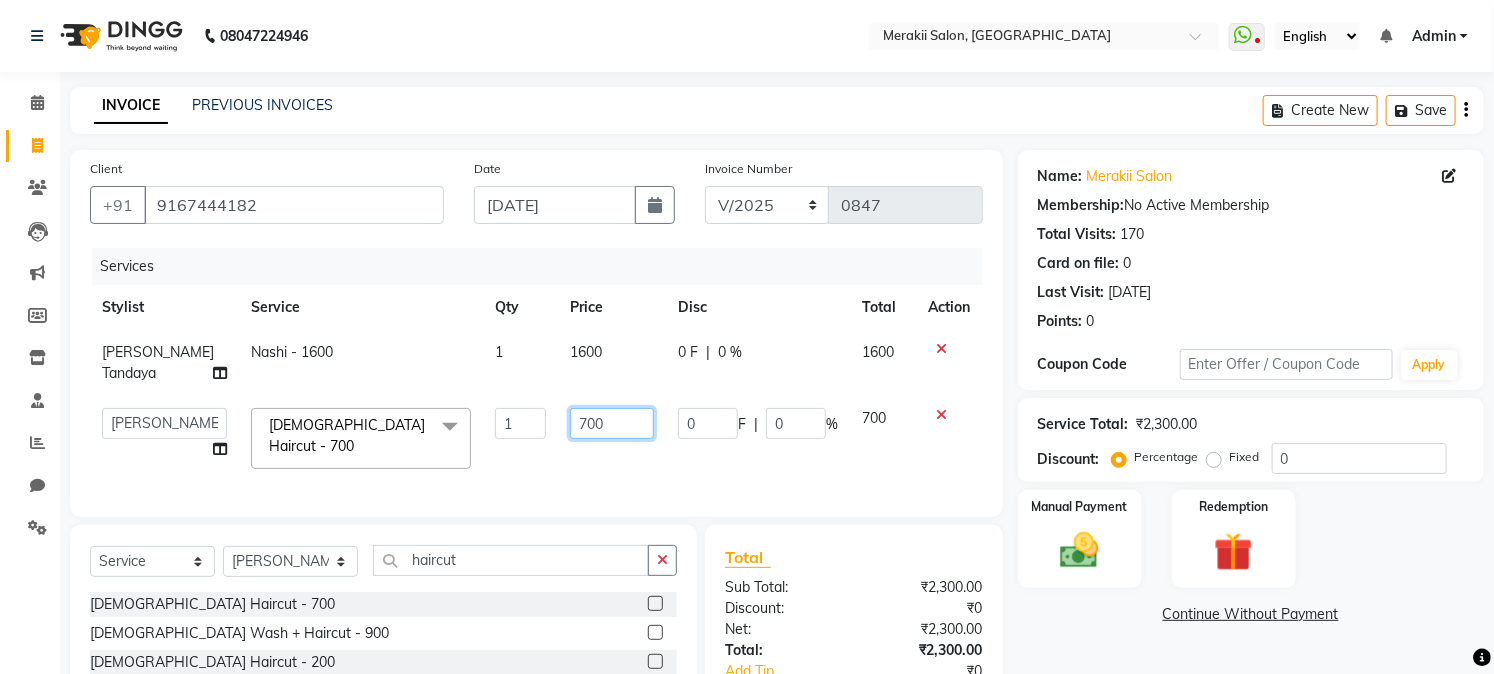 click on "700" 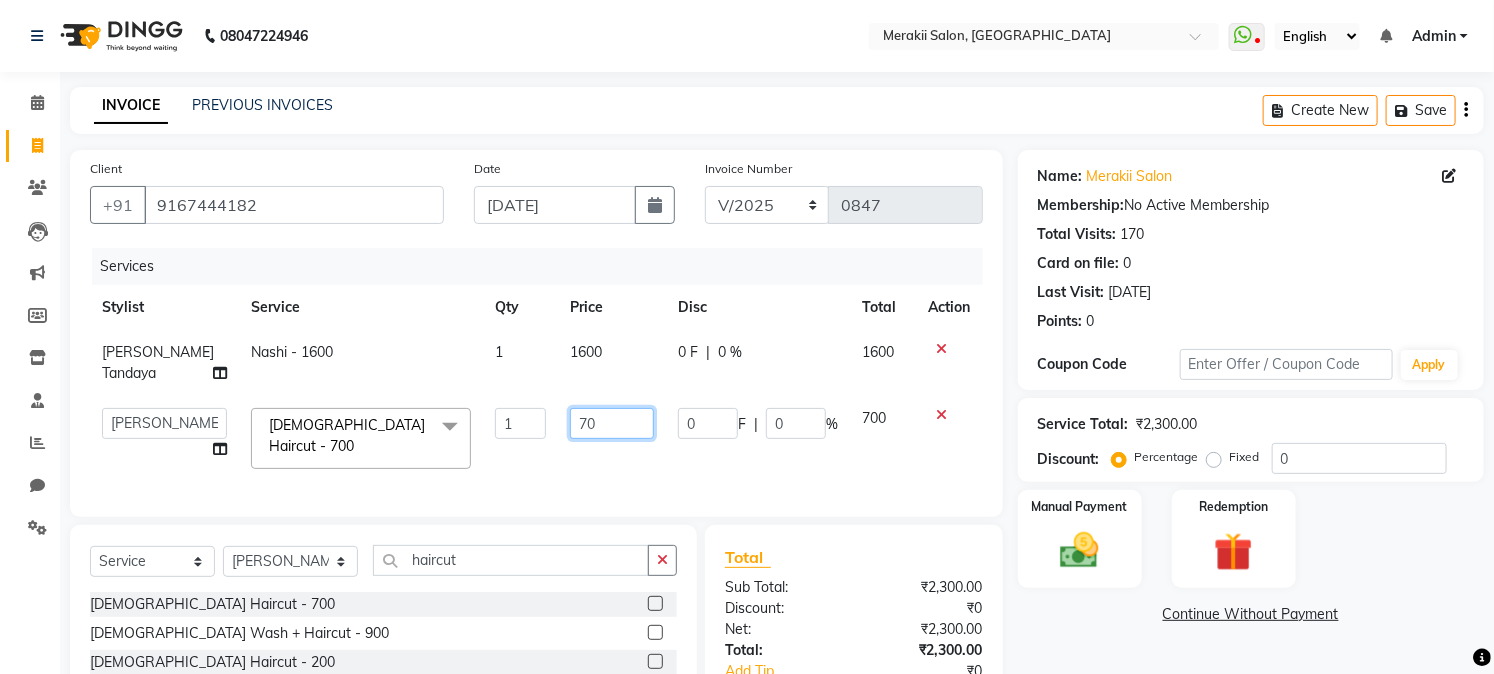 type on "7" 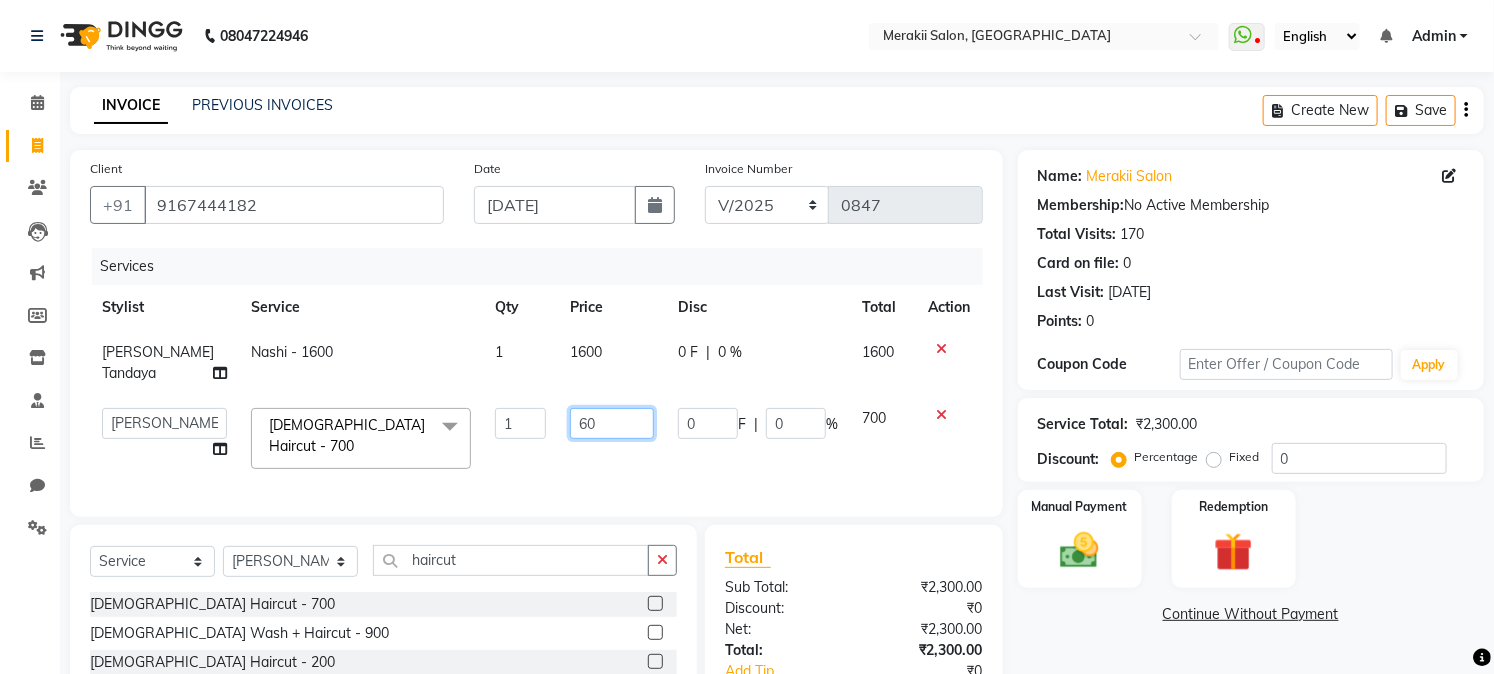 type on "600" 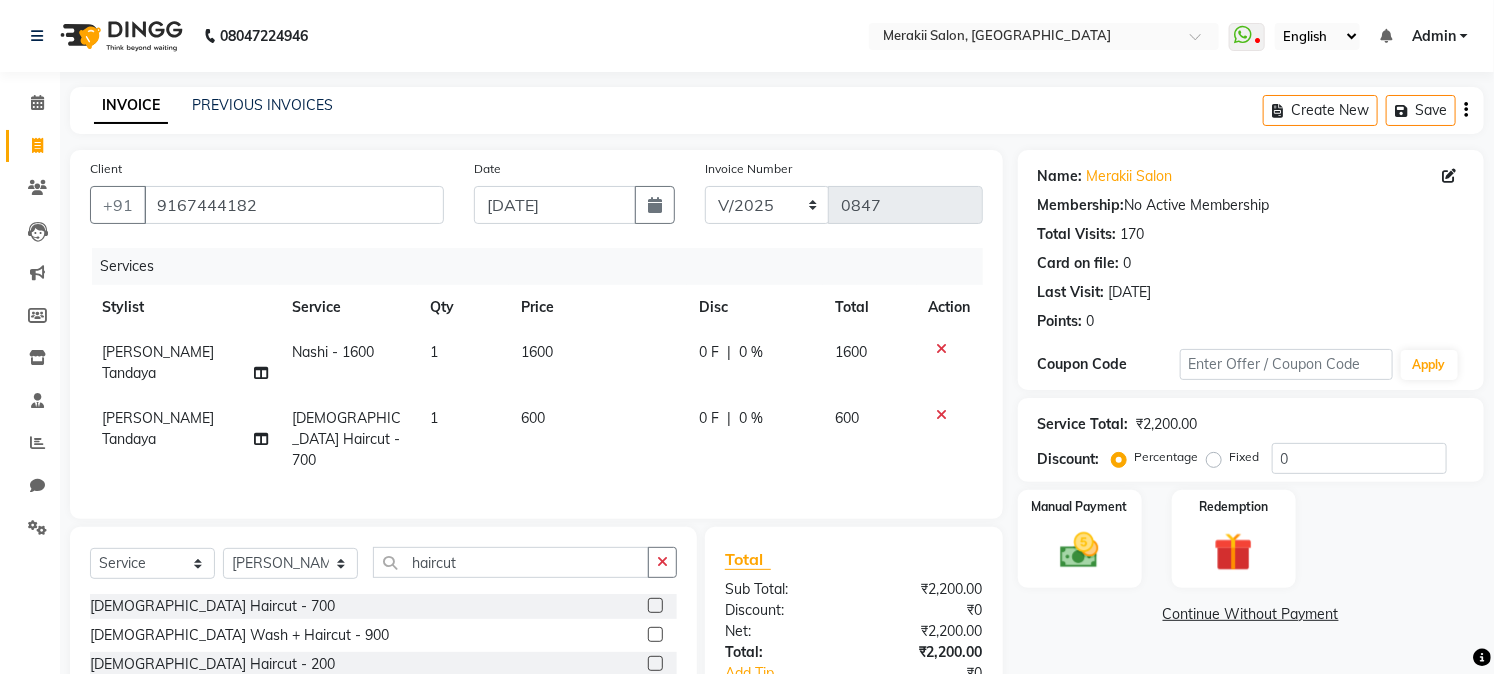 click on "Create New   Save" 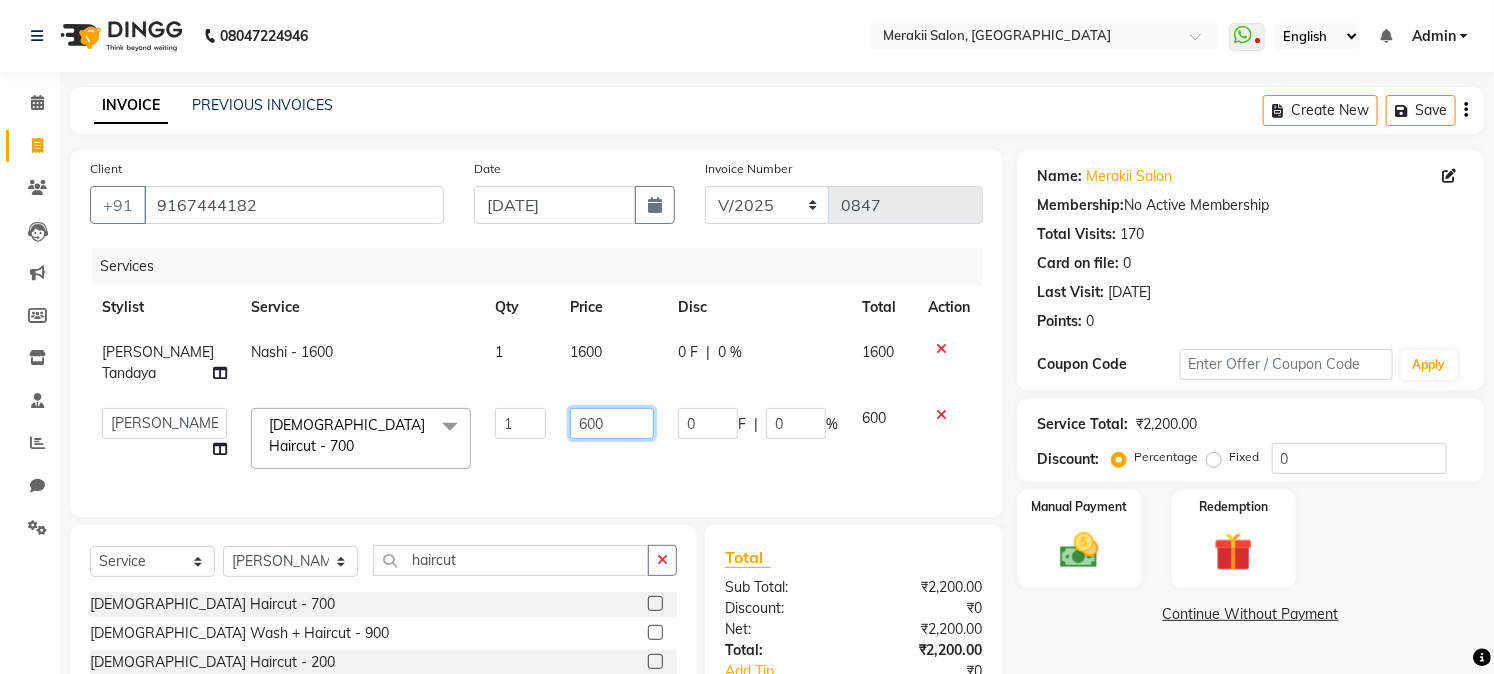 click on "600" 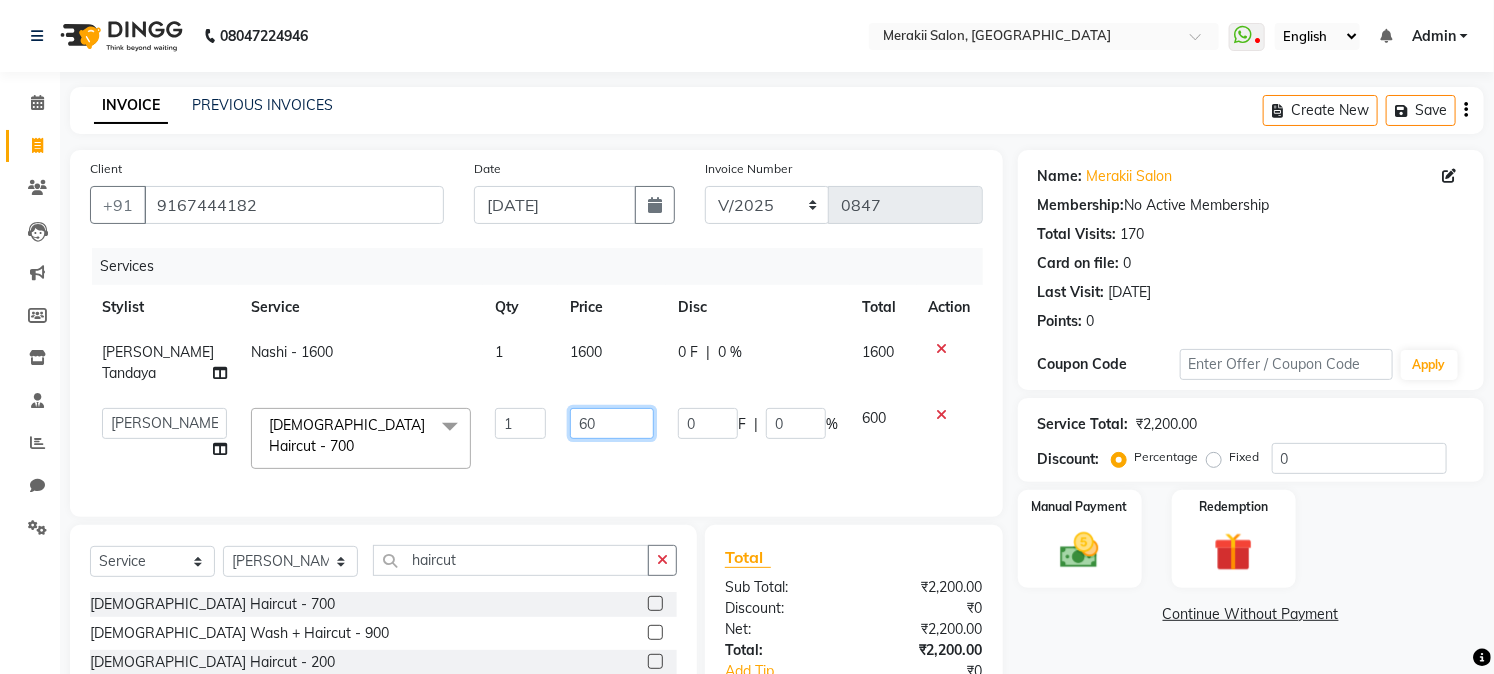 type on "6" 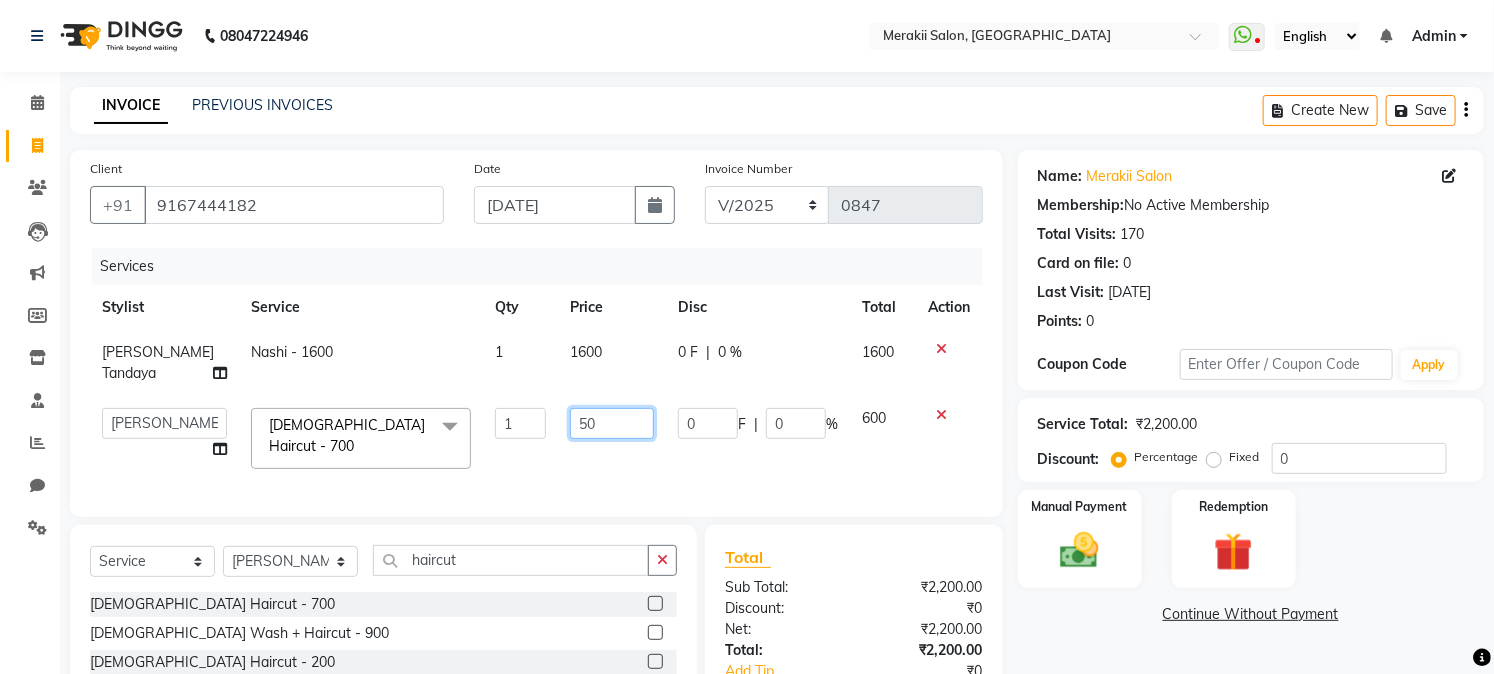 type on "500" 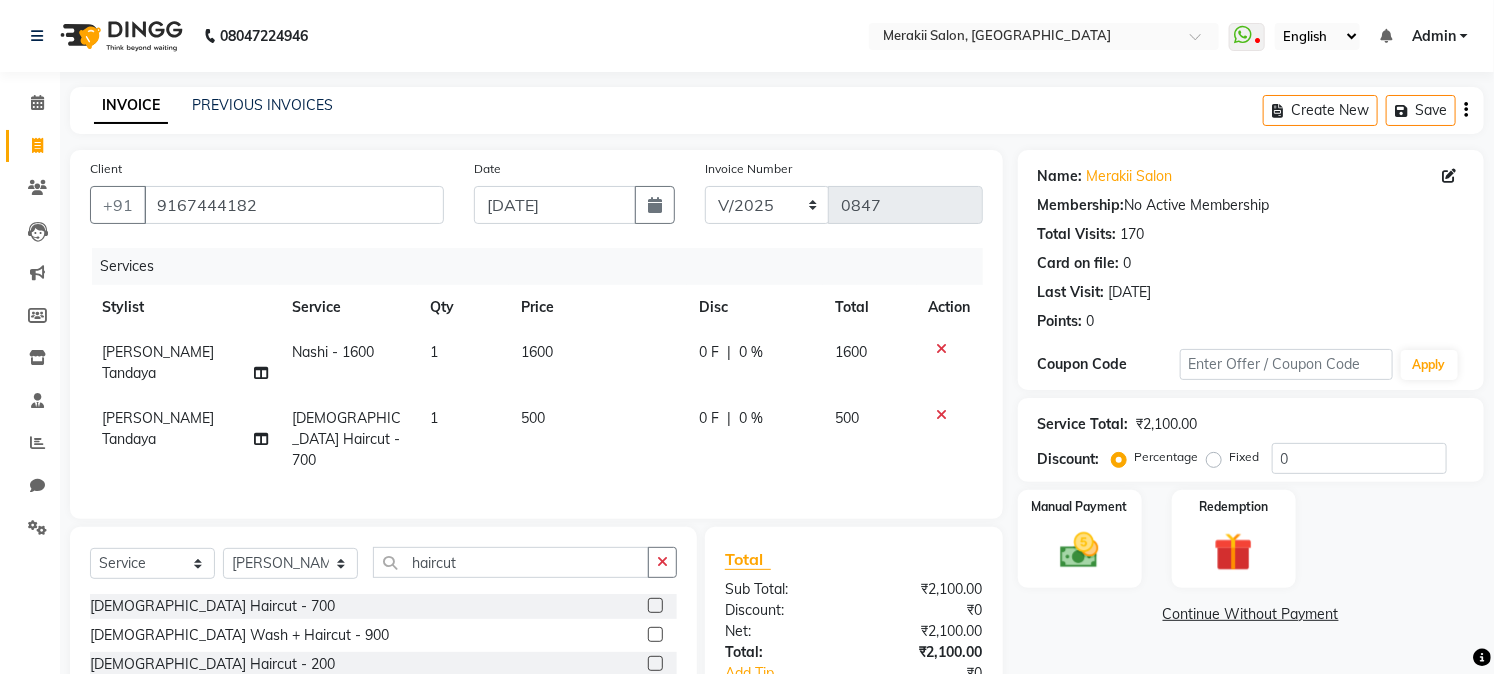 click 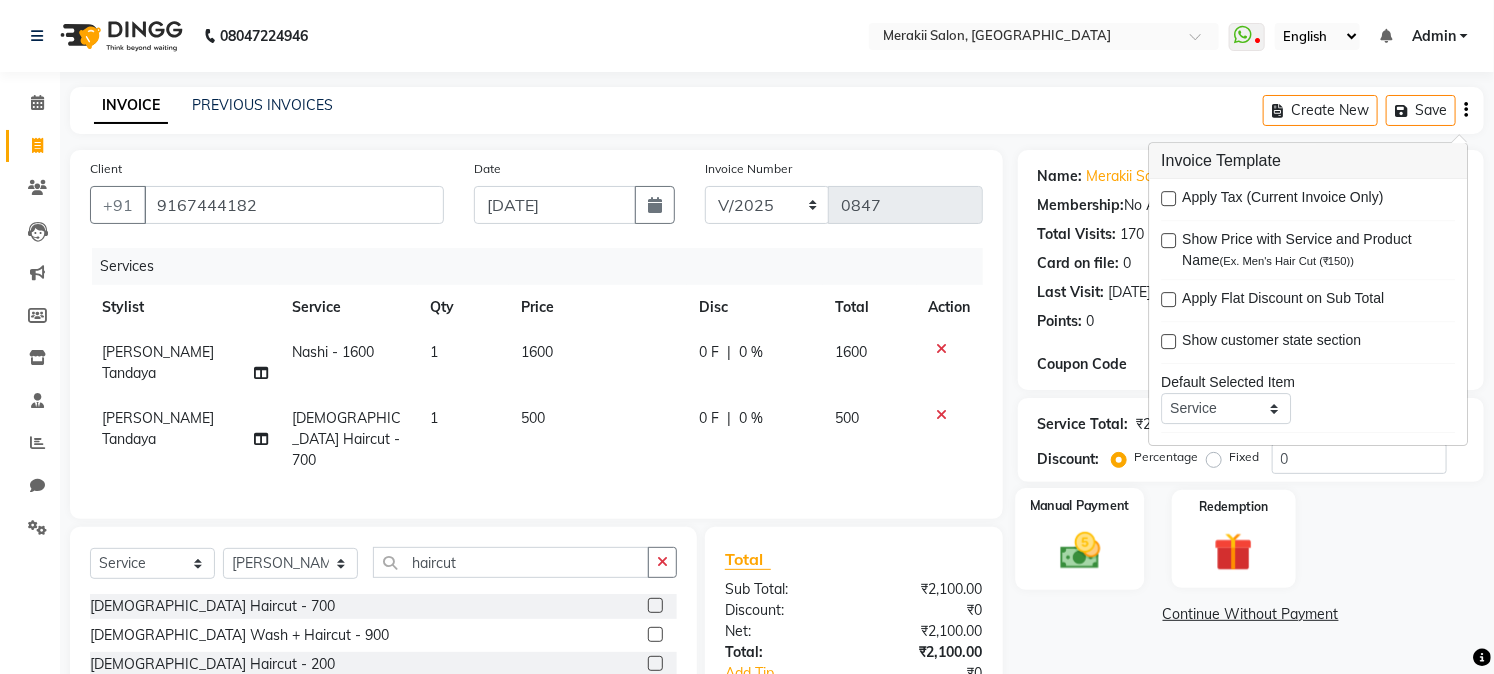click on "Manual Payment" 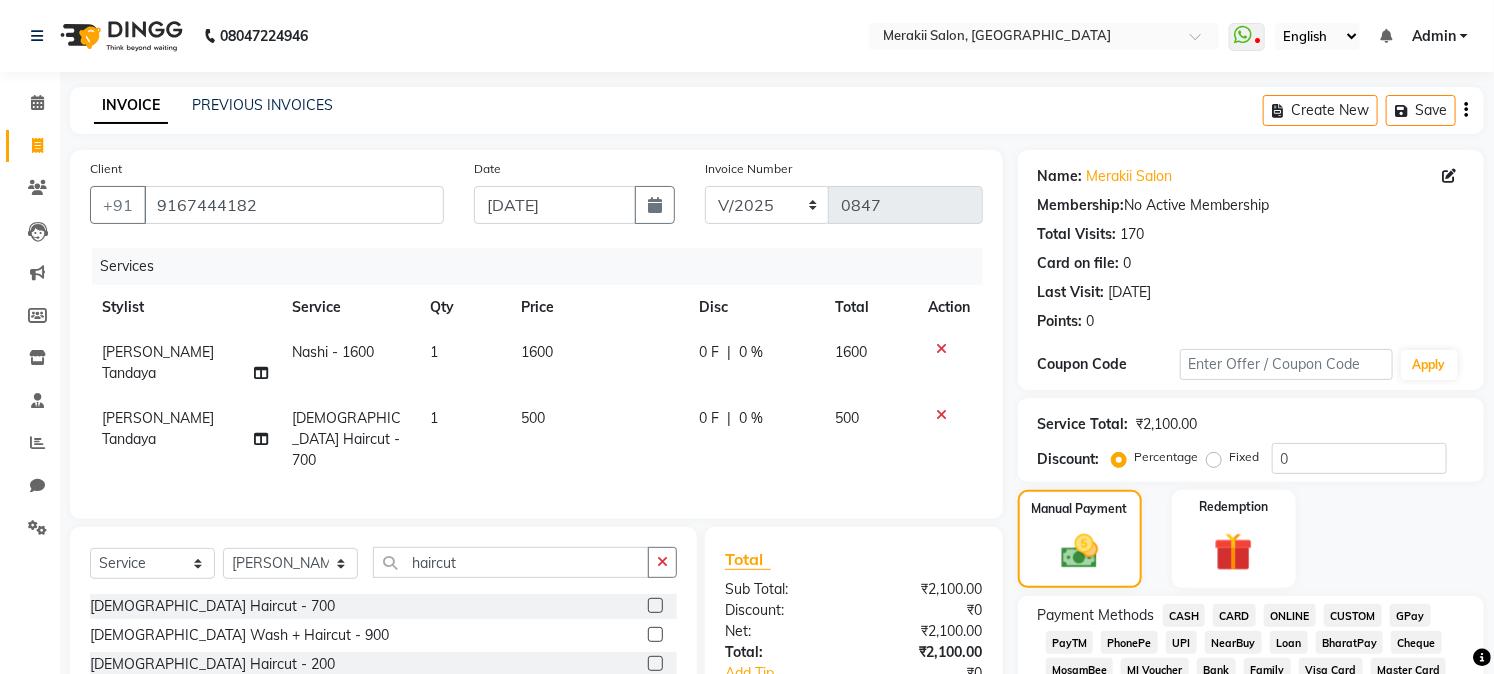 click on "GPay" 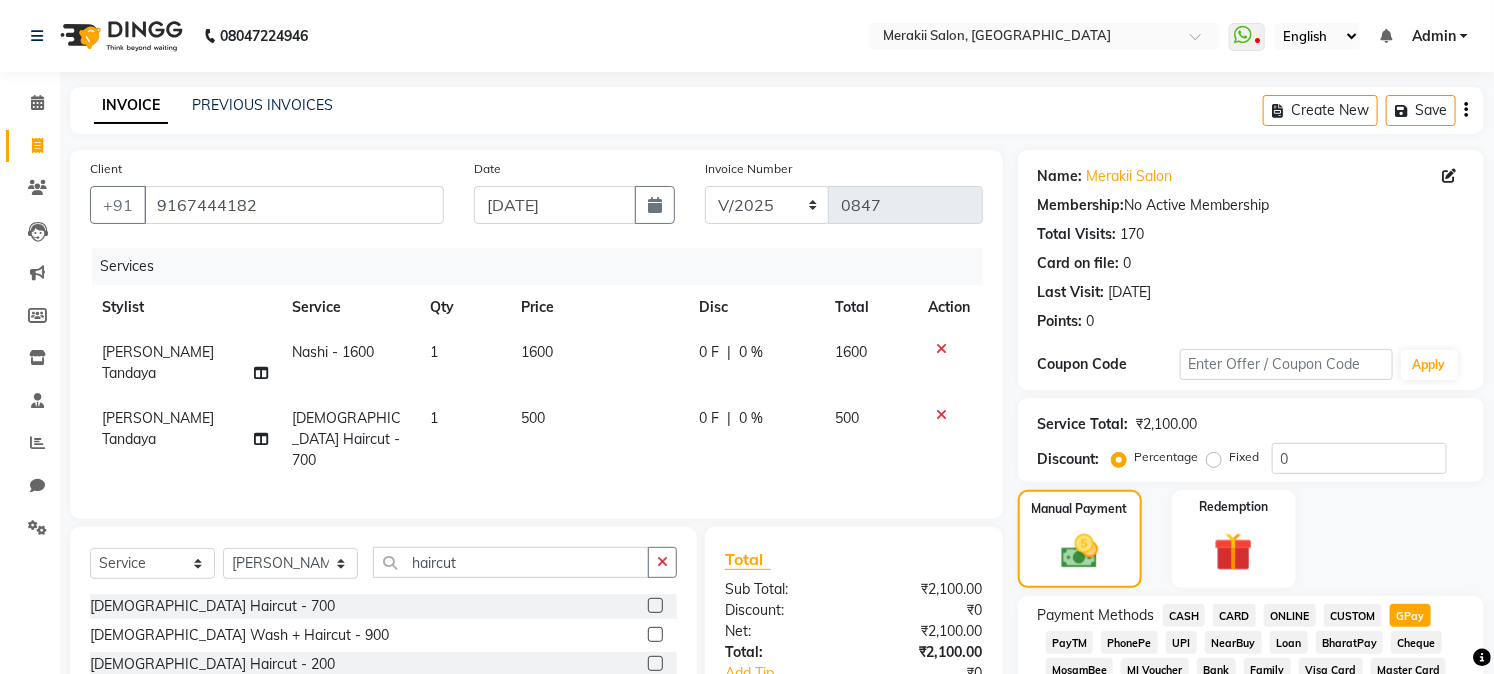 scroll, scrollTop: 590, scrollLeft: 0, axis: vertical 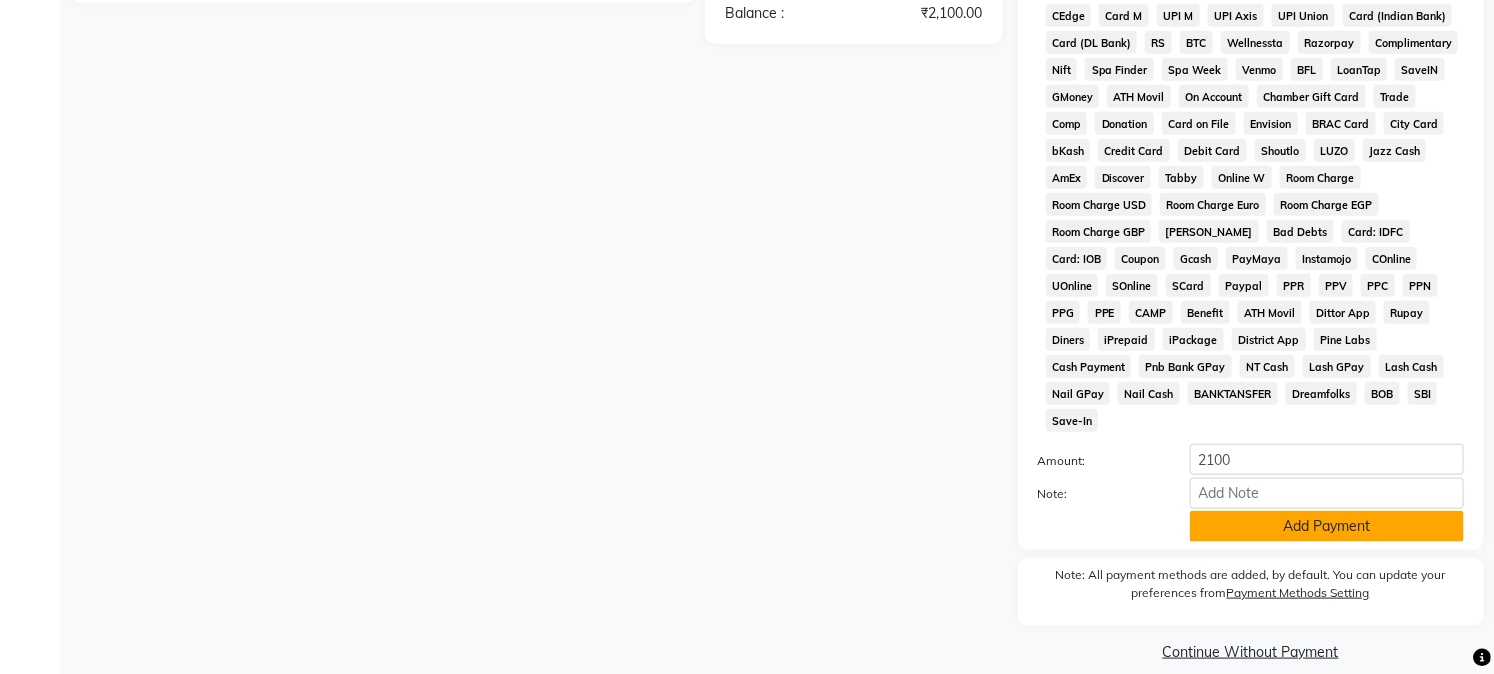 click on "Add Payment" 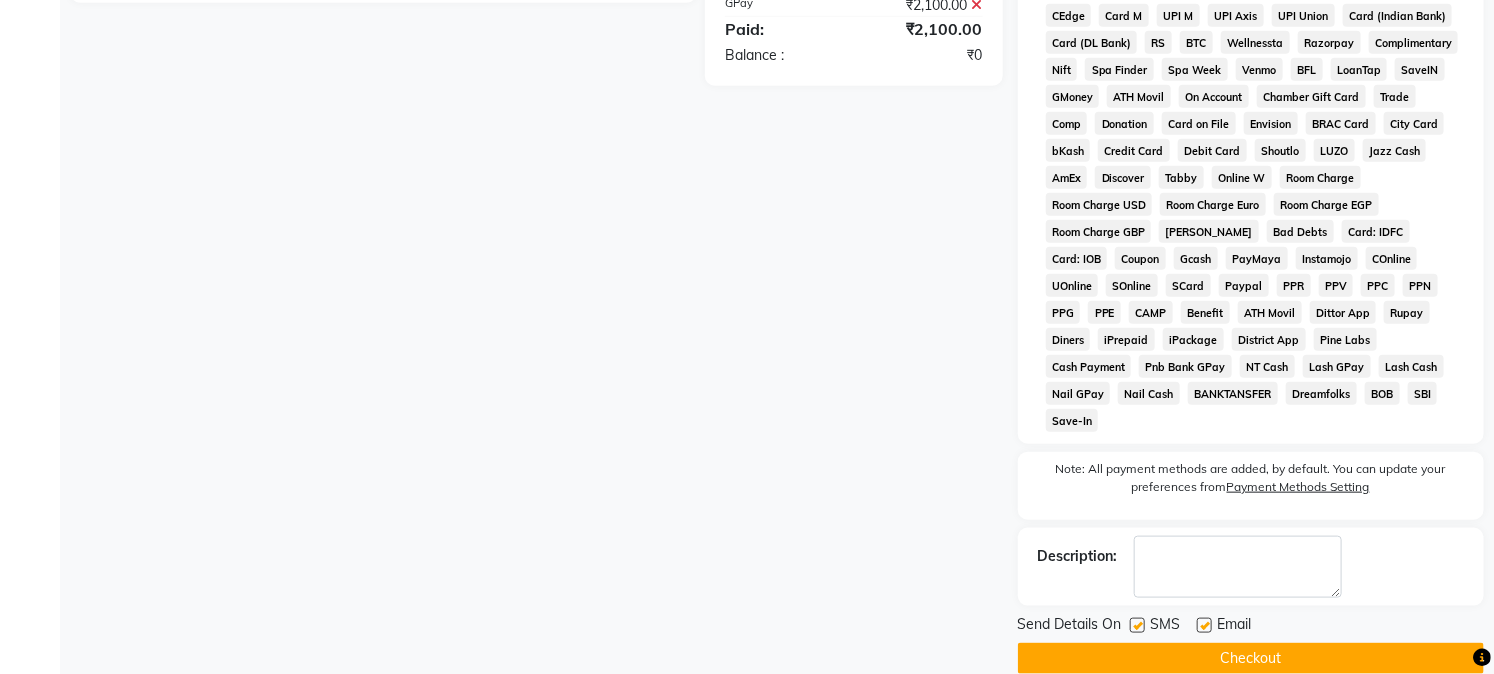 click on "Checkout" 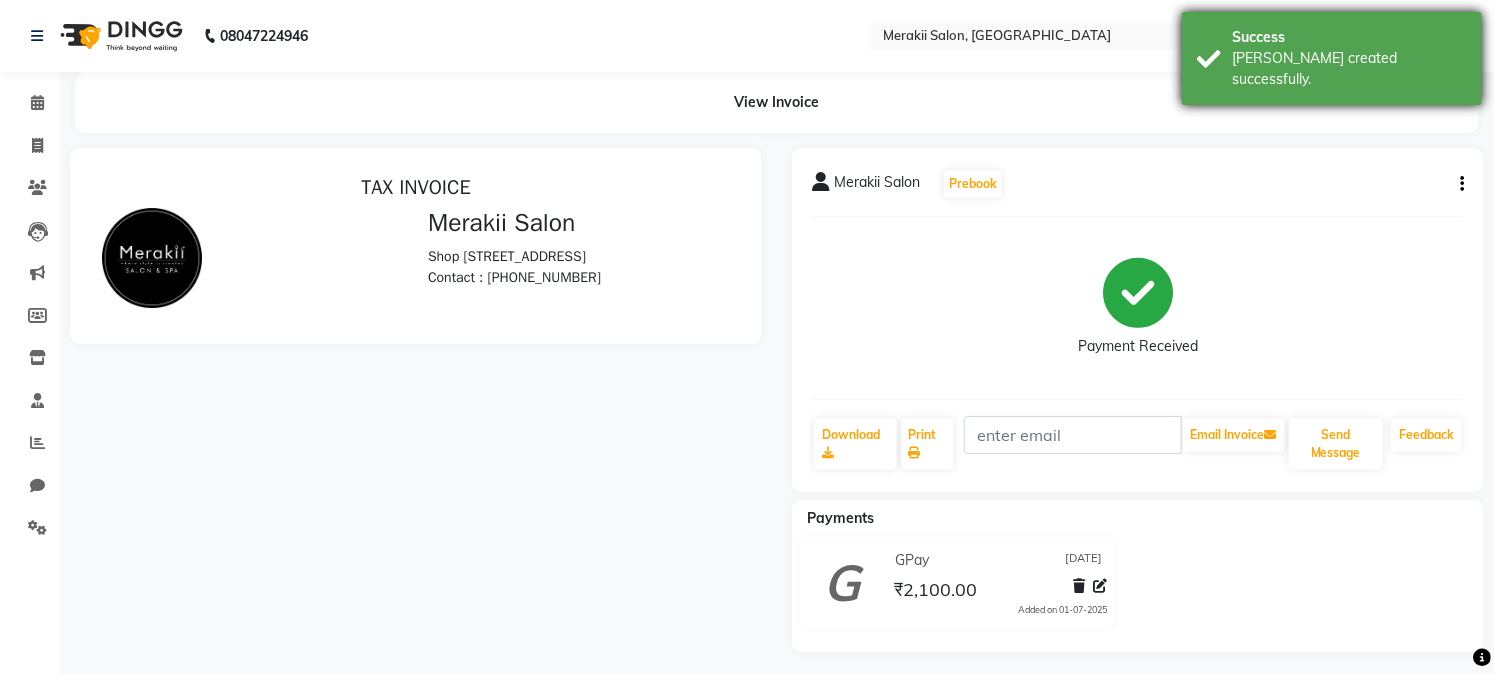 scroll, scrollTop: 0, scrollLeft: 0, axis: both 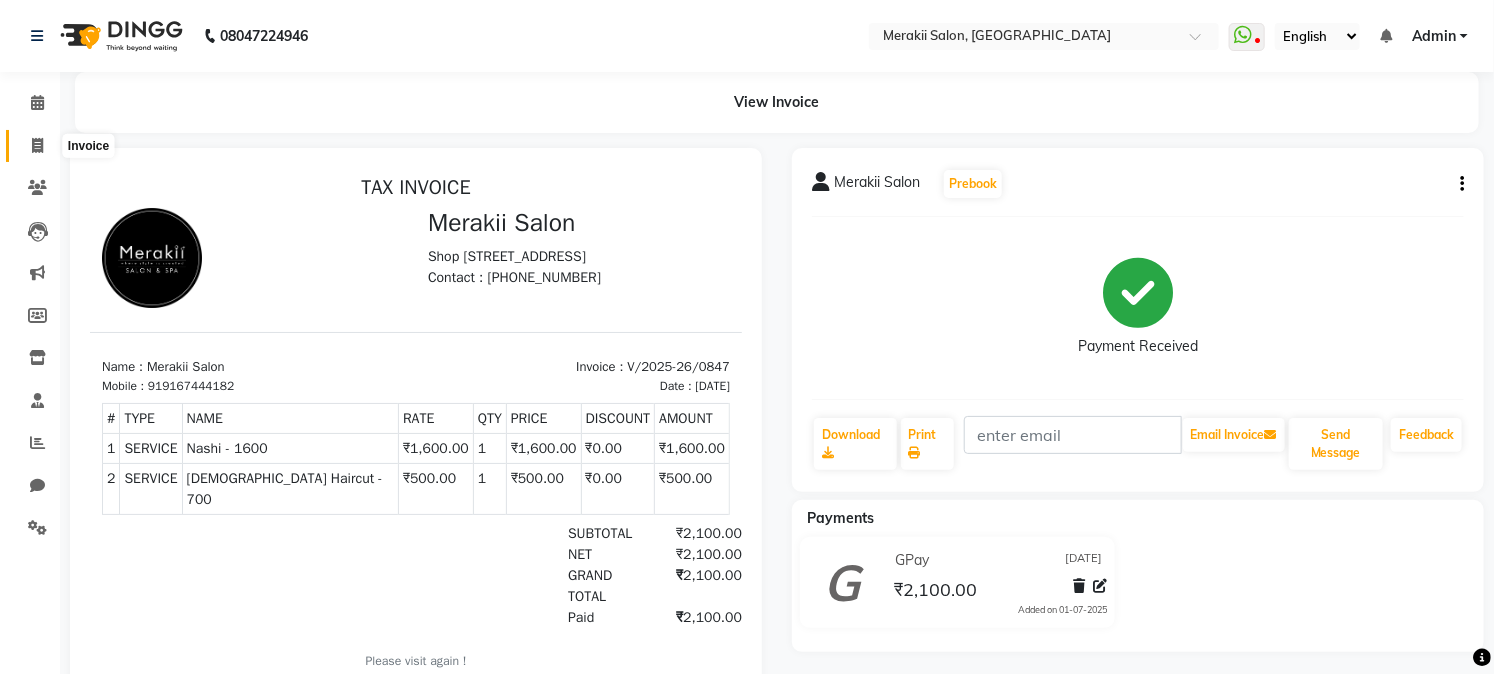 click 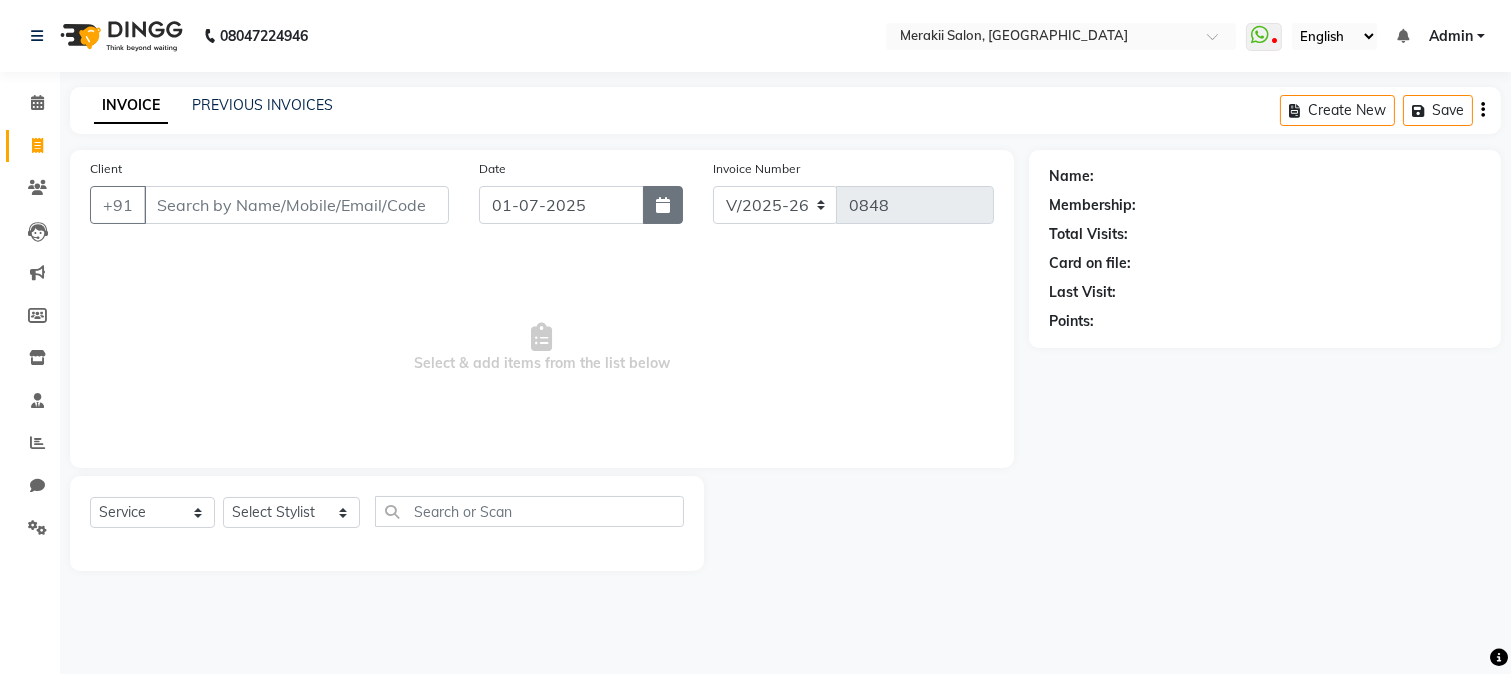 click 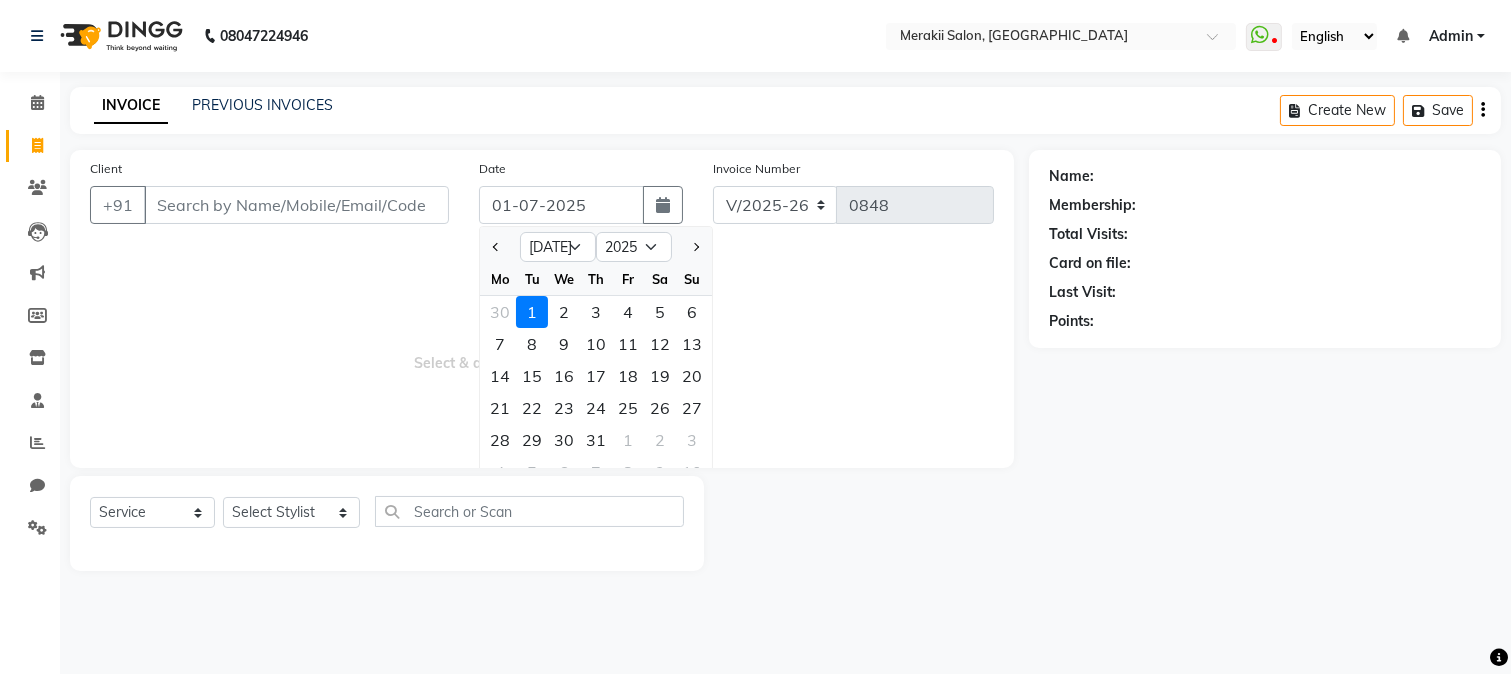 drag, startPoint x: 501, startPoint y: 243, endPoint x: 384, endPoint y: 316, distance: 137.90576 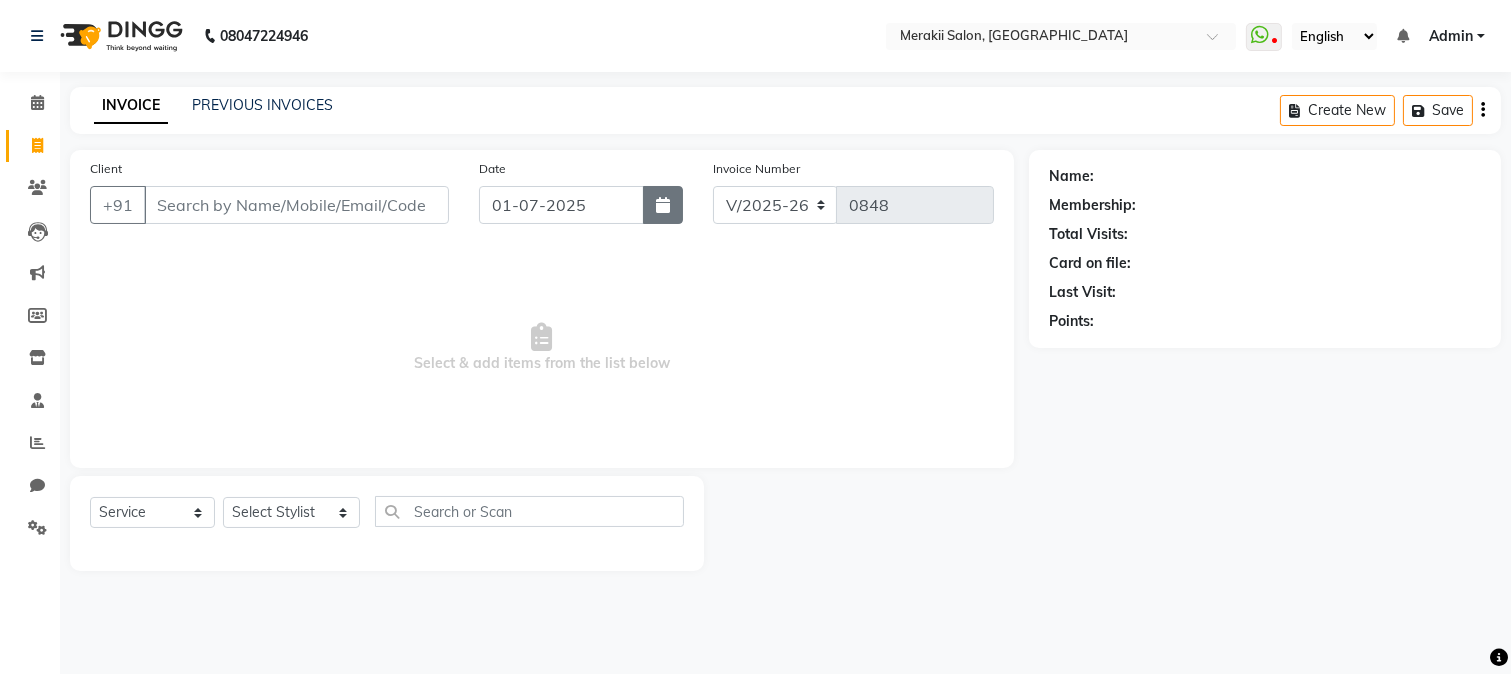 click 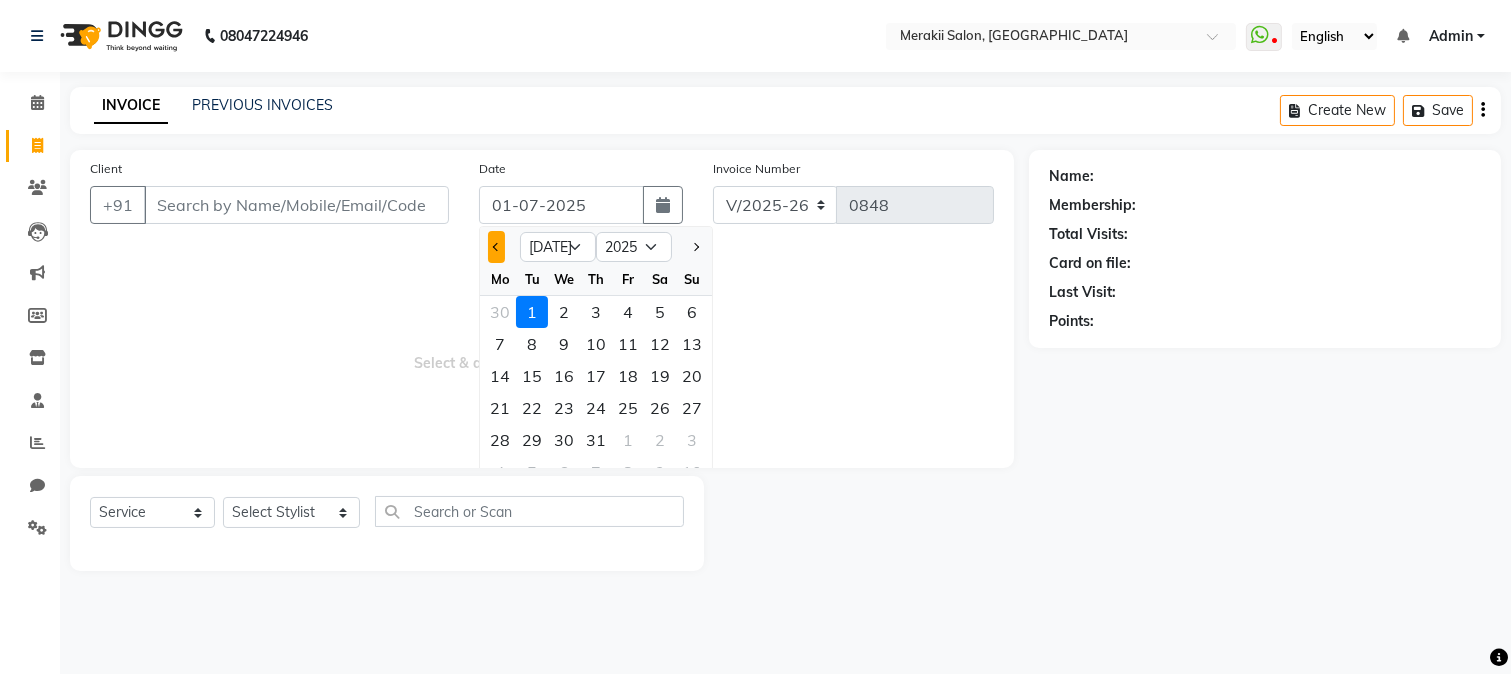 click 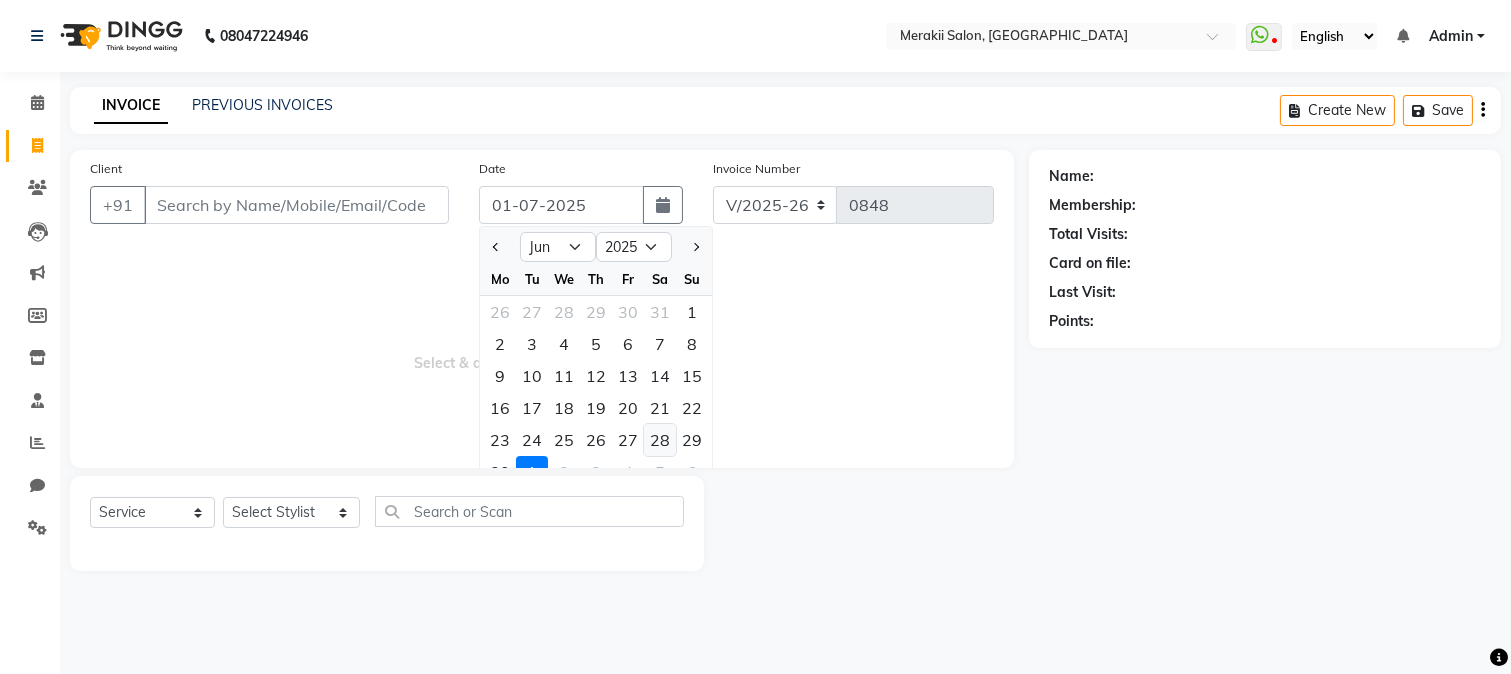 click on "28" 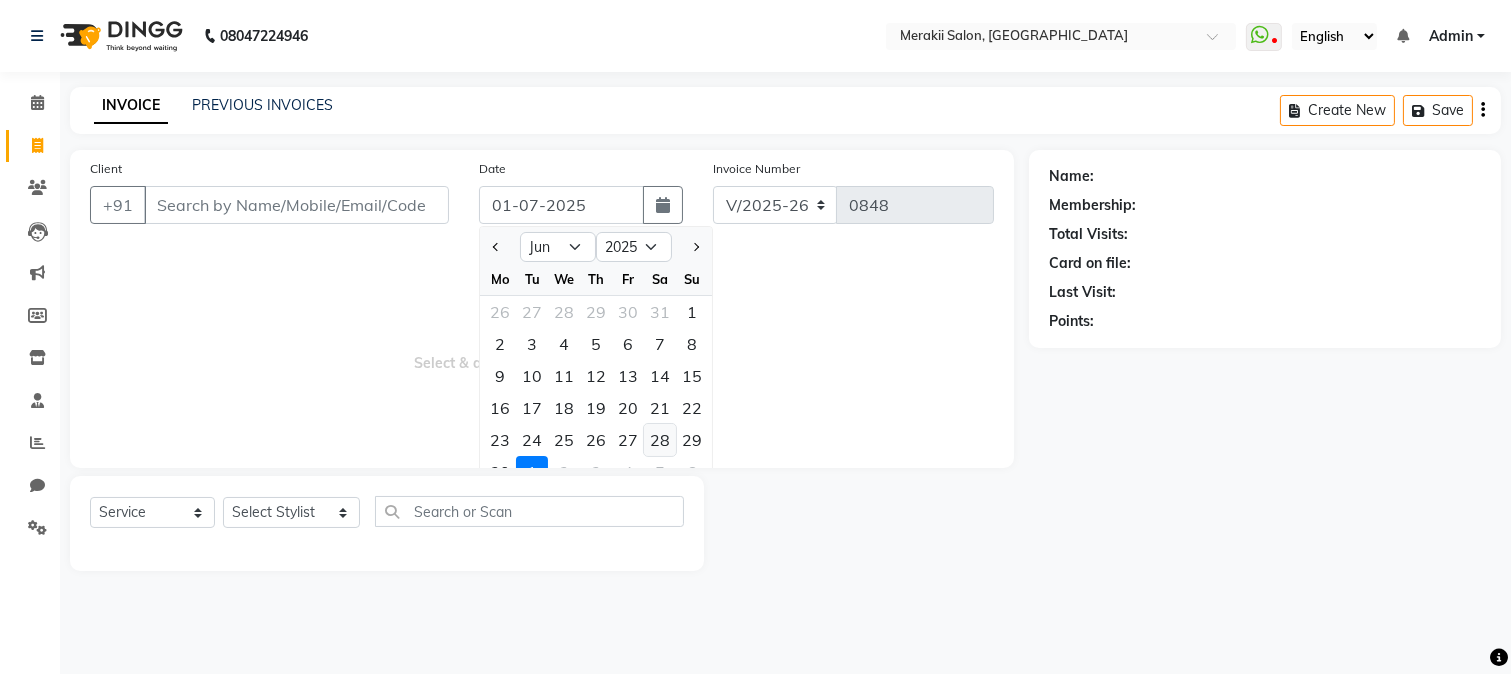 type on "[DATE]" 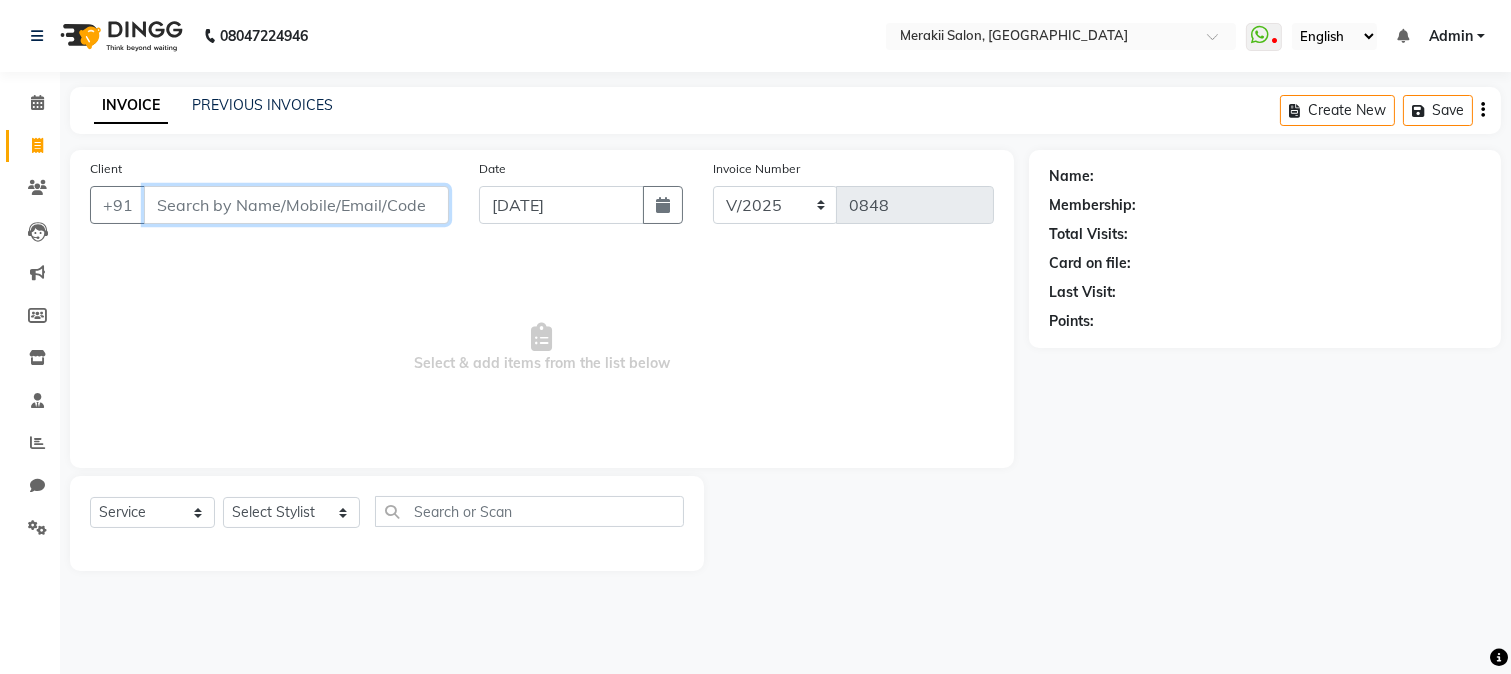 click on "Client" at bounding box center [296, 205] 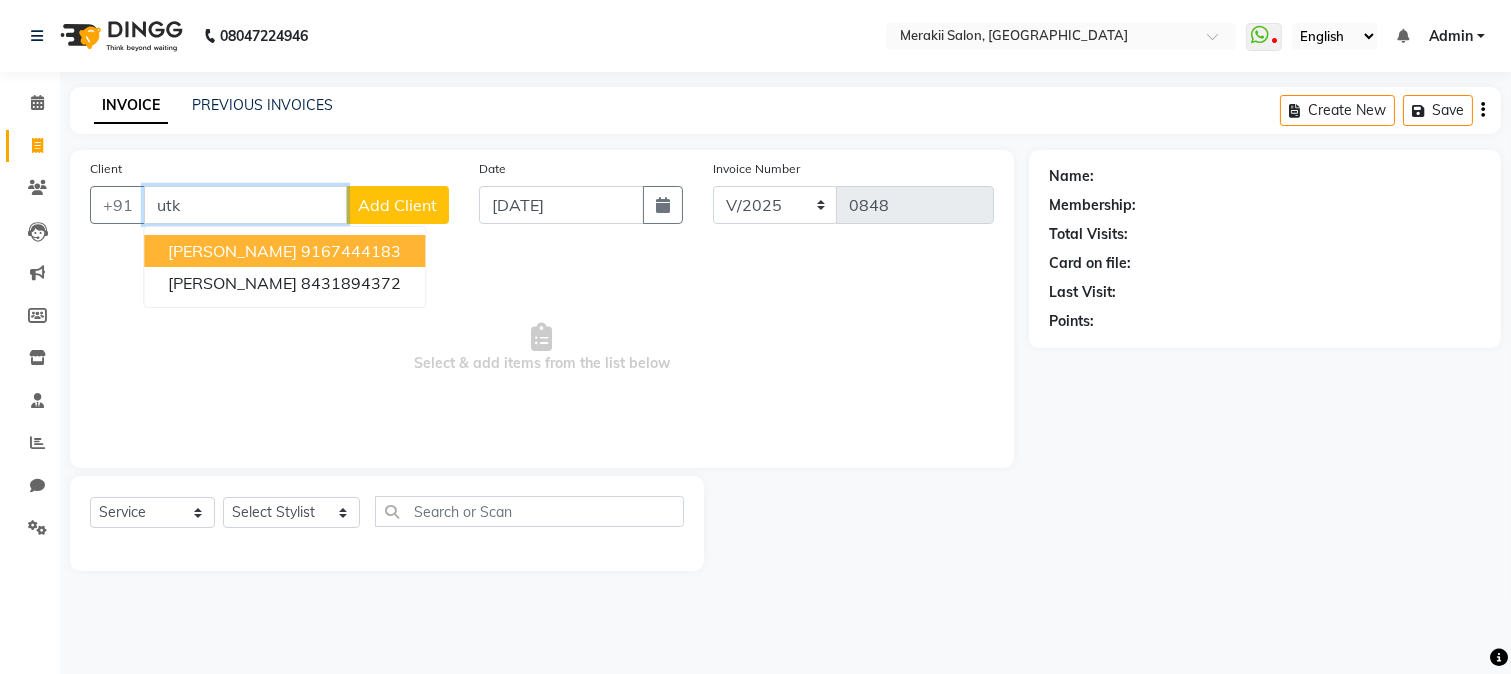 click on "[PERSON_NAME]  9167444183 [PERSON_NAME]  8431894372" at bounding box center (284, 267) 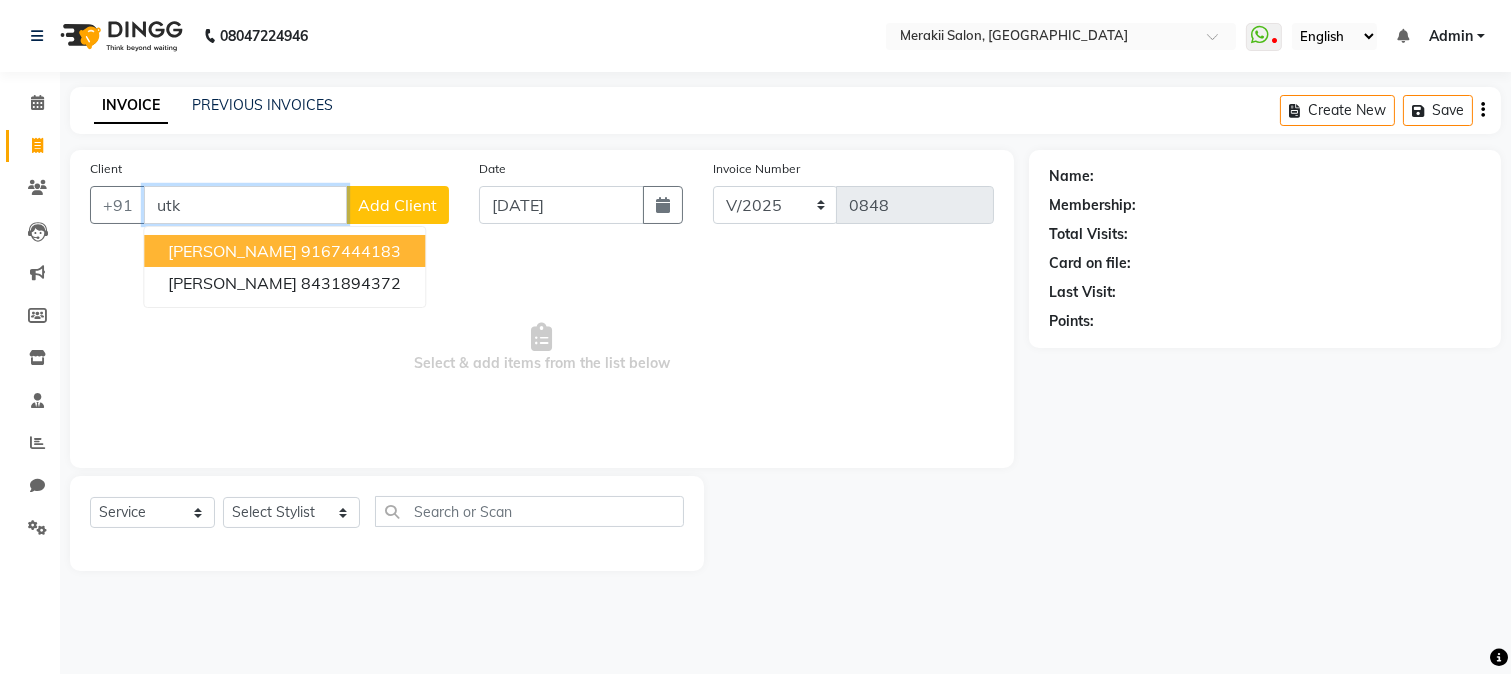 click on "[PERSON_NAME]  9167444183" at bounding box center (284, 251) 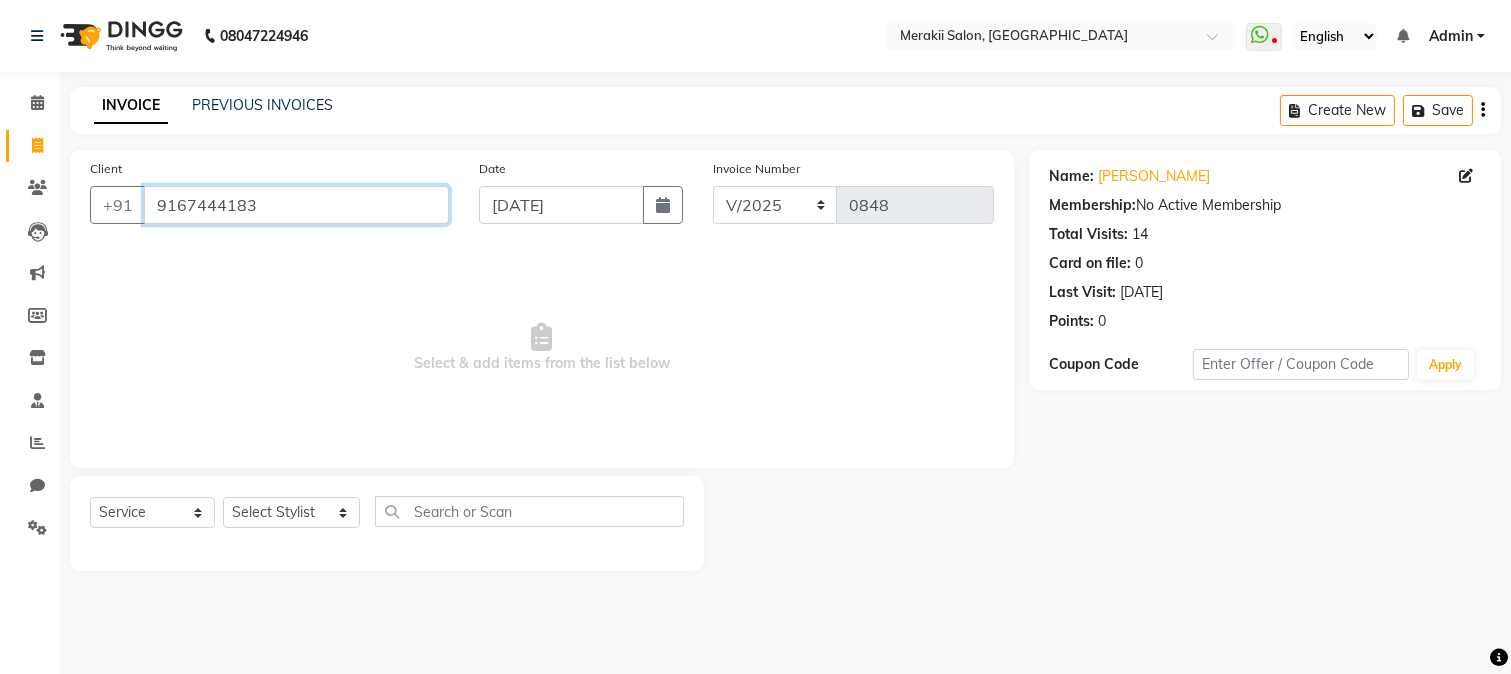 click on "9167444183" at bounding box center (296, 205) 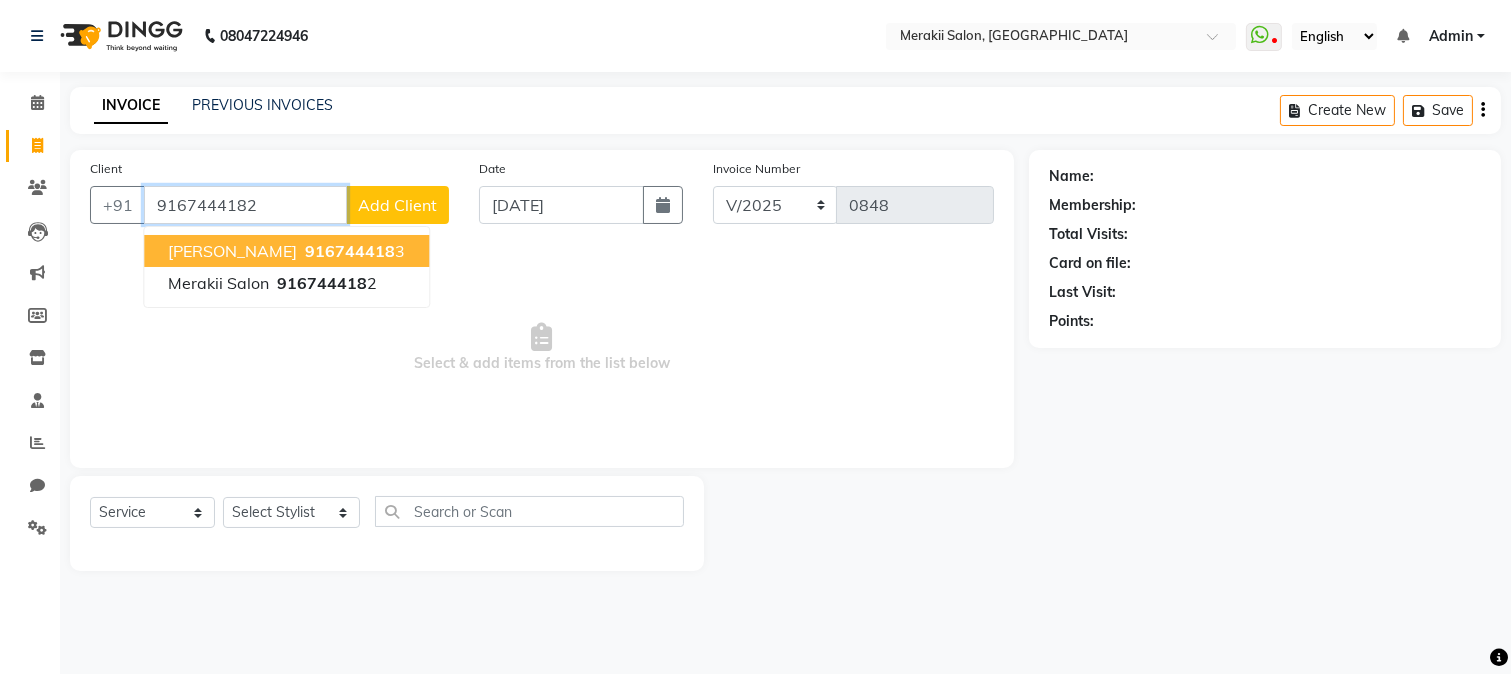 type on "9167444182" 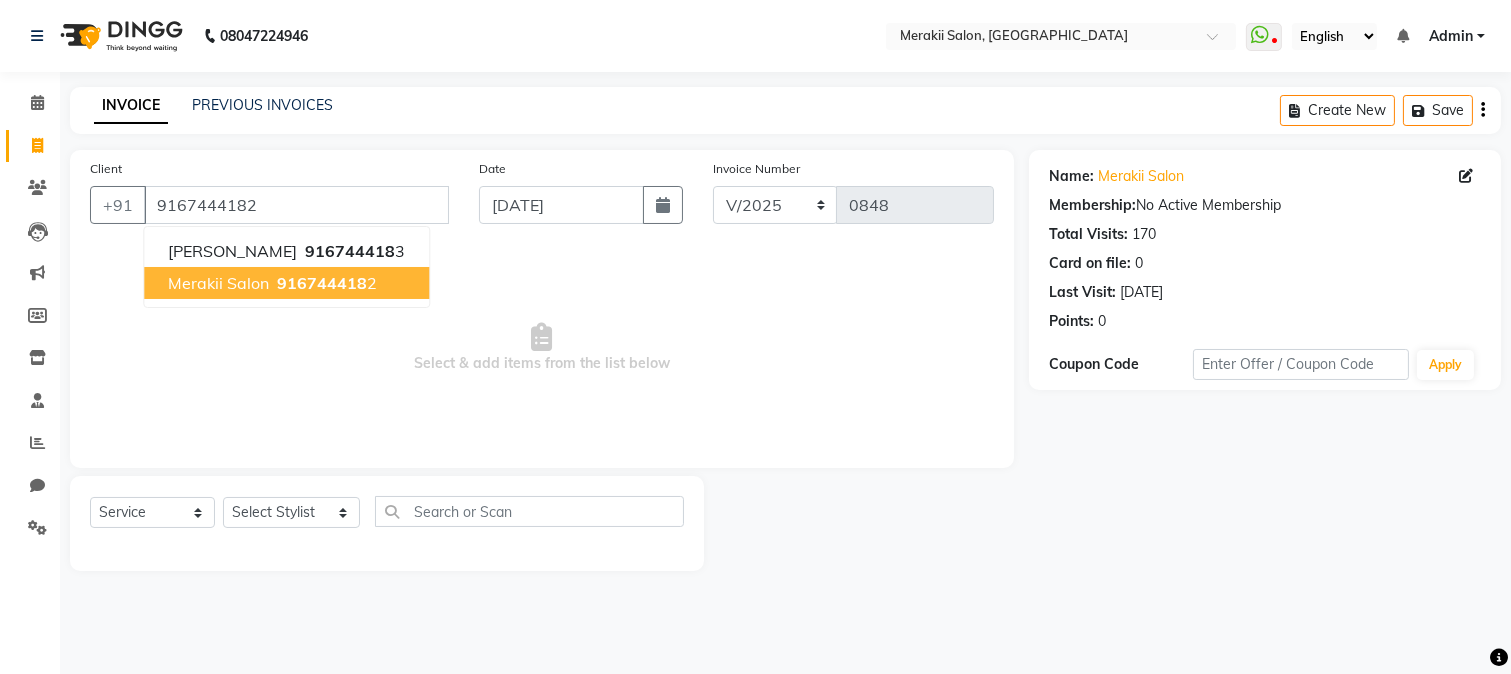click on "916744418" at bounding box center (322, 283) 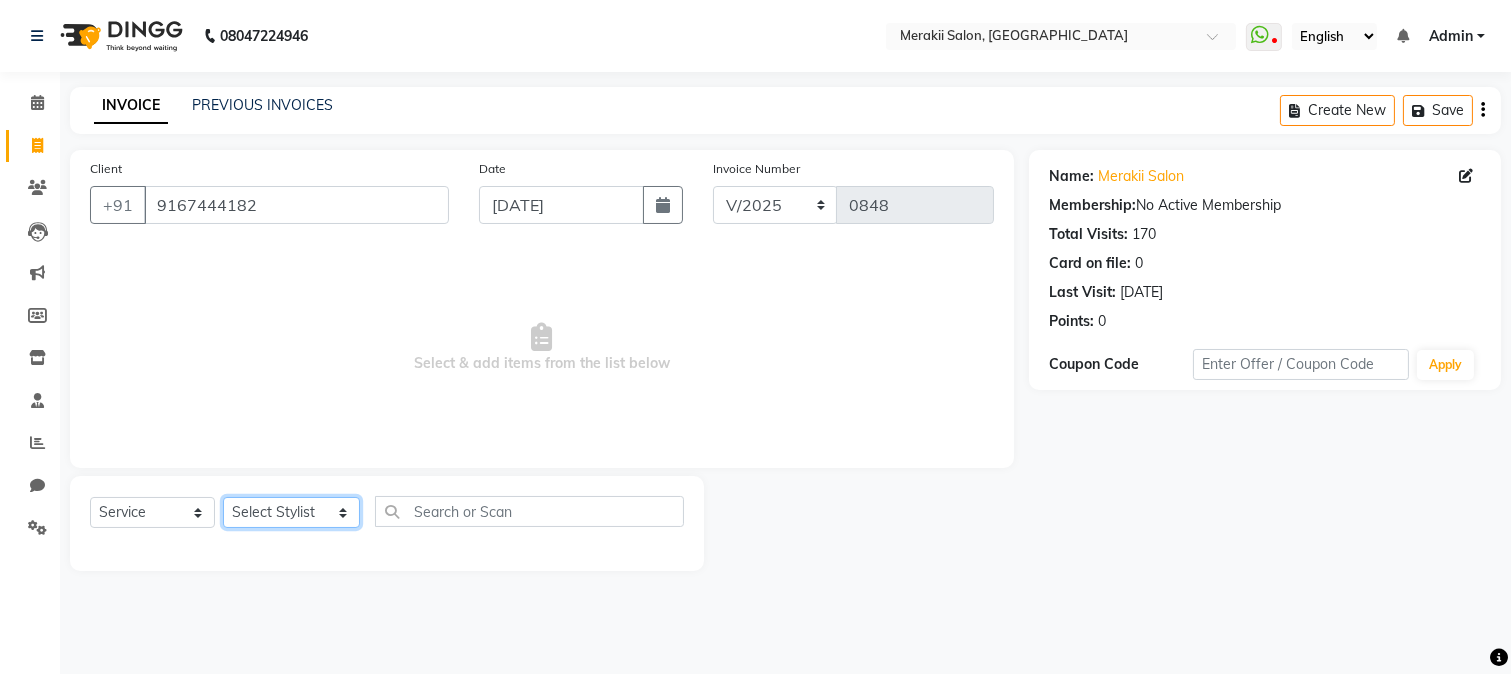 click on "Select Stylist [PERSON_NAME] [PERSON_NAME] Bhul [MEDICAL_DATA][PERSON_NAME] [PERSON_NAME] [PERSON_NAME]" 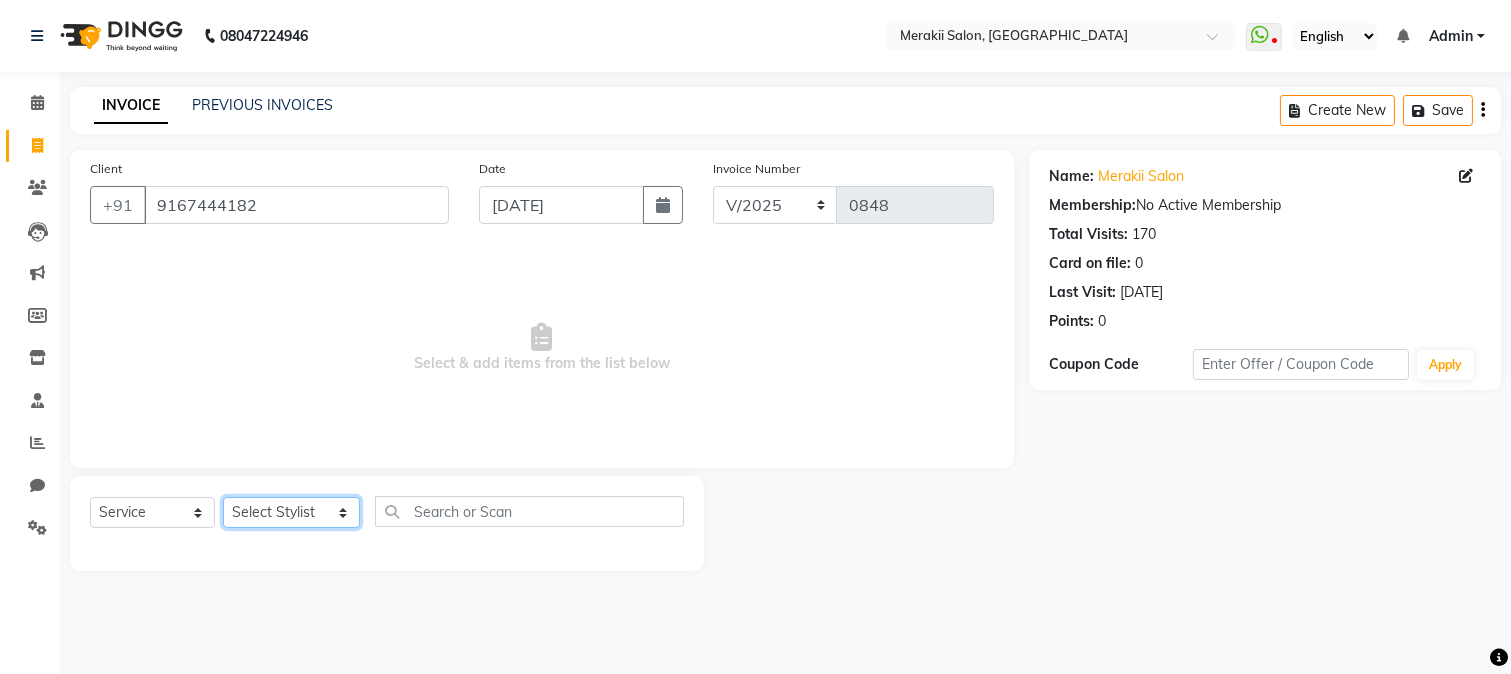 select on "74850" 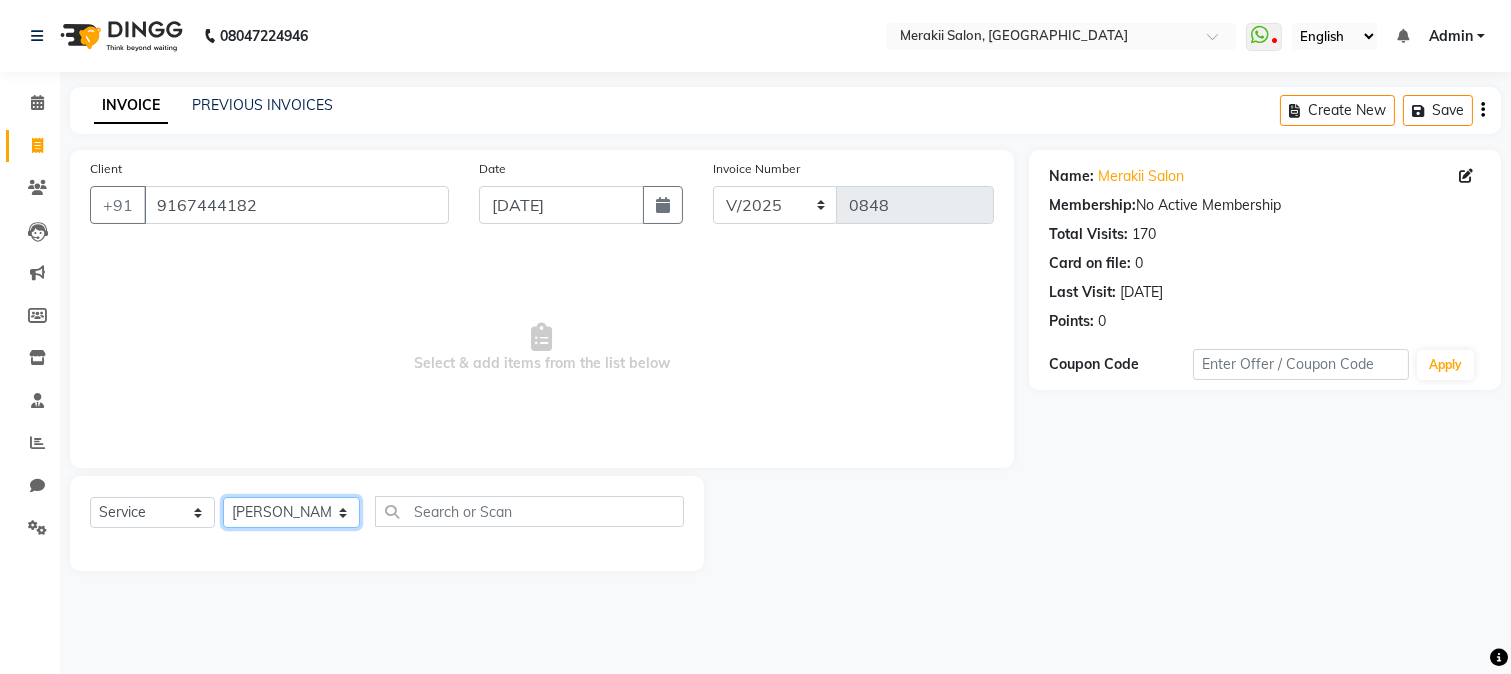 click on "Select Stylist [PERSON_NAME] [PERSON_NAME] Bhul [MEDICAL_DATA][PERSON_NAME] [PERSON_NAME] [PERSON_NAME]" 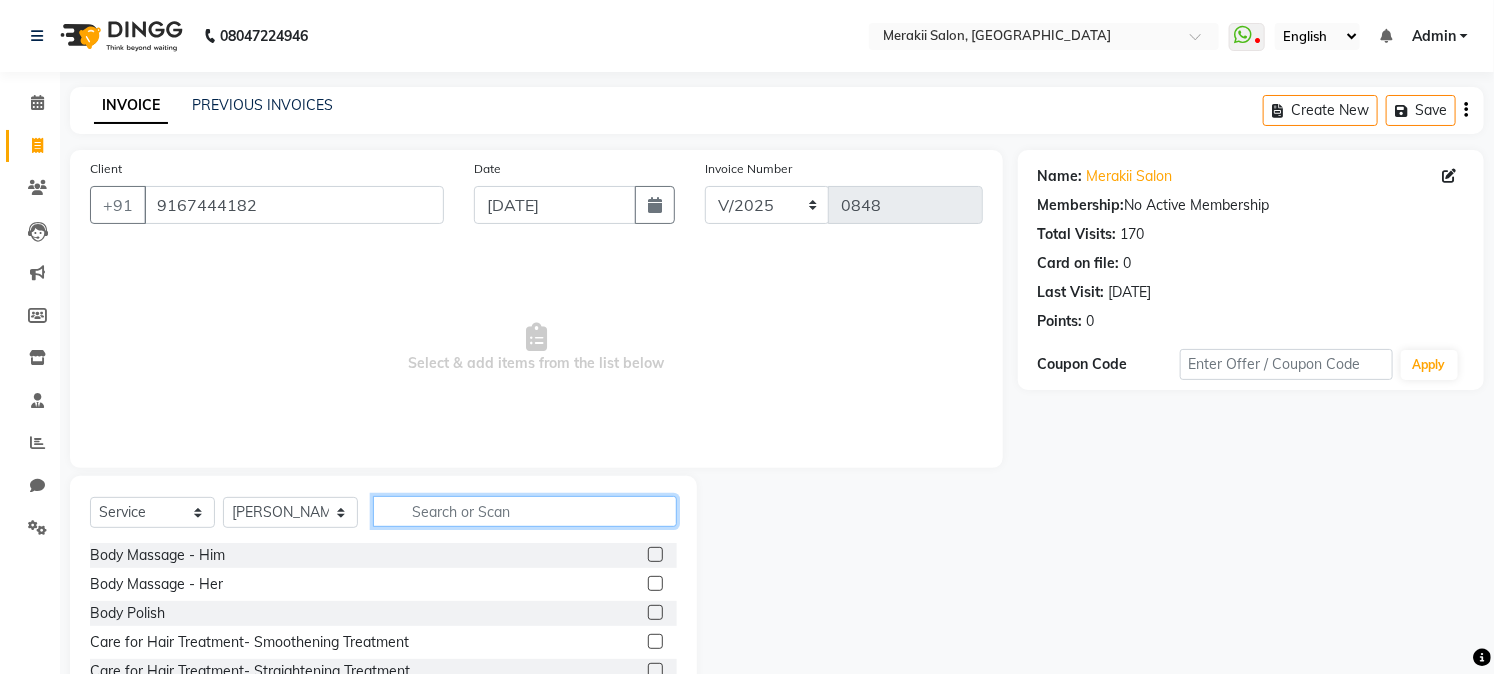 click 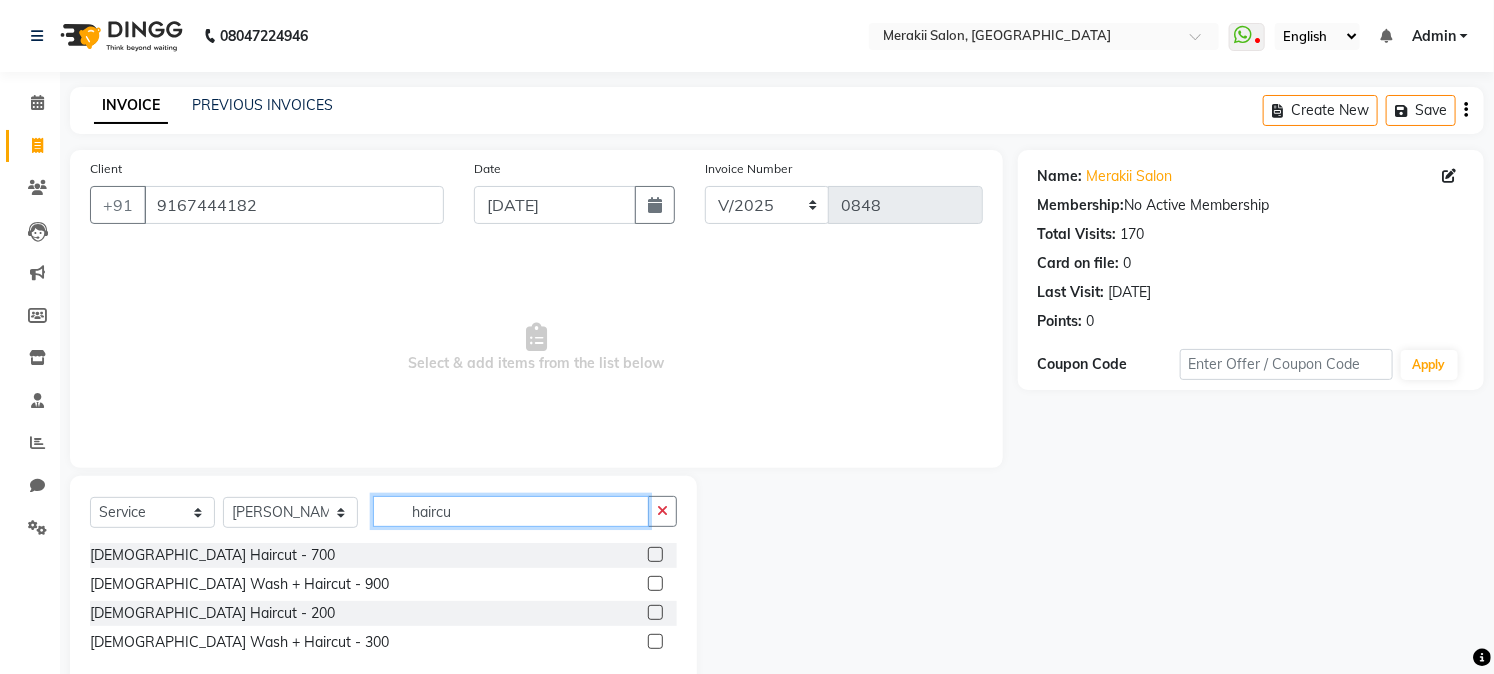 type on "haircu" 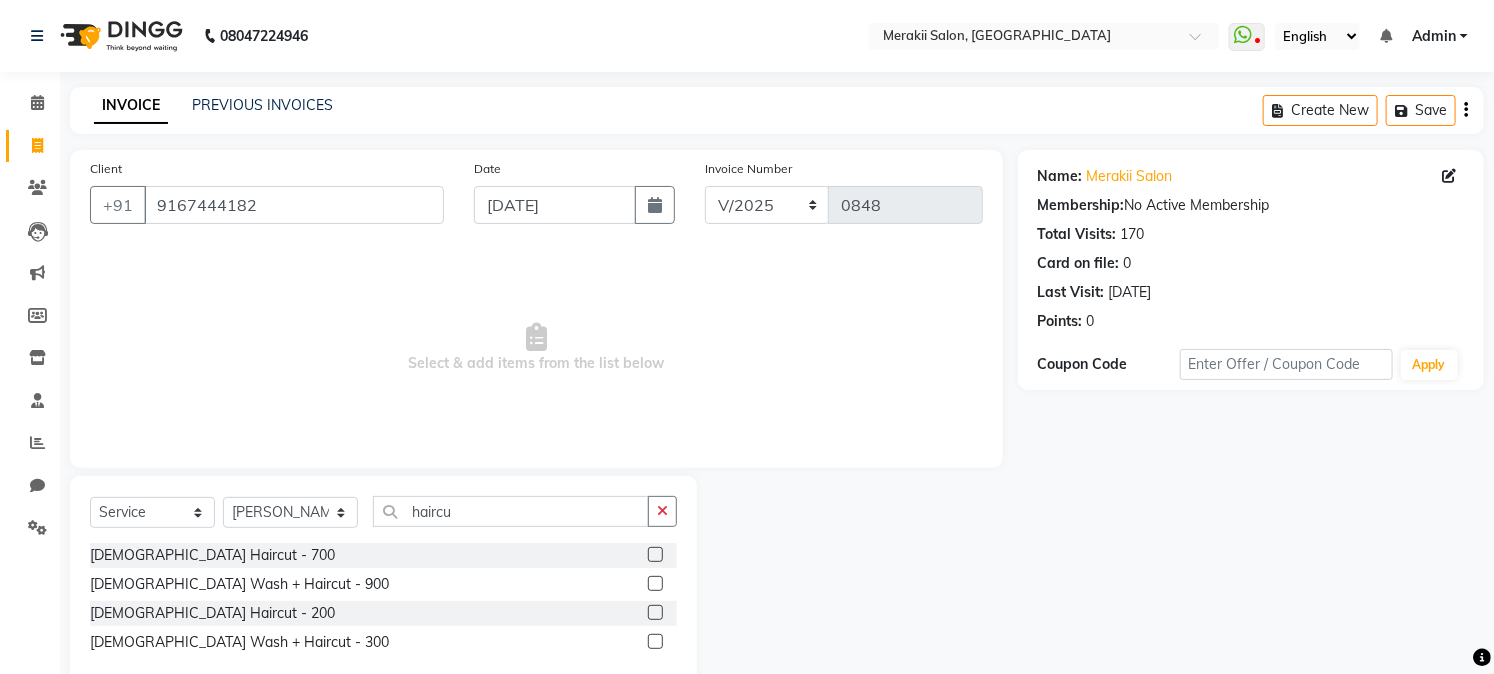 click 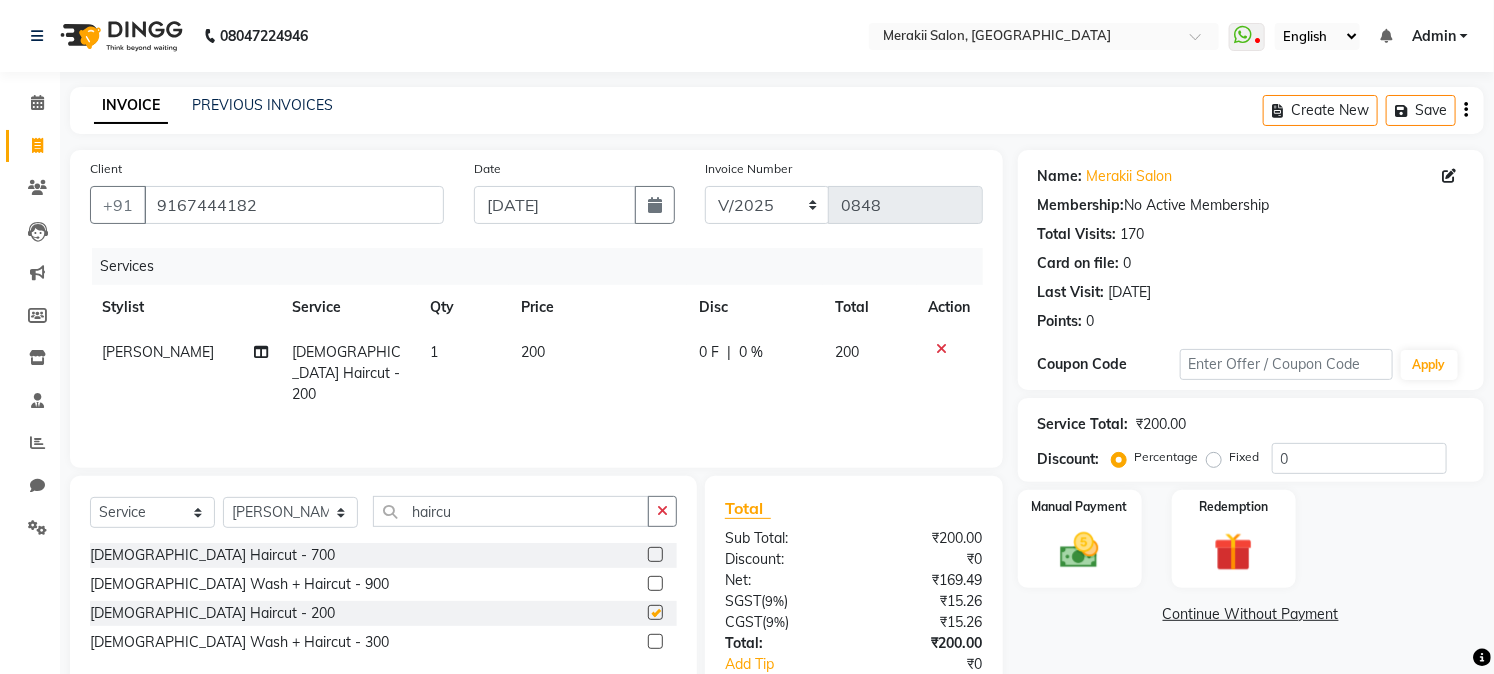 checkbox on "false" 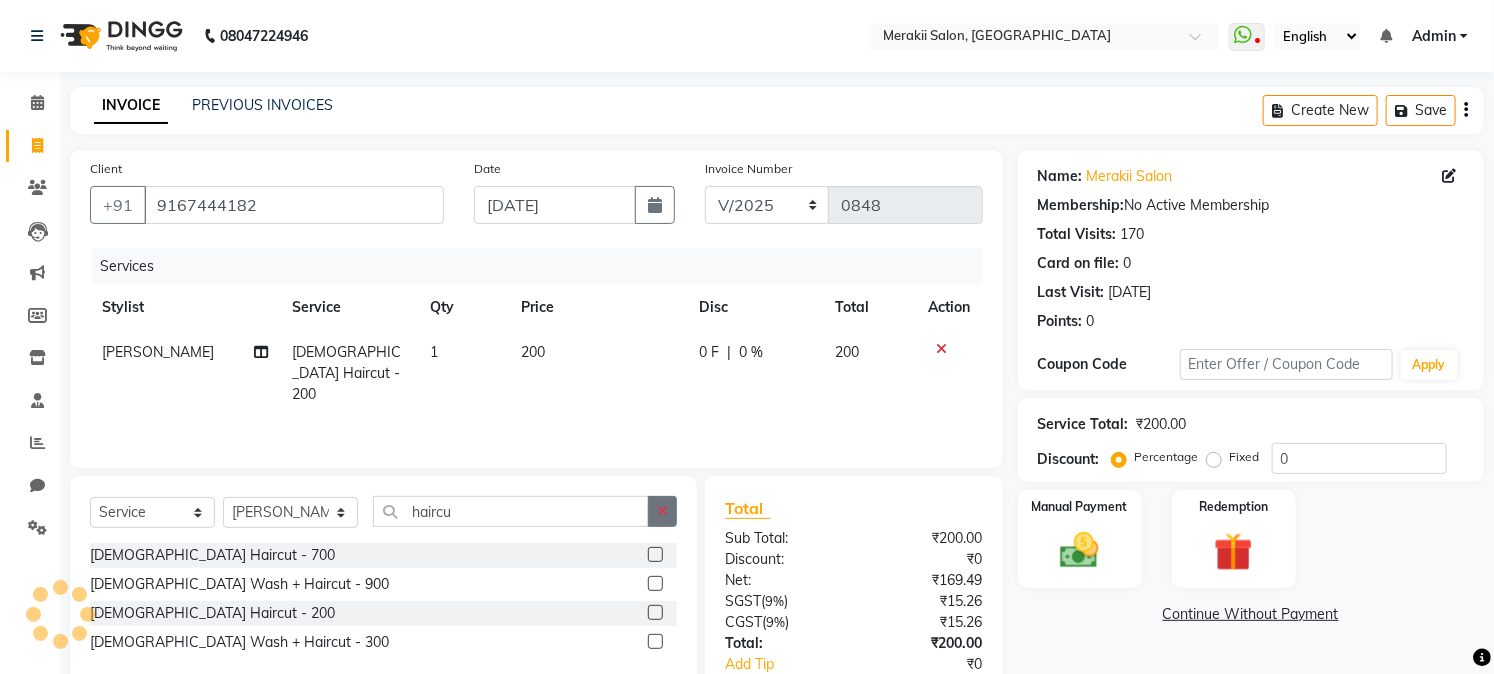 click 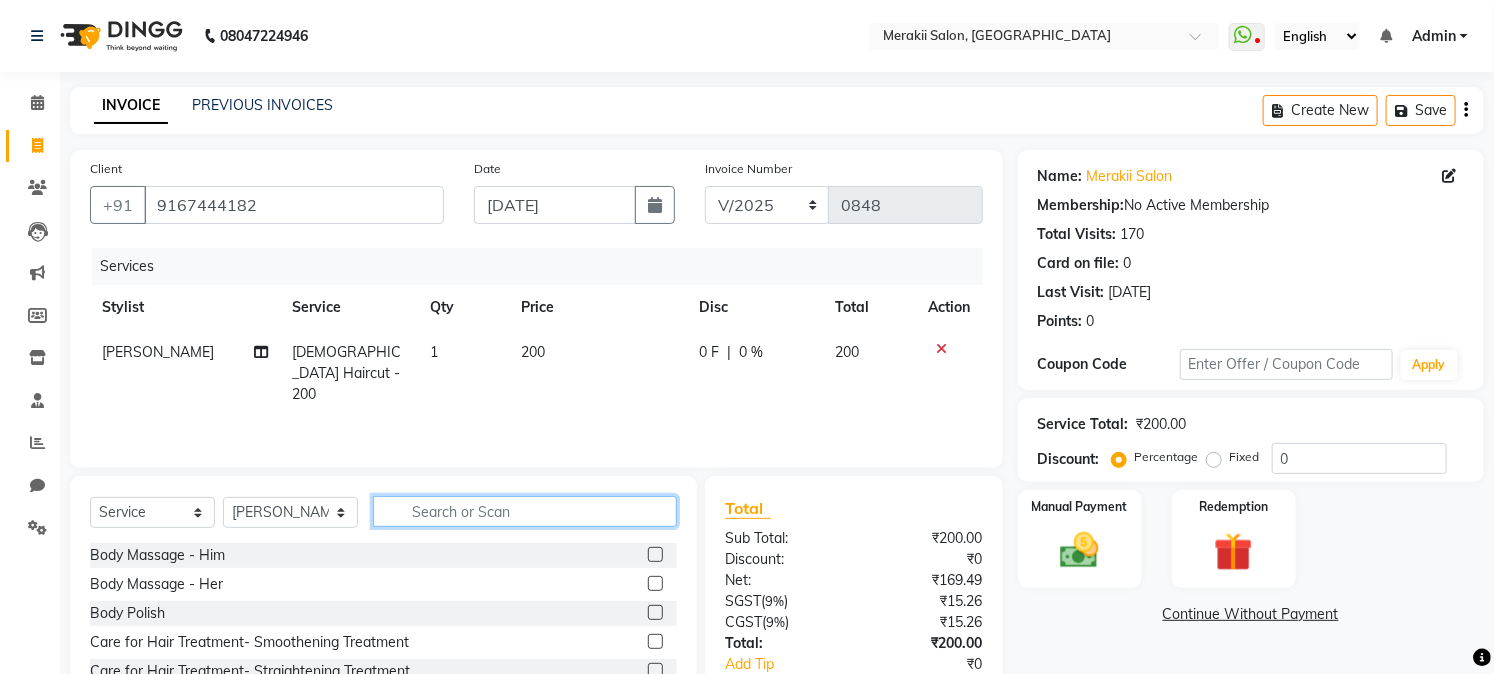 click 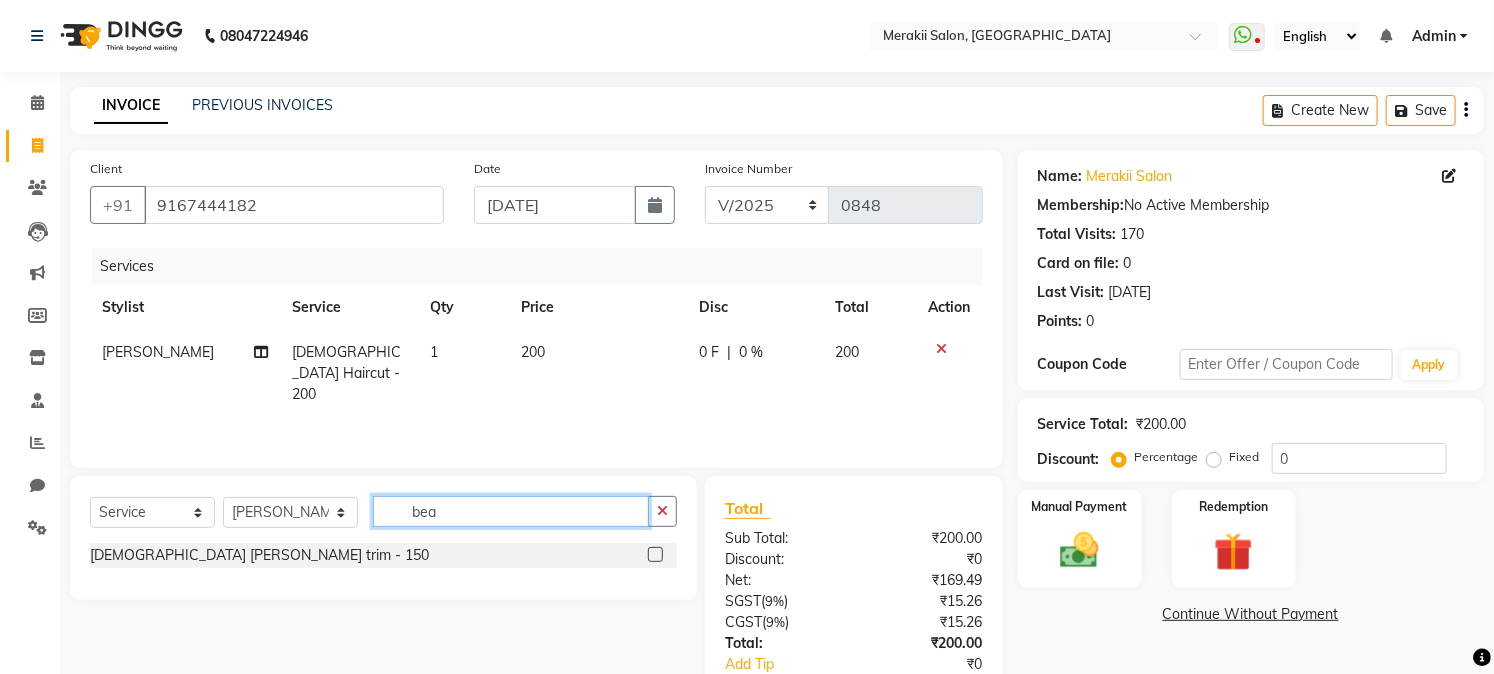 type on "bea" 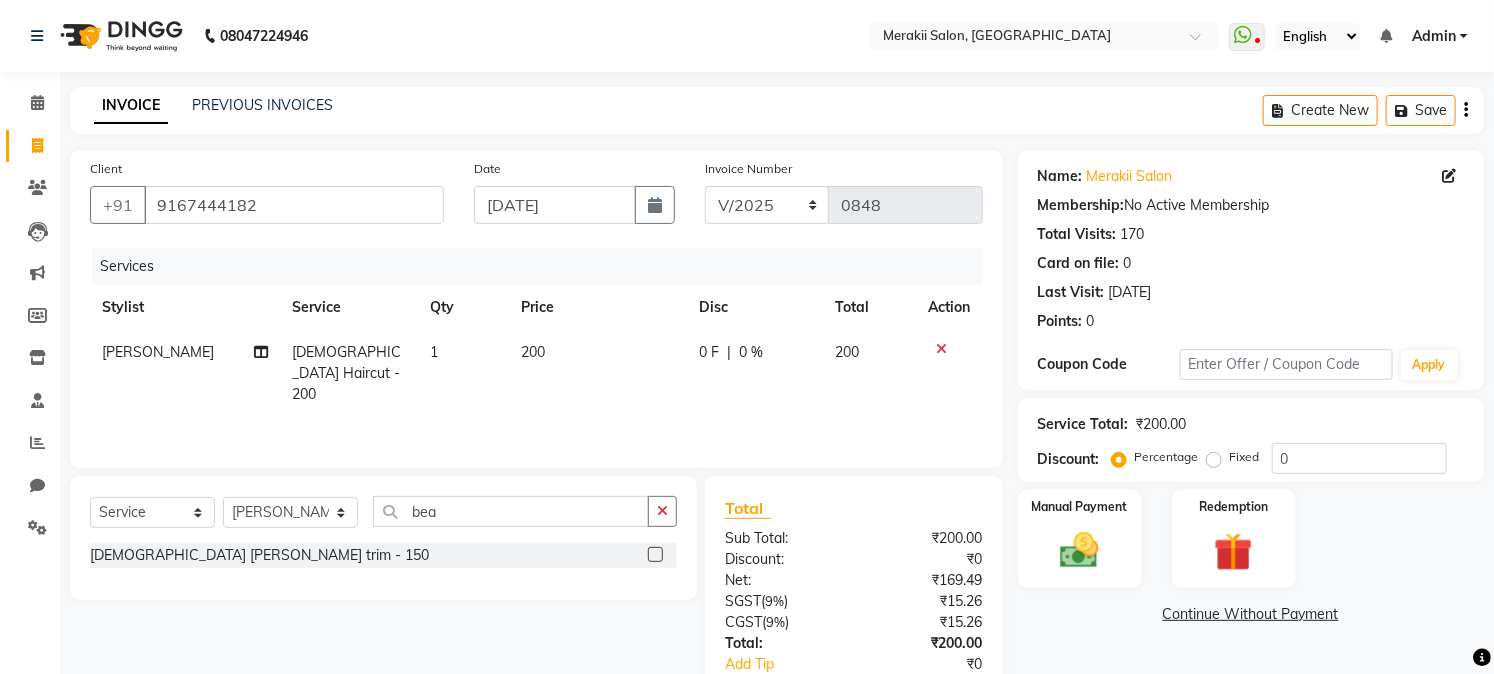 click 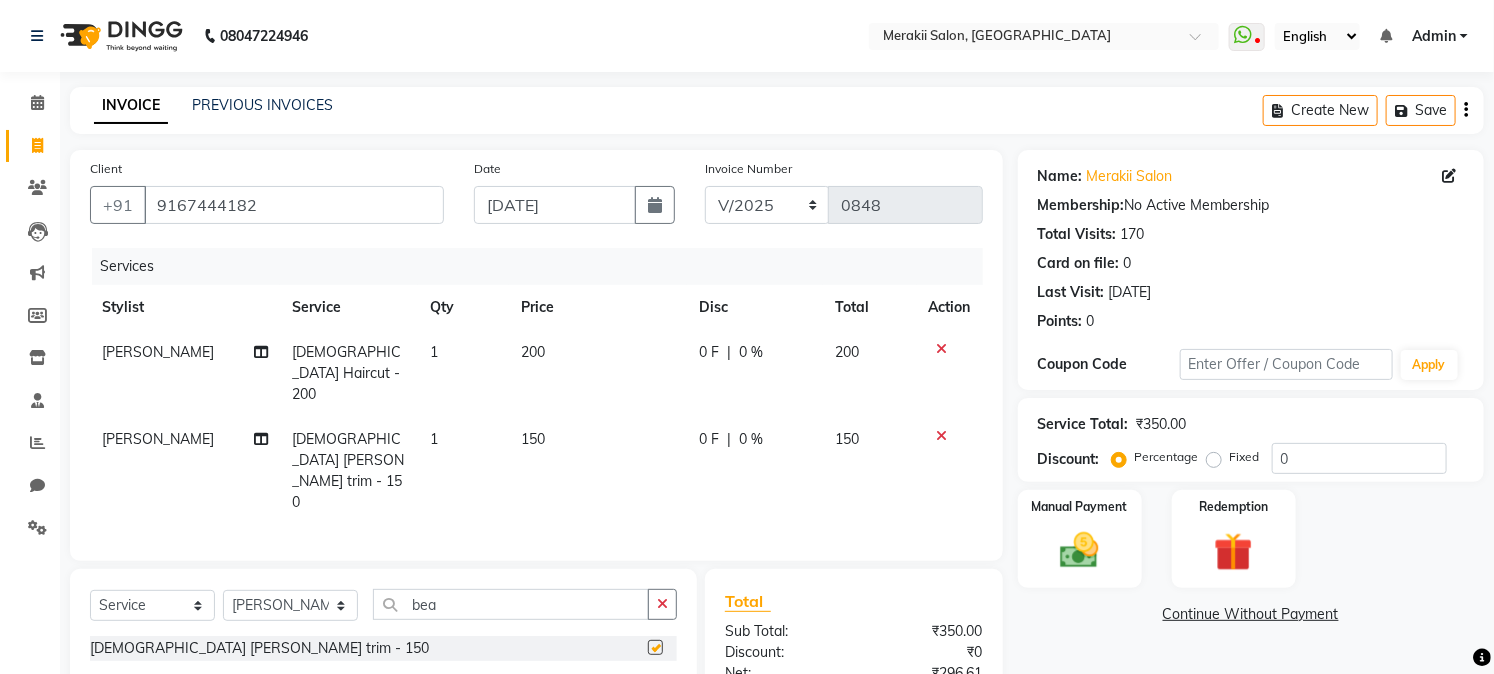 checkbox on "false" 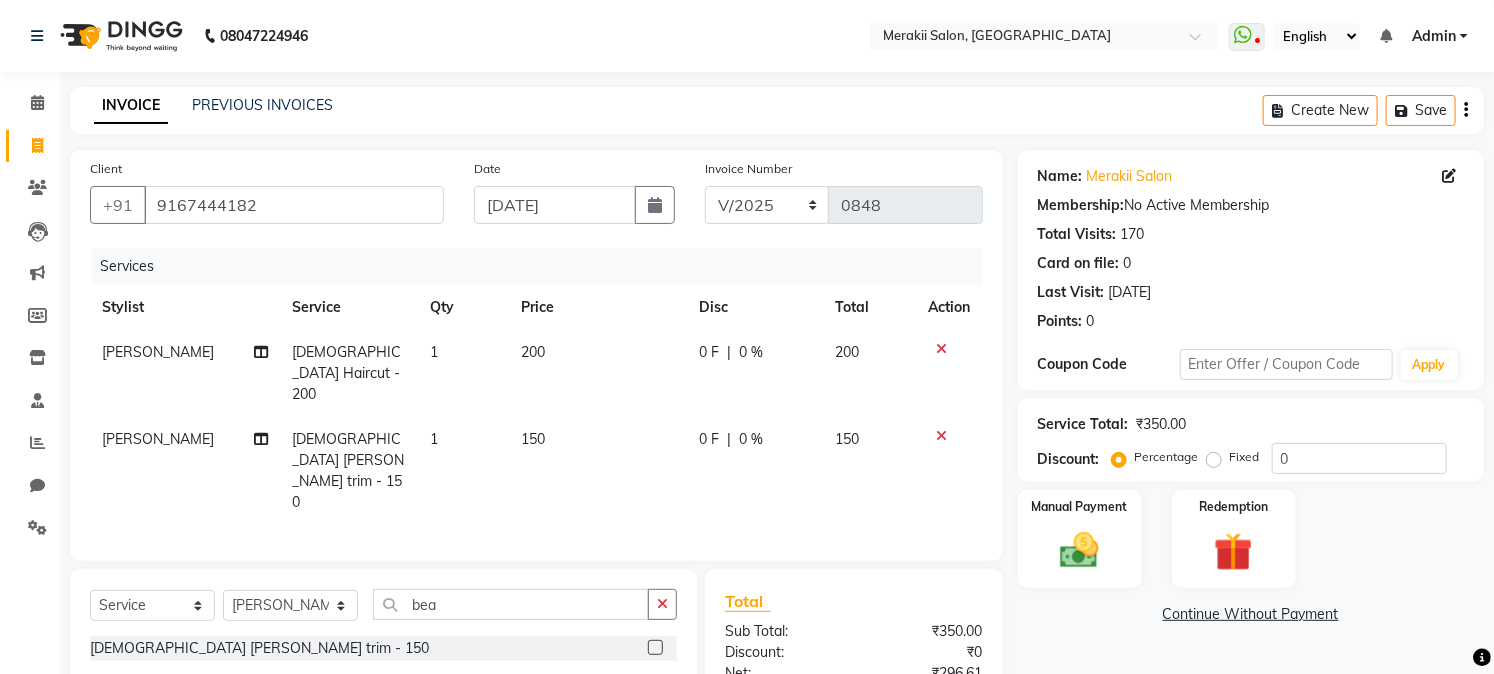 click 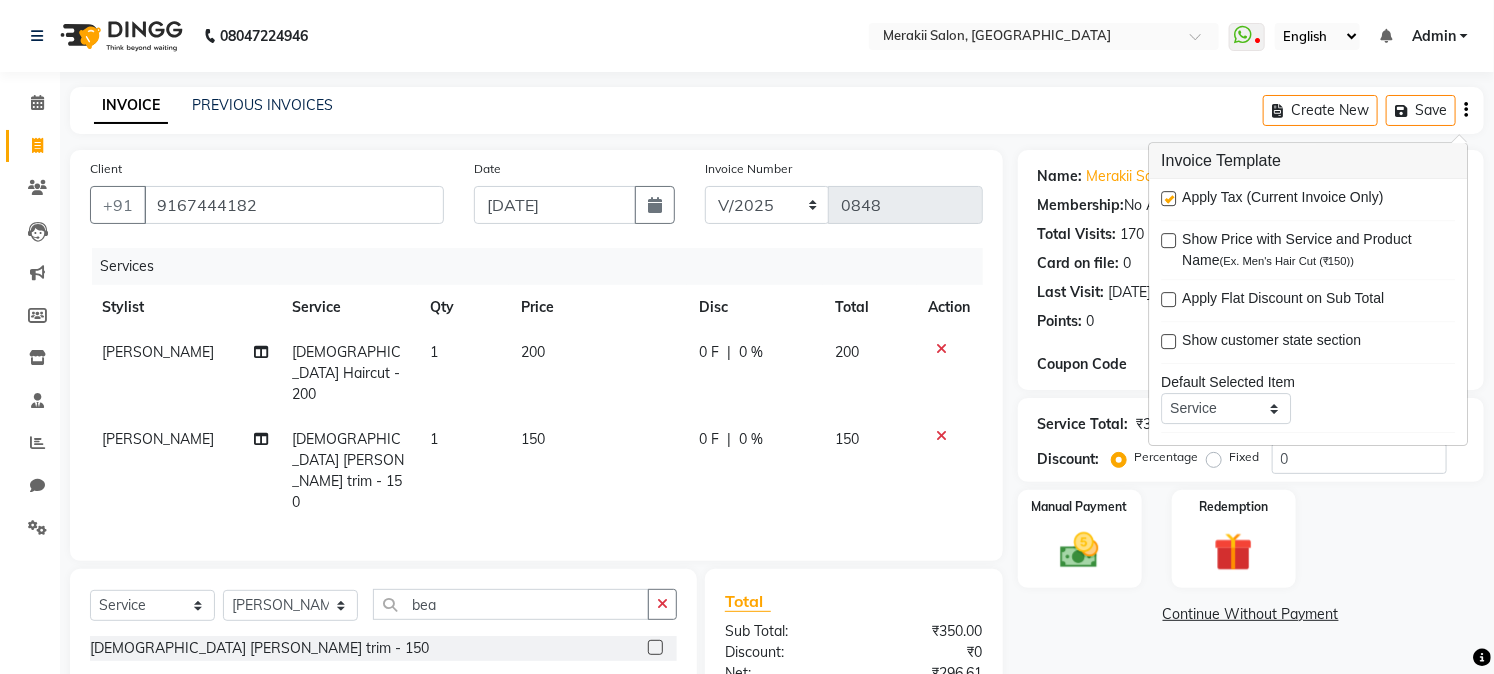 click on "Apply Tax (Current Invoice Only)" at bounding box center (1308, 199) 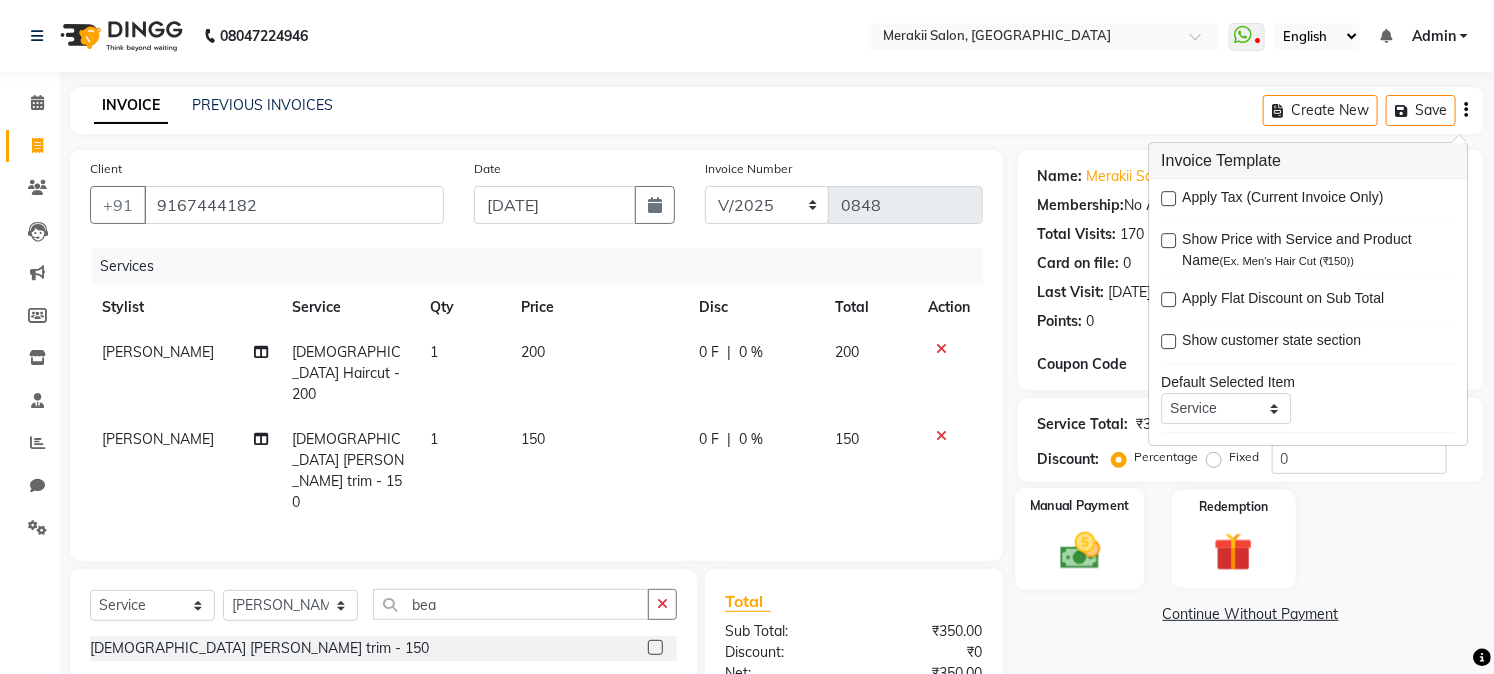 click on "Manual Payment" 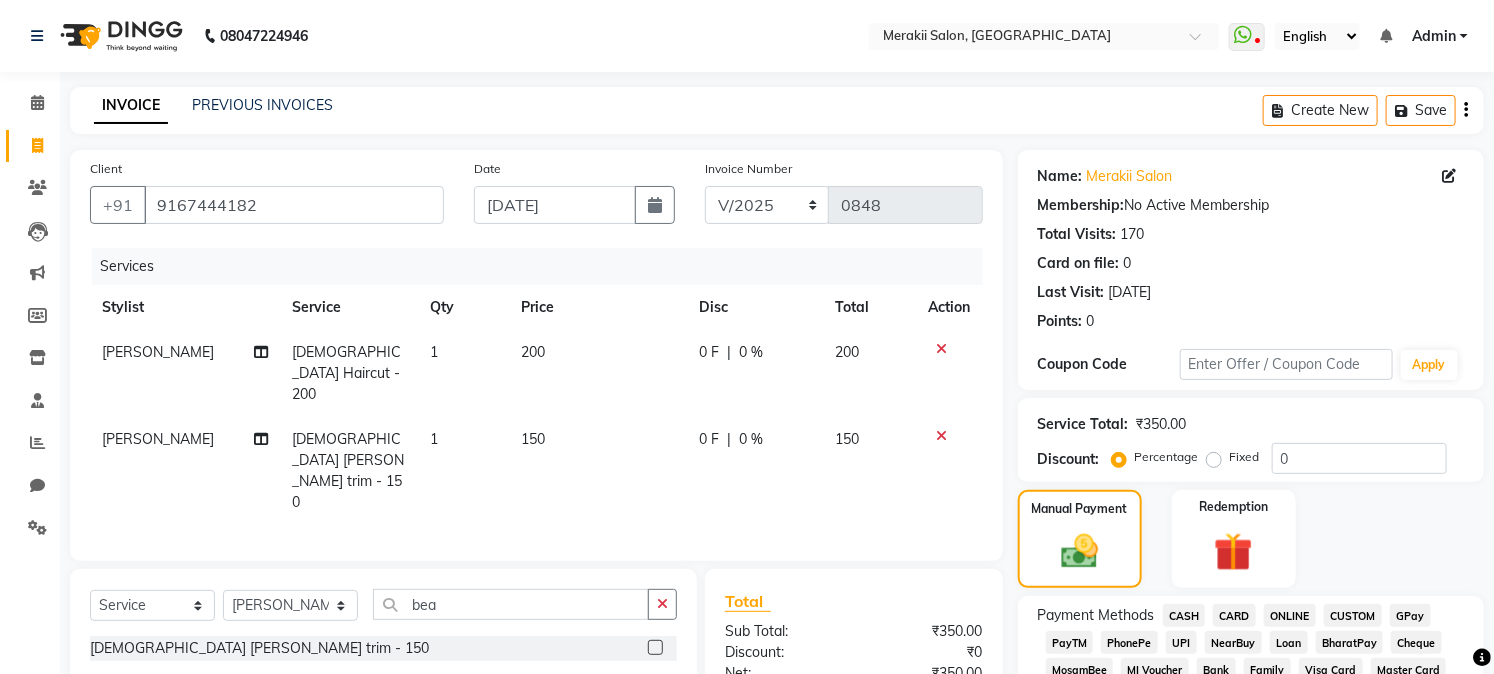 click on "GPay" 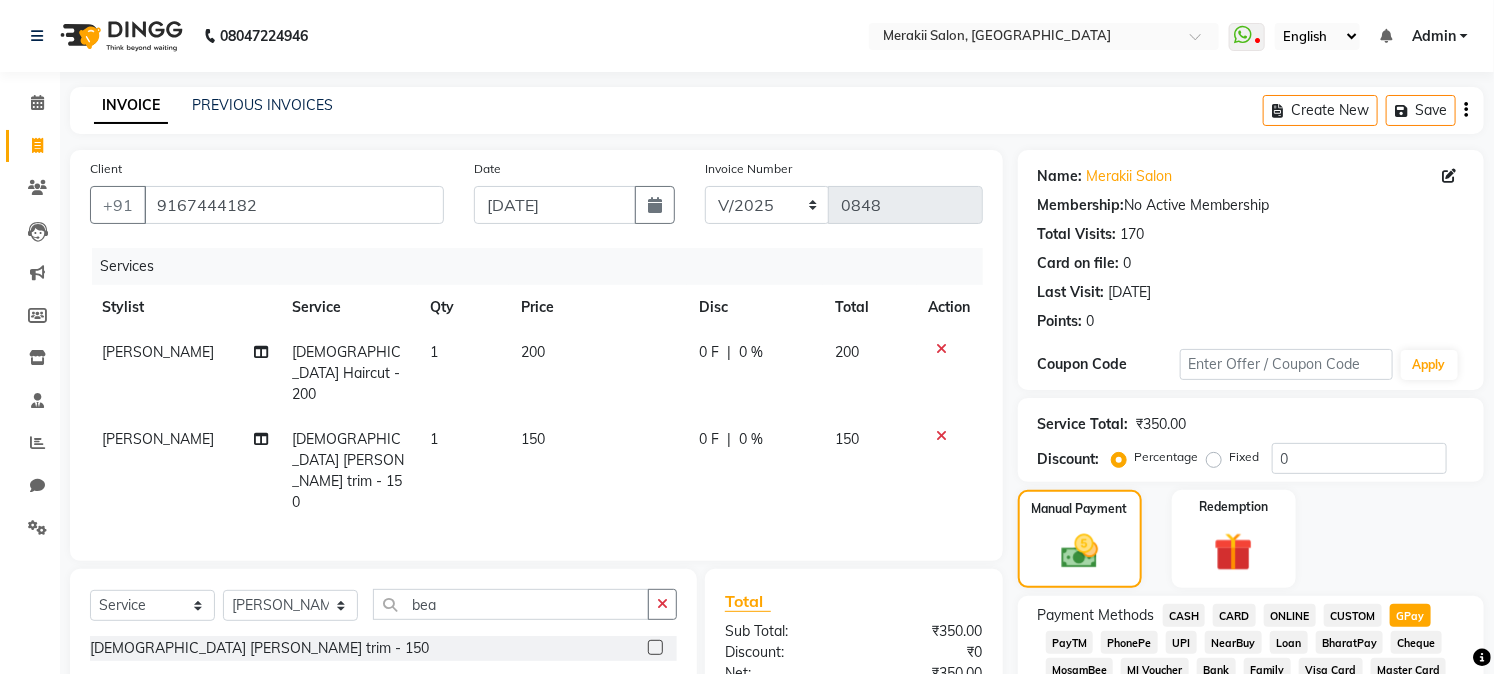 scroll, scrollTop: 590, scrollLeft: 0, axis: vertical 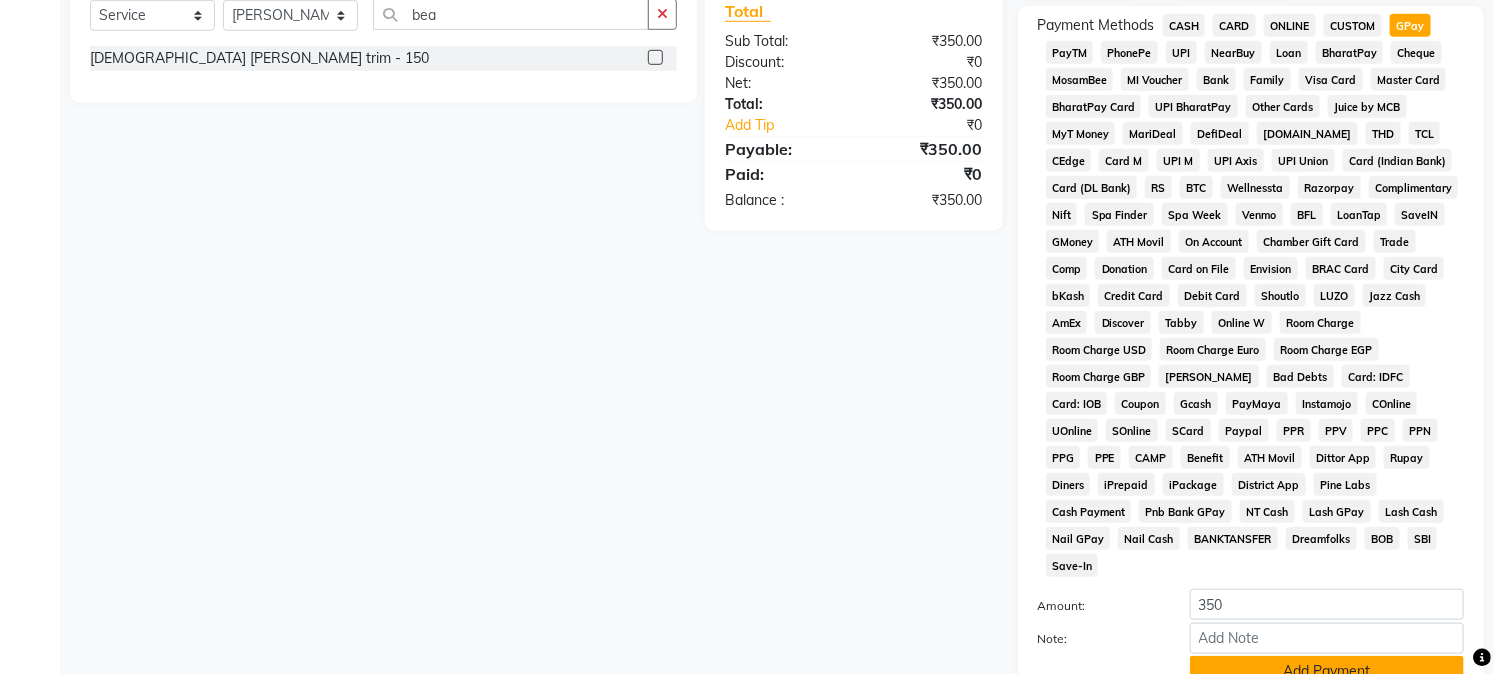 click on "Add Payment" 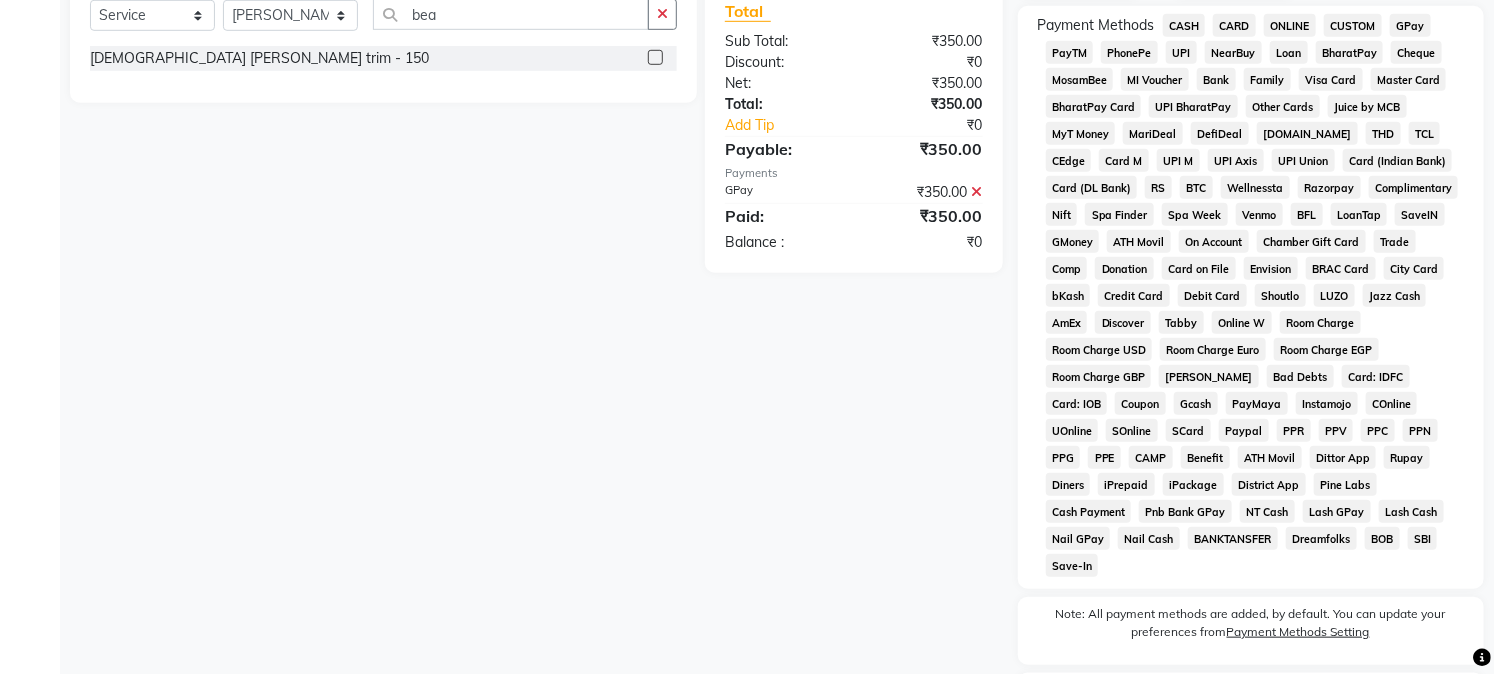 drag, startPoint x: 1506, startPoint y: 628, endPoint x: 950, endPoint y: 567, distance: 559.33624 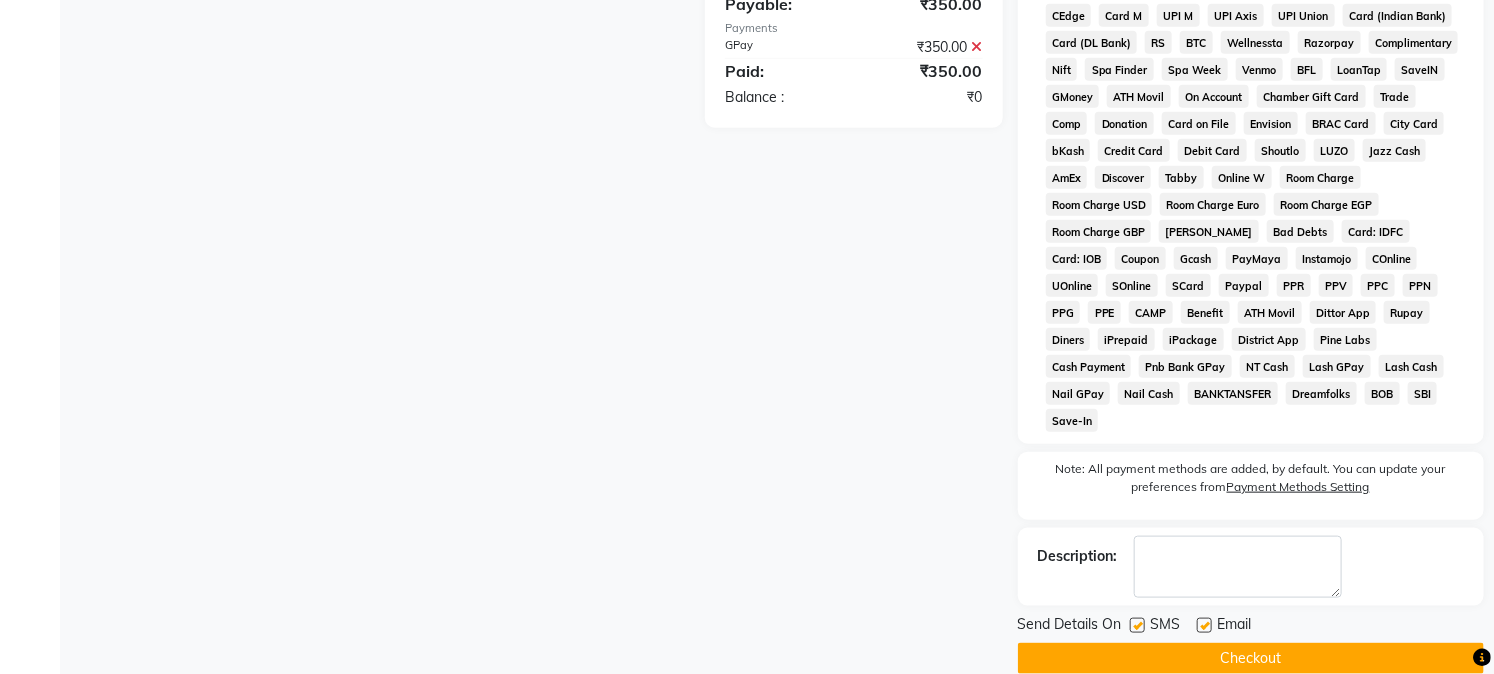 scroll, scrollTop: 742, scrollLeft: 0, axis: vertical 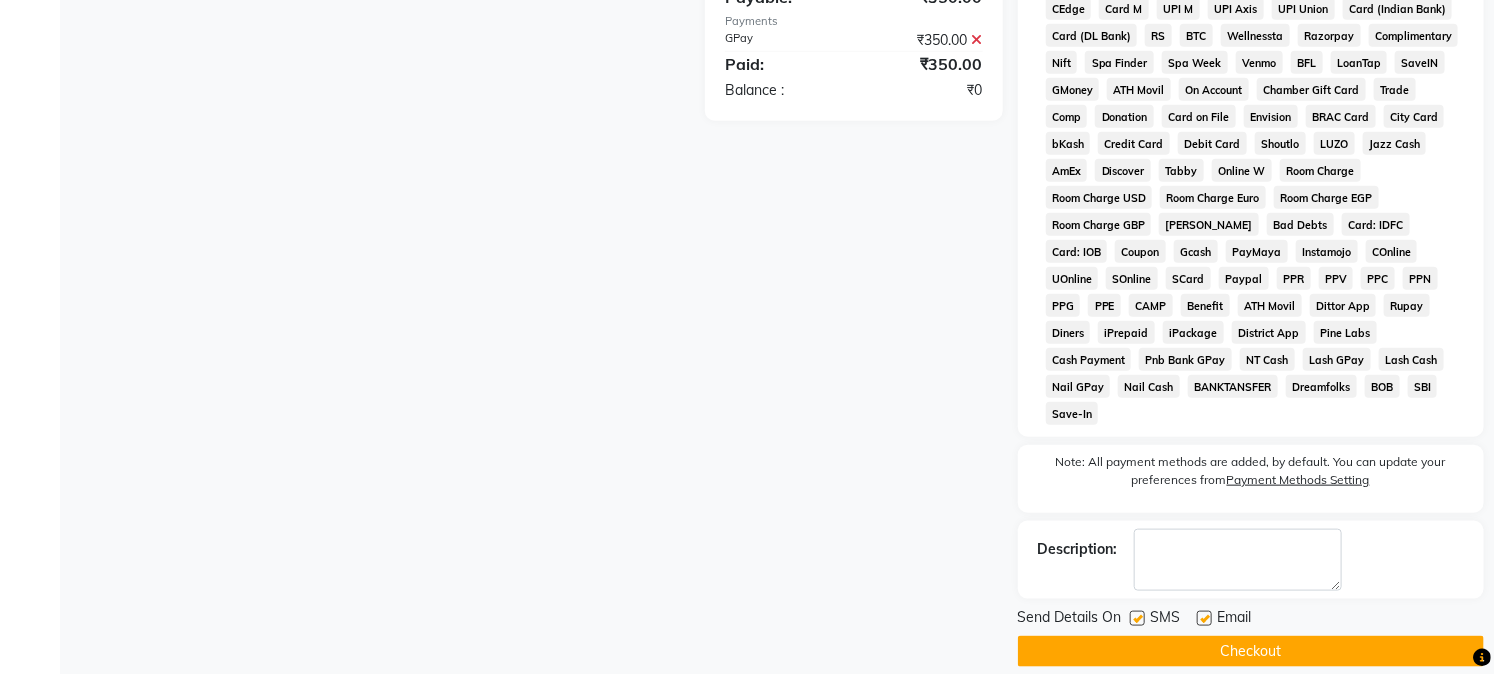 click on "Checkout" 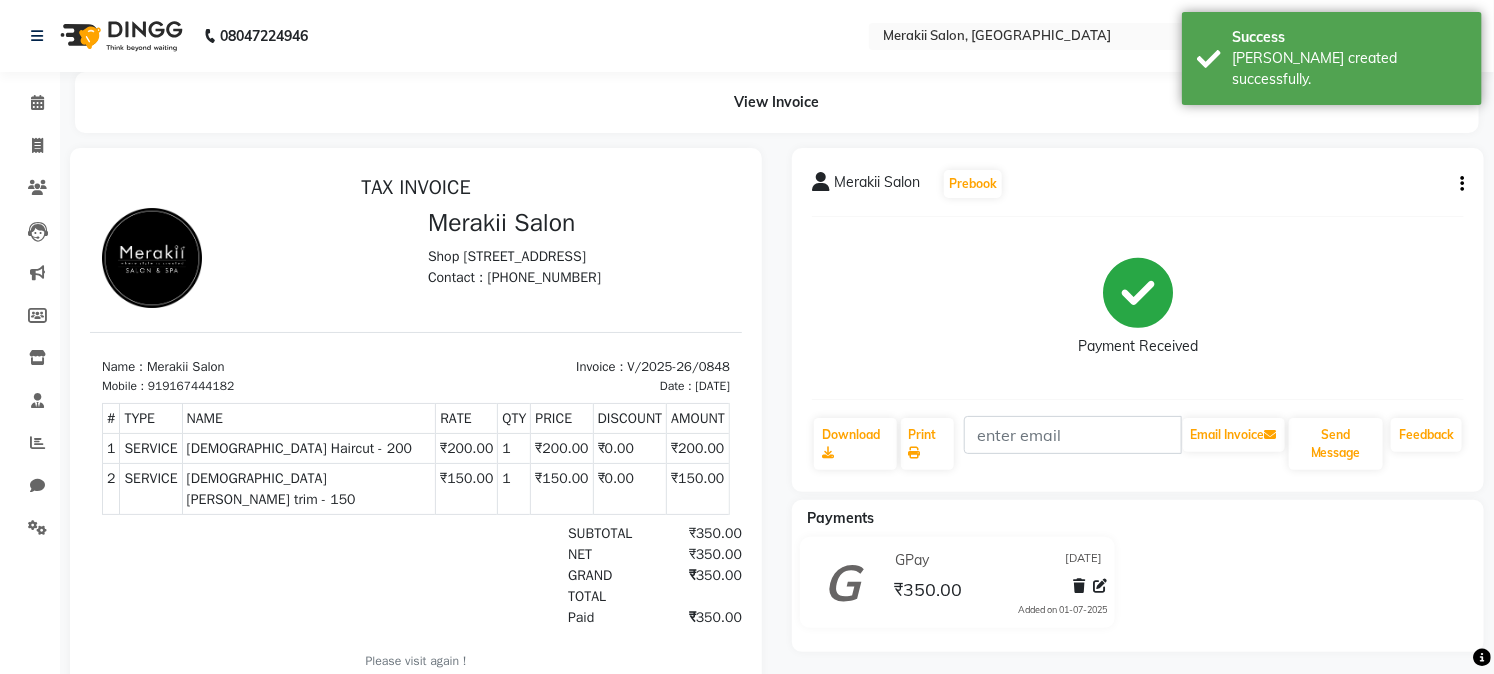 scroll, scrollTop: 0, scrollLeft: 0, axis: both 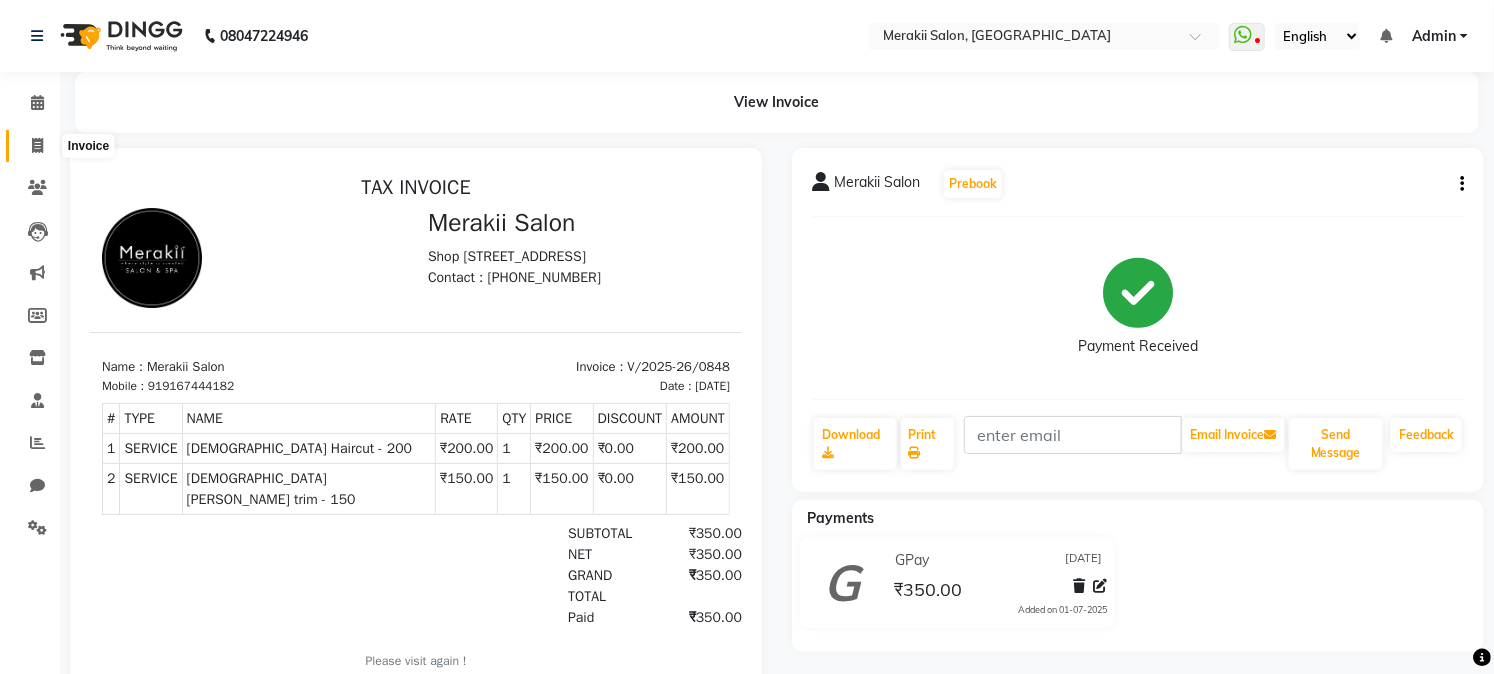 click 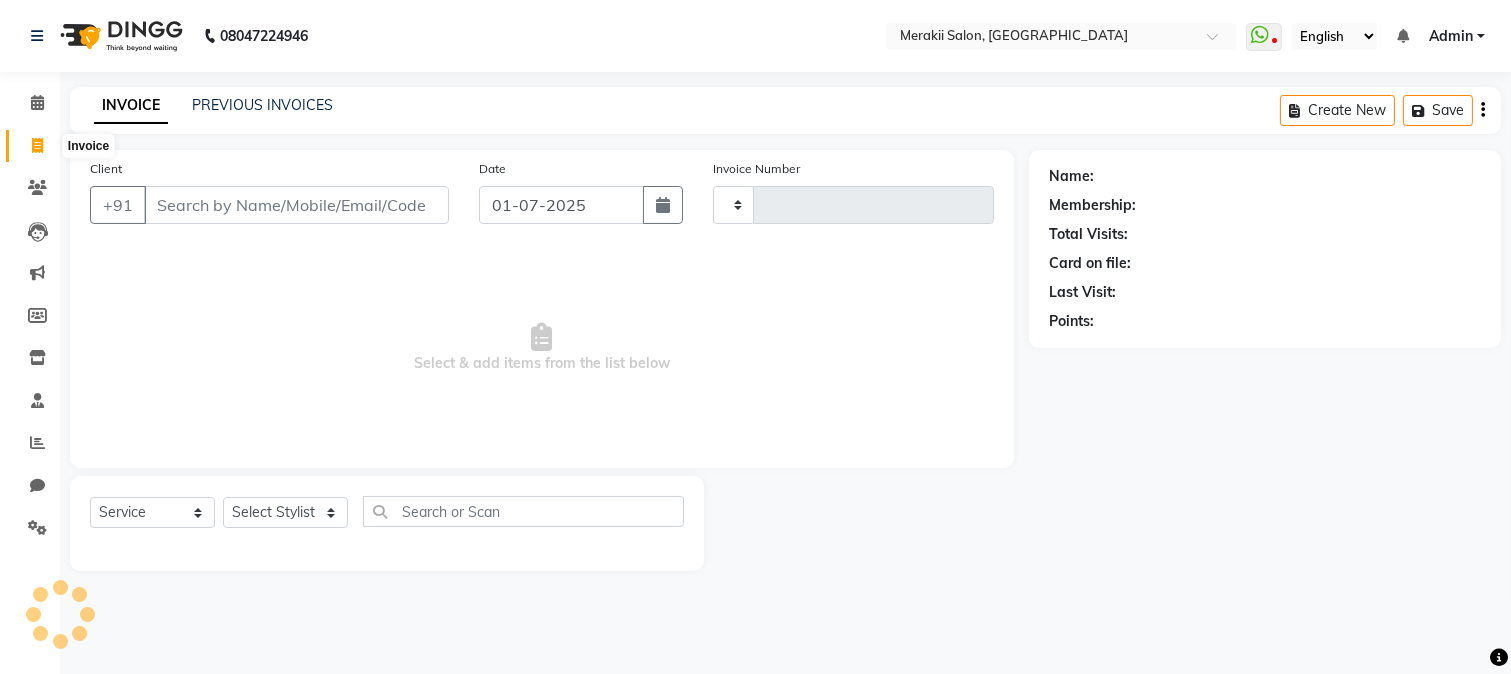 type on "0849" 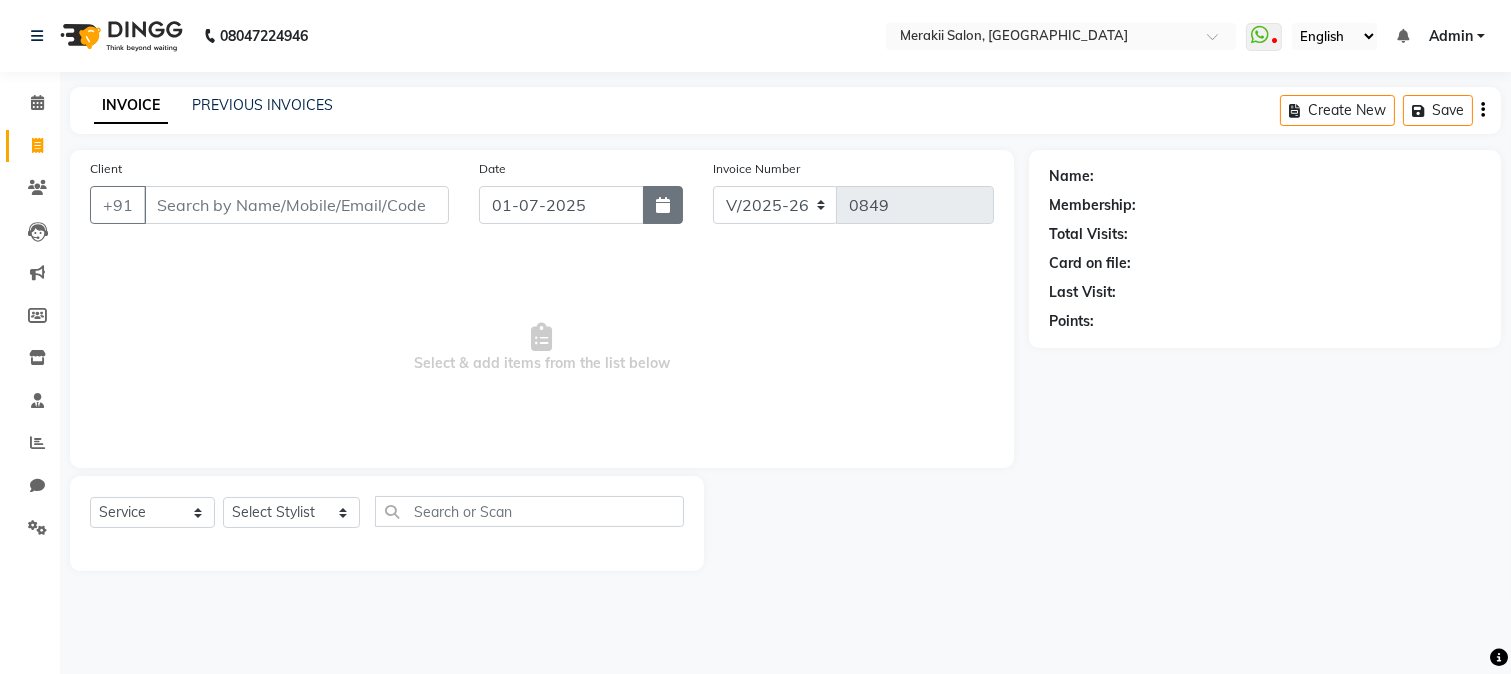 click 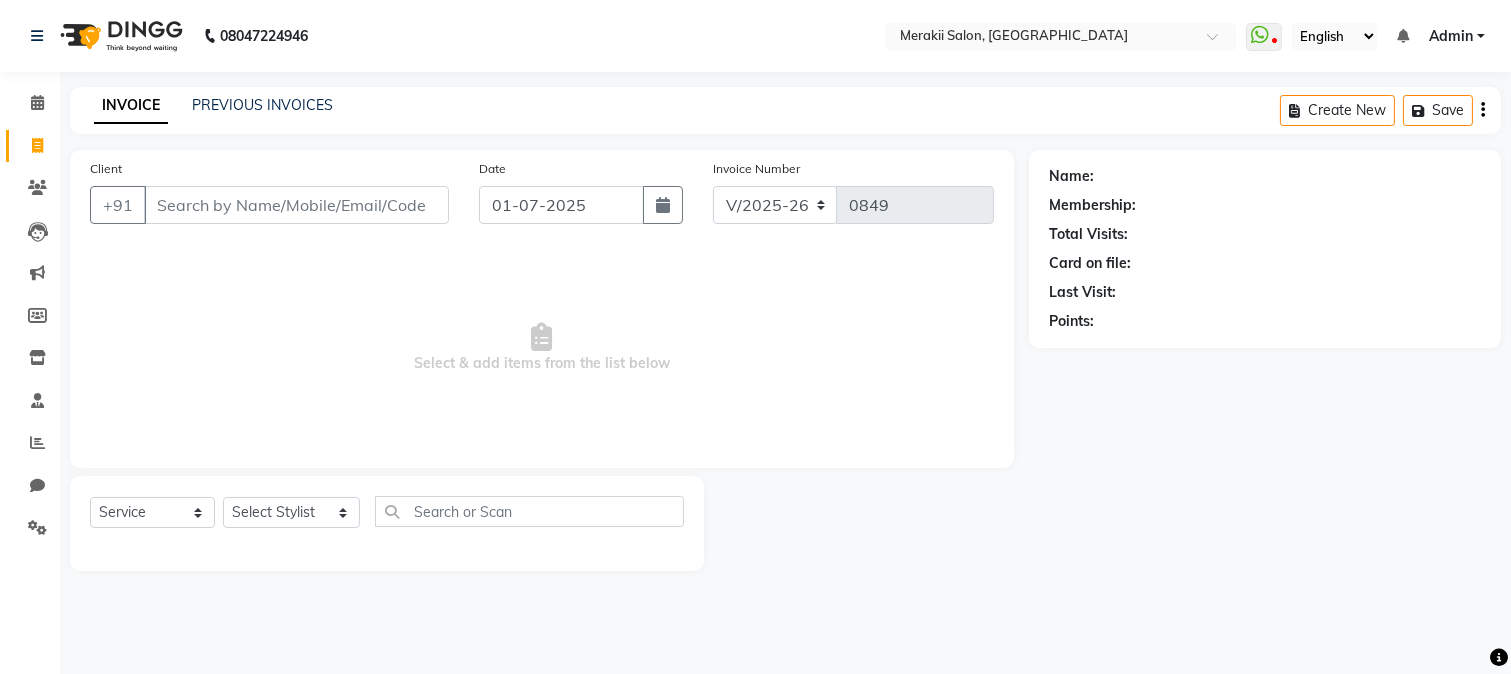 select on "7" 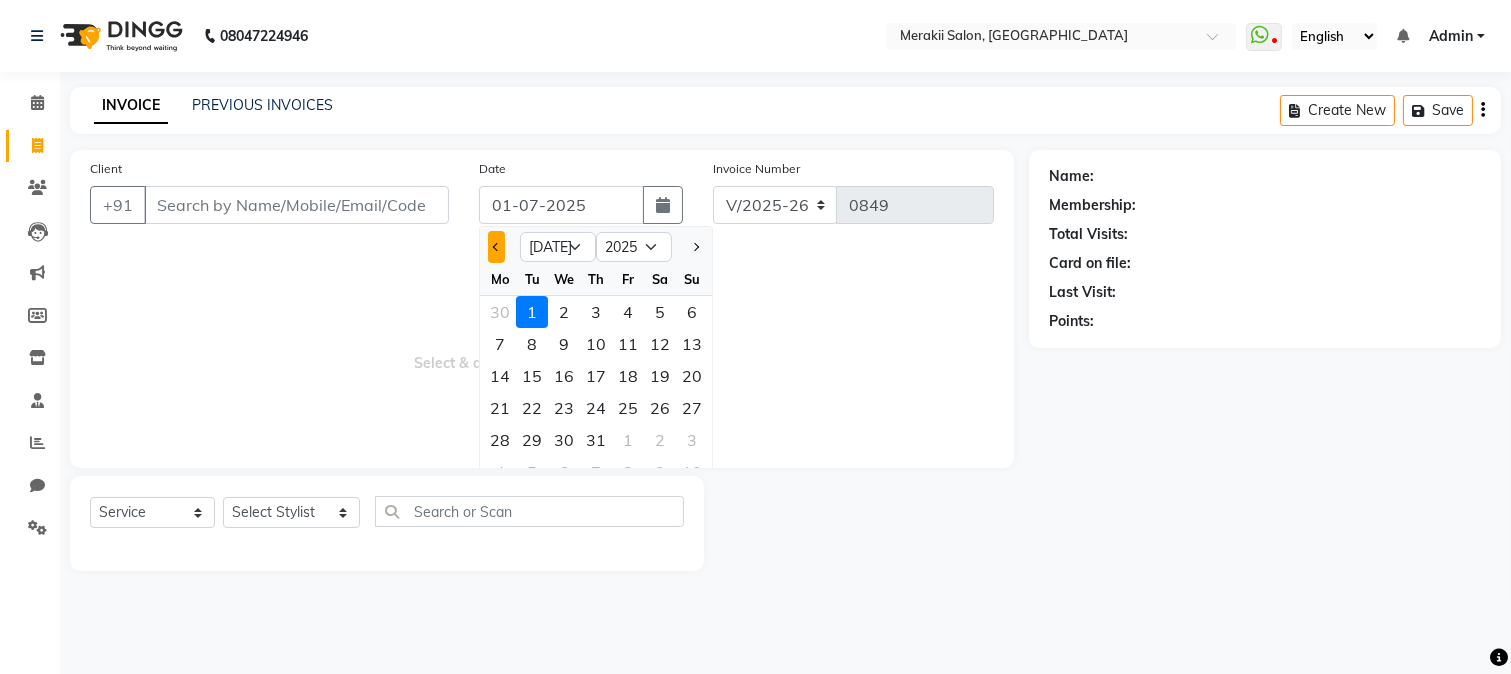 click 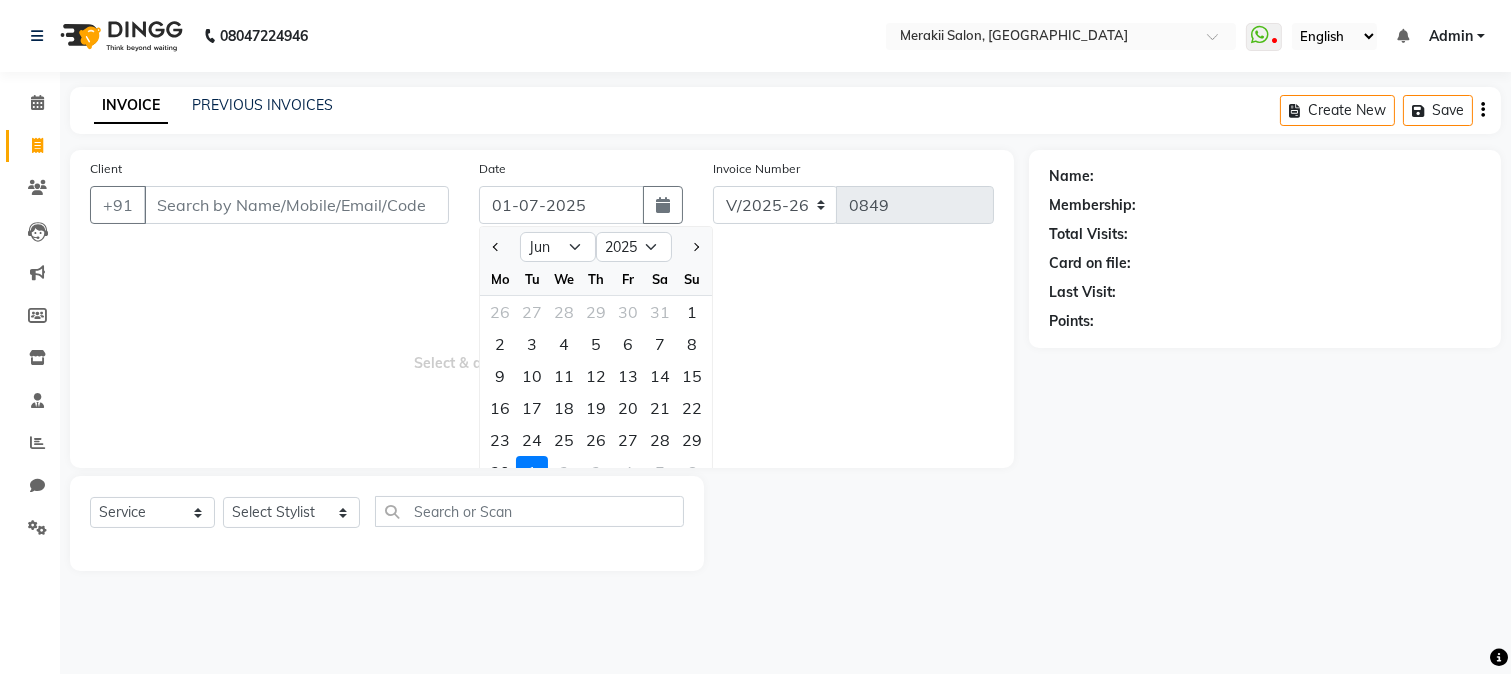 drag, startPoint x: 654, startPoint y: 441, endPoint x: 305, endPoint y: 243, distance: 401.25427 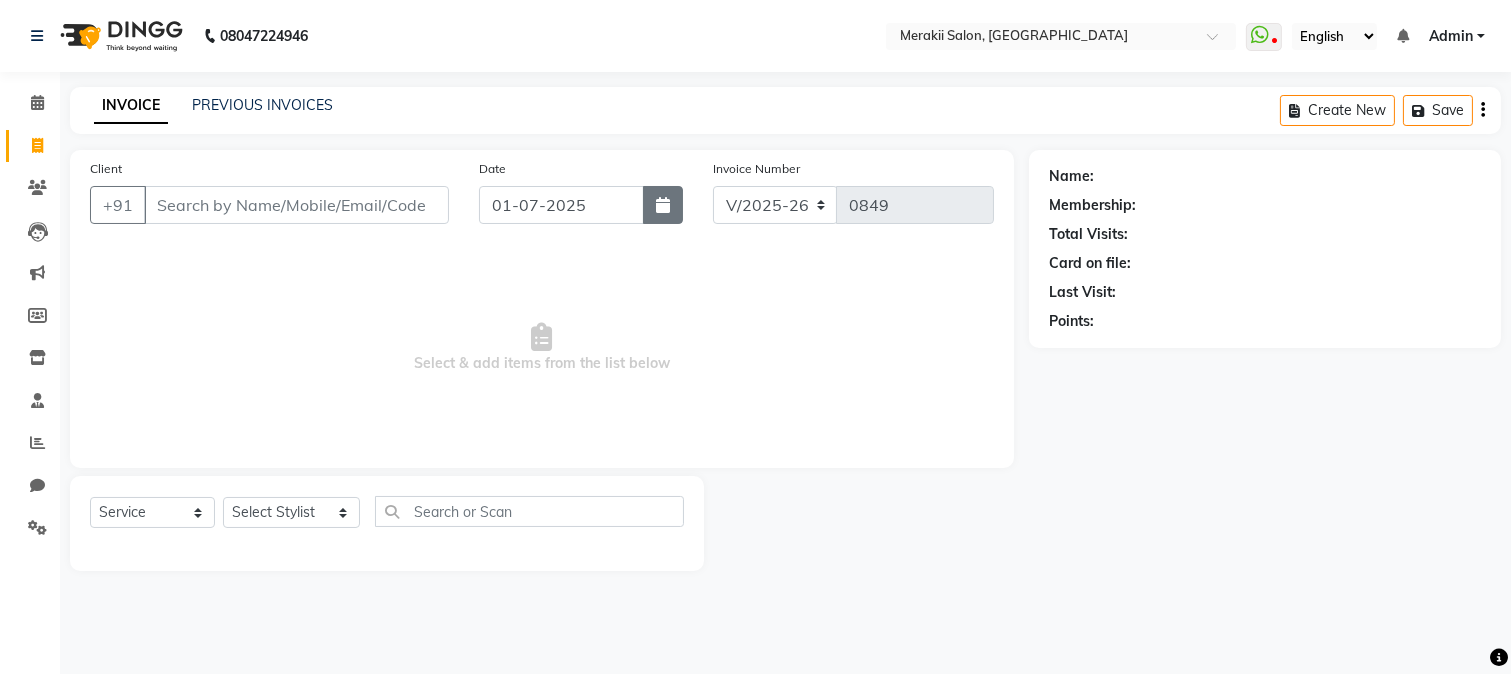 click 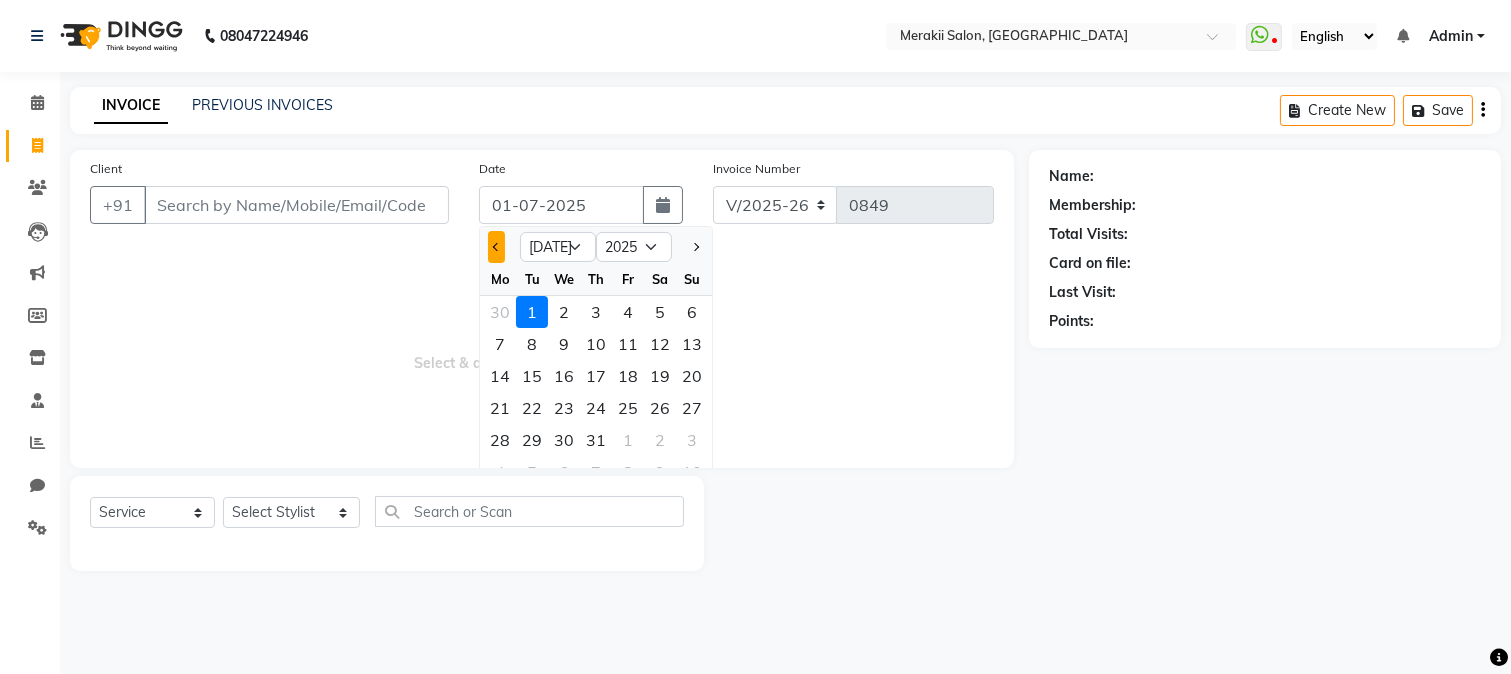click 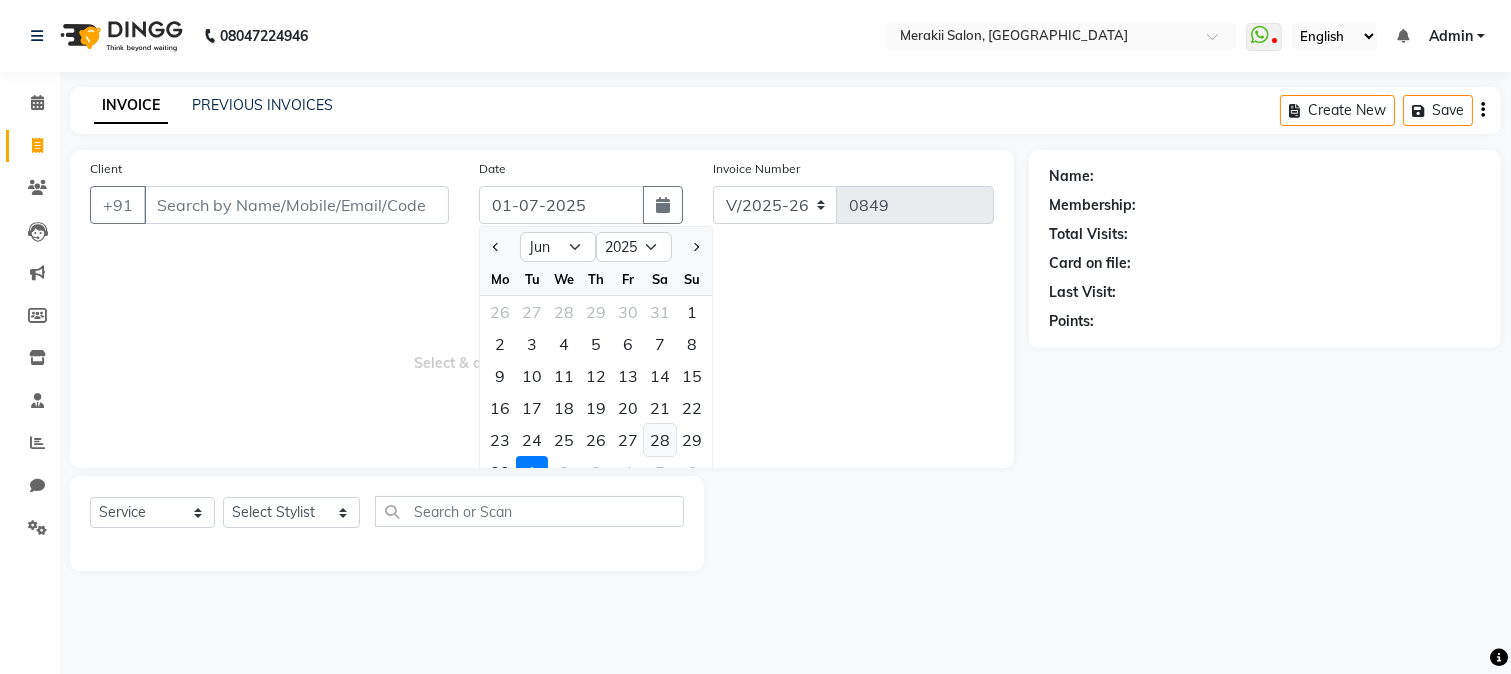 click on "28" 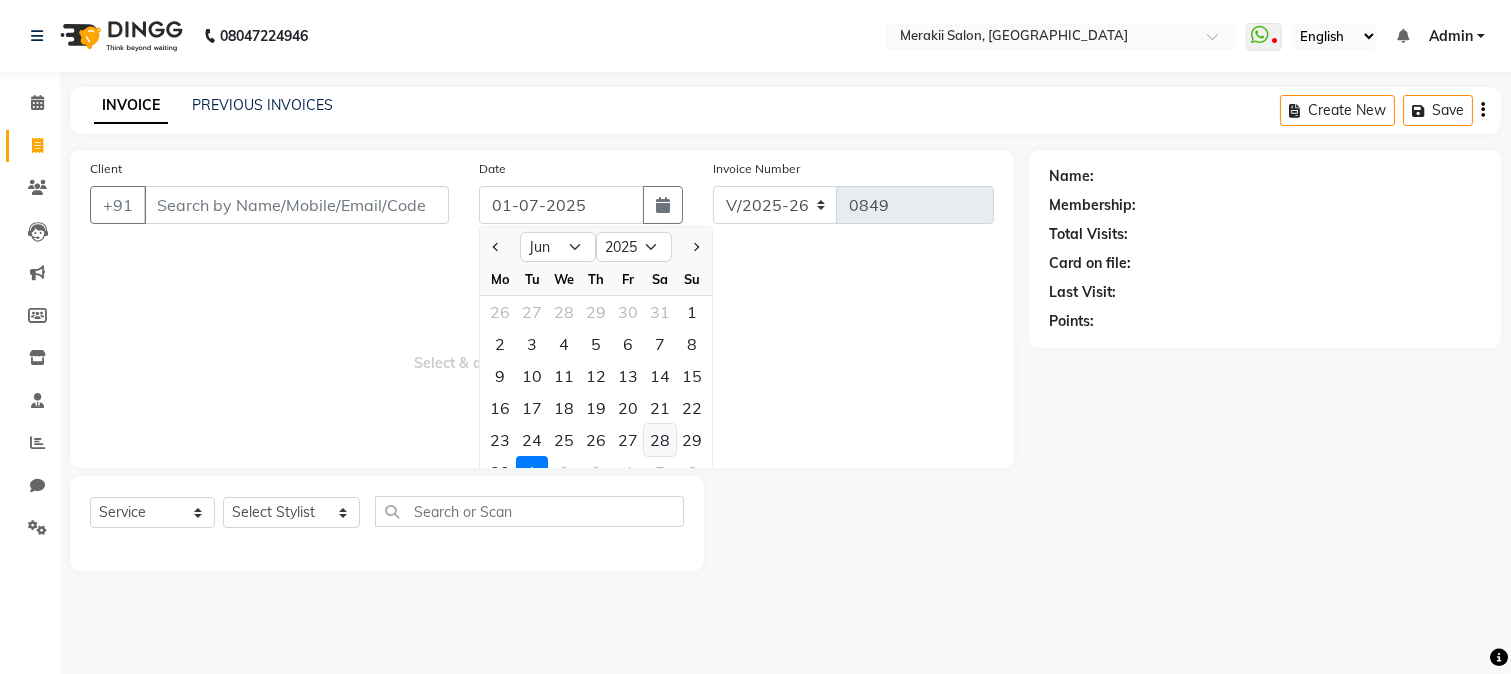 type on "[DATE]" 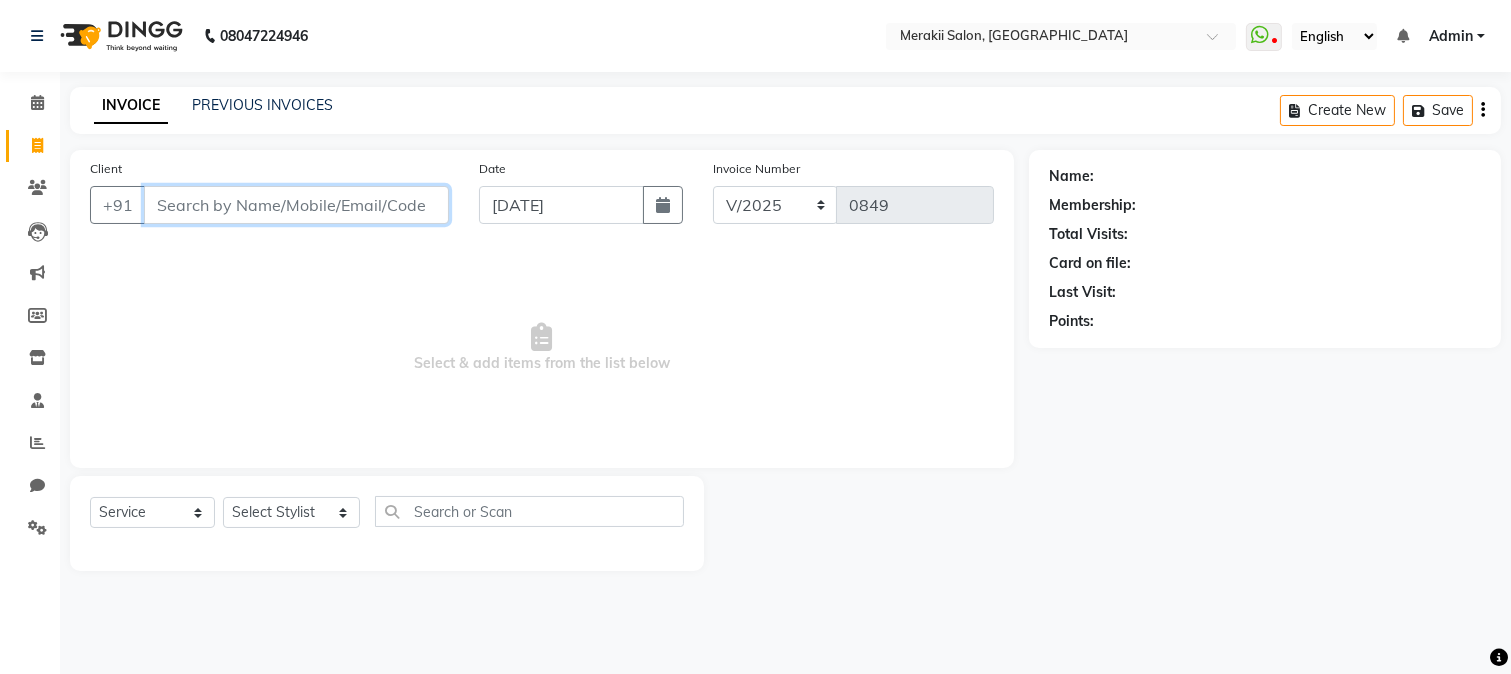 click on "Client" at bounding box center (296, 205) 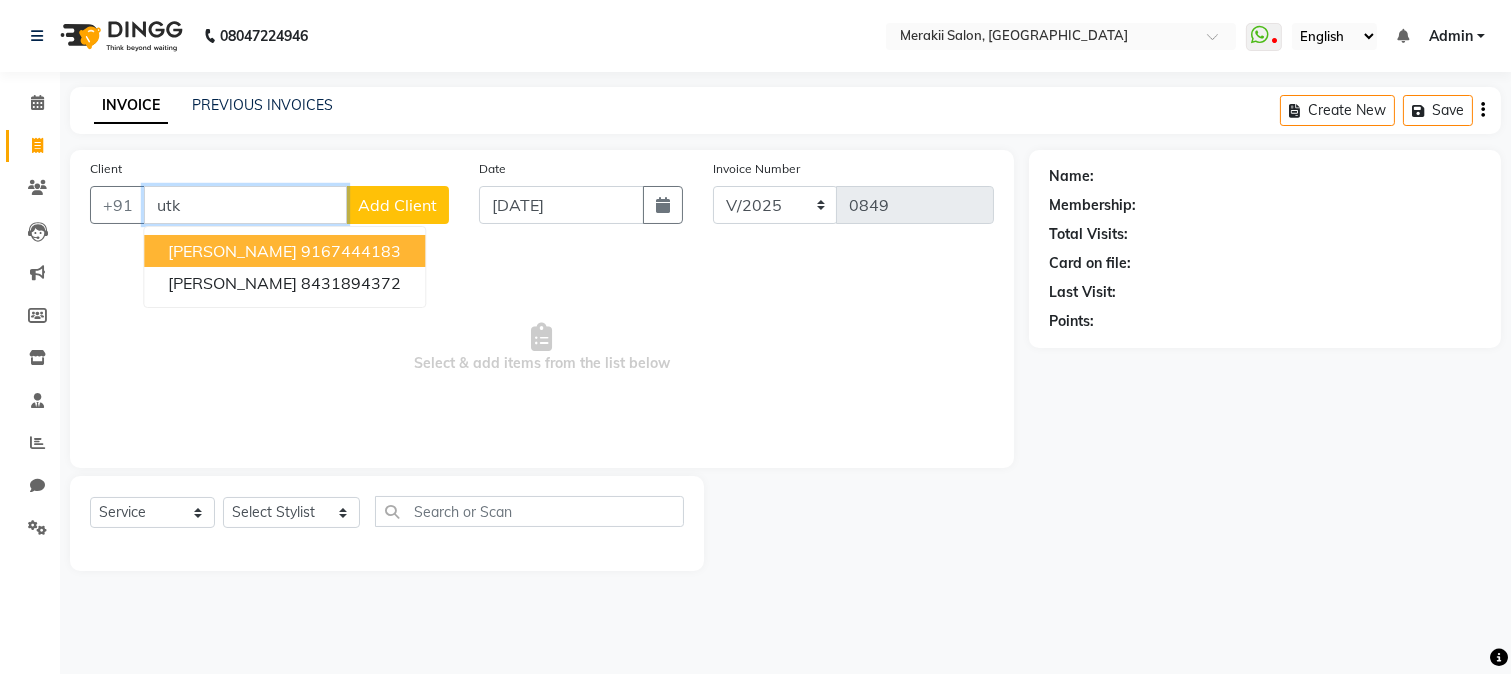 click on "[PERSON_NAME]  9167444183" at bounding box center [284, 251] 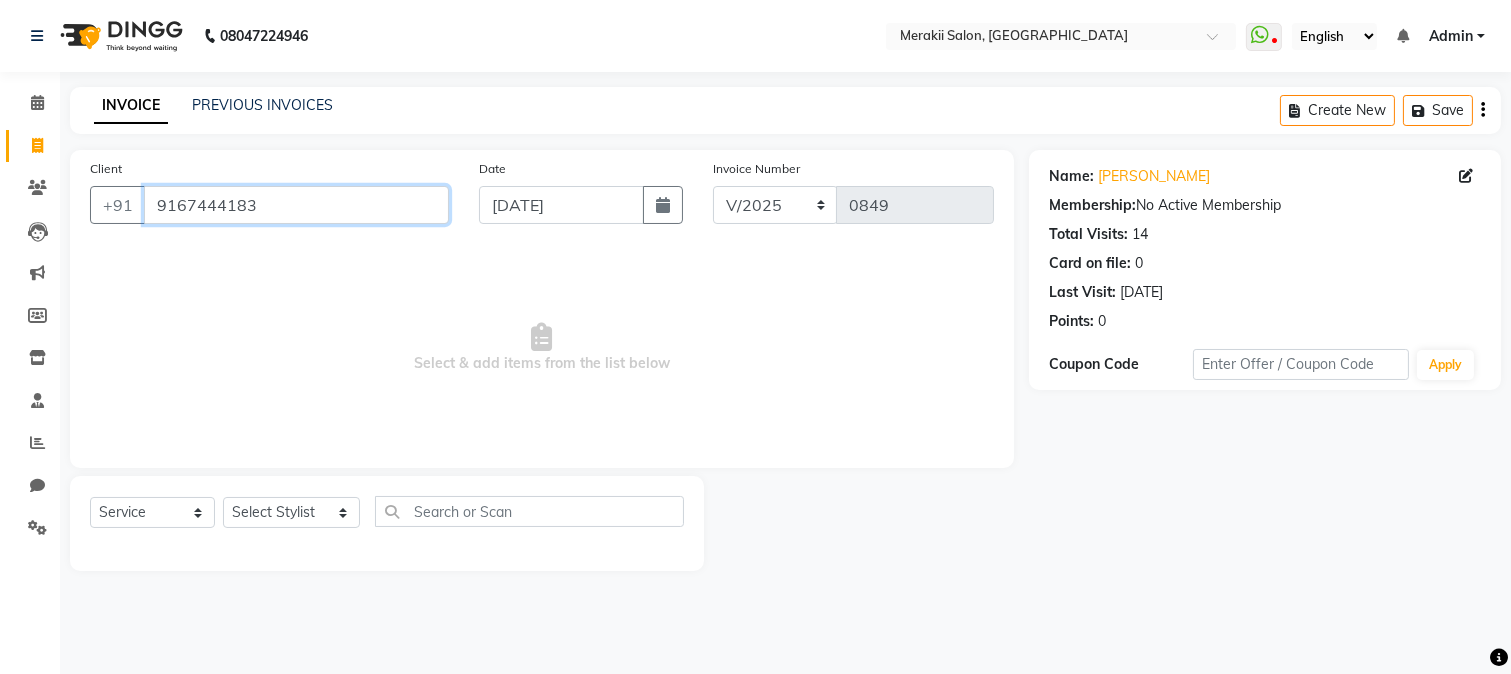 click on "9167444183" at bounding box center (296, 205) 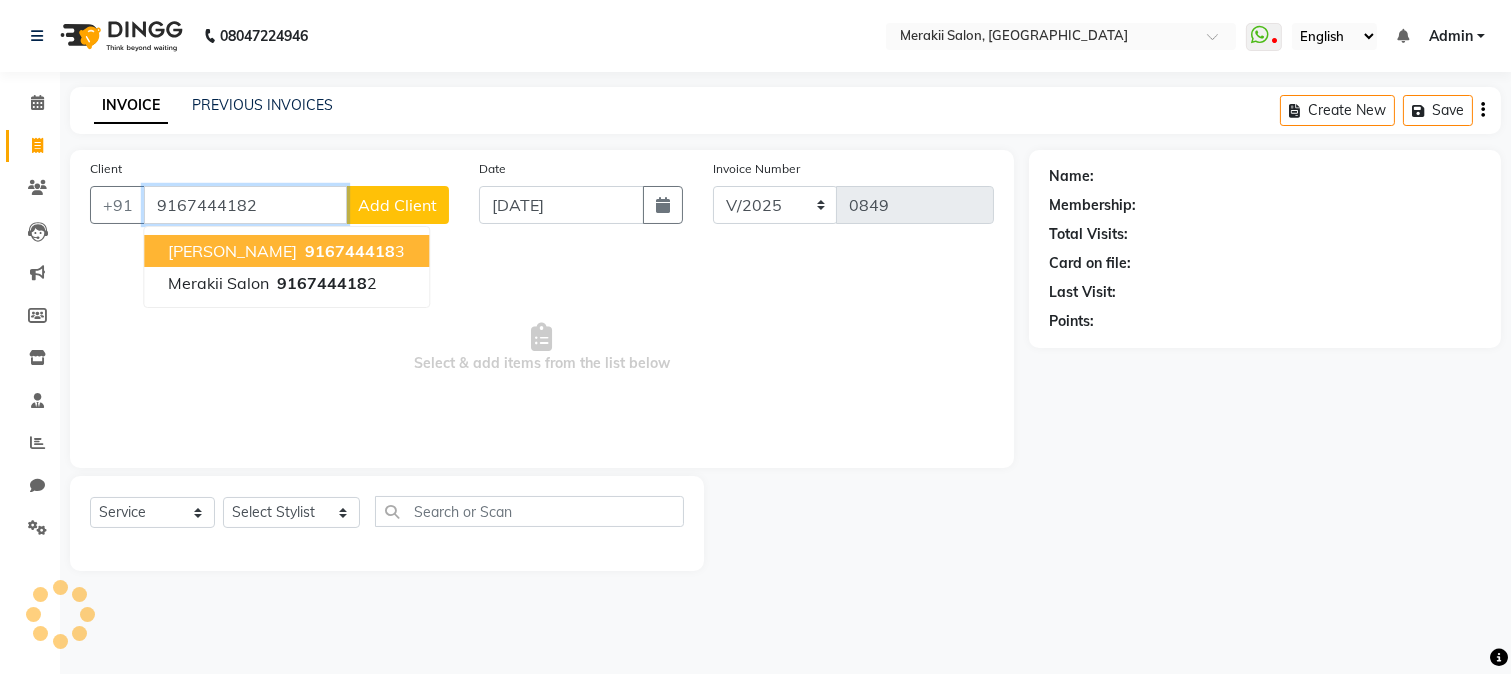 type on "9167444182" 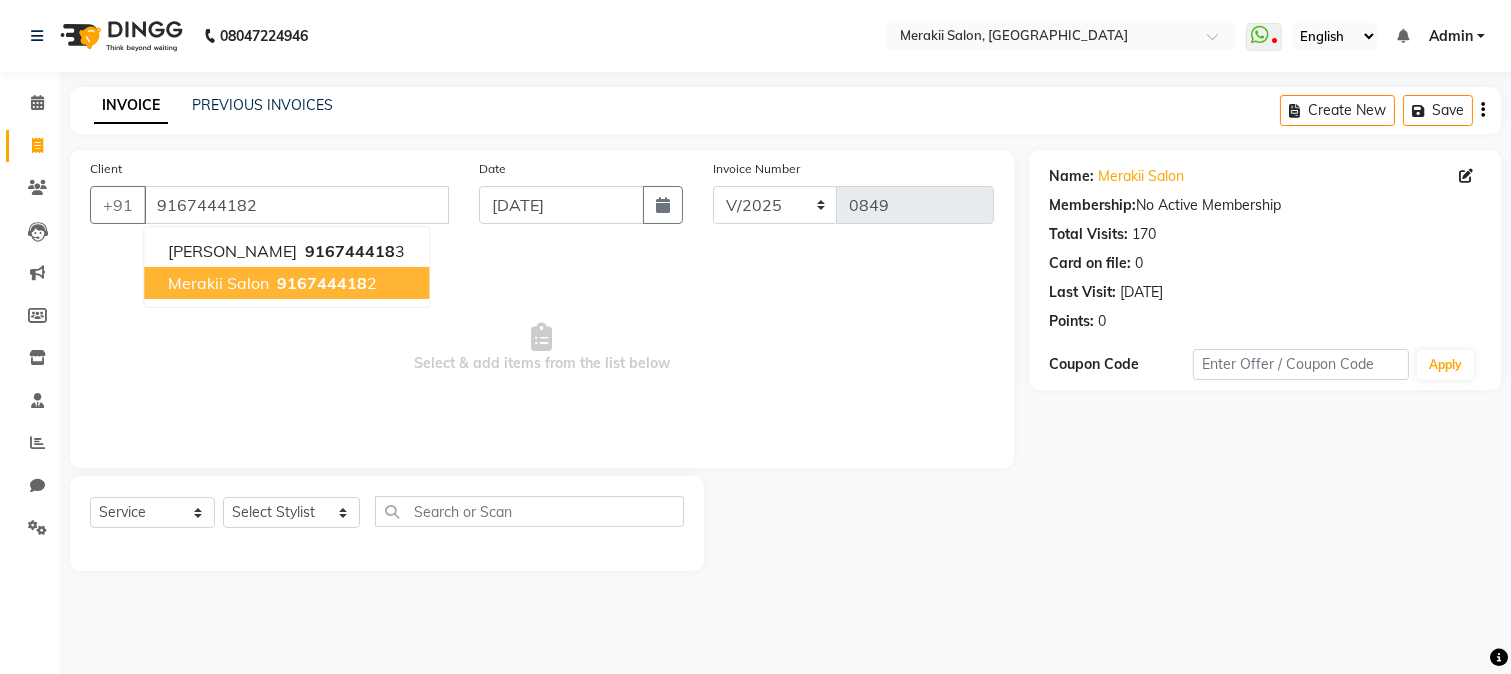 click on "Merakii Salon   916744418 2" at bounding box center (286, 283) 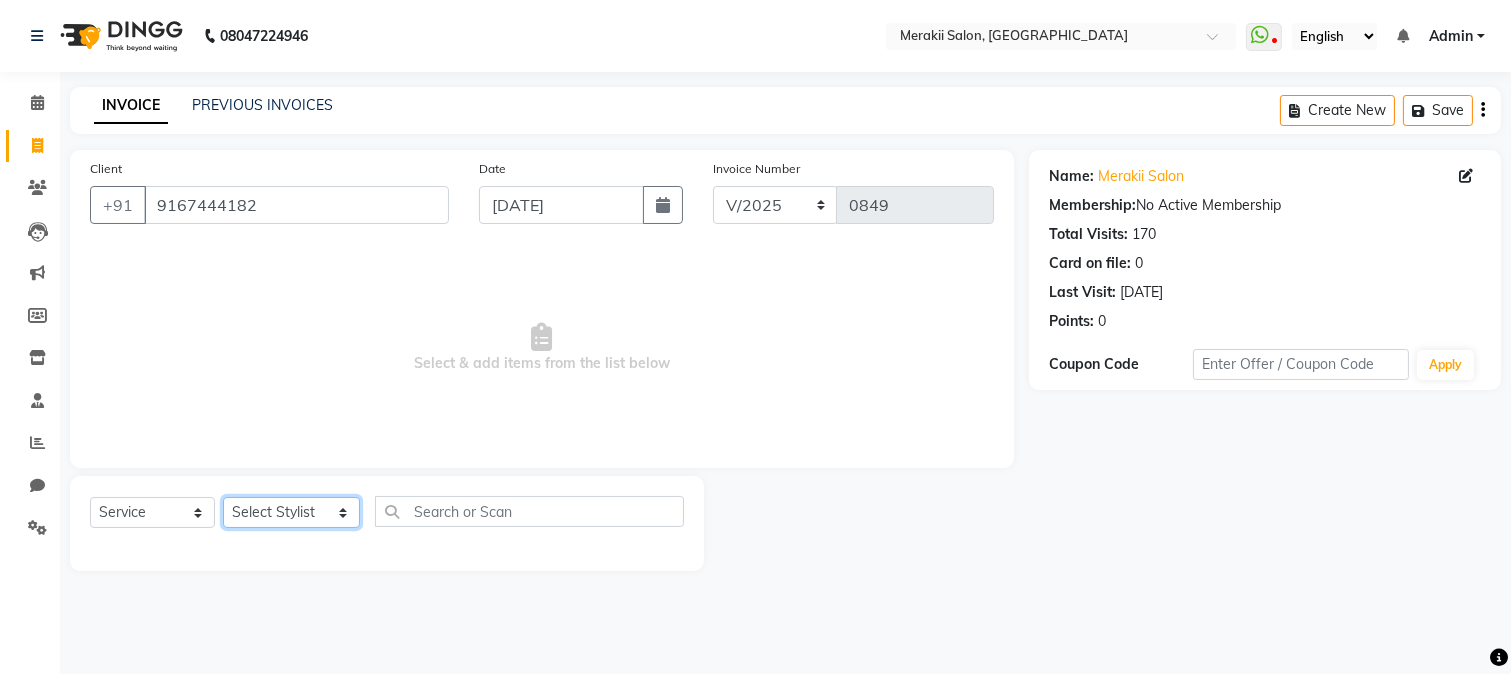 click on "Select Stylist [PERSON_NAME] [PERSON_NAME] Bhul [MEDICAL_DATA][PERSON_NAME] [PERSON_NAME] [PERSON_NAME]" 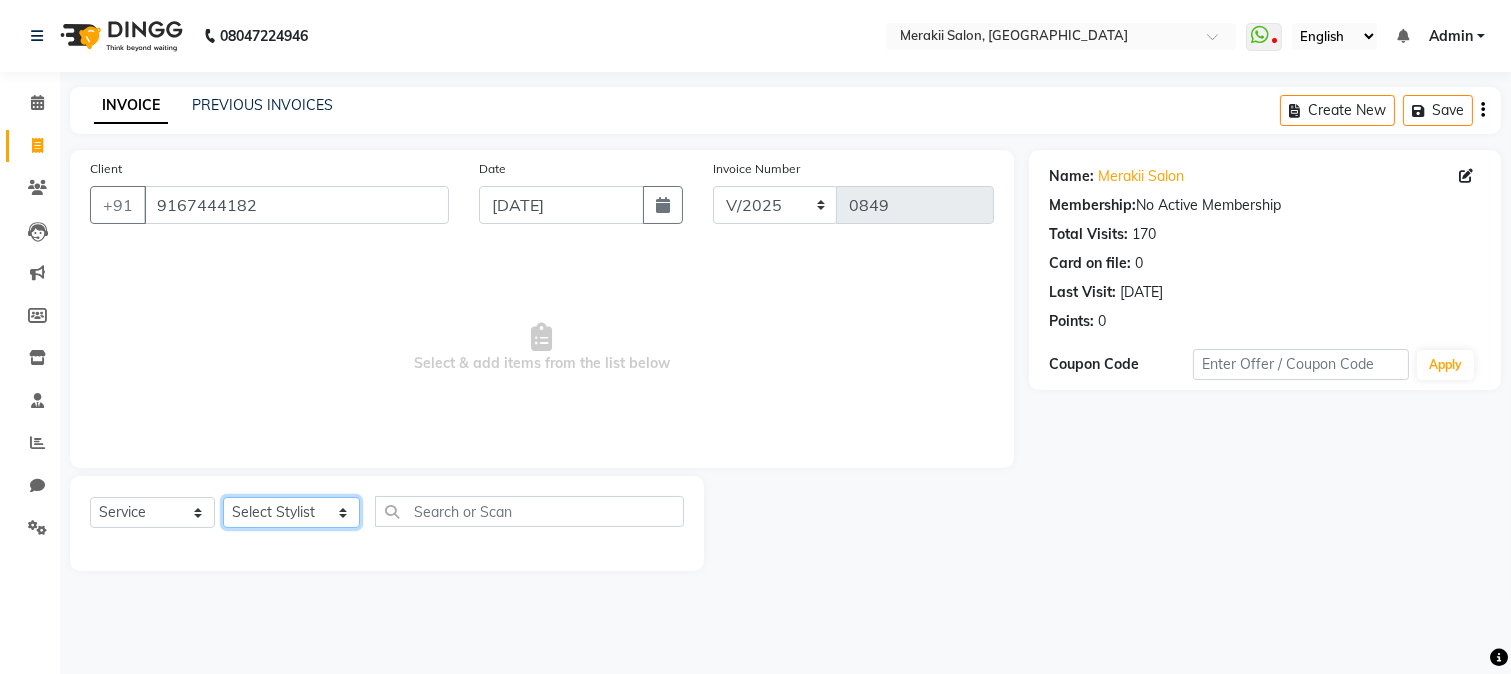 select on "74849" 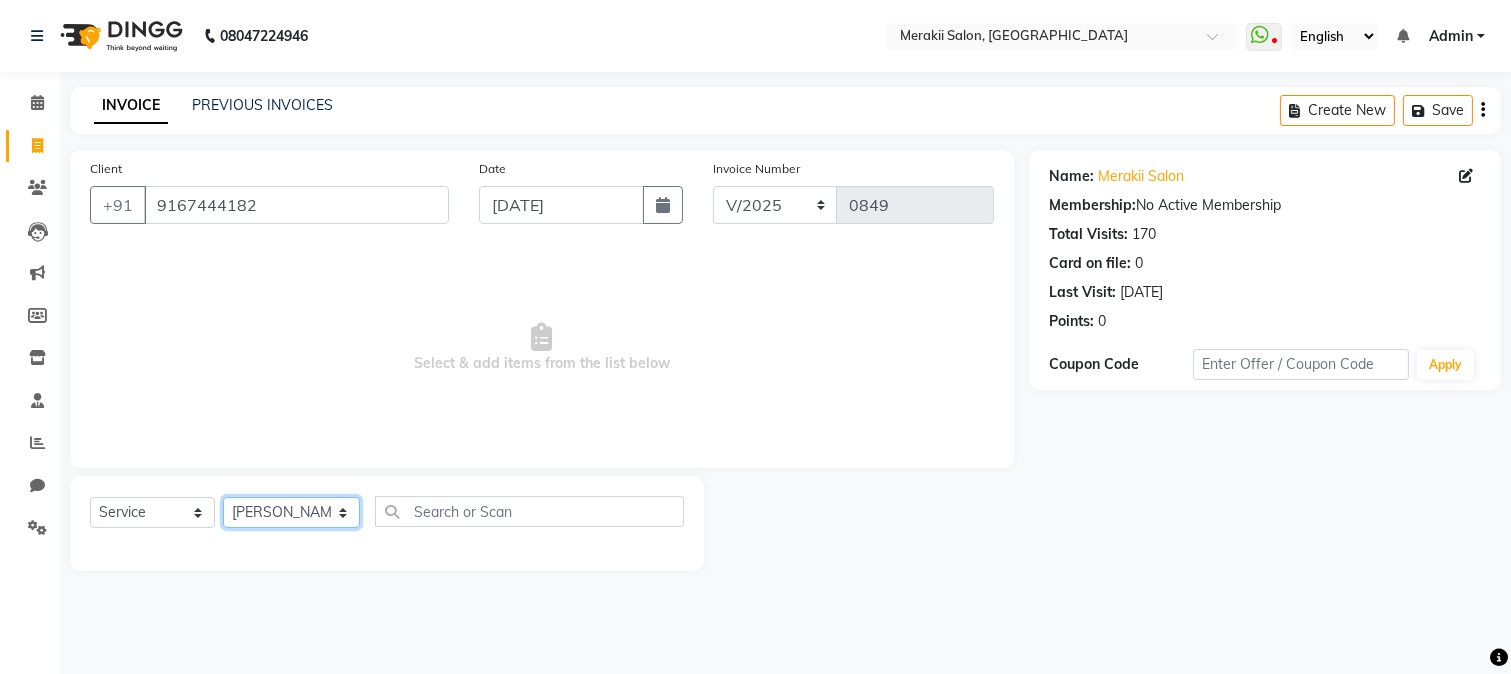 click on "Select Stylist [PERSON_NAME] [PERSON_NAME] Bhul [MEDICAL_DATA][PERSON_NAME] [PERSON_NAME] [PERSON_NAME]" 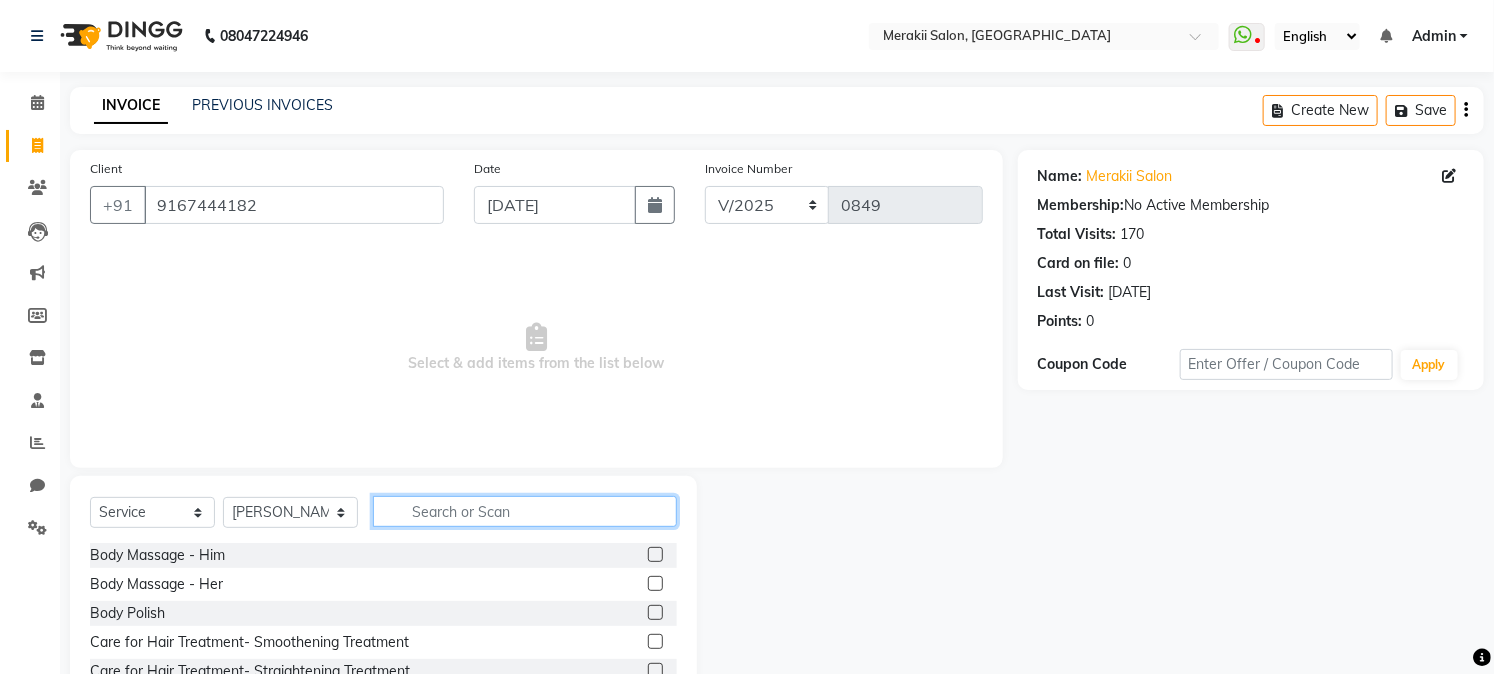 click 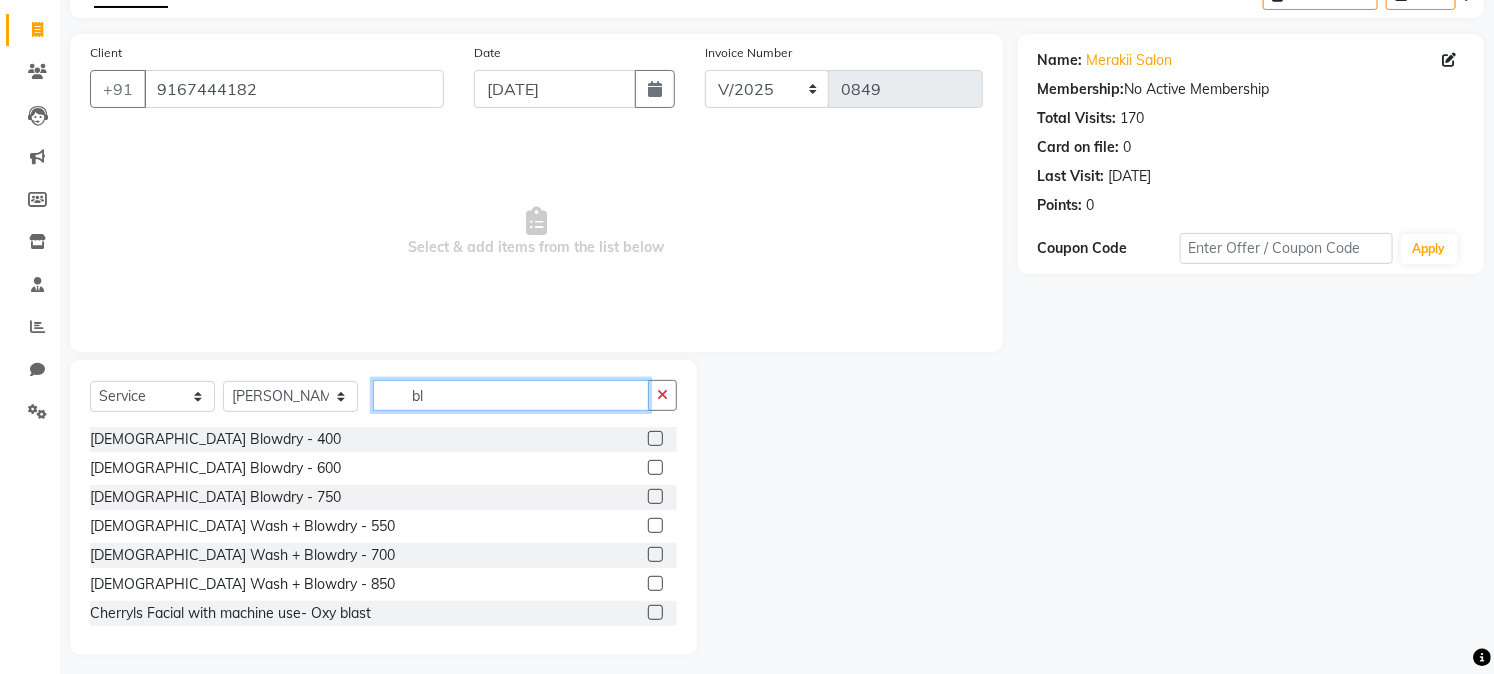 scroll, scrollTop: 126, scrollLeft: 0, axis: vertical 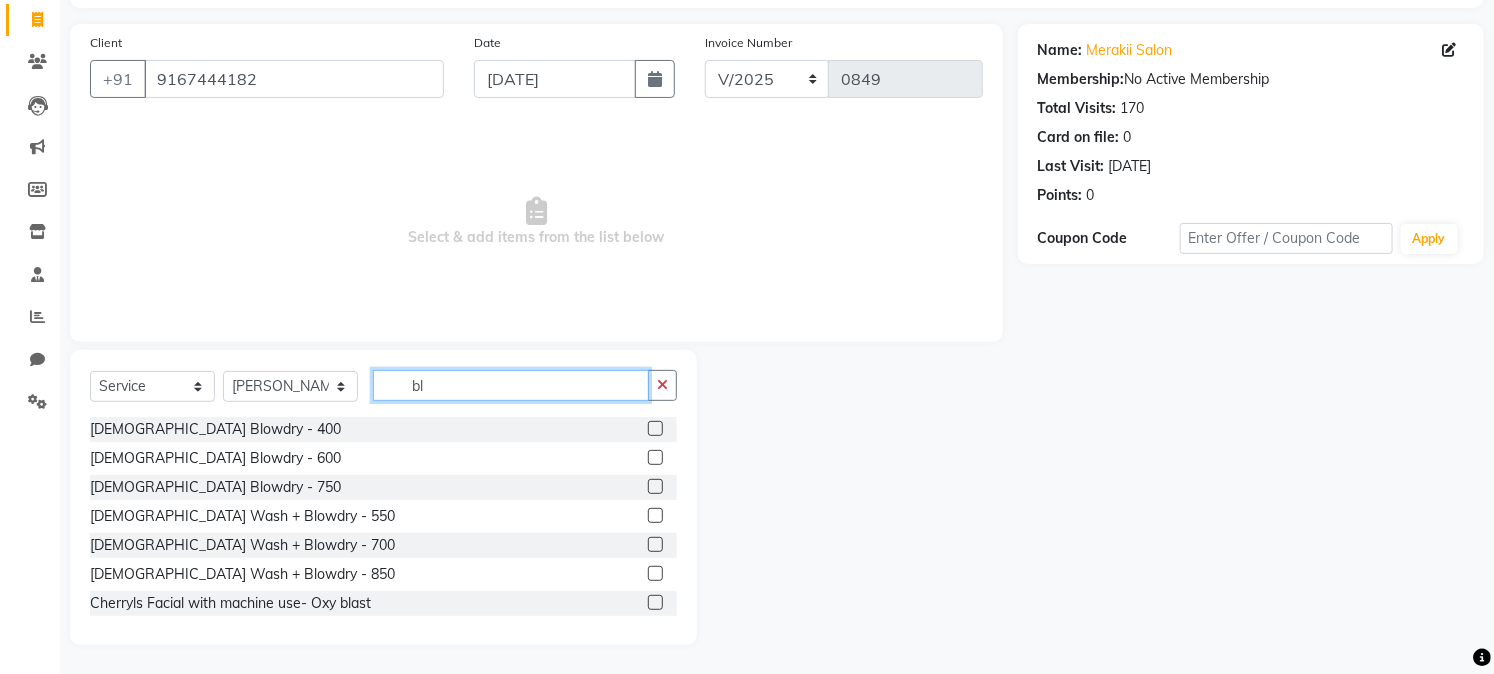 type on "bl" 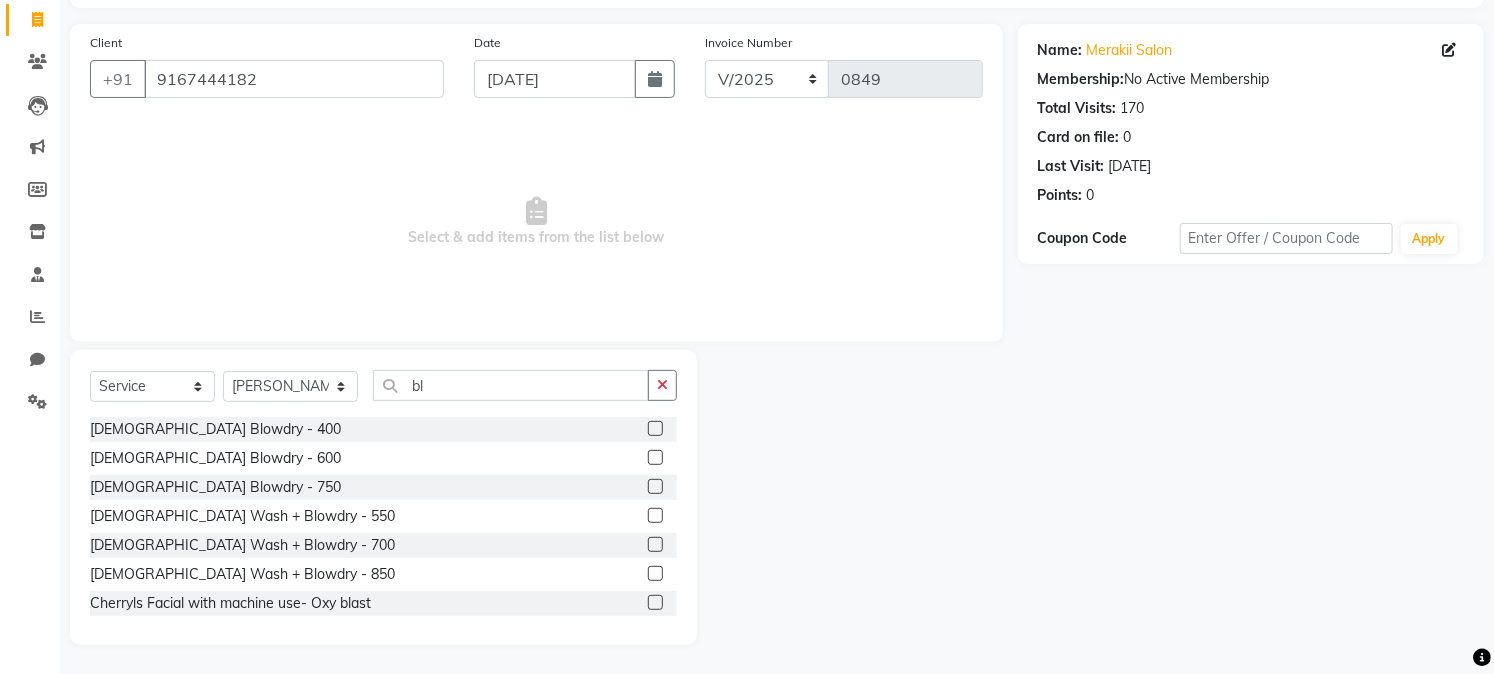 click 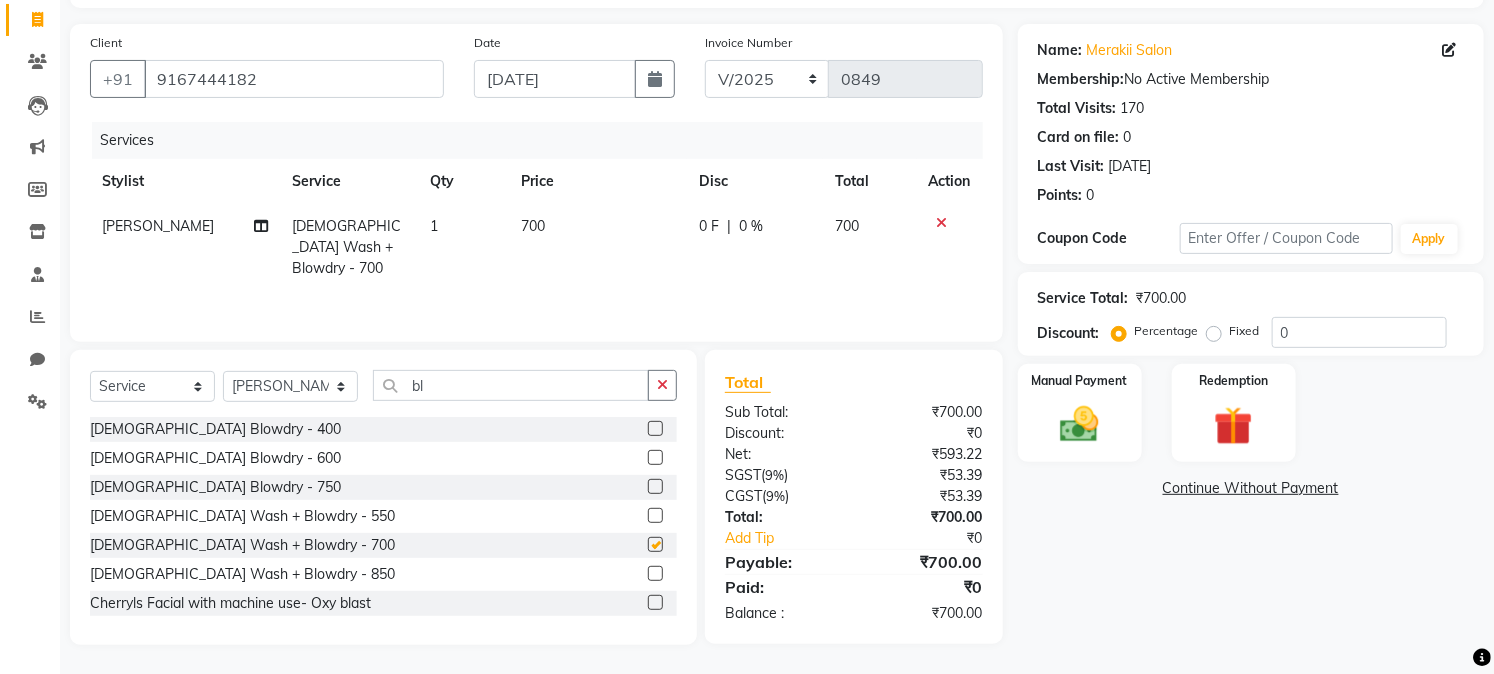 checkbox on "false" 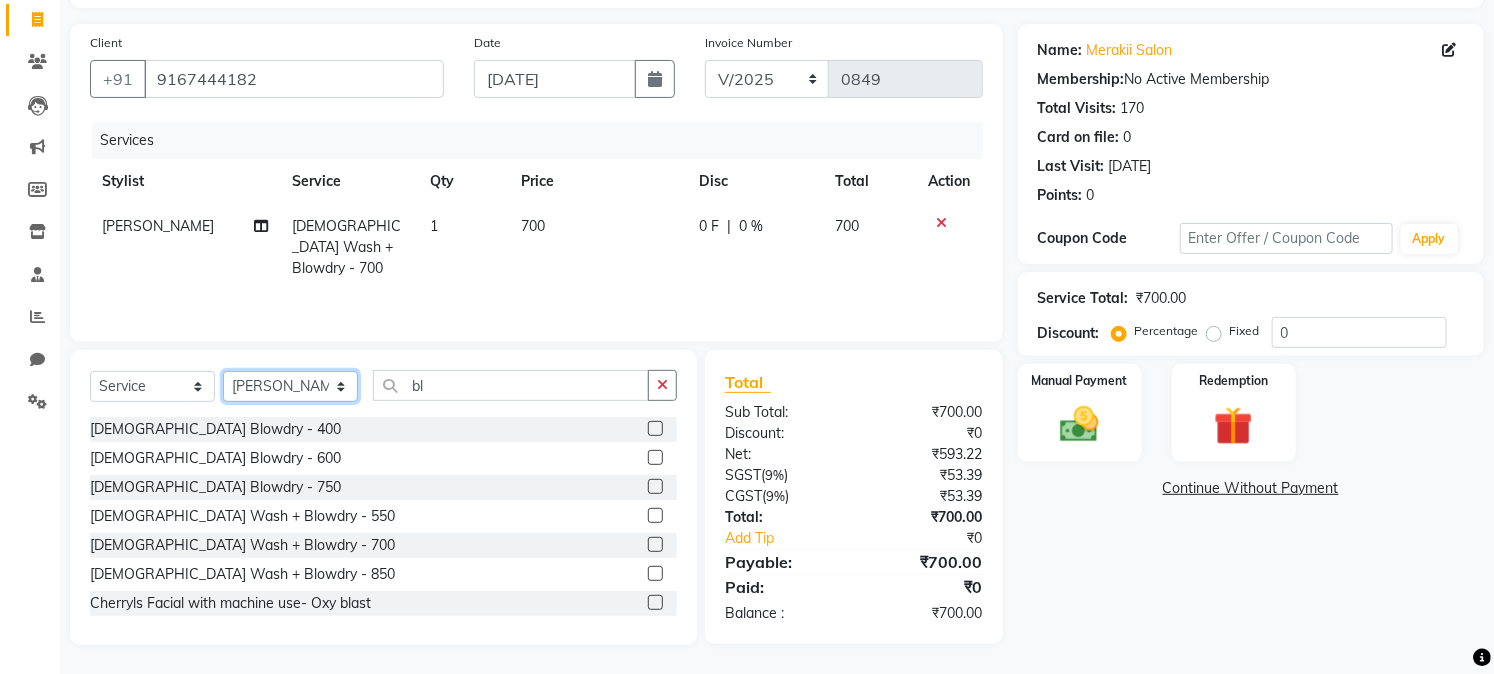click on "Select Stylist [PERSON_NAME] [PERSON_NAME] Bhul [MEDICAL_DATA][PERSON_NAME] [PERSON_NAME] [PERSON_NAME]" 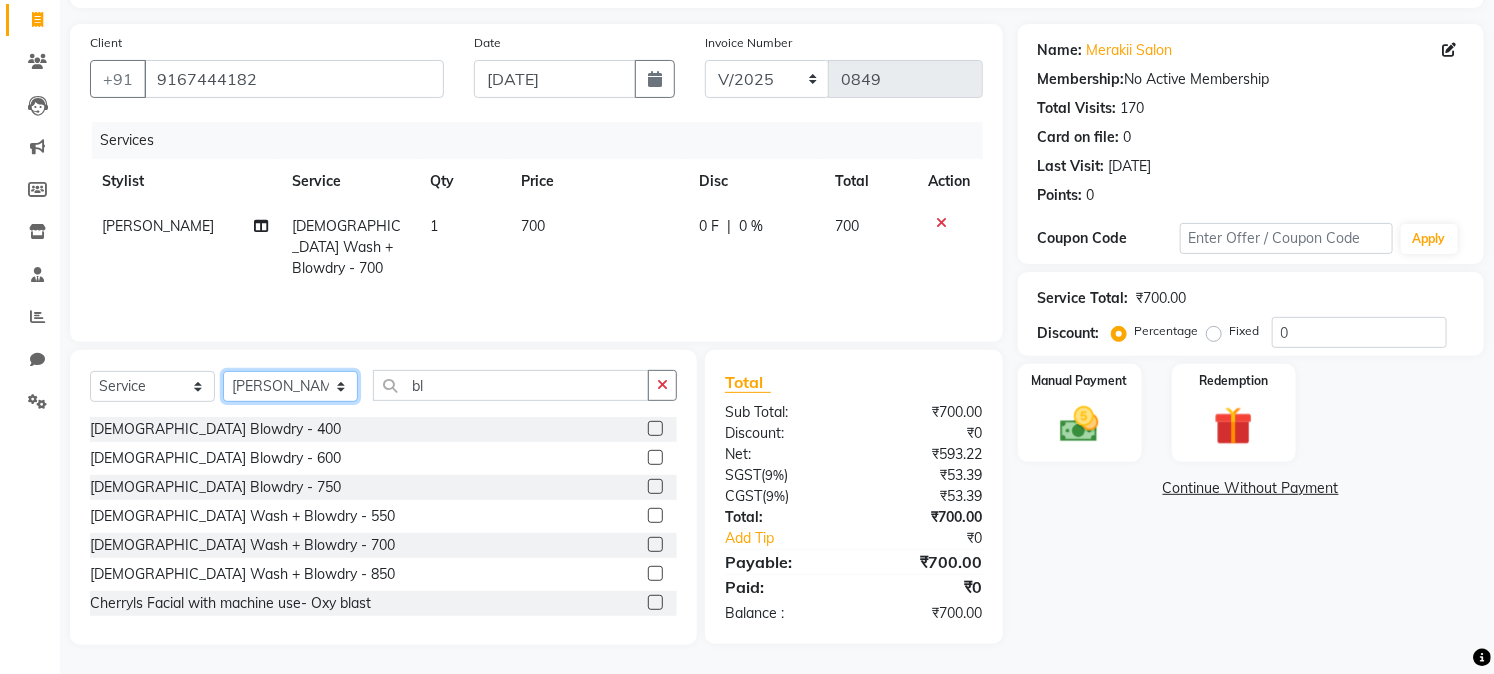 select on "74822" 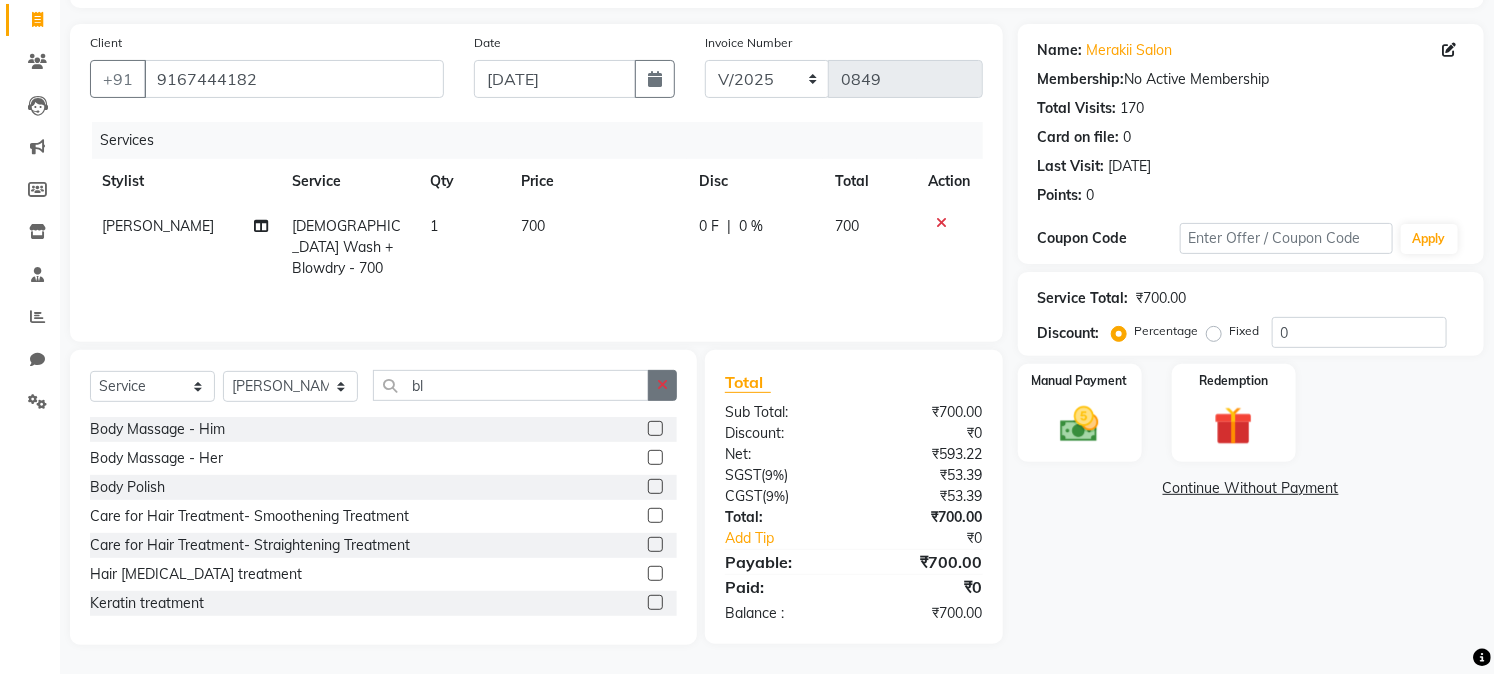 click 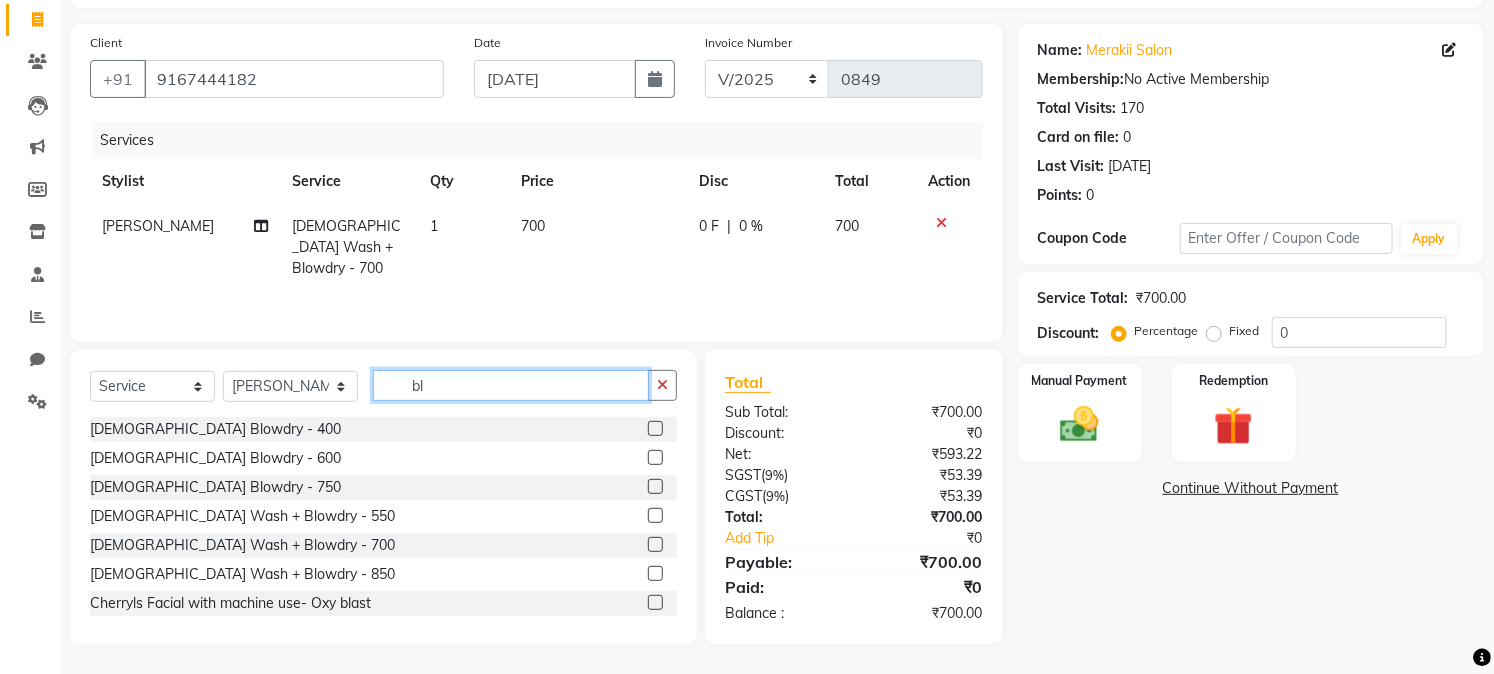 type on "bl" 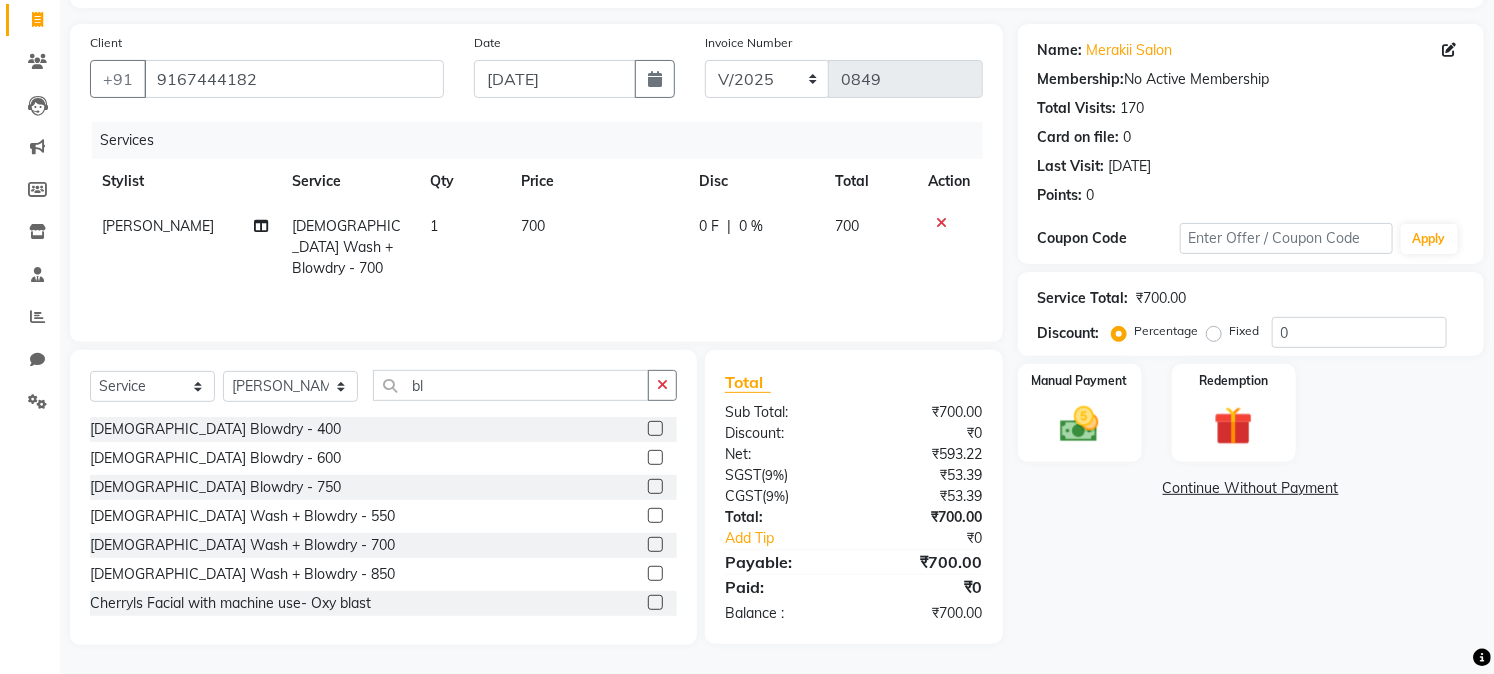 click 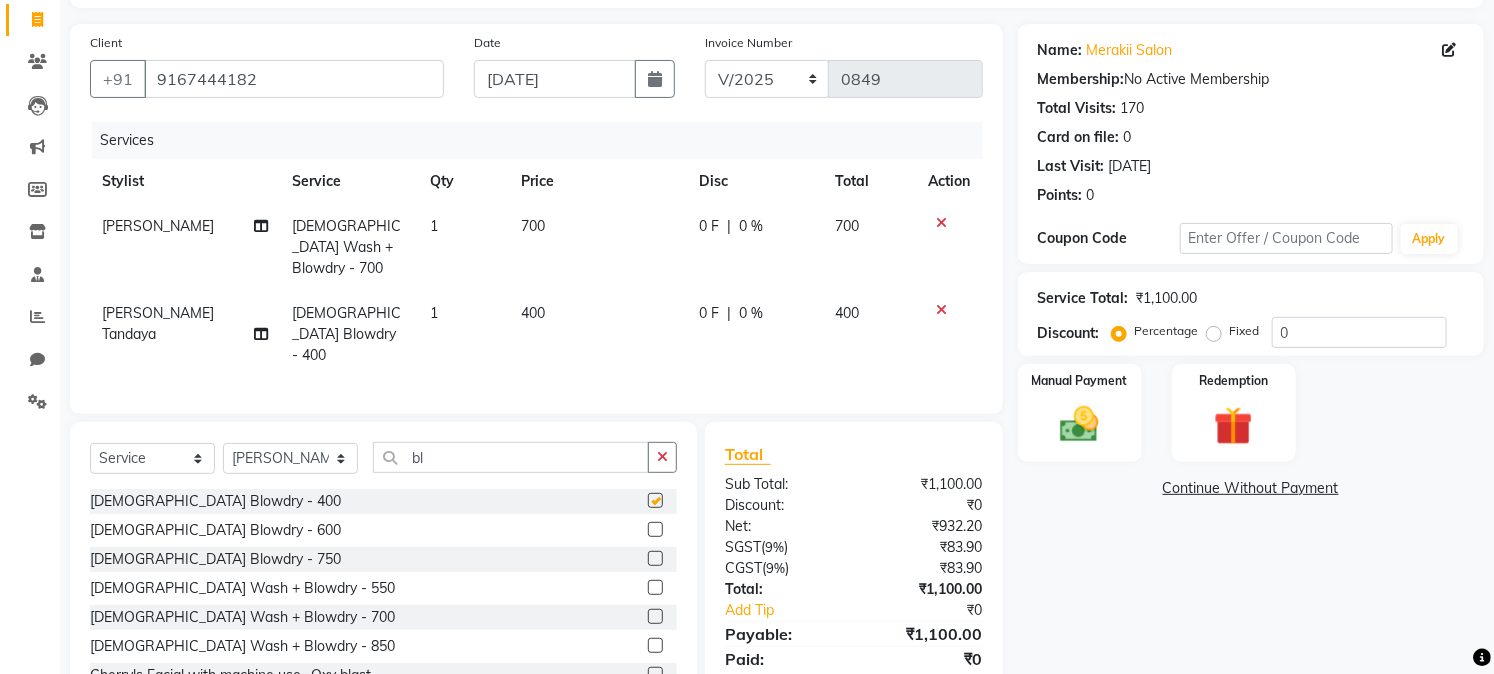 checkbox on "false" 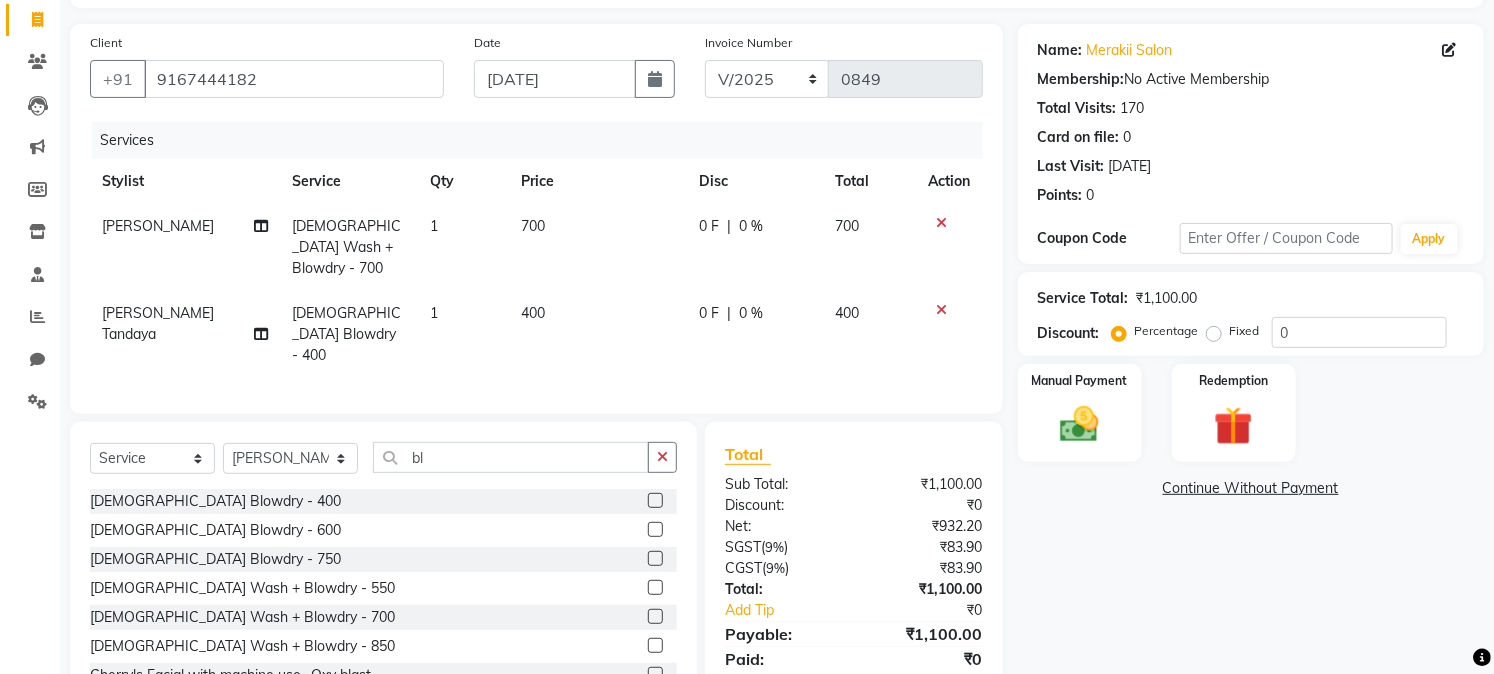 click on "400" 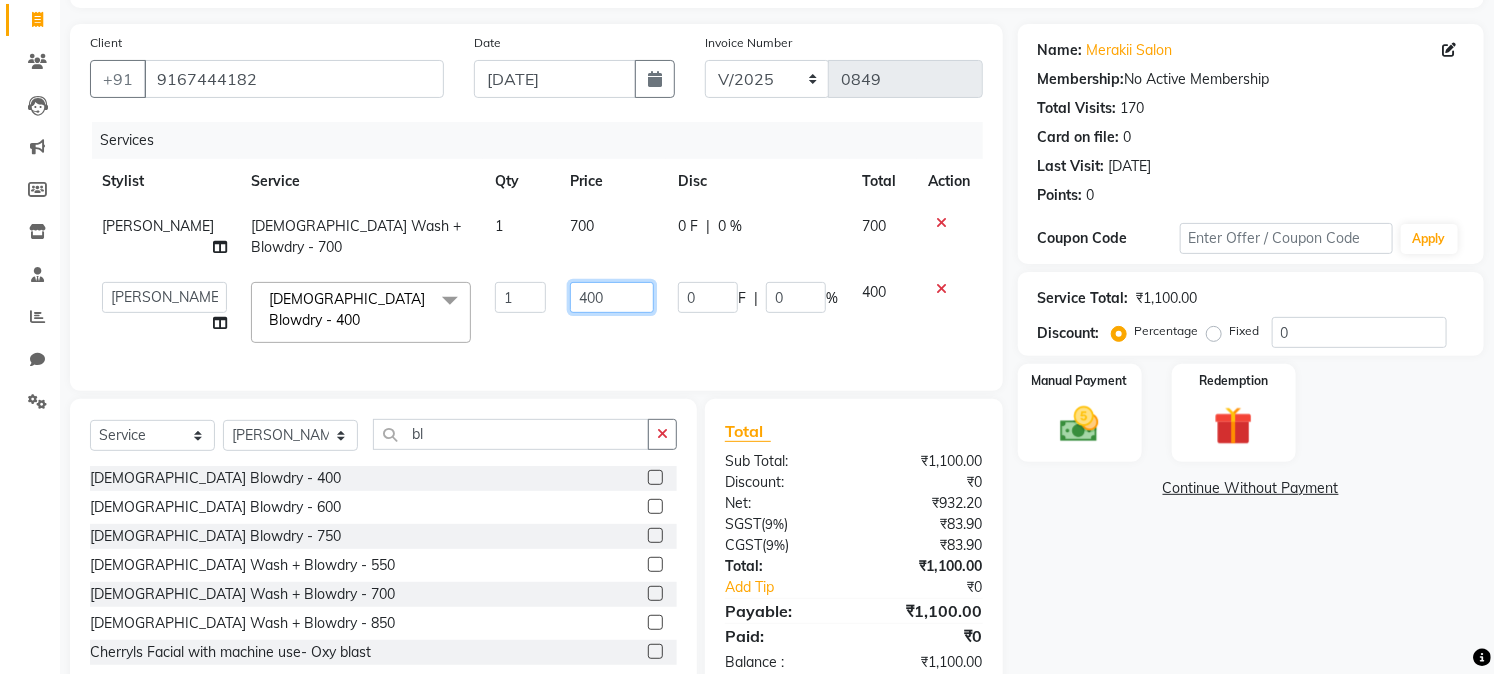 click on "400" 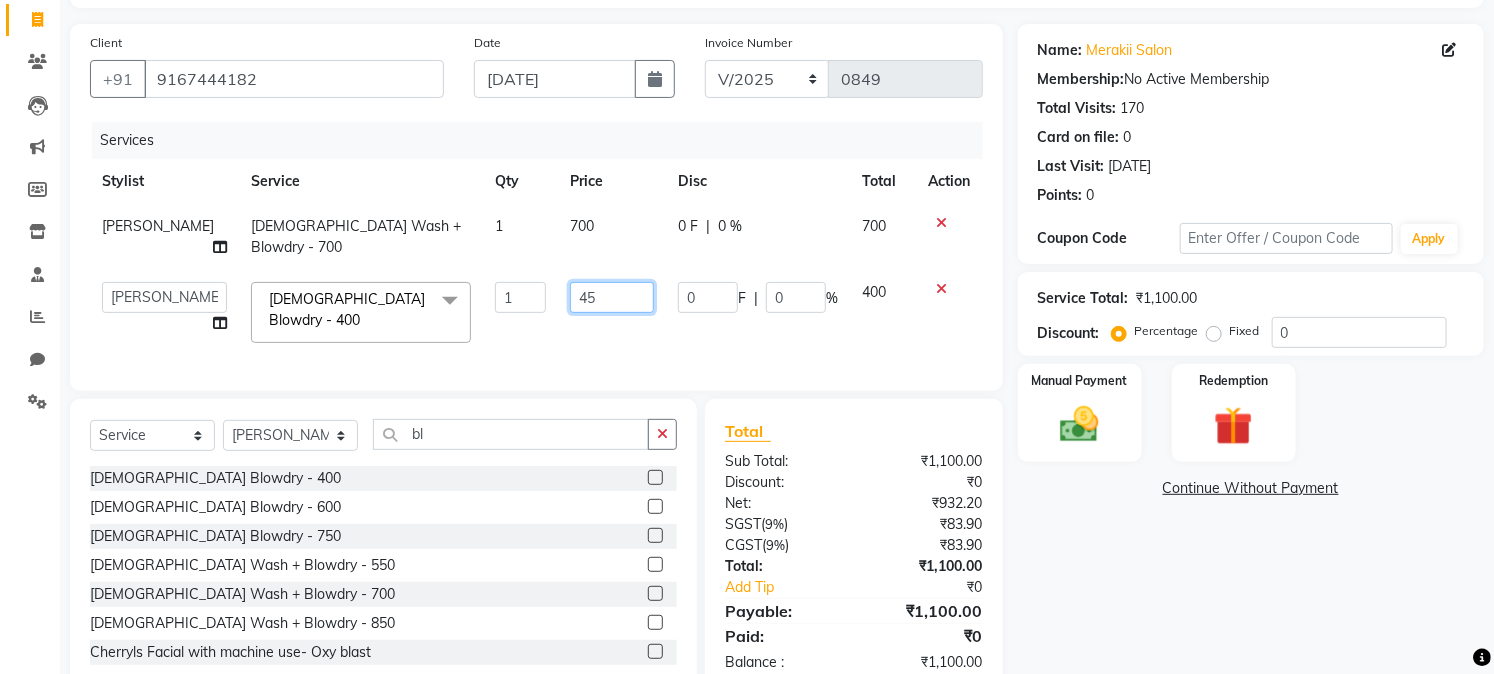 type on "450" 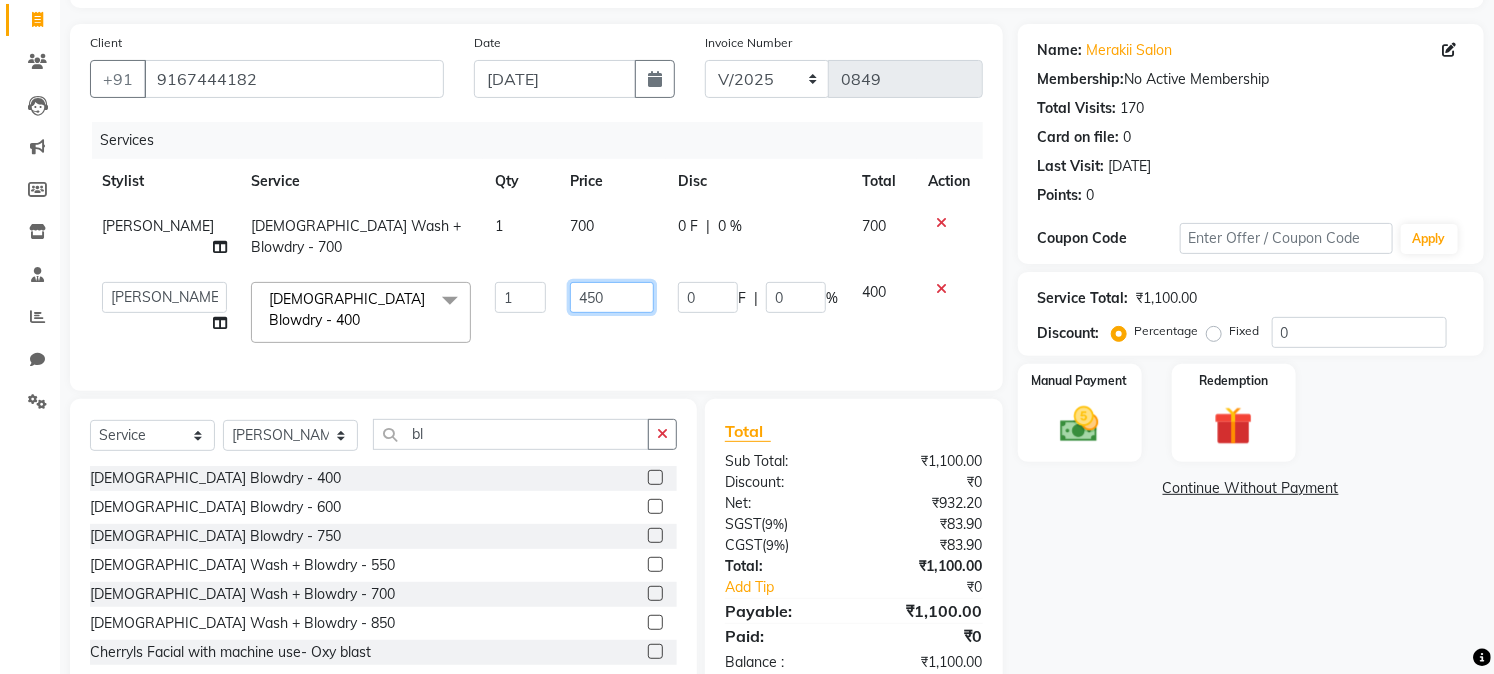 scroll, scrollTop: 0, scrollLeft: 0, axis: both 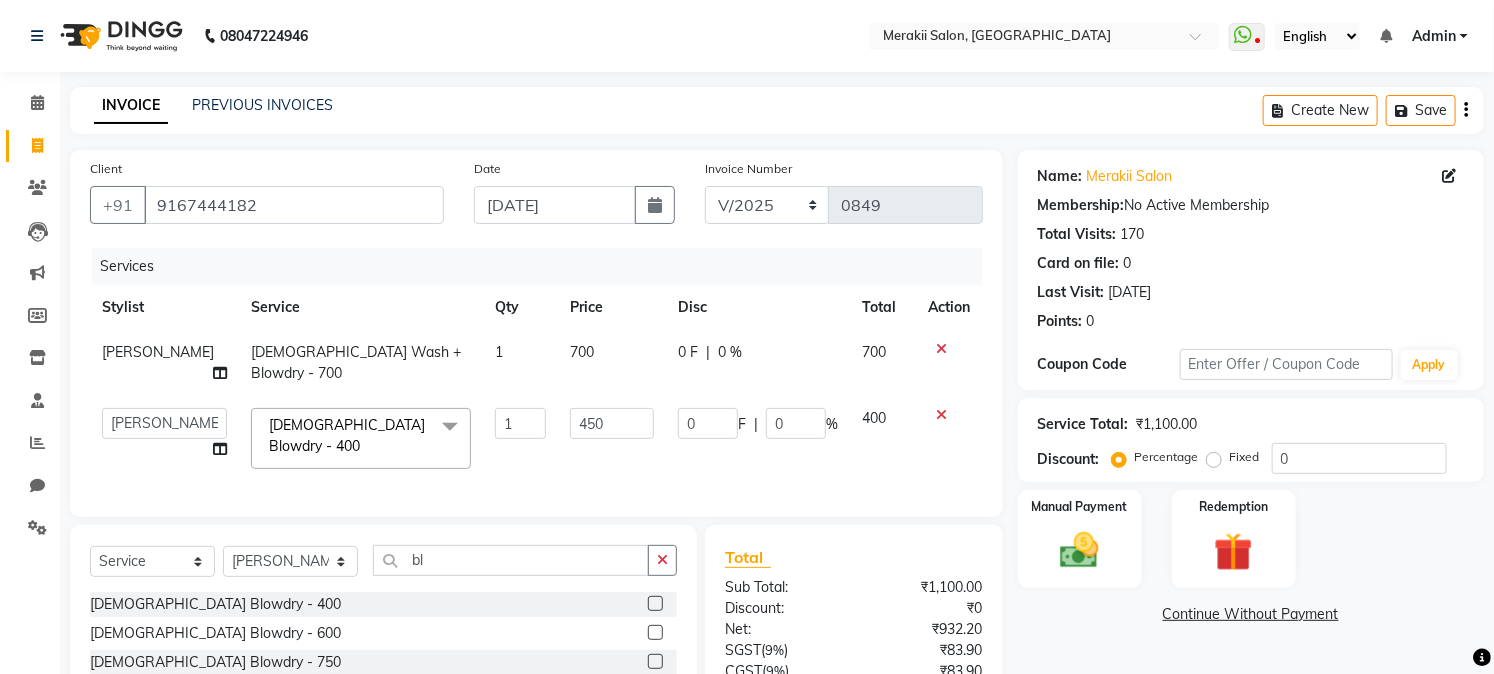 click on "Create New   Save" 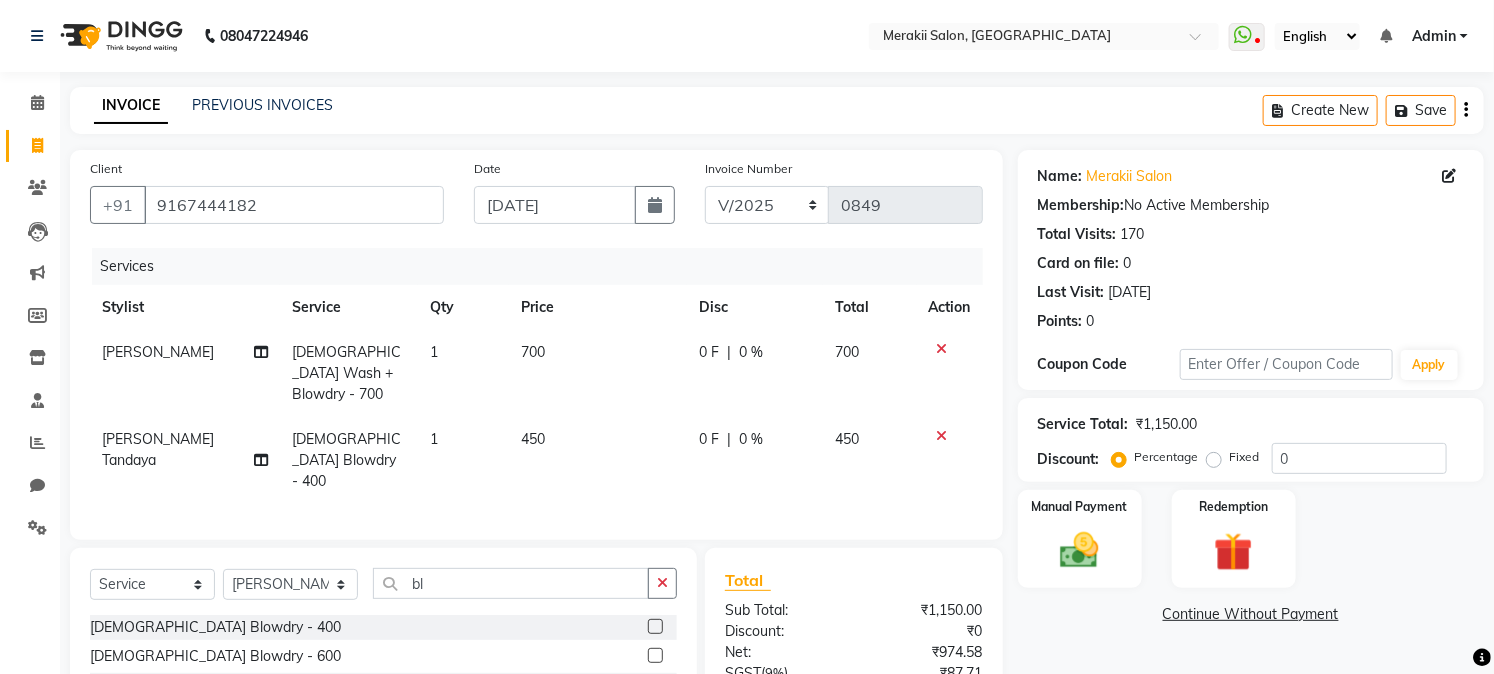 click on "Create New   Save" 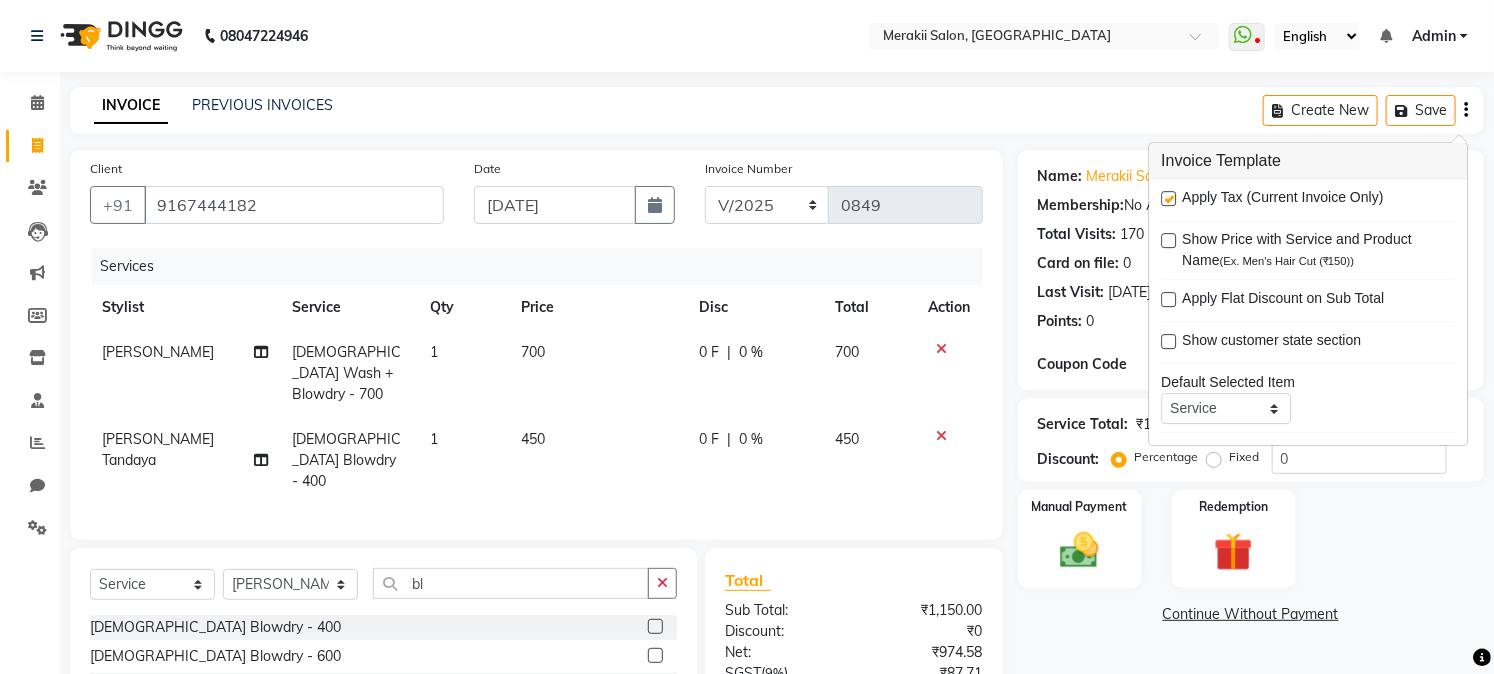 click 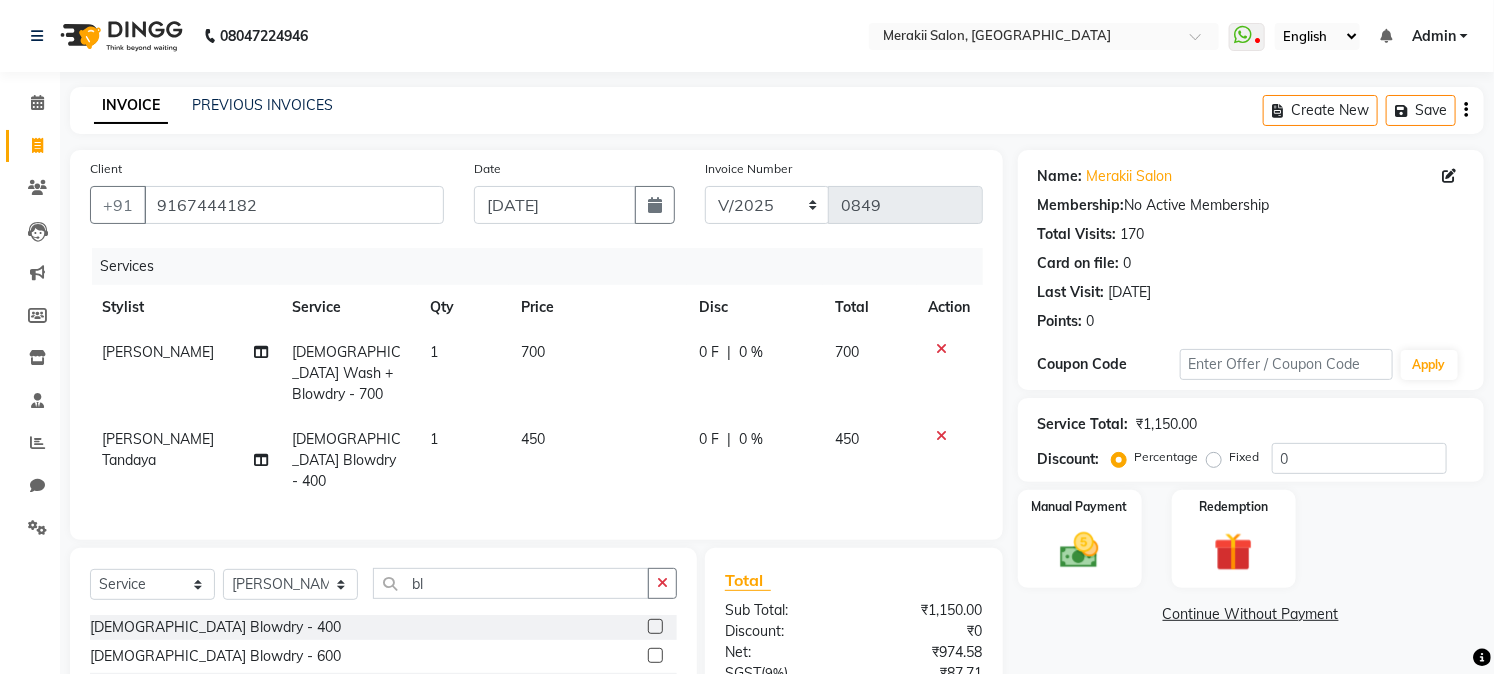 click 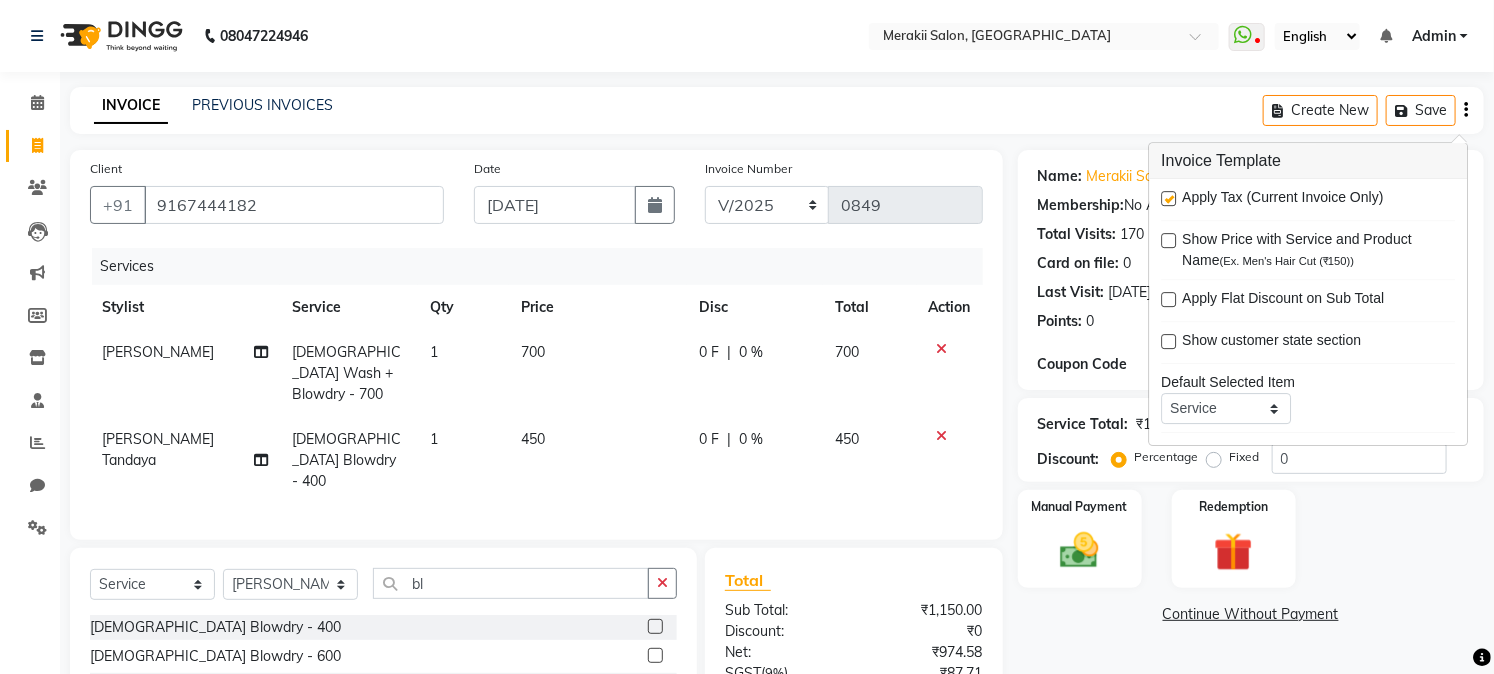 click at bounding box center (1168, 198) 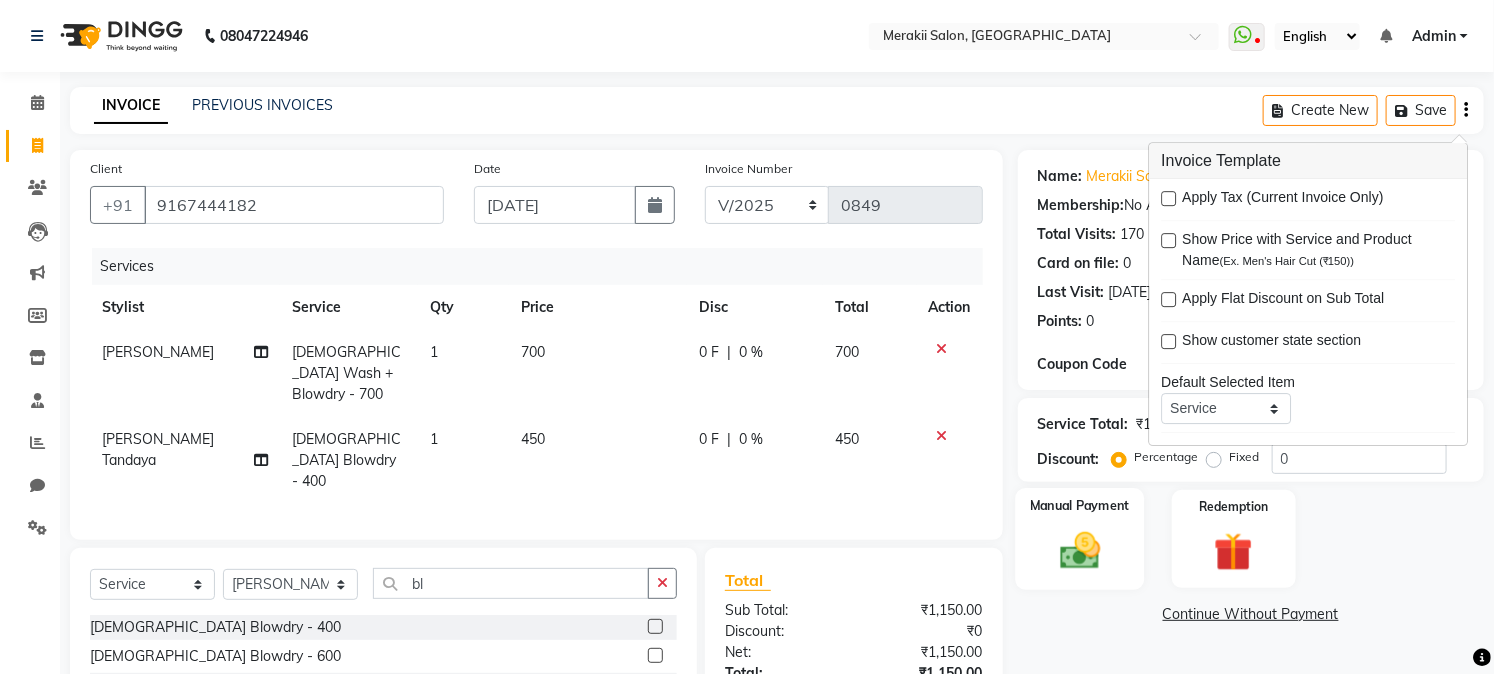 click on "Manual Payment" 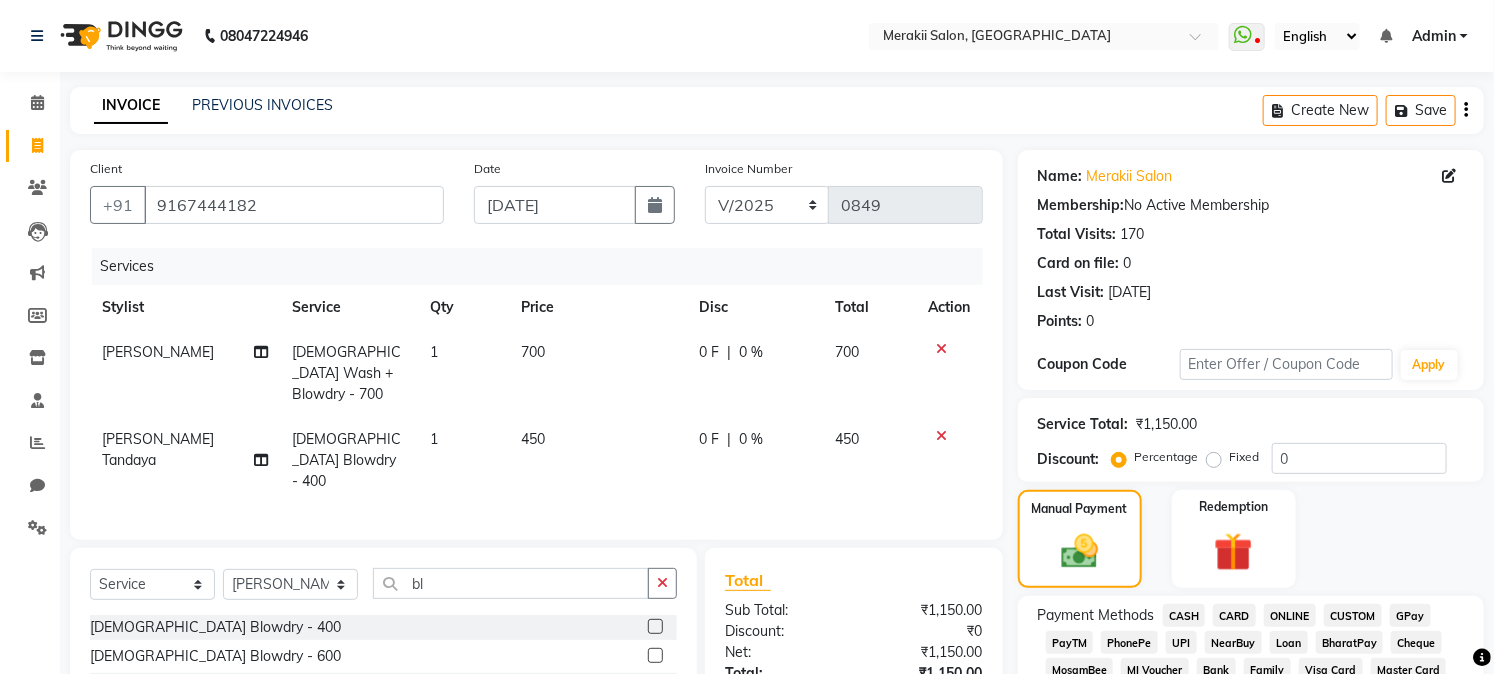 click on "GPay" 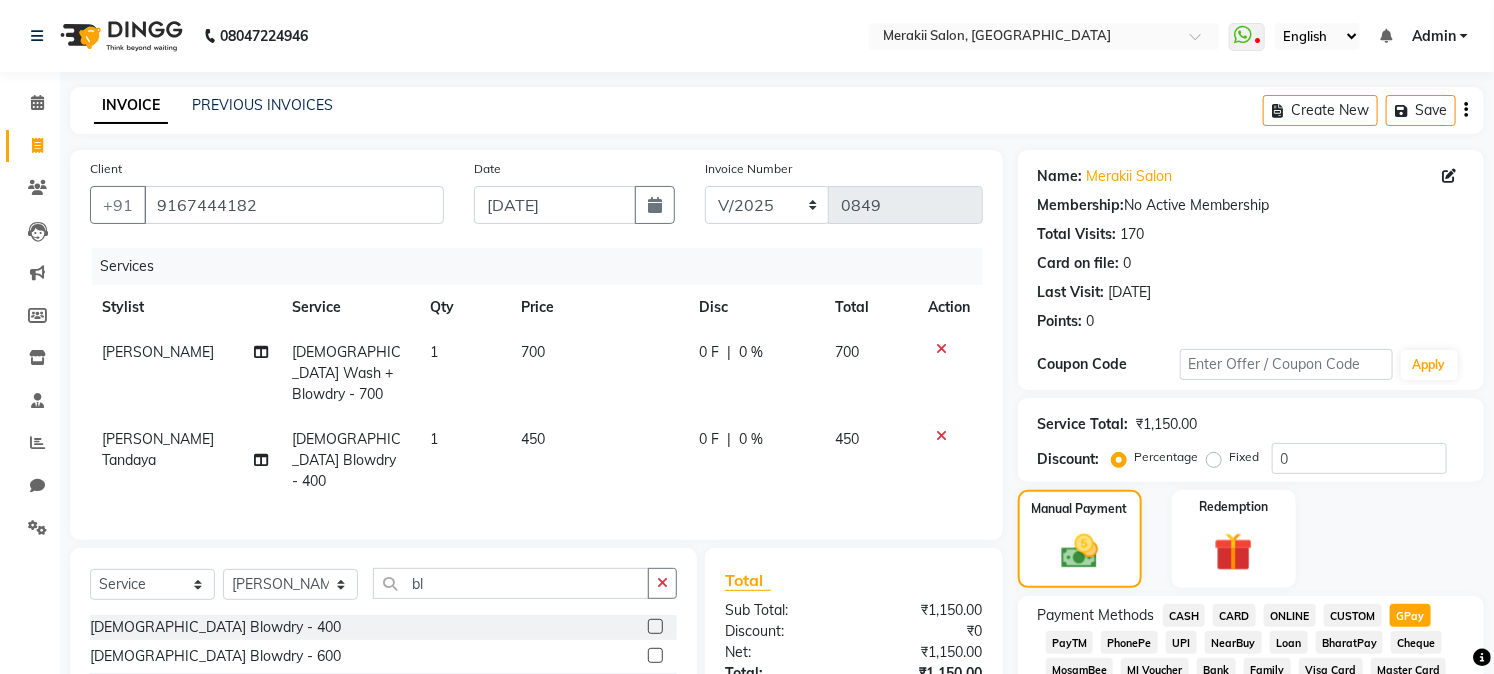 scroll, scrollTop: 590, scrollLeft: 0, axis: vertical 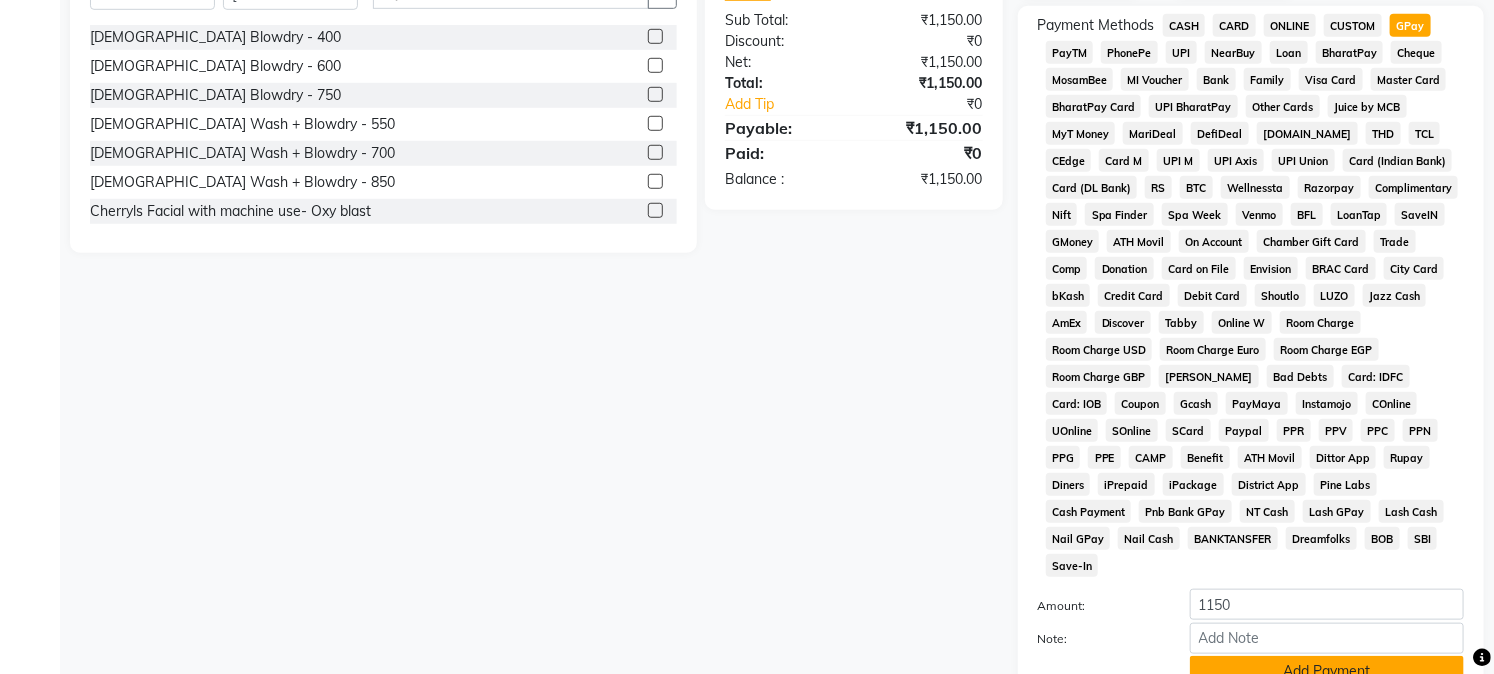 click on "Add Payment" 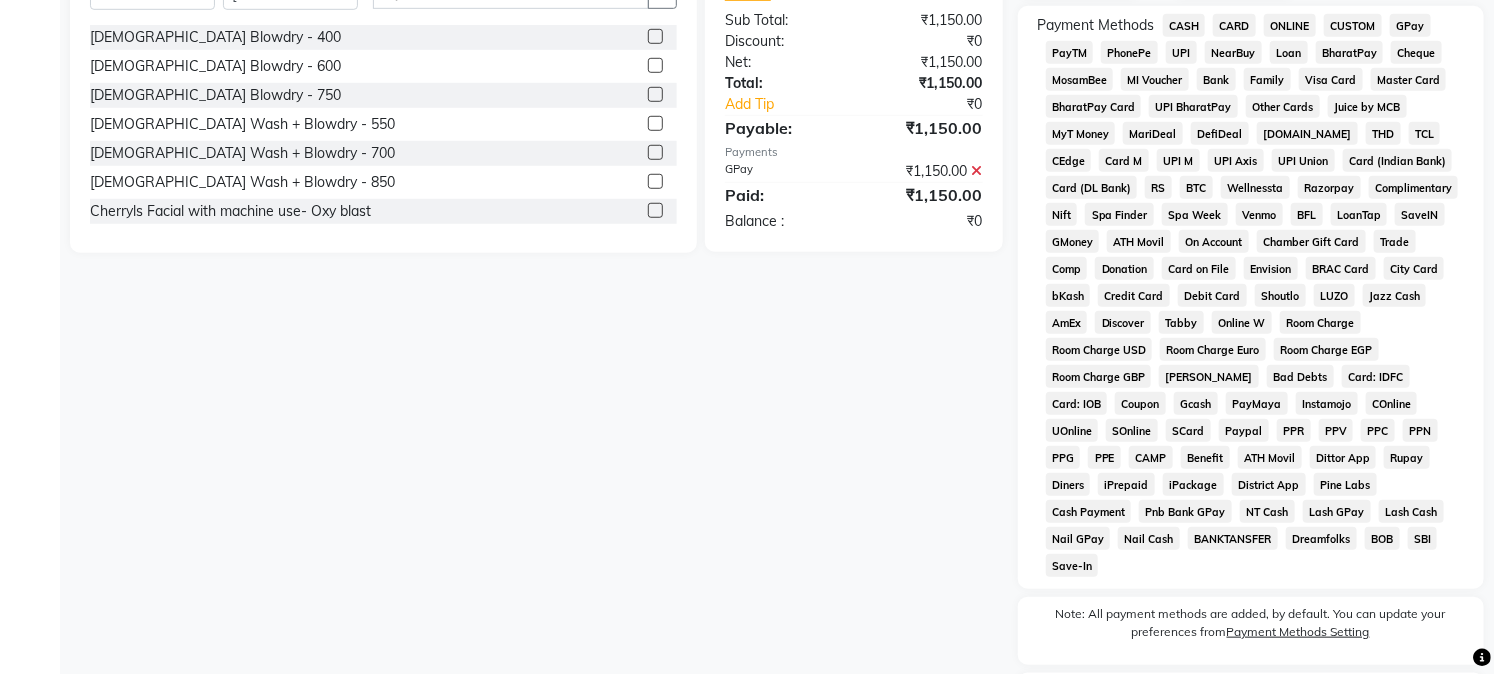 scroll, scrollTop: 742, scrollLeft: 0, axis: vertical 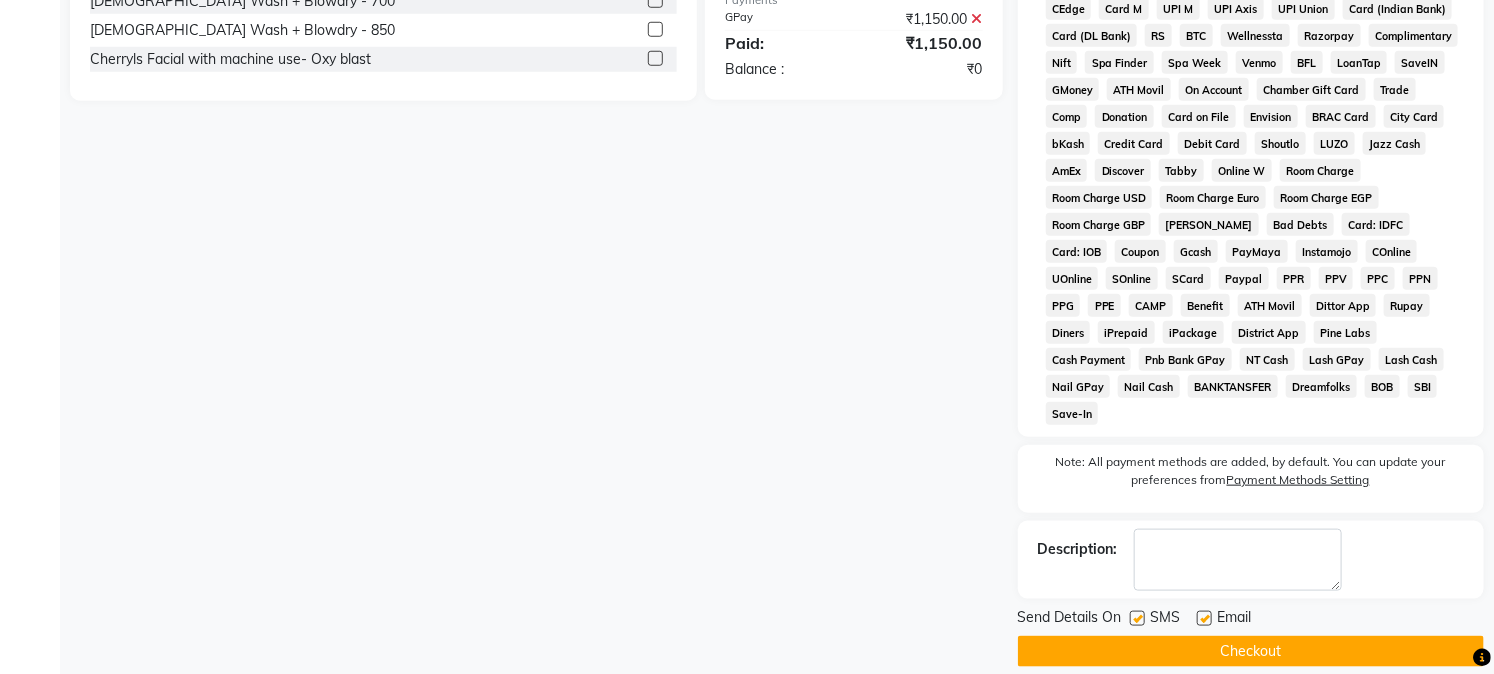 click on "Checkout" 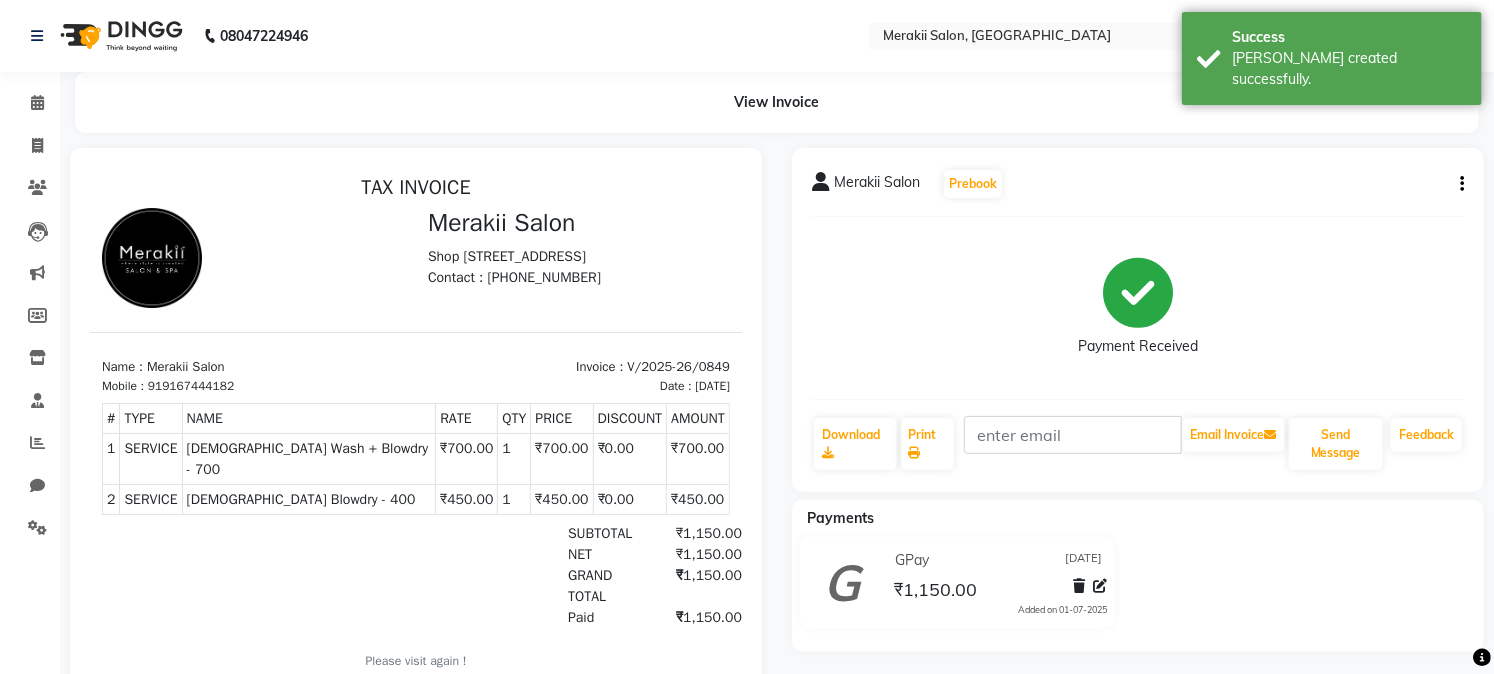 scroll, scrollTop: 0, scrollLeft: 0, axis: both 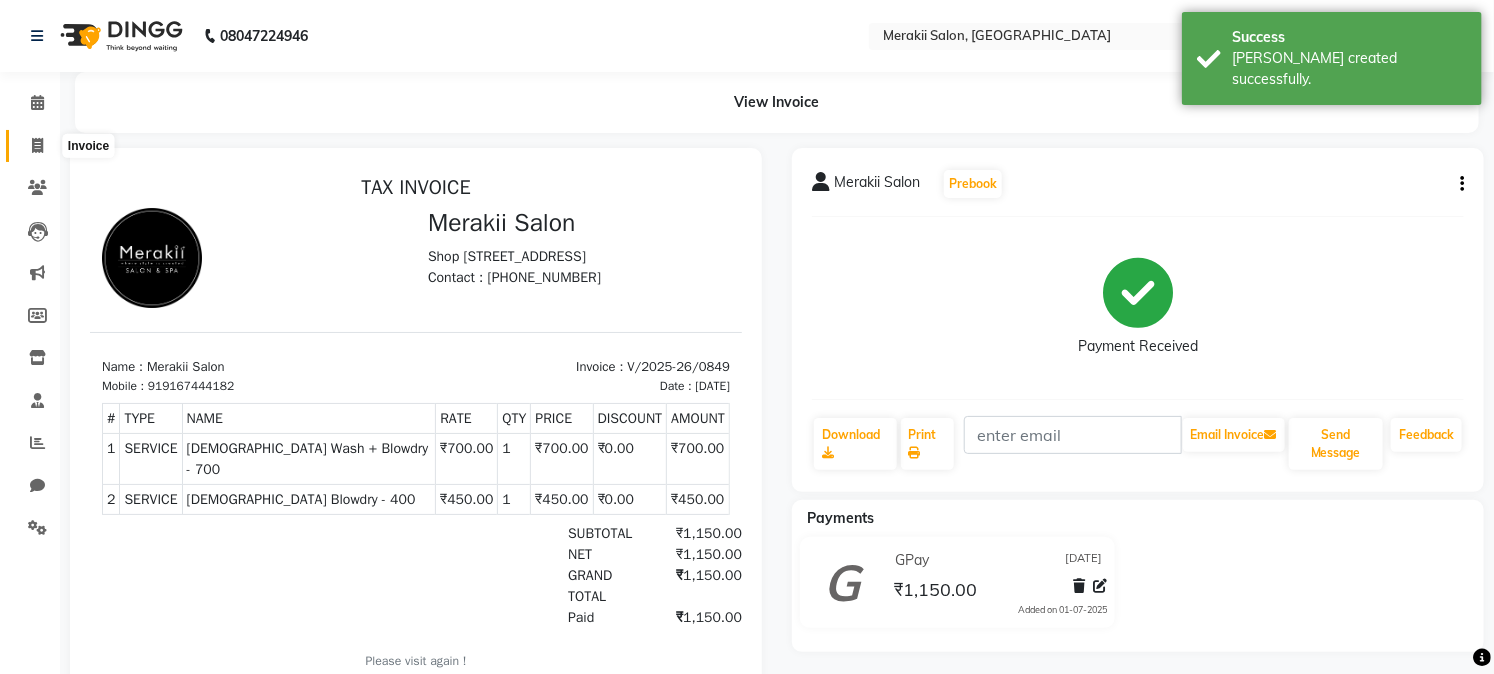 click 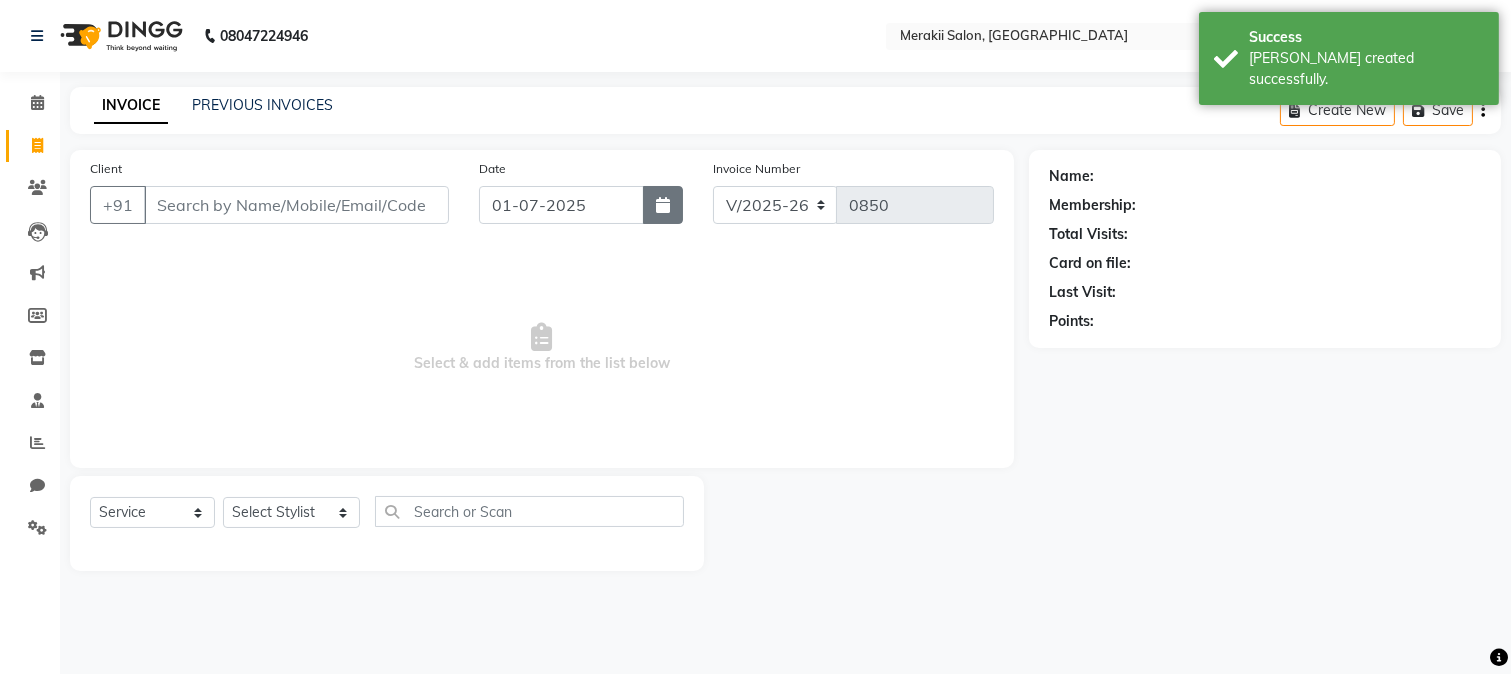 click 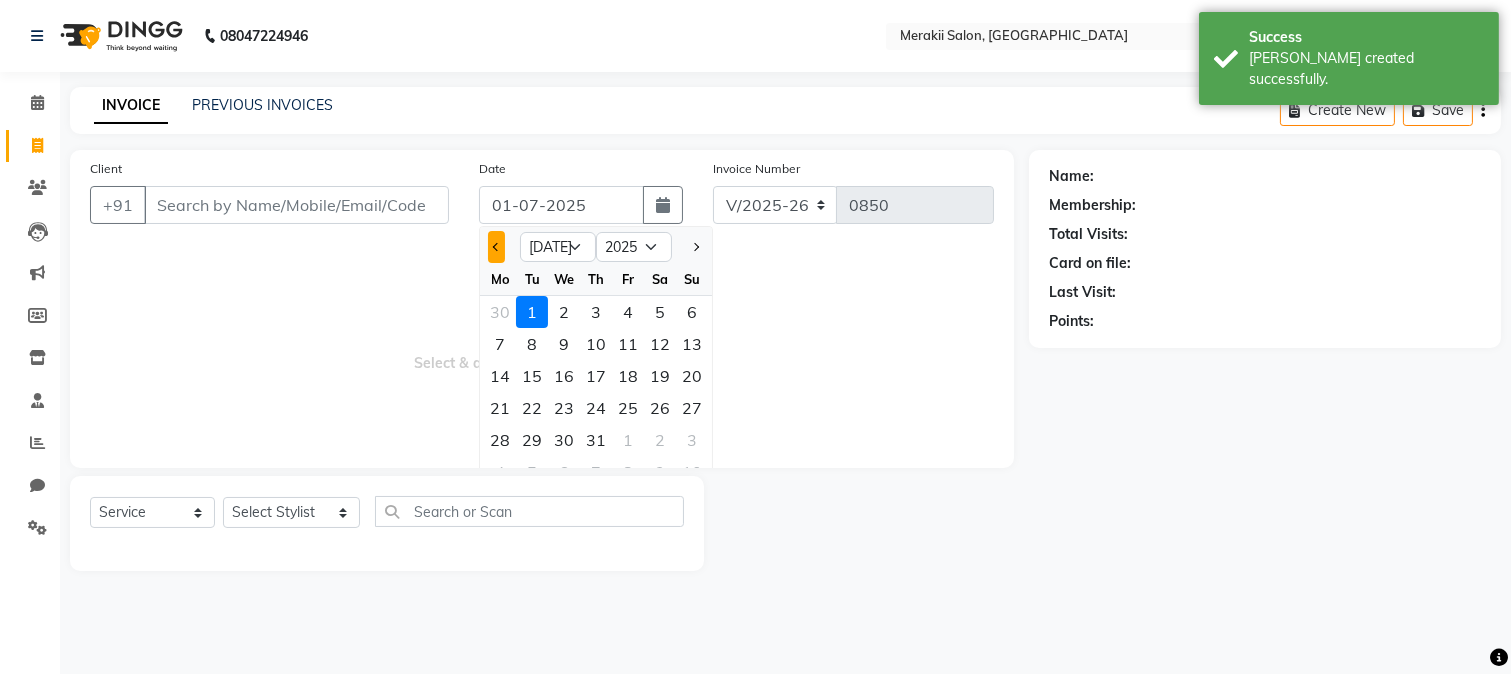 click 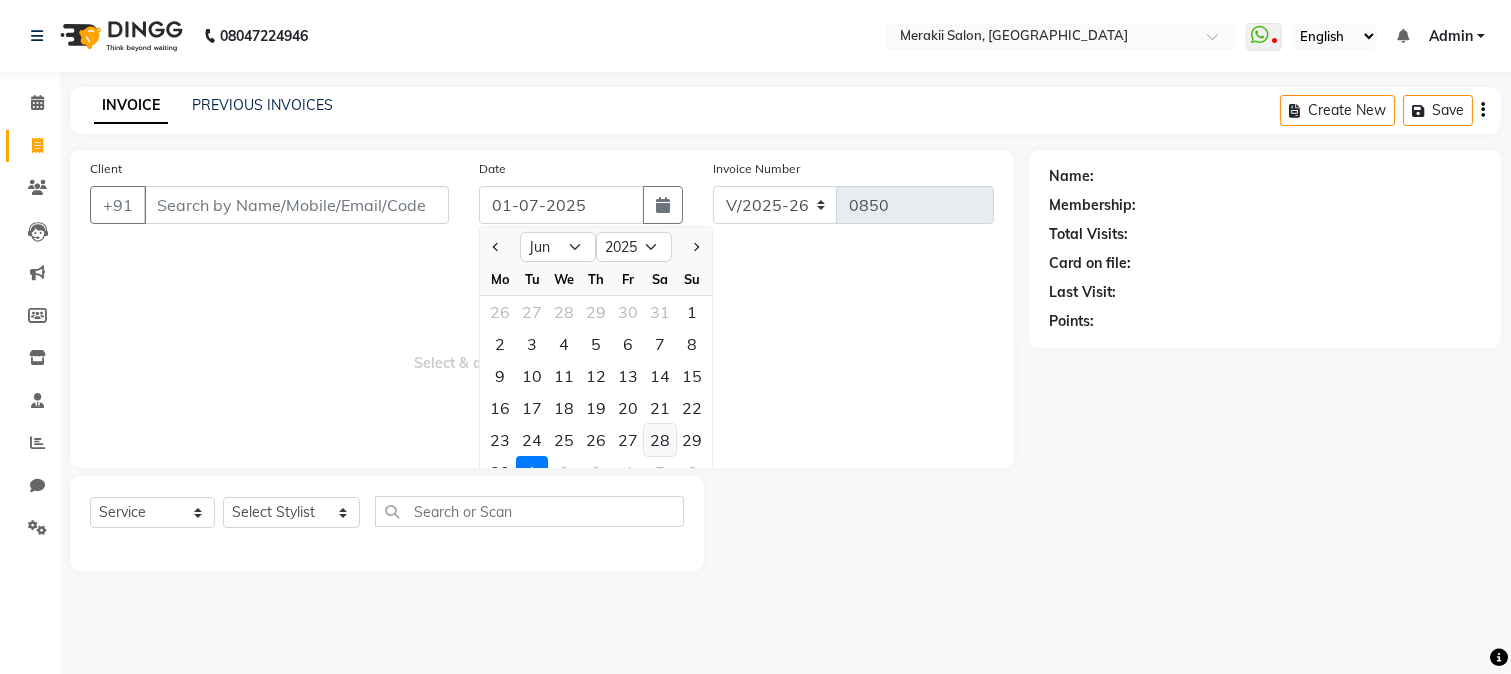 click on "28" 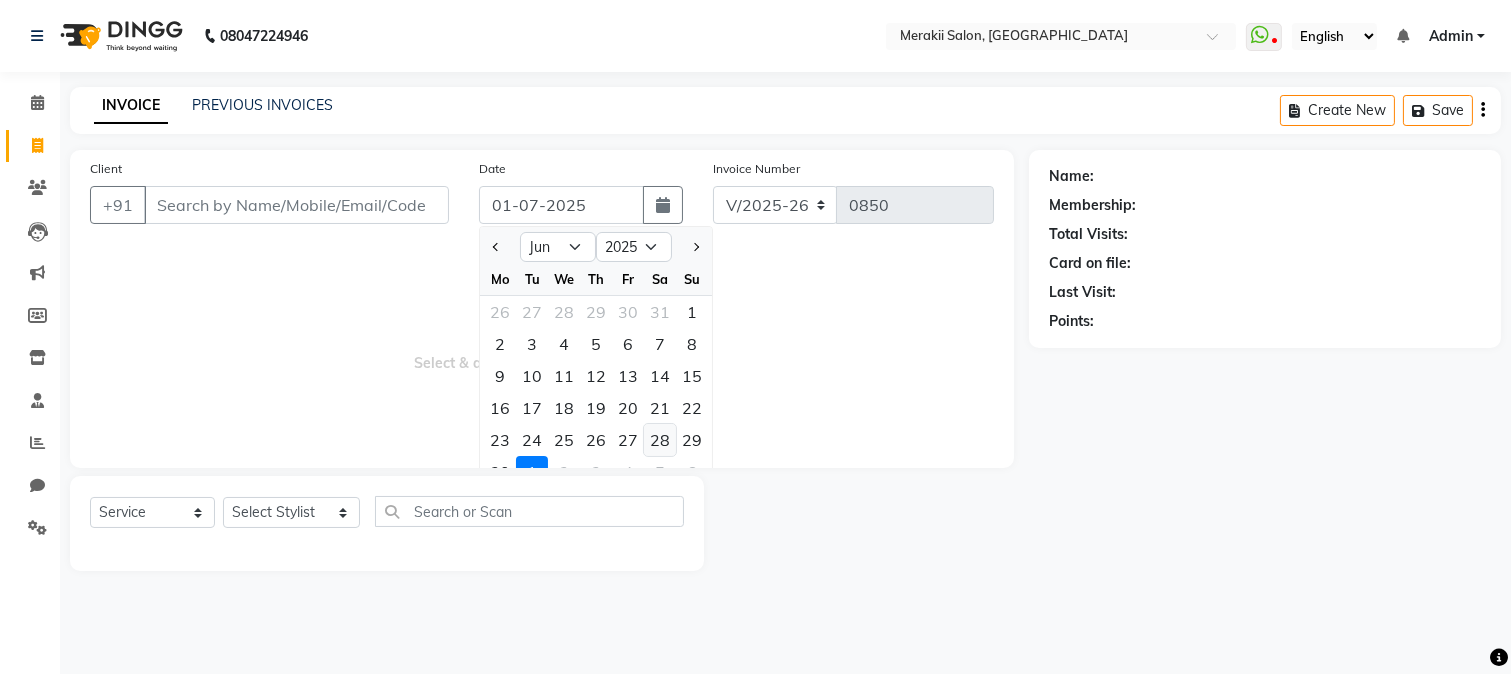 type on "[DATE]" 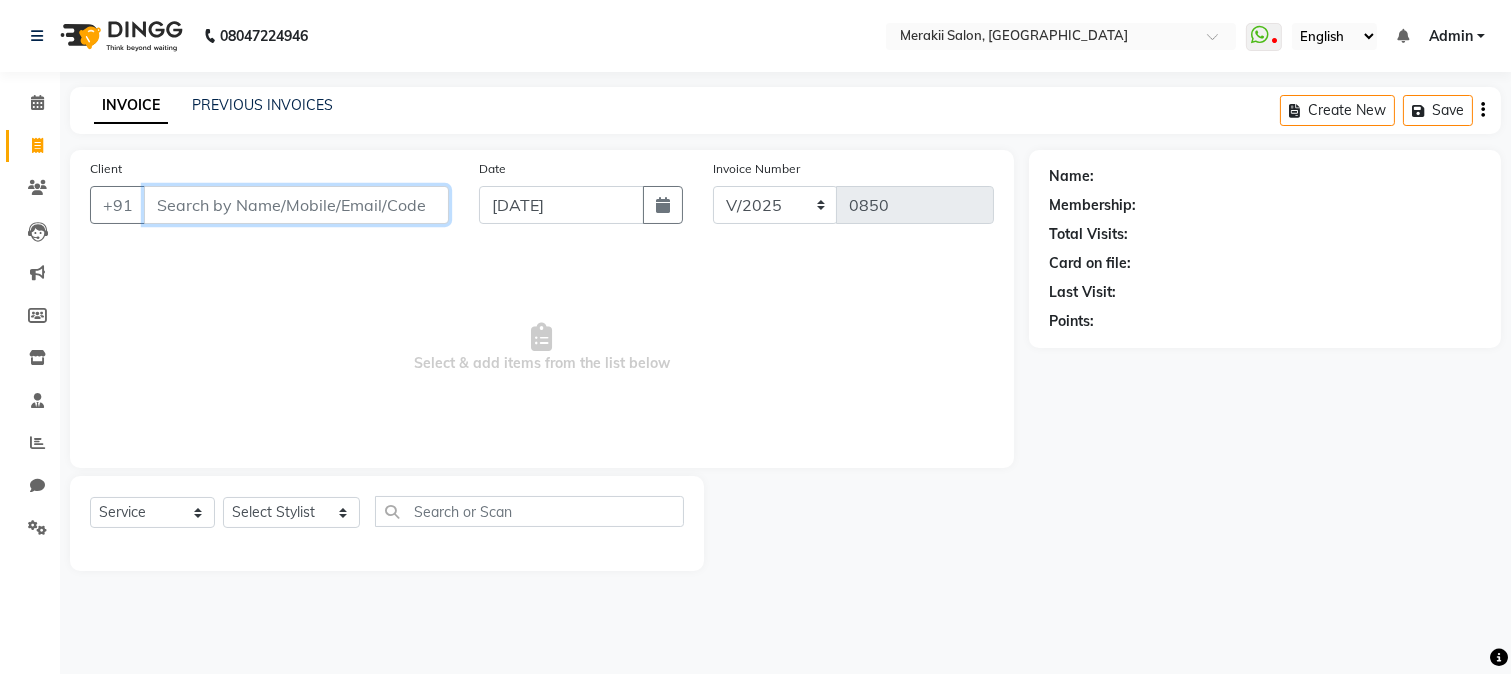 click on "Client" at bounding box center [296, 205] 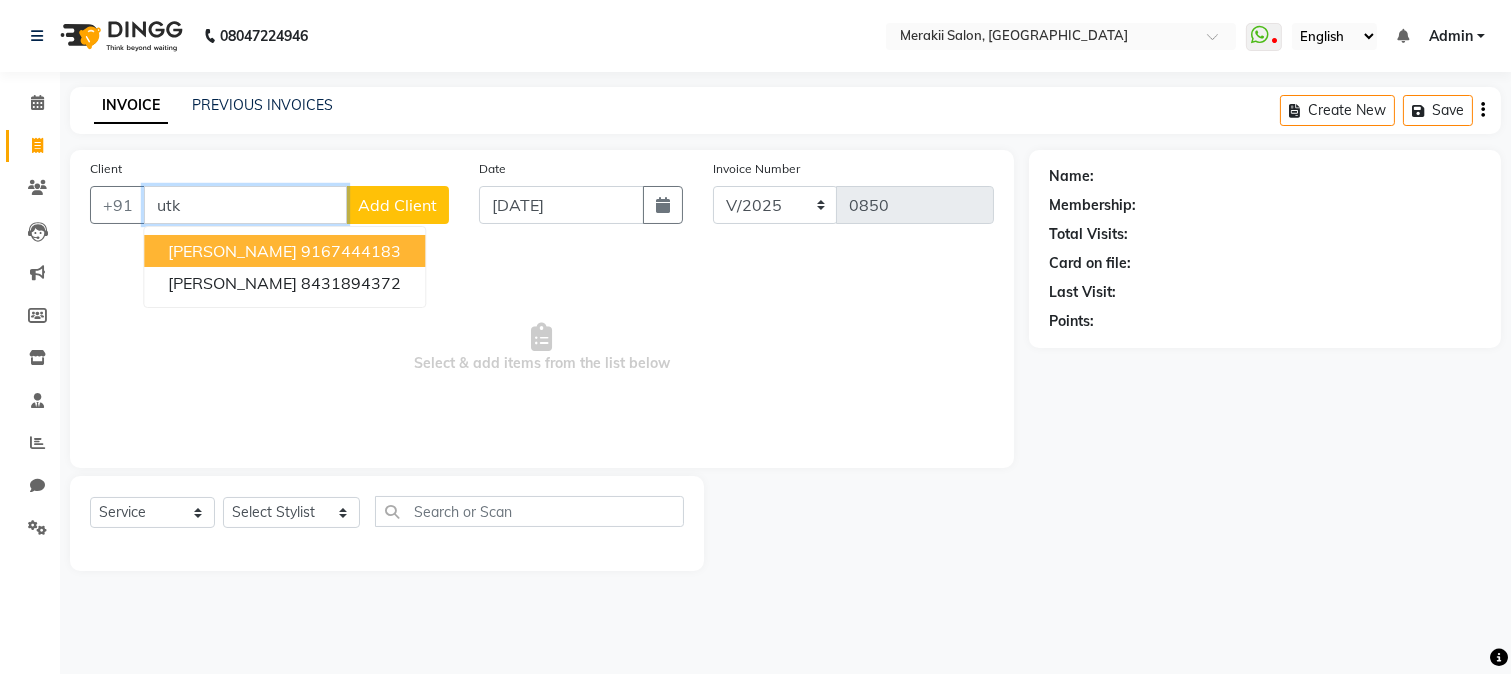 click on "[PERSON_NAME]  9167444183" at bounding box center (284, 251) 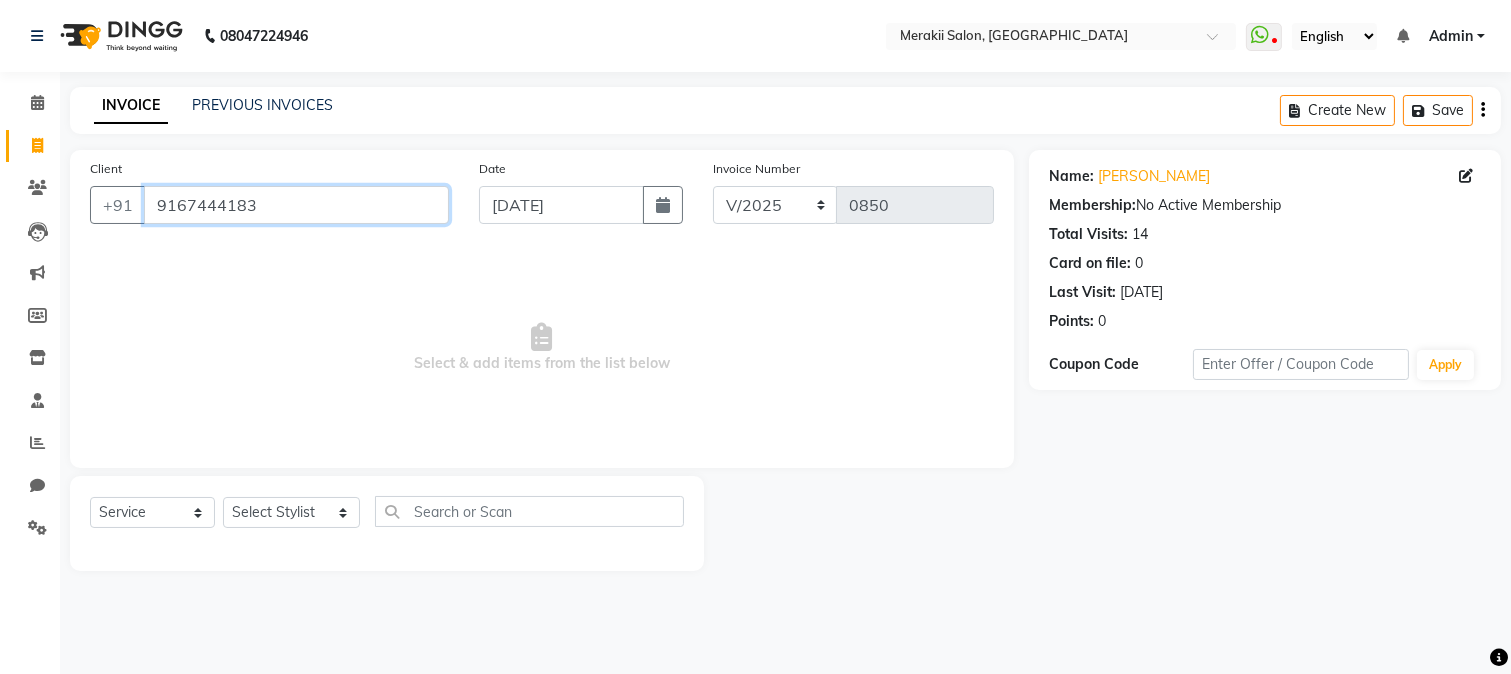 click on "9167444183" at bounding box center (296, 205) 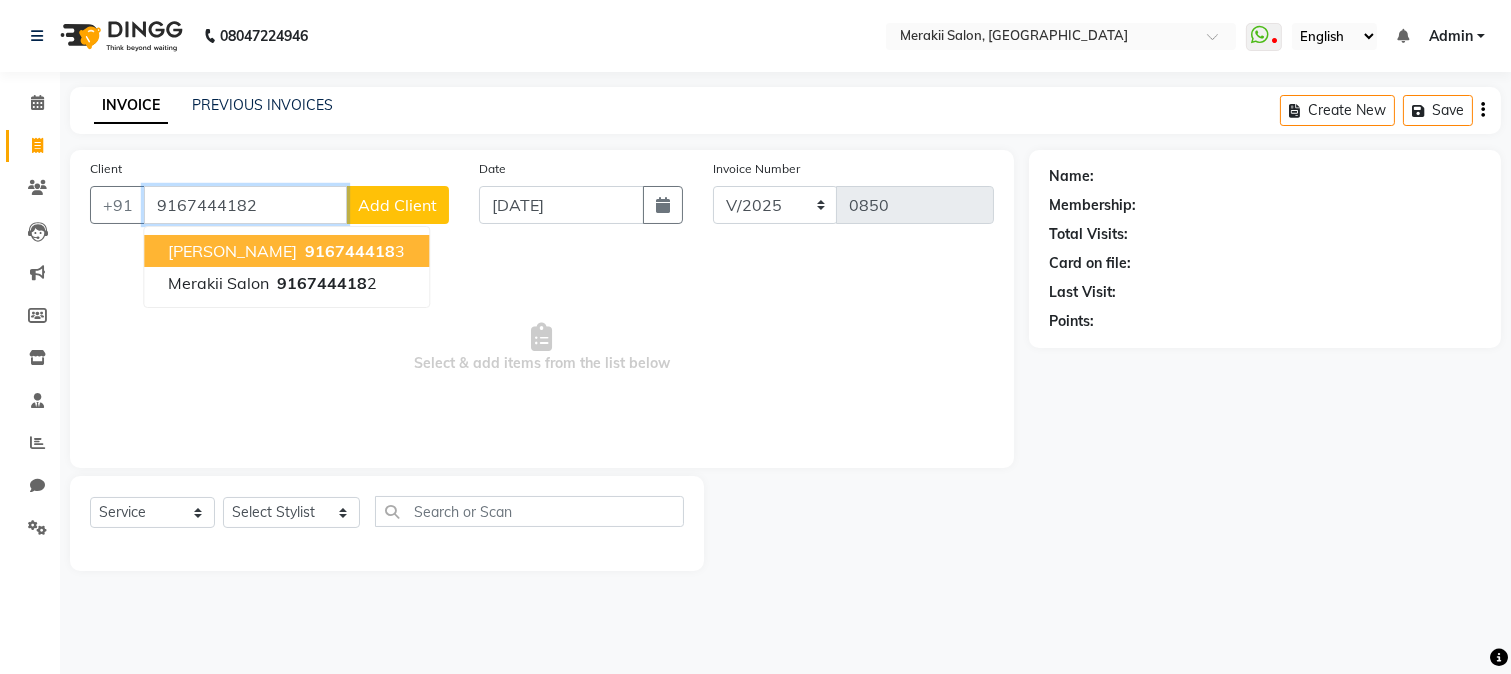 type on "9167444182" 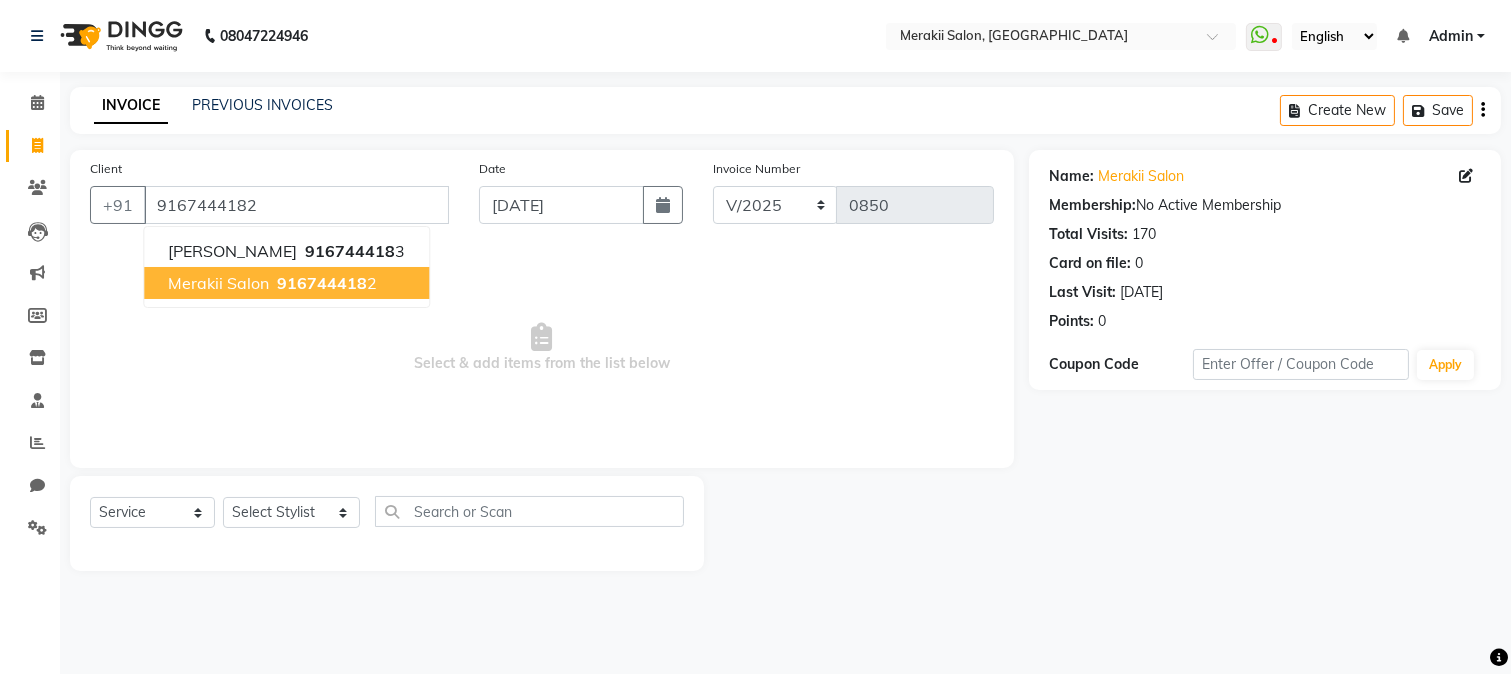 click on "916744418" at bounding box center [322, 283] 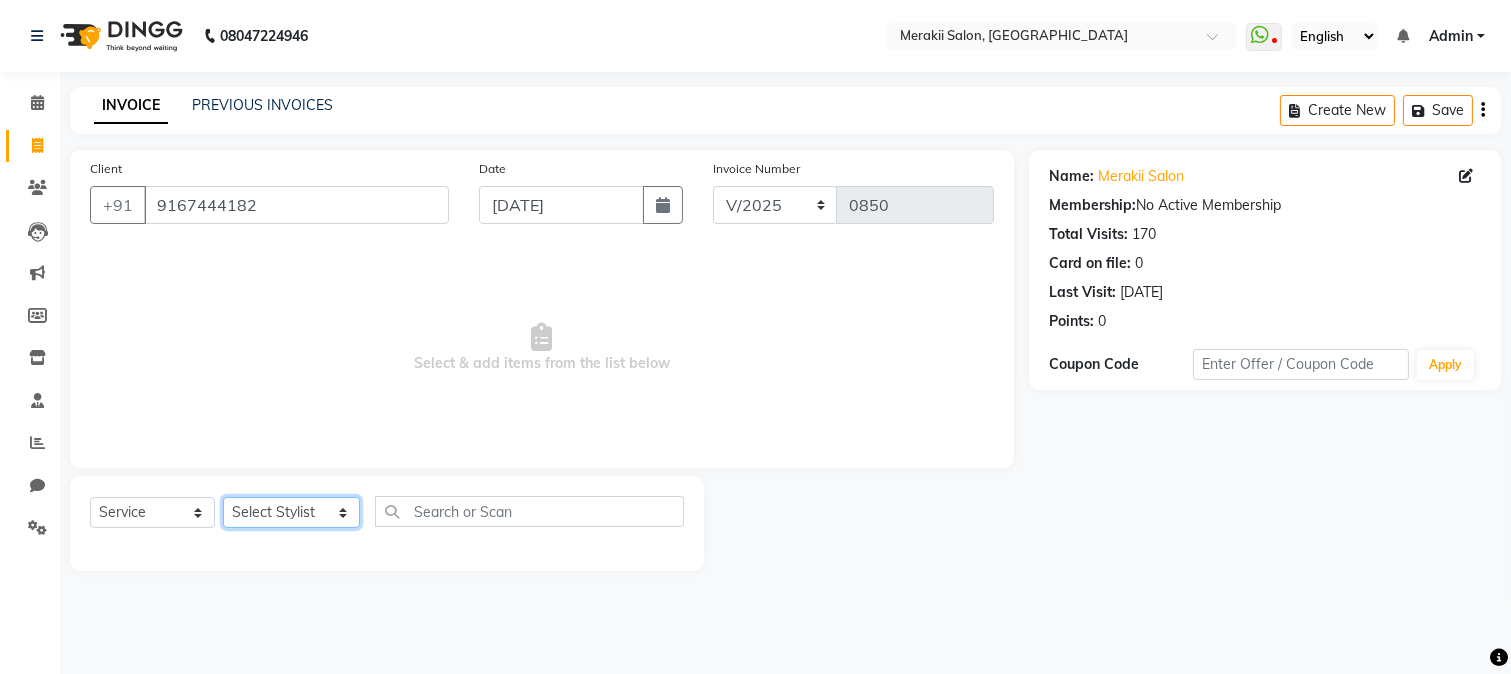 click on "Select Stylist [PERSON_NAME] [PERSON_NAME] Bhul [MEDICAL_DATA][PERSON_NAME] [PERSON_NAME] [PERSON_NAME]" 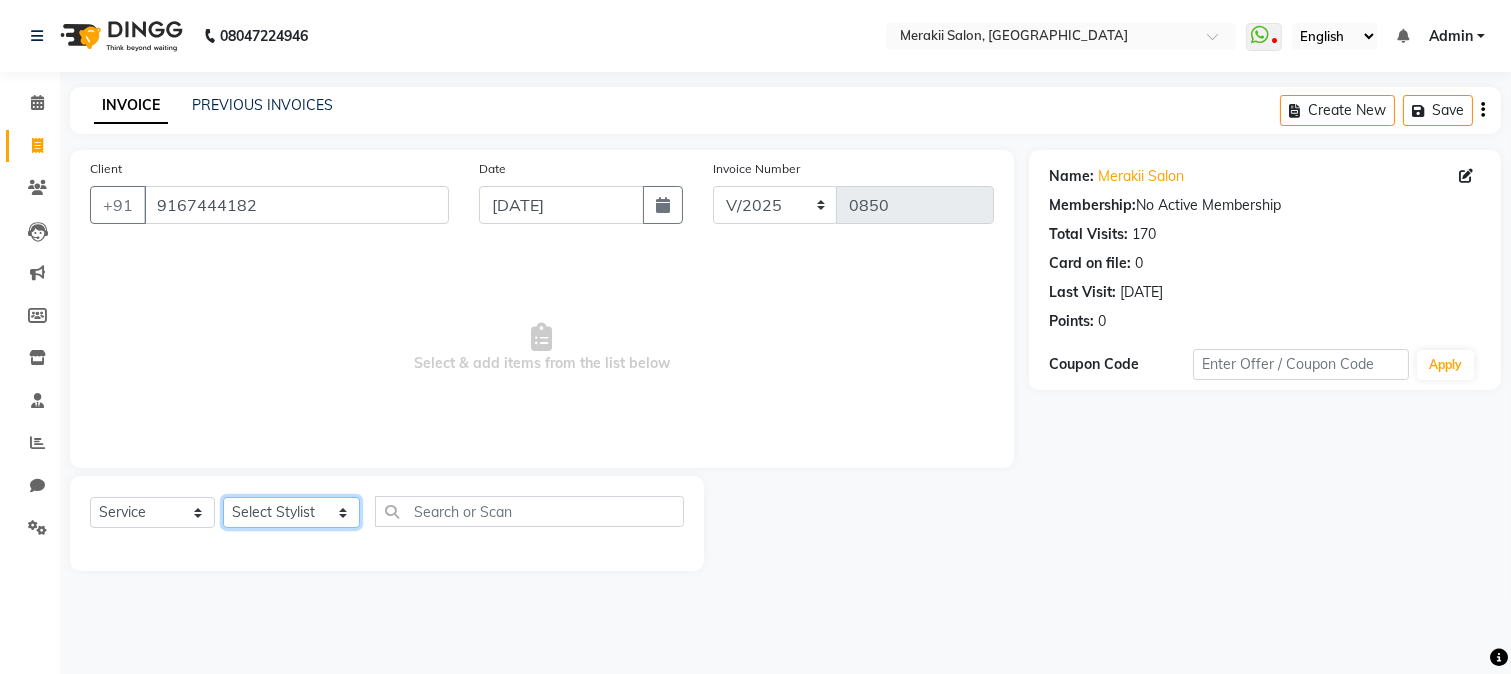 select on "74850" 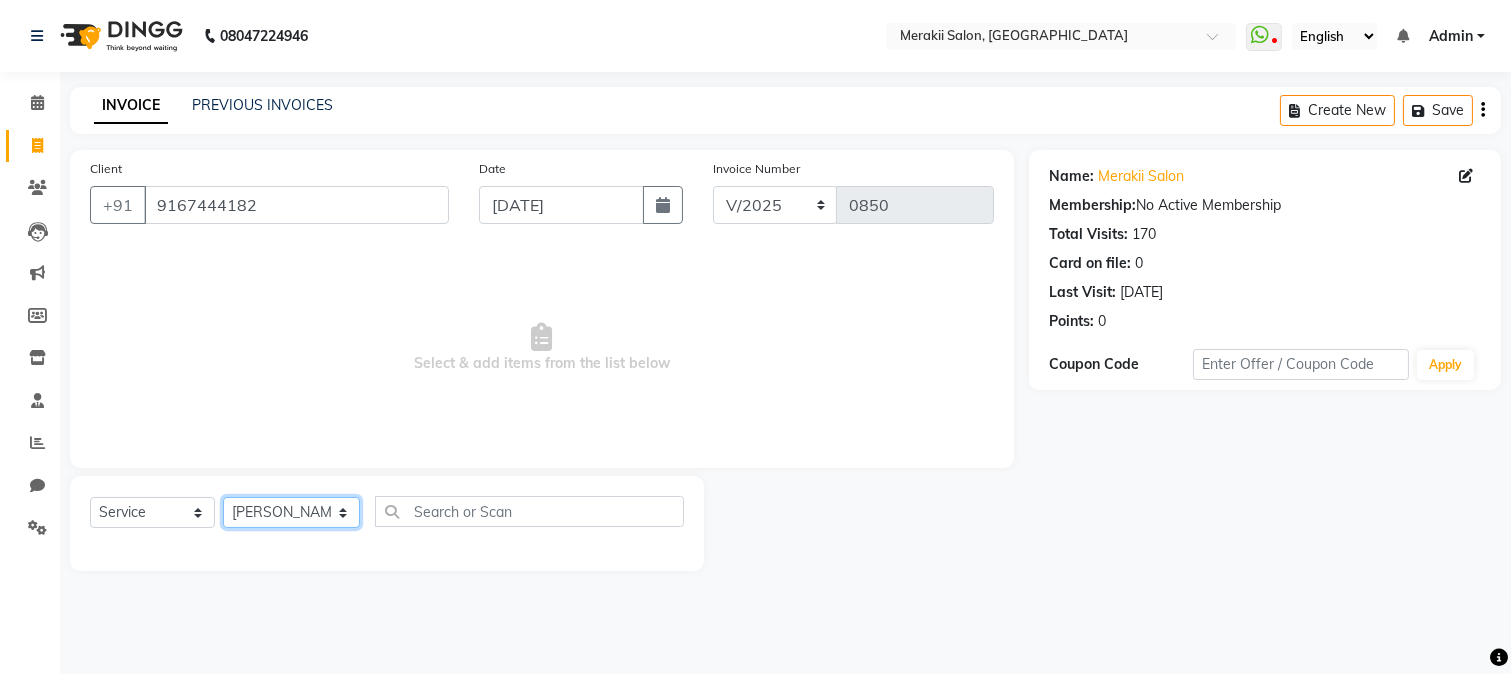 click on "Select Stylist [PERSON_NAME] [PERSON_NAME] Bhul [MEDICAL_DATA][PERSON_NAME] [PERSON_NAME] [PERSON_NAME]" 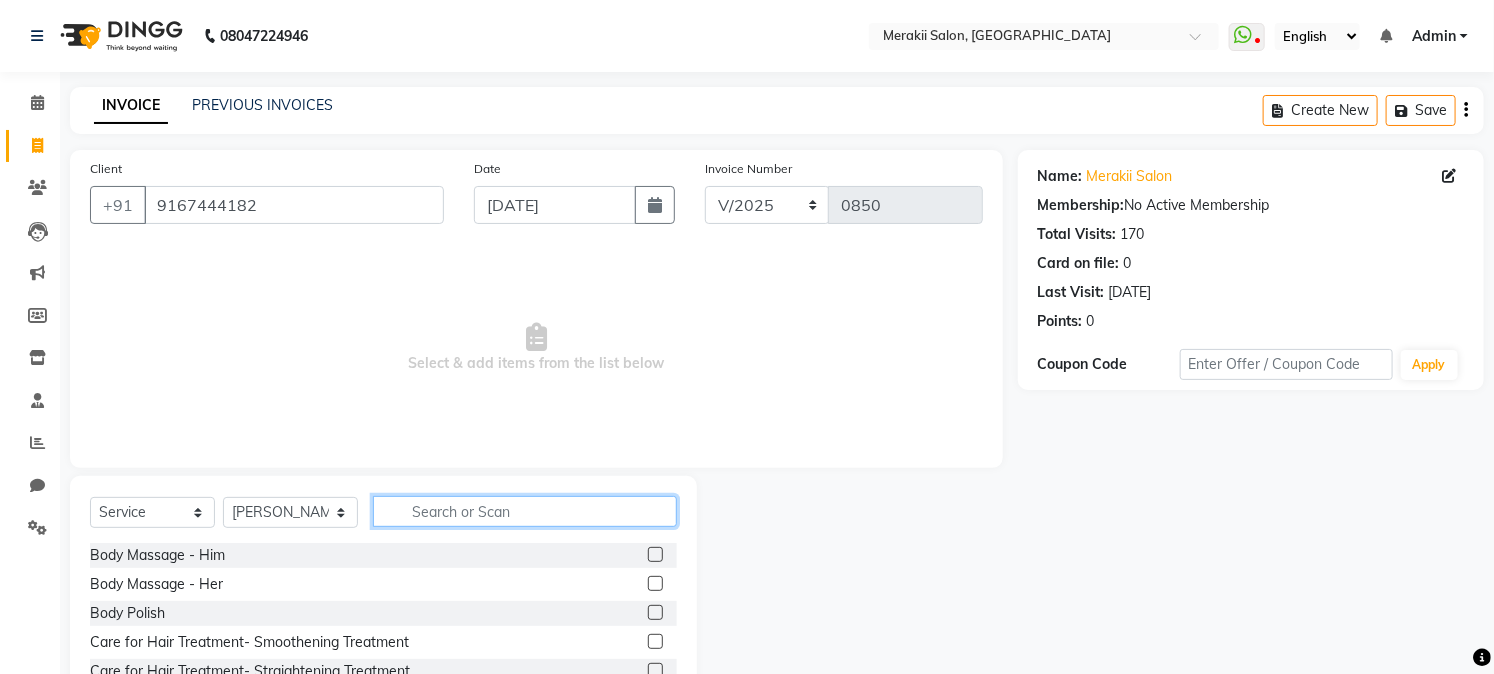 click 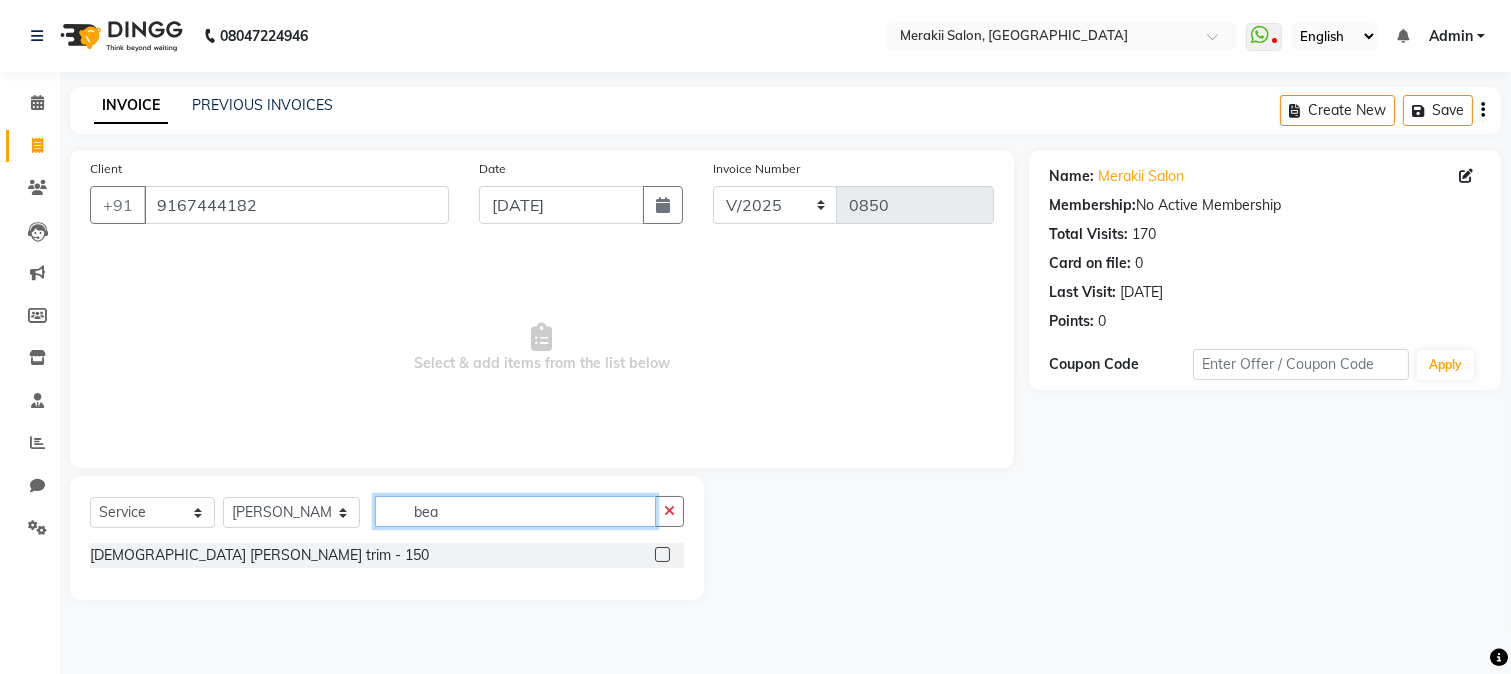 type on "bea" 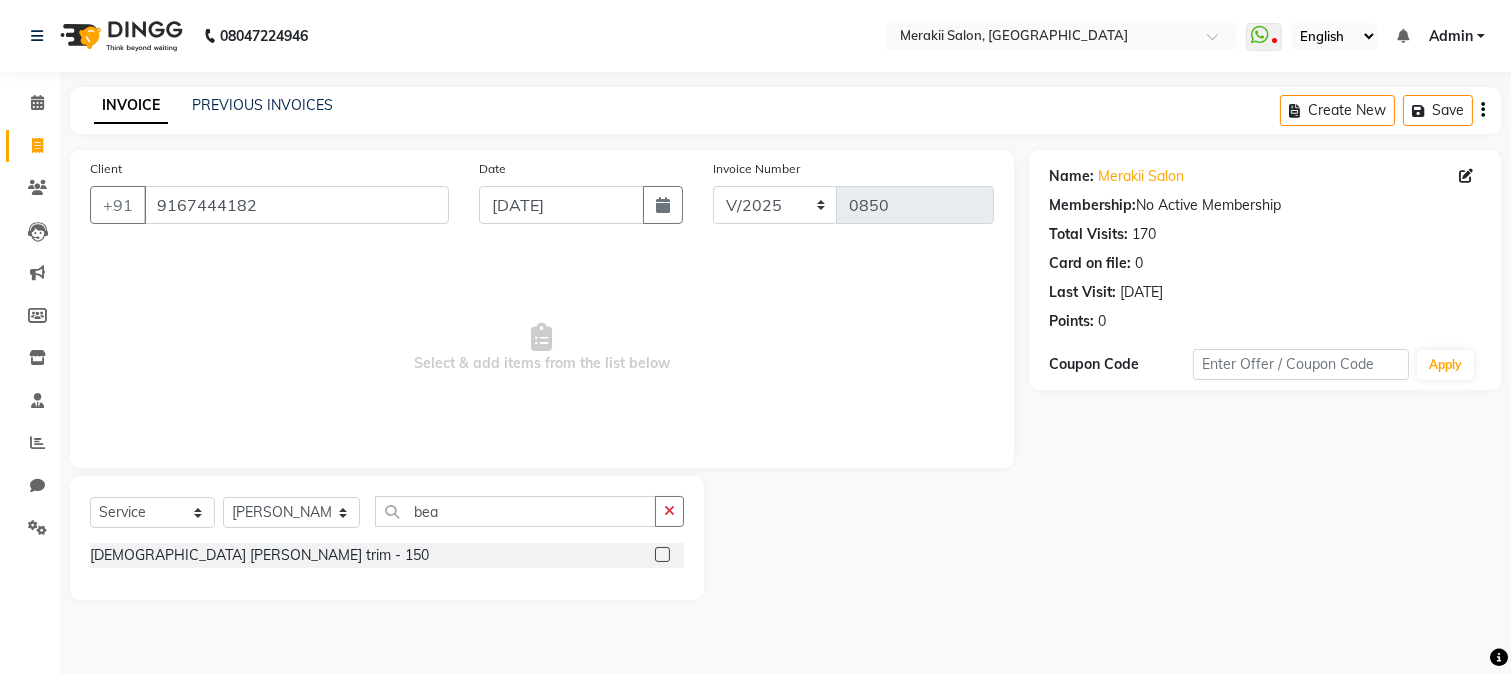 click 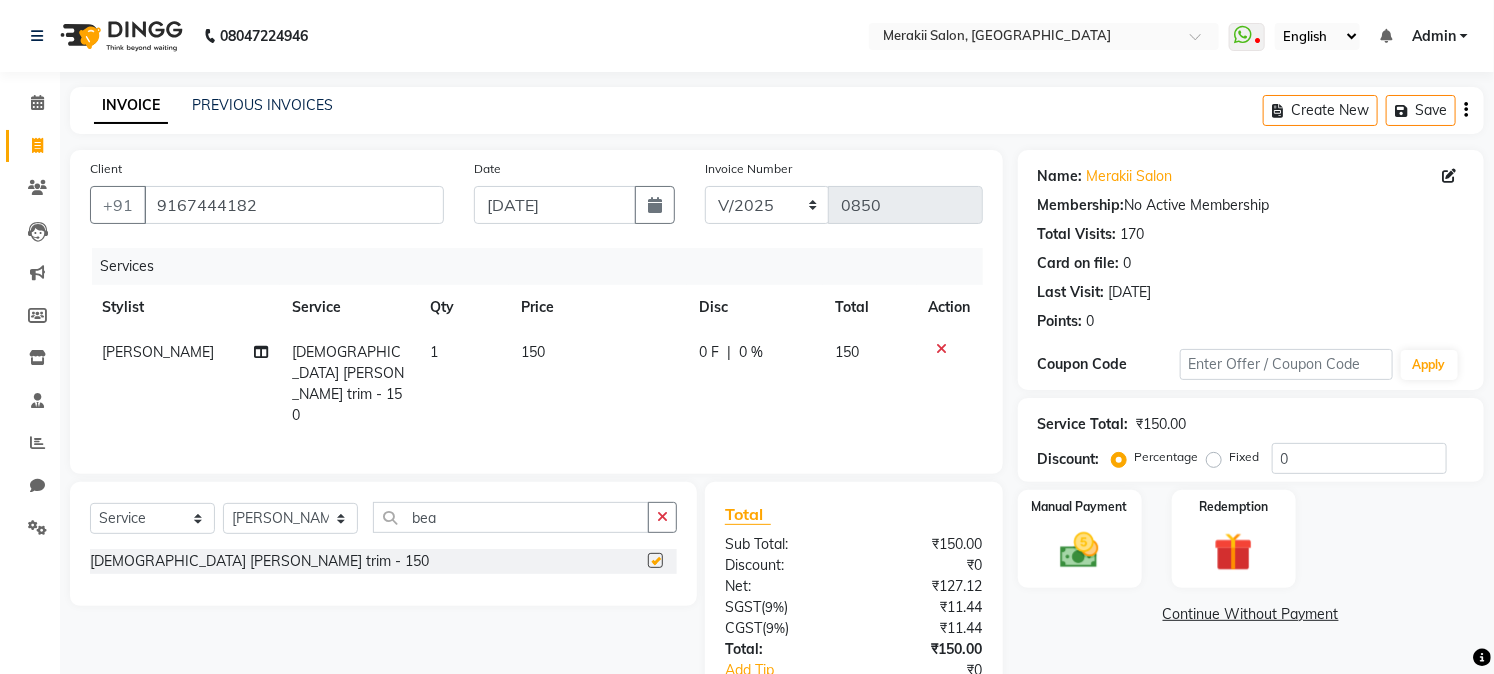 checkbox on "false" 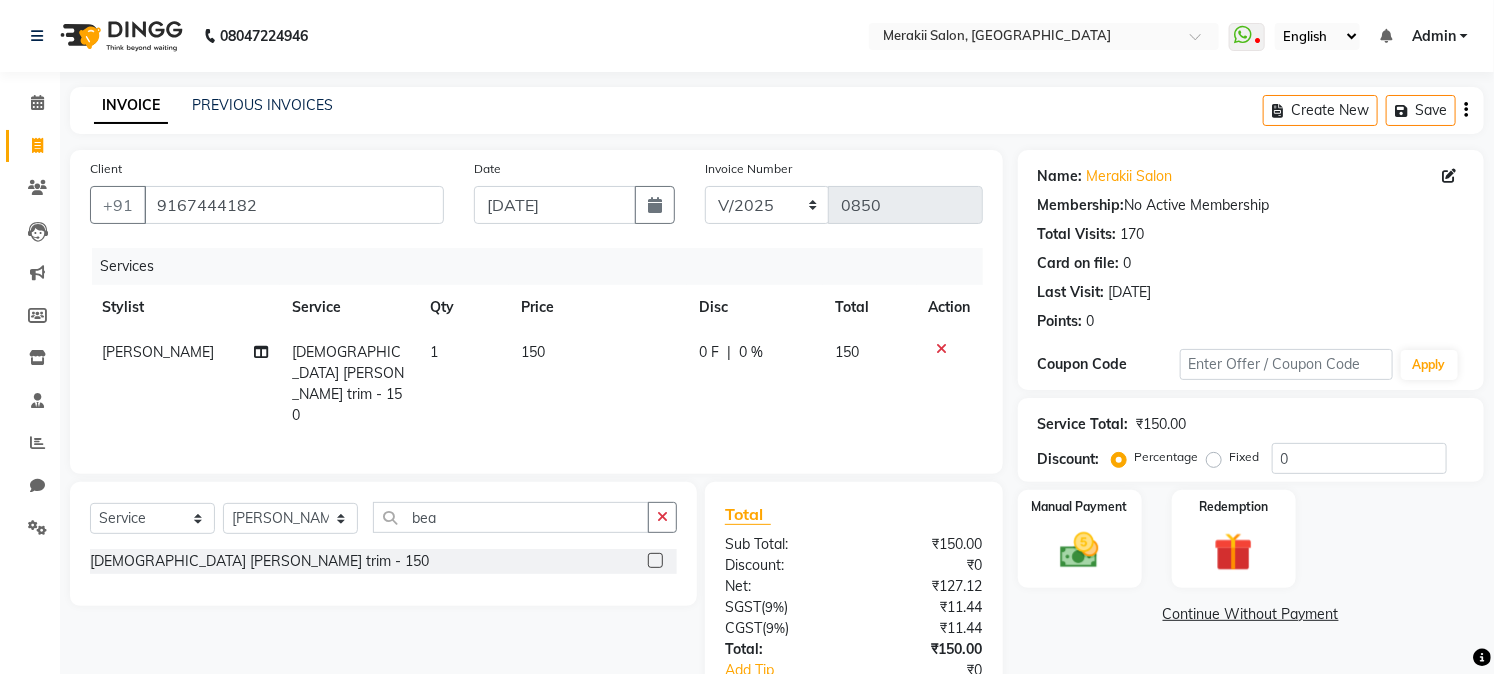 click on "Create New   Save" 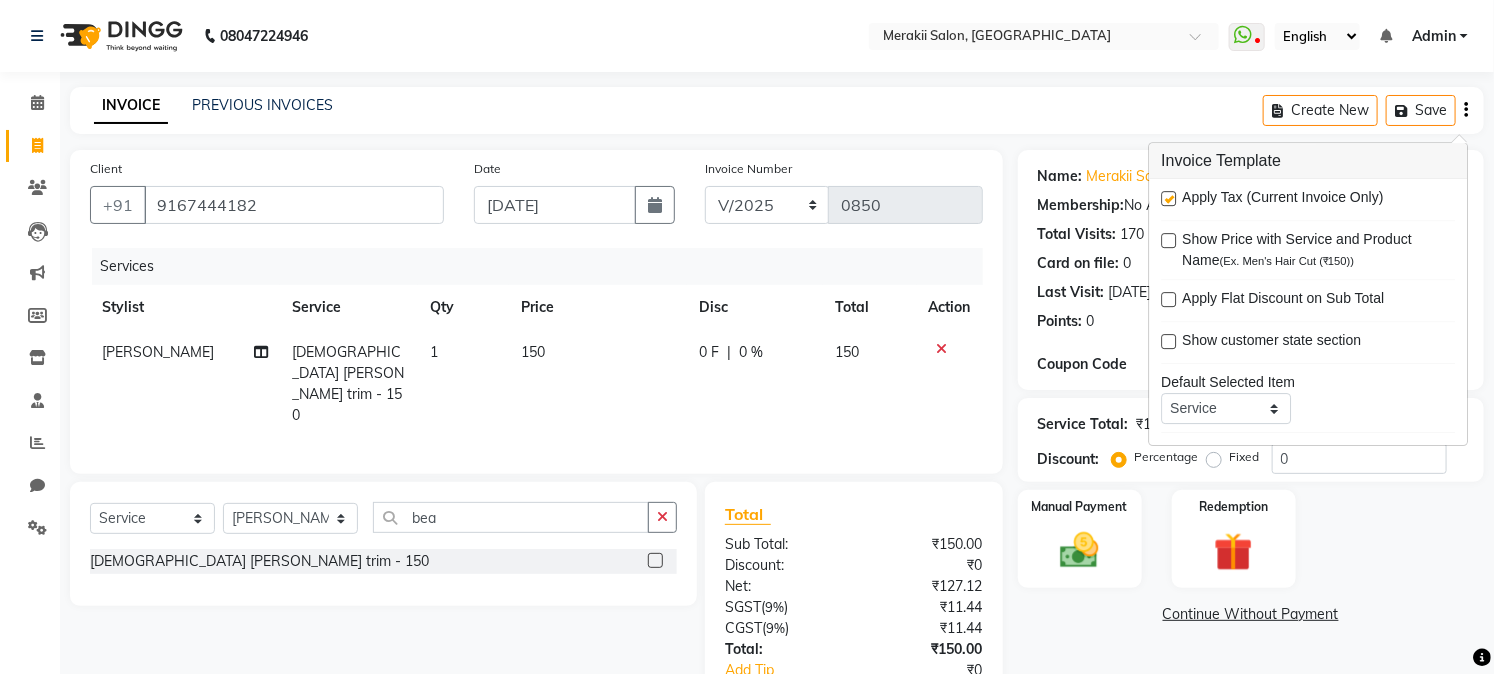 click at bounding box center [1168, 198] 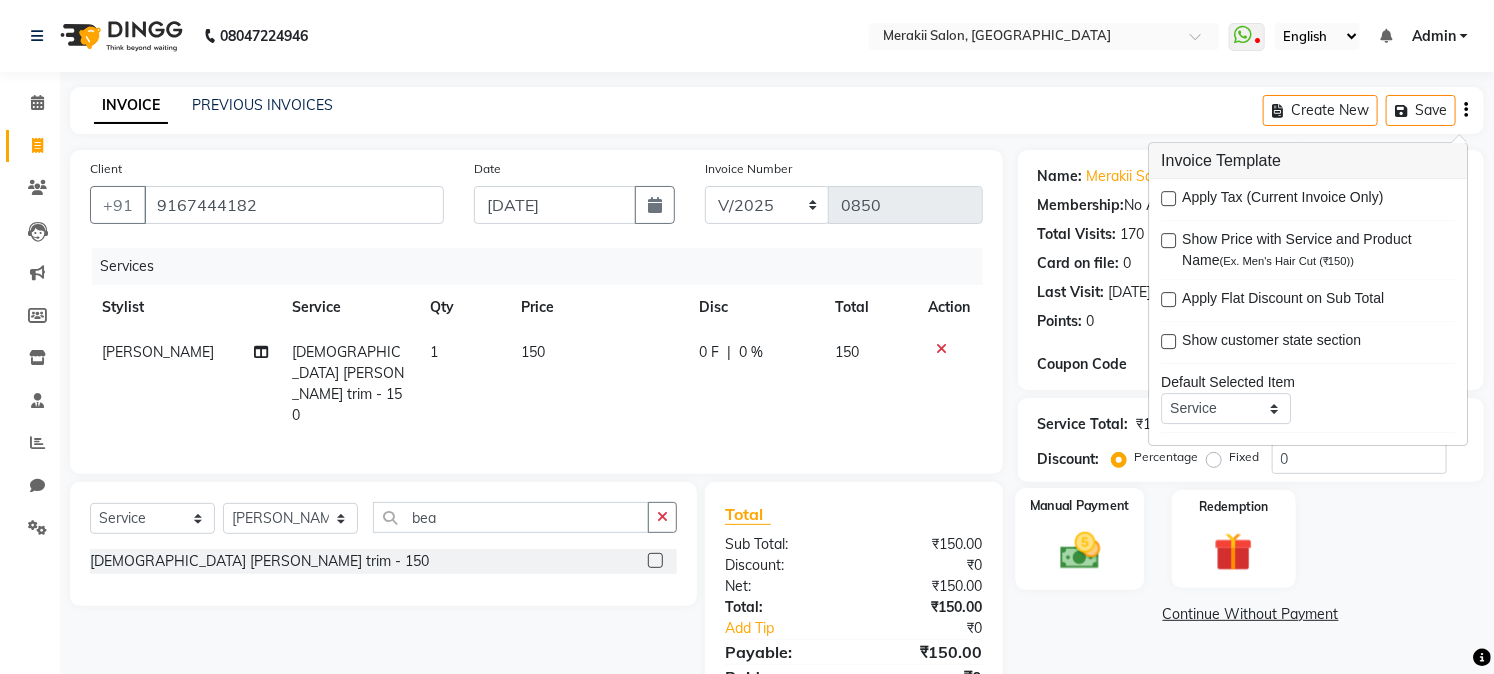 click on "Manual Payment" 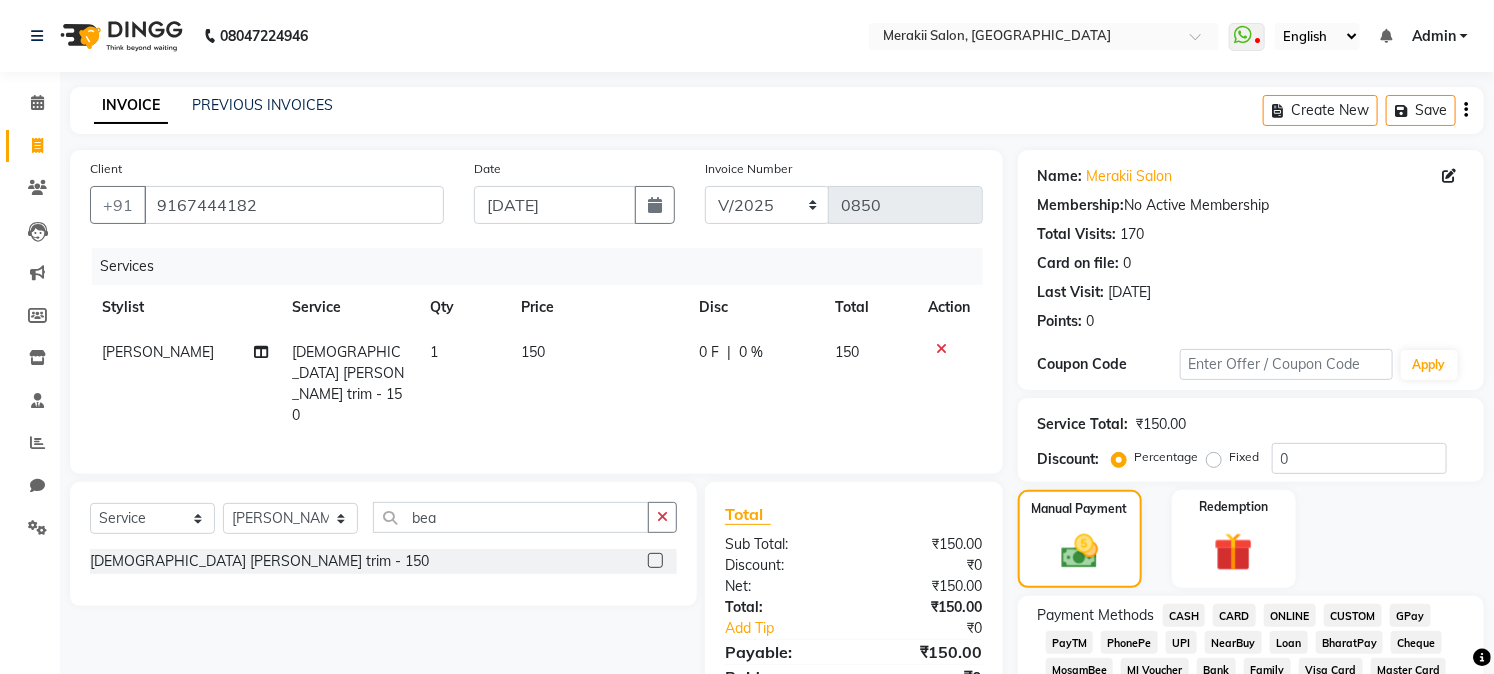 click on "GPay" 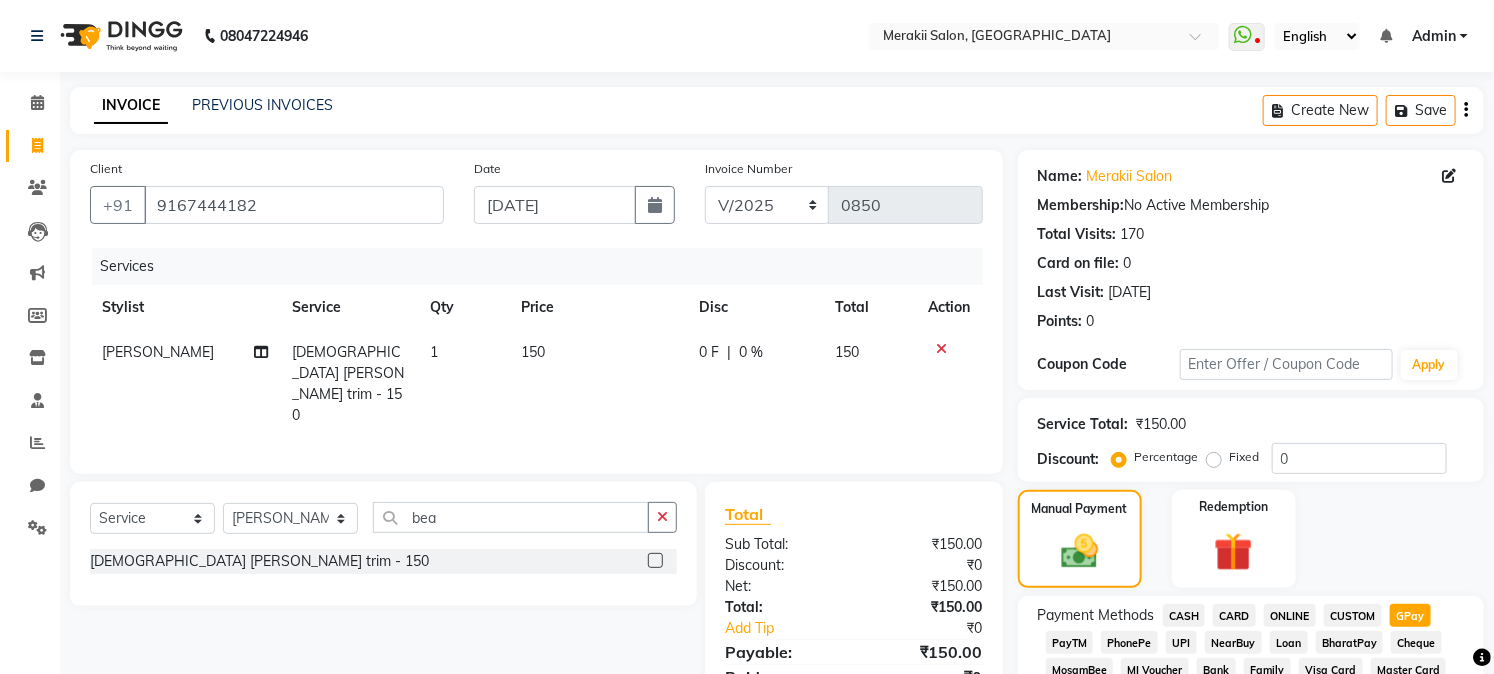 scroll, scrollTop: 590, scrollLeft: 0, axis: vertical 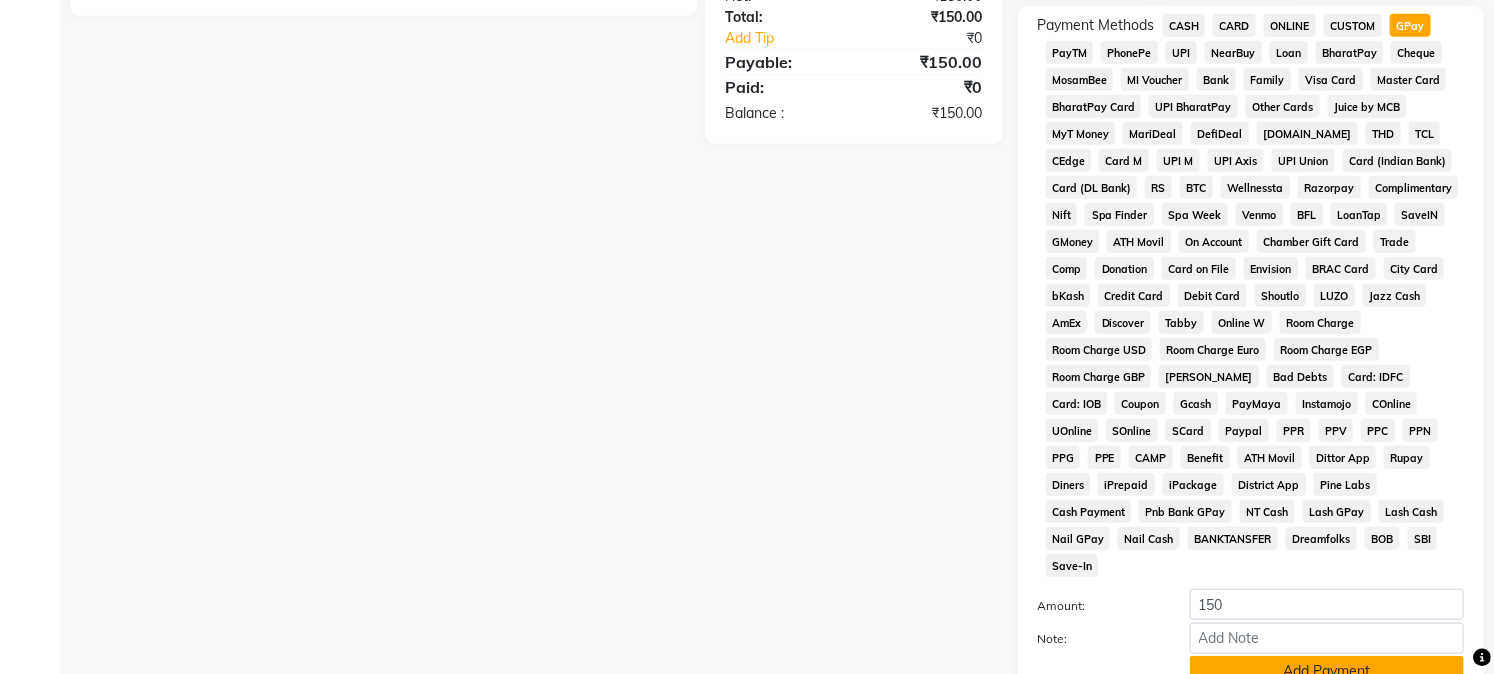 click on "Add Payment" 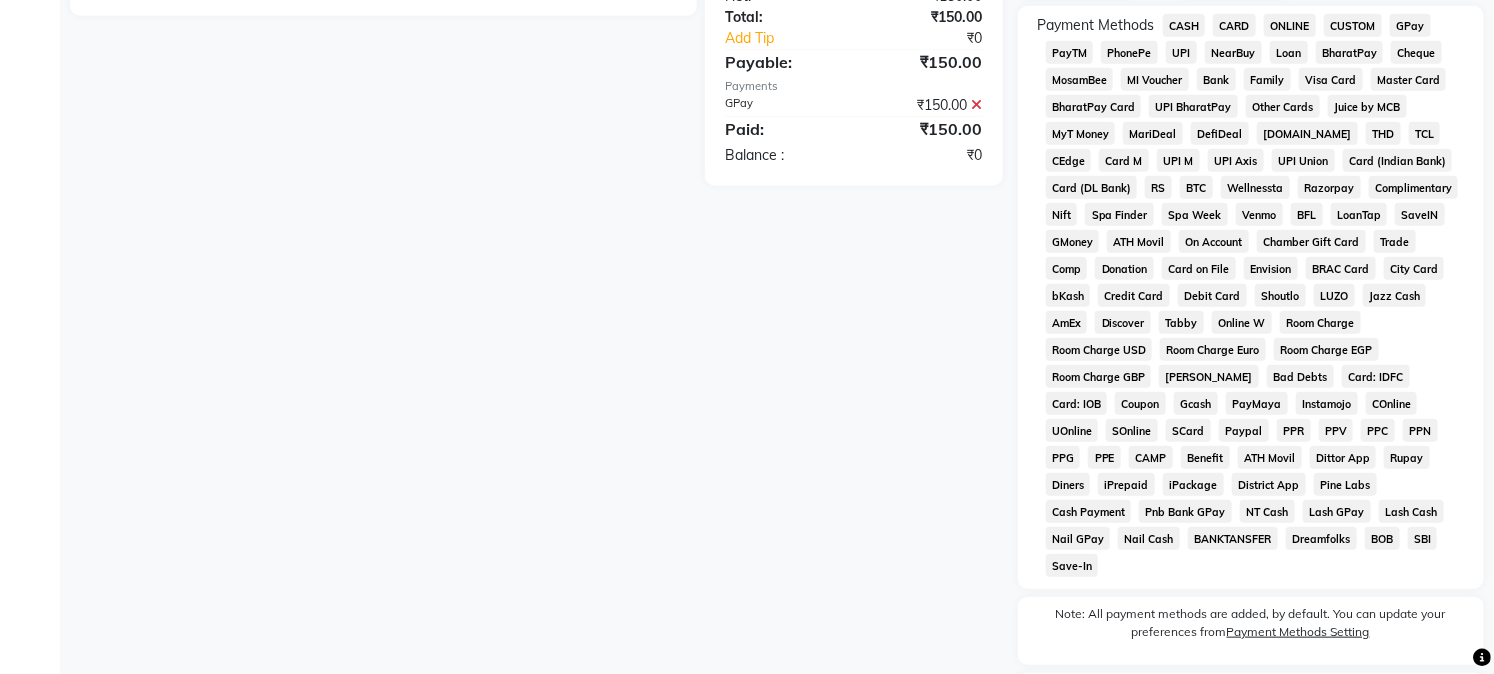 scroll, scrollTop: 742, scrollLeft: 0, axis: vertical 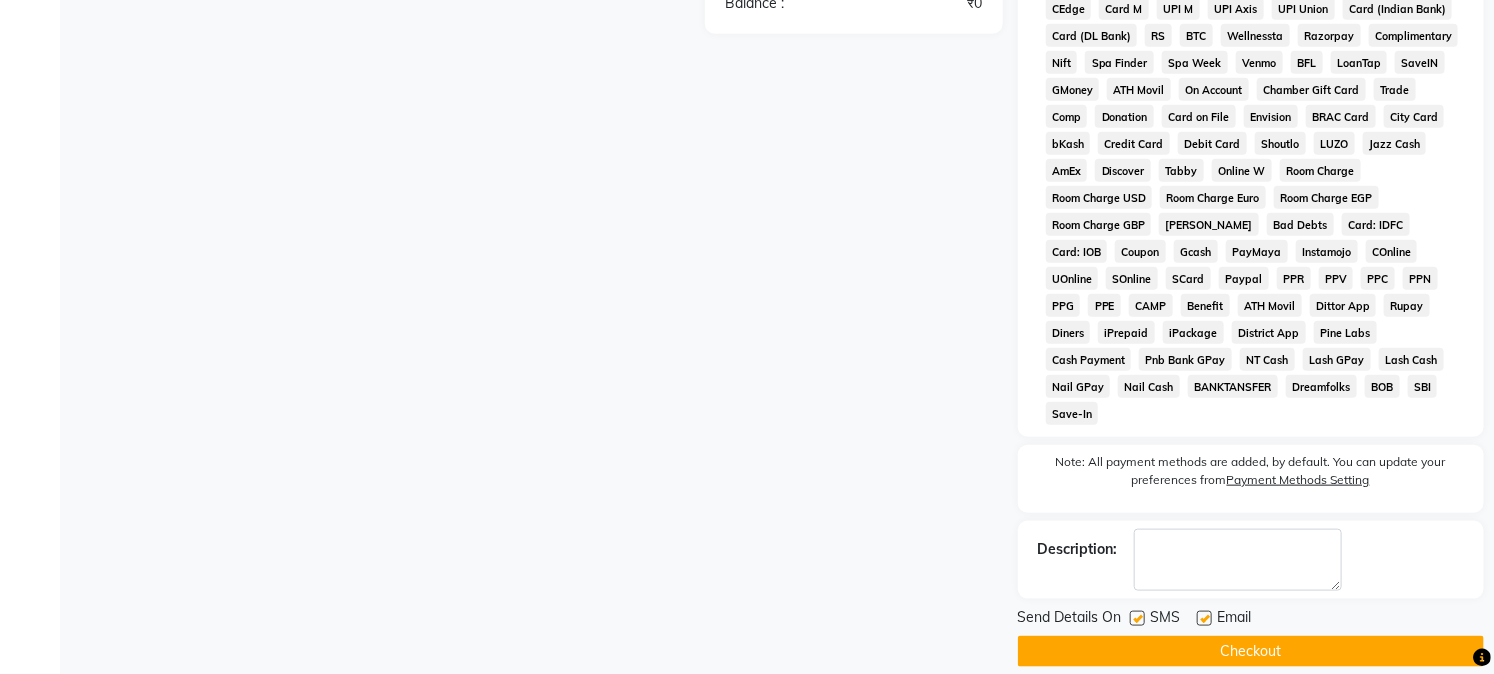 click on "Checkout" 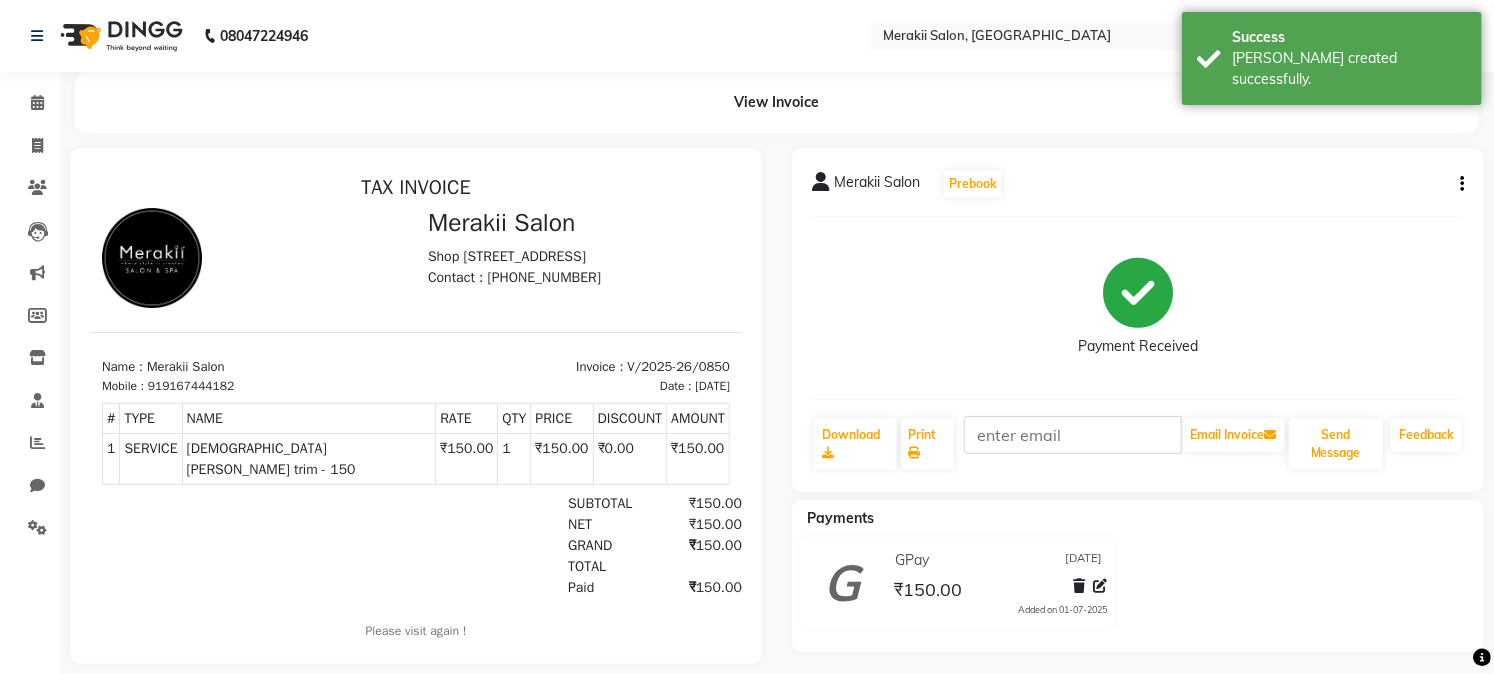 scroll, scrollTop: 0, scrollLeft: 0, axis: both 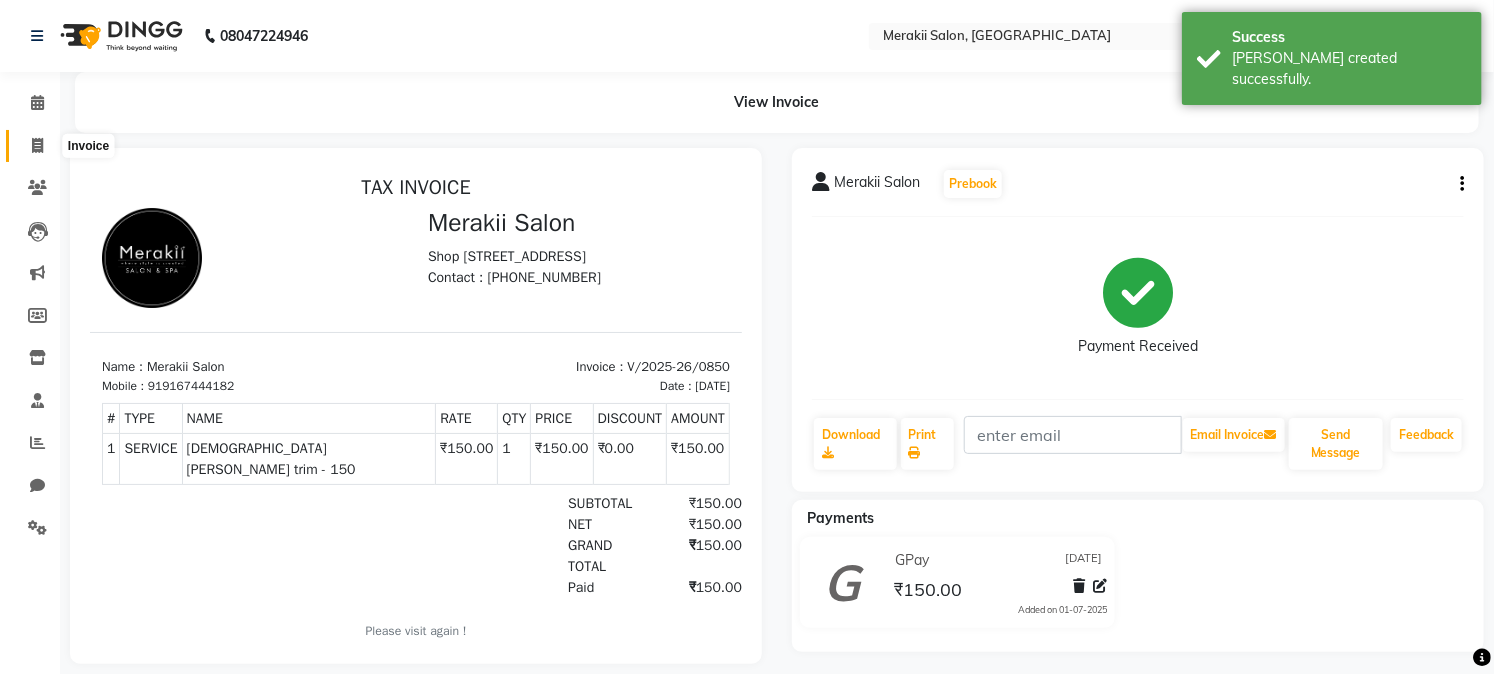 click 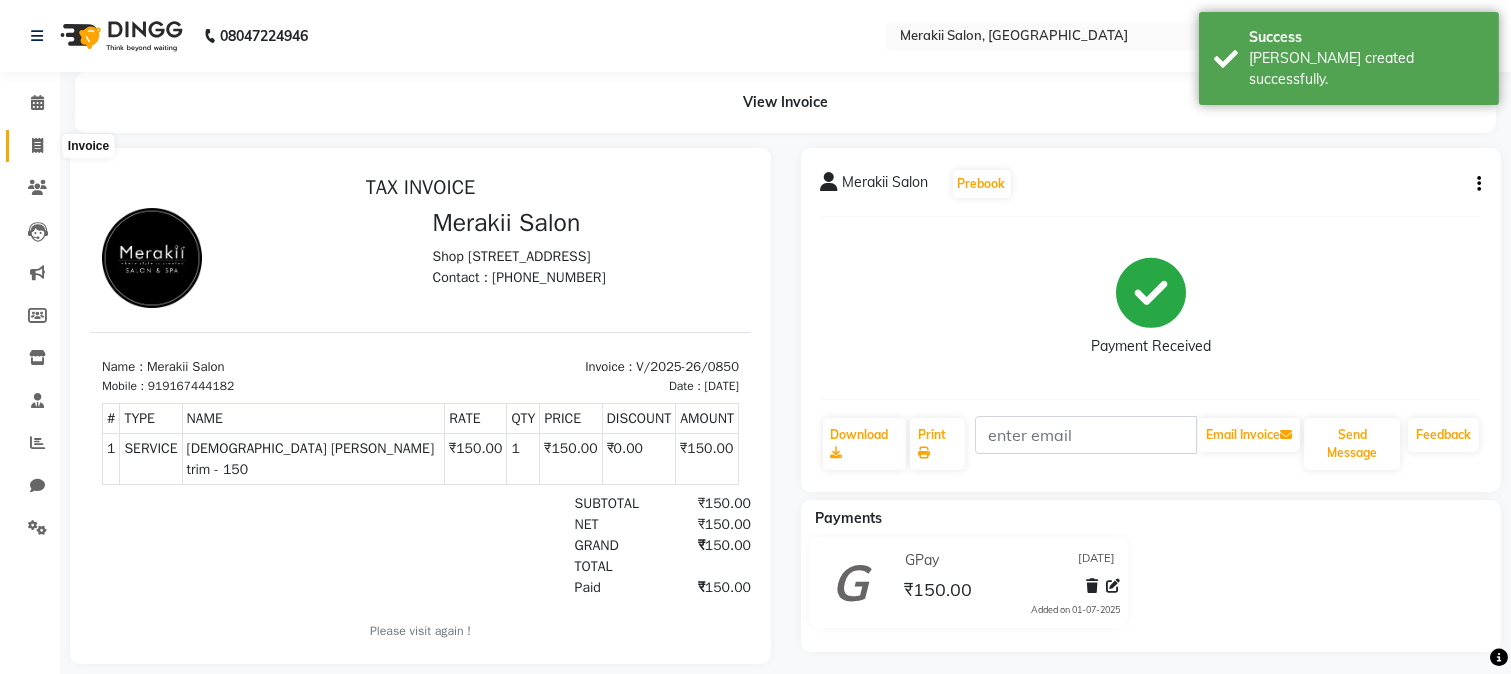 select on "7791" 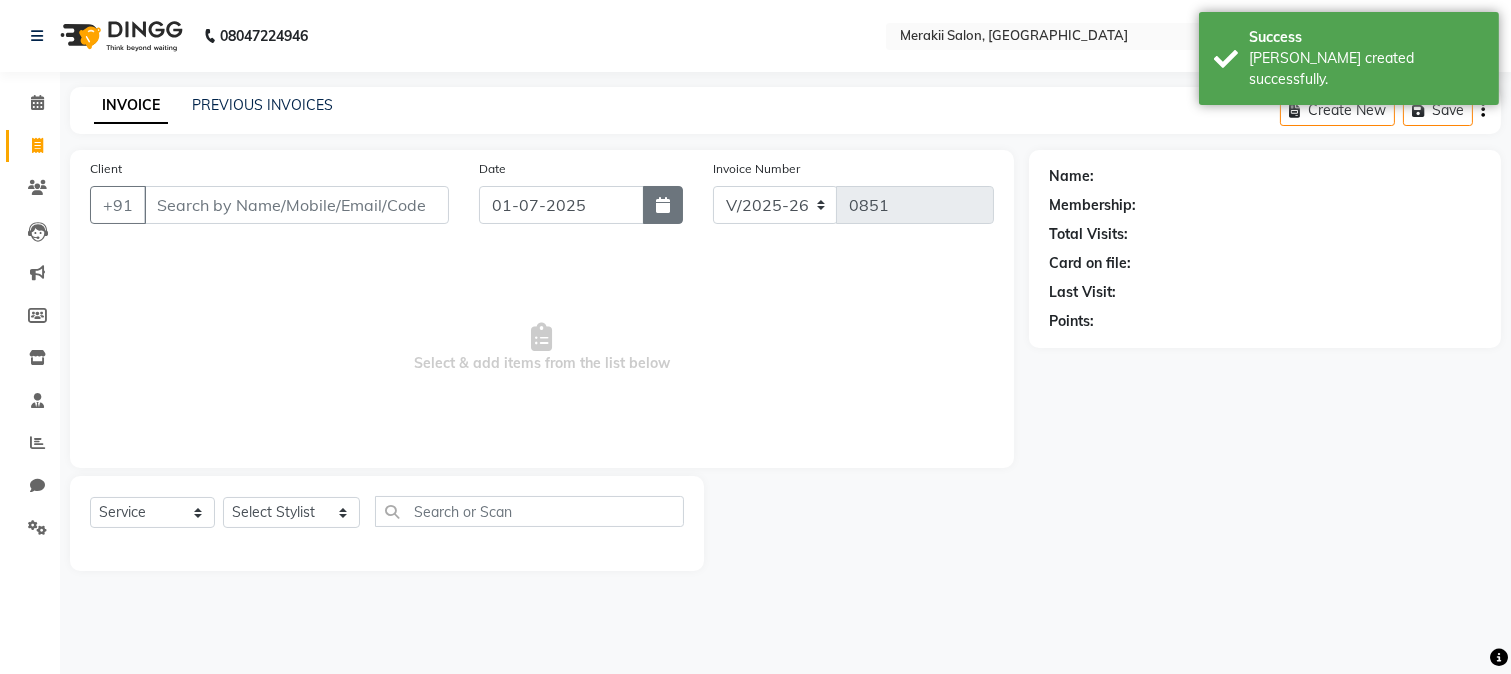 click 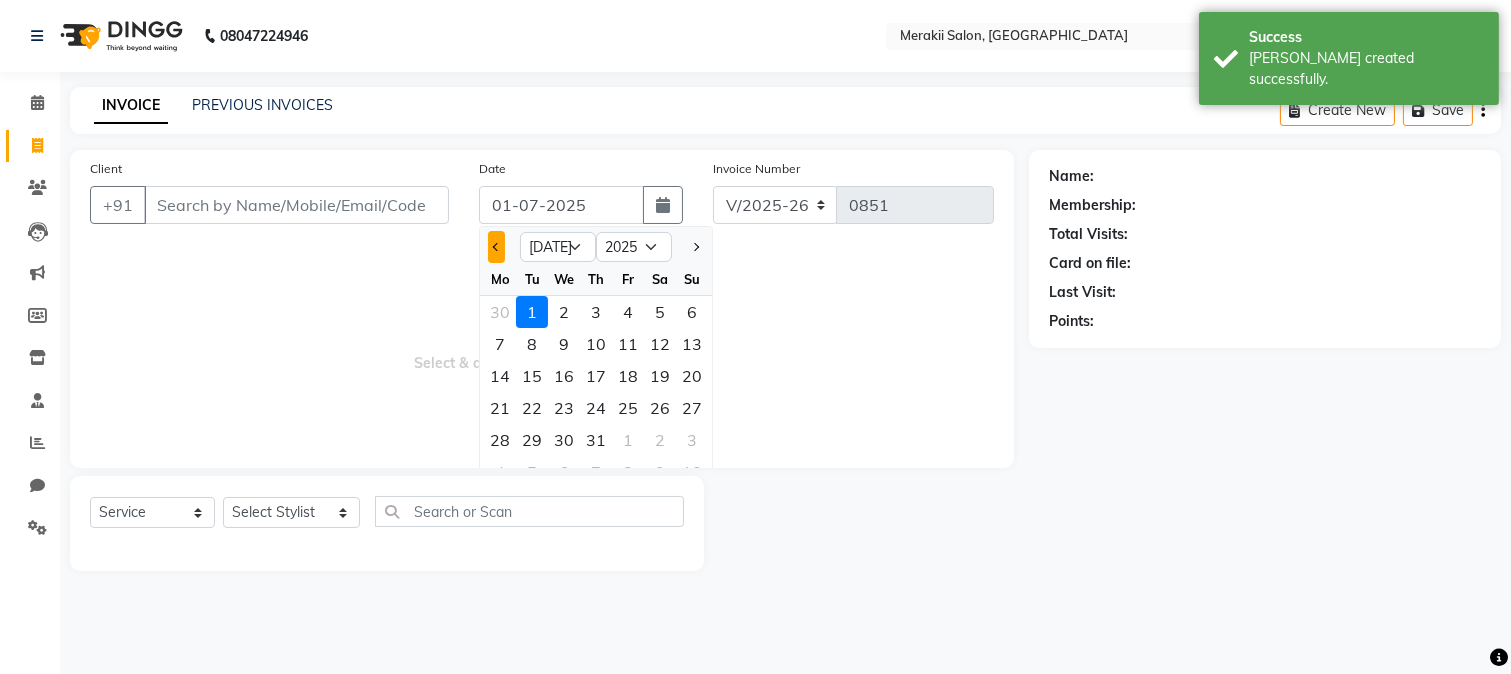 click 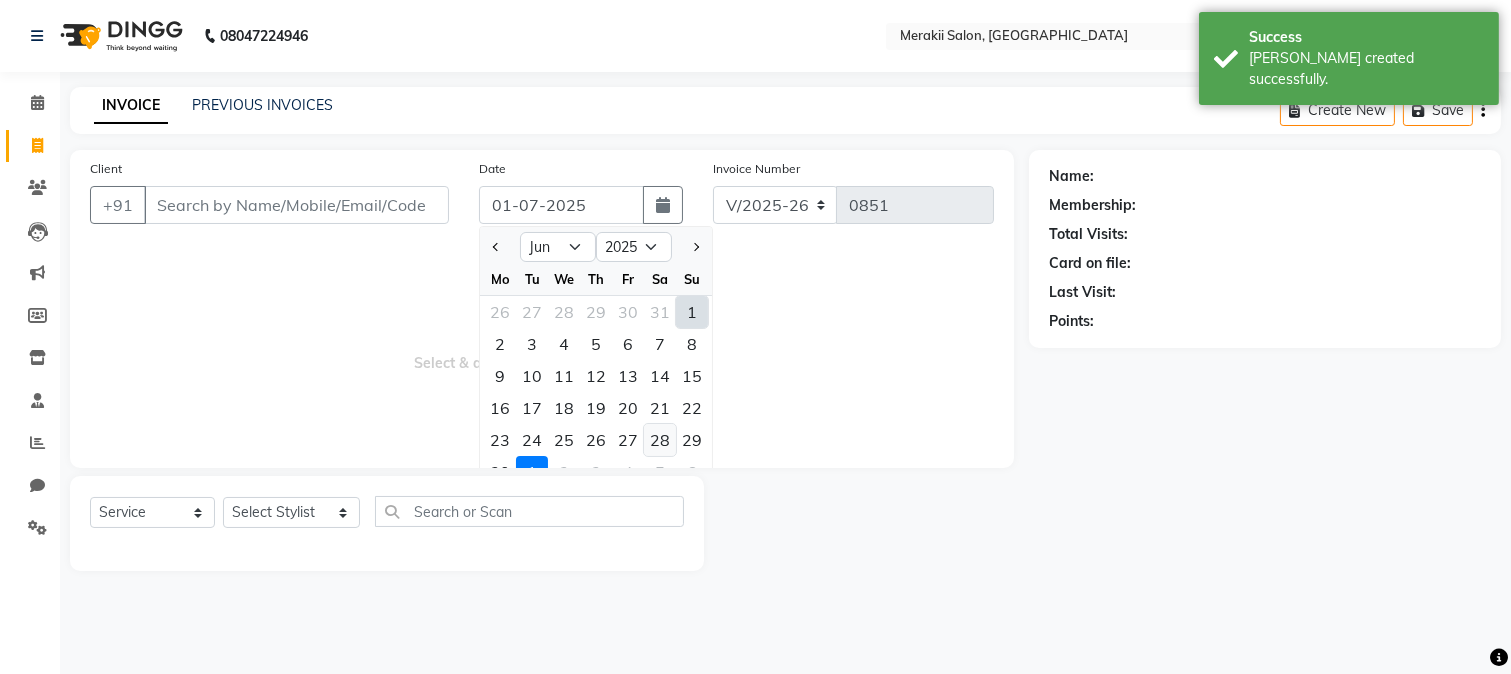 click on "28" 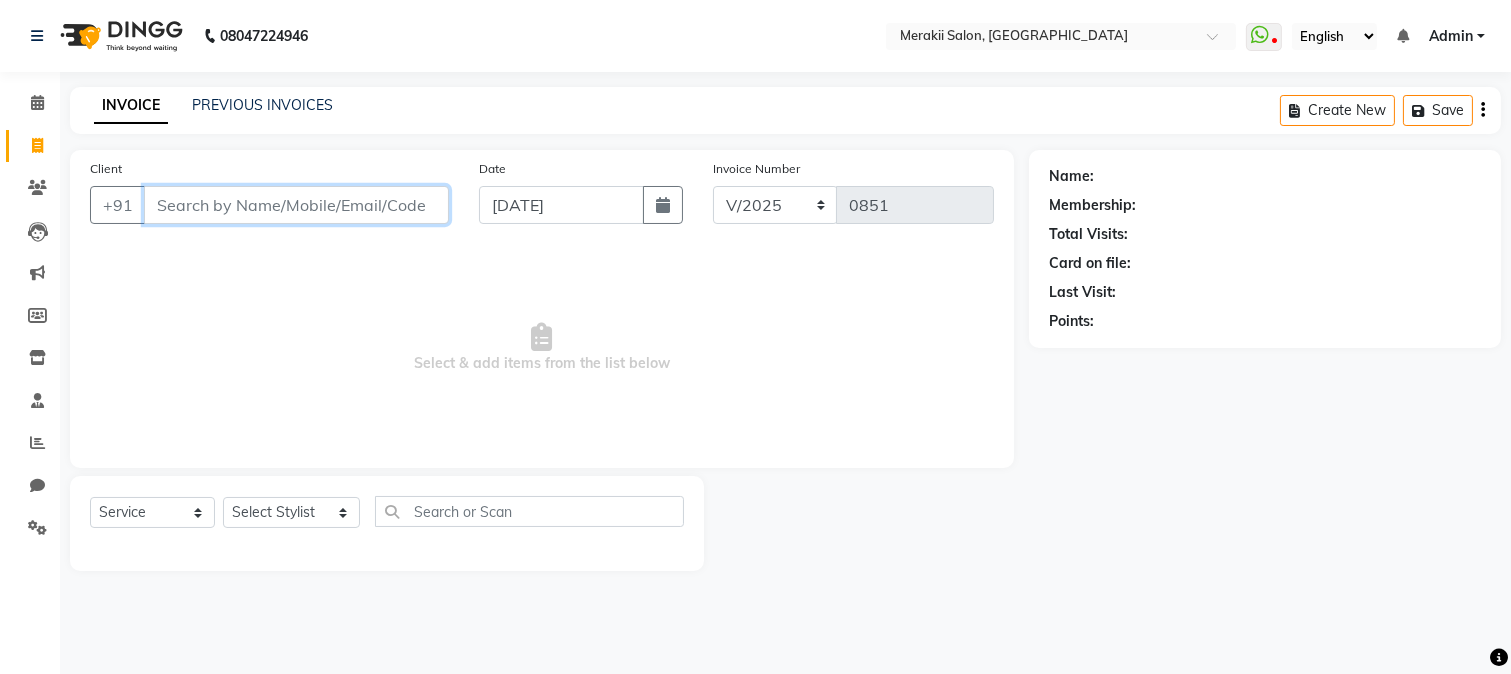 click on "Client" at bounding box center (296, 205) 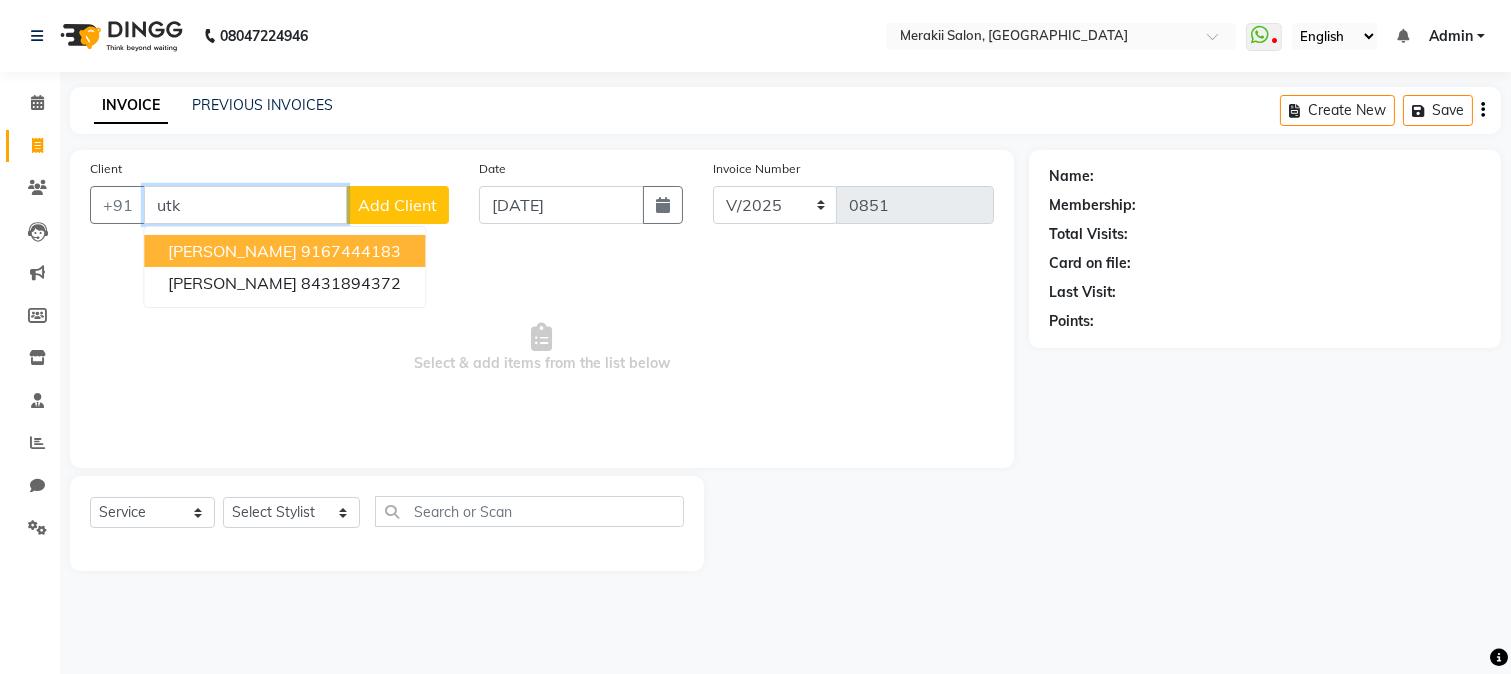 click on "[PERSON_NAME]  9167444183" at bounding box center (284, 251) 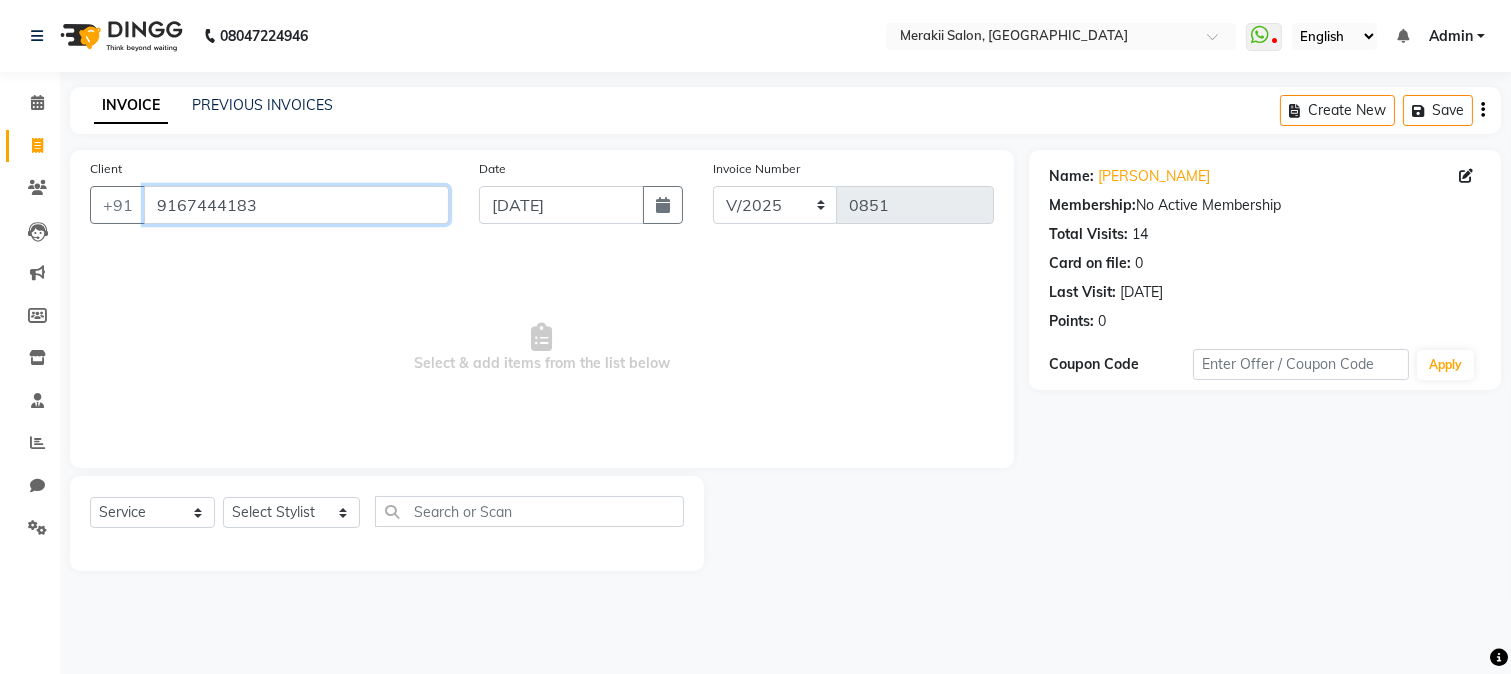 click on "9167444183" at bounding box center (296, 205) 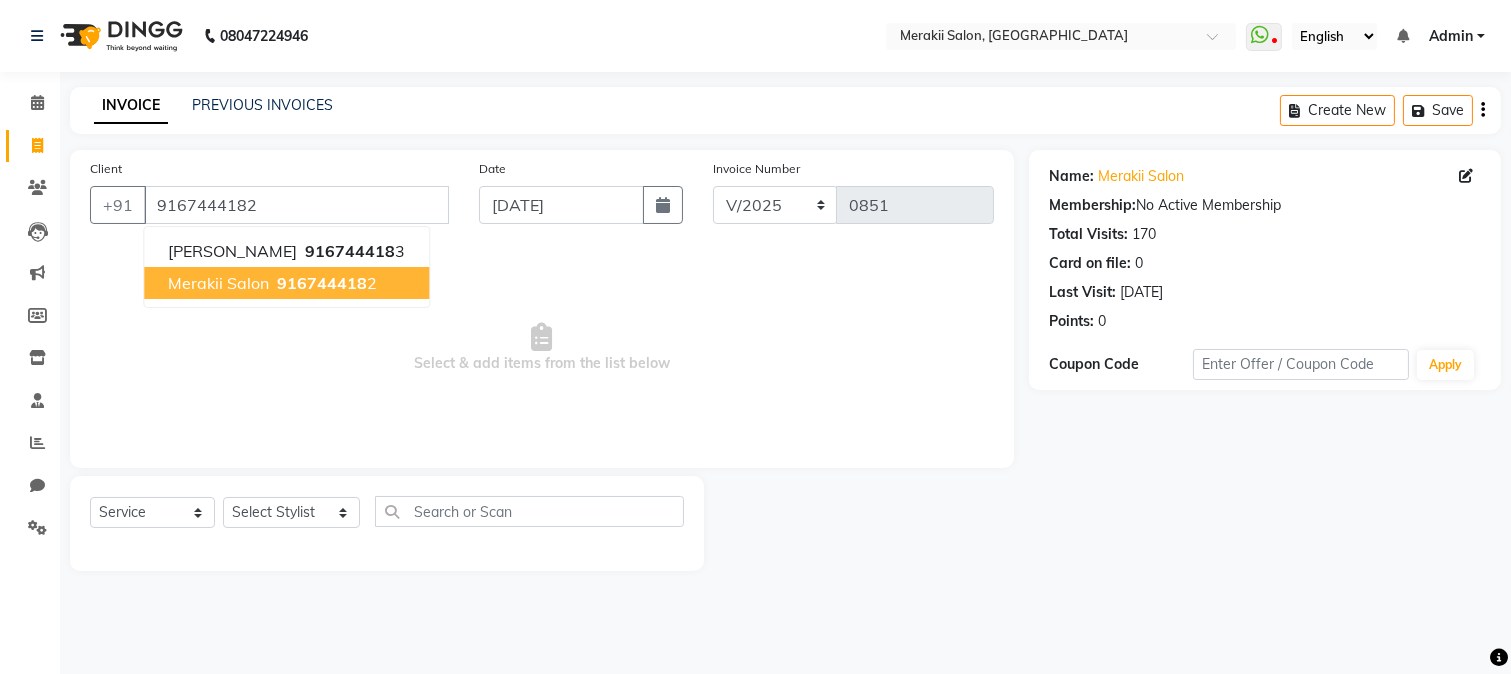 click on "916744418" at bounding box center (322, 283) 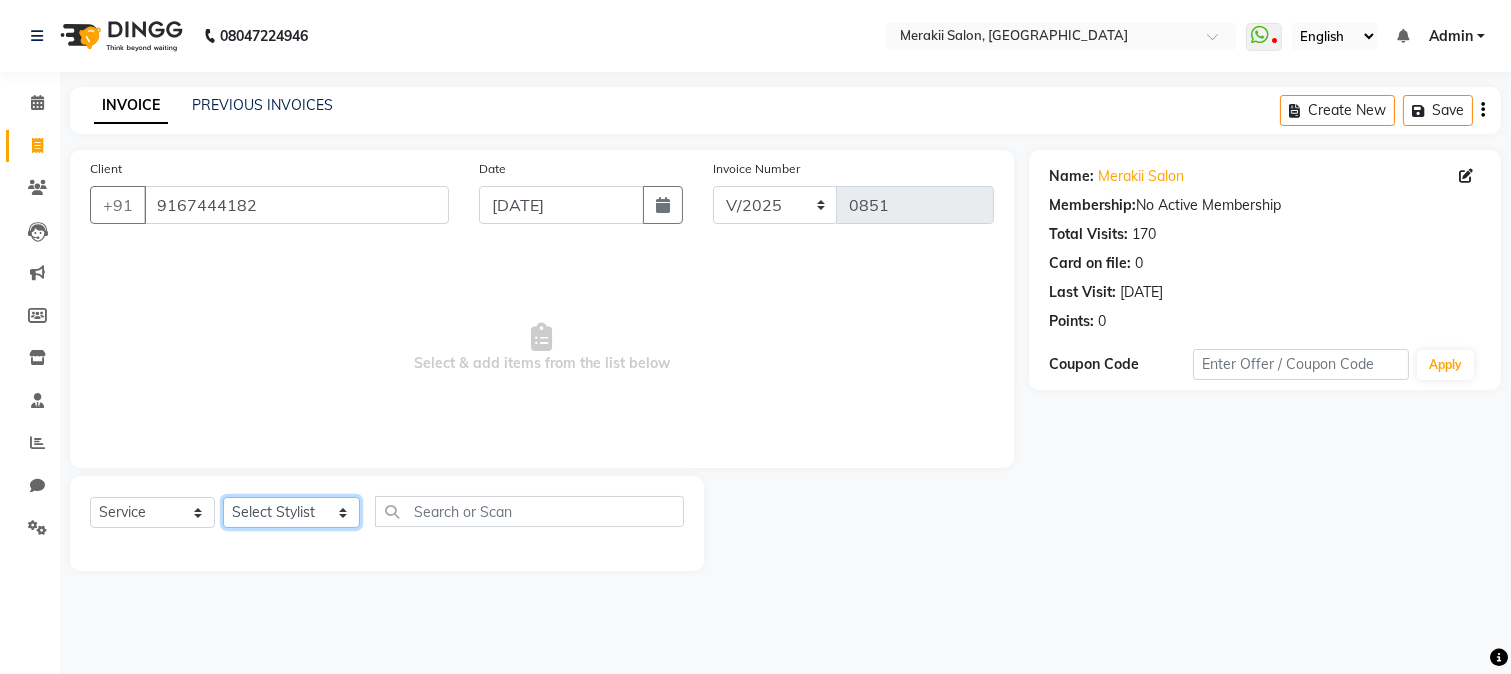 click on "Select Stylist [PERSON_NAME] [PERSON_NAME] Bhul [MEDICAL_DATA][PERSON_NAME] [PERSON_NAME] [PERSON_NAME]" 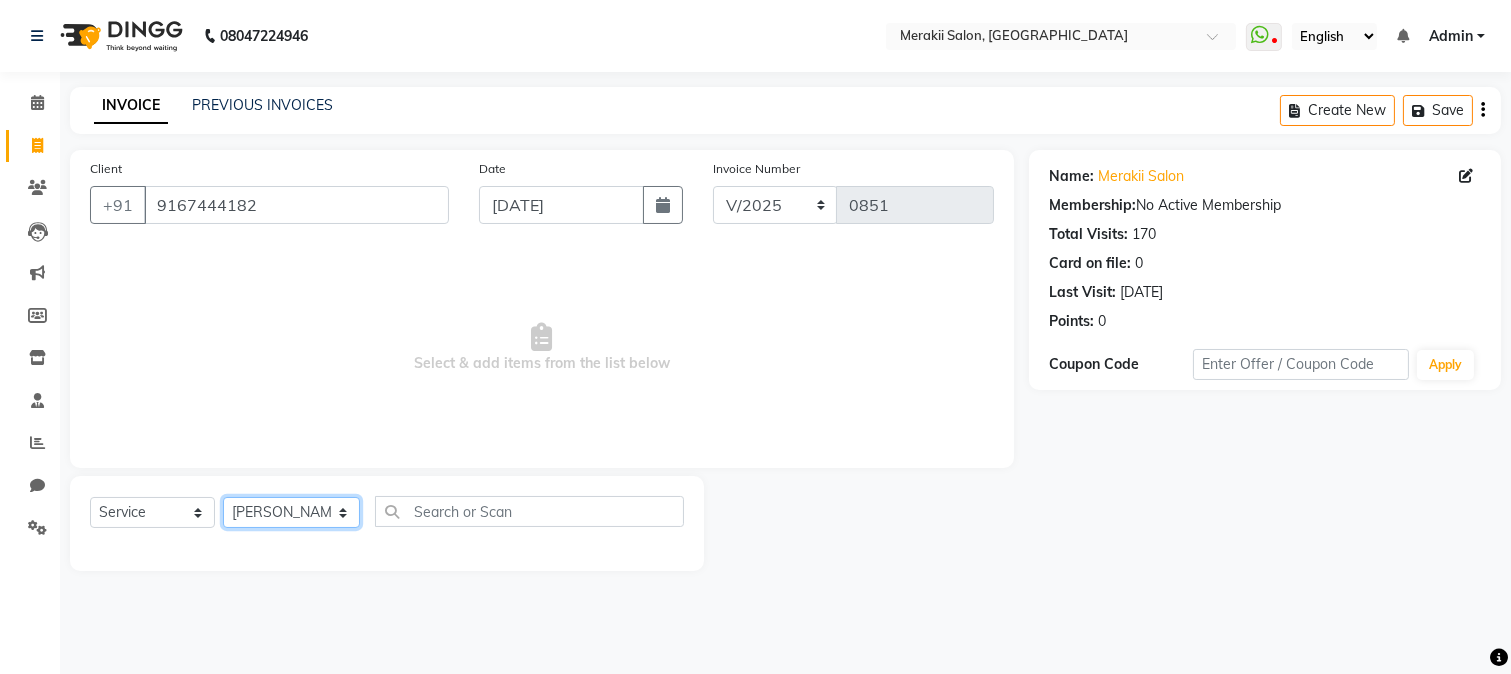 click on "Select Stylist [PERSON_NAME] [PERSON_NAME] Bhul [MEDICAL_DATA][PERSON_NAME] [PERSON_NAME] [PERSON_NAME]" 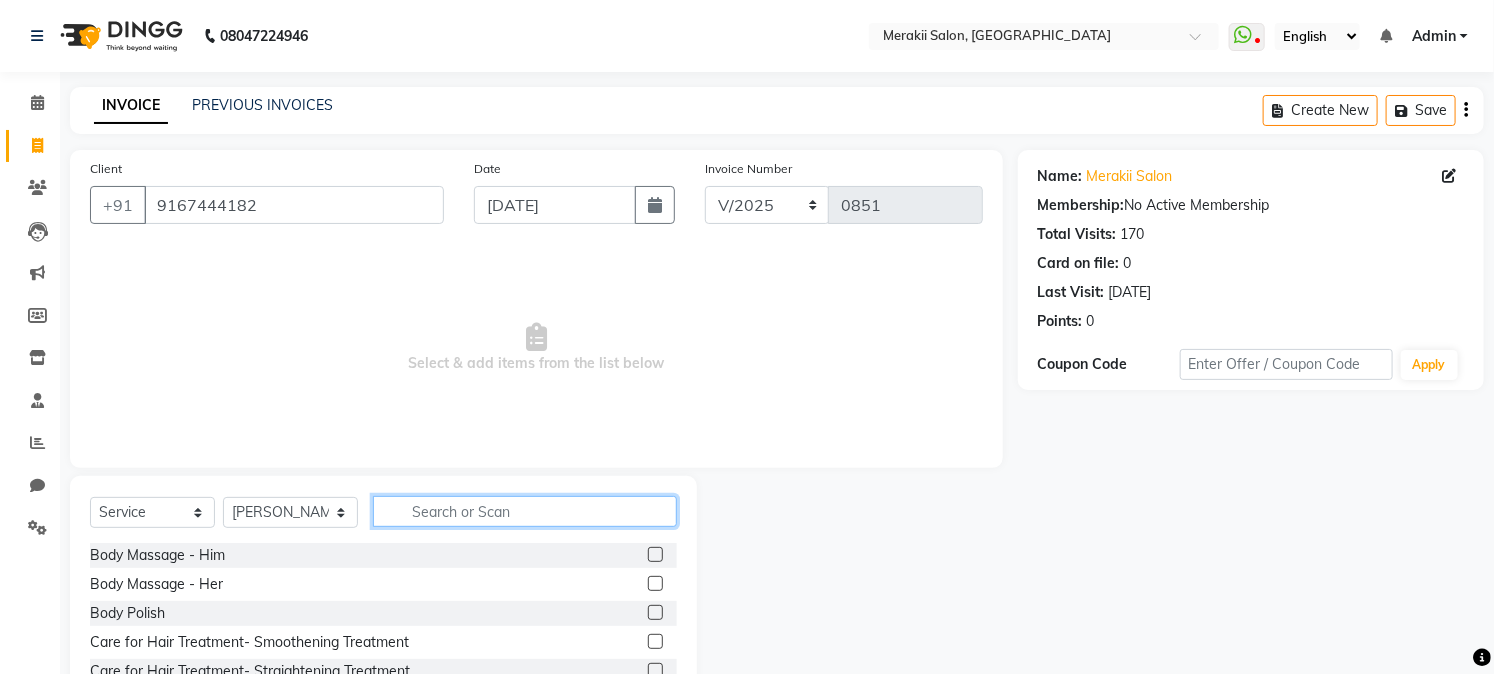 click 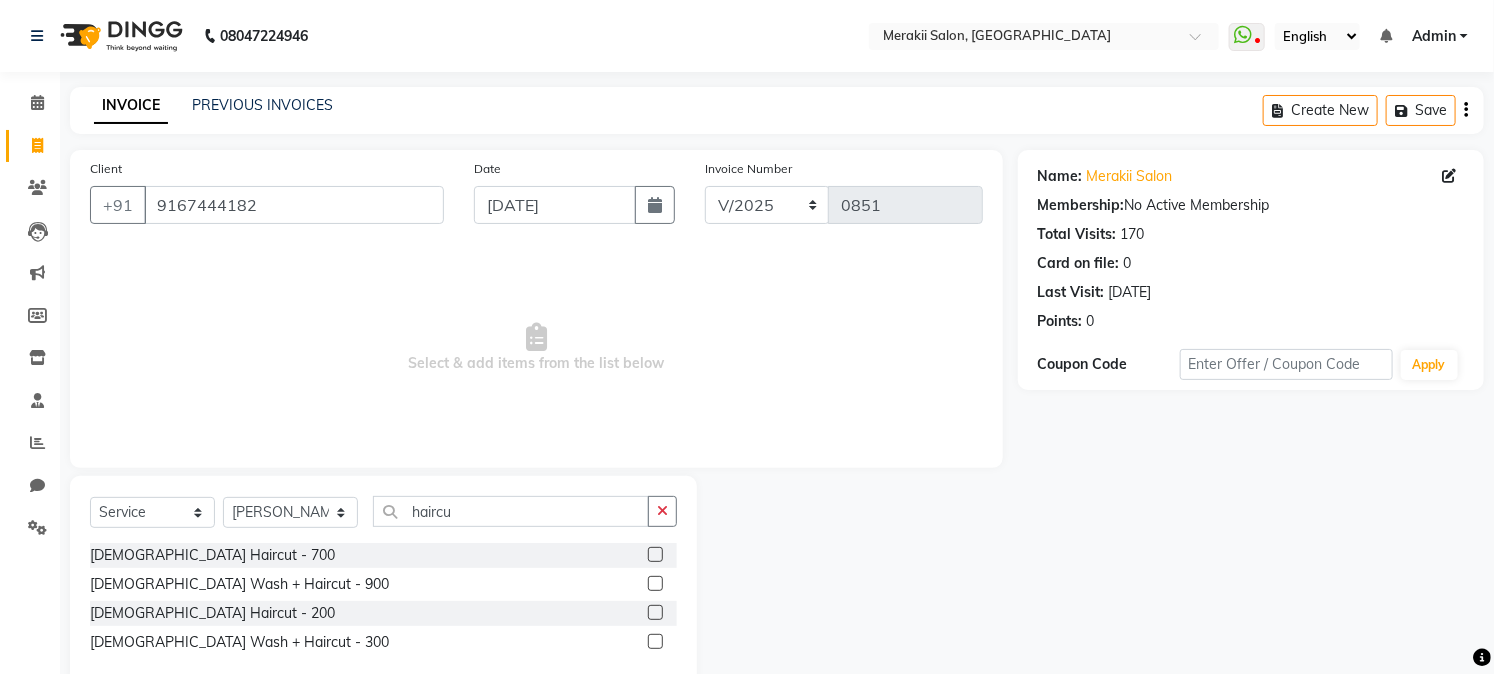 click 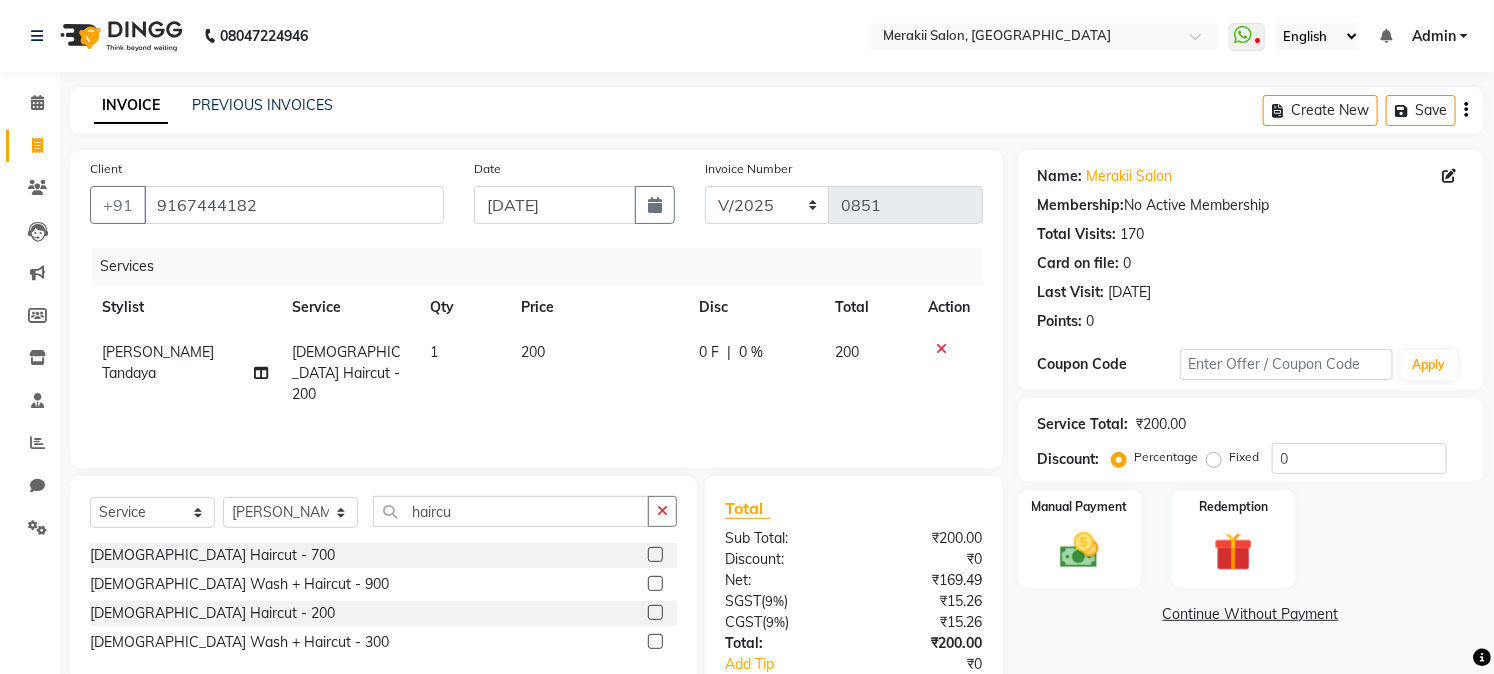 click 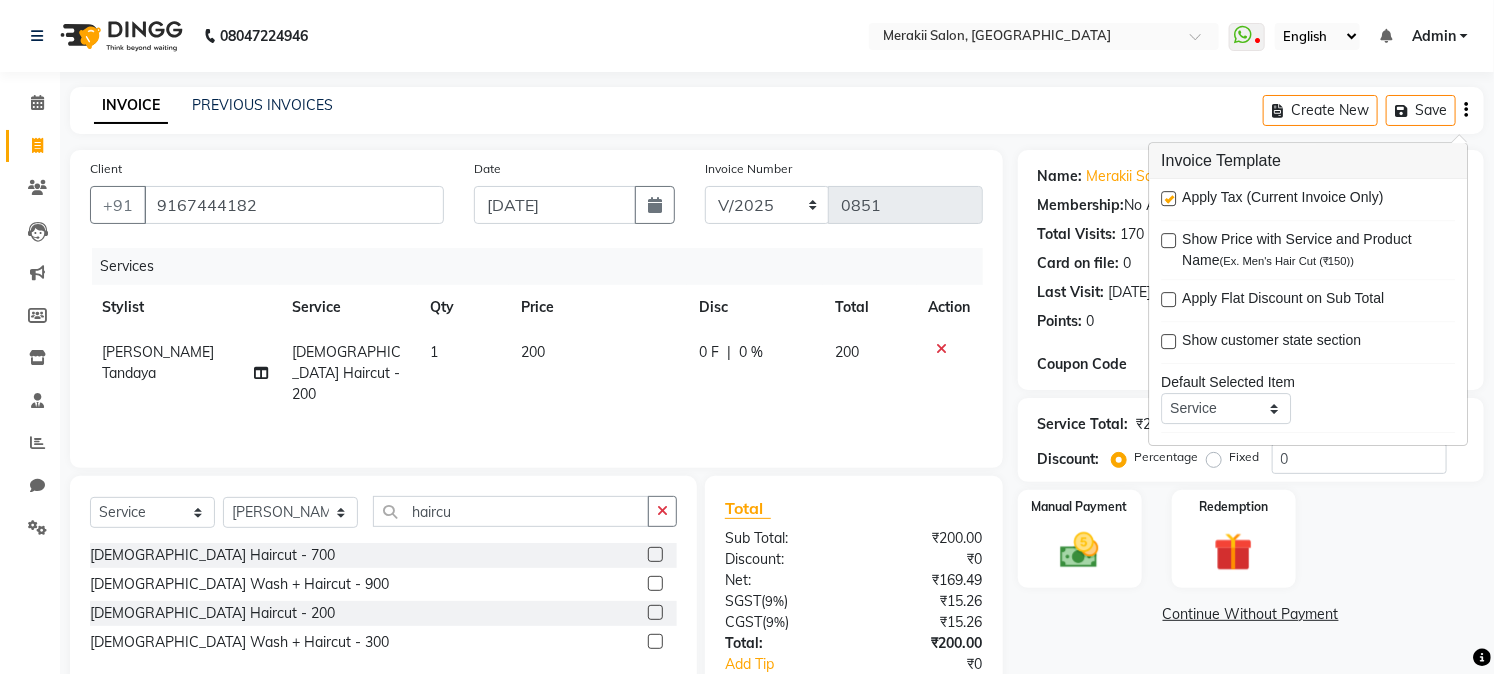 click at bounding box center [1168, 198] 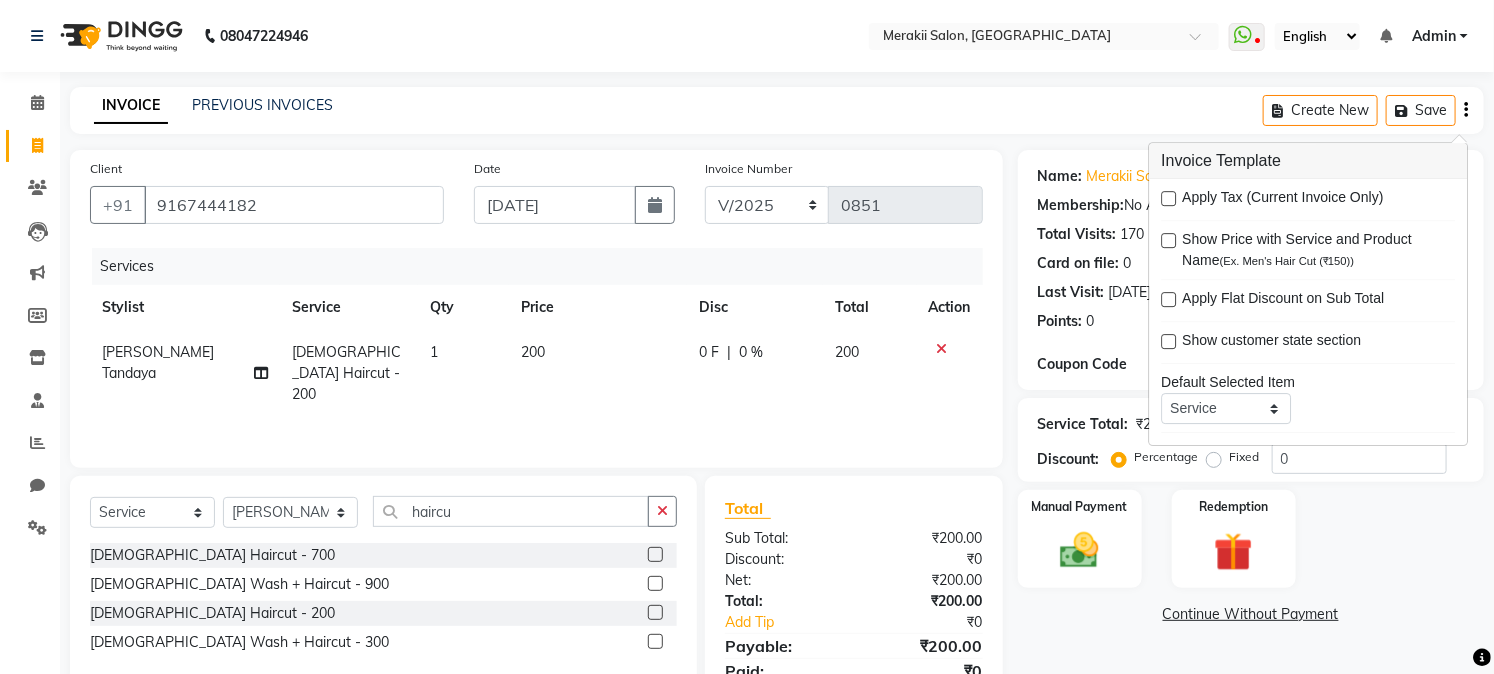 click at bounding box center (1168, 198) 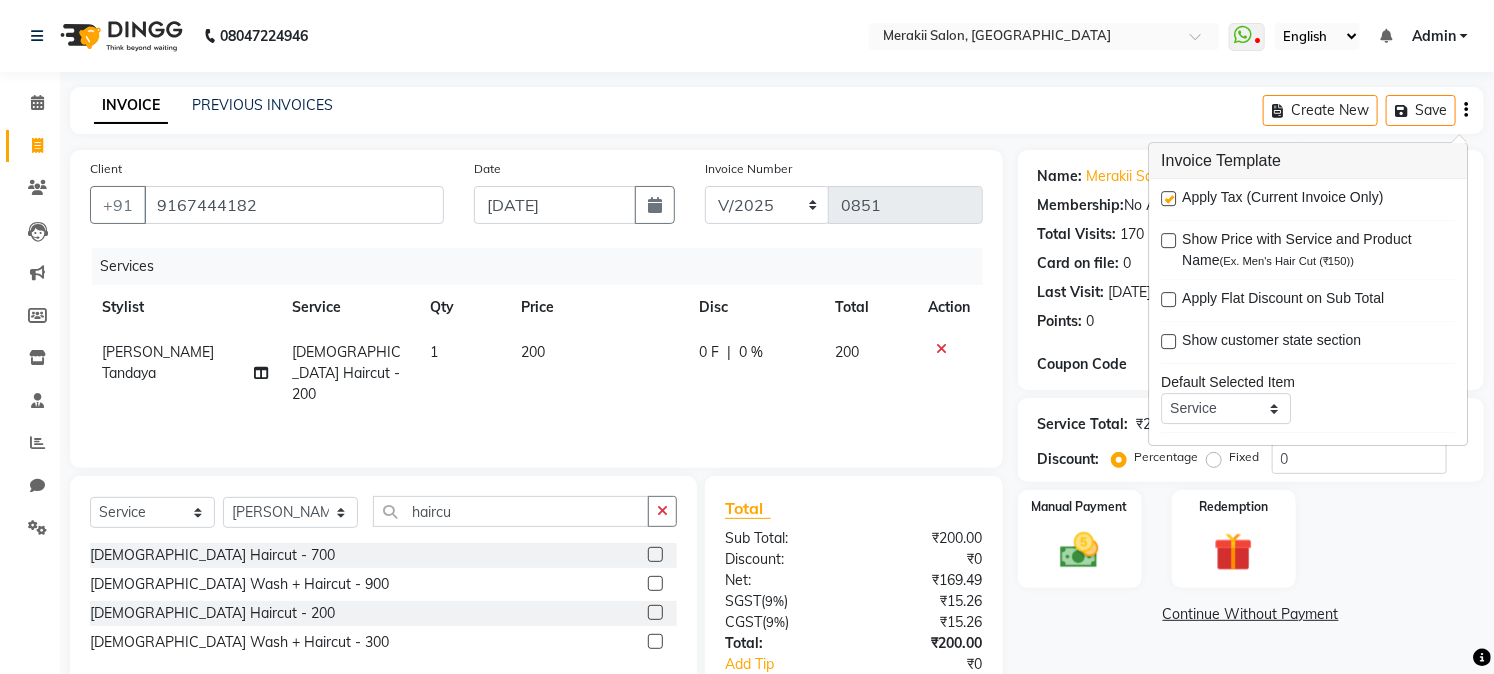 click on "Apply Tax (Current Invoice Only) Show Price with Service and Product Name  (Ex. Men's Hair Cut (₹150)) Apply Flat Discount on Sub Total Show customer state section Default Selected Item Service Product Membership Package Voucher Prepaid Gift Card Default Selected Stylist Select Not Set [PERSON_NAME] [PERSON_NAME] Bhul [MEDICAL_DATA][PERSON_NAME] [PERSON_NAME] [PERSON_NAME] Scan Items" at bounding box center [1308, 312] 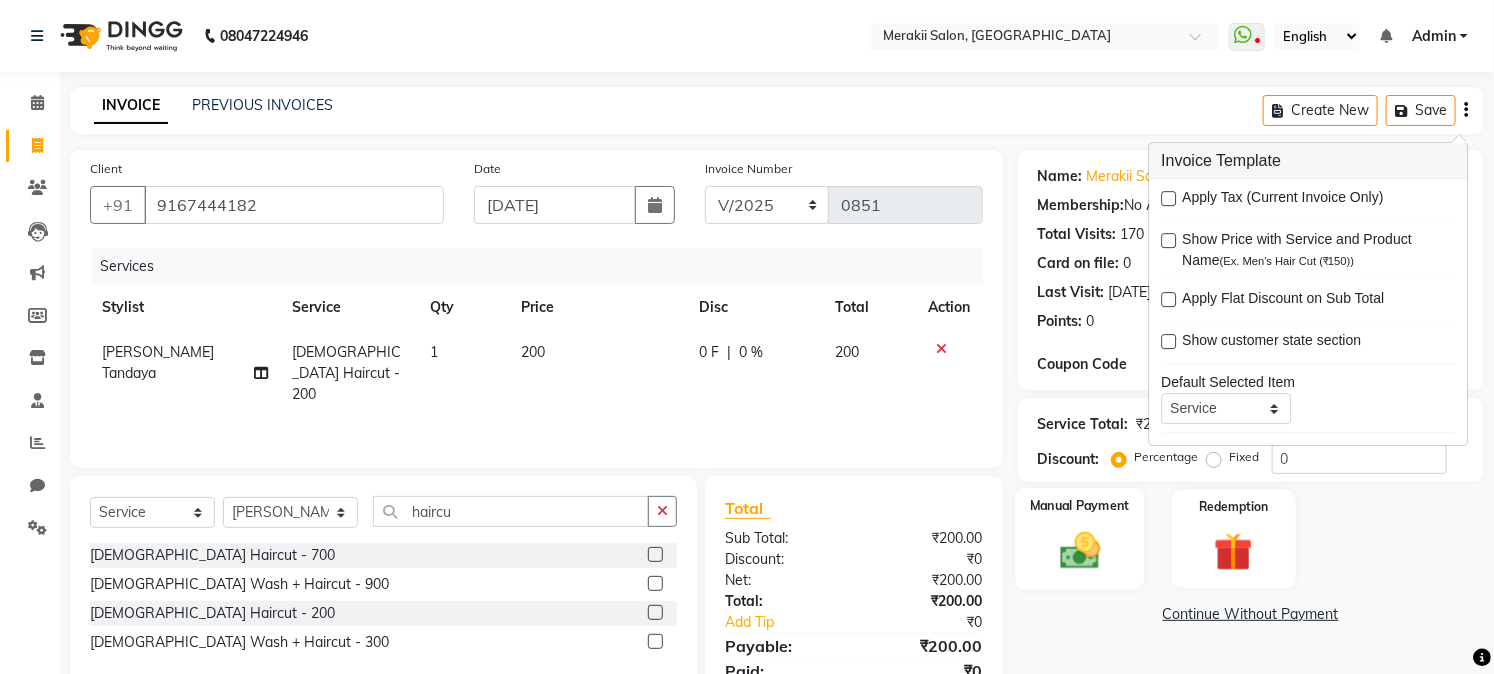 click 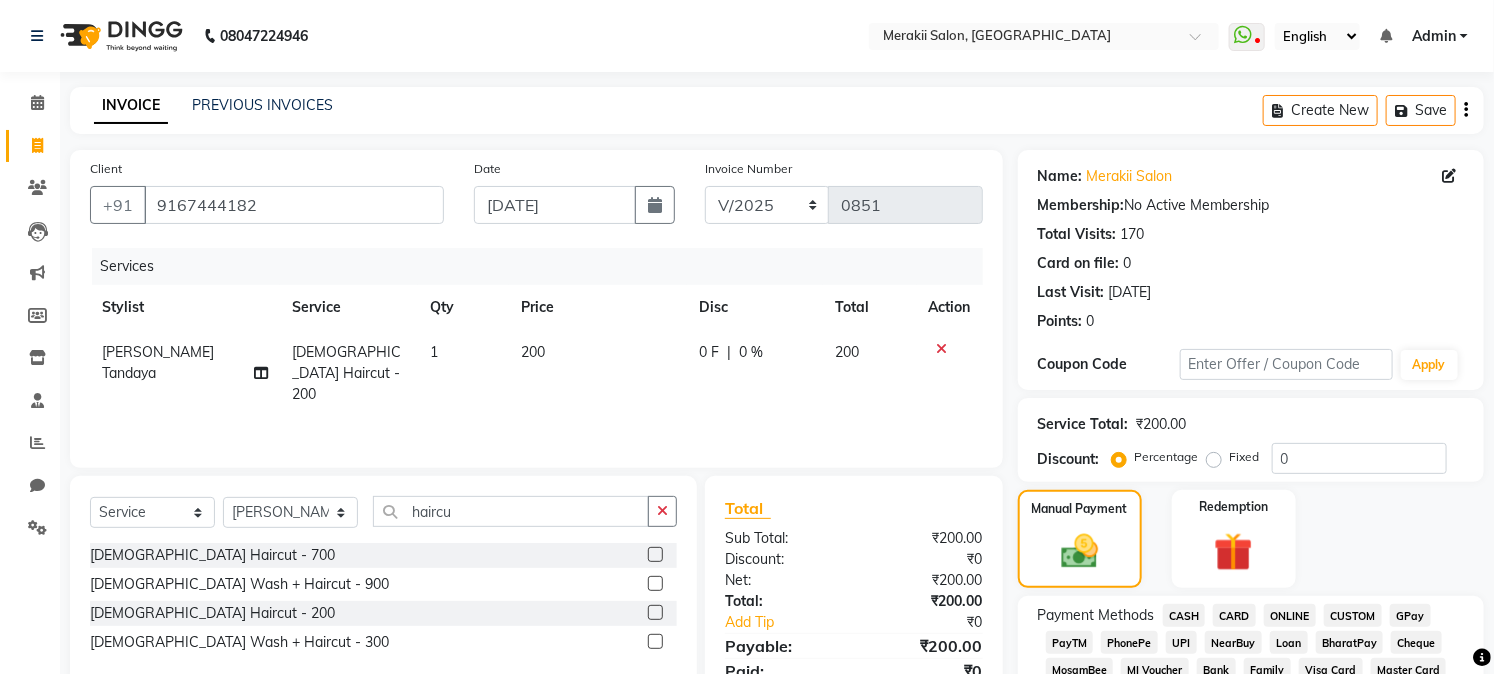 click on "200" 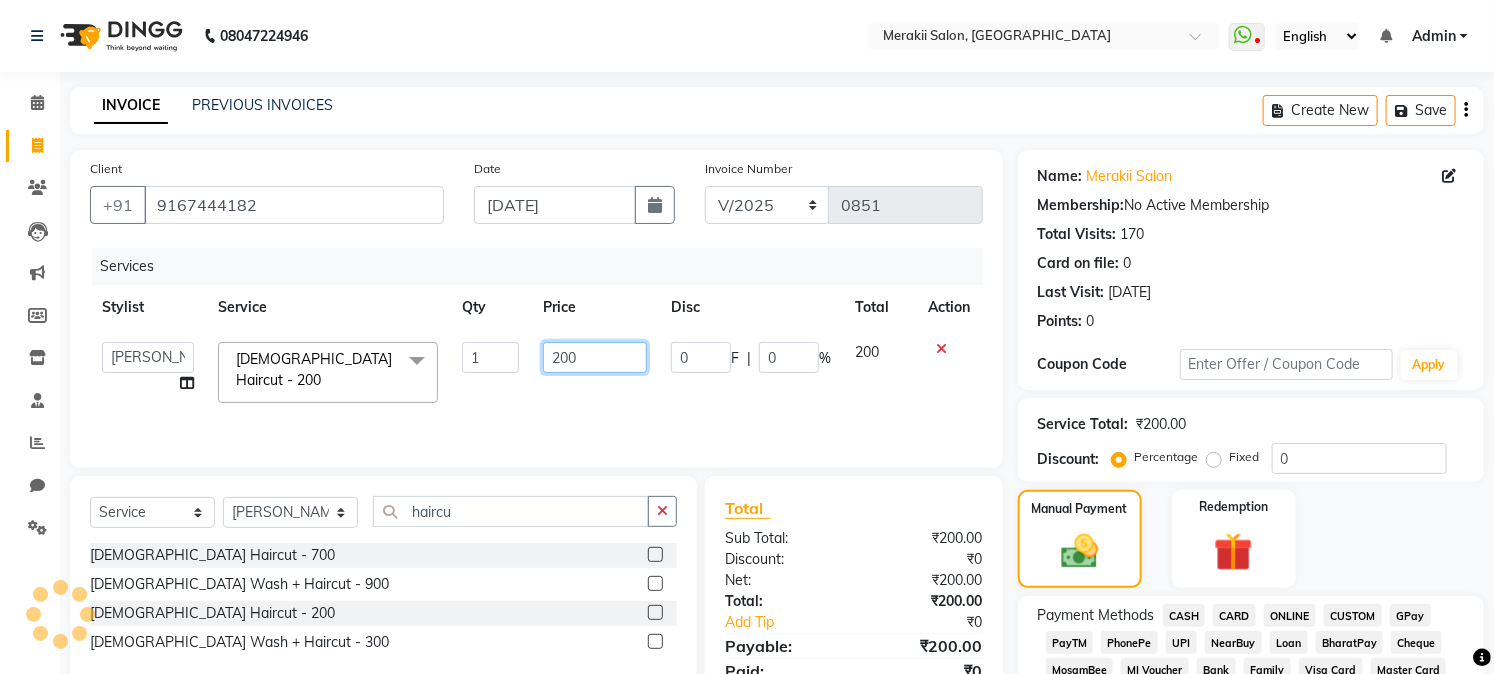 click on "200" 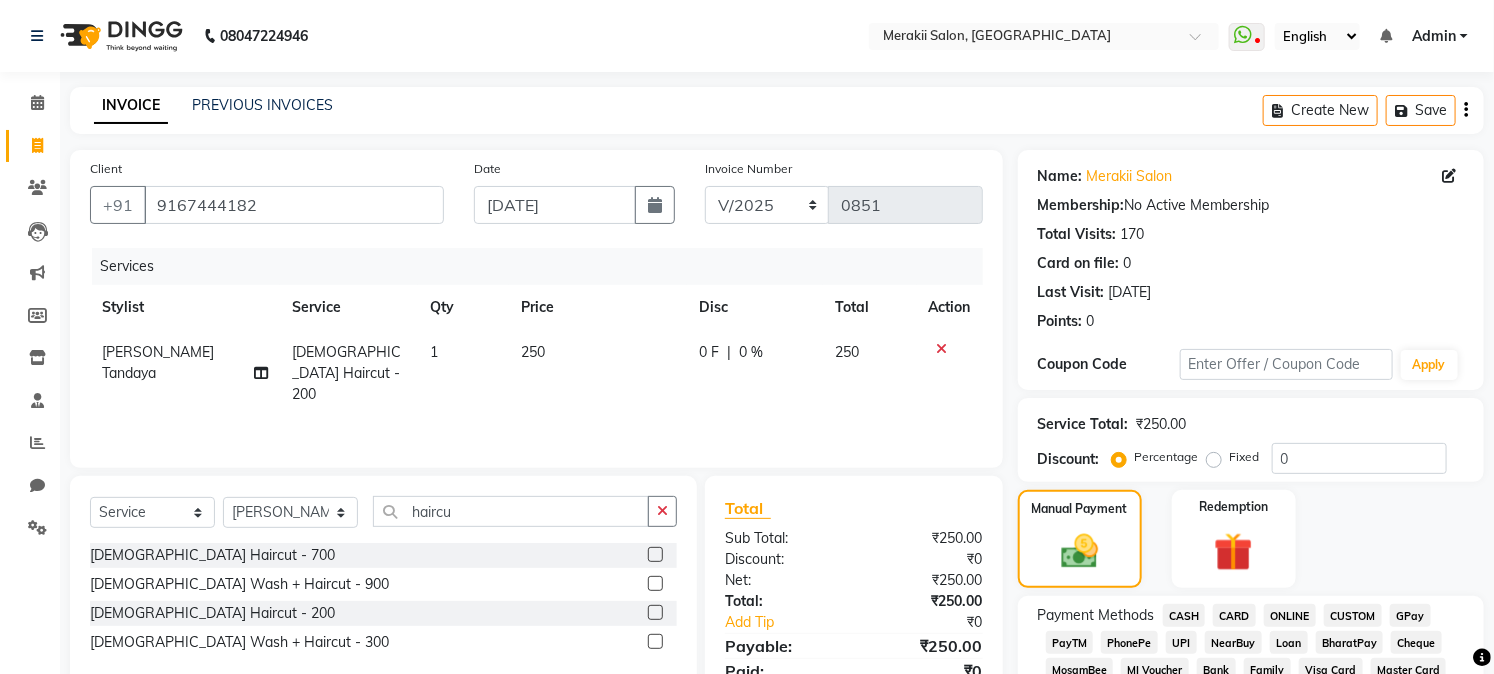 click on "GPay" 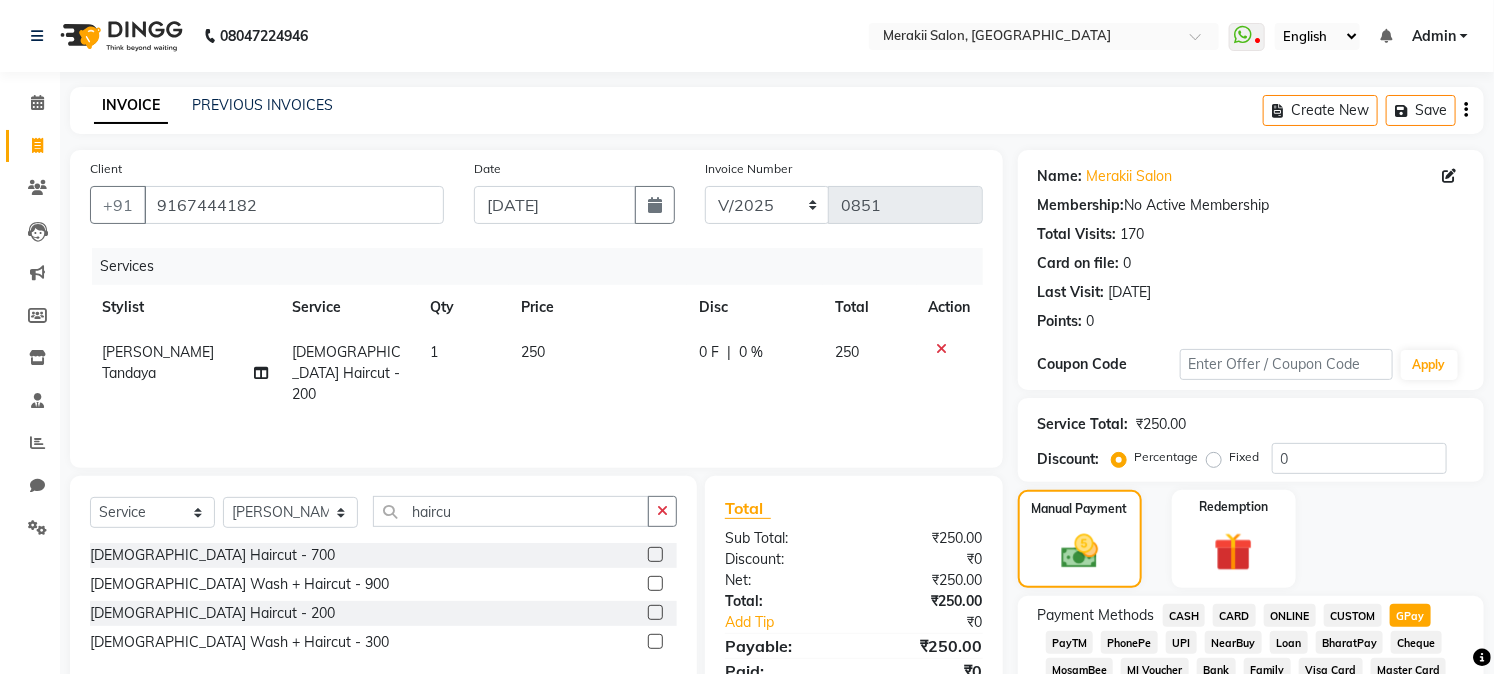 scroll, scrollTop: 590, scrollLeft: 0, axis: vertical 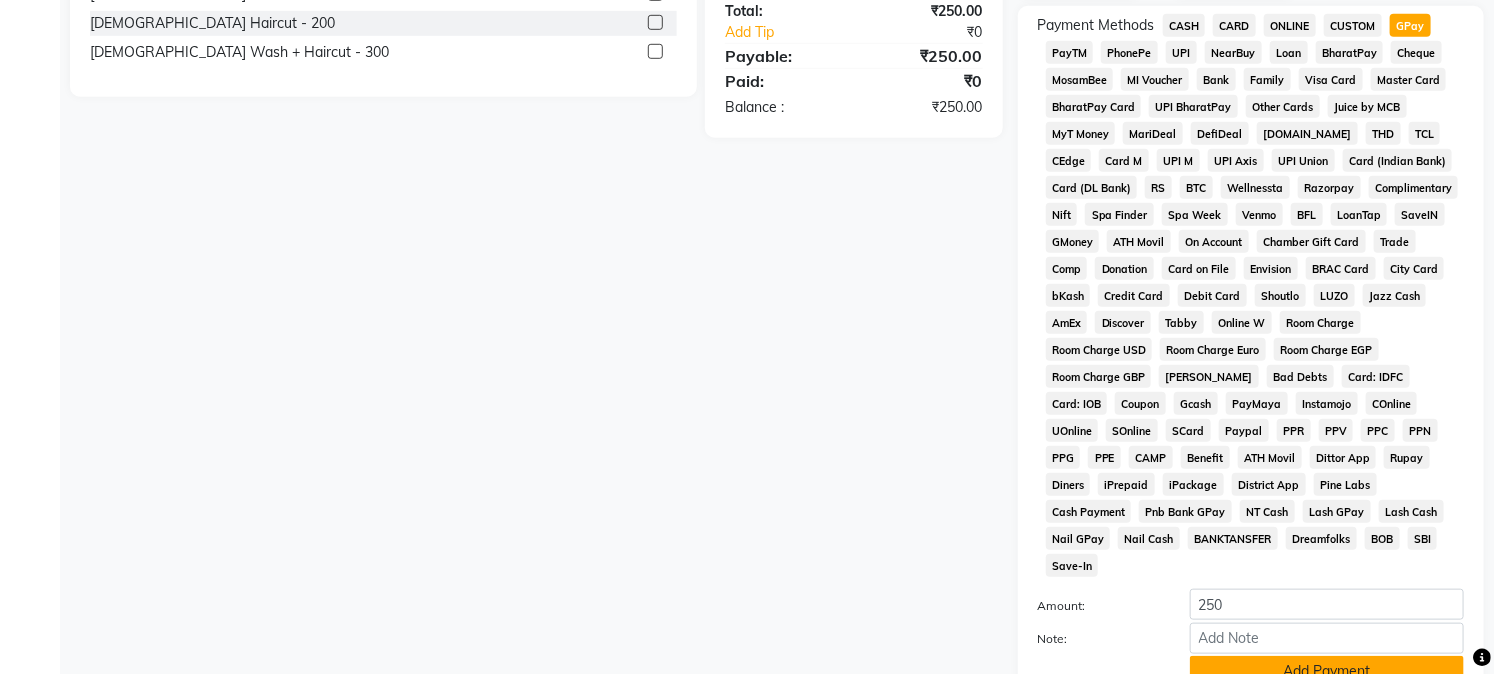 click on "Add Payment" 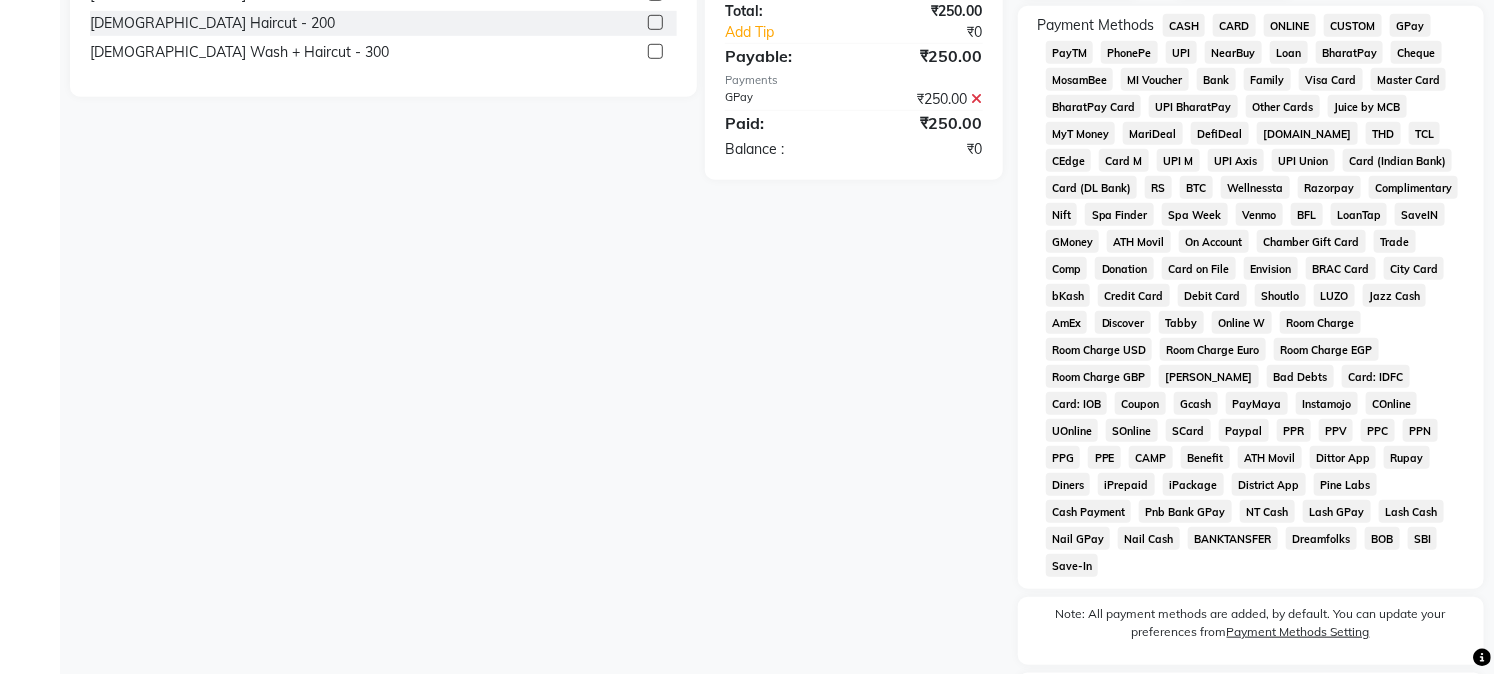 scroll, scrollTop: 742, scrollLeft: 0, axis: vertical 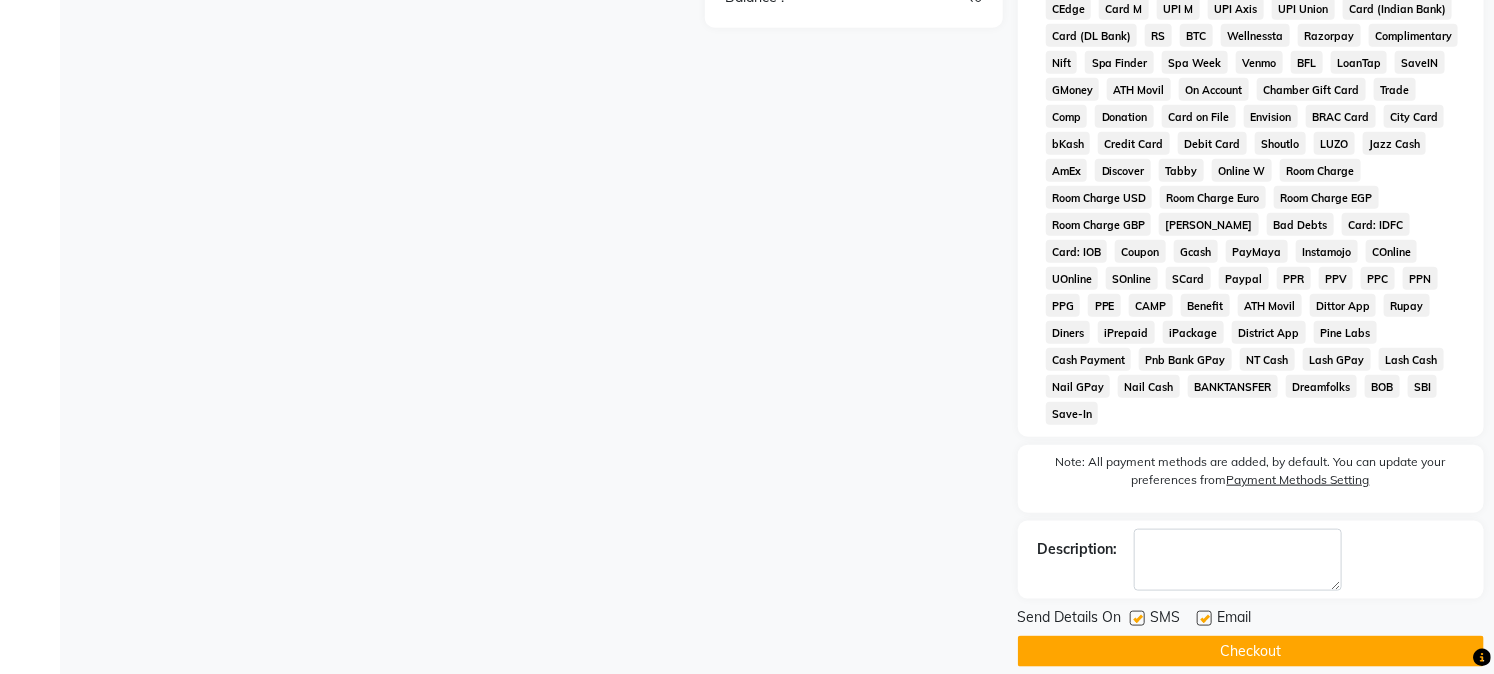 click on "Checkout" 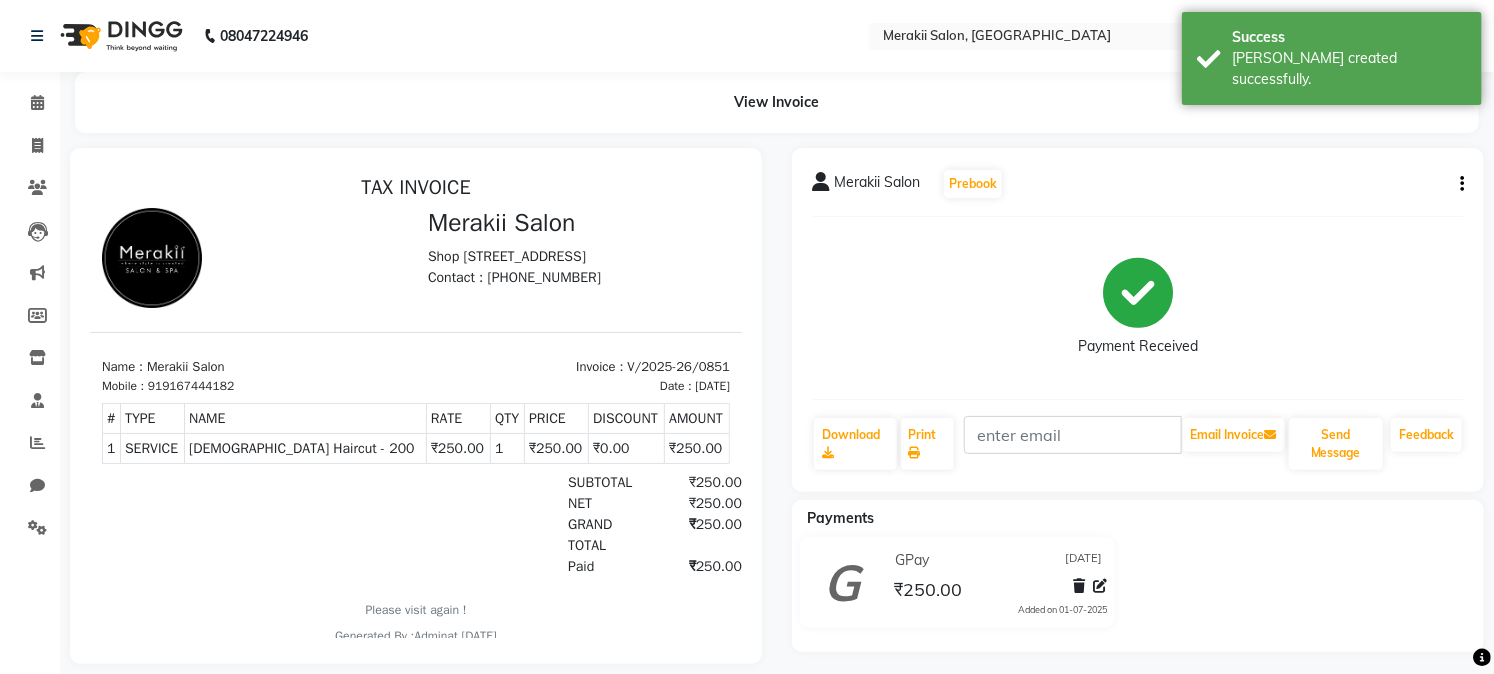 scroll, scrollTop: 0, scrollLeft: 0, axis: both 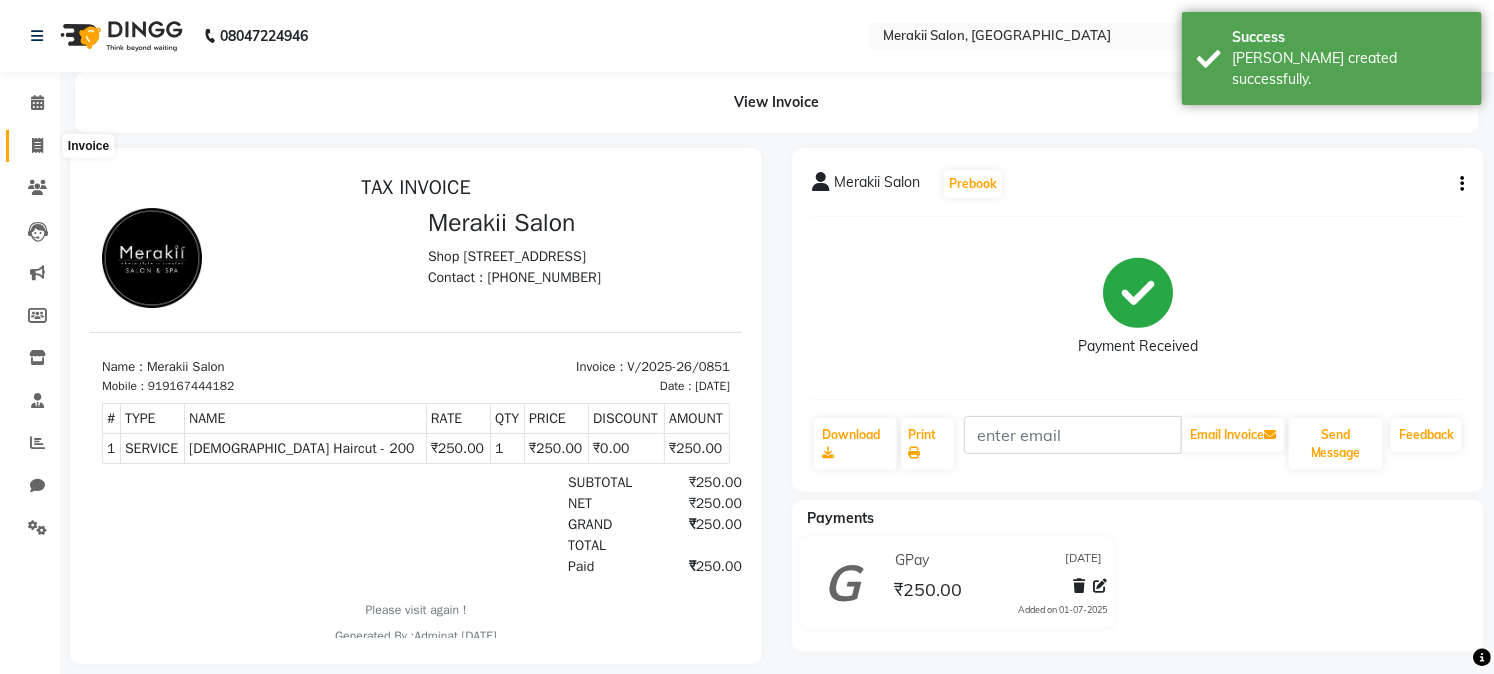 click 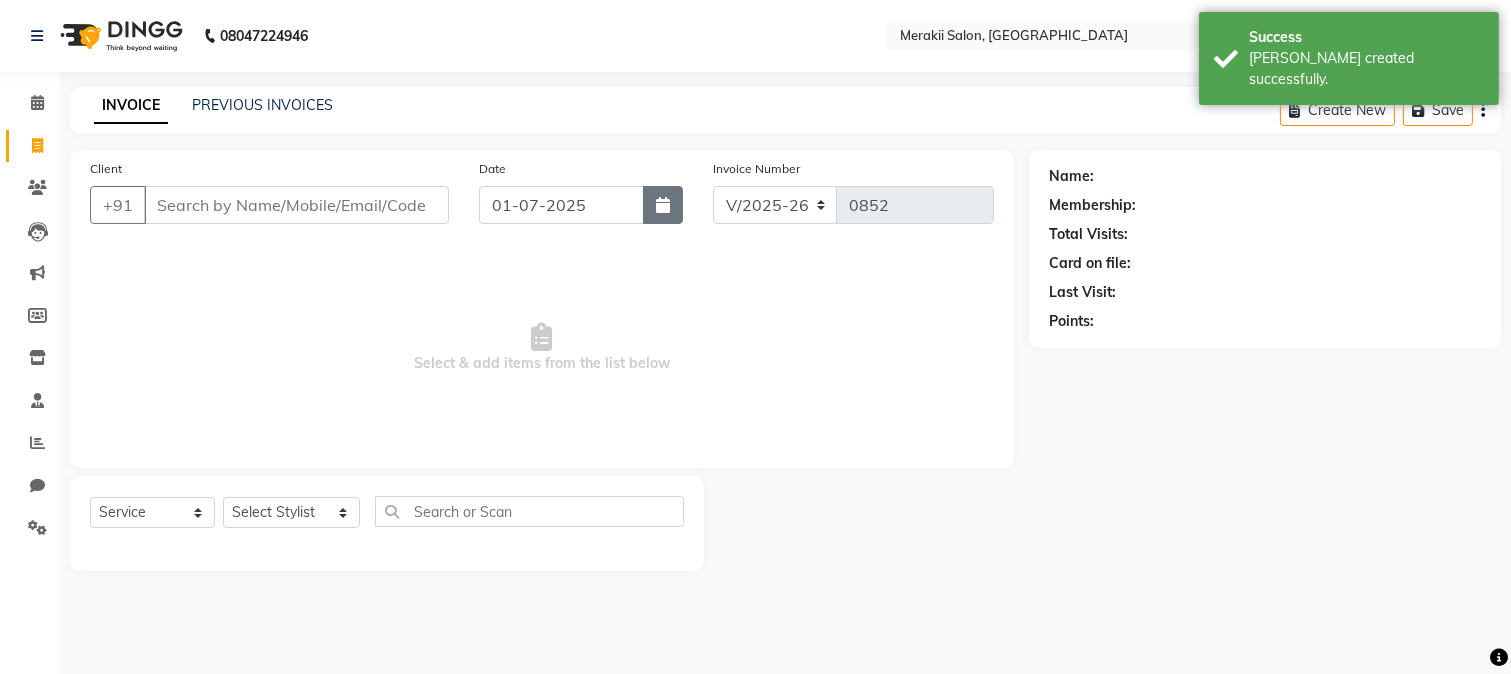click 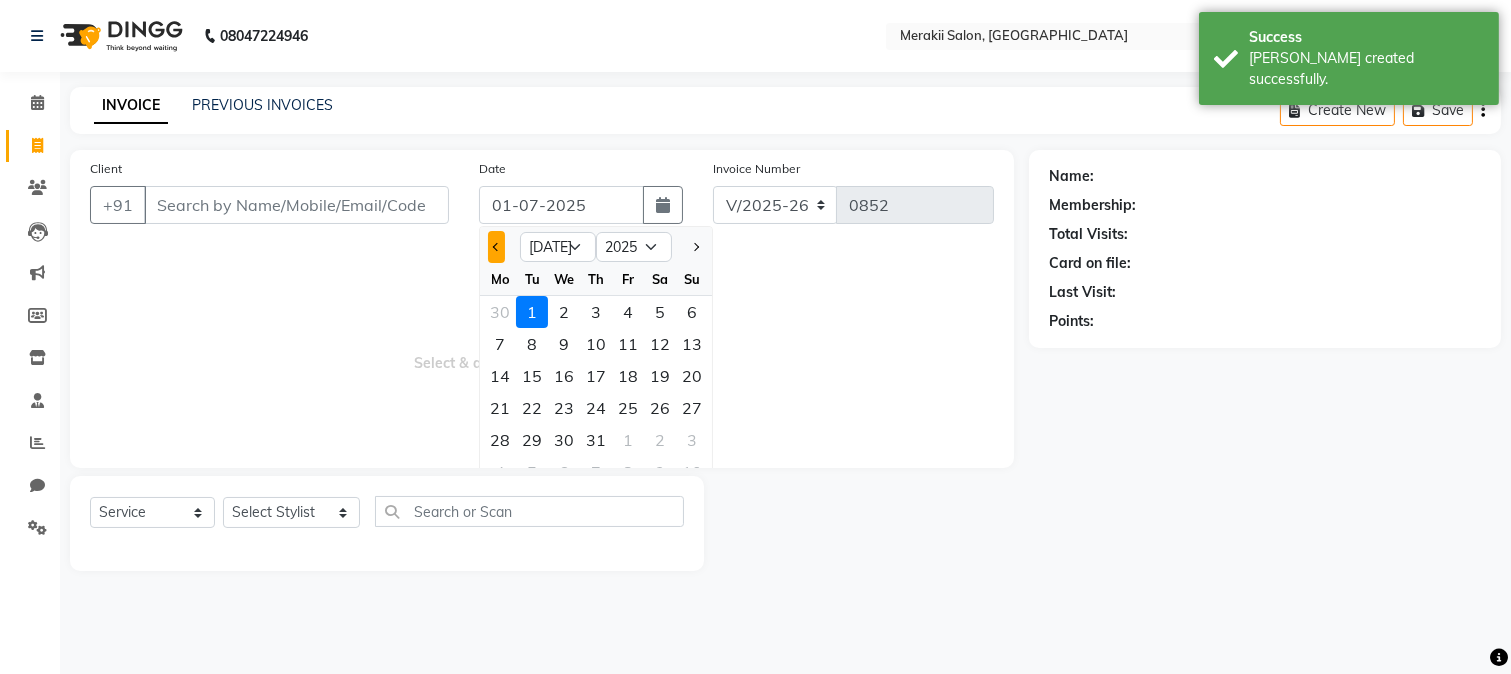 click 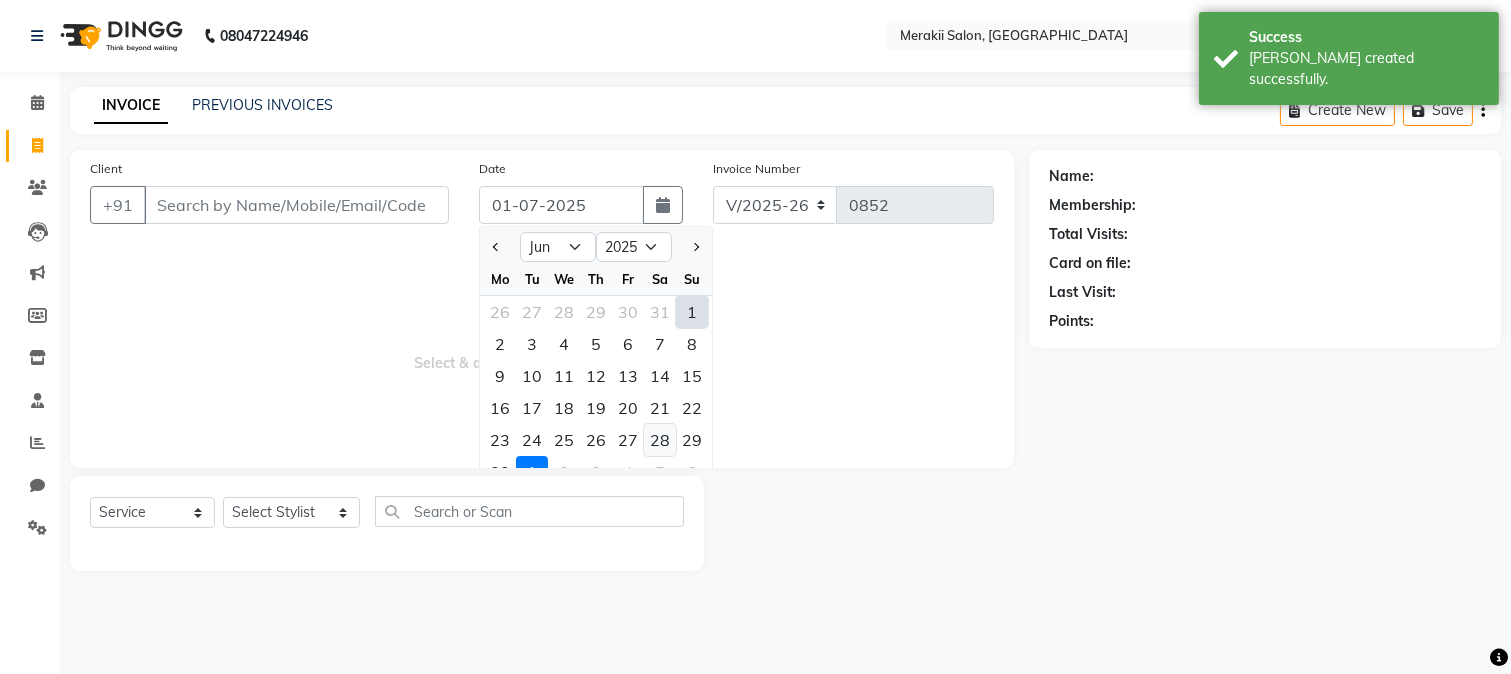 click on "28" 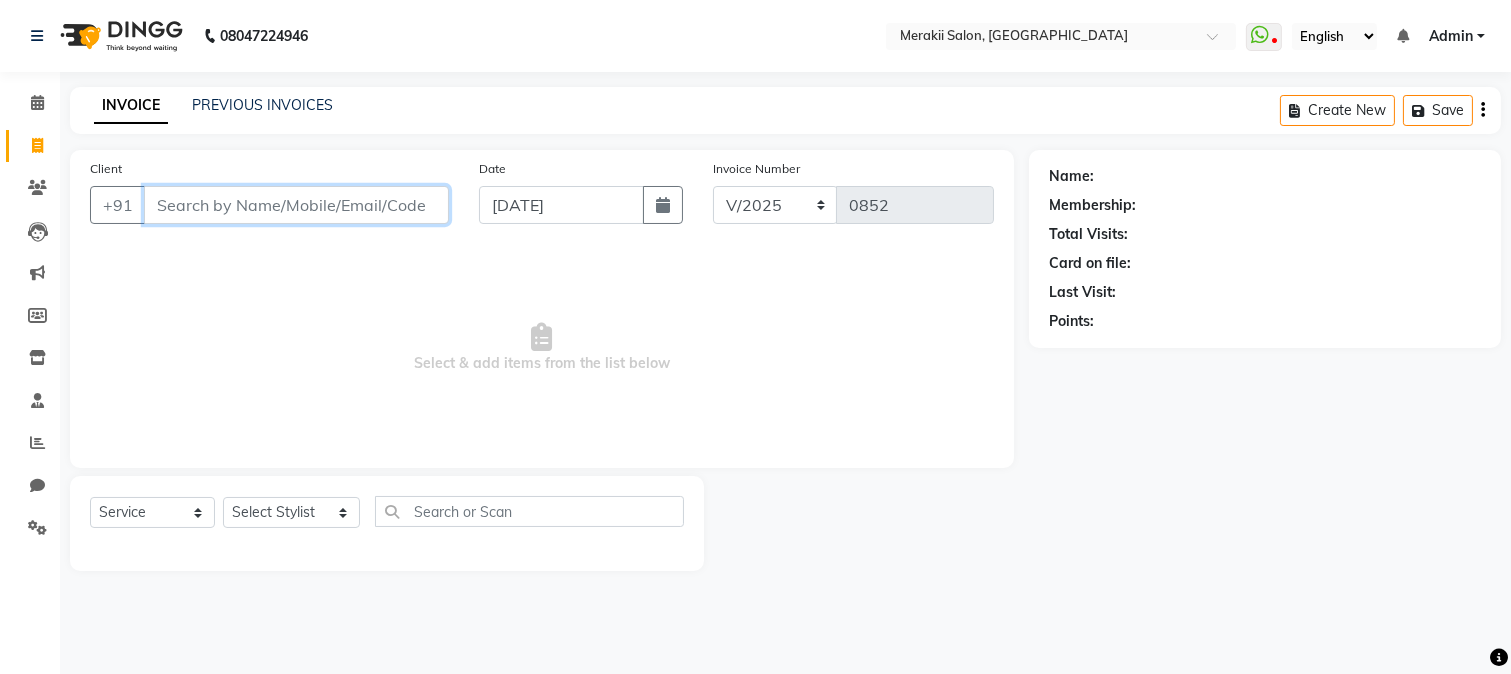 click on "Client" at bounding box center (296, 205) 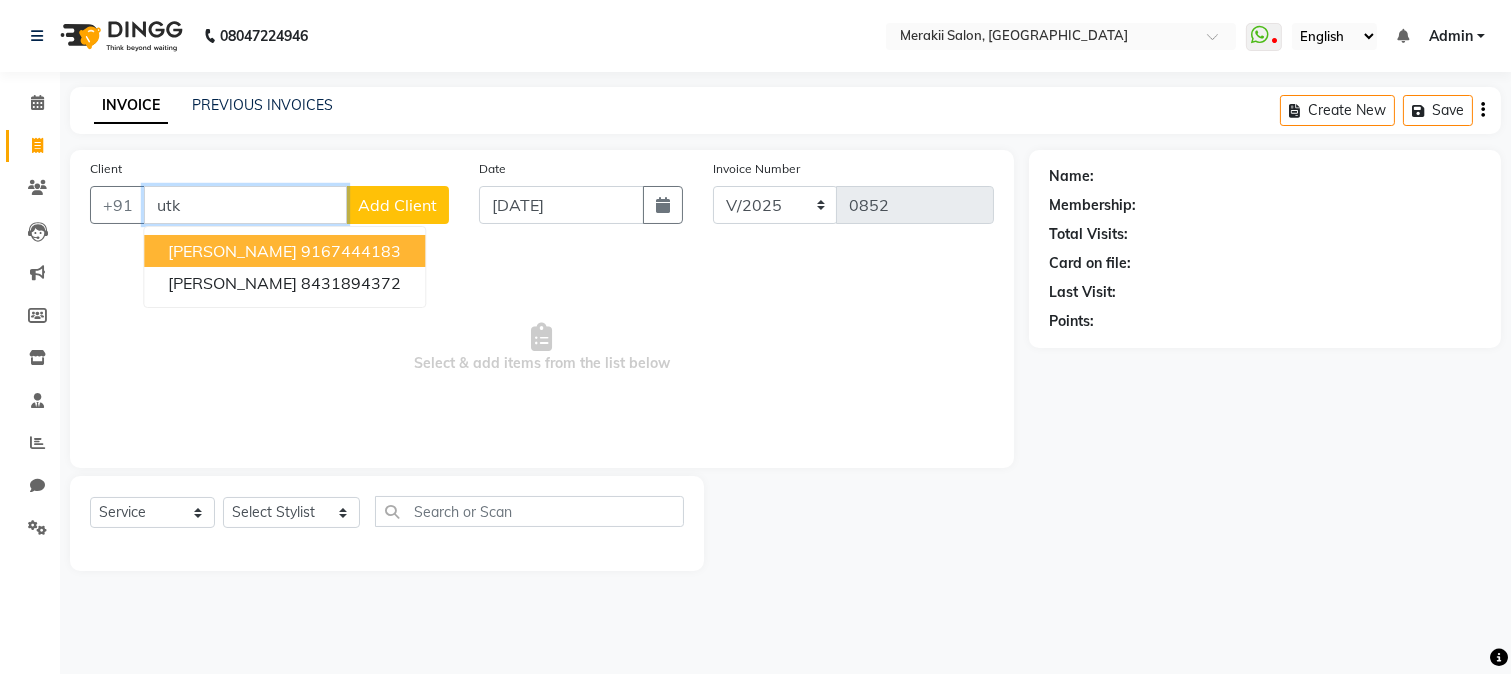 click on "[PERSON_NAME]  9167444183" at bounding box center [284, 251] 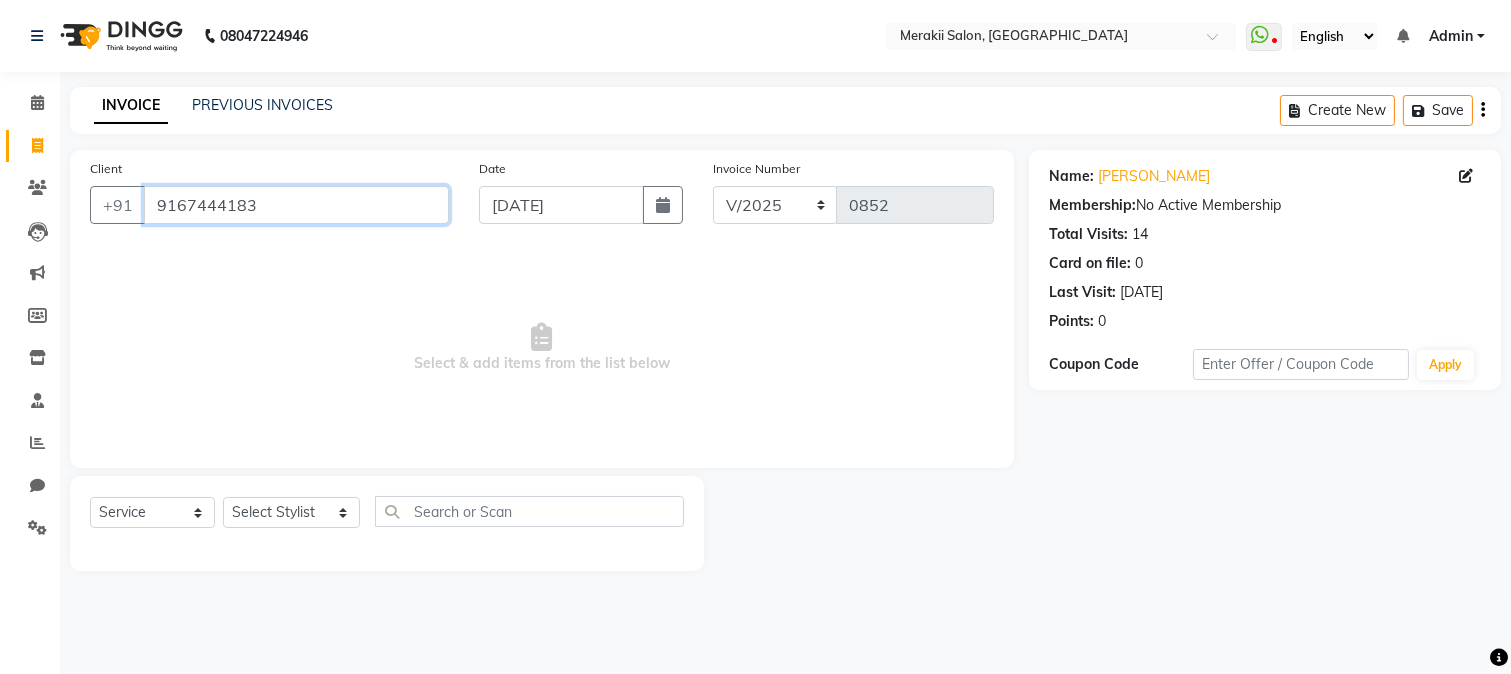 click on "9167444183" at bounding box center (296, 205) 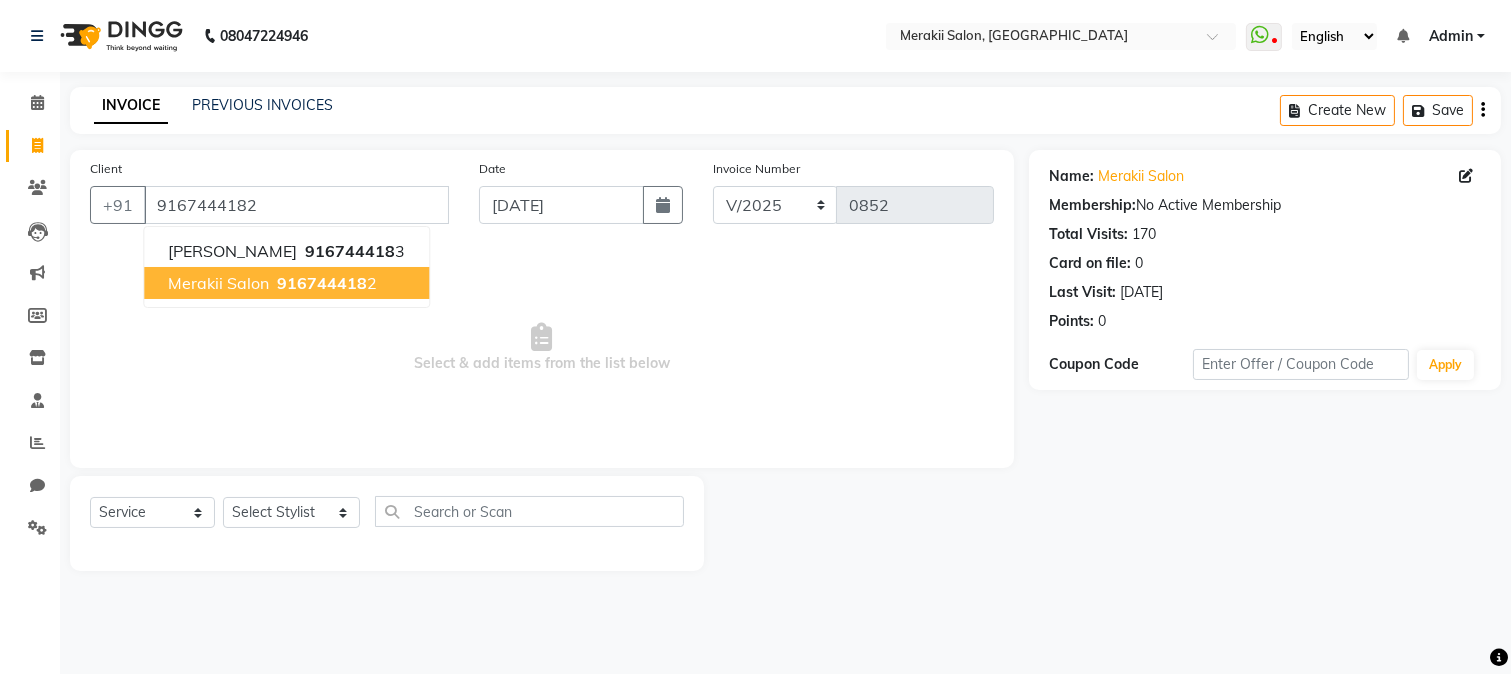 click on "916744418" at bounding box center (322, 283) 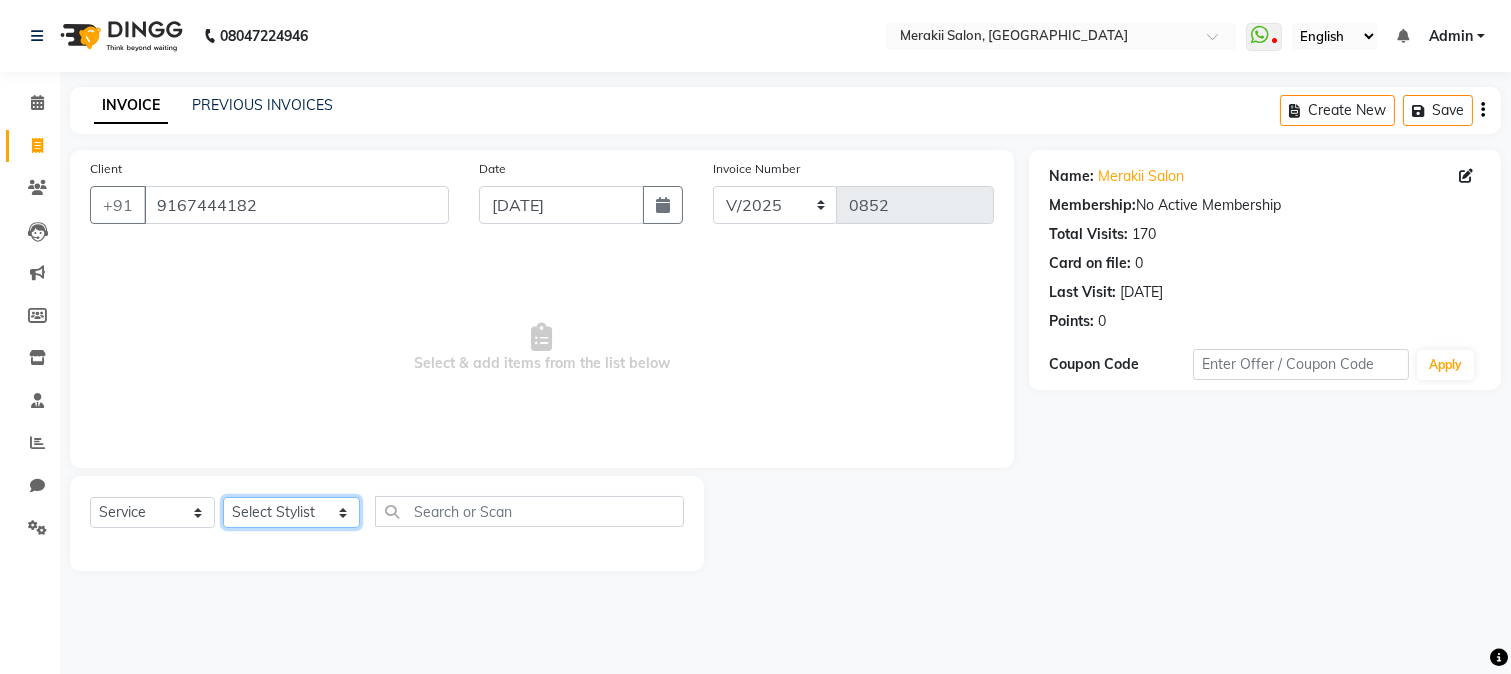 click on "Select Stylist [PERSON_NAME] [PERSON_NAME] Bhul [MEDICAL_DATA][PERSON_NAME] [PERSON_NAME] [PERSON_NAME]" 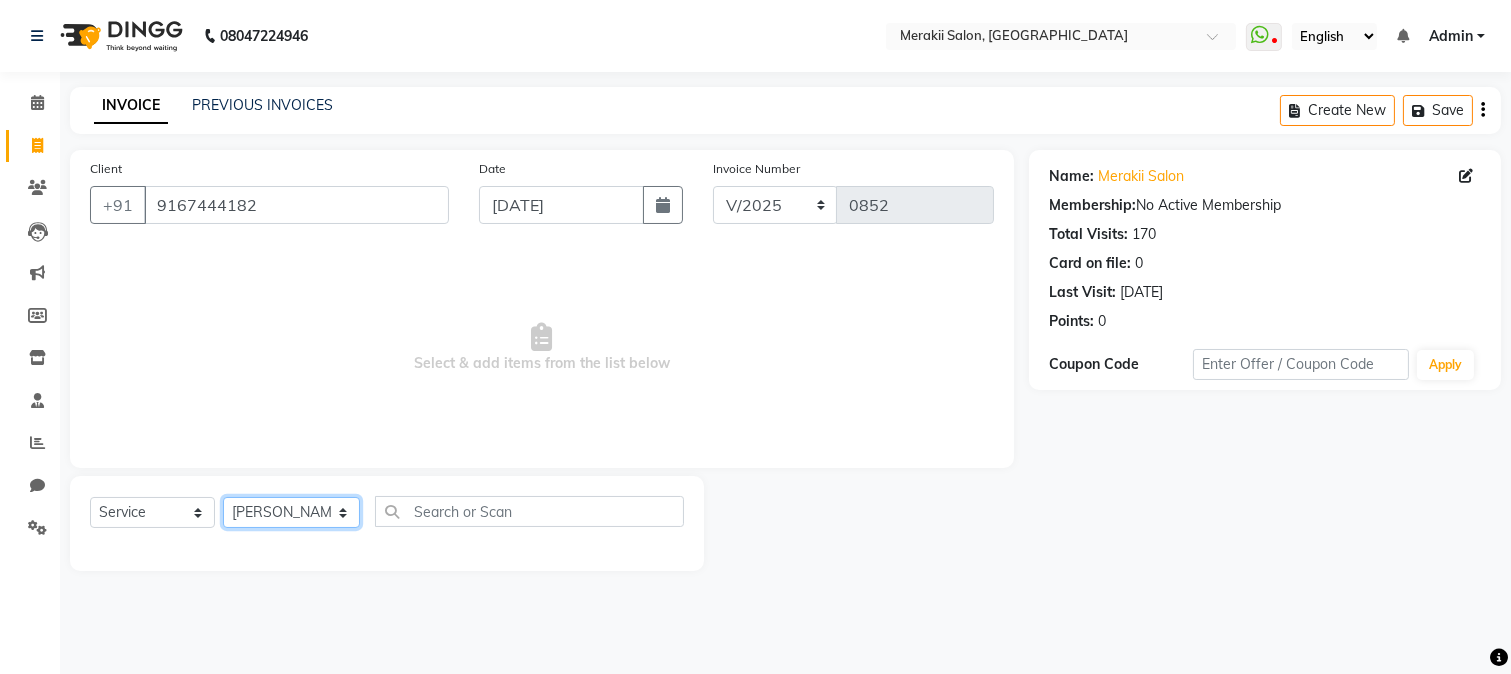 click on "Select Stylist [PERSON_NAME] [PERSON_NAME] Bhul [MEDICAL_DATA][PERSON_NAME] [PERSON_NAME] [PERSON_NAME]" 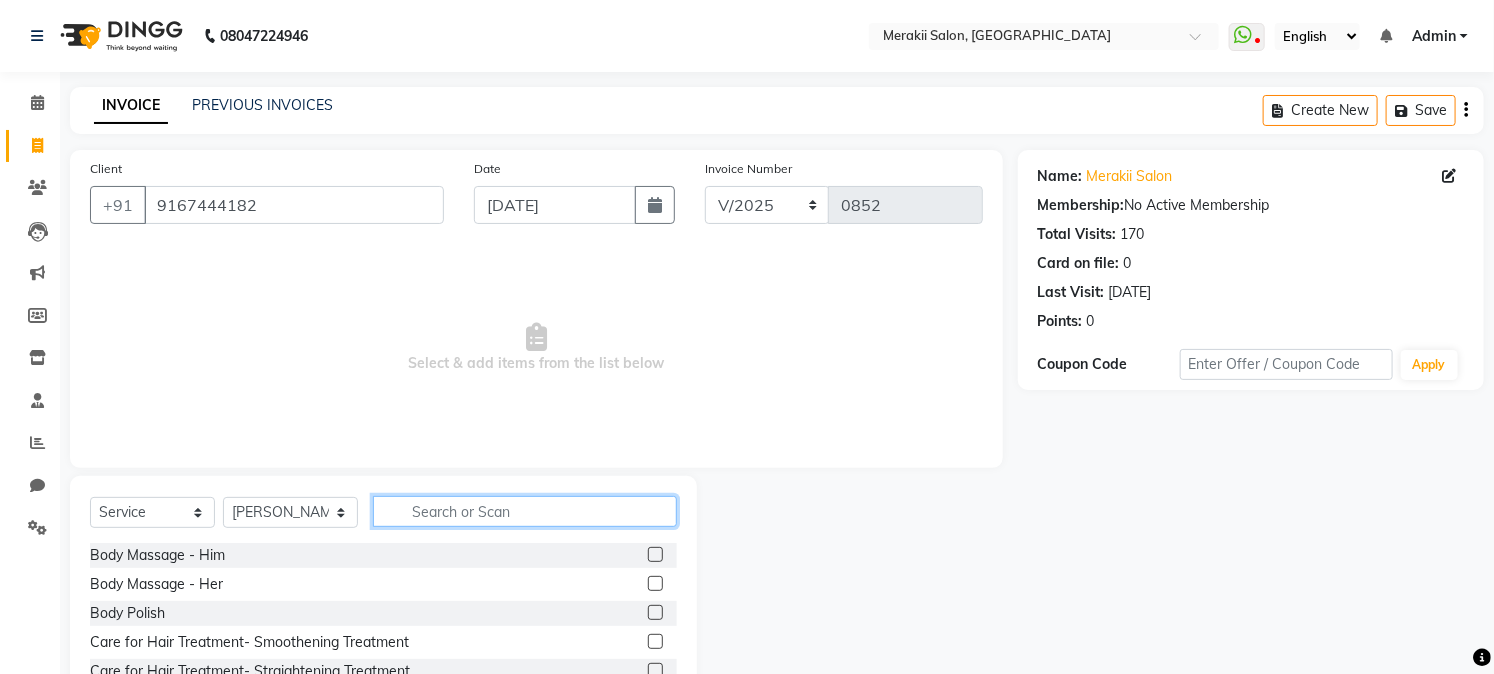 click 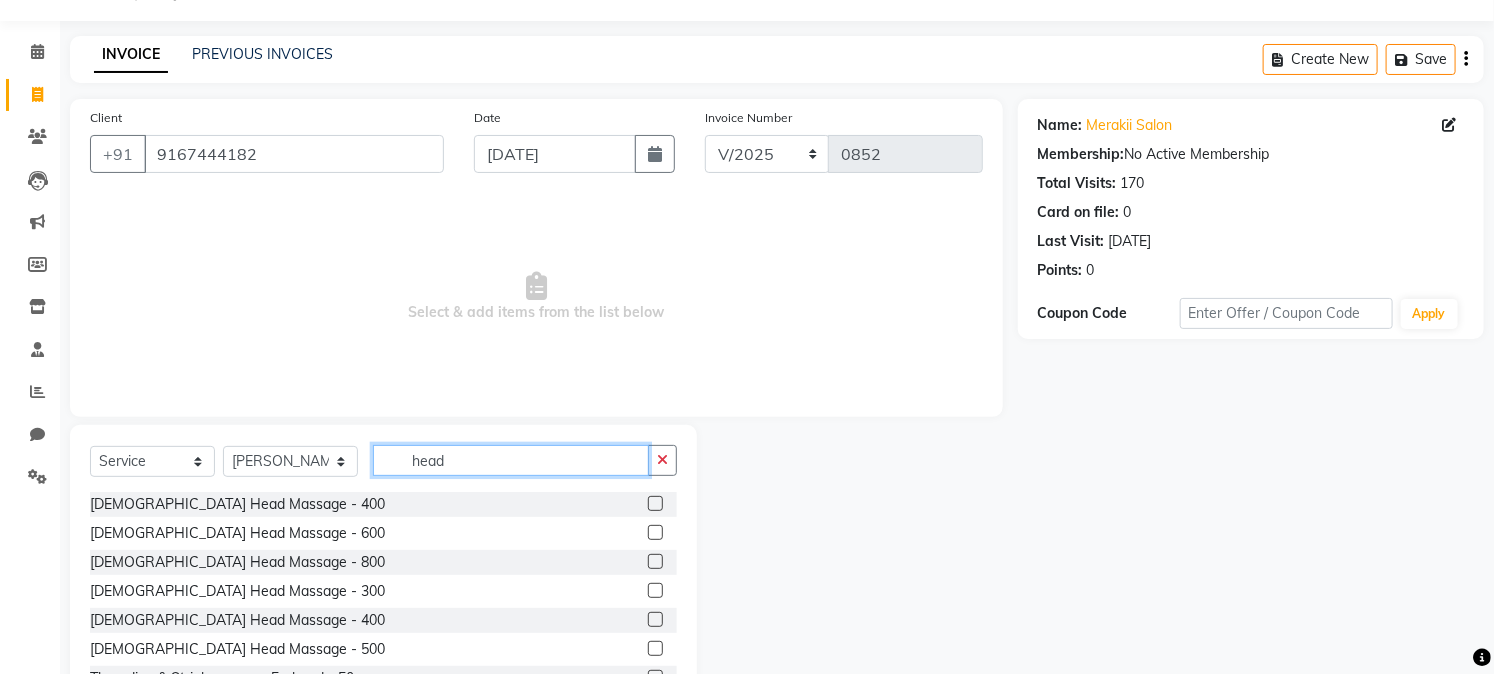 scroll, scrollTop: 47, scrollLeft: 0, axis: vertical 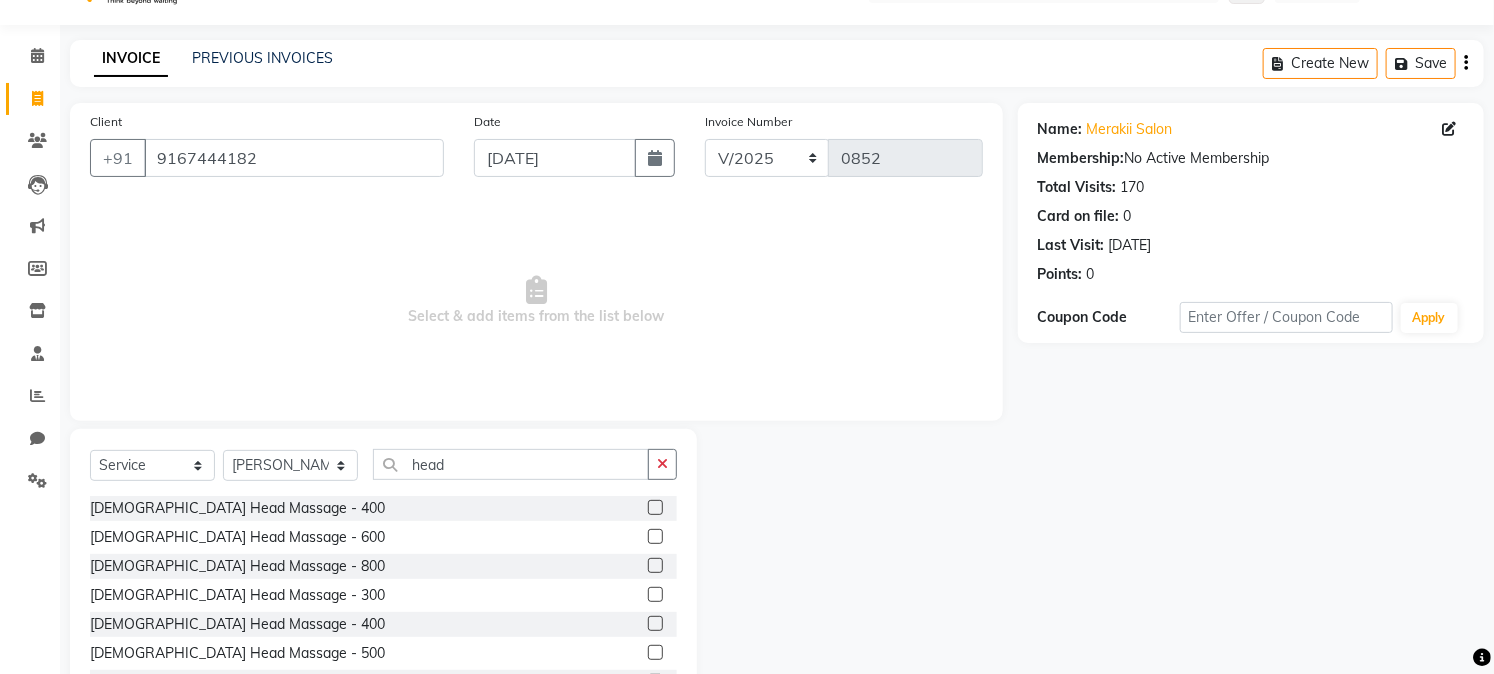 click 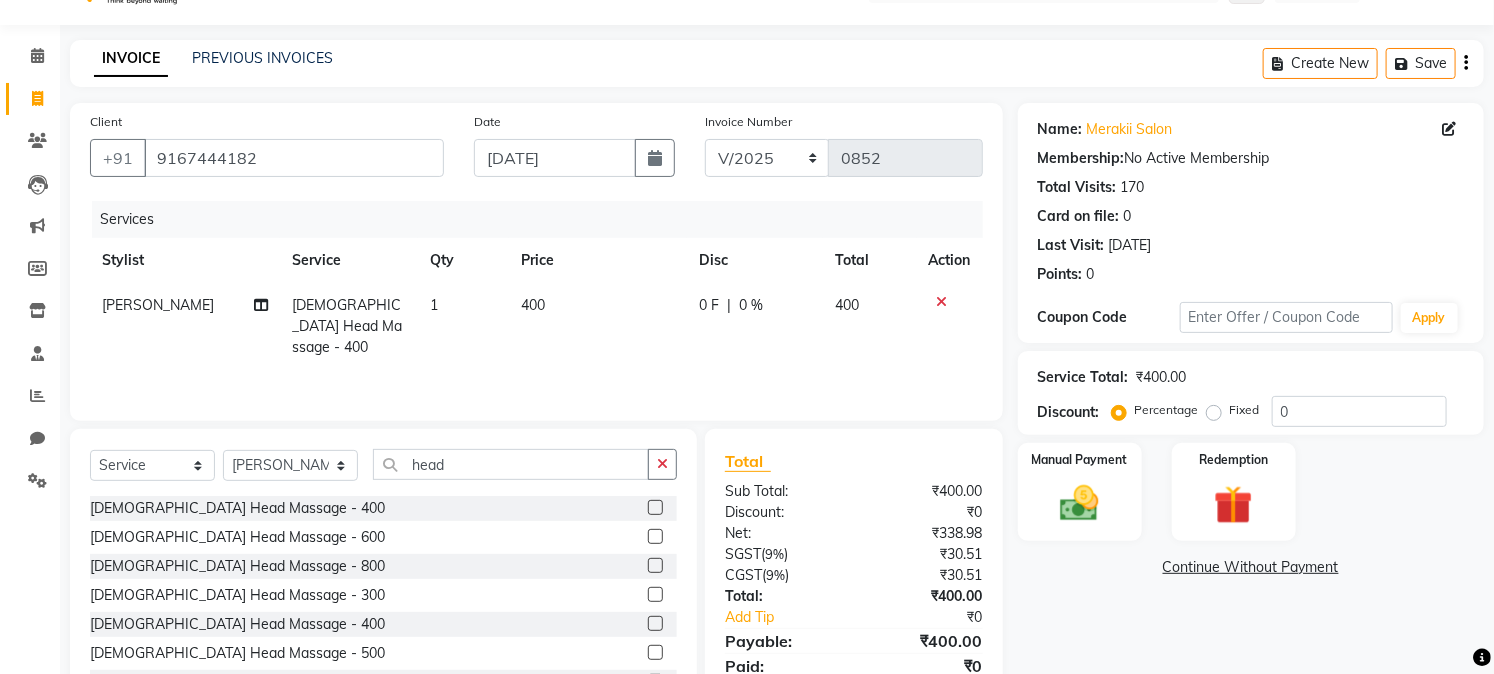 click on "400" 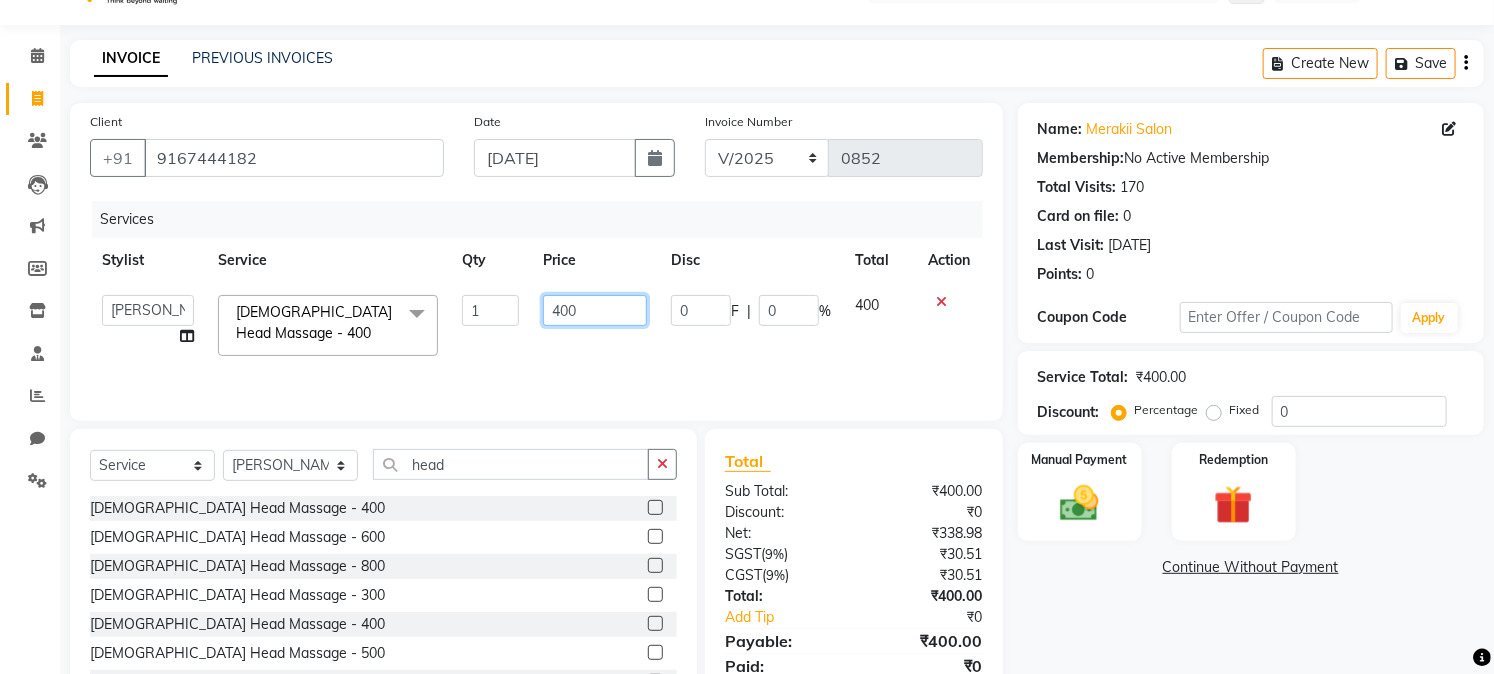 click on "400" 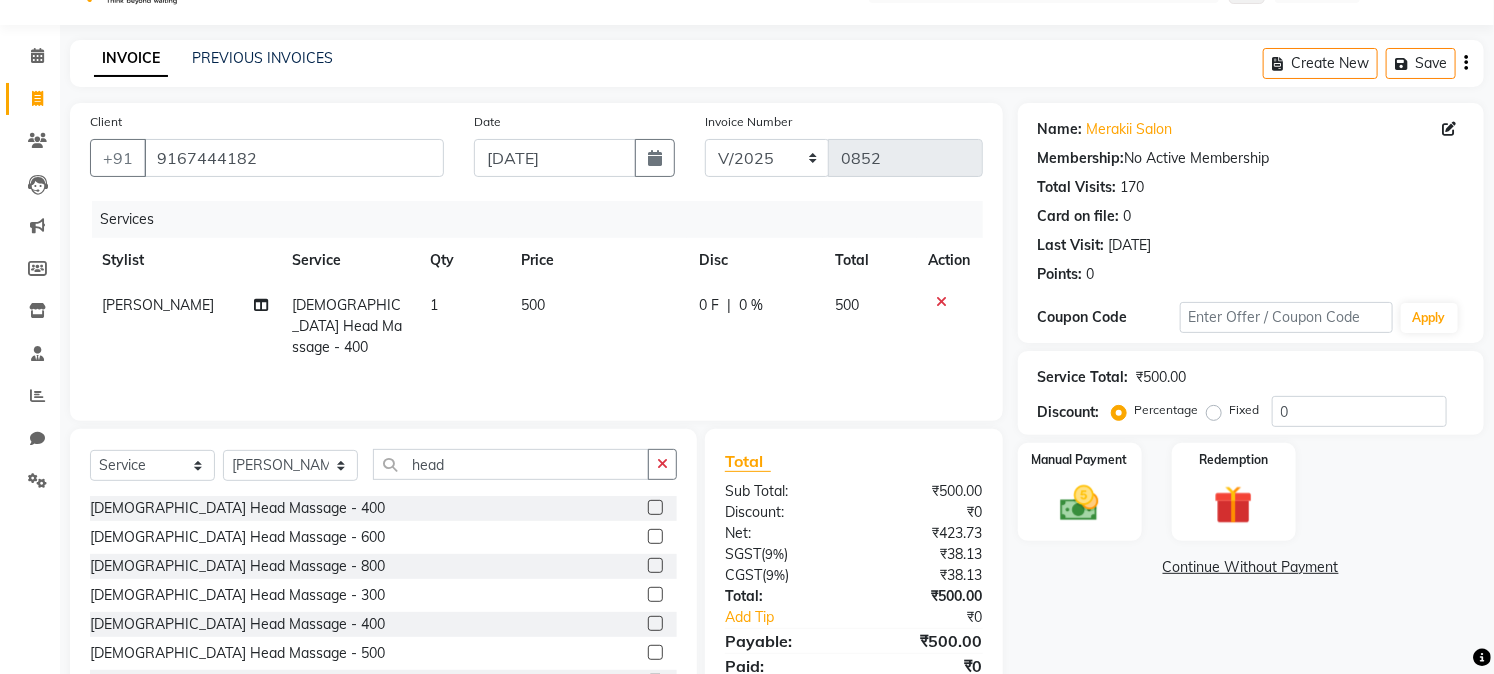 click 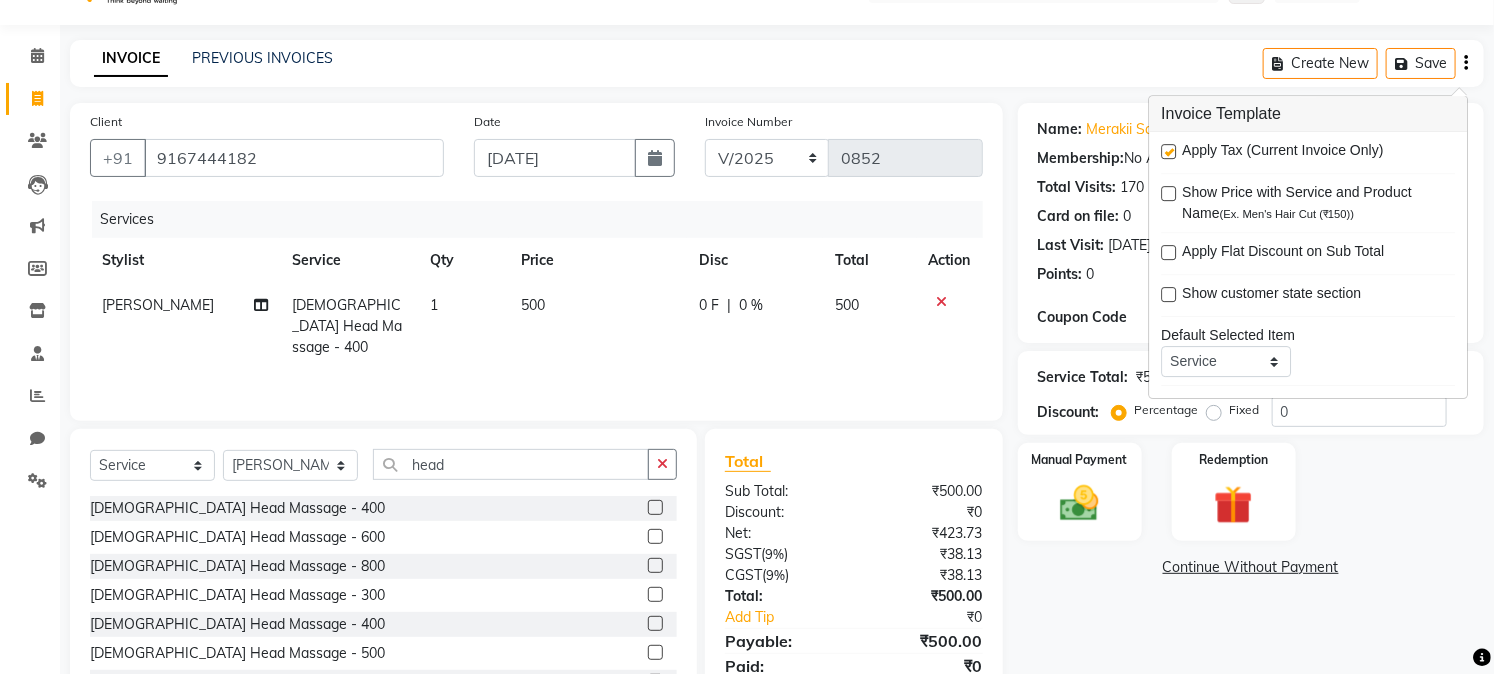 click at bounding box center (1168, 151) 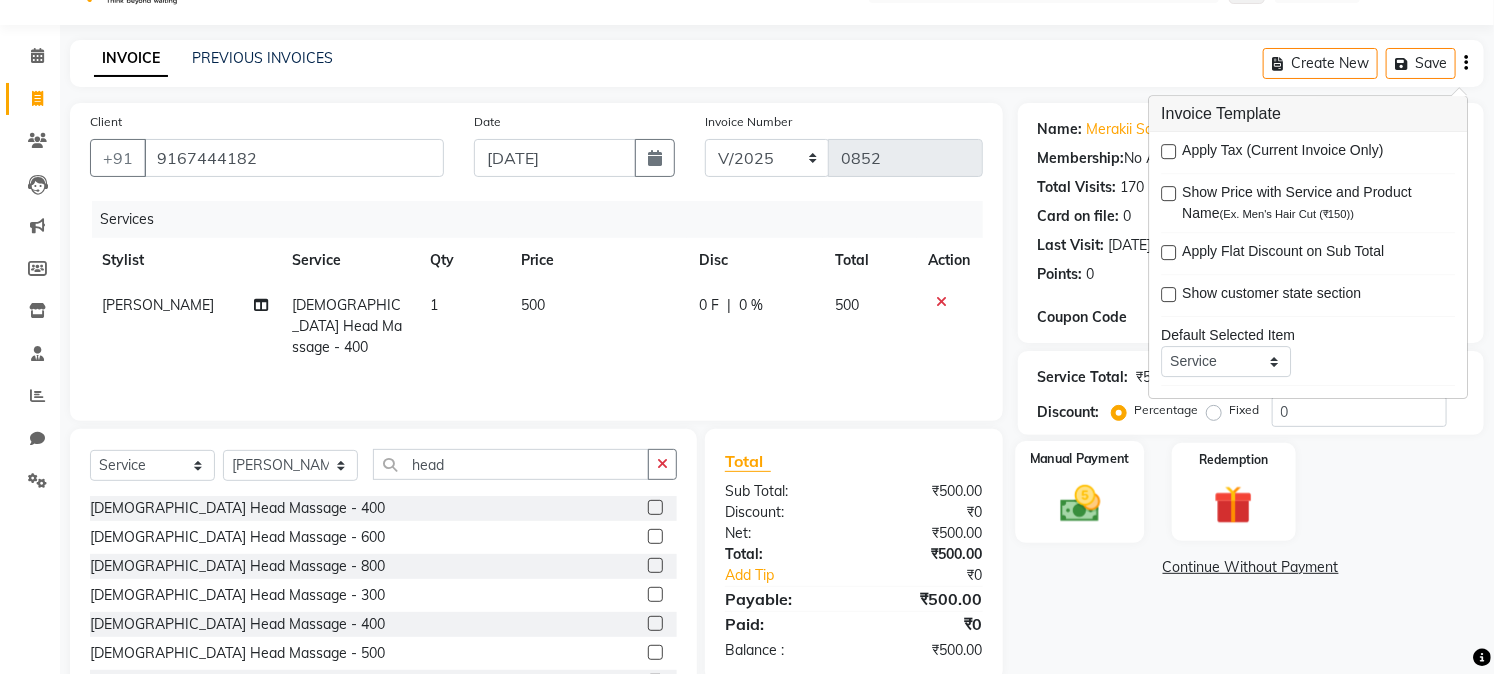 click on "Manual Payment" 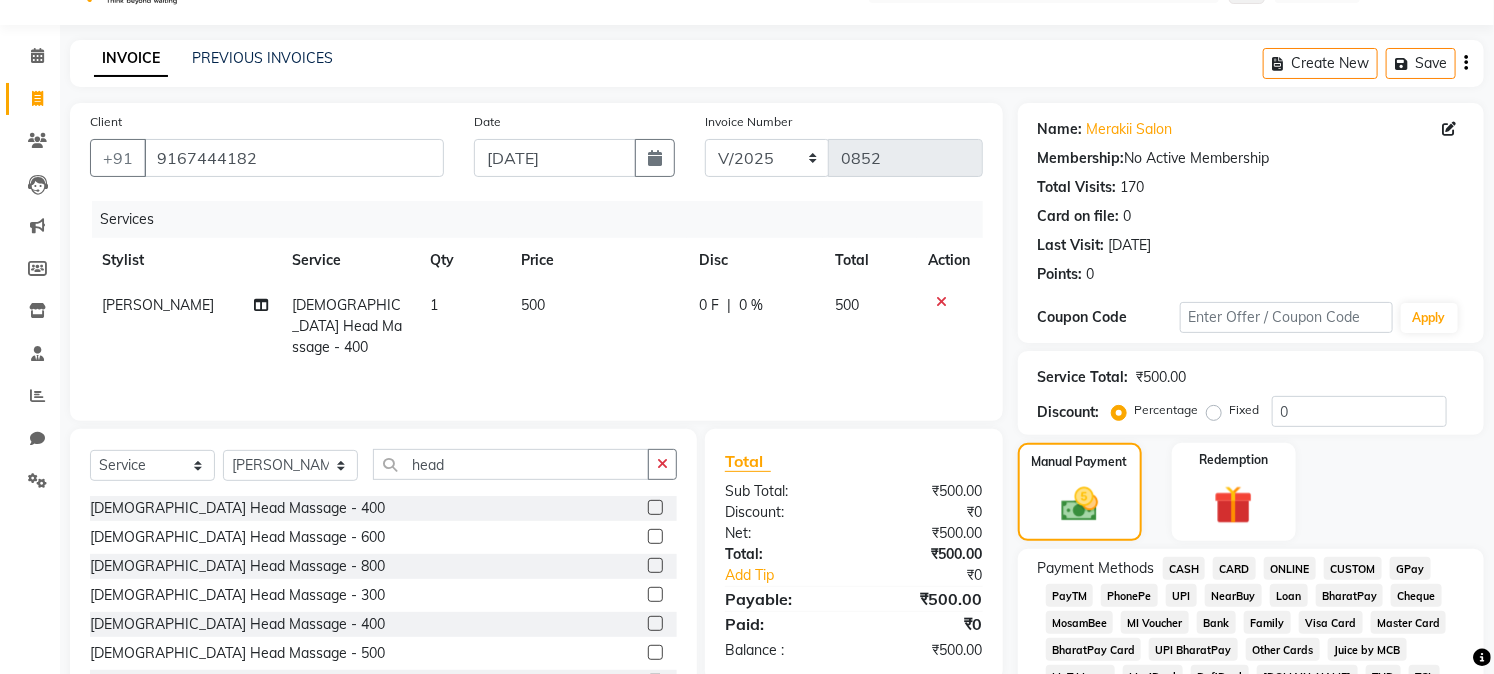 click on "CASH" 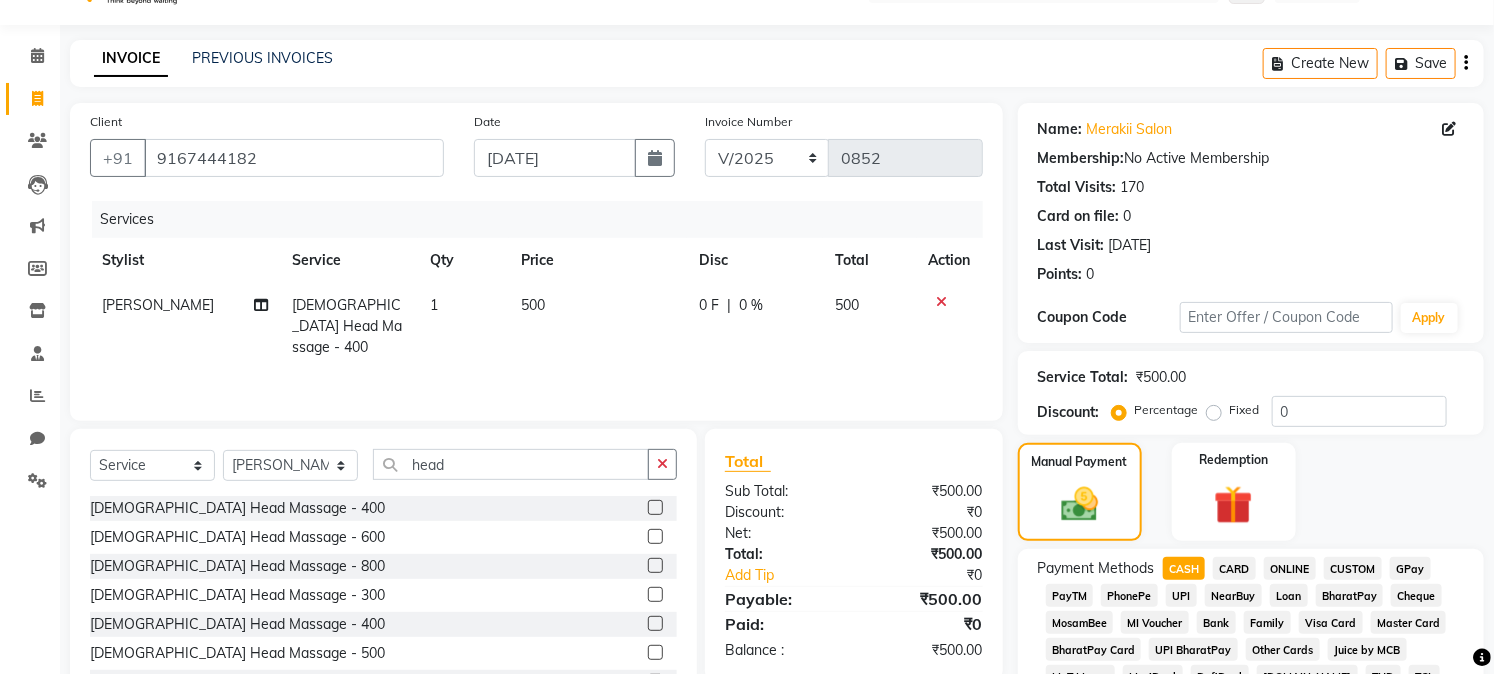 scroll, scrollTop: 637, scrollLeft: 0, axis: vertical 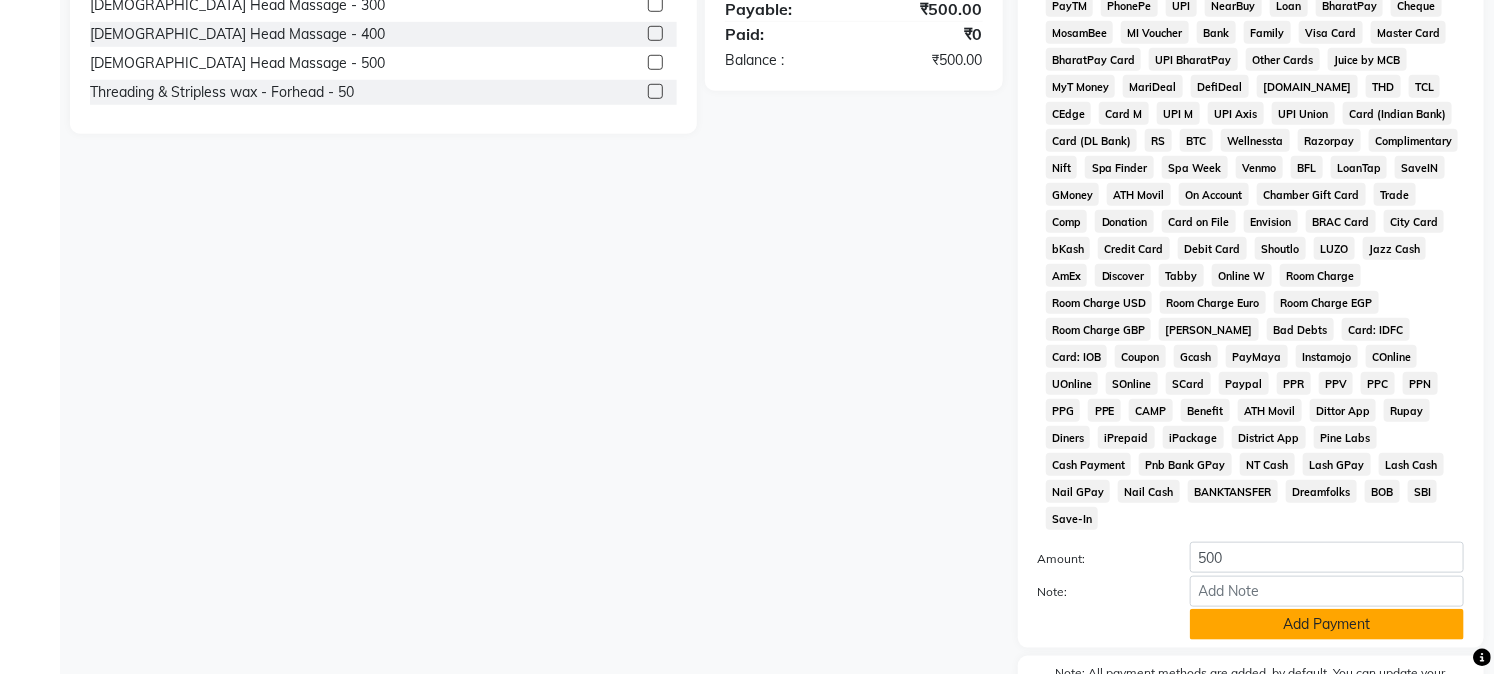 click on "Add Payment" 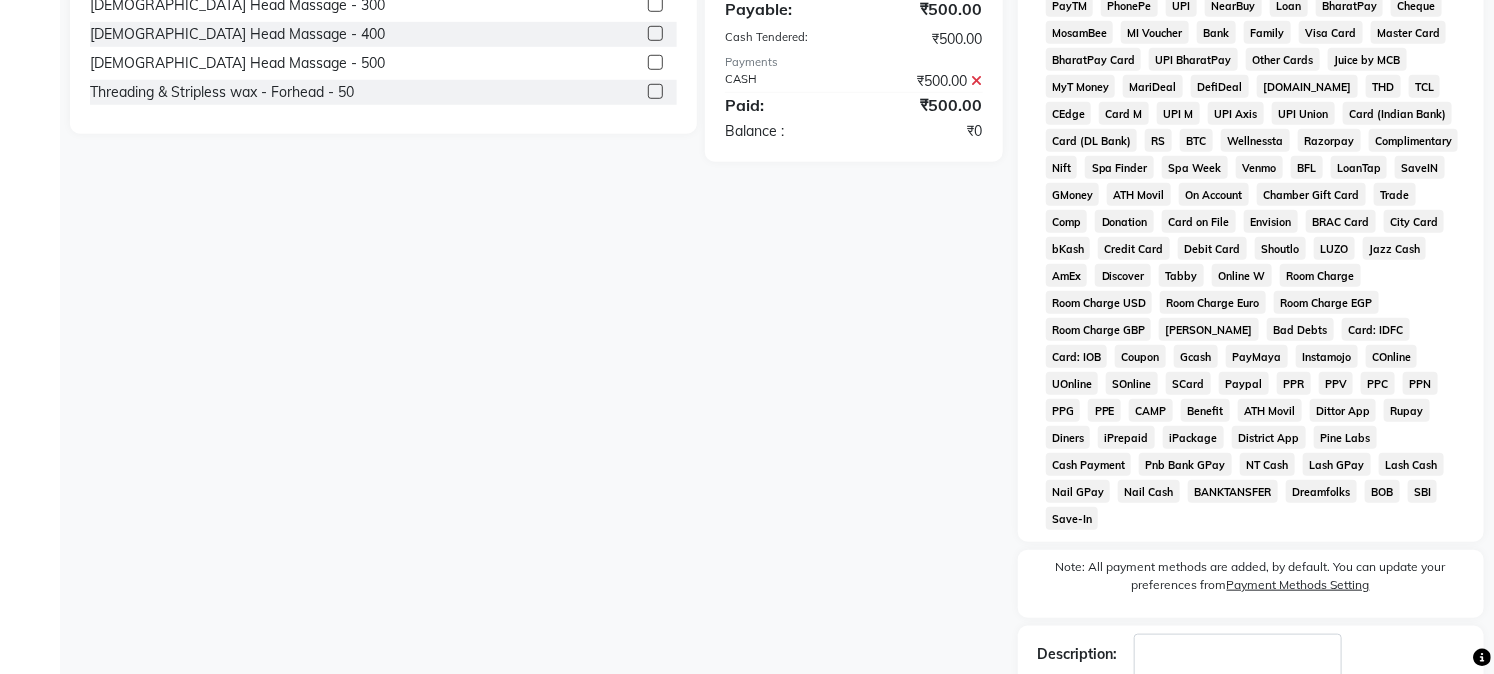 scroll, scrollTop: 742, scrollLeft: 0, axis: vertical 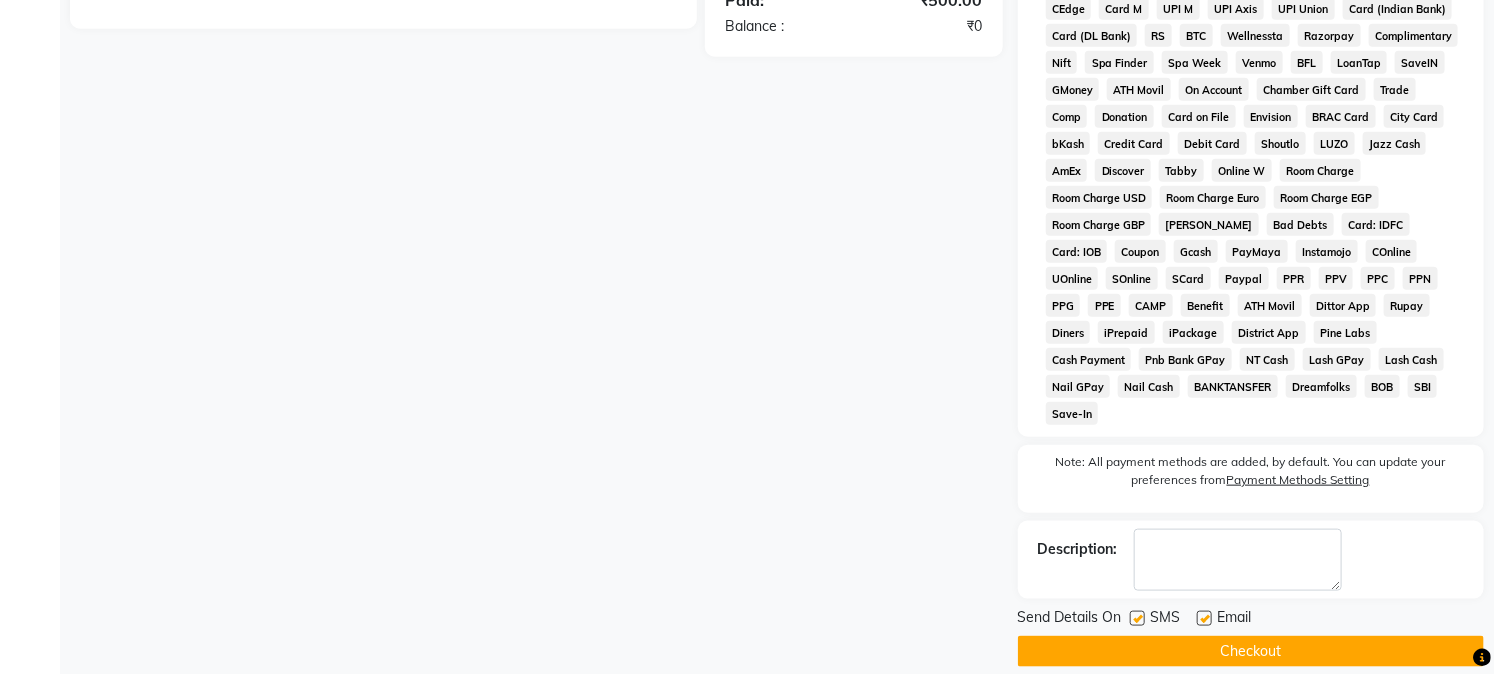 click on "Checkout" 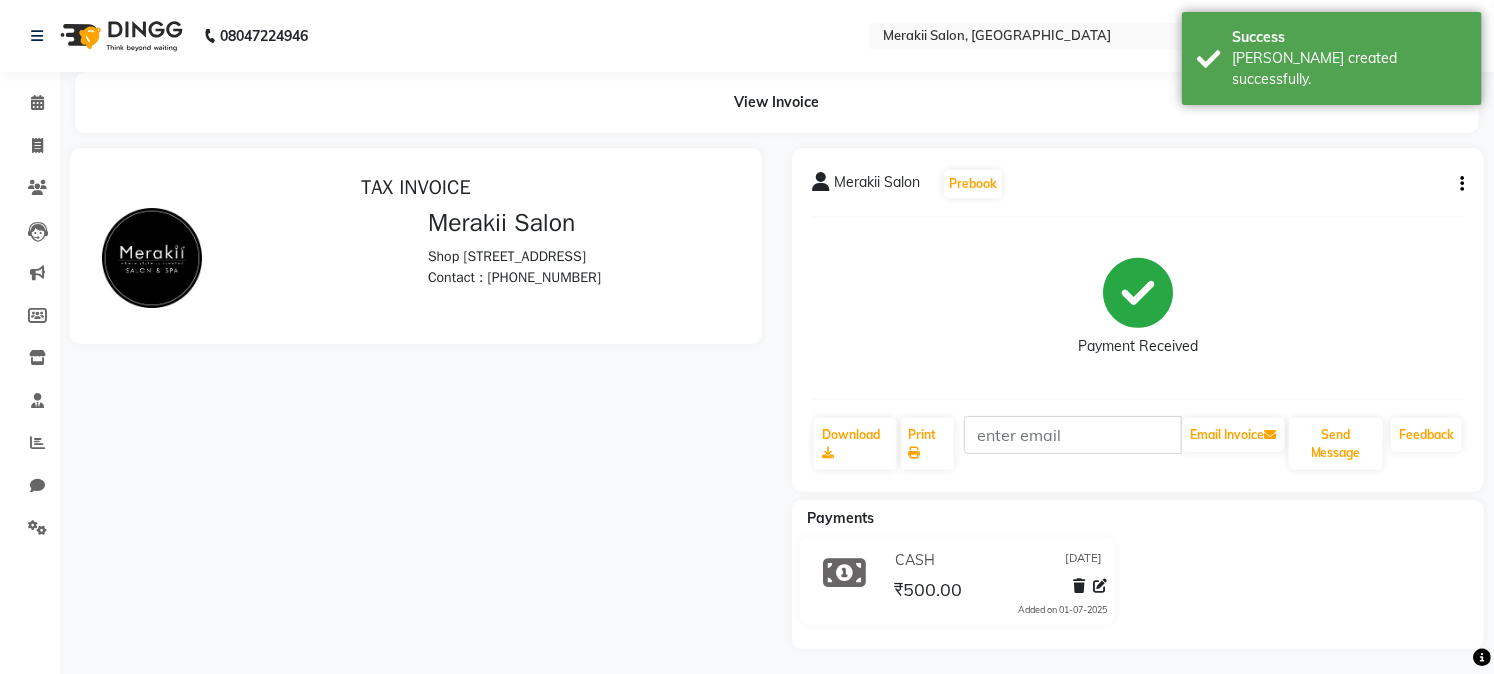 scroll, scrollTop: 0, scrollLeft: 0, axis: both 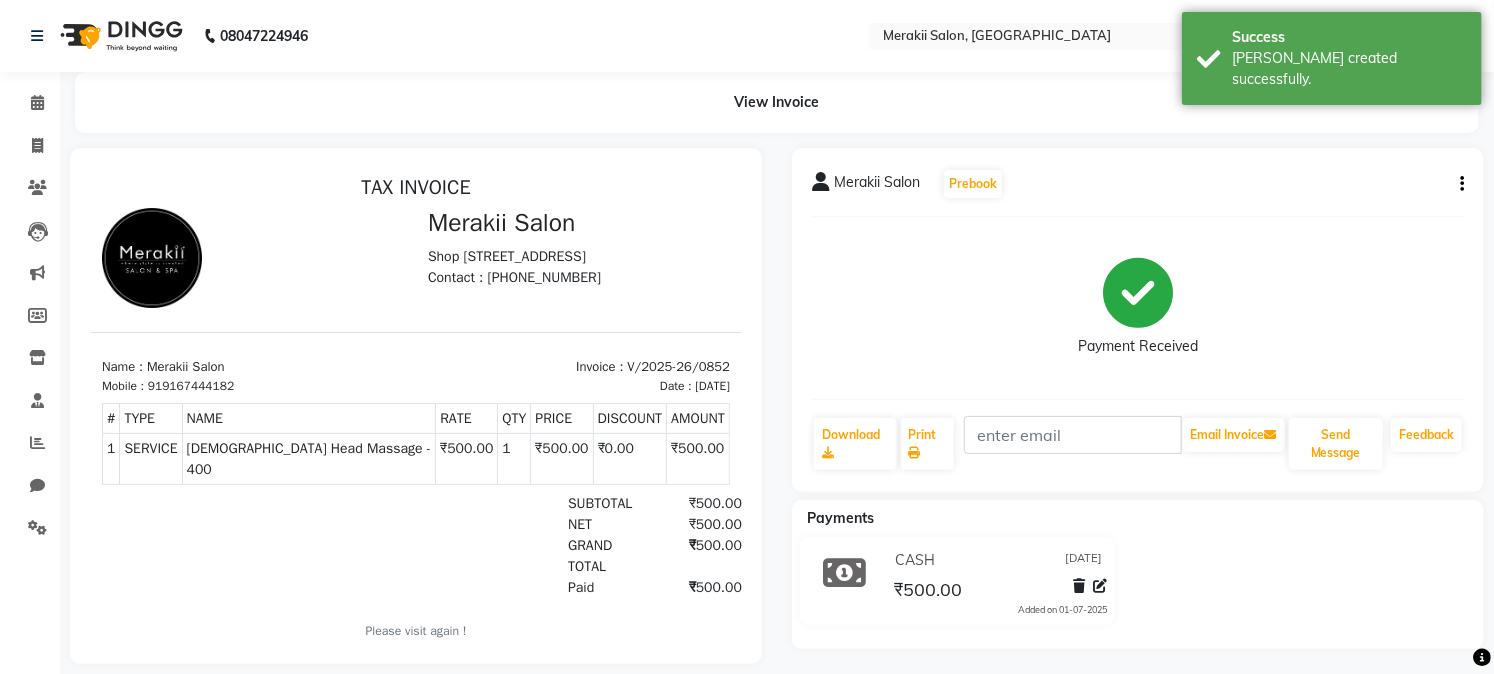 click at bounding box center (252, 257) 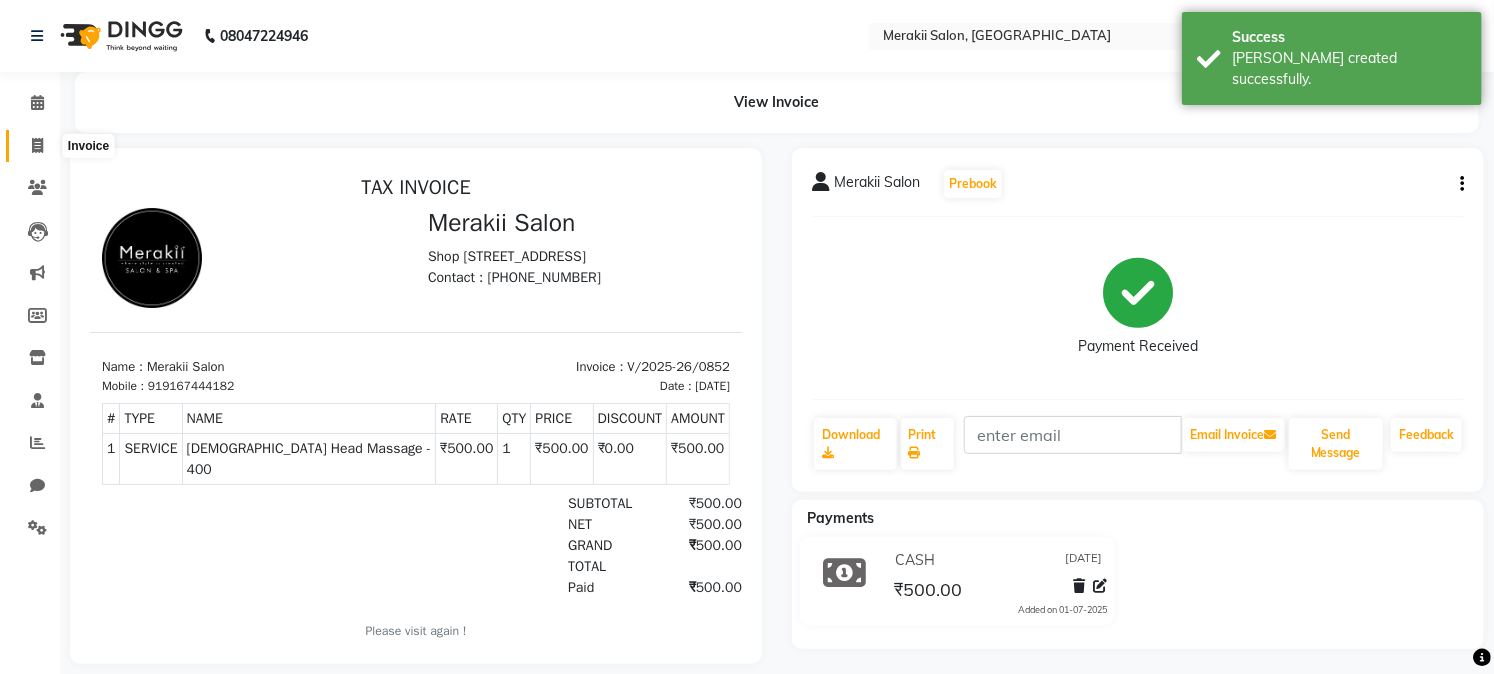 click 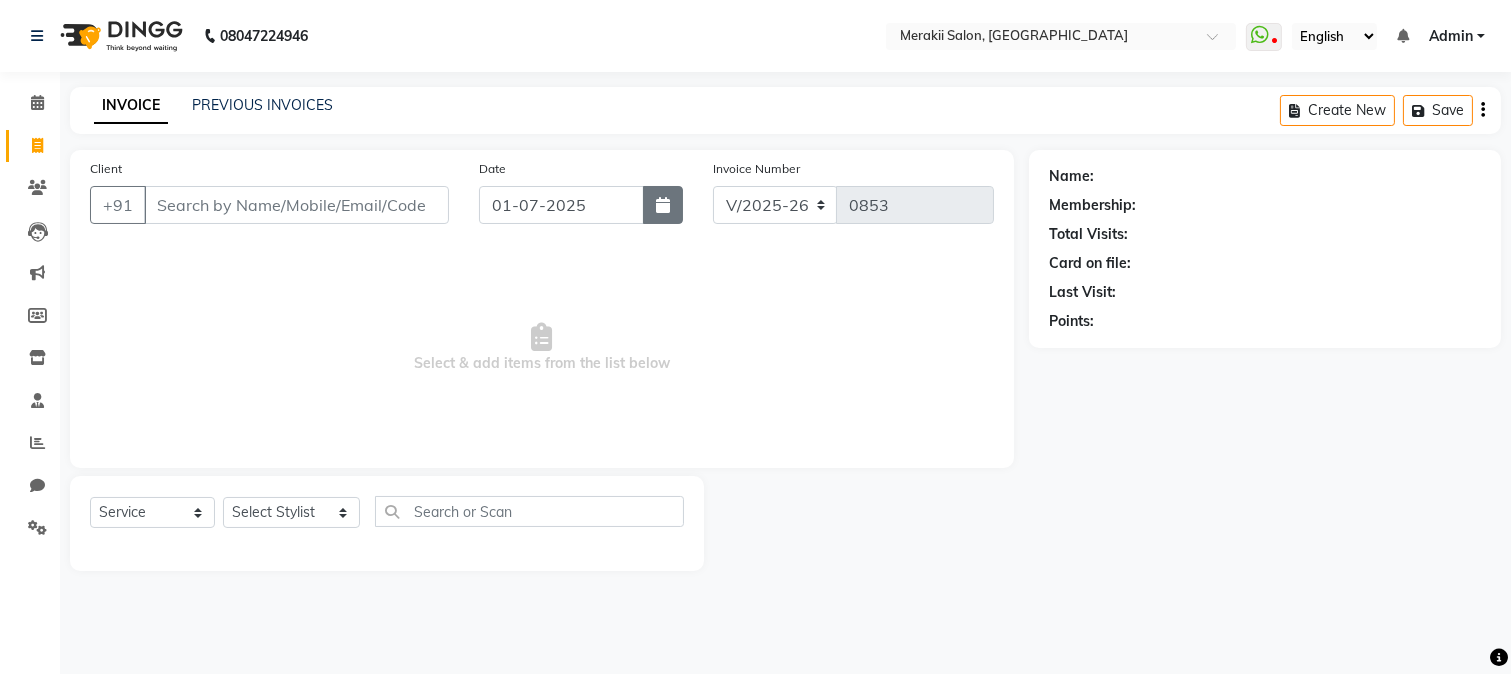 click 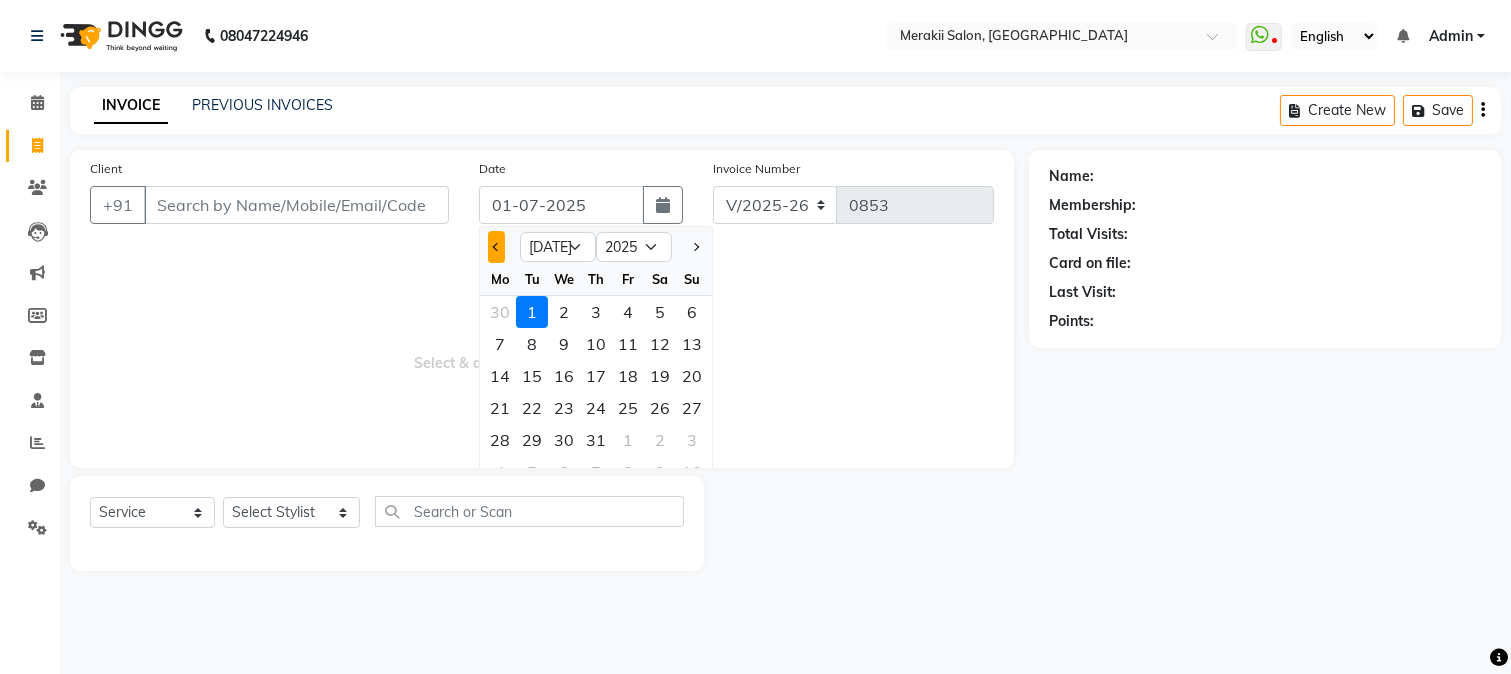 click 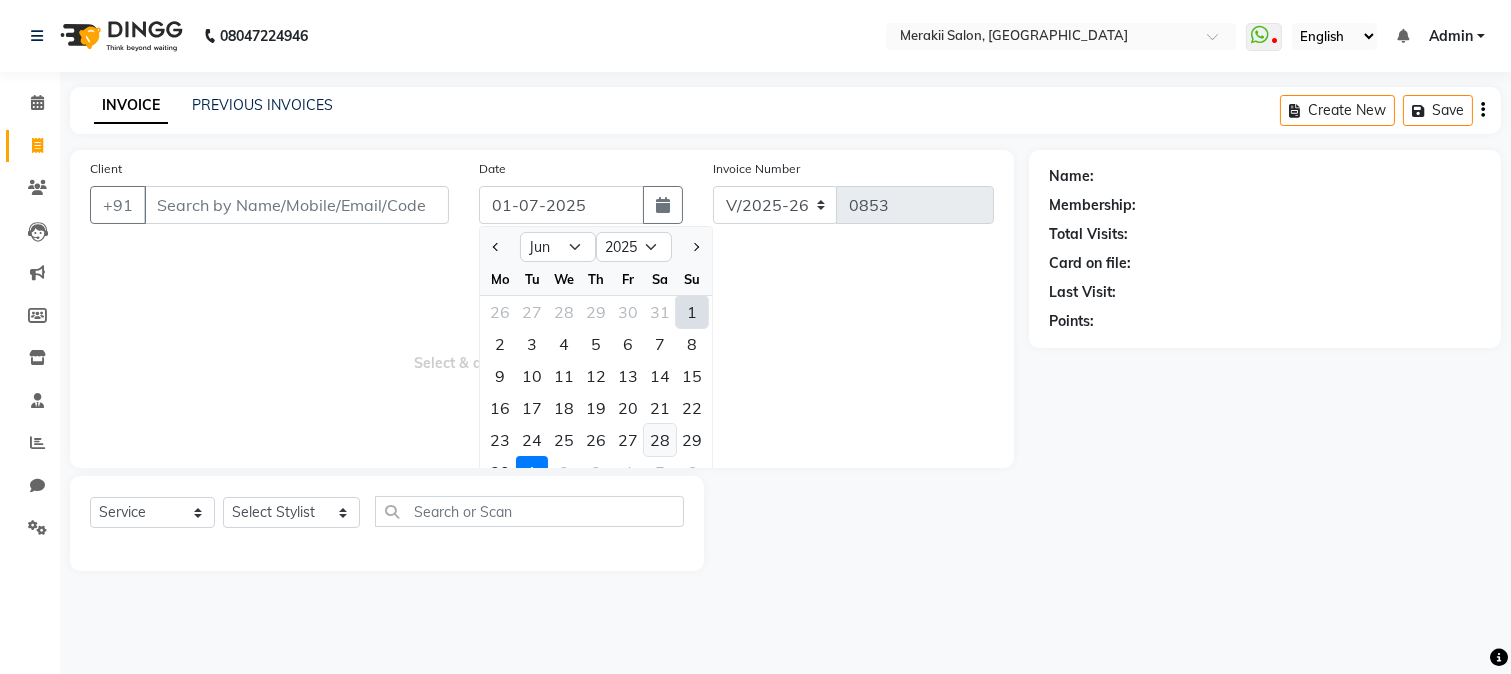 click on "28" 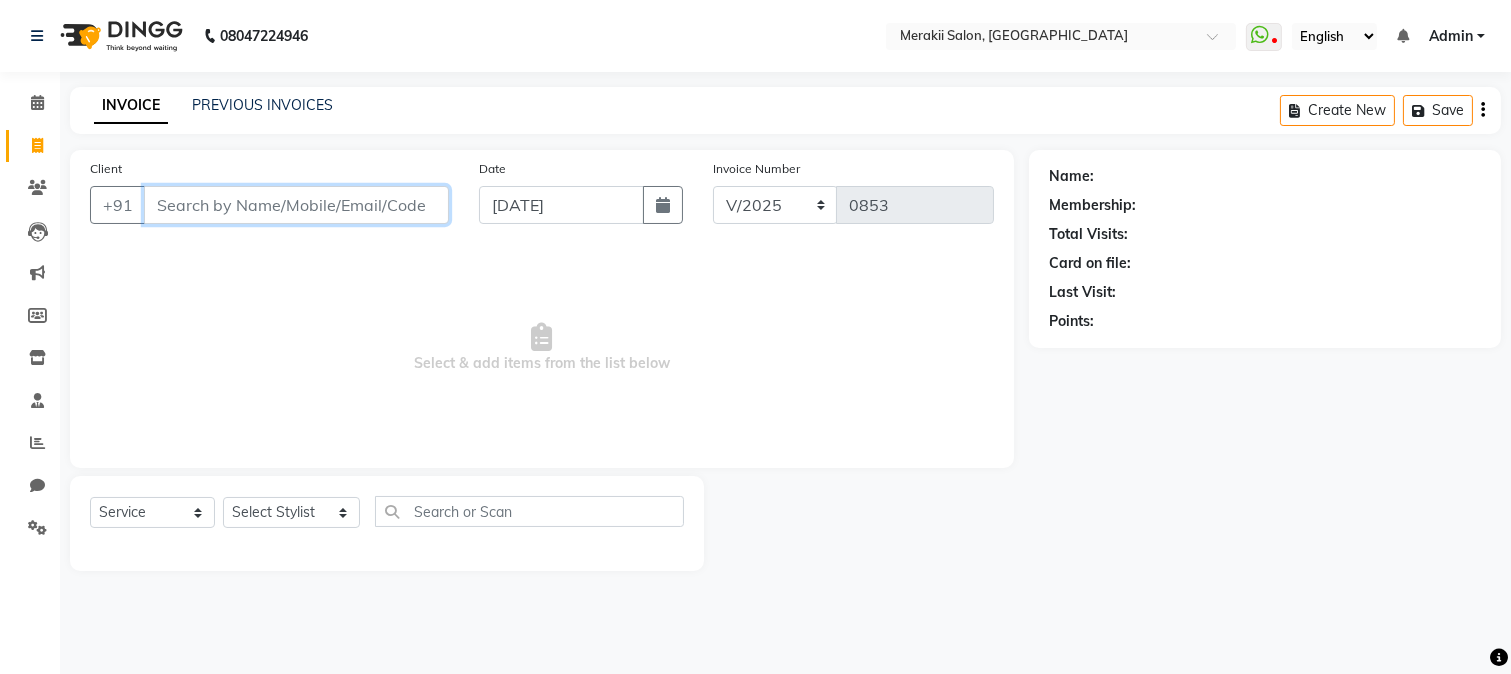 click on "Client" at bounding box center (296, 205) 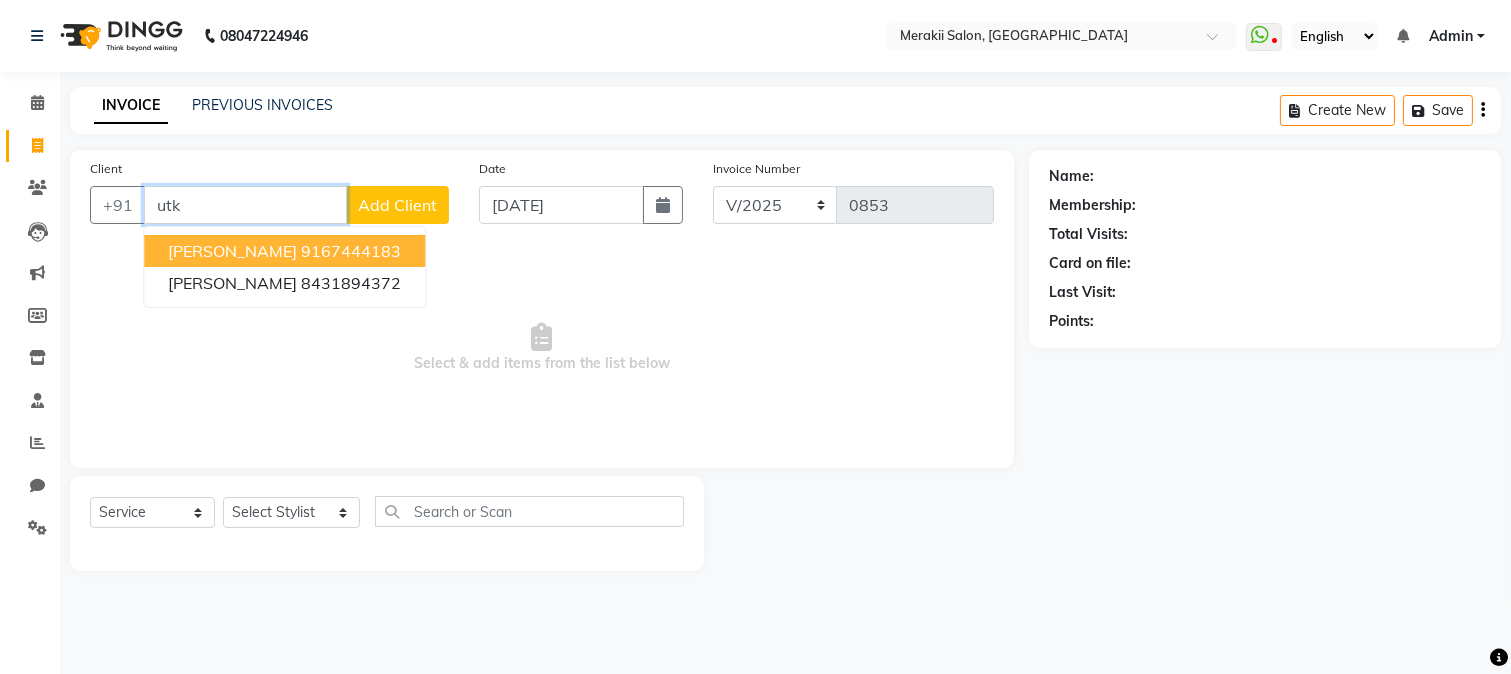 click on "[PERSON_NAME]  9167444183" at bounding box center (284, 251) 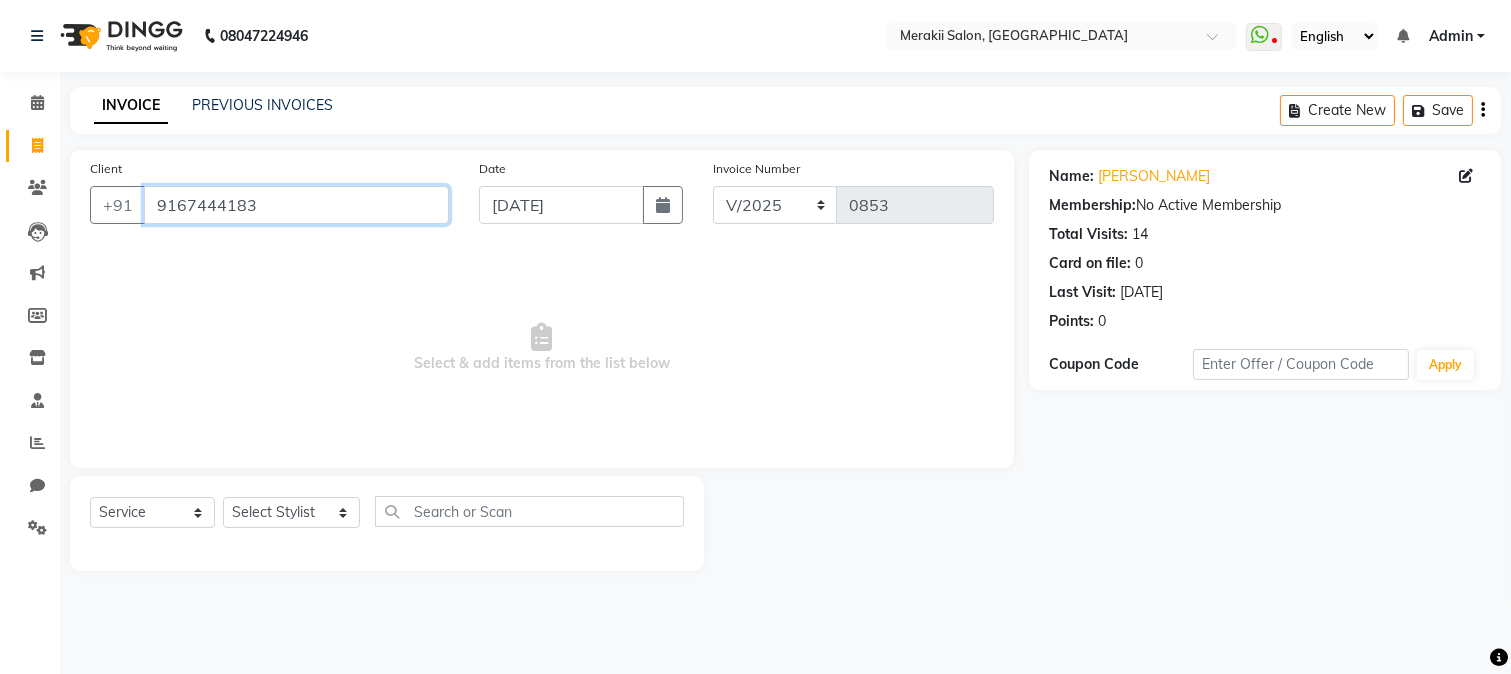 click on "9167444183" at bounding box center [296, 205] 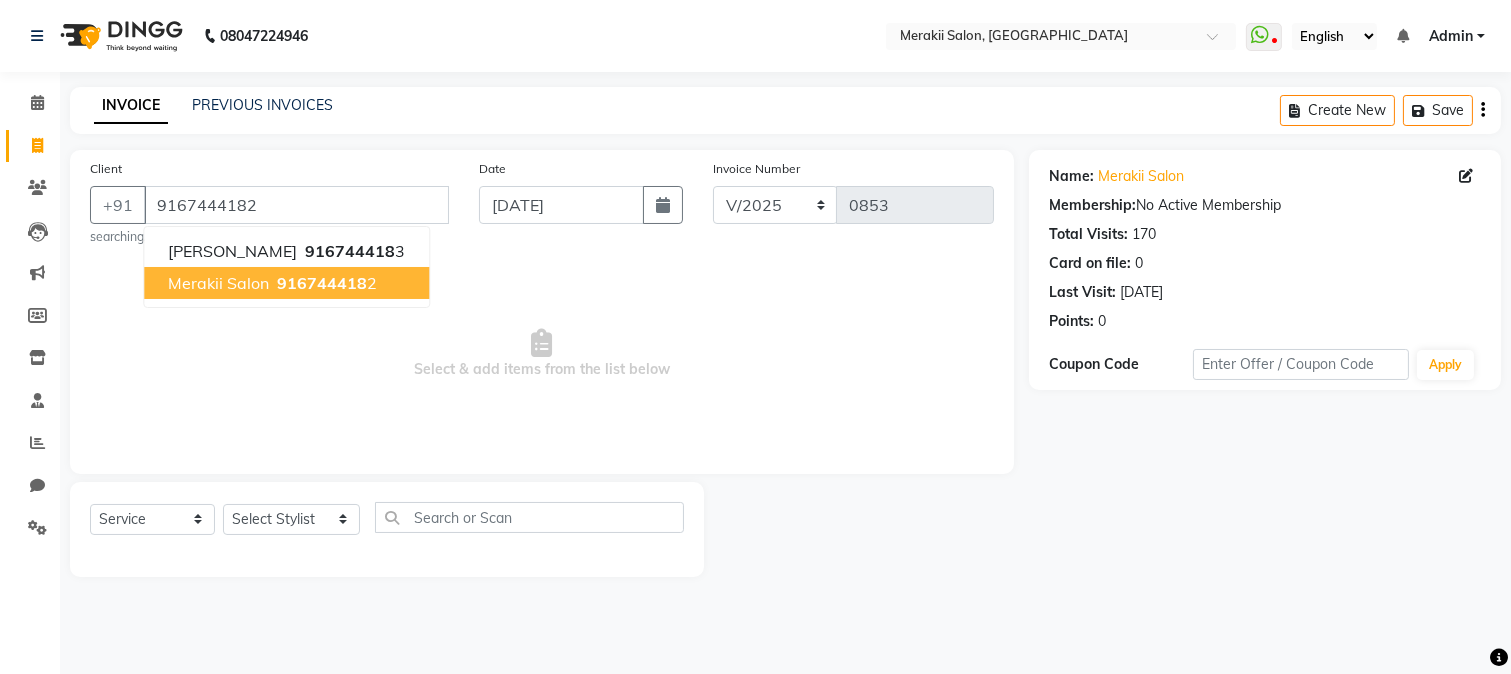 click on "Merakii Salon   916744418 2" at bounding box center [286, 283] 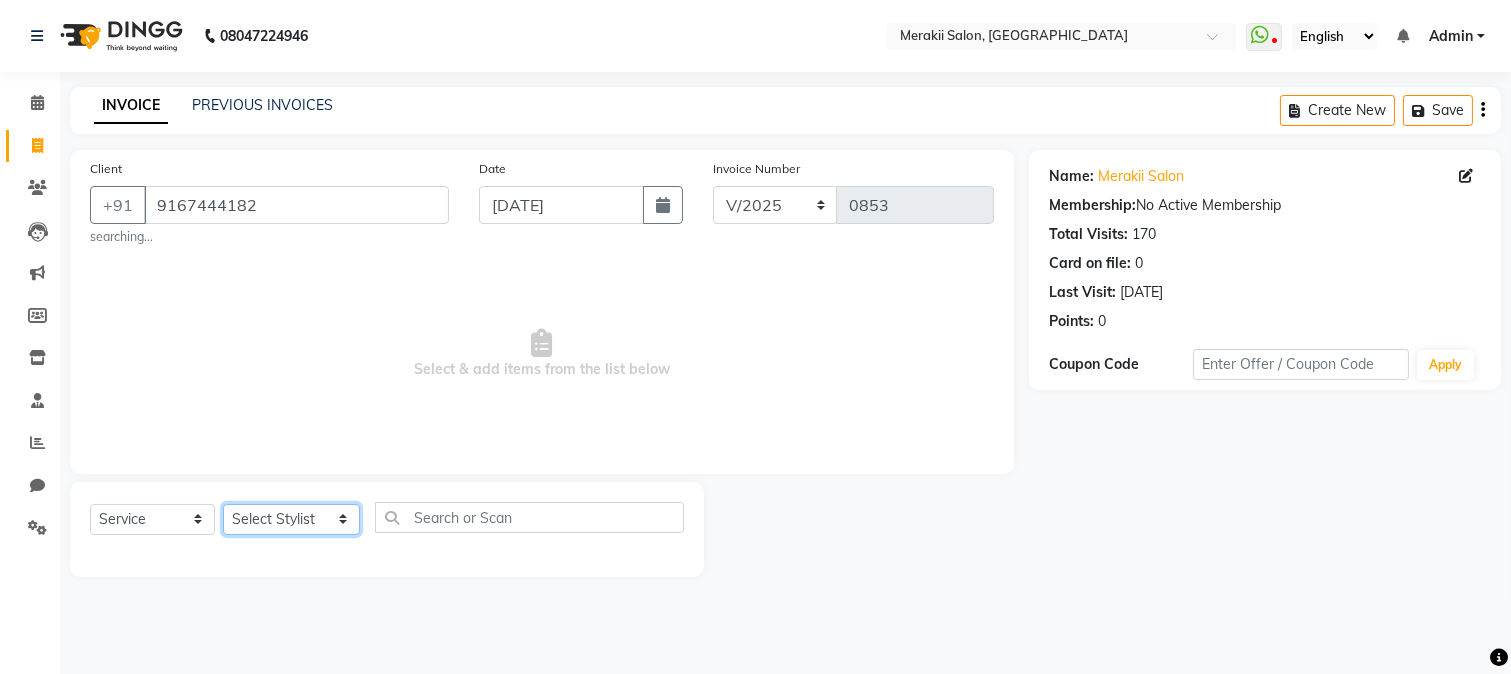 click on "Select Stylist [PERSON_NAME] [PERSON_NAME] Bhul [MEDICAL_DATA][PERSON_NAME] [PERSON_NAME] [PERSON_NAME]" 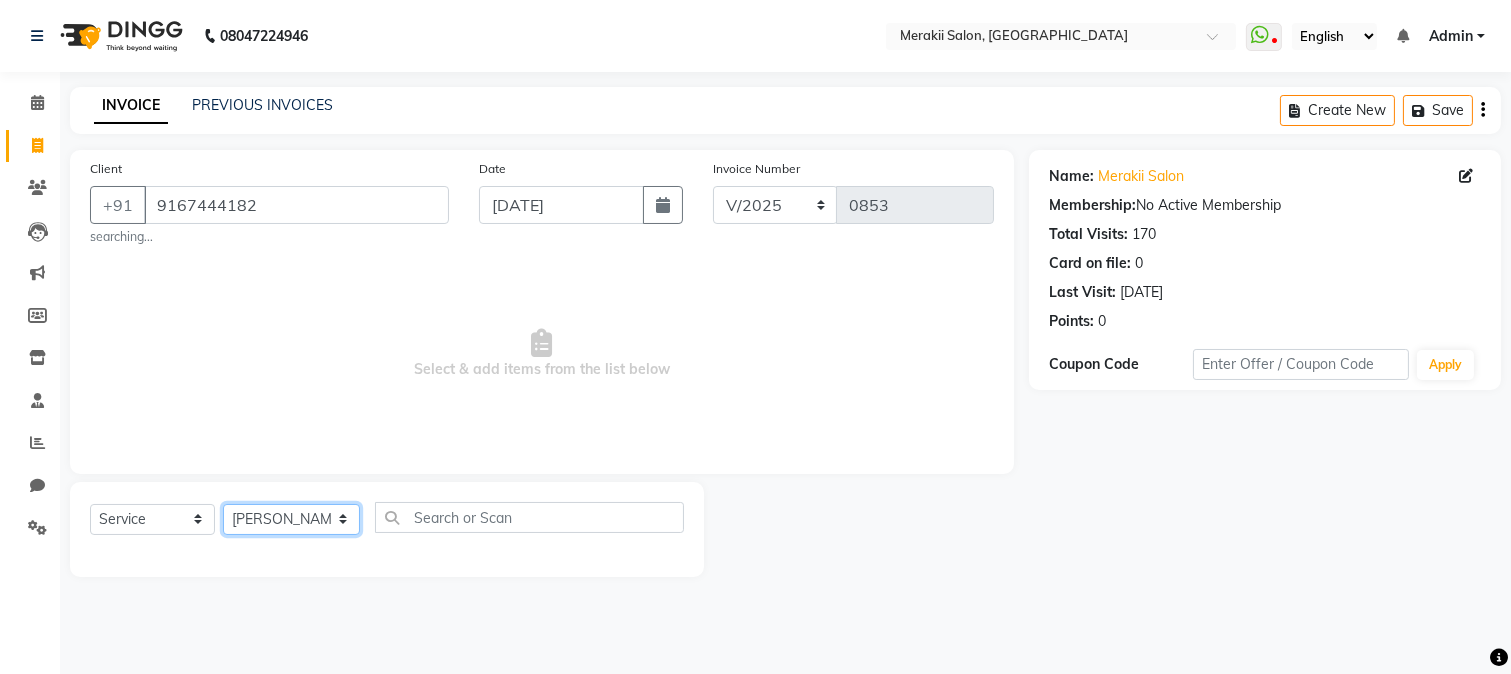 click on "Select Stylist [PERSON_NAME] [PERSON_NAME] Bhul [MEDICAL_DATA][PERSON_NAME] [PERSON_NAME] [PERSON_NAME]" 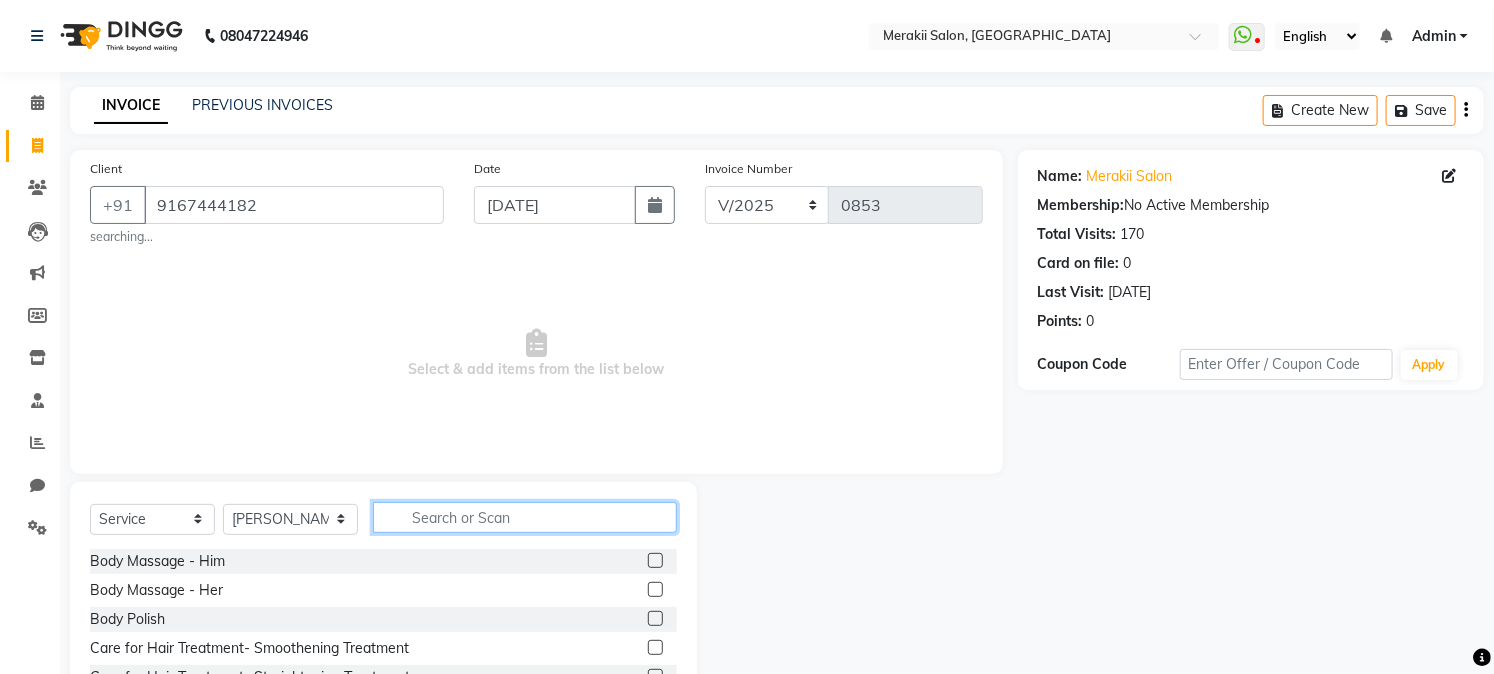 click 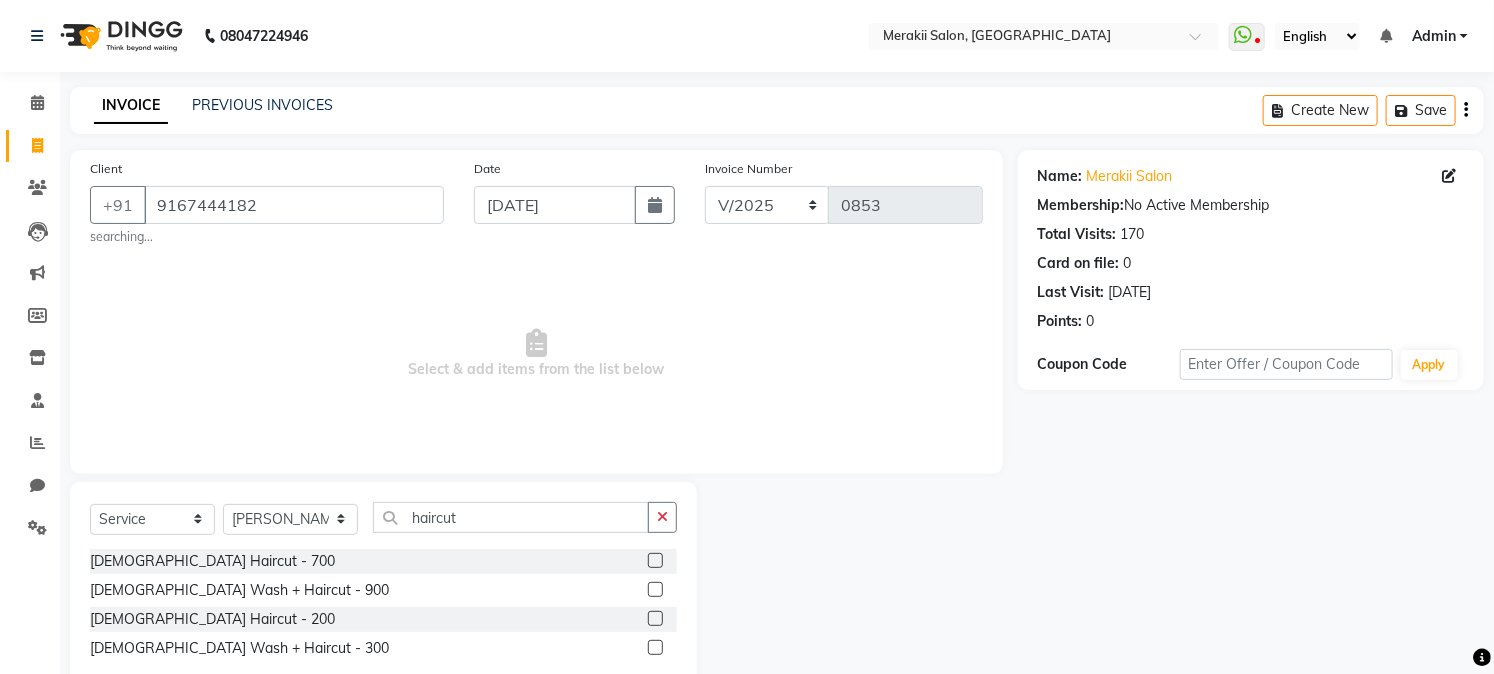 click 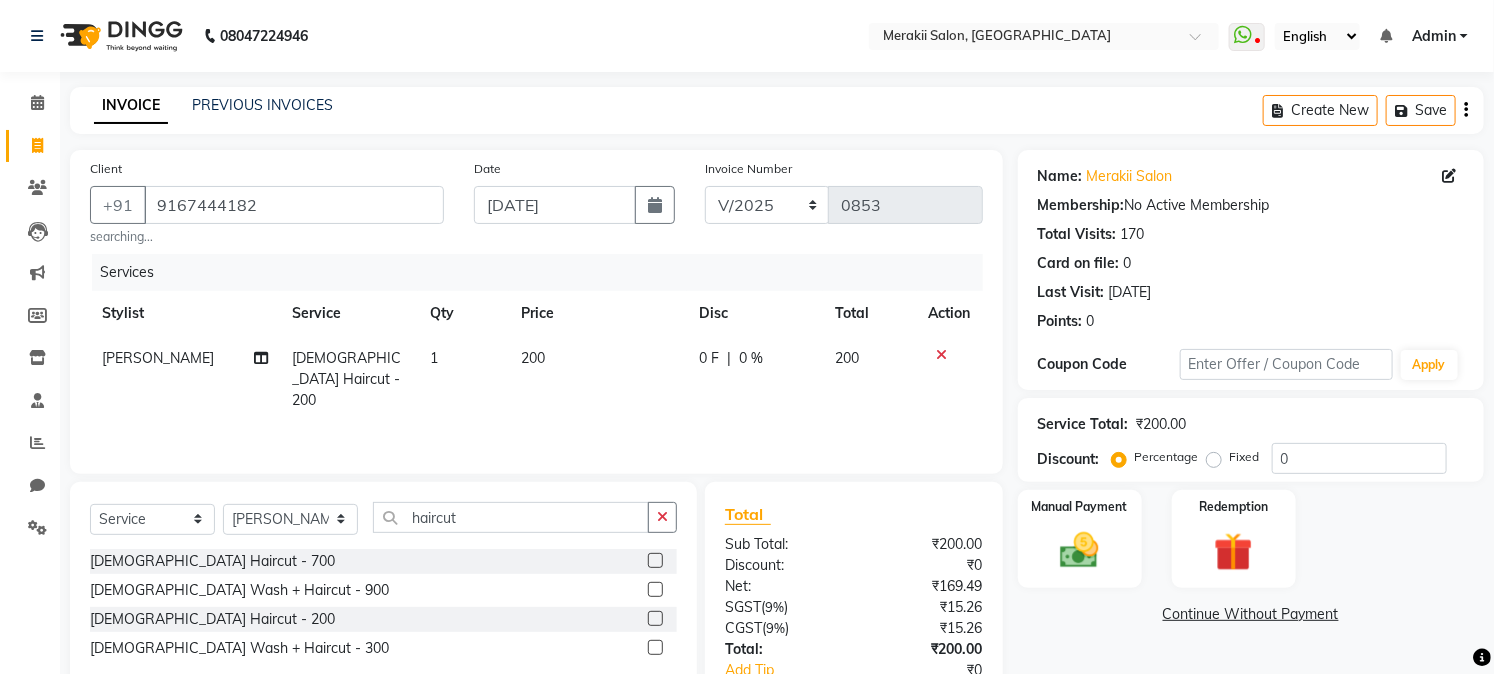 click on "Create New   Save" 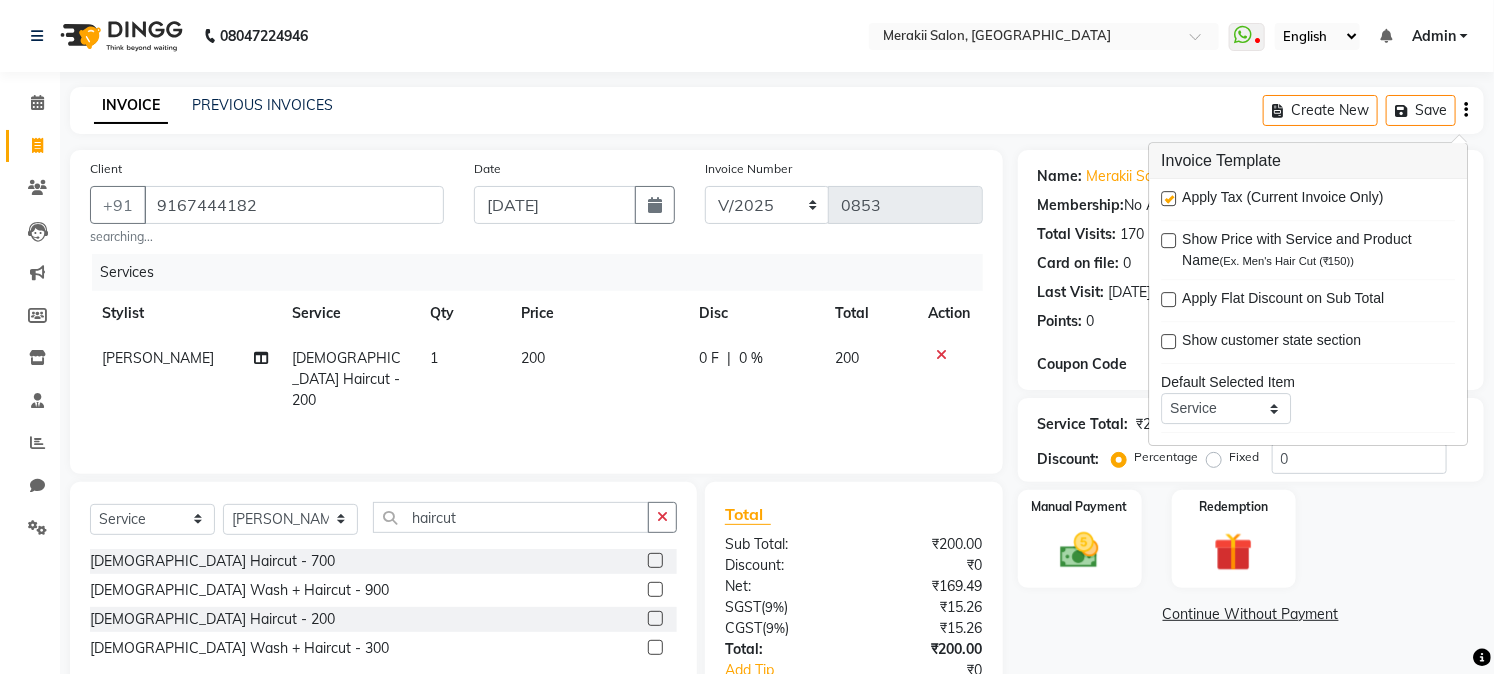 click at bounding box center [1168, 198] 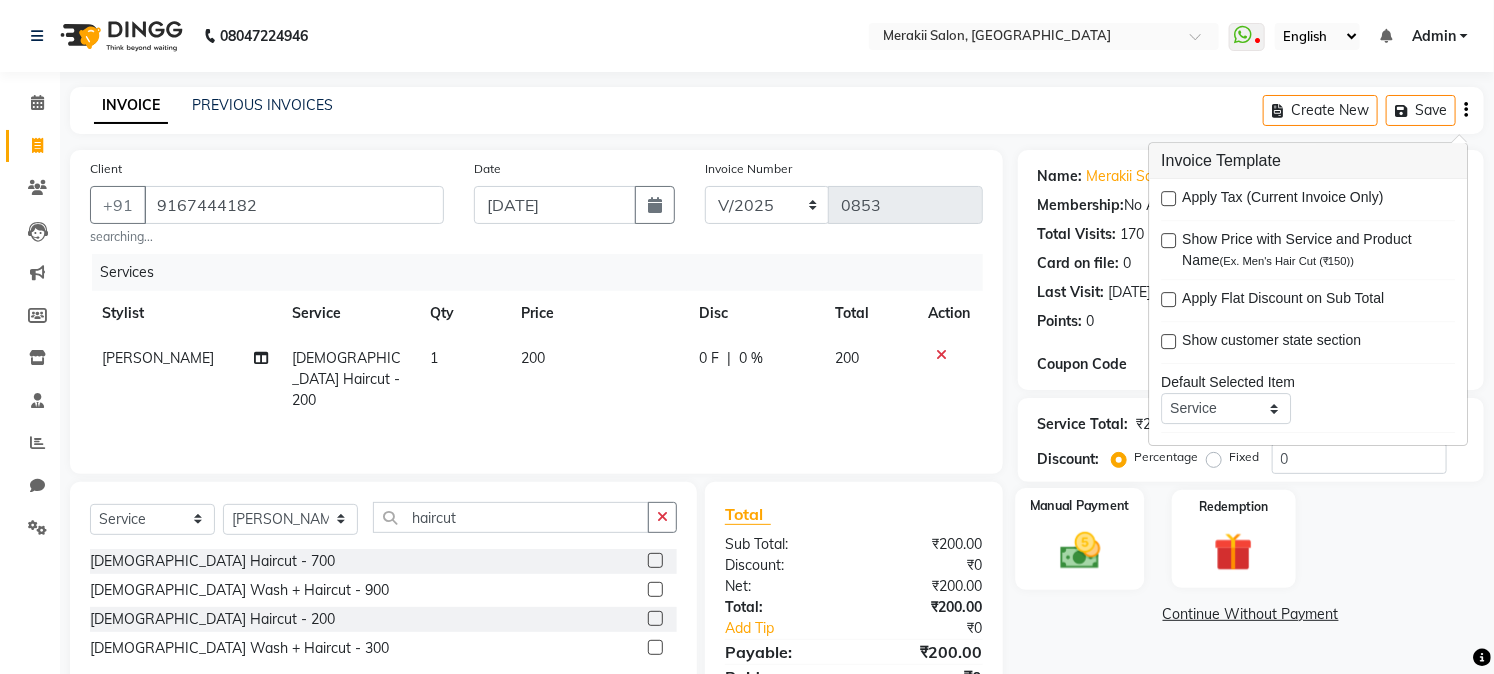 click on "Manual Payment" 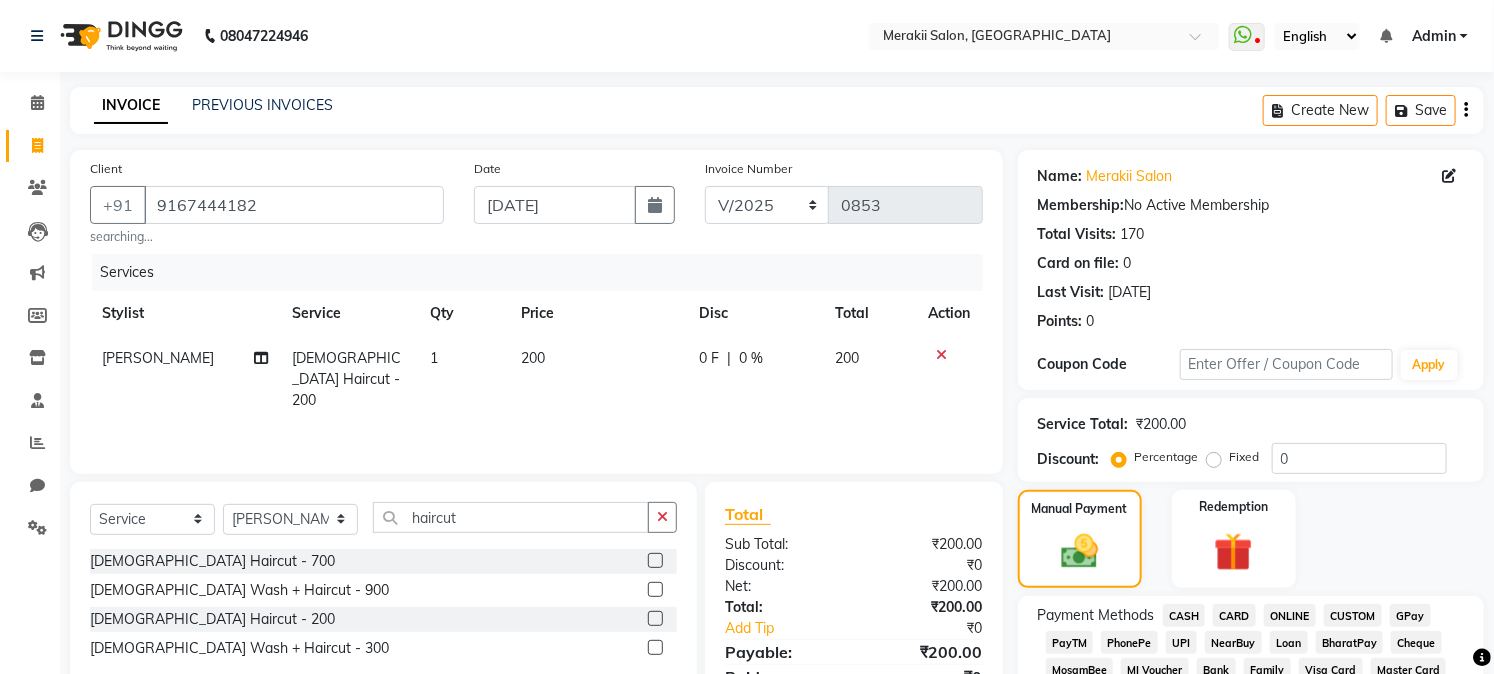 click on "GPay" 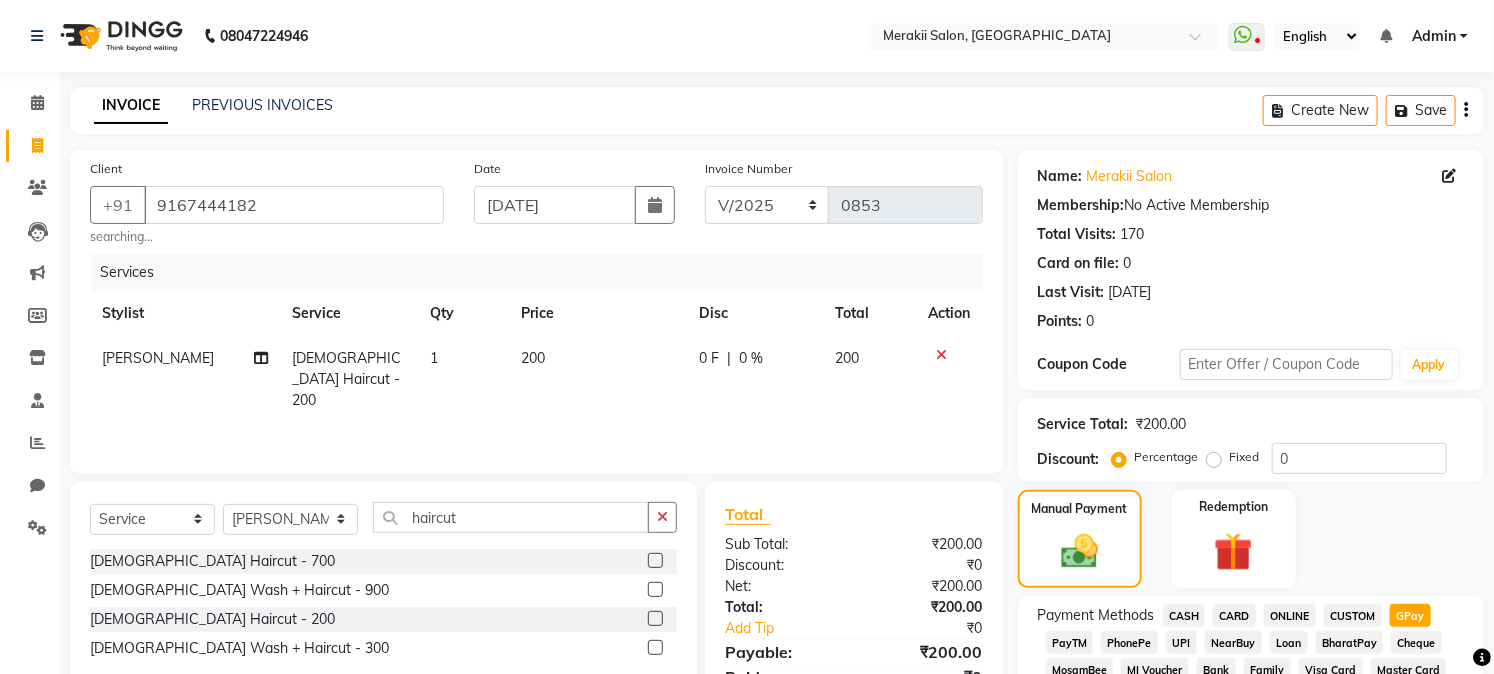 scroll, scrollTop: 590, scrollLeft: 0, axis: vertical 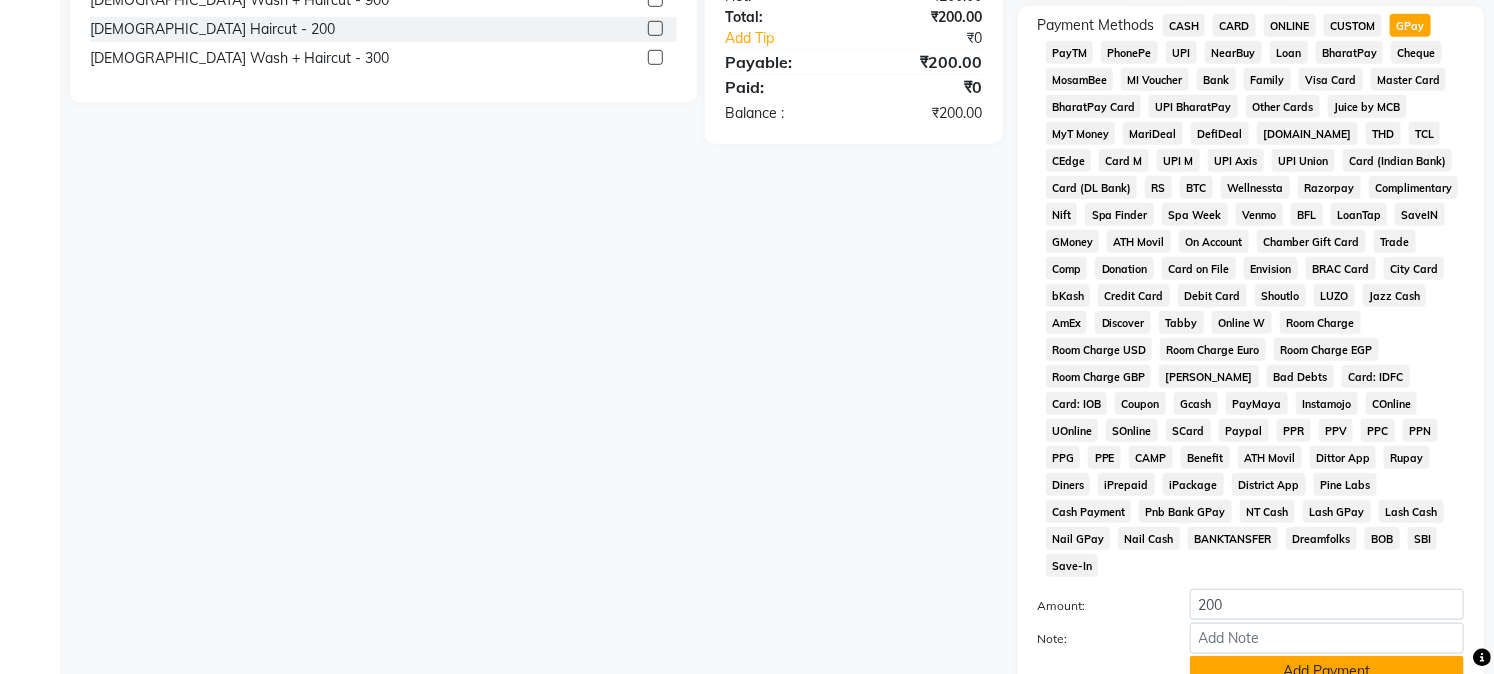 click on "Add Payment" 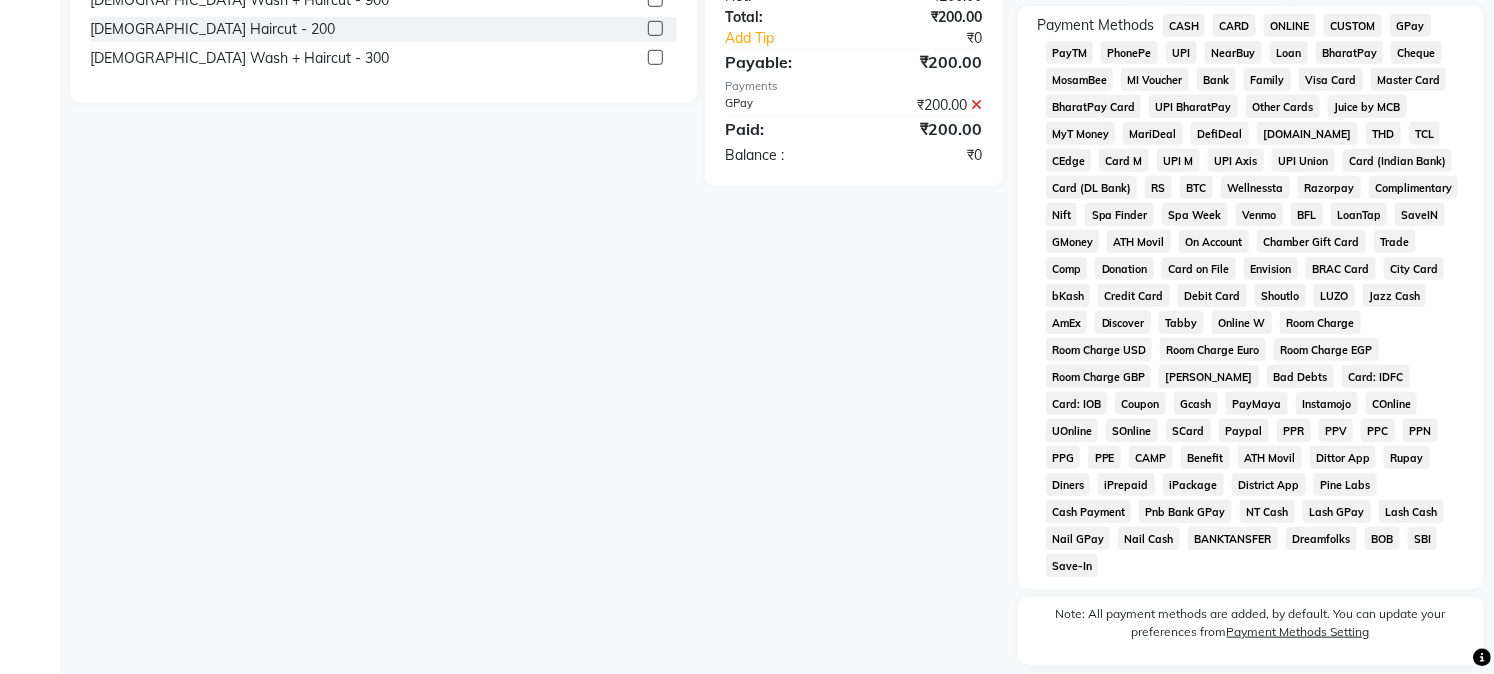 drag, startPoint x: 1372, startPoint y: 656, endPoint x: 1407, endPoint y: 641, distance: 38.078865 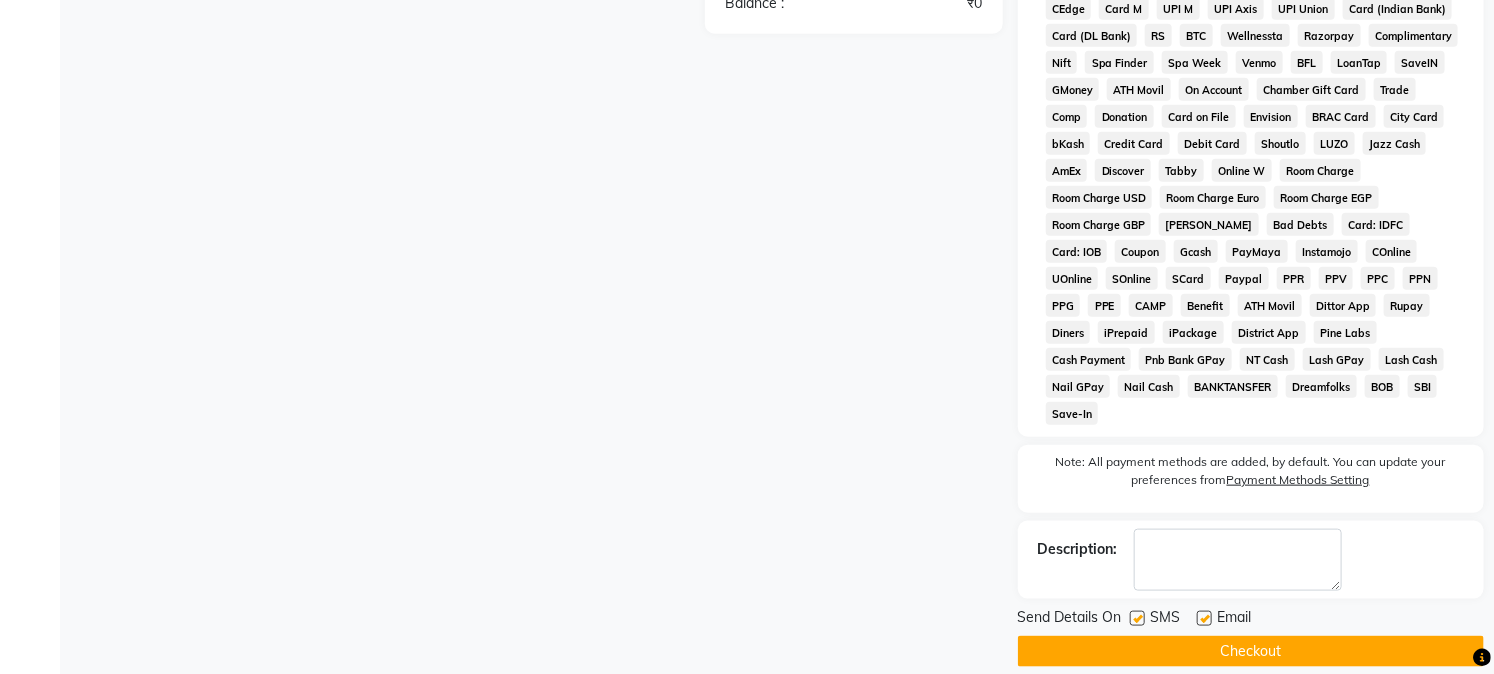 click on "Checkout" 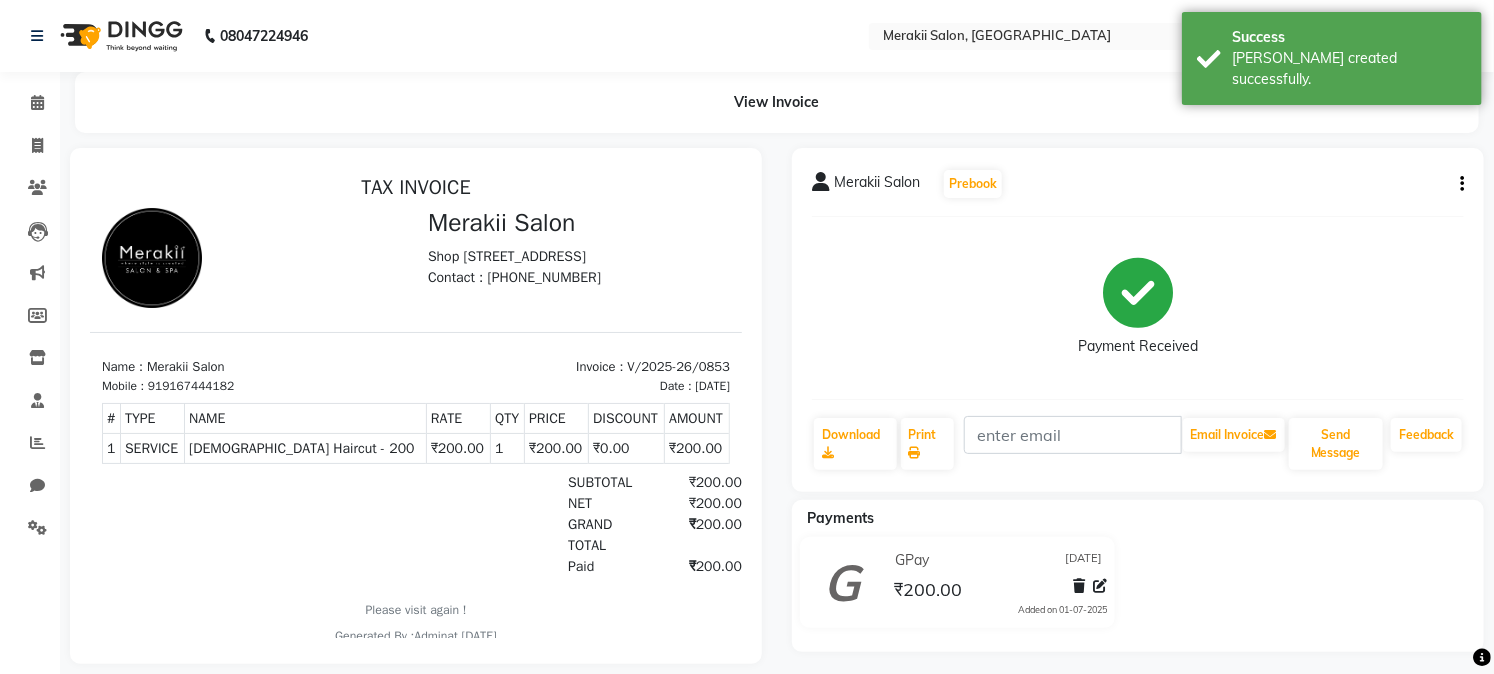 scroll, scrollTop: 0, scrollLeft: 0, axis: both 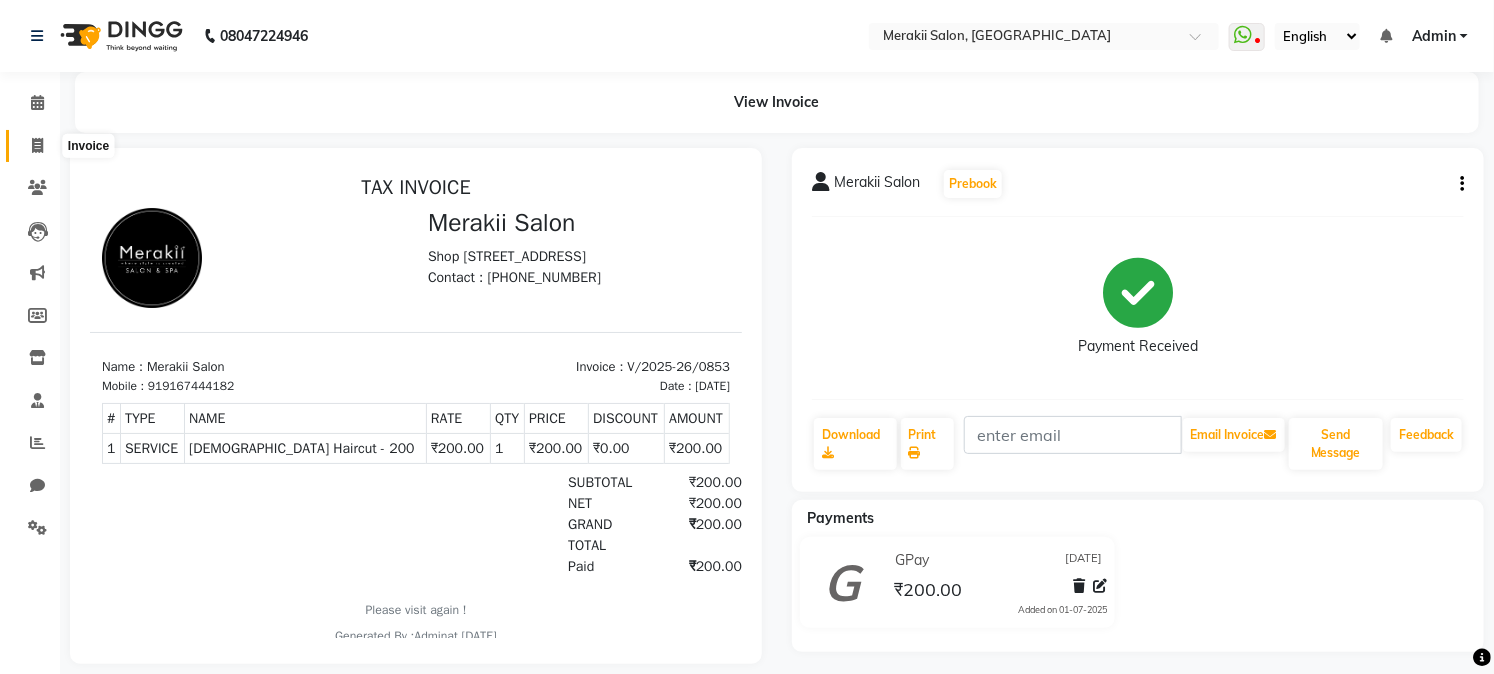 click 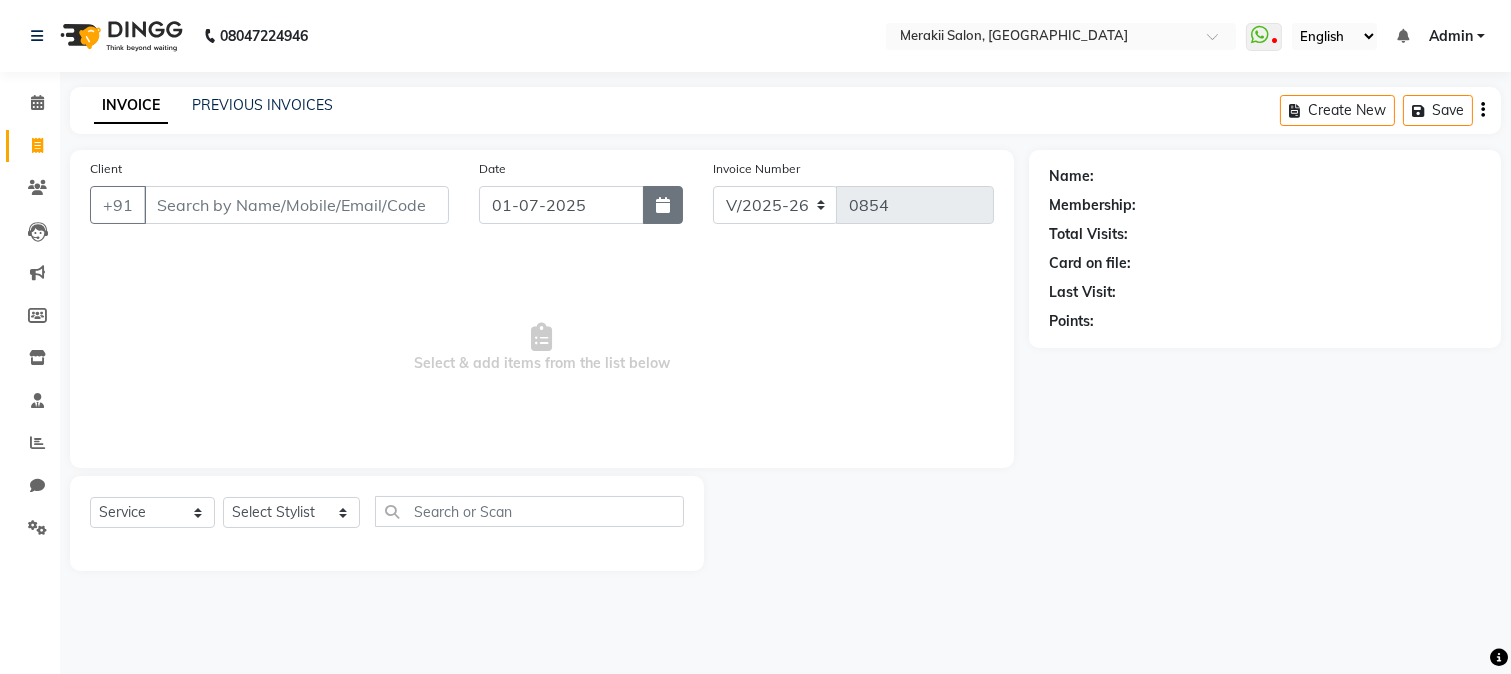 click 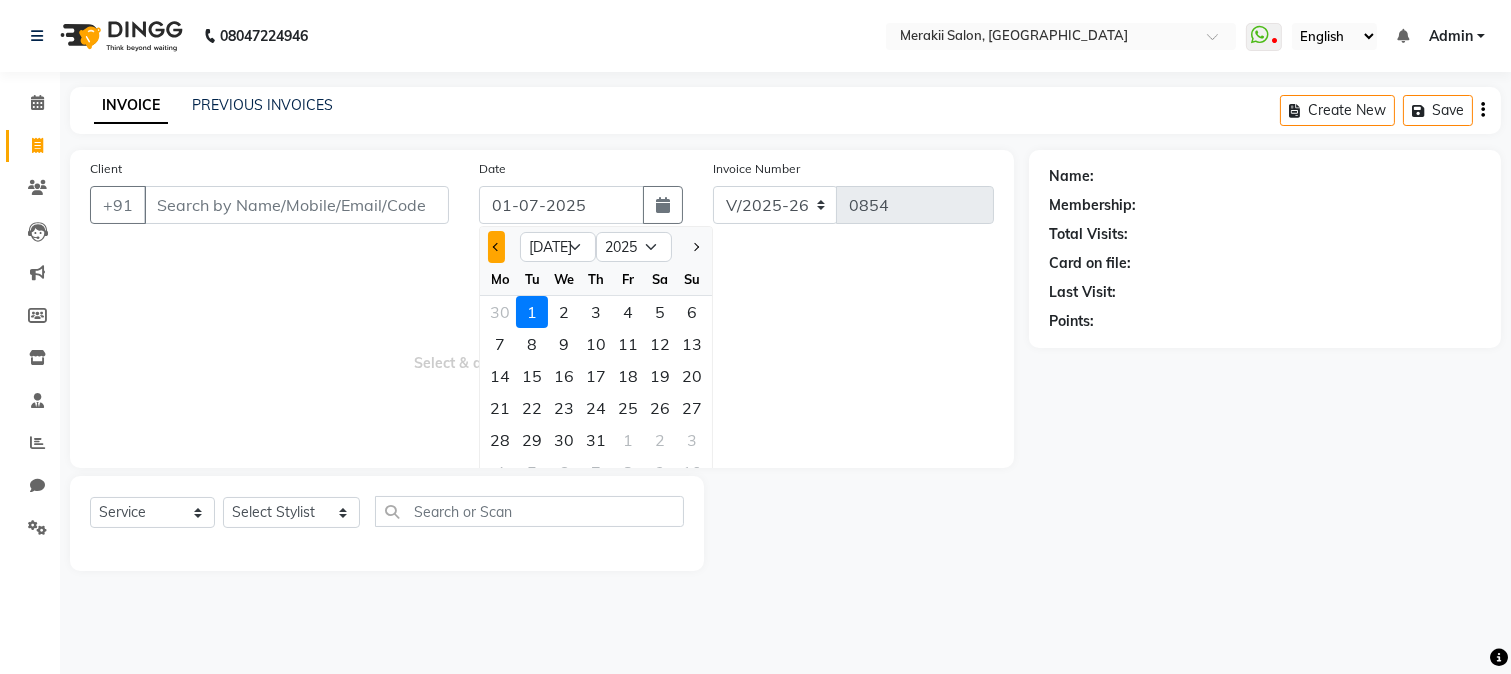click 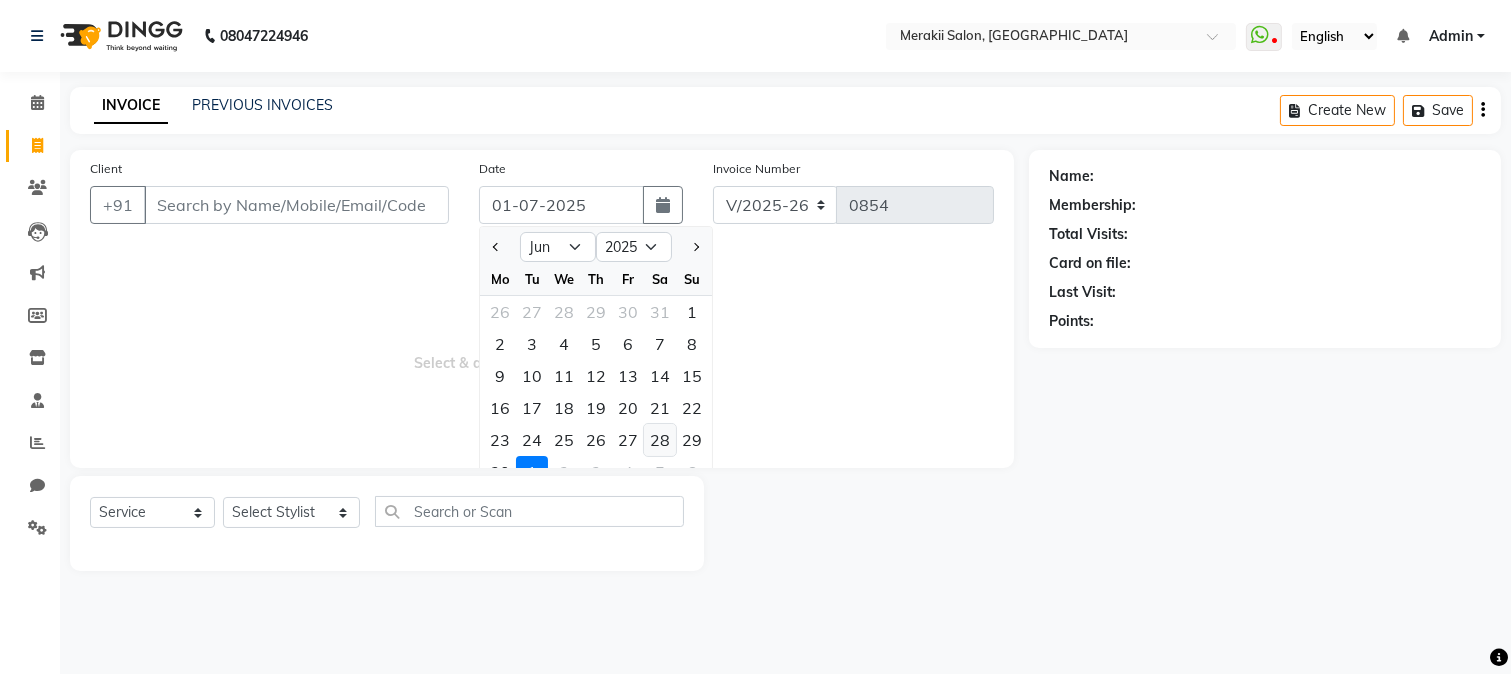 click on "28" 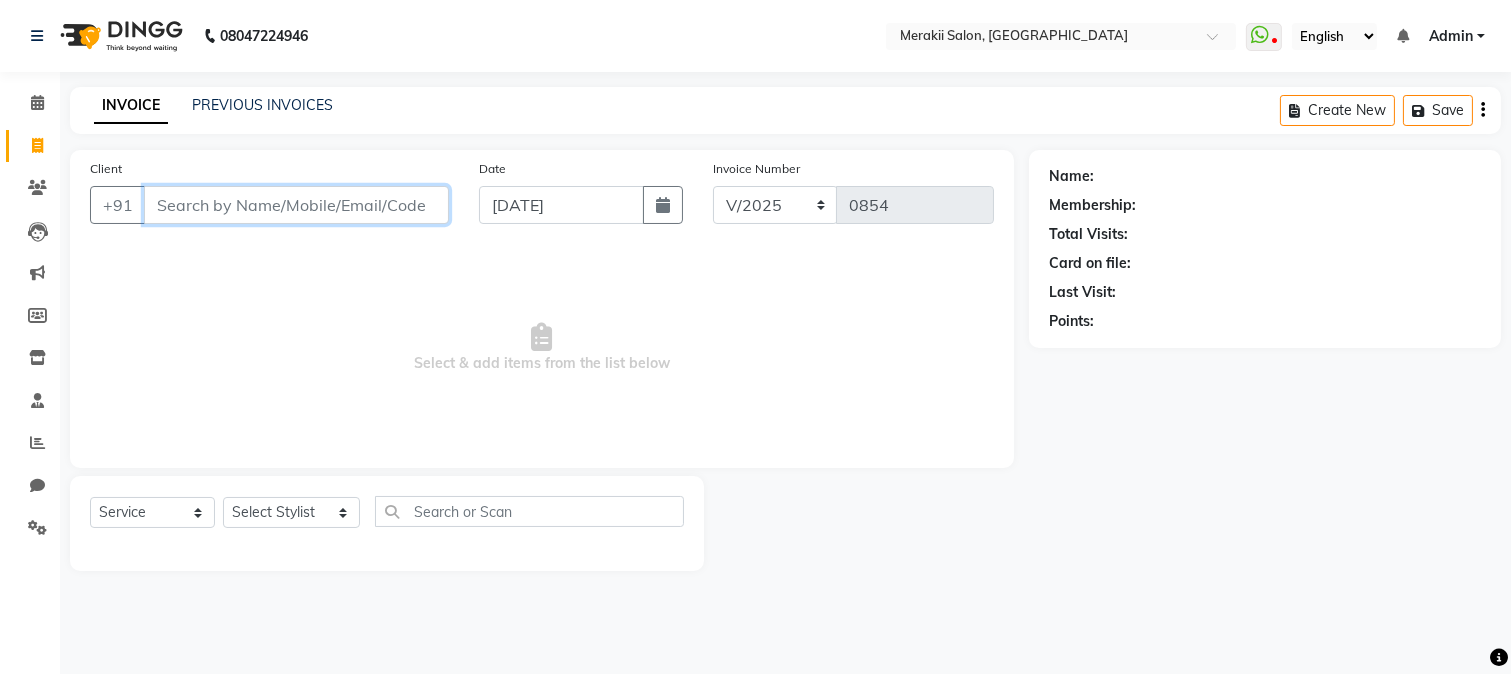click on "Client" at bounding box center (296, 205) 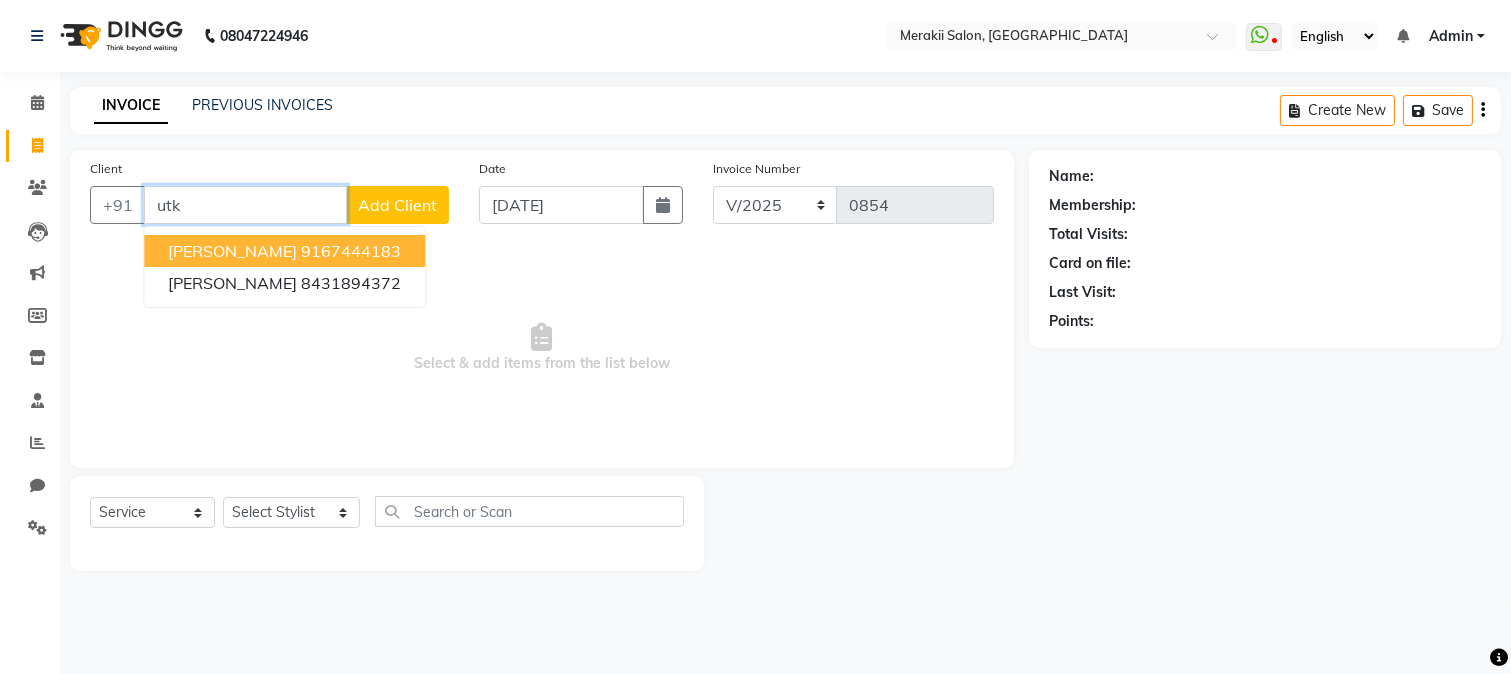 click on "[PERSON_NAME]  9167444183" at bounding box center (284, 251) 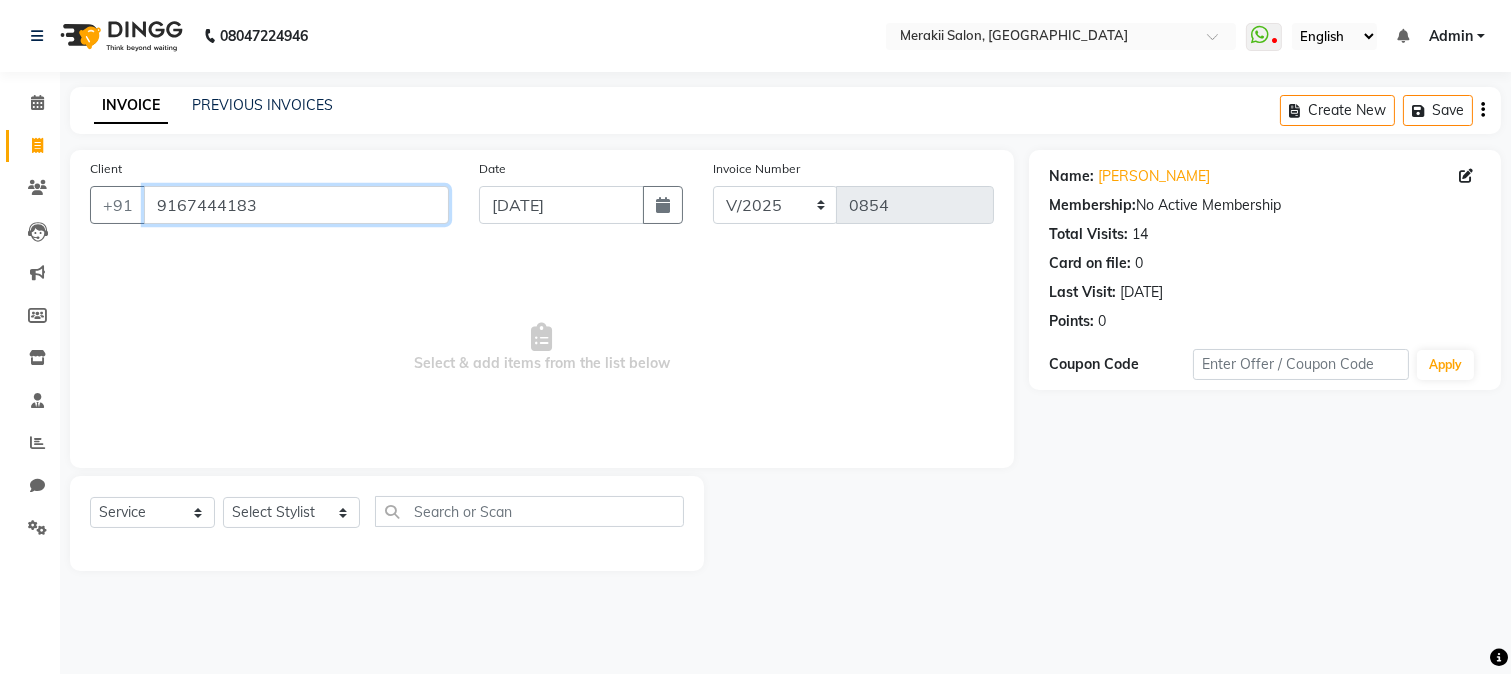 click on "9167444183" at bounding box center (296, 205) 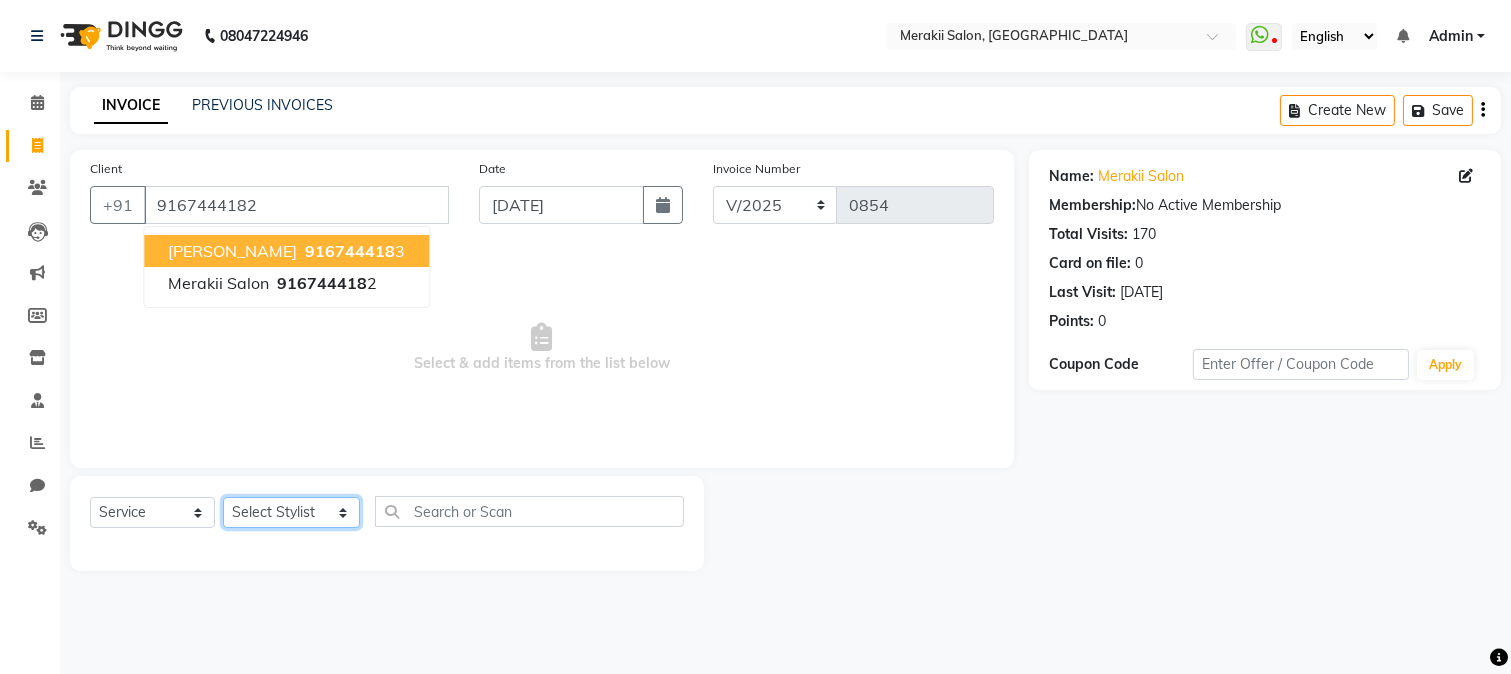 click on "Select Stylist [PERSON_NAME] [PERSON_NAME] Bhul [MEDICAL_DATA][PERSON_NAME] [PERSON_NAME] [PERSON_NAME]" 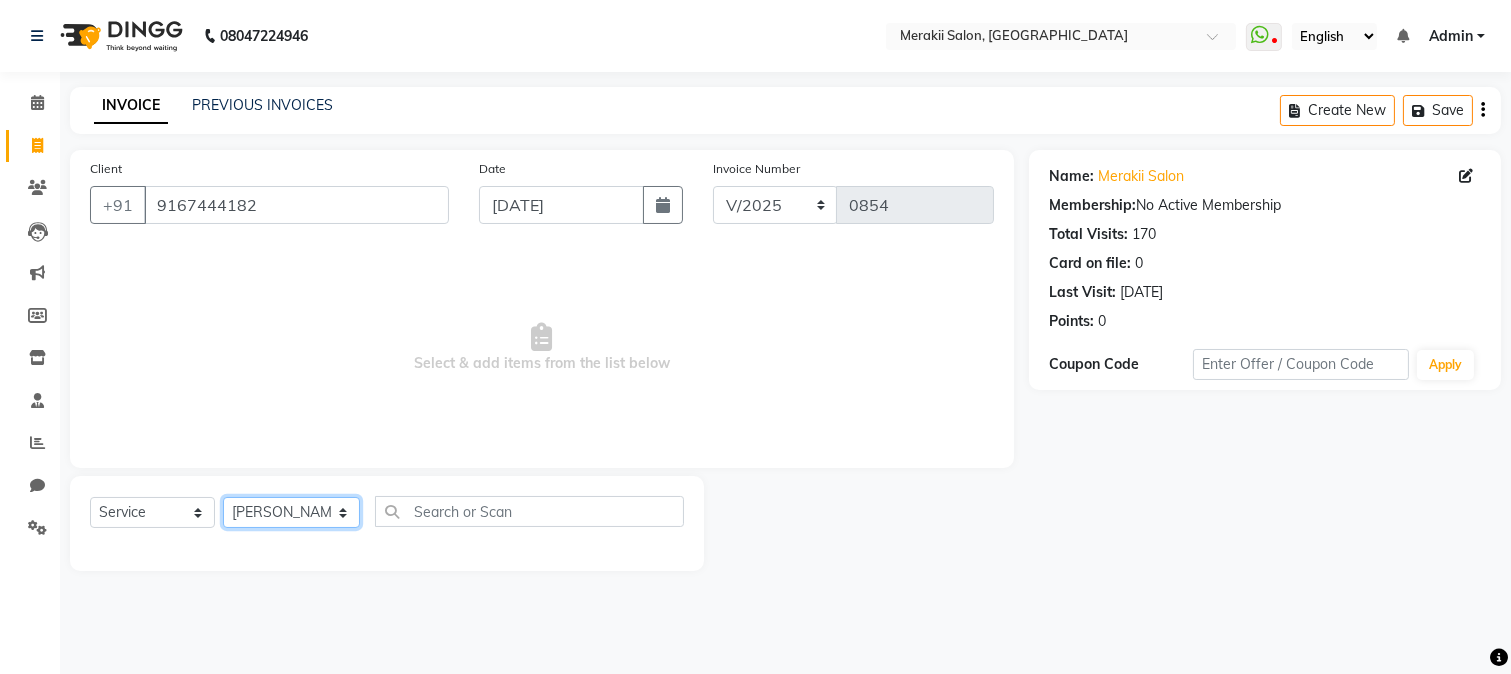 click on "Select Stylist [PERSON_NAME] [PERSON_NAME] Bhul [MEDICAL_DATA][PERSON_NAME] [PERSON_NAME] [PERSON_NAME]" 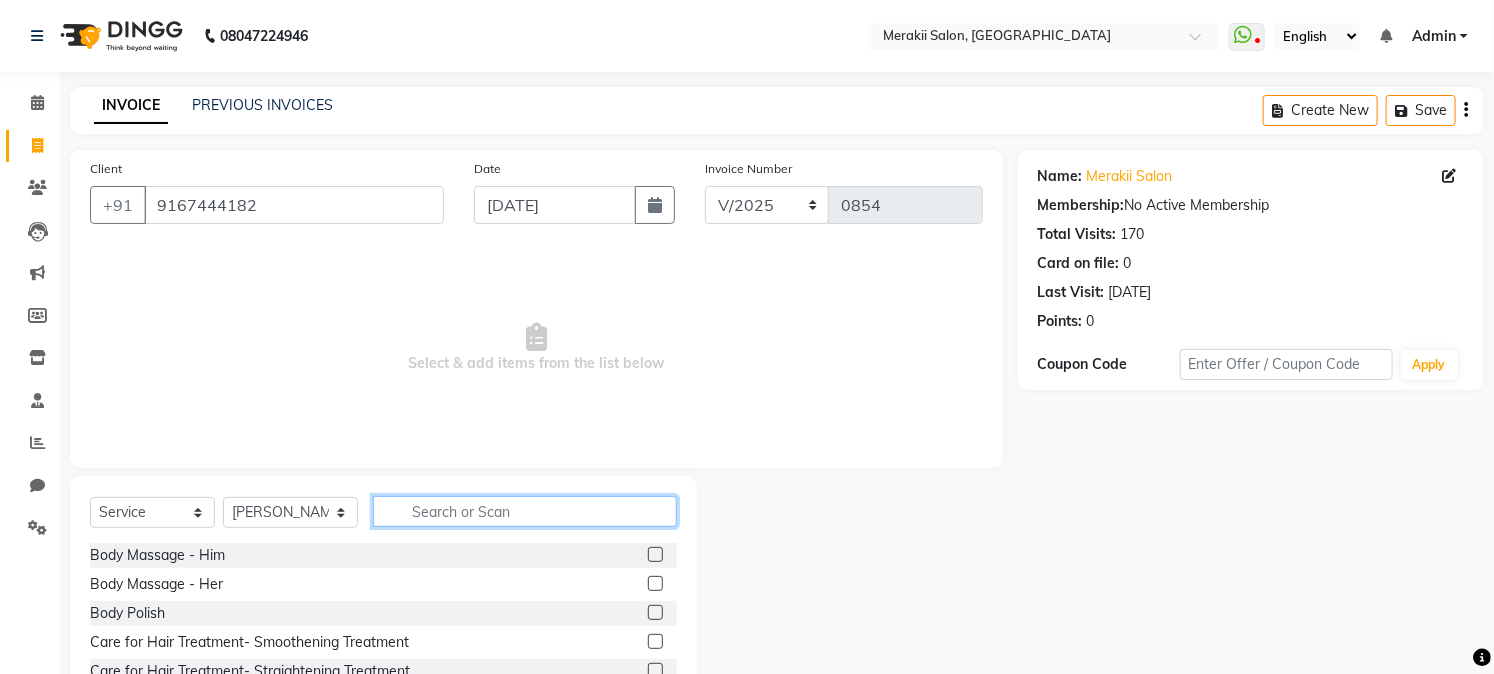 click 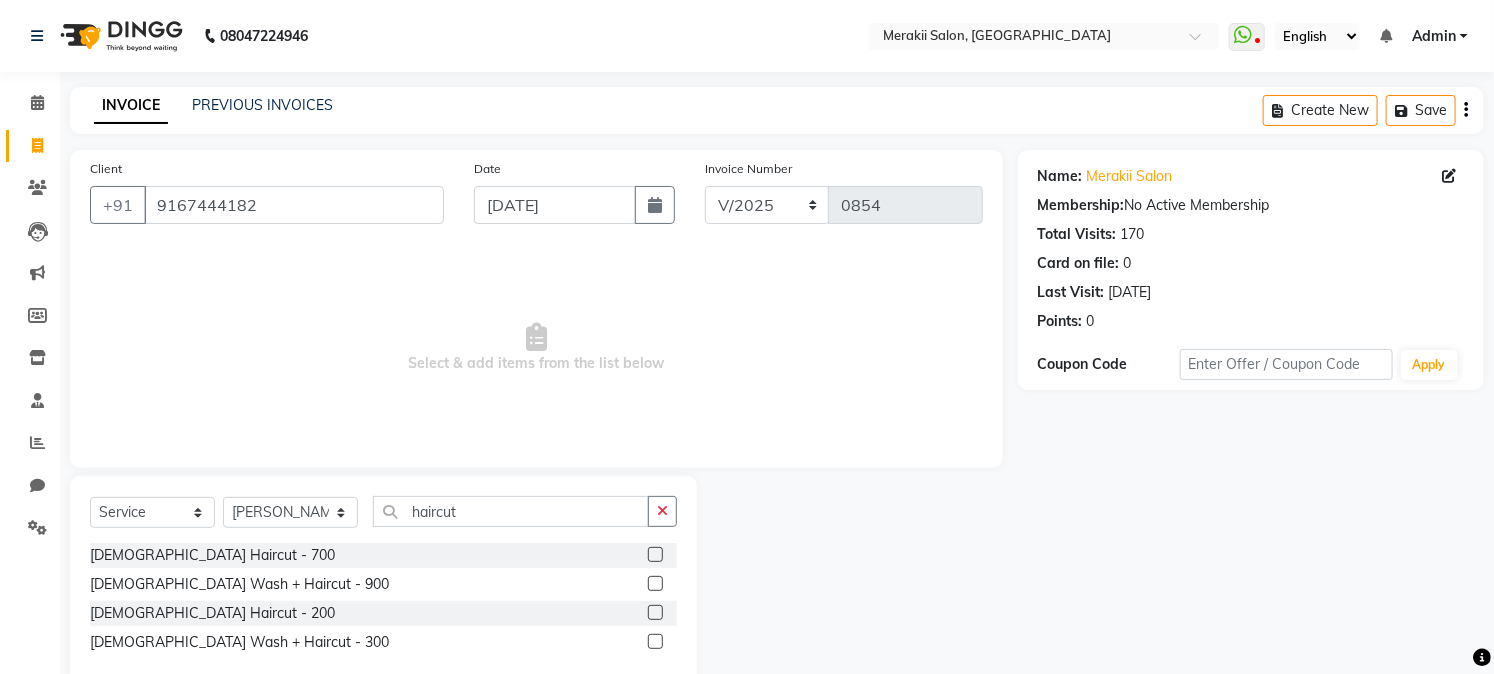 click 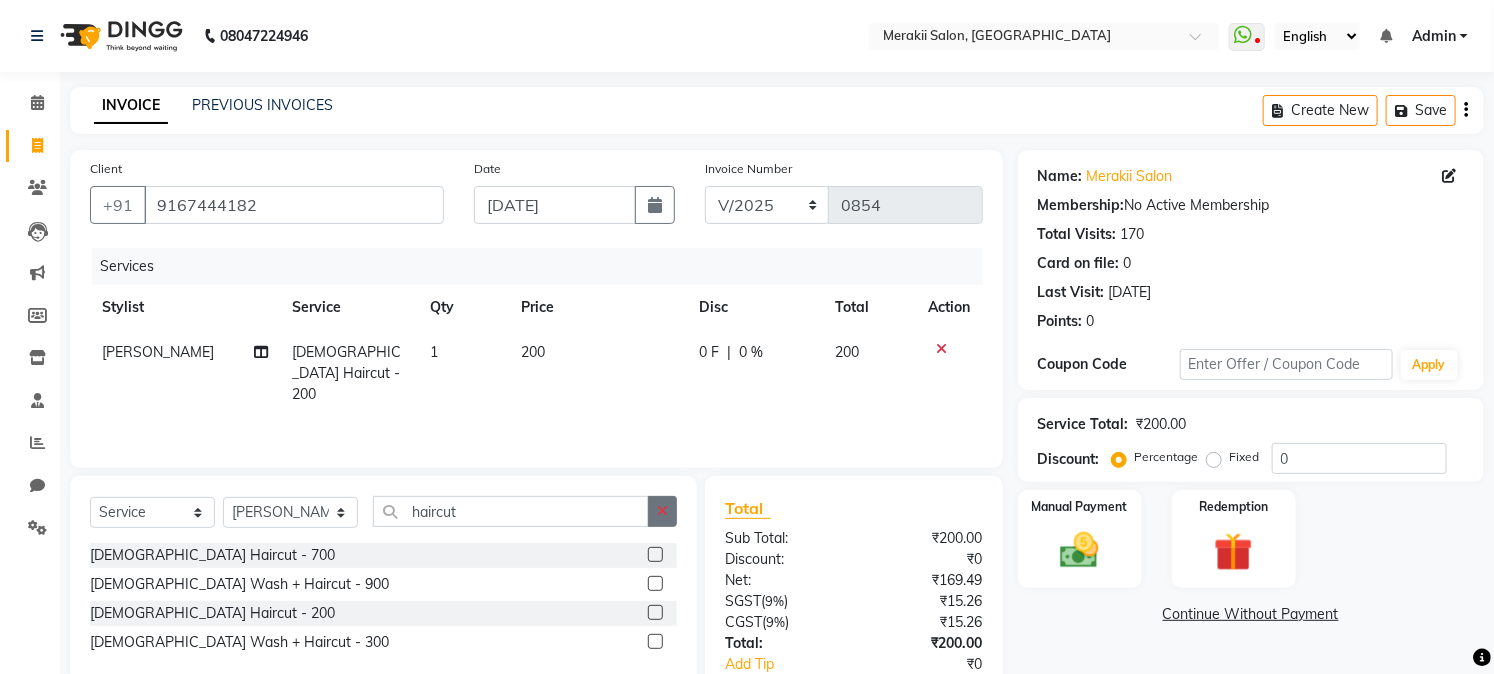 click 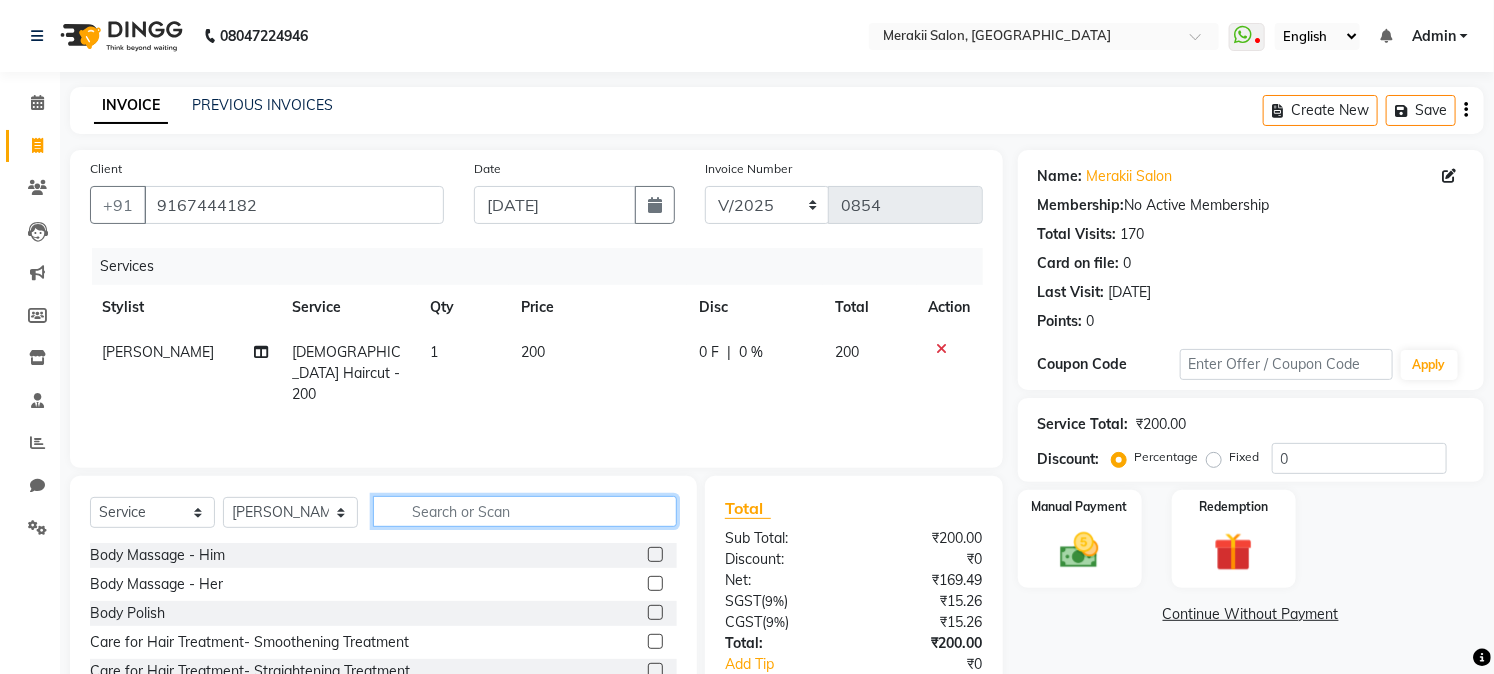 click 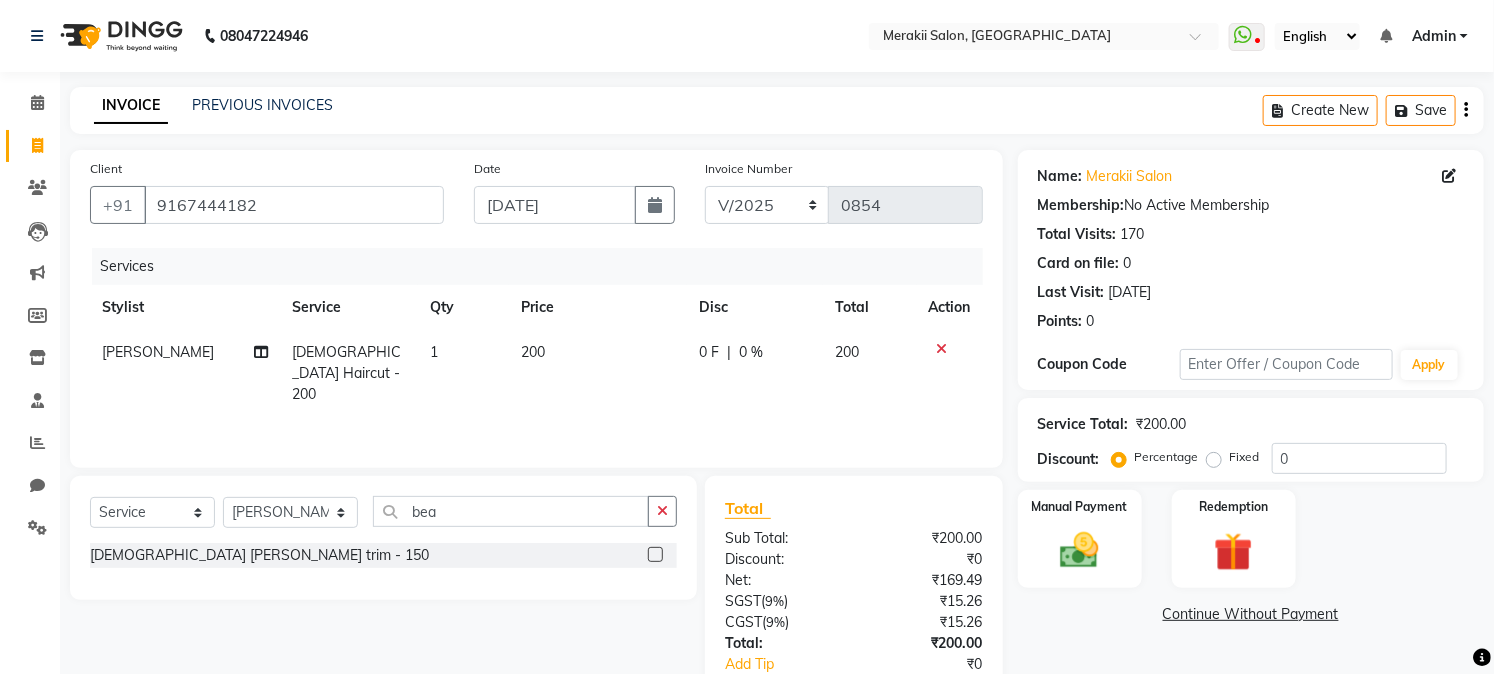 click 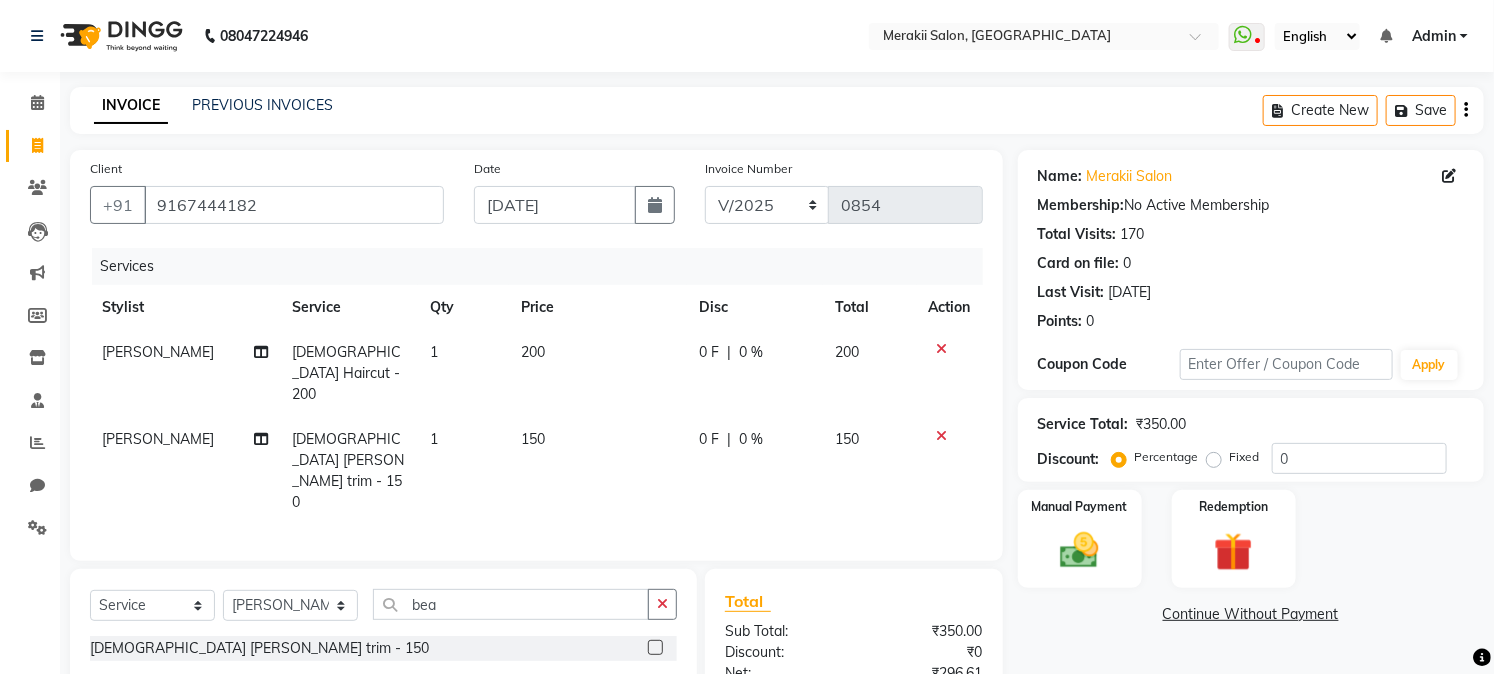 click 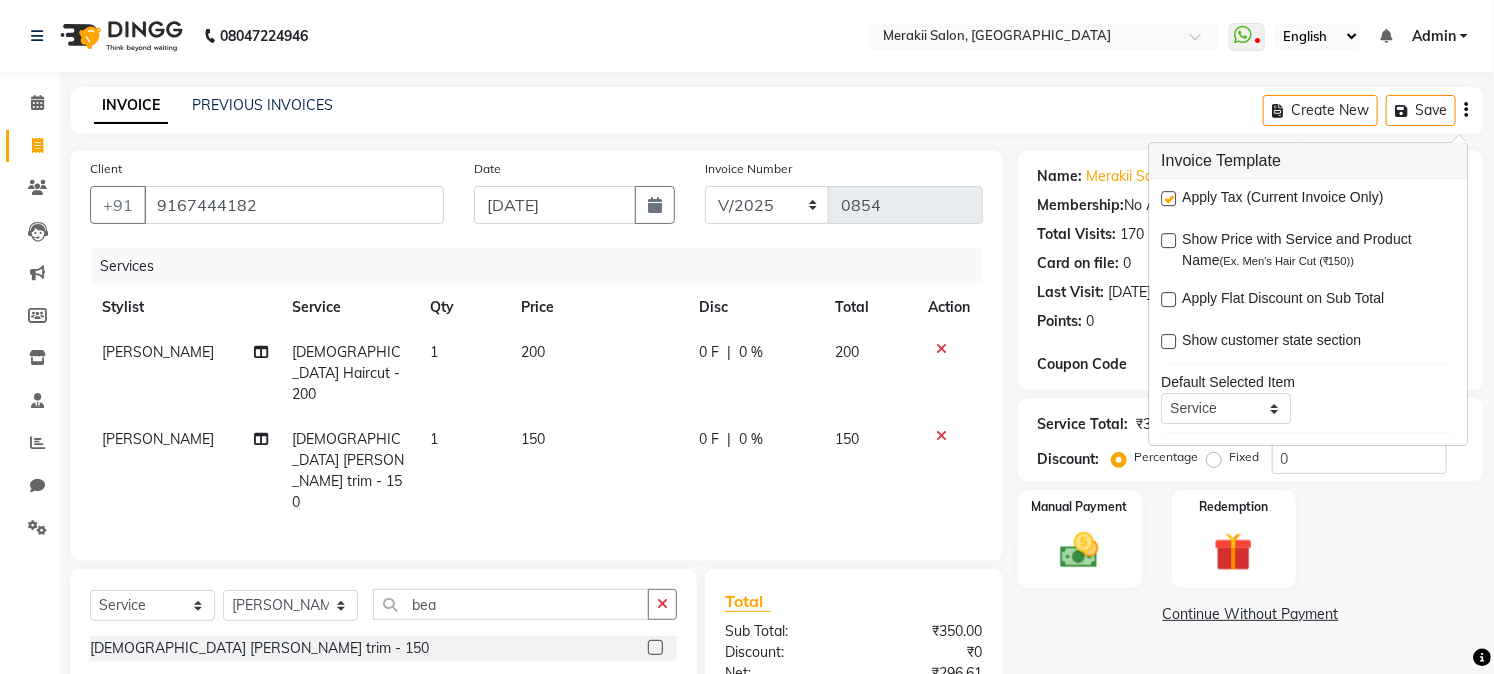 click on "Apply Tax (Current Invoice Only)" at bounding box center (1308, 199) 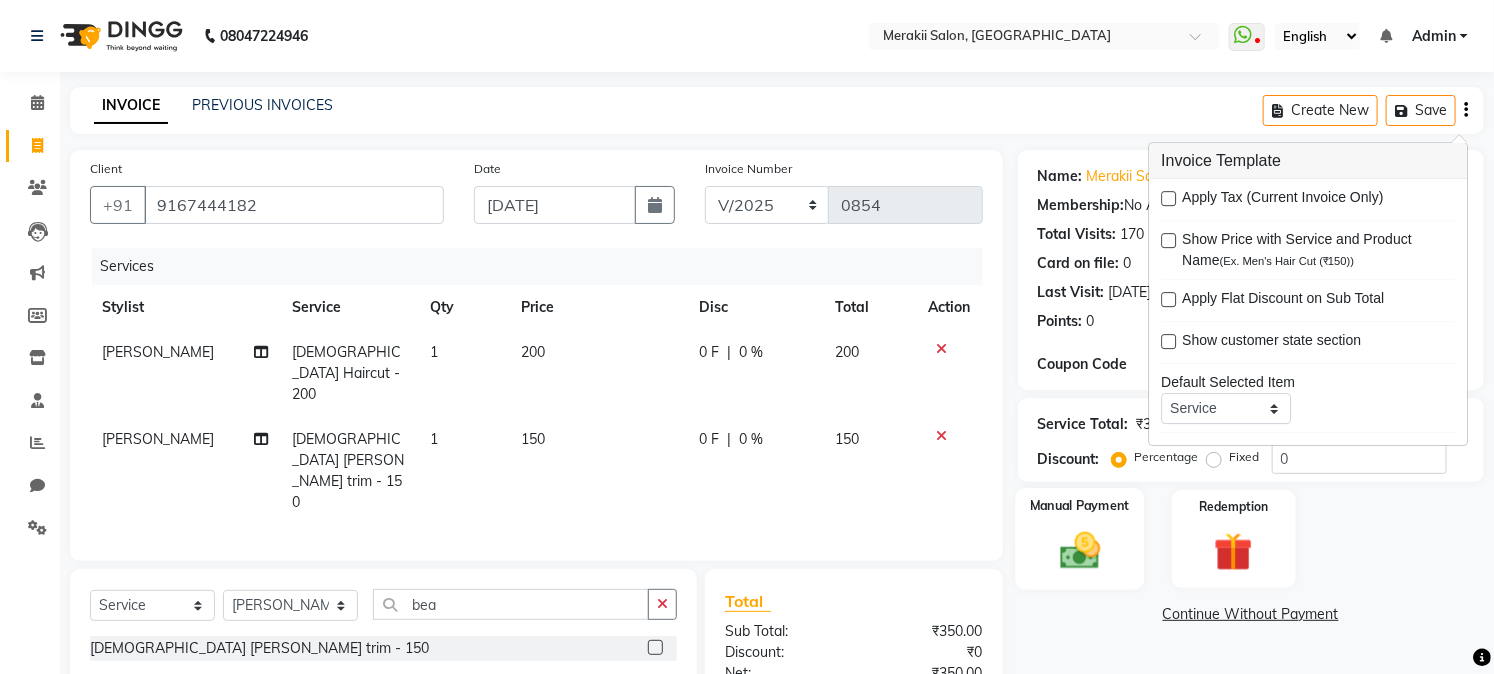 click 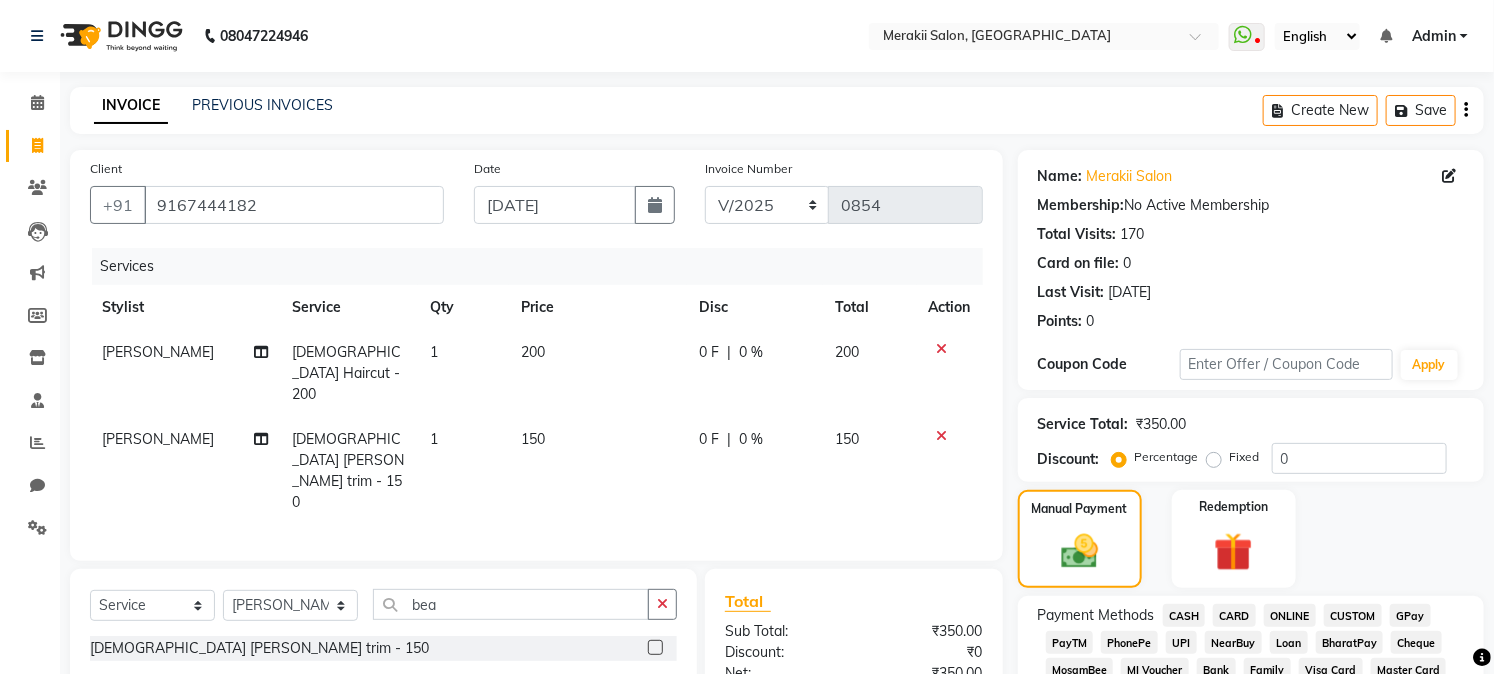 click on "GPay" 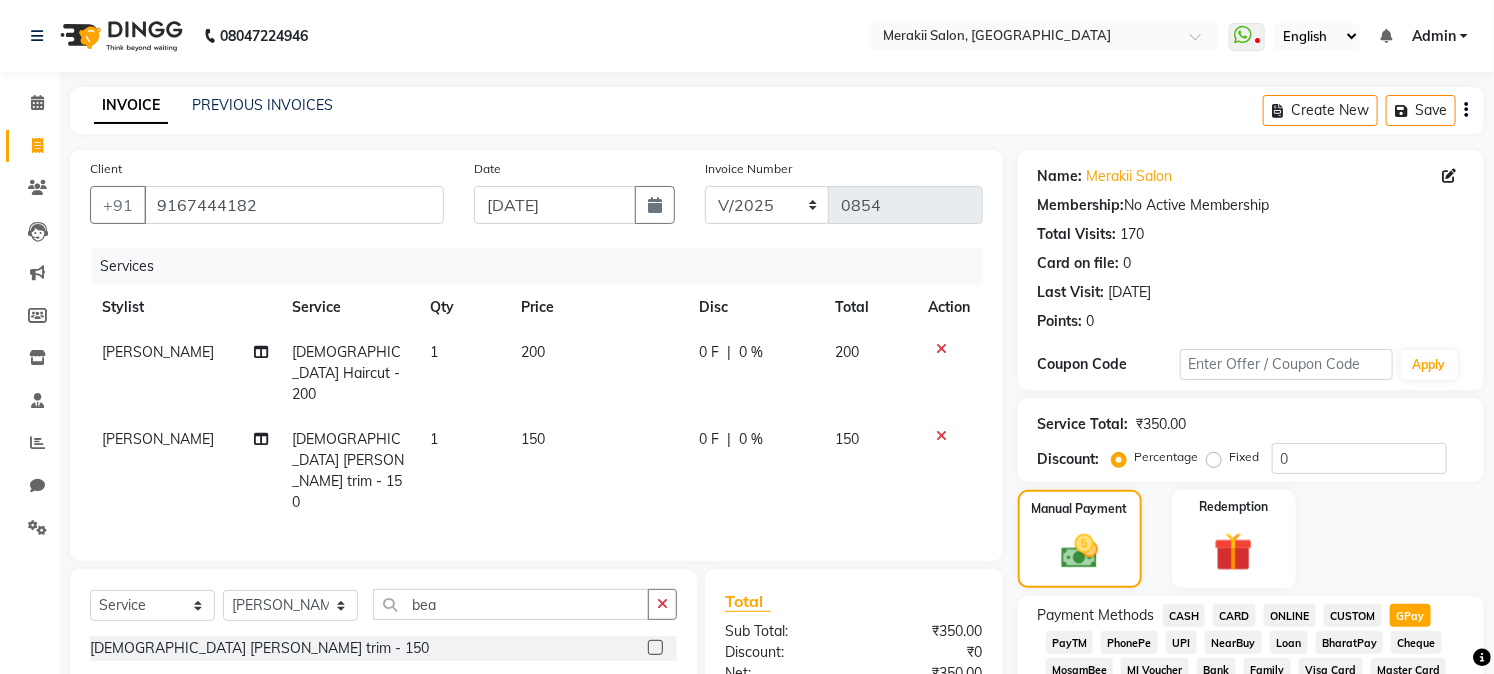 scroll, scrollTop: 590, scrollLeft: 0, axis: vertical 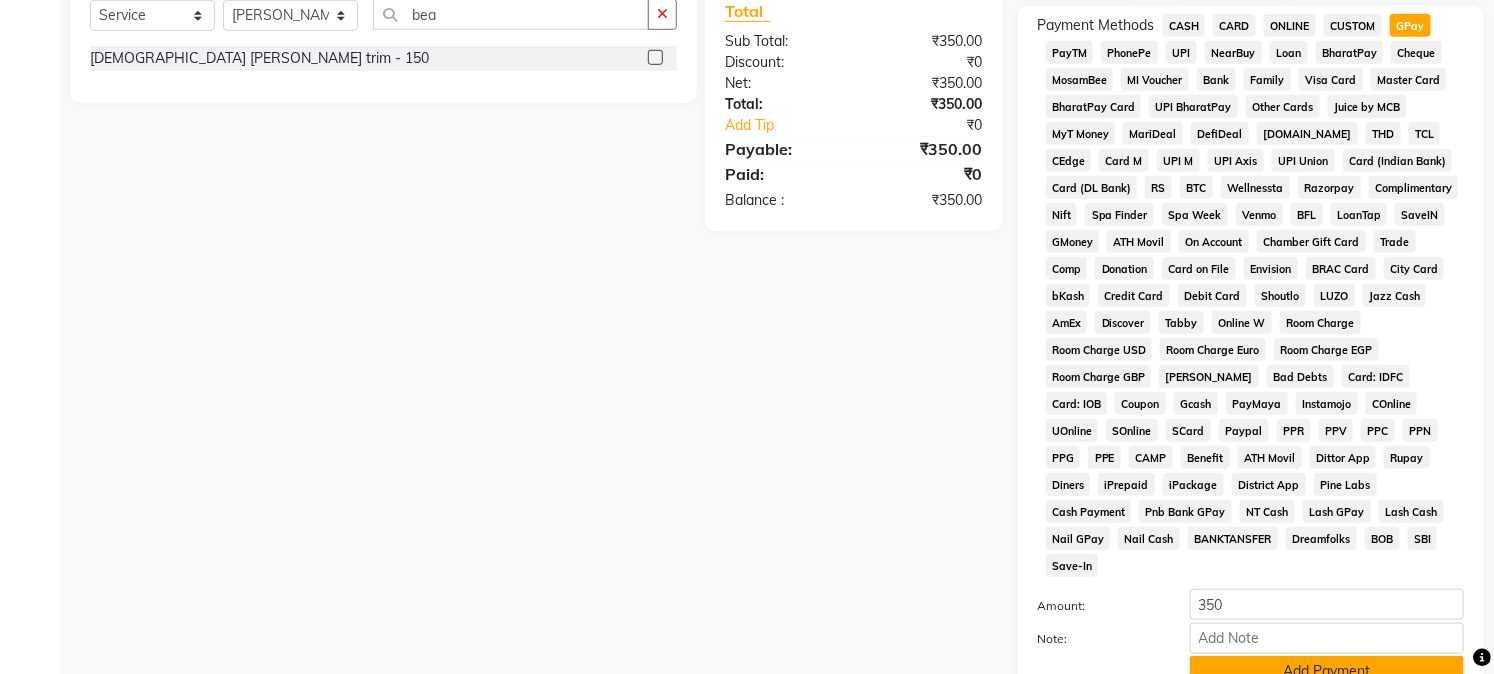 click on "Add Payment" 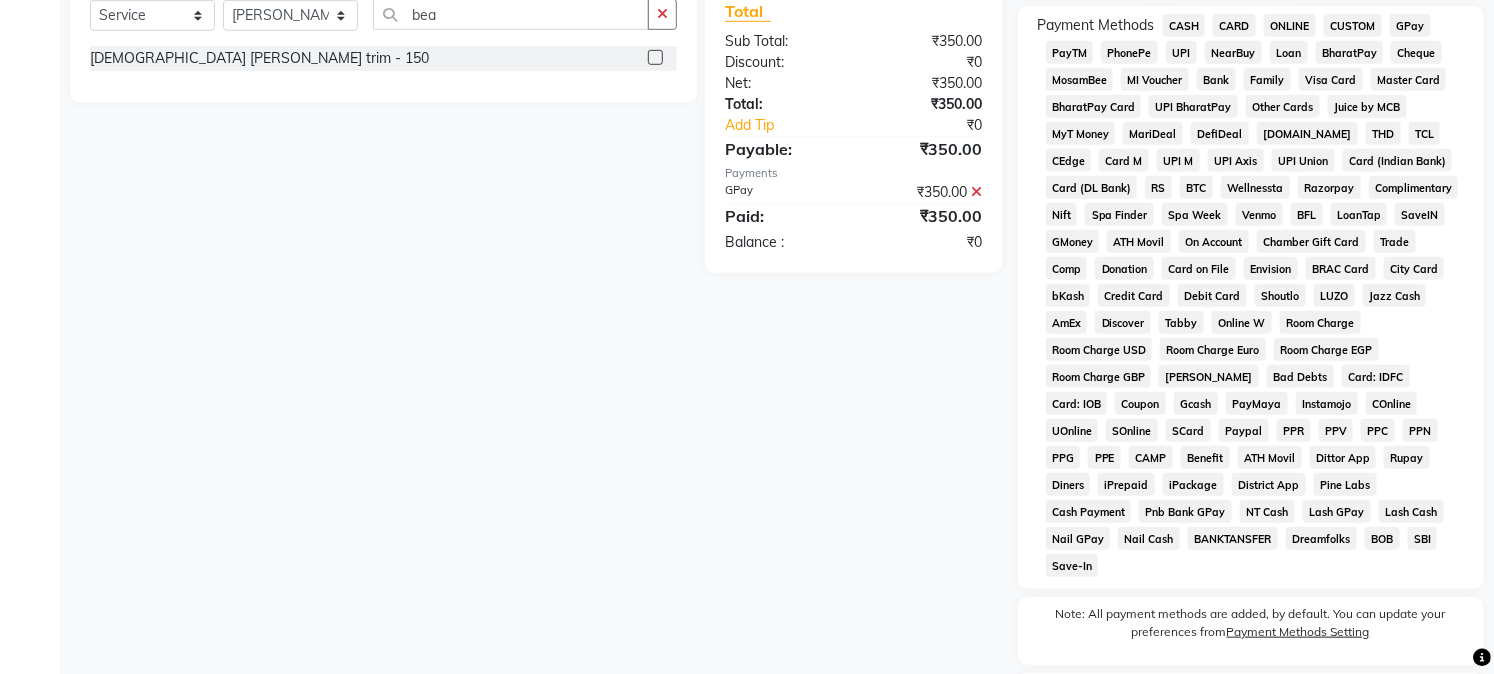 scroll, scrollTop: 742, scrollLeft: 0, axis: vertical 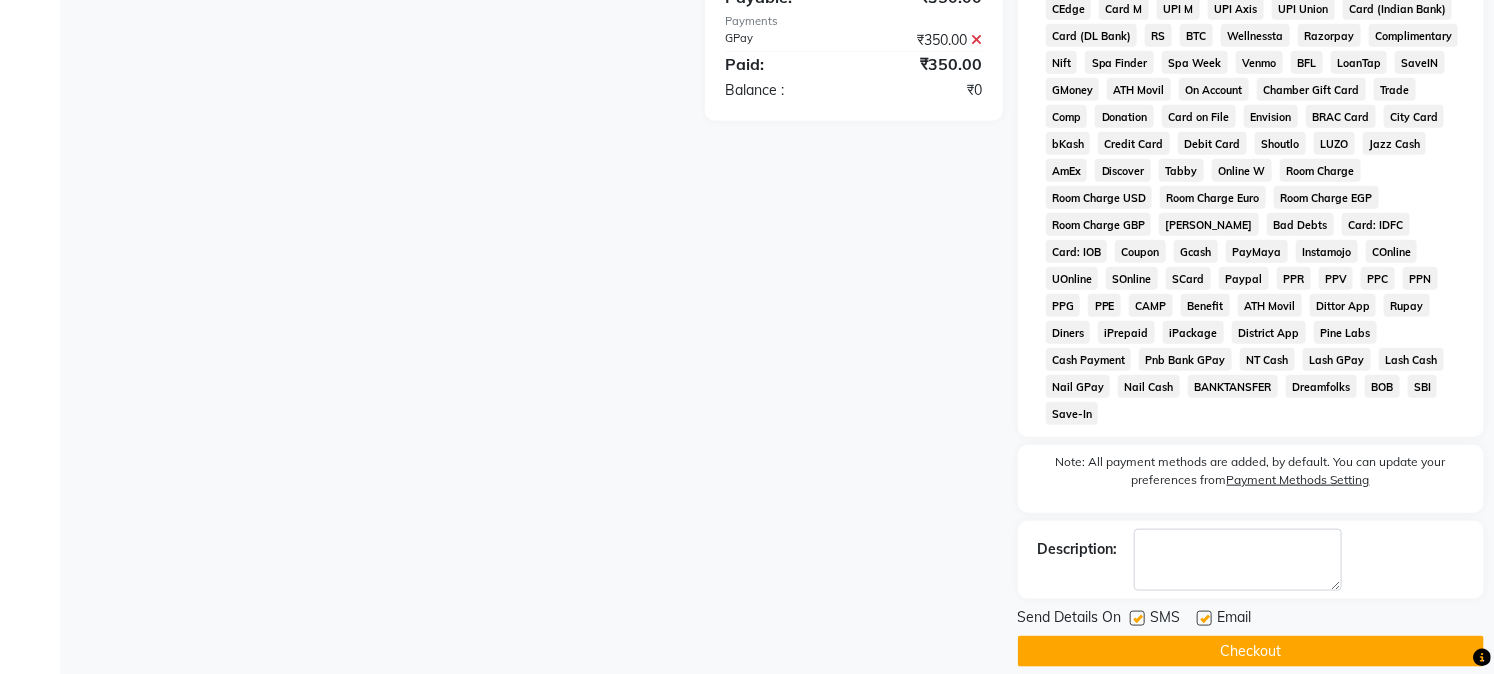 click on "Checkout" 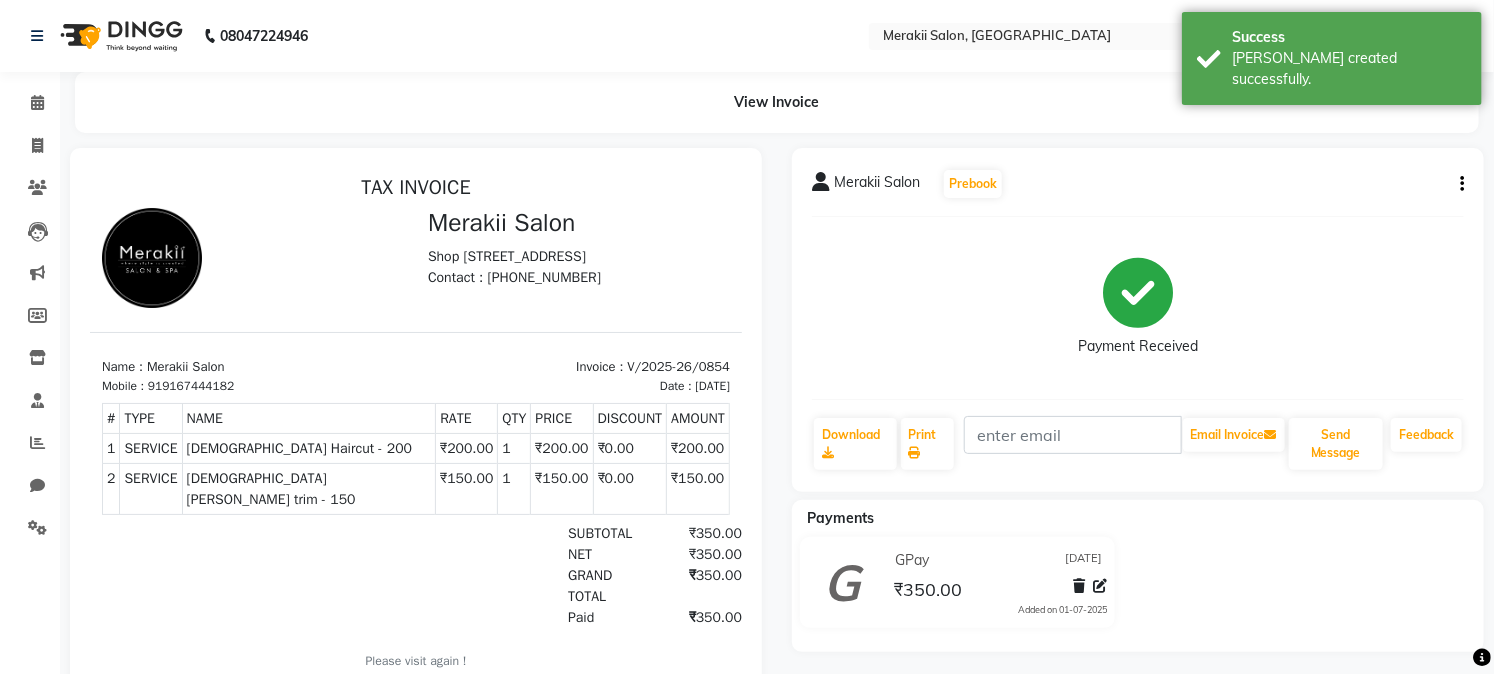 scroll, scrollTop: 0, scrollLeft: 0, axis: both 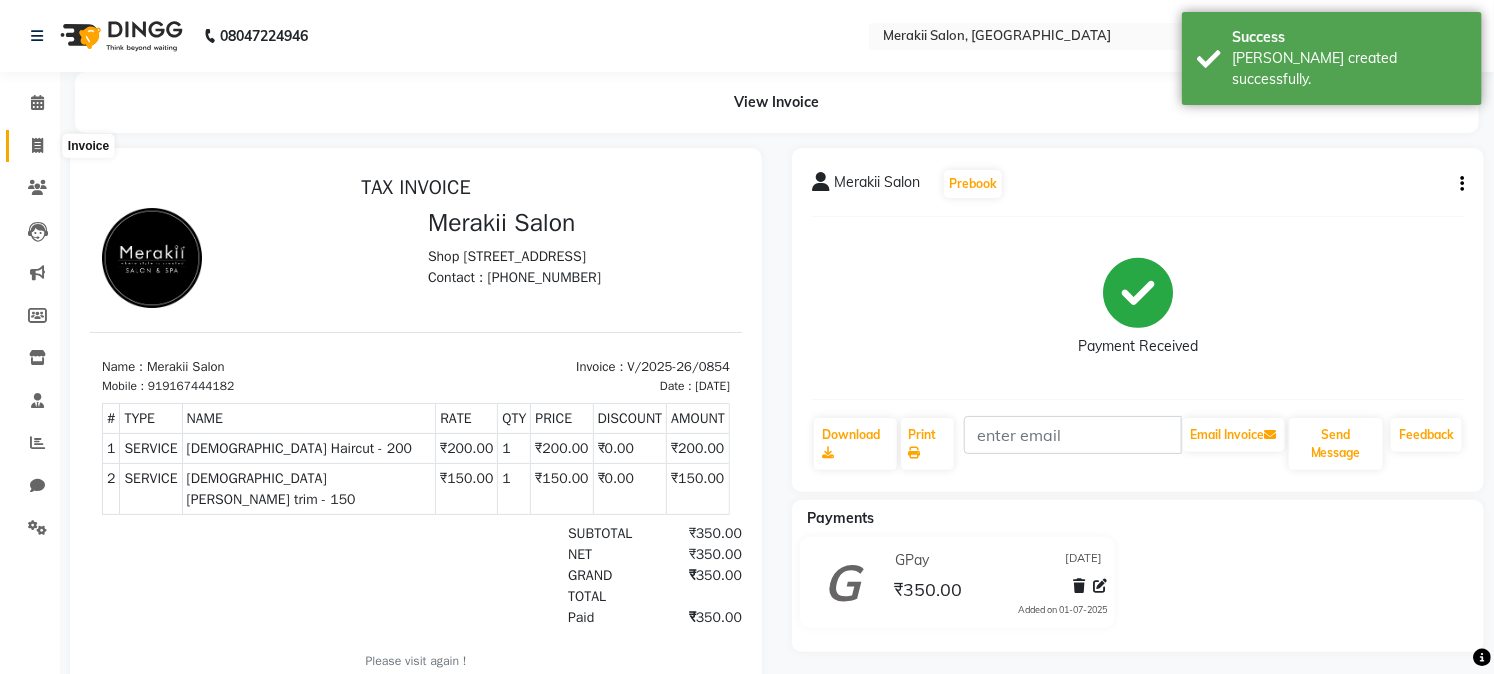 click 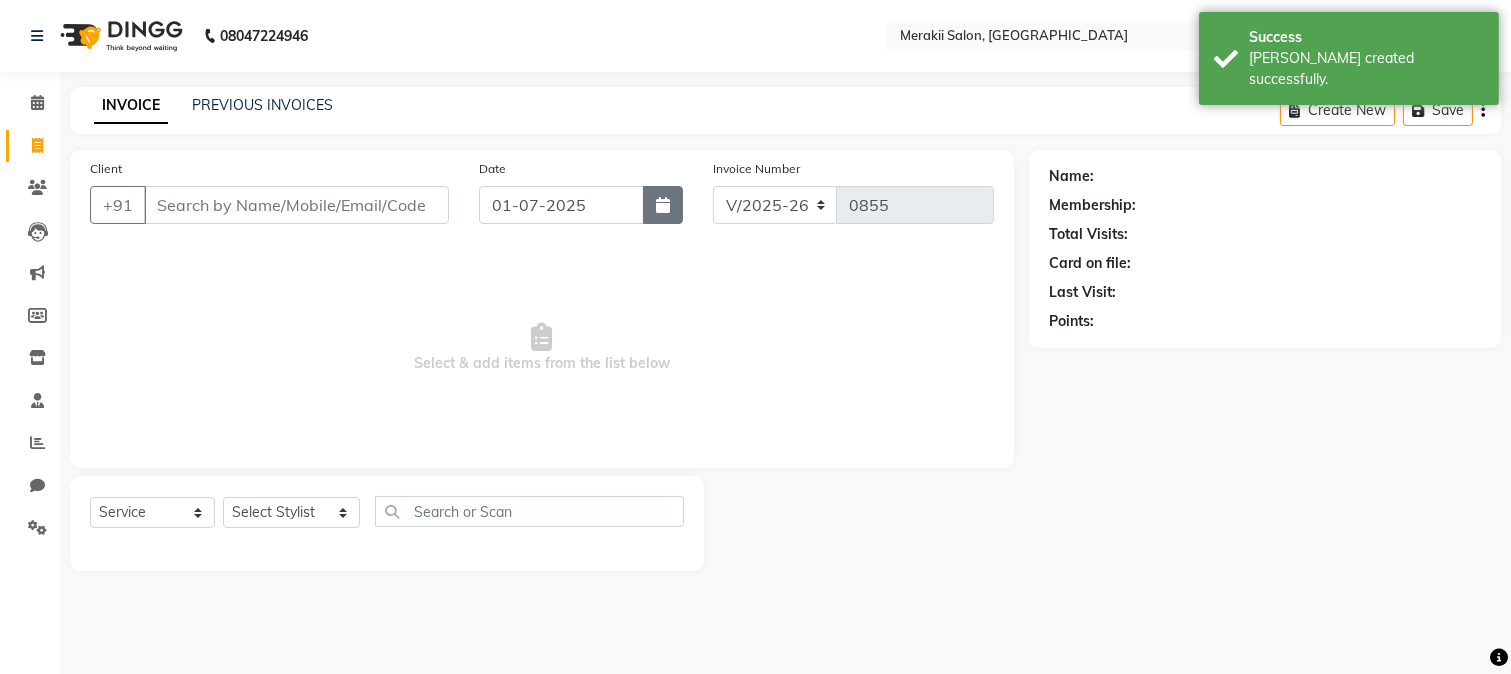 click 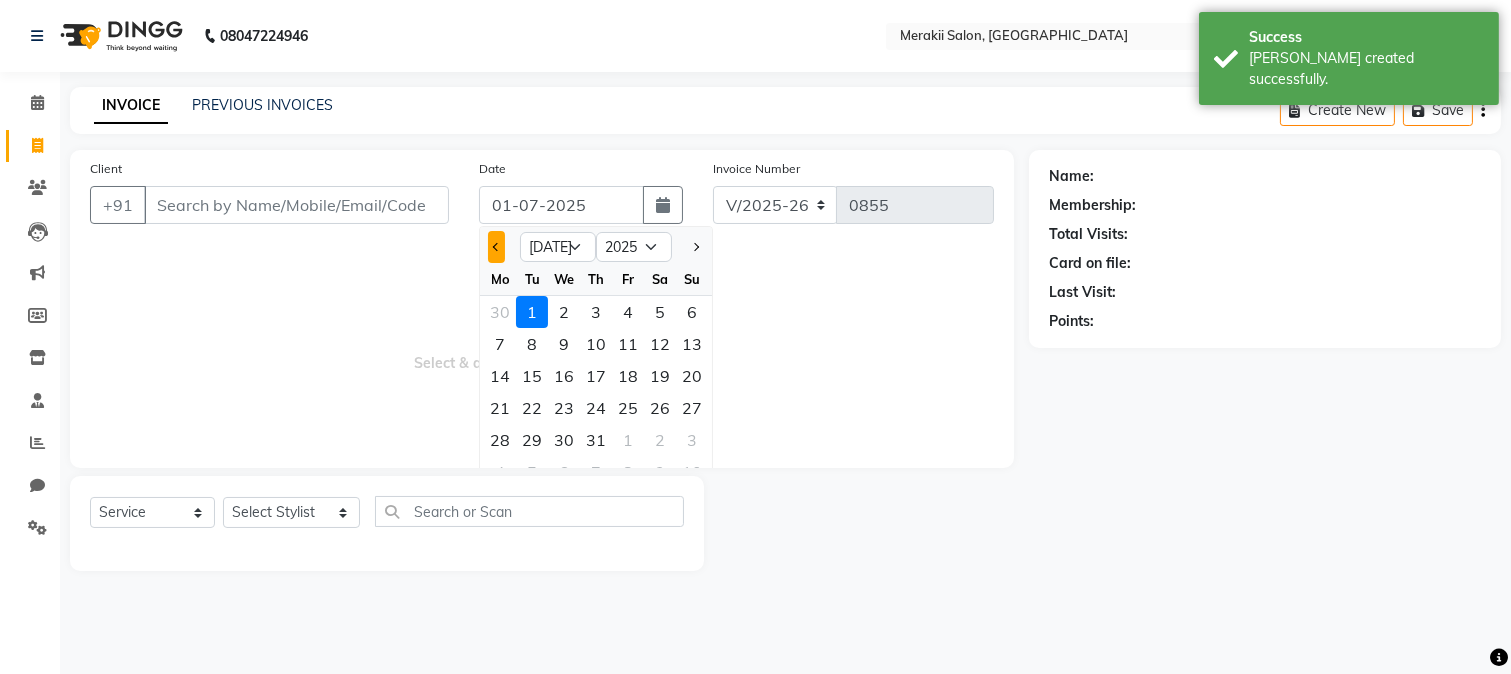 click 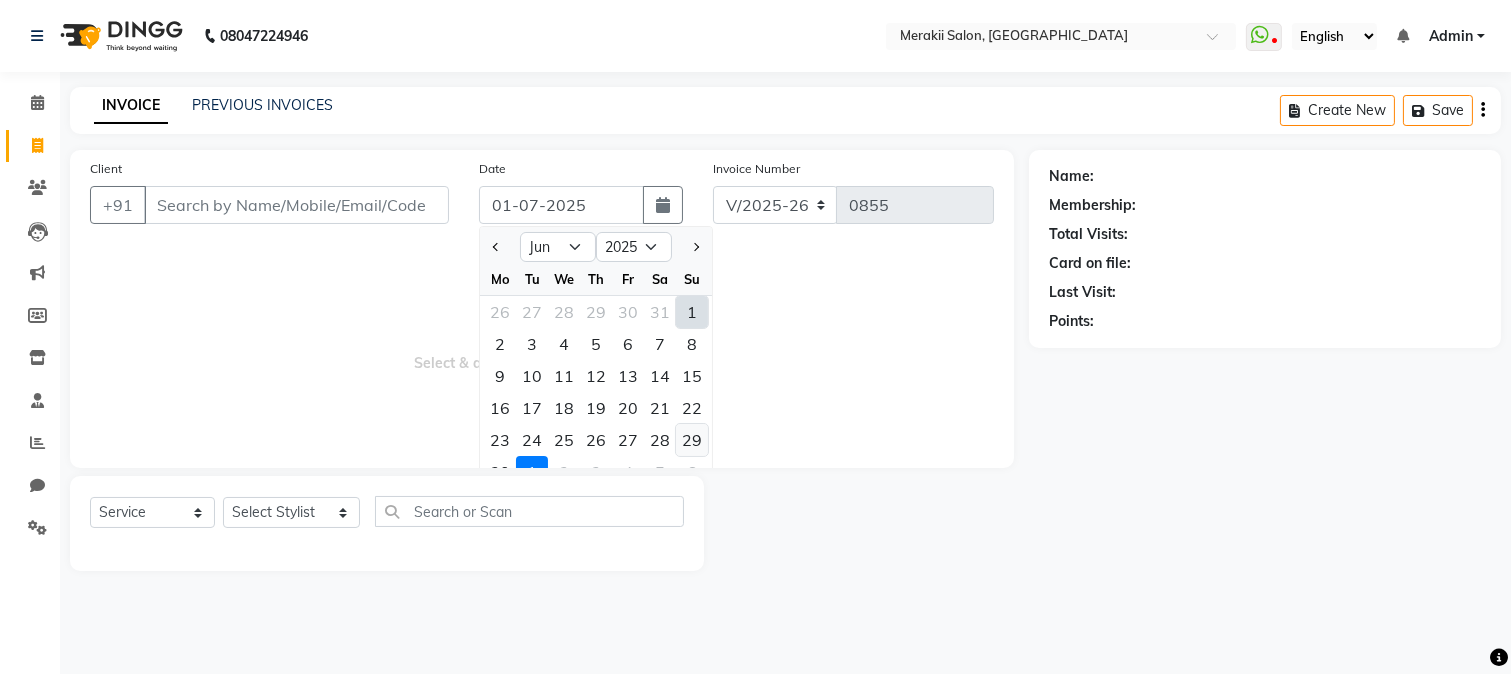 click on "29" 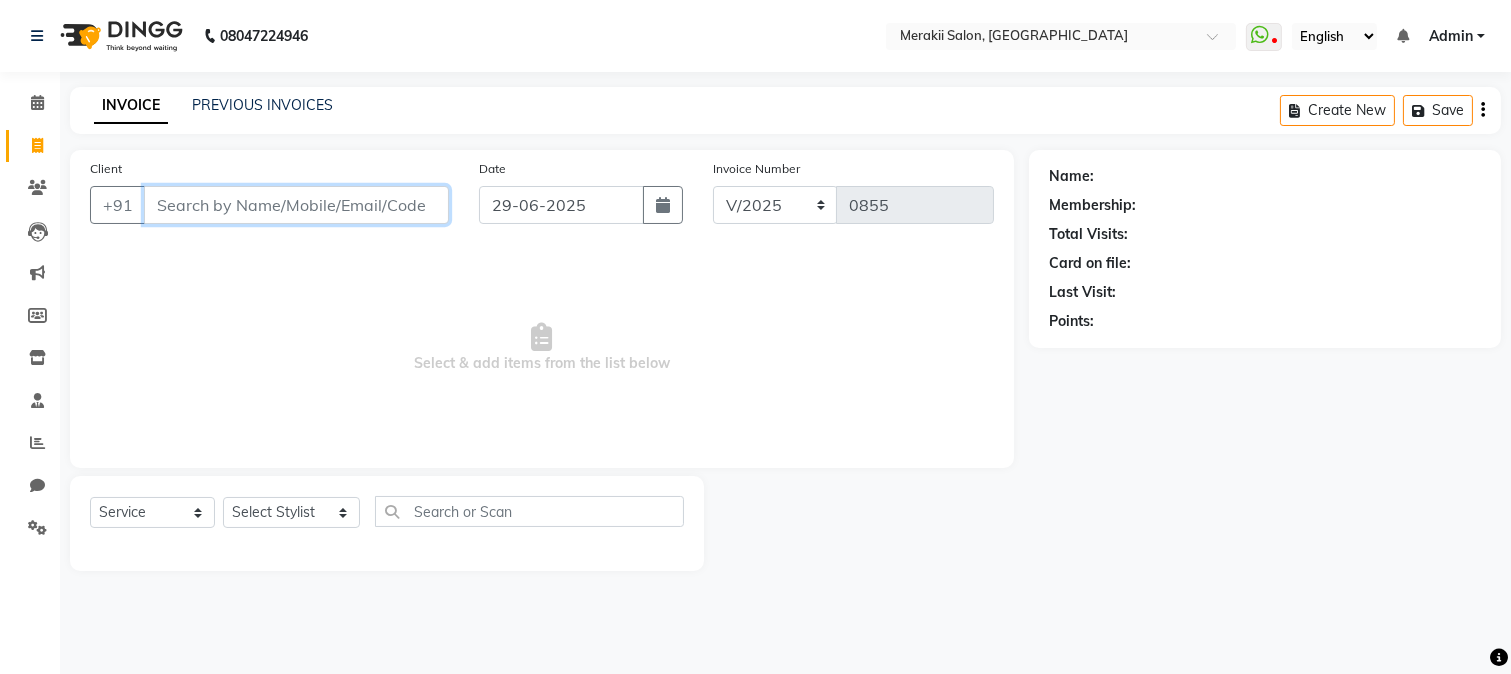 click on "Client" at bounding box center (296, 205) 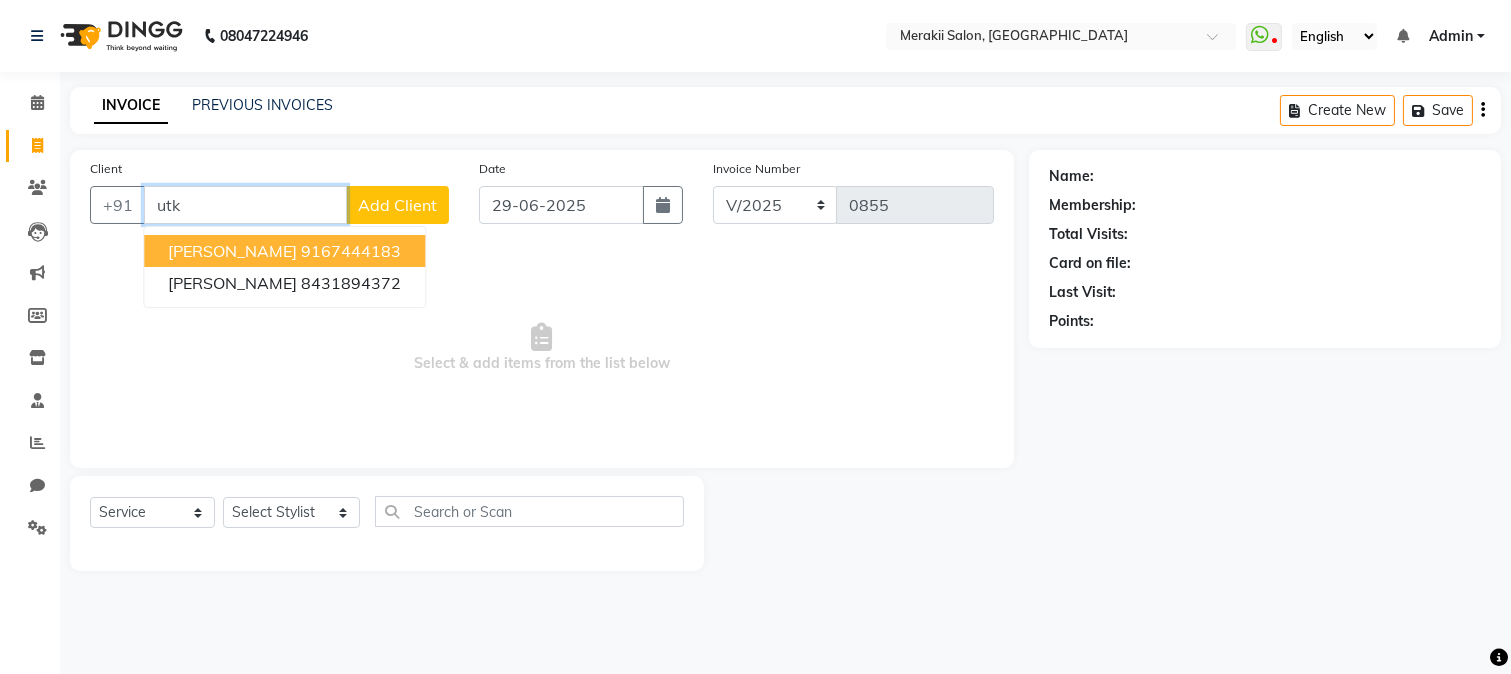 click on "9167444183" at bounding box center [351, 251] 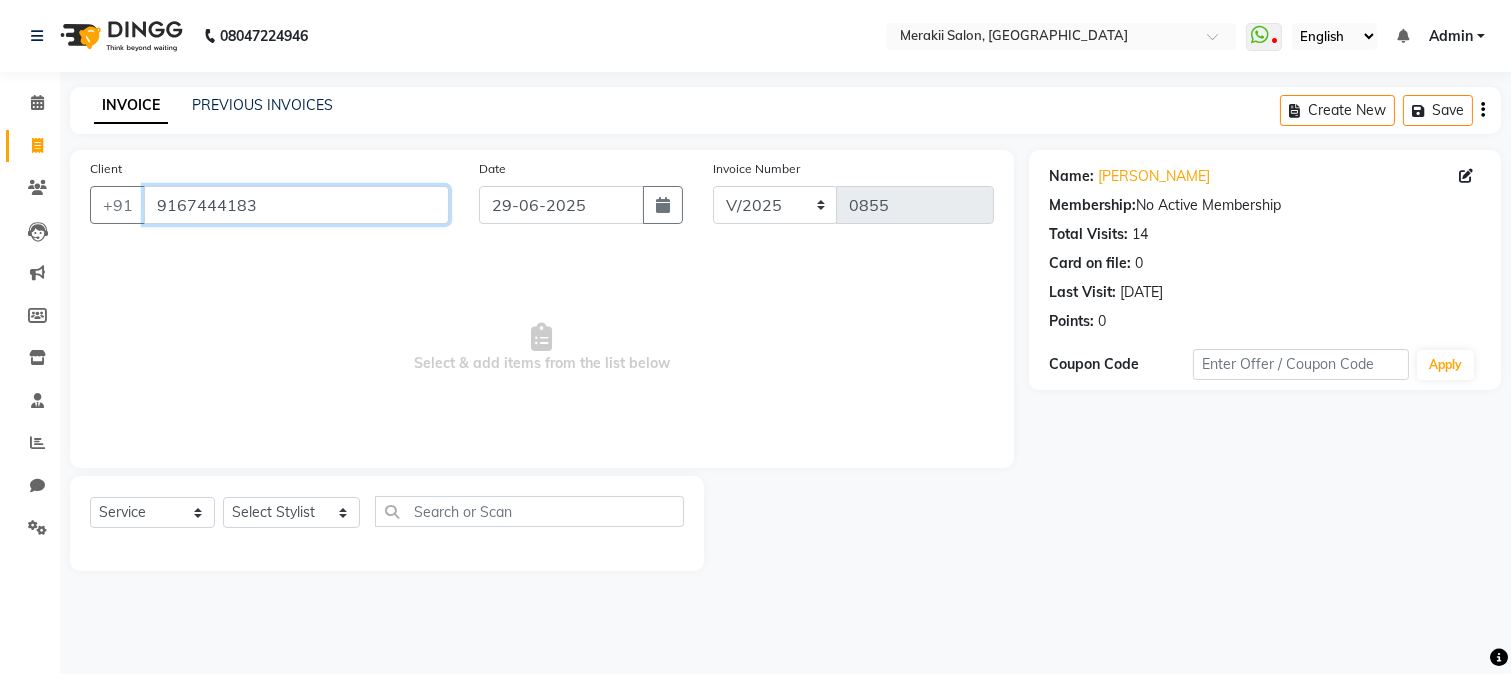 click on "9167444183" at bounding box center [296, 205] 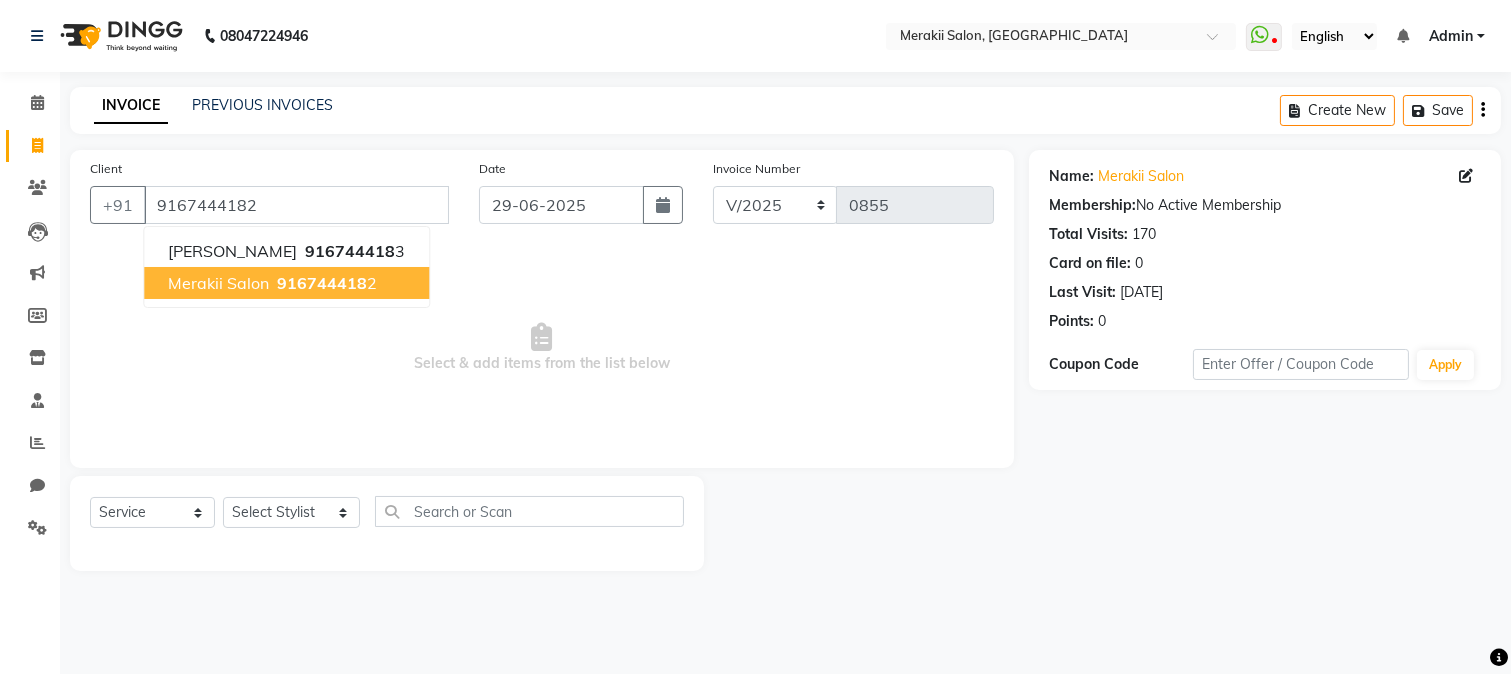 click on "916744418" at bounding box center (322, 283) 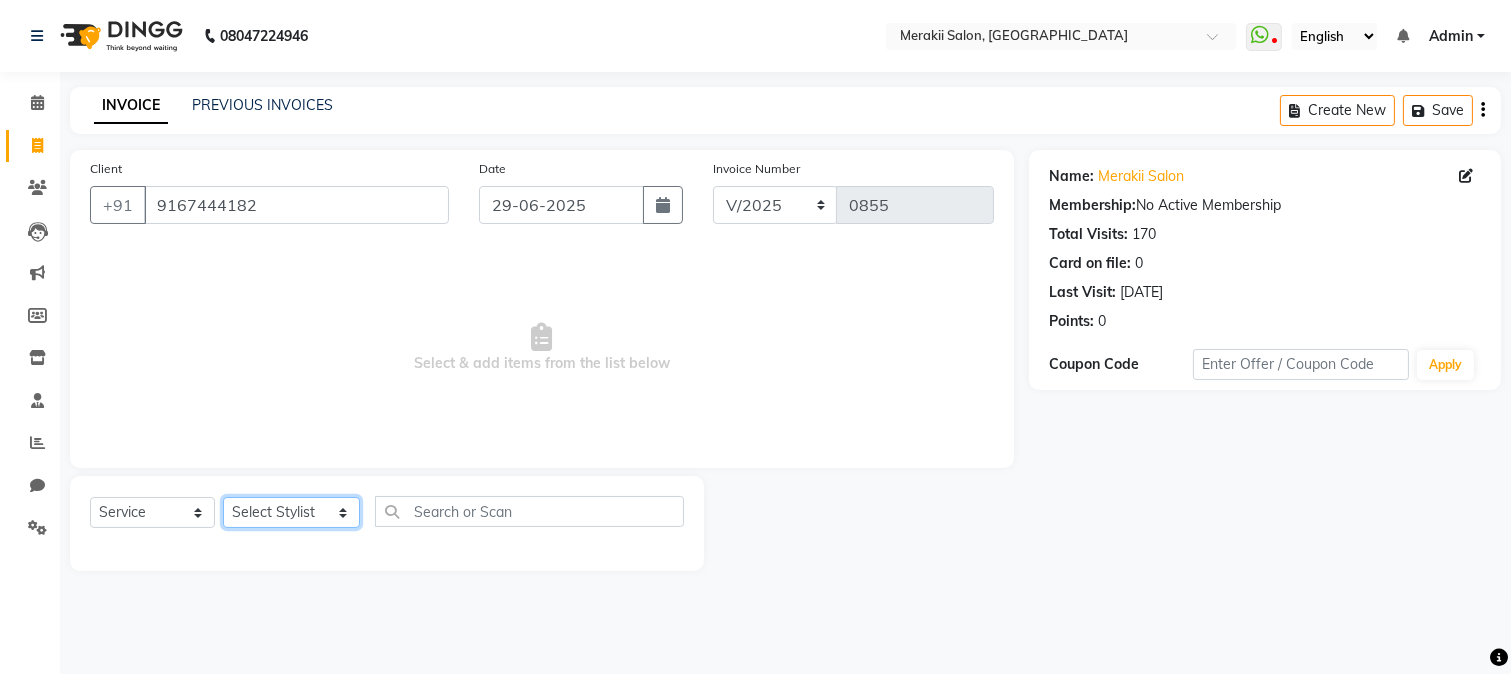 click on "Select Stylist [PERSON_NAME] [PERSON_NAME] Bhul [MEDICAL_DATA][PERSON_NAME] [PERSON_NAME] [PERSON_NAME]" 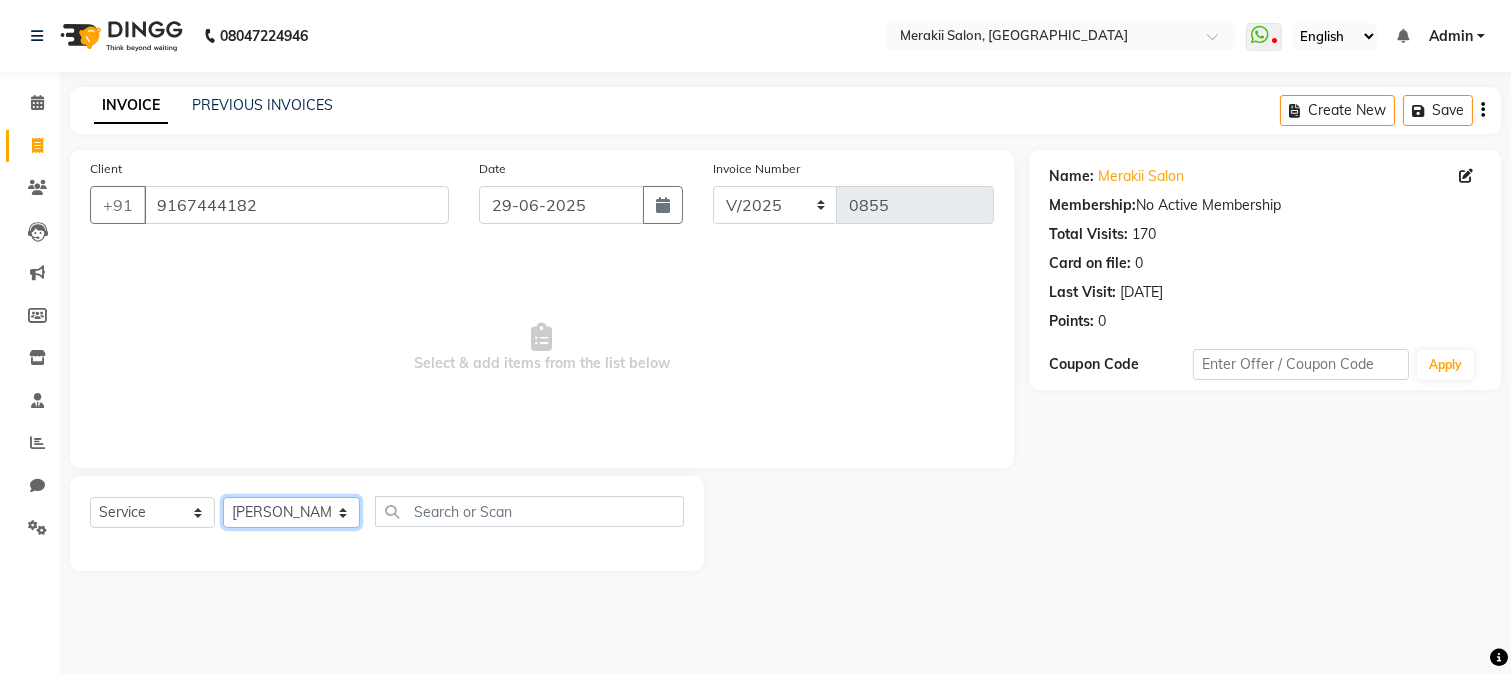 click on "Select Stylist [PERSON_NAME] [PERSON_NAME] Bhul [MEDICAL_DATA][PERSON_NAME] [PERSON_NAME] [PERSON_NAME]" 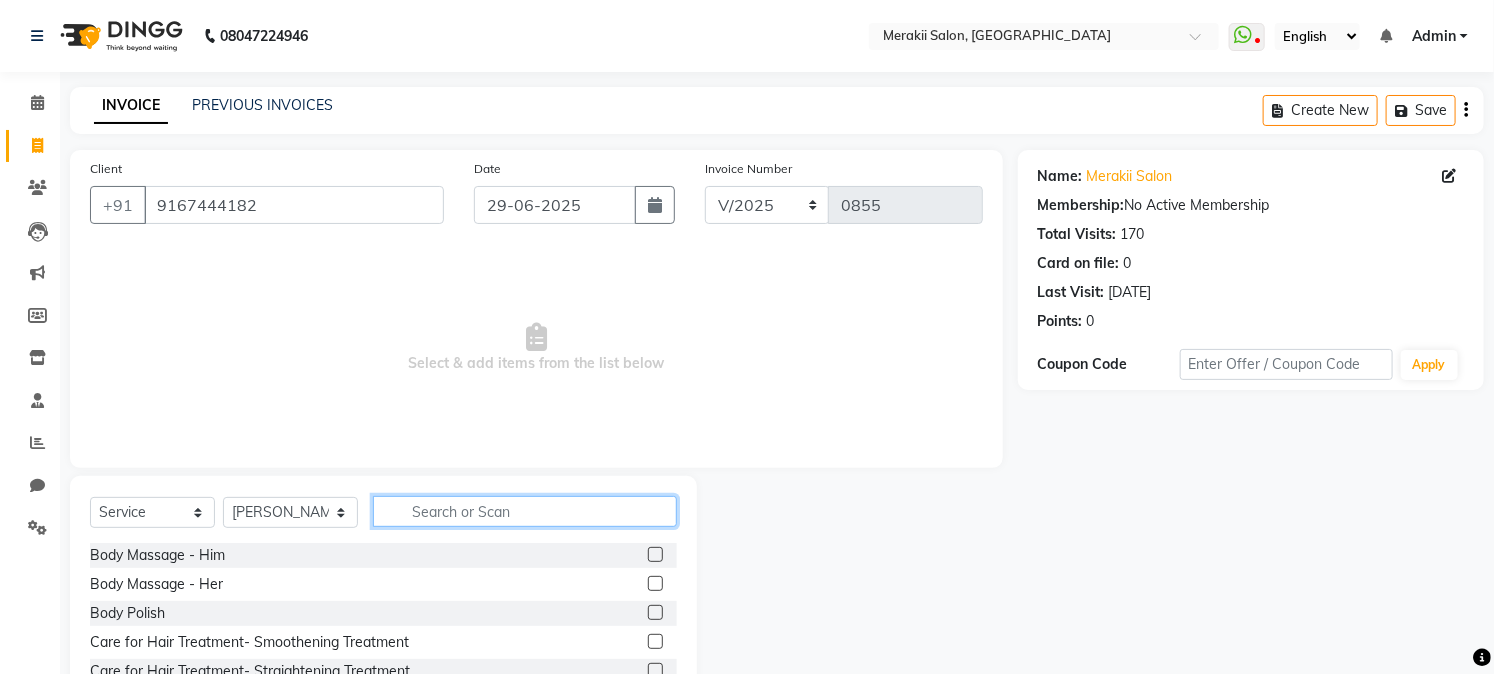 click 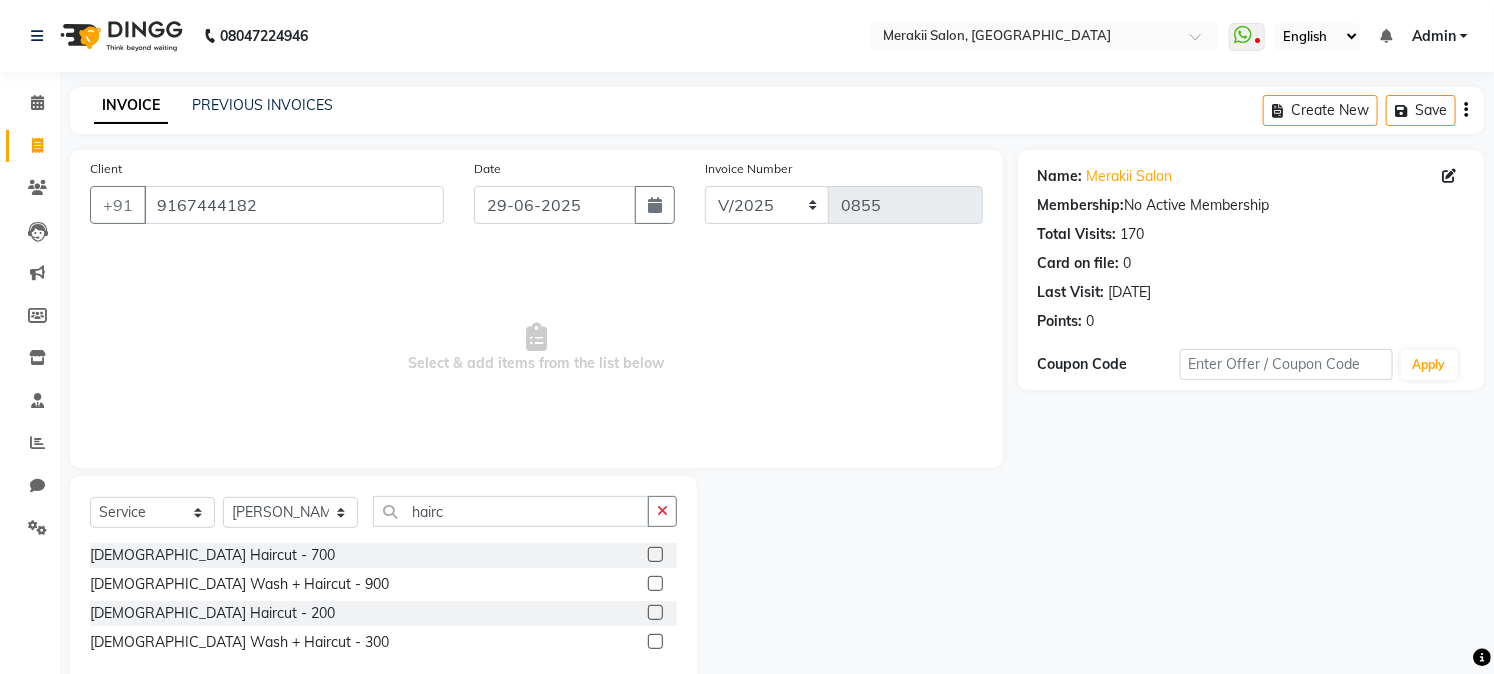click 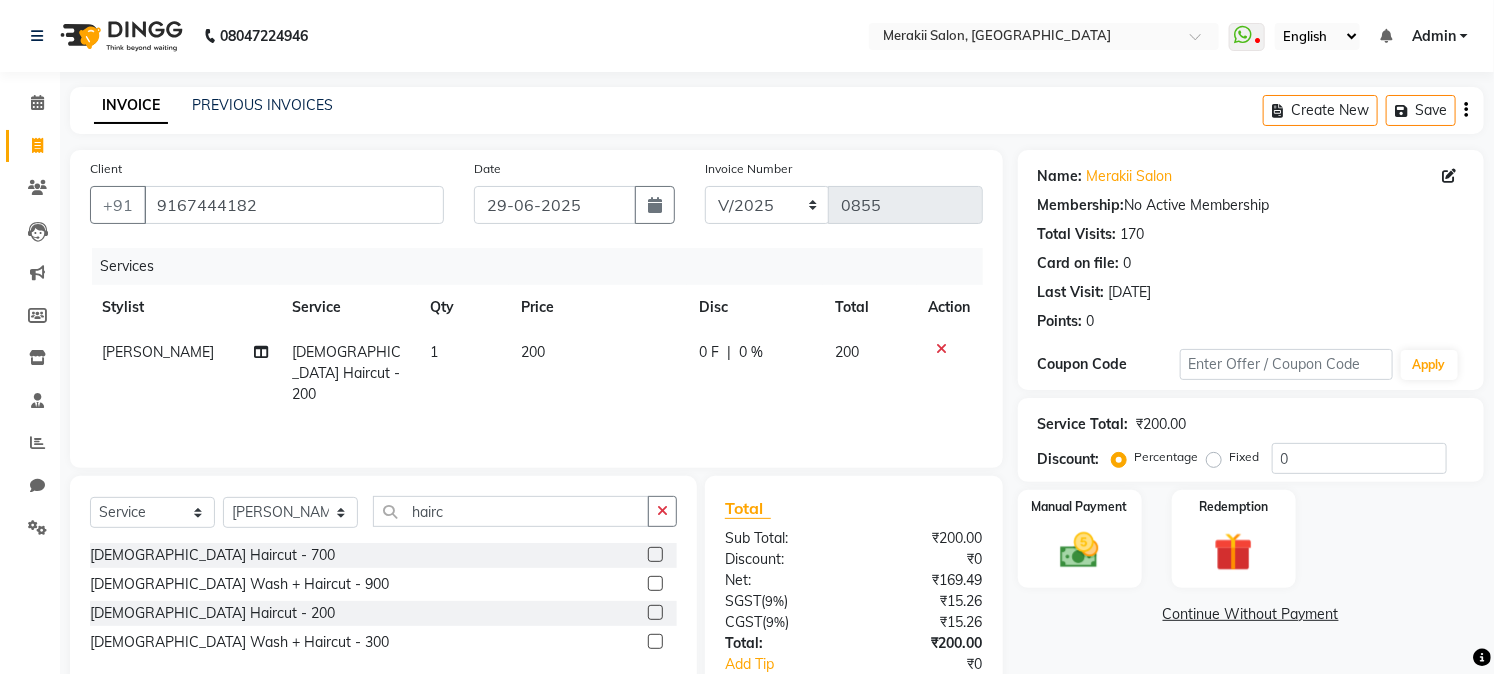 click on "1" 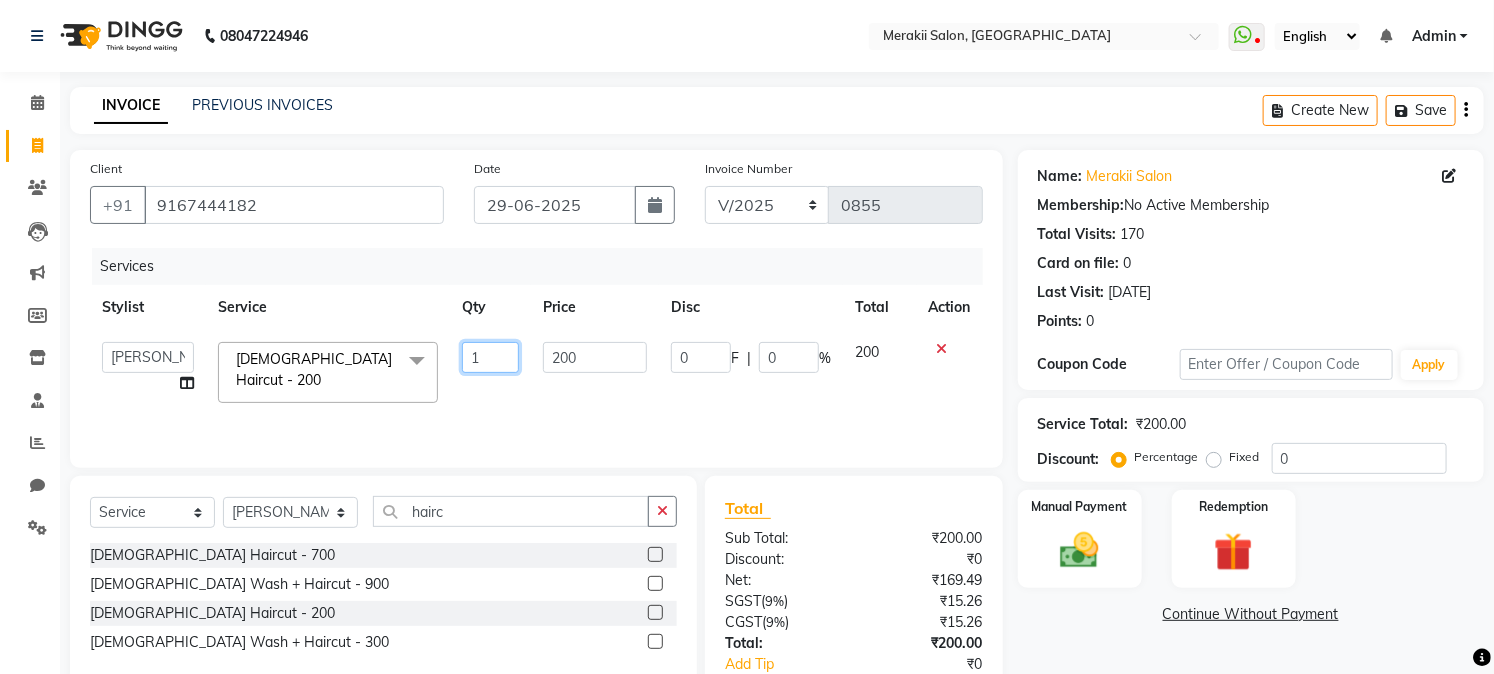 click on "1" 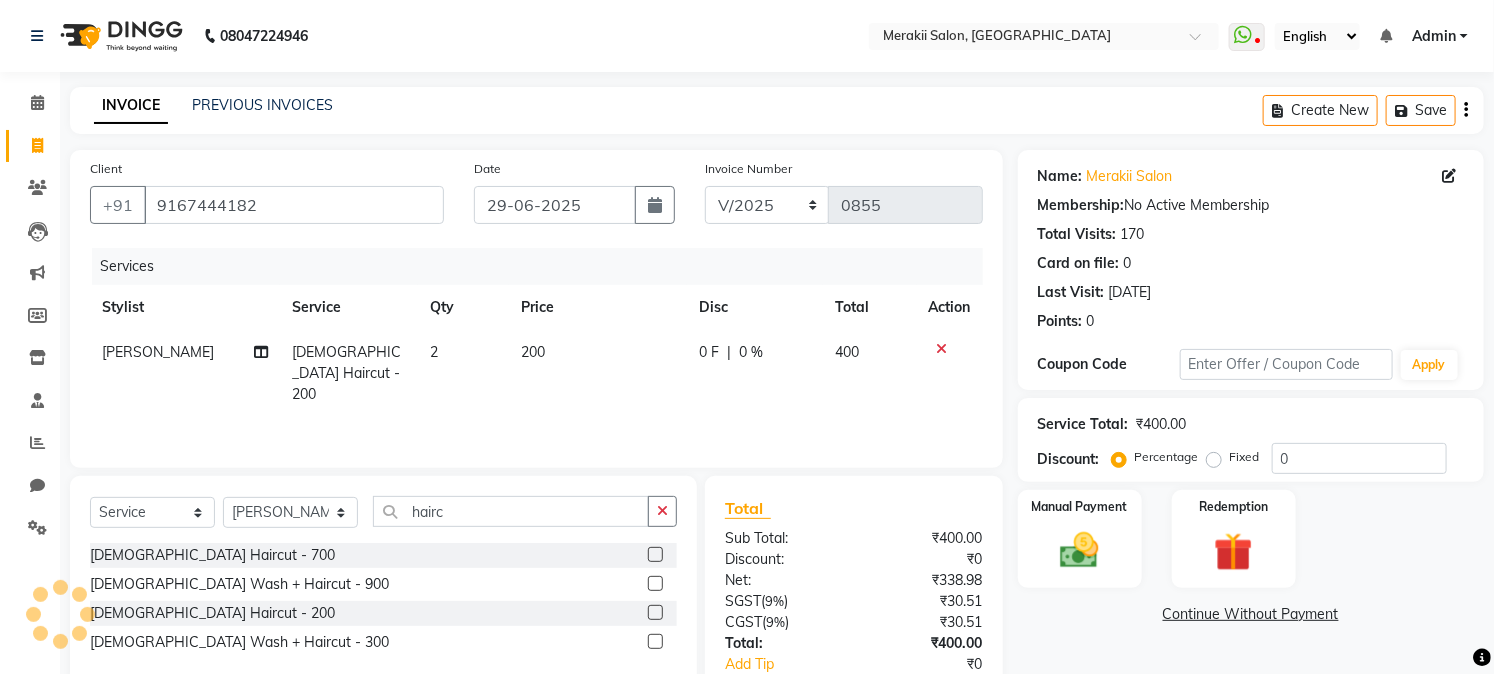 click 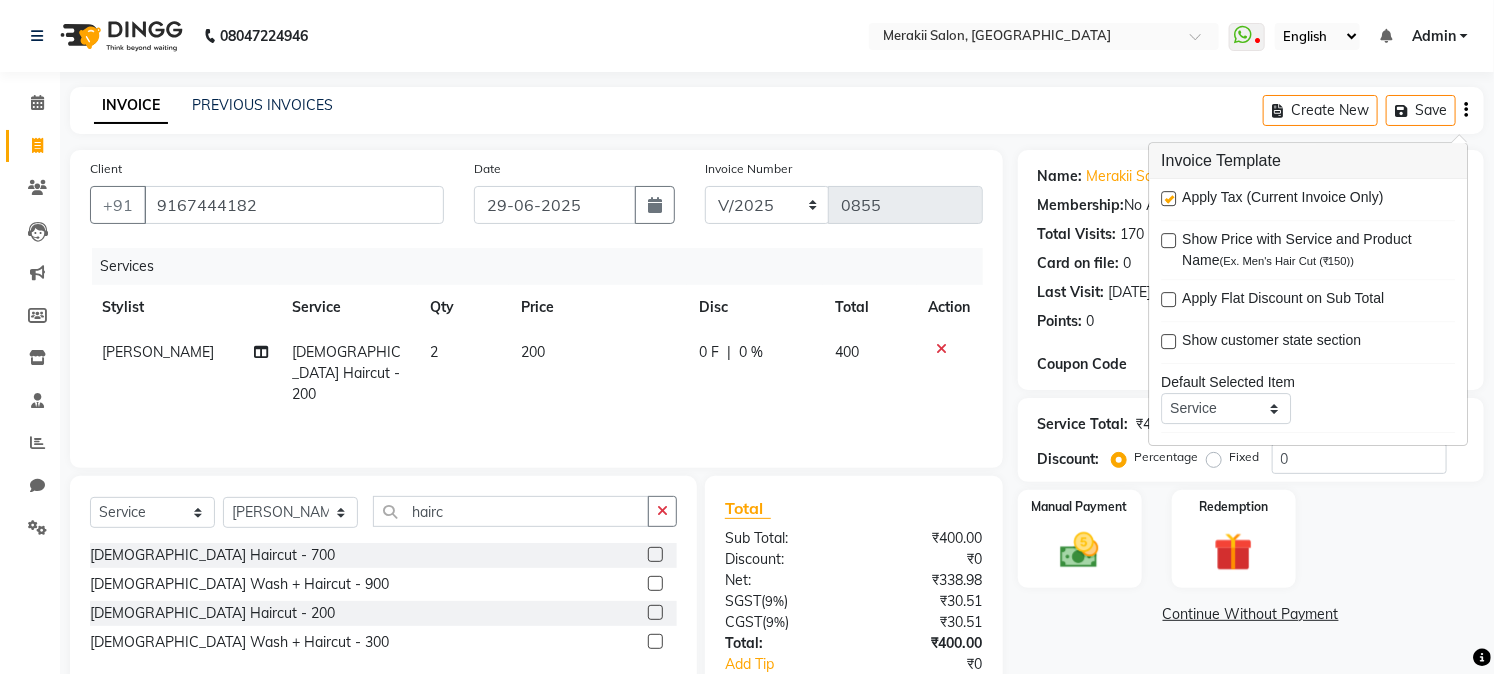 click at bounding box center [1168, 198] 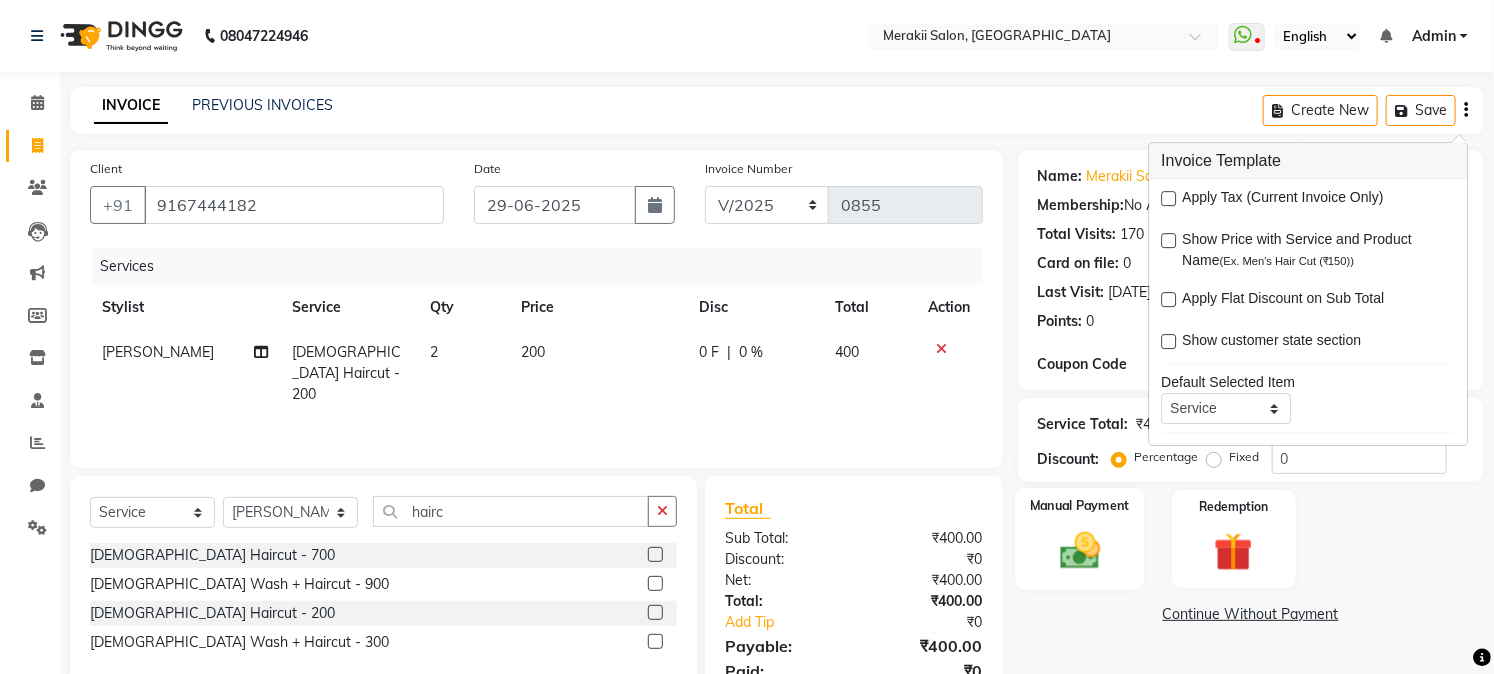 click on "Manual Payment" 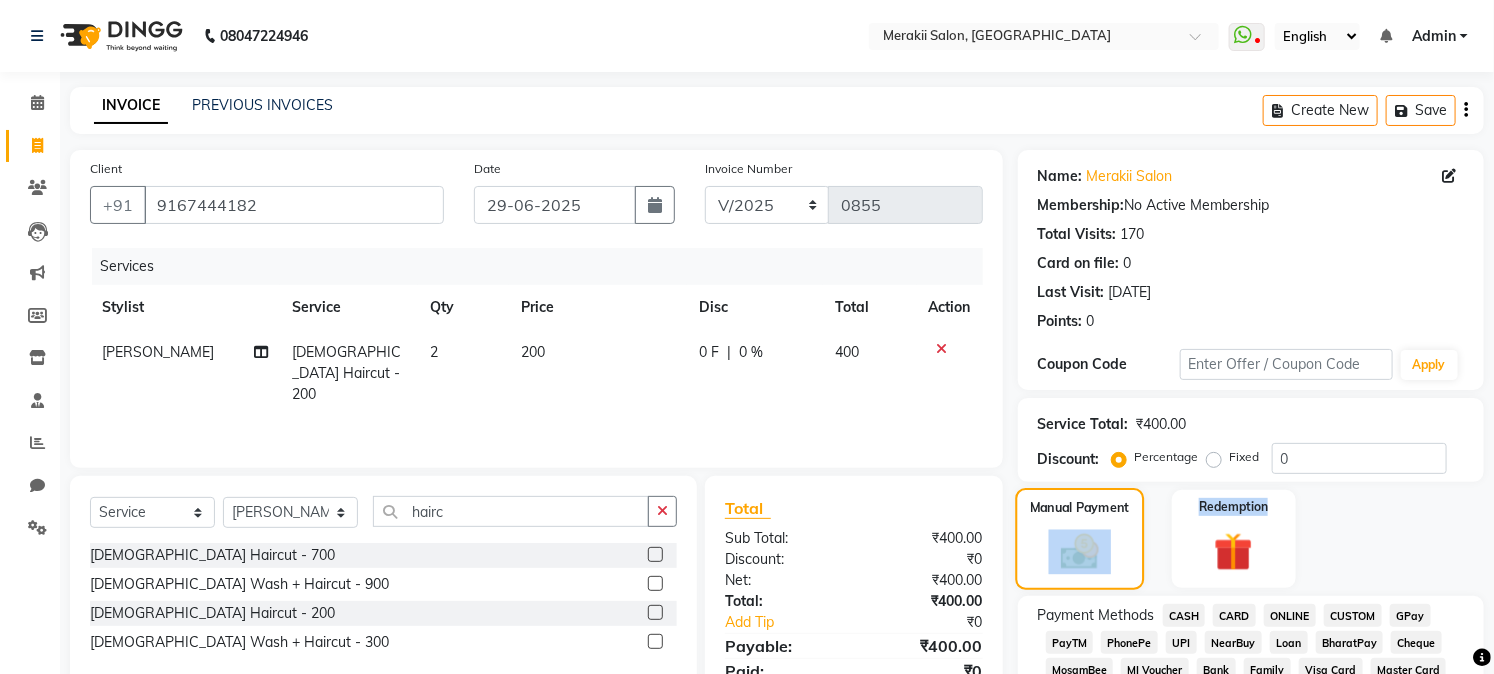 click on "Manual Payment" 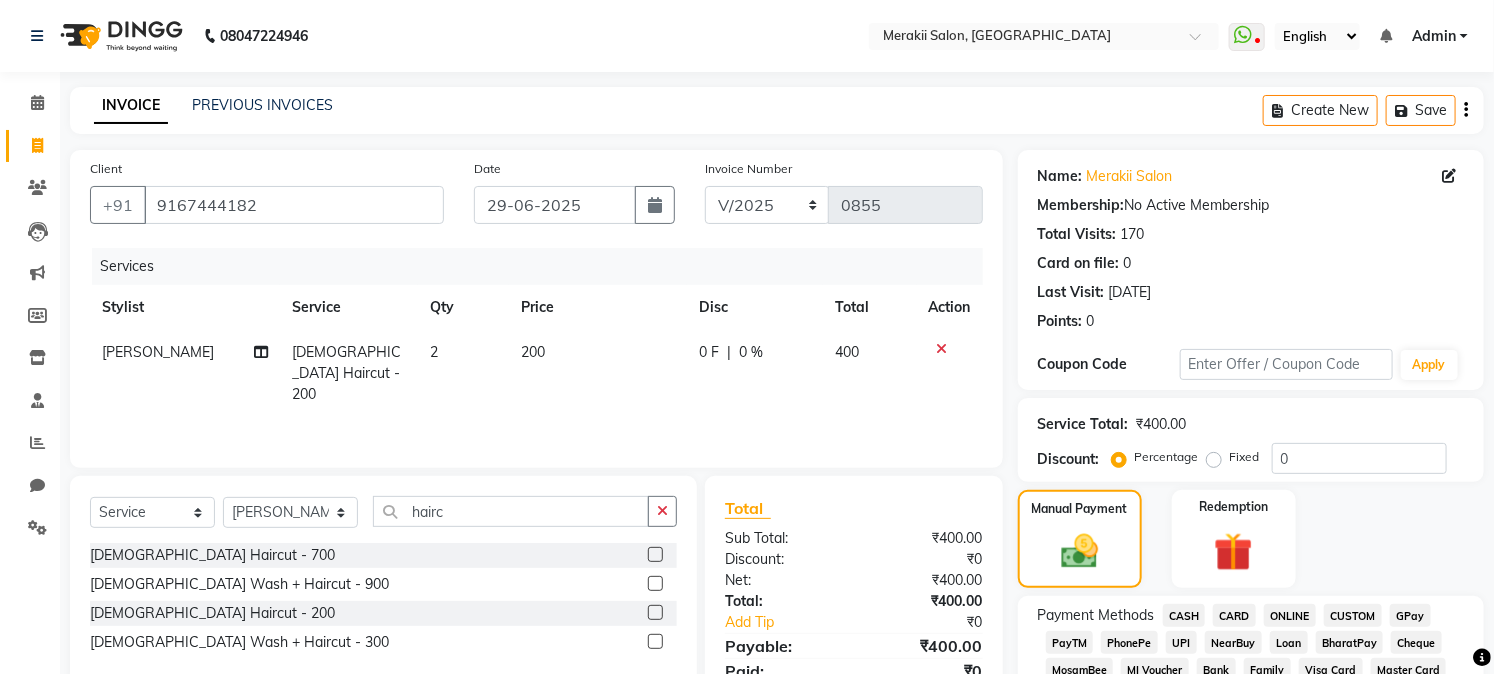 click on "CASH" 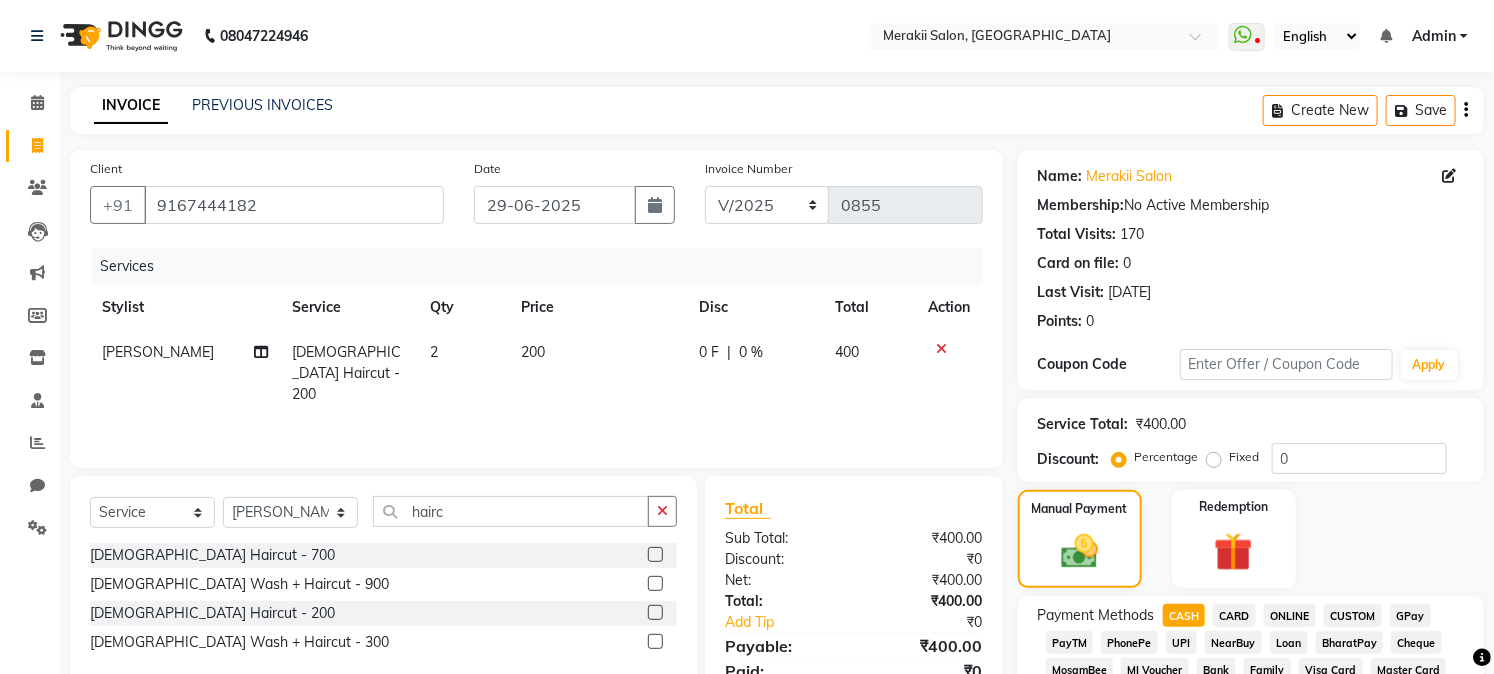 scroll, scrollTop: 590, scrollLeft: 0, axis: vertical 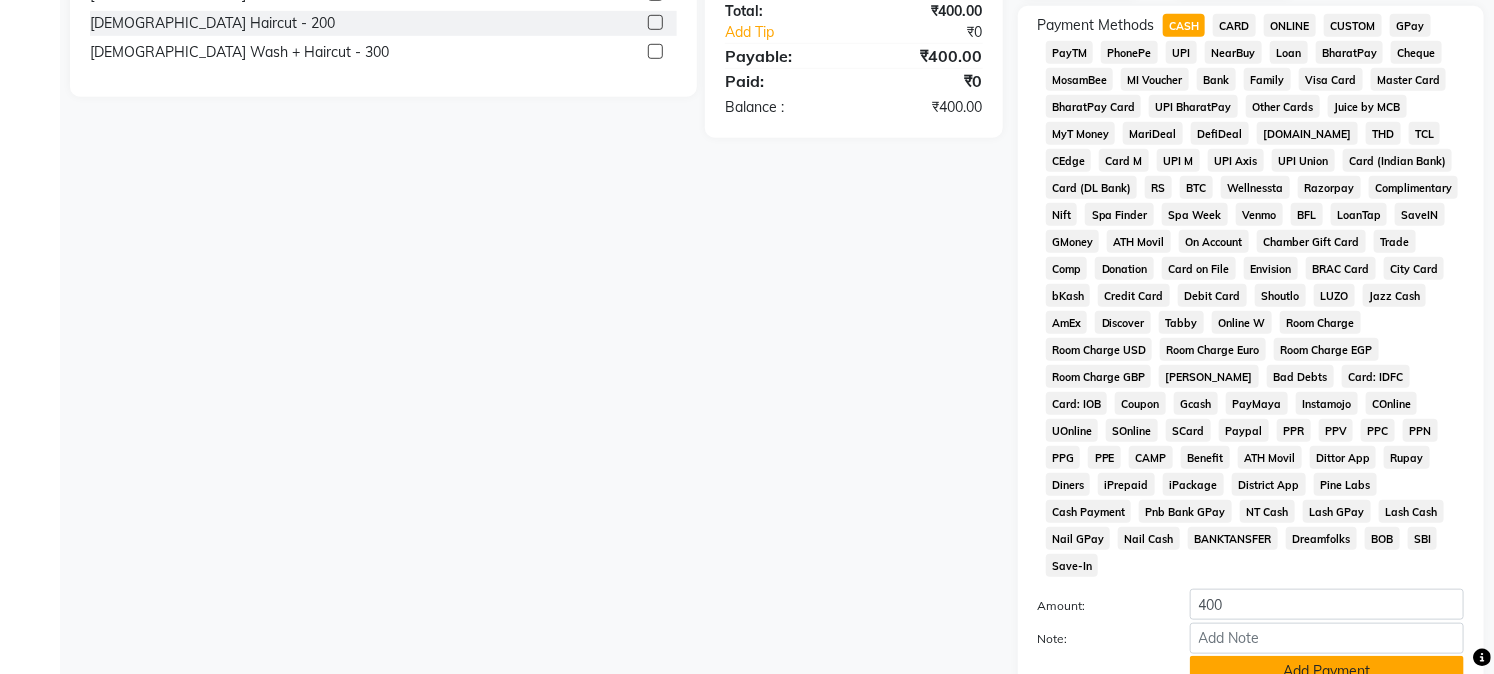 click on "Add Payment" 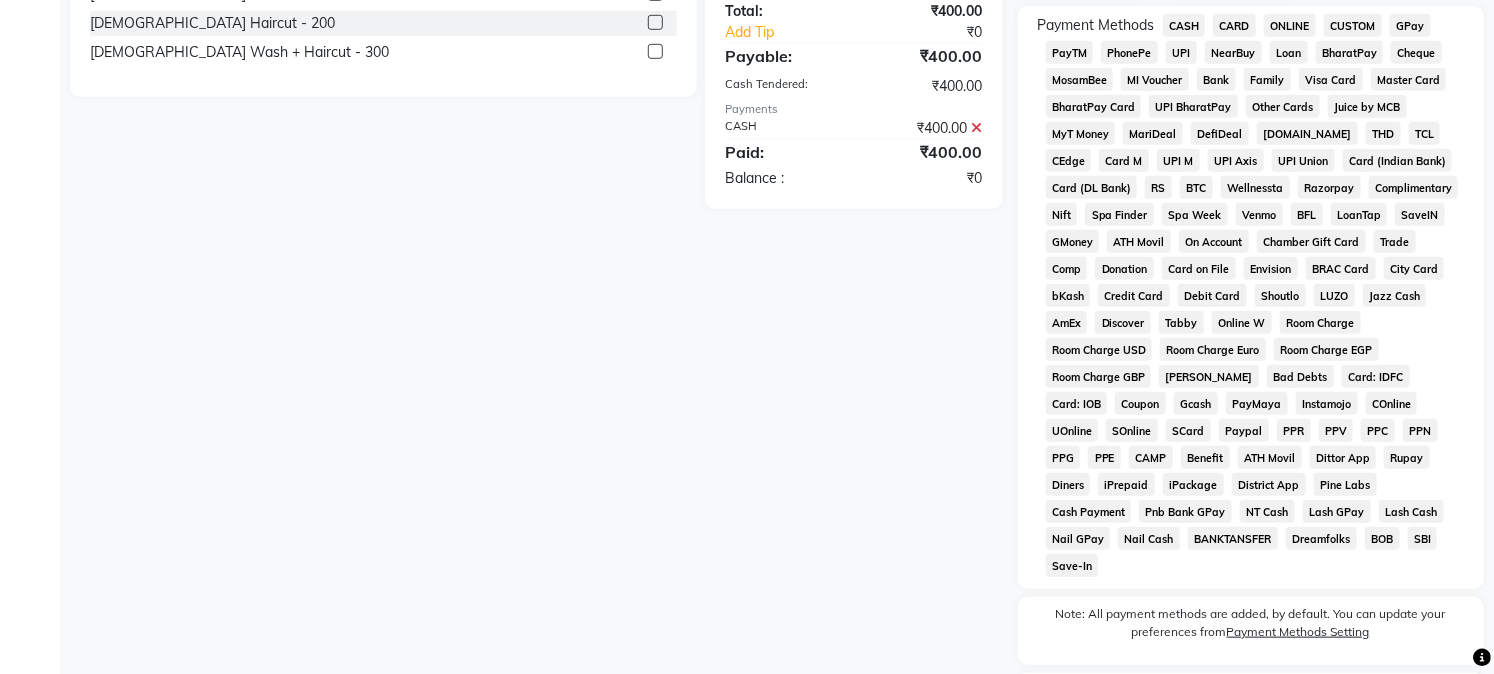 scroll, scrollTop: 742, scrollLeft: 0, axis: vertical 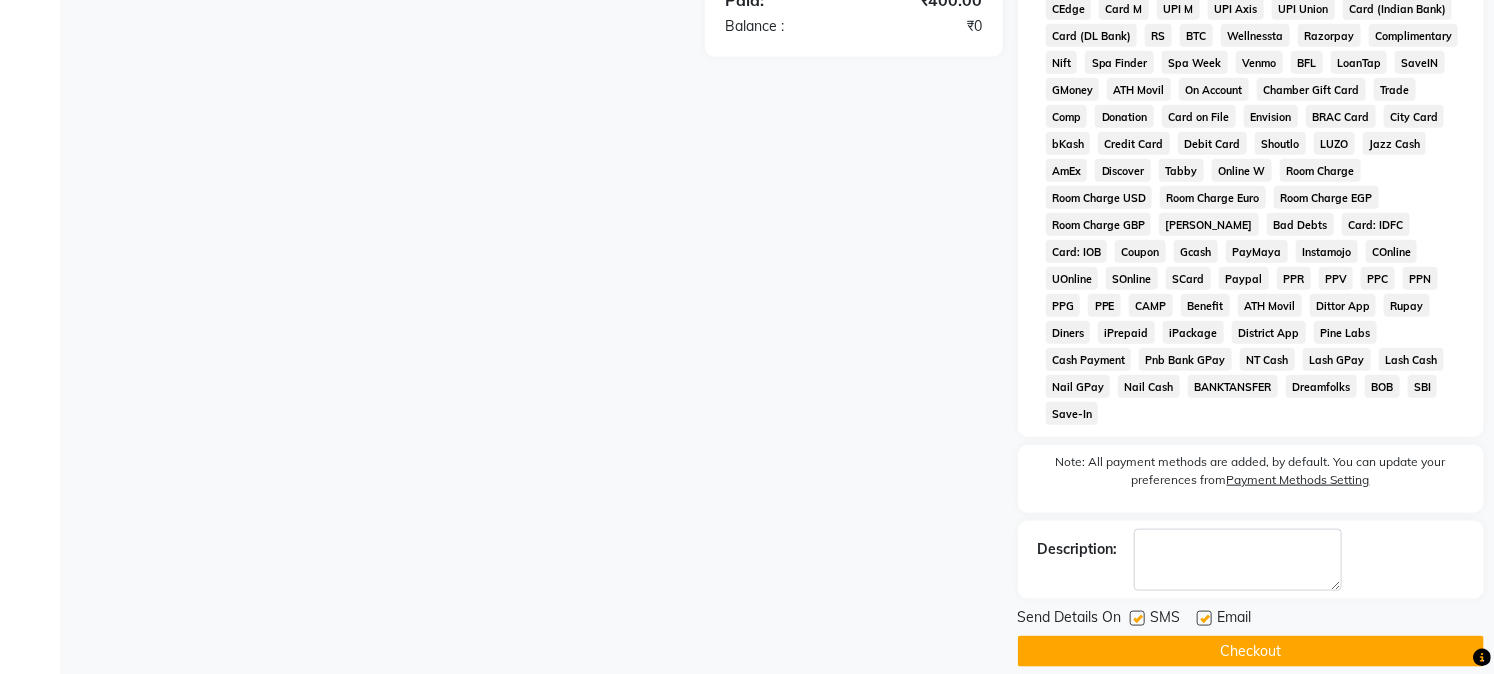 click on "Checkout" 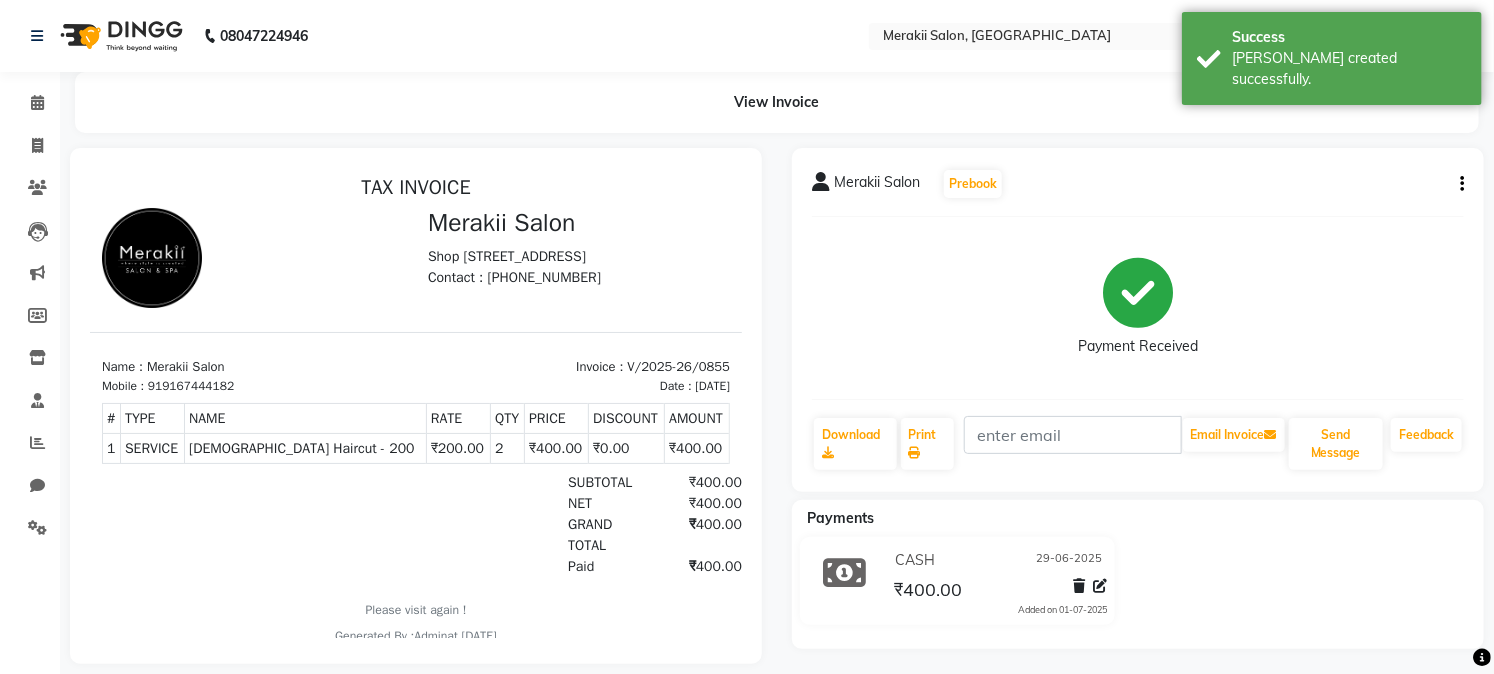 scroll, scrollTop: 0, scrollLeft: 0, axis: both 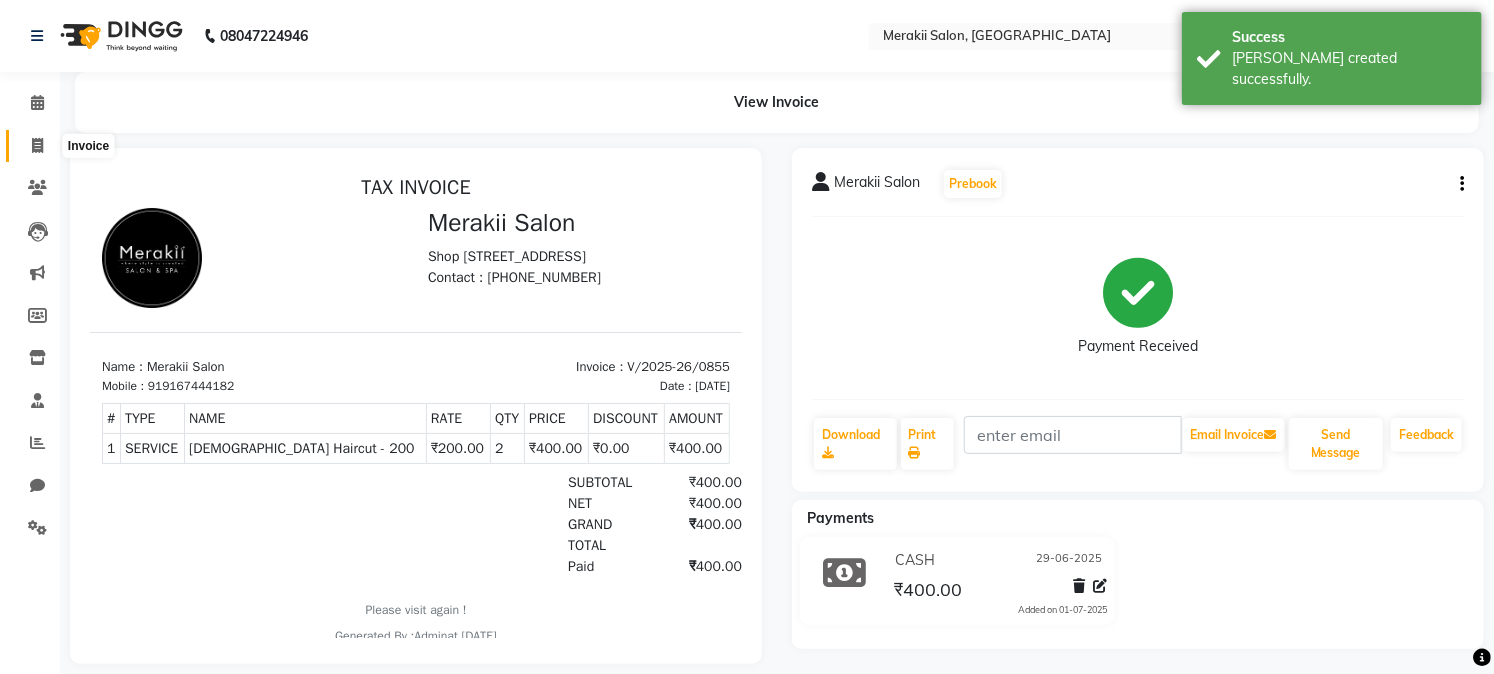 click 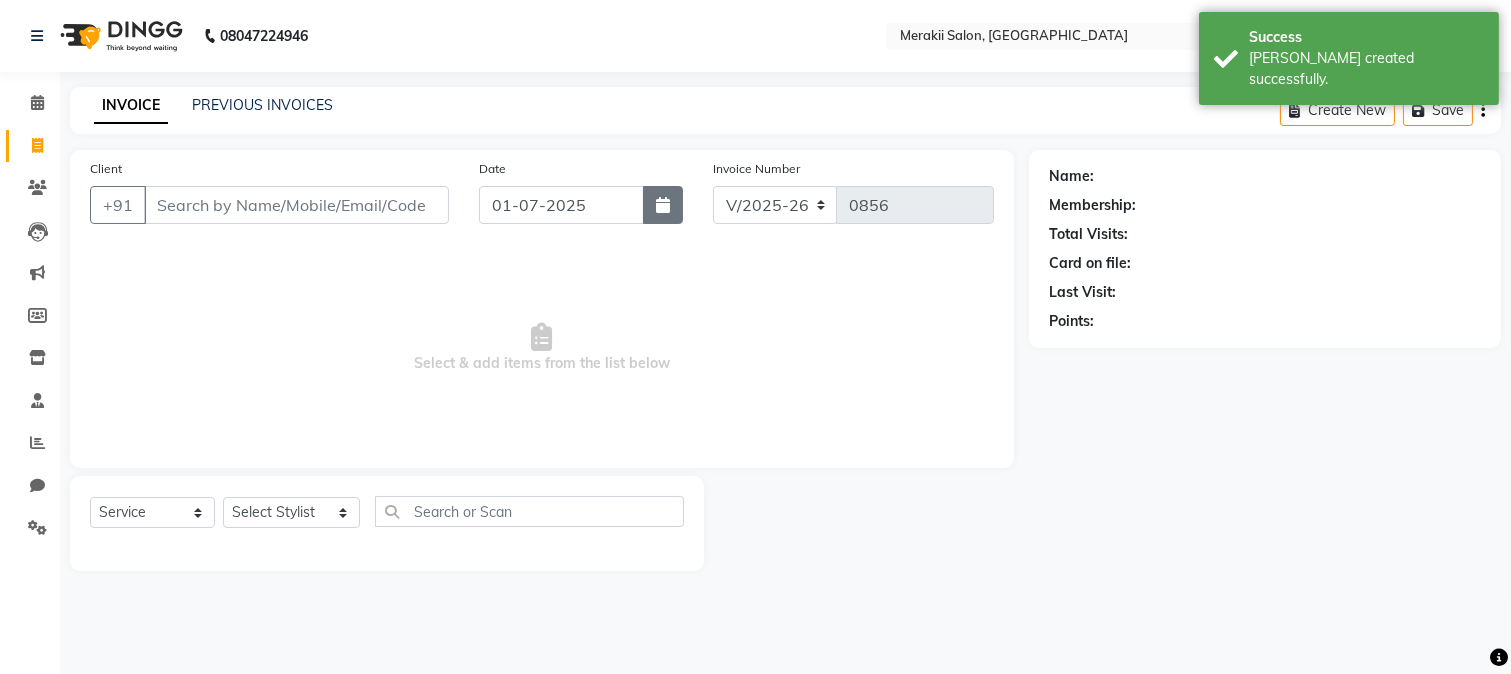 click 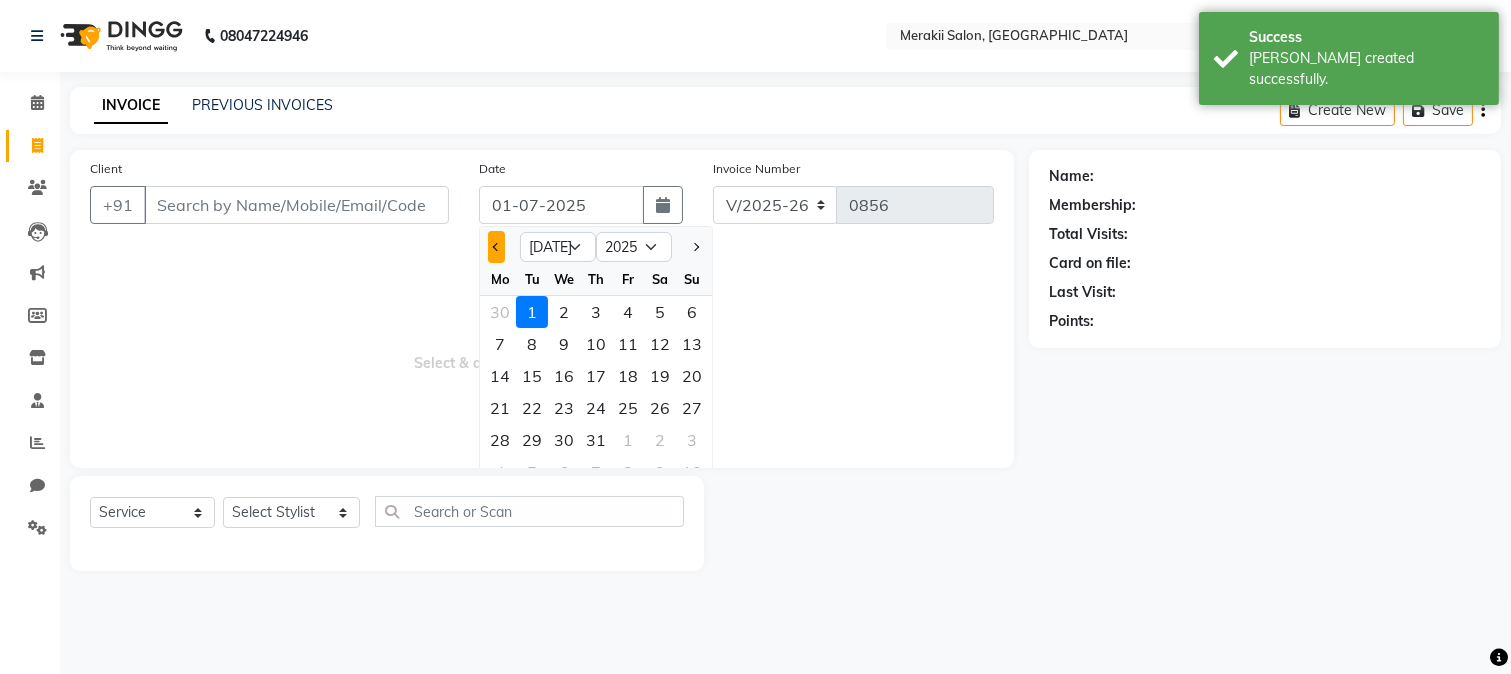 click 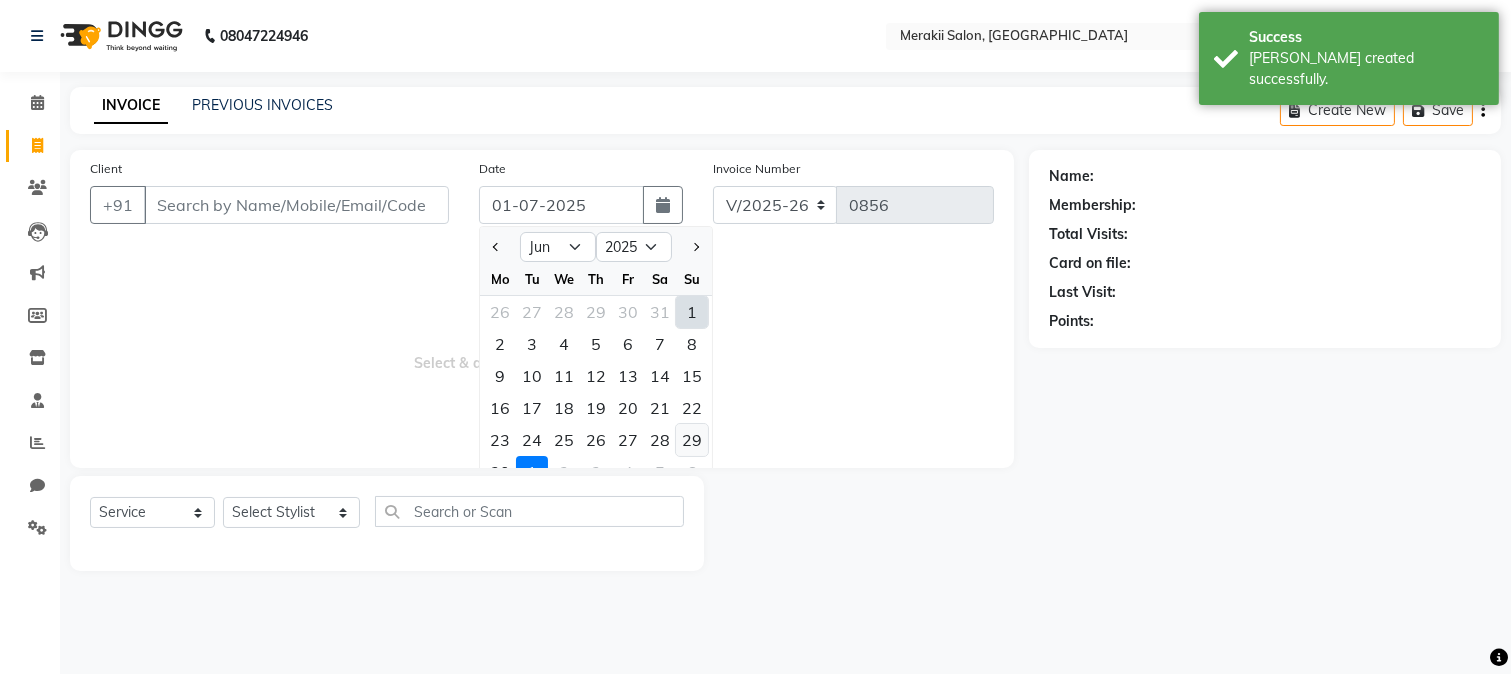 click on "29" 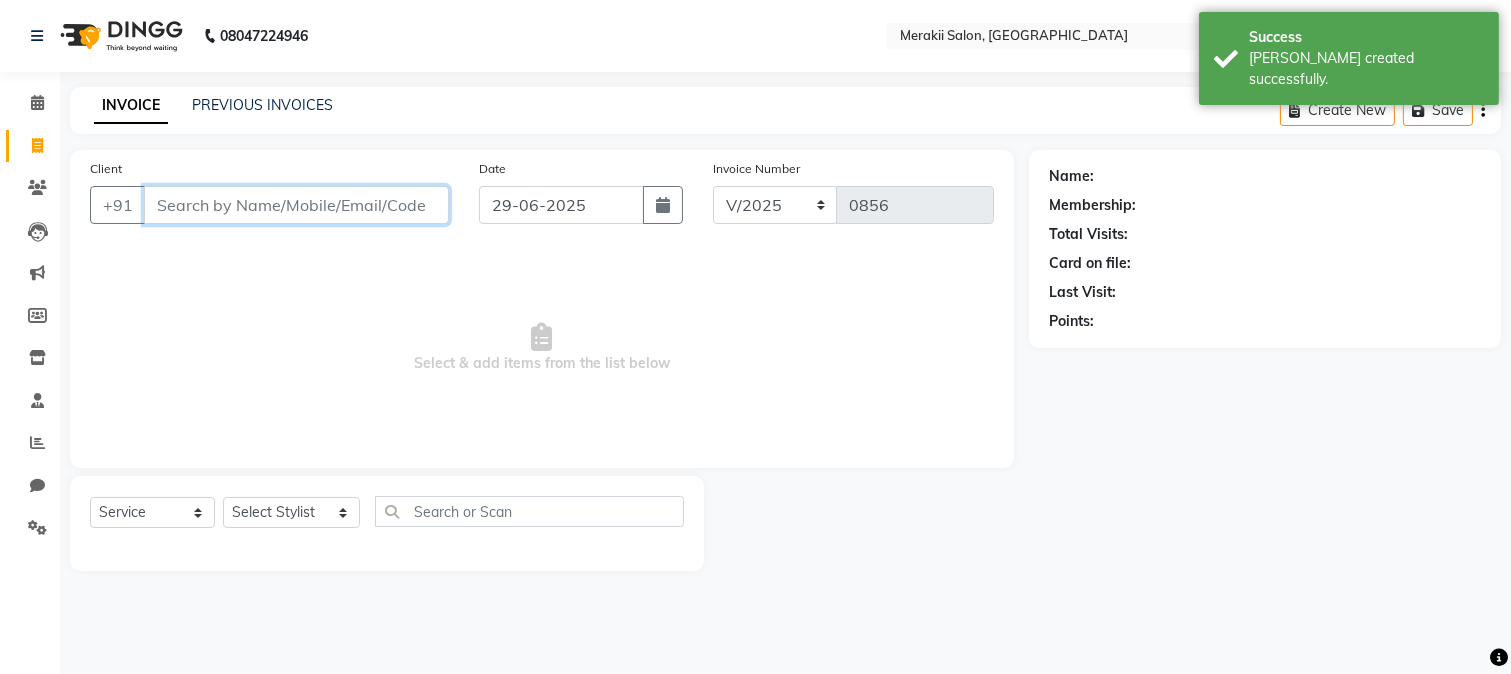 click on "Client" at bounding box center [296, 205] 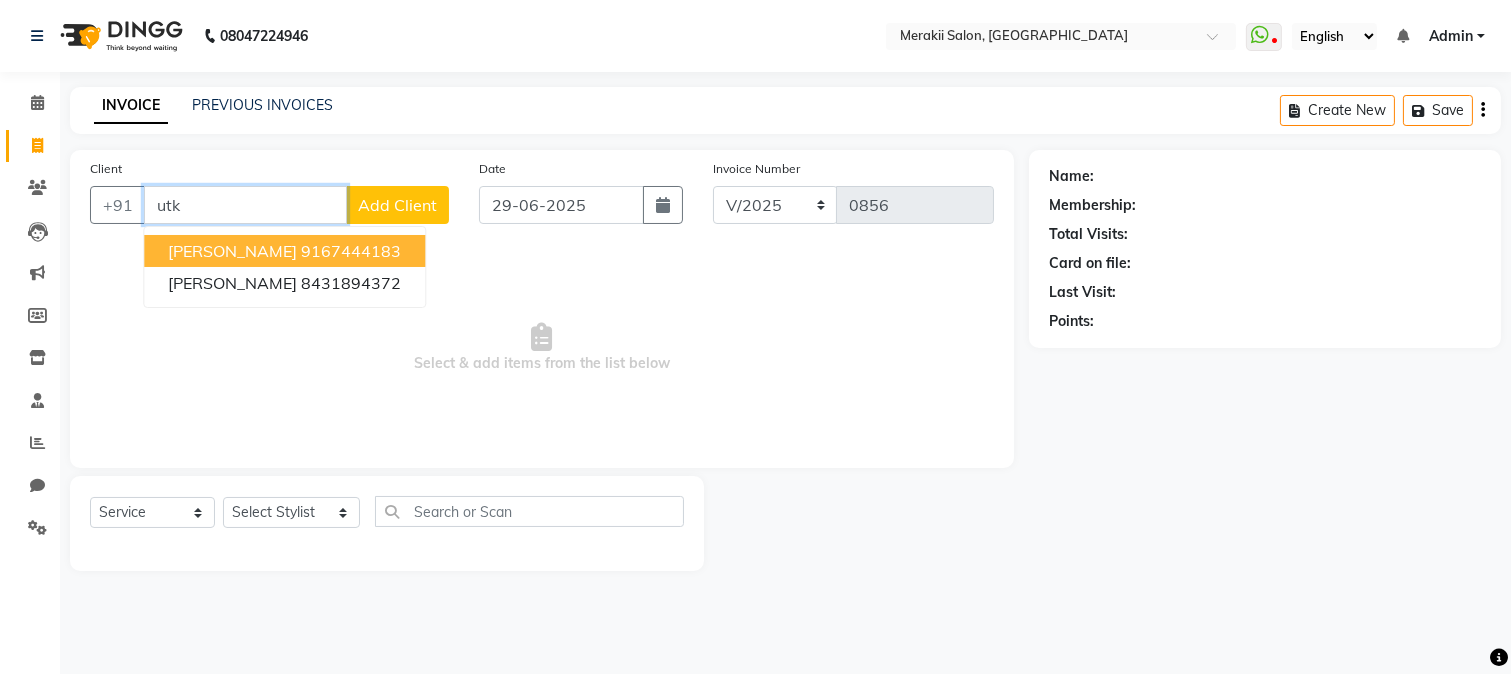 click on "[PERSON_NAME]  9167444183" at bounding box center (284, 251) 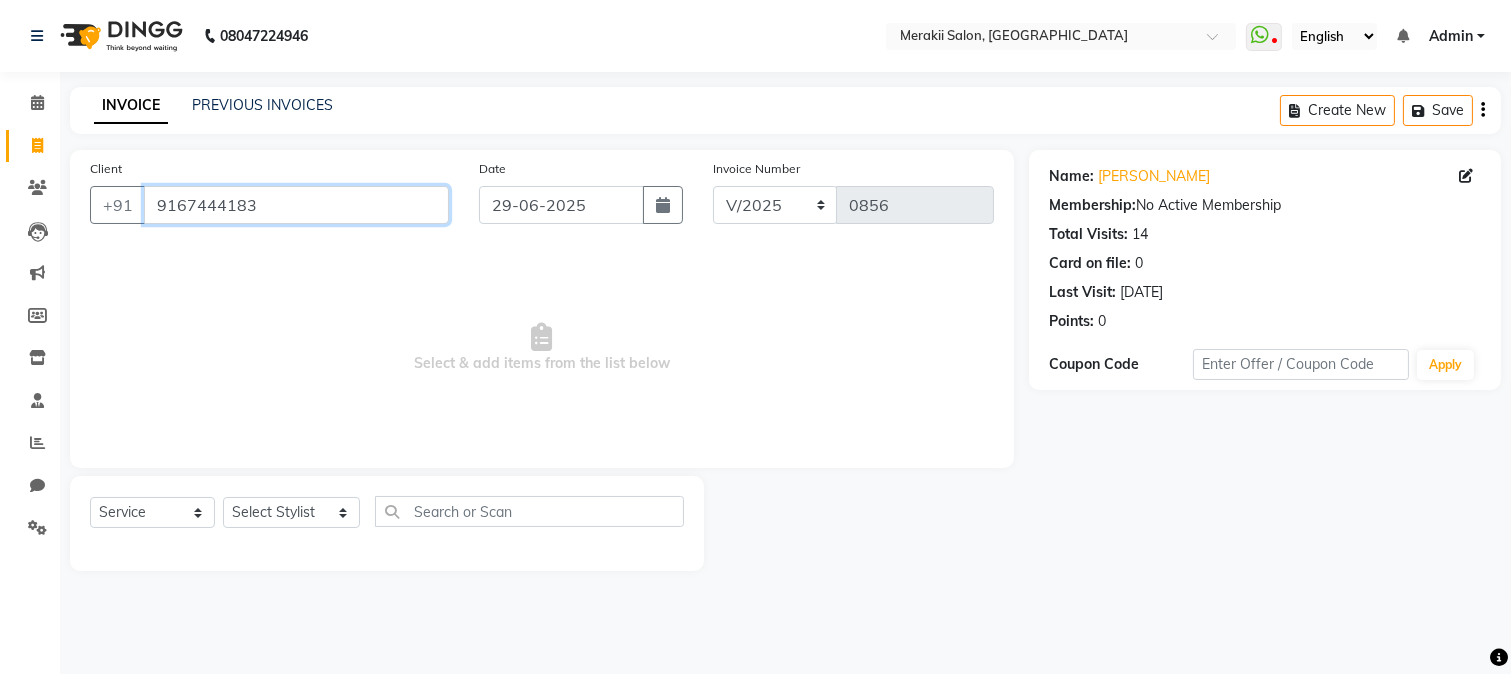 click on "9167444183" at bounding box center [296, 205] 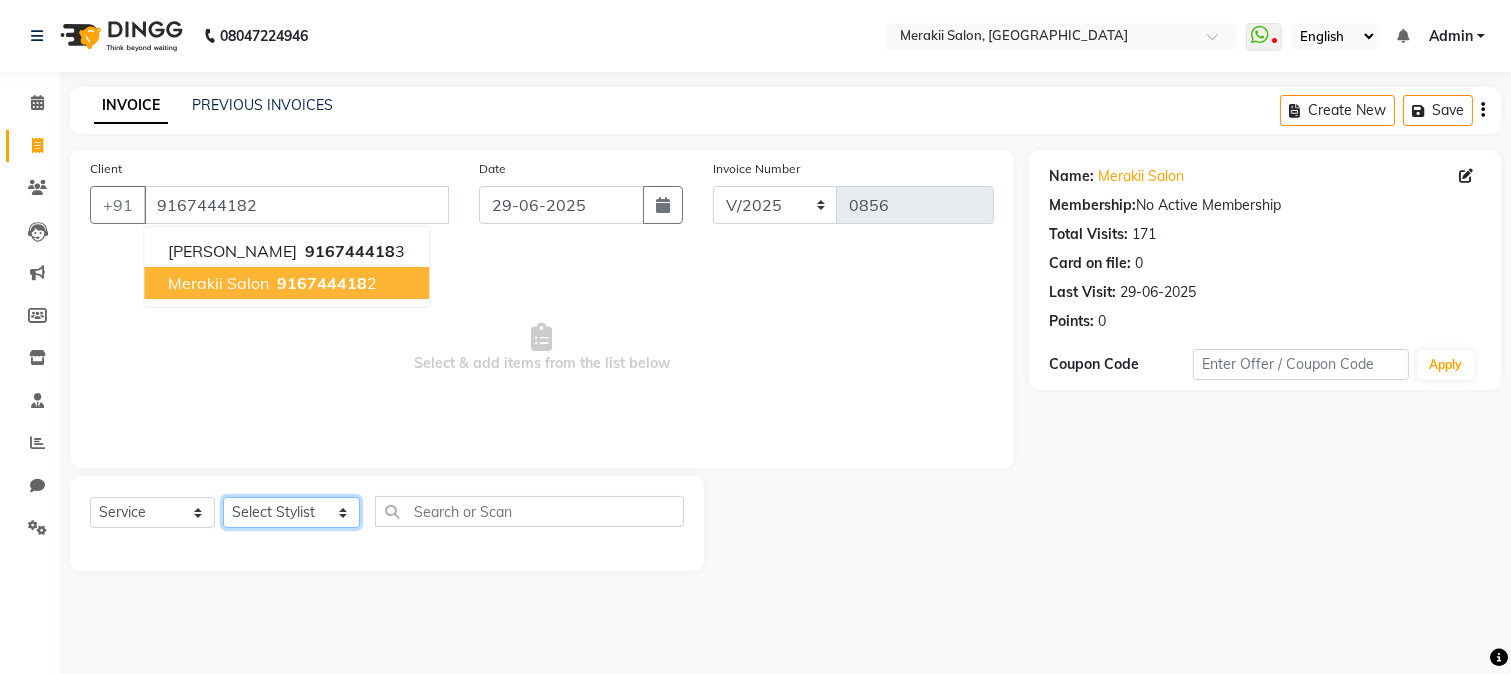 click on "Select Stylist [PERSON_NAME] [PERSON_NAME] Bhul [MEDICAL_DATA][PERSON_NAME] [PERSON_NAME] [PERSON_NAME]" 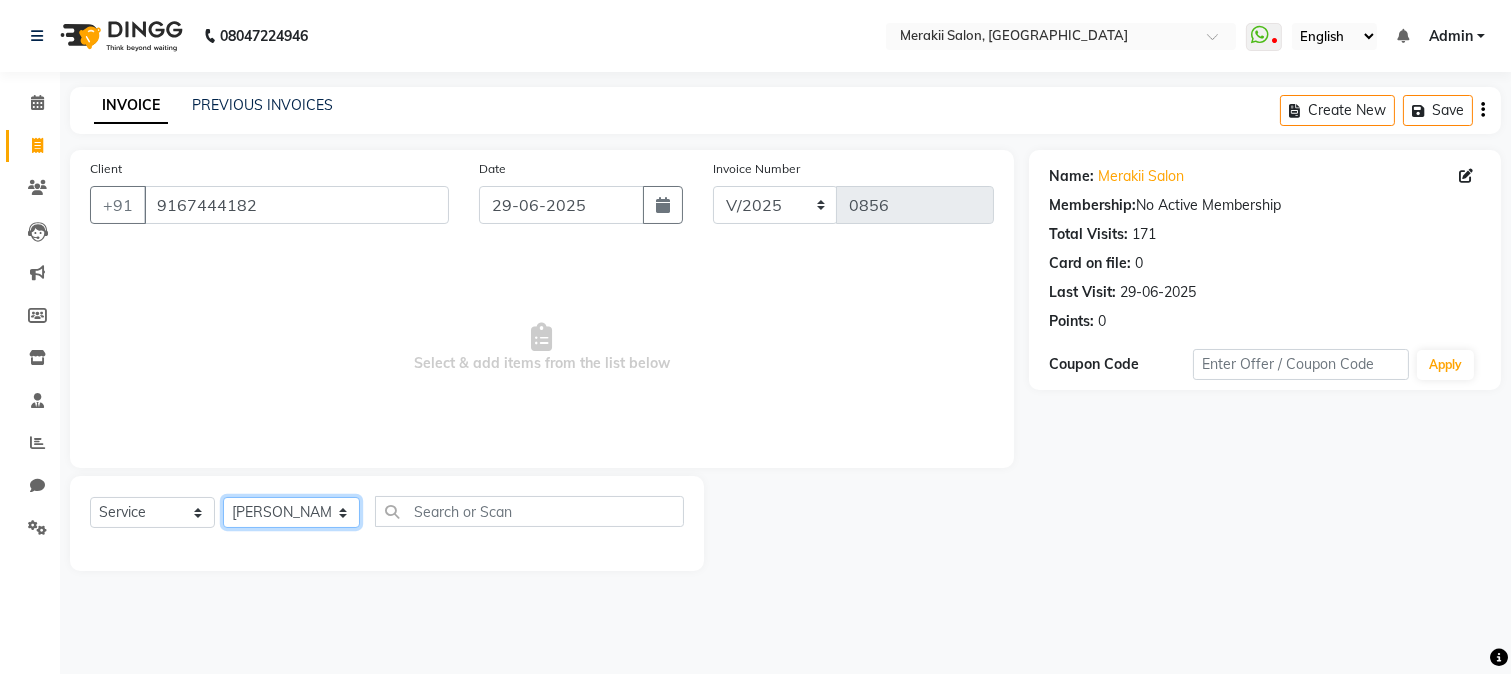 click on "Select Stylist [PERSON_NAME] [PERSON_NAME] Bhul [MEDICAL_DATA][PERSON_NAME] [PERSON_NAME] [PERSON_NAME]" 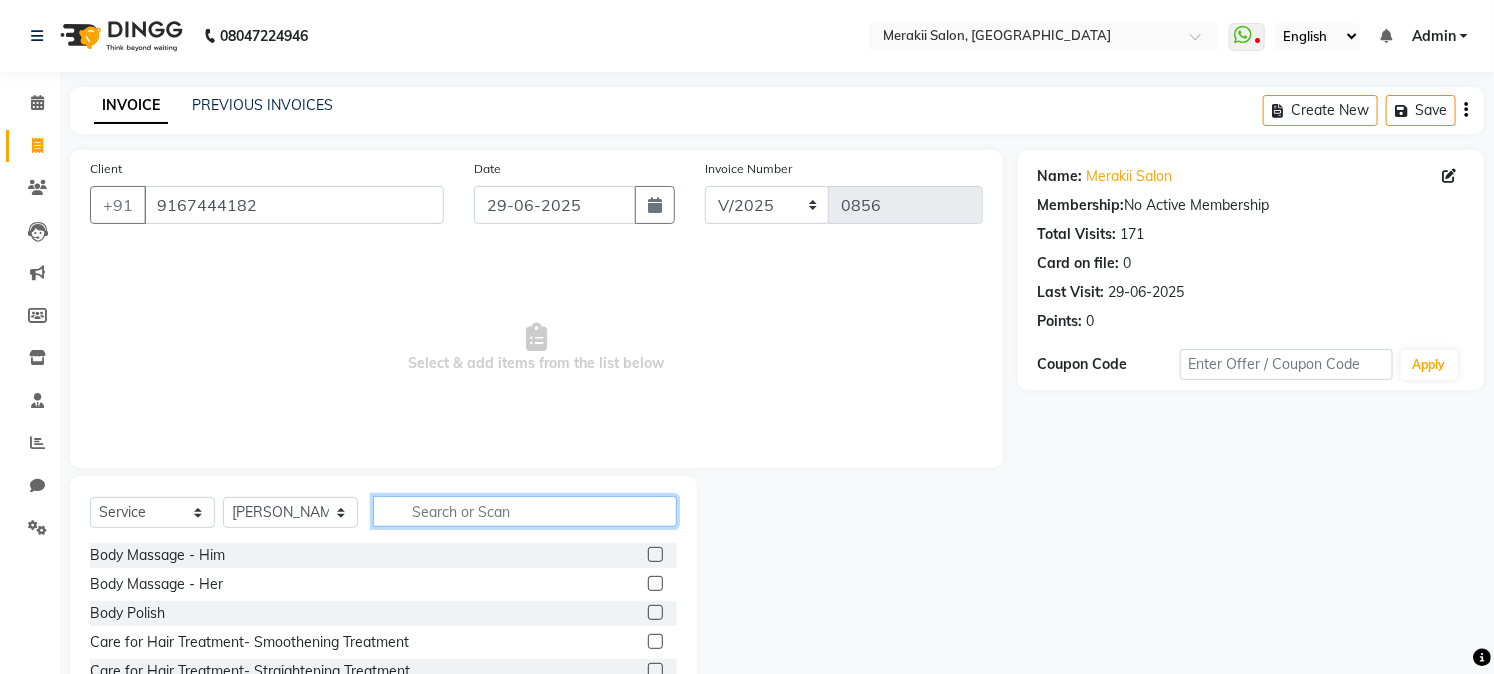 click 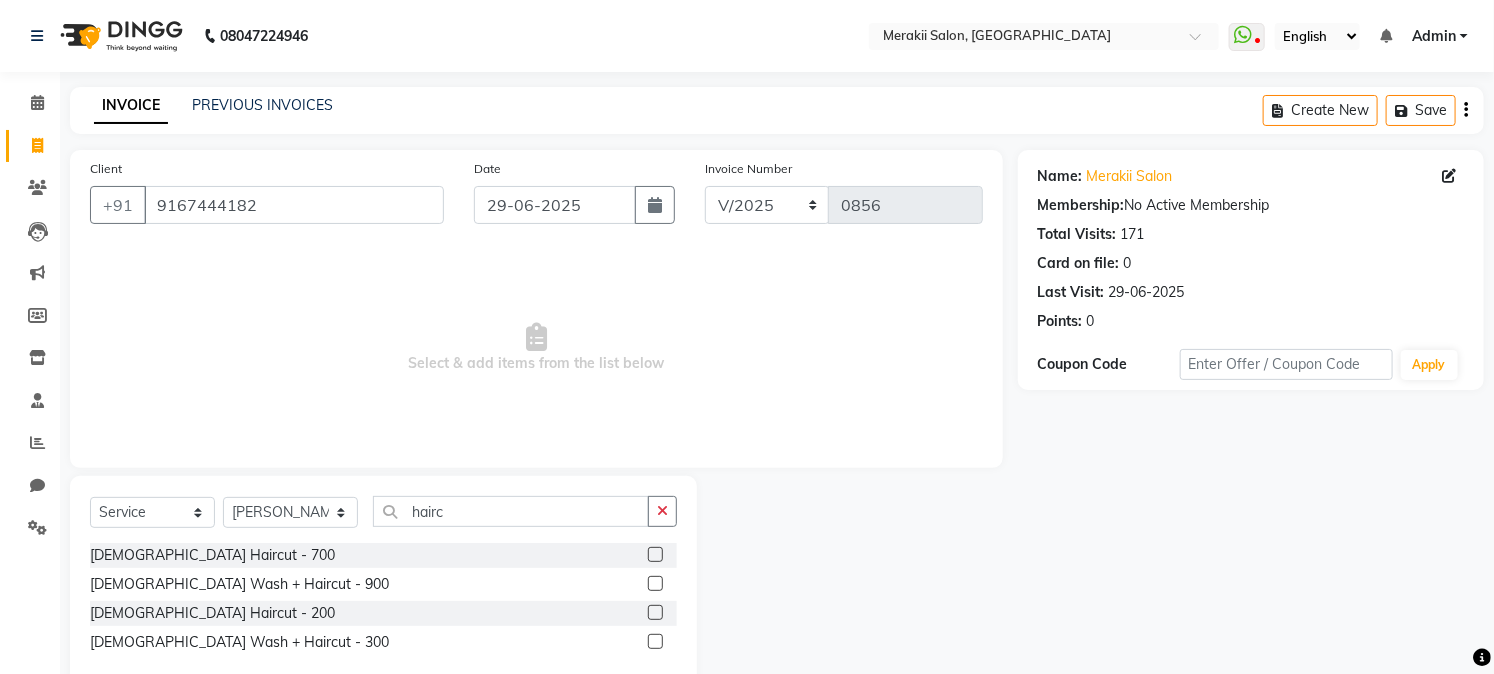 click 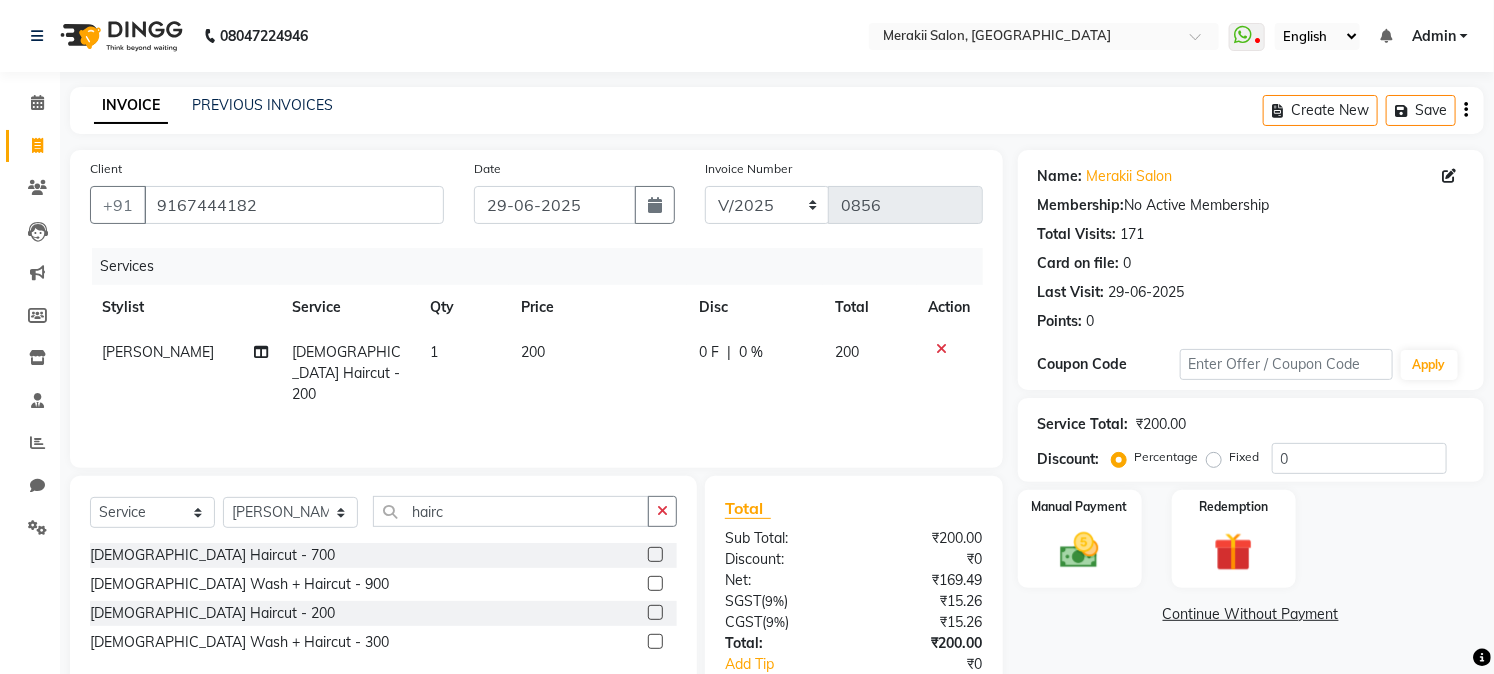 click 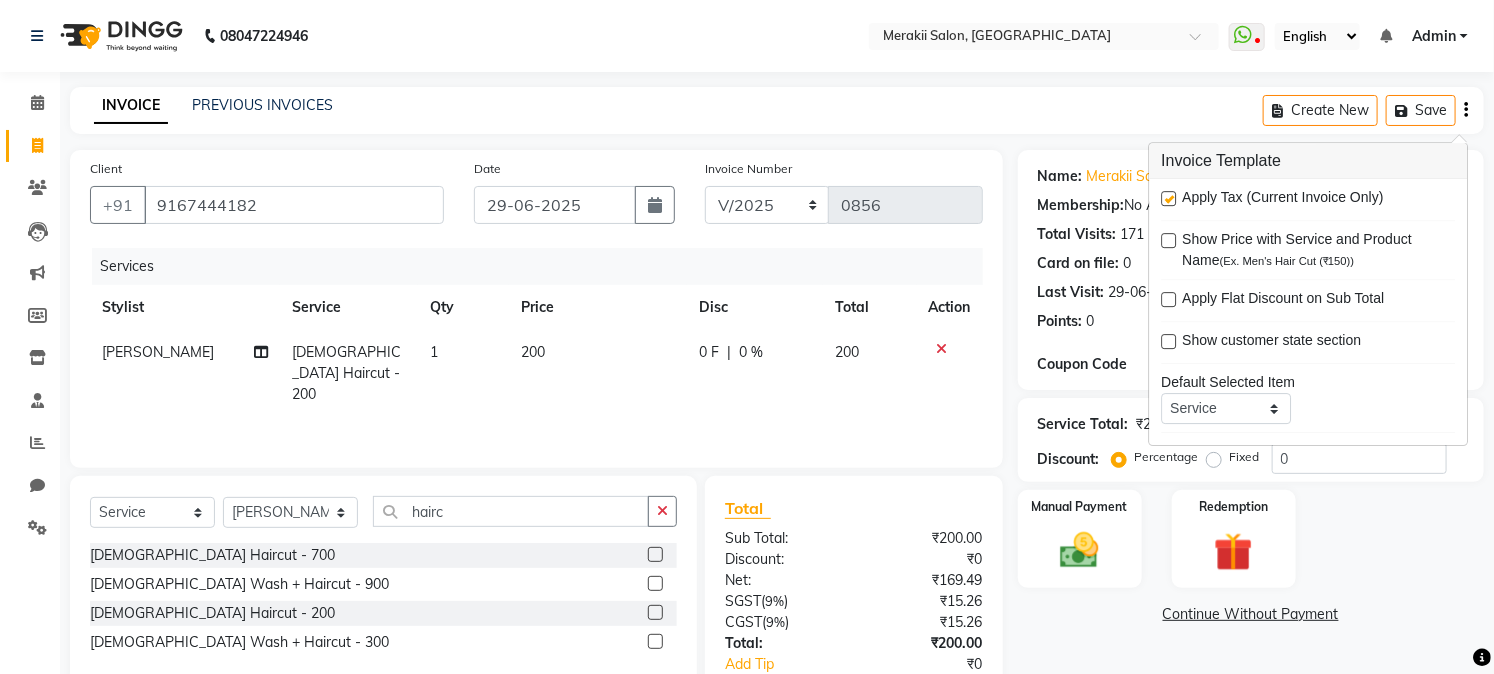 click at bounding box center (1168, 198) 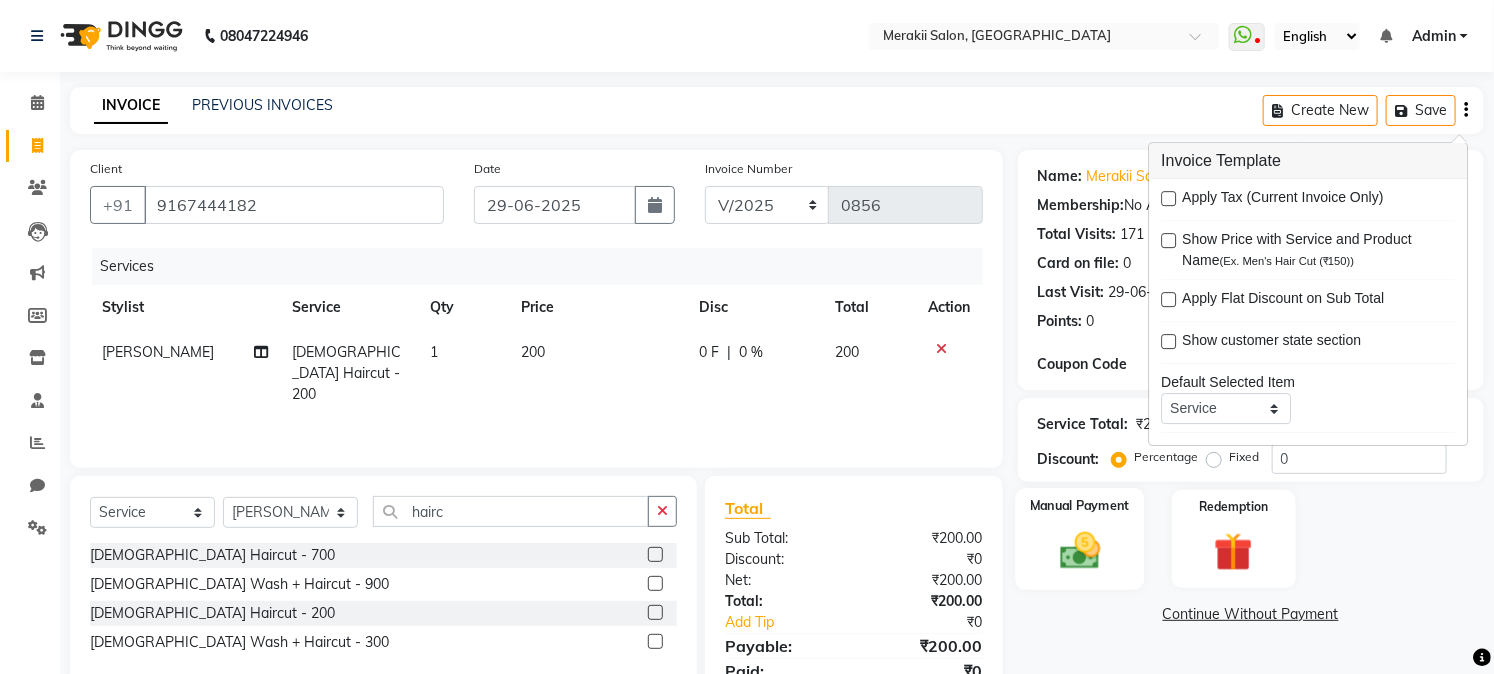 click 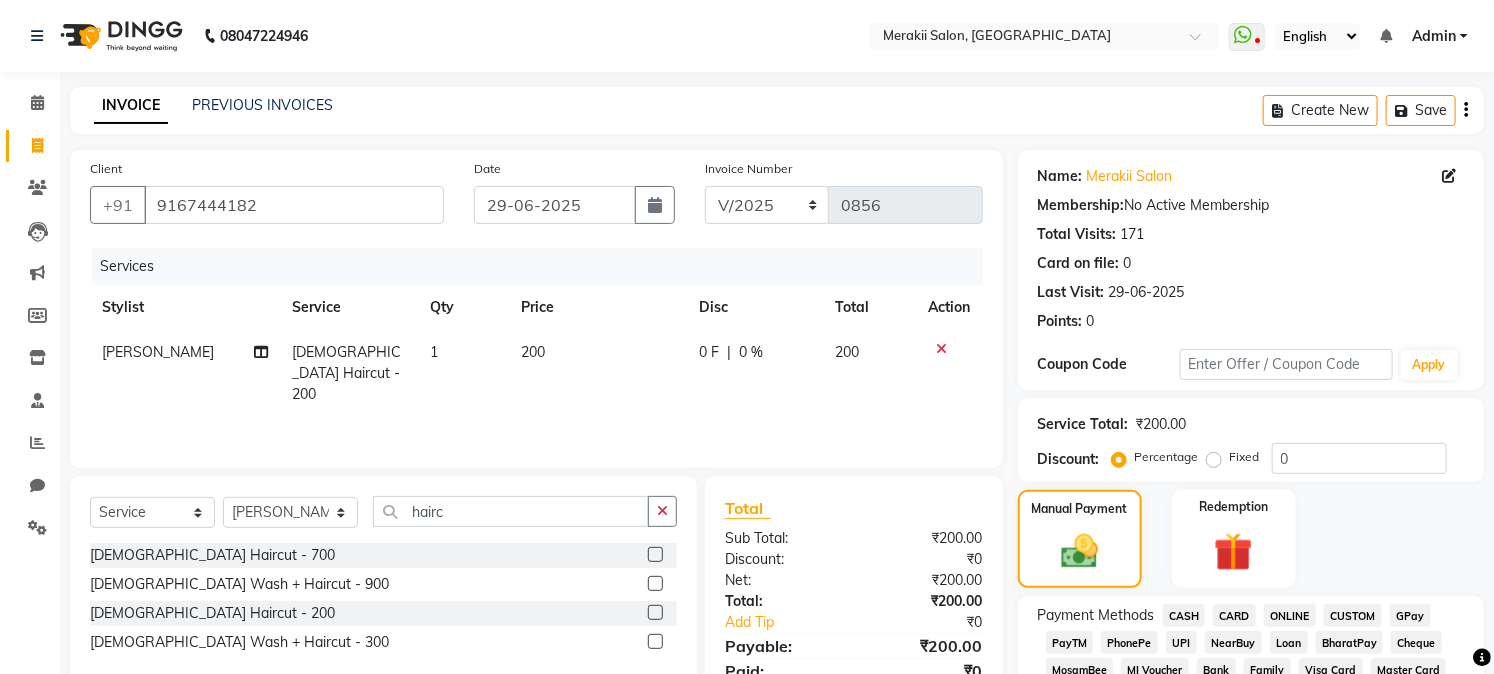 click on "GPay" 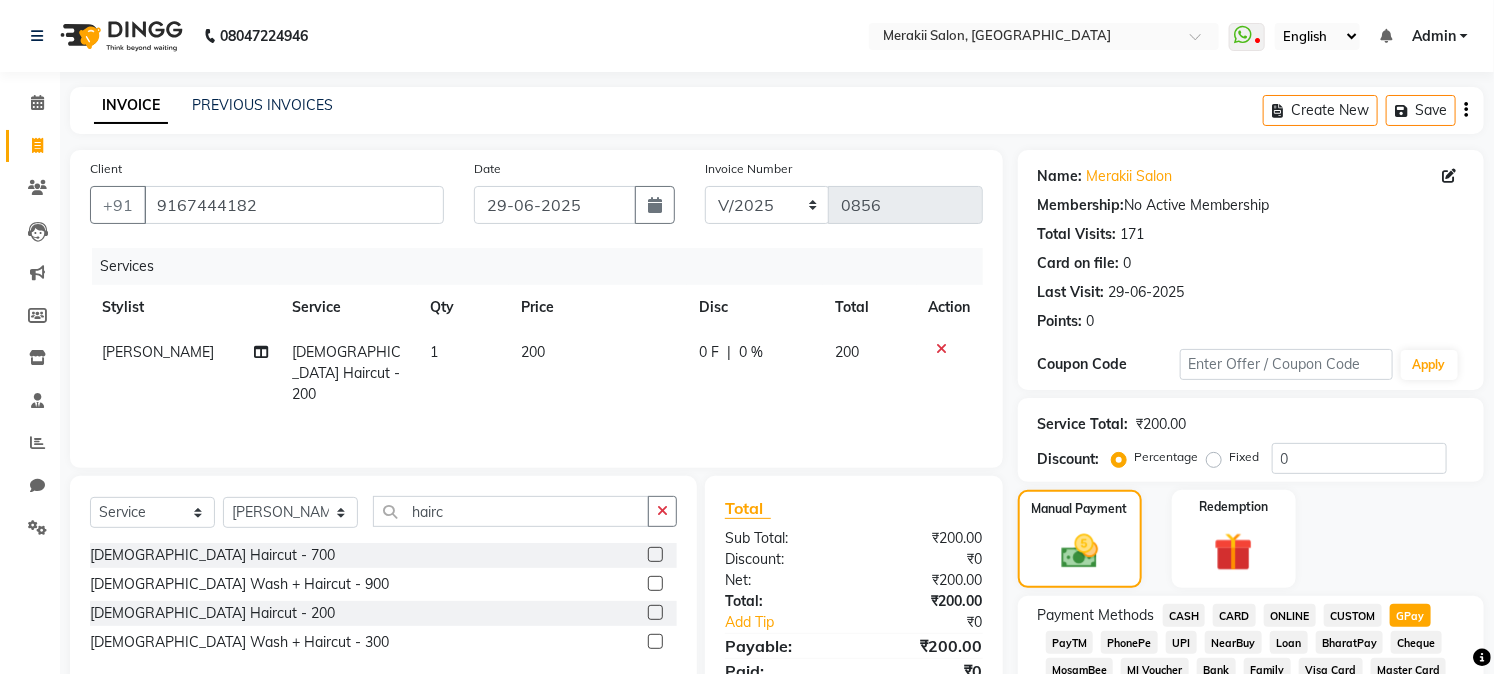 scroll, scrollTop: 590, scrollLeft: 0, axis: vertical 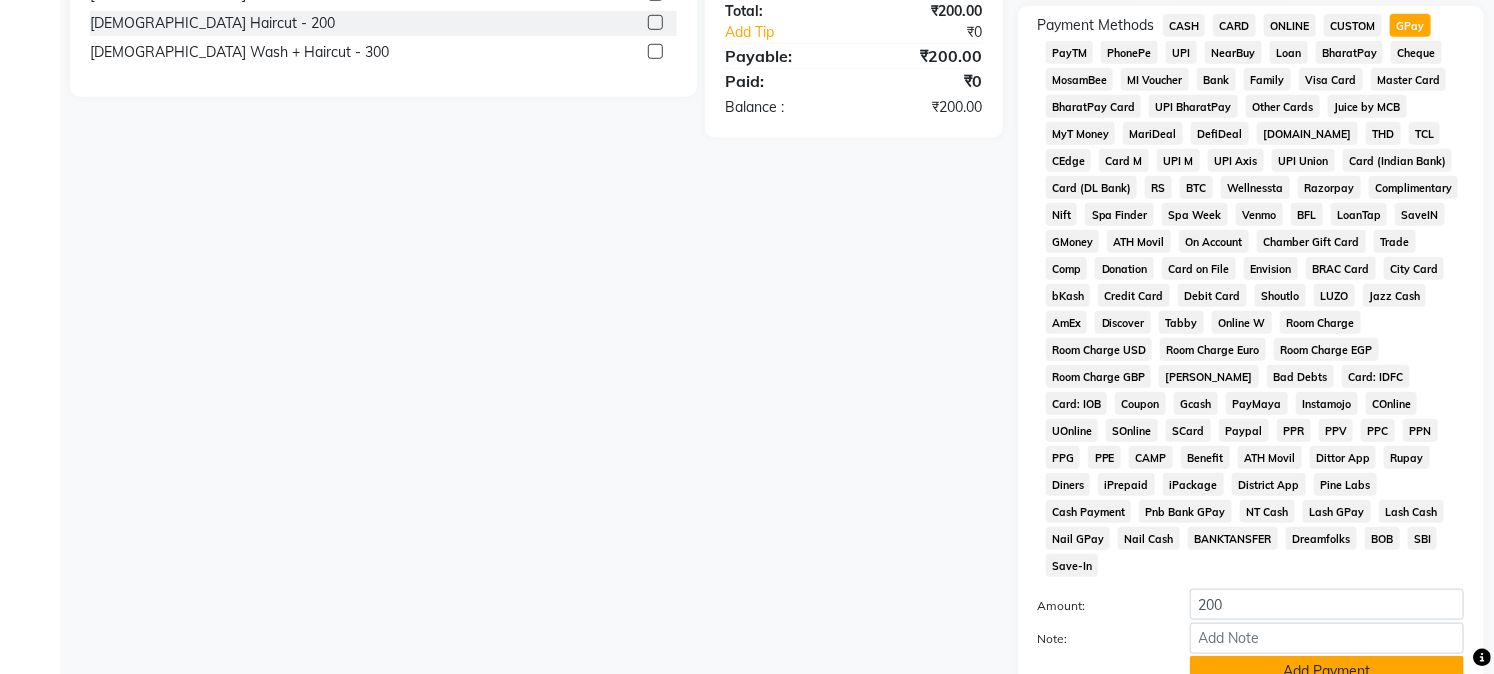 click on "Add Payment" 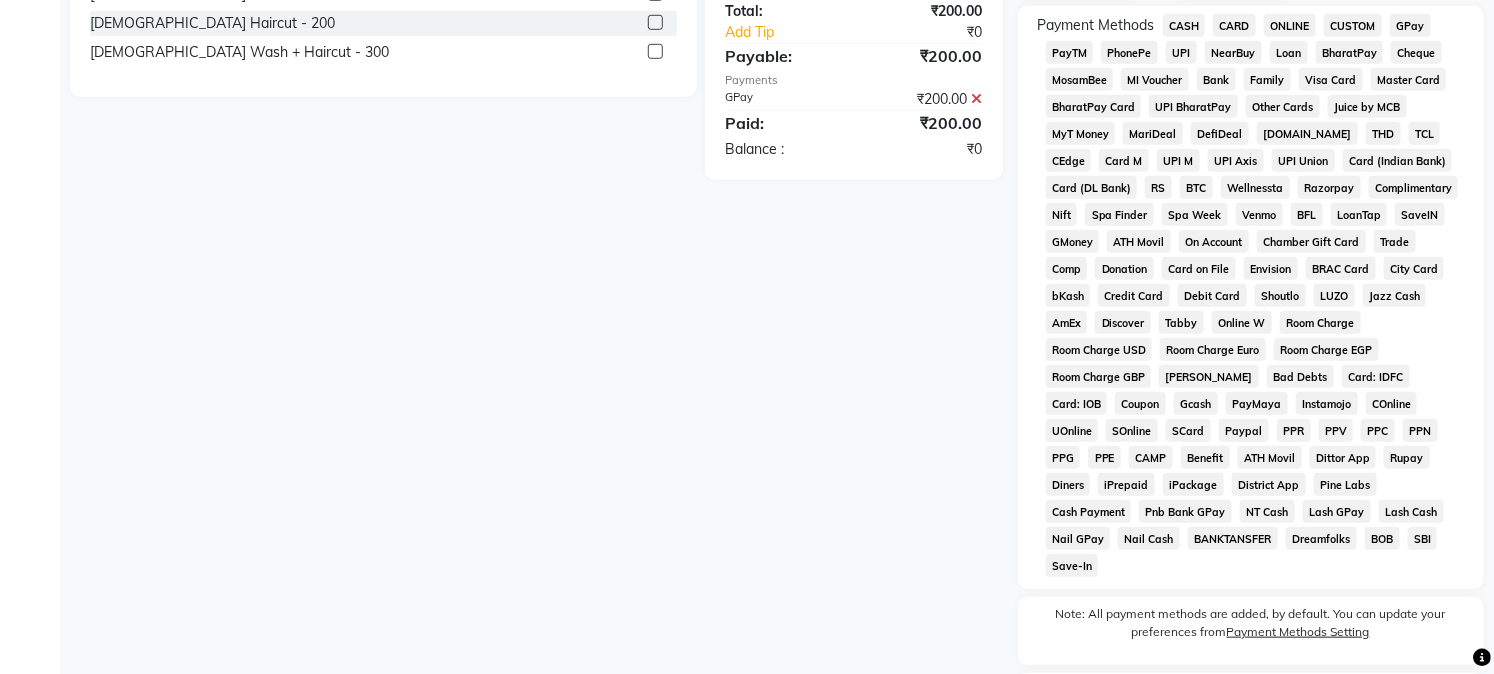 scroll, scrollTop: 742, scrollLeft: 0, axis: vertical 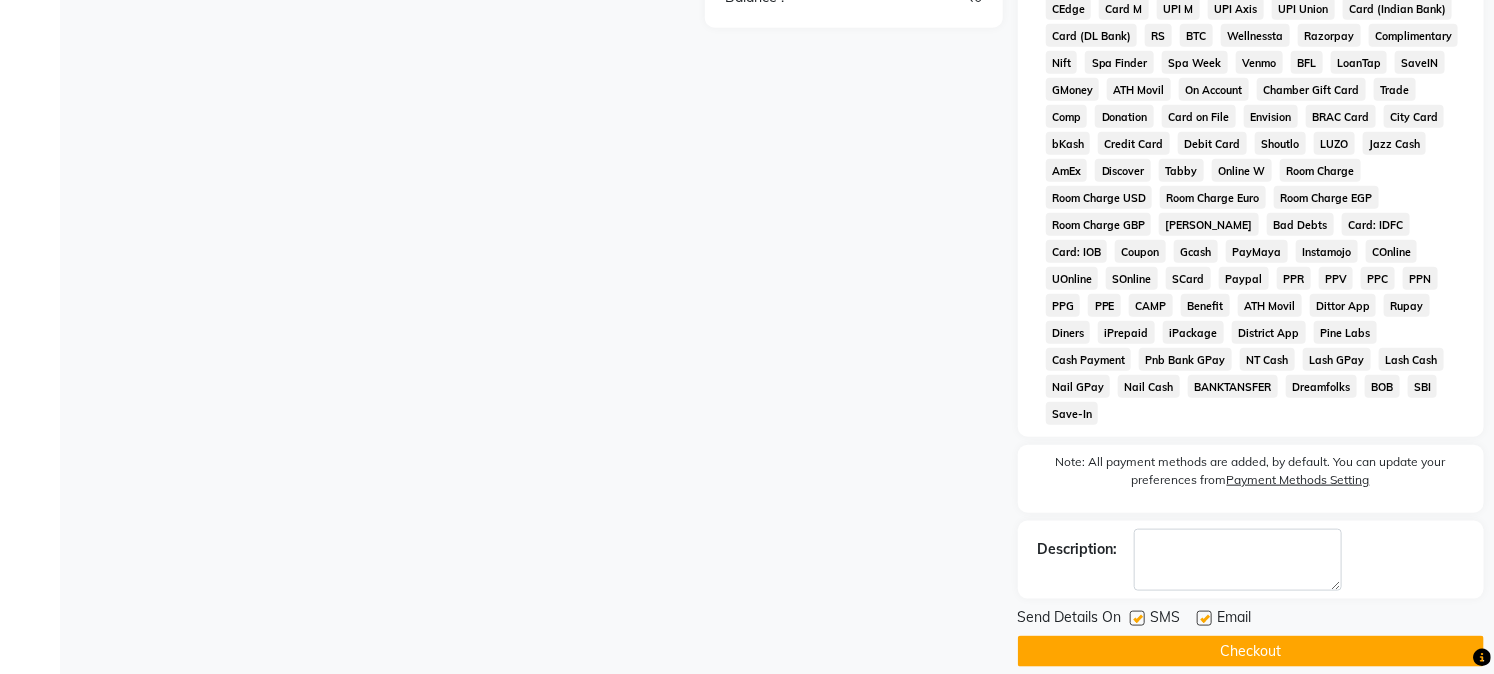 click on "Checkout" 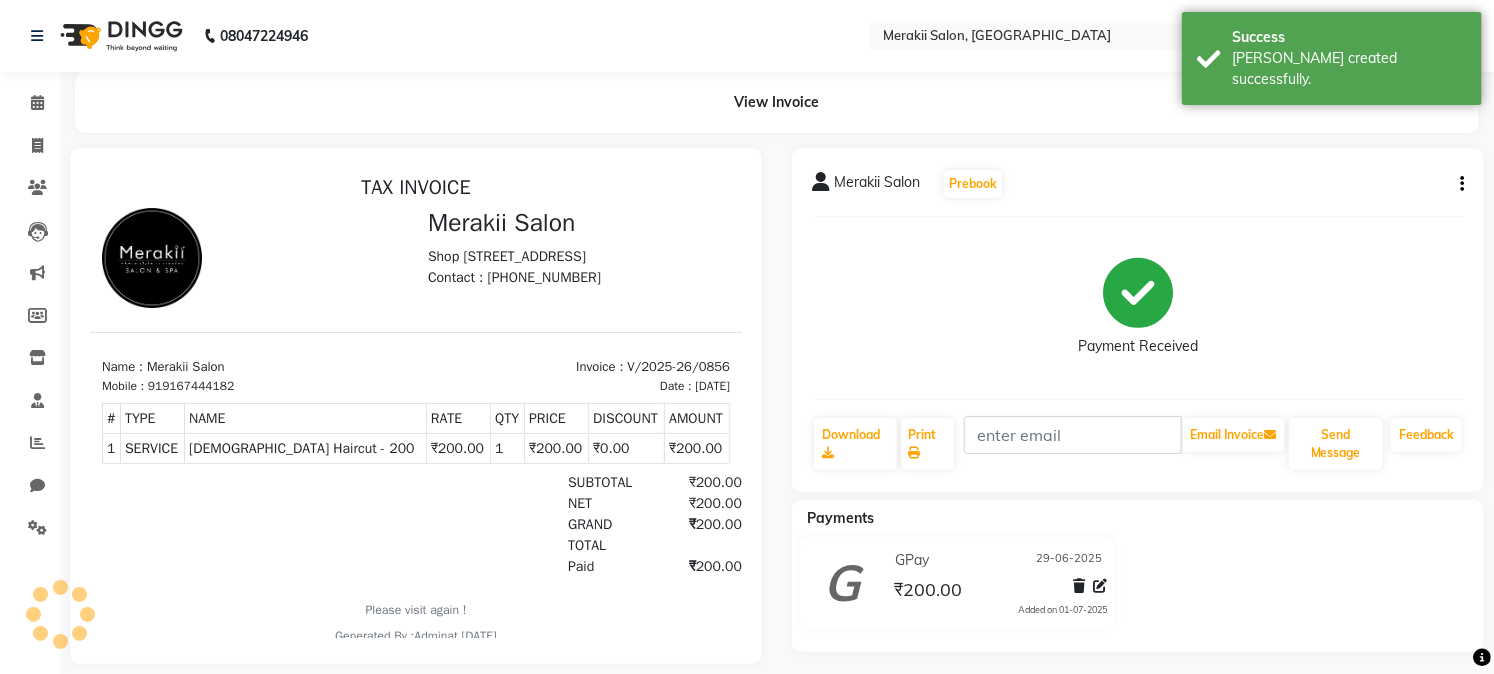 scroll, scrollTop: 0, scrollLeft: 0, axis: both 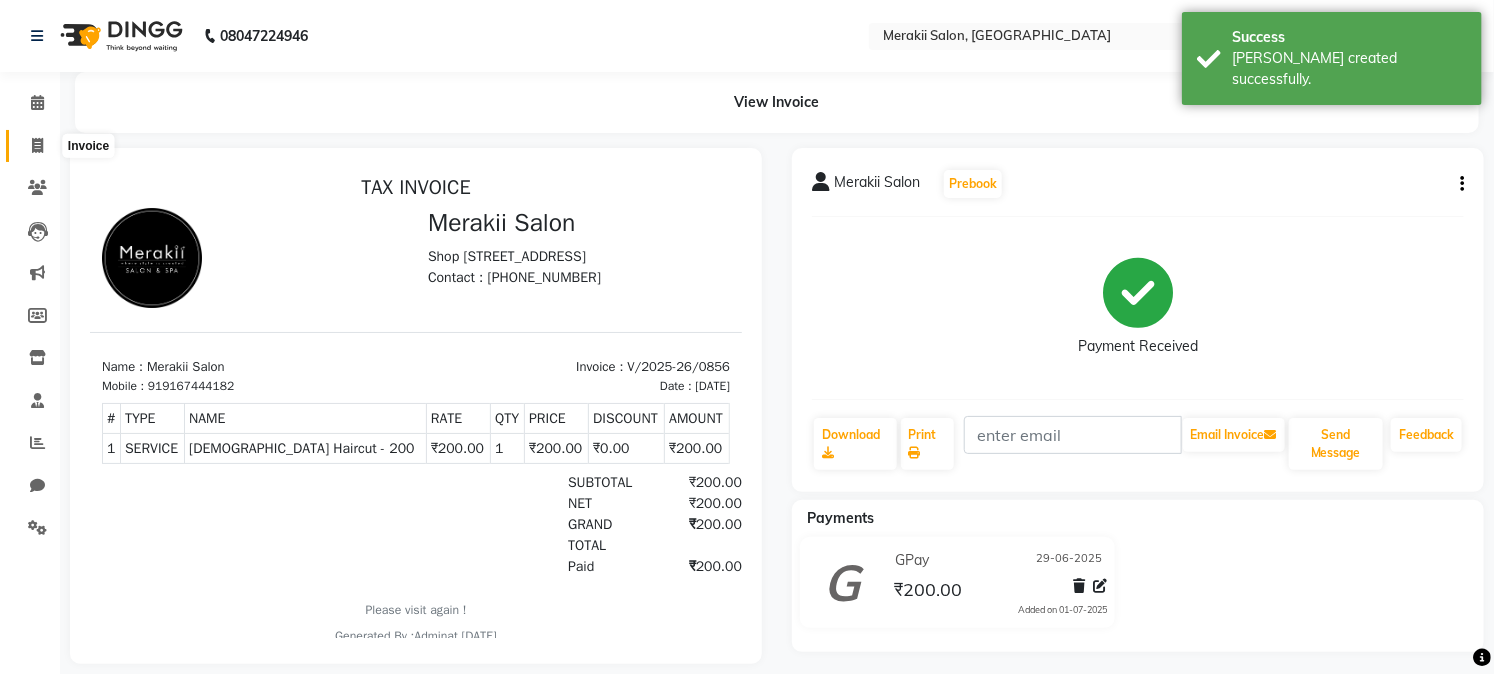 click 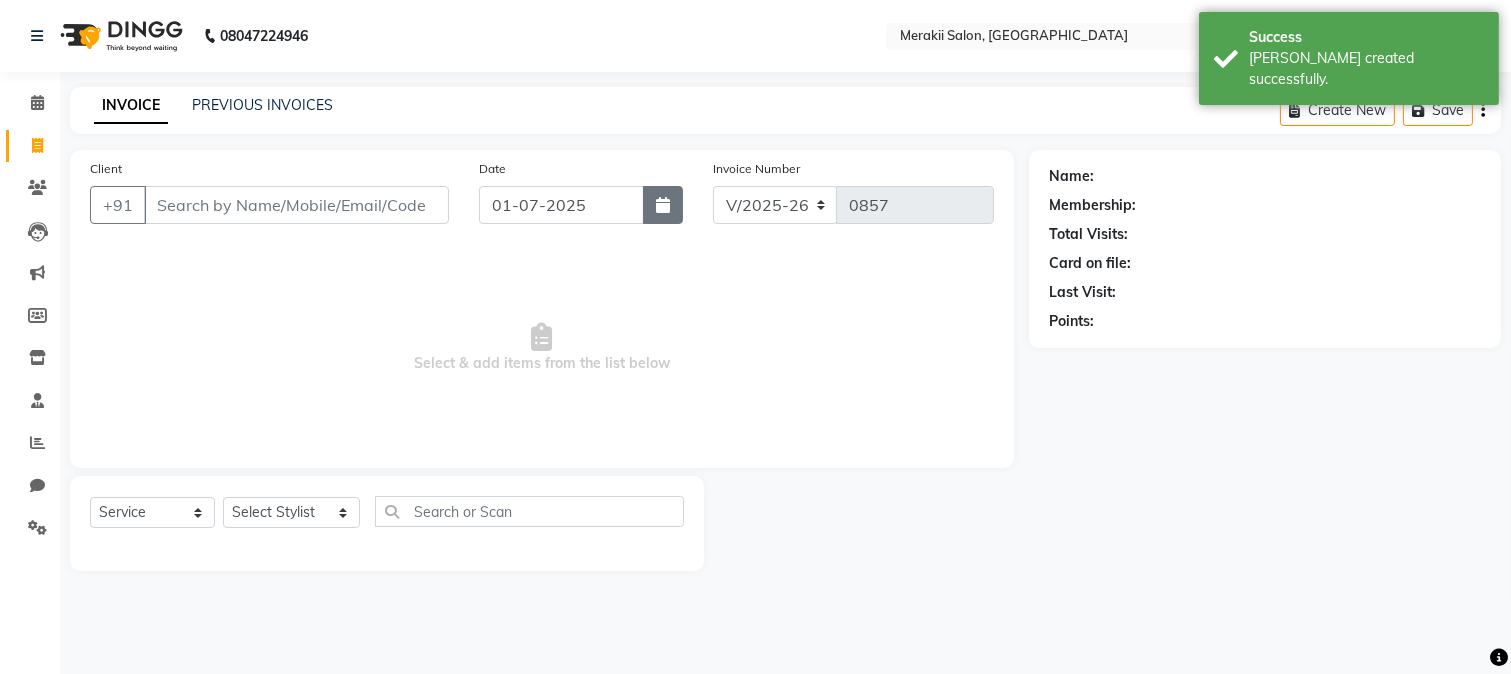 click 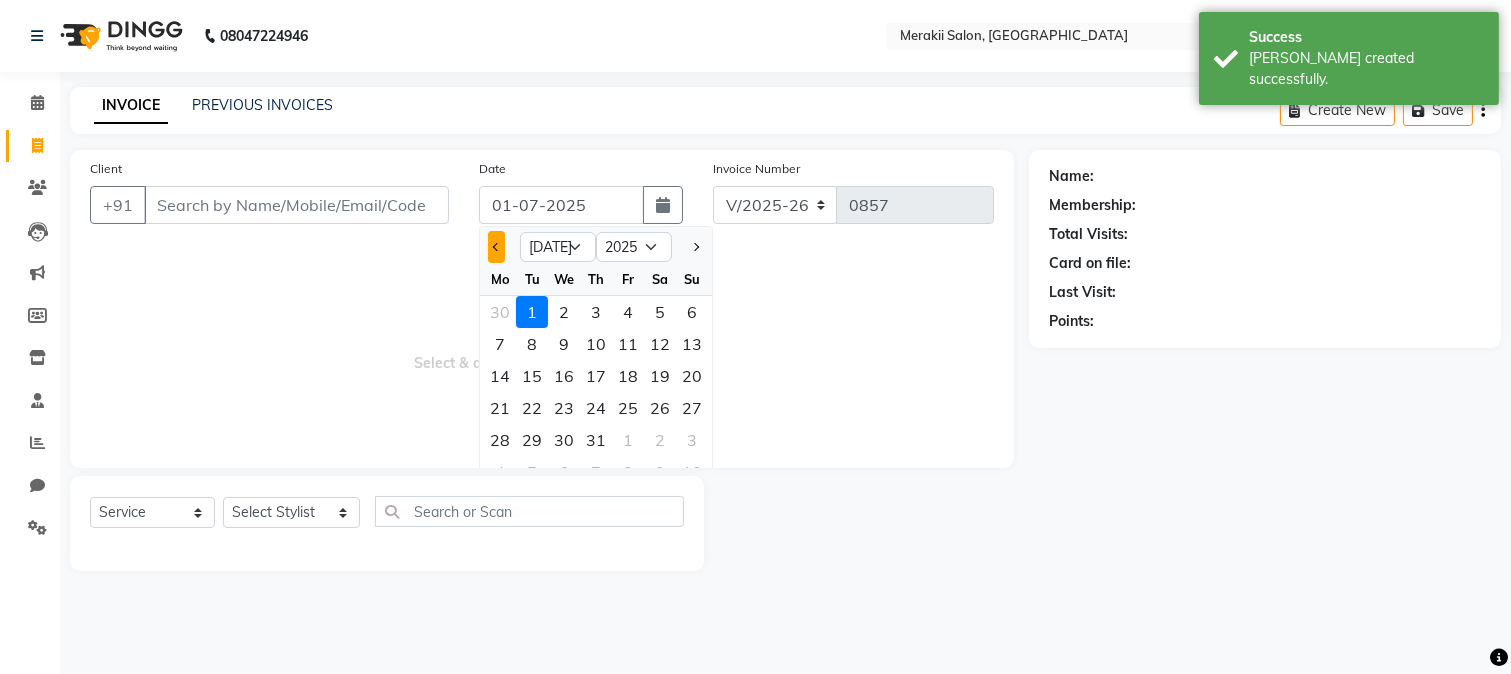 click 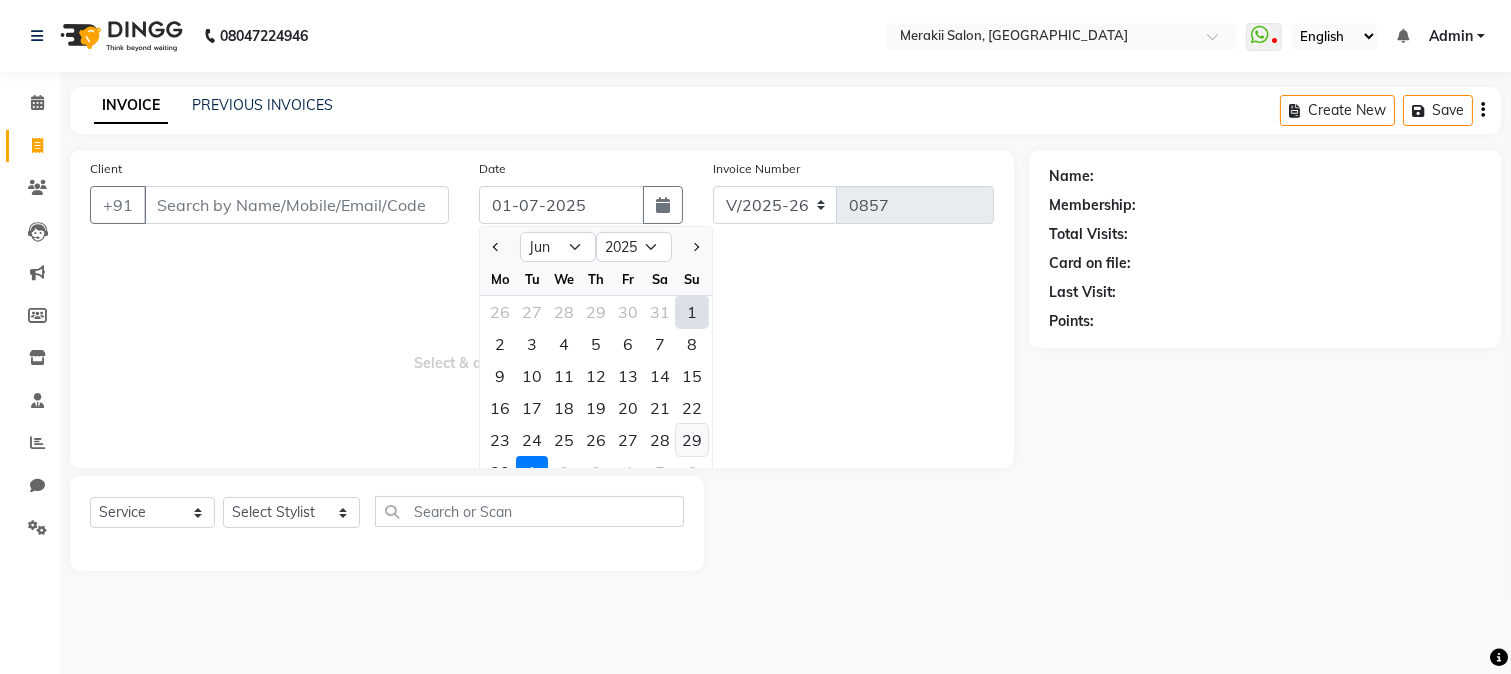 click on "29" 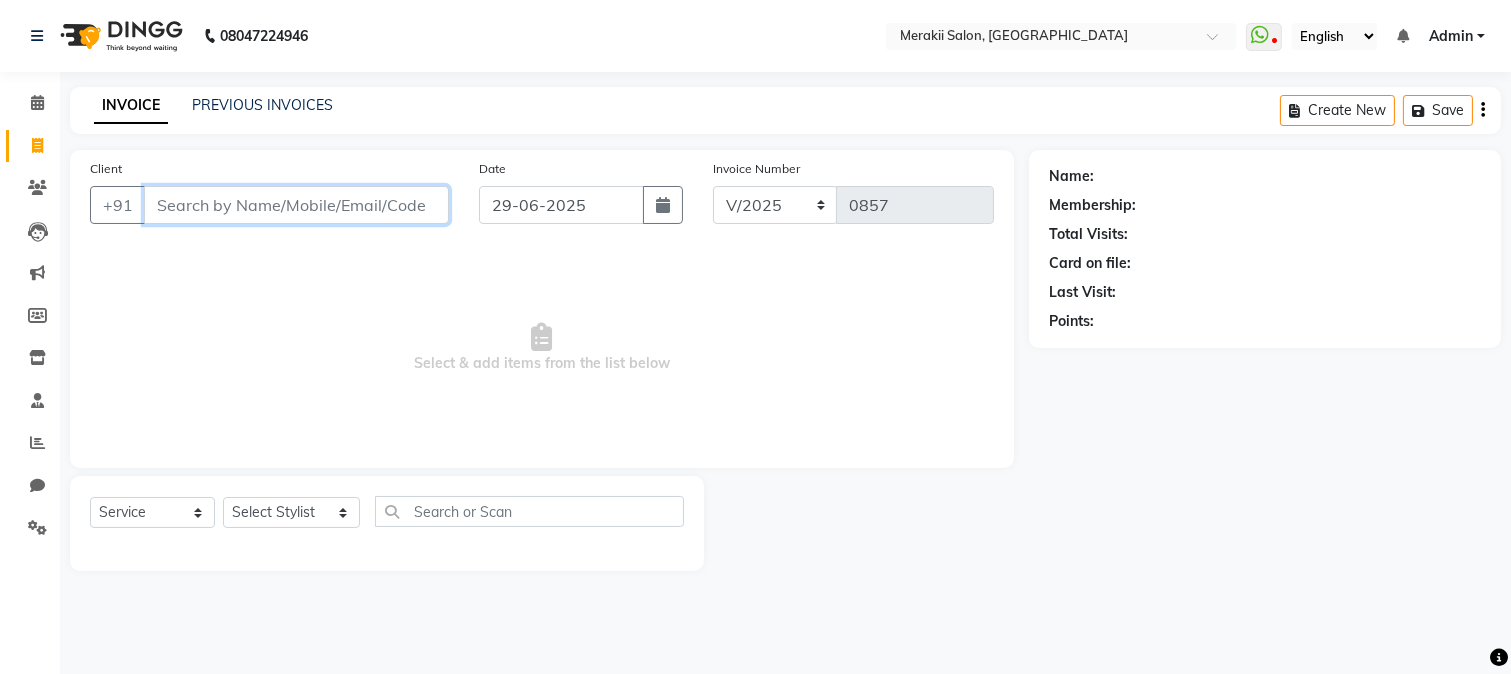 click on "Client" at bounding box center (296, 205) 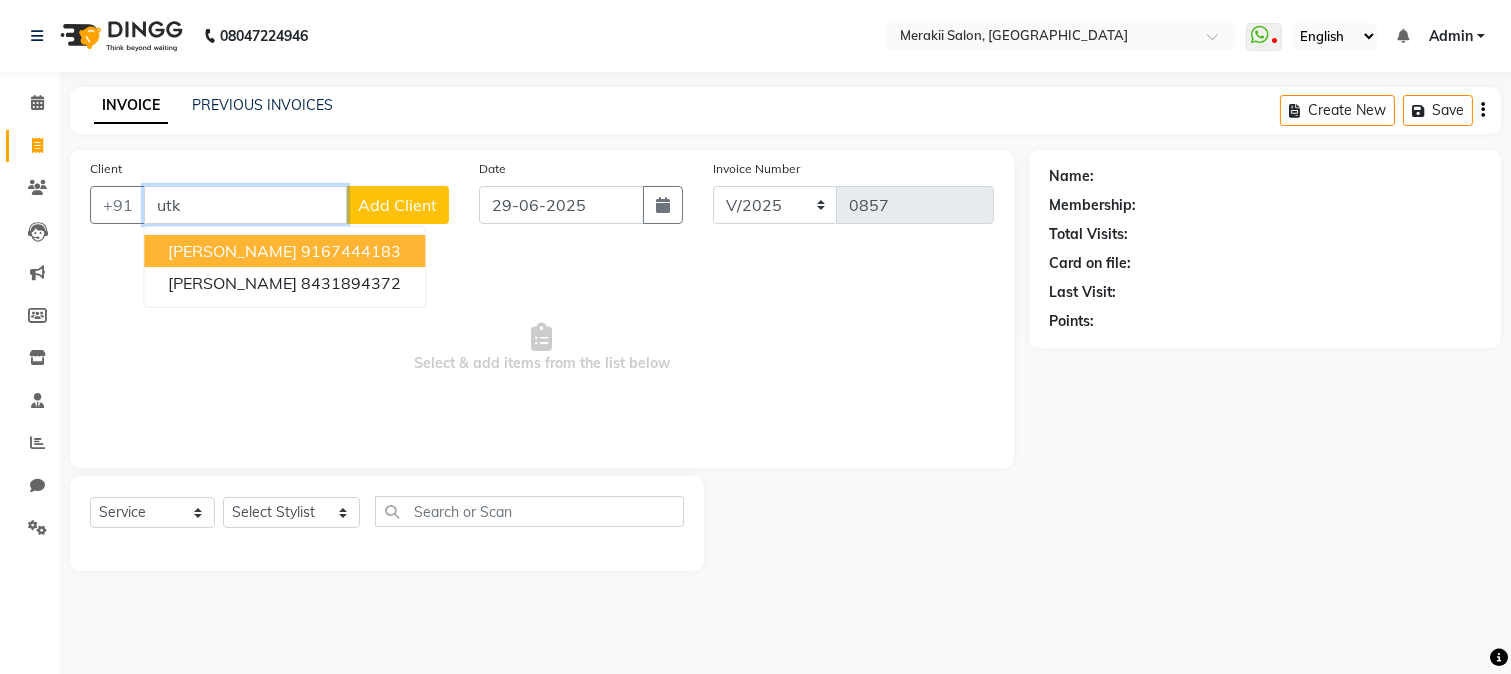 click on "[PERSON_NAME]  9167444183" at bounding box center (284, 251) 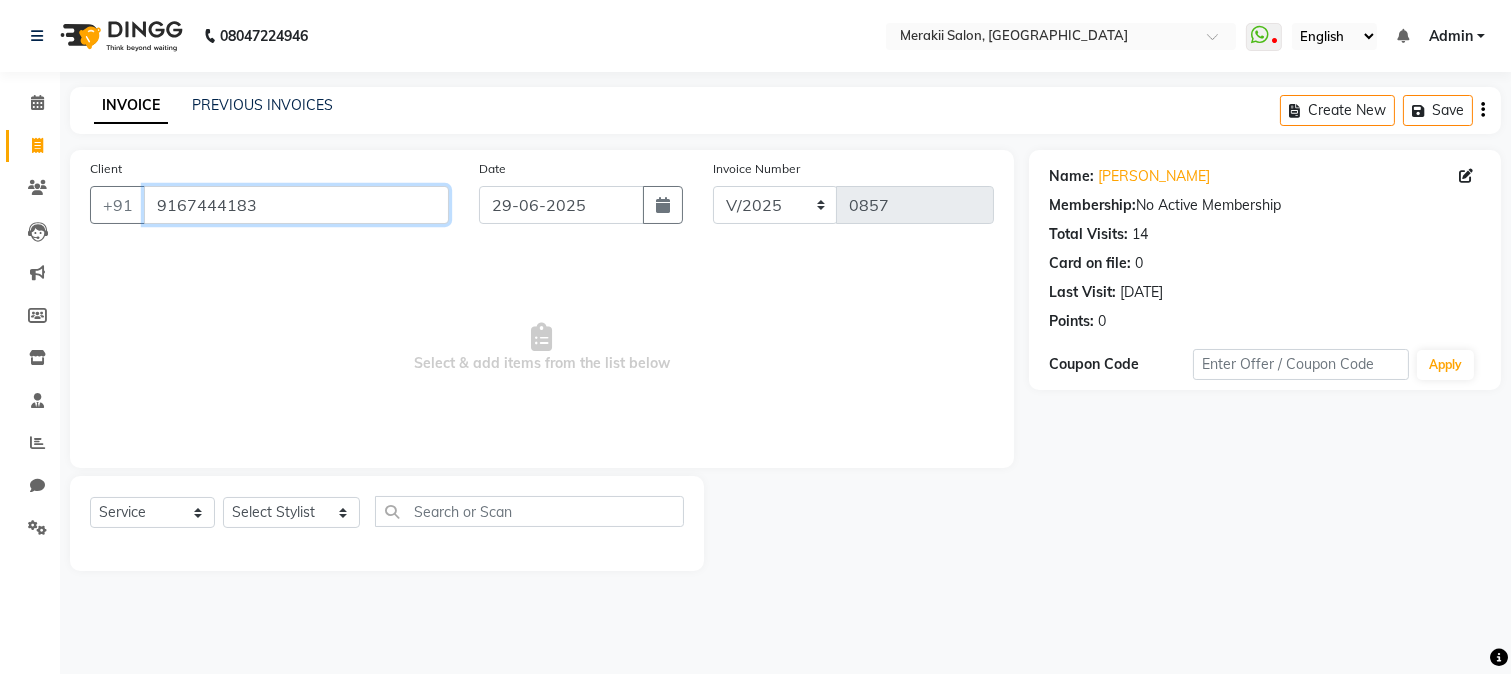 click on "9167444183" at bounding box center (296, 205) 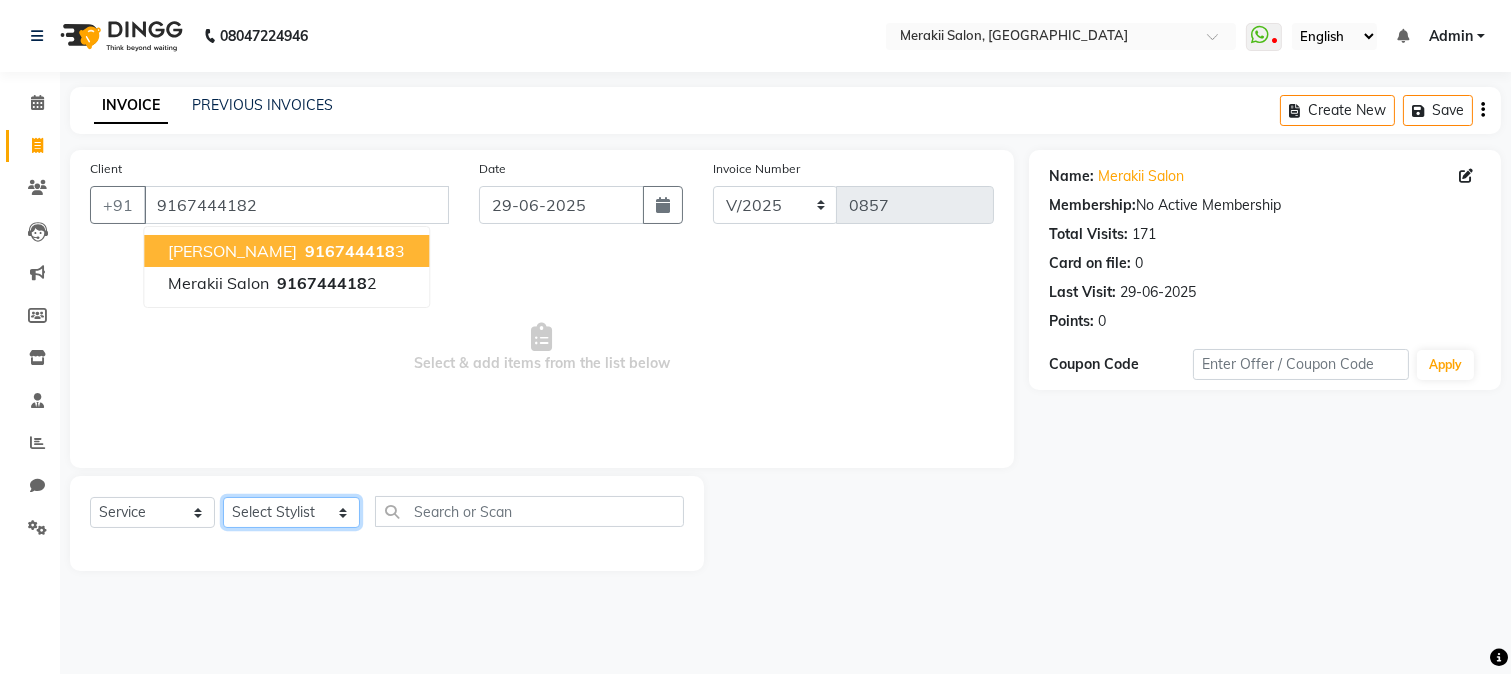 click on "Select Stylist [PERSON_NAME] [PERSON_NAME] Bhul [MEDICAL_DATA][PERSON_NAME] [PERSON_NAME] [PERSON_NAME]" 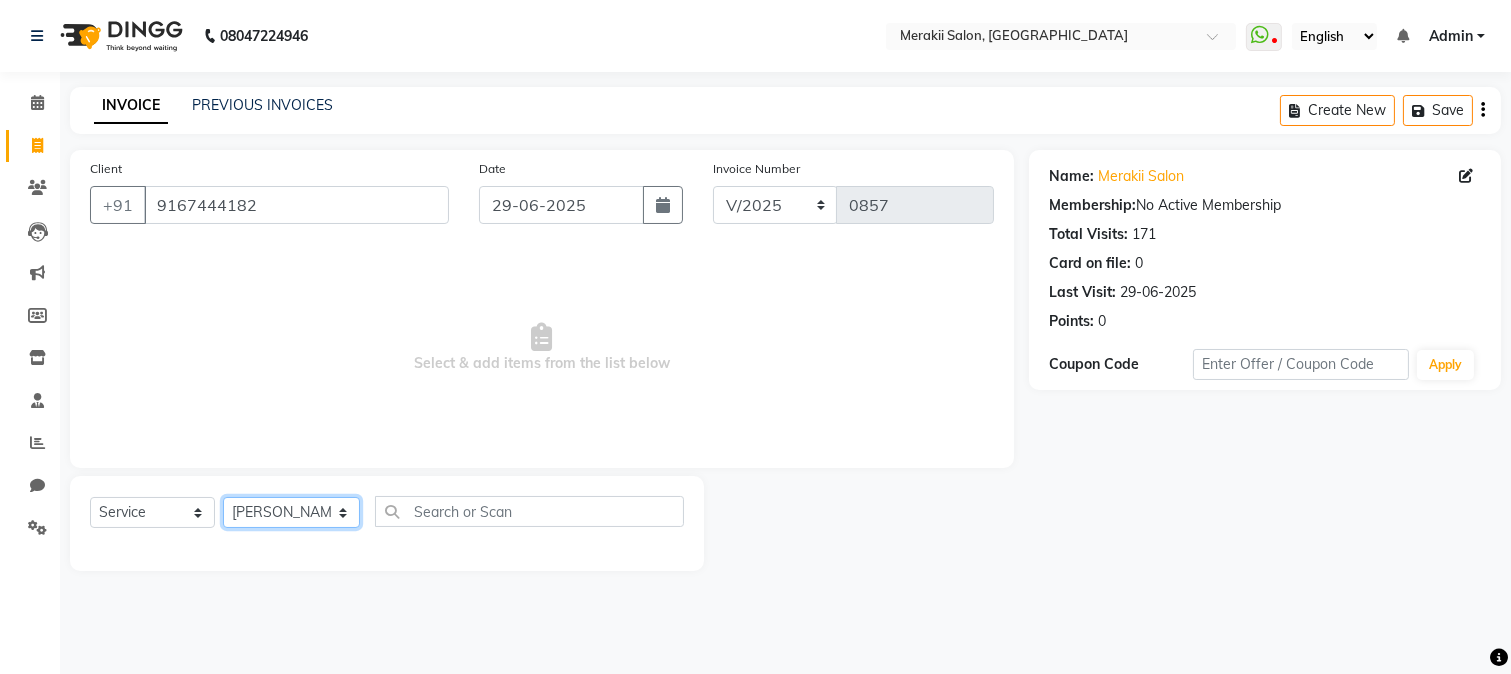 click on "Select Stylist [PERSON_NAME] [PERSON_NAME] Bhul [MEDICAL_DATA][PERSON_NAME] [PERSON_NAME] [PERSON_NAME]" 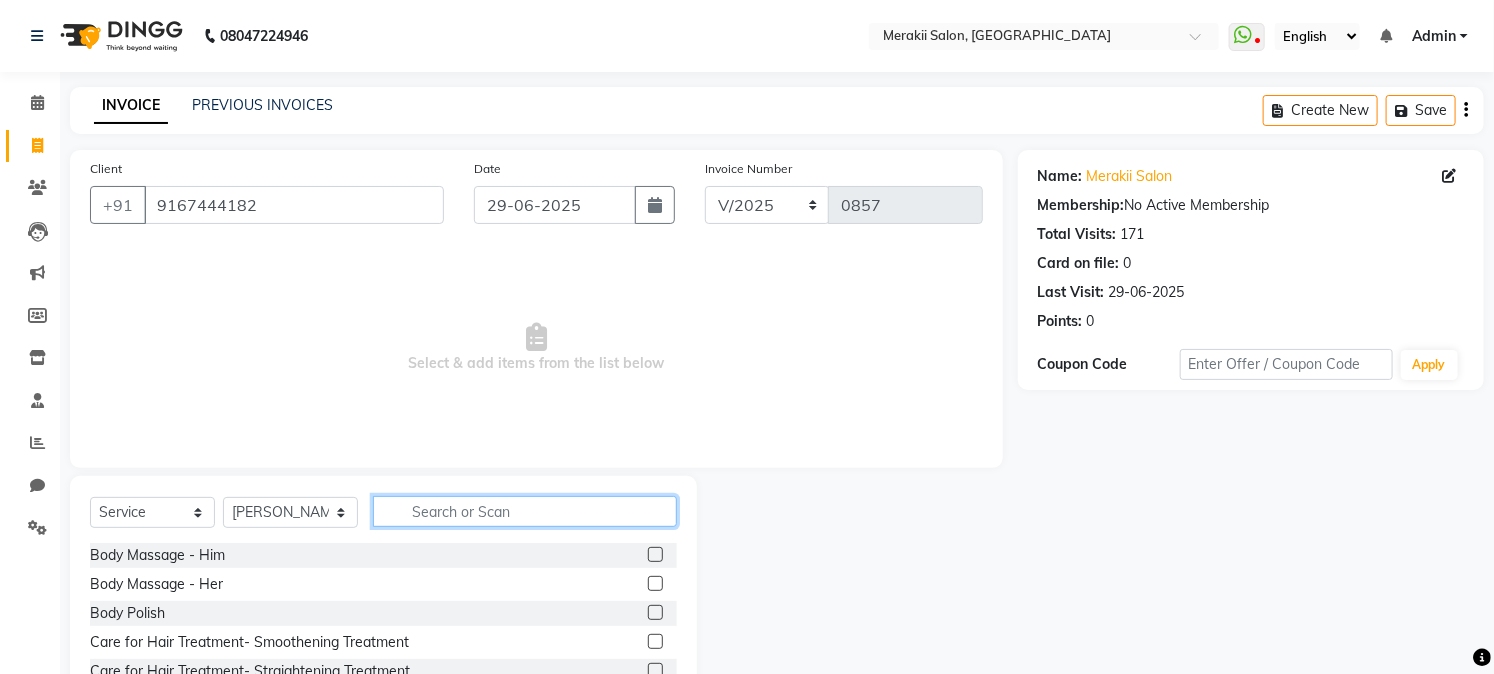 click 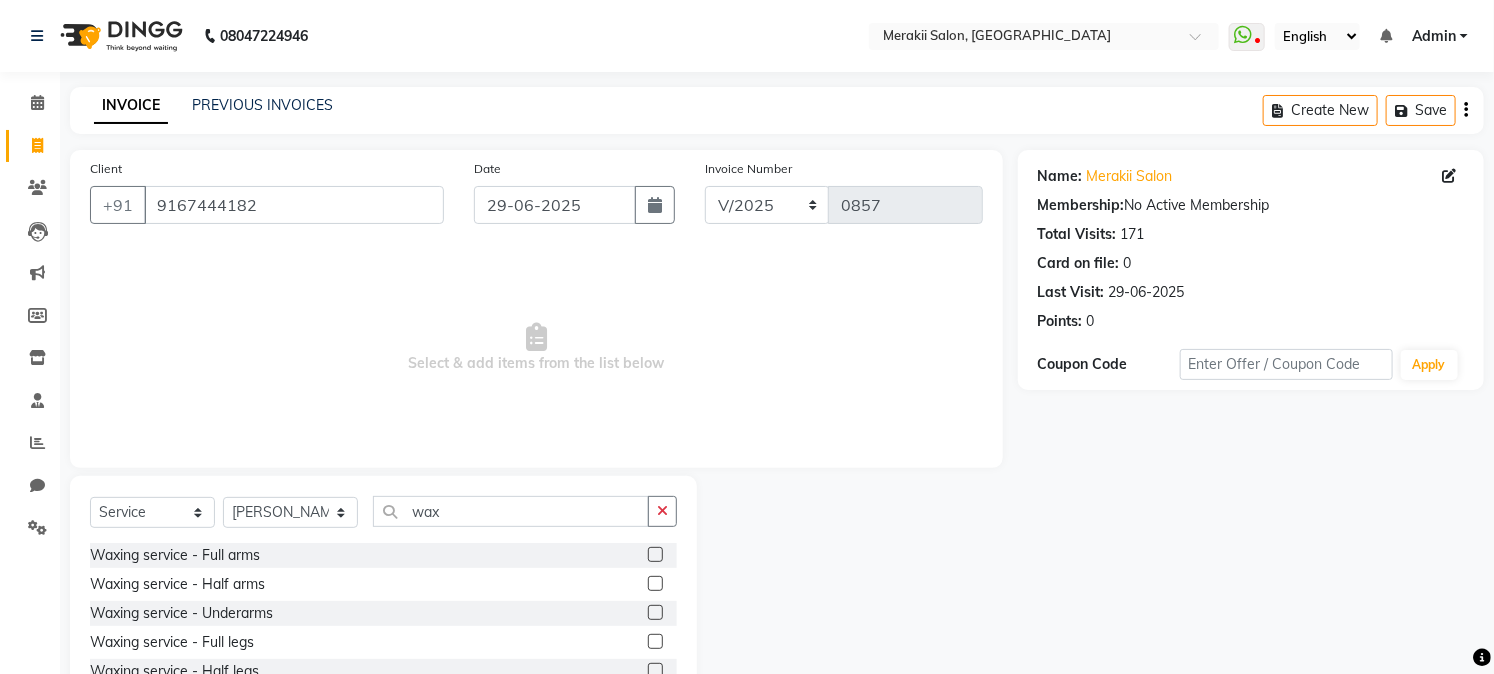 click 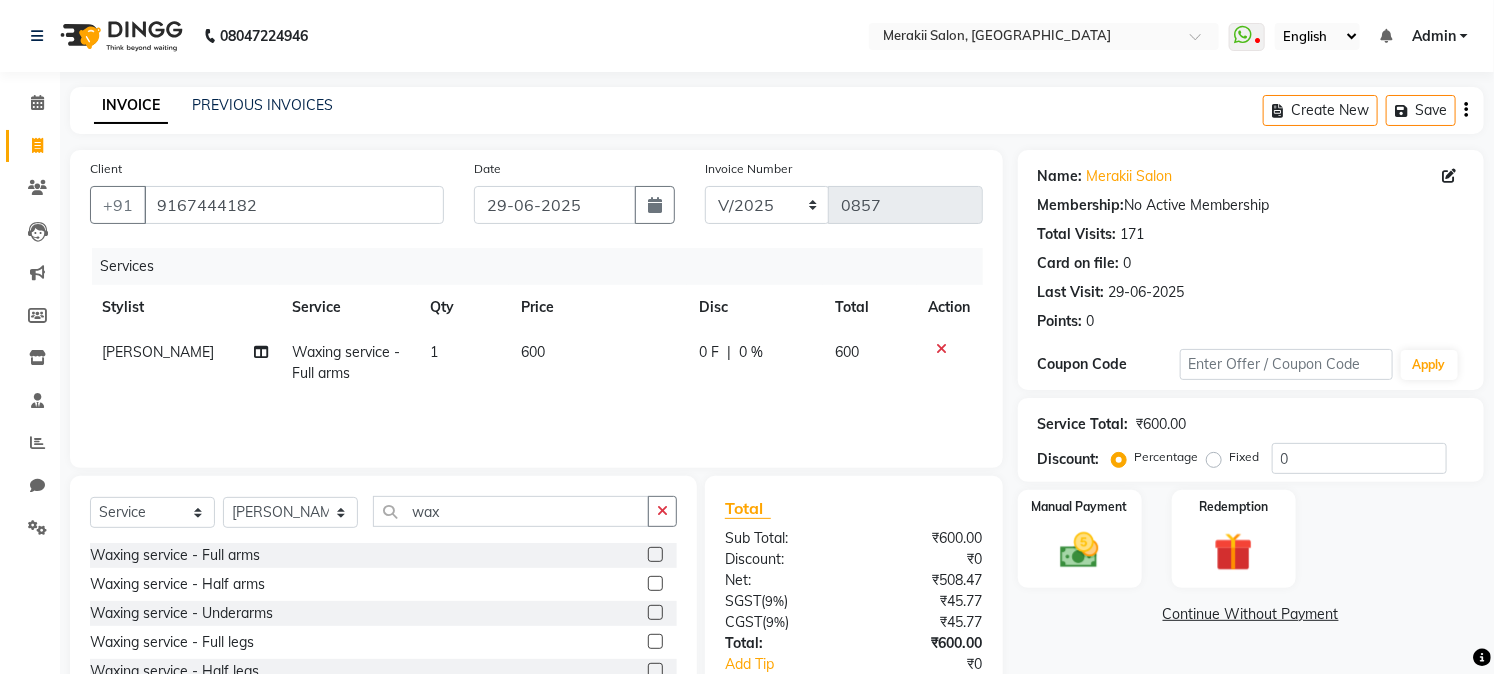 click 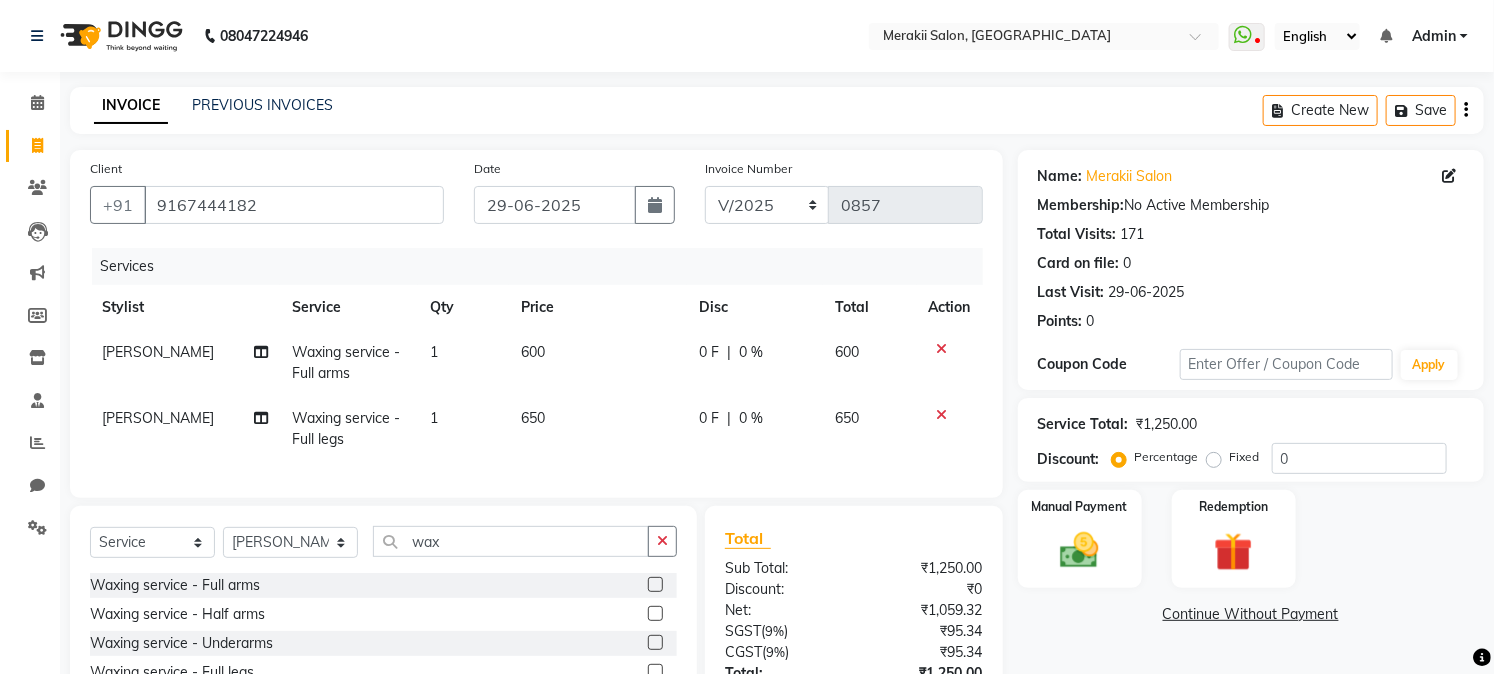 click on "650" 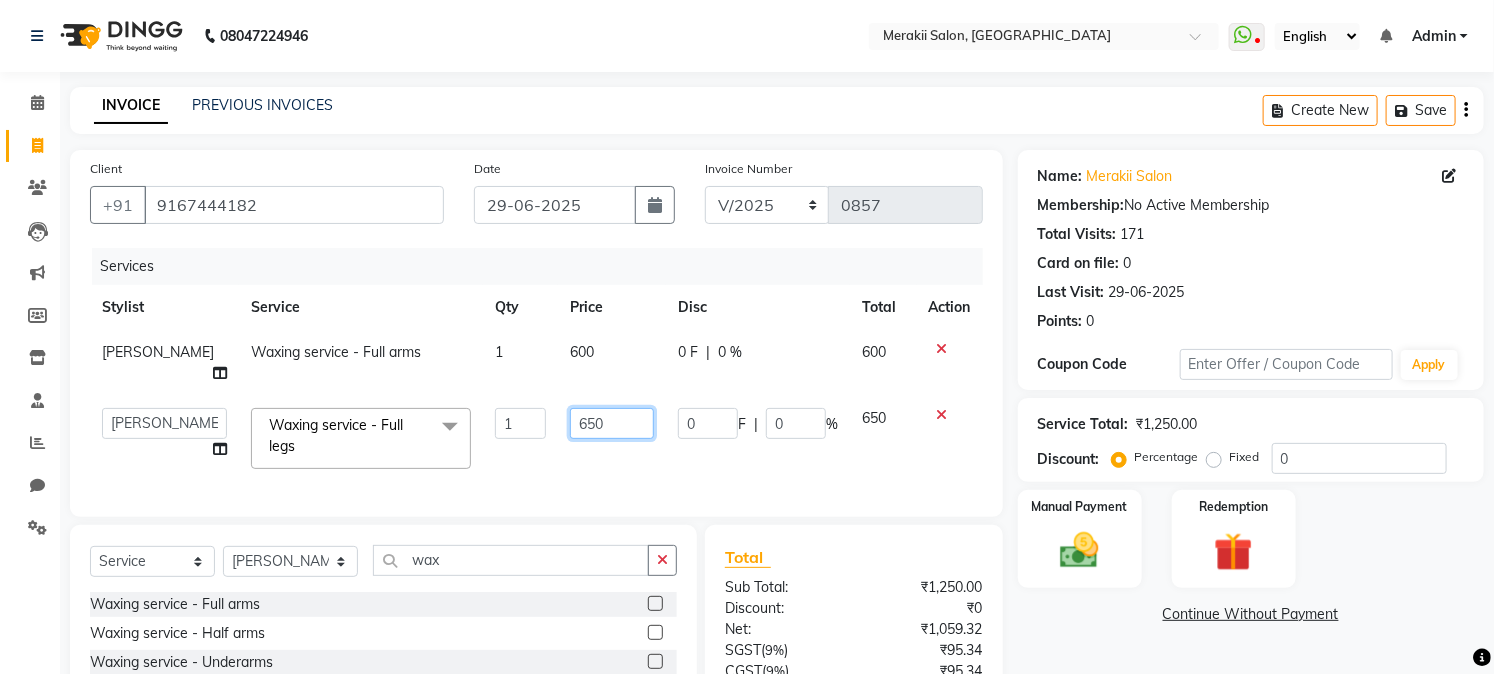 click on "650" 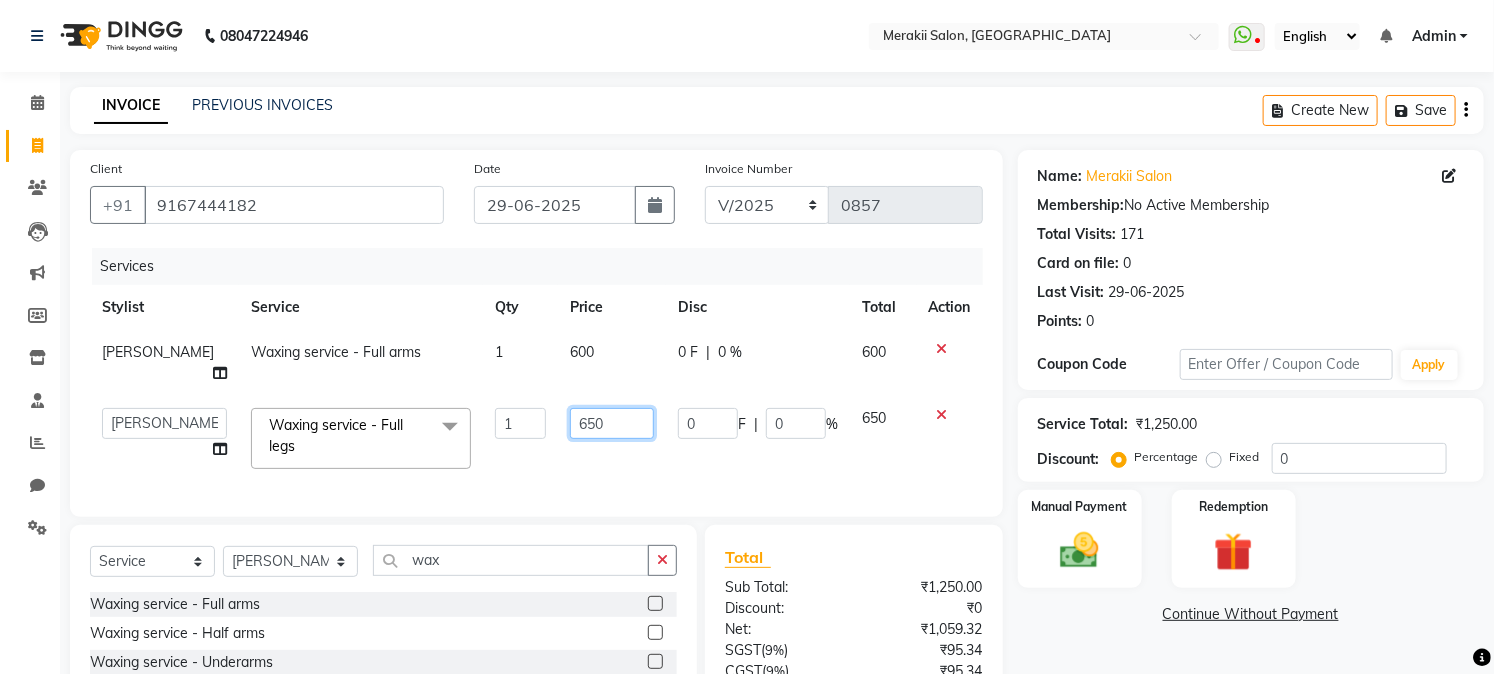 click on "650" 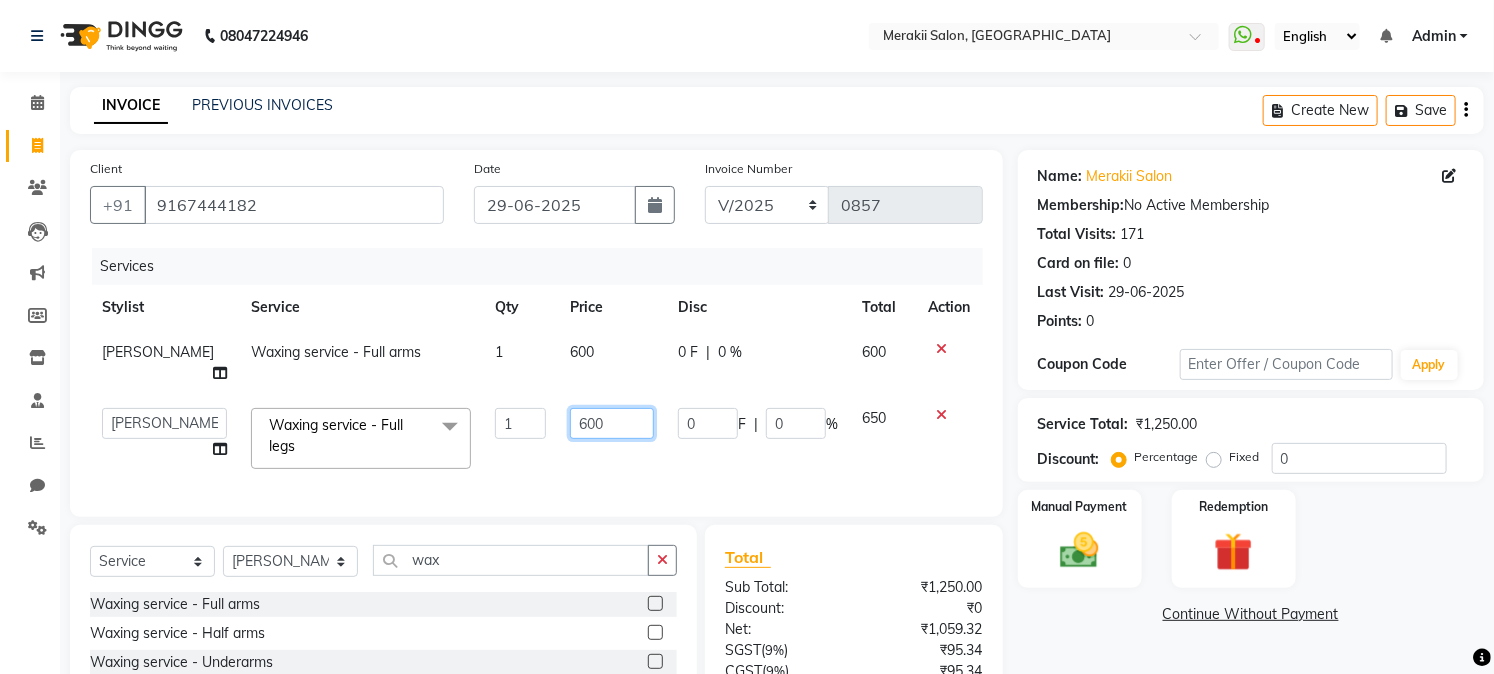 click on "600" 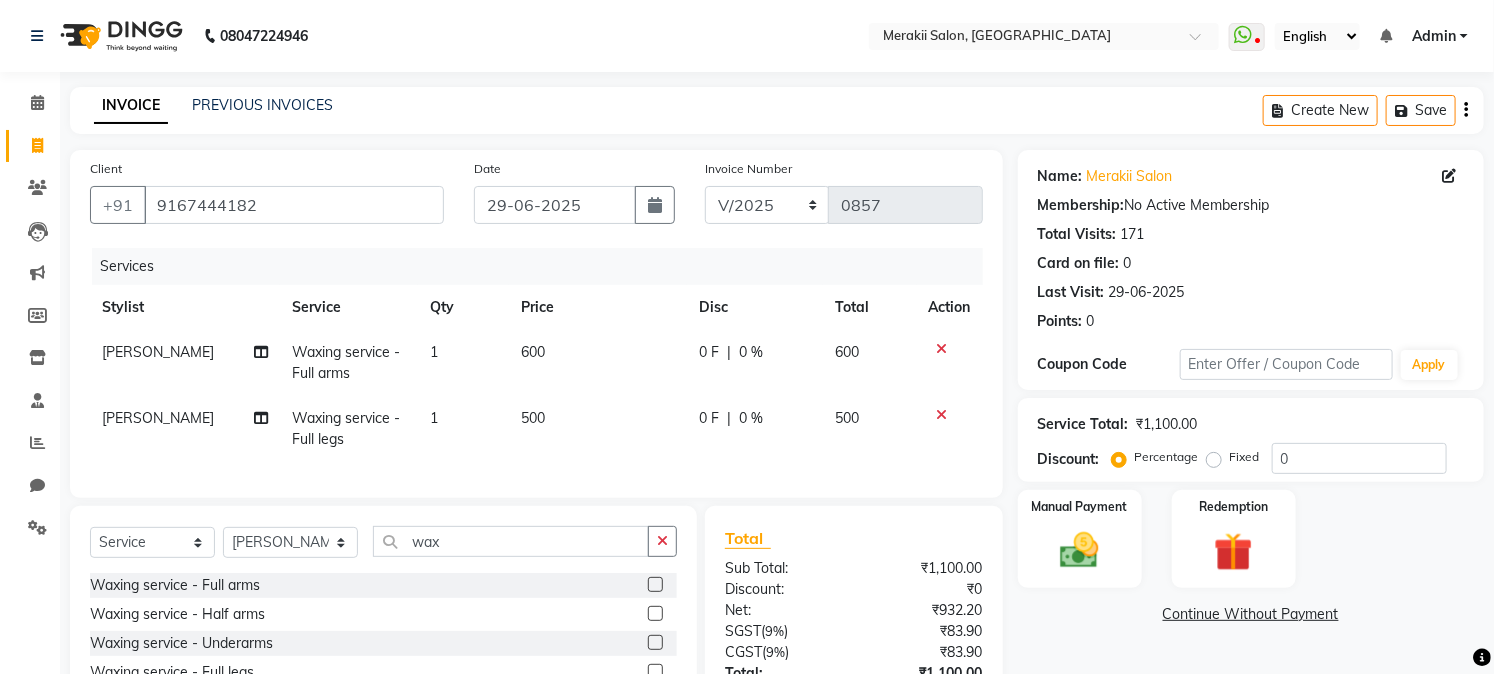 click on "600" 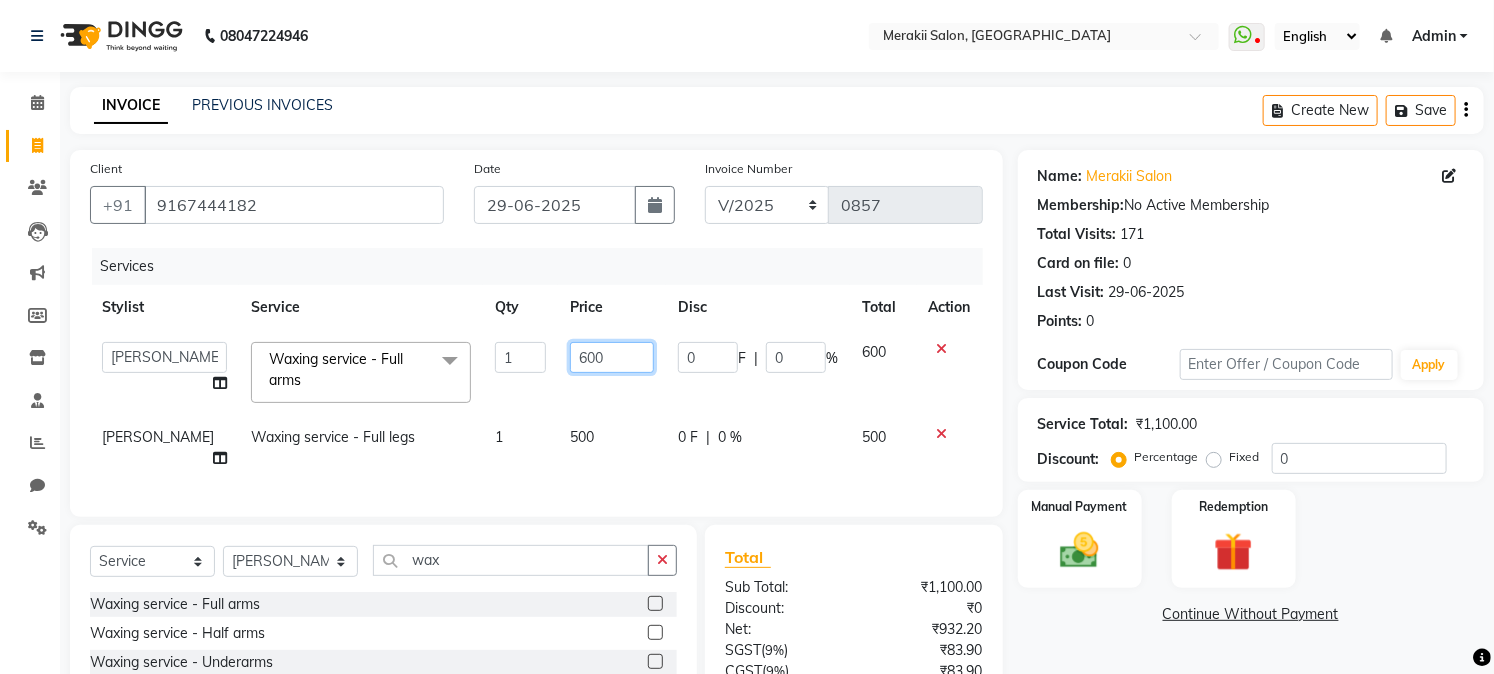 click on "600" 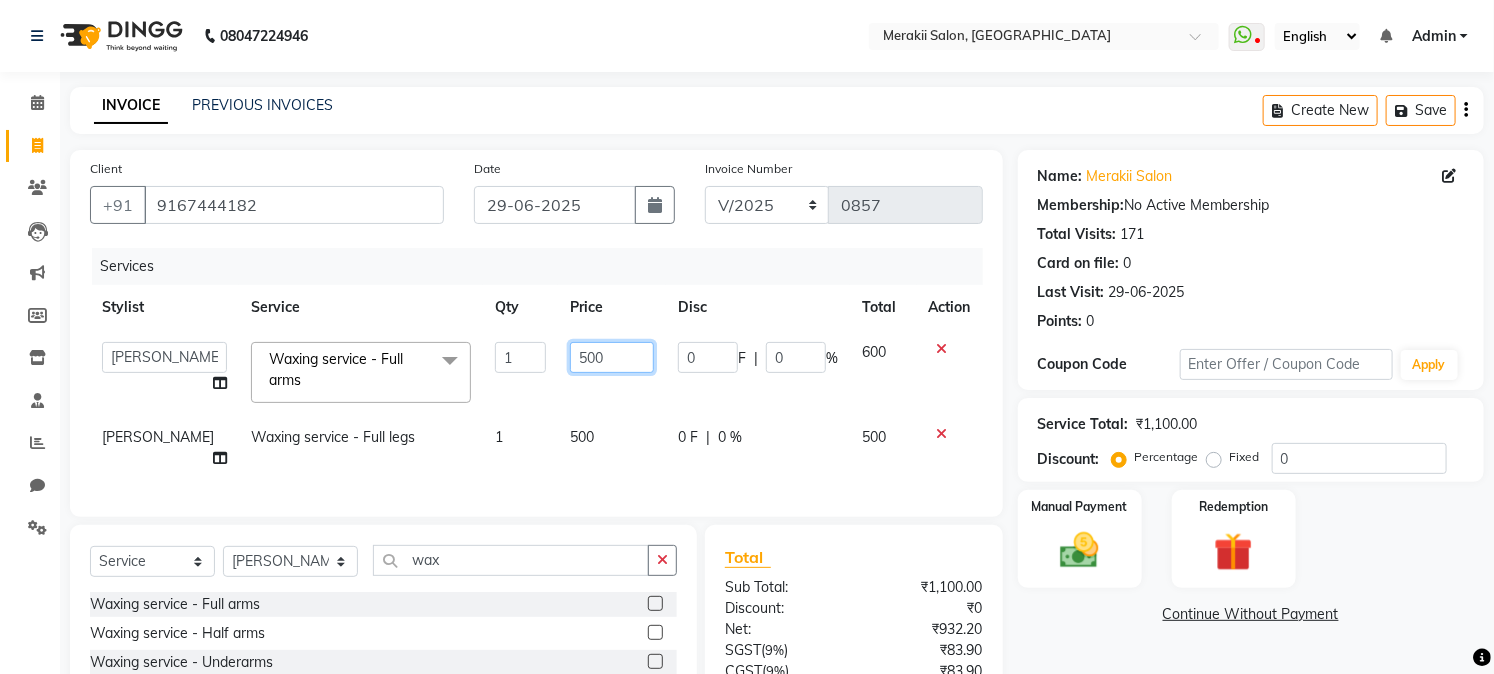 click on "500" 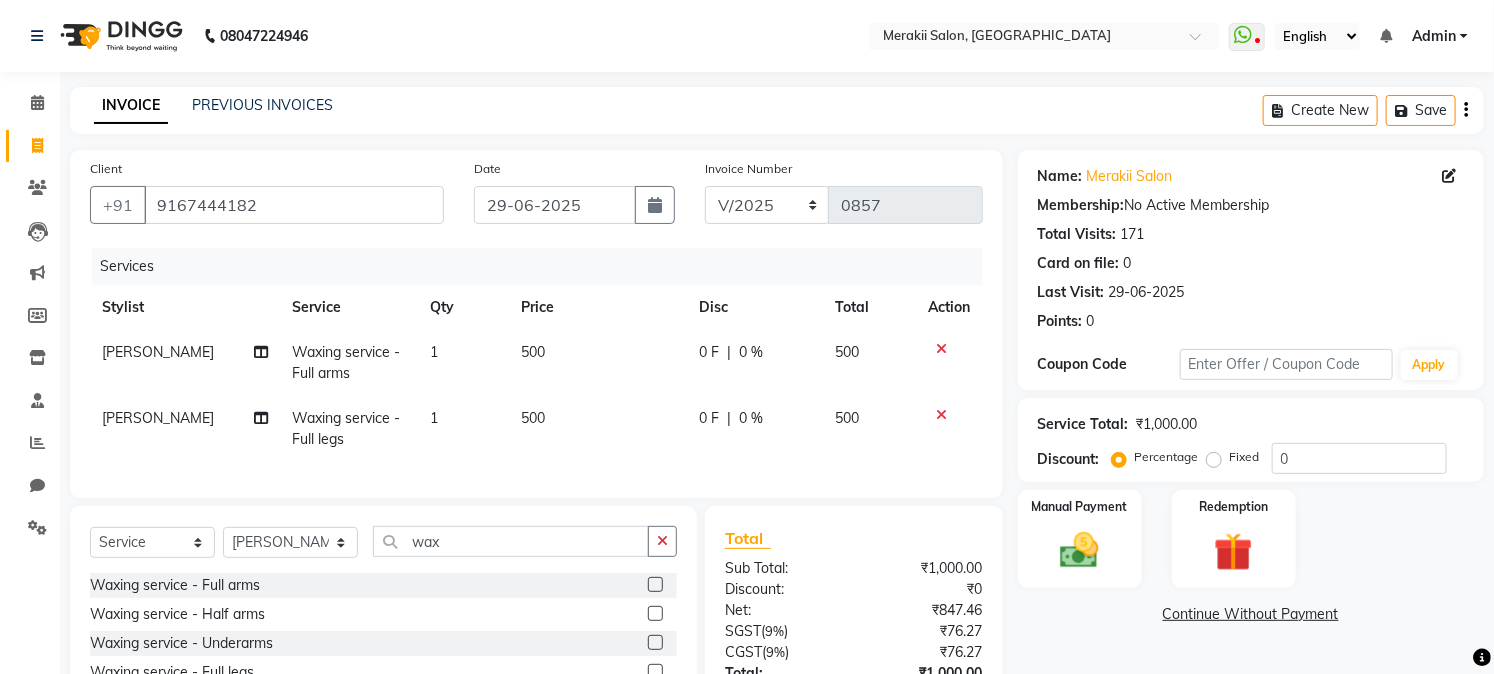 click on "Create New   Save" 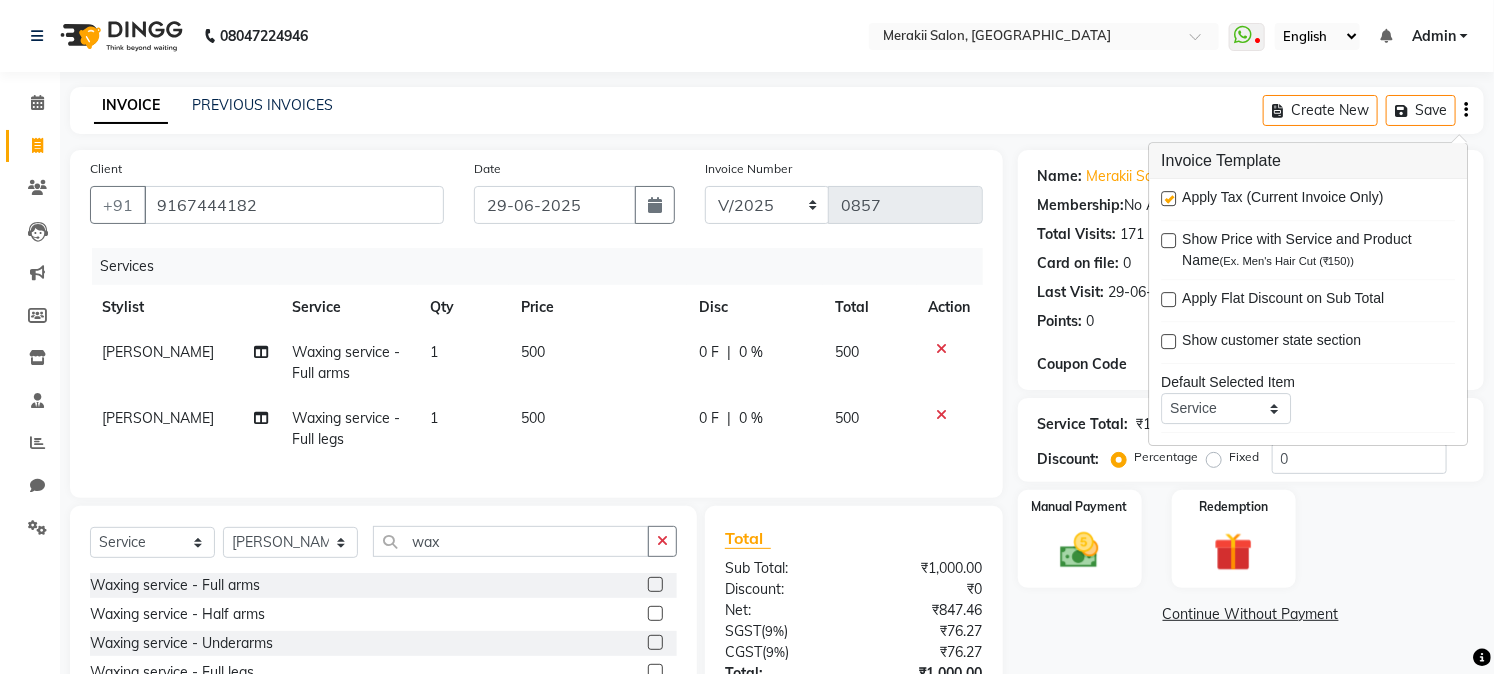 click at bounding box center [1168, 198] 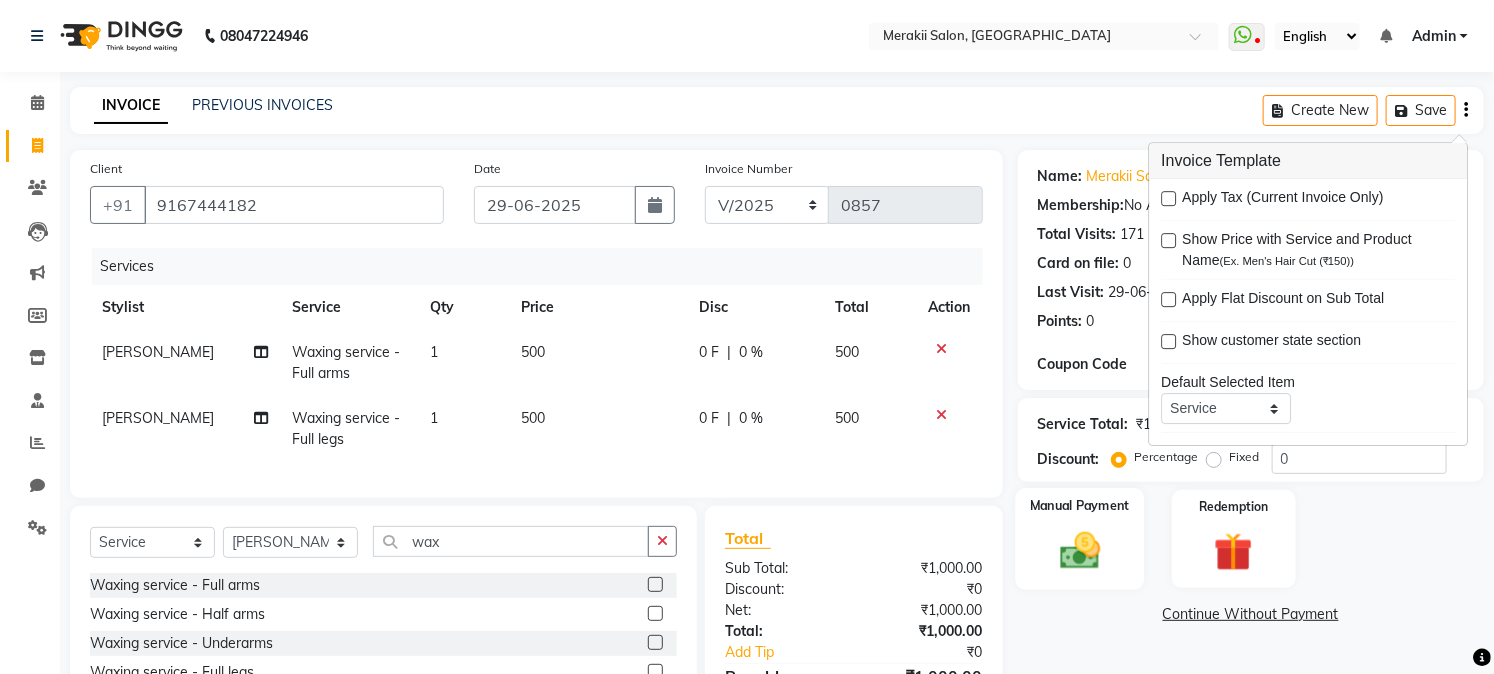 click 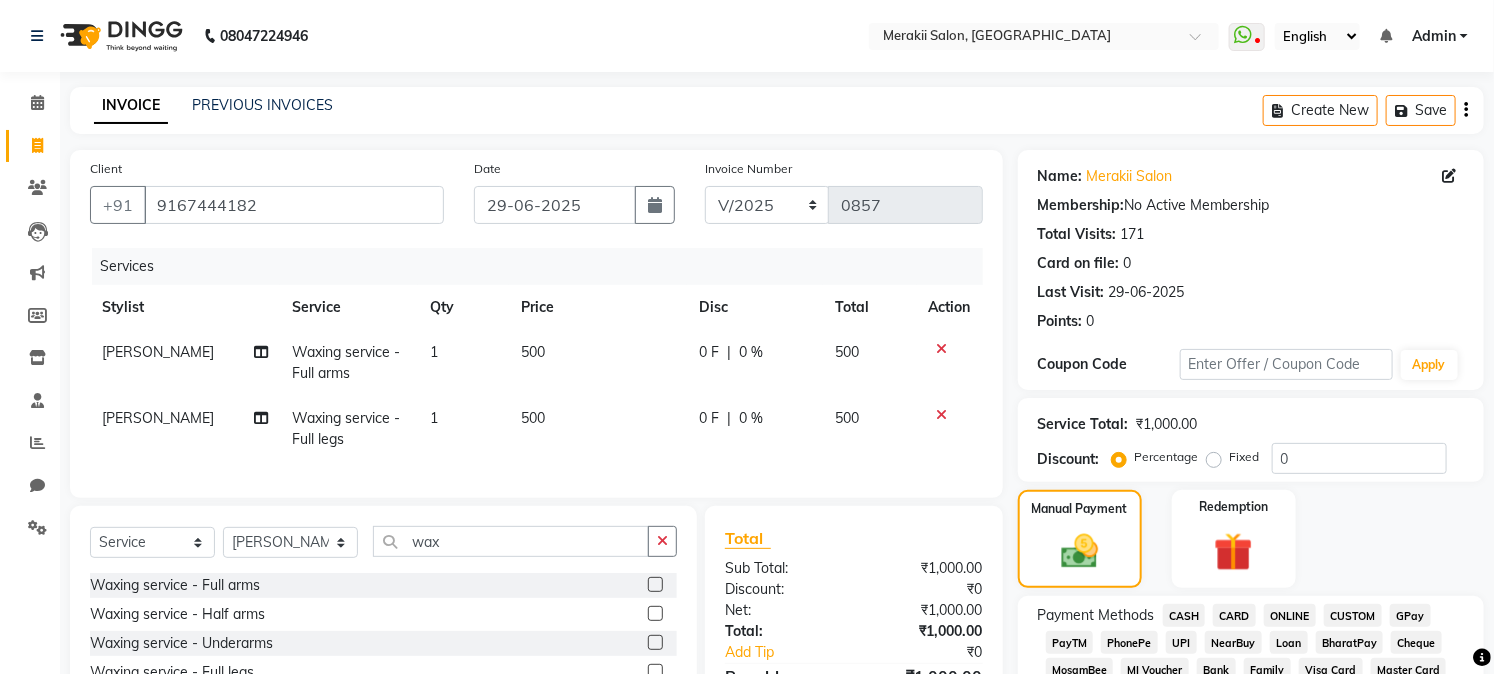click on "CASH" 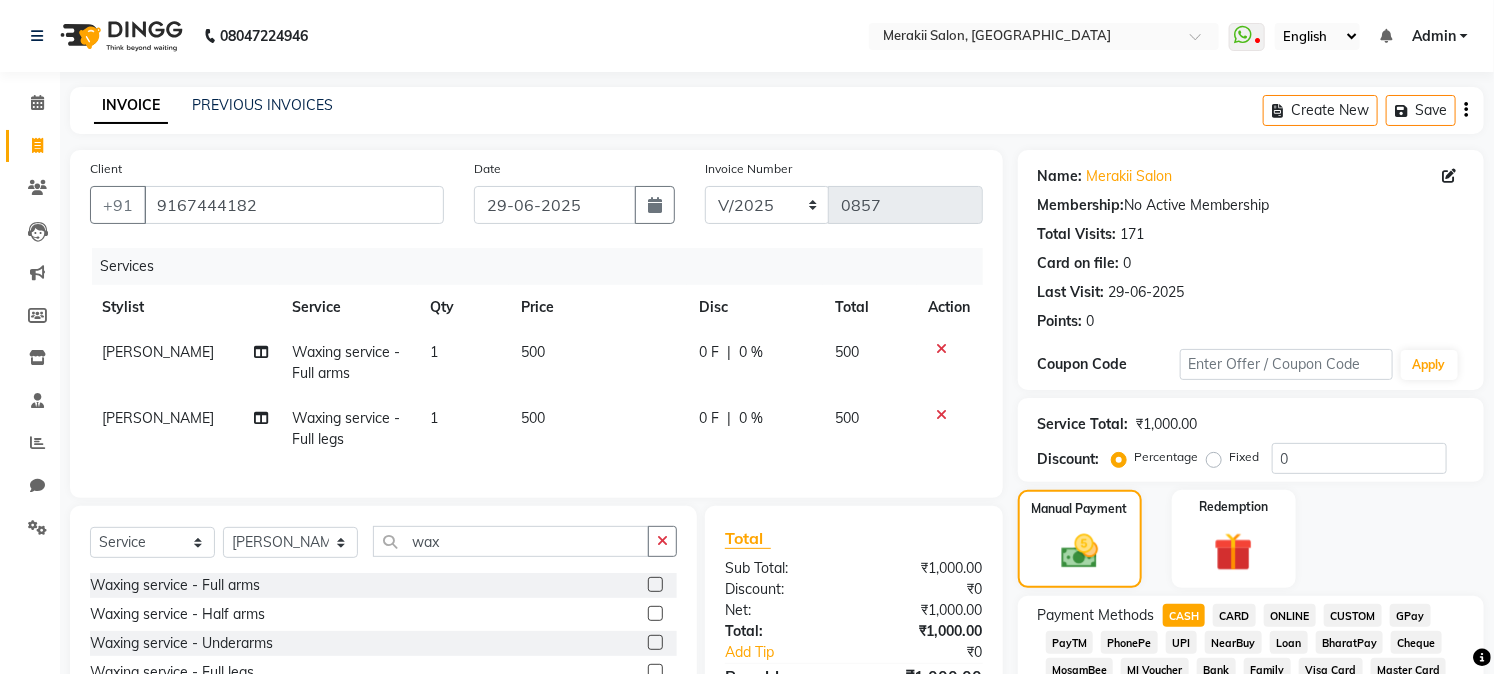 scroll, scrollTop: 590, scrollLeft: 0, axis: vertical 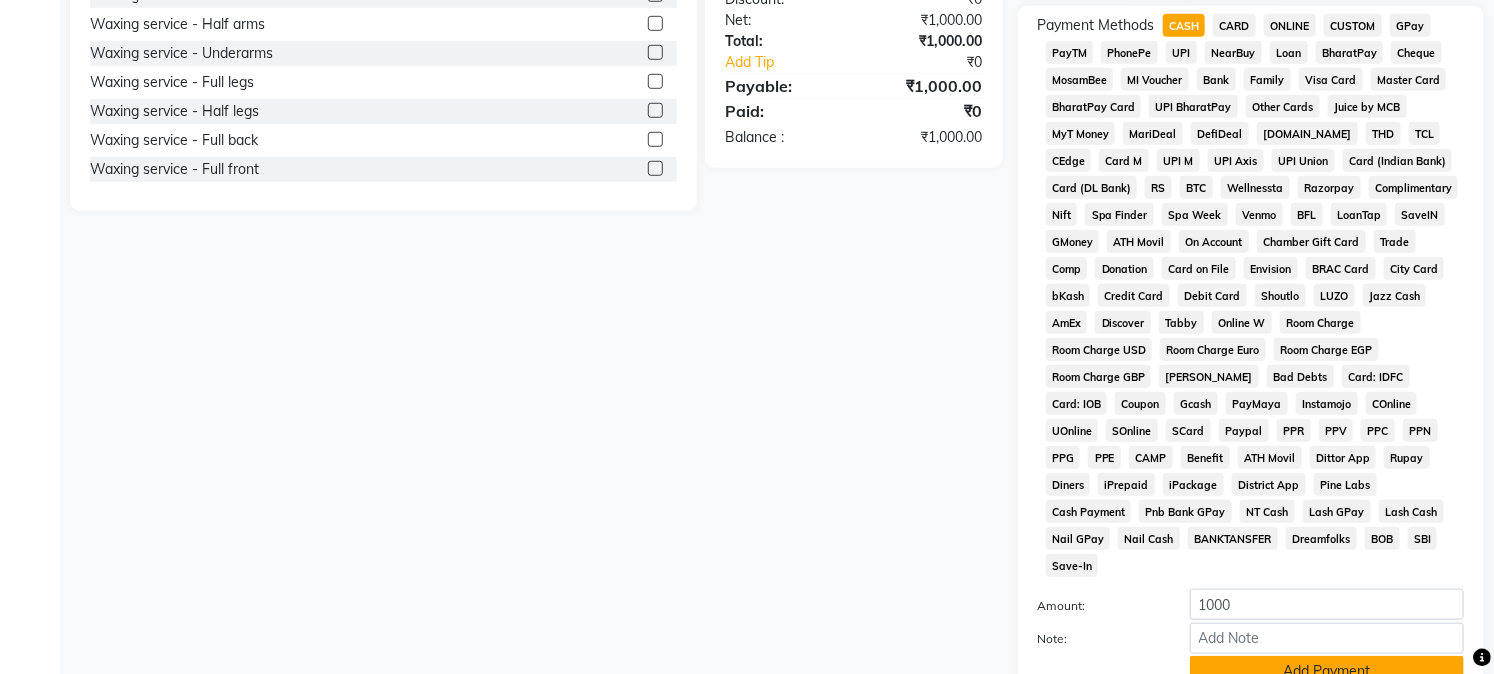 click on "Add Payment" 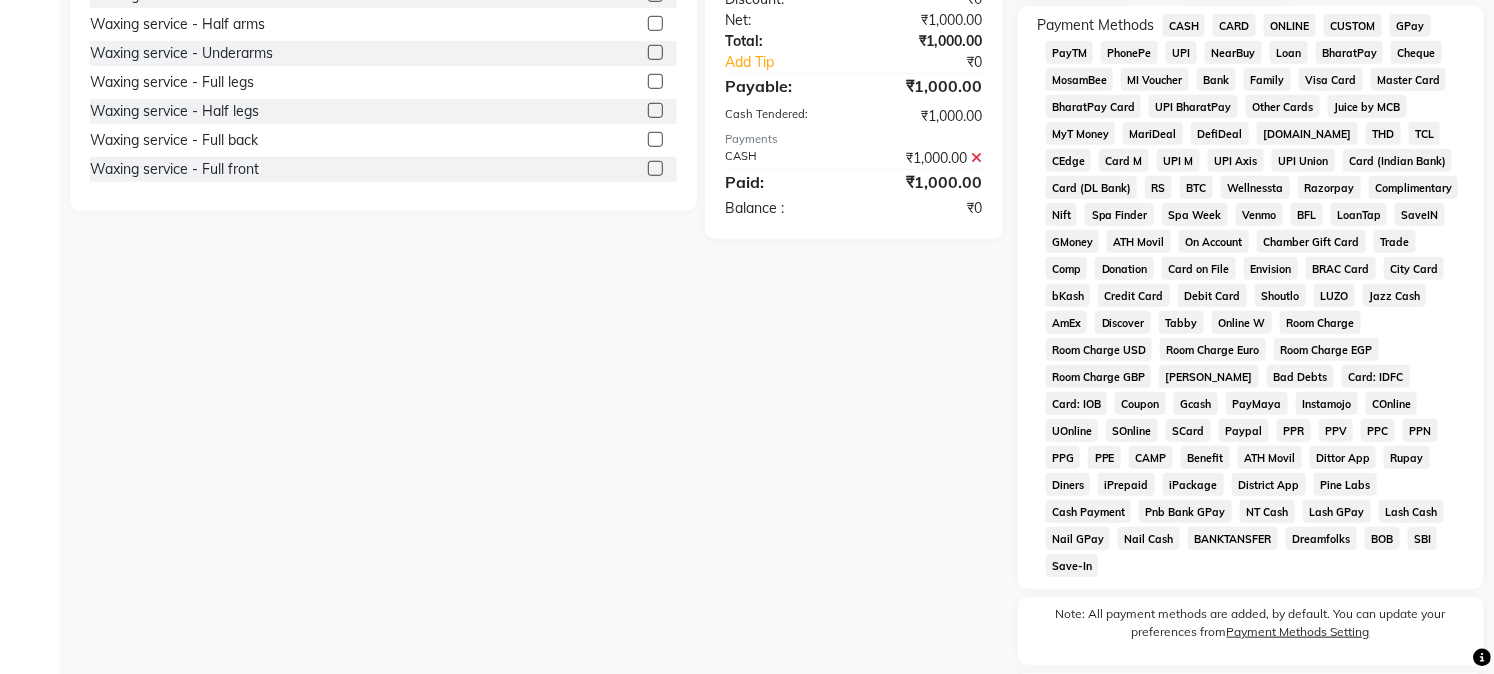 scroll, scrollTop: 742, scrollLeft: 0, axis: vertical 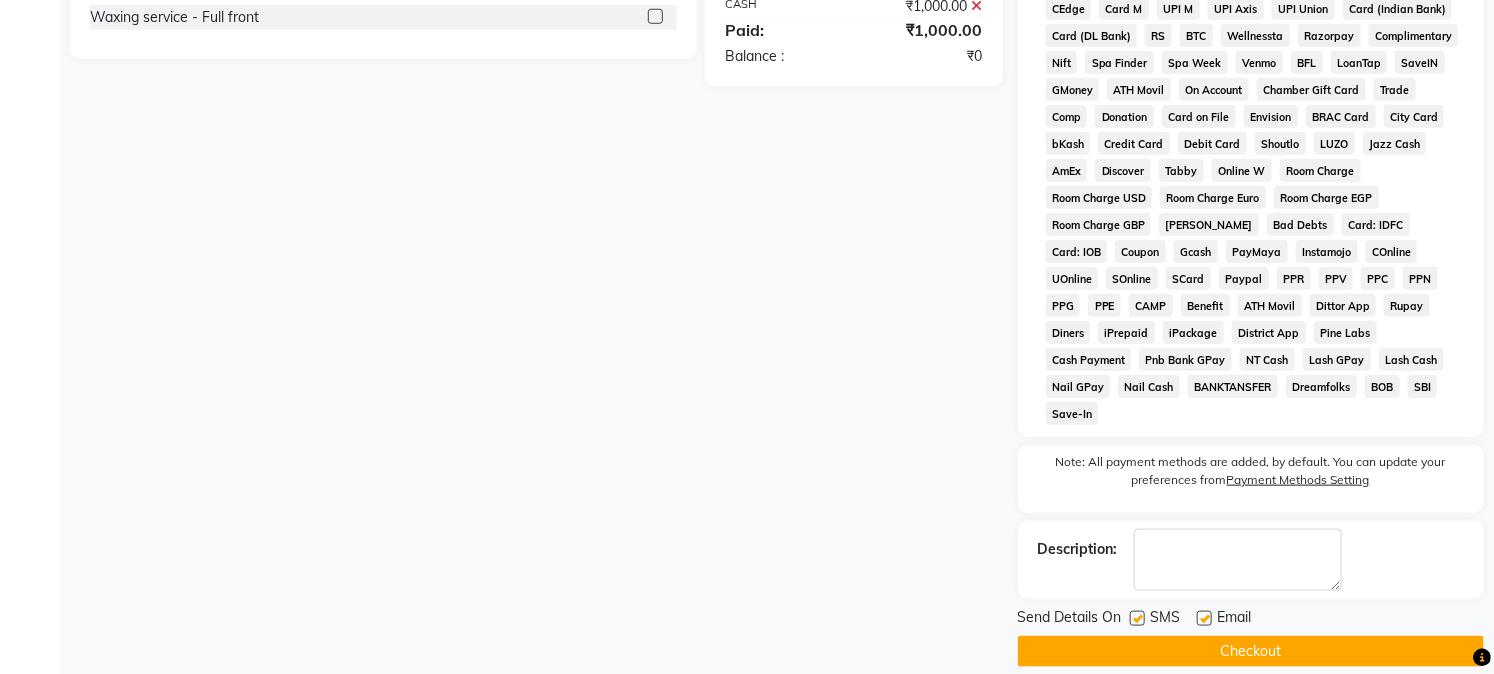 click on "Checkout" 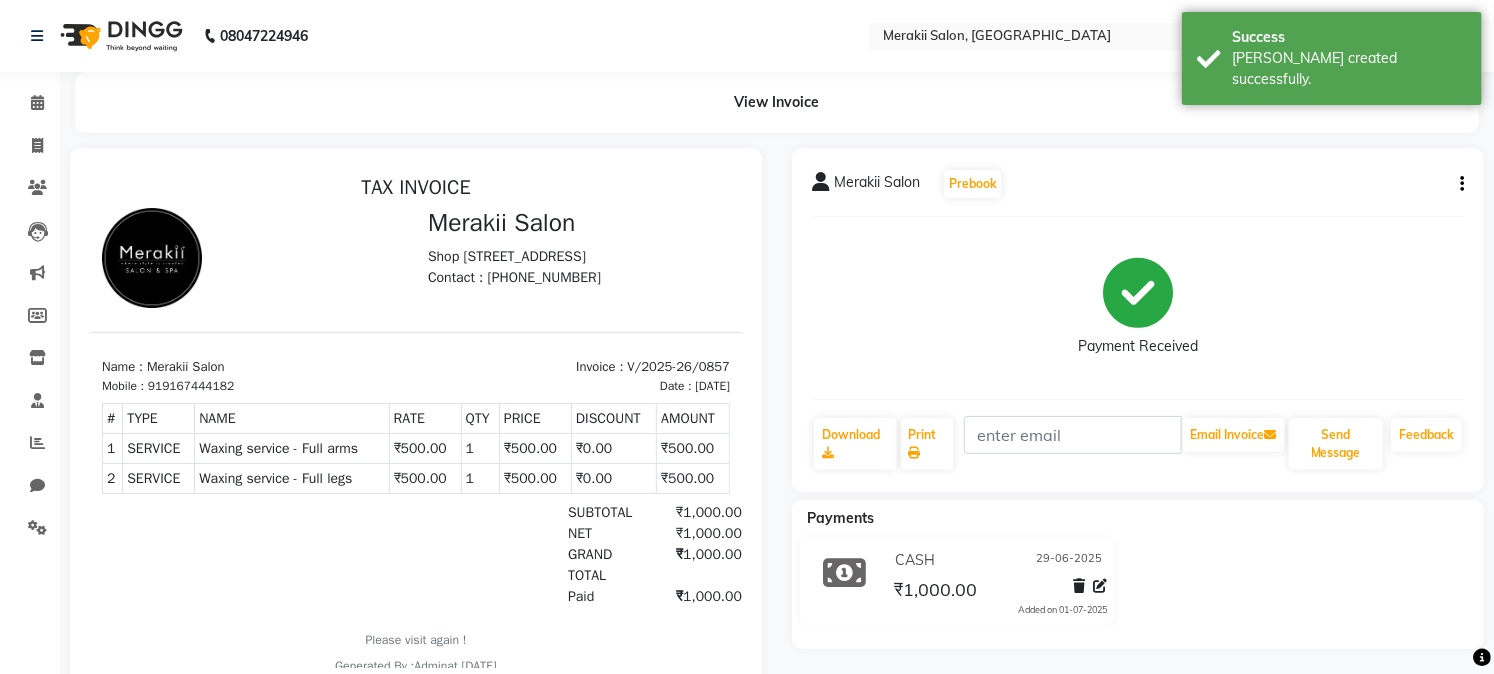 scroll, scrollTop: 0, scrollLeft: 0, axis: both 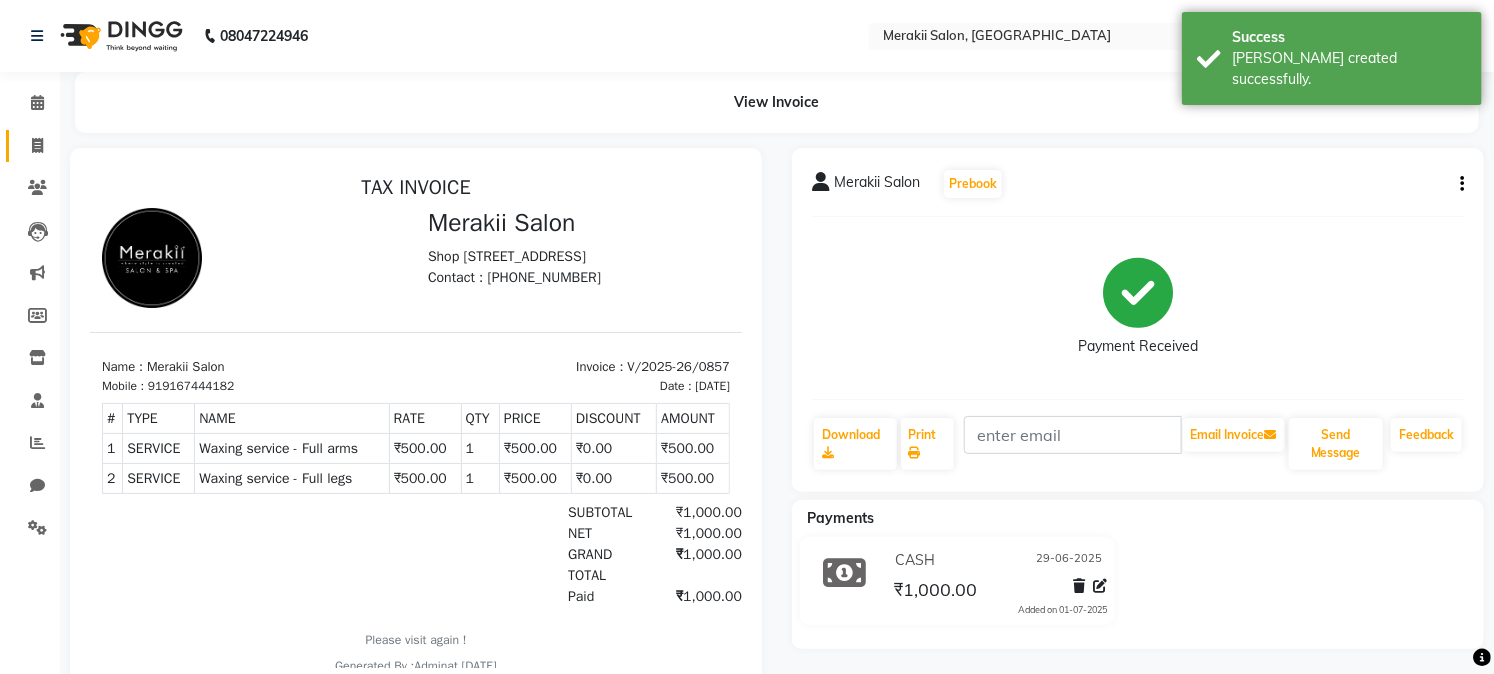 click on "Invoice" 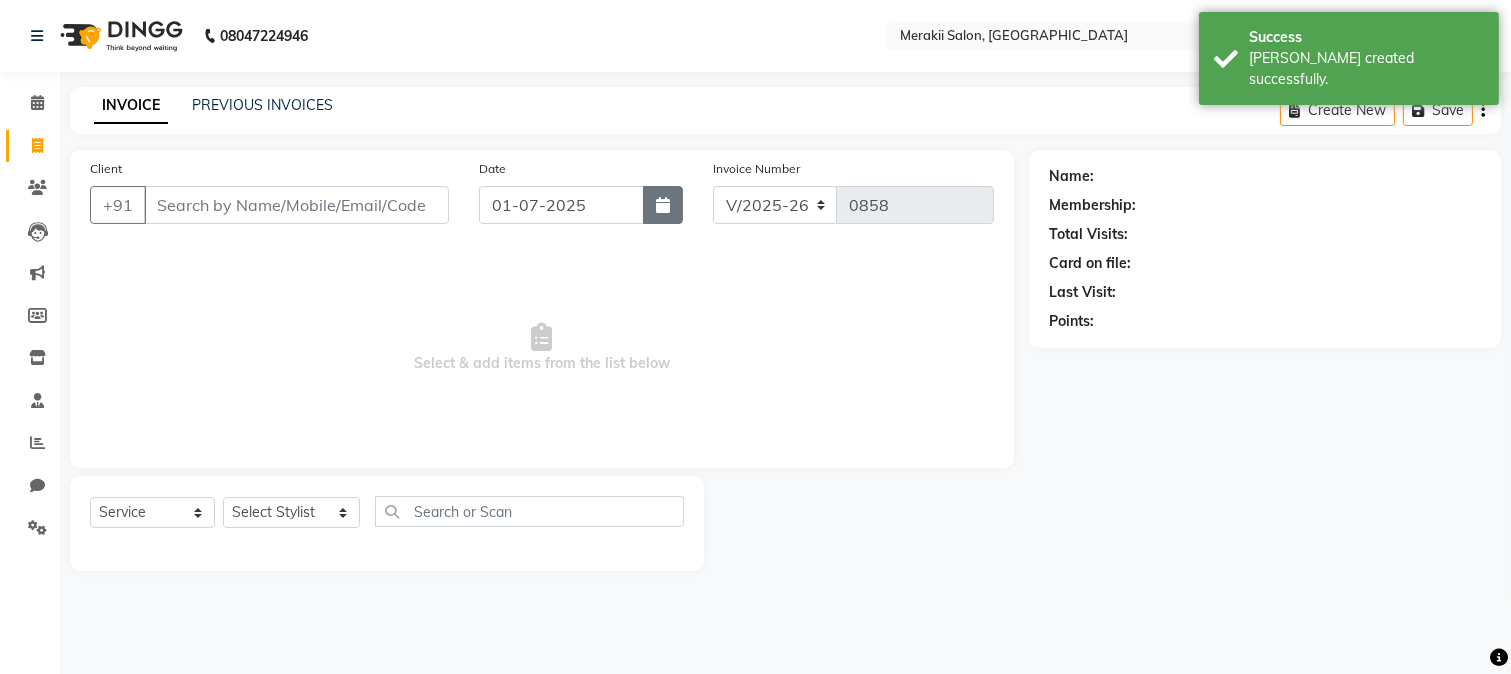 click 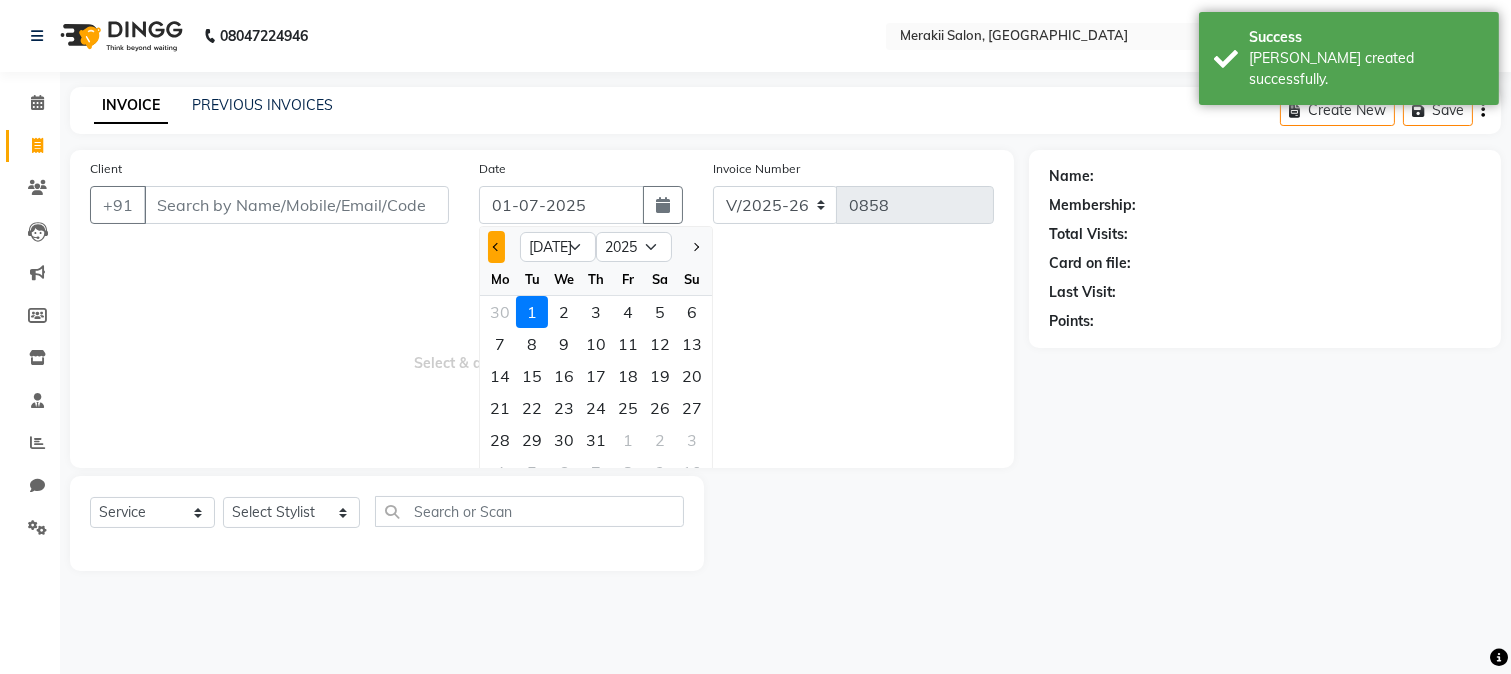 click 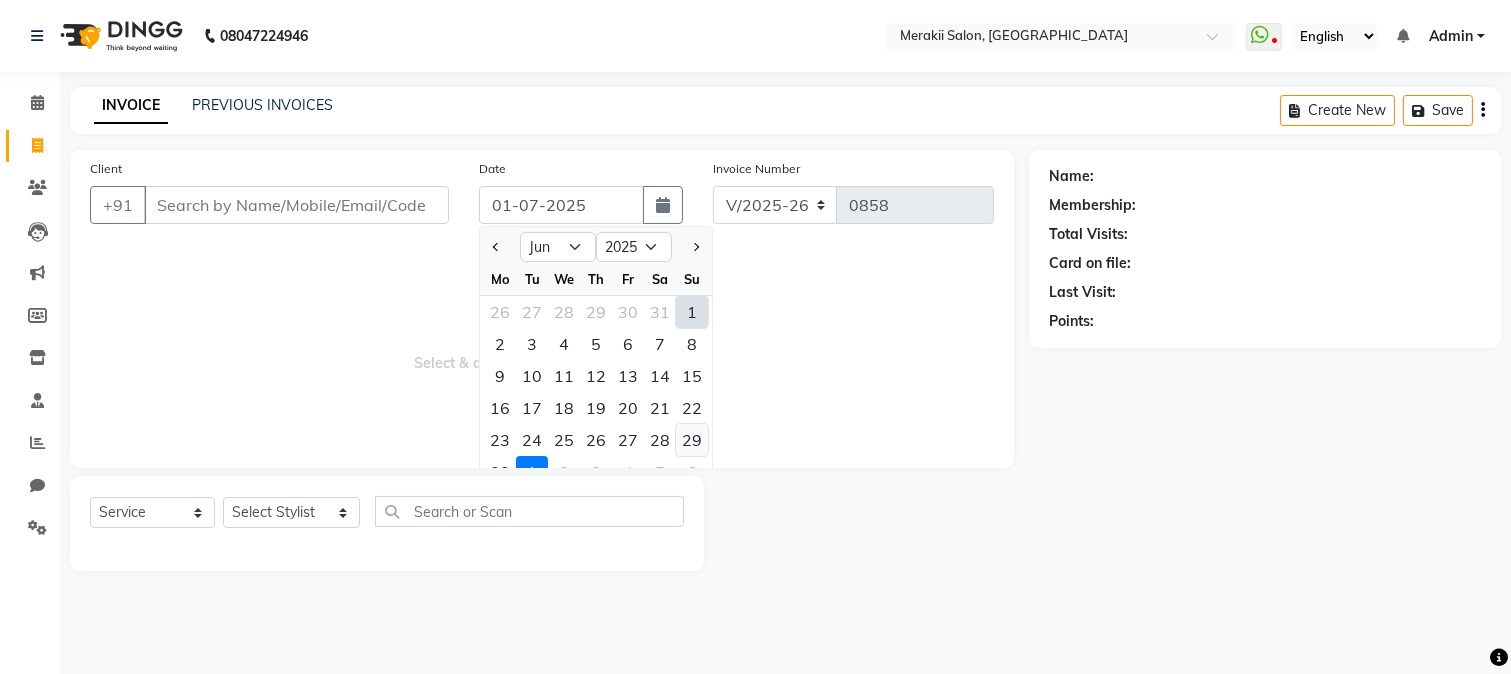 click on "29" 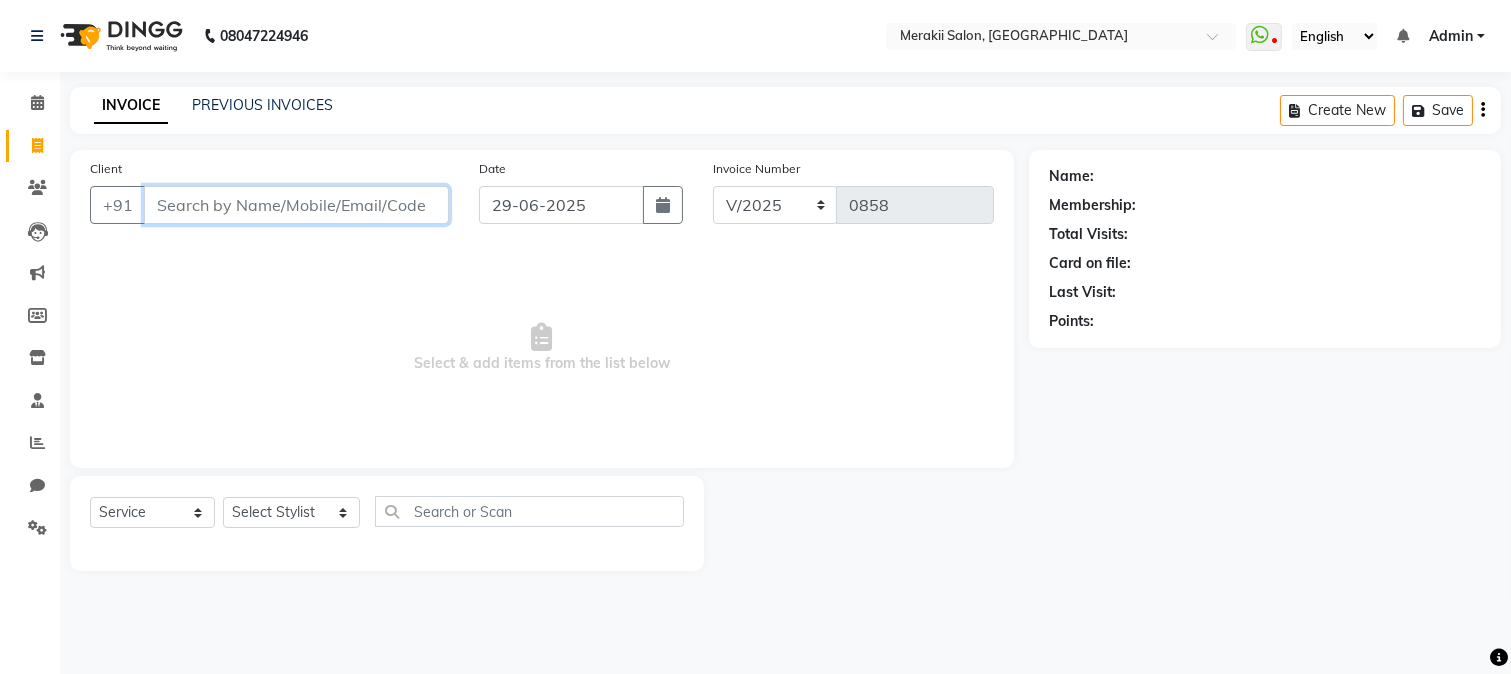 click on "Client" at bounding box center (296, 205) 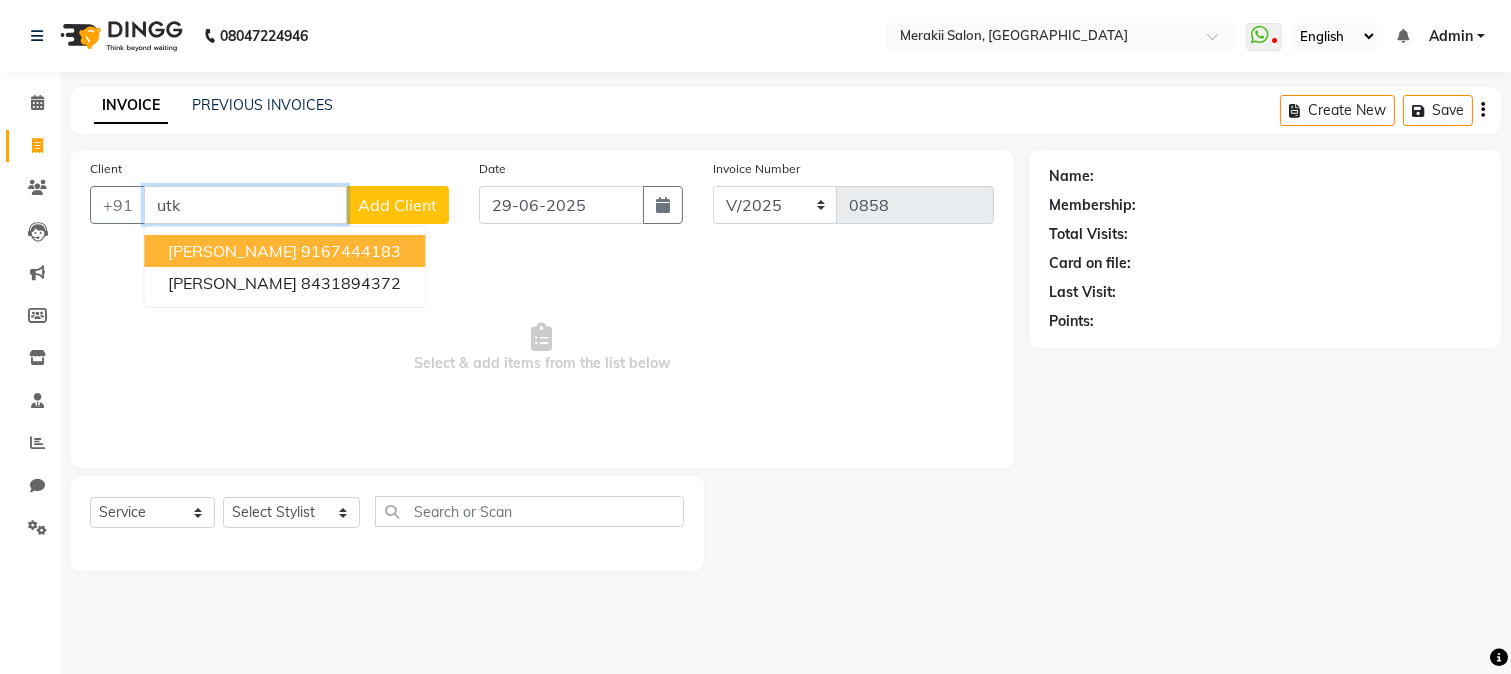 click on "[PERSON_NAME]  9167444183" at bounding box center (284, 251) 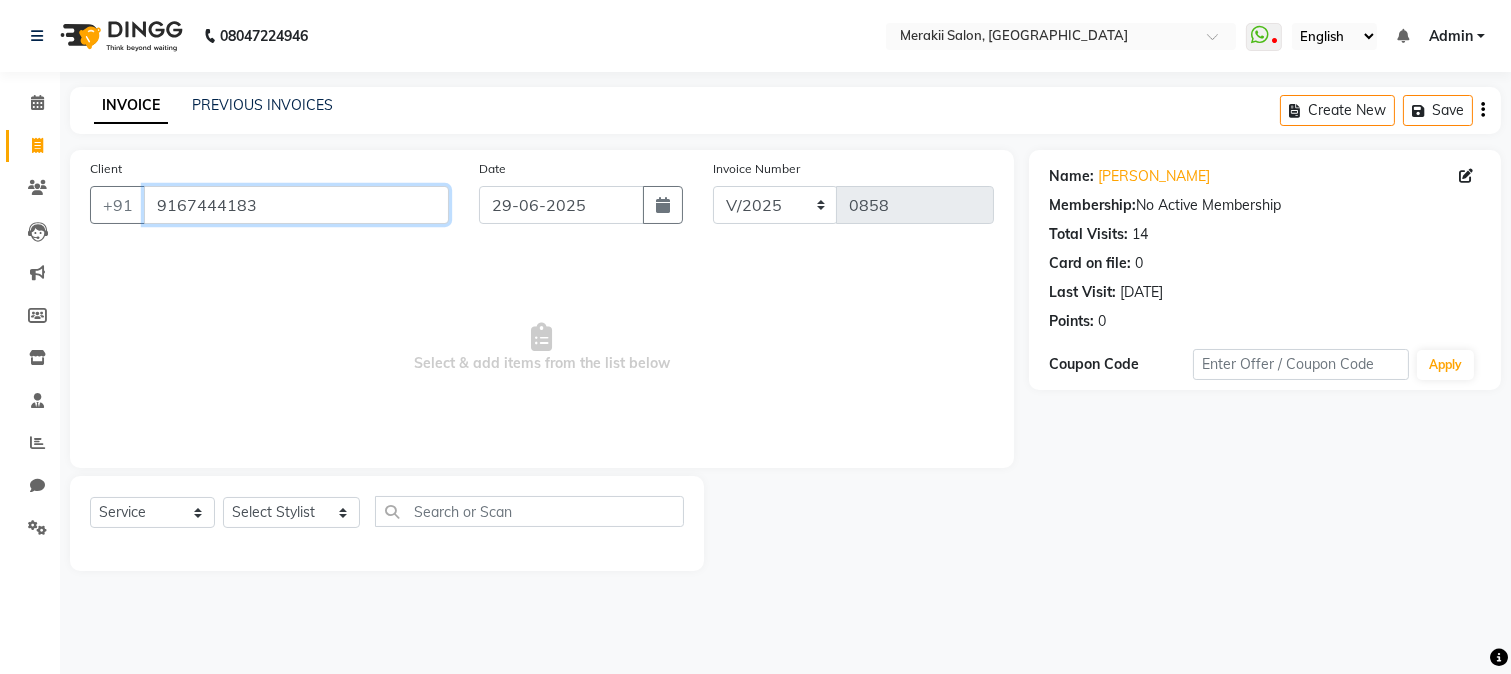 click on "9167444183" at bounding box center [296, 205] 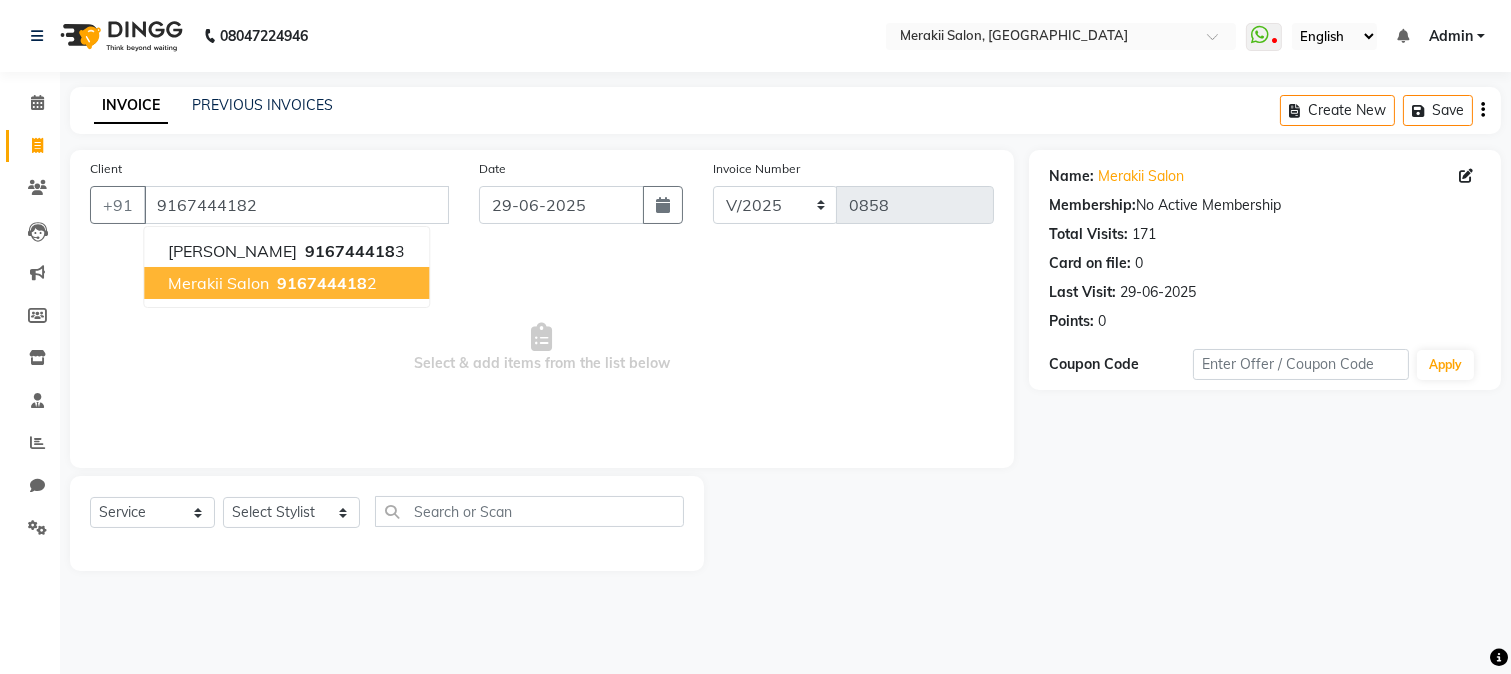 click on "916744418" at bounding box center [322, 283] 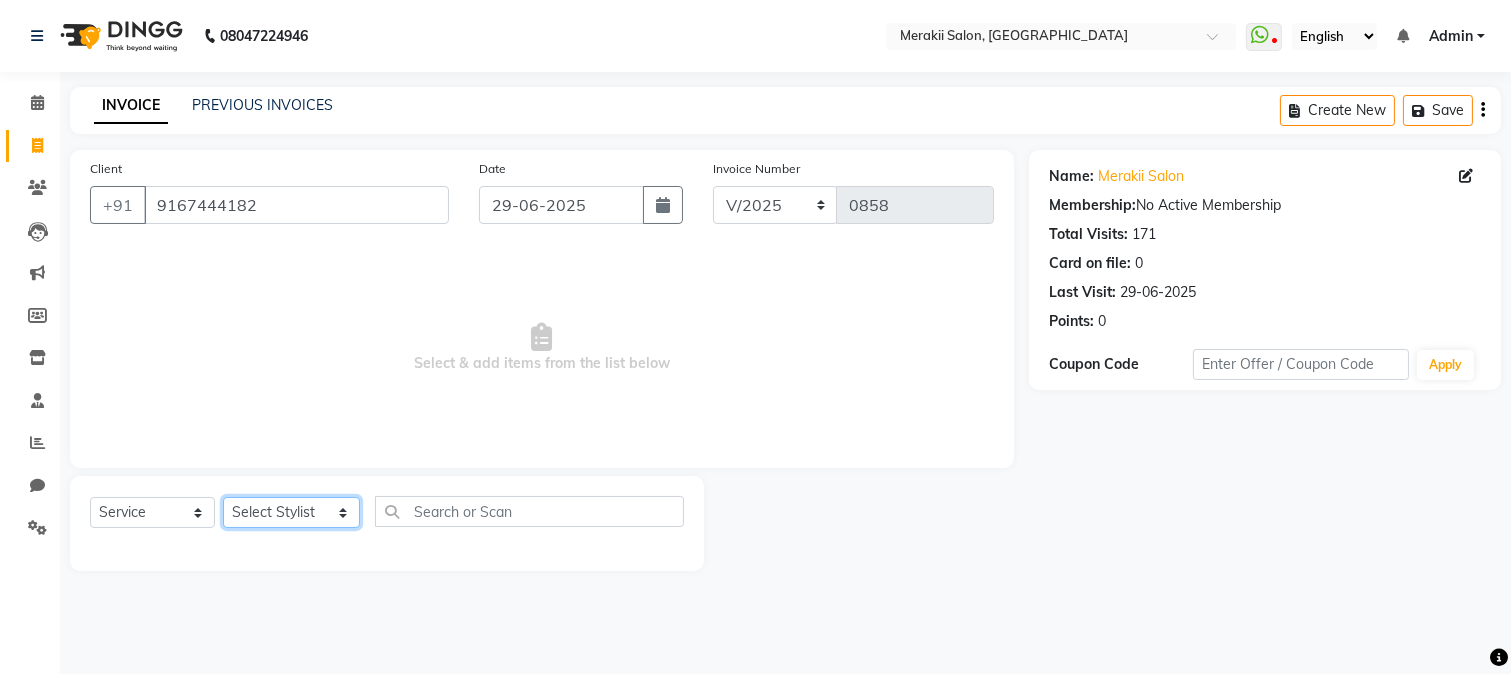 click on "Select Stylist [PERSON_NAME] [PERSON_NAME] Bhul [MEDICAL_DATA][PERSON_NAME] [PERSON_NAME] [PERSON_NAME]" 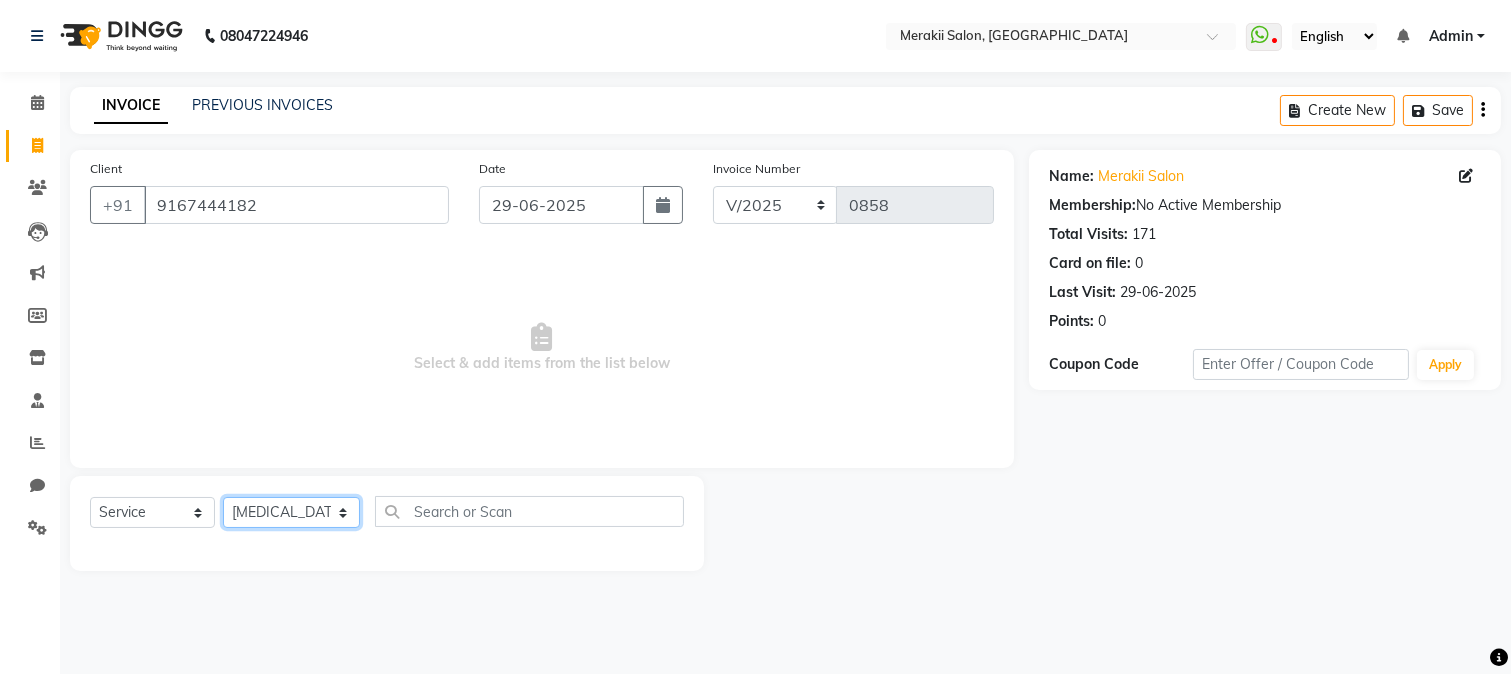click on "Select Stylist [PERSON_NAME] [PERSON_NAME] Bhul [MEDICAL_DATA][PERSON_NAME] [PERSON_NAME] [PERSON_NAME]" 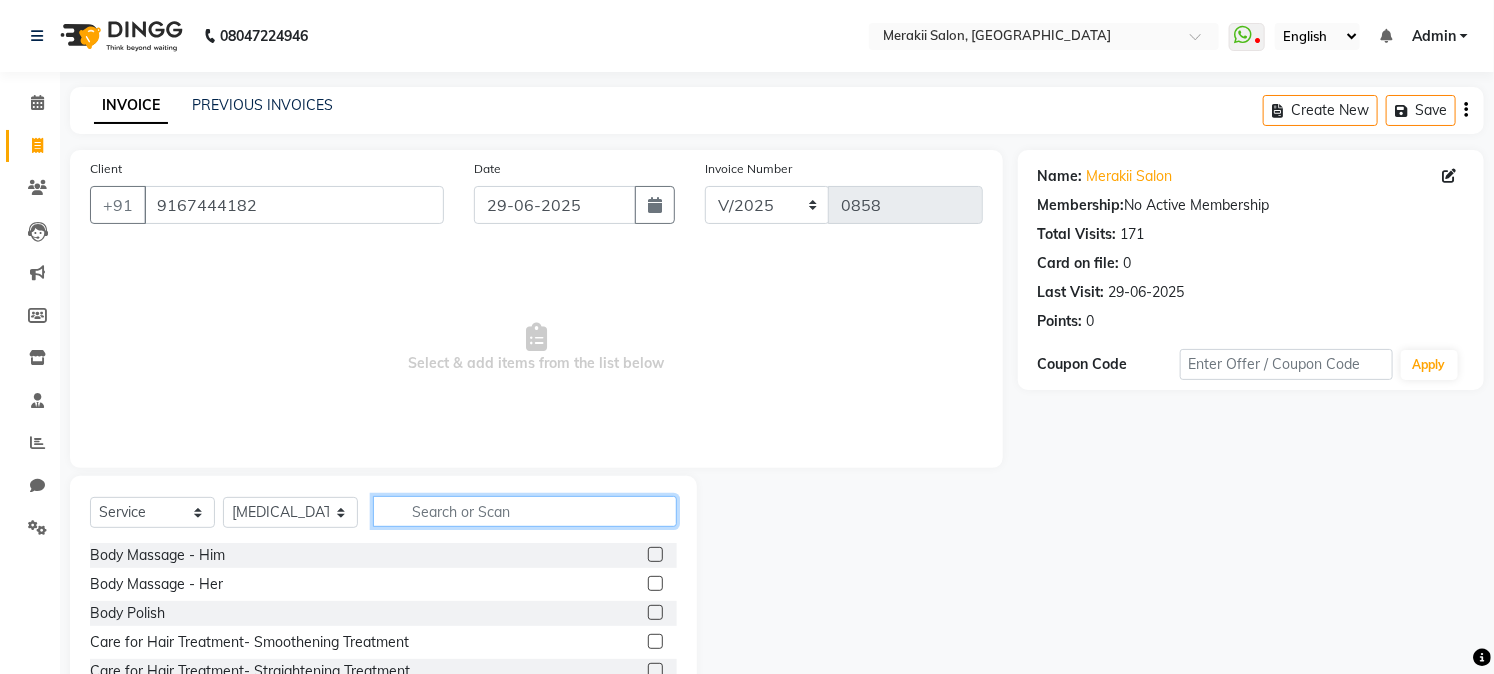 click 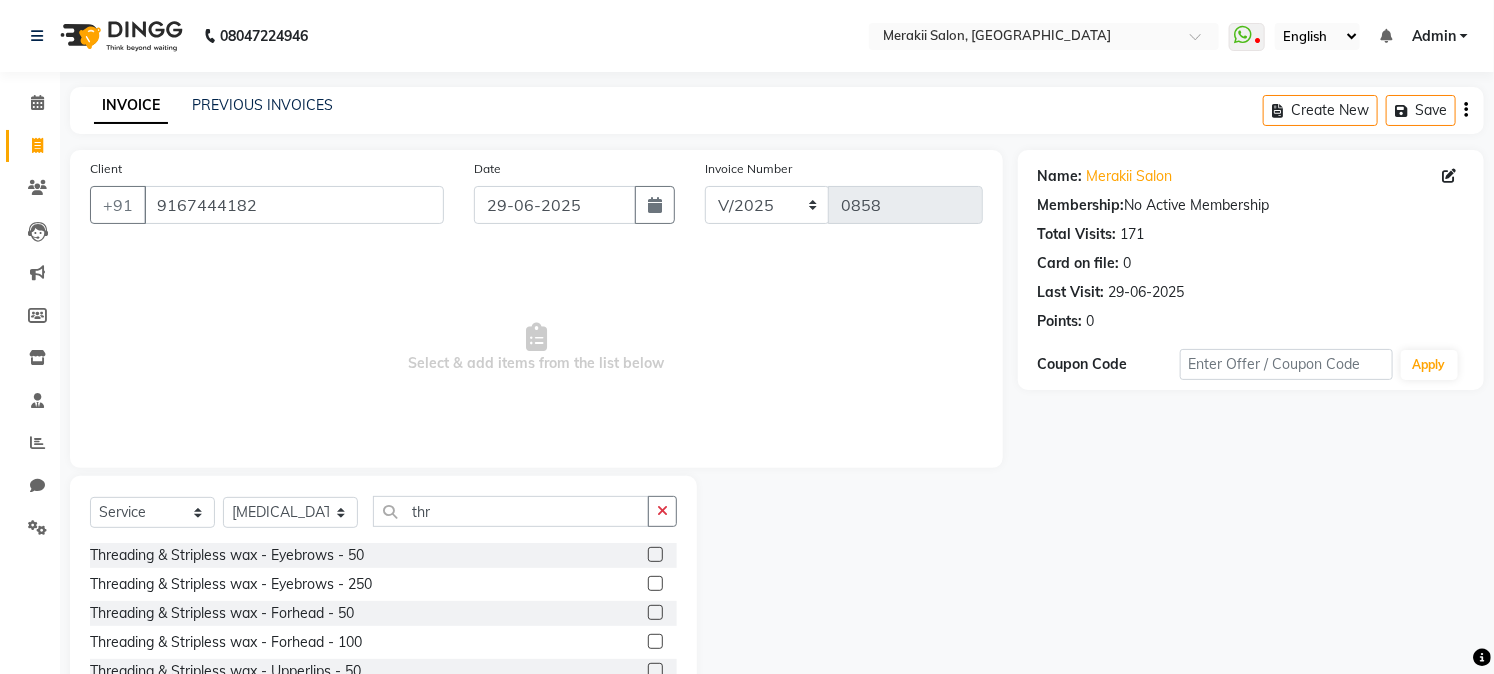 click 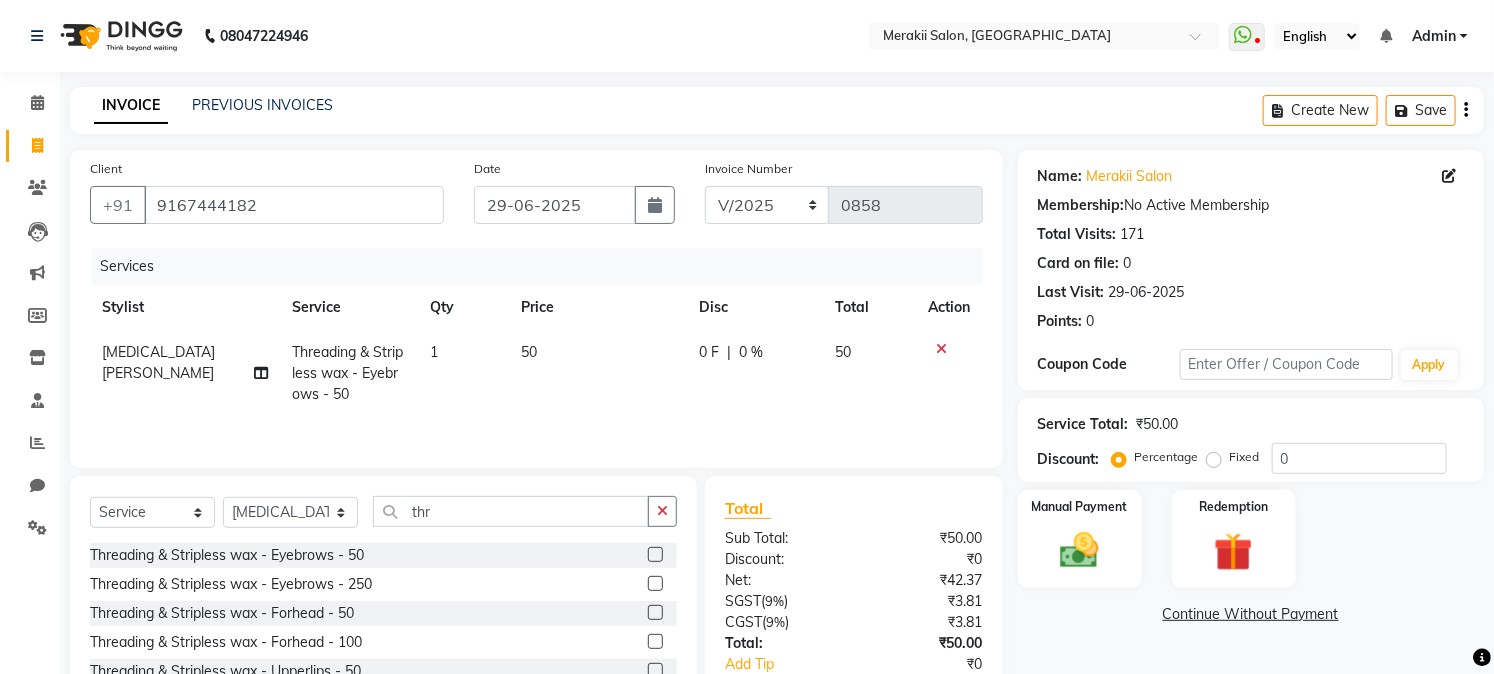 click on "1" 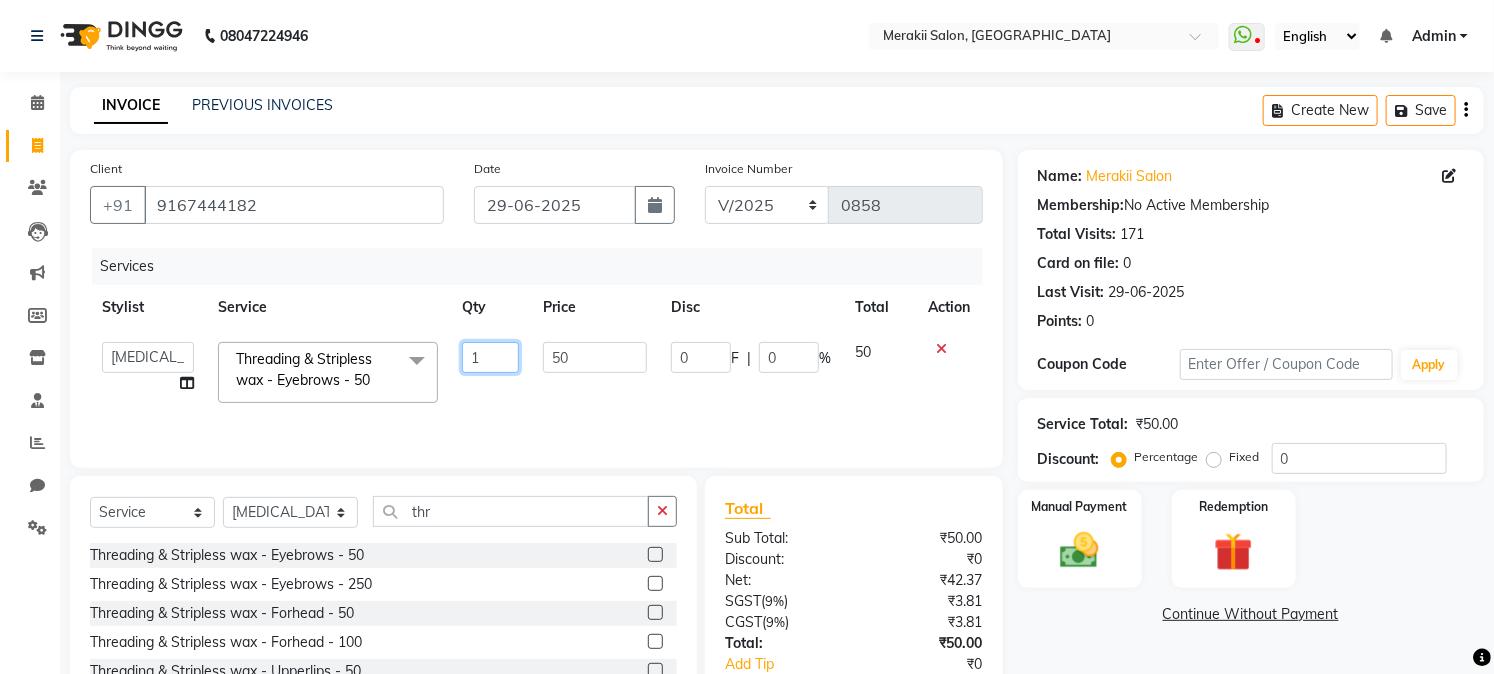 click on "1" 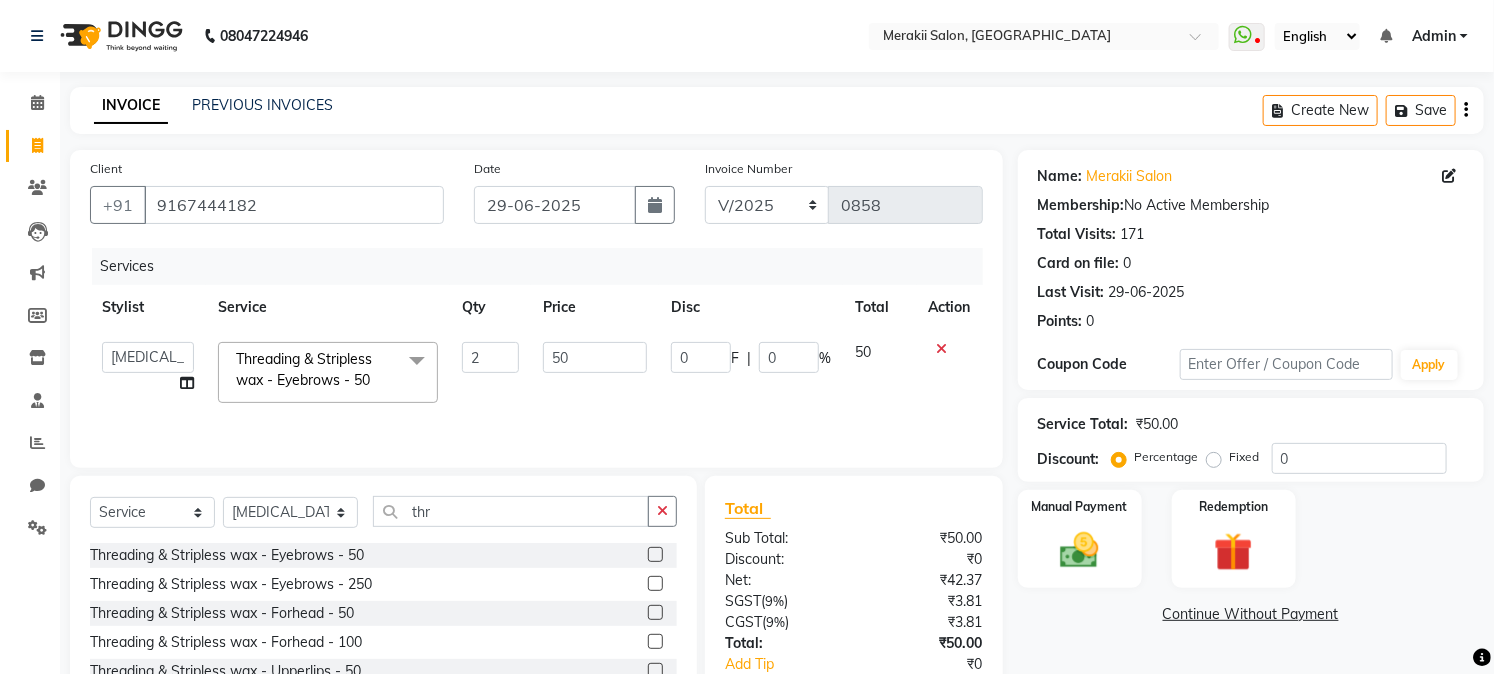 click on "Create New   Save" 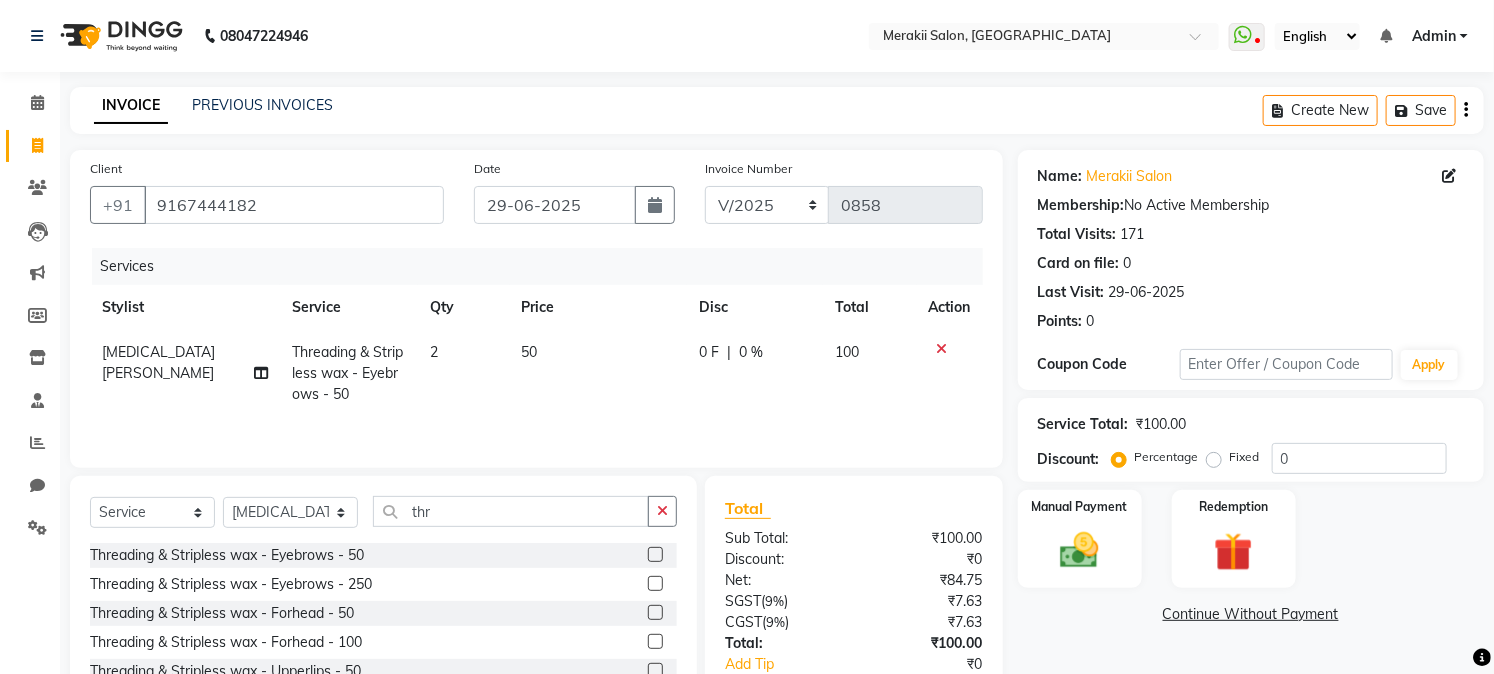 click 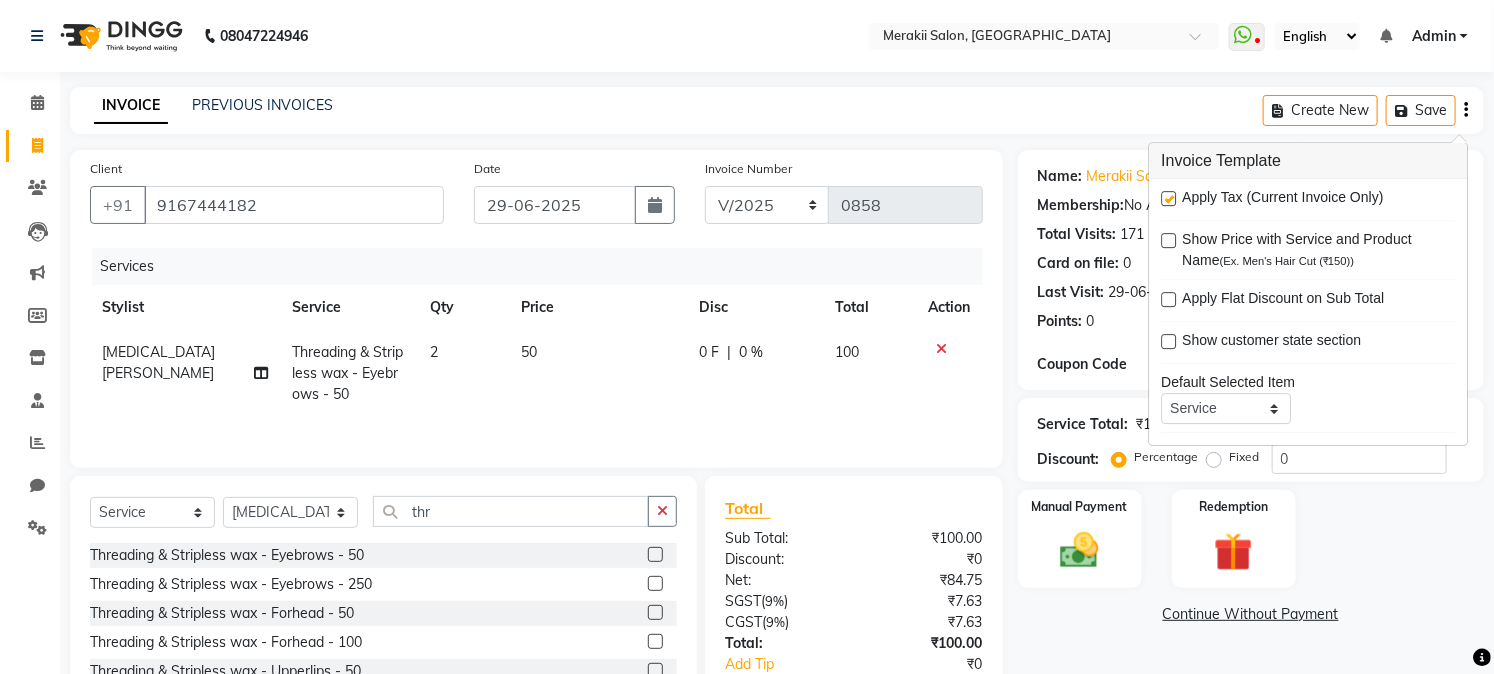 click at bounding box center [1168, 198] 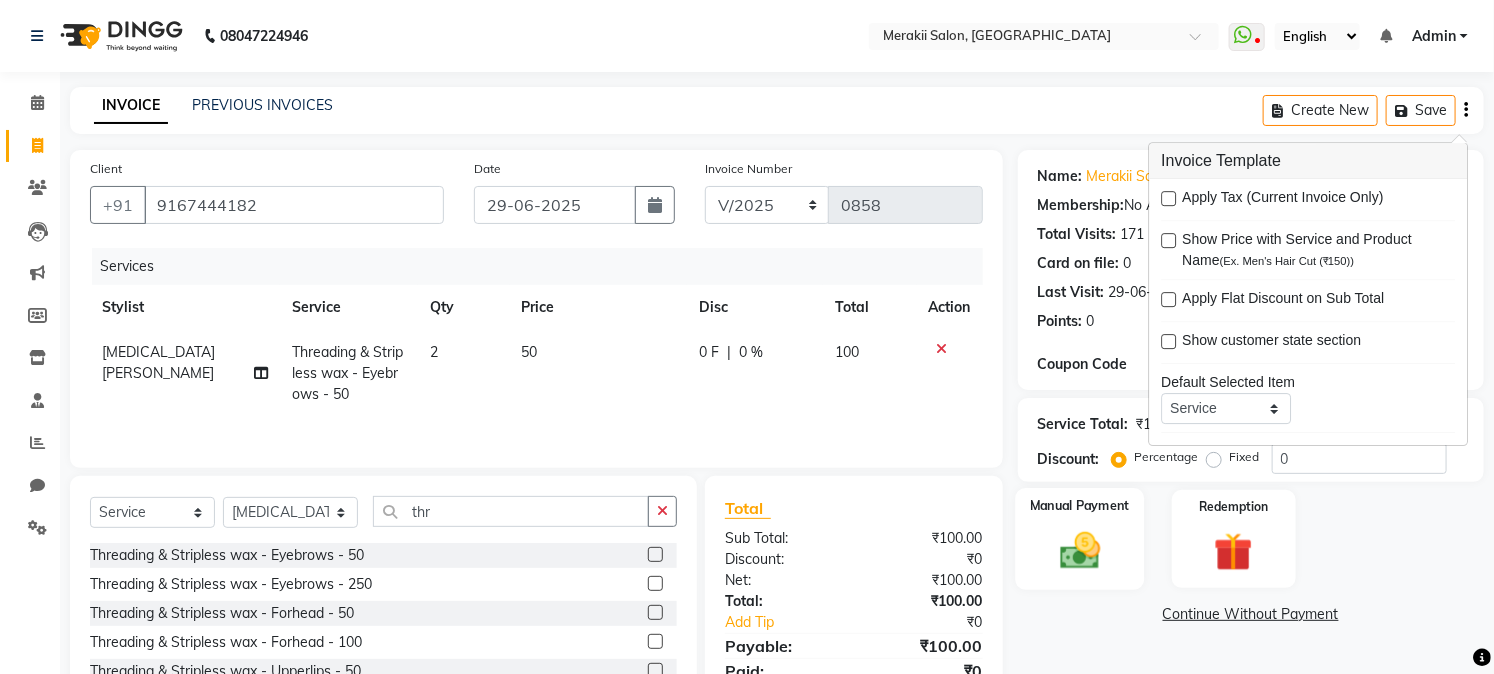 click on "Manual Payment" 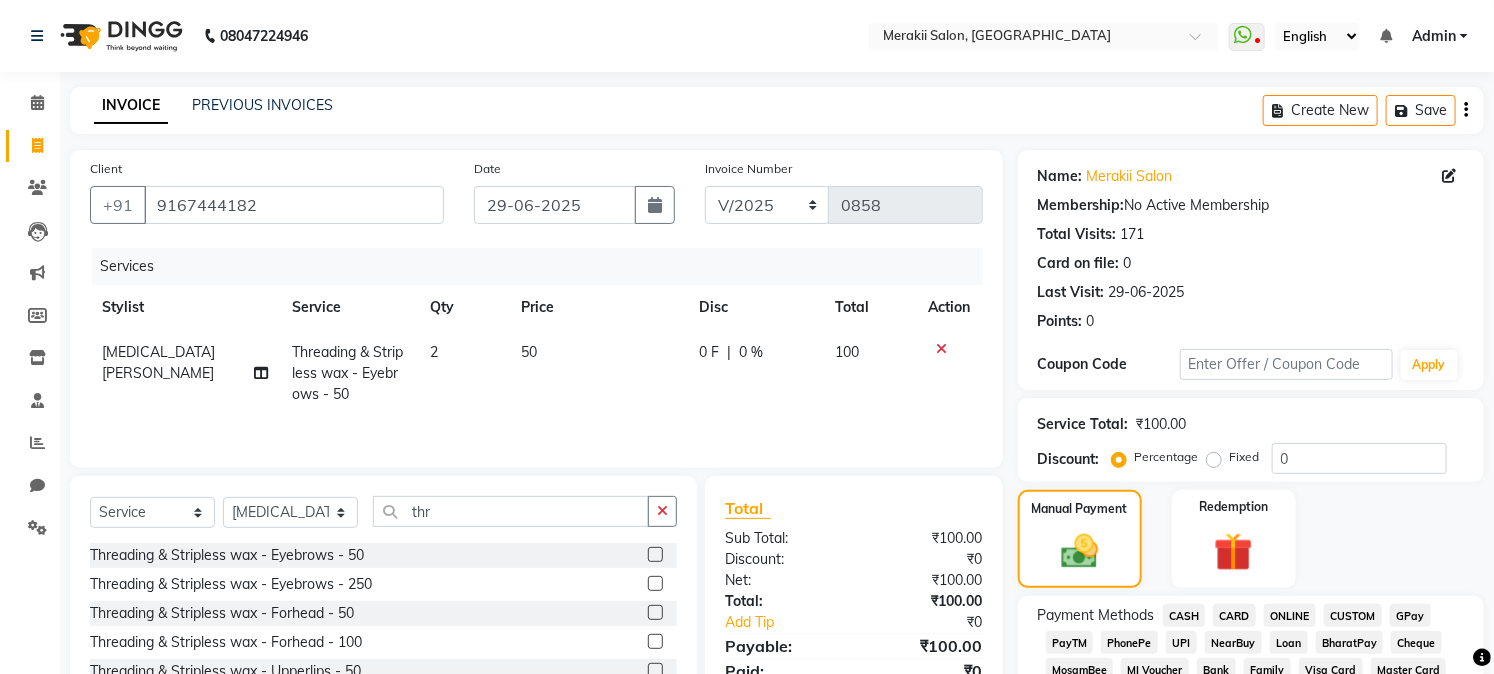 click on "GPay" 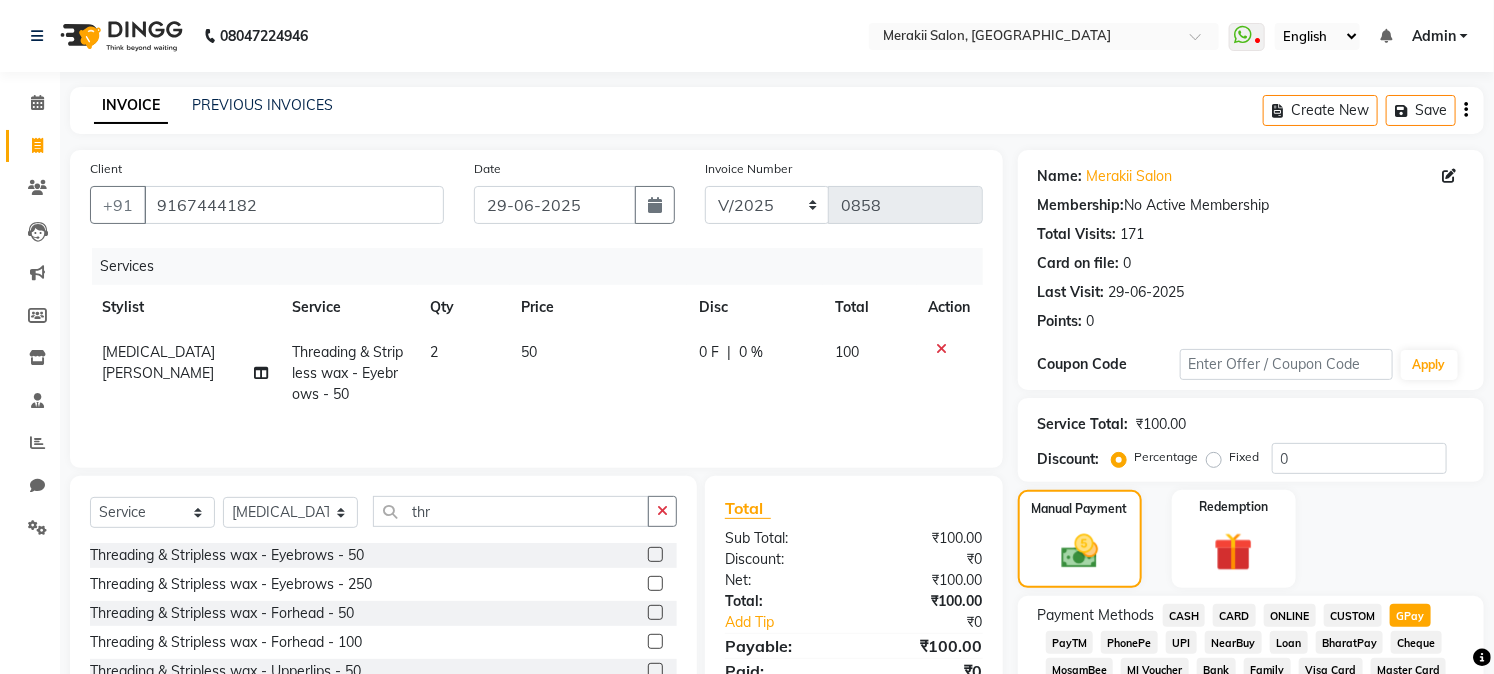 scroll, scrollTop: 590, scrollLeft: 0, axis: vertical 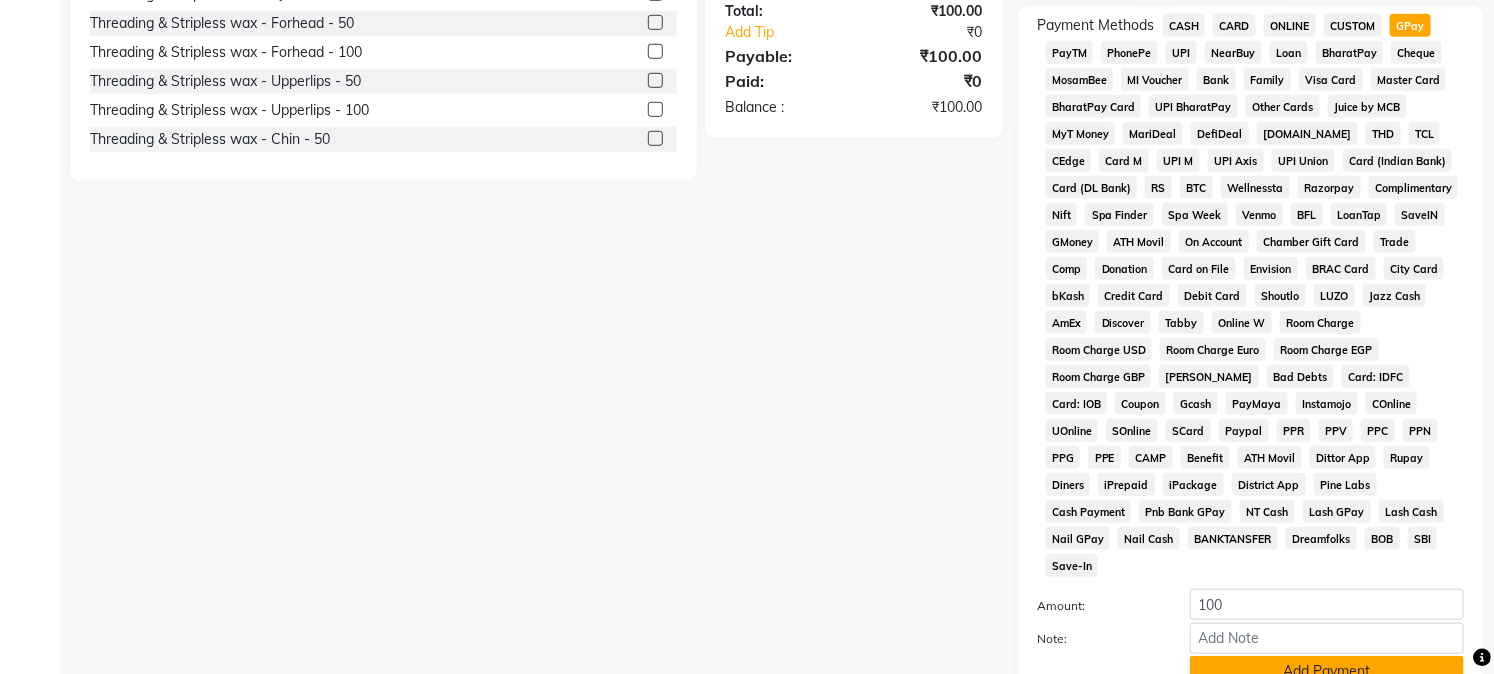 click on "Add Payment" 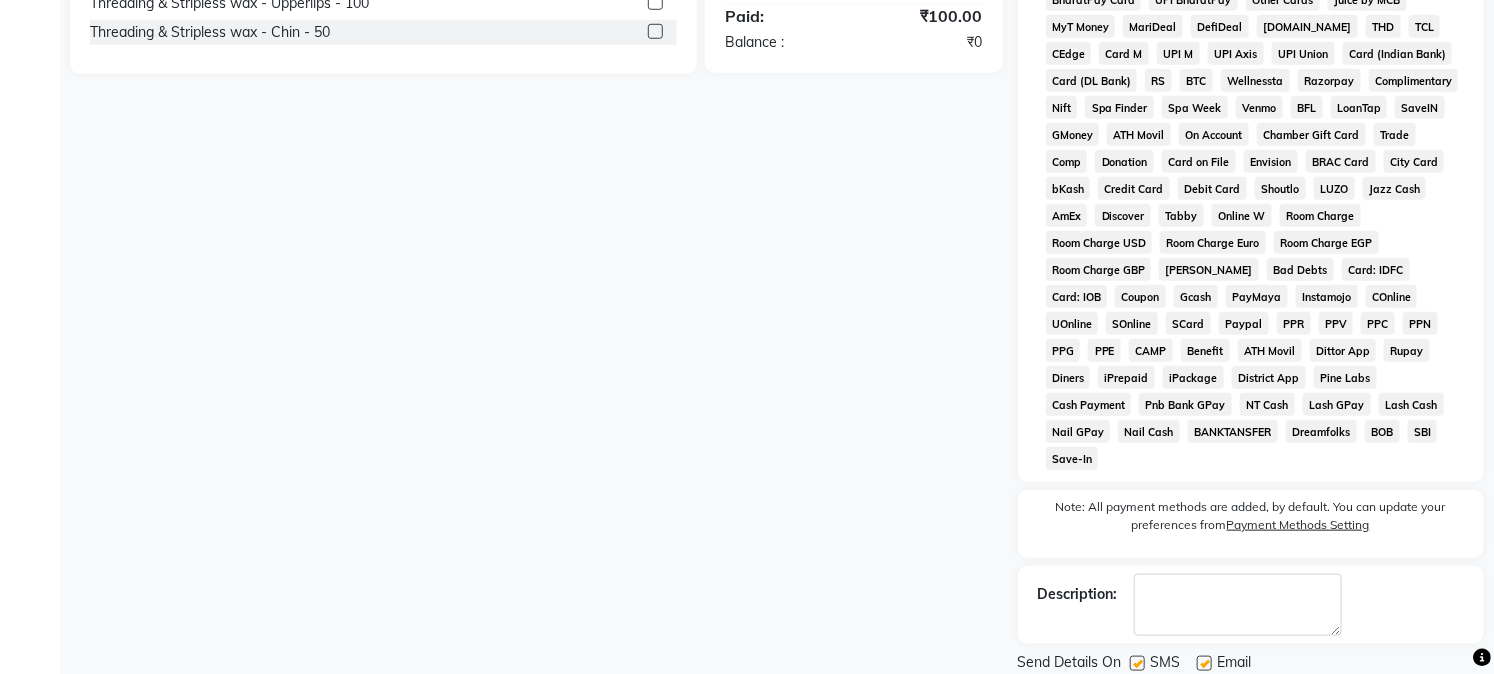 scroll, scrollTop: 742, scrollLeft: 0, axis: vertical 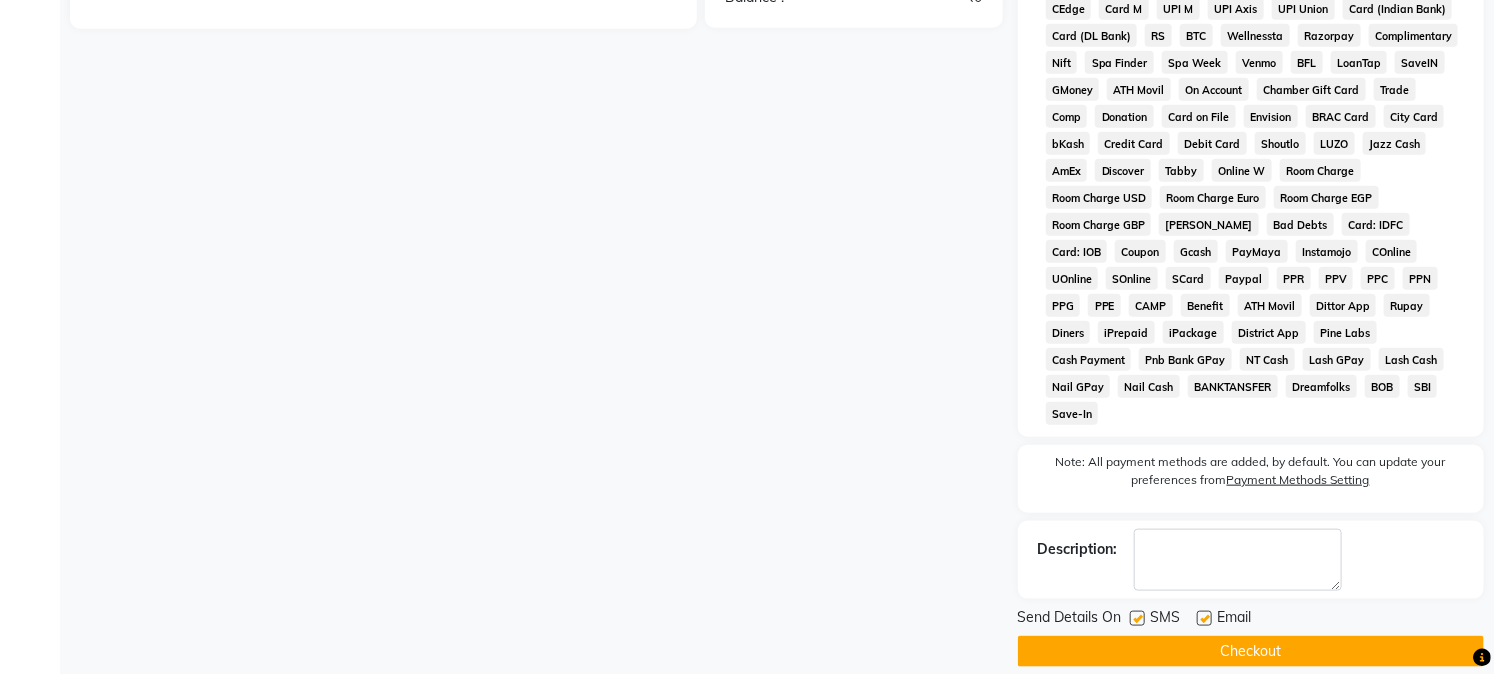 click on "Checkout" 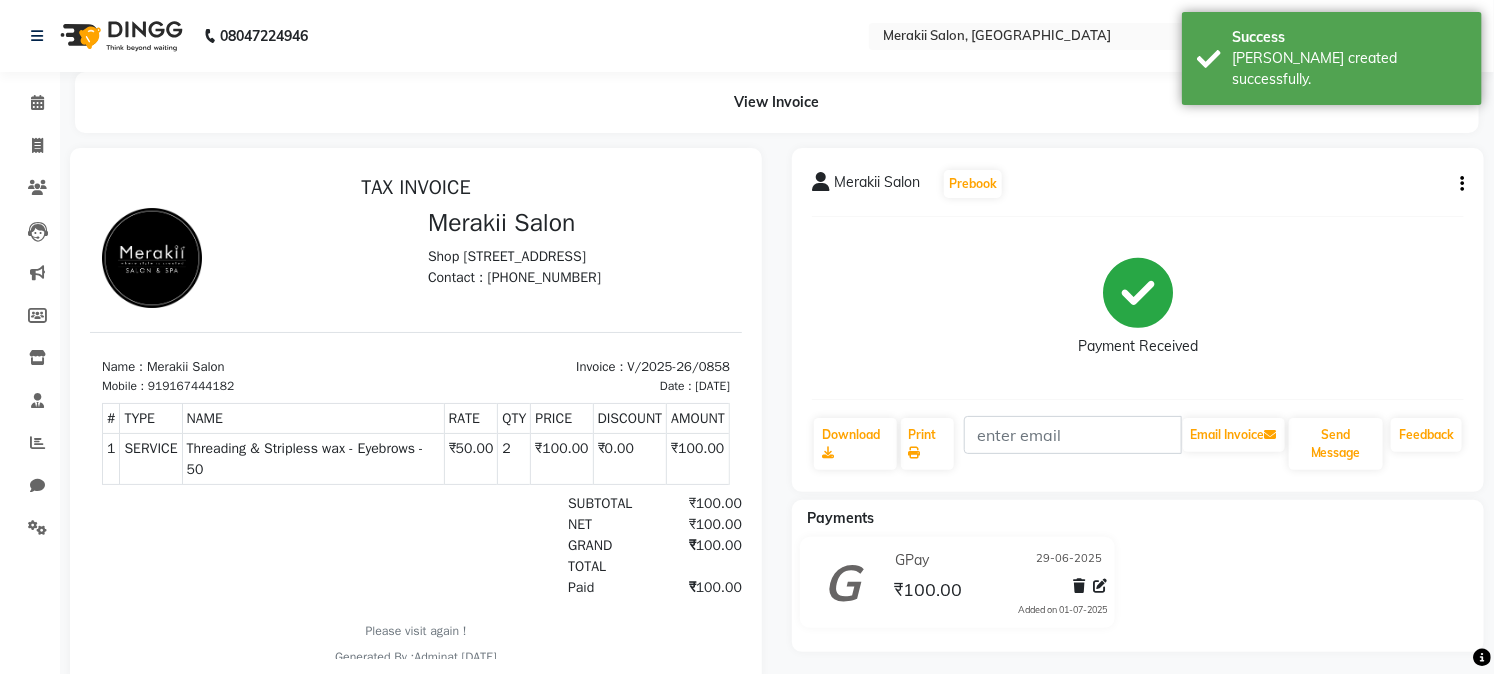 scroll, scrollTop: 0, scrollLeft: 0, axis: both 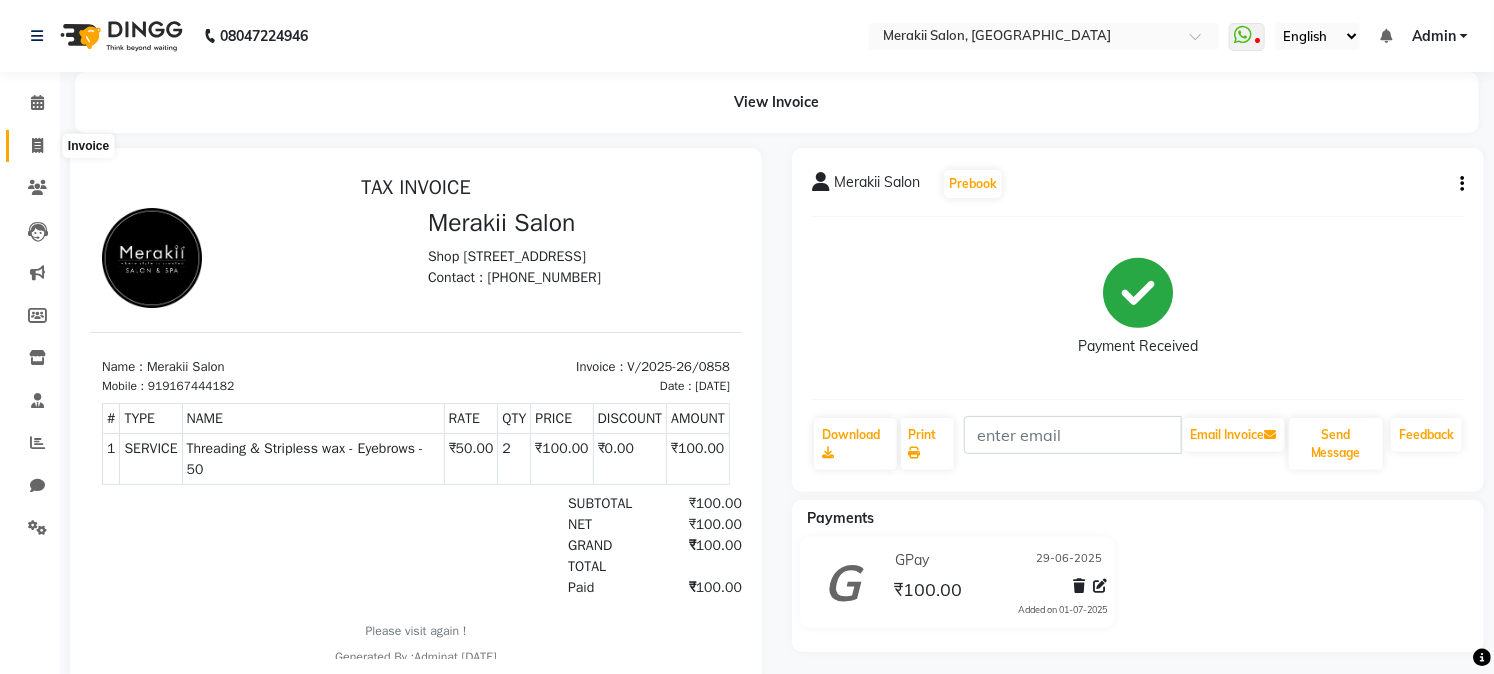 click 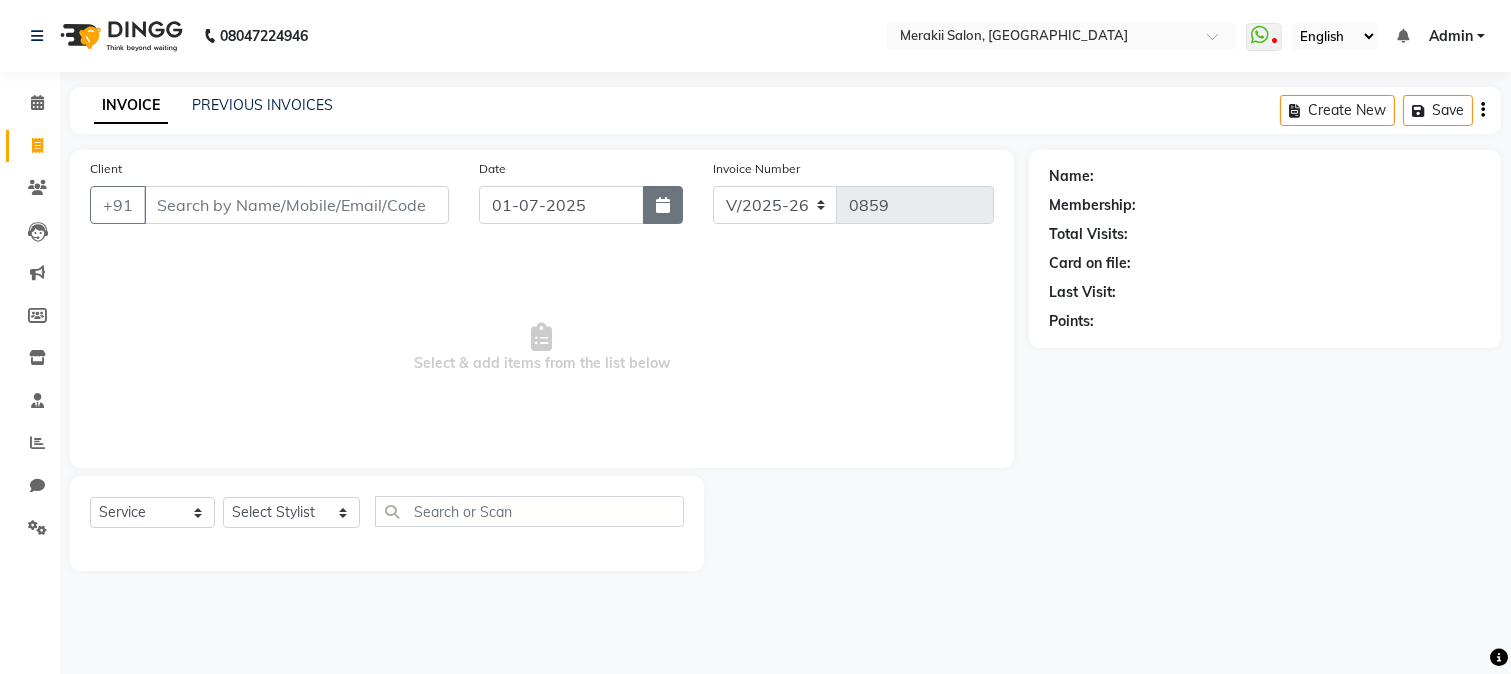 click 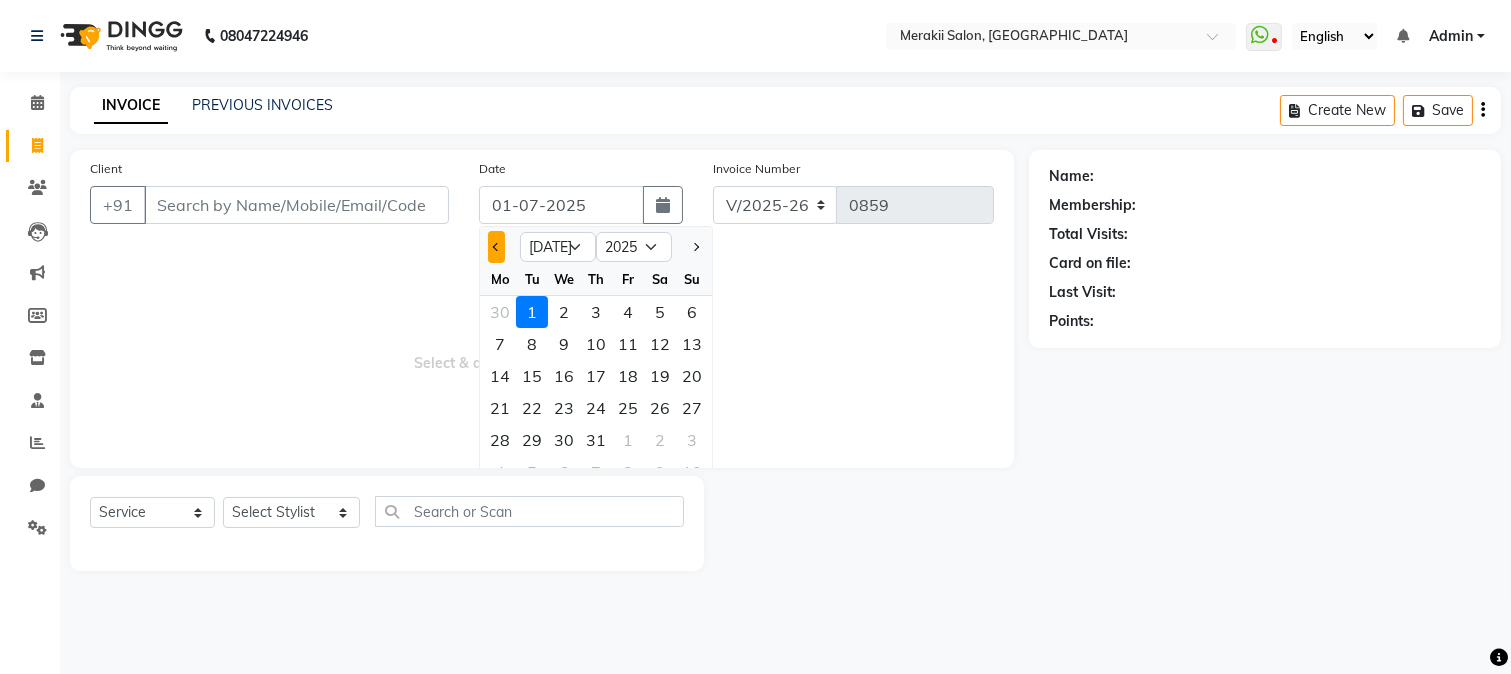 click 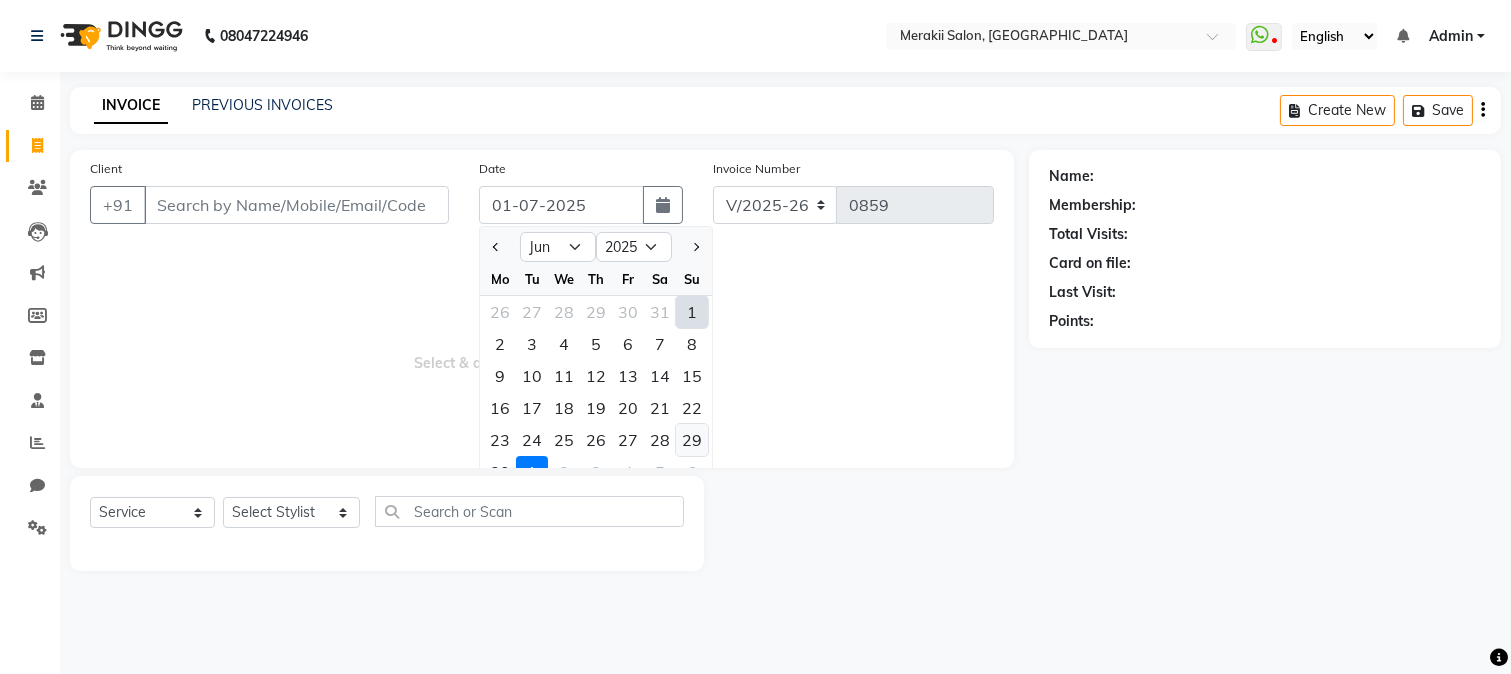 click on "29" 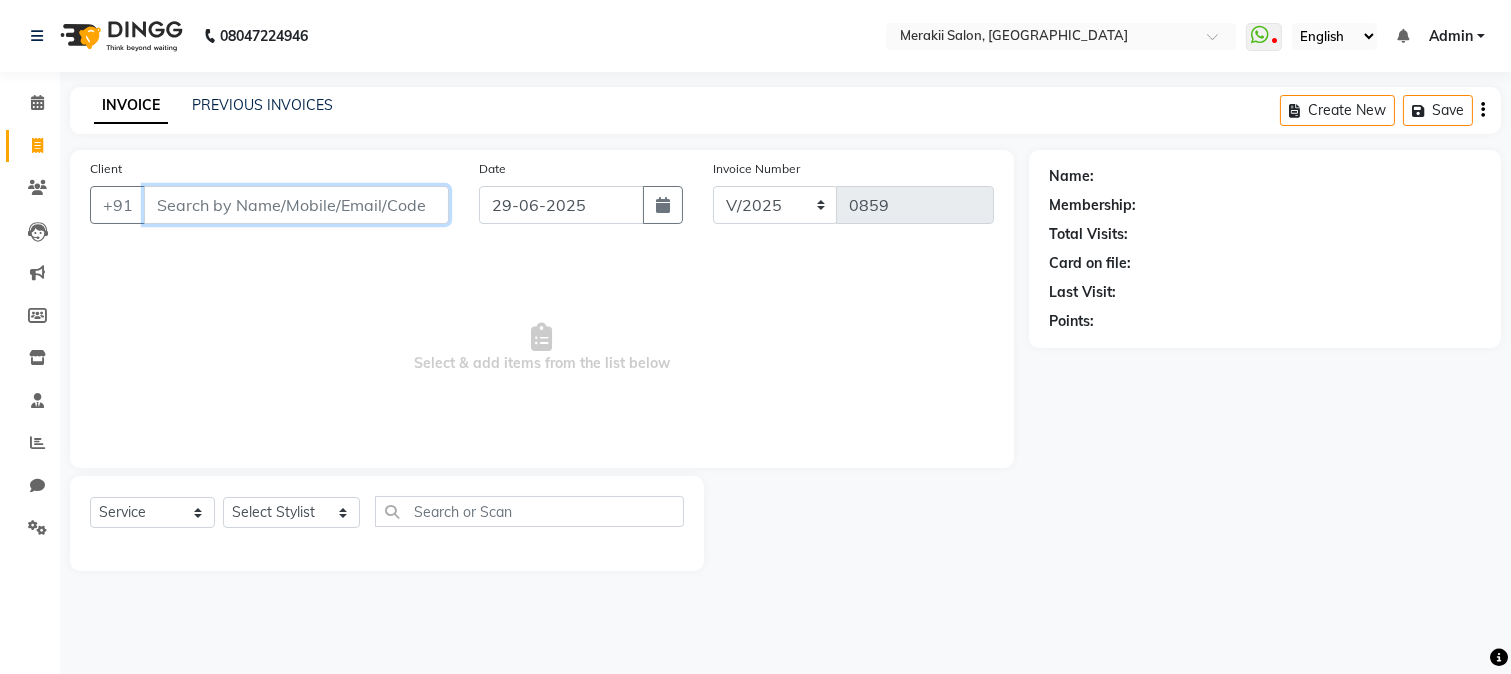 click on "Client" at bounding box center [296, 205] 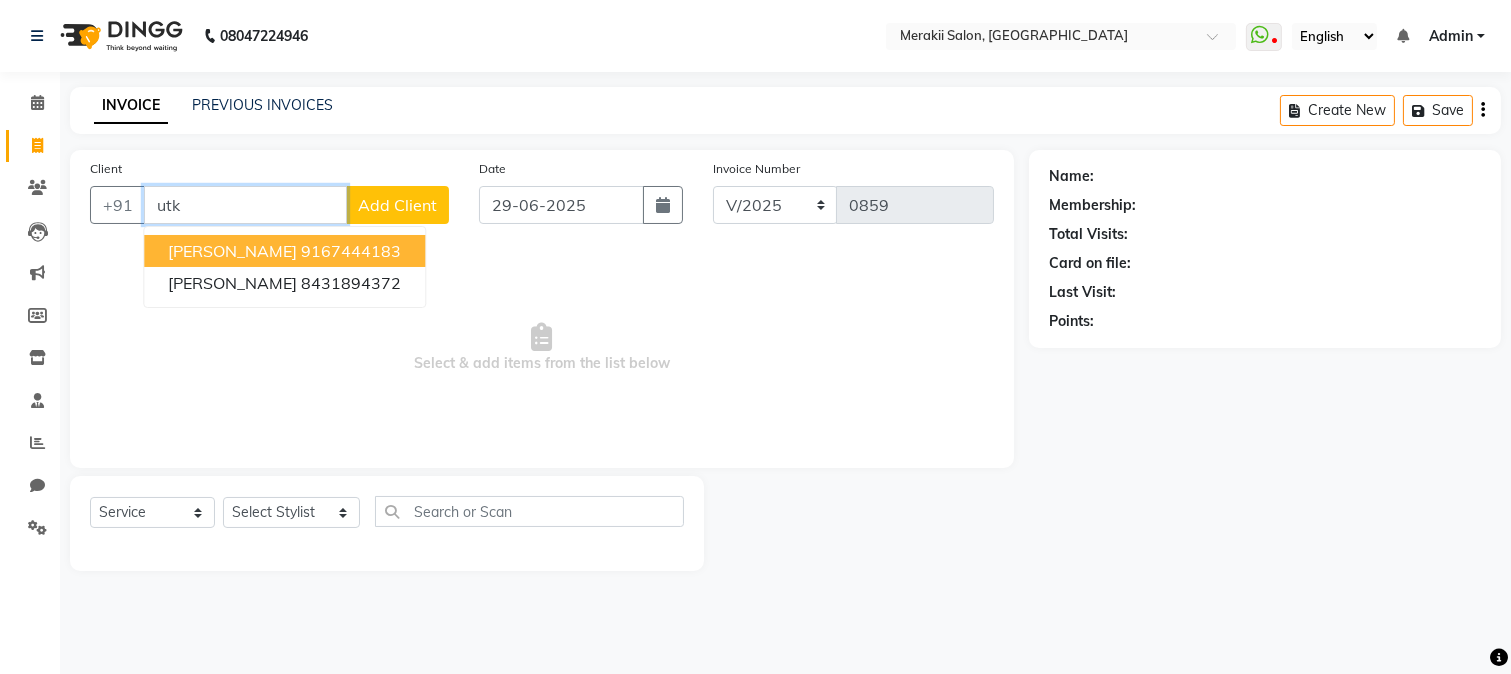 click on "9167444183" at bounding box center (351, 251) 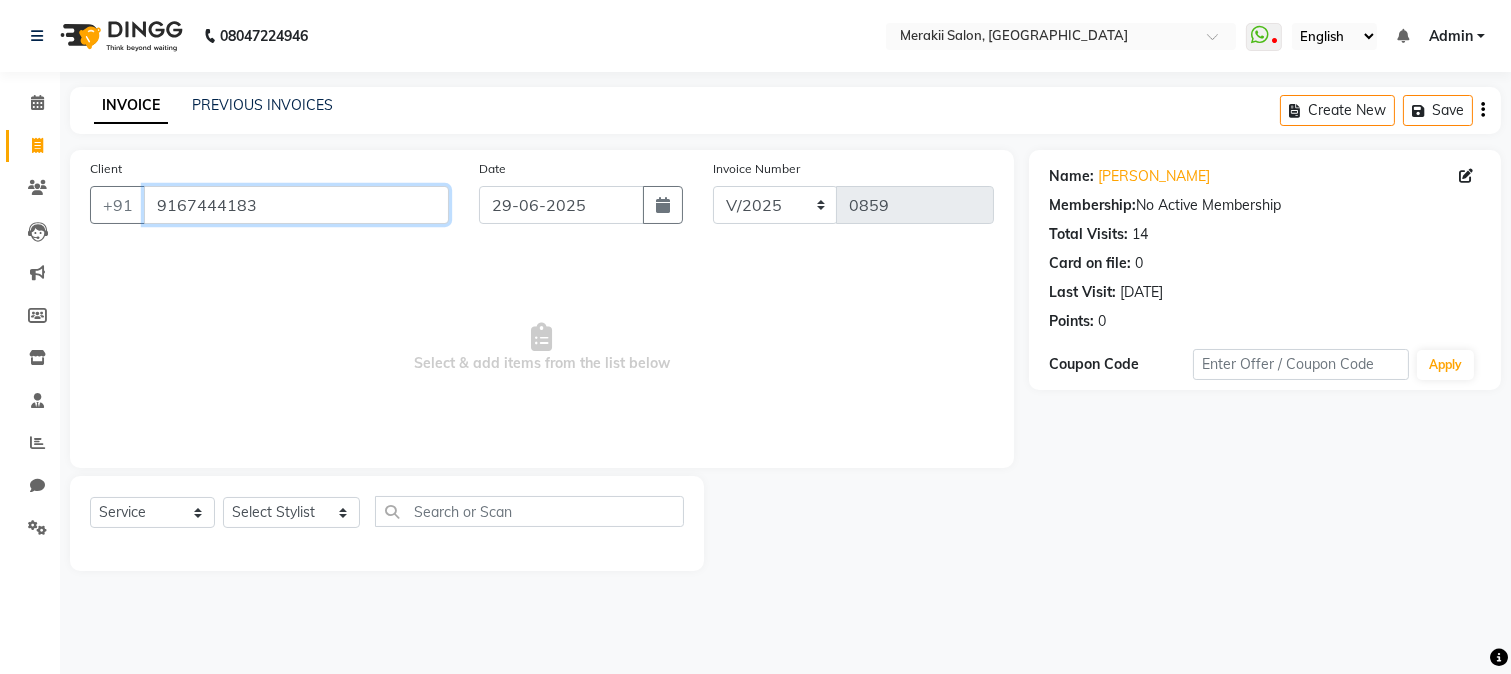 click on "9167444183" at bounding box center [296, 205] 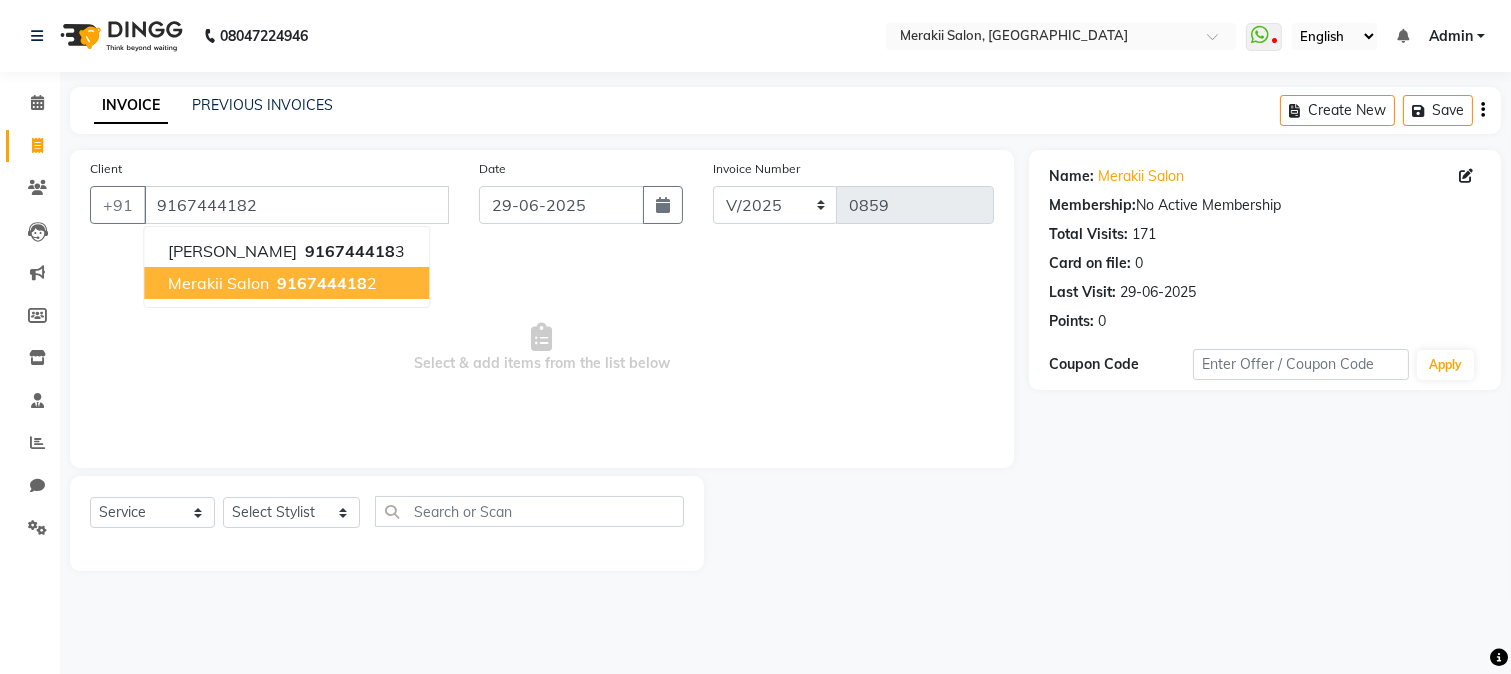 click on "916744418" at bounding box center [322, 283] 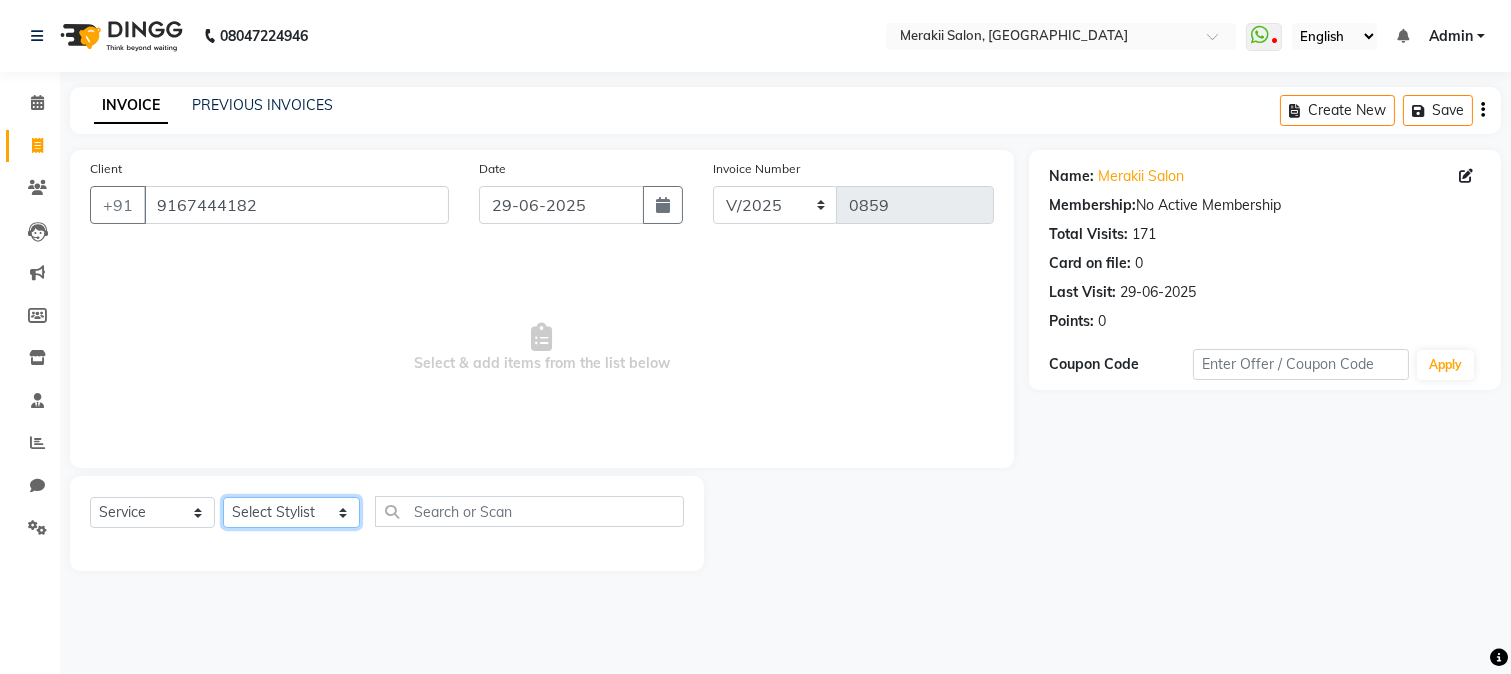 click on "Select Stylist [PERSON_NAME] [PERSON_NAME] Bhul [MEDICAL_DATA][PERSON_NAME] [PERSON_NAME] [PERSON_NAME]" 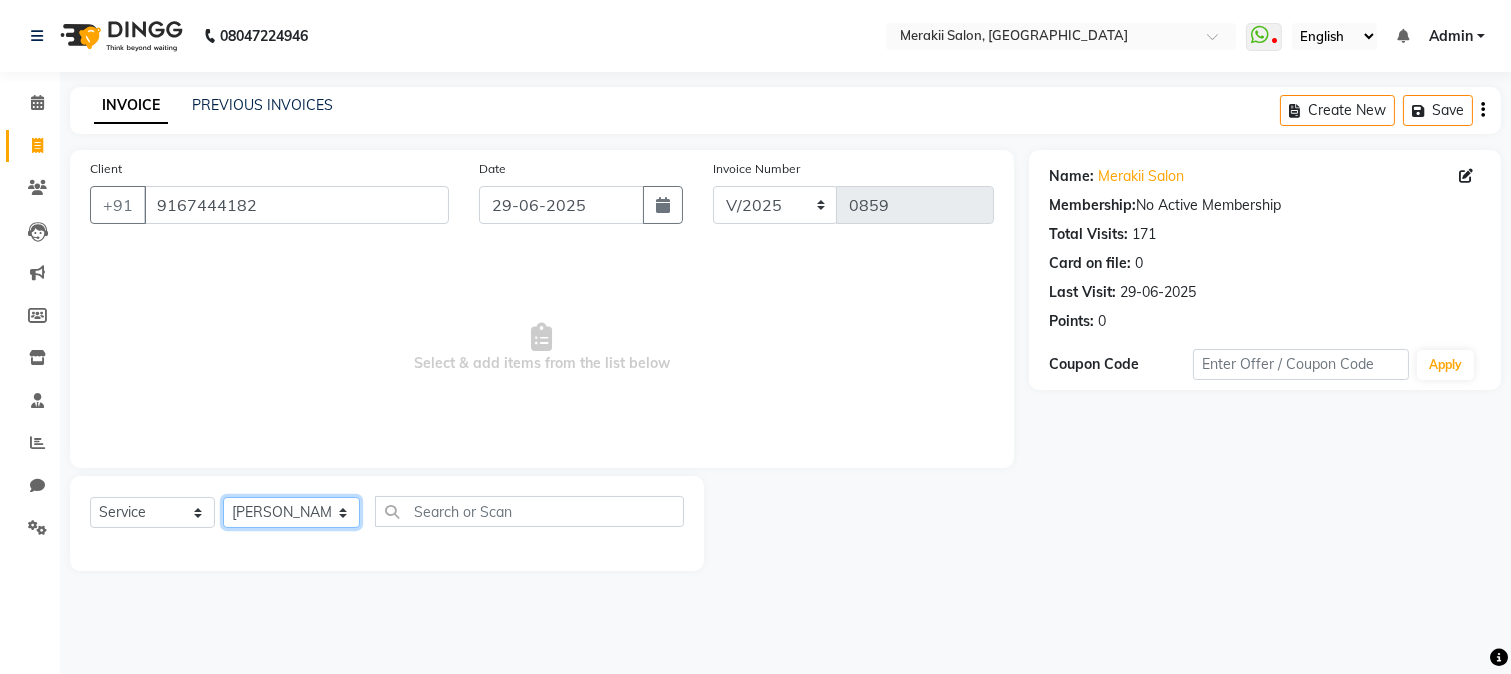 click on "Select Stylist [PERSON_NAME] [PERSON_NAME] Bhul [MEDICAL_DATA][PERSON_NAME] [PERSON_NAME] [PERSON_NAME]" 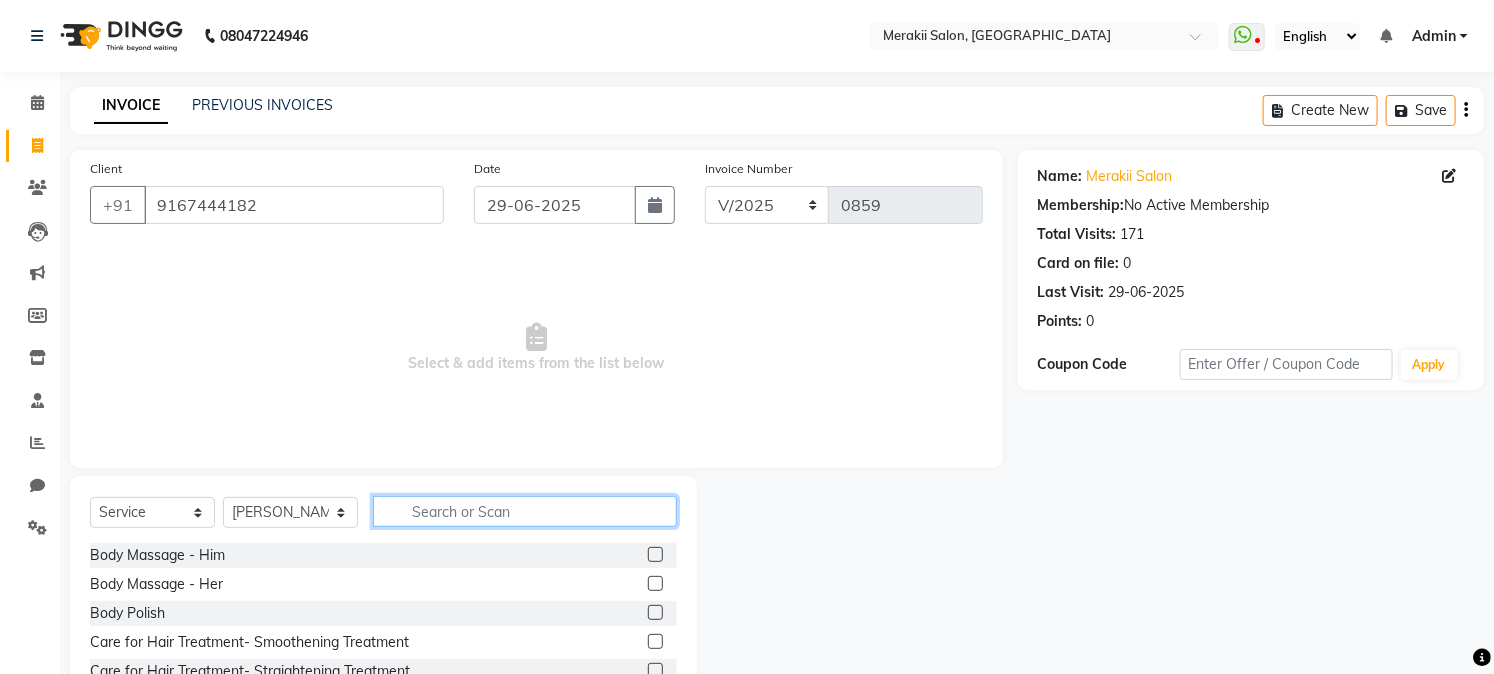 click 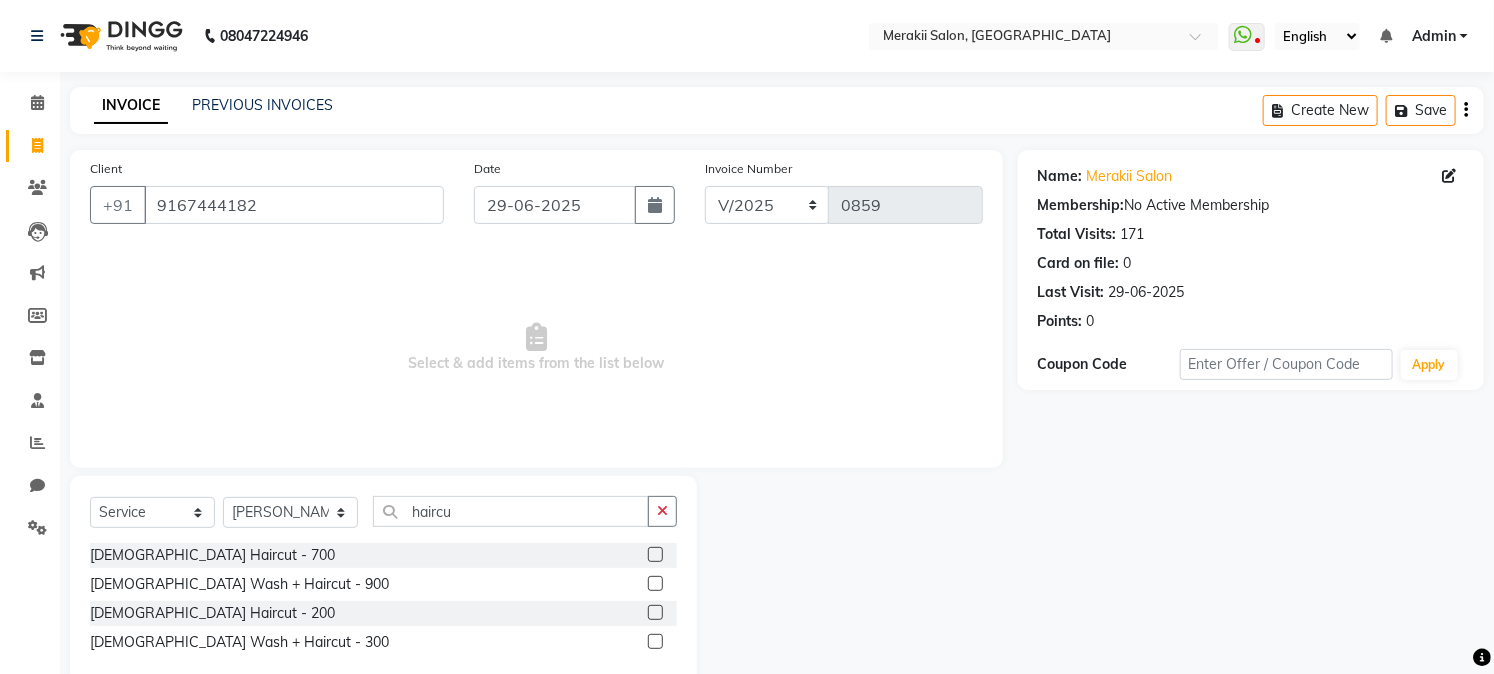 click 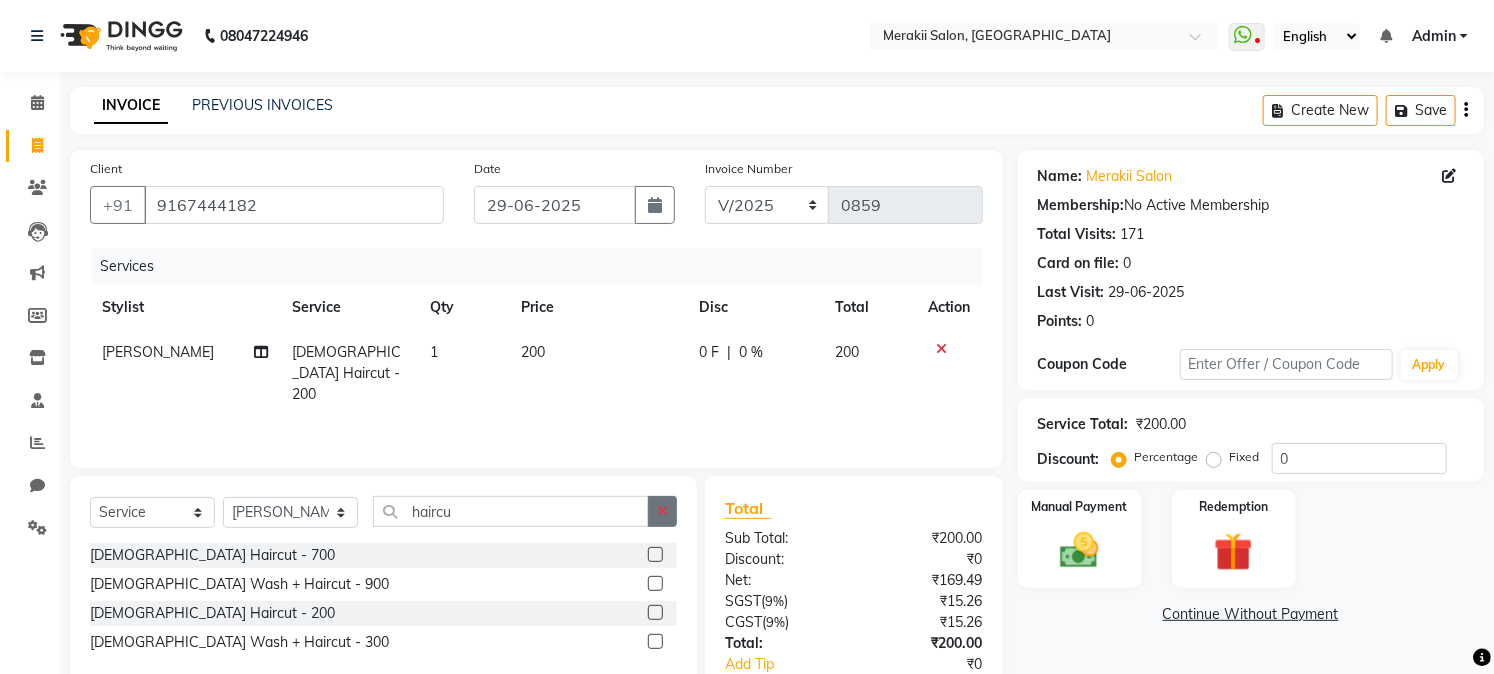 click 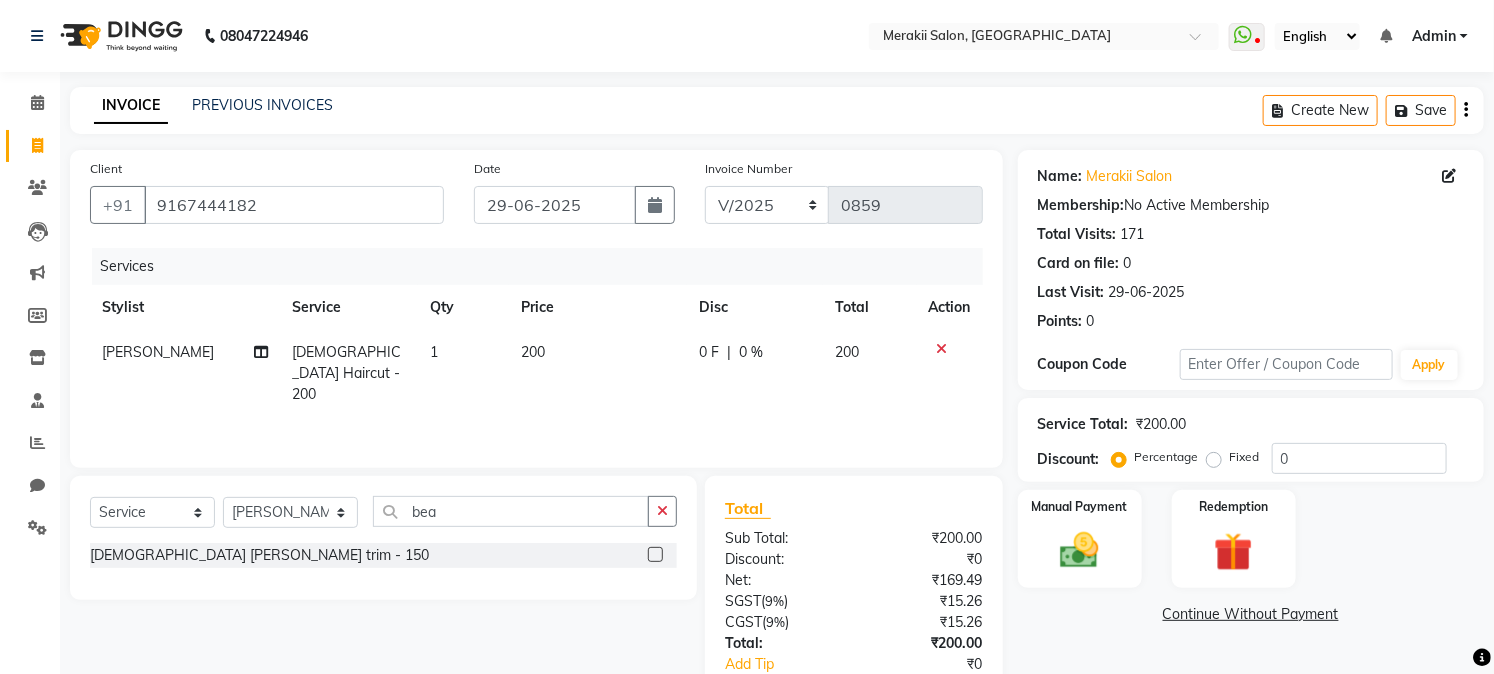 click 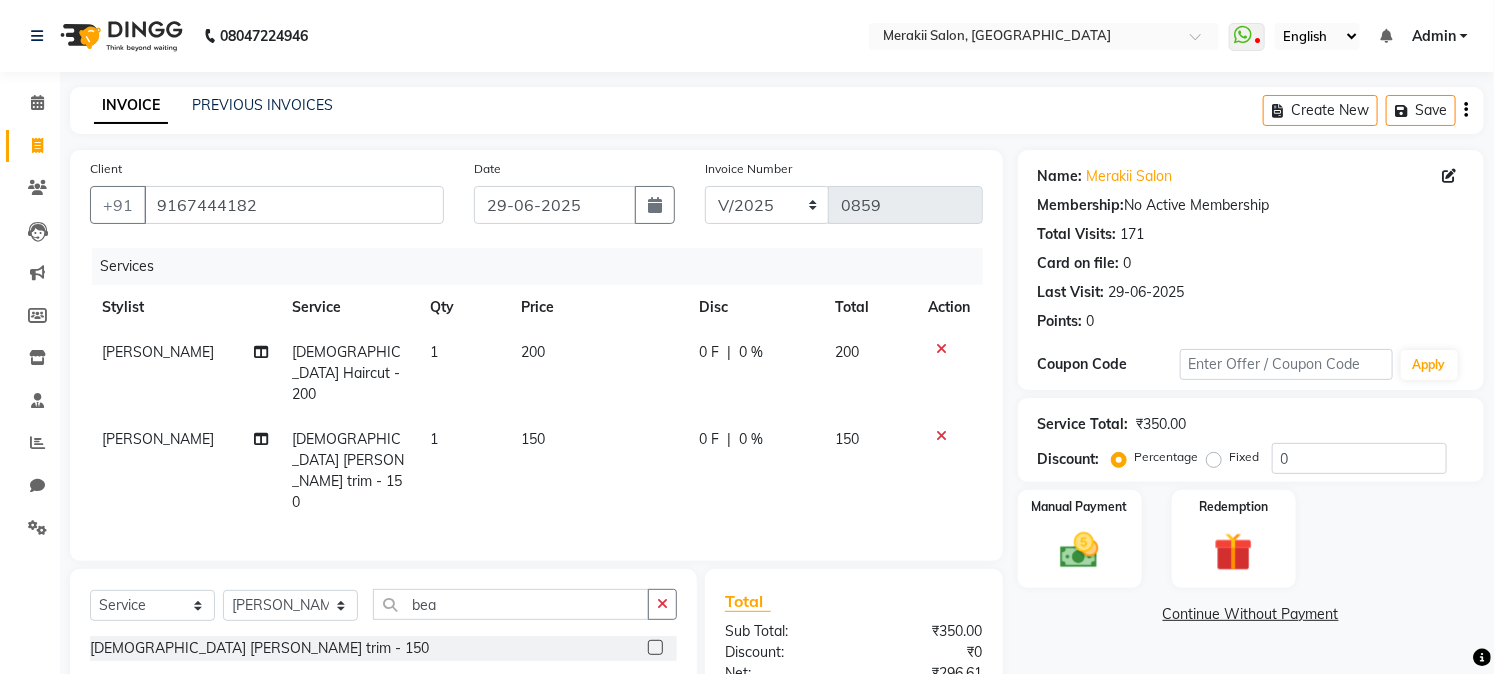 click 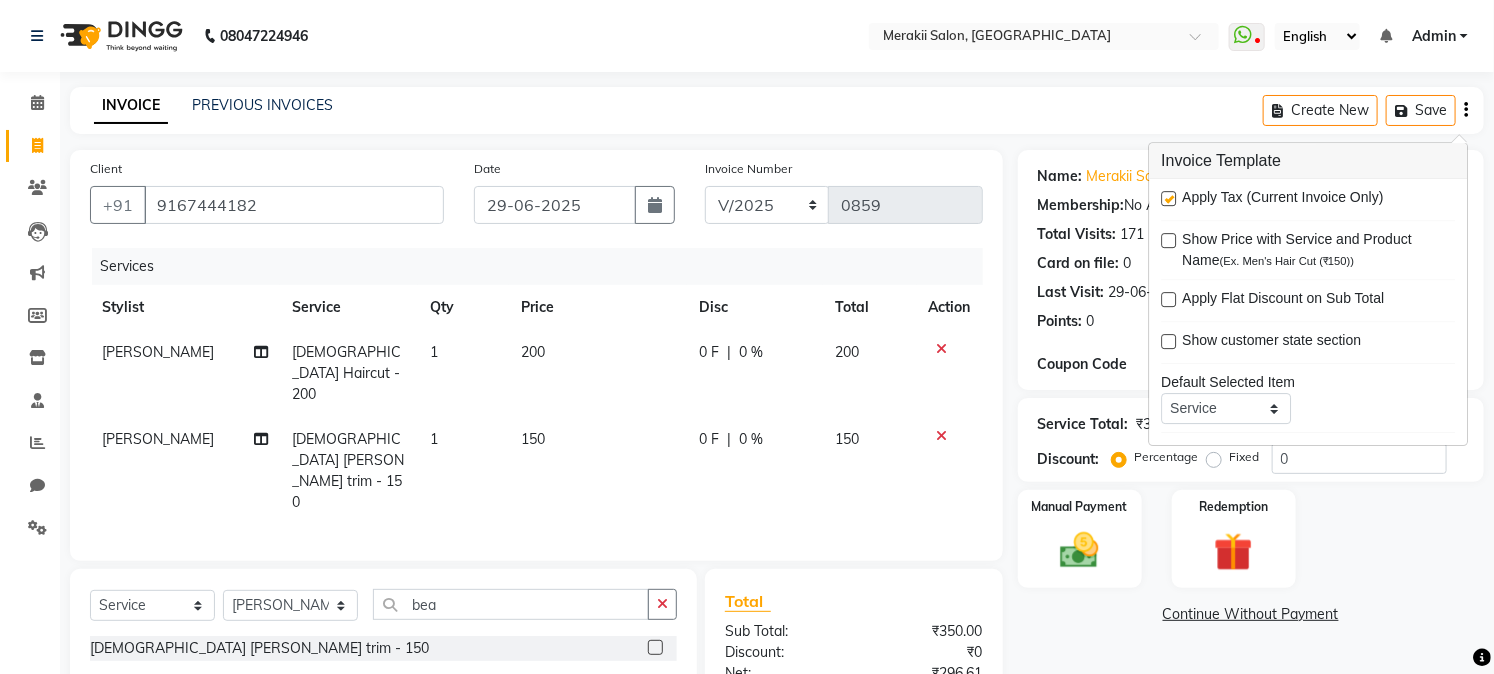 click at bounding box center [1168, 198] 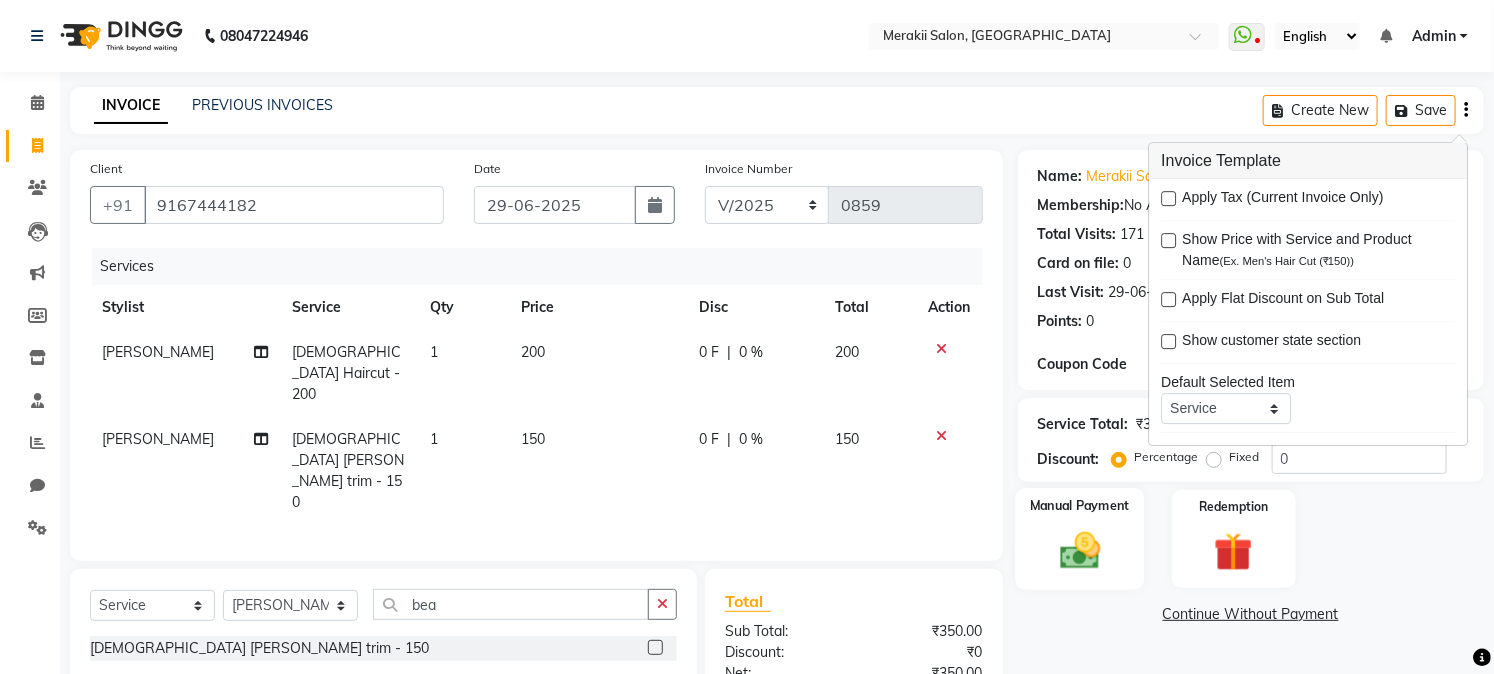 click on "Manual Payment" 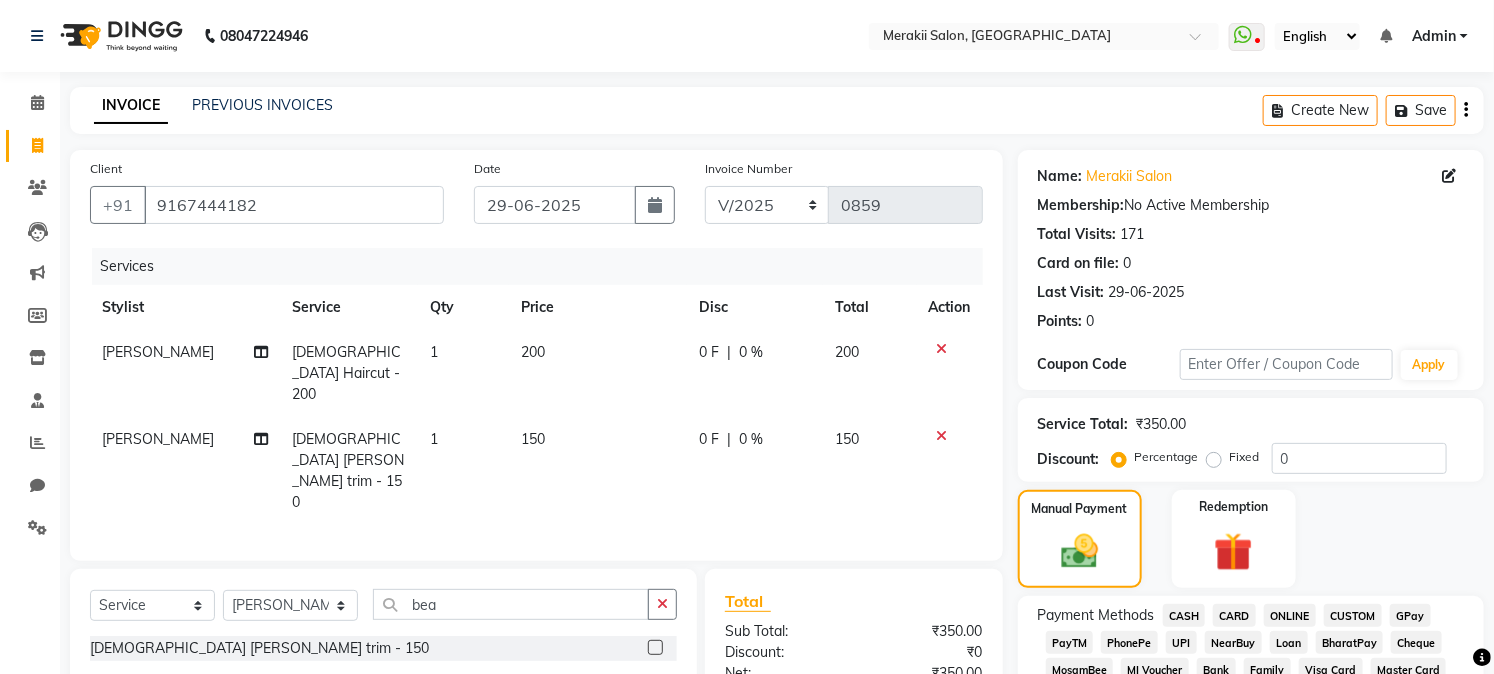 click on "GPay" 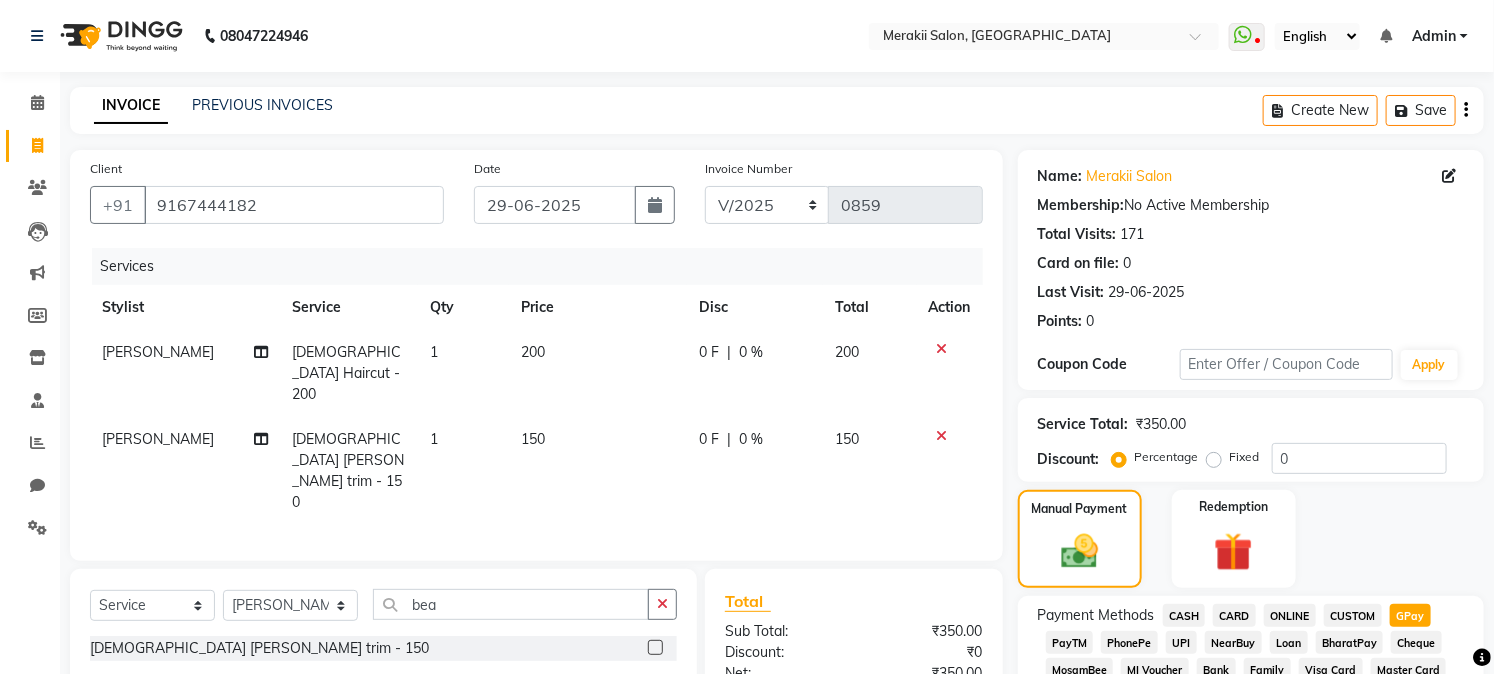 scroll, scrollTop: 590, scrollLeft: 0, axis: vertical 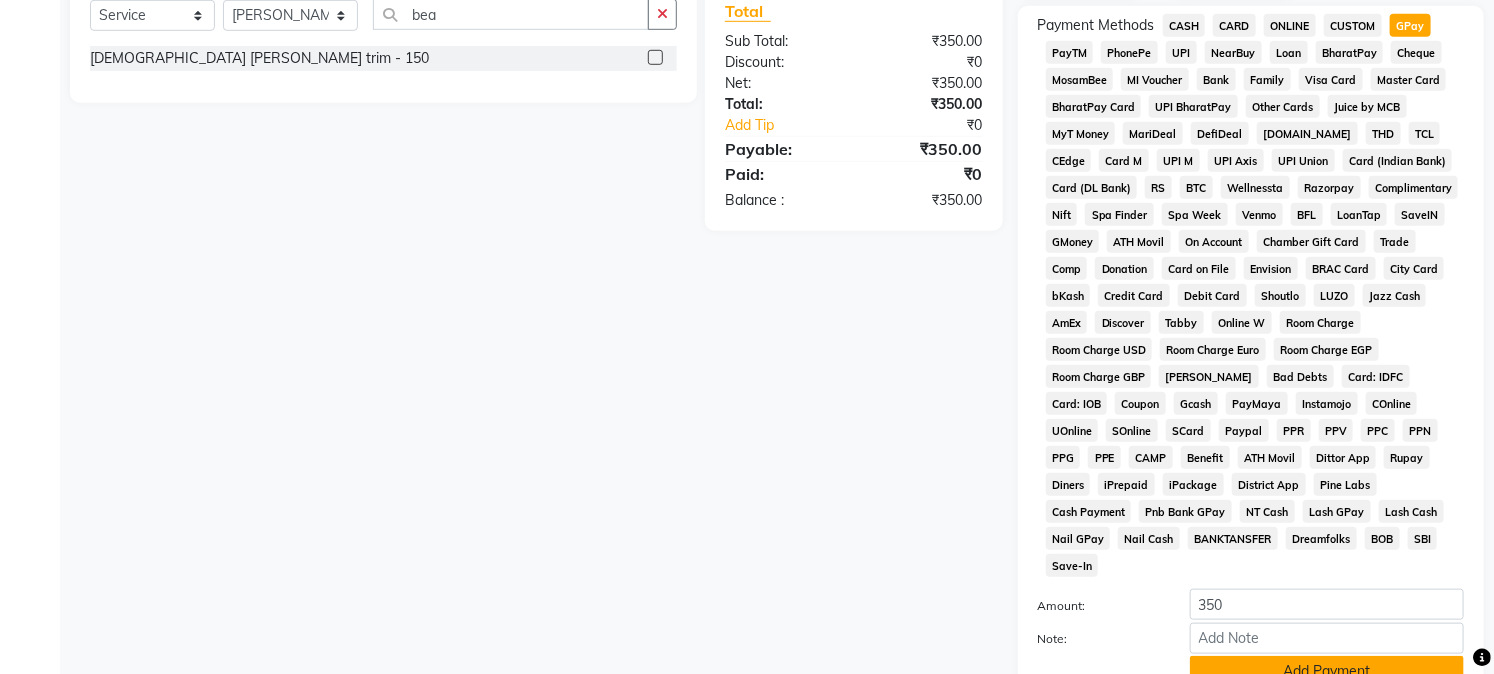 click on "Add Payment" 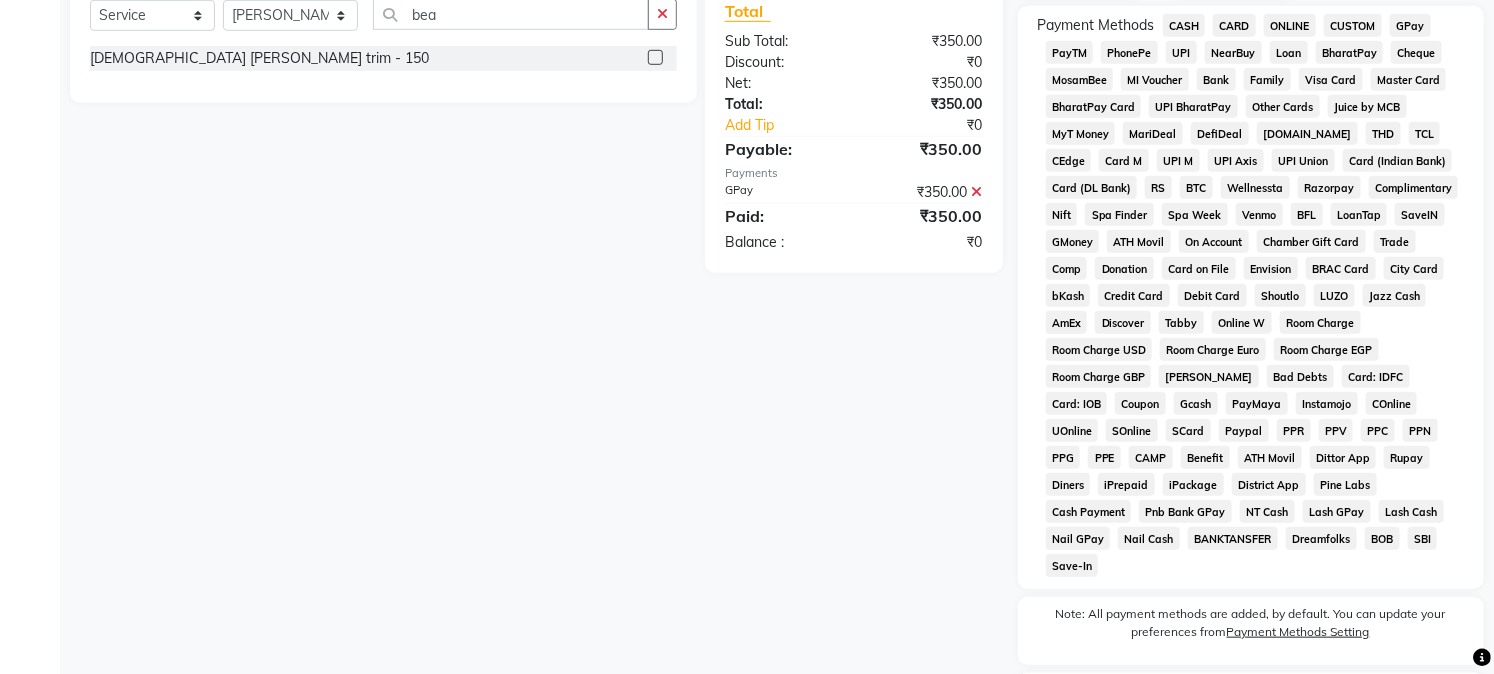 scroll, scrollTop: 742, scrollLeft: 0, axis: vertical 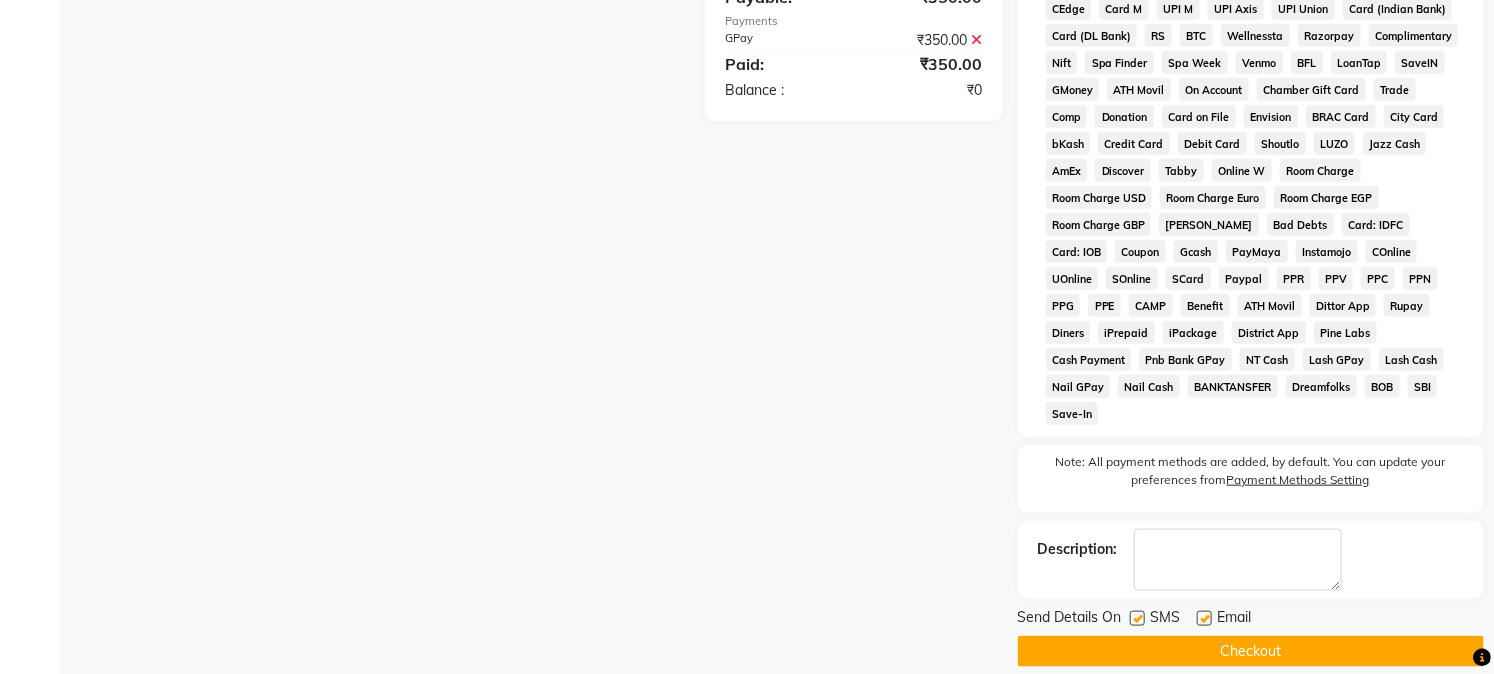 click on "Checkout" 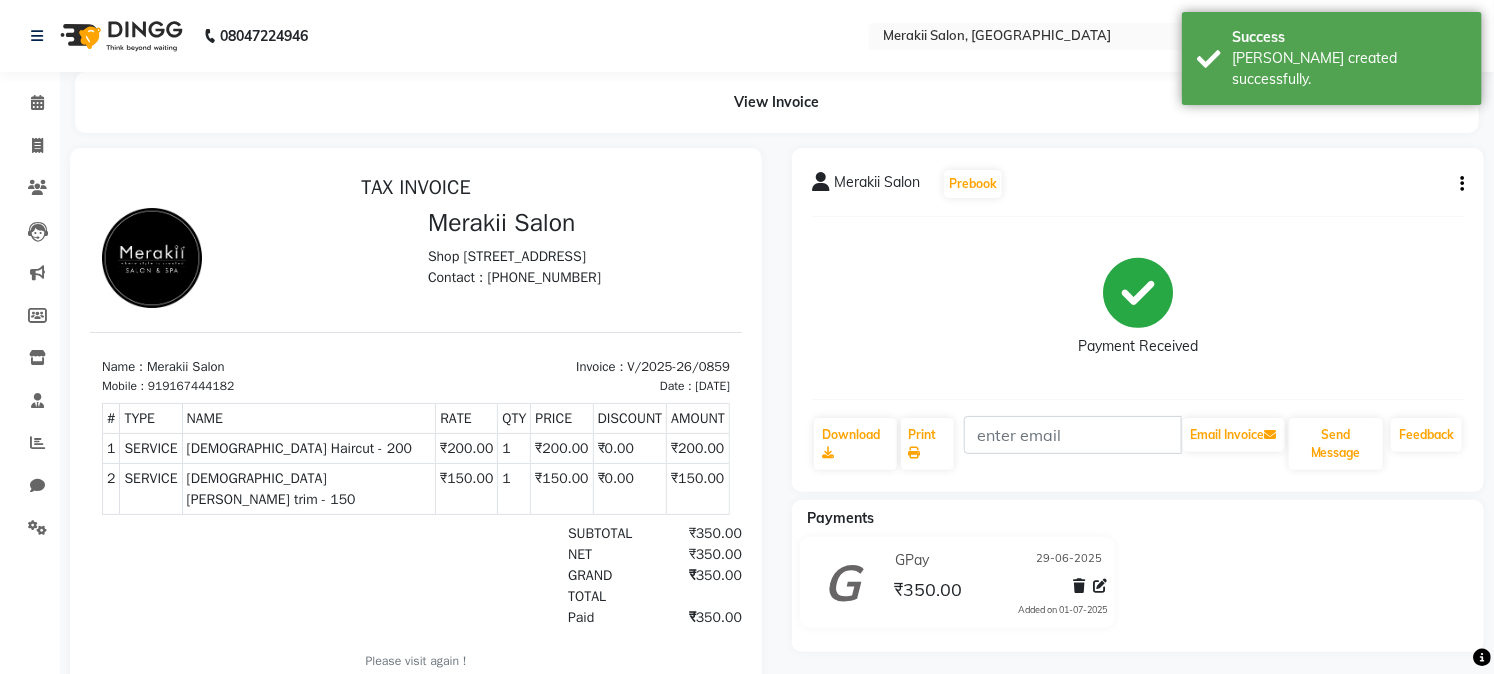 scroll, scrollTop: 0, scrollLeft: 0, axis: both 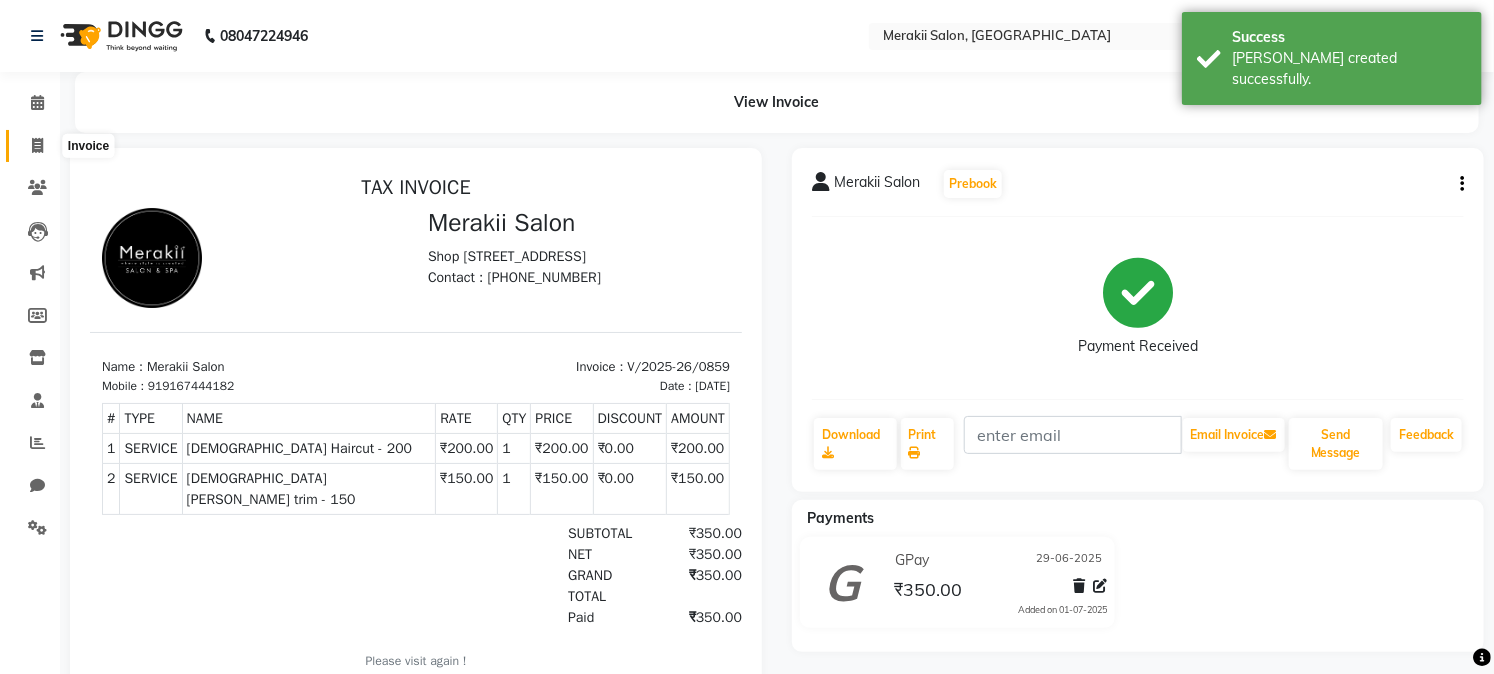 click 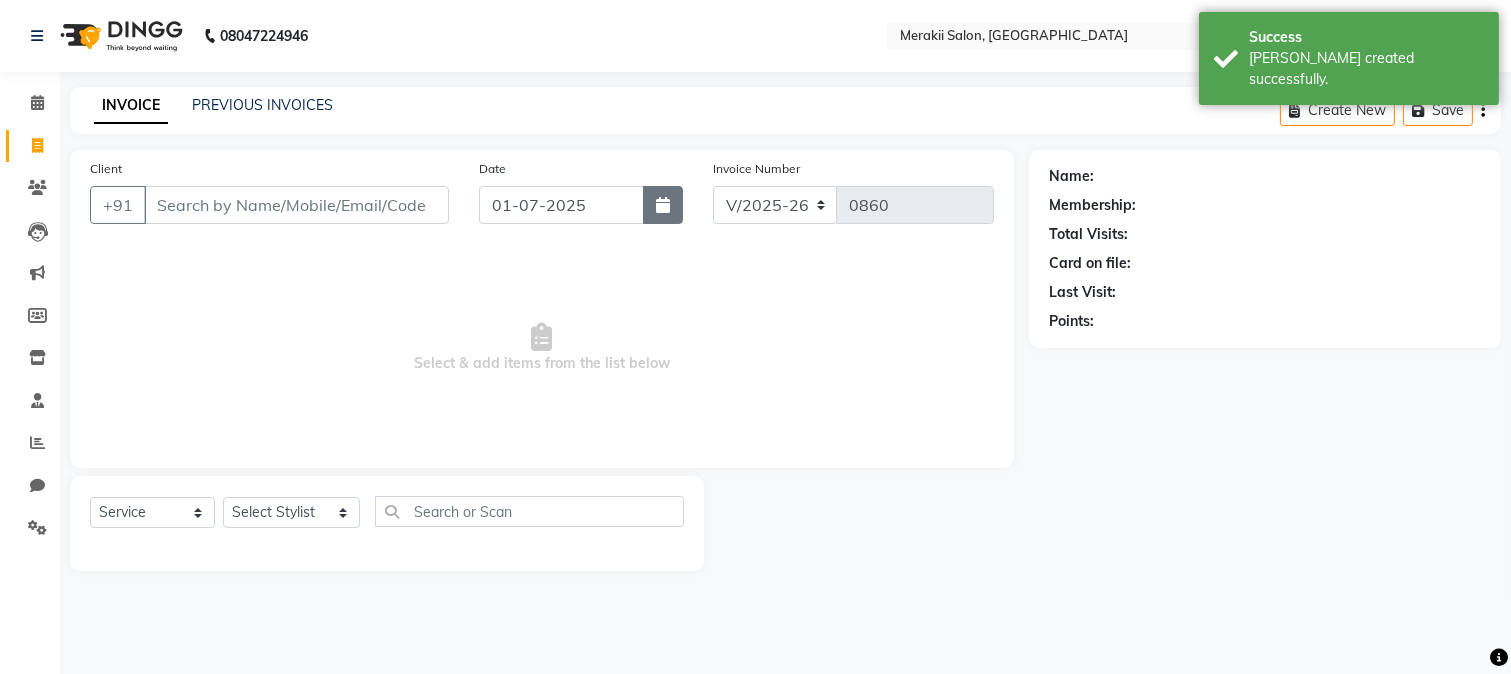 click 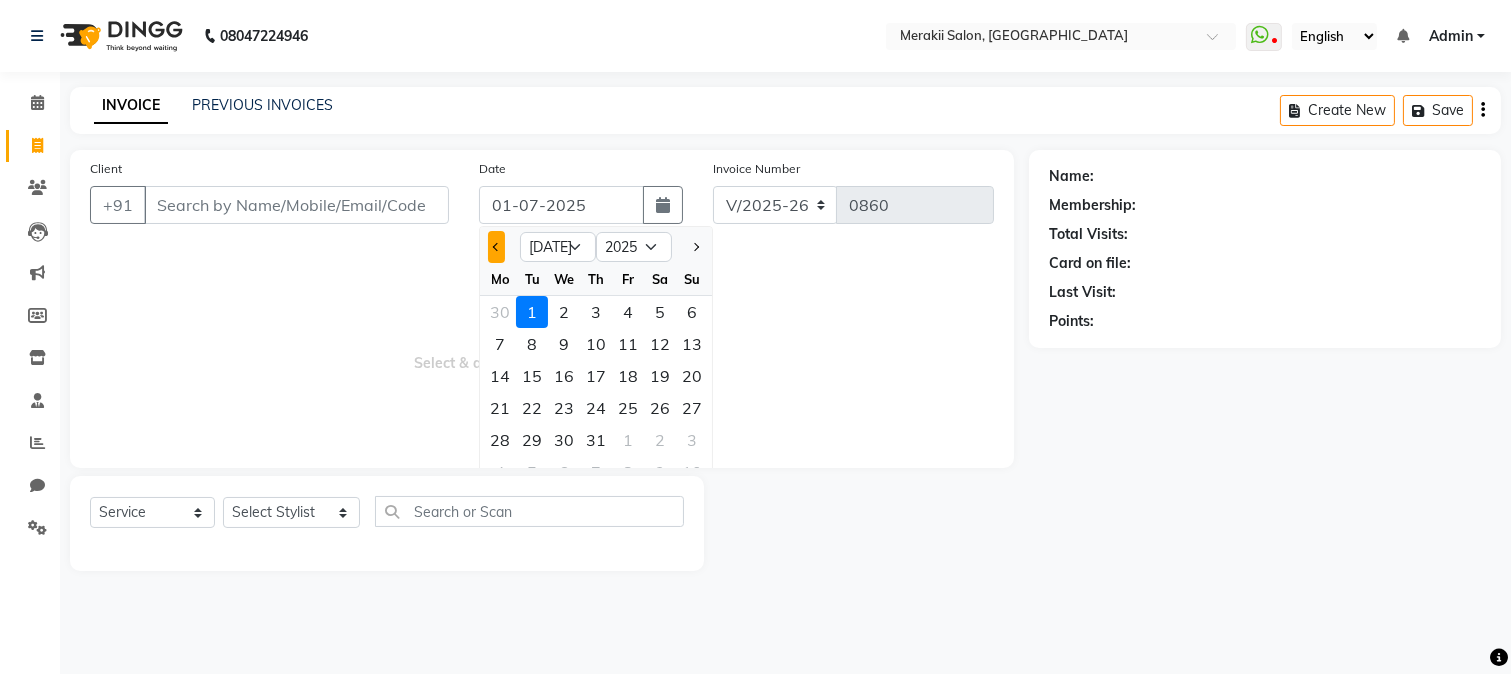 click 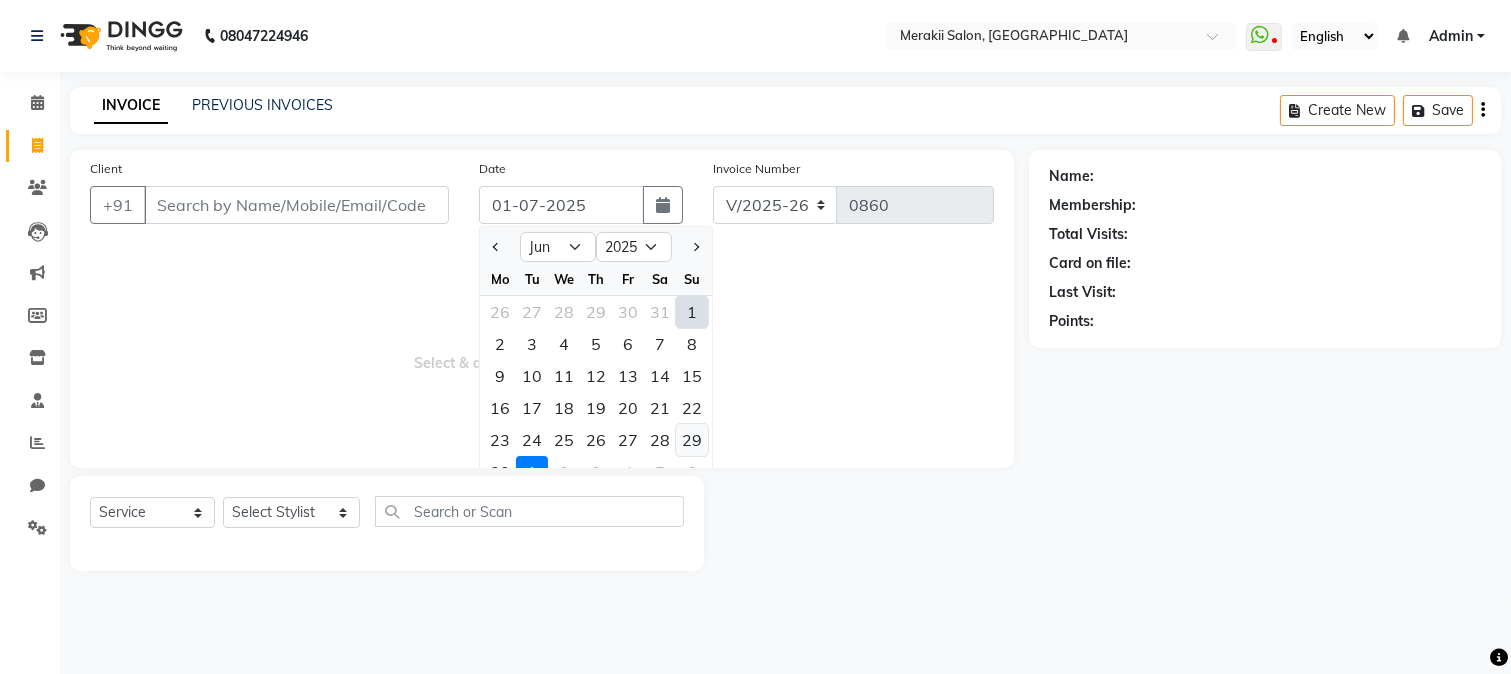 click on "29" 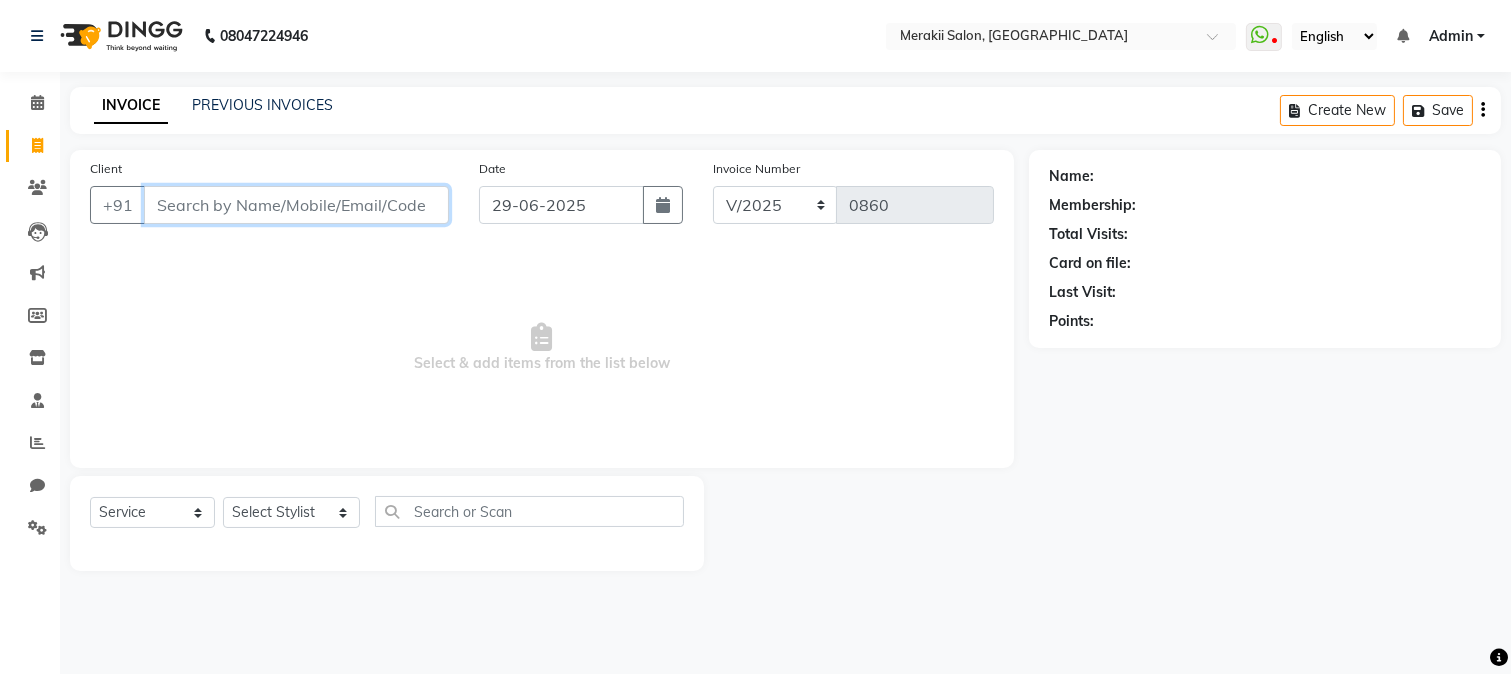 click on "Client" at bounding box center (296, 205) 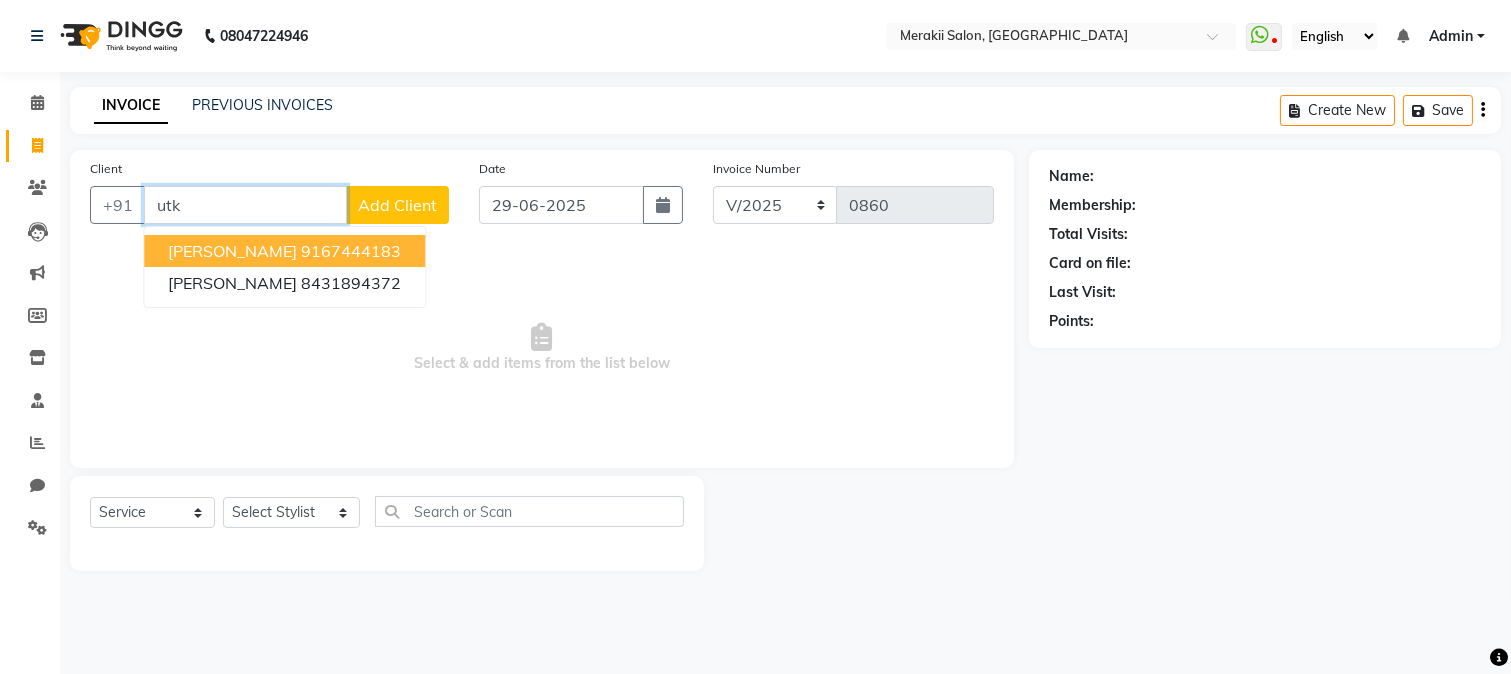 click on "9167444183" at bounding box center (351, 251) 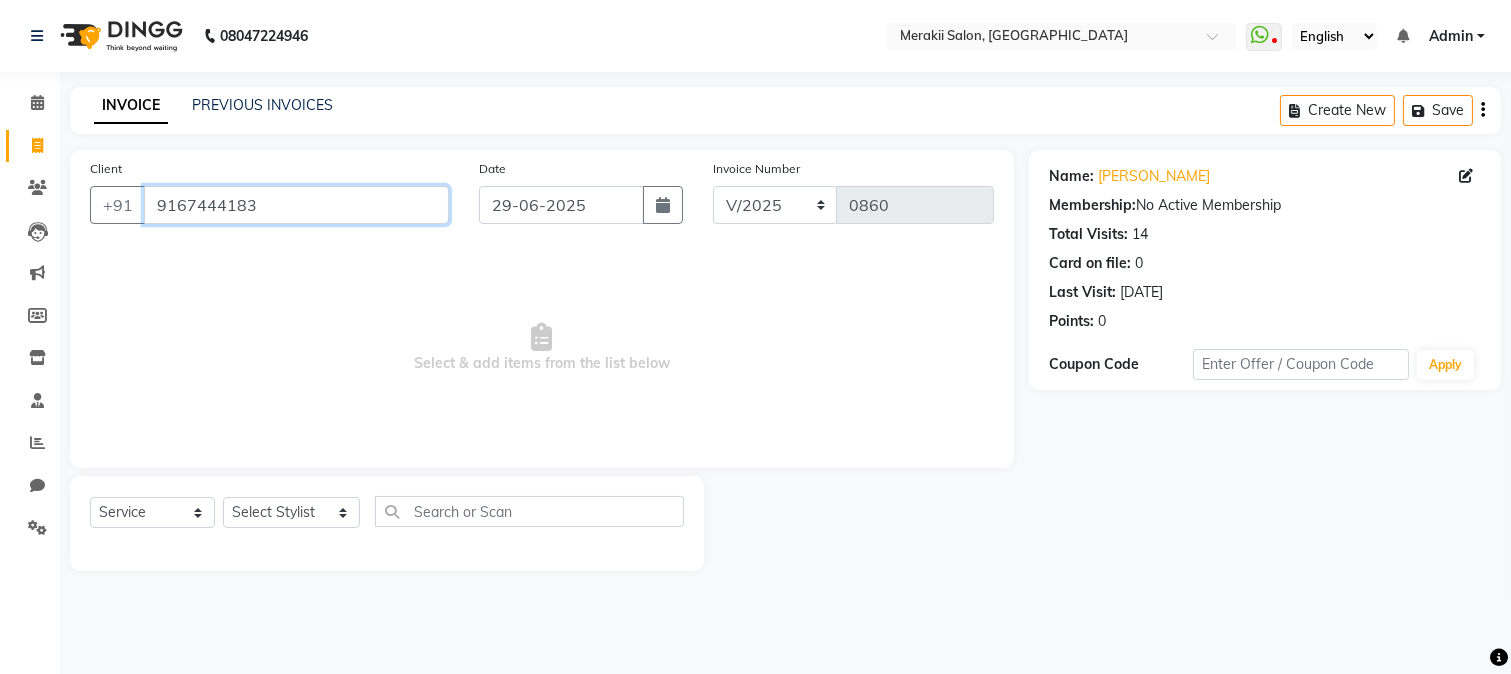 click on "9167444183" at bounding box center [296, 205] 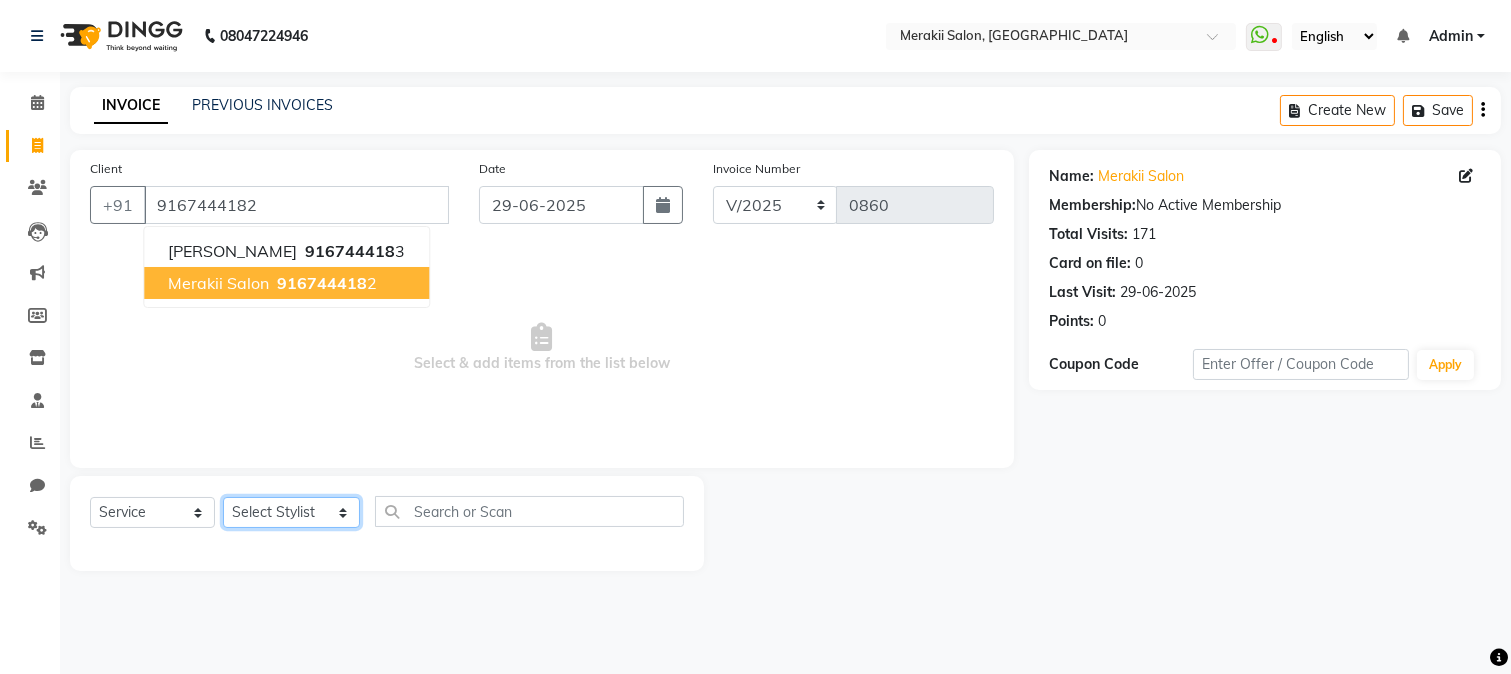 click on "Select Stylist [PERSON_NAME] [PERSON_NAME] Bhul [MEDICAL_DATA][PERSON_NAME] [PERSON_NAME] [PERSON_NAME]" 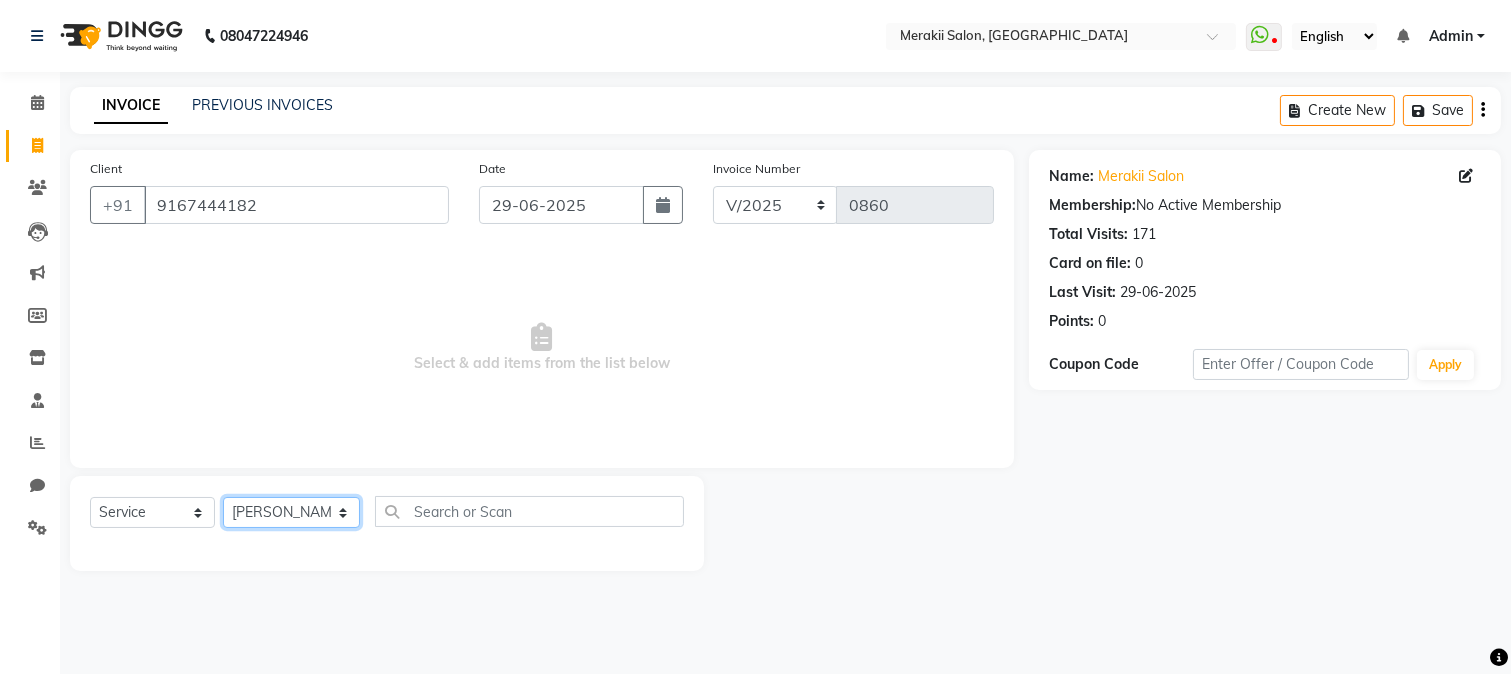 click on "Select Stylist [PERSON_NAME] [PERSON_NAME] Bhul [MEDICAL_DATA][PERSON_NAME] [PERSON_NAME] [PERSON_NAME]" 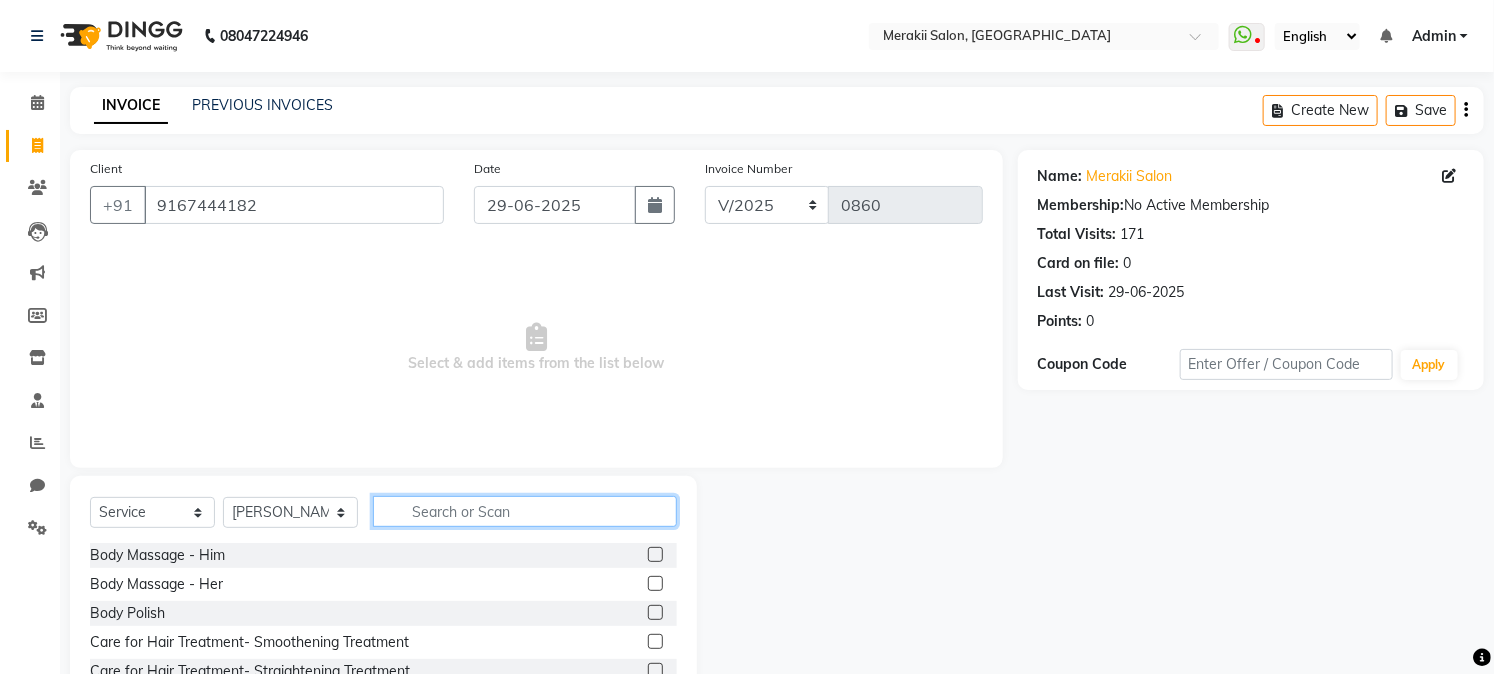 click 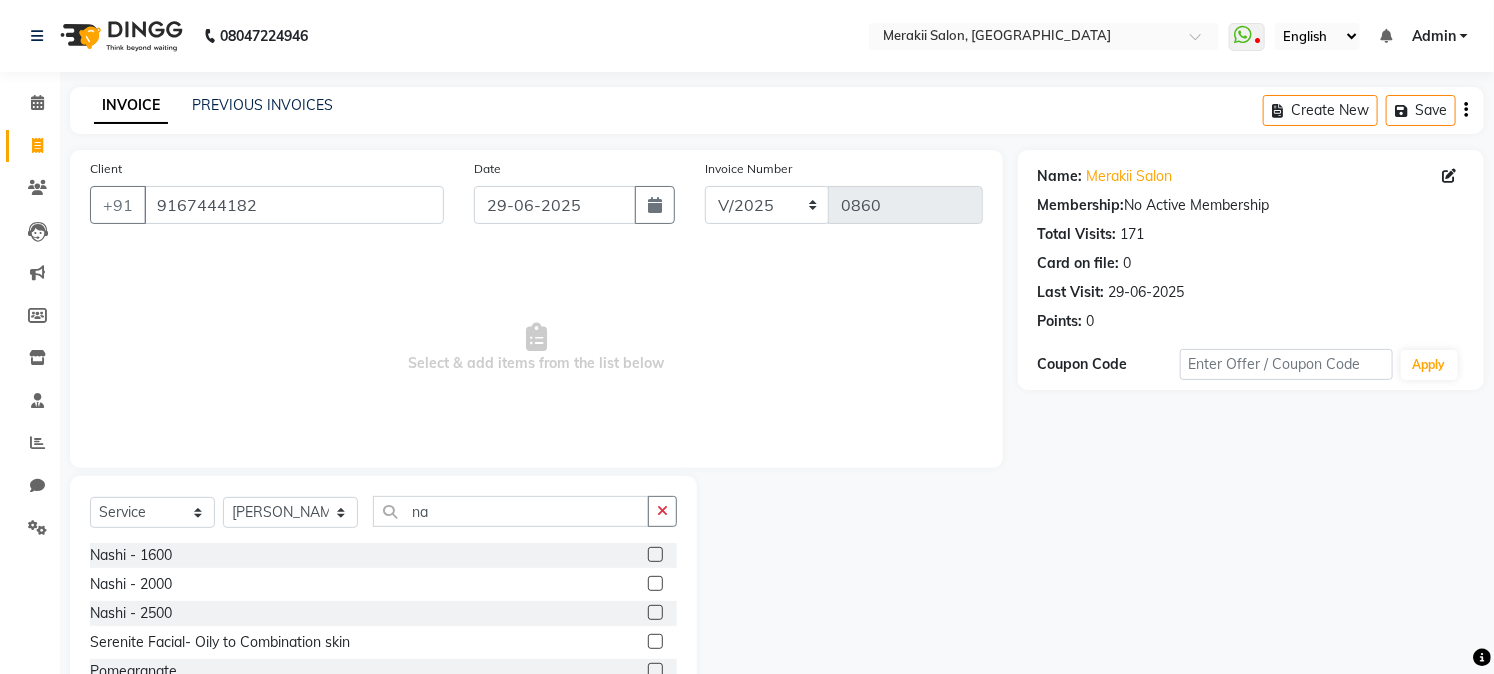 click on "Nashi - 2500" 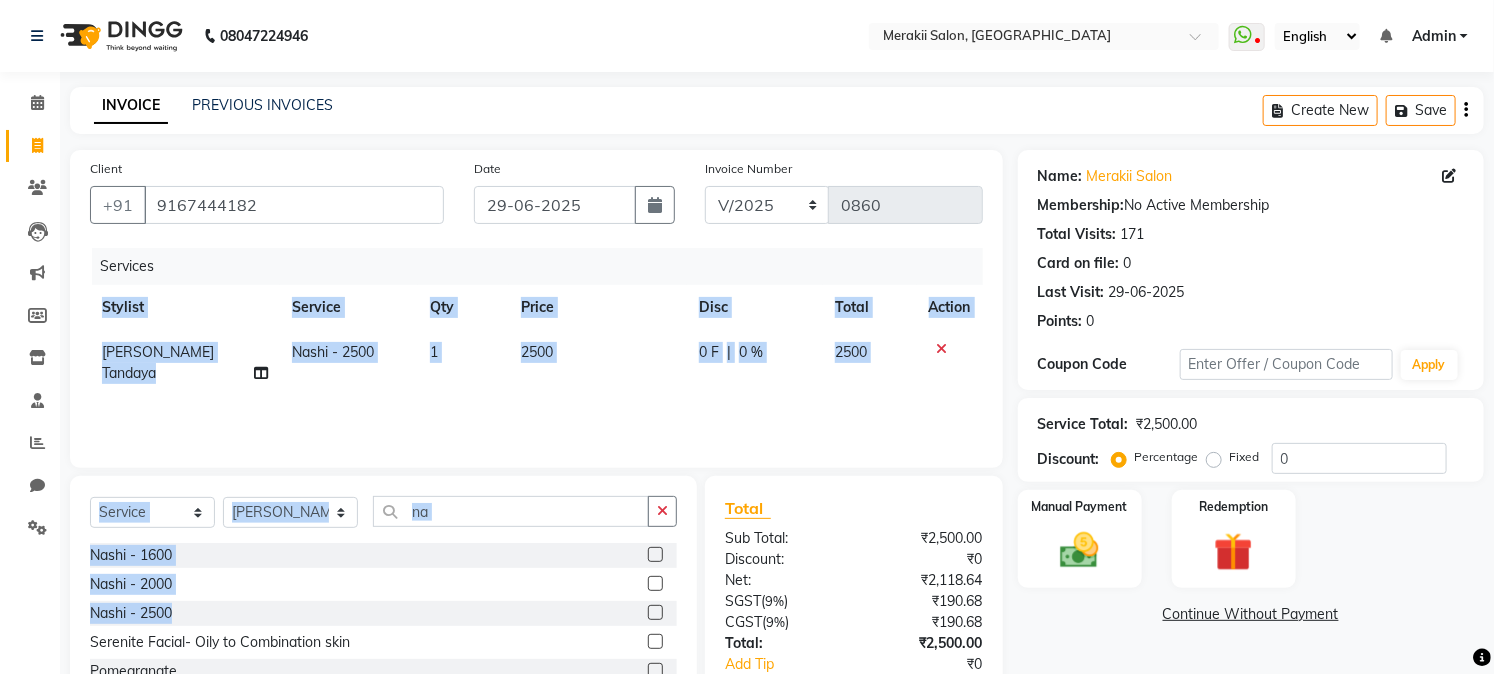 drag, startPoint x: 632, startPoint y: 618, endPoint x: 568, endPoint y: 403, distance: 224.32343 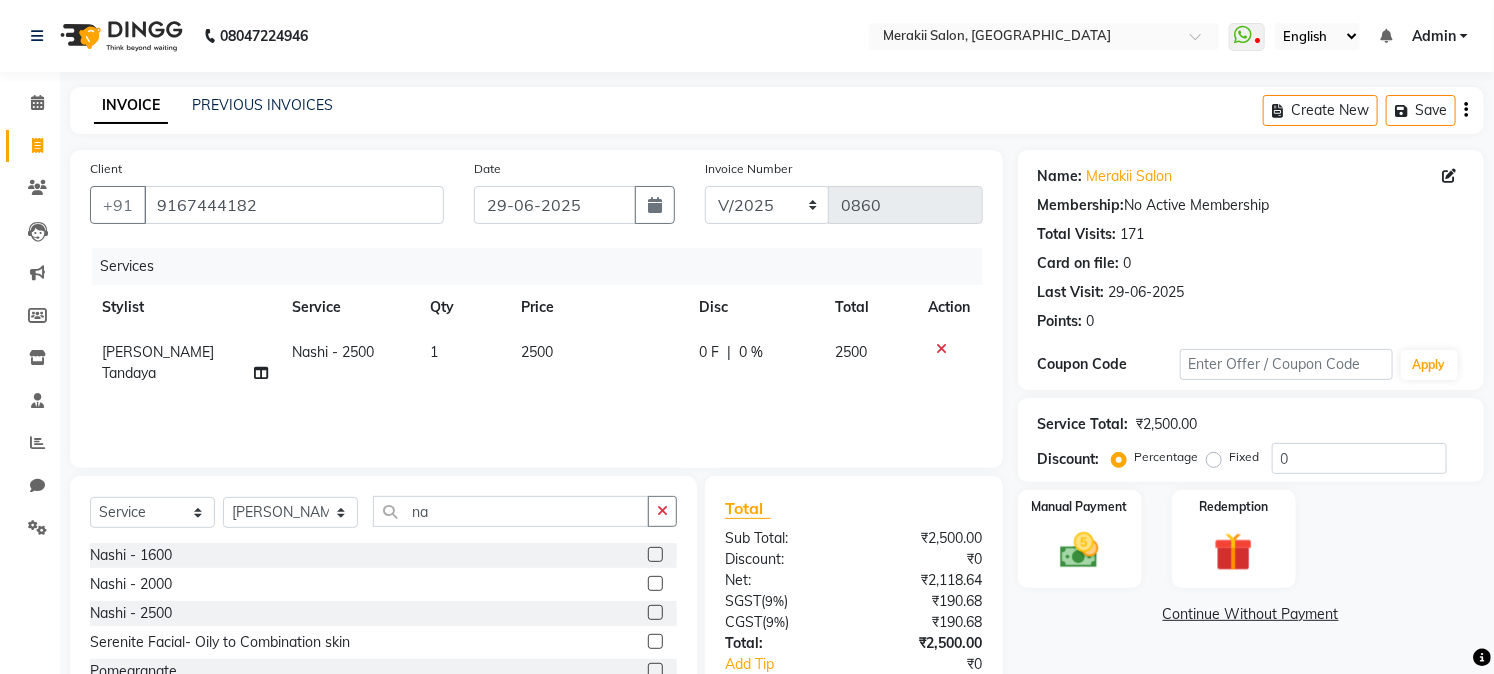 click on "2500" 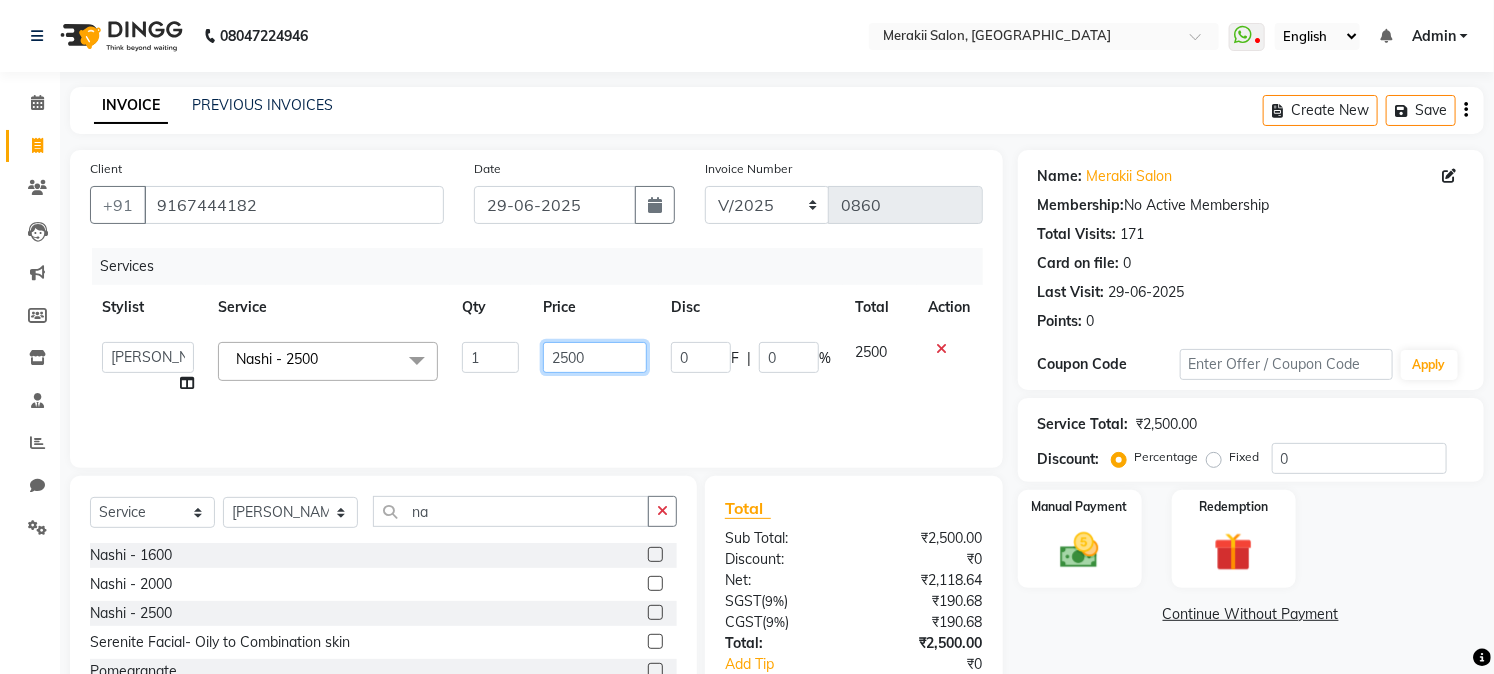 click on "2500" 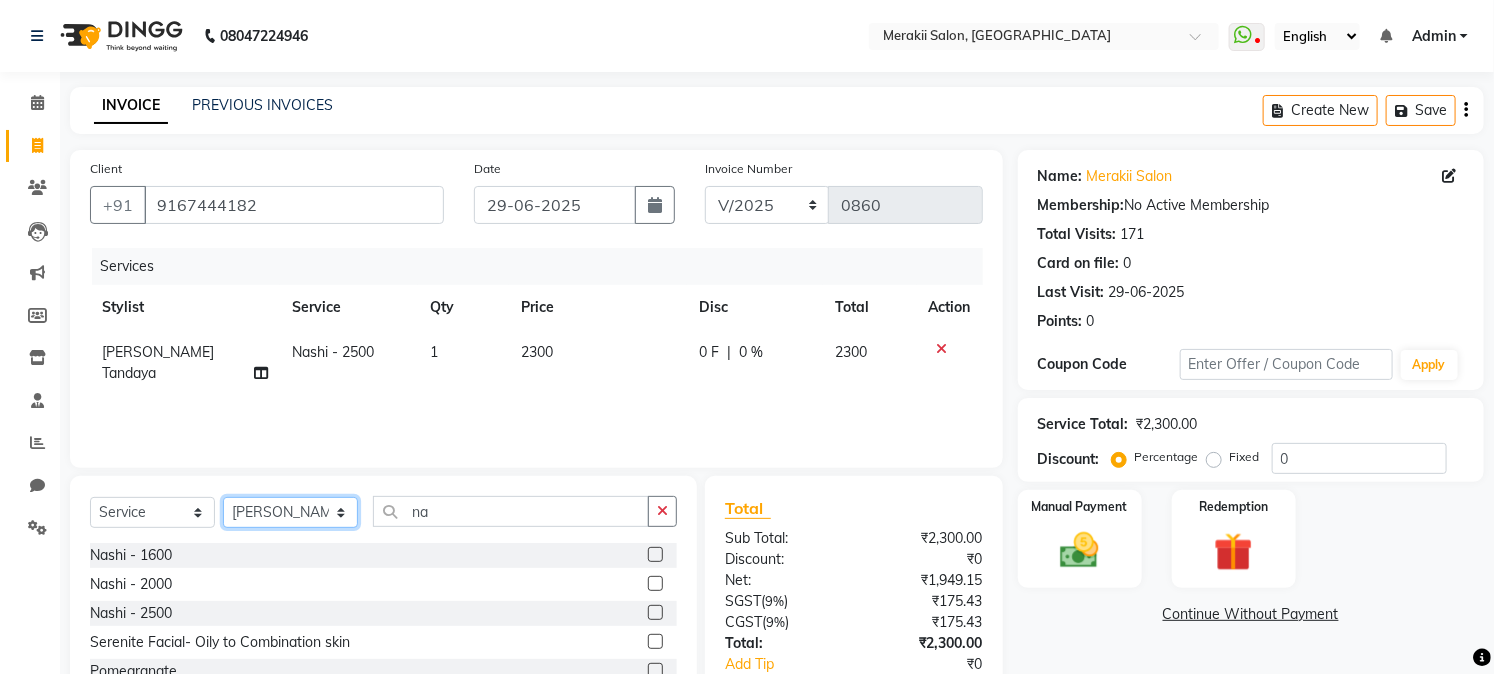 click on "Select Stylist [PERSON_NAME] [PERSON_NAME] Bhul [MEDICAL_DATA][PERSON_NAME] [PERSON_NAME] [PERSON_NAME]" 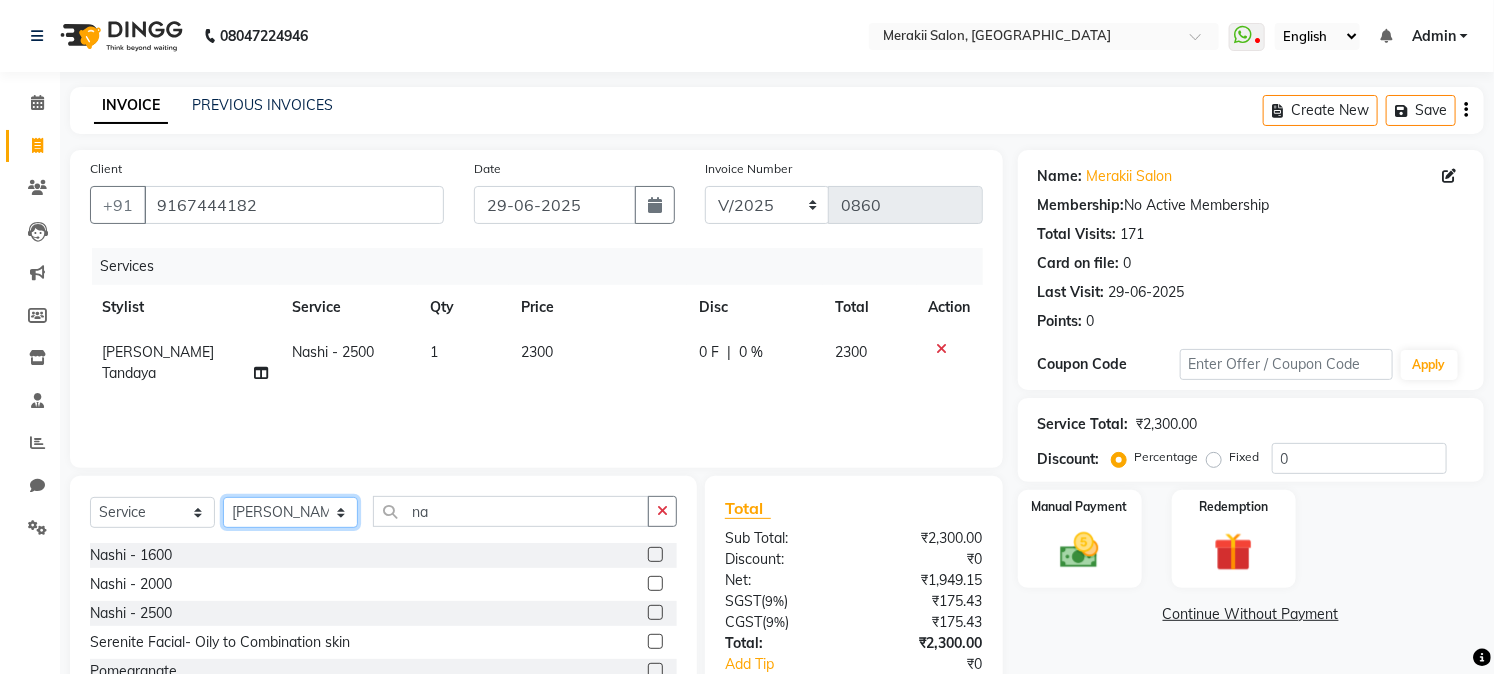click on "Select Stylist [PERSON_NAME] [PERSON_NAME] Bhul [MEDICAL_DATA][PERSON_NAME] [PERSON_NAME] [PERSON_NAME]" 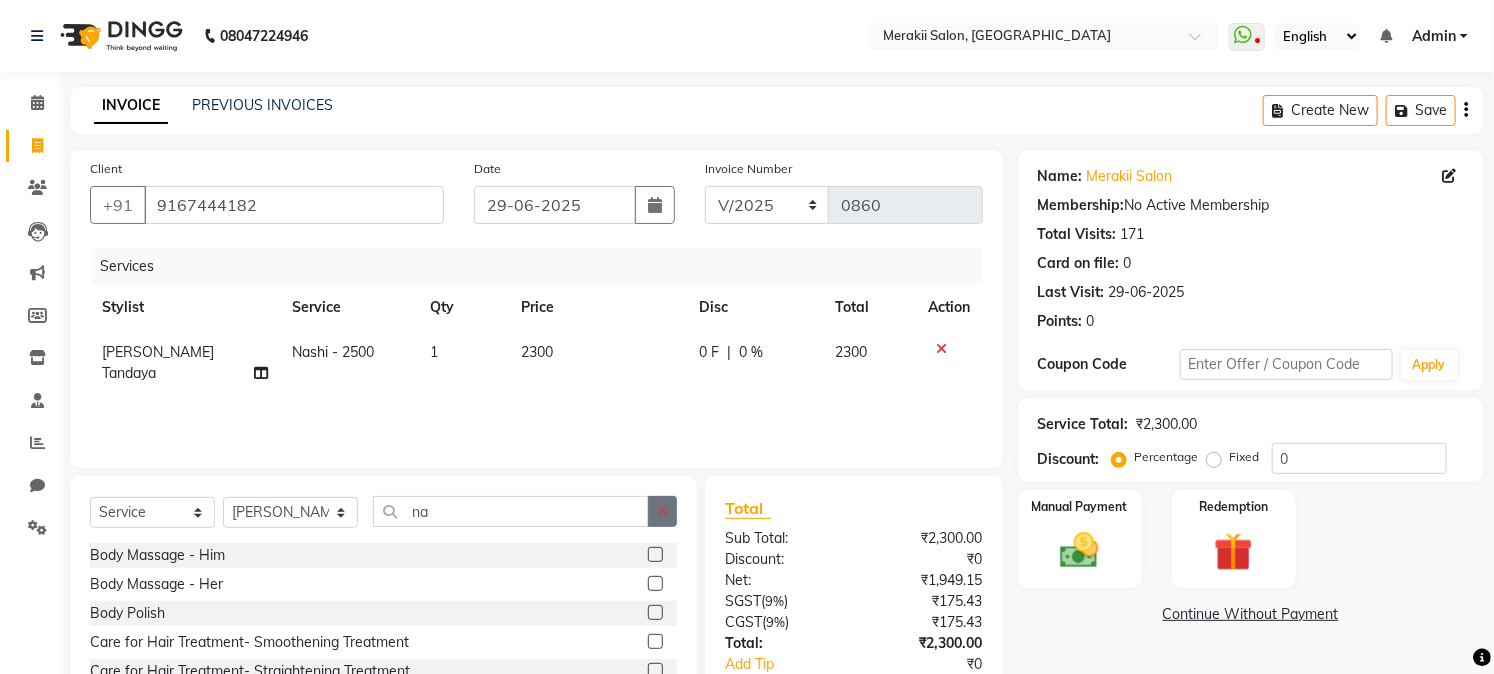 click 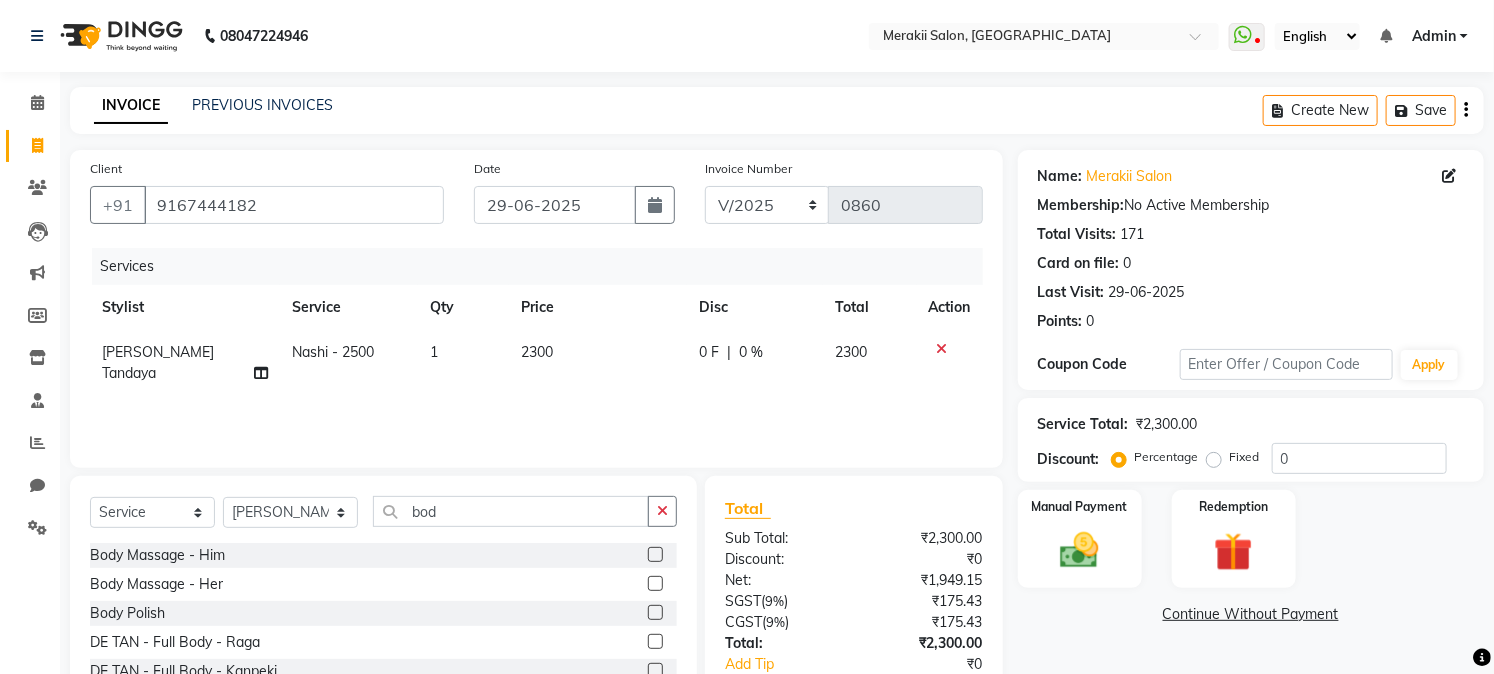click 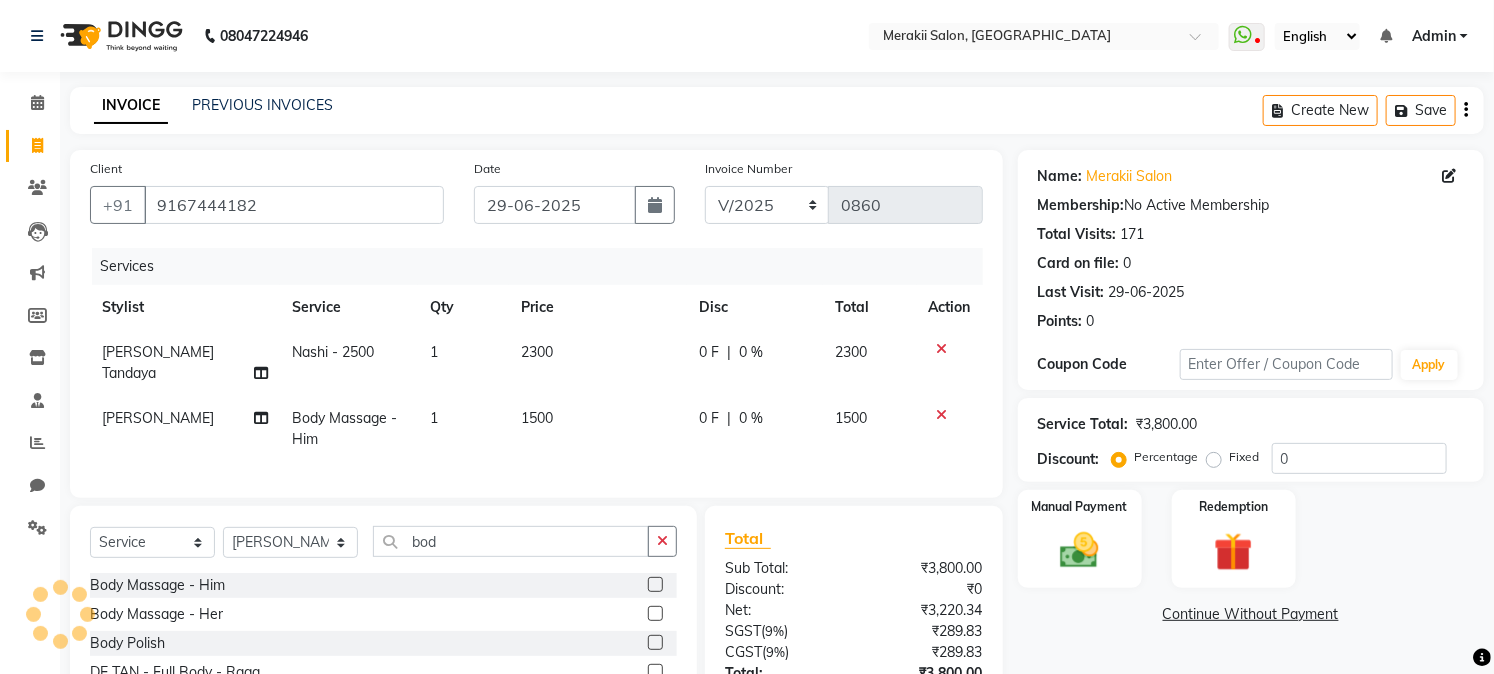 click on "1500" 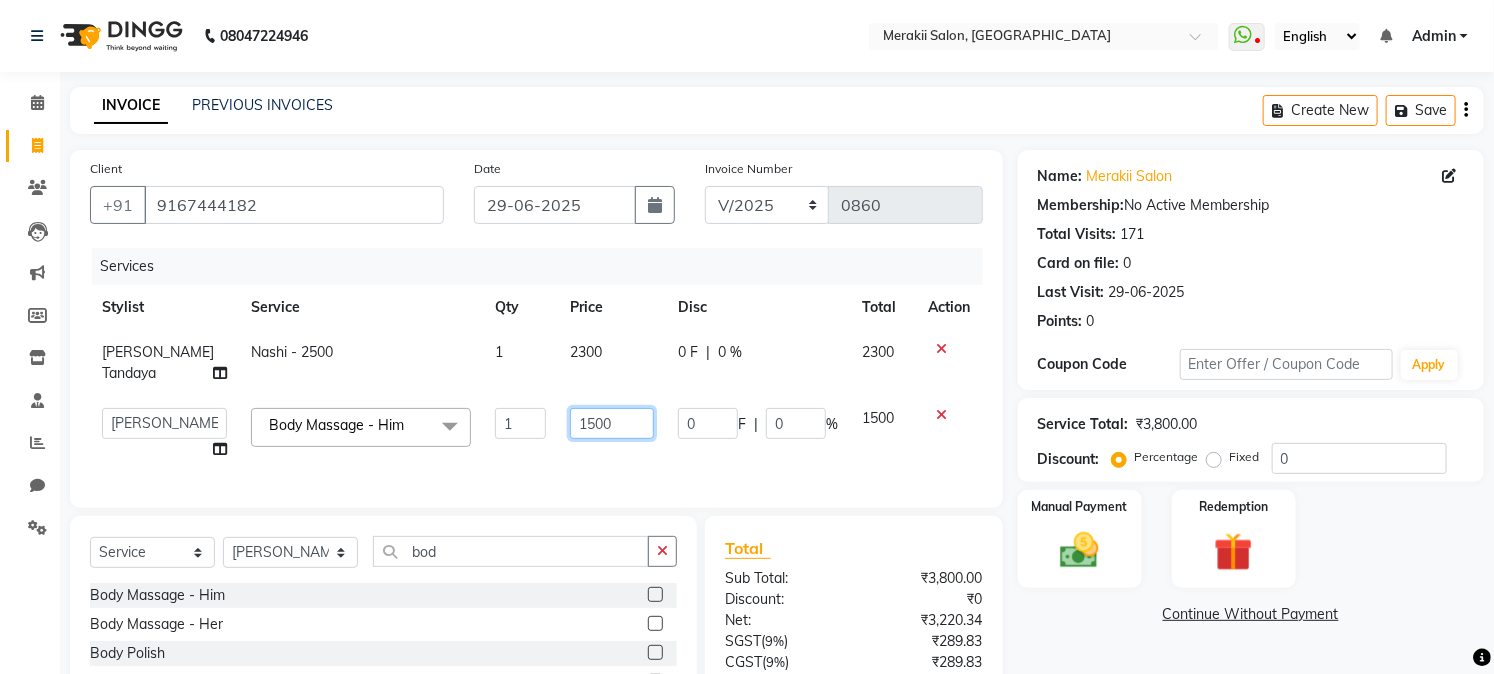click on "1500" 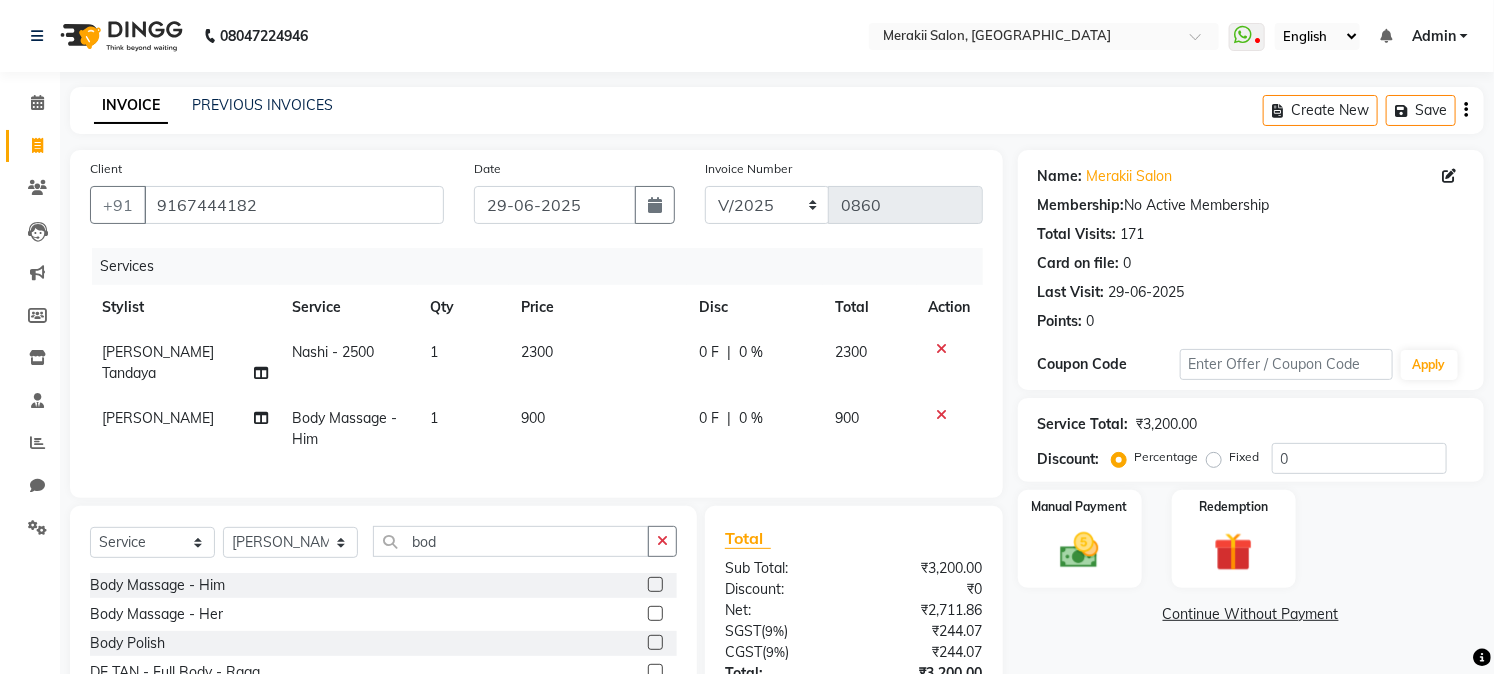 click on "Create New   Save" 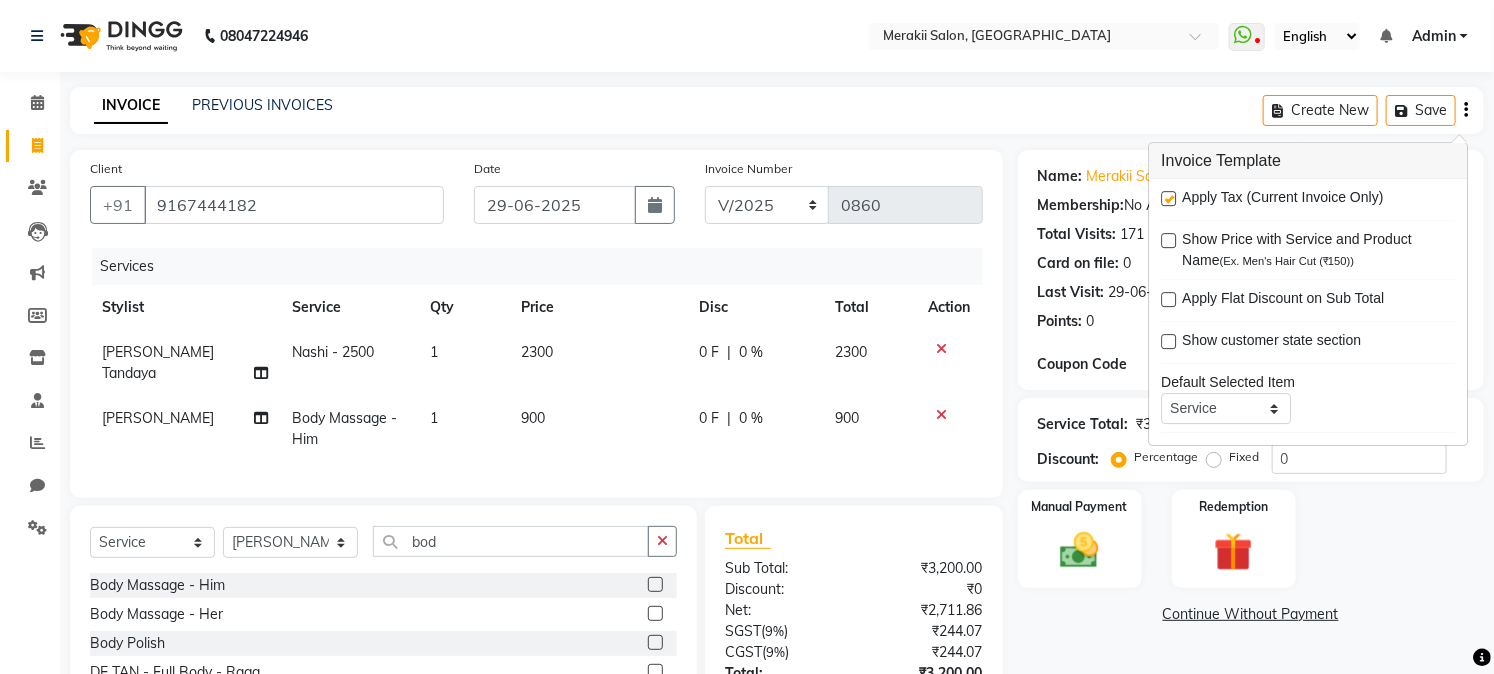 click at bounding box center (1168, 198) 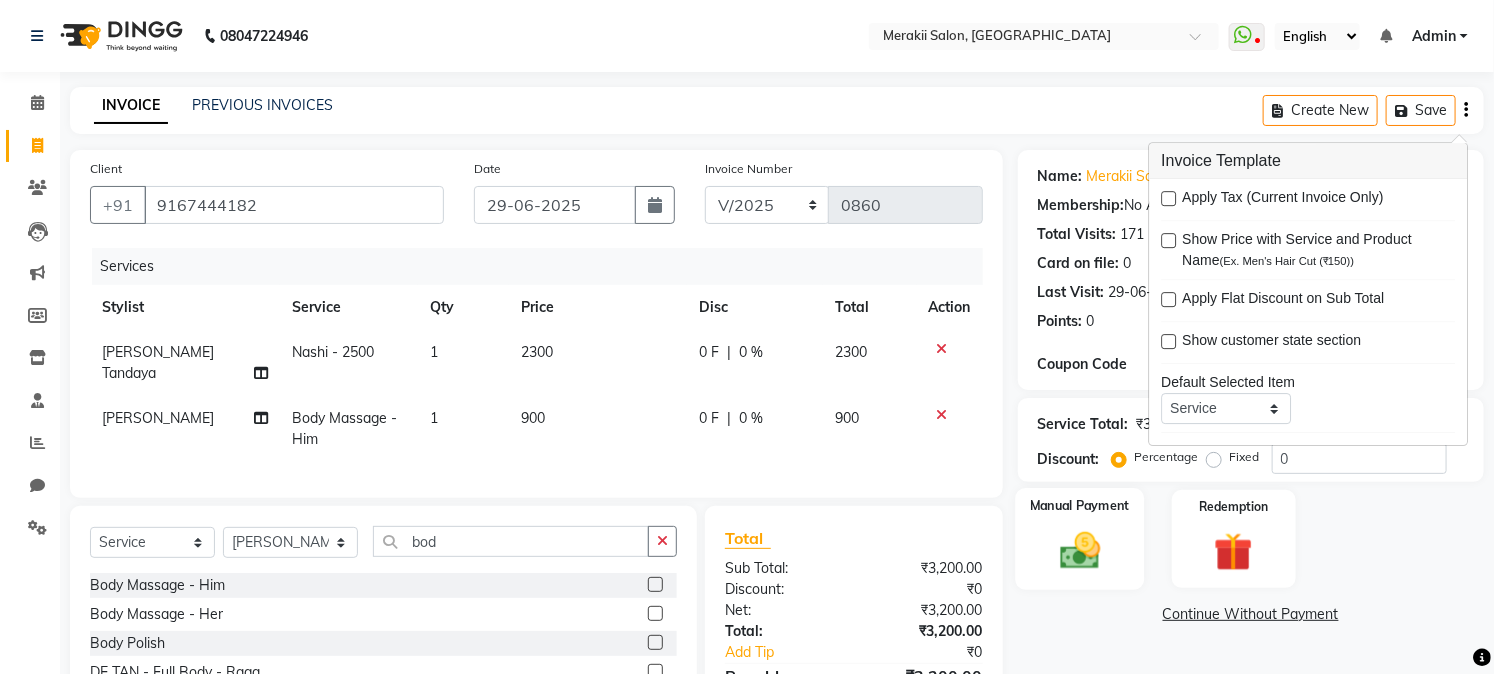 click on "Manual Payment" 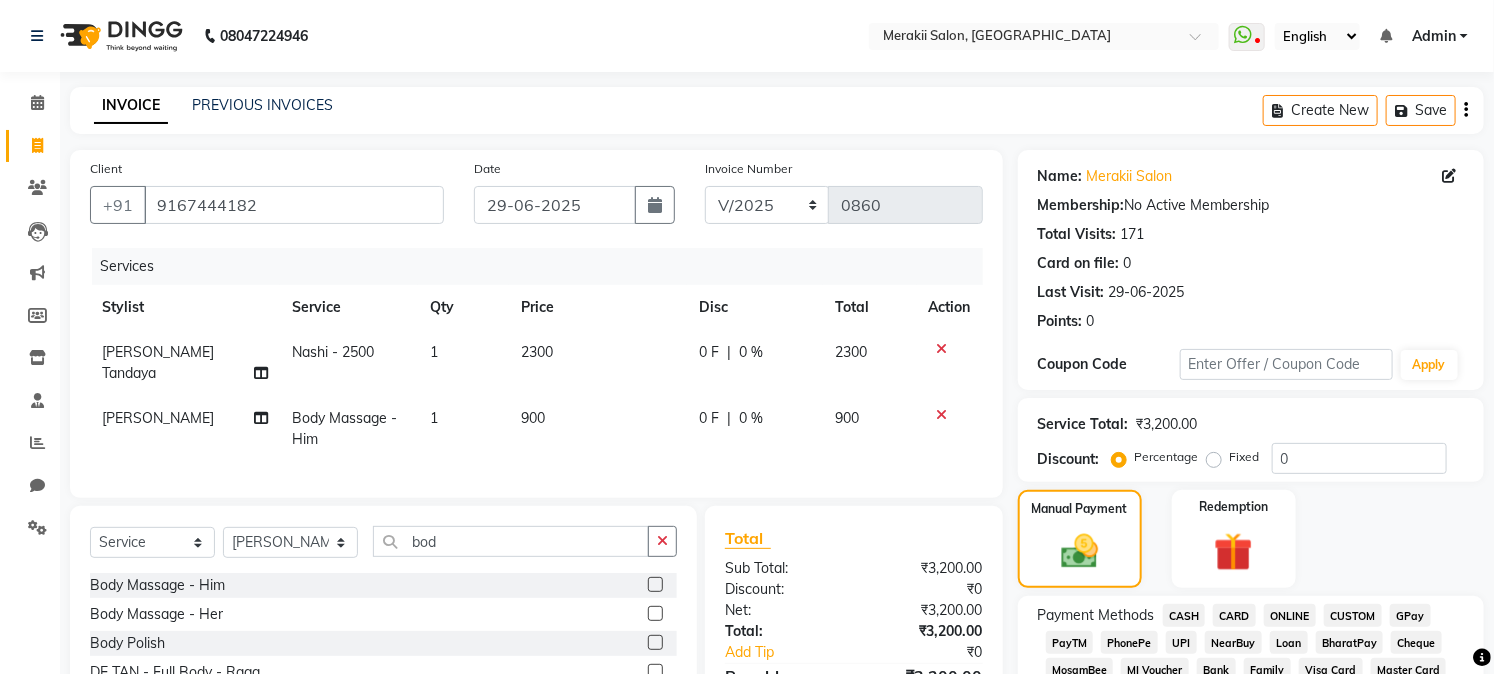 click on "GPay" 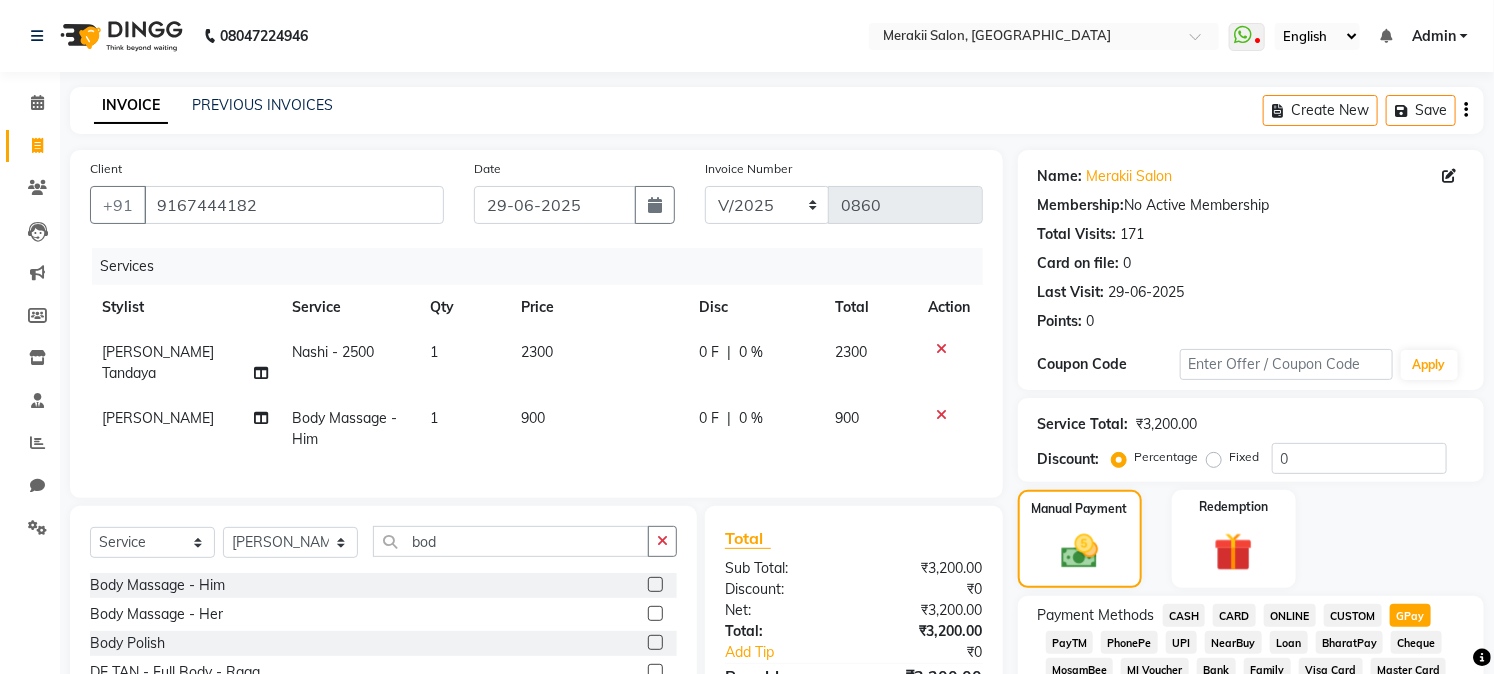 scroll, scrollTop: 590, scrollLeft: 0, axis: vertical 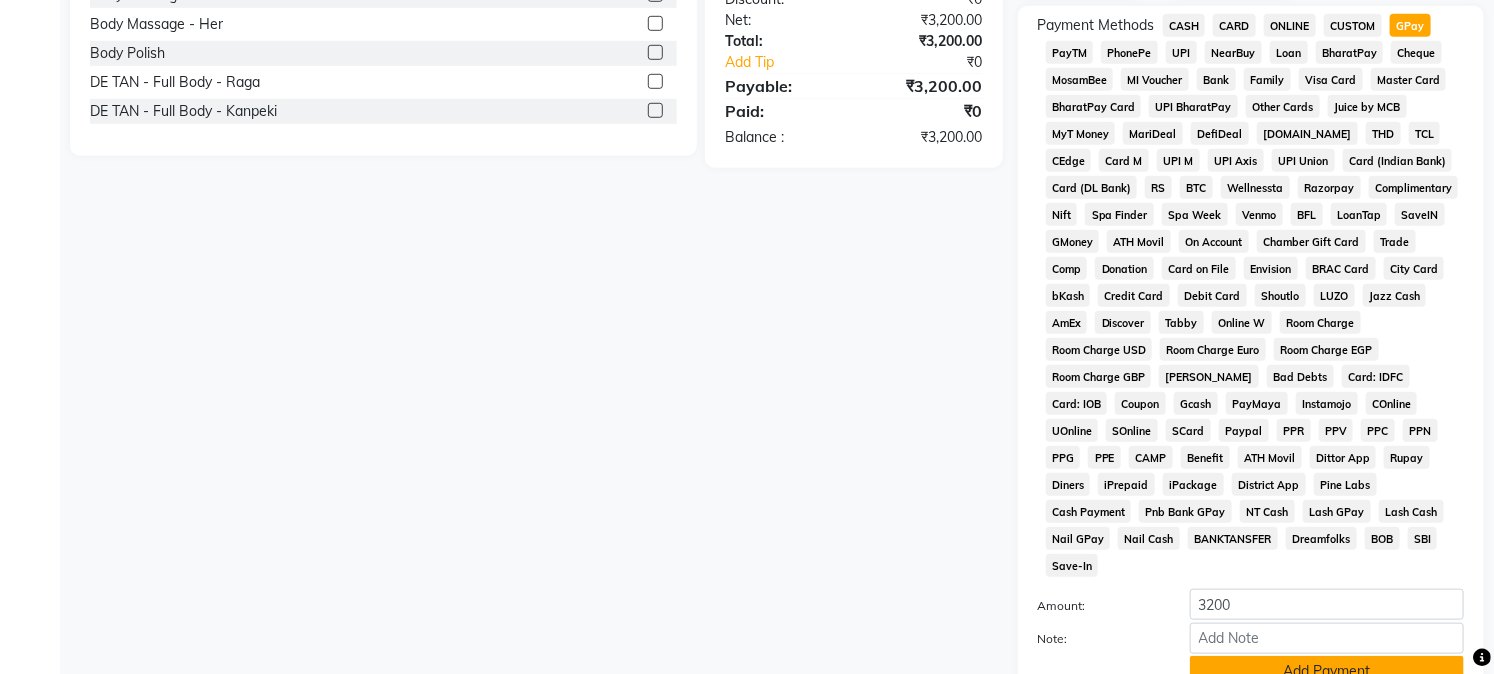 click on "Add Payment" 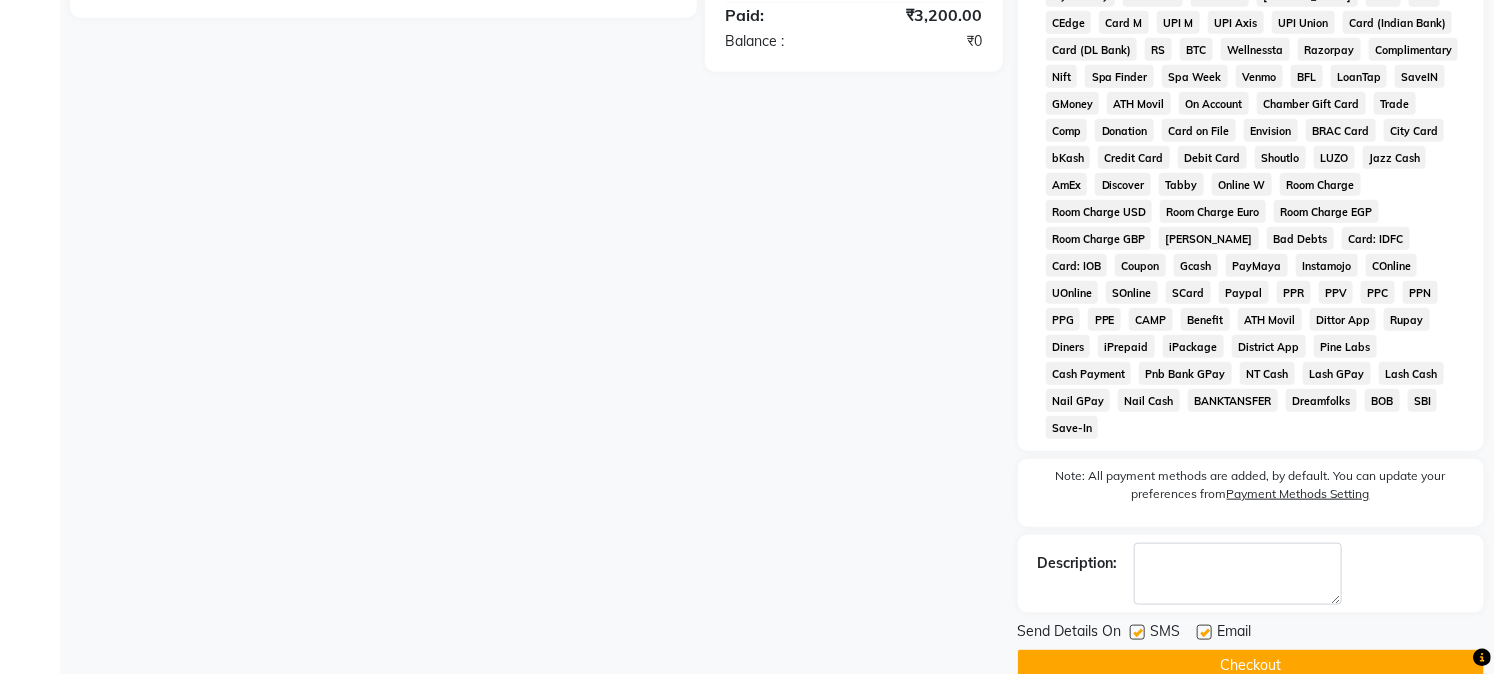 scroll, scrollTop: 742, scrollLeft: 0, axis: vertical 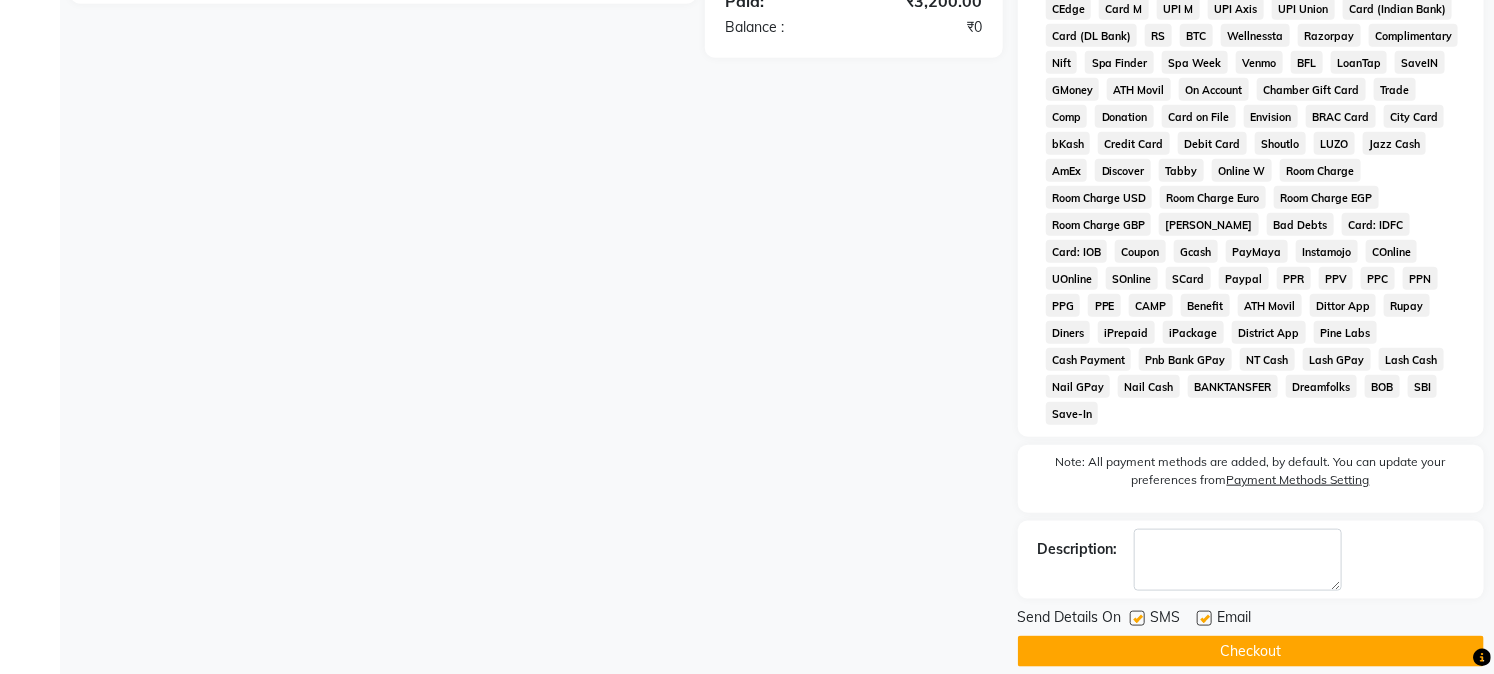 click on "Checkout" 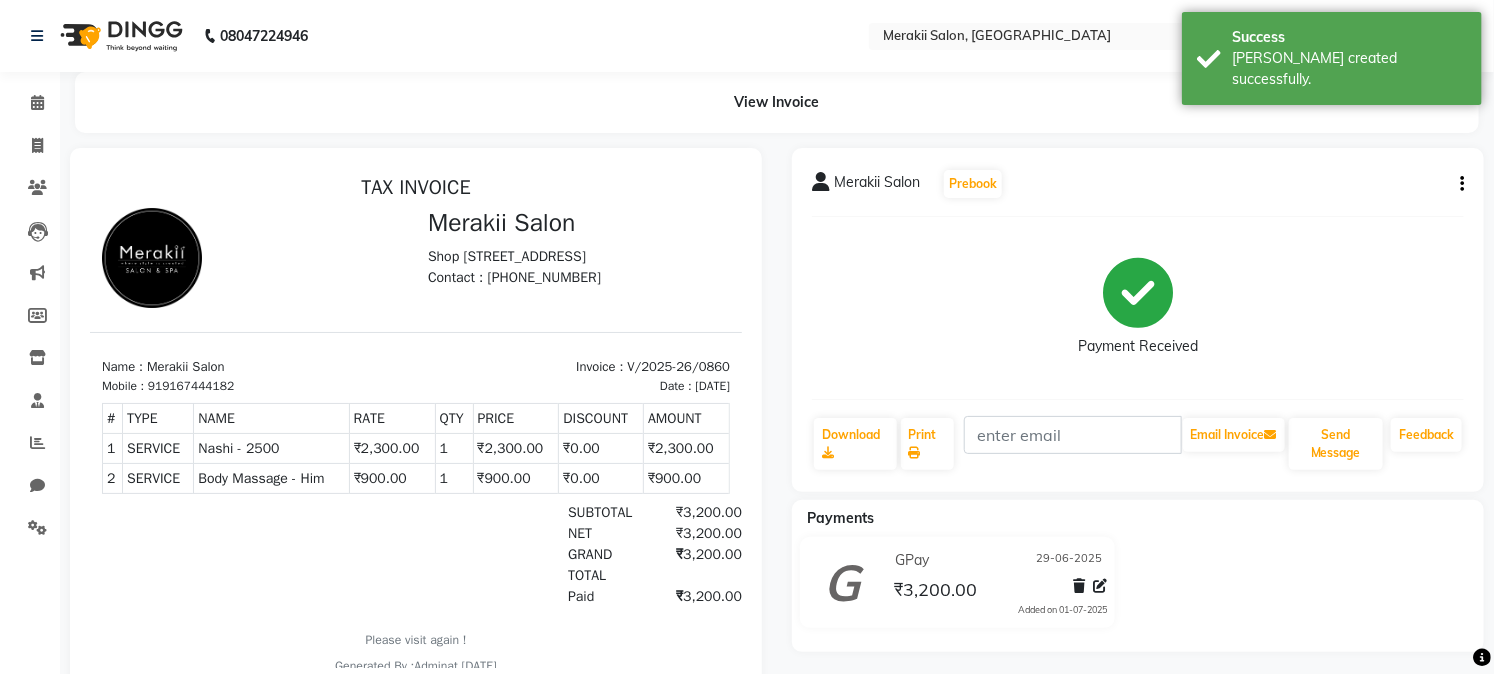 scroll, scrollTop: 0, scrollLeft: 0, axis: both 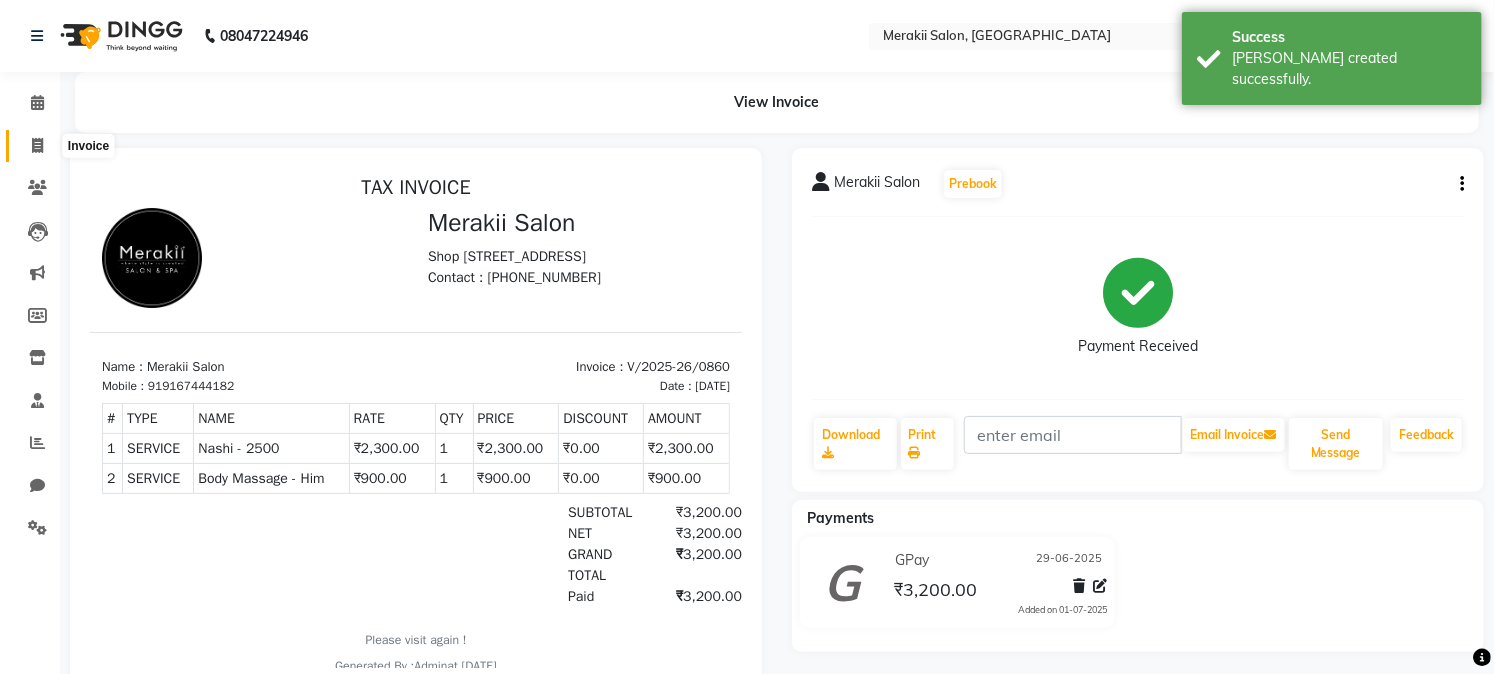 click 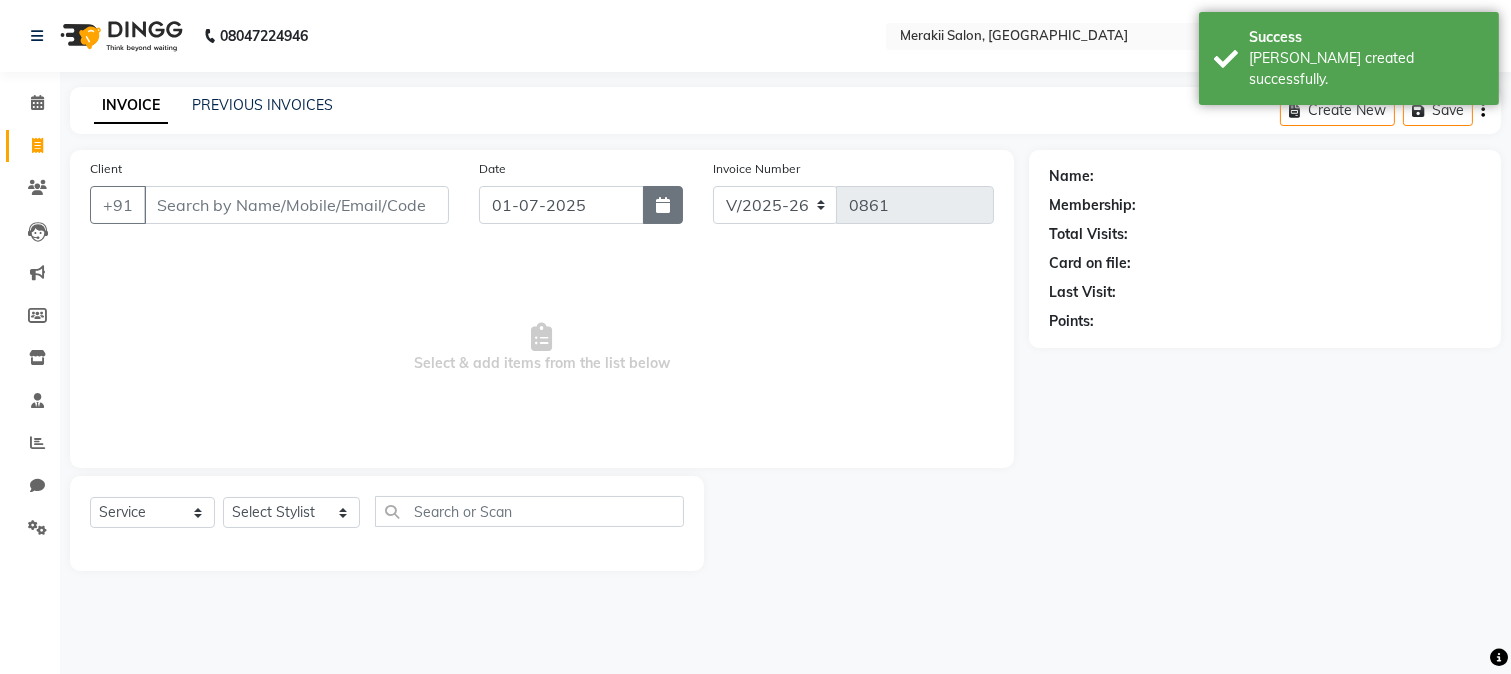 click 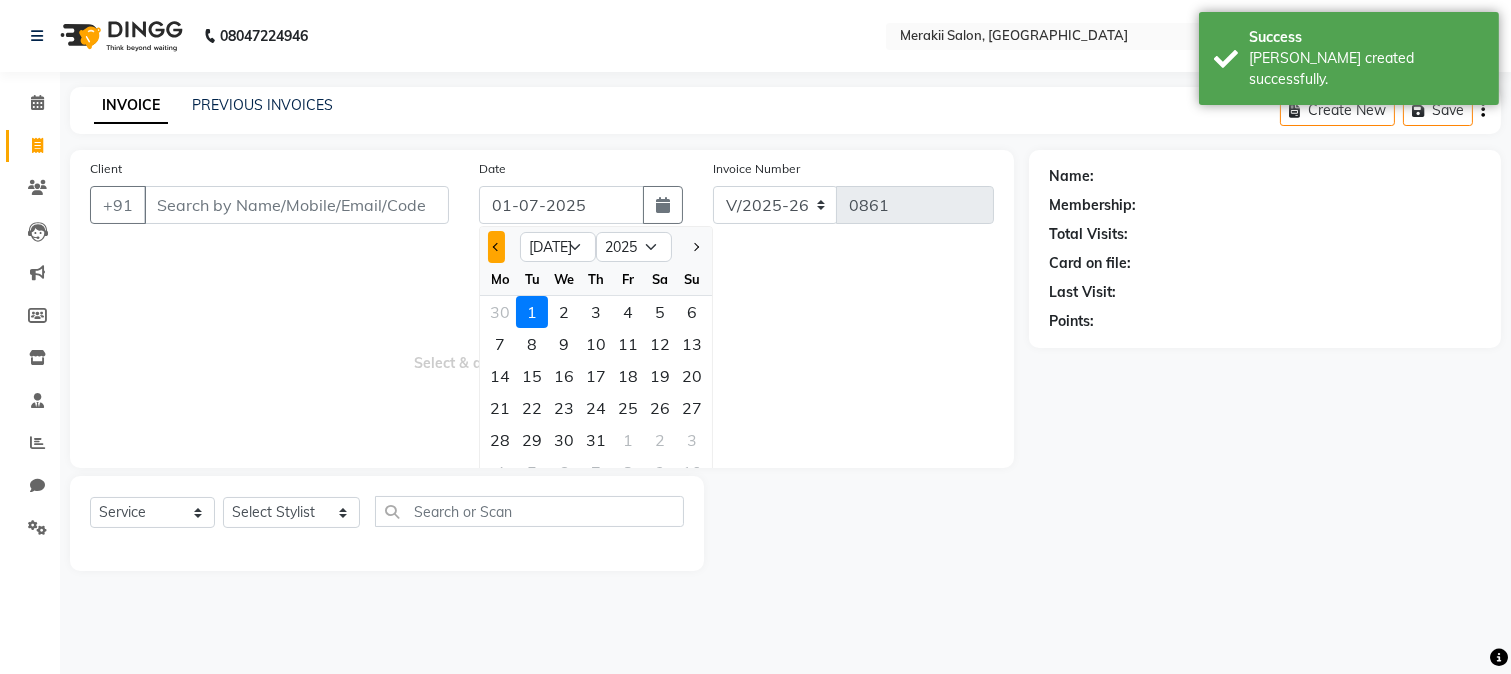 click 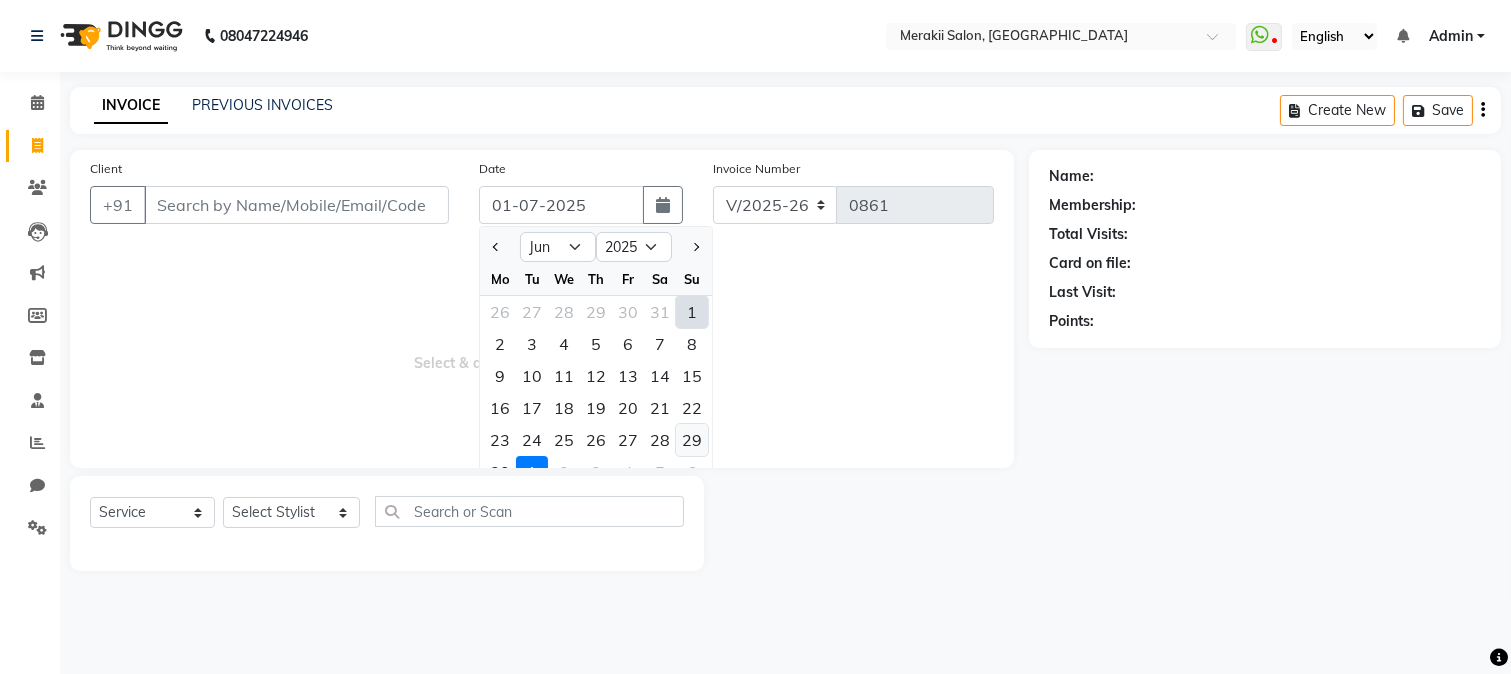 click on "29" 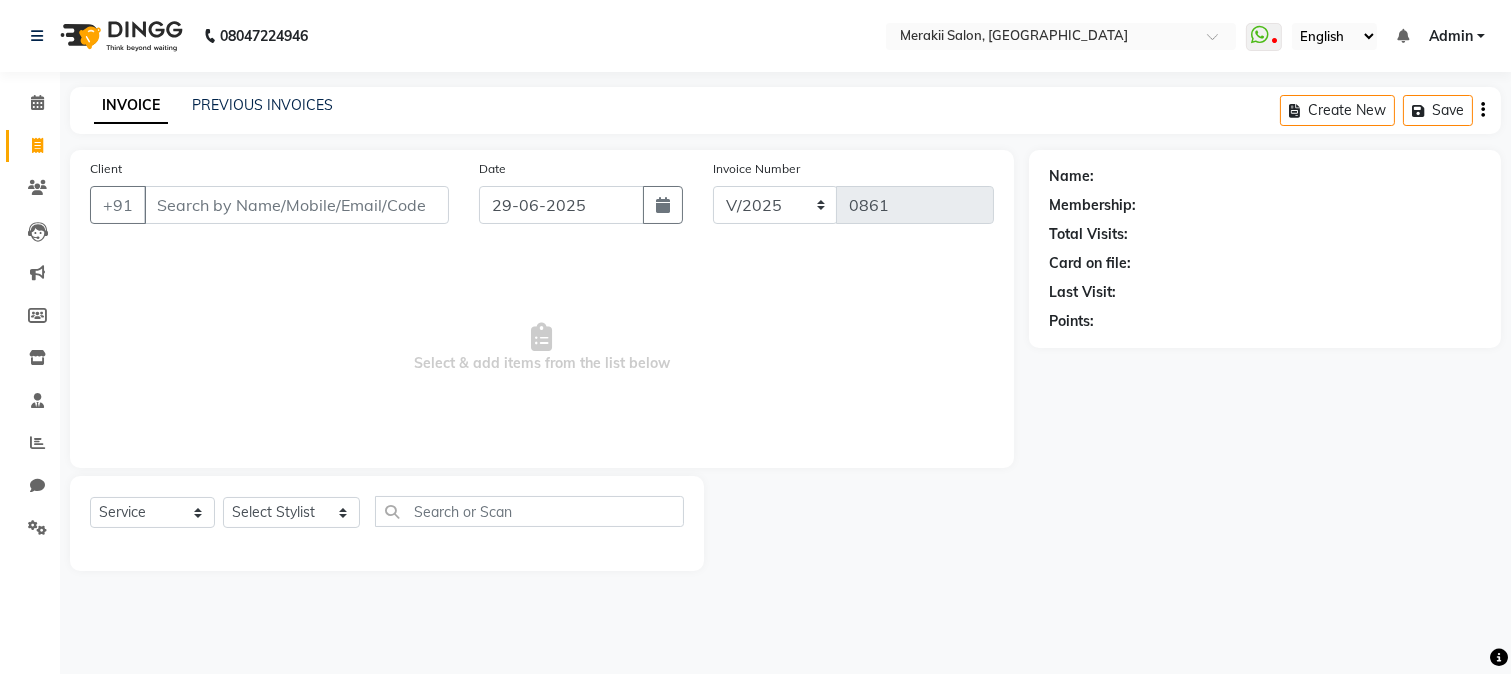 click on "Client +91 Date [DATE] Invoice Number V/2025 V/[PHONE_NUMBER]  Select & add items from the list below" 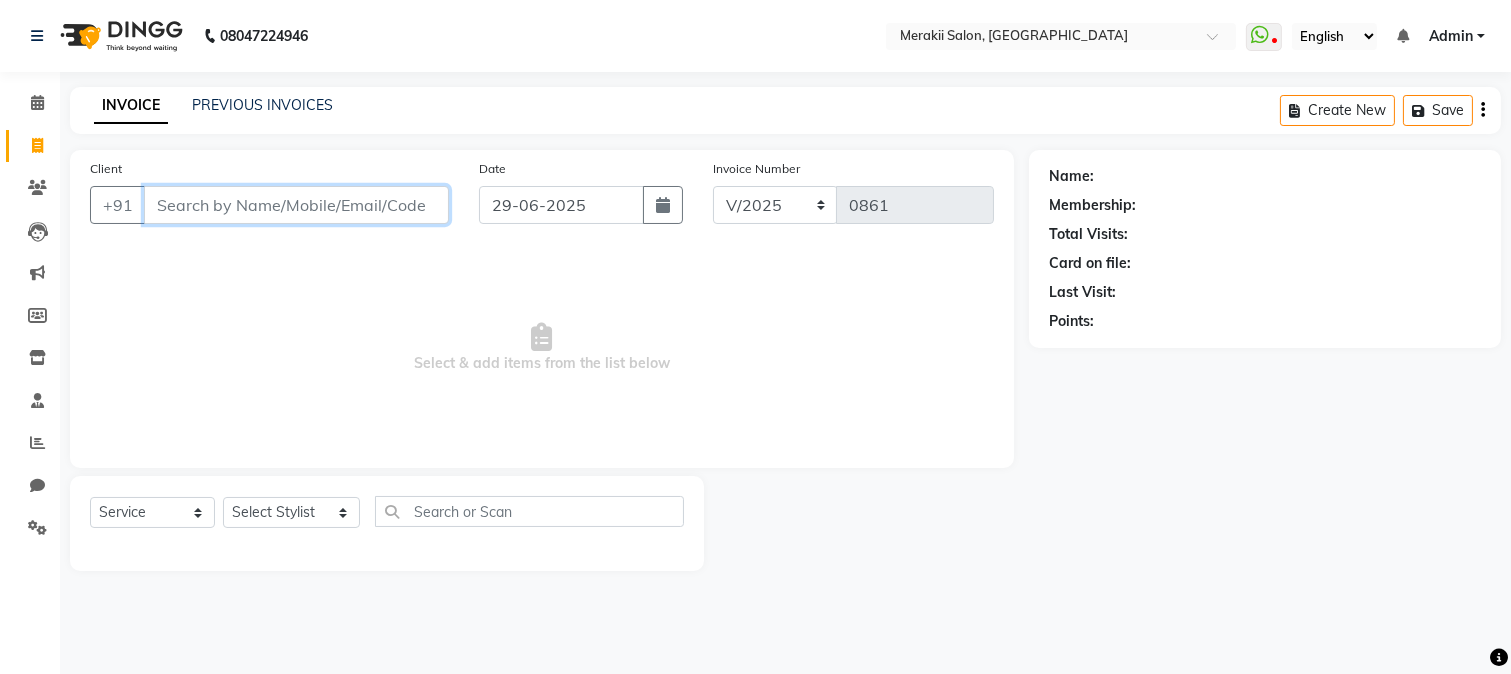 click on "Client" at bounding box center [296, 205] 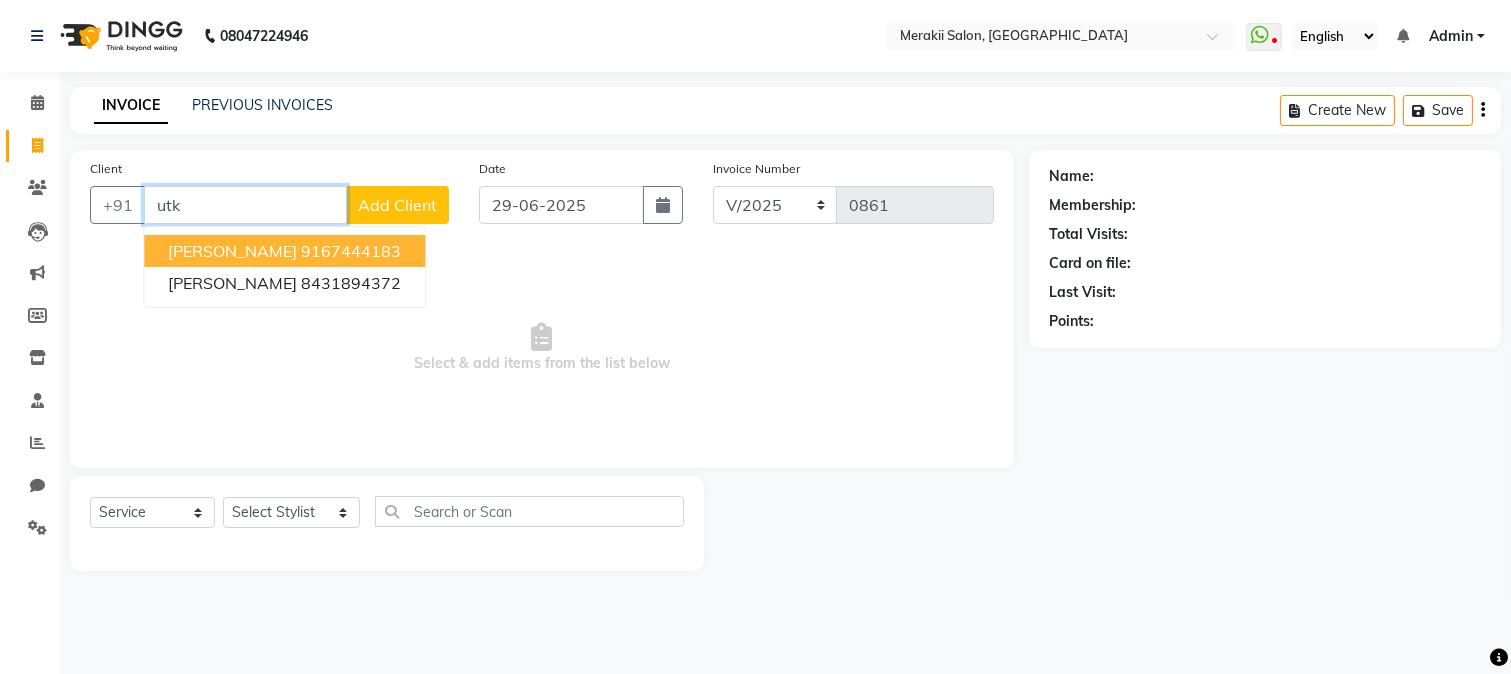 click on "9167444183" at bounding box center [351, 251] 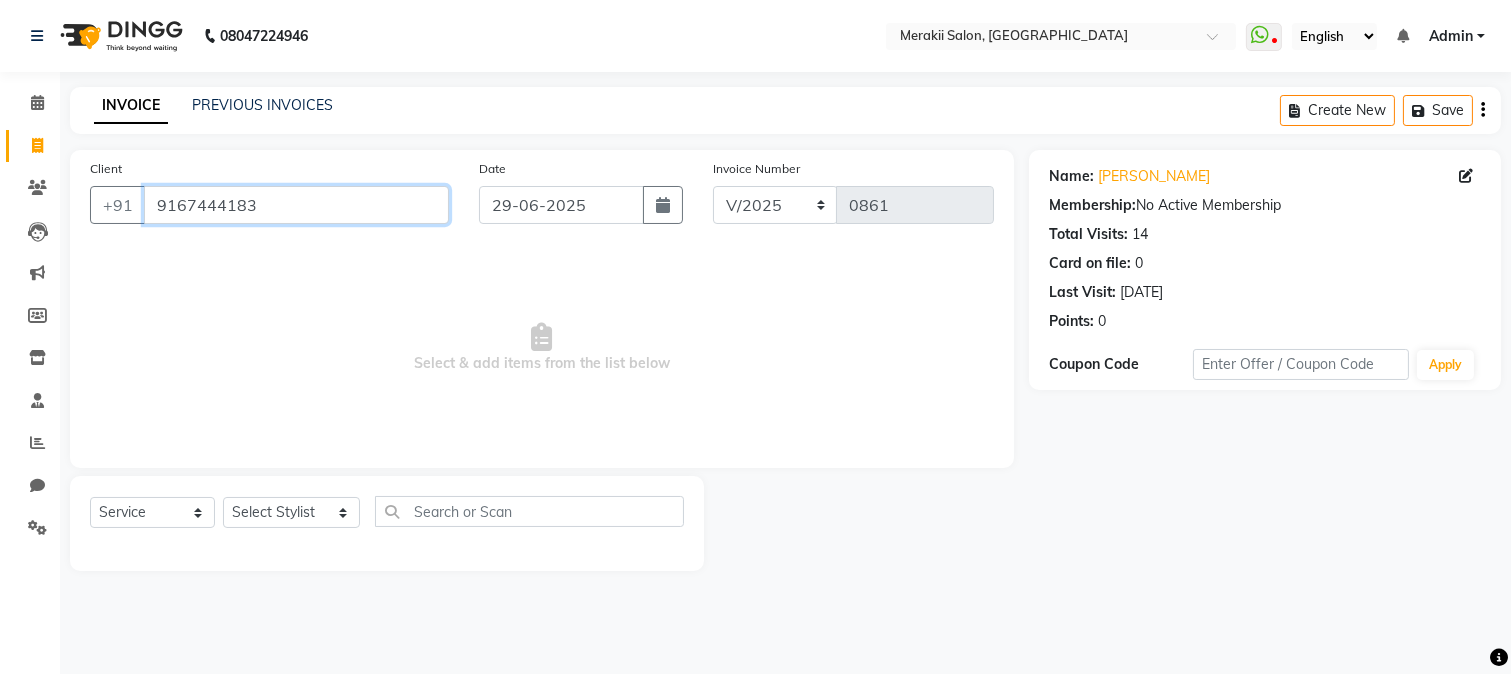 click on "9167444183" at bounding box center [296, 205] 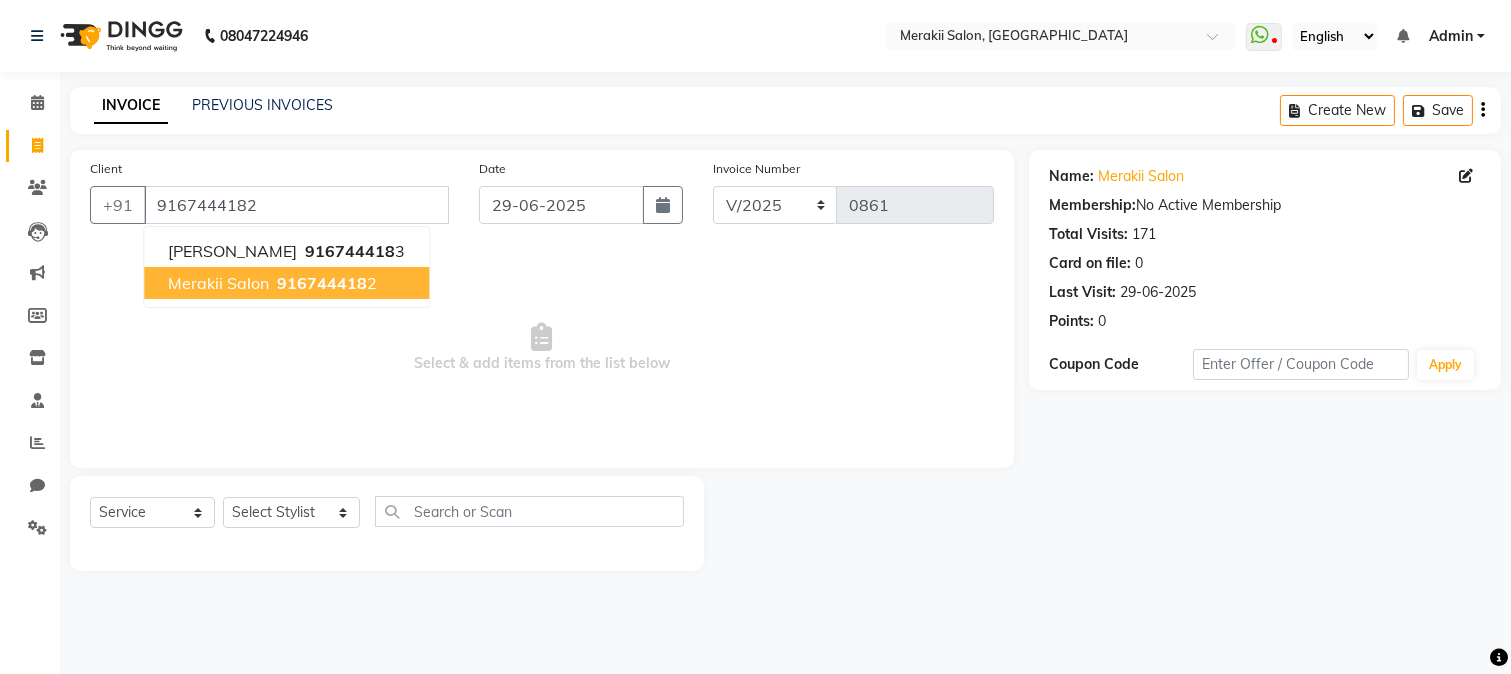 click on "916744418" at bounding box center (322, 283) 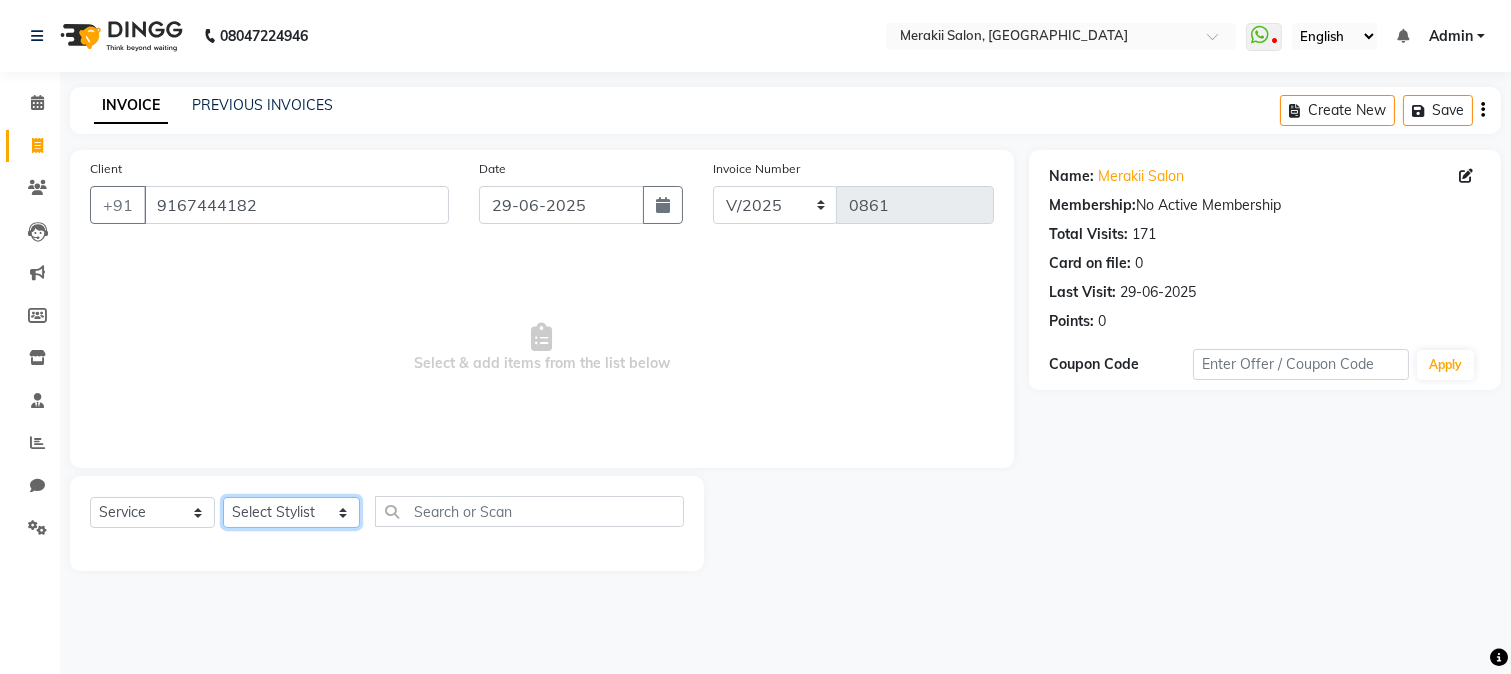 click on "Select Stylist [PERSON_NAME] [PERSON_NAME] Bhul [MEDICAL_DATA][PERSON_NAME] [PERSON_NAME] [PERSON_NAME]" 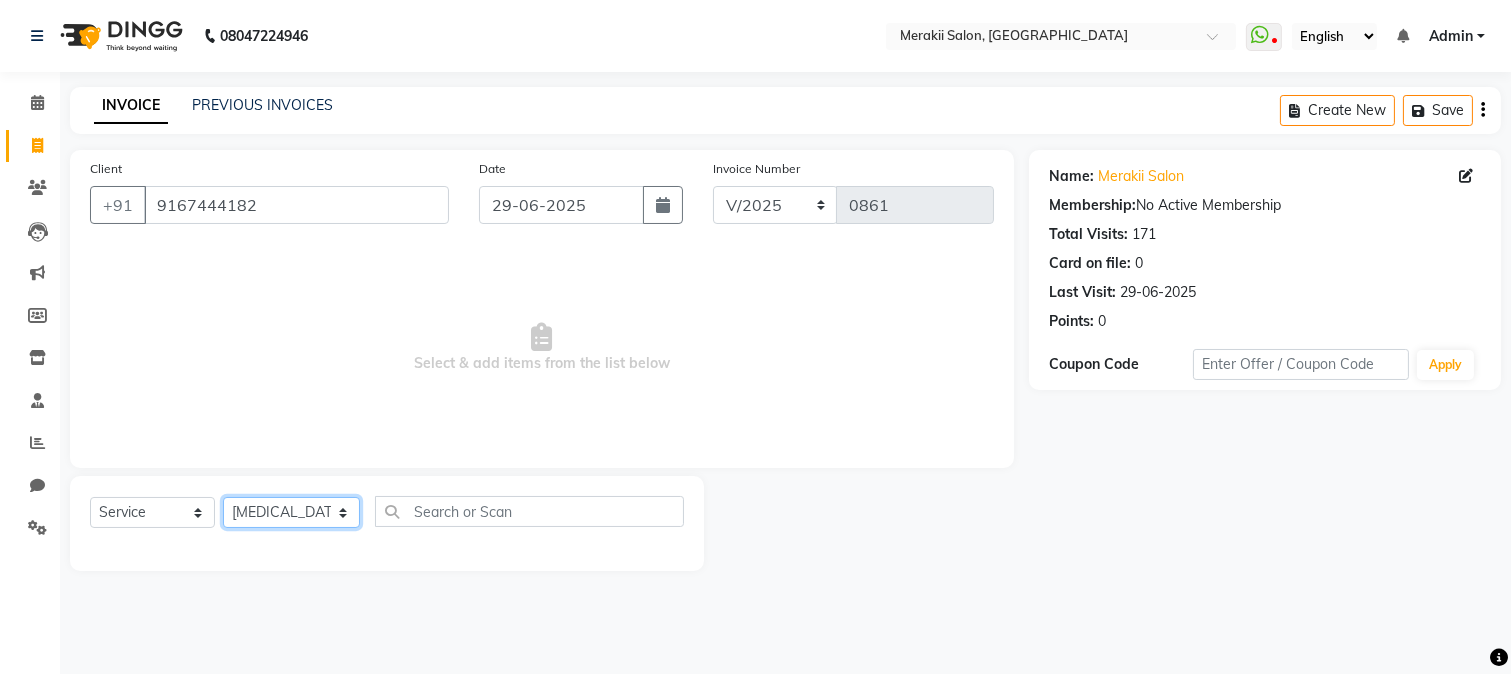 click on "Select Stylist [PERSON_NAME] [PERSON_NAME] Bhul [MEDICAL_DATA][PERSON_NAME] [PERSON_NAME] [PERSON_NAME]" 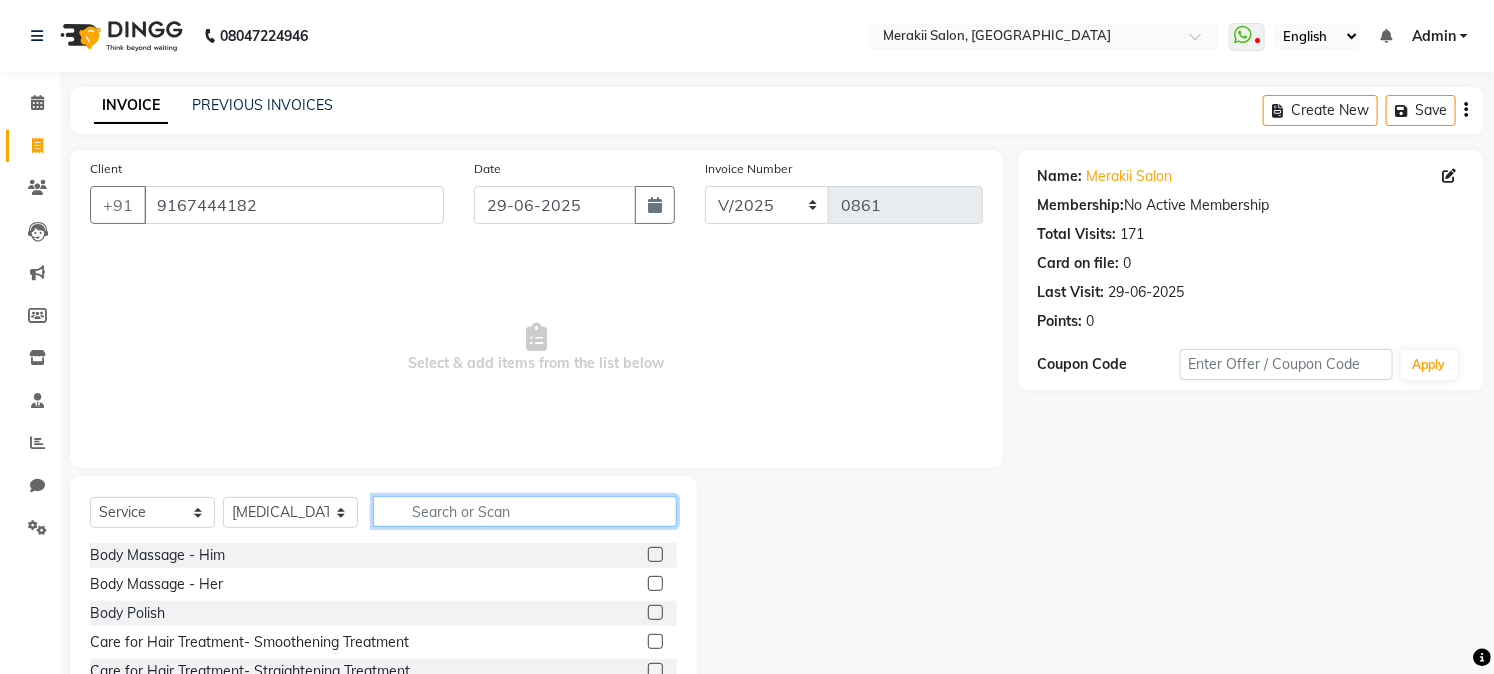 click 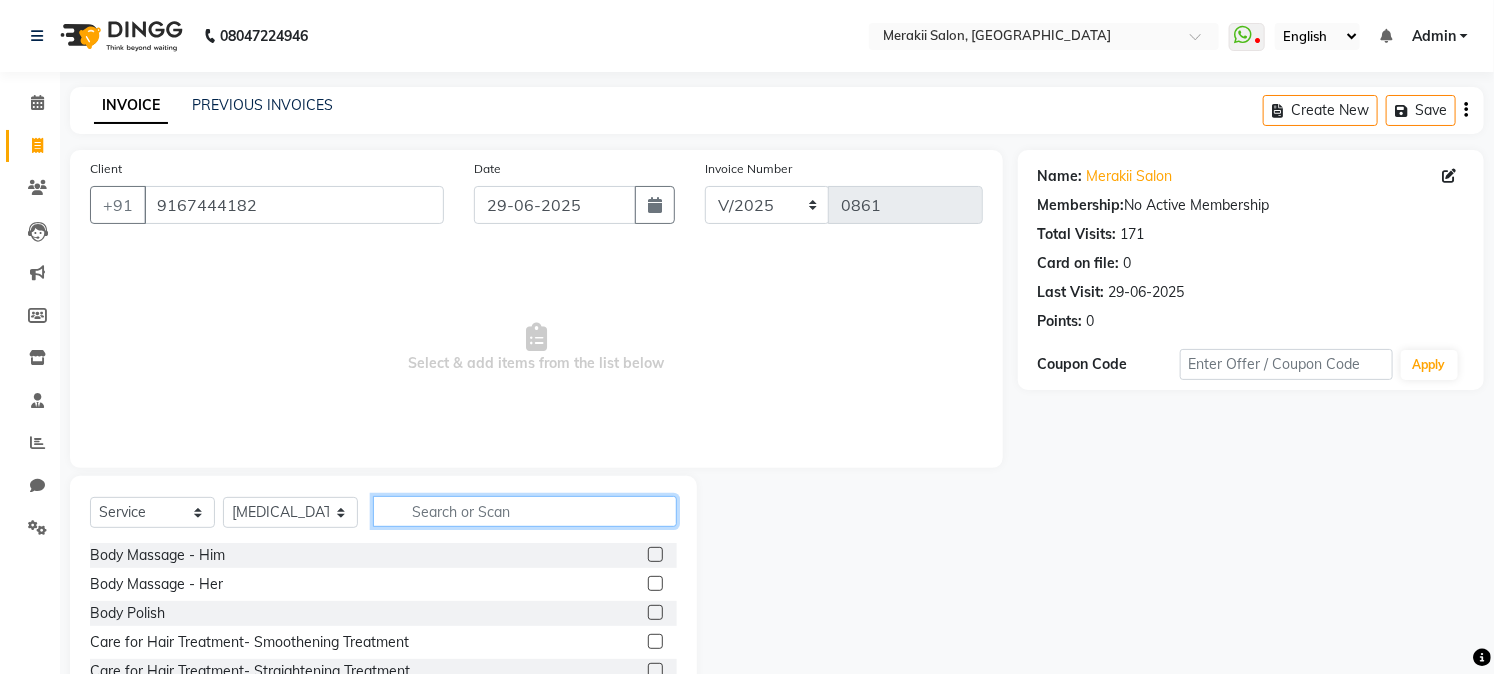 click 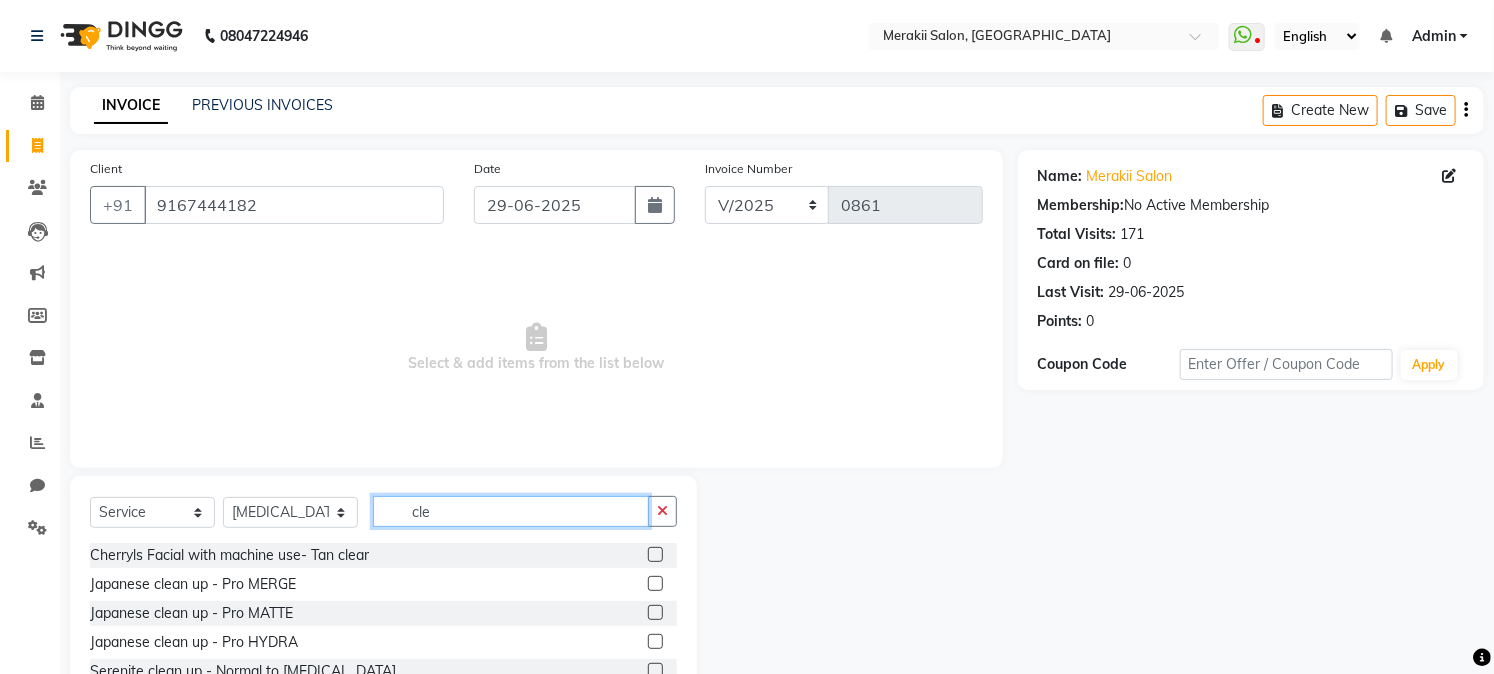 scroll, scrollTop: 32, scrollLeft: 0, axis: vertical 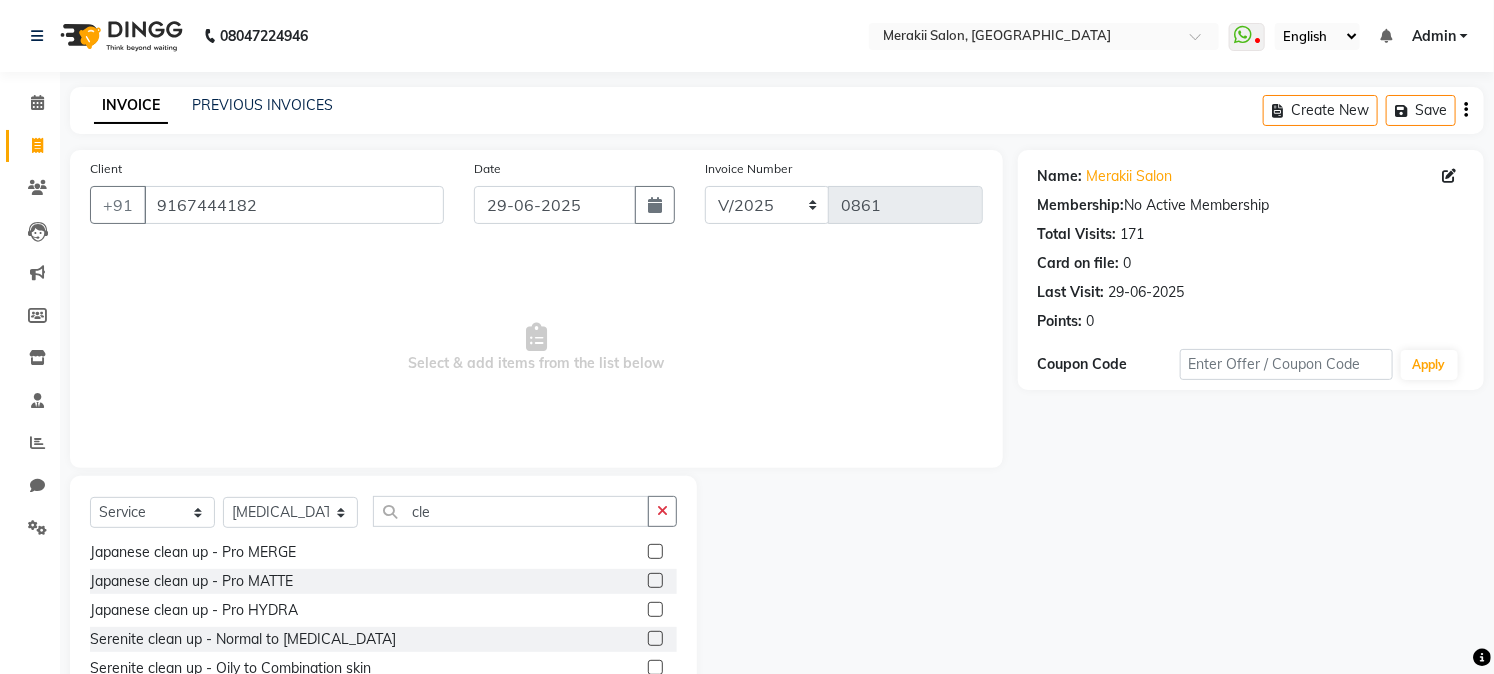 click 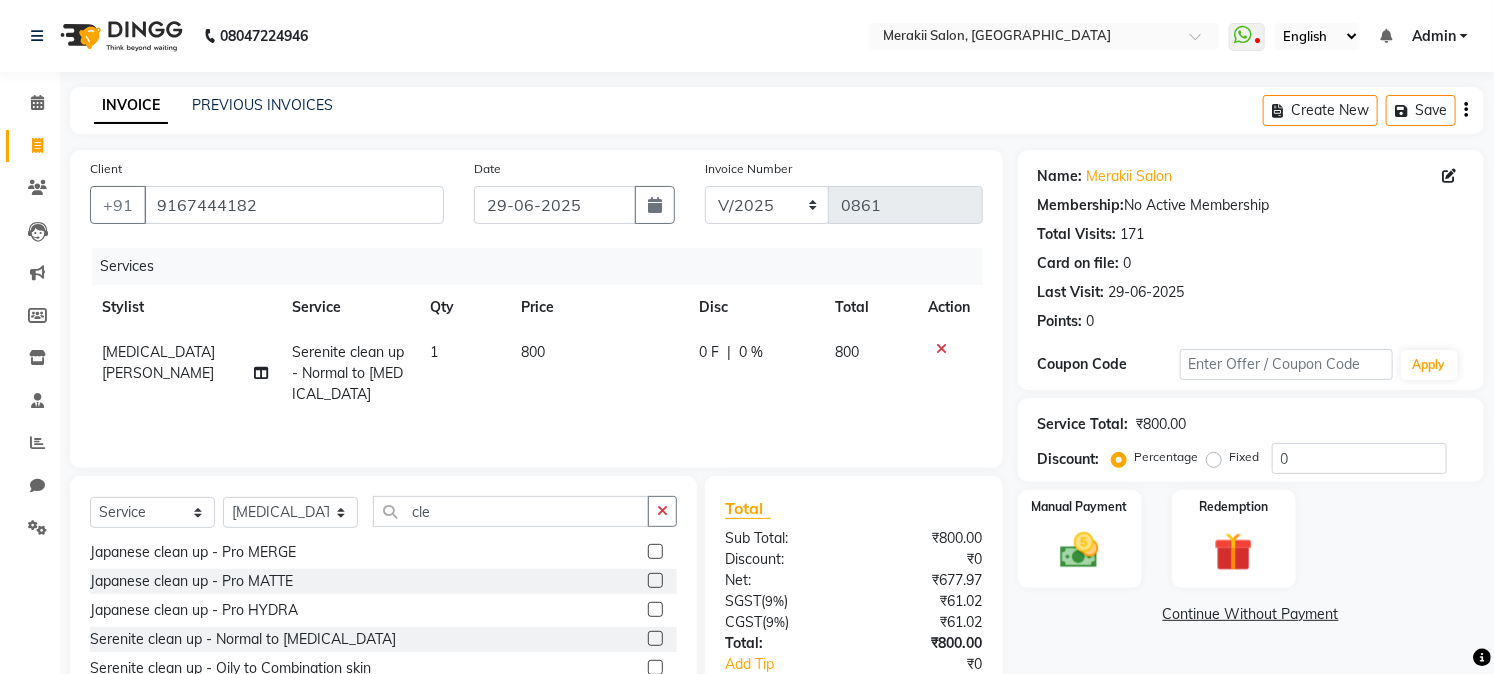 click on "800" 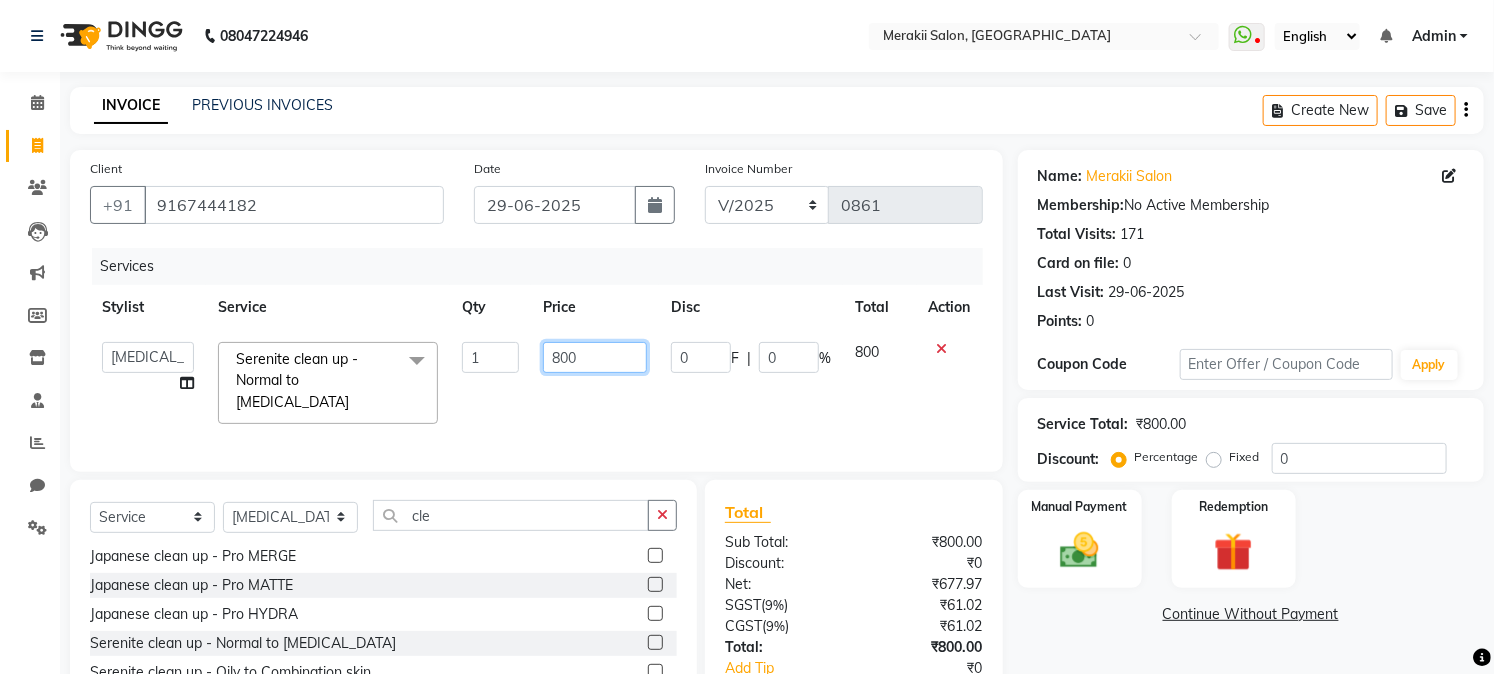 click on "800" 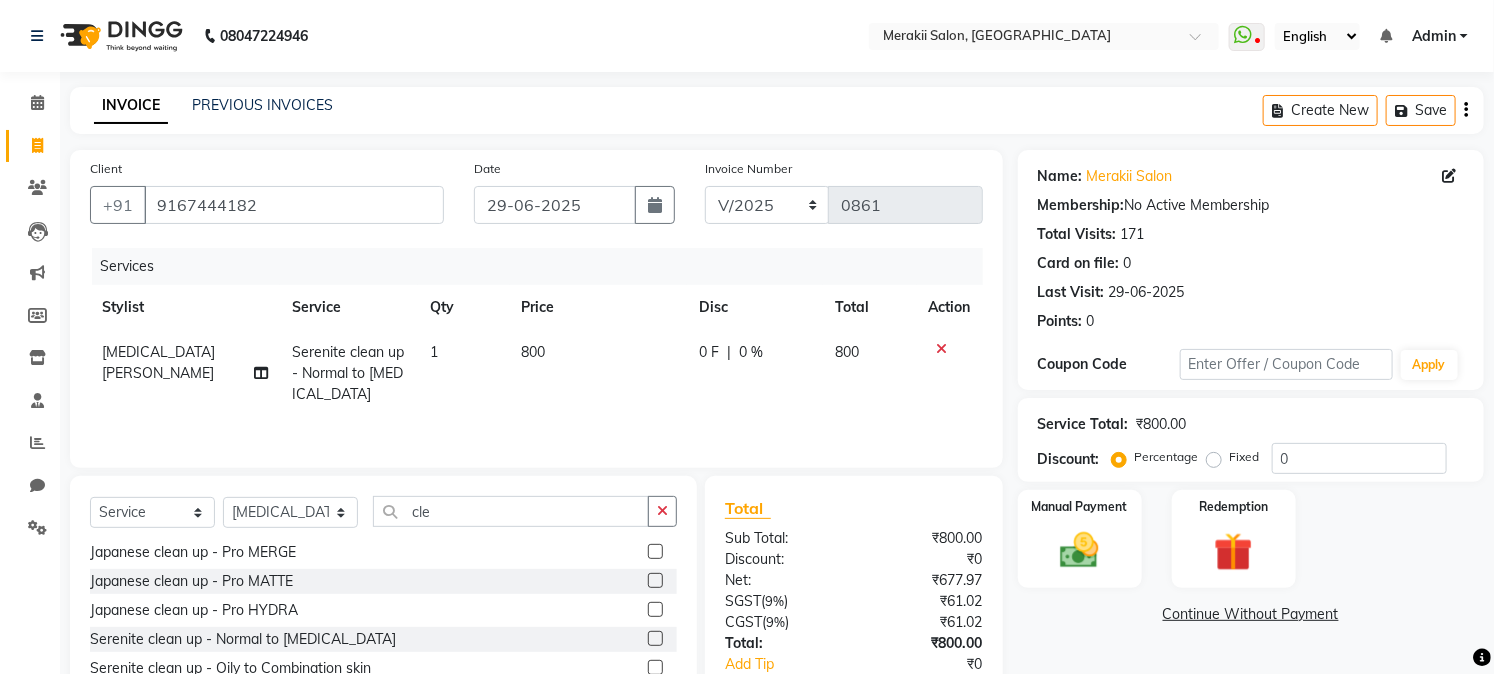 click 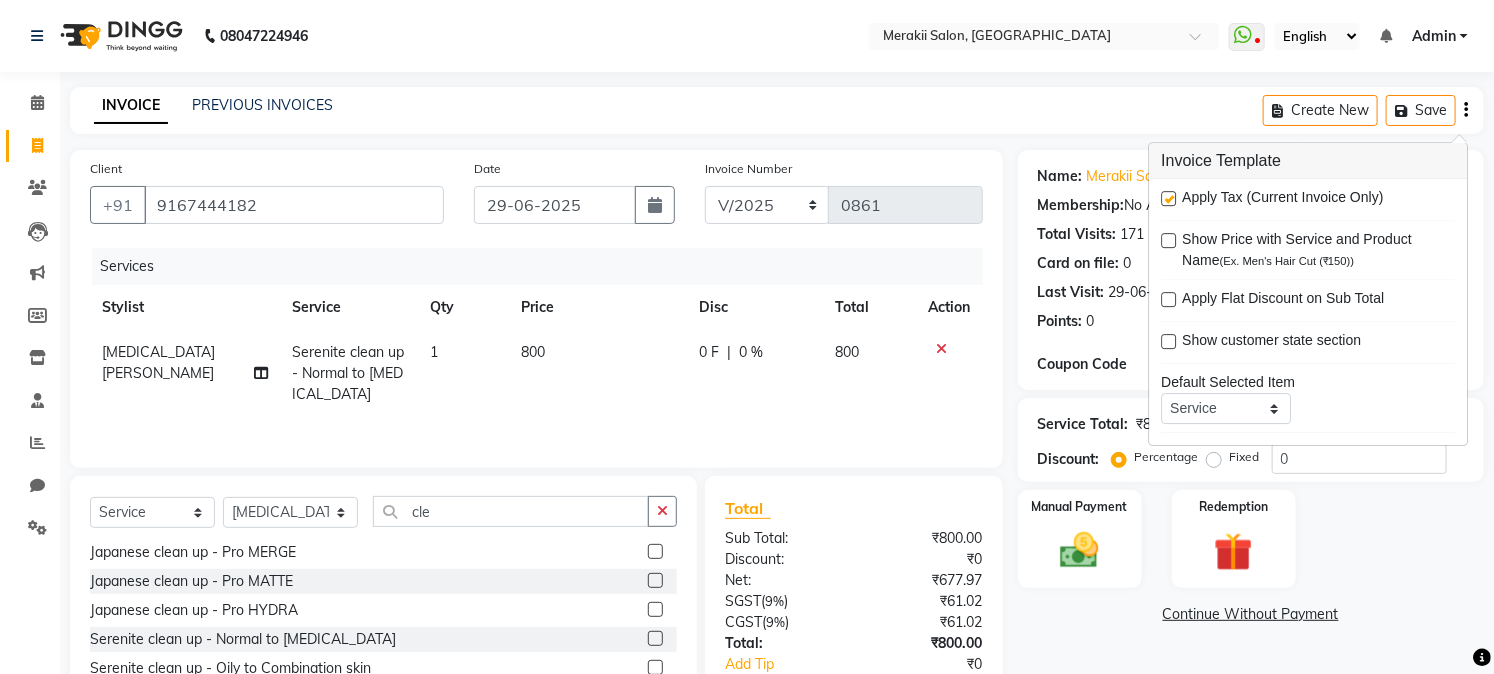 click at bounding box center (1168, 198) 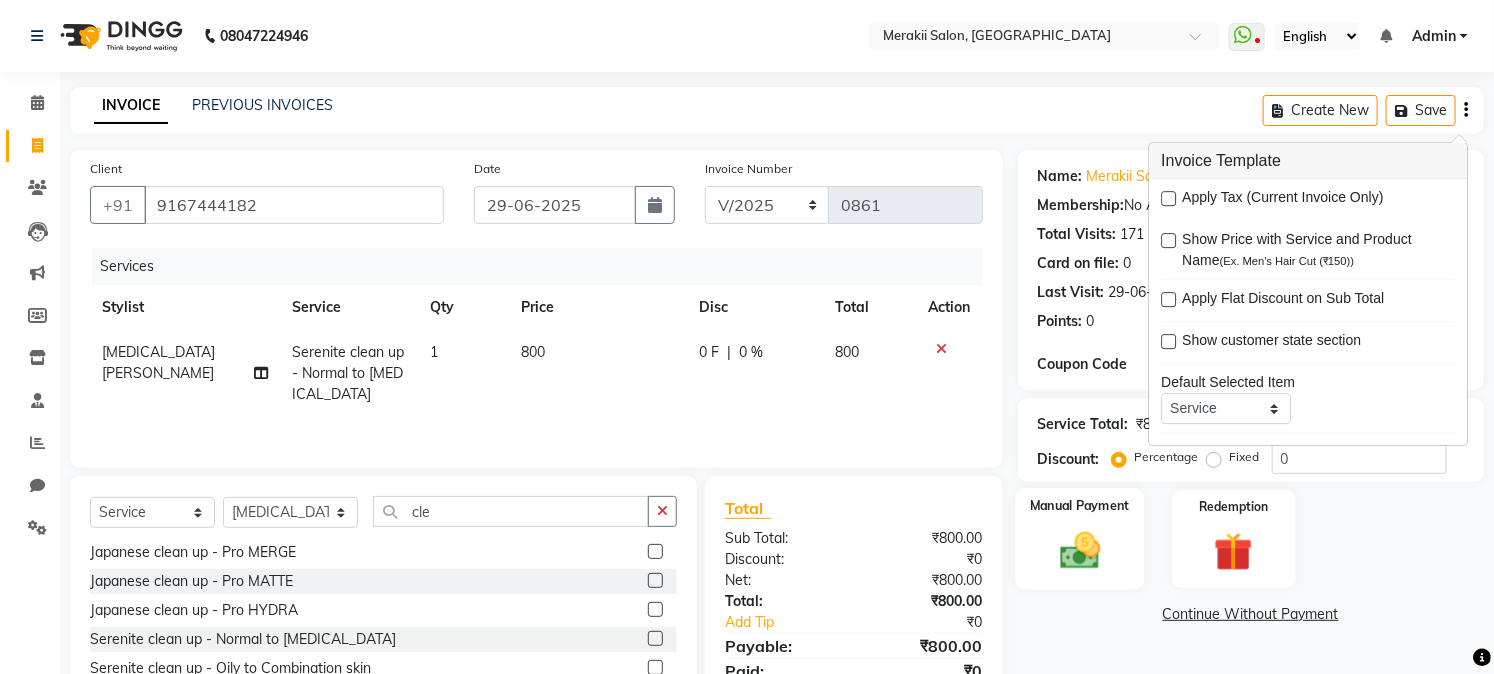 click on "Manual Payment" 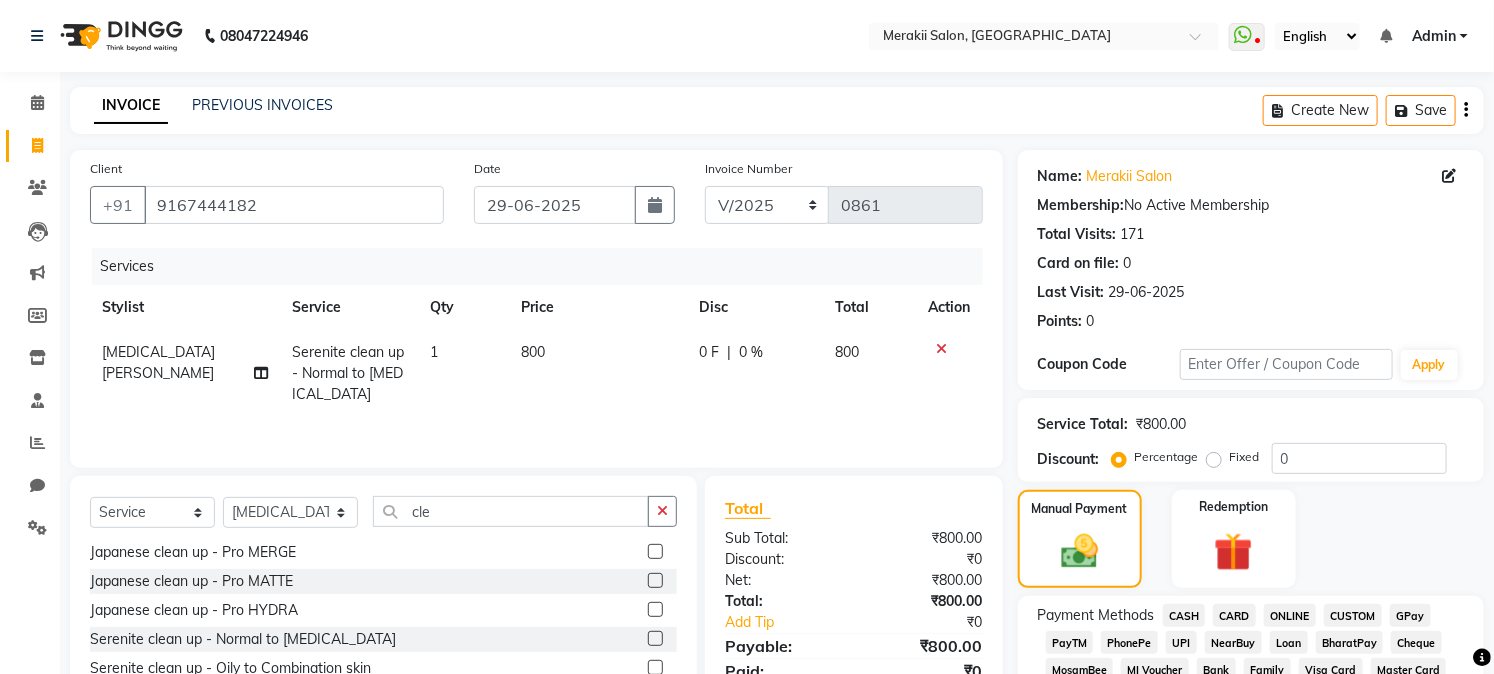click 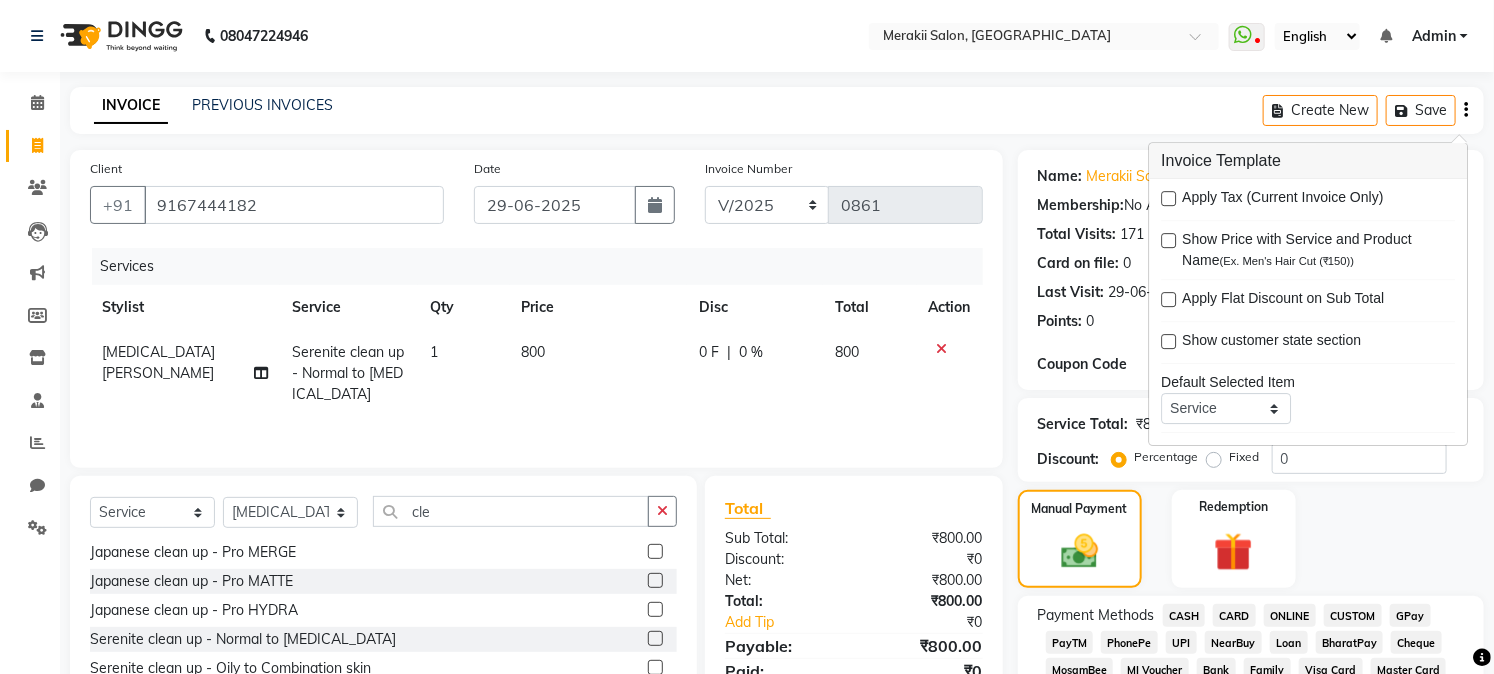 click on "GPay" 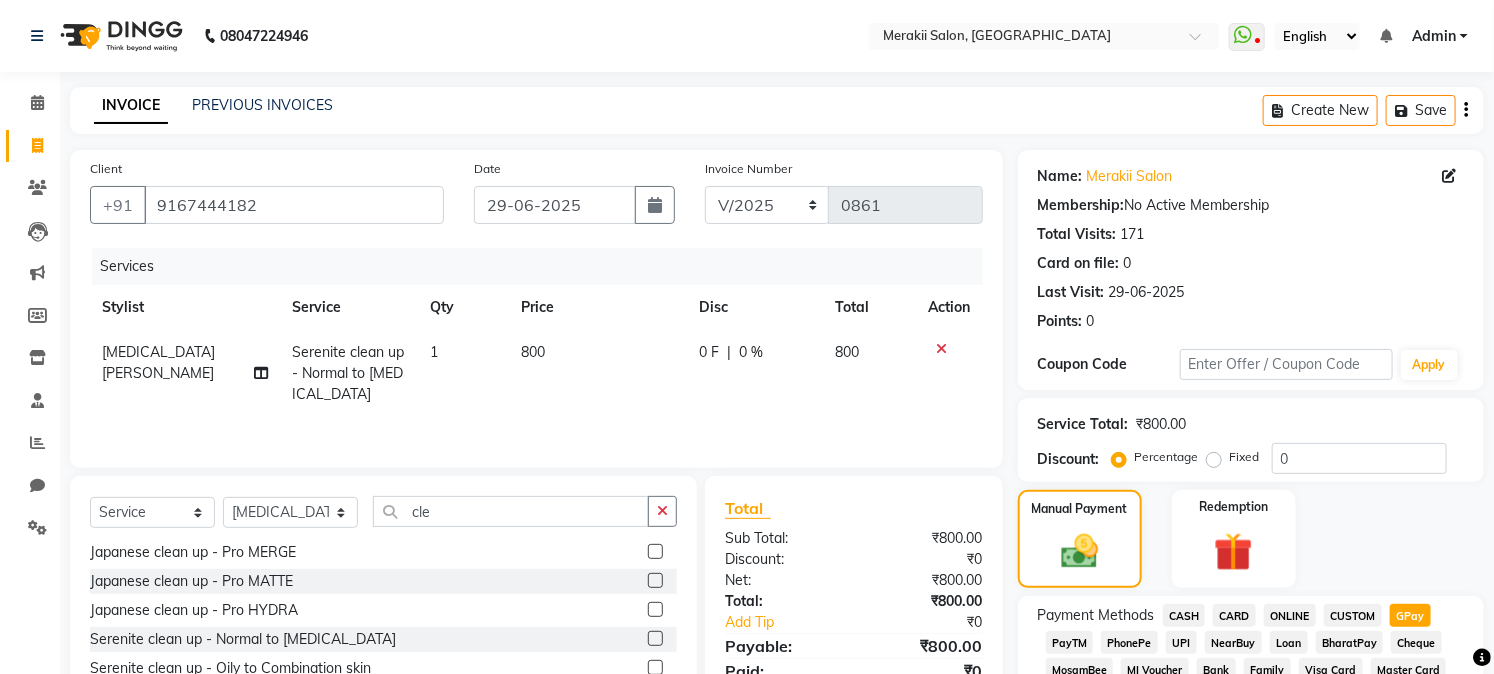 scroll, scrollTop: 590, scrollLeft: 0, axis: vertical 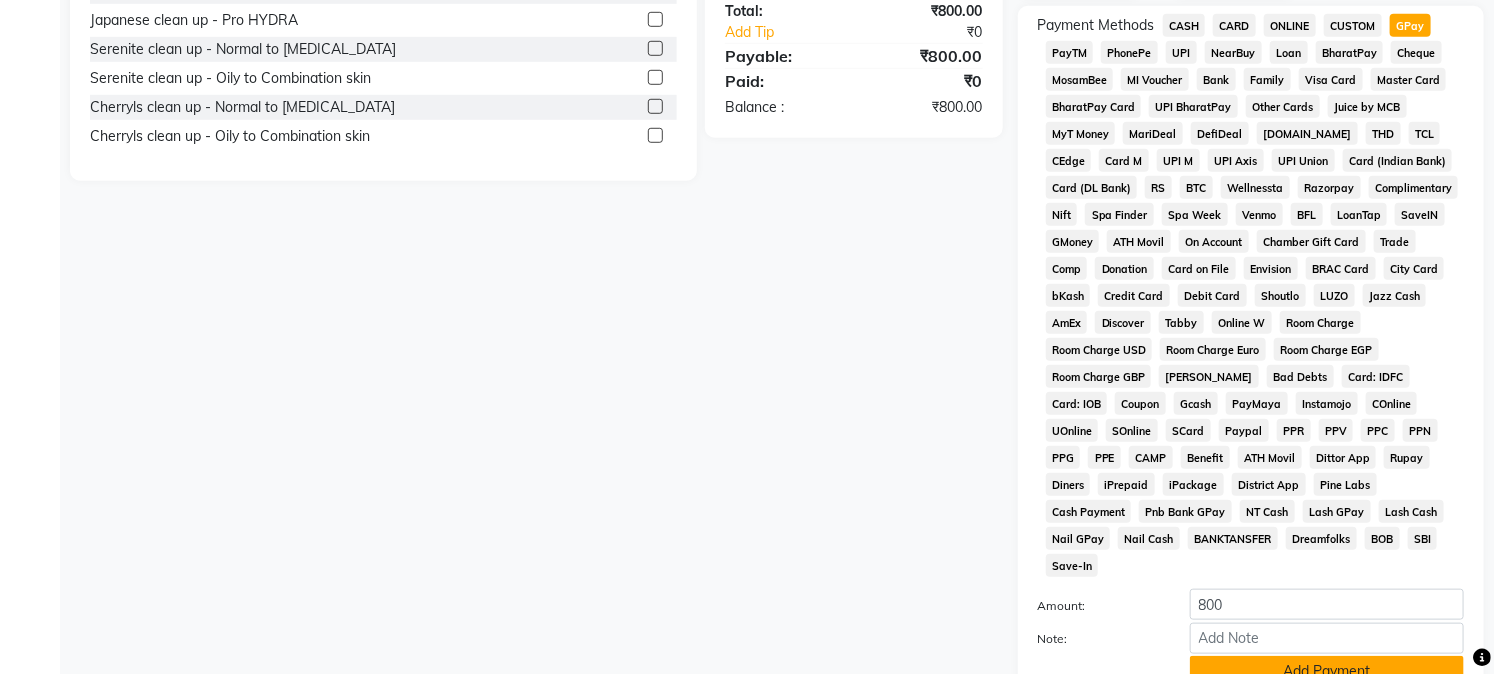 click on "Add Payment" 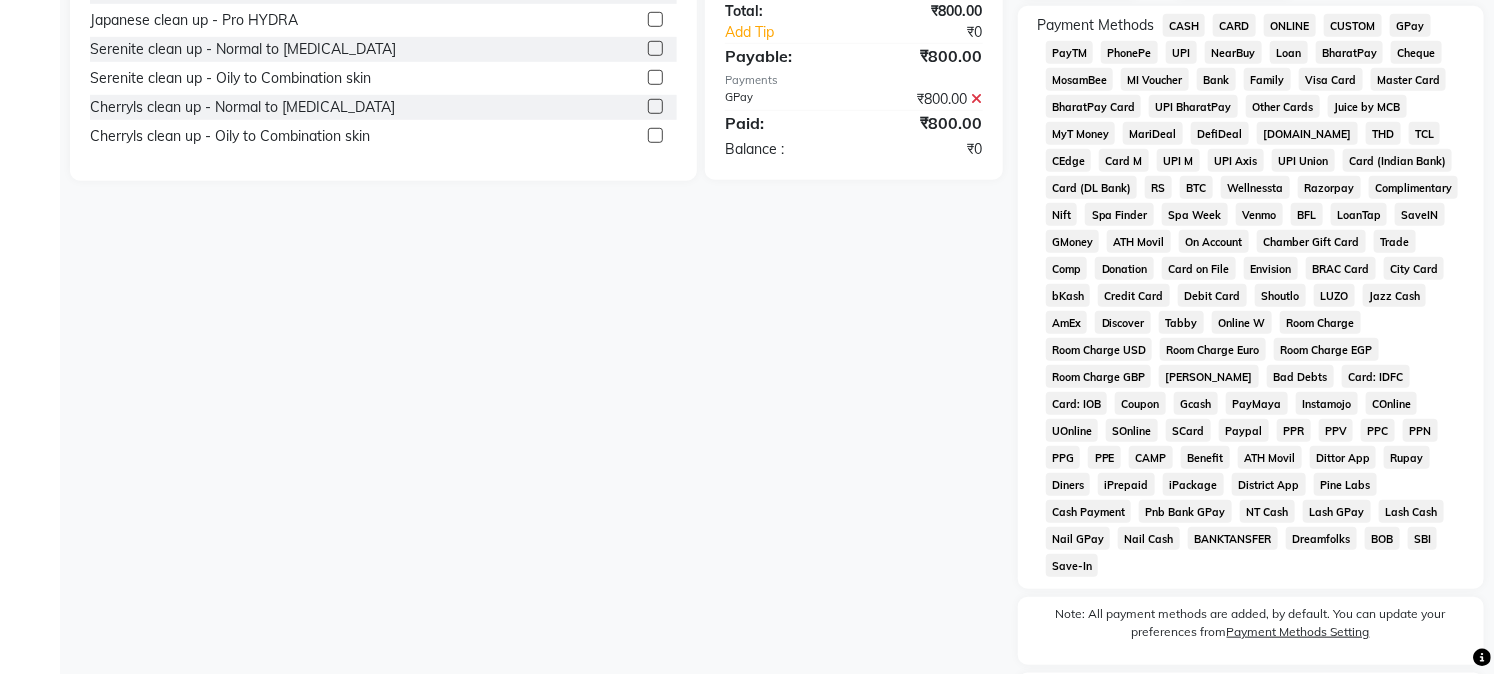 scroll, scrollTop: 742, scrollLeft: 0, axis: vertical 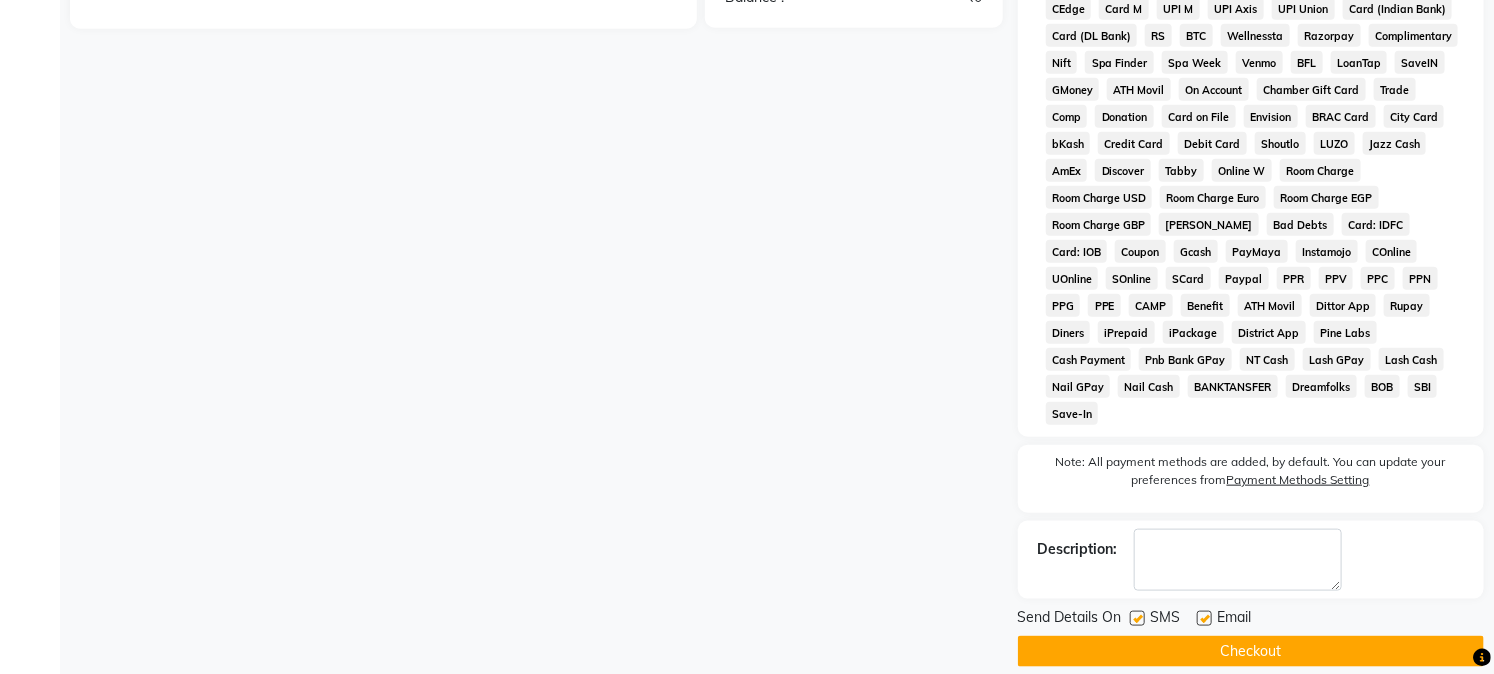 click on "Checkout" 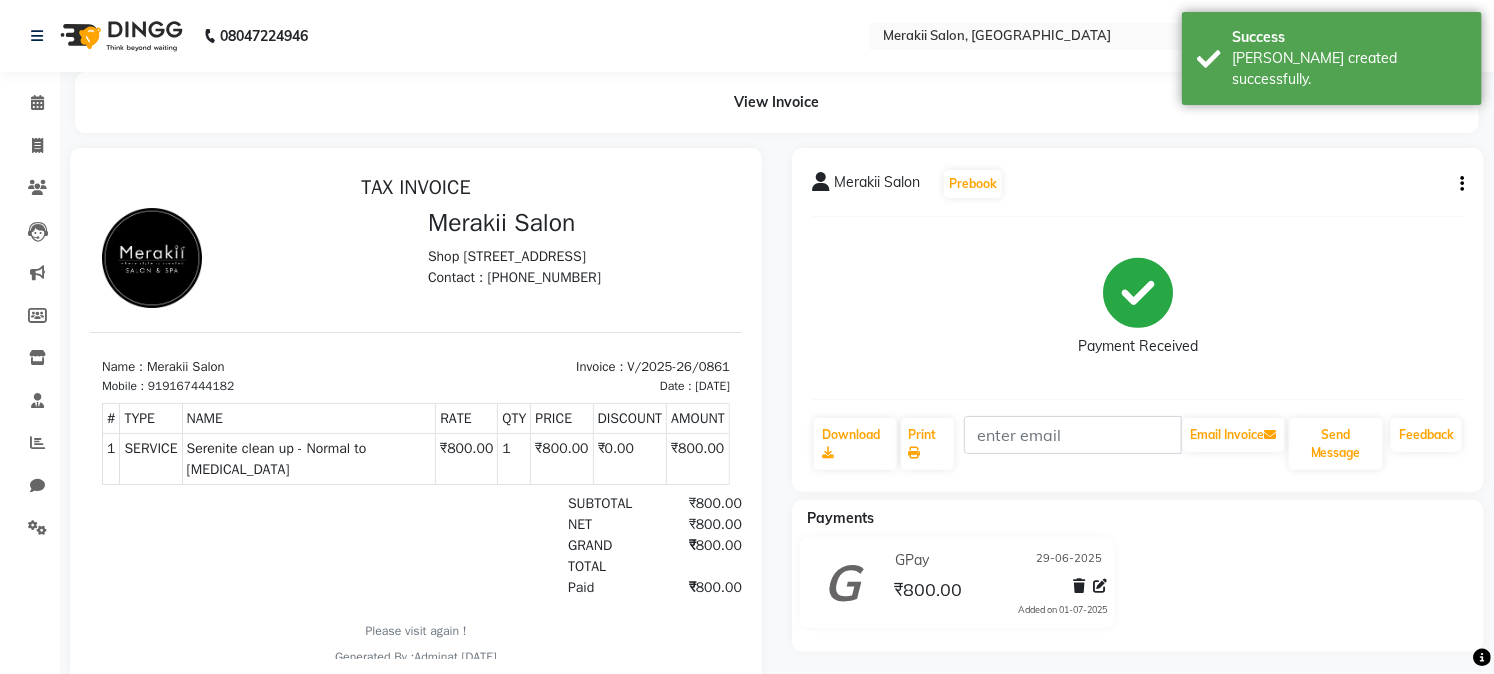 scroll, scrollTop: 0, scrollLeft: 0, axis: both 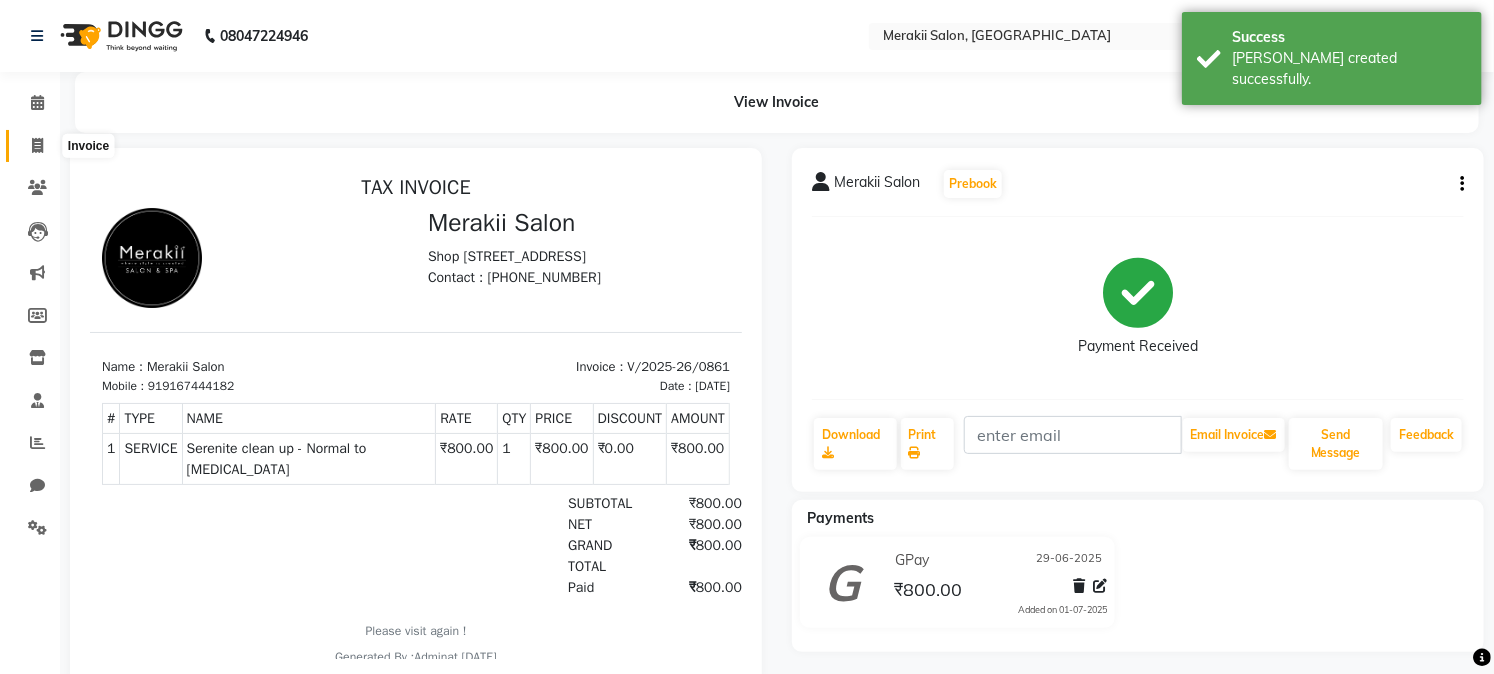 click 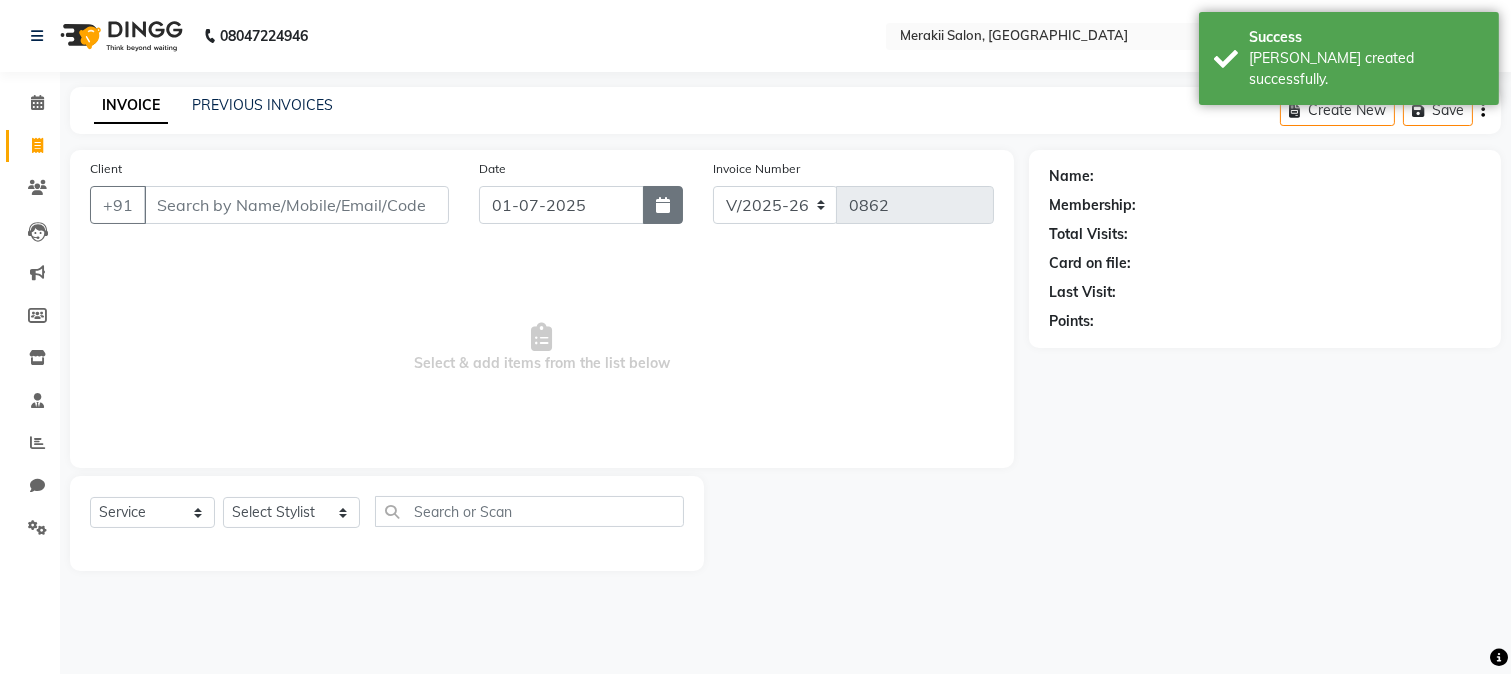 click 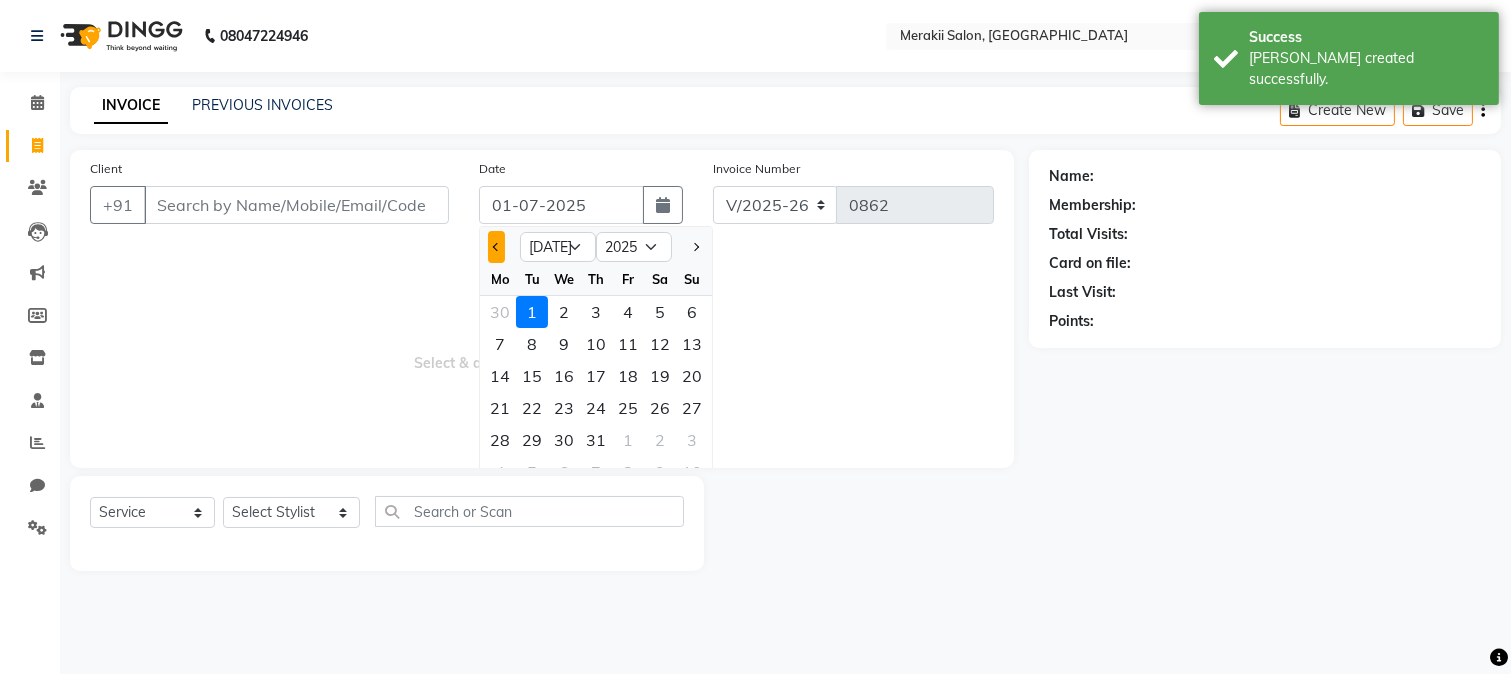 click 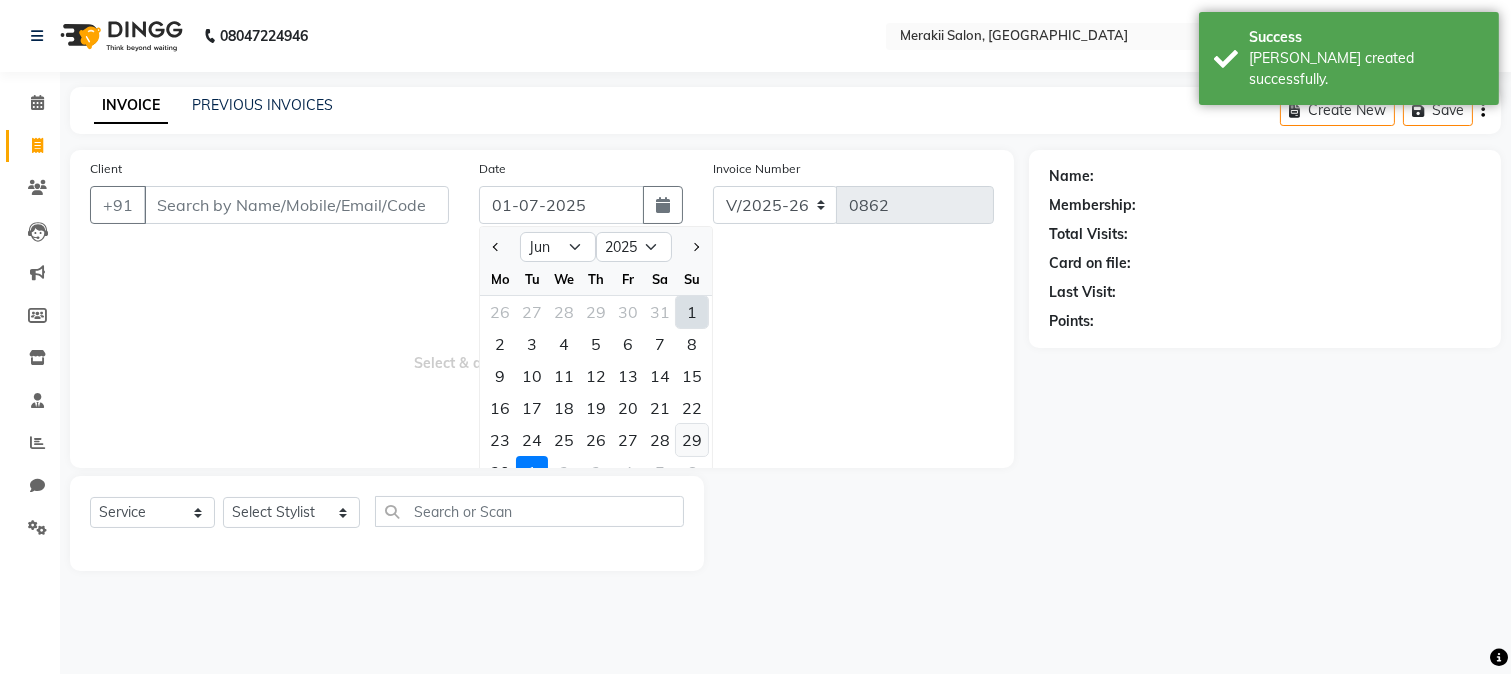 click on "29" 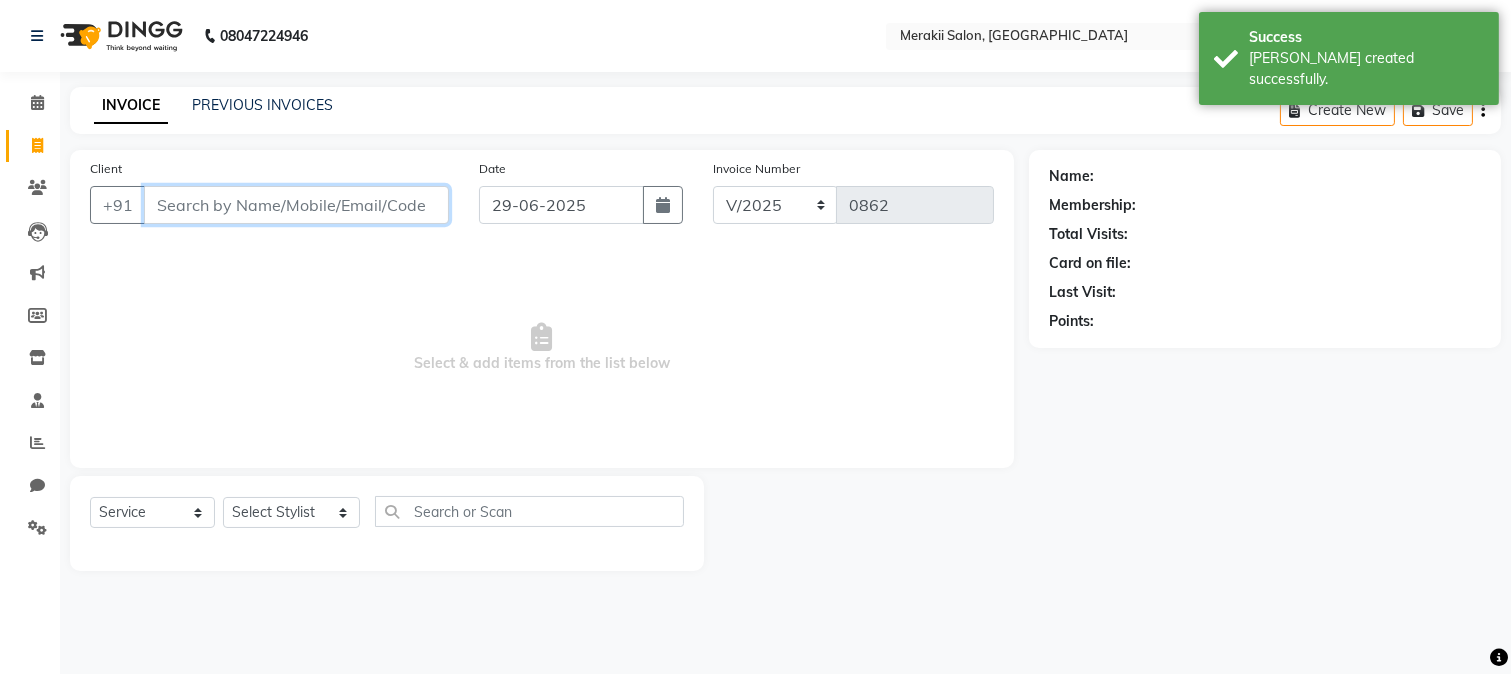 click on "Client" at bounding box center [296, 205] 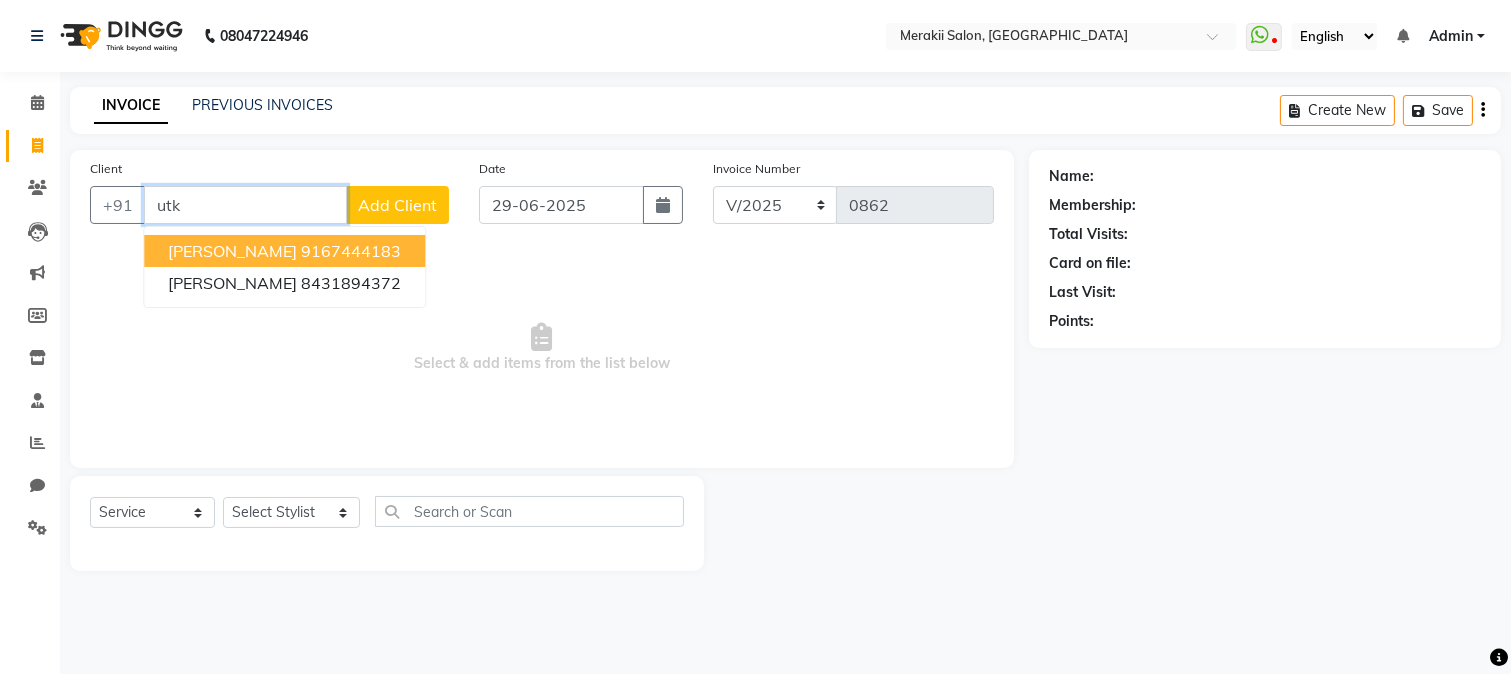 click on "[PERSON_NAME]  9167444183" at bounding box center [284, 251] 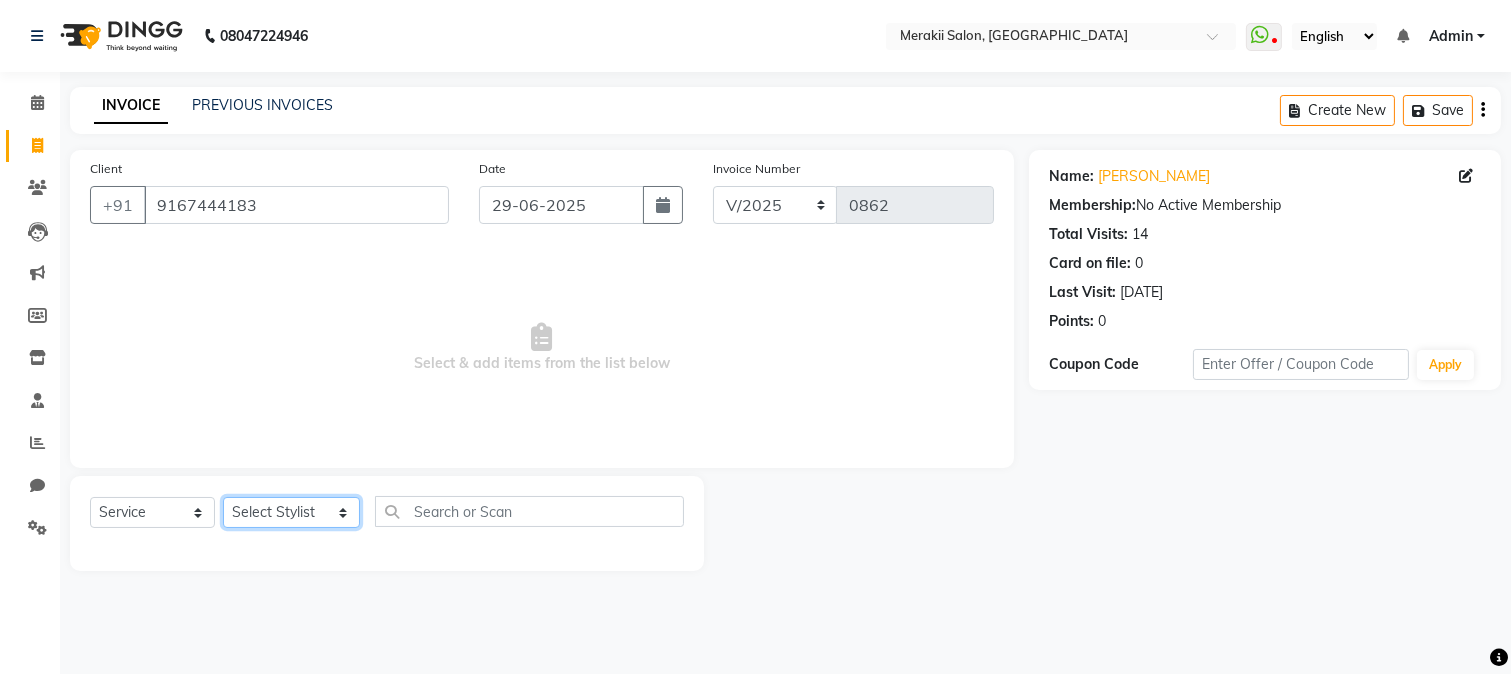 click on "Select Stylist [PERSON_NAME] [PERSON_NAME] Bhul [MEDICAL_DATA][PERSON_NAME] [PERSON_NAME] [PERSON_NAME]" 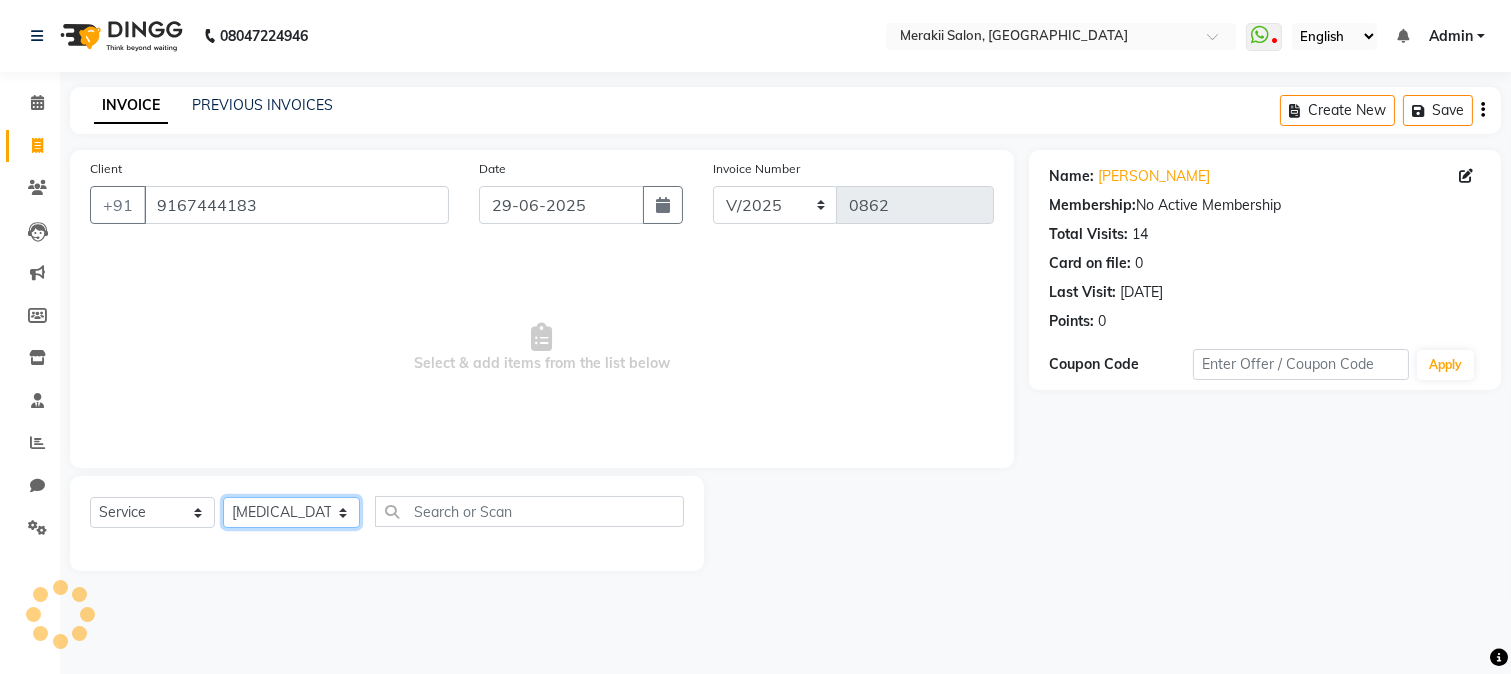 click on "Select Stylist [PERSON_NAME] [PERSON_NAME] Bhul [MEDICAL_DATA][PERSON_NAME] [PERSON_NAME] [PERSON_NAME]" 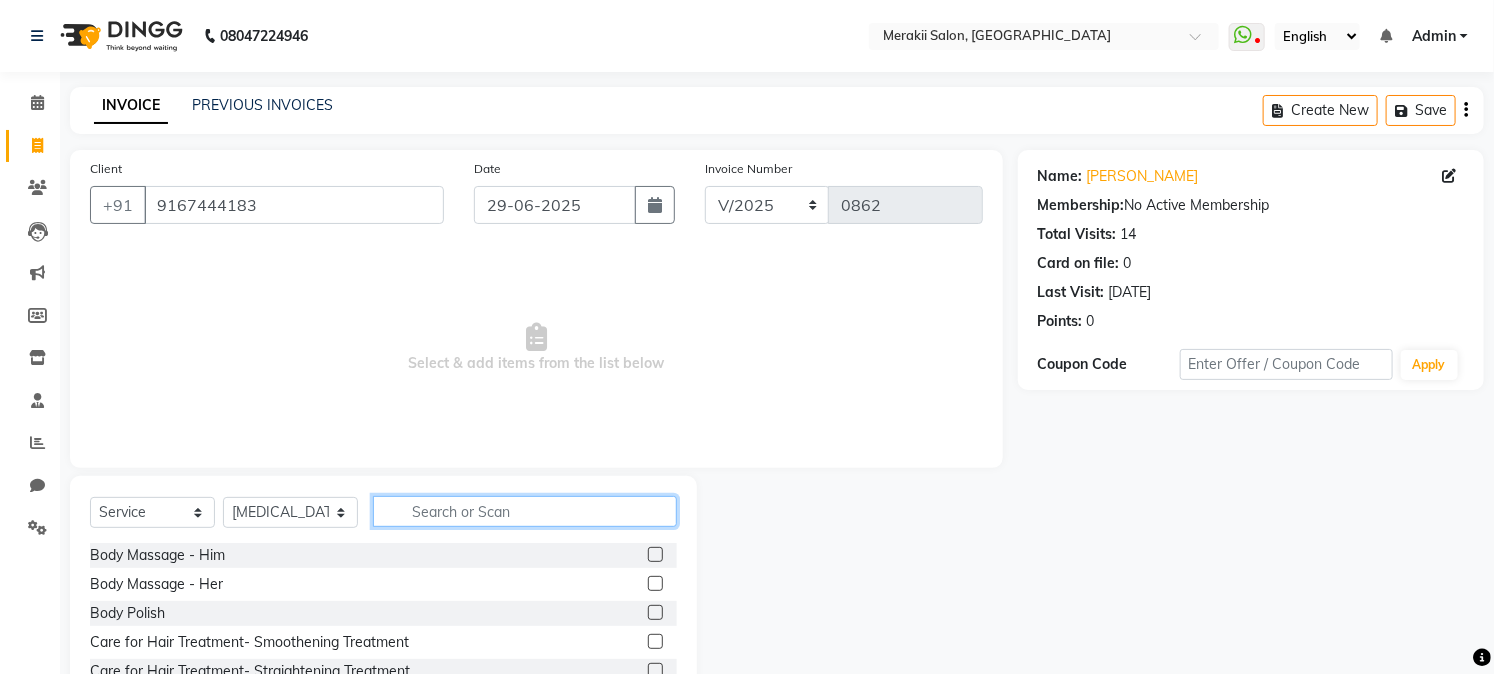 click 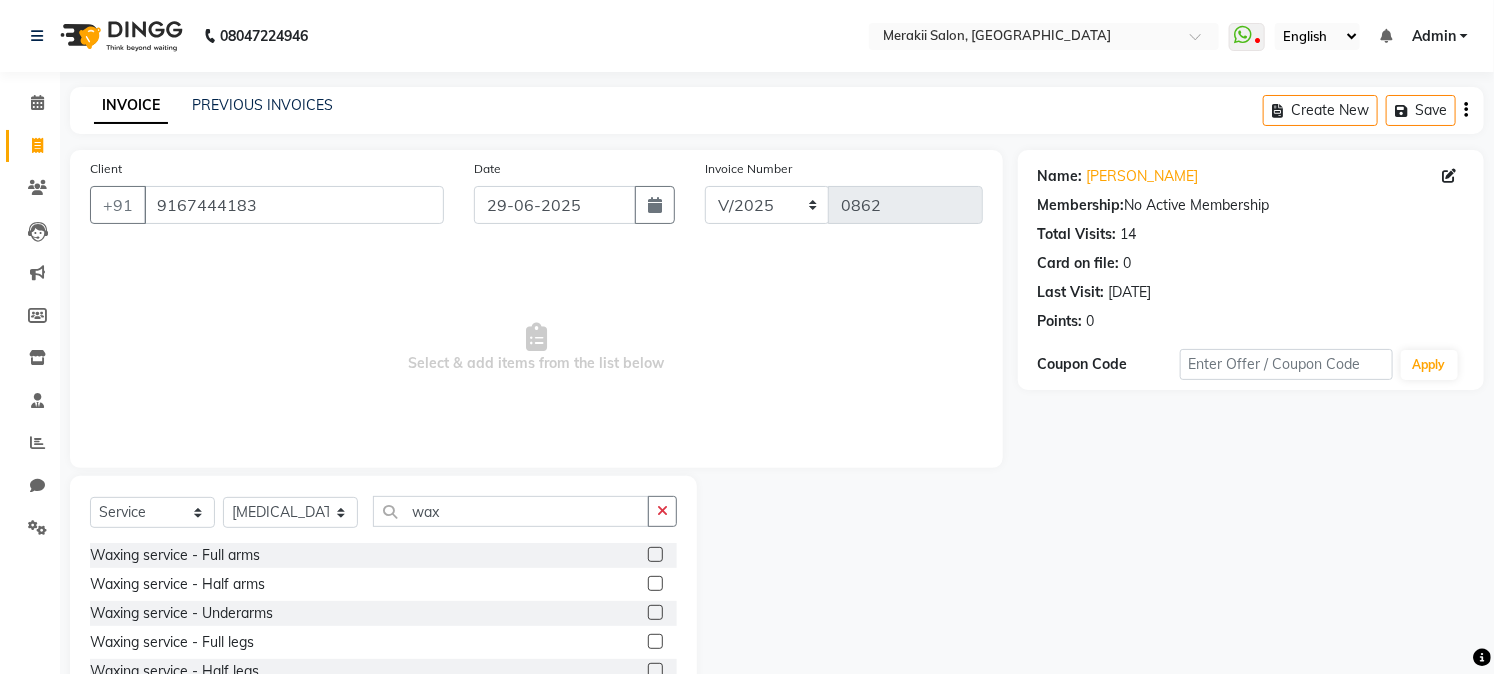 click 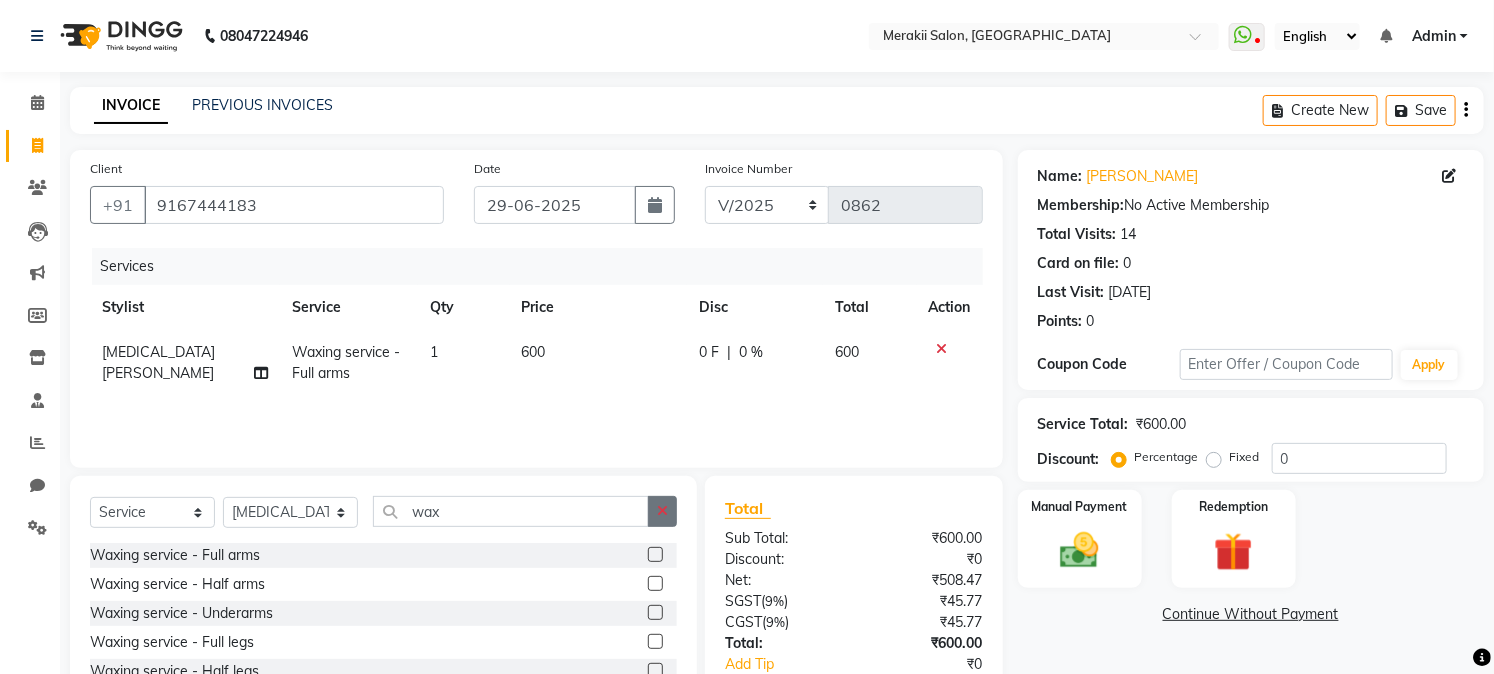 click 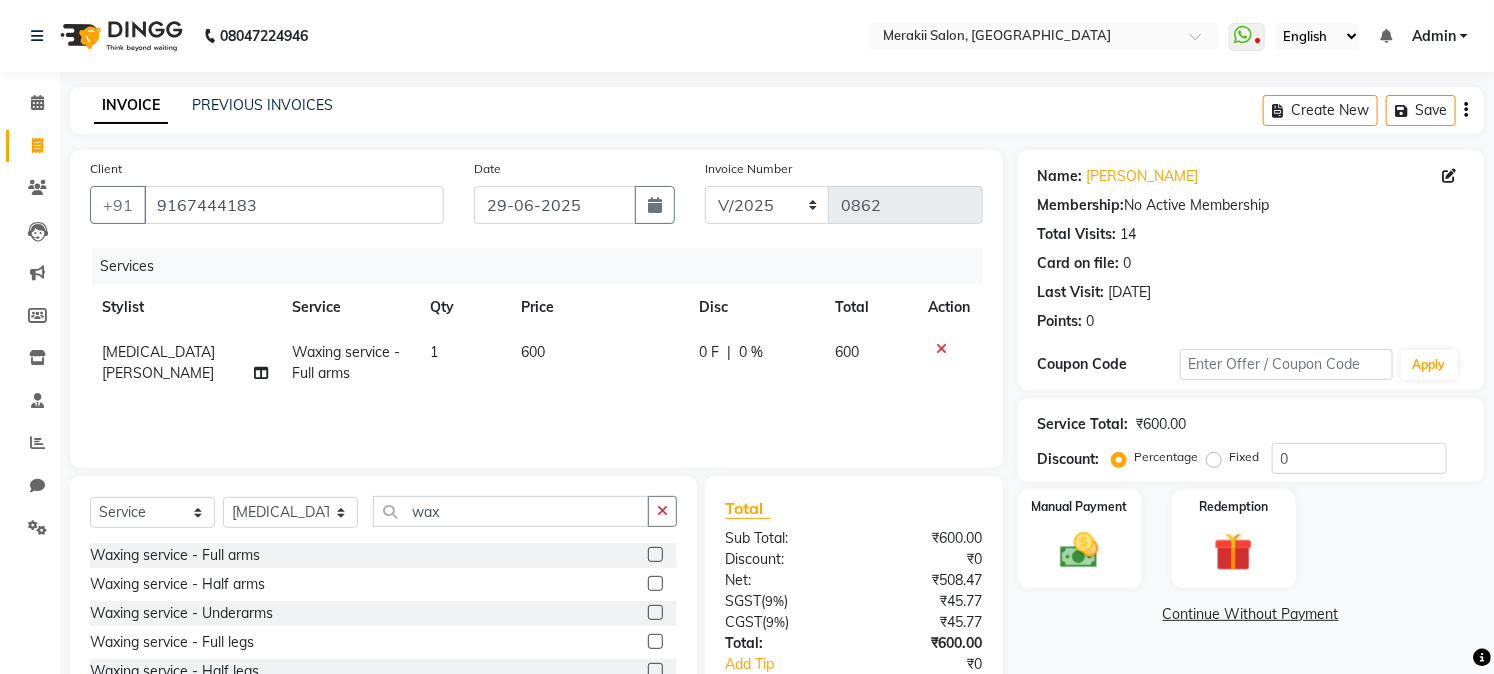 click 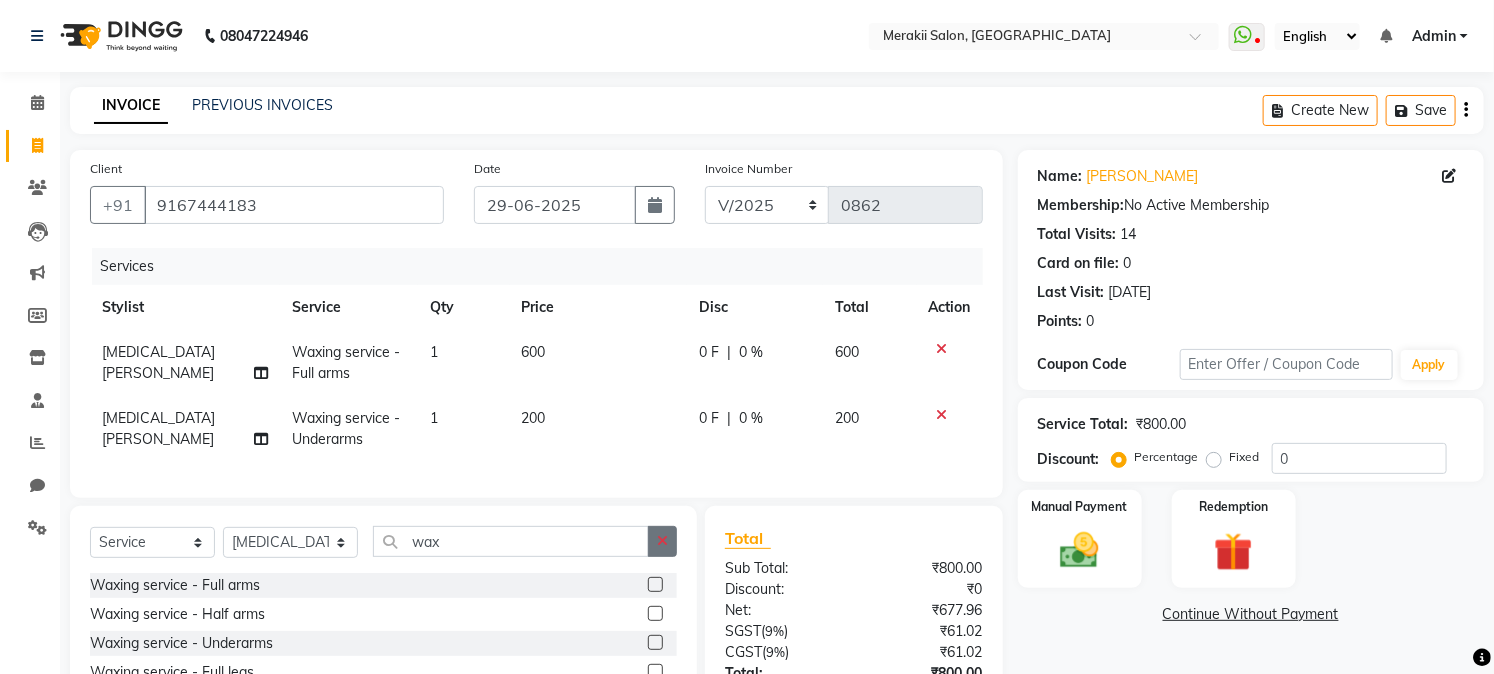 click 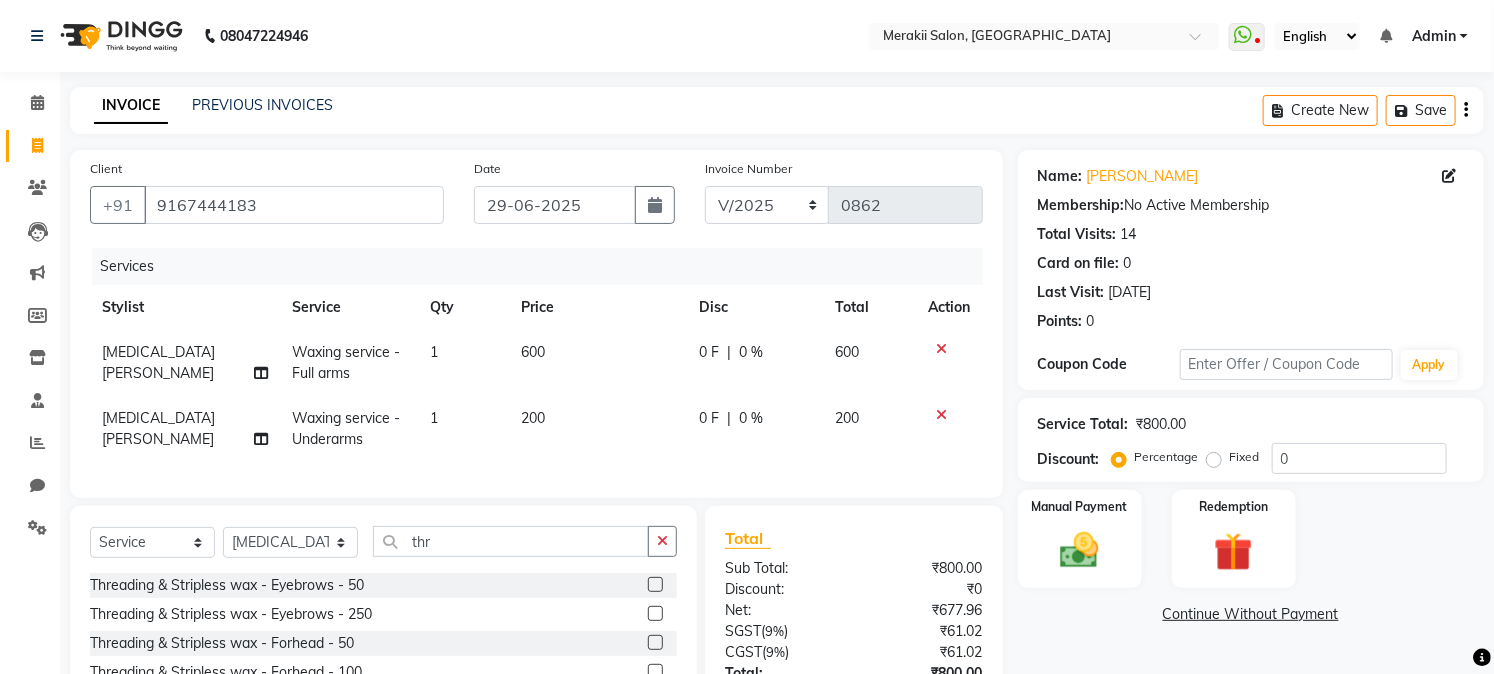 click 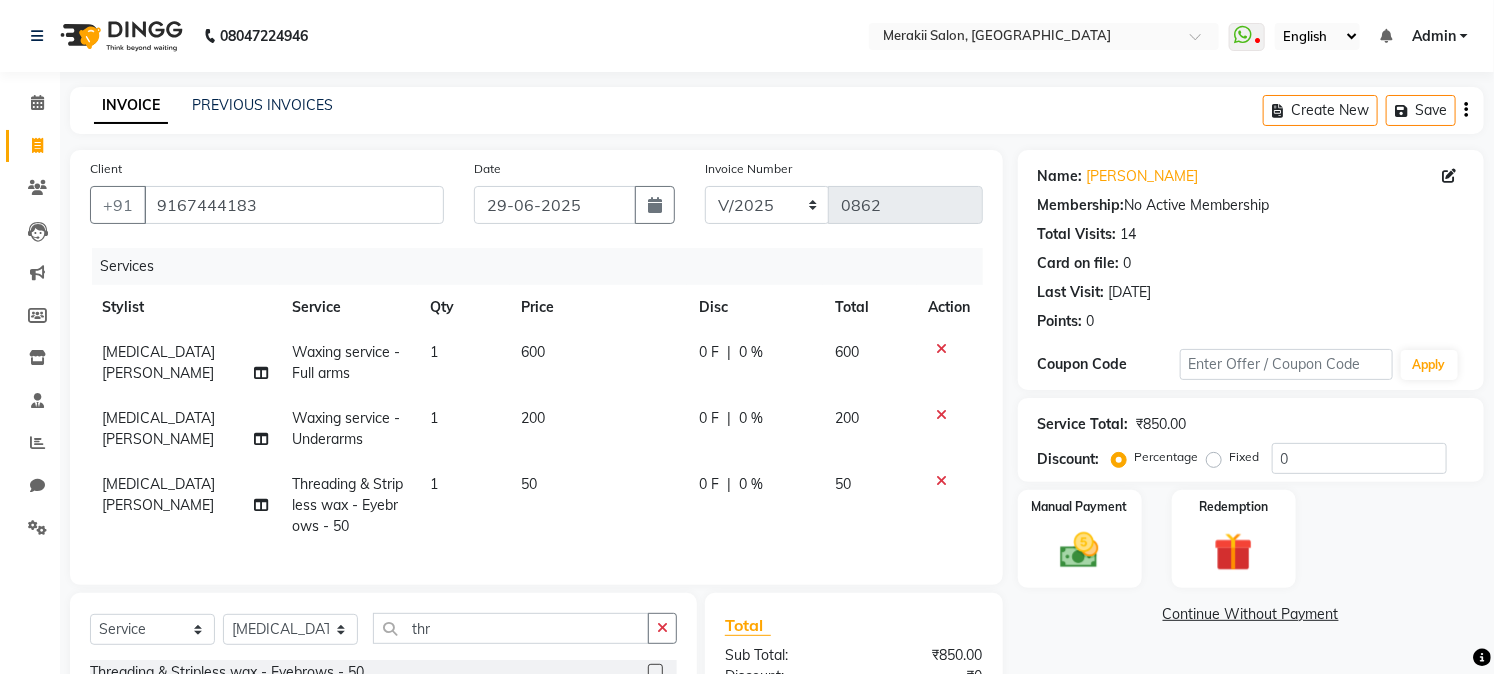 click on "1" 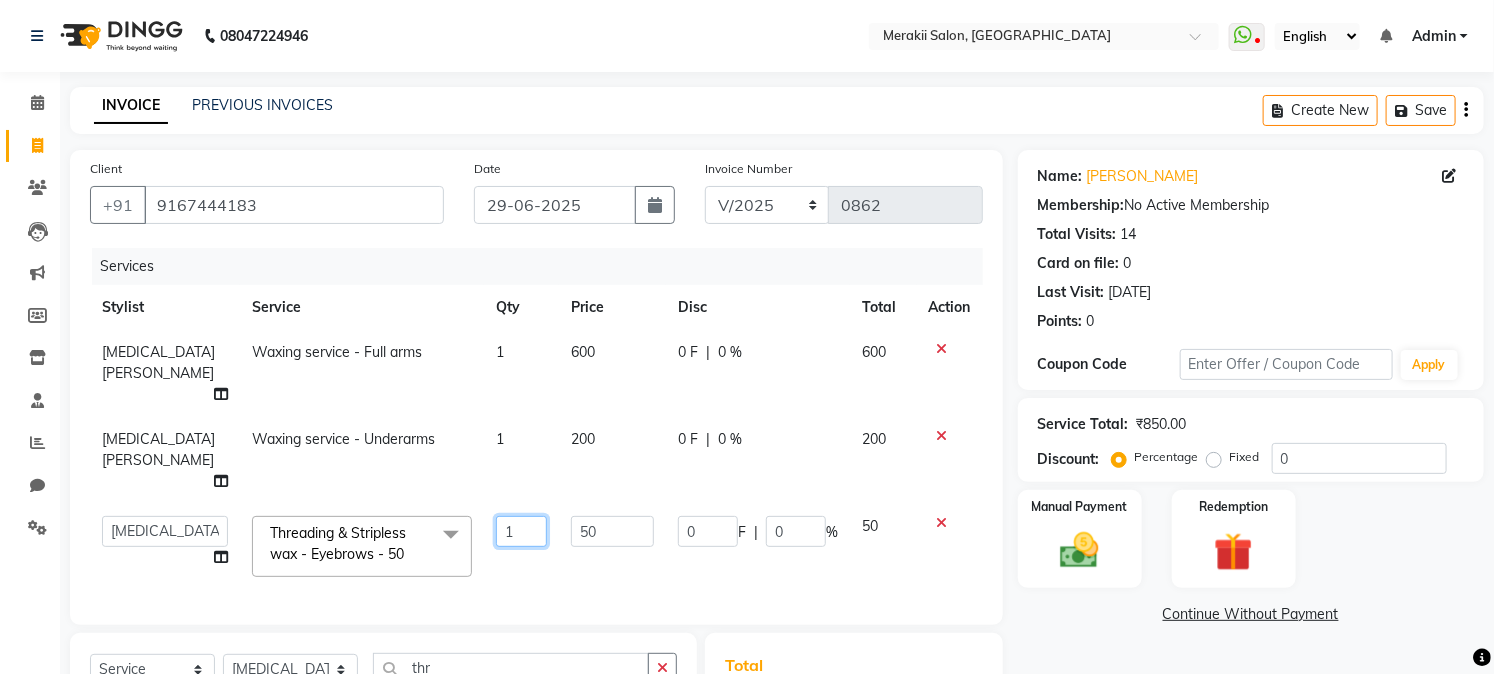 click on "1" 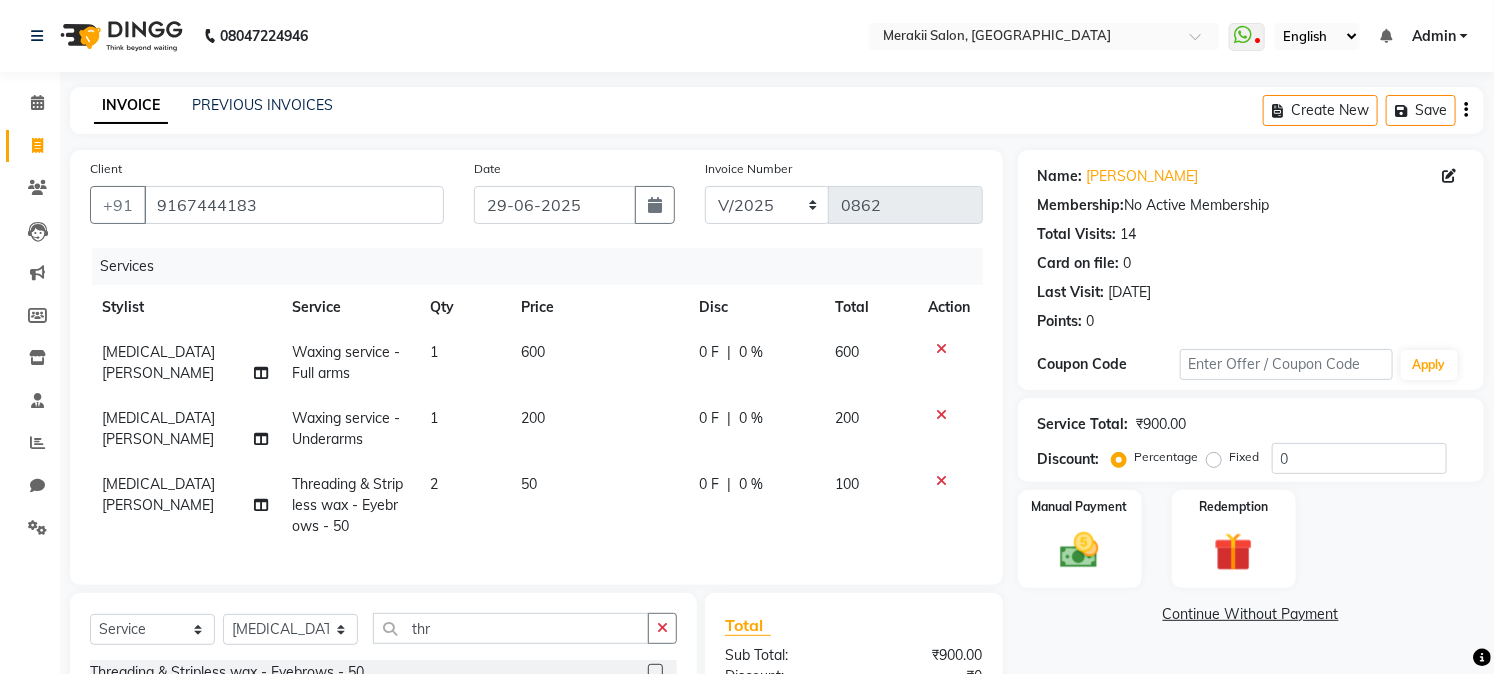 click on "Create New   Save" 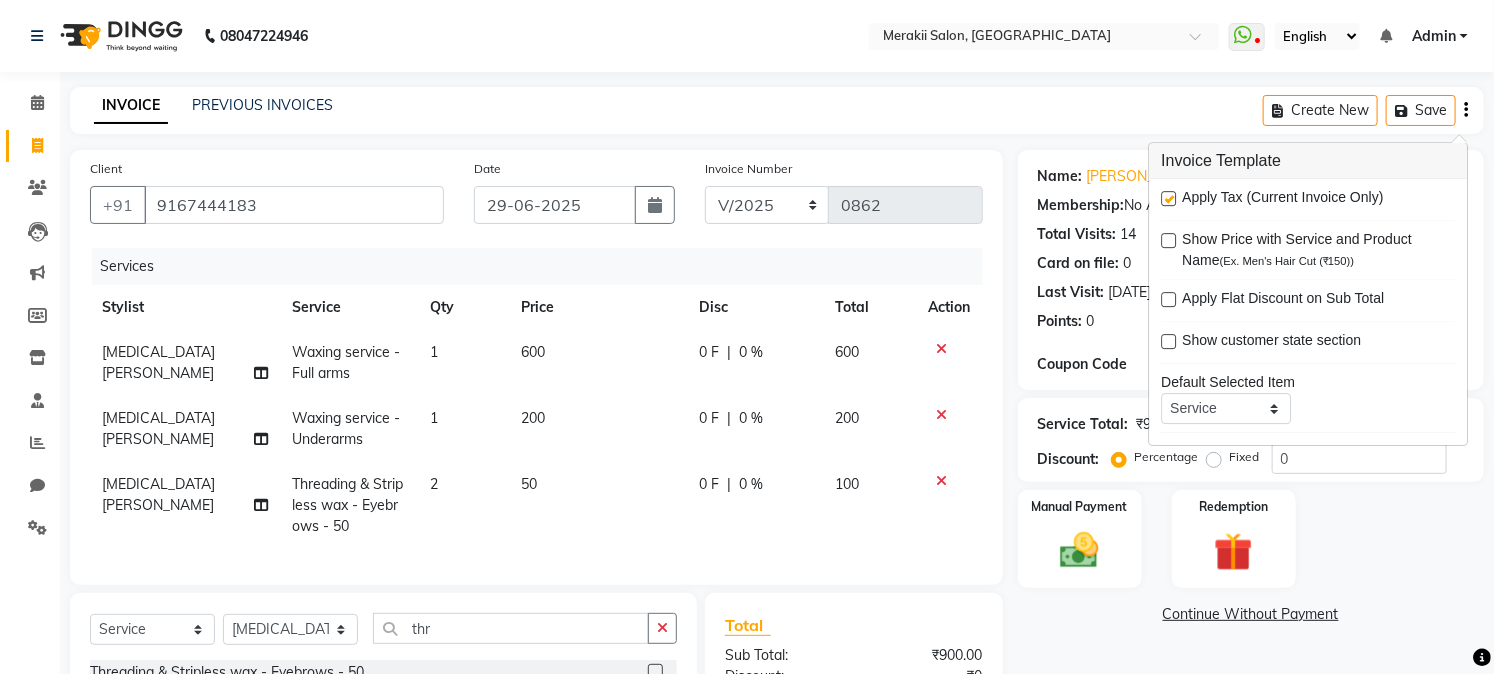 click at bounding box center [1168, 198] 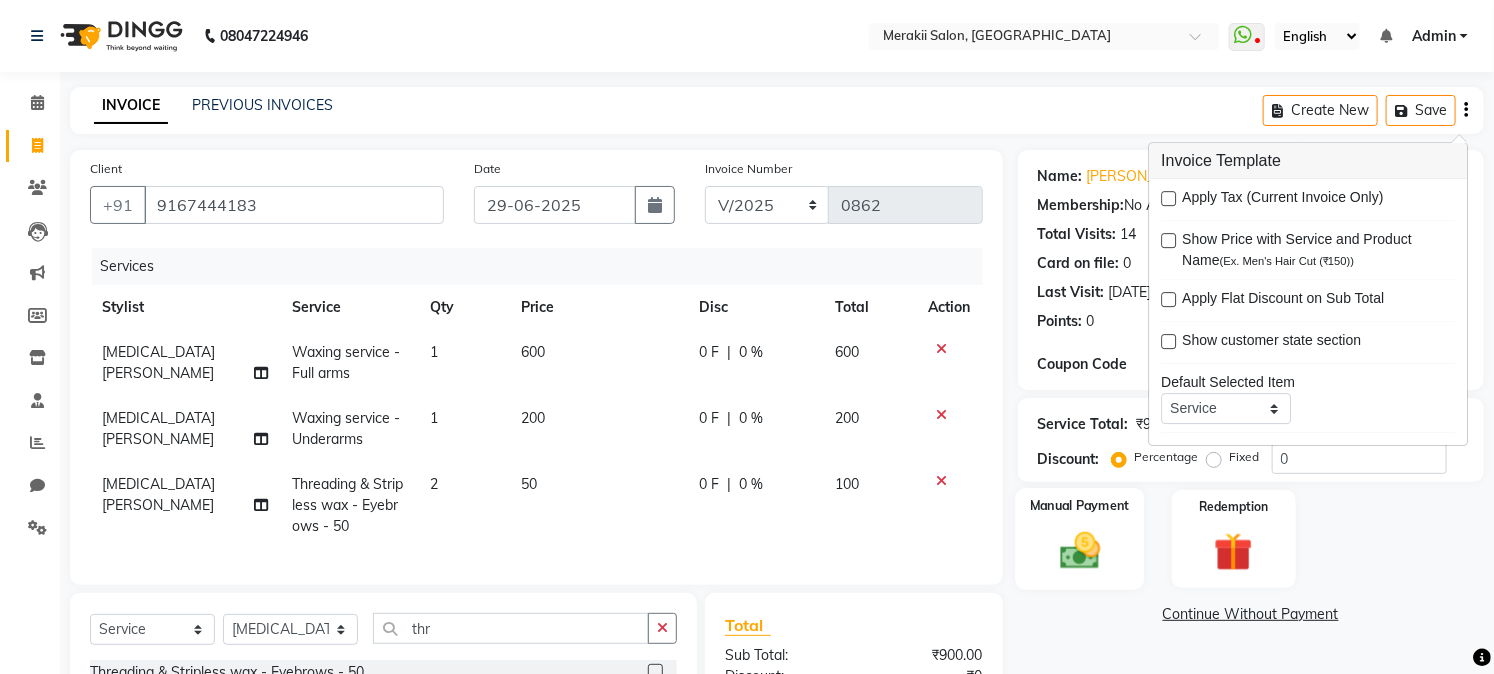 click on "Manual Payment" 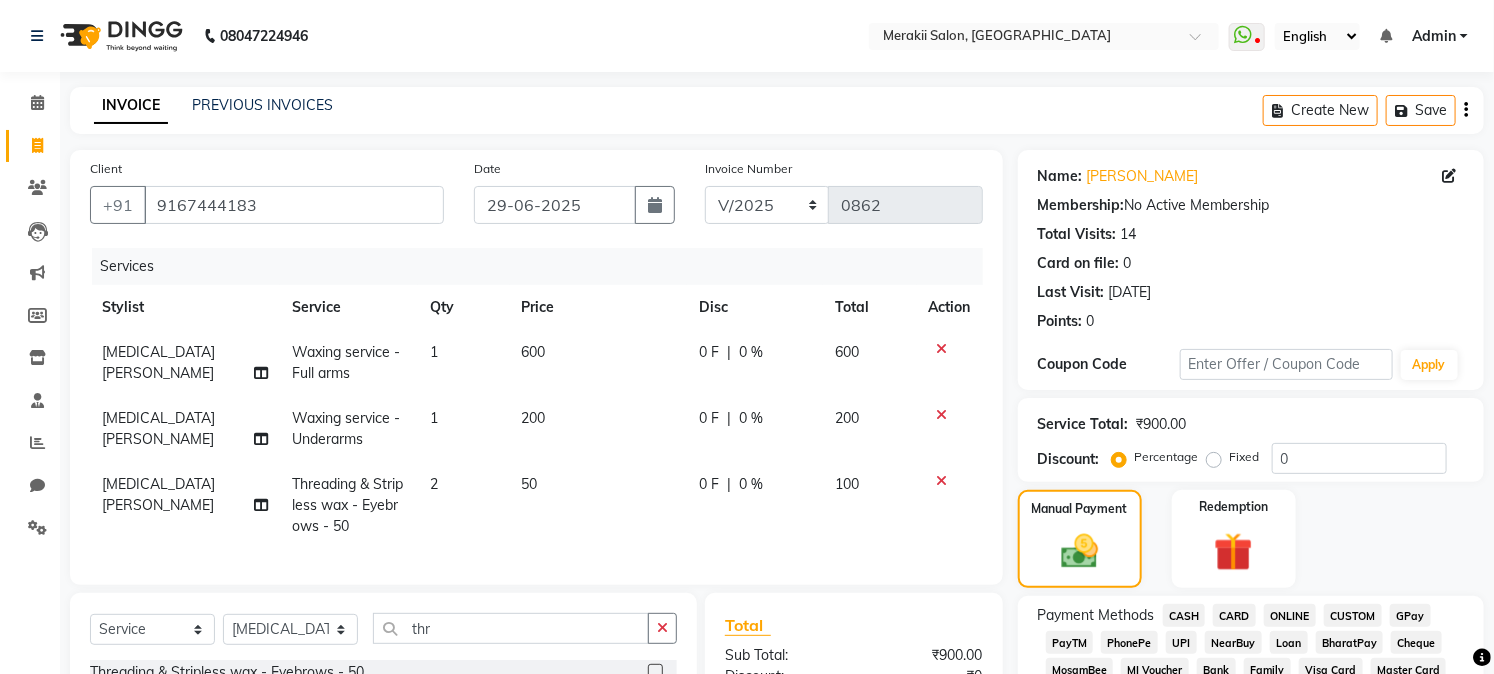 click on "GPay" 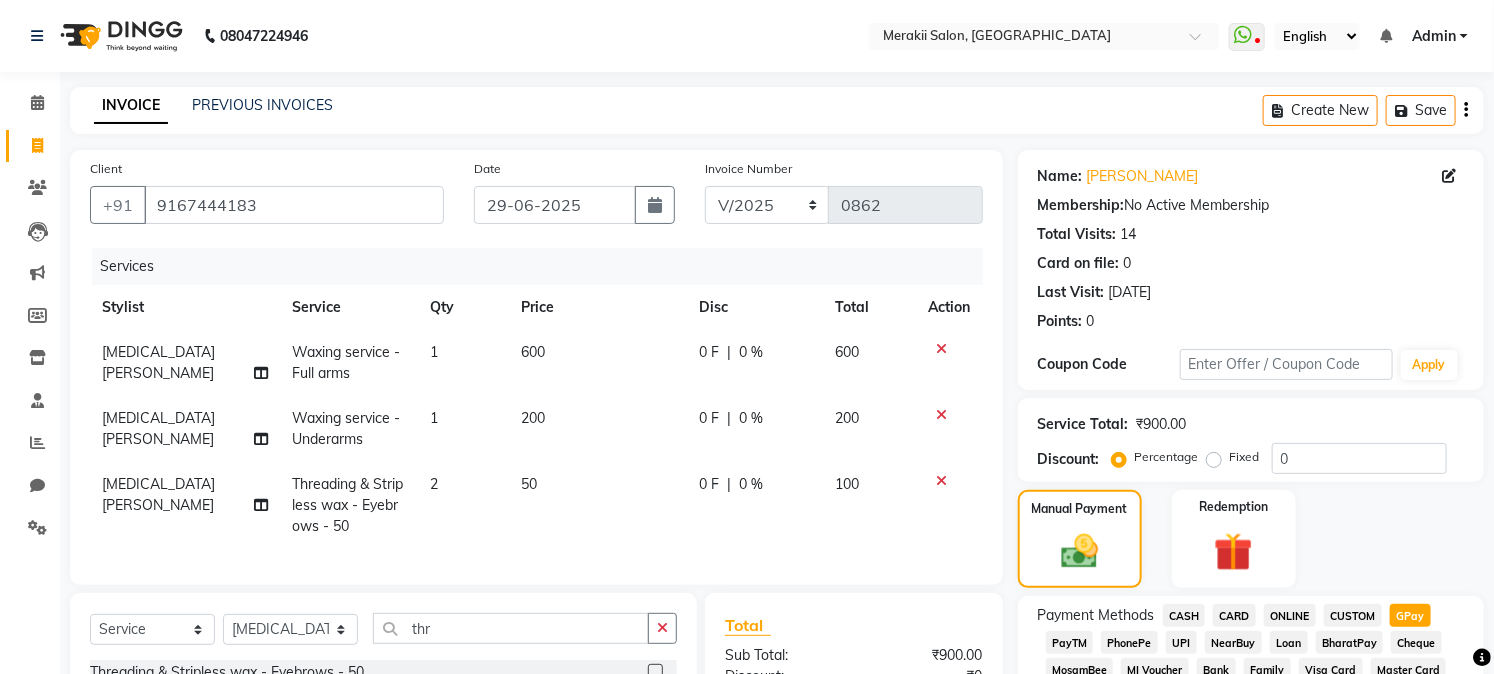 scroll, scrollTop: 590, scrollLeft: 0, axis: vertical 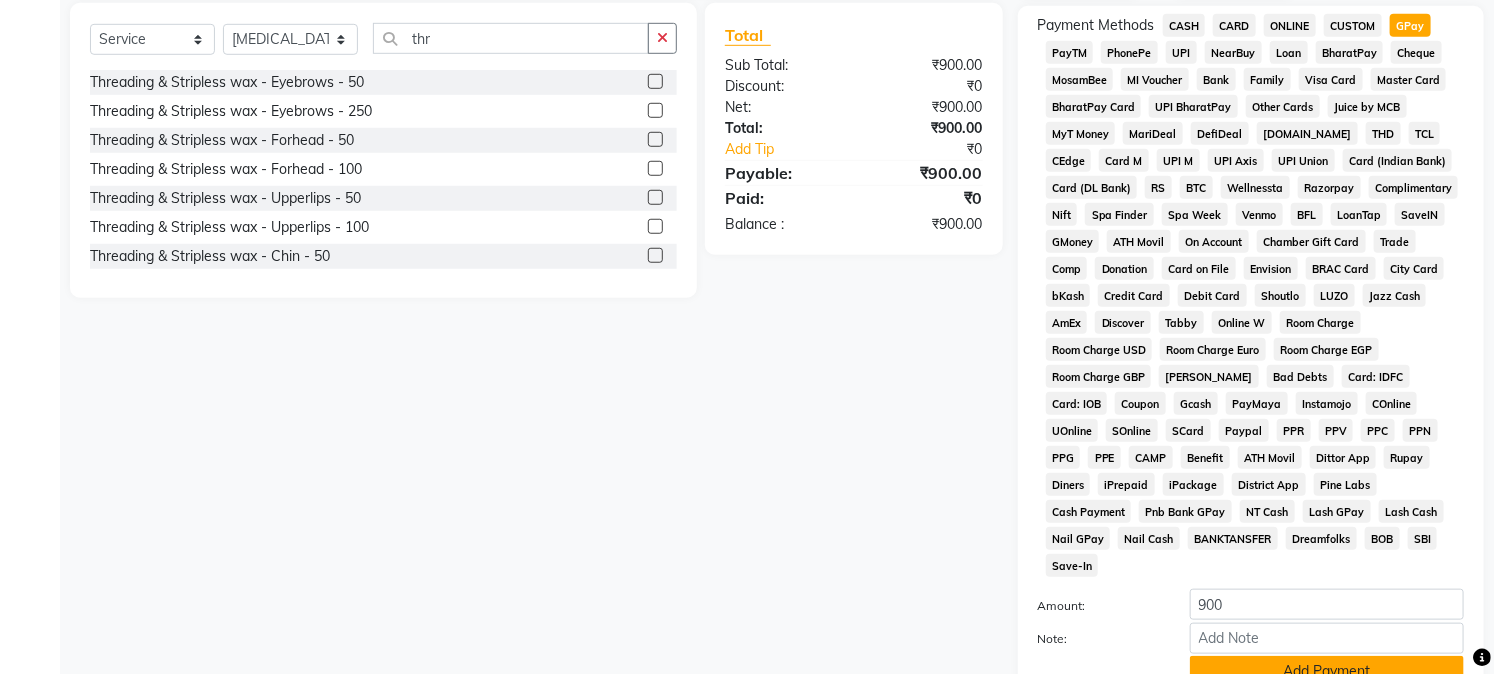 click on "Add Payment" 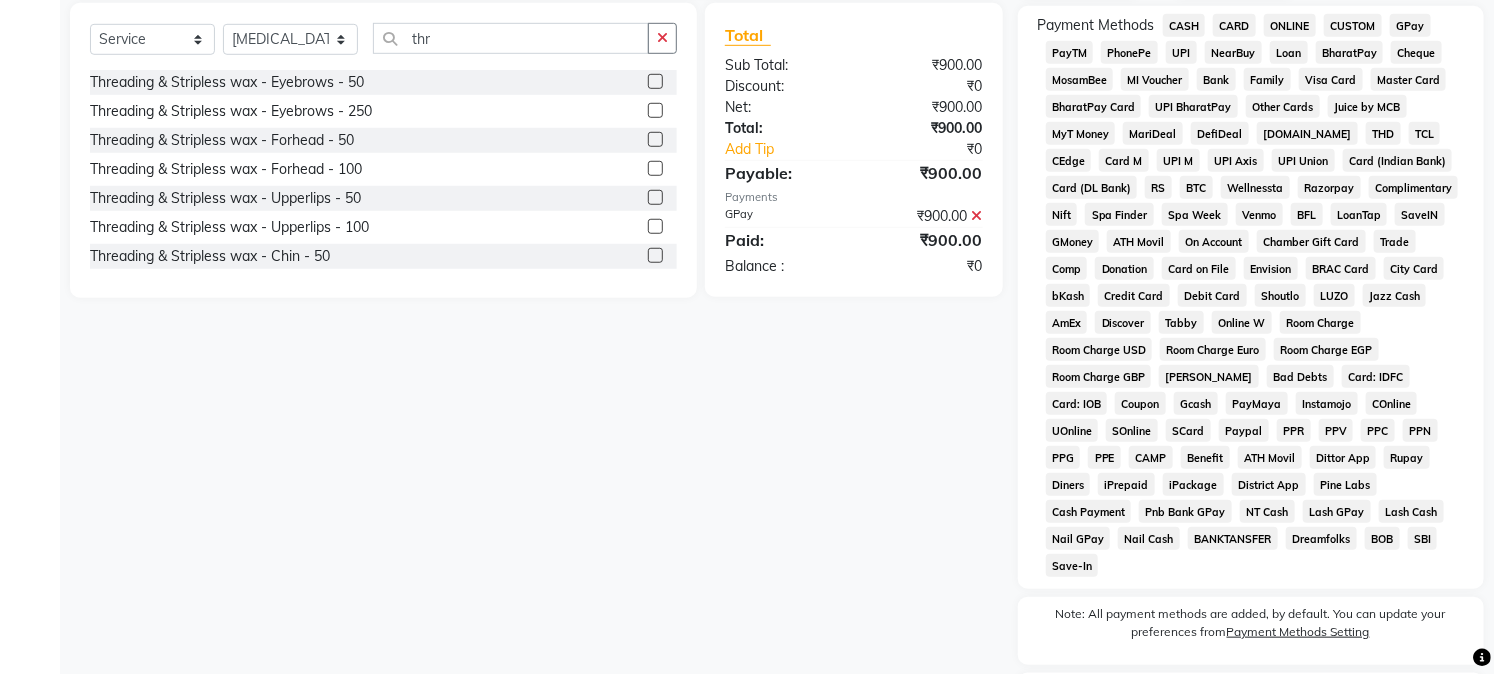 scroll, scrollTop: 742, scrollLeft: 0, axis: vertical 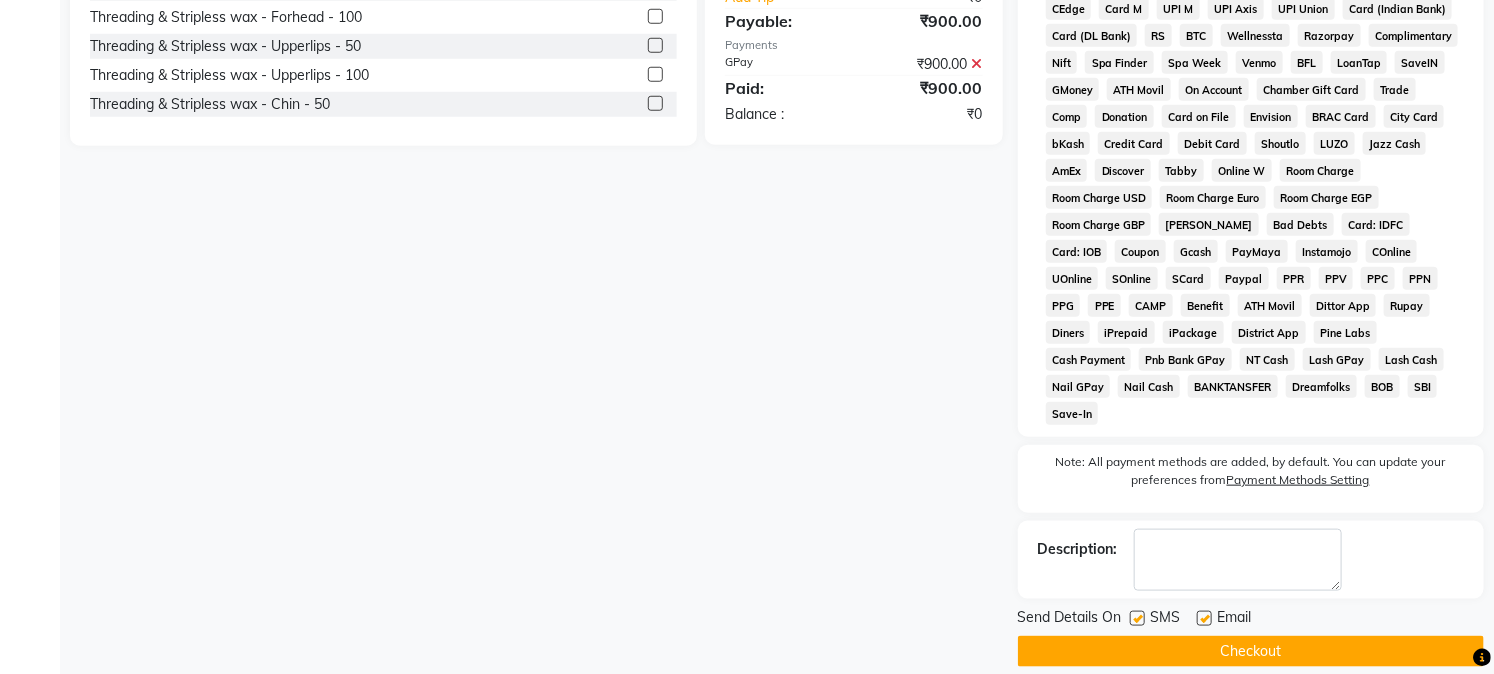 click on "Checkout" 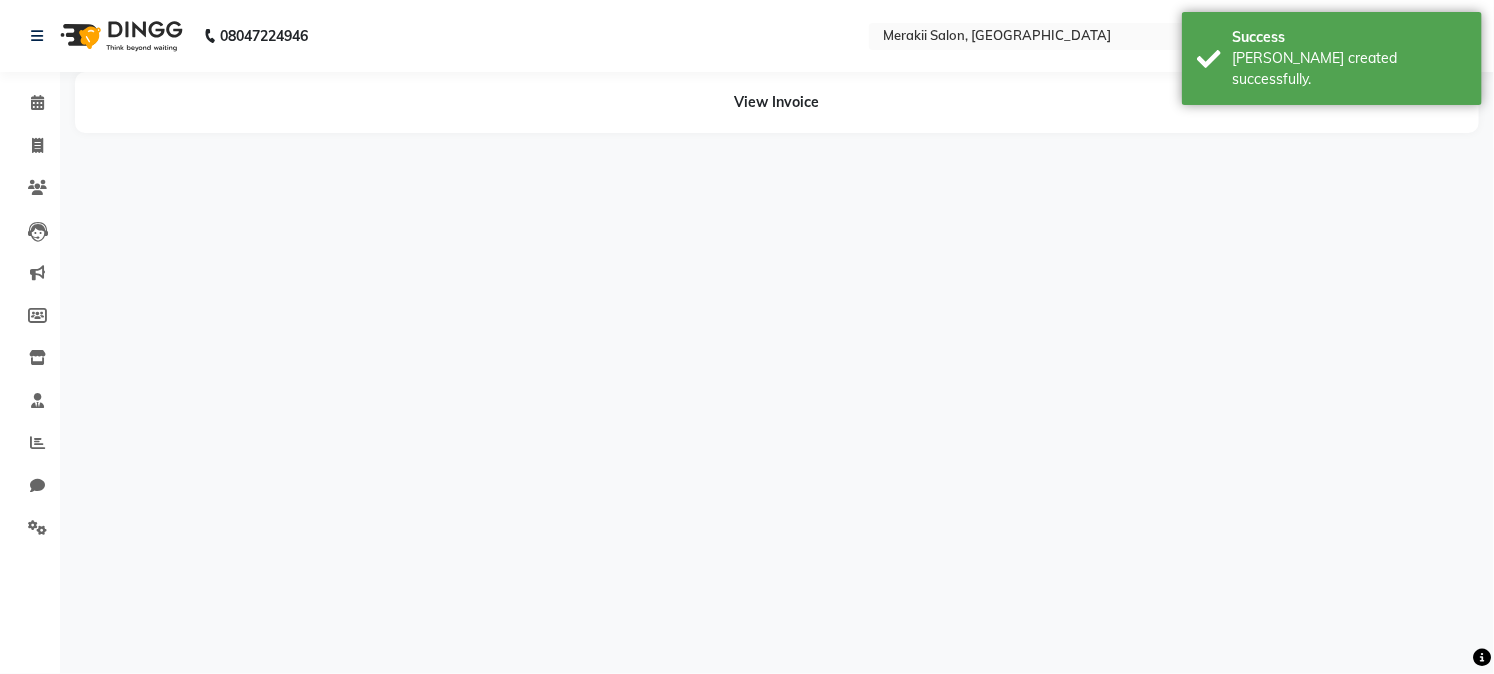scroll, scrollTop: 0, scrollLeft: 0, axis: both 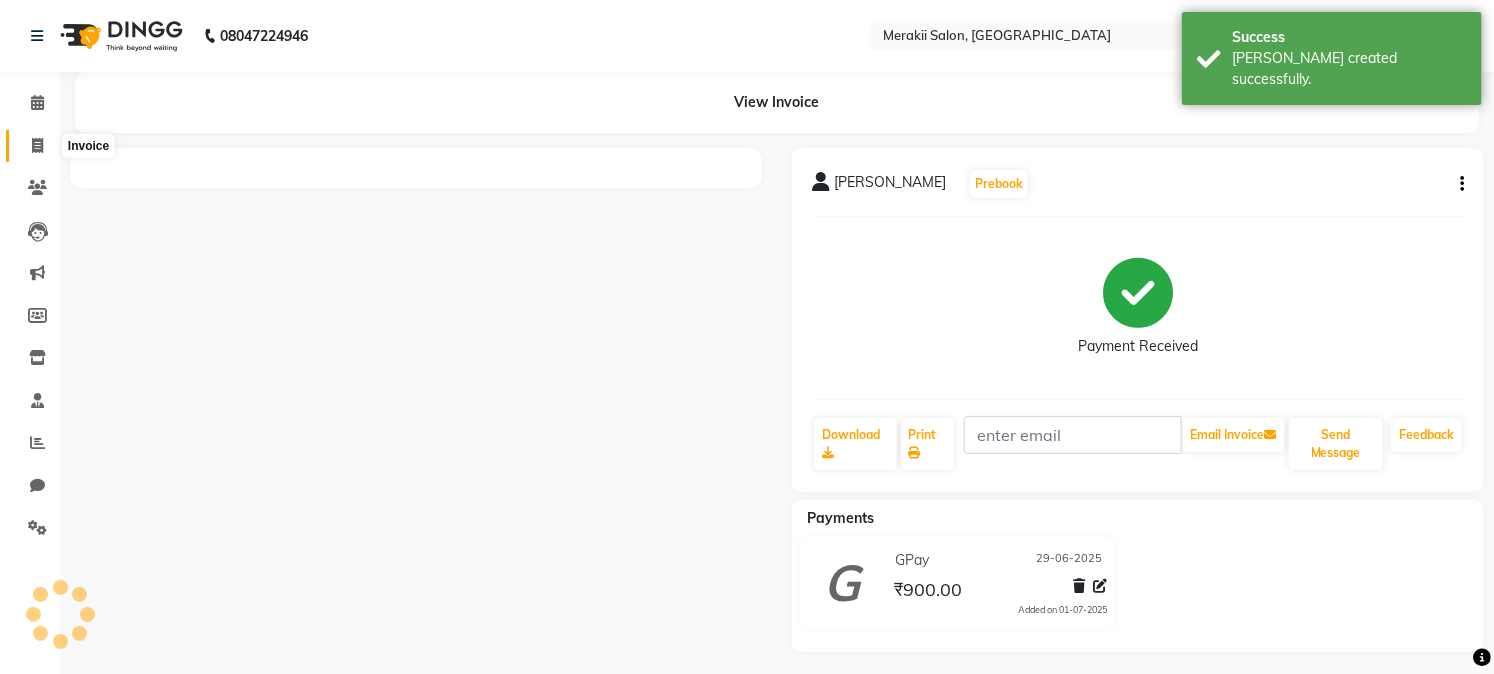 click 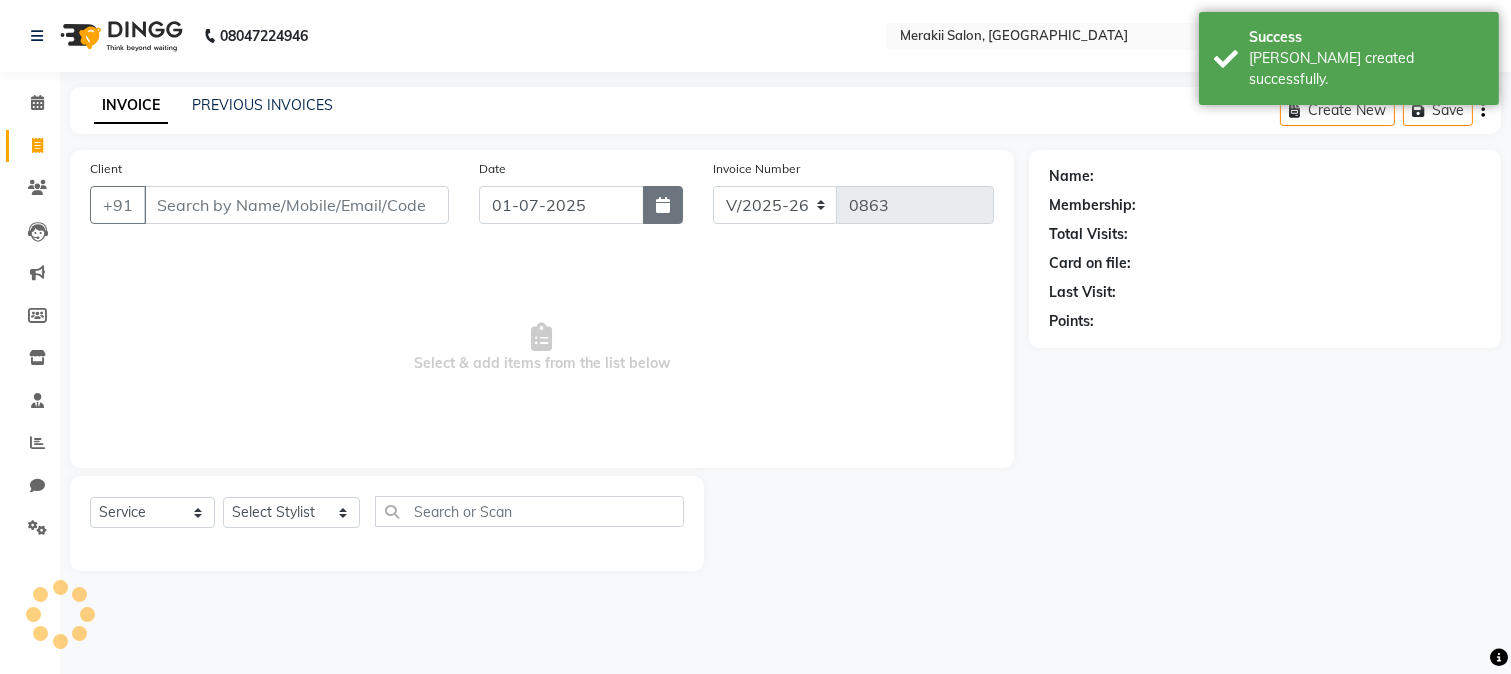 click 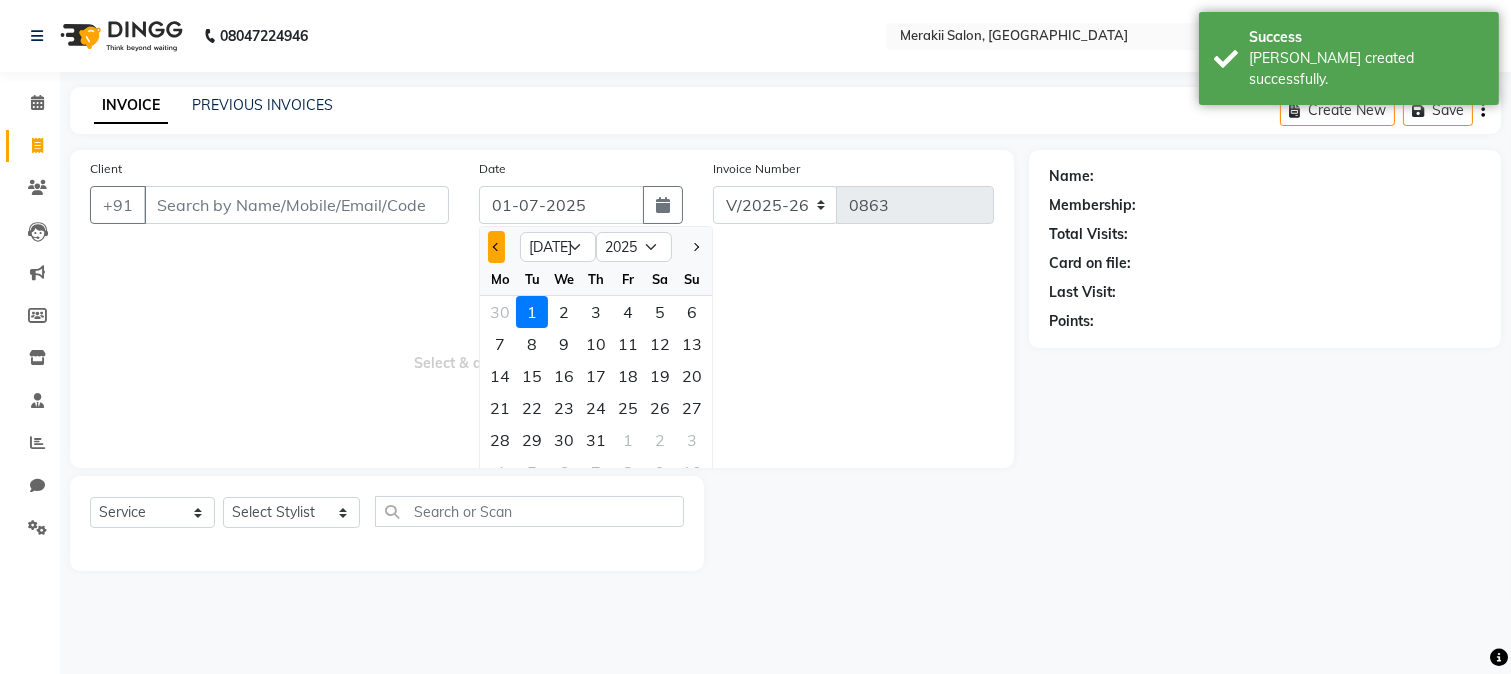 click 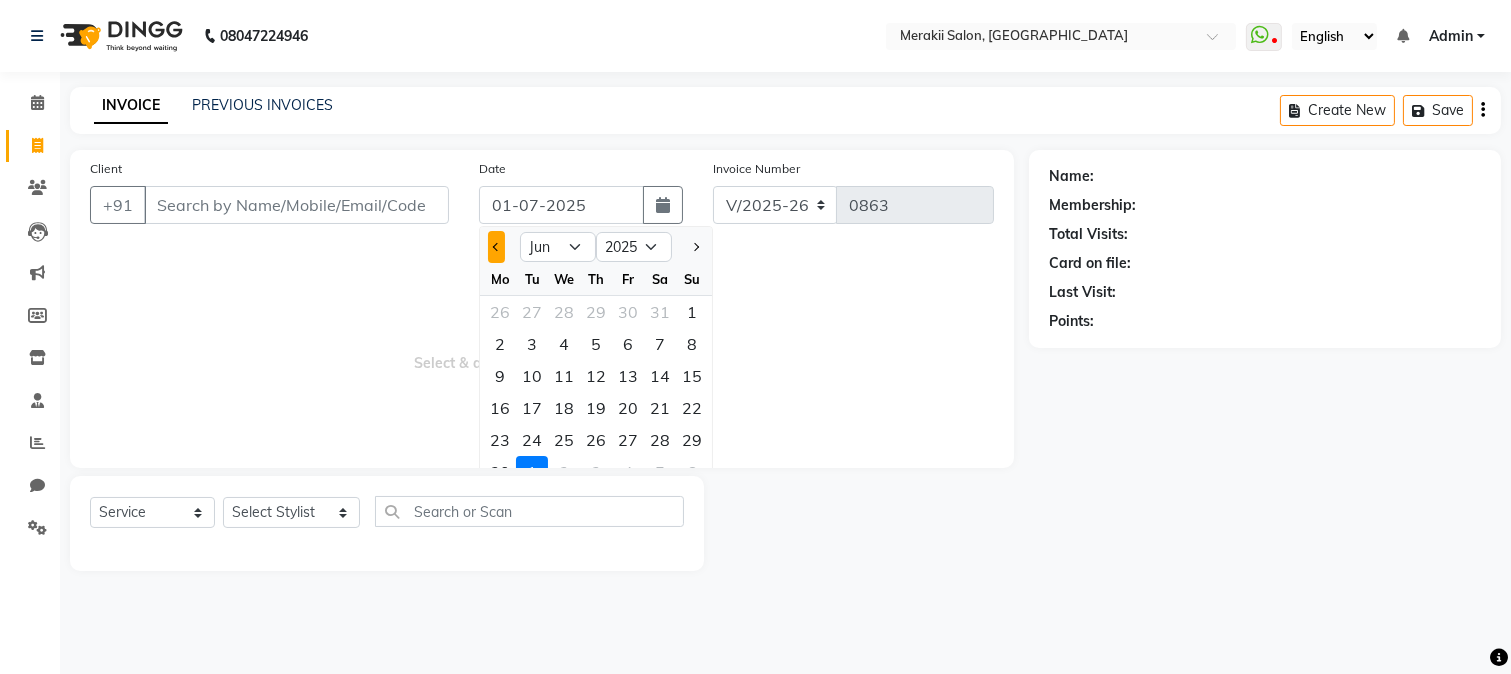 click 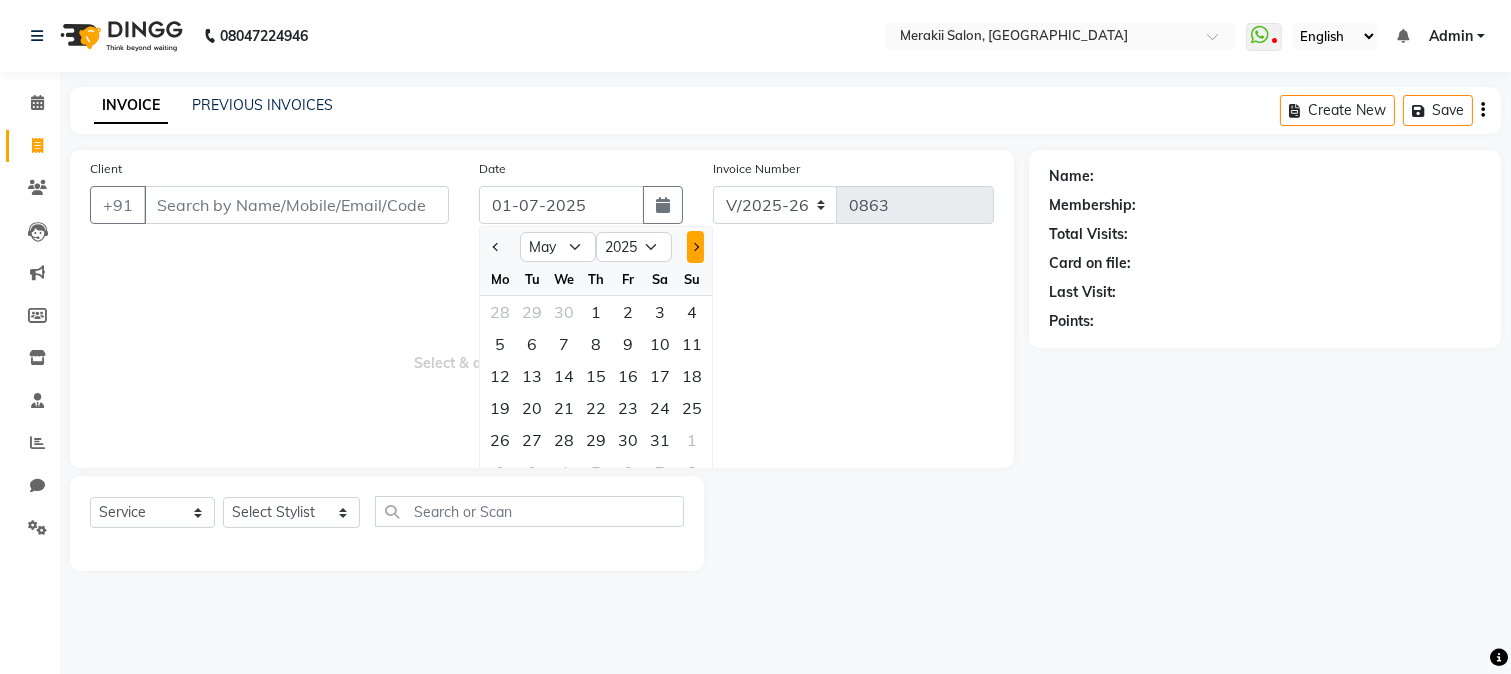 click 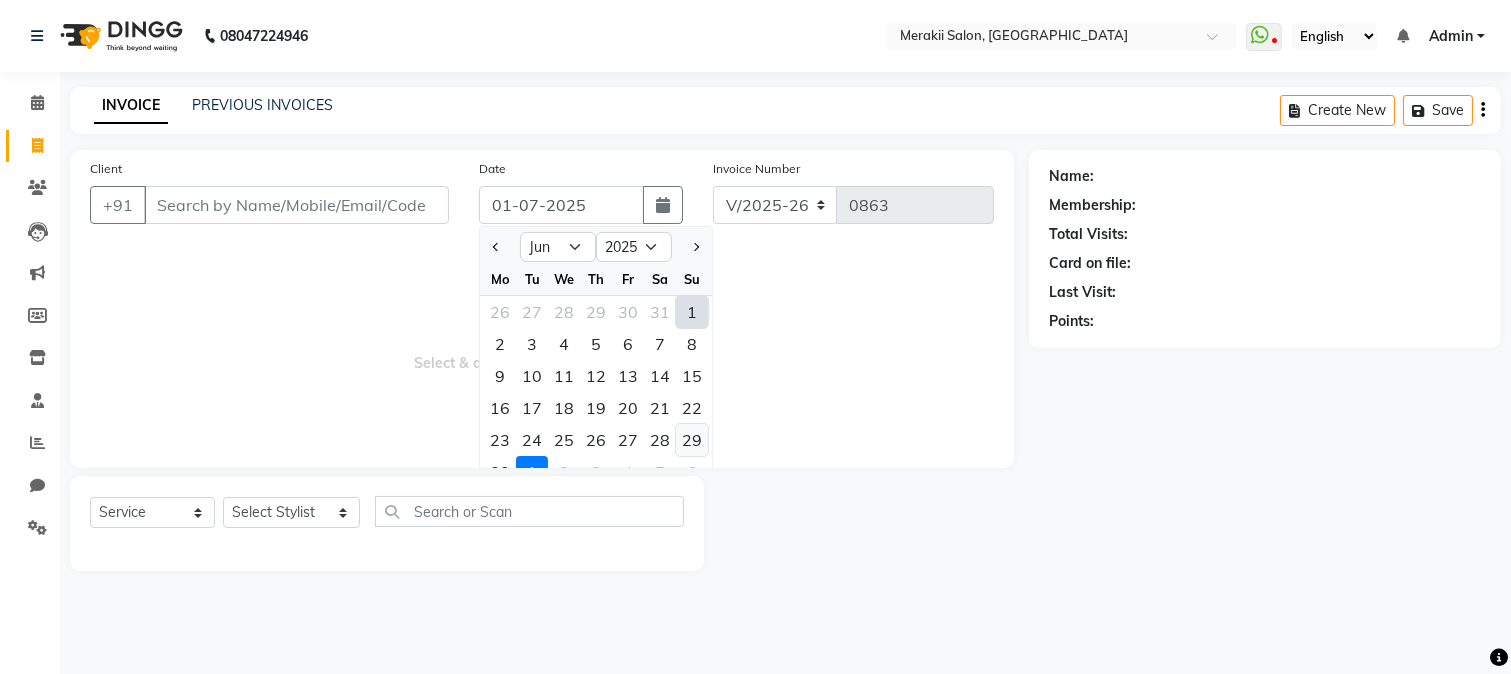 click on "29" 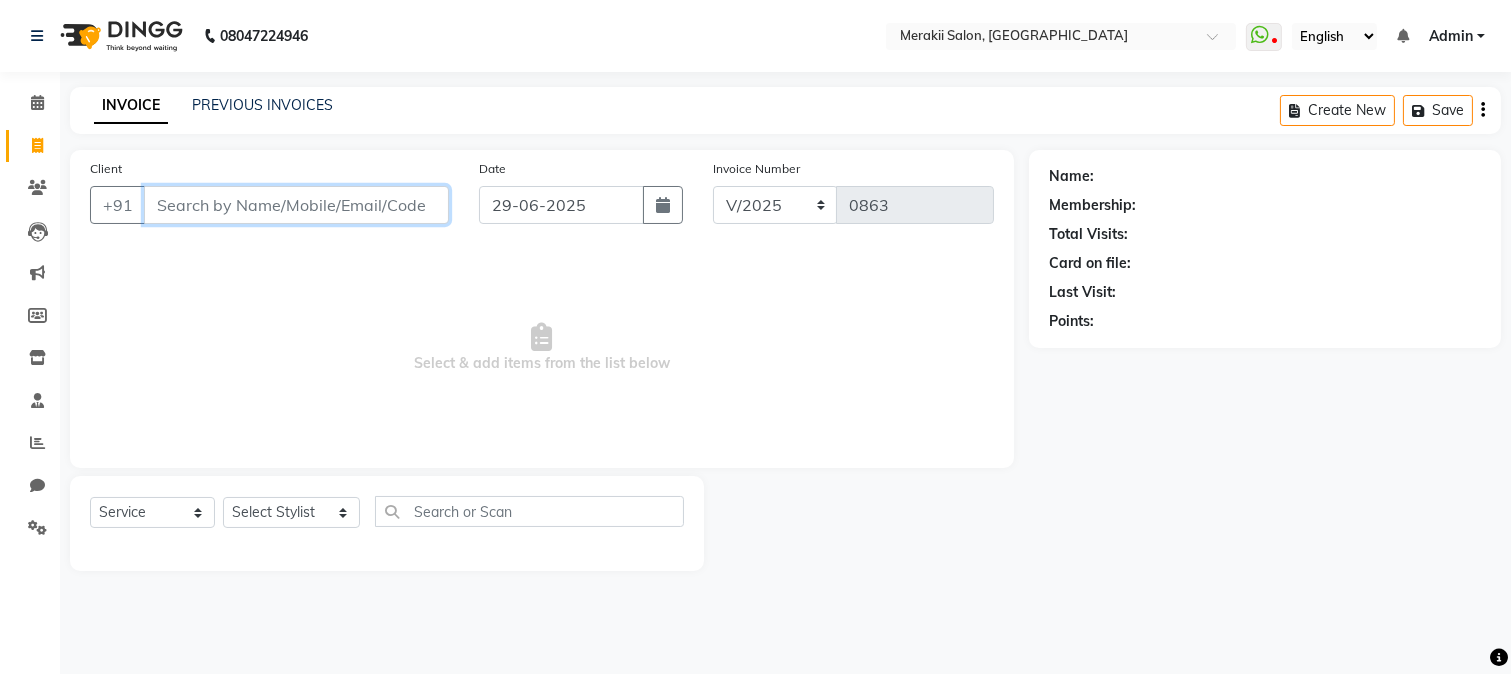 click on "Client" at bounding box center [296, 205] 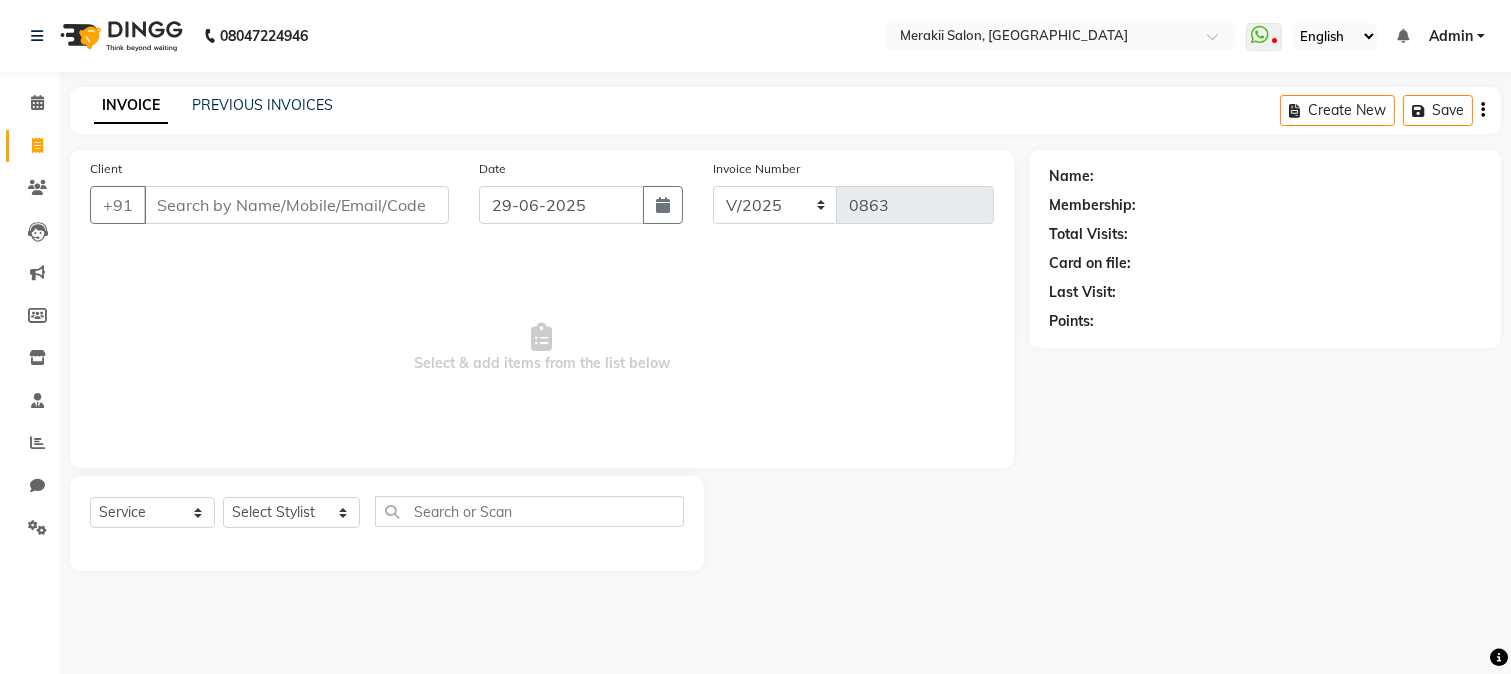 click on "Select & add items from the list below" at bounding box center (542, 348) 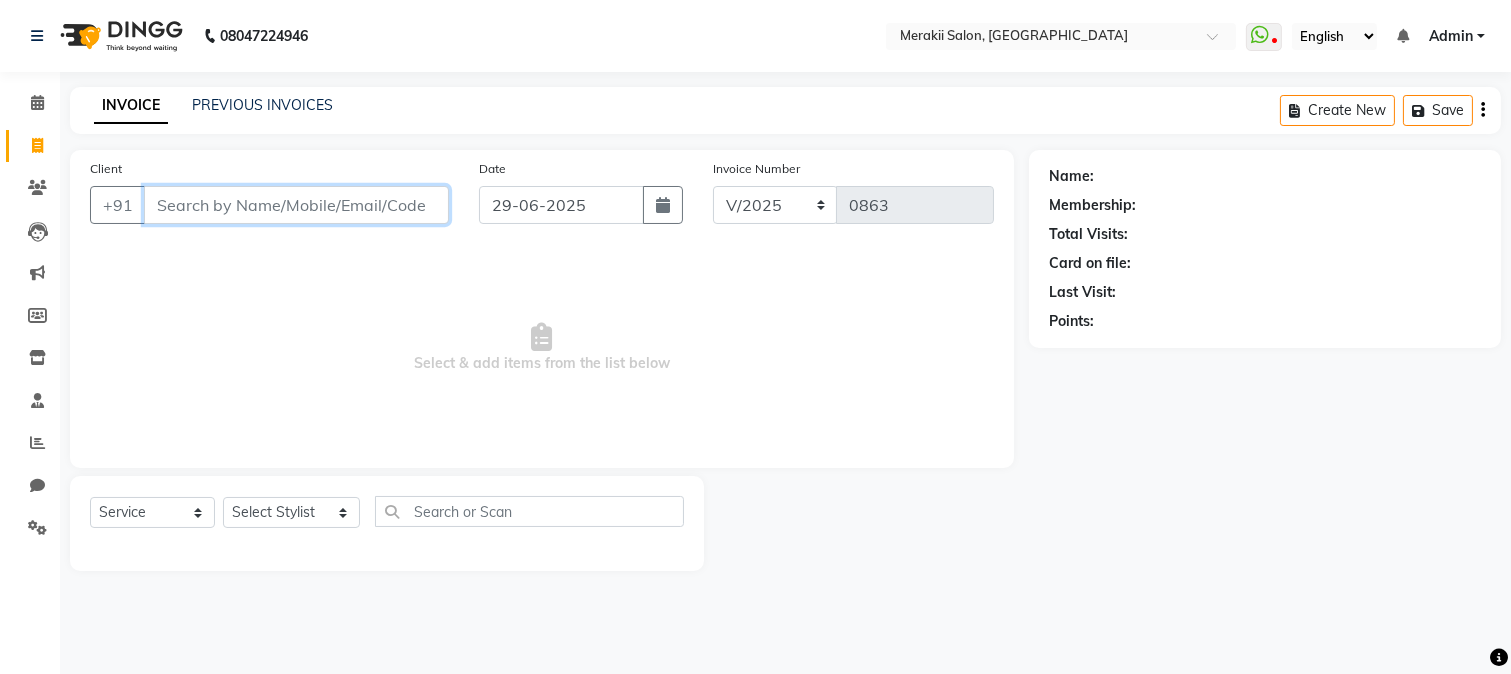 click on "Client" at bounding box center [296, 205] 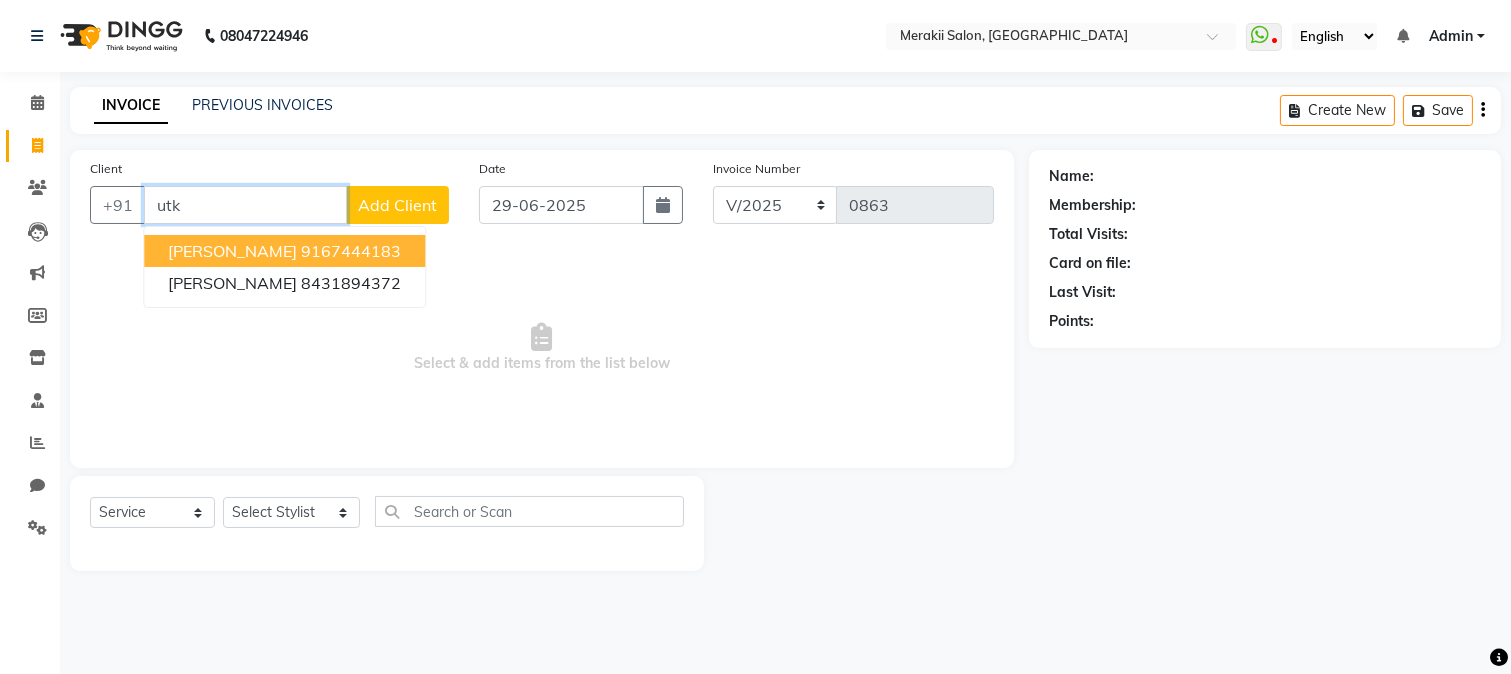 click on "[PERSON_NAME]" at bounding box center (232, 251) 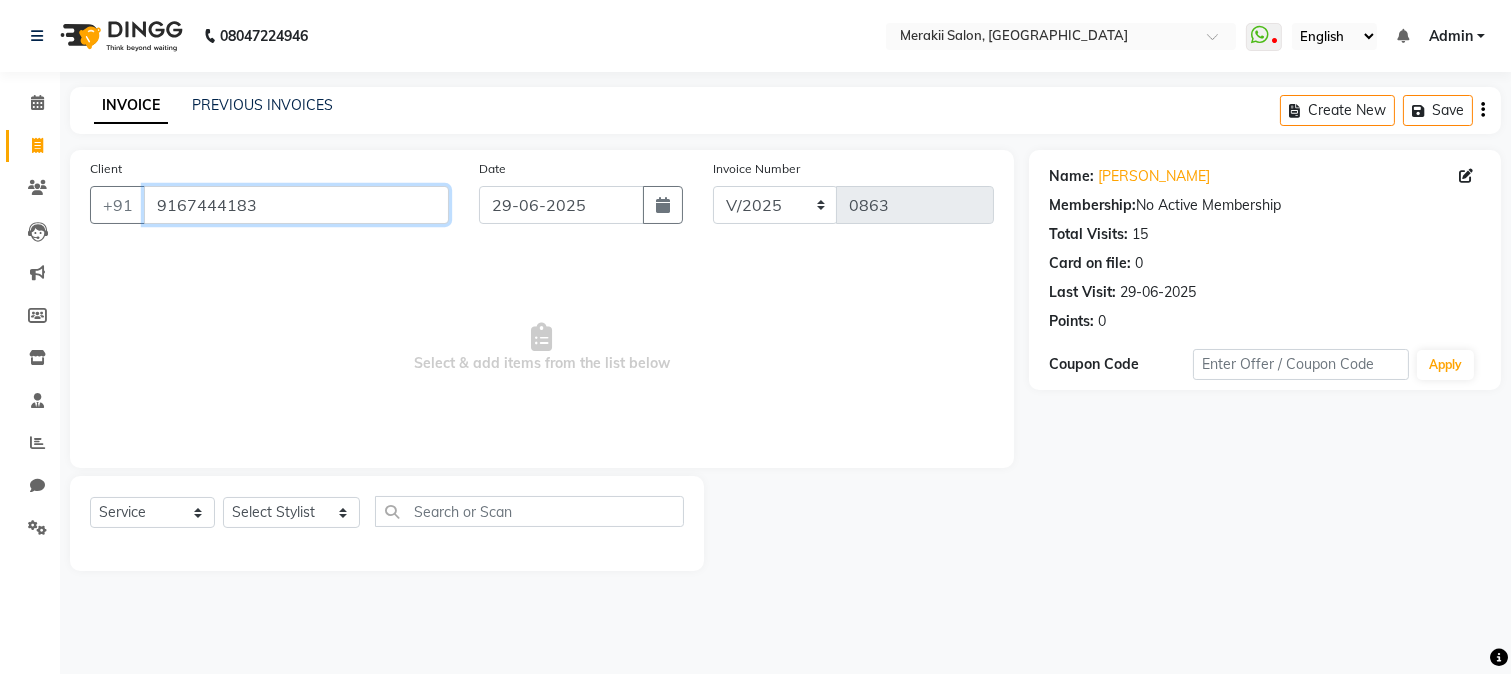 click on "9167444183" at bounding box center (296, 205) 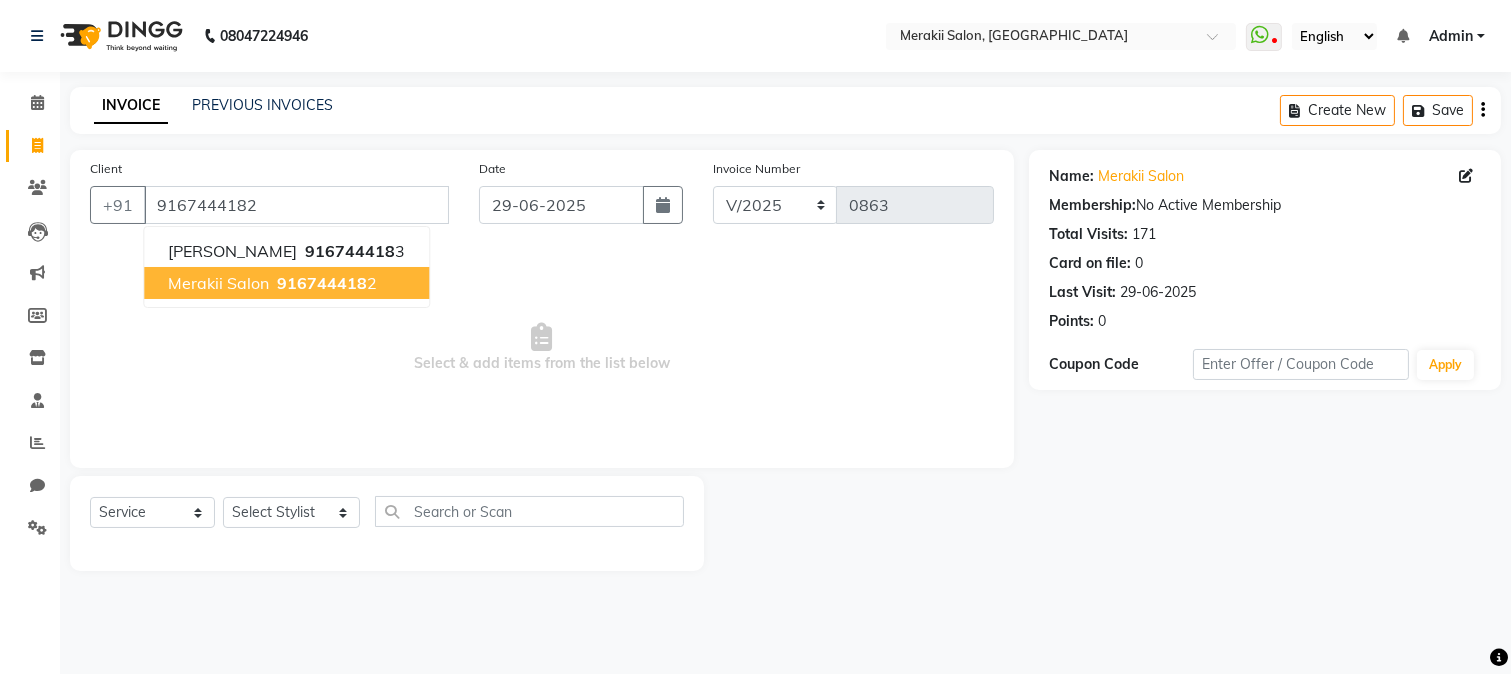 click on "916744418" at bounding box center [322, 283] 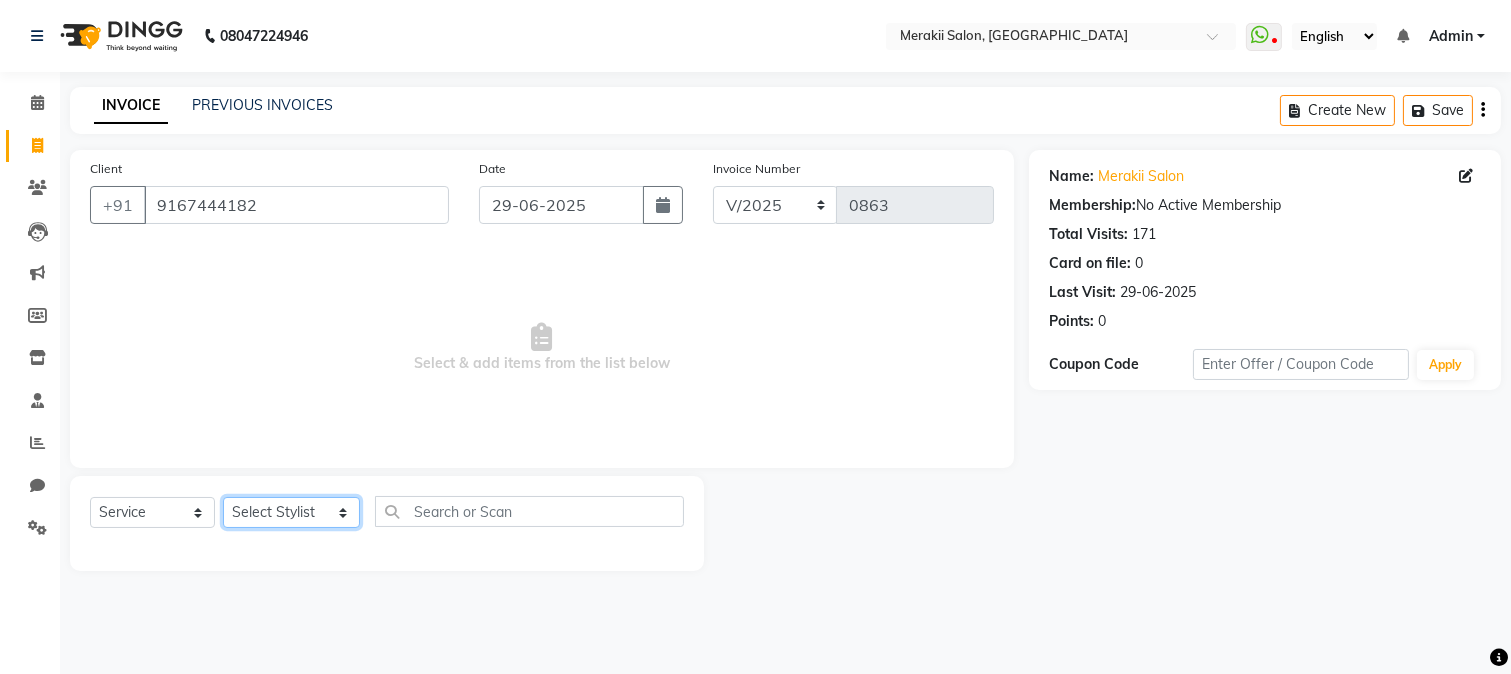 click on "Select Stylist [PERSON_NAME] [PERSON_NAME] Bhul [MEDICAL_DATA][PERSON_NAME] [PERSON_NAME] [PERSON_NAME]" 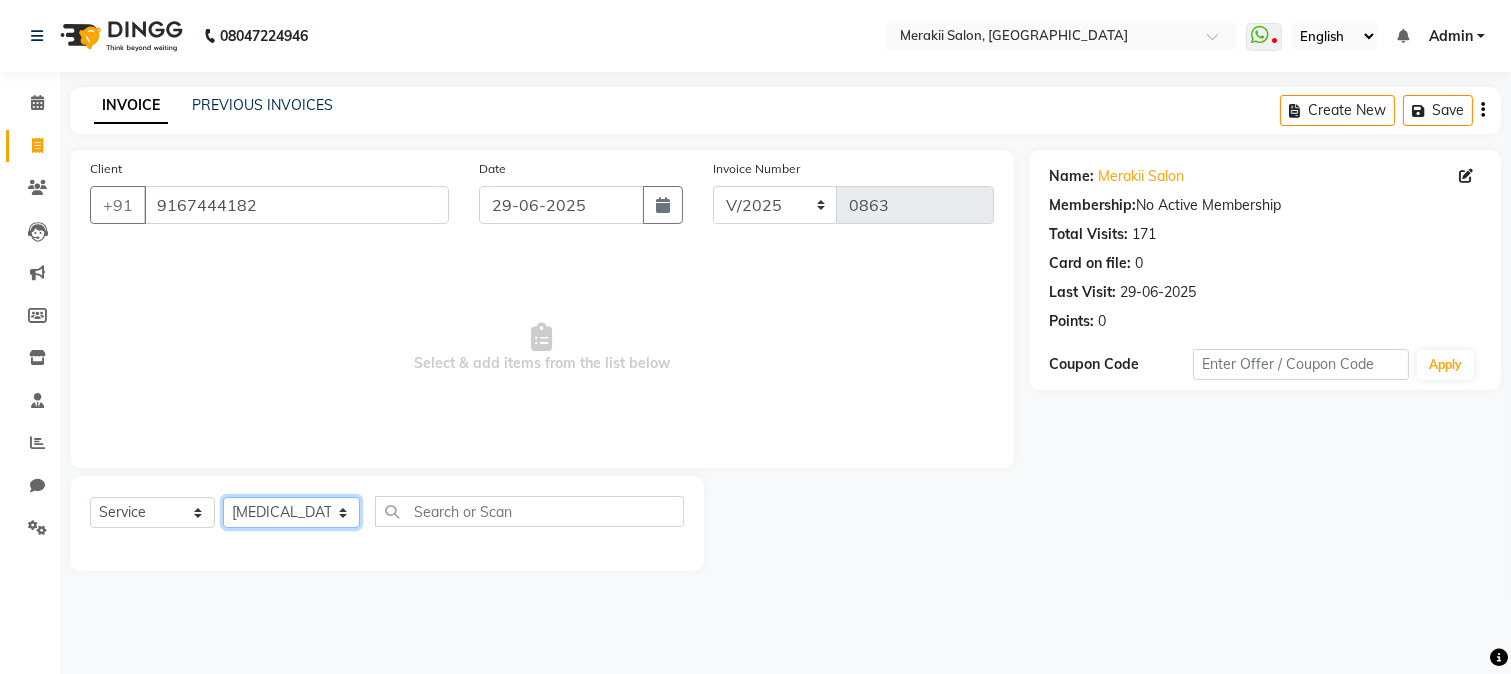 click on "Select Stylist [PERSON_NAME] [PERSON_NAME] Bhul [MEDICAL_DATA][PERSON_NAME] [PERSON_NAME] [PERSON_NAME]" 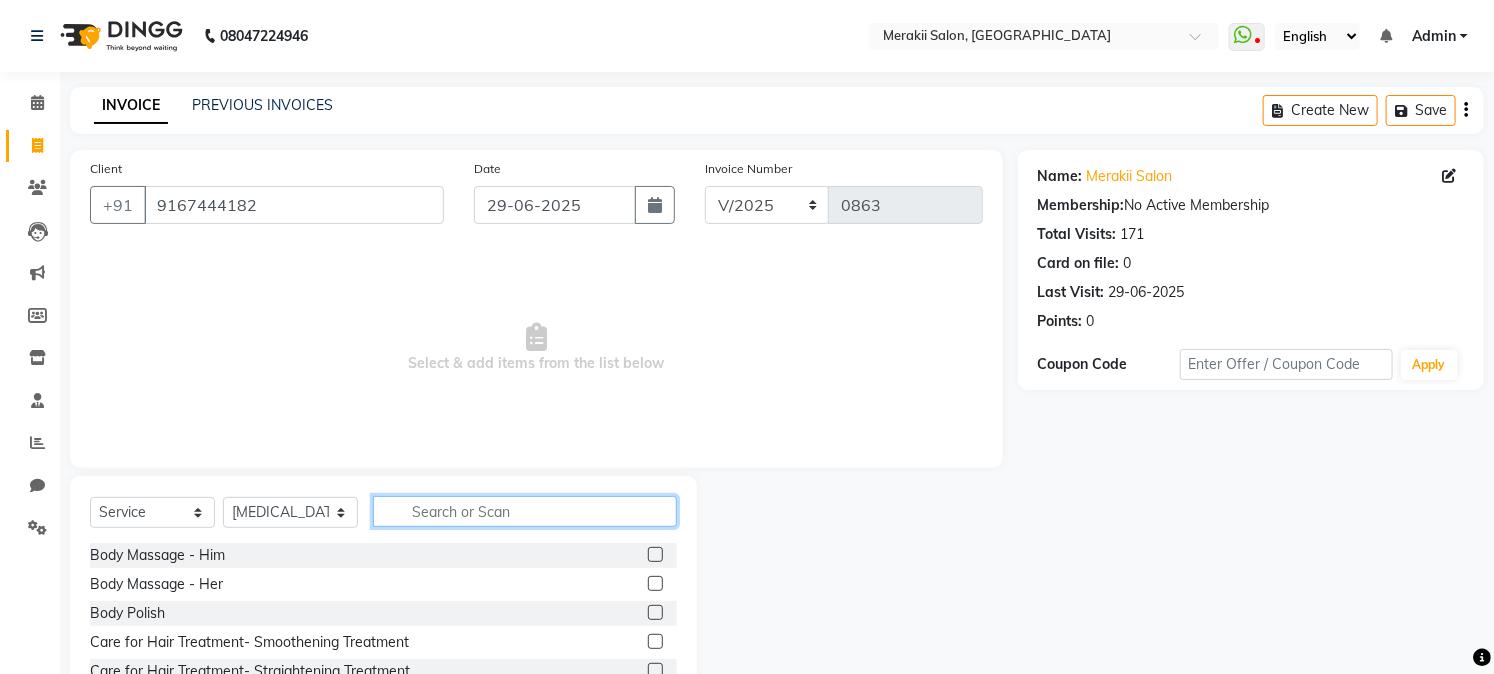 click 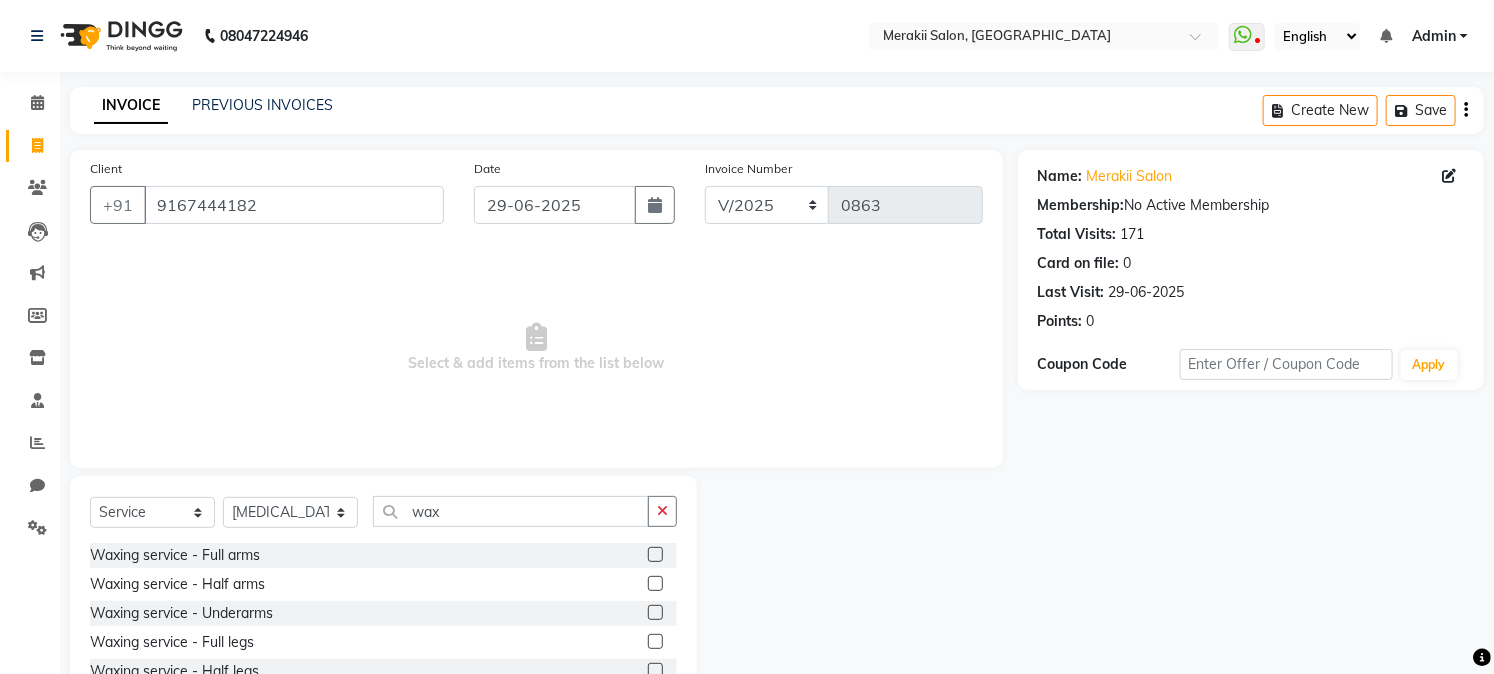 click 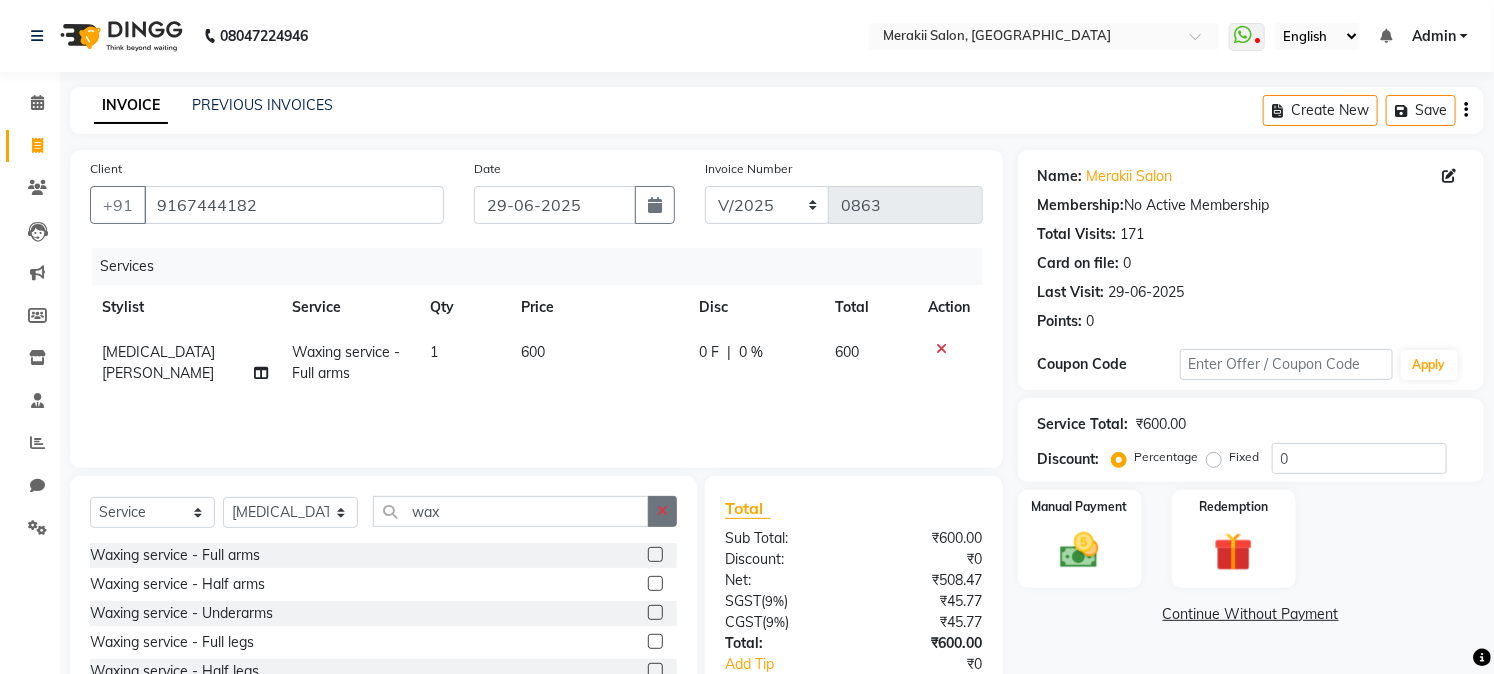 click 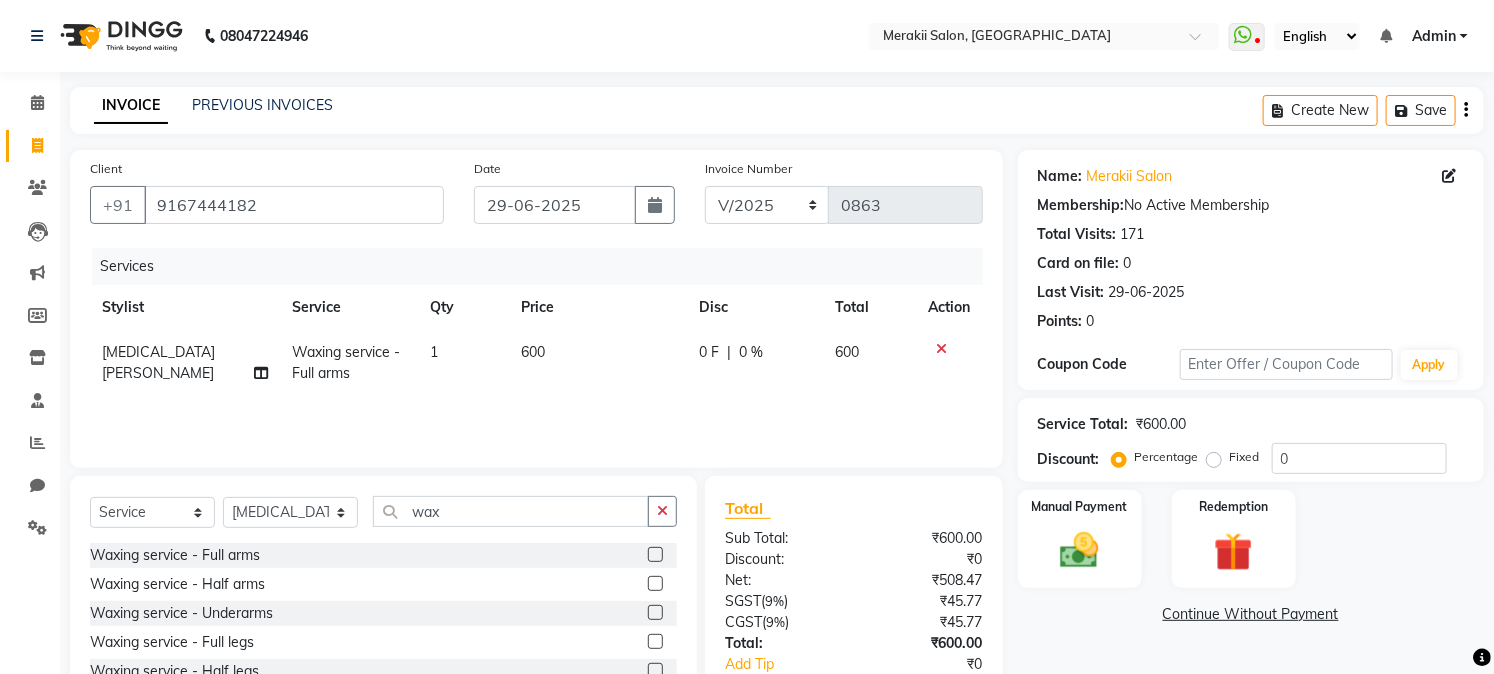 click 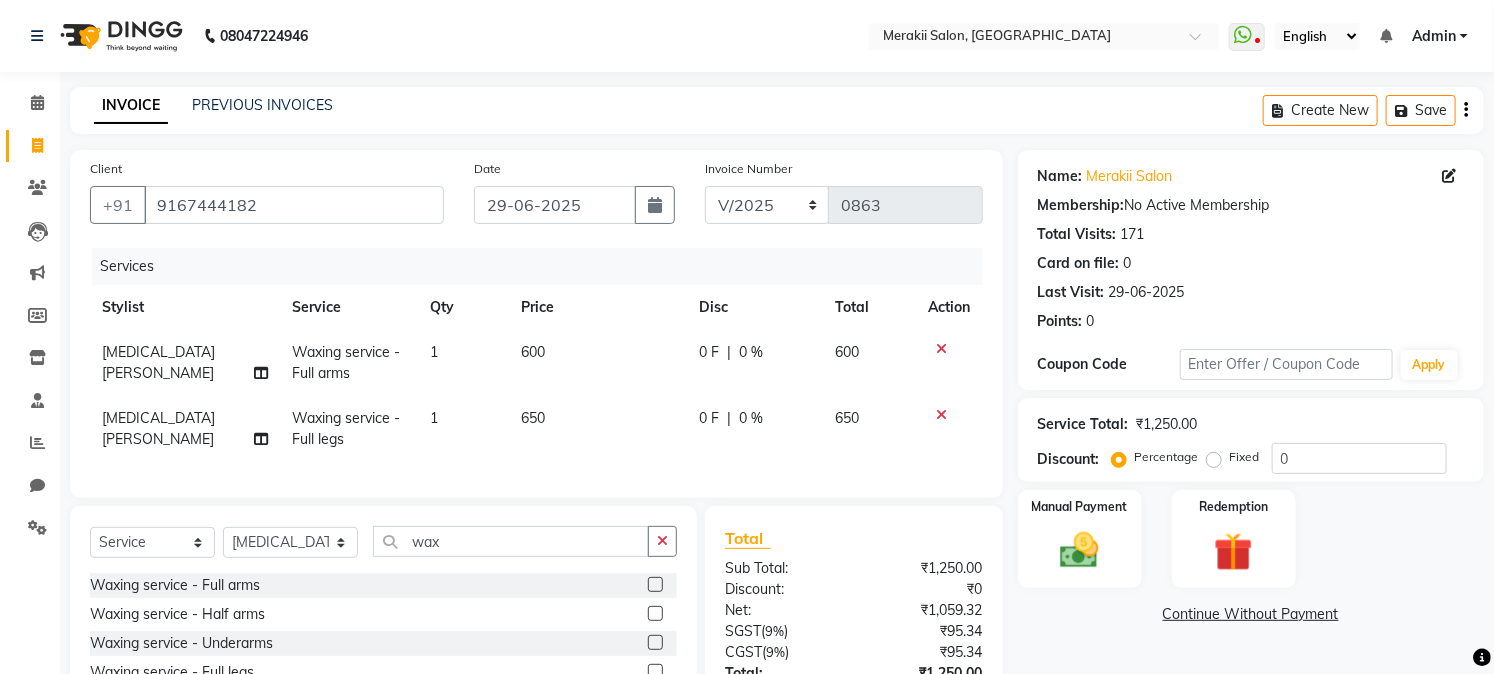 click on "650" 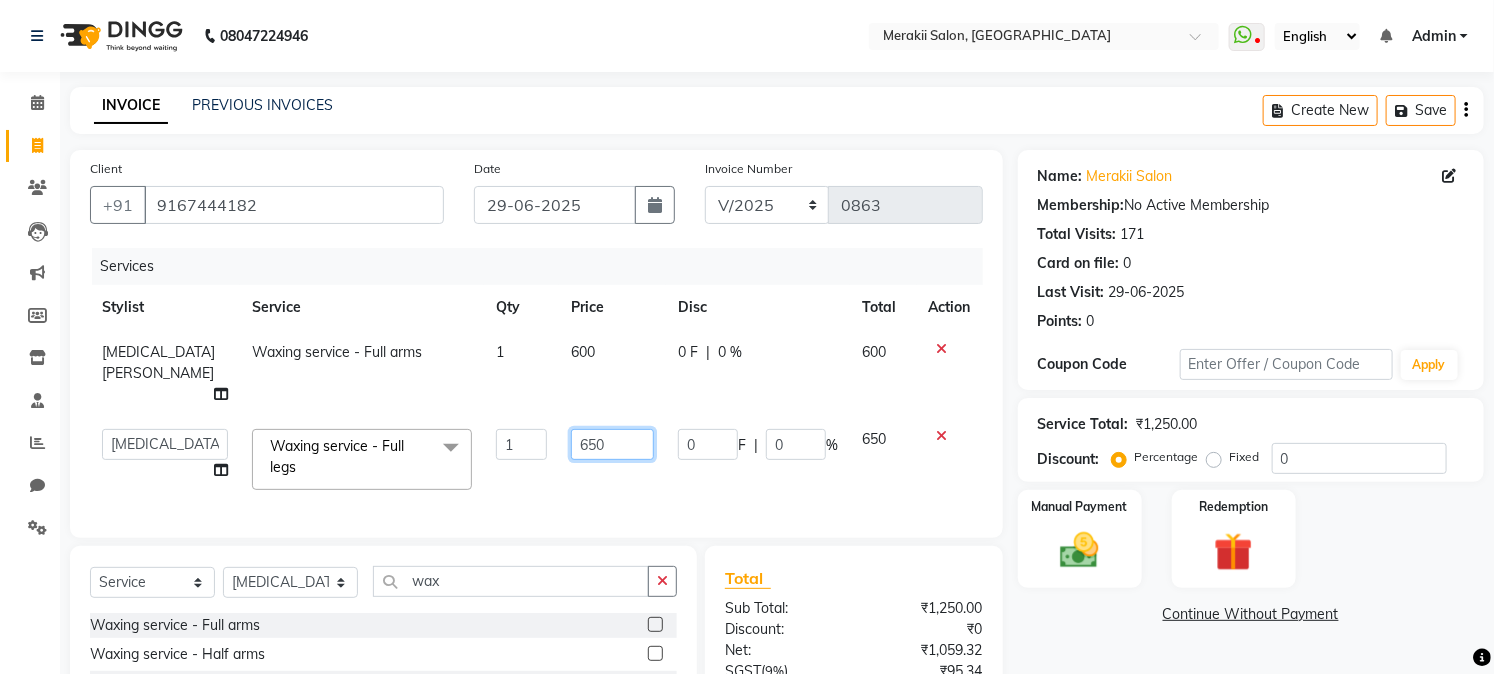 click on "650" 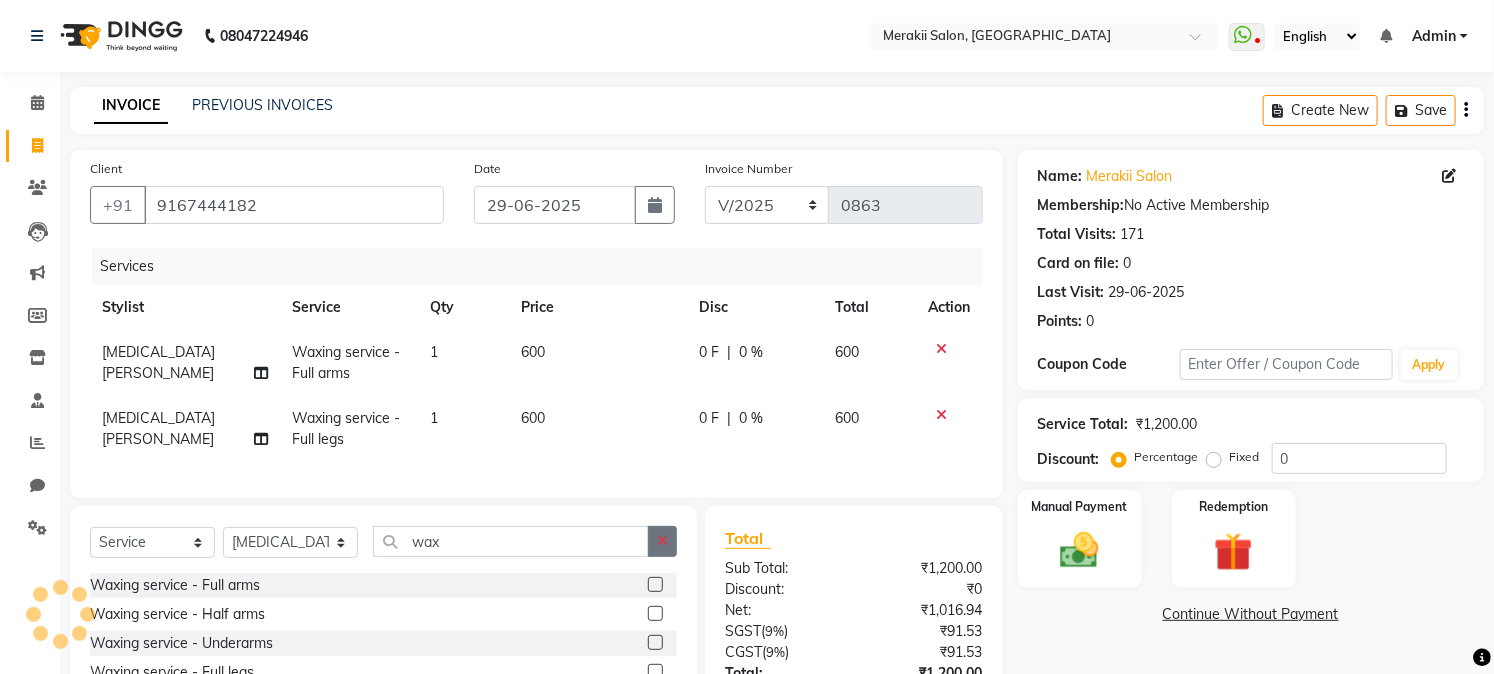 click on "Select  Service  Product  Membership  Package Voucher Prepaid Gift Card  Select Stylist [PERSON_NAME] [PERSON_NAME] [MEDICAL_DATA][PERSON_NAME] [PERSON_NAME] [PERSON_NAME] wax" 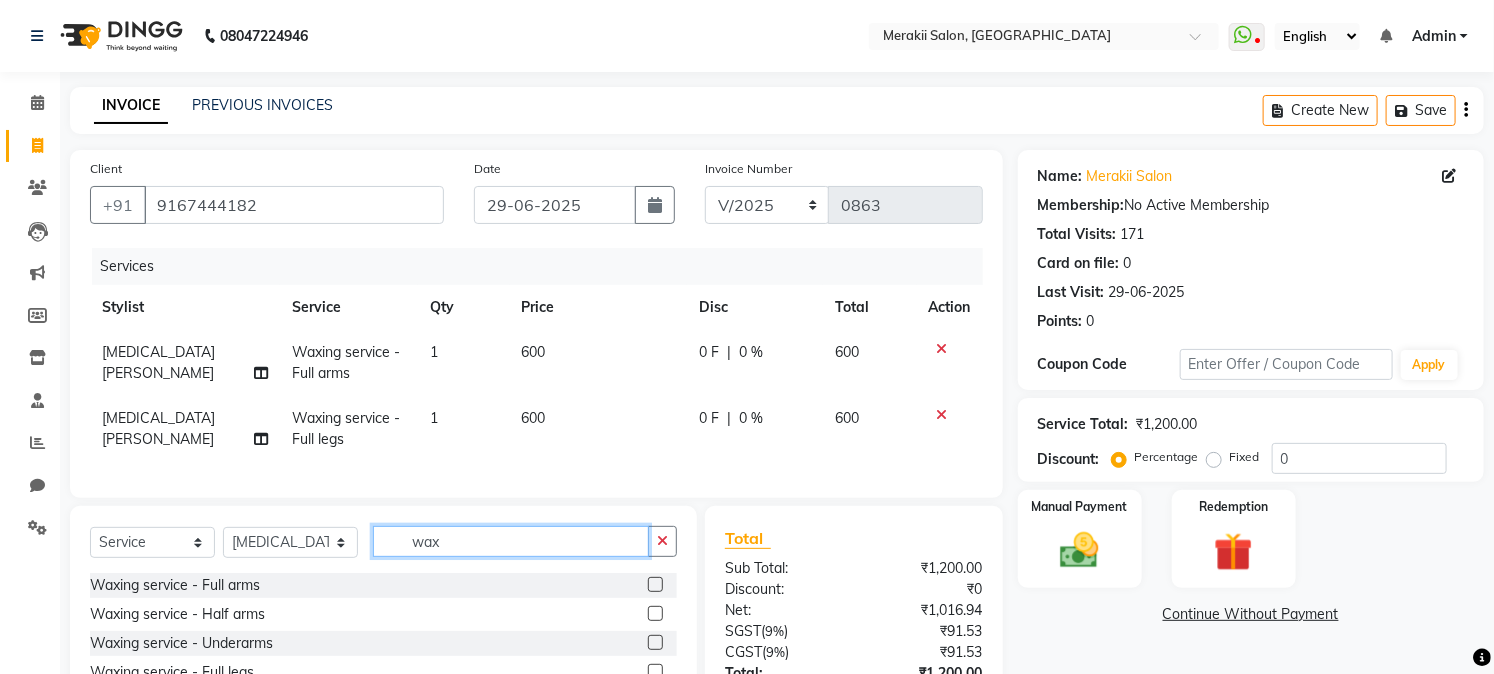 click on "wax" 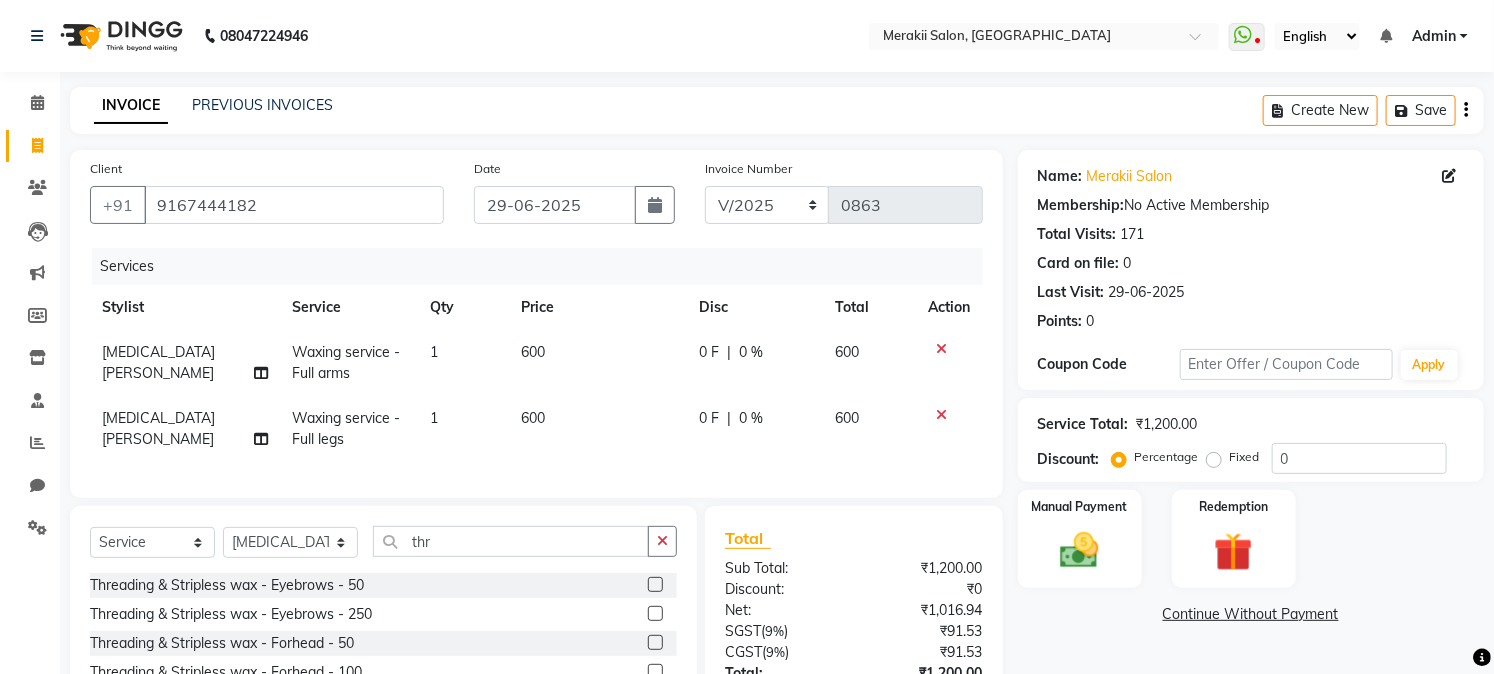 click 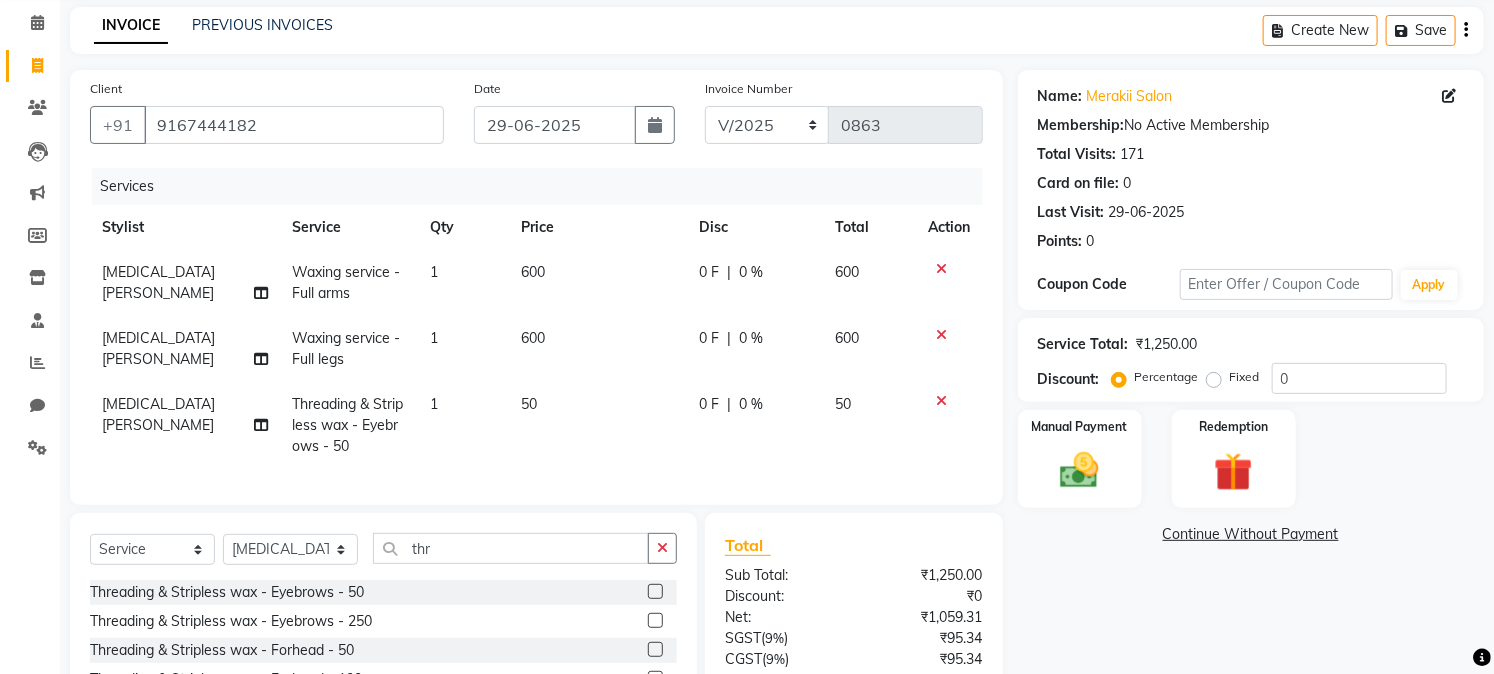 scroll, scrollTop: 88, scrollLeft: 0, axis: vertical 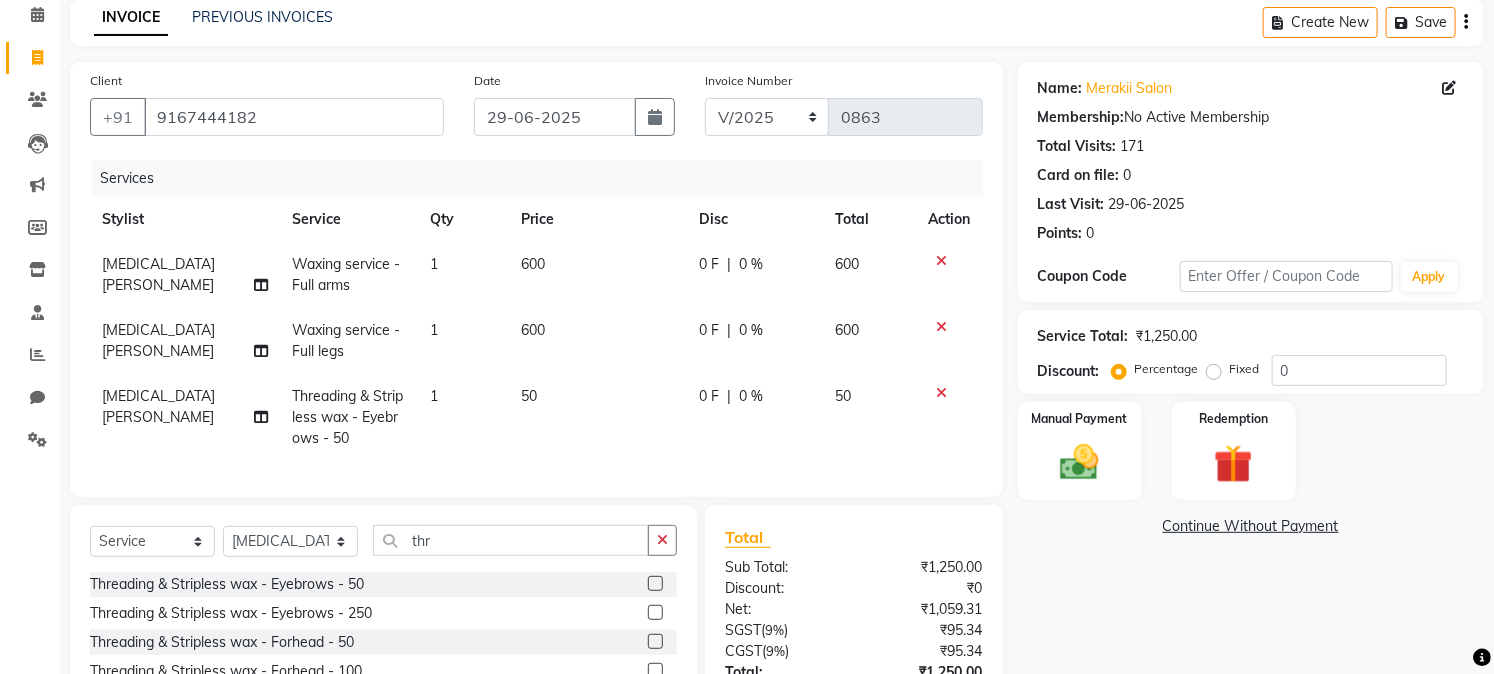 click on "1" 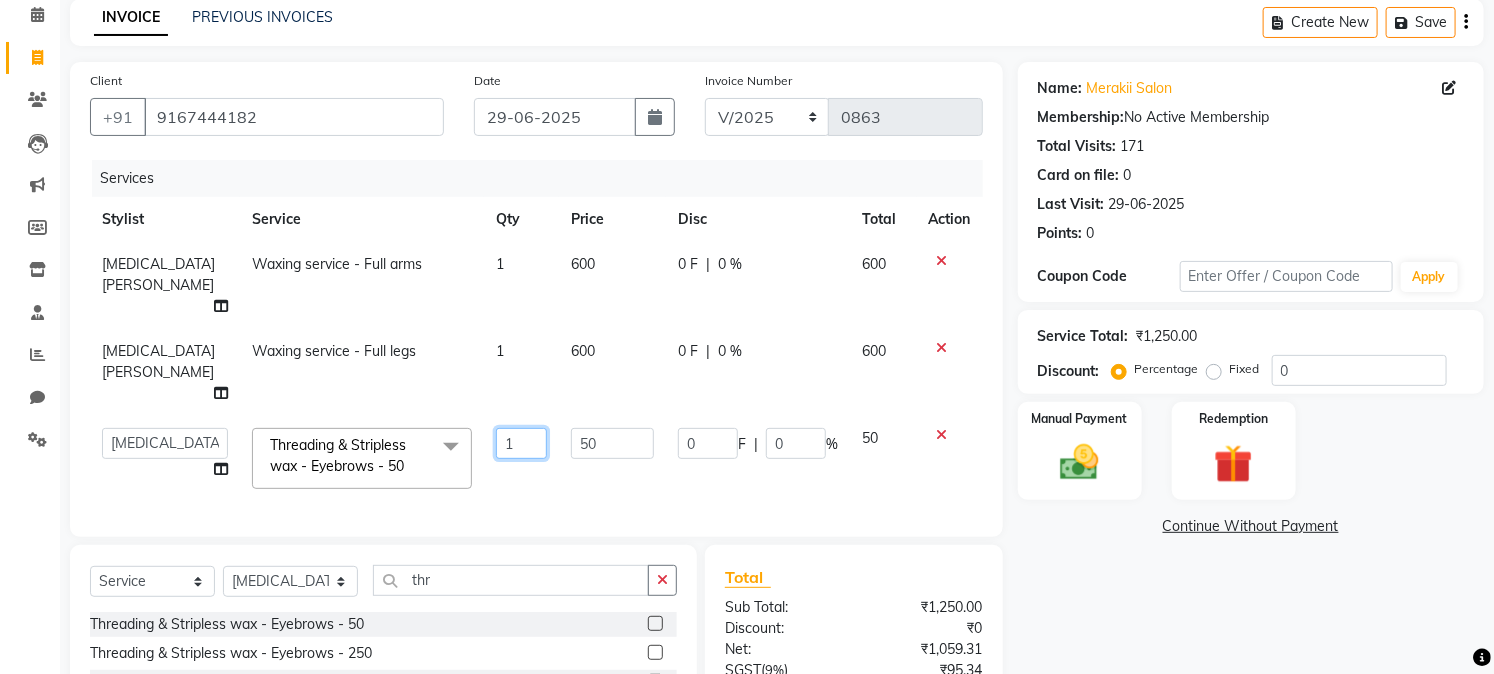 click on "1" 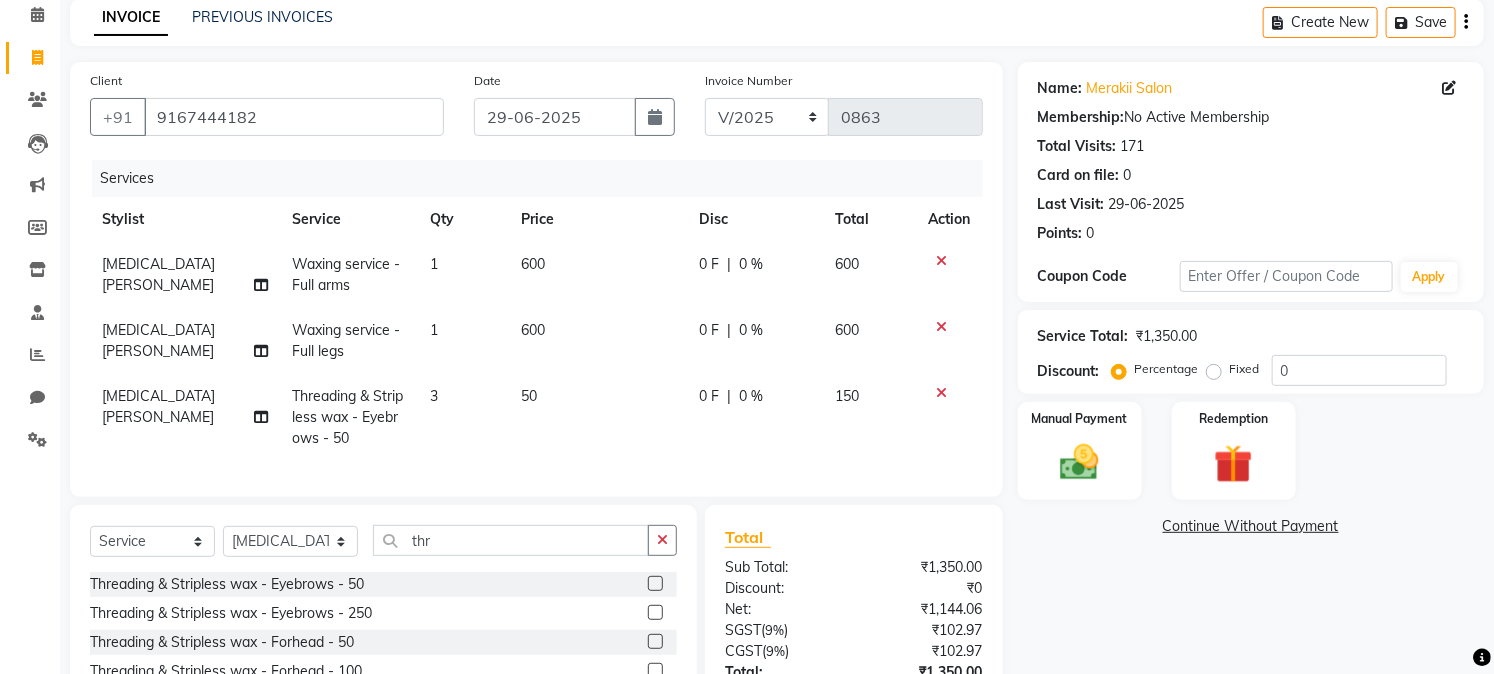 click 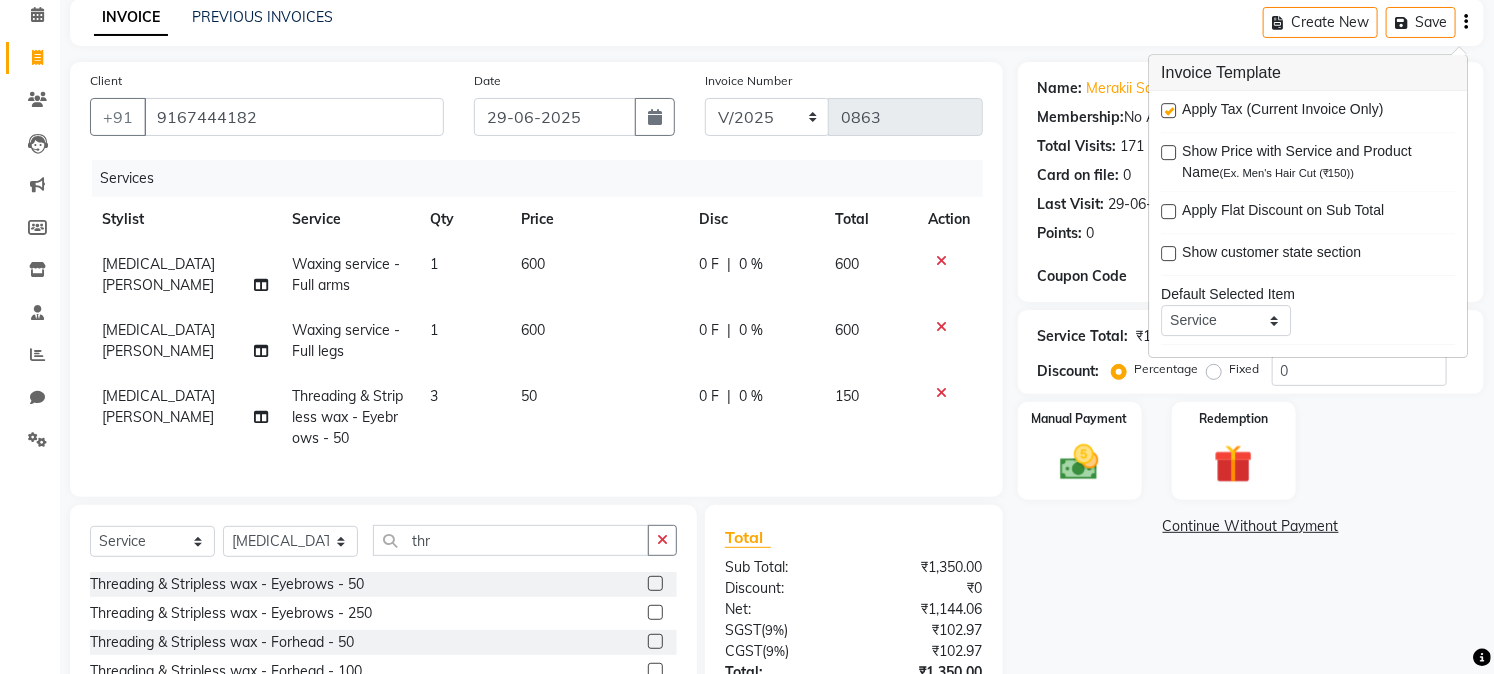 click at bounding box center [1168, 110] 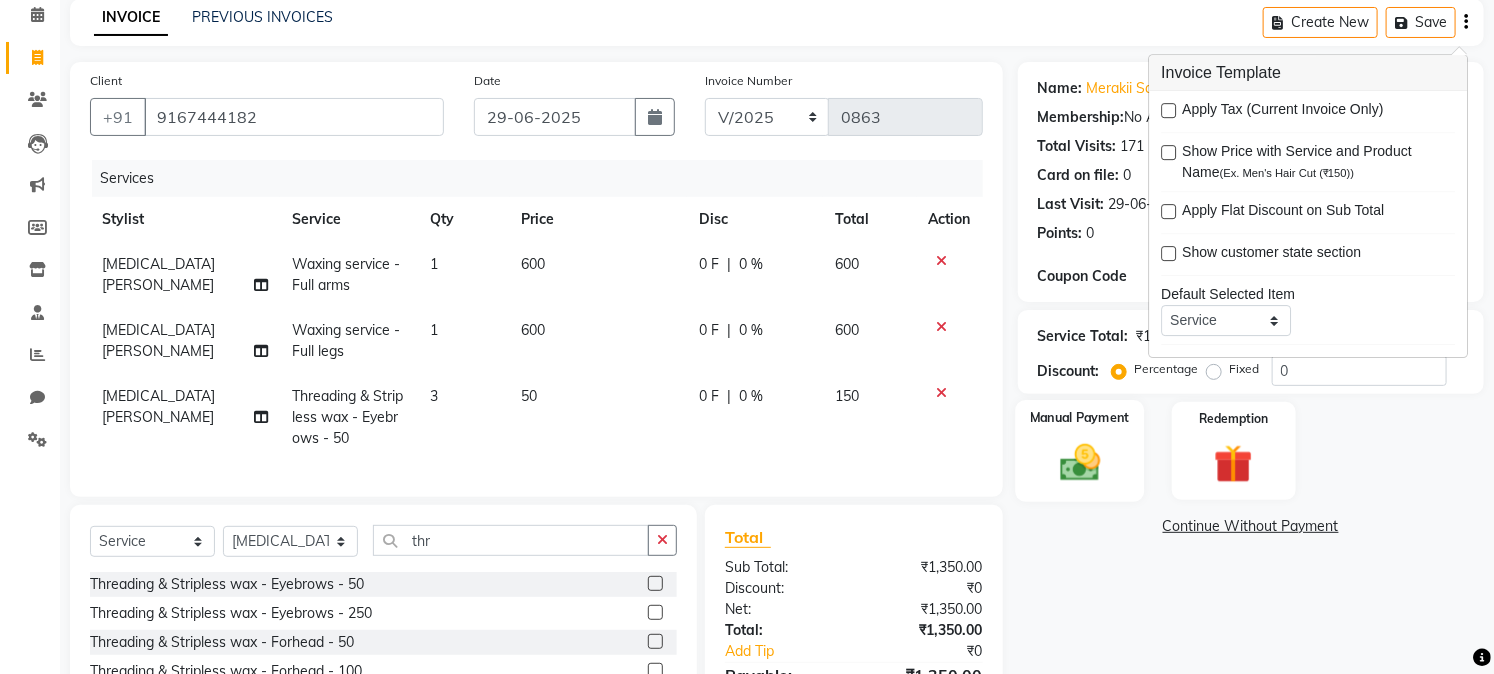 click on "Manual Payment" 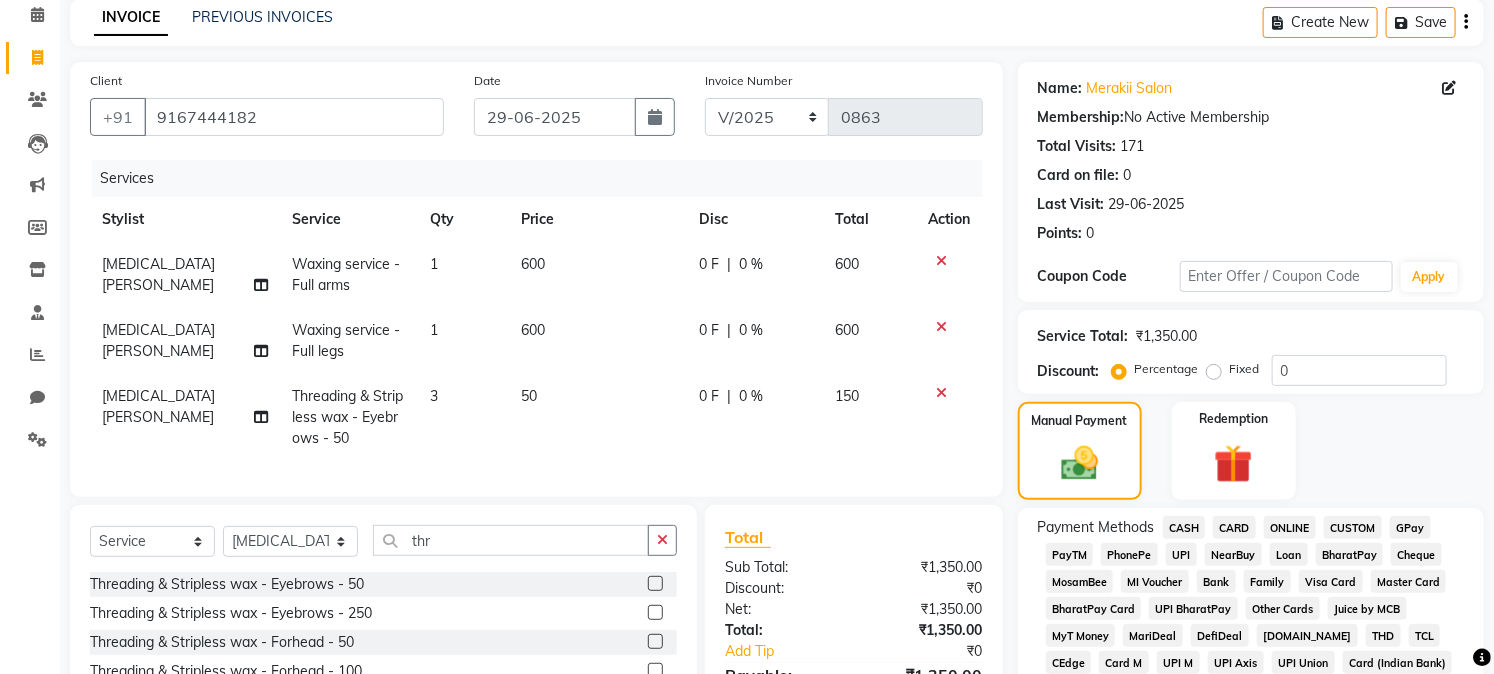 click on "GPay" 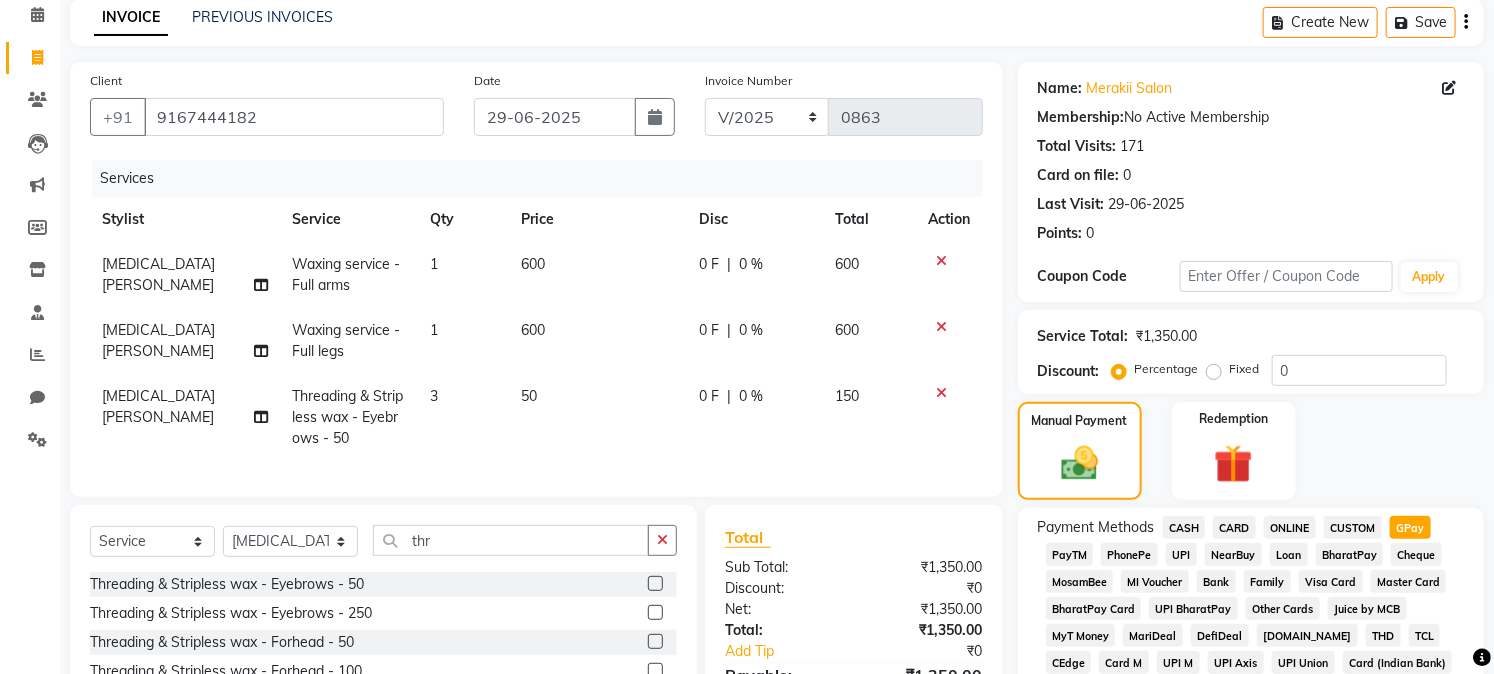 scroll, scrollTop: 678, scrollLeft: 0, axis: vertical 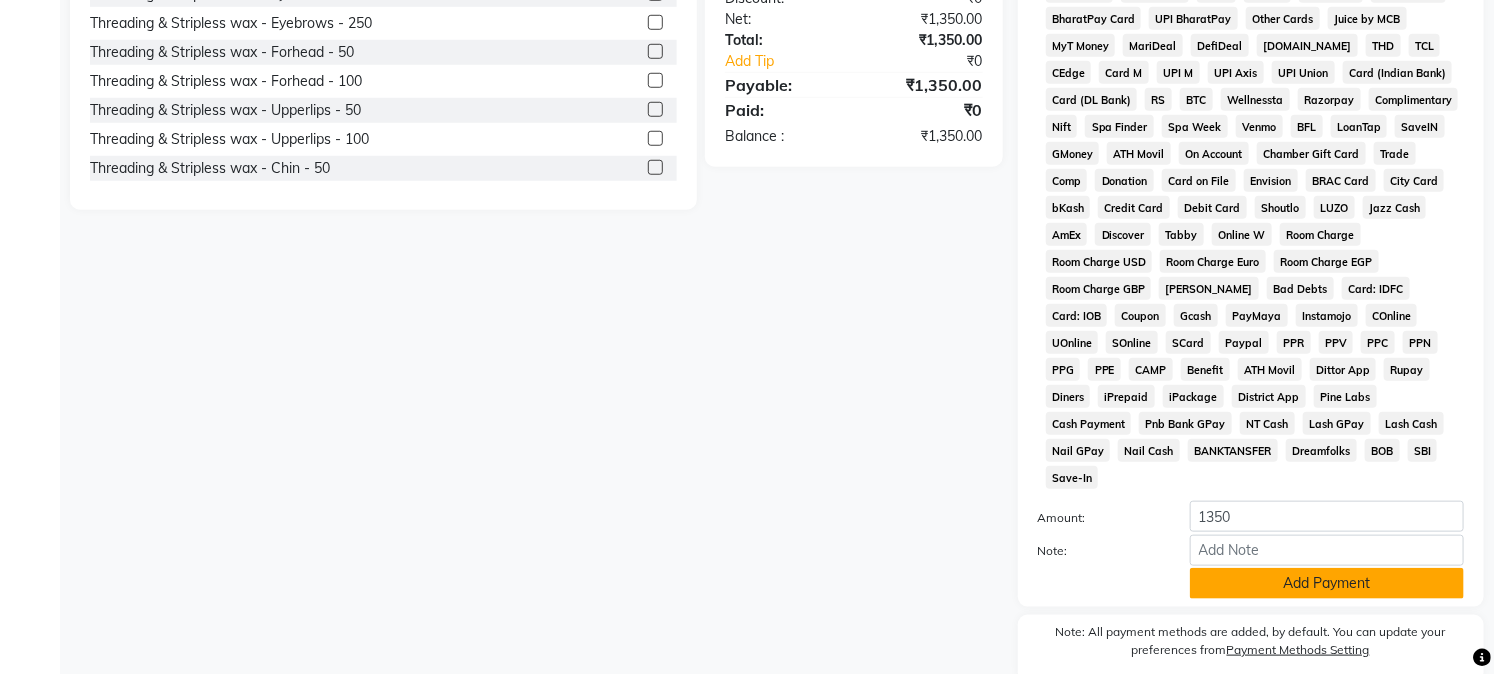 click on "Add Payment" 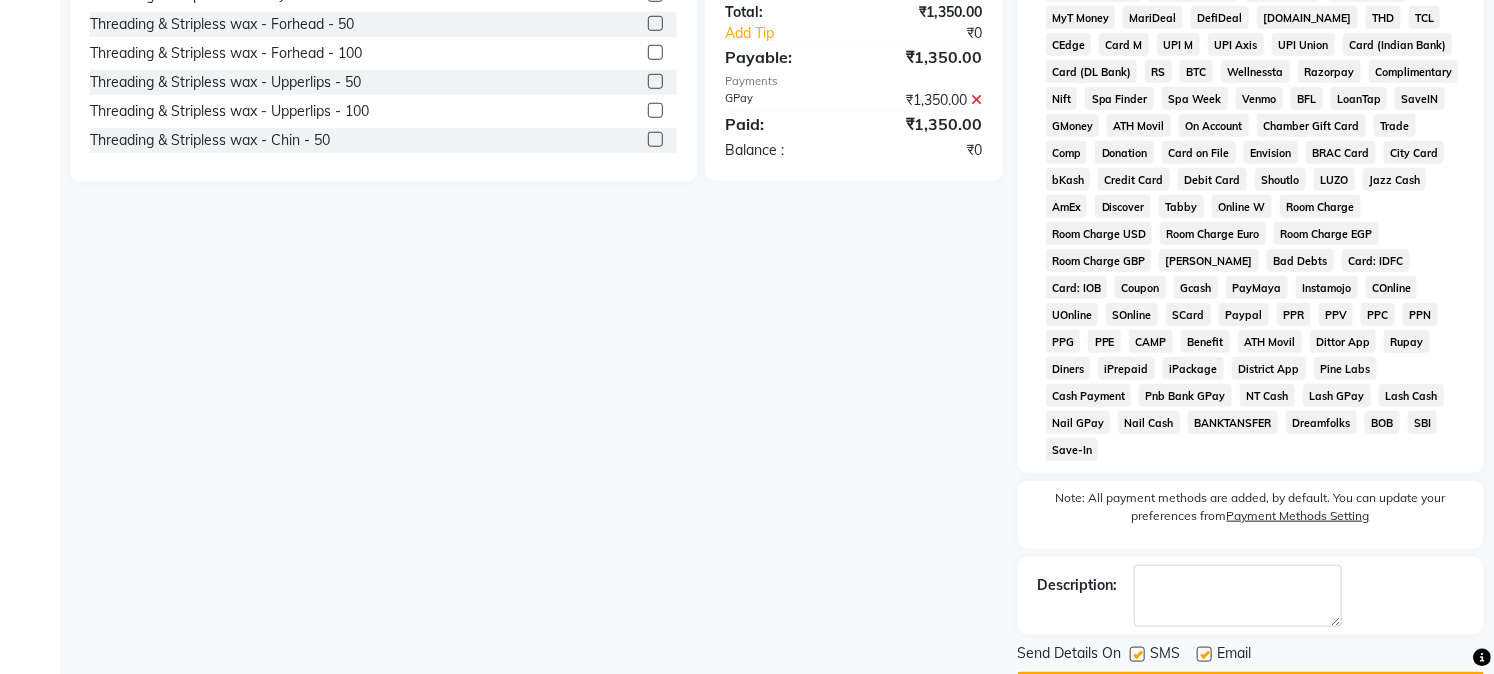 scroll, scrollTop: 742, scrollLeft: 0, axis: vertical 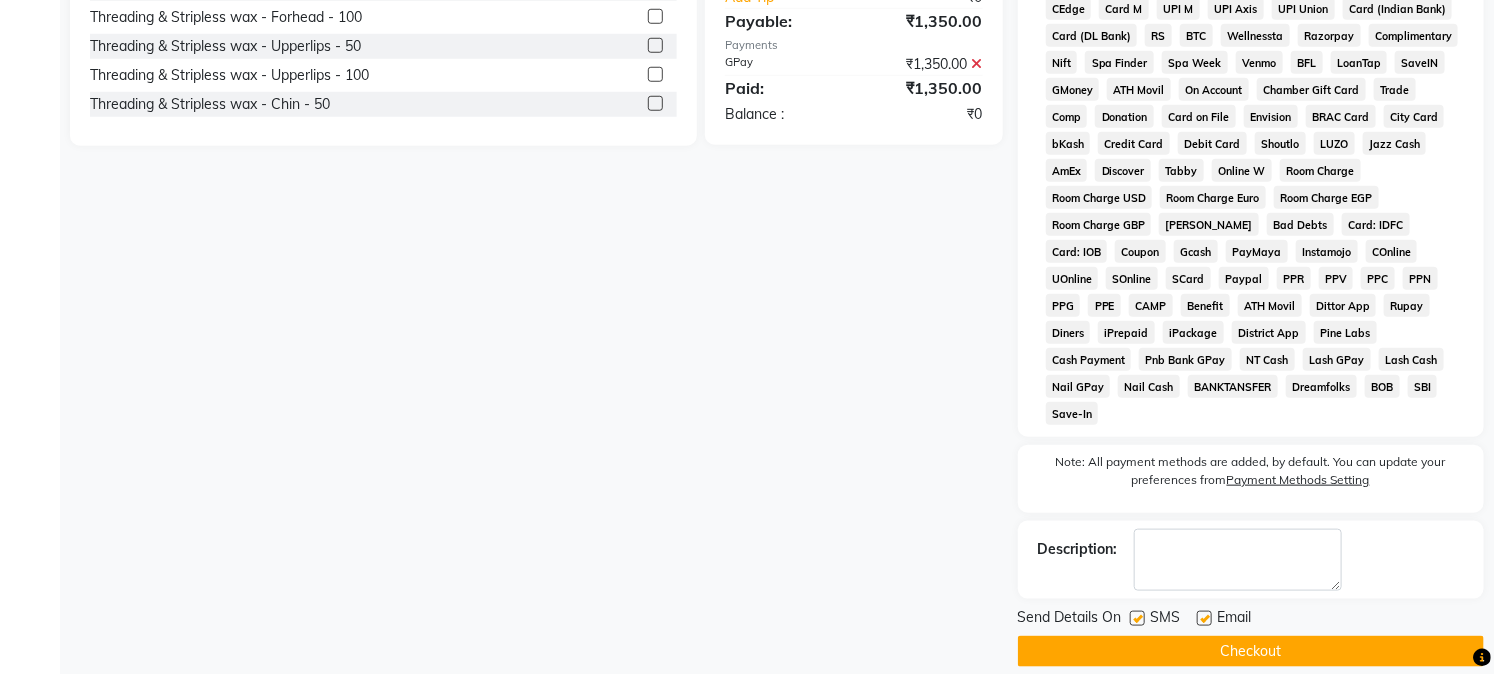 click on "Checkout" 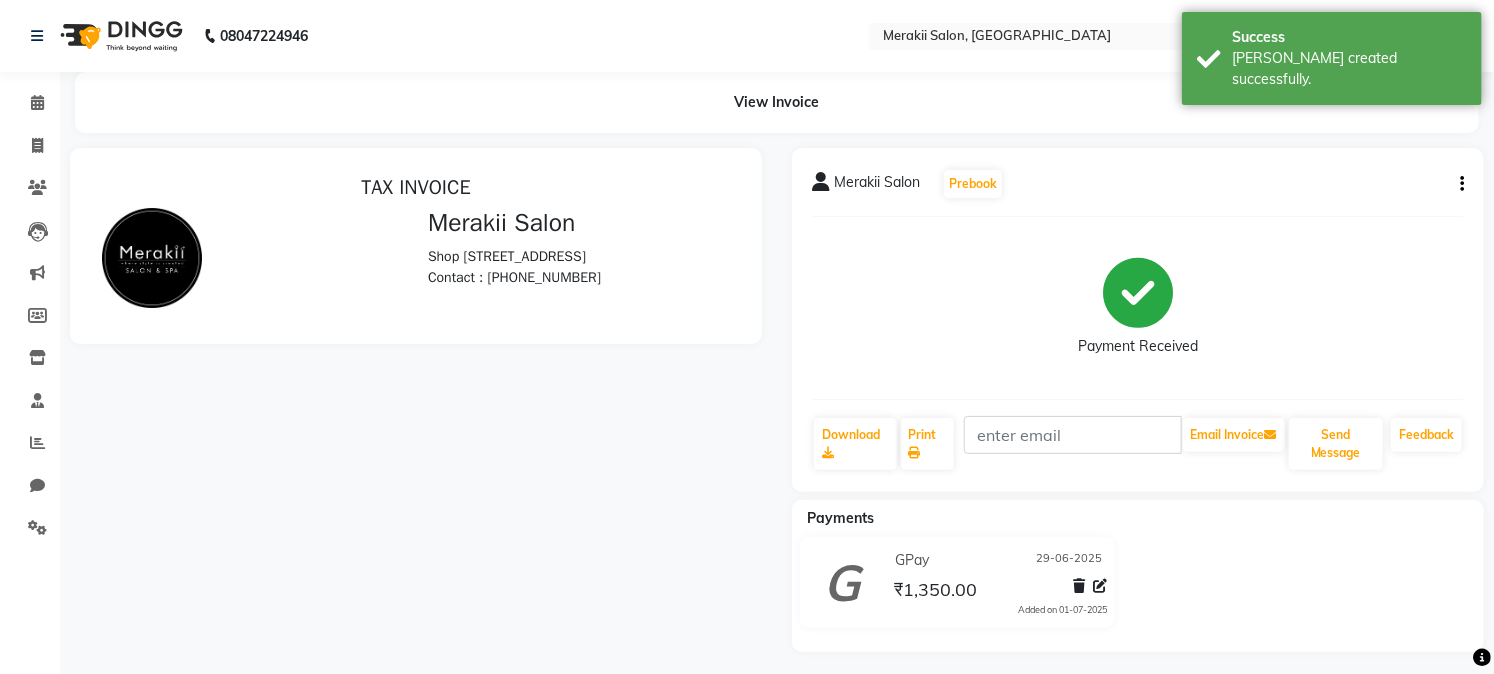 scroll, scrollTop: 0, scrollLeft: 0, axis: both 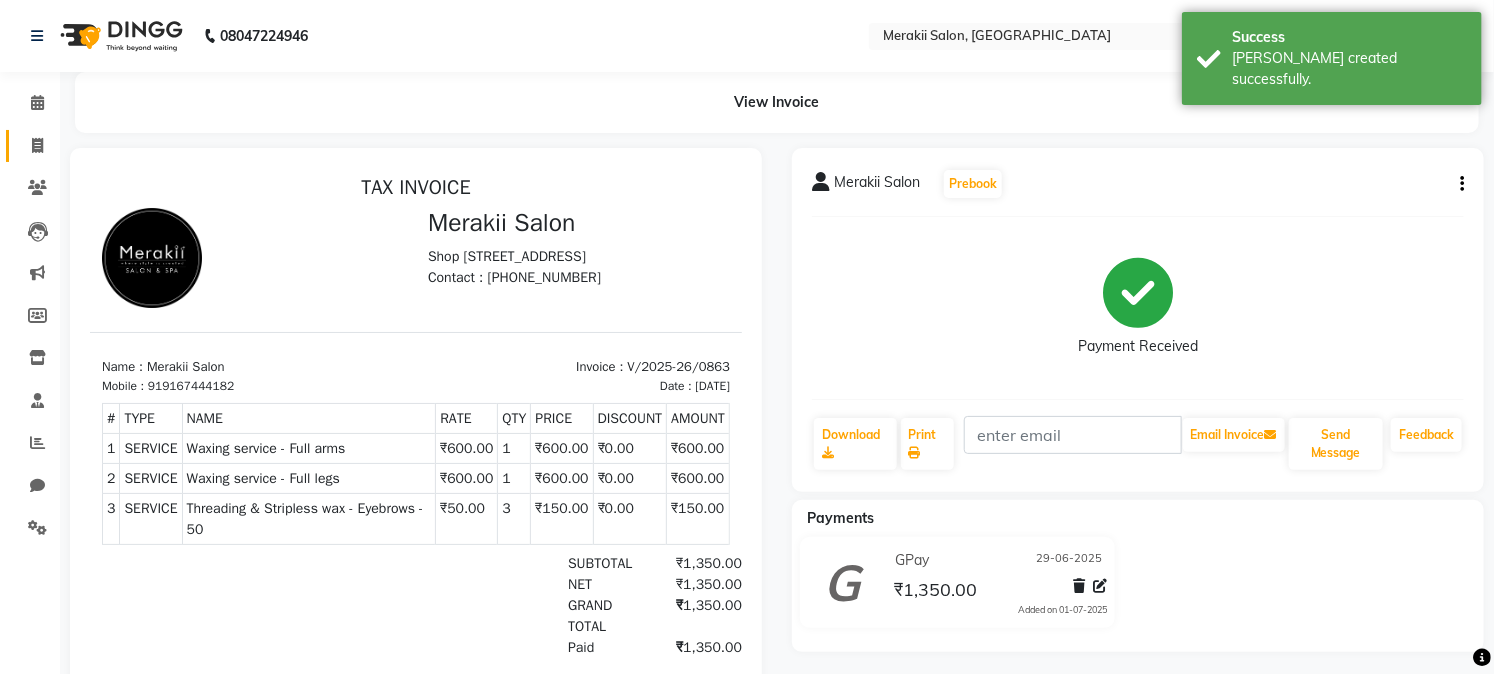 click on "Invoice" 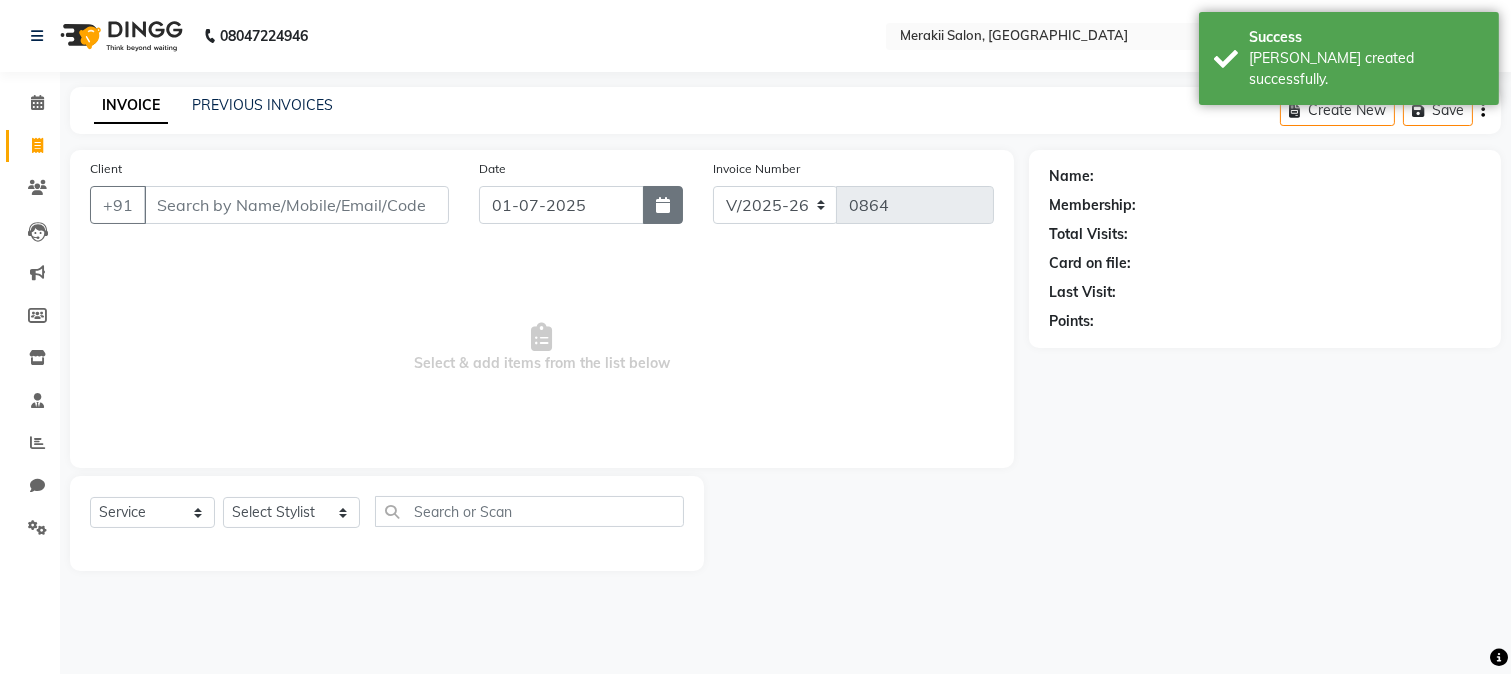 click 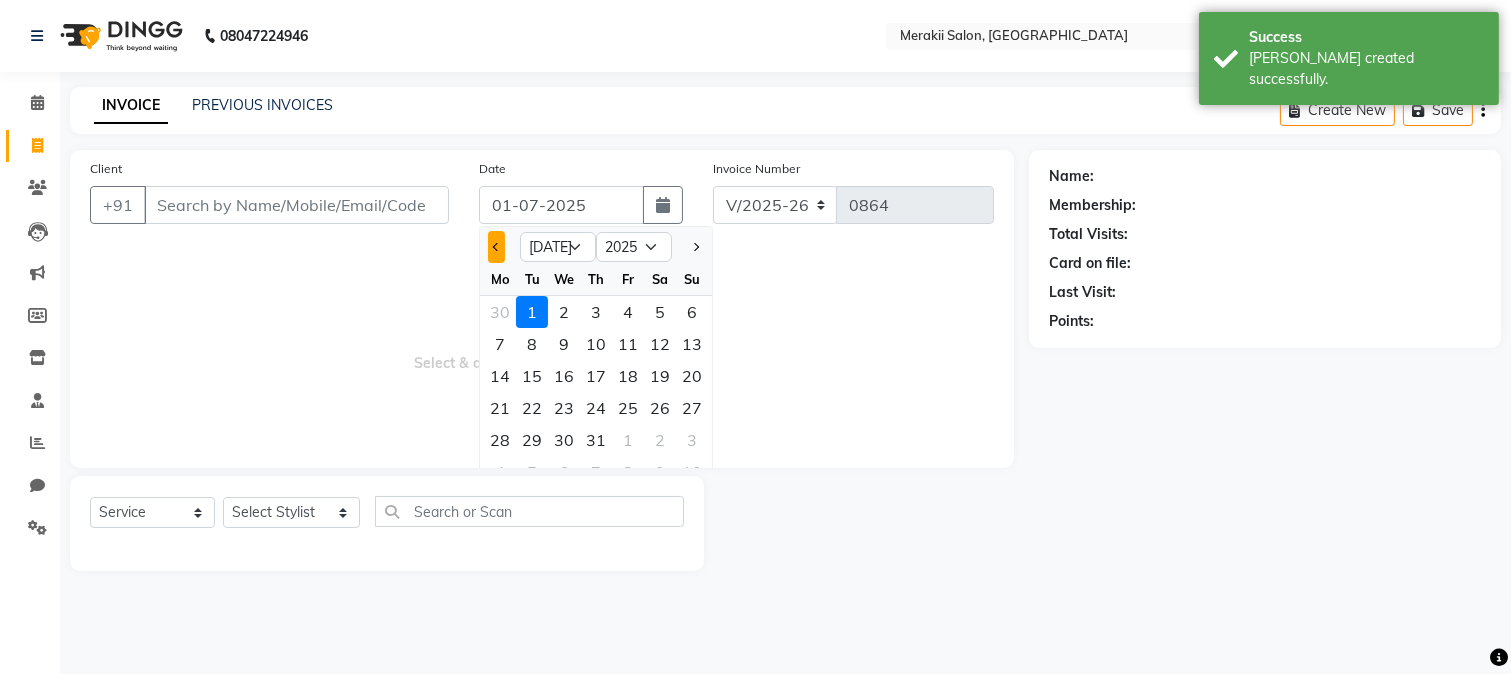 click 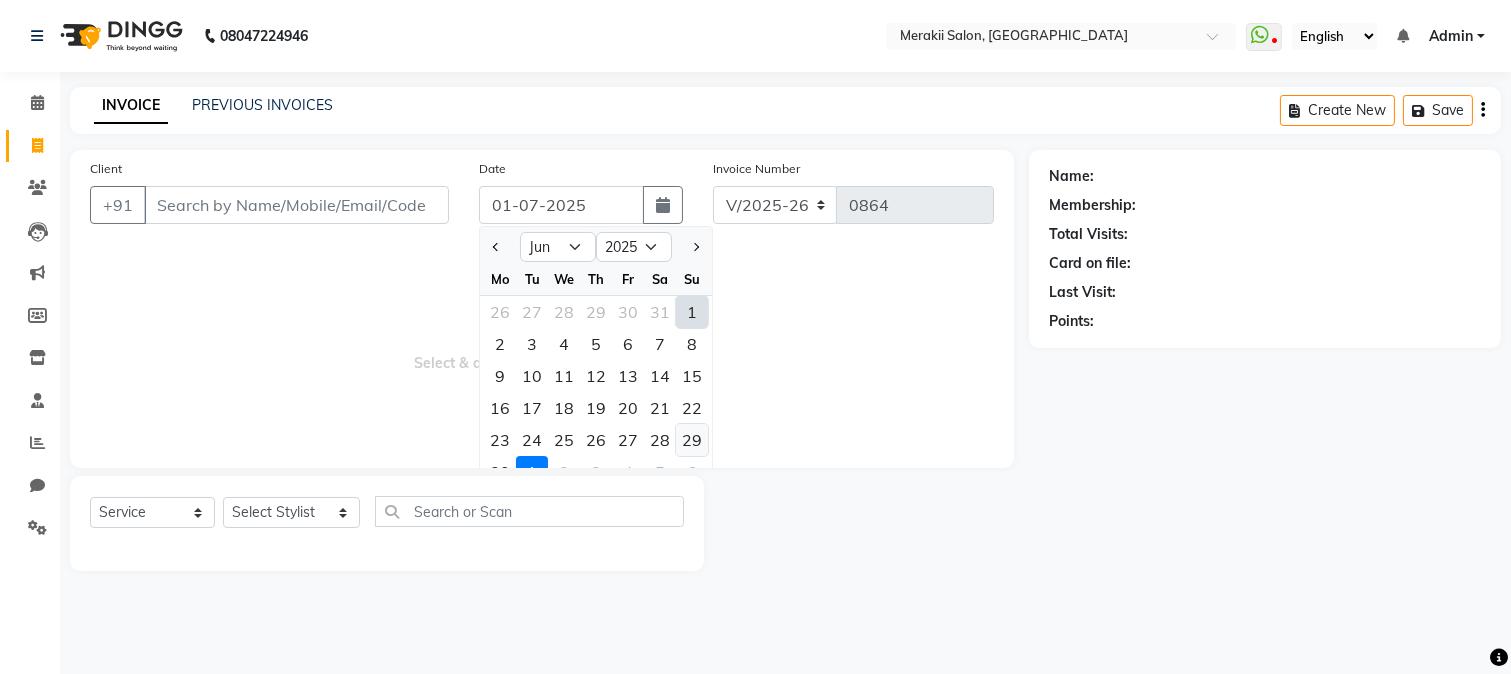 click on "29" 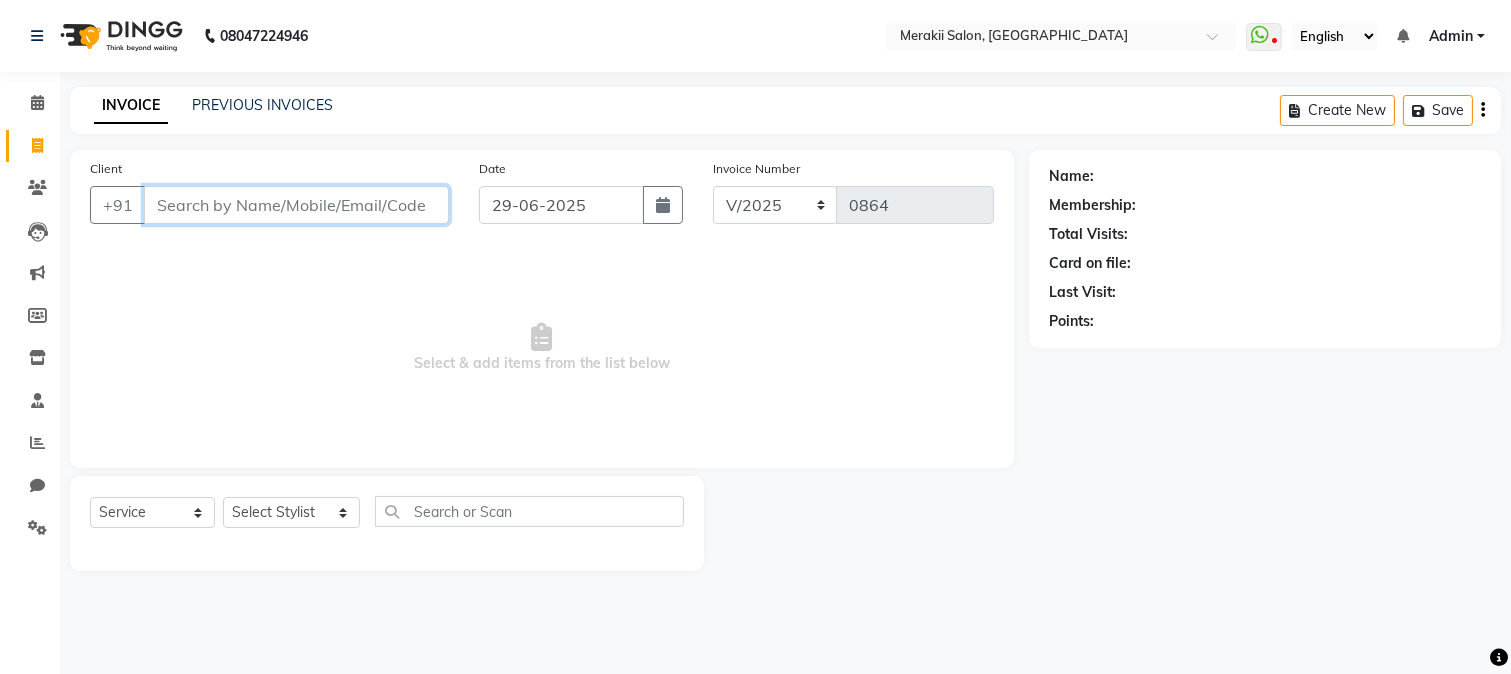 click on "Client" at bounding box center (296, 205) 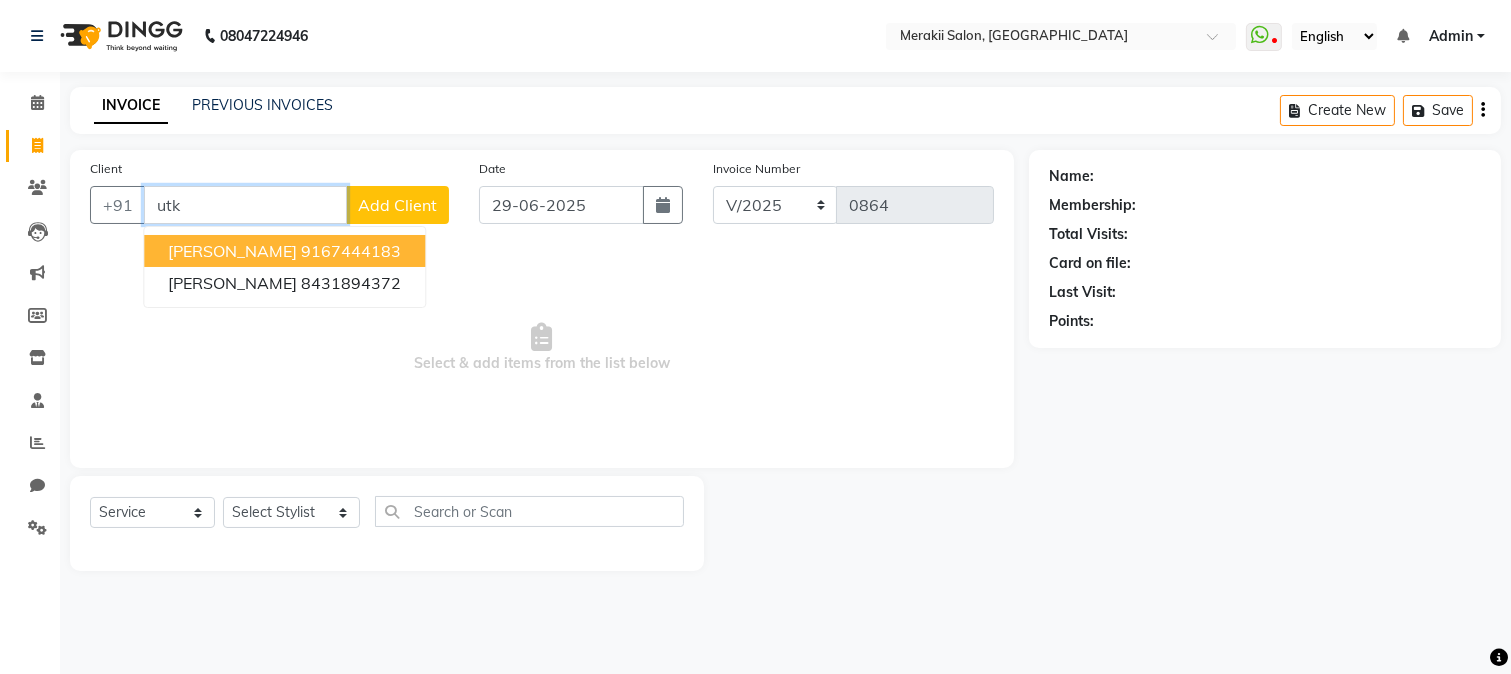 click on "9167444183" at bounding box center [351, 251] 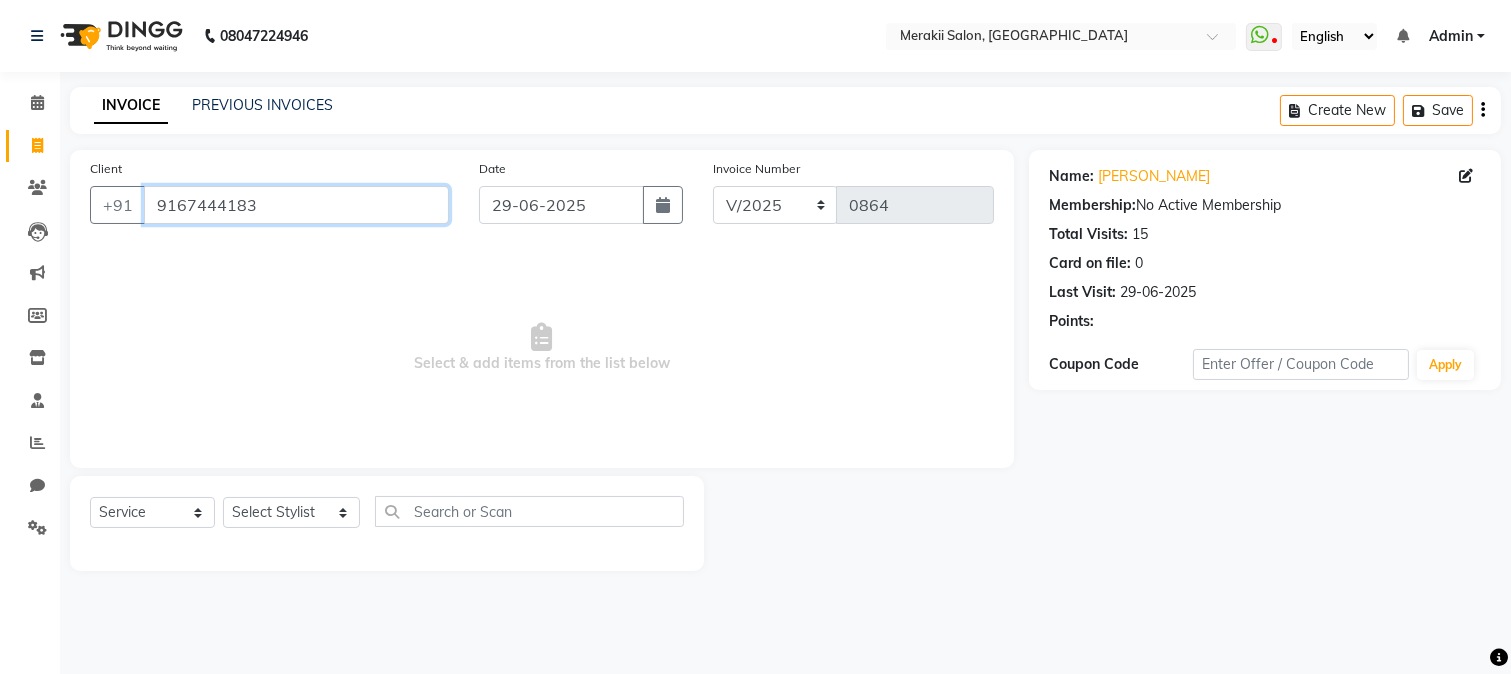 click on "9167444183" at bounding box center (296, 205) 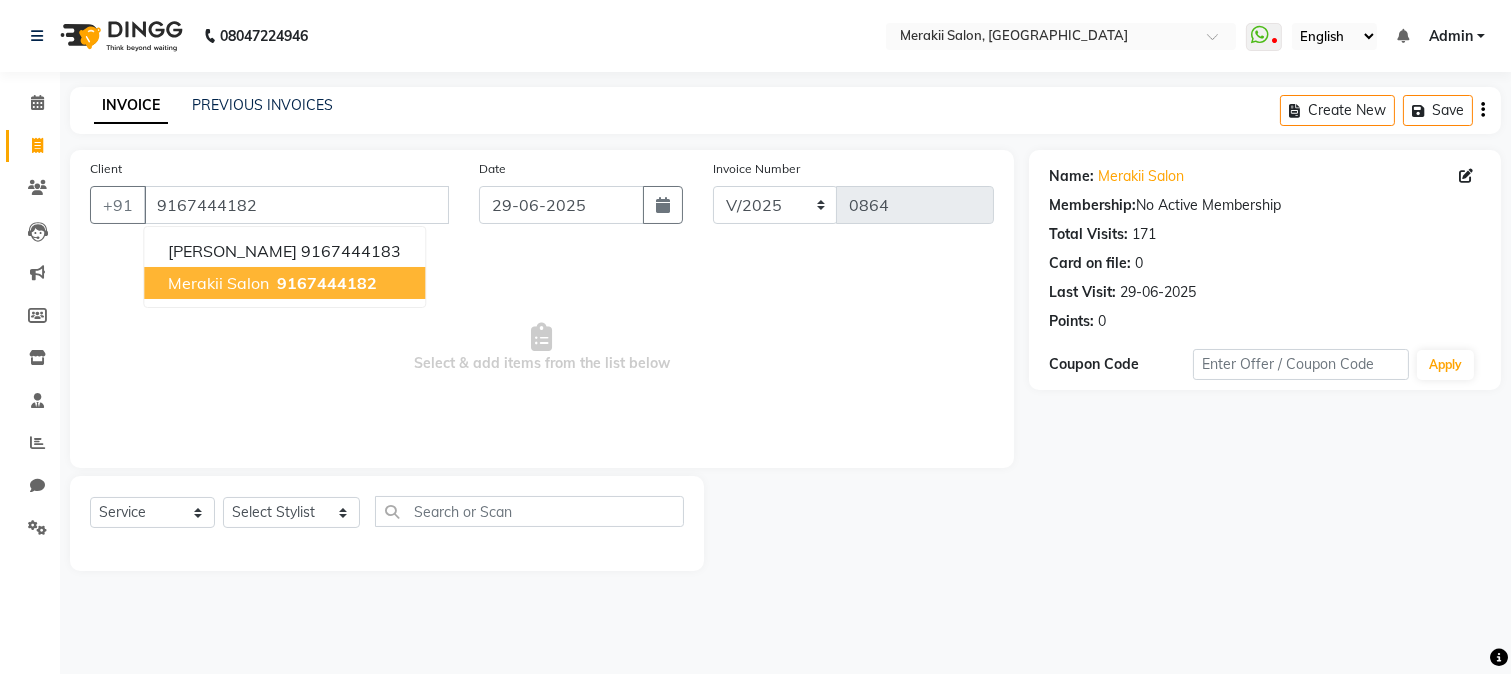 click on "9167444182" at bounding box center [327, 283] 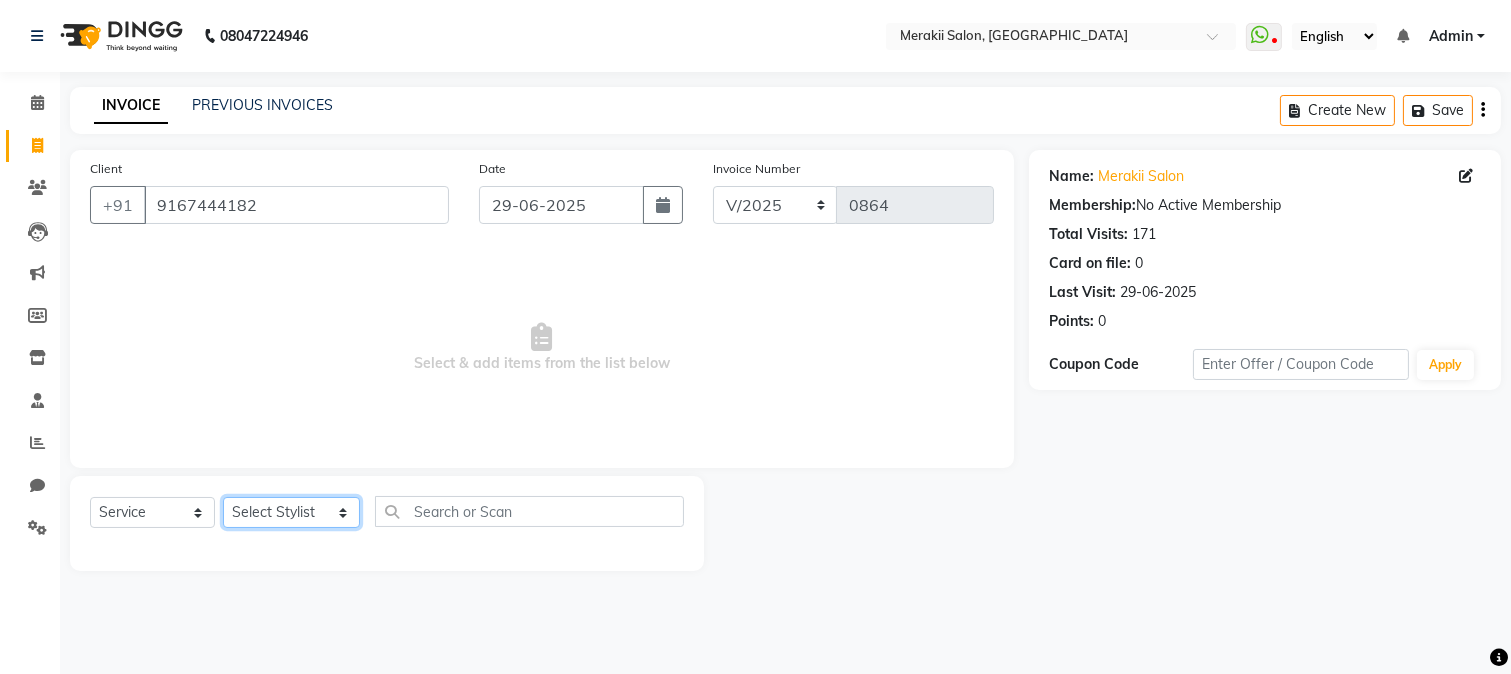 click on "Select Stylist [PERSON_NAME] [PERSON_NAME] Bhul [MEDICAL_DATA][PERSON_NAME] [PERSON_NAME] [PERSON_NAME]" 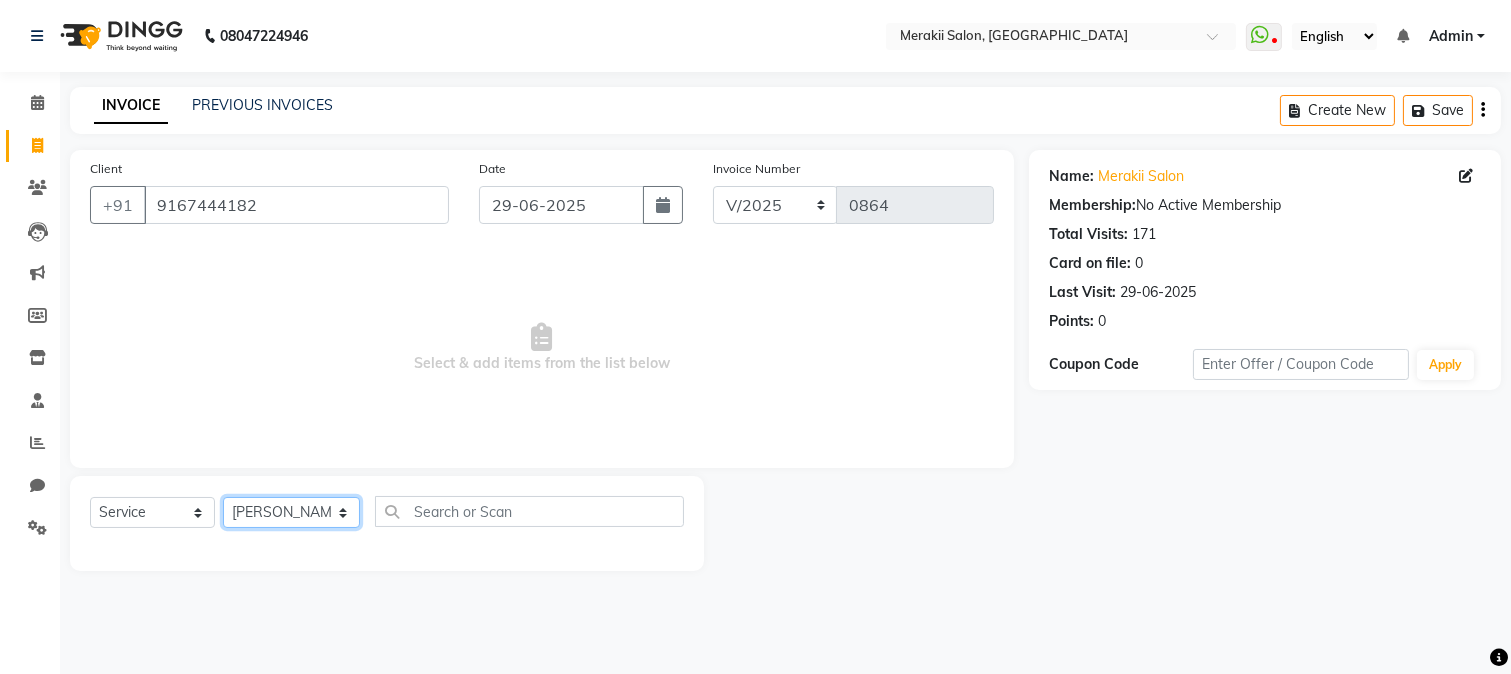 click on "Select Stylist [PERSON_NAME] [PERSON_NAME] Bhul [MEDICAL_DATA][PERSON_NAME] [PERSON_NAME] [PERSON_NAME]" 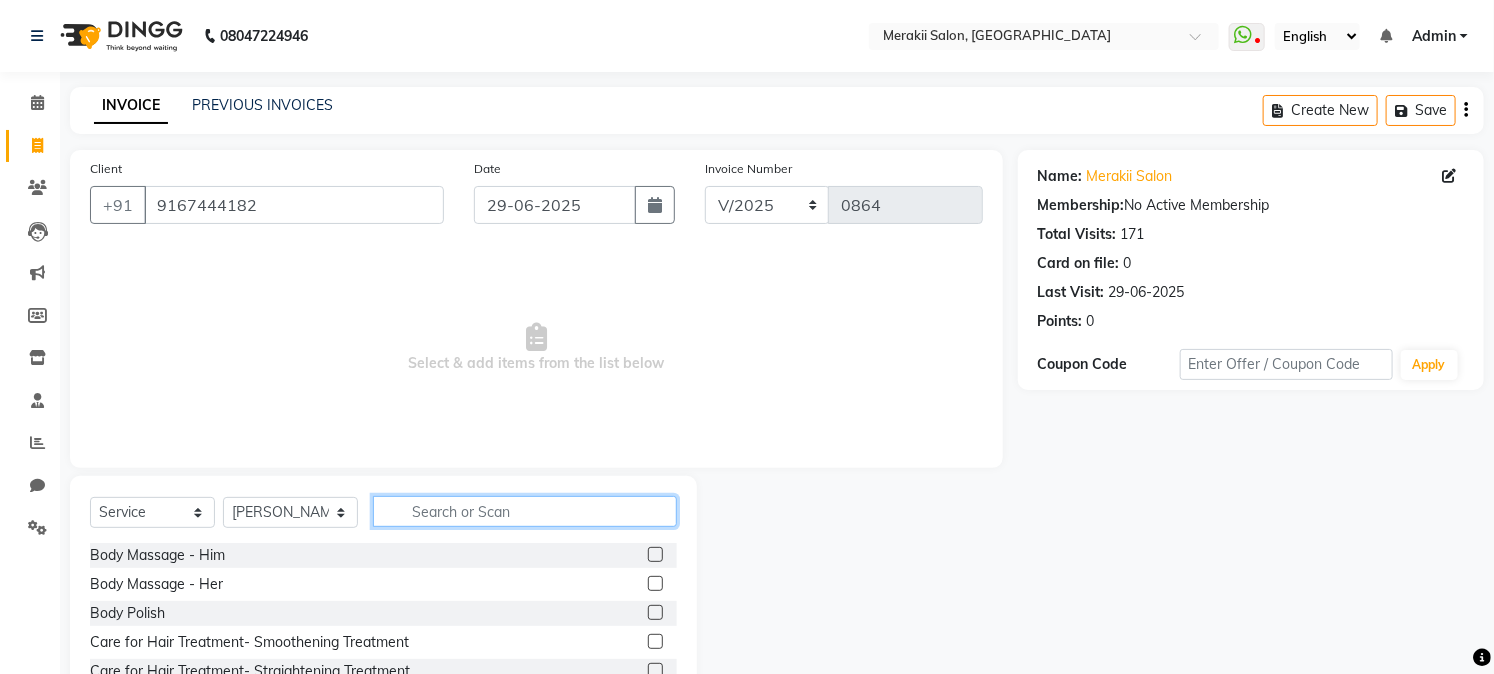 click 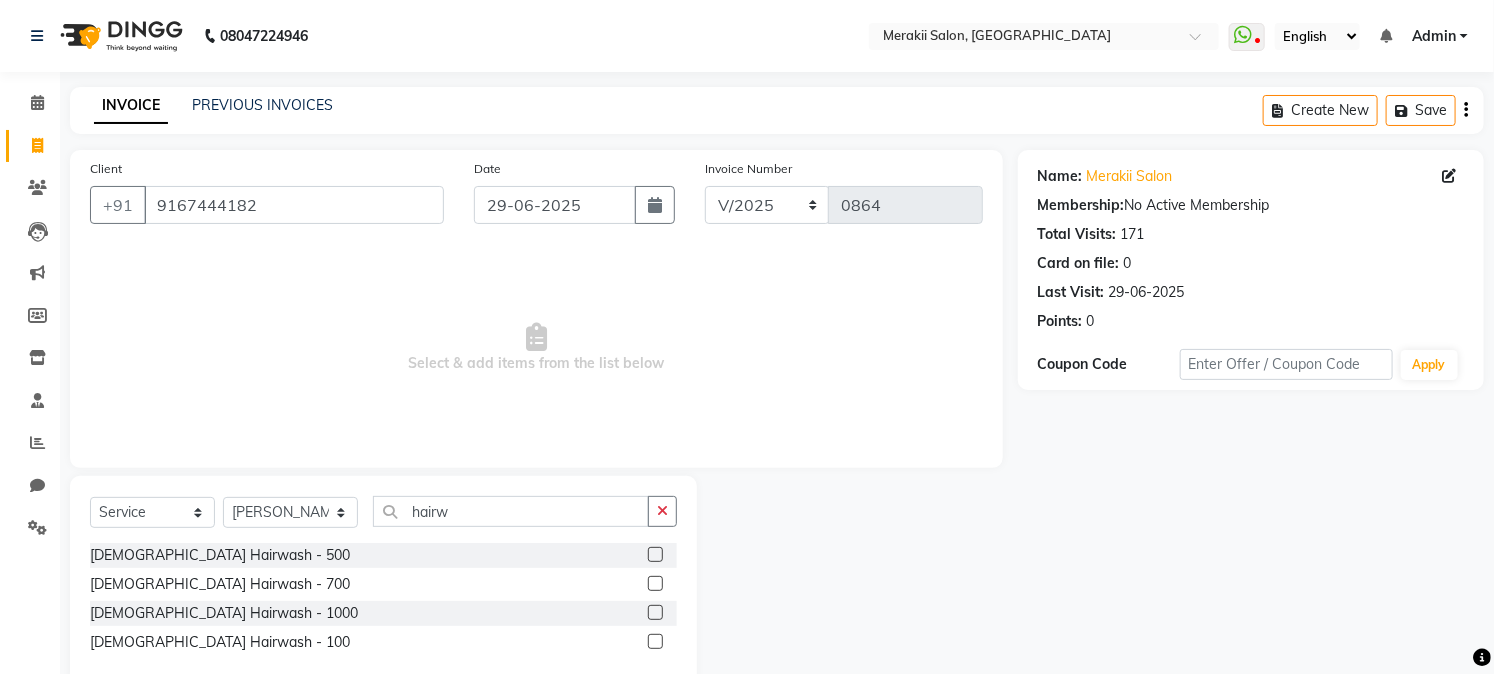 click 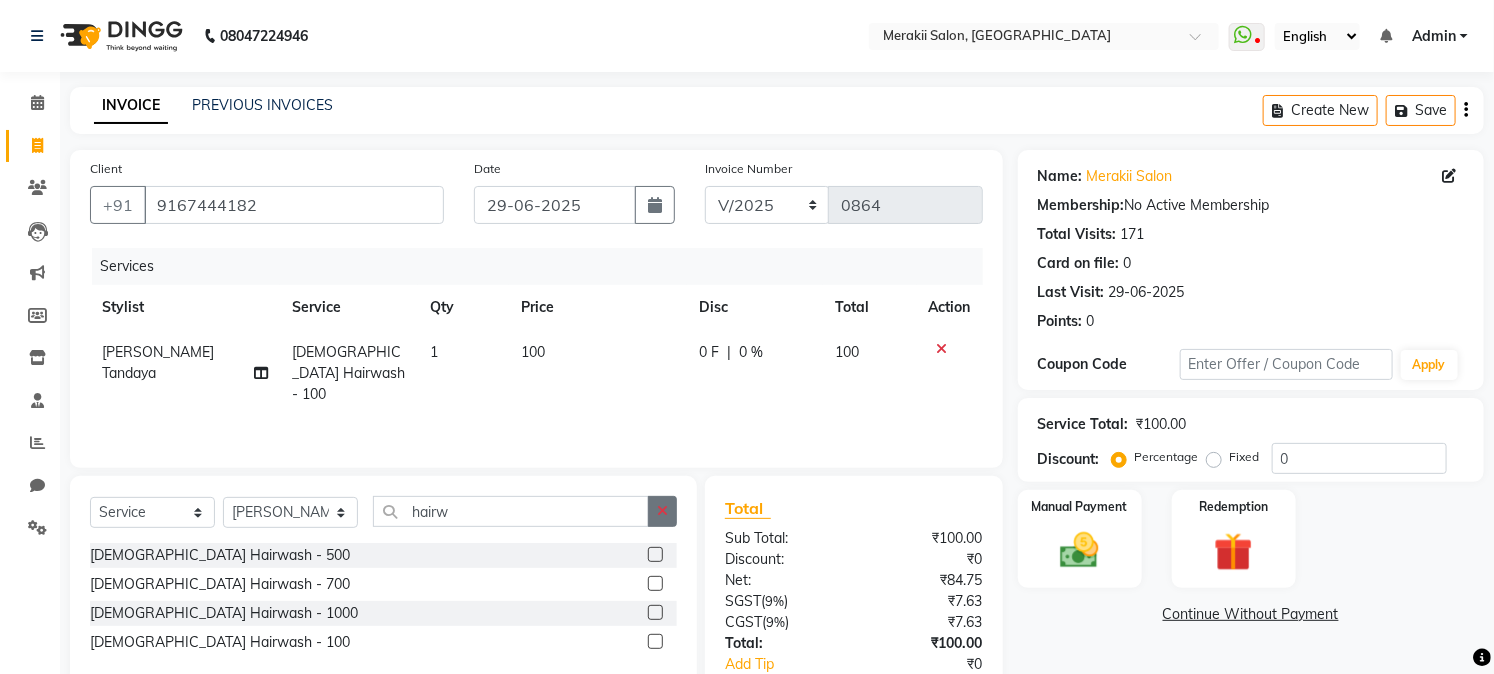 click 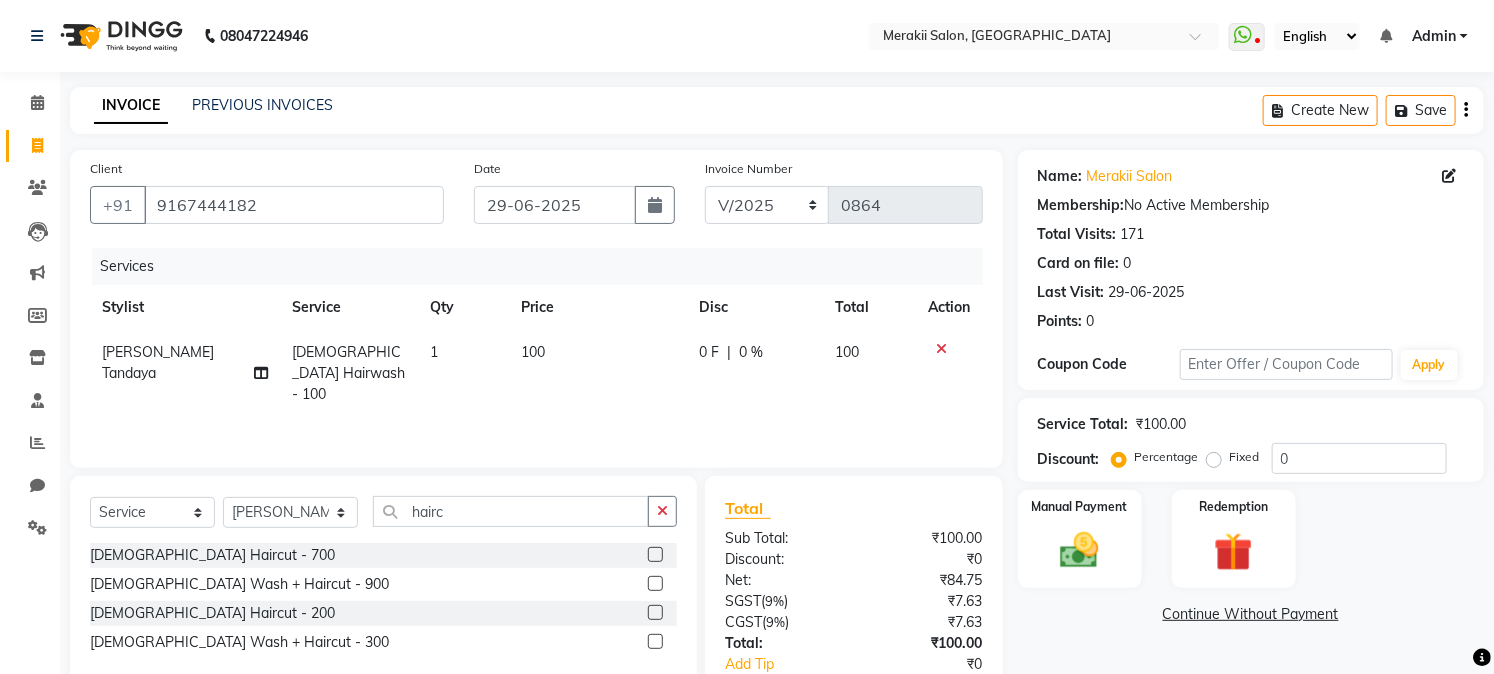 click 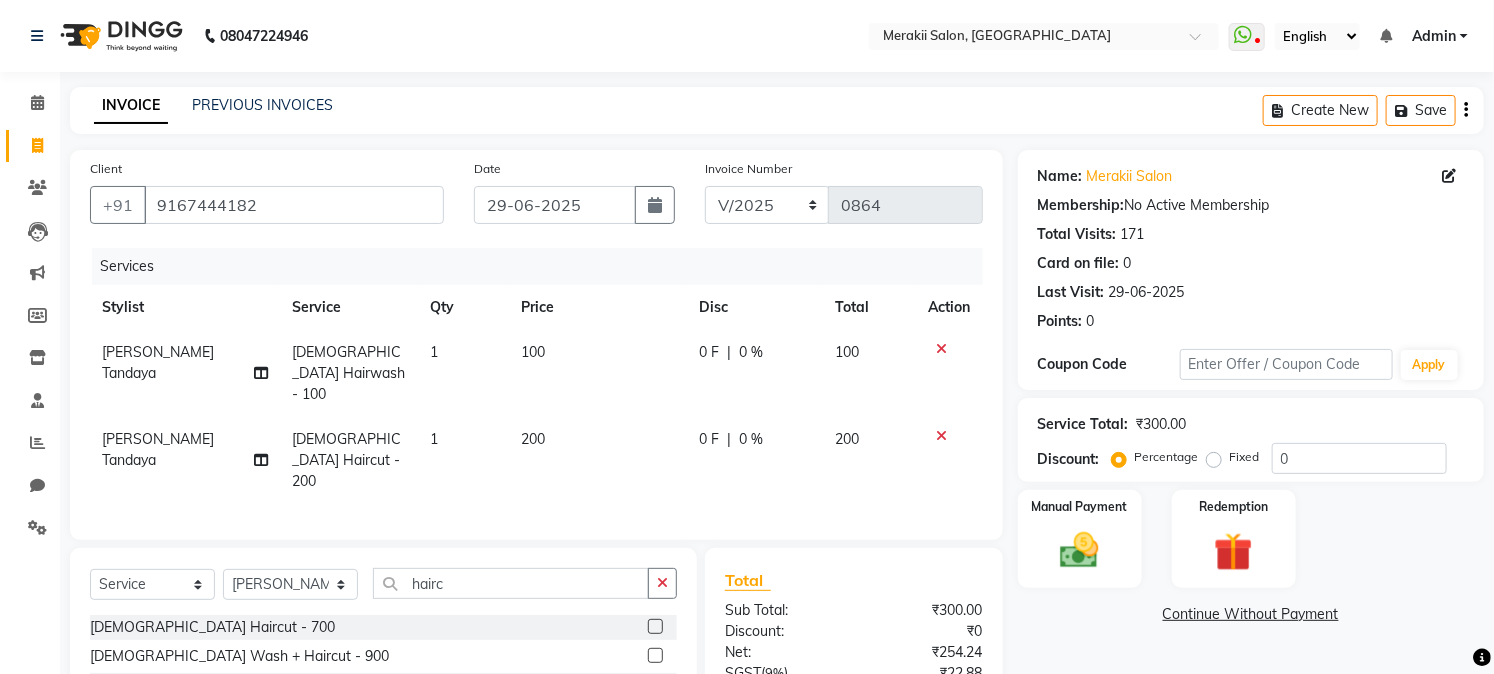 drag, startPoint x: 1466, startPoint y: 107, endPoint x: 1125, endPoint y: 97, distance: 341.1466 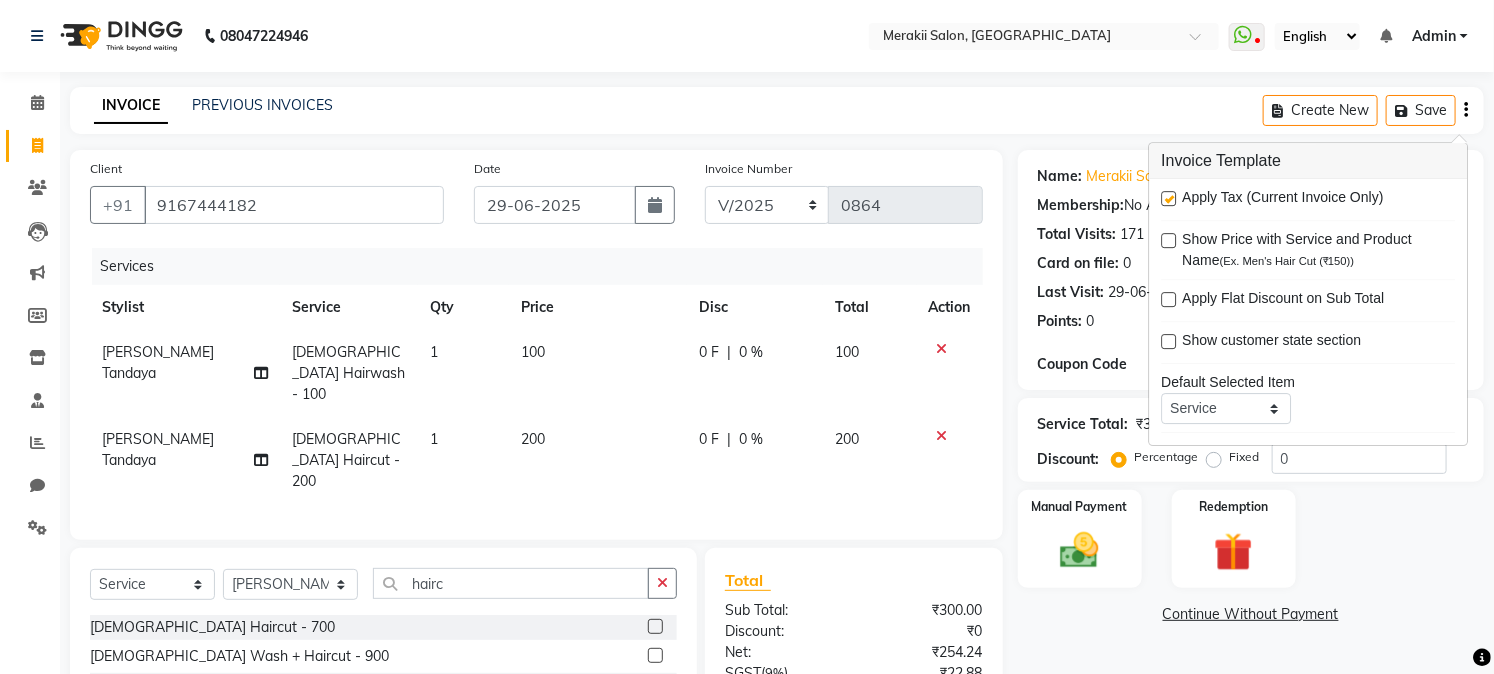 click at bounding box center [1168, 198] 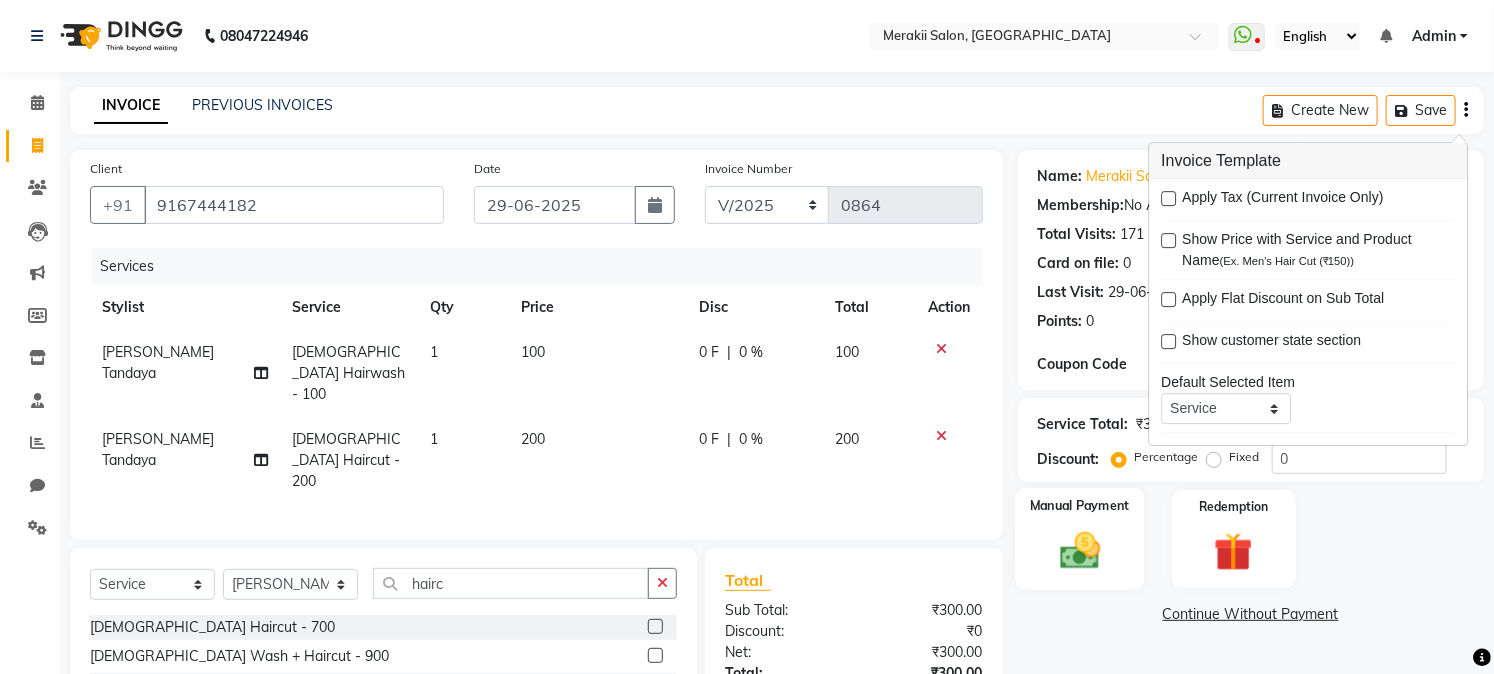click on "Manual Payment" 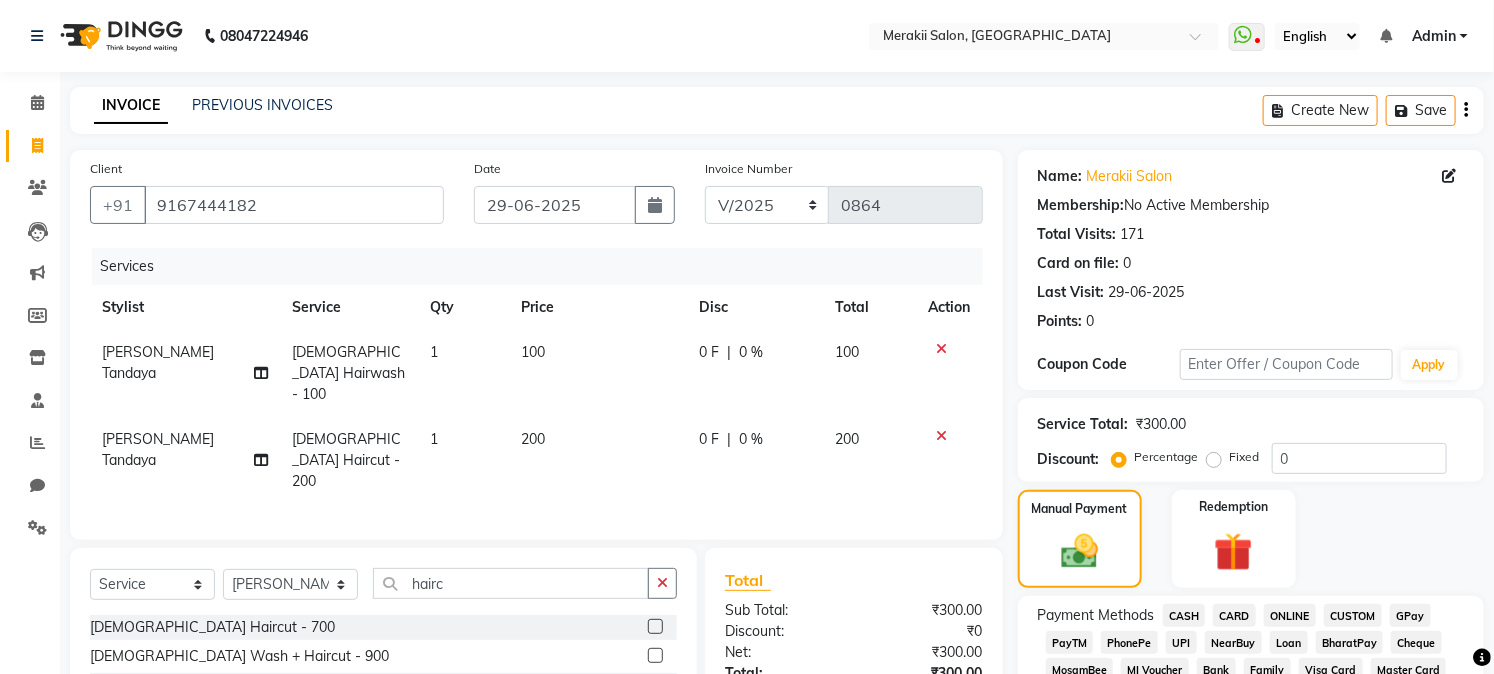 click on "CASH" 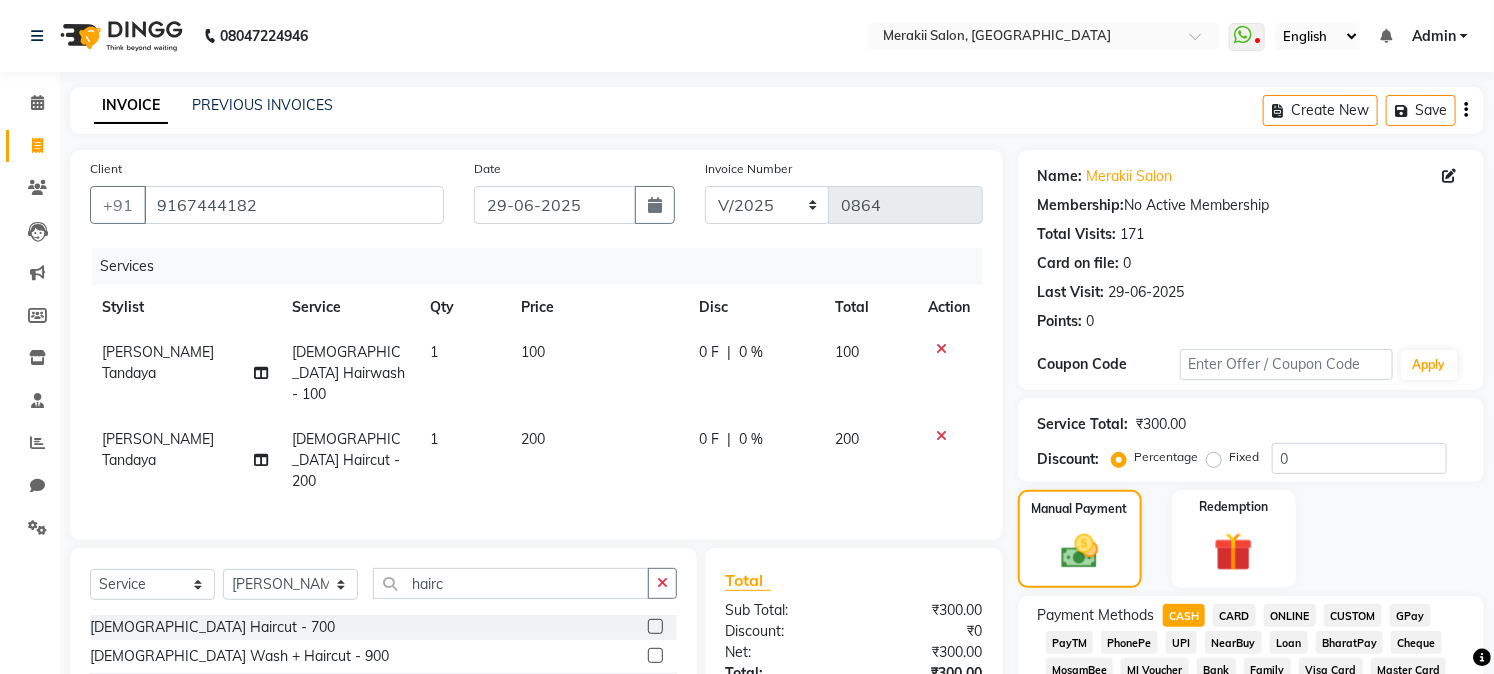 scroll, scrollTop: 590, scrollLeft: 0, axis: vertical 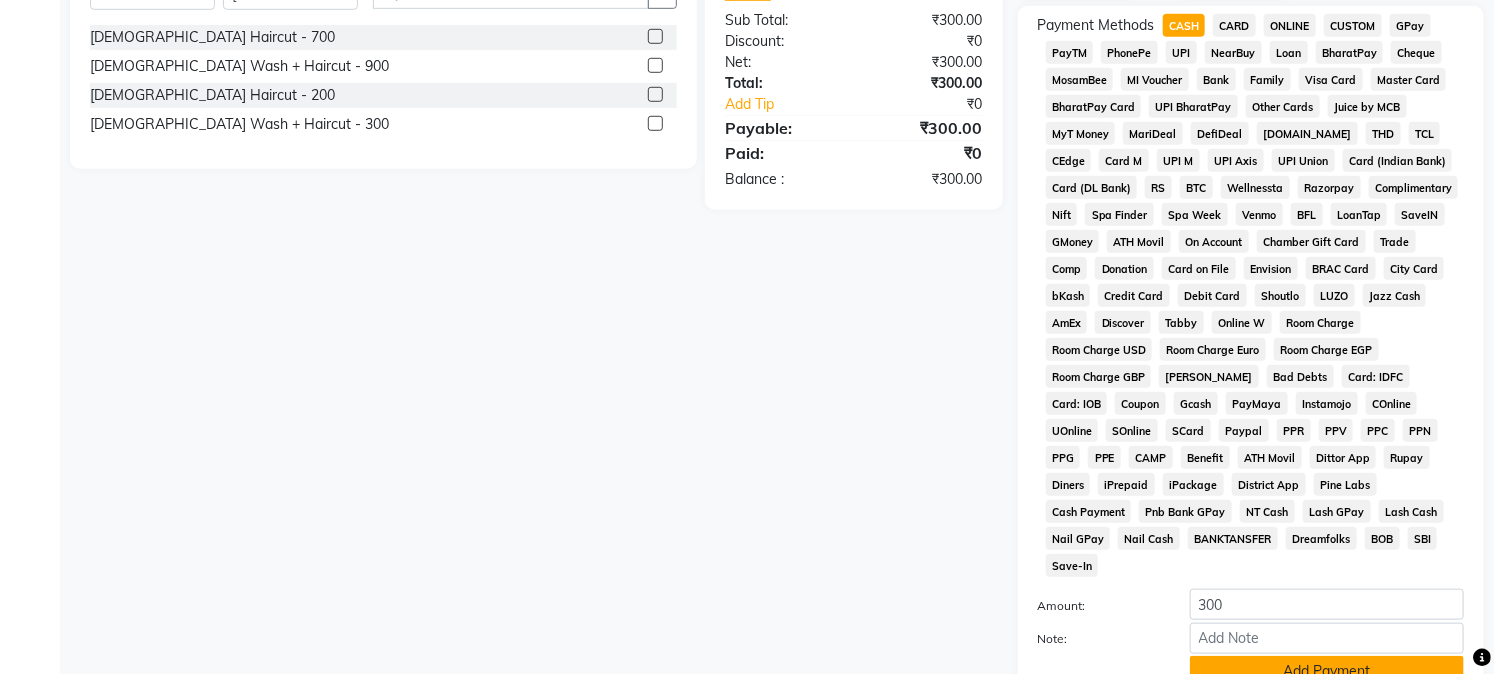 click on "Add Payment" 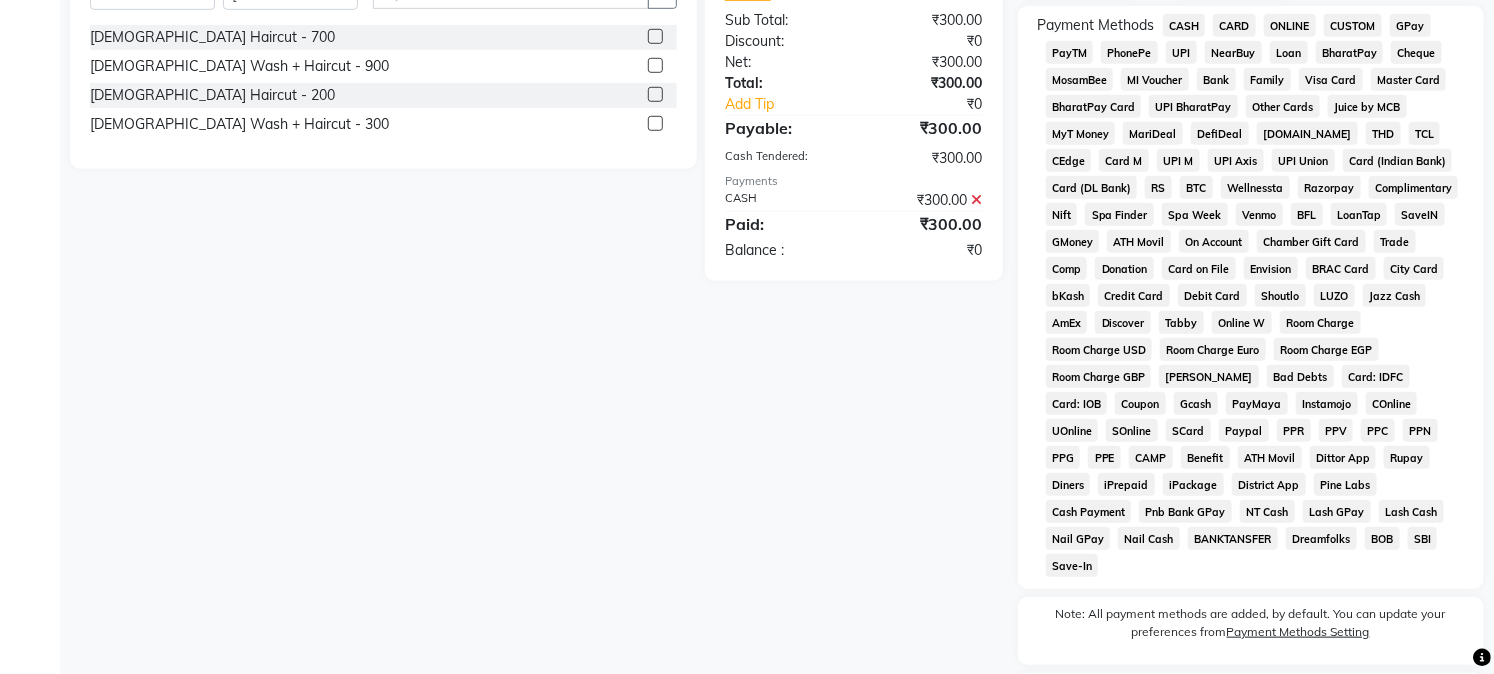 scroll, scrollTop: 742, scrollLeft: 0, axis: vertical 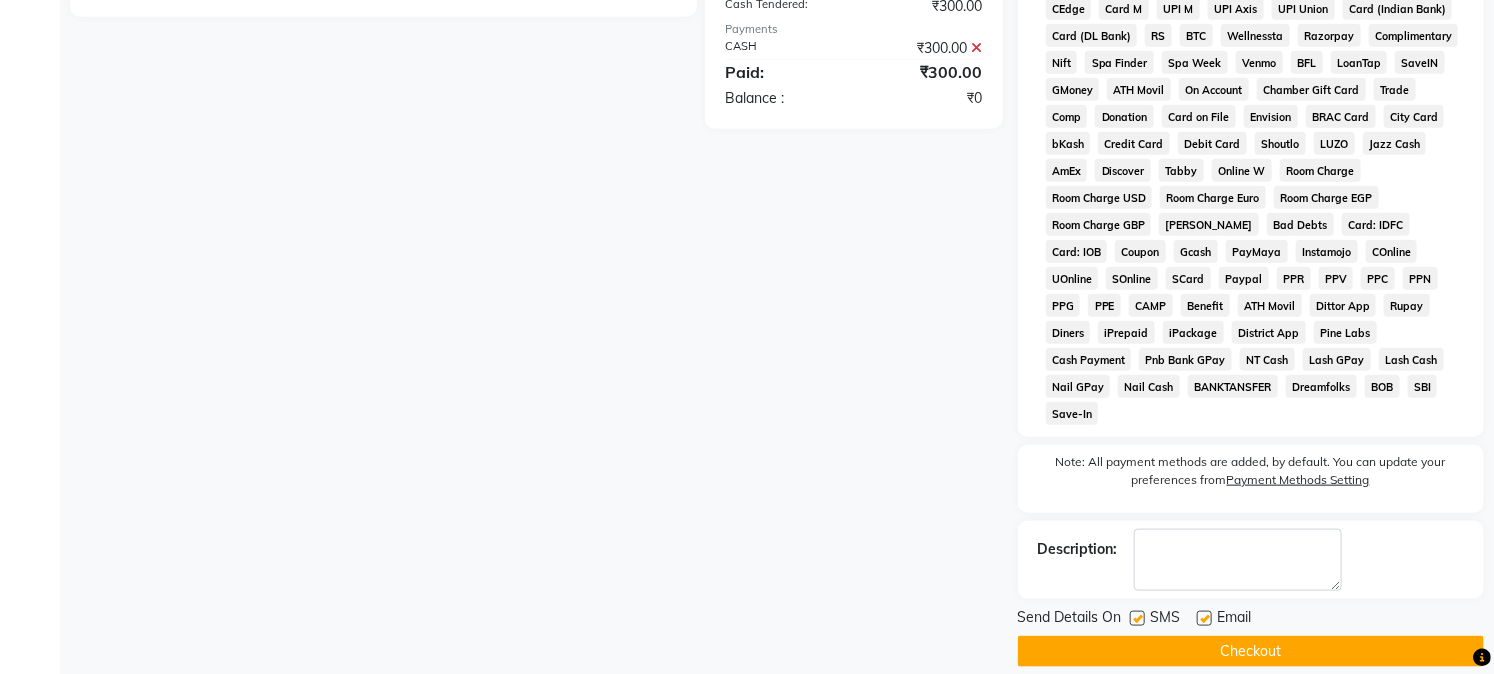 click on "Checkout" 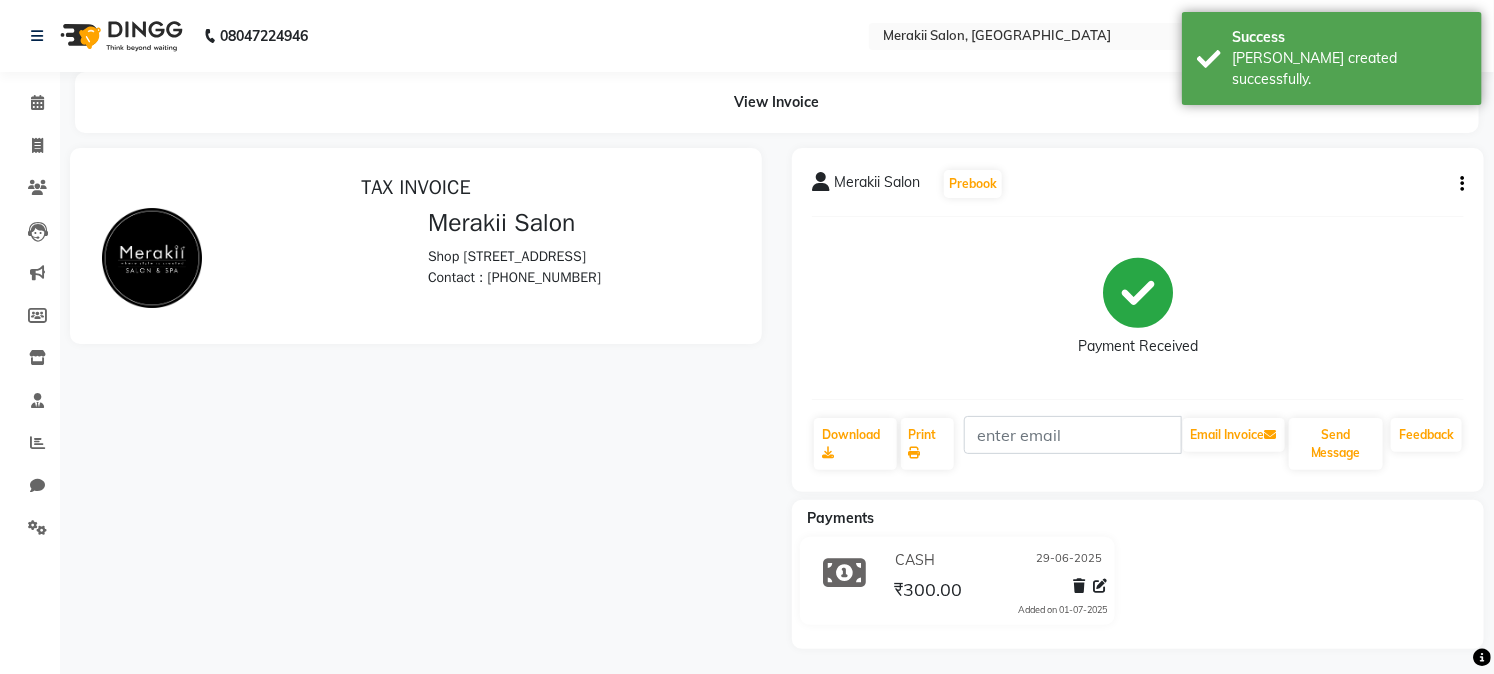 scroll, scrollTop: 0, scrollLeft: 0, axis: both 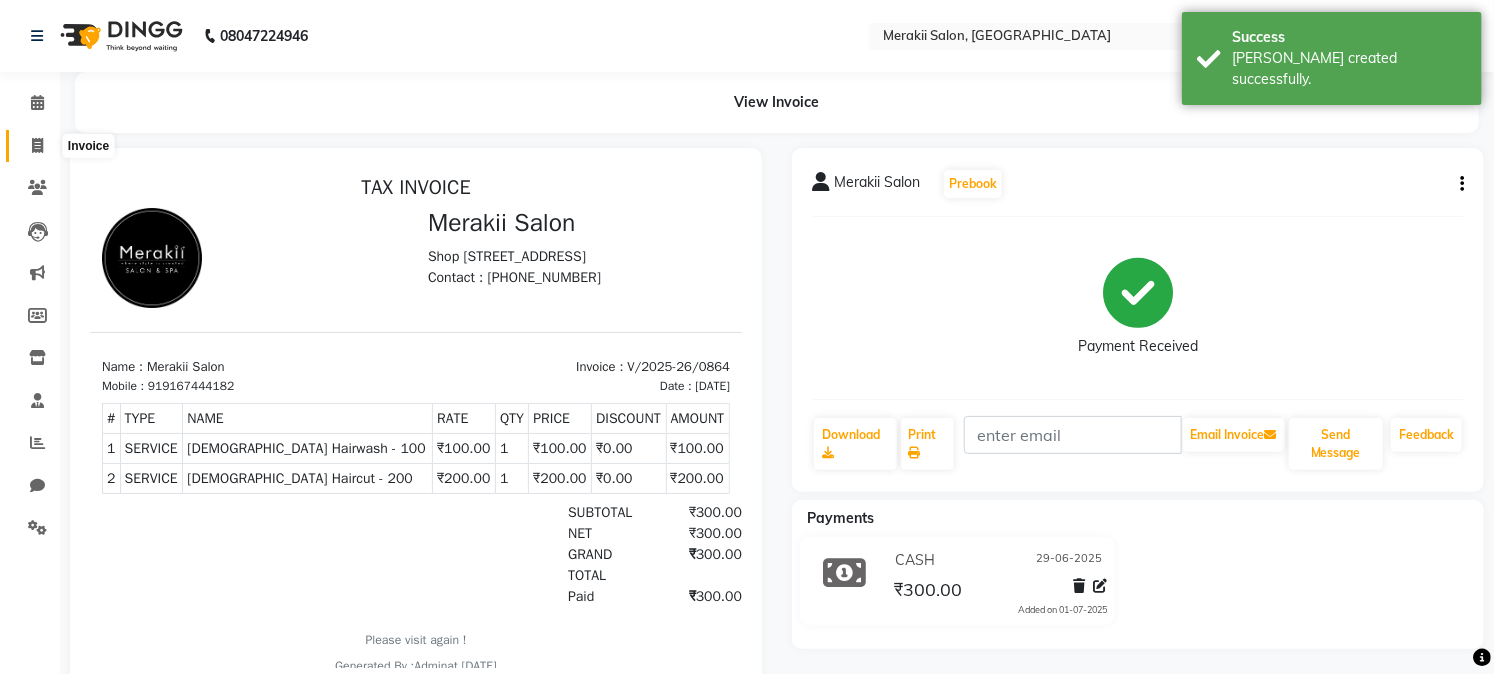click 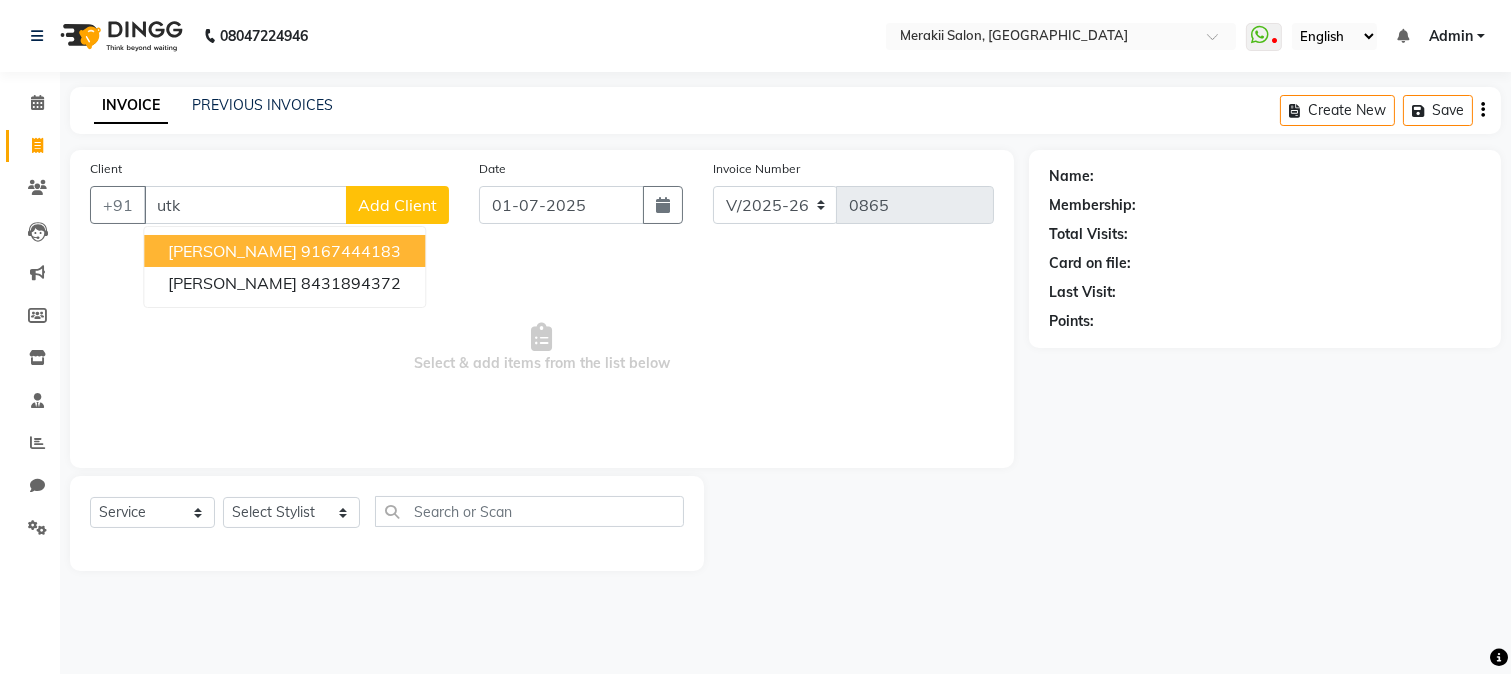 click on "9167444183" at bounding box center (351, 251) 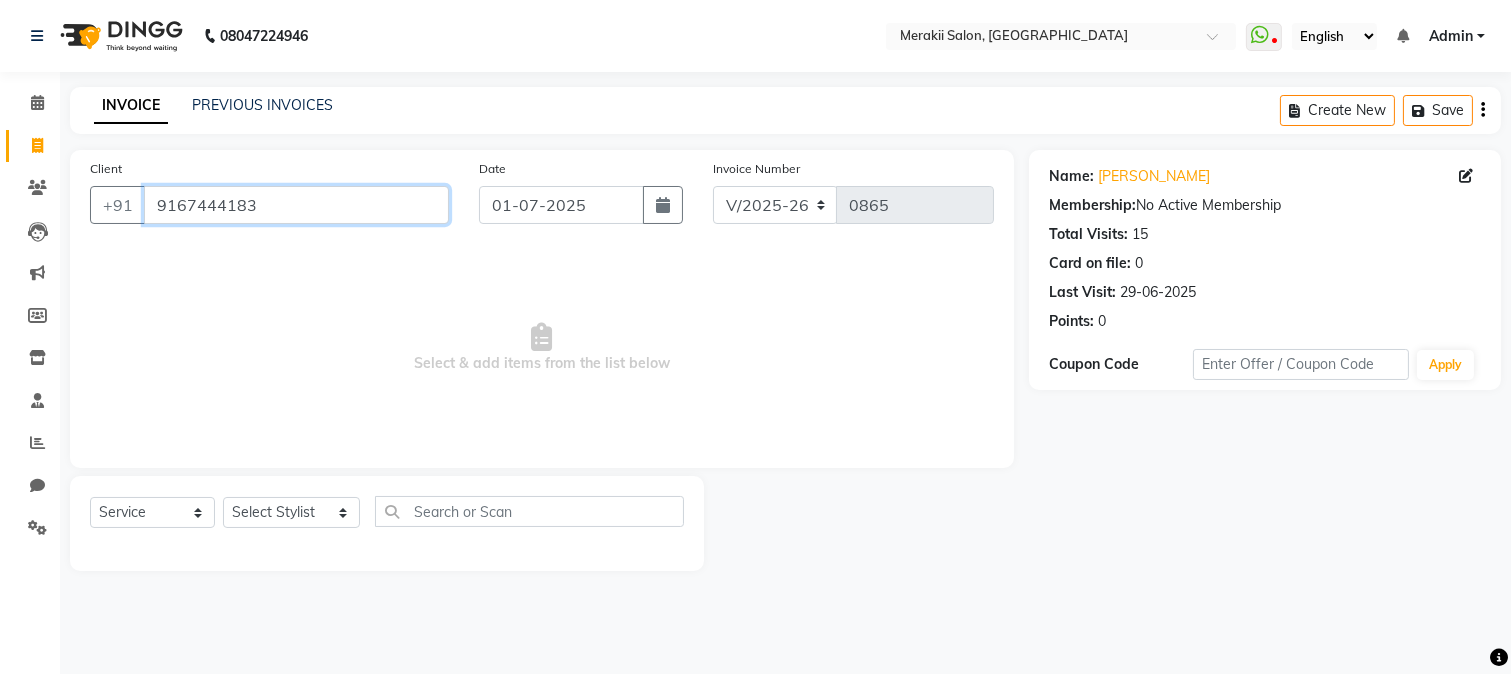 click on "9167444183" at bounding box center (296, 205) 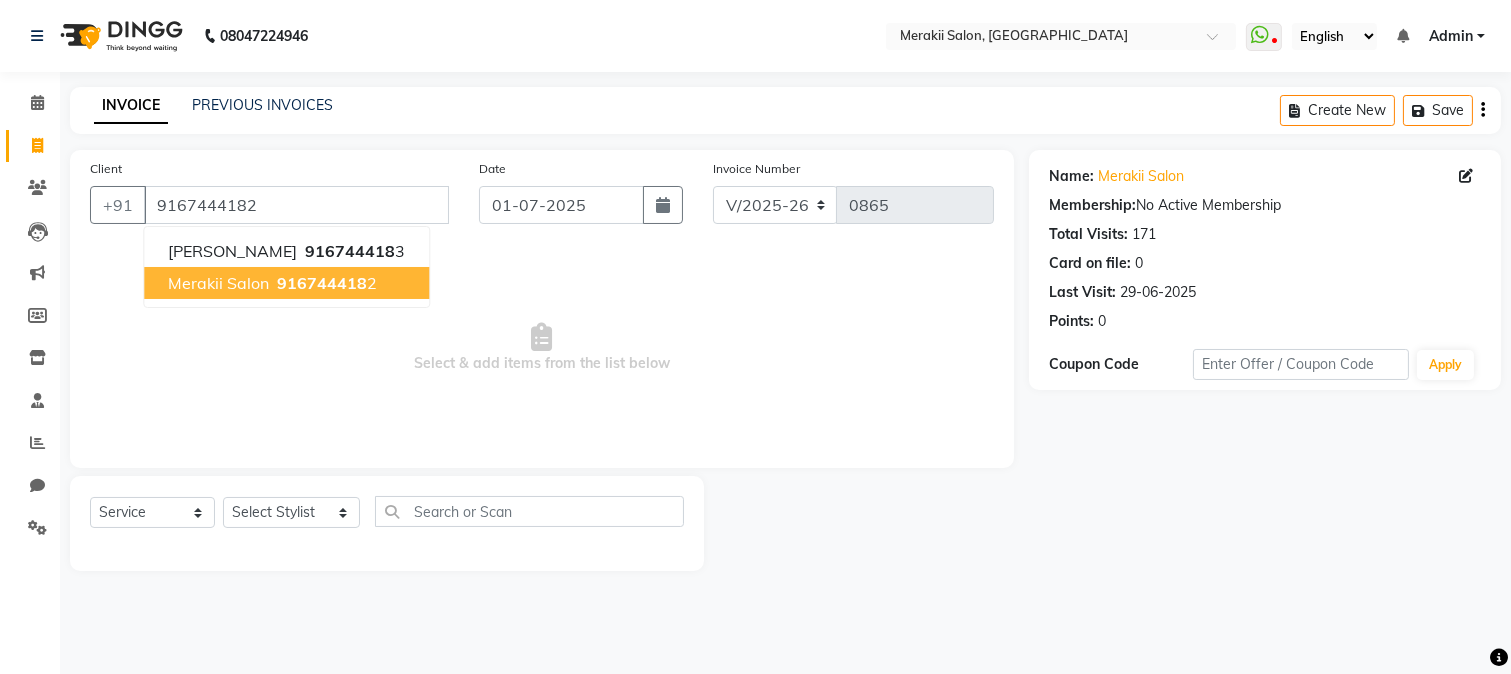 click on "916744418" at bounding box center (322, 283) 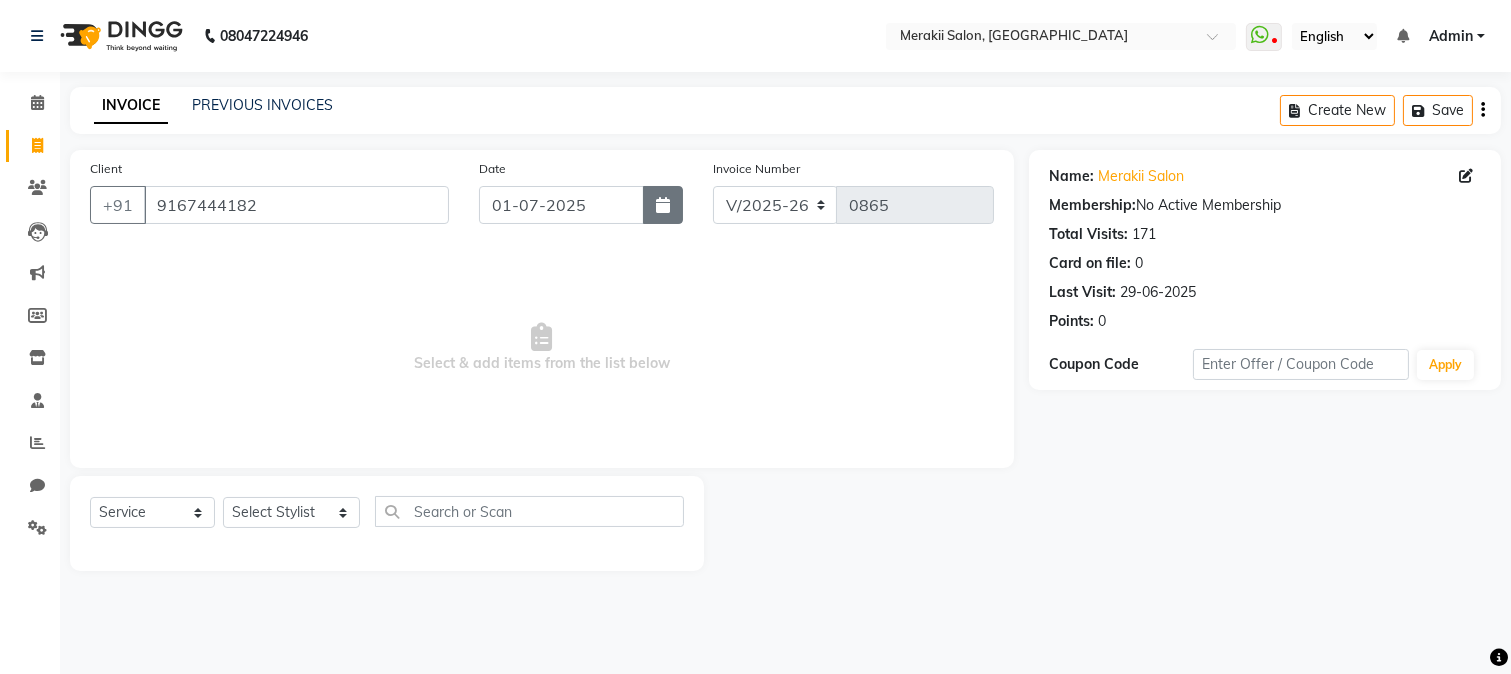 click 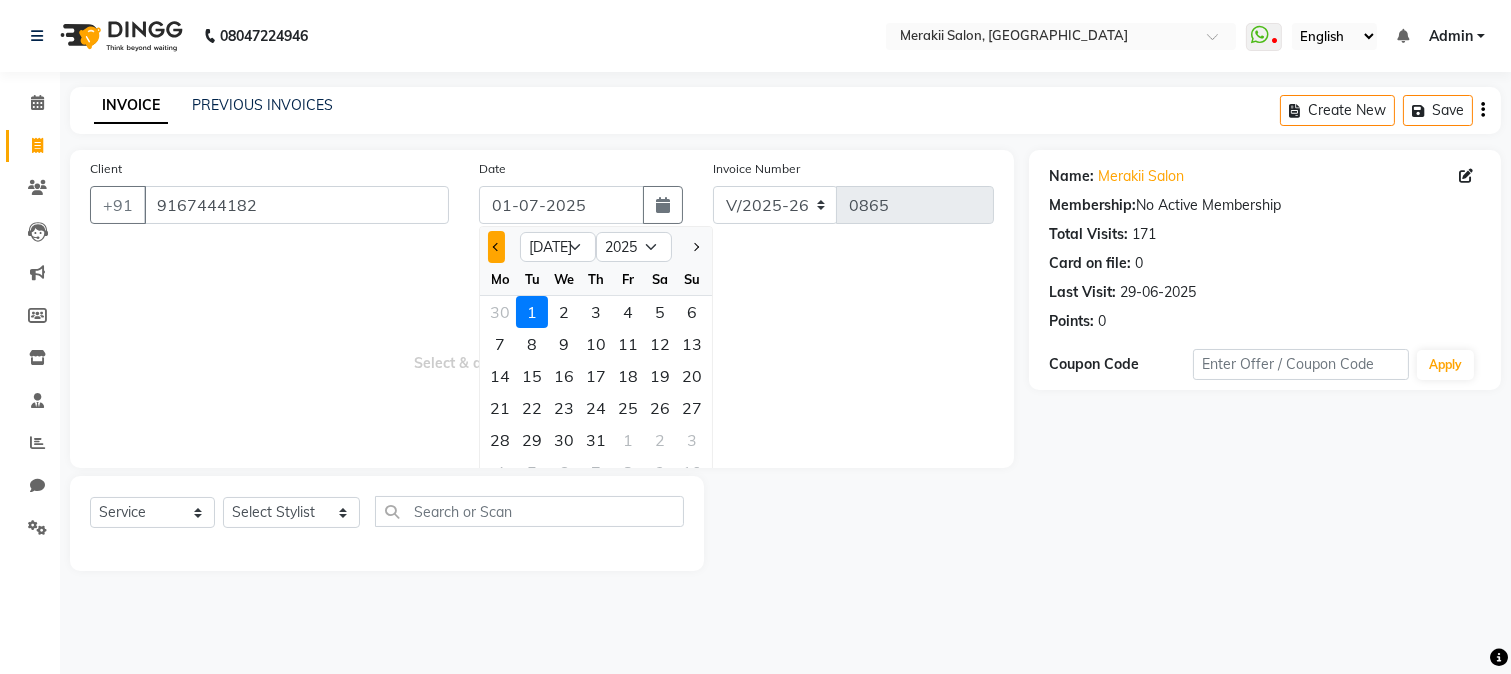 click 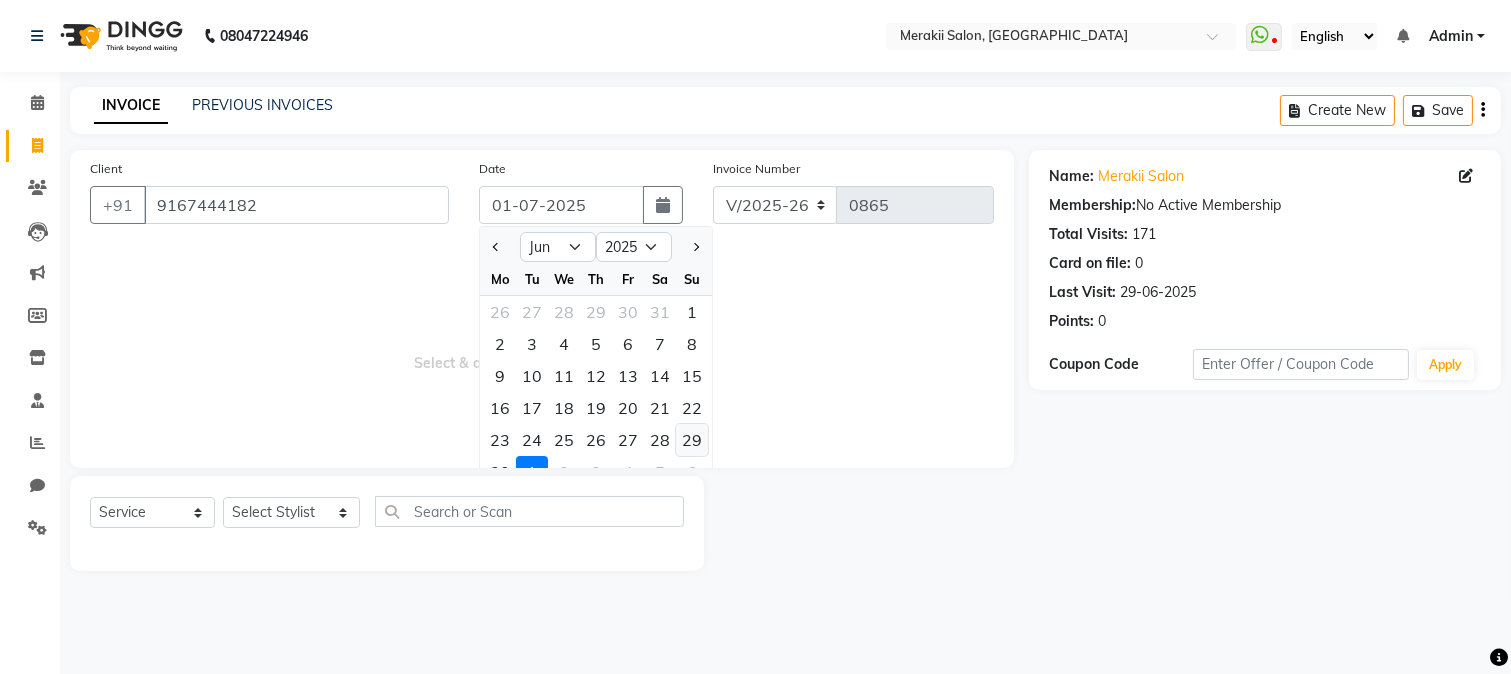click on "29" 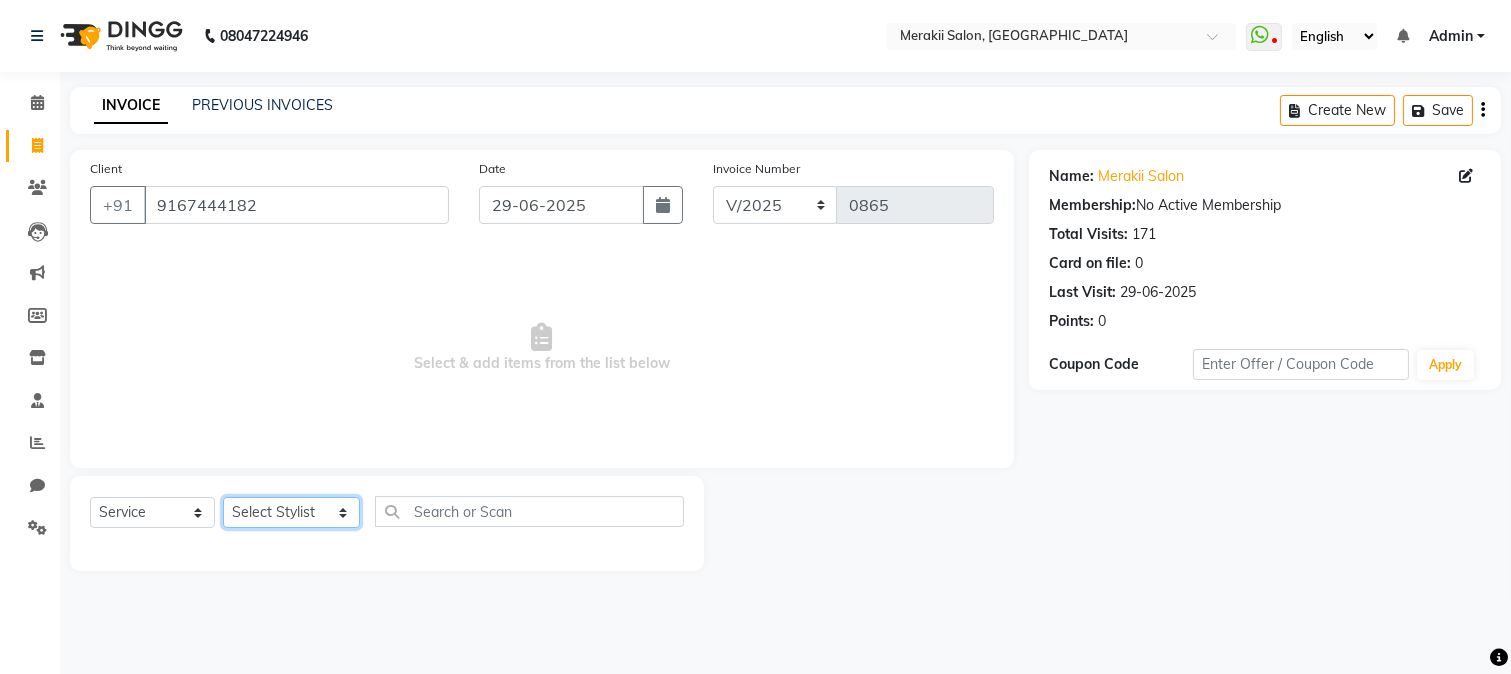 click on "Select Stylist [PERSON_NAME] [PERSON_NAME] Bhul [MEDICAL_DATA][PERSON_NAME] [PERSON_NAME] [PERSON_NAME]" 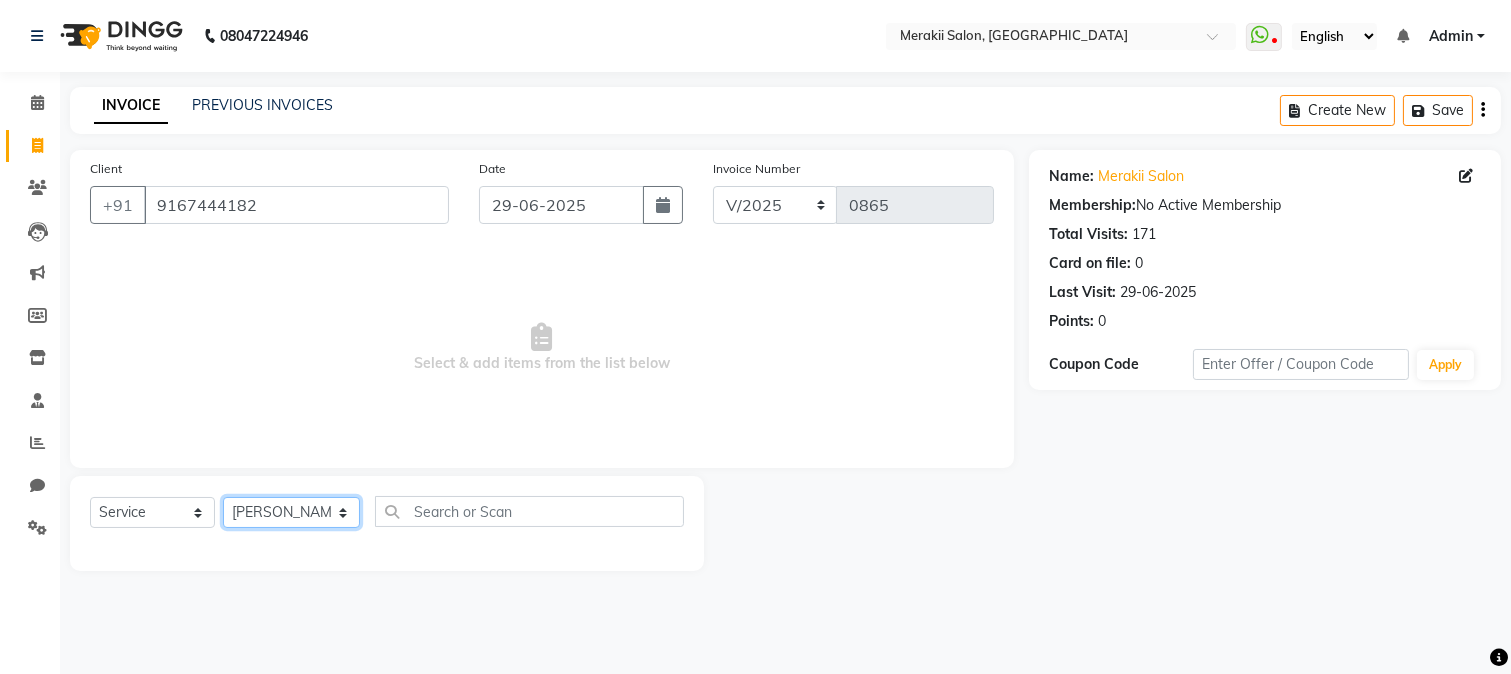 click on "Select Stylist [PERSON_NAME] [PERSON_NAME] Bhul [MEDICAL_DATA][PERSON_NAME] [PERSON_NAME] [PERSON_NAME]" 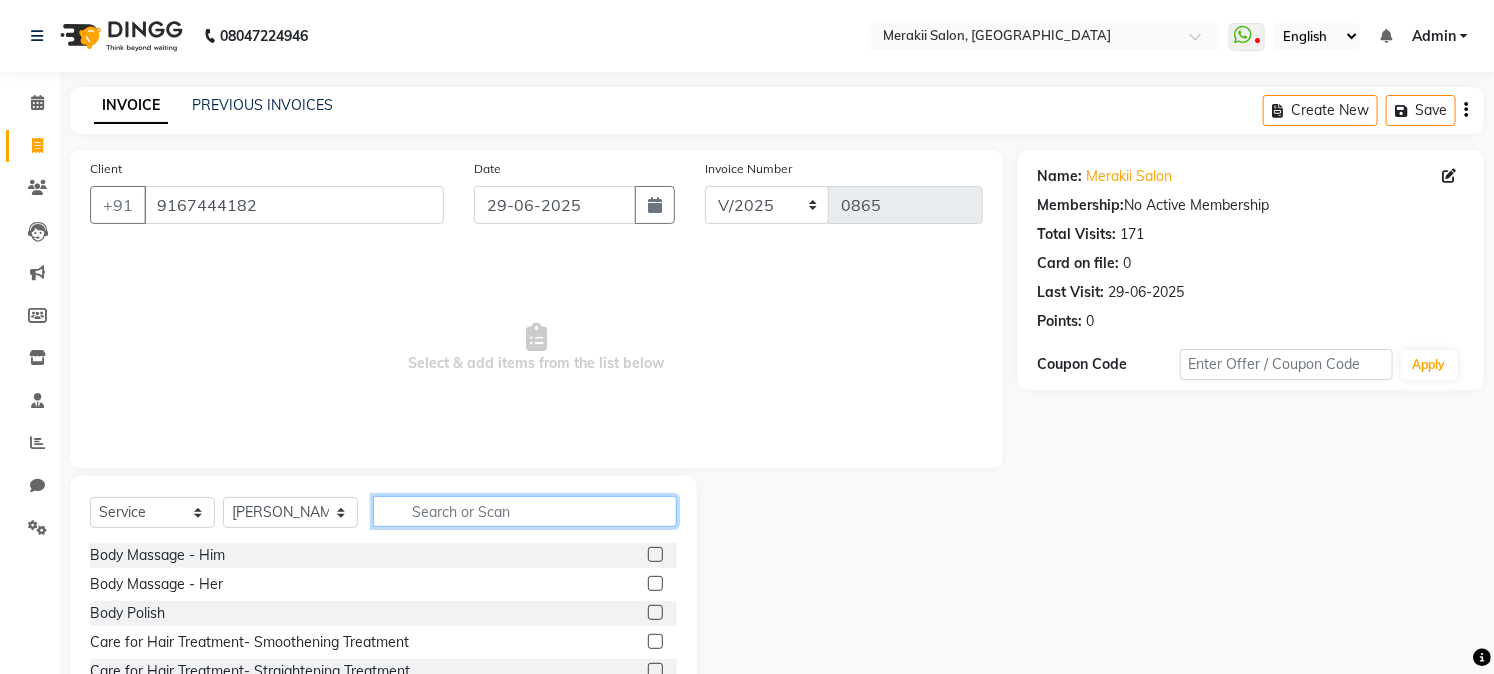 click 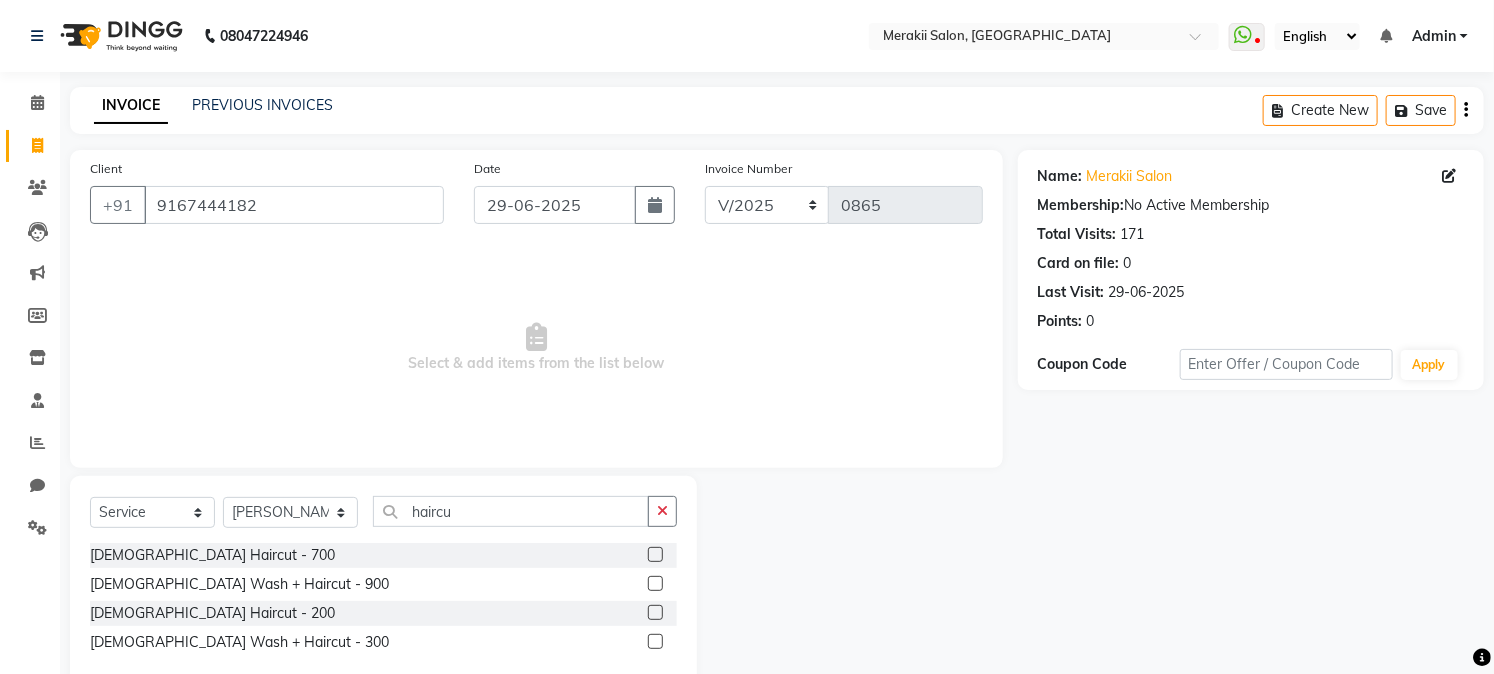 click 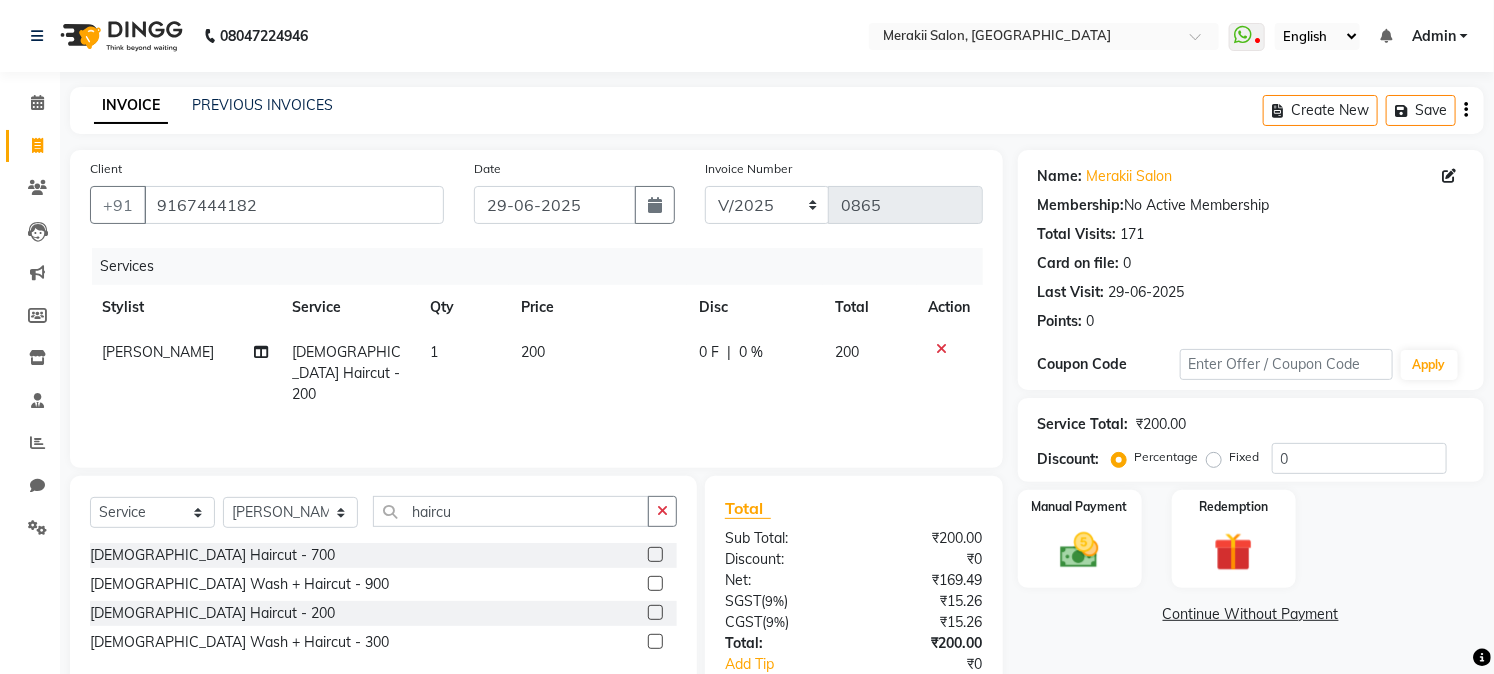 click 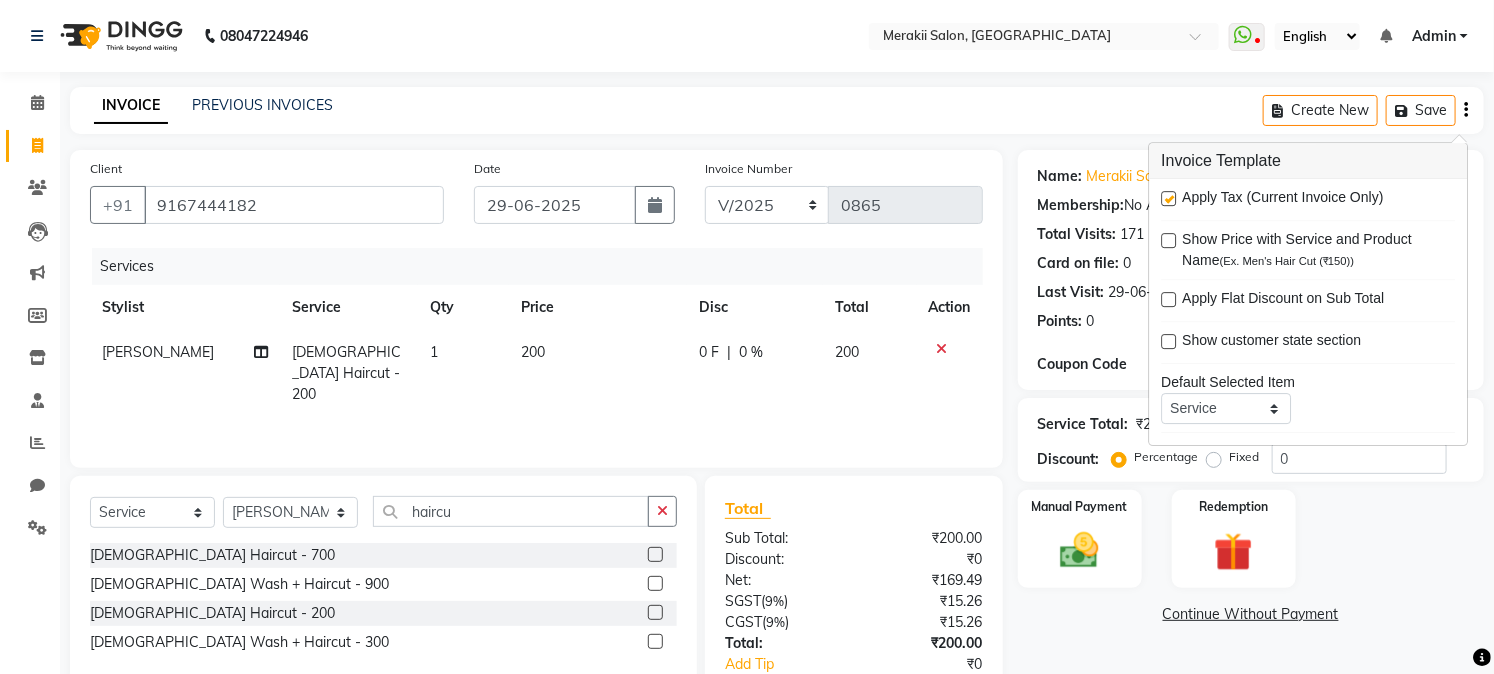 click at bounding box center [1168, 198] 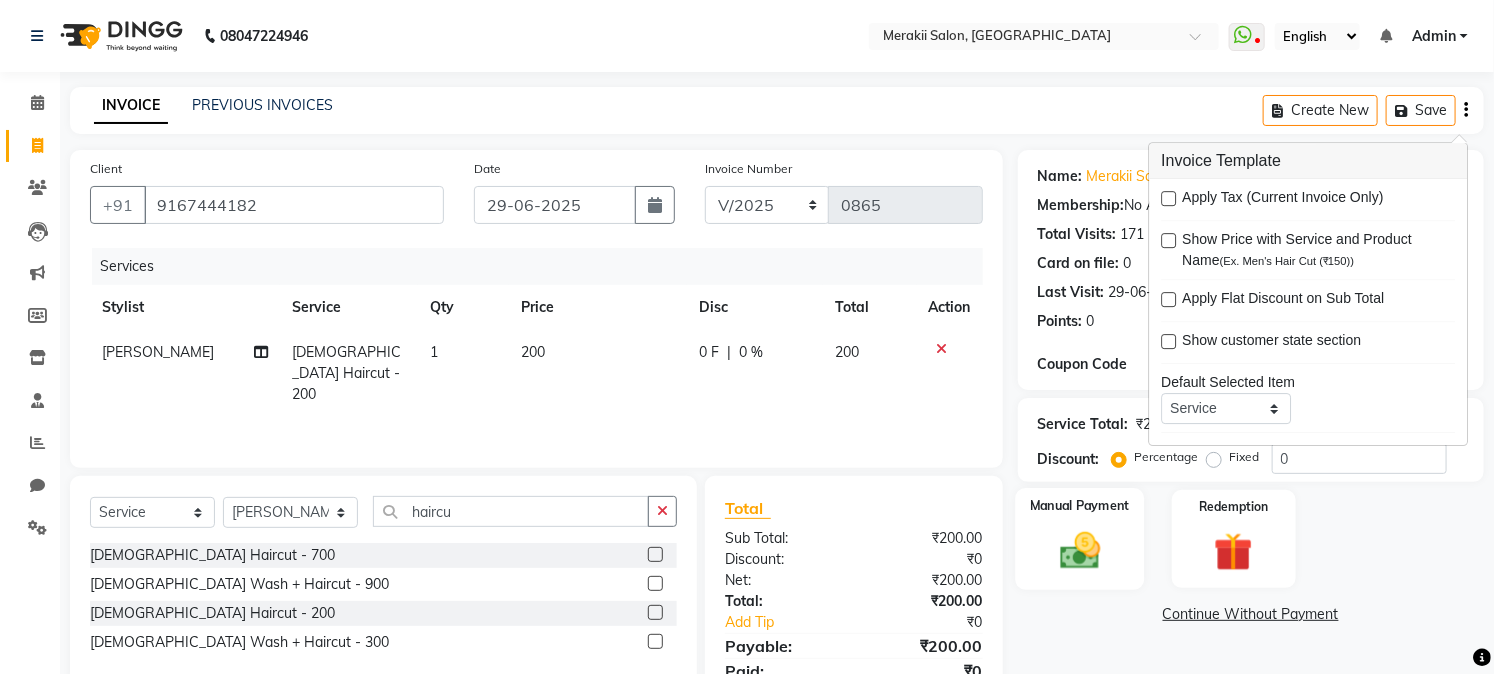 click on "Manual Payment" 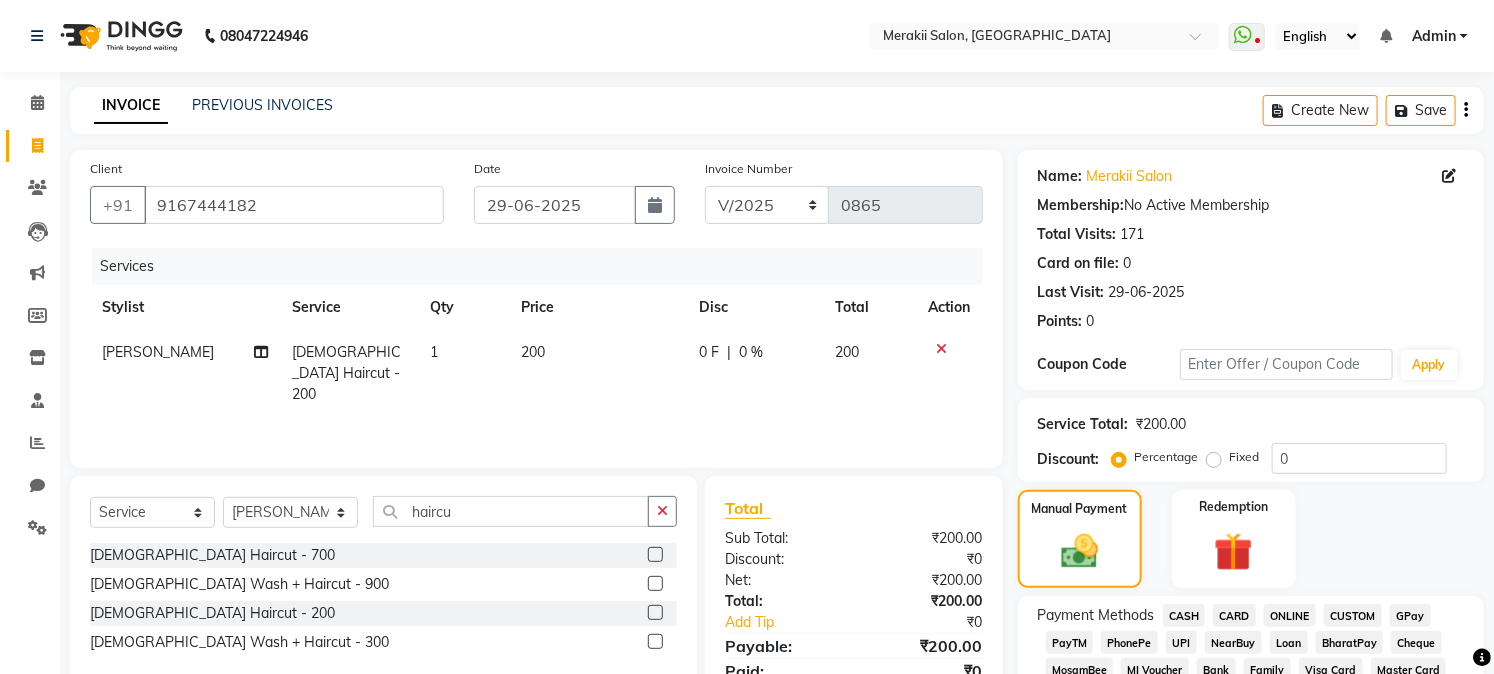 click on "CASH" 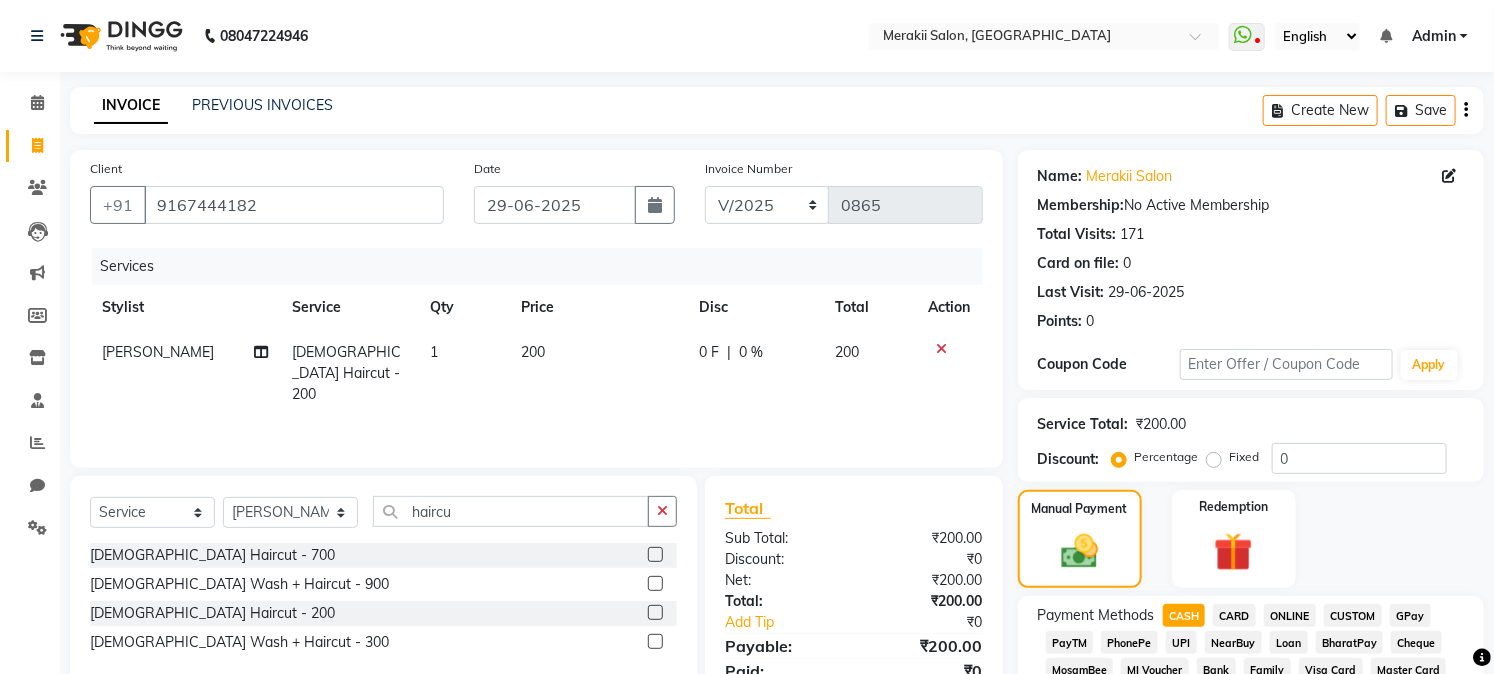 scroll, scrollTop: 590, scrollLeft: 0, axis: vertical 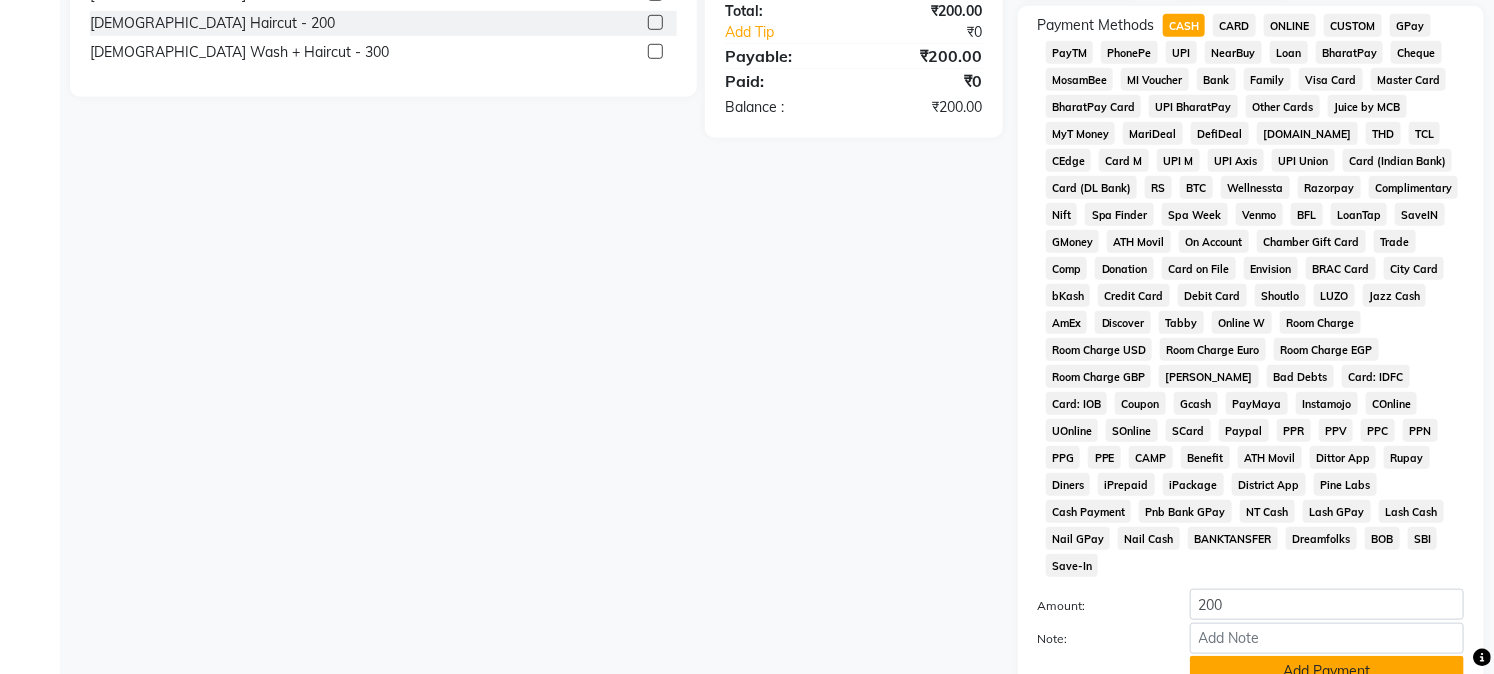 click on "Add Payment" 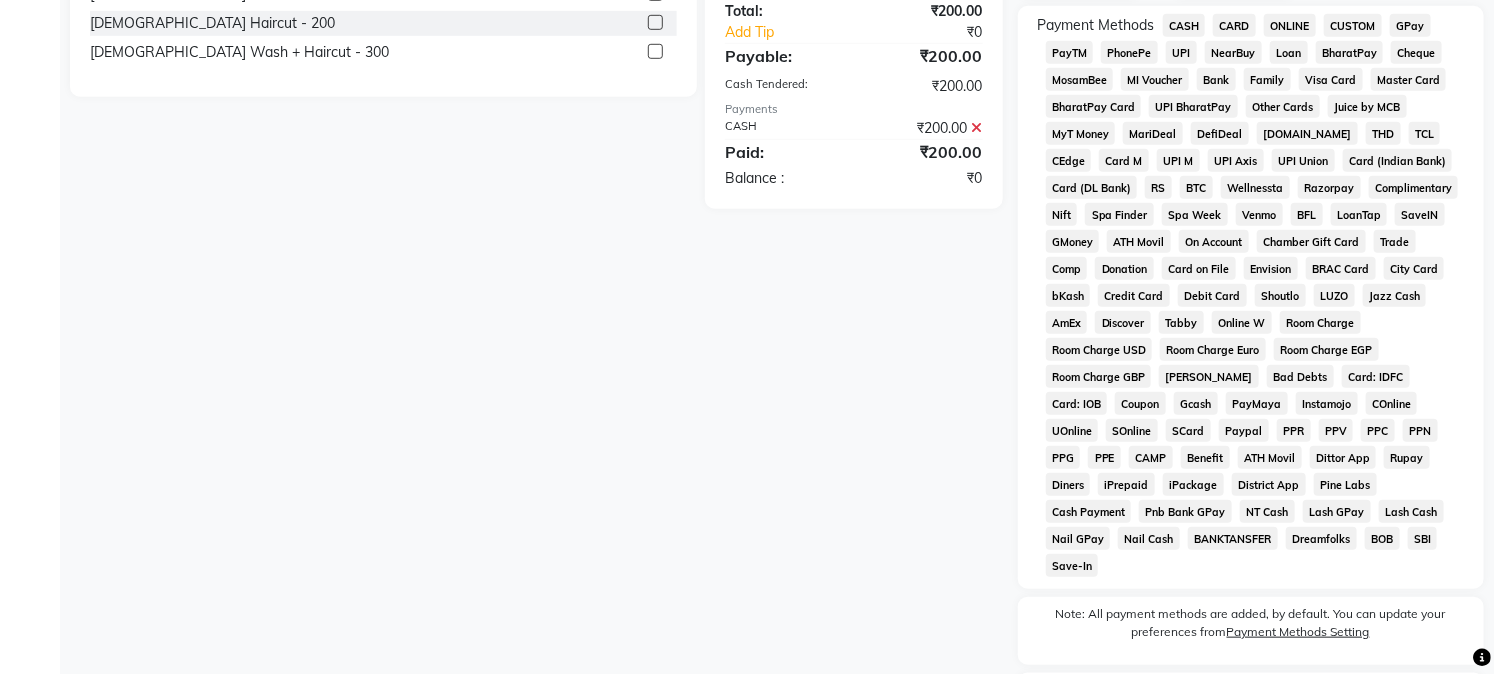 scroll, scrollTop: 742, scrollLeft: 0, axis: vertical 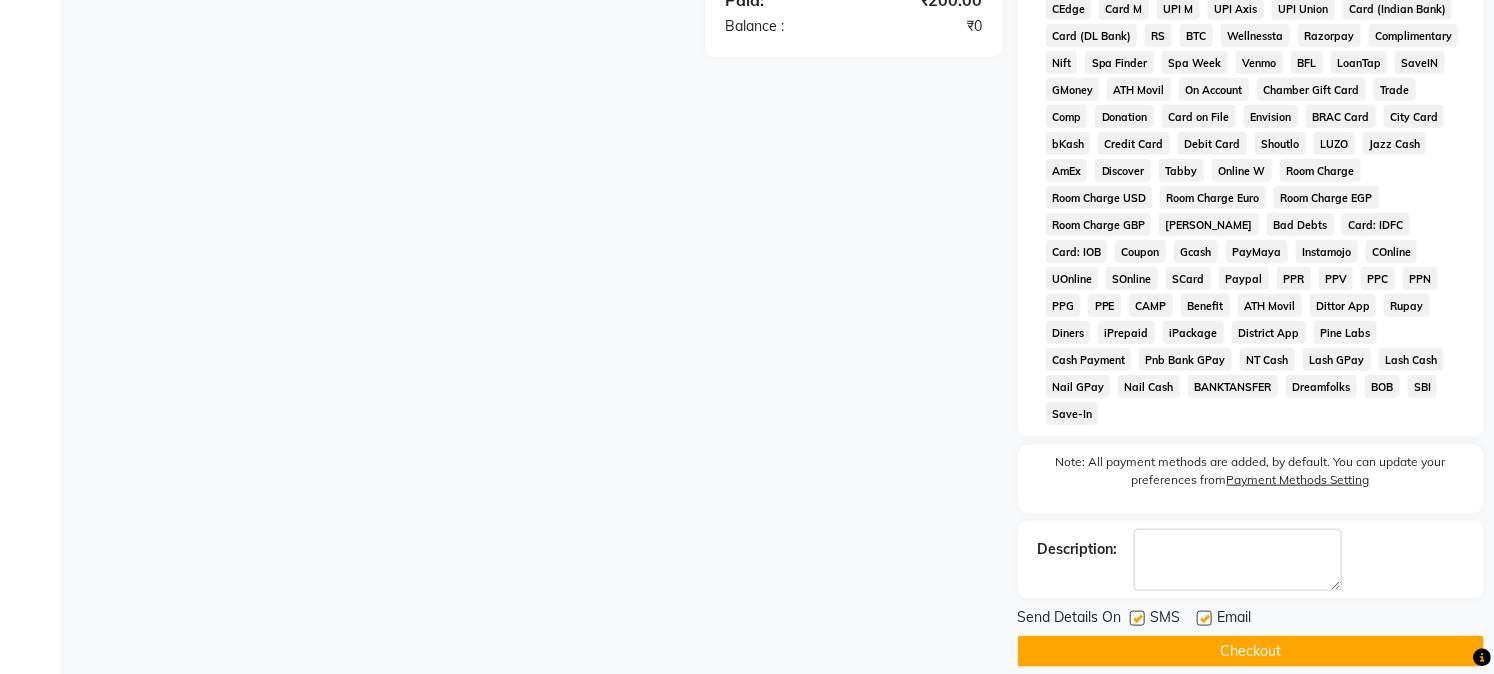 click on "Checkout" 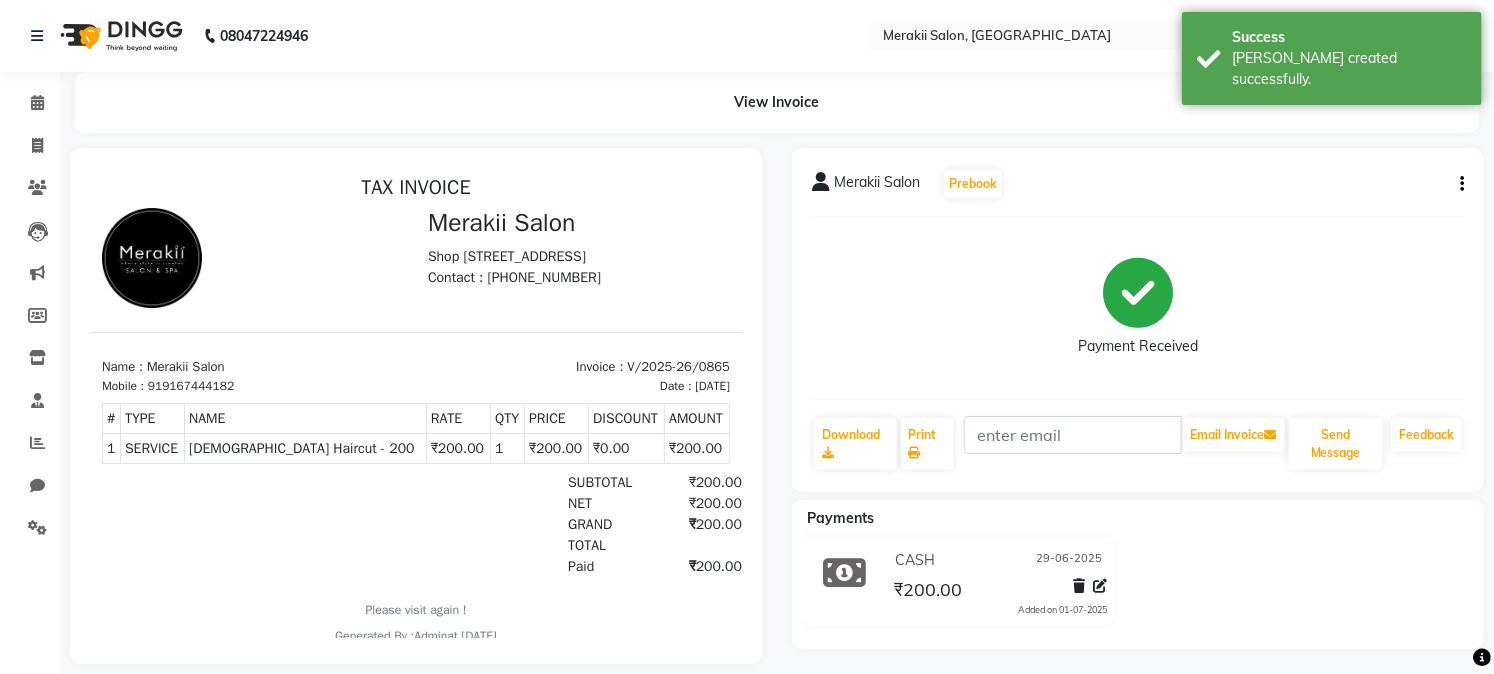 scroll, scrollTop: 0, scrollLeft: 0, axis: both 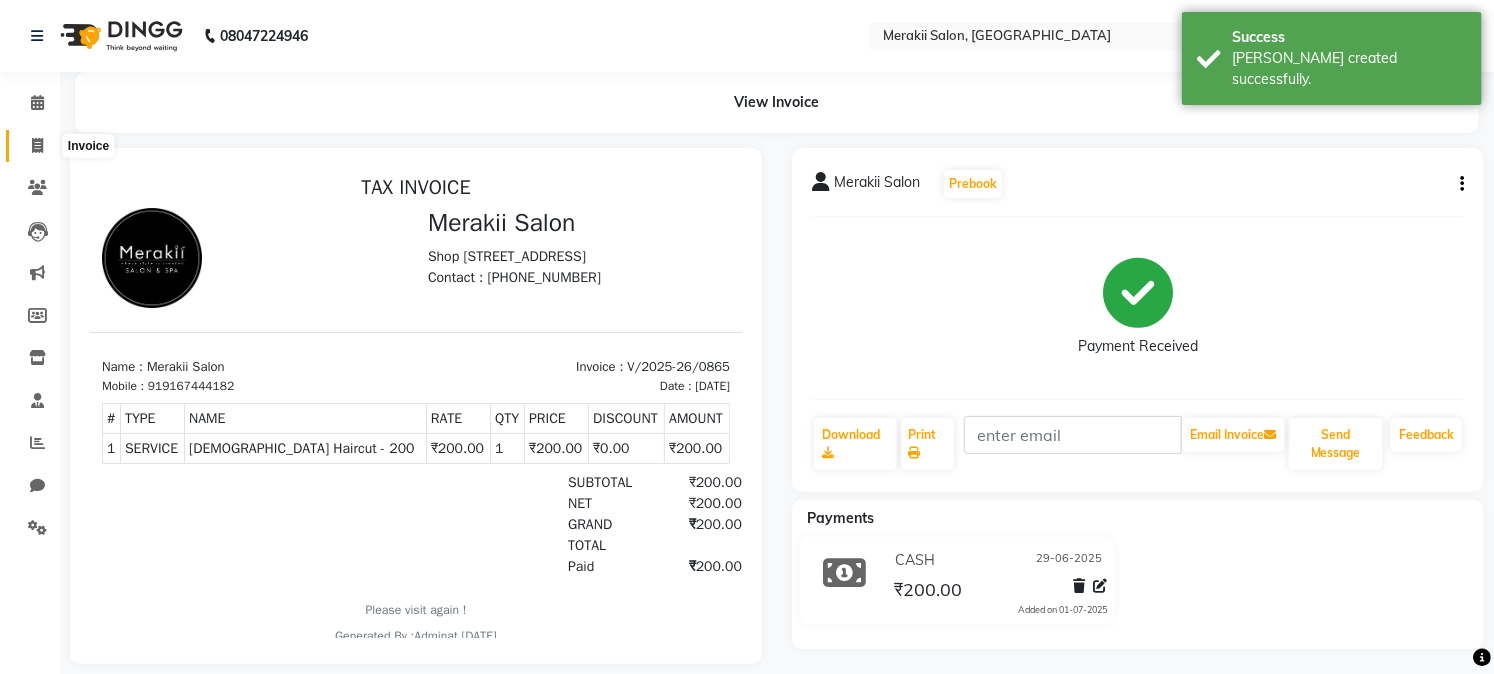 click 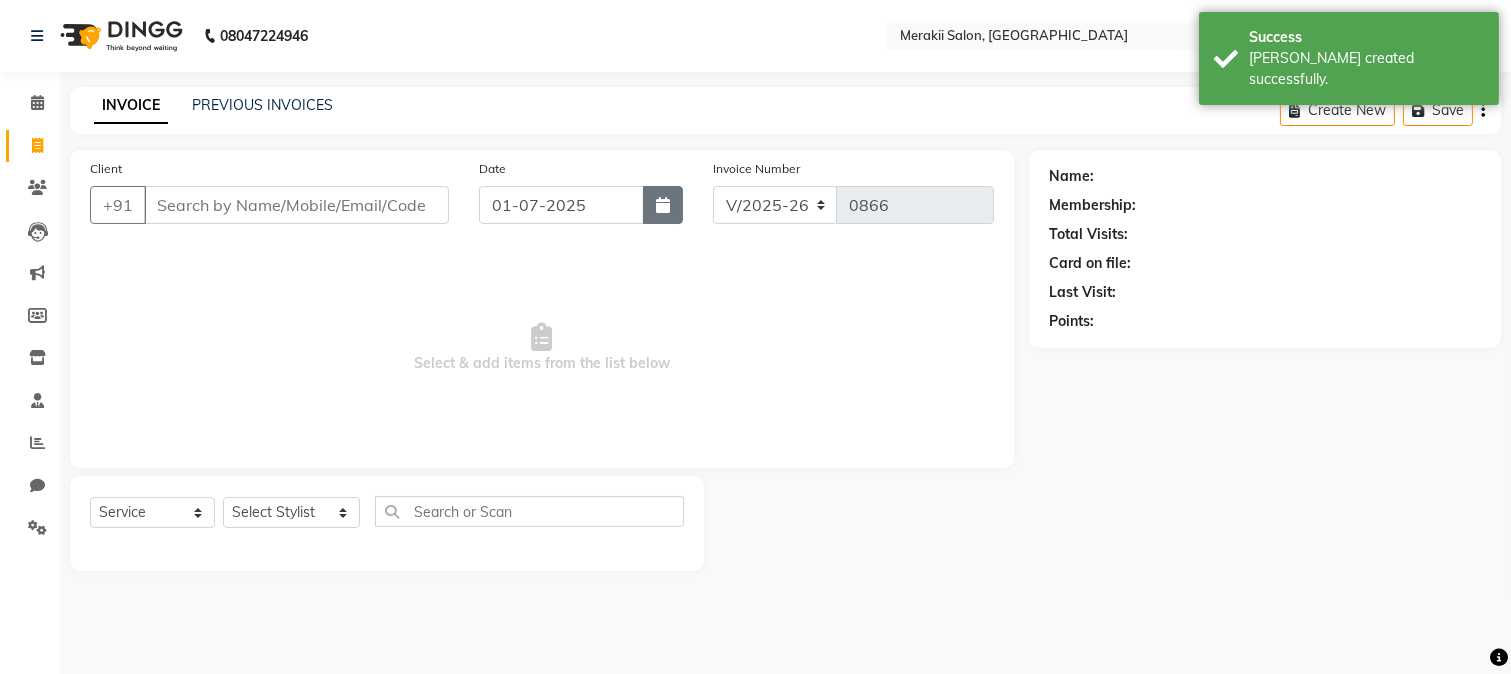 click 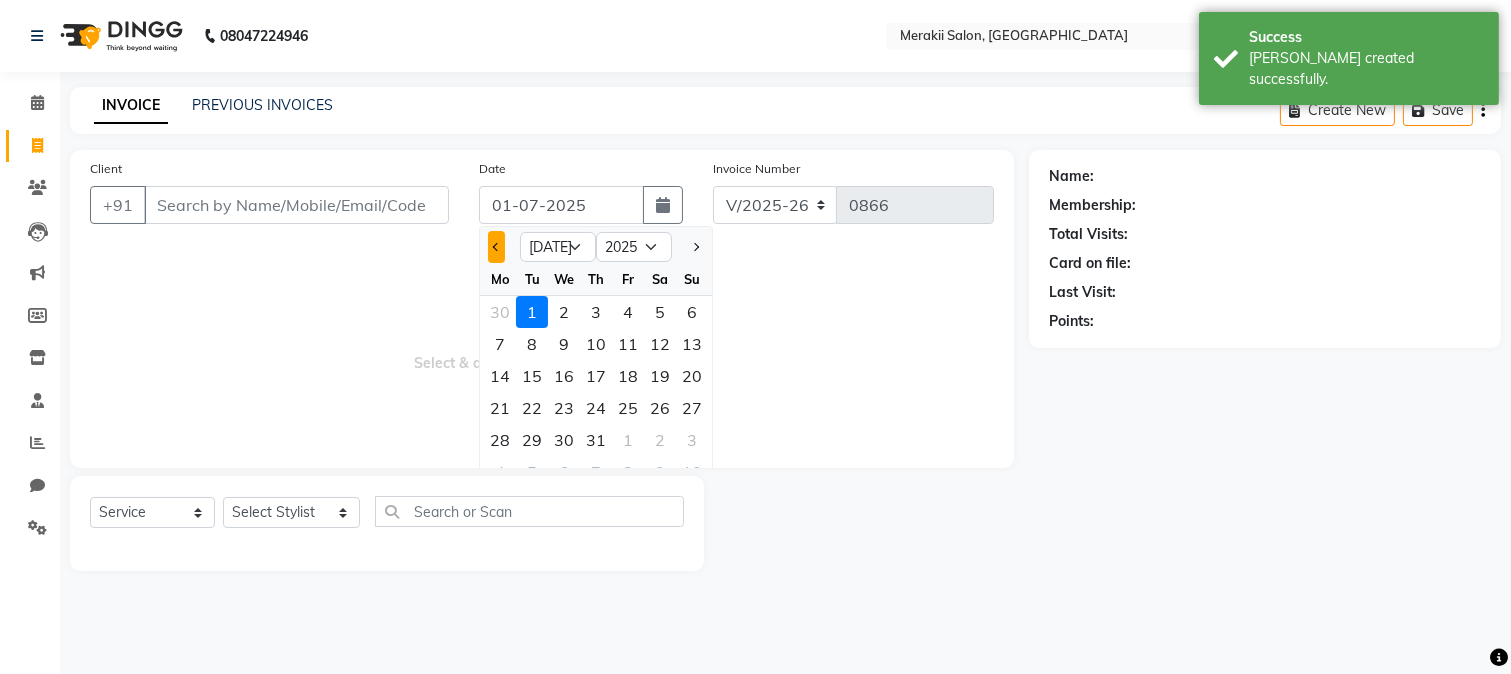 click 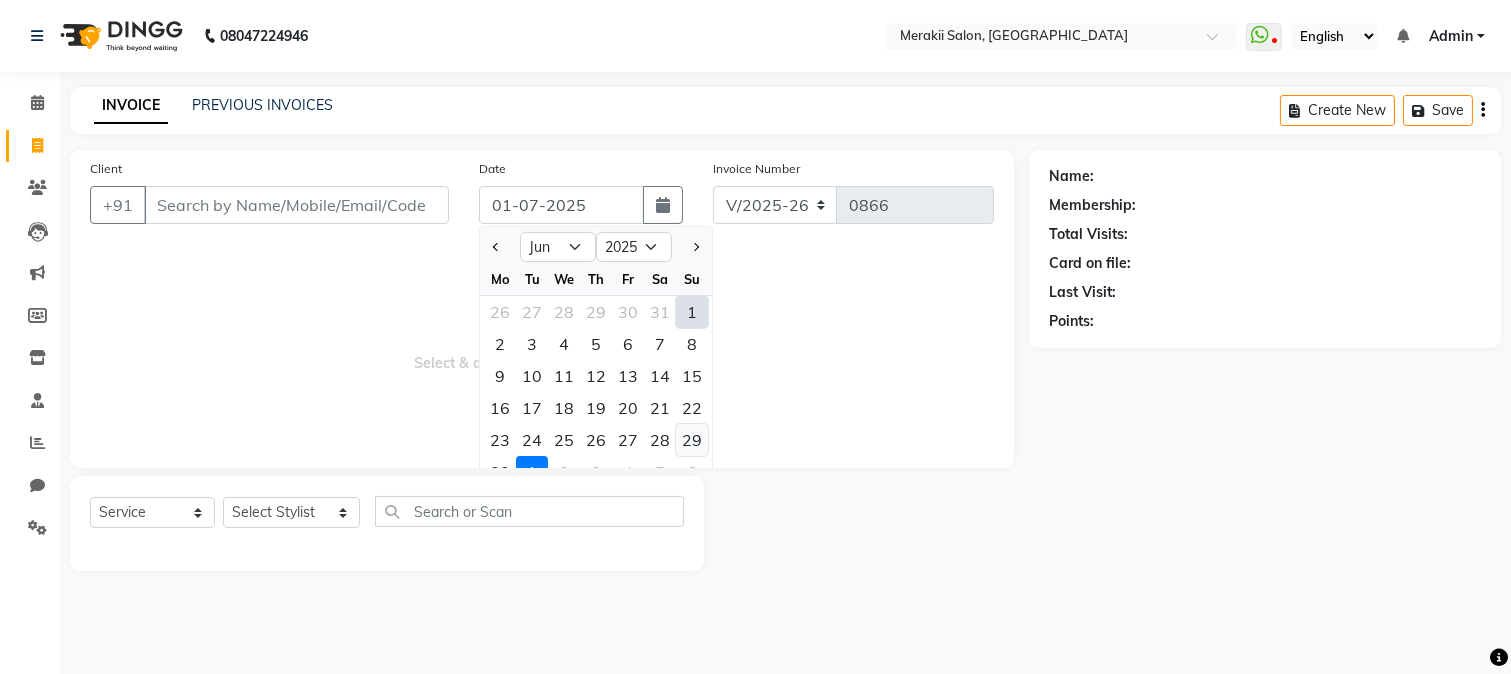 click on "29" 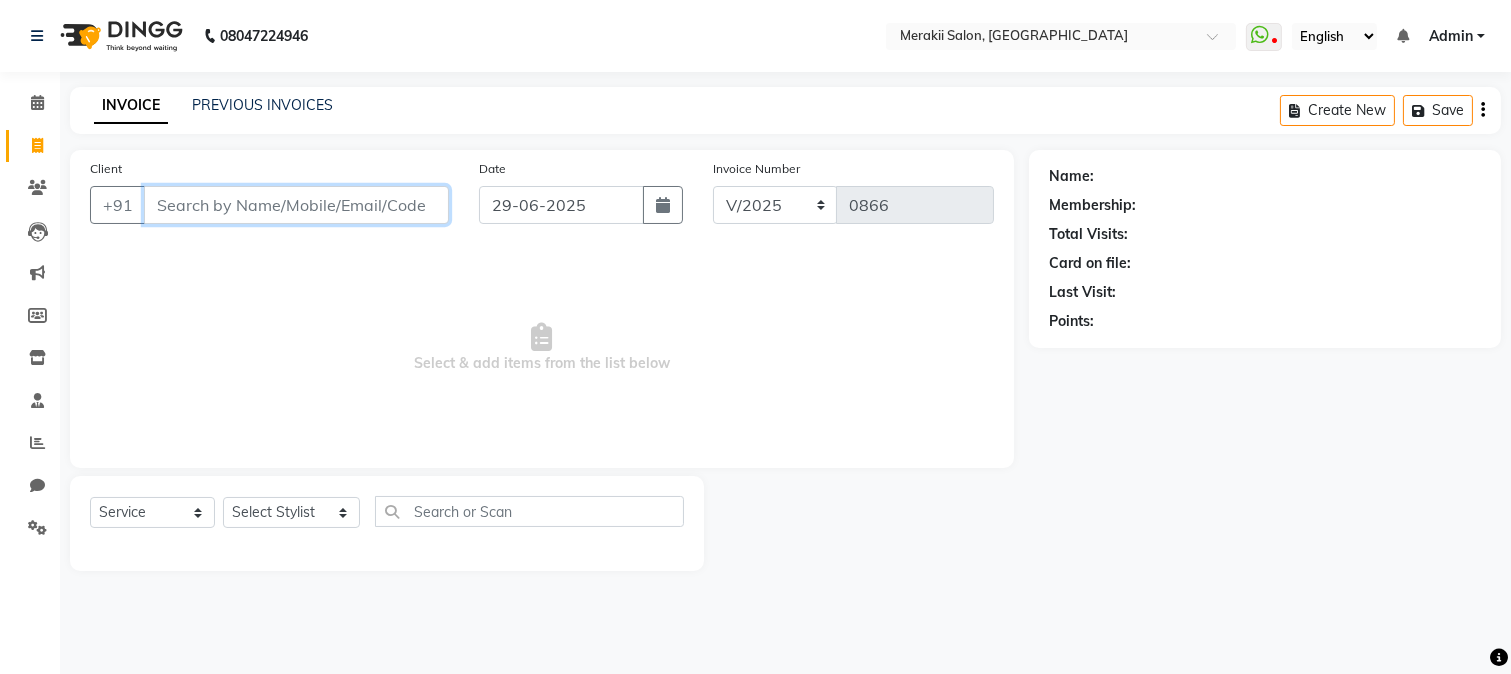 click on "Client" at bounding box center [296, 205] 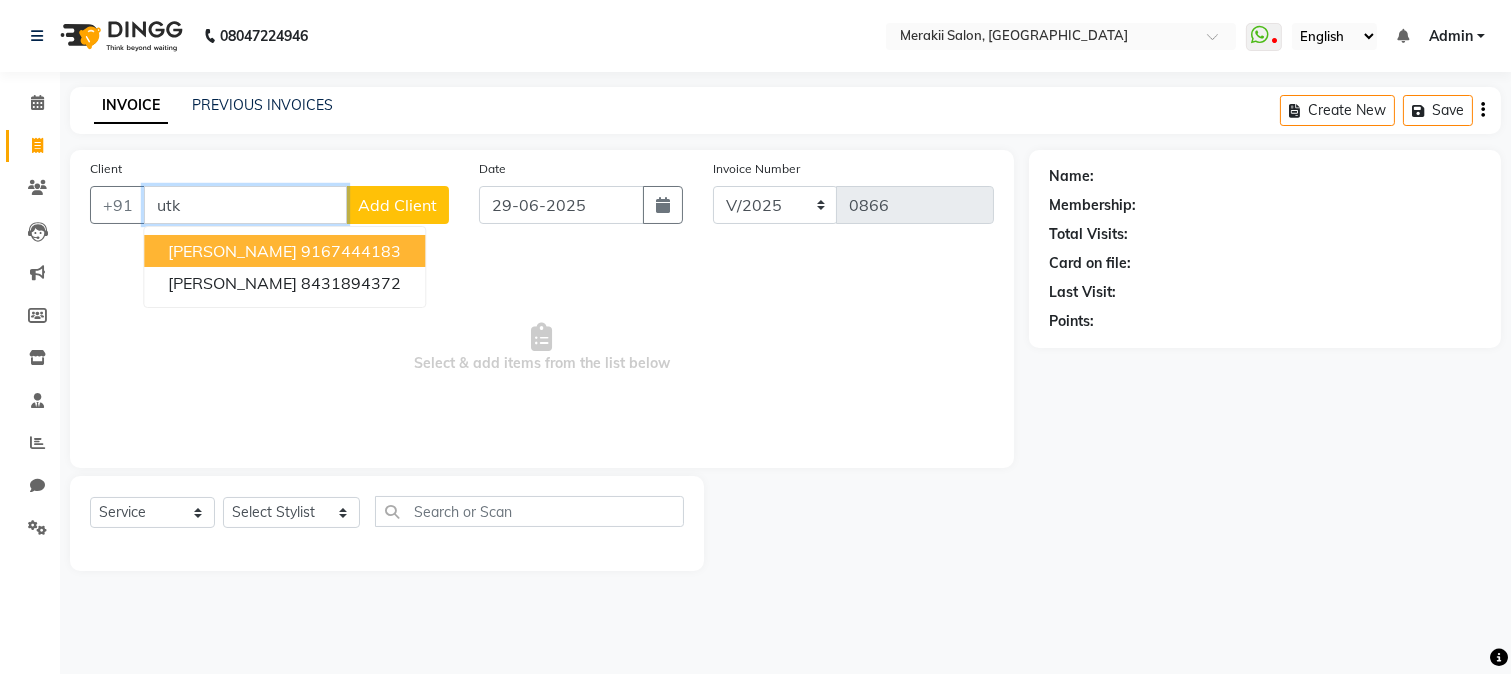 click on "[PERSON_NAME]  9167444183" at bounding box center (284, 251) 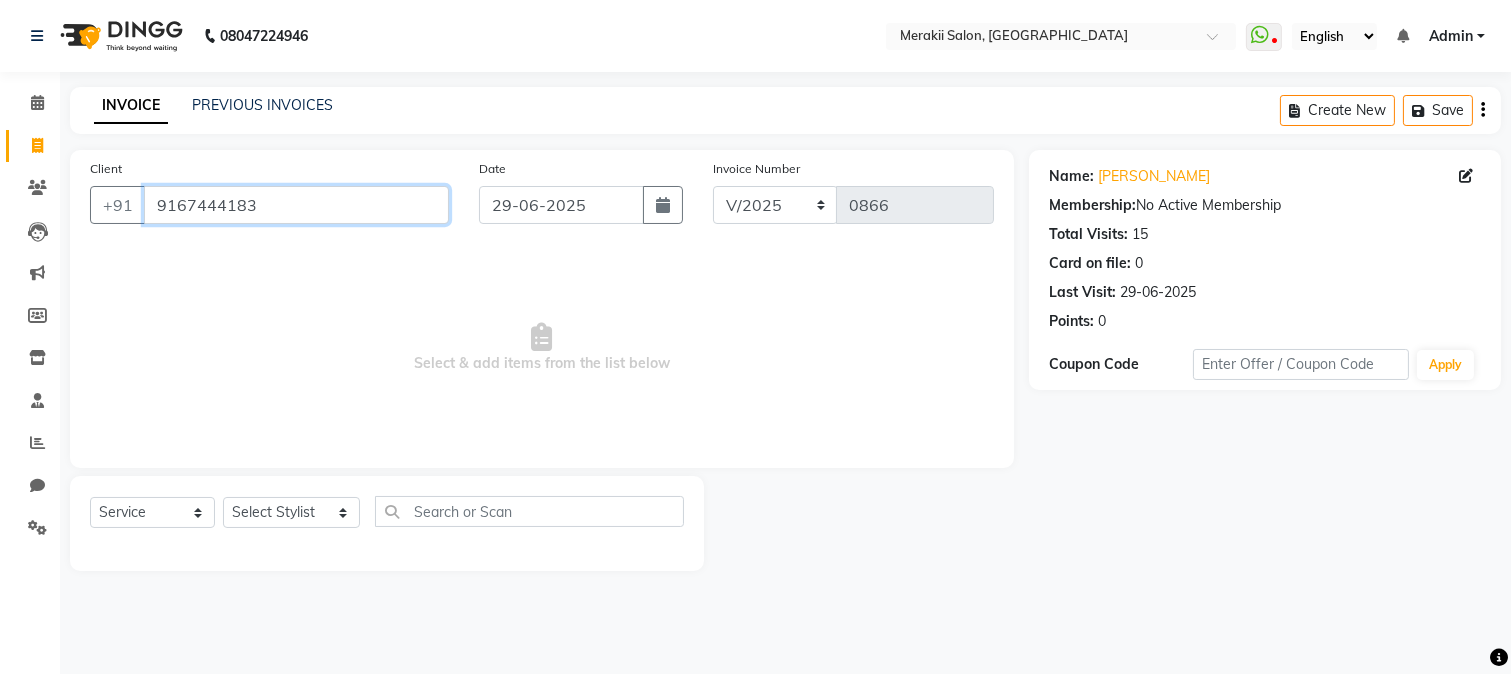 click on "9167444183" at bounding box center (296, 205) 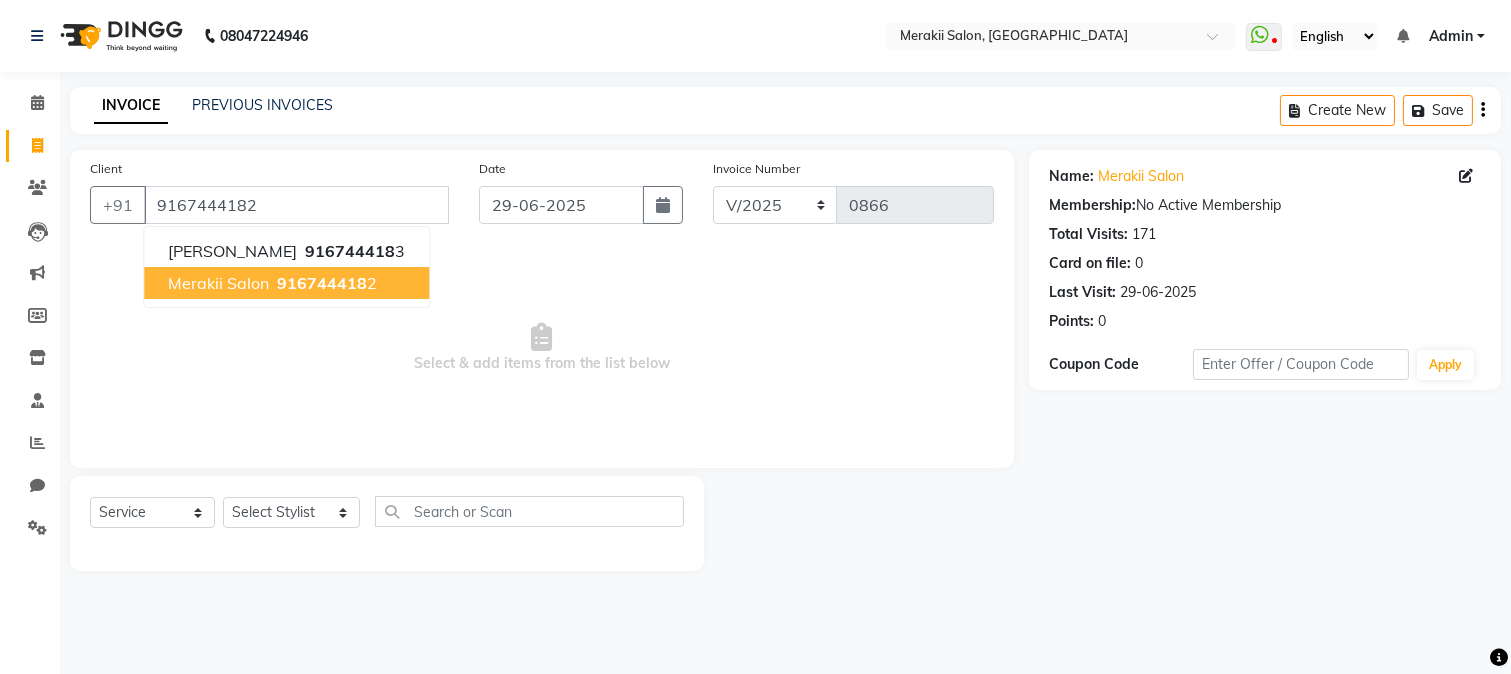 click on "916744418" at bounding box center (322, 283) 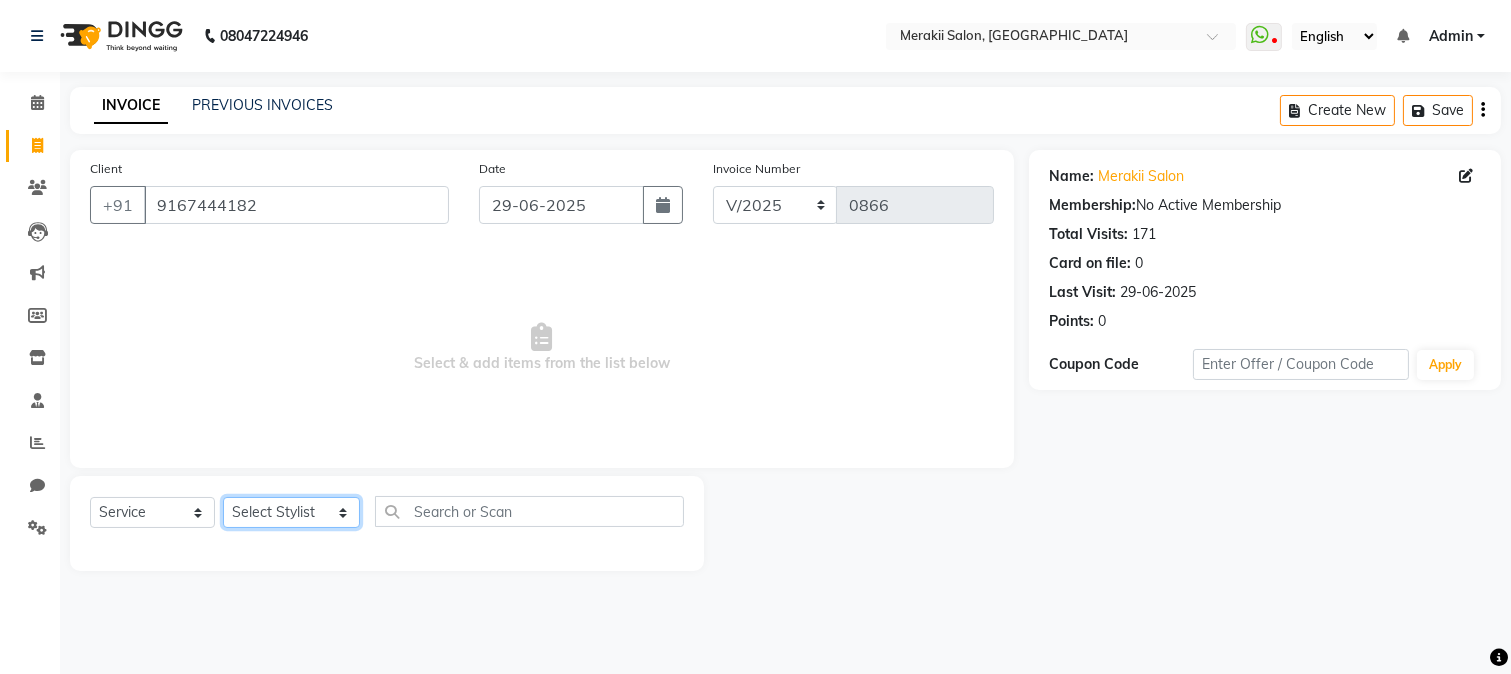 click on "Select Stylist [PERSON_NAME] [PERSON_NAME] Bhul [MEDICAL_DATA][PERSON_NAME] [PERSON_NAME] [PERSON_NAME]" 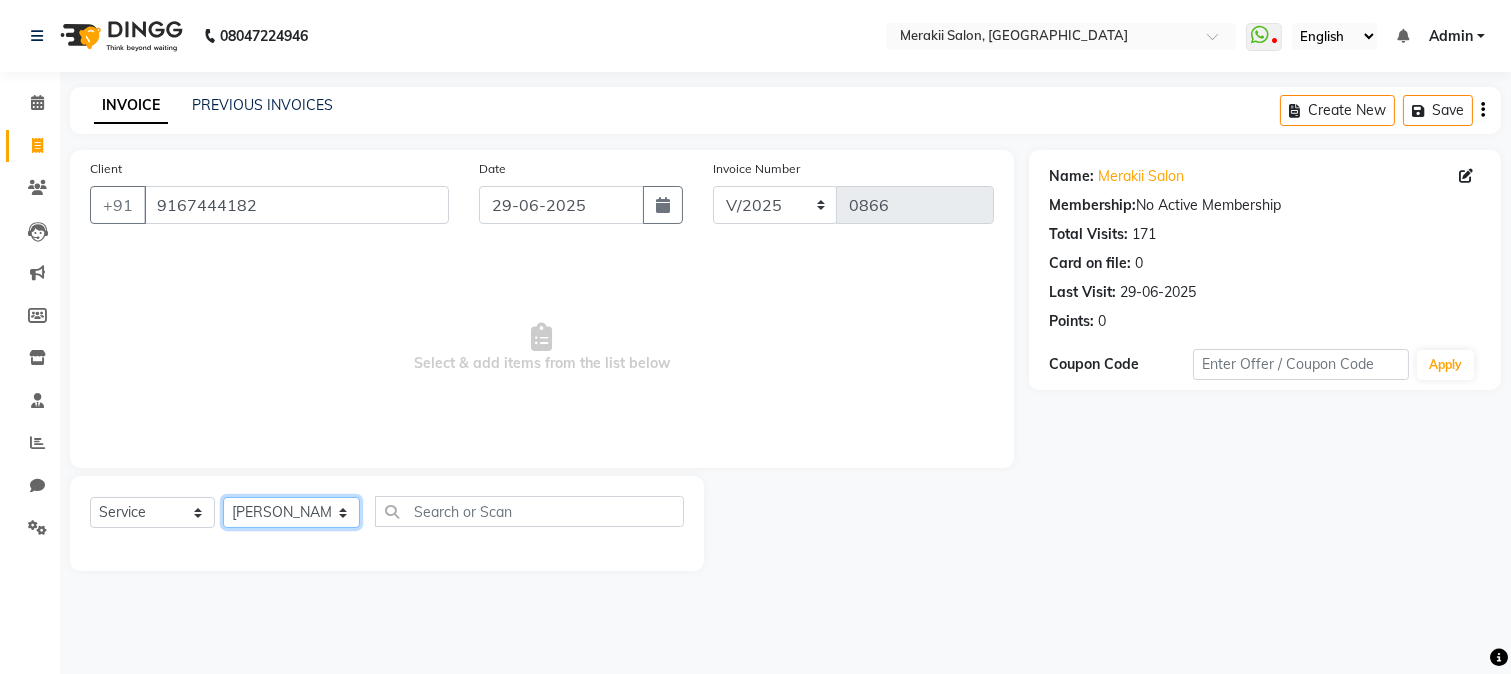 click on "Select Stylist [PERSON_NAME] [PERSON_NAME] Bhul [MEDICAL_DATA][PERSON_NAME] [PERSON_NAME] [PERSON_NAME]" 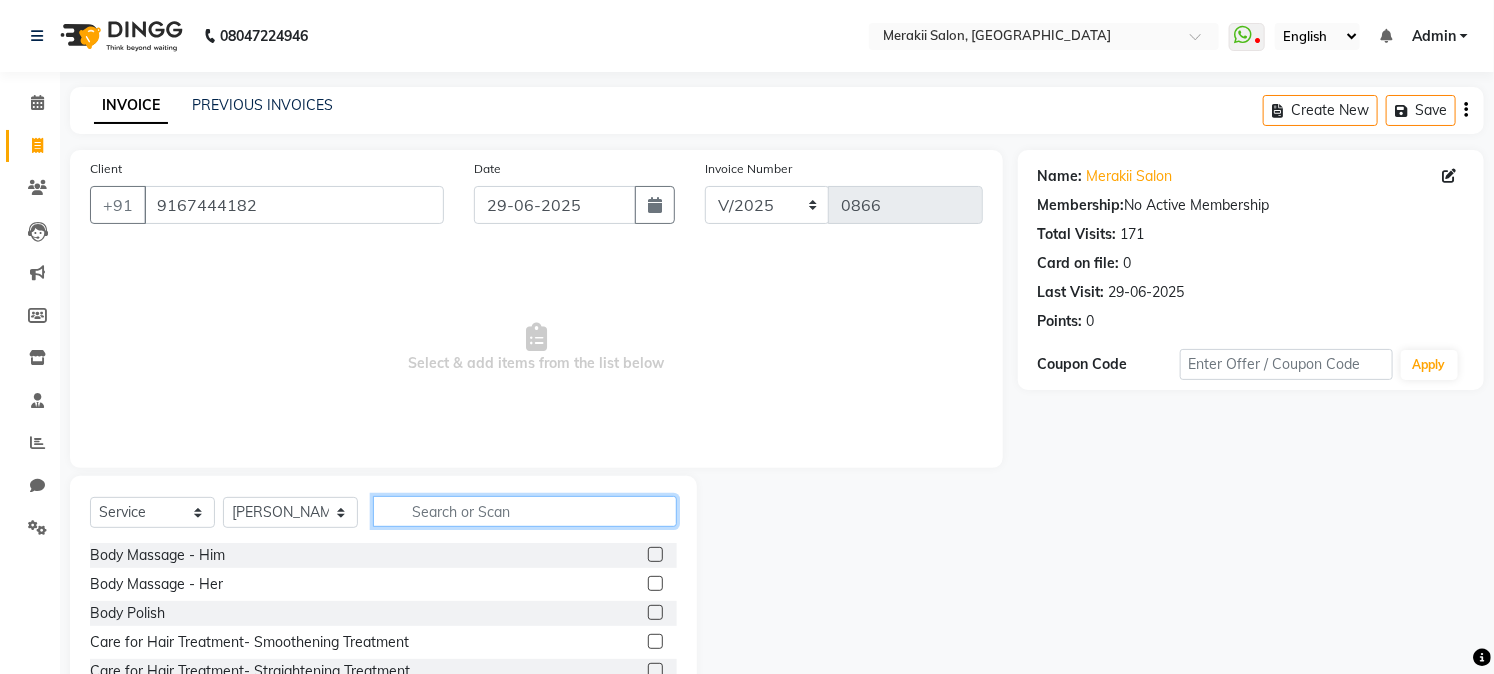 click 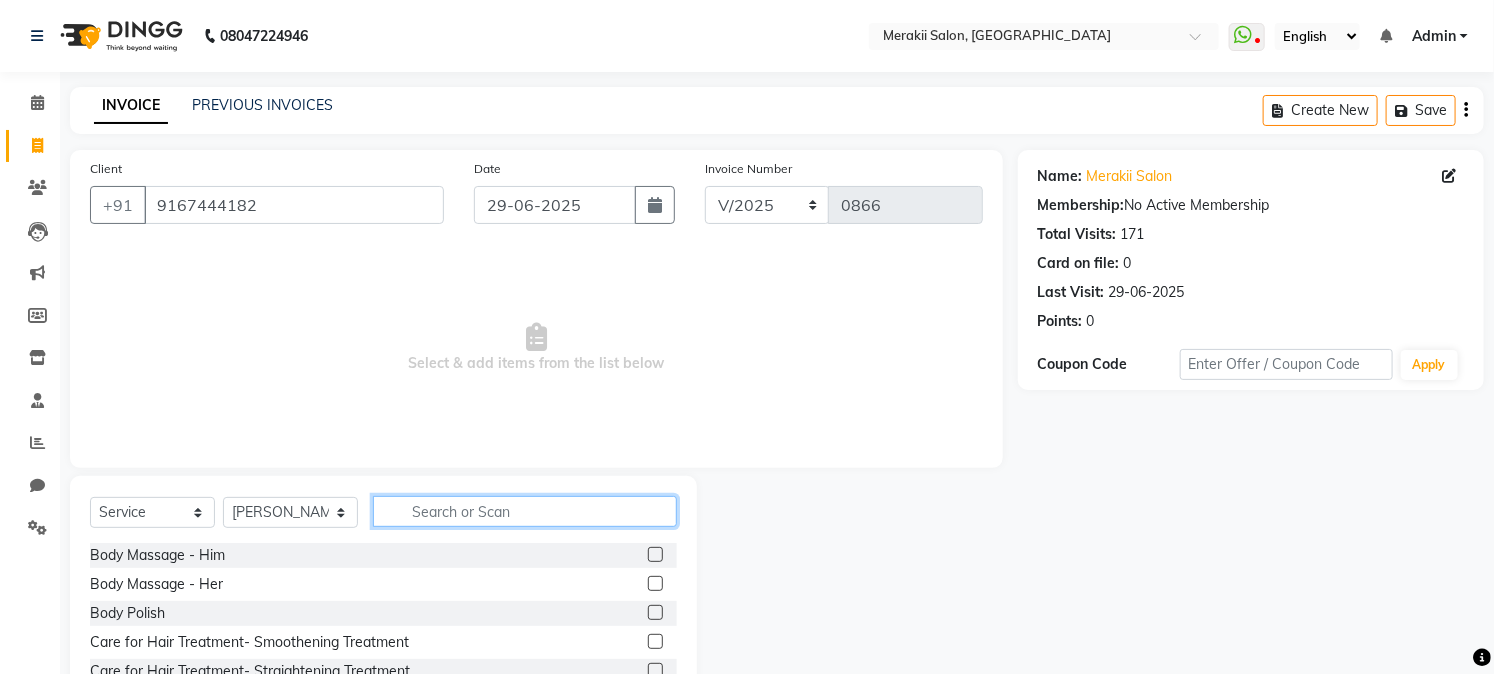 click 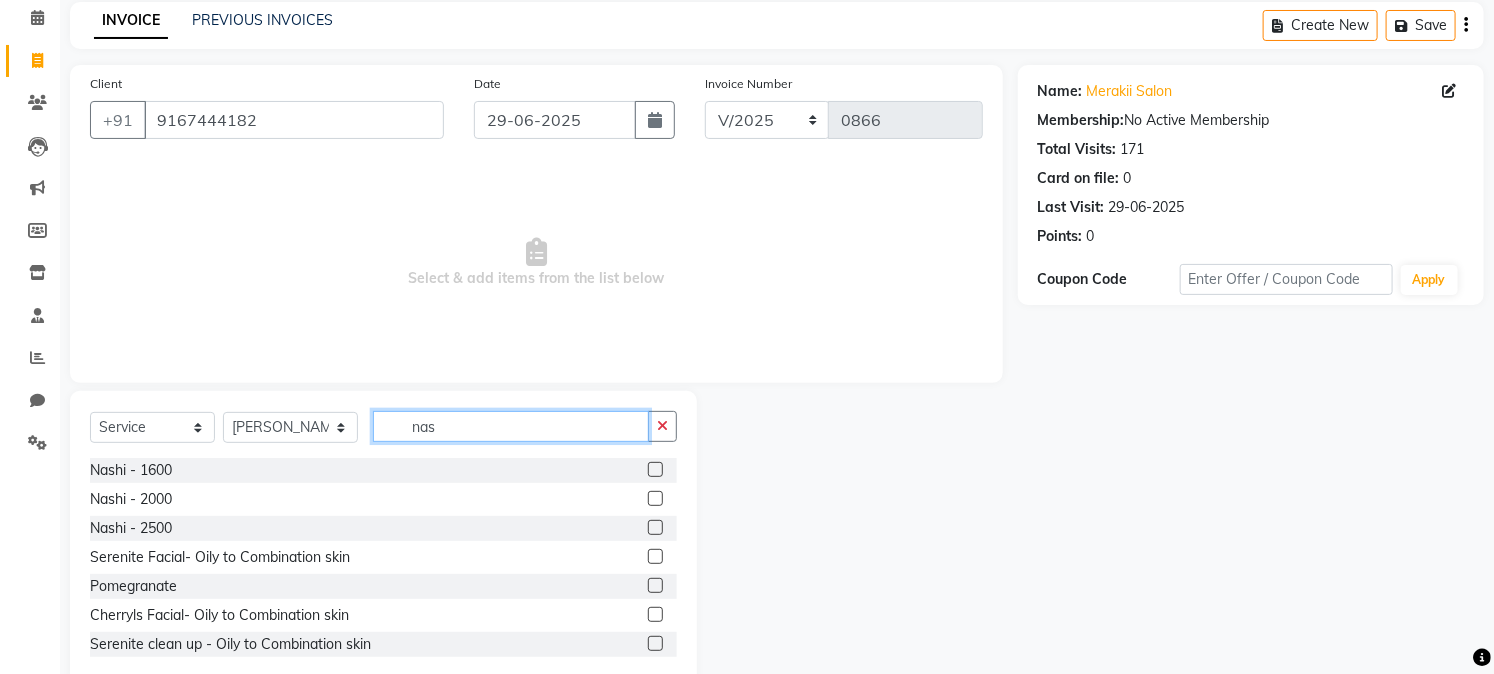 scroll, scrollTop: 14, scrollLeft: 0, axis: vertical 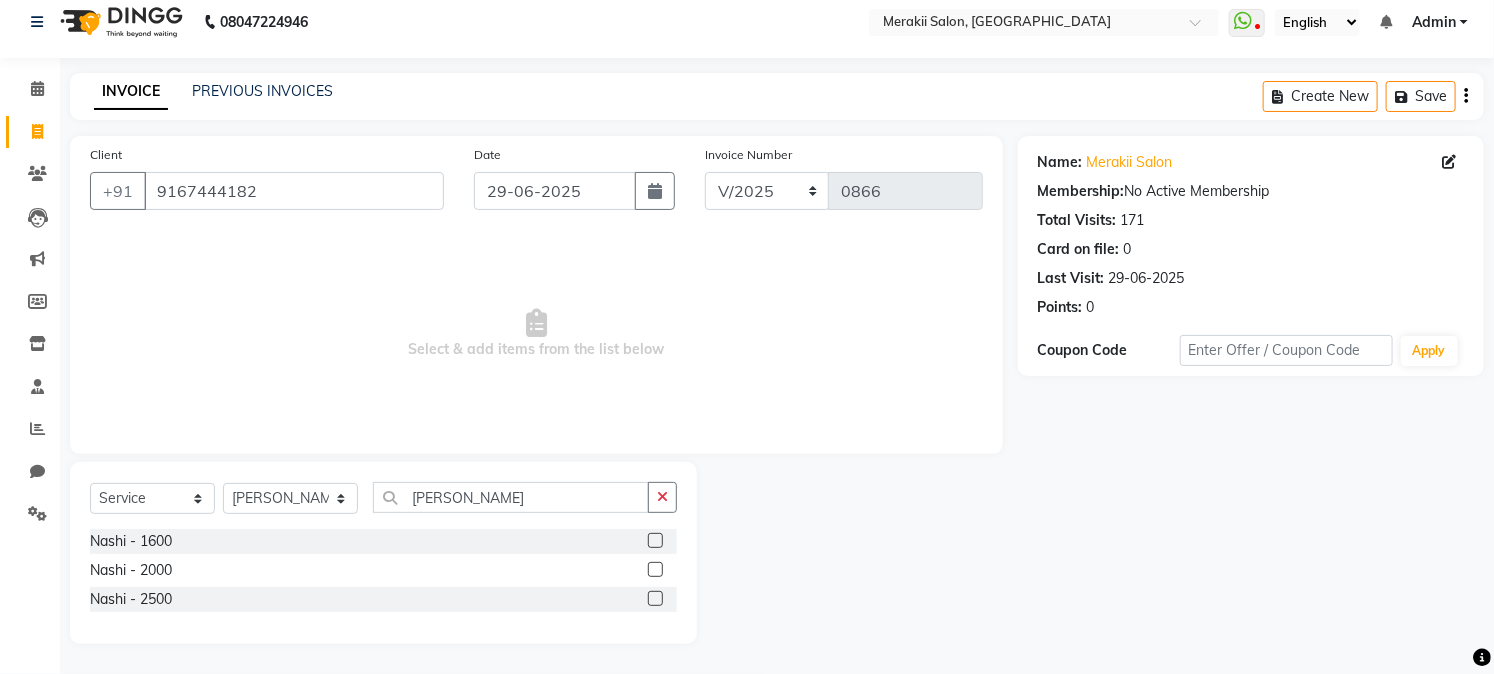 click 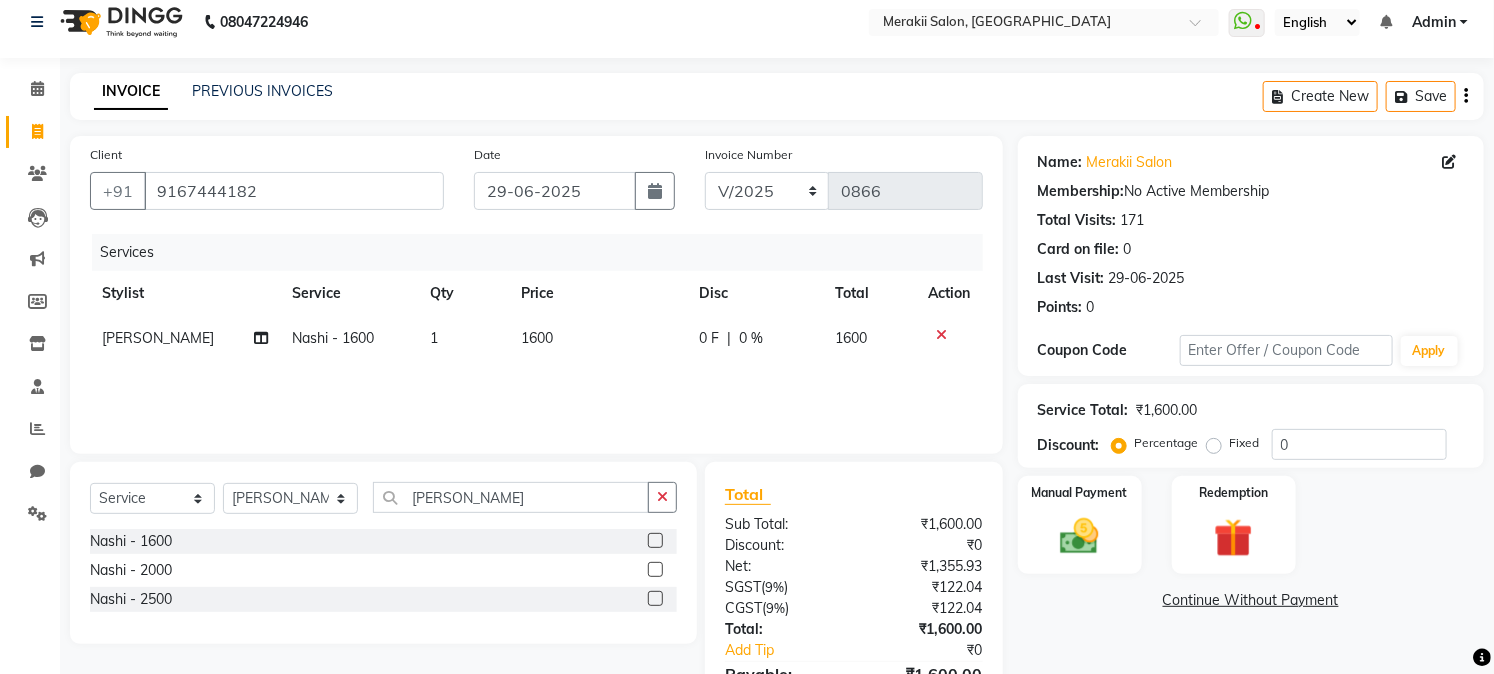 click 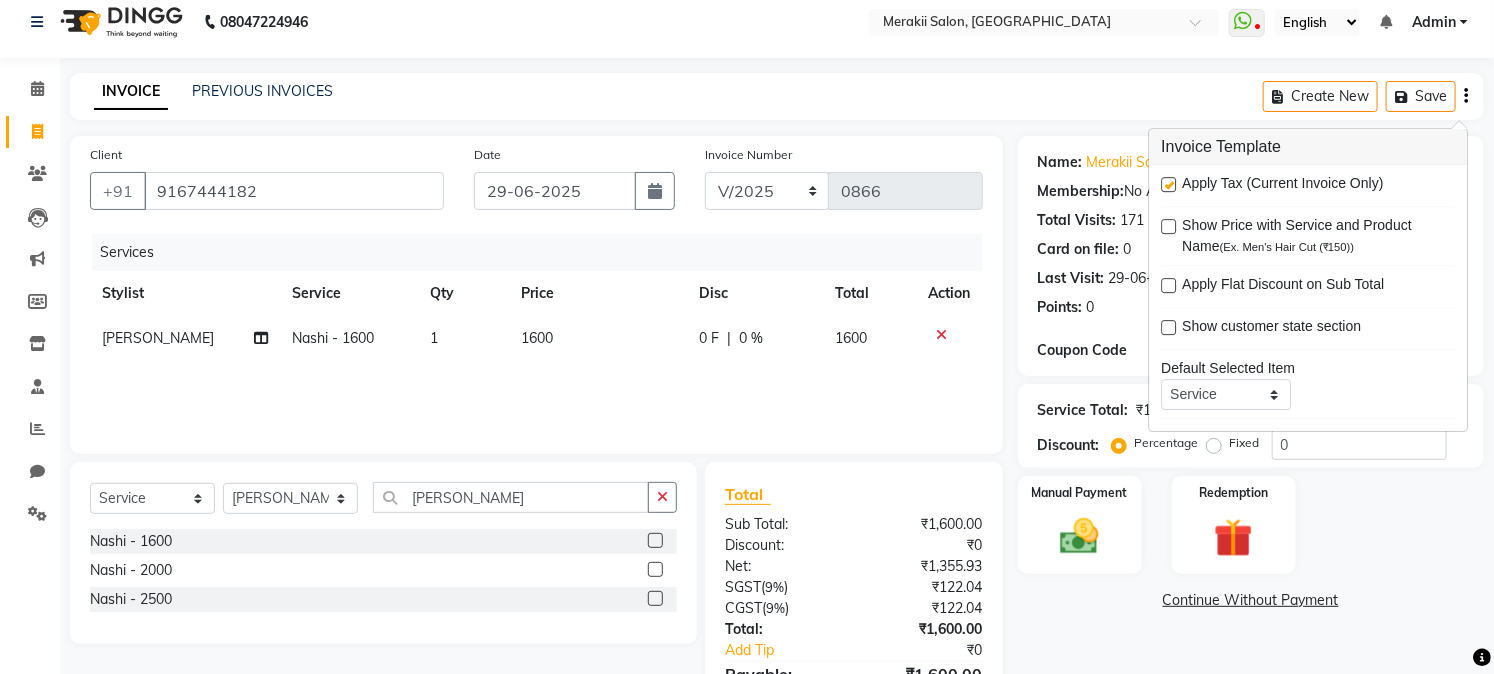 click at bounding box center (1168, 184) 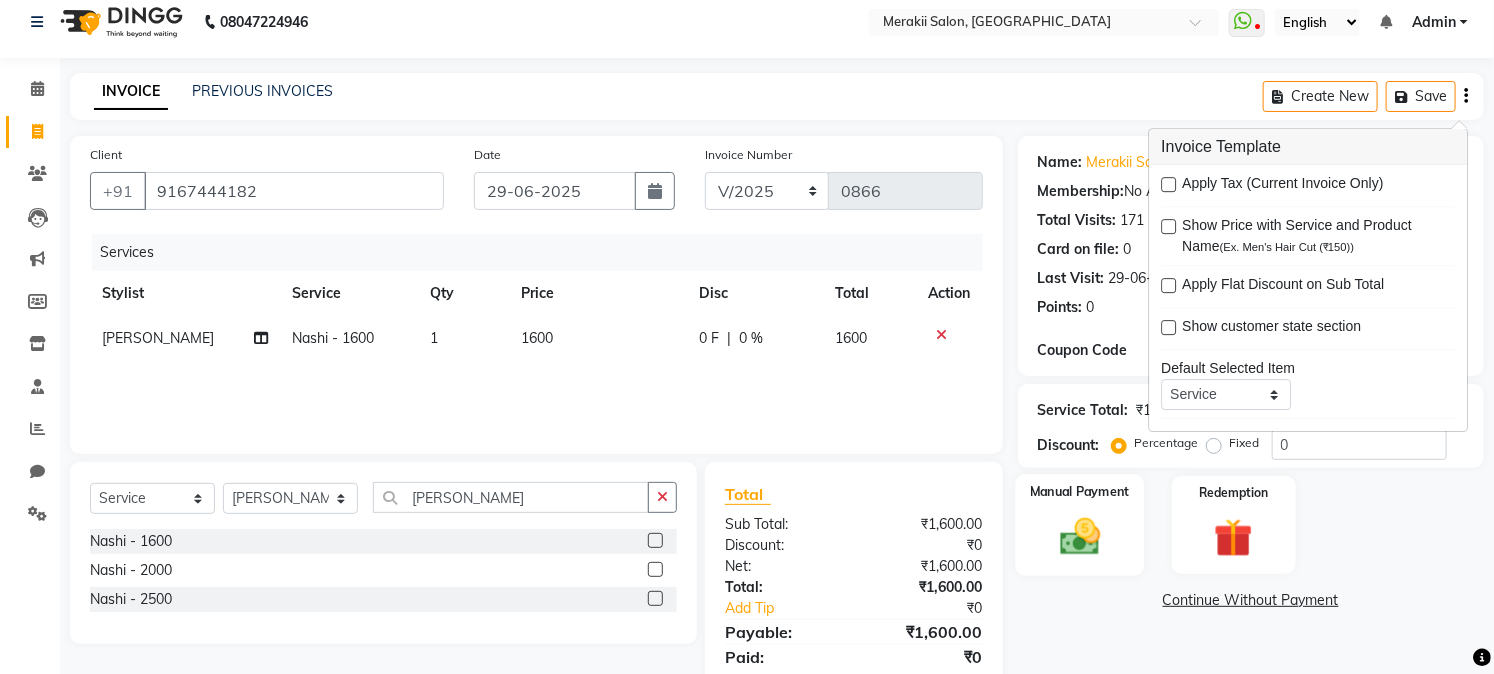 click on "Manual Payment" 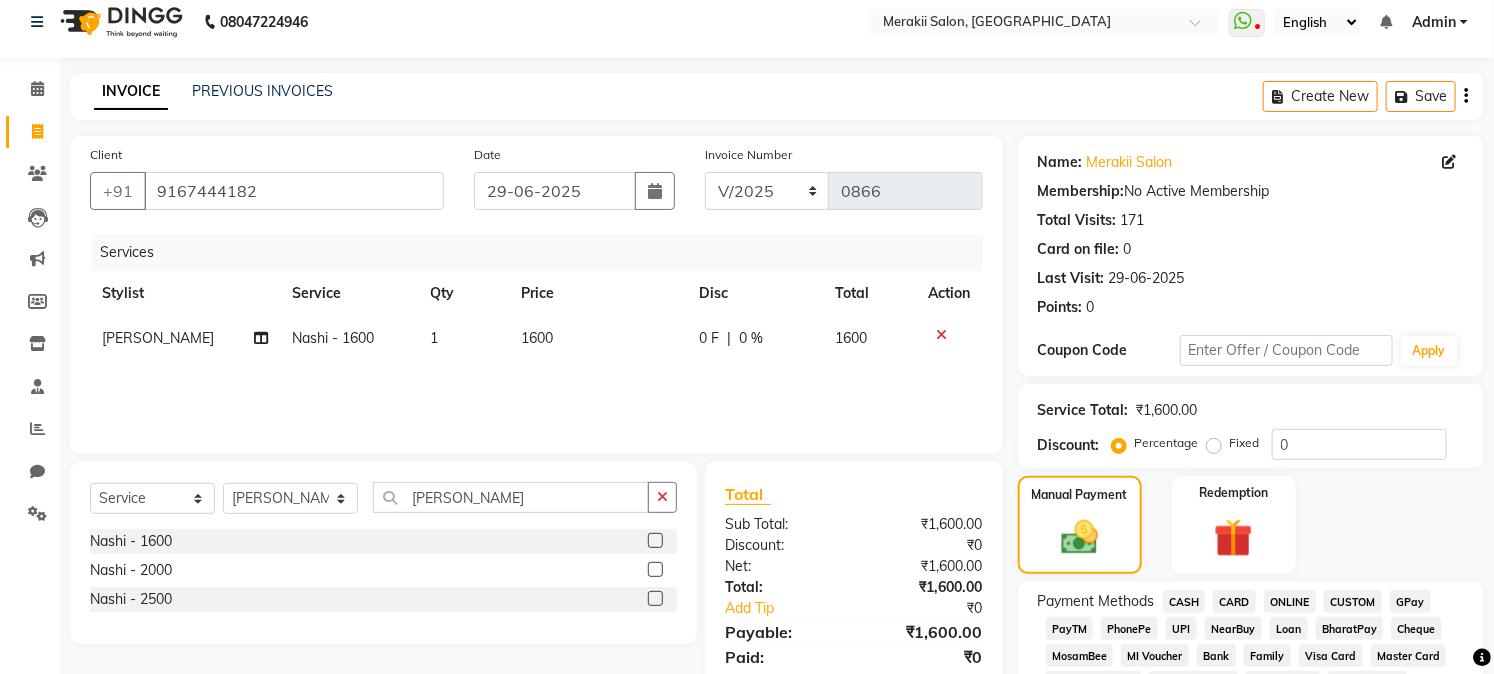click on "GPay" 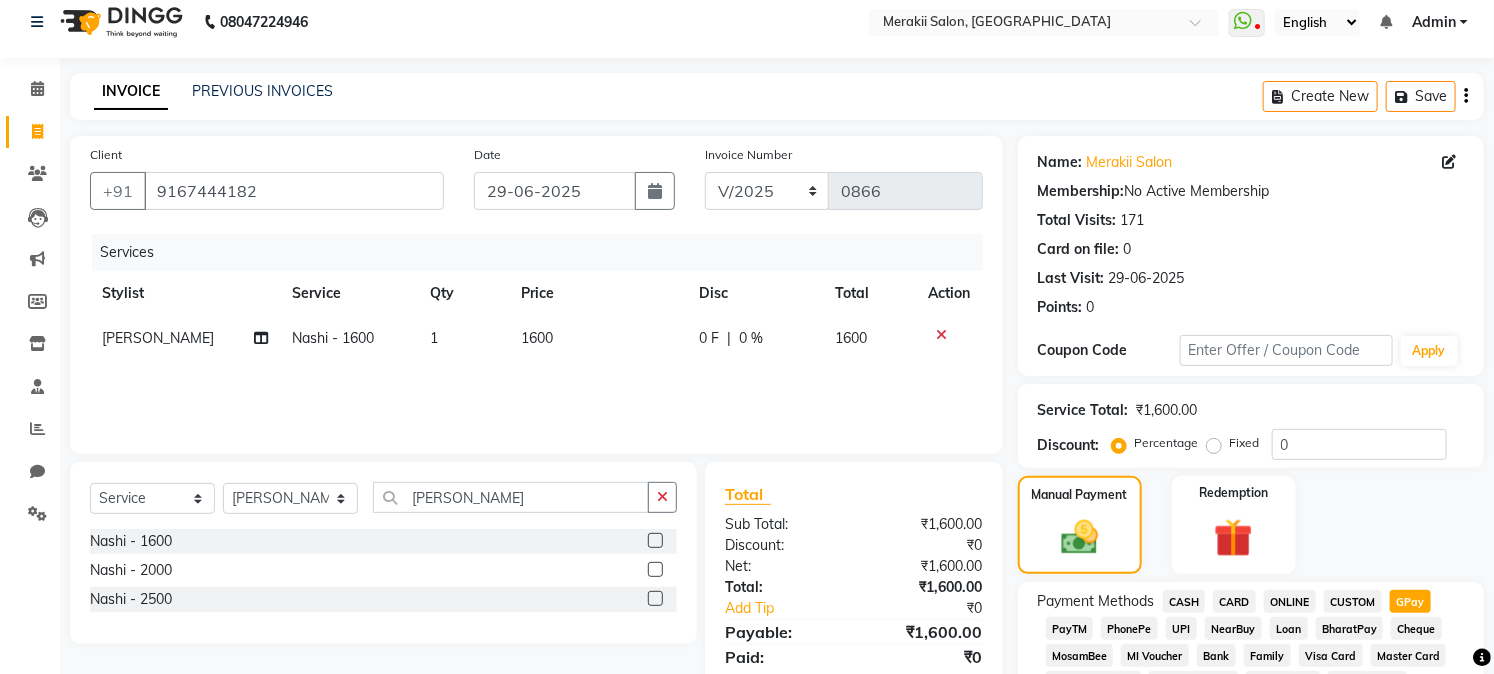 scroll, scrollTop: 604, scrollLeft: 0, axis: vertical 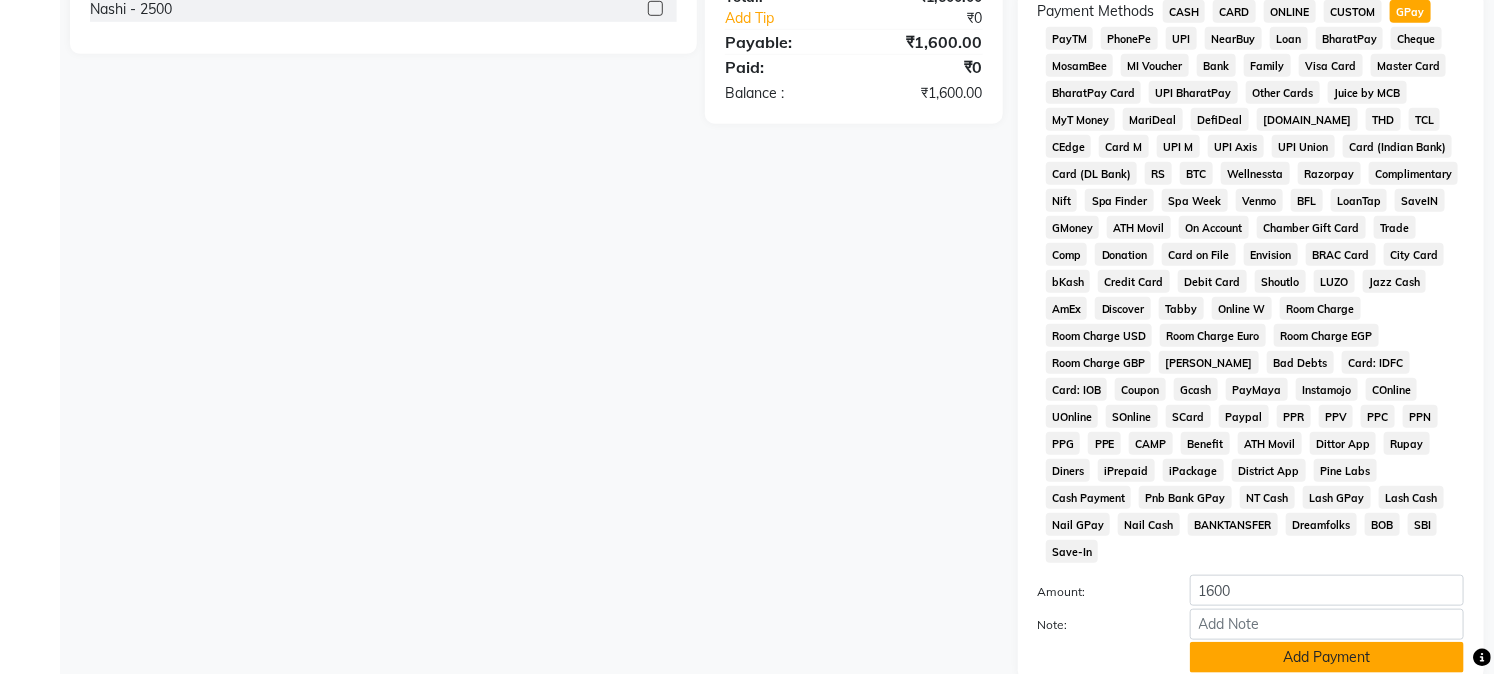 click on "Add Payment" 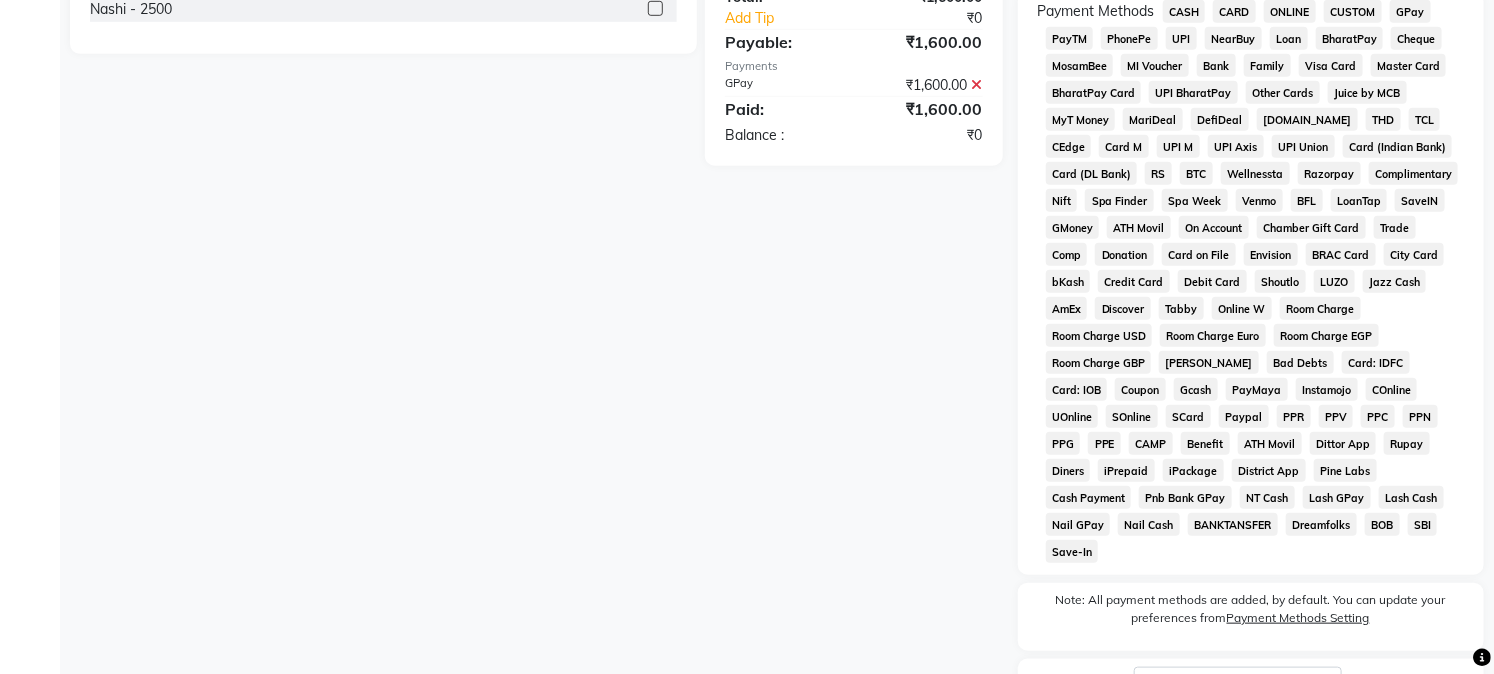 scroll, scrollTop: 742, scrollLeft: 0, axis: vertical 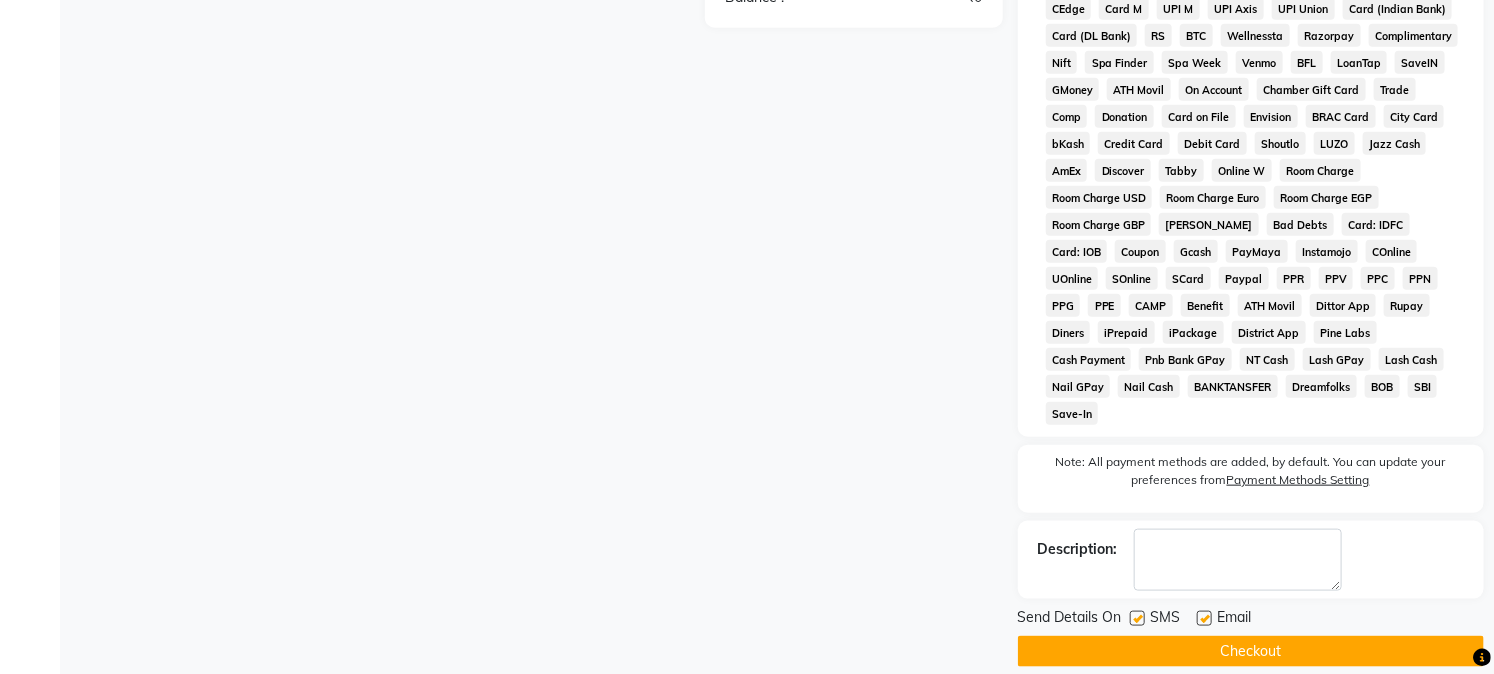 click on "Checkout" 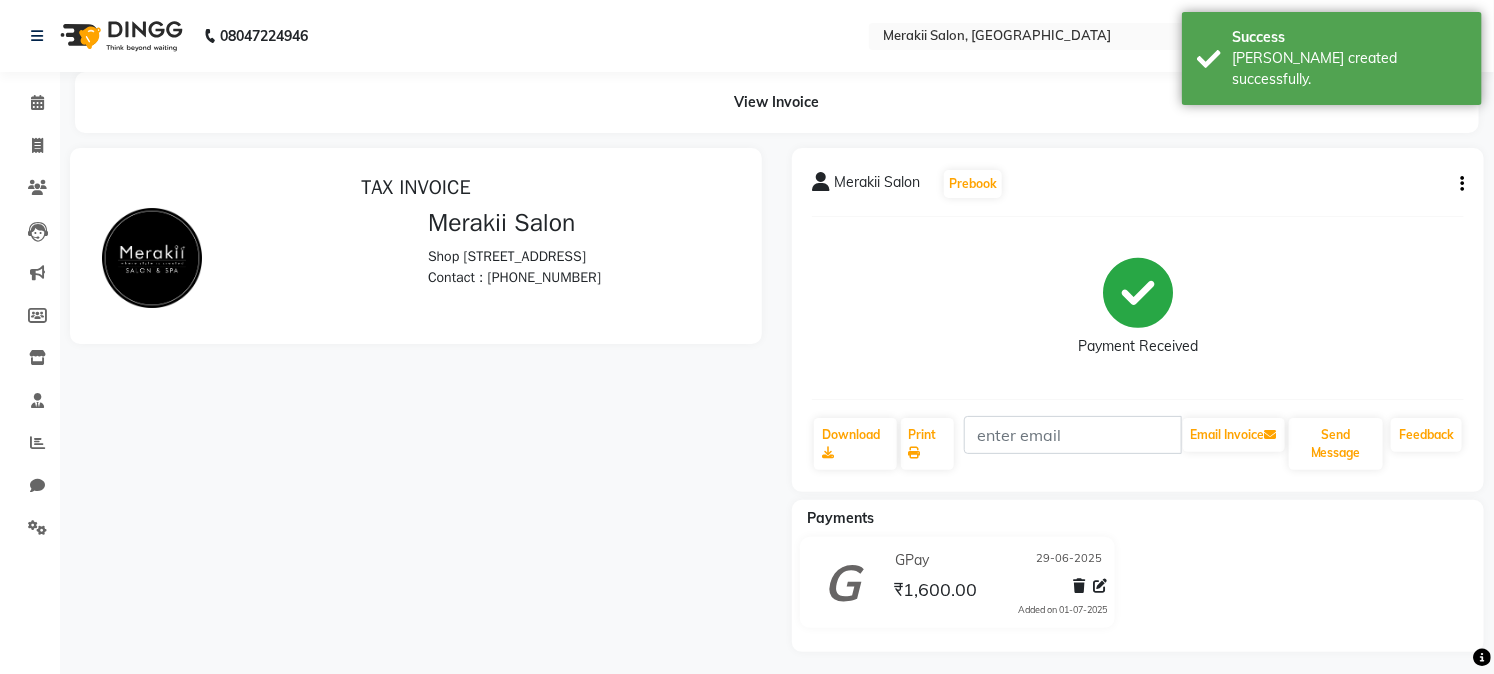 scroll, scrollTop: 0, scrollLeft: 0, axis: both 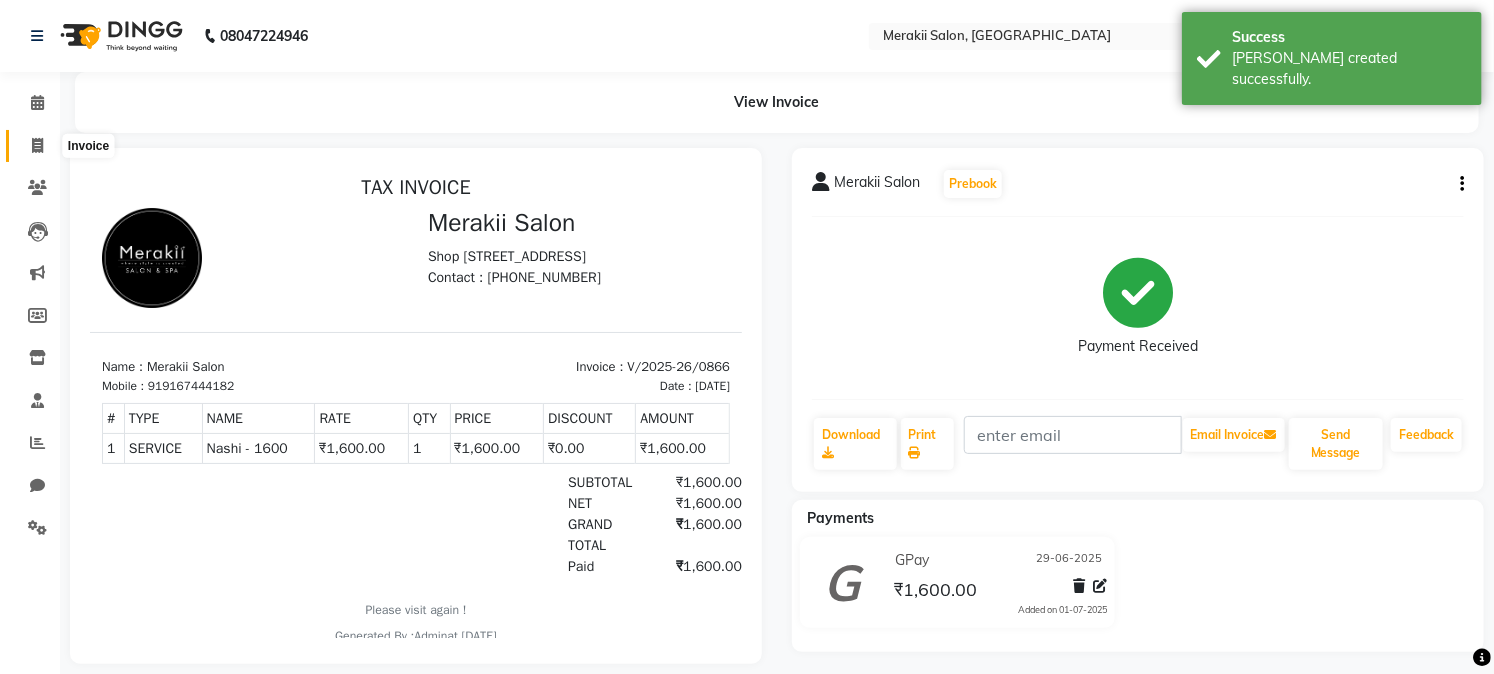 click 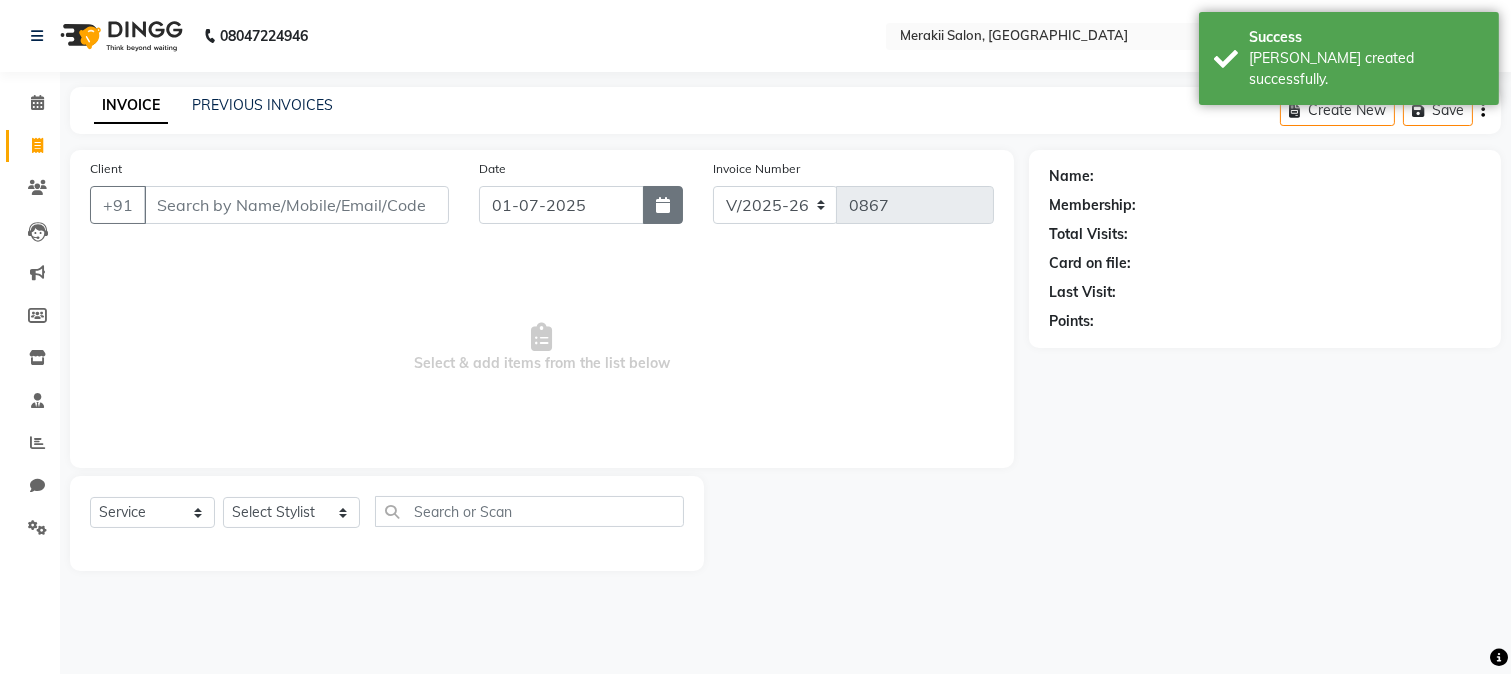 click 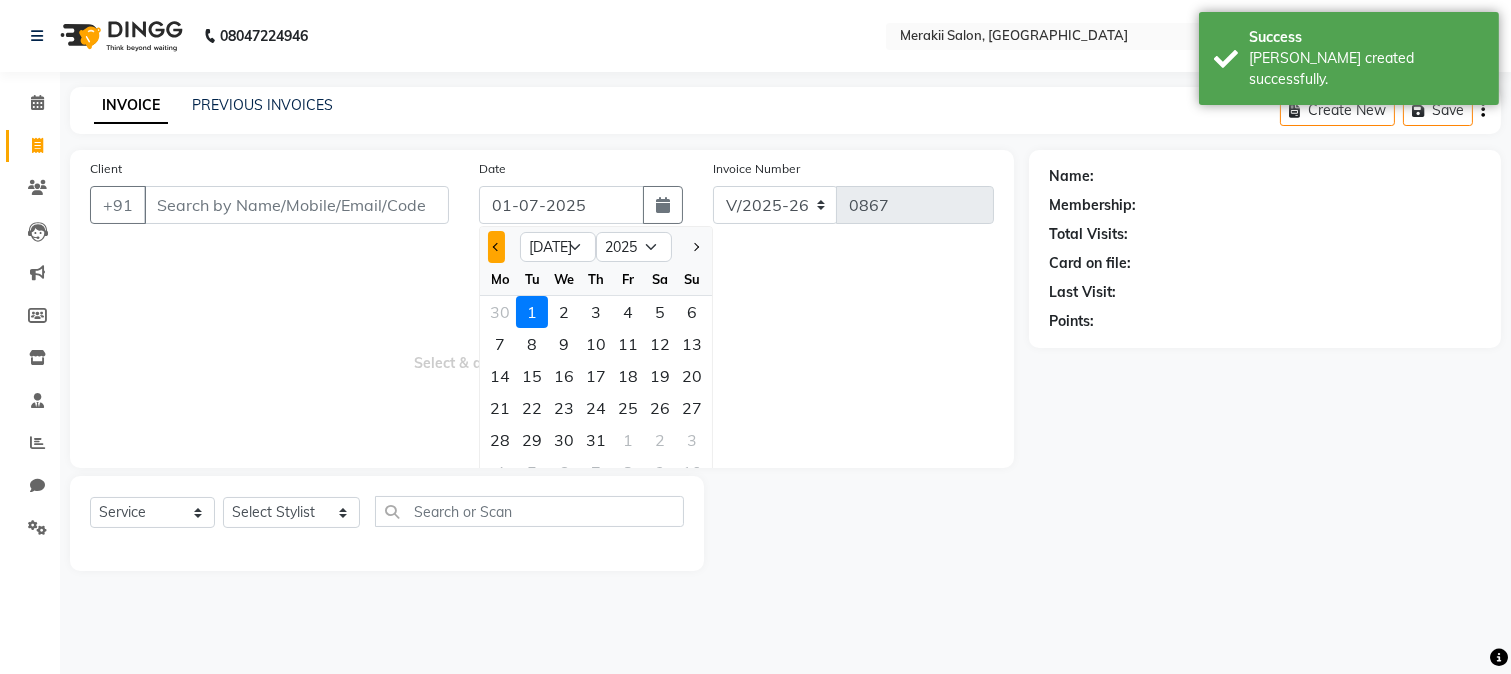 click 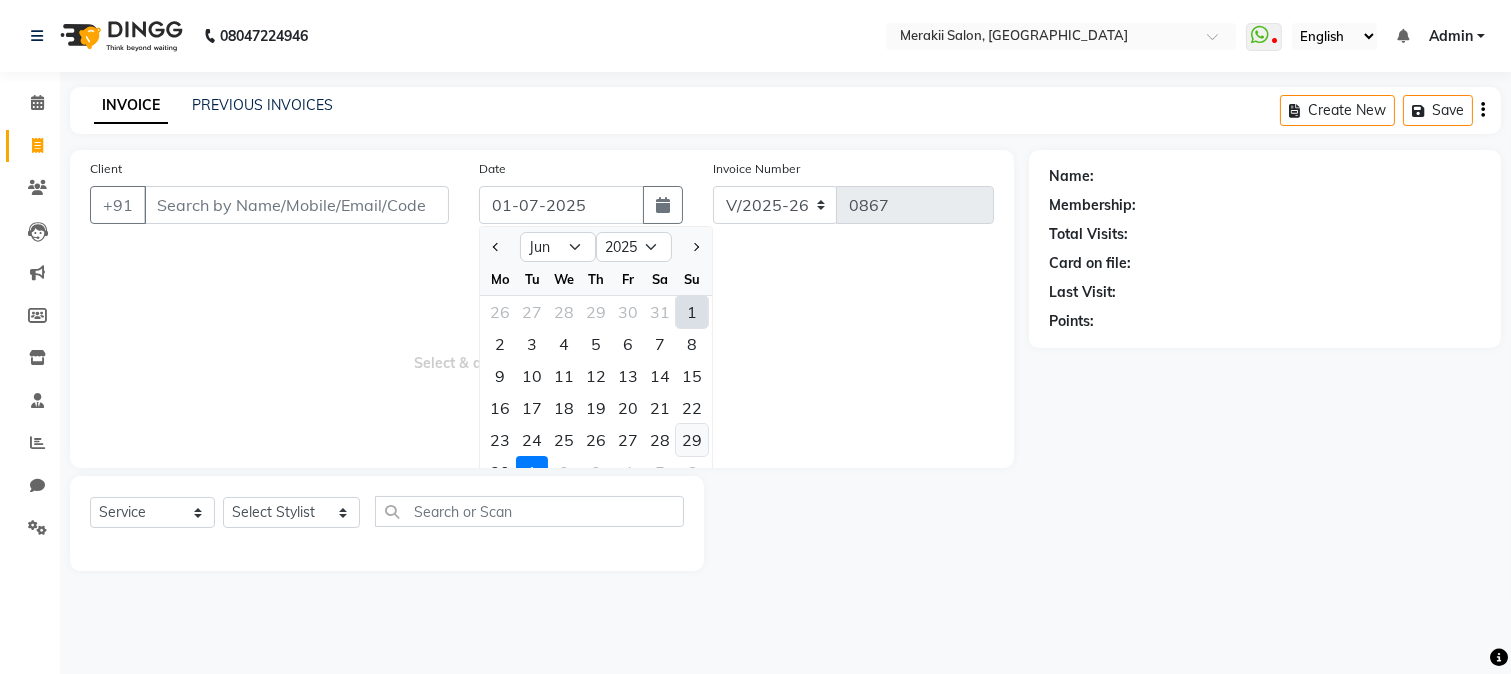 click on "29" 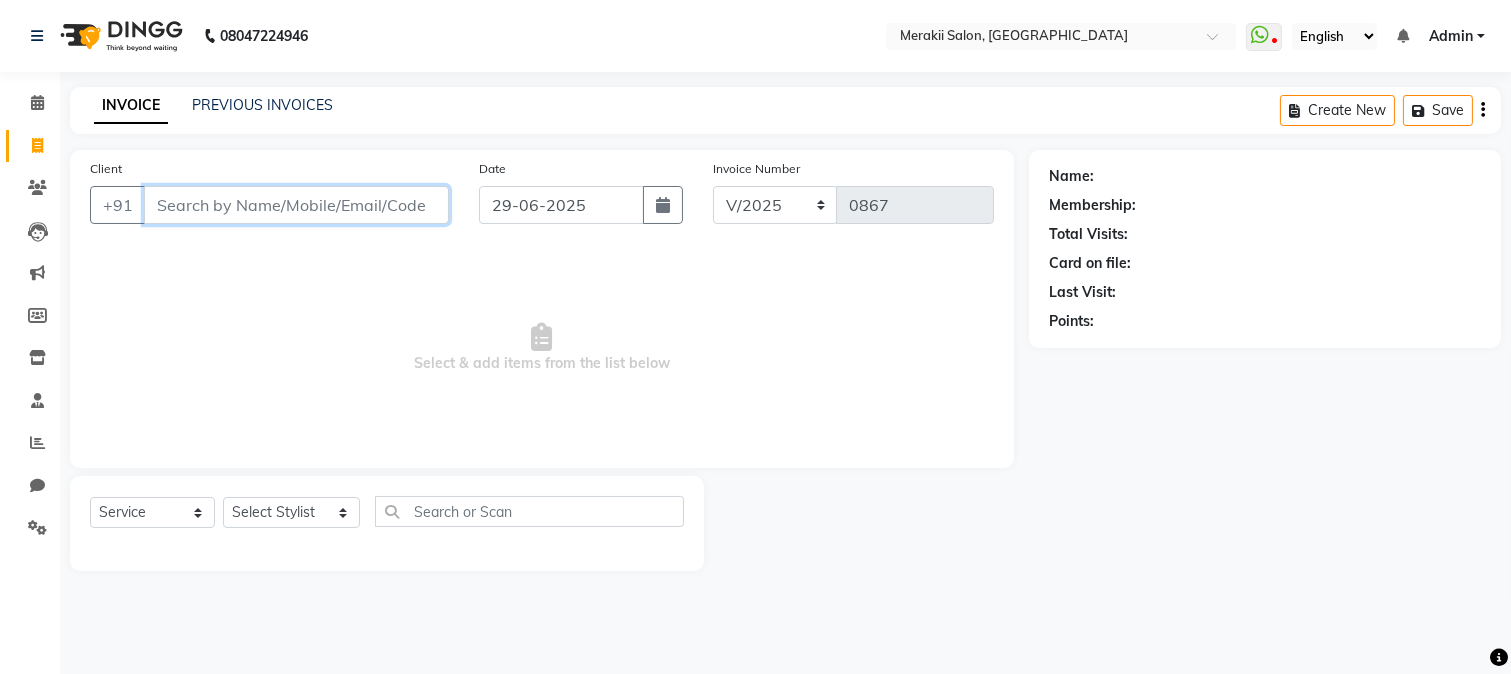 click on "Client" at bounding box center (296, 205) 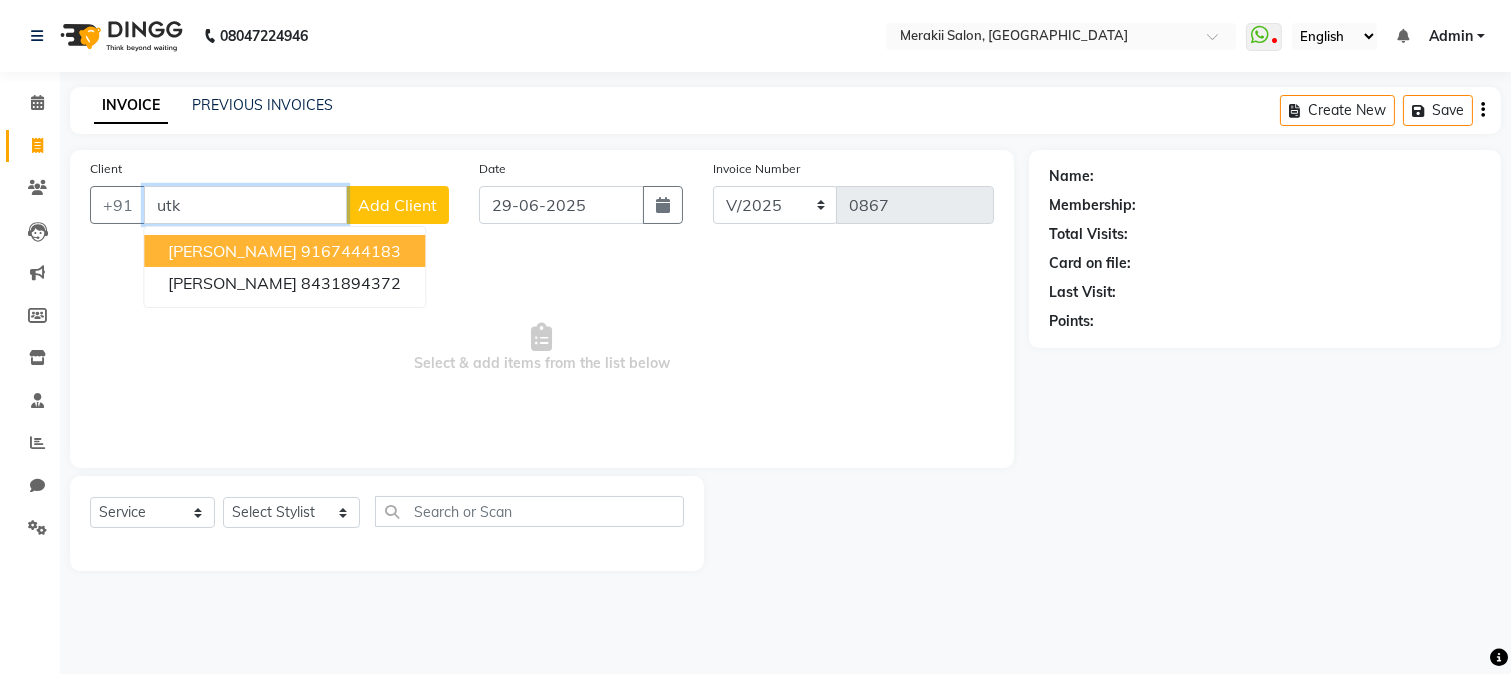 click on "9167444183" at bounding box center (351, 251) 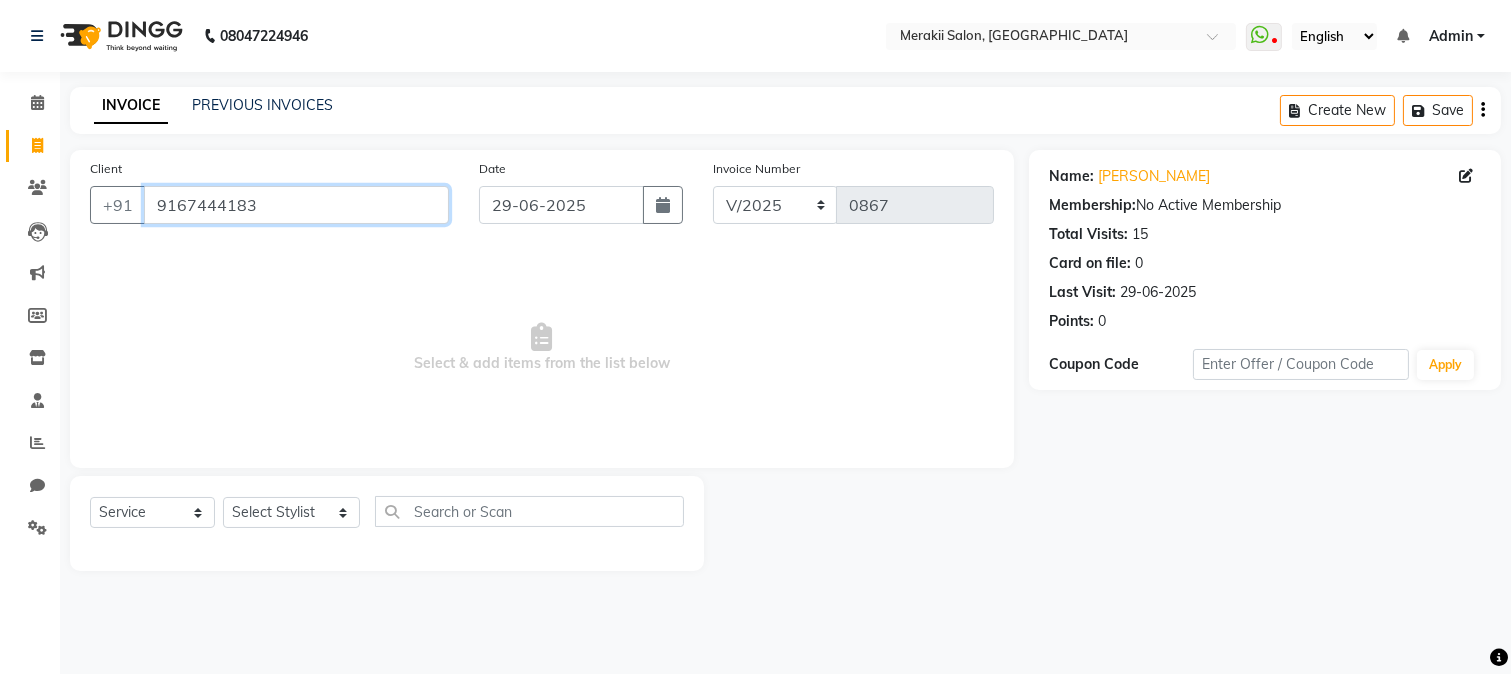 click on "9167444183" at bounding box center [296, 205] 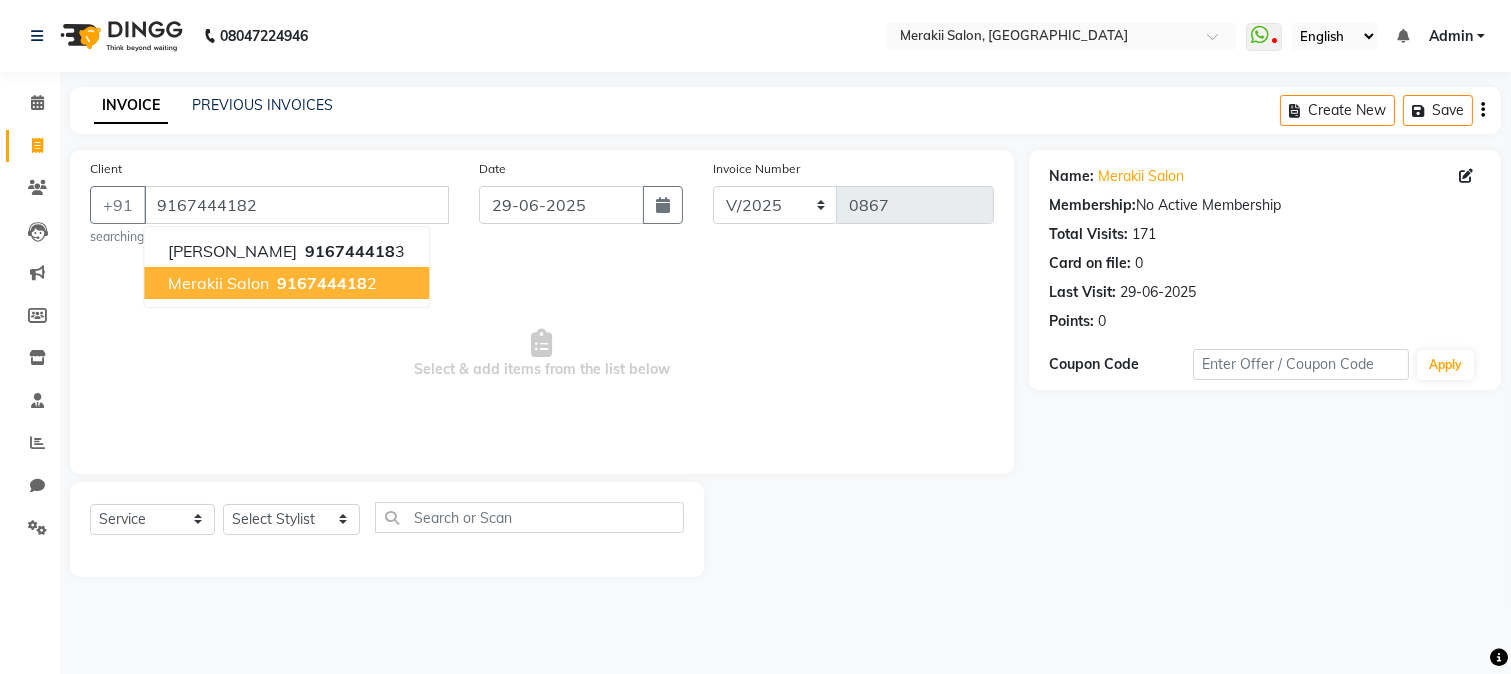 click on "916744418" at bounding box center [322, 283] 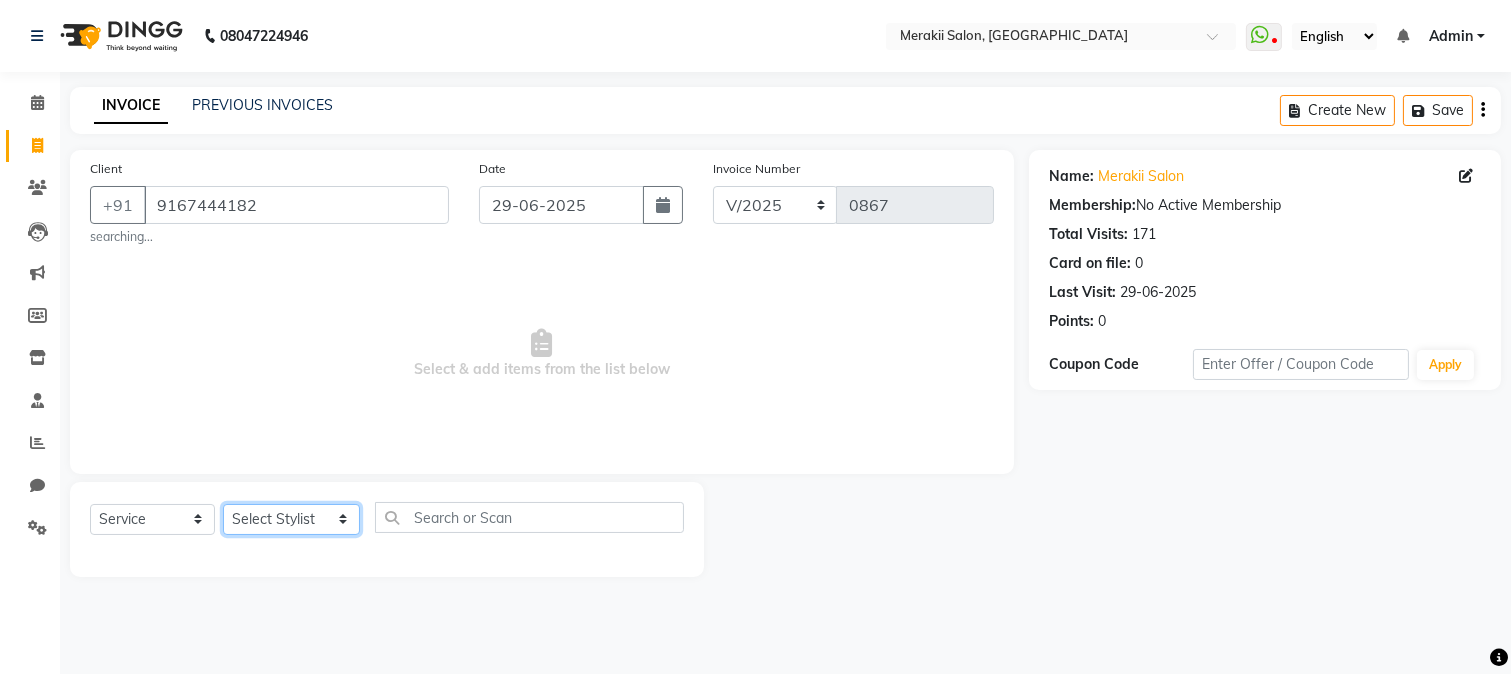 click on "Select Stylist [PERSON_NAME] [PERSON_NAME] Bhul [MEDICAL_DATA][PERSON_NAME] [PERSON_NAME] [PERSON_NAME]" 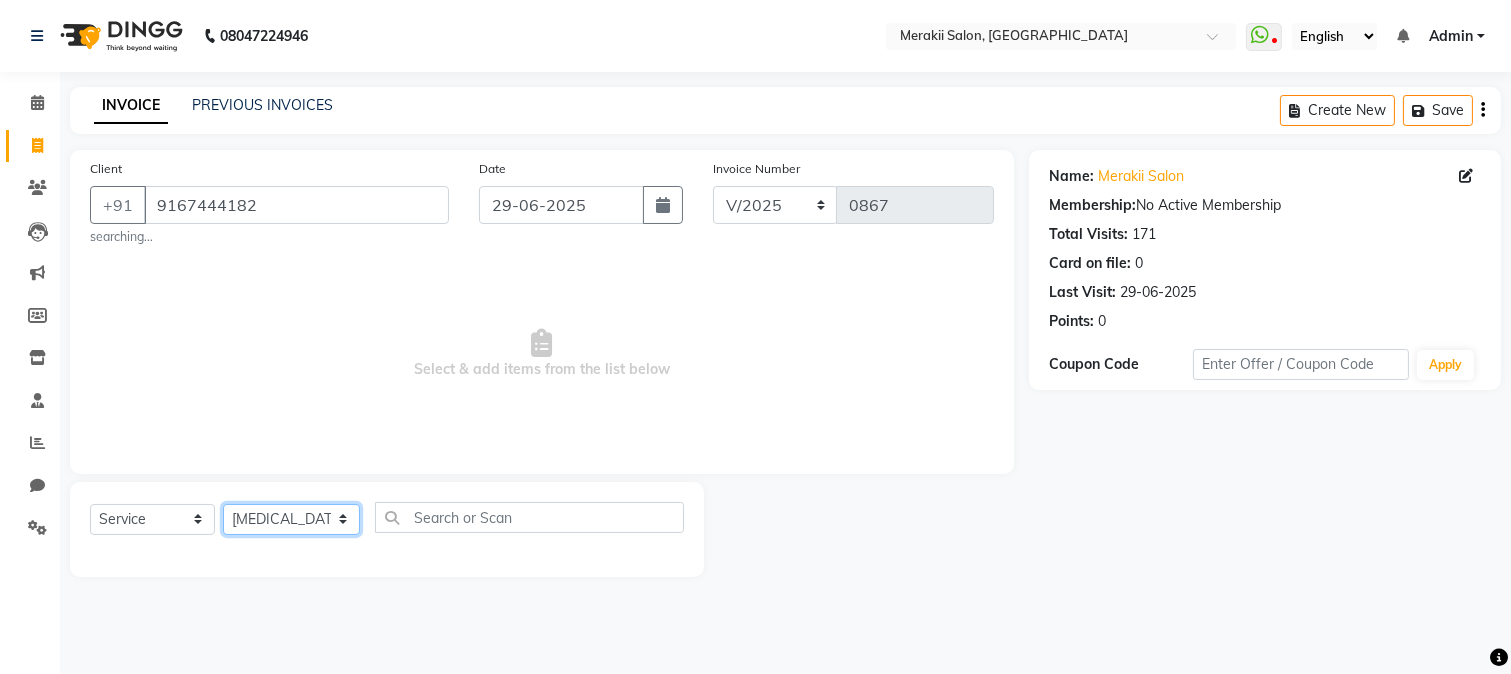 click on "Select Stylist [PERSON_NAME] [PERSON_NAME] Bhul [MEDICAL_DATA][PERSON_NAME] [PERSON_NAME] [PERSON_NAME]" 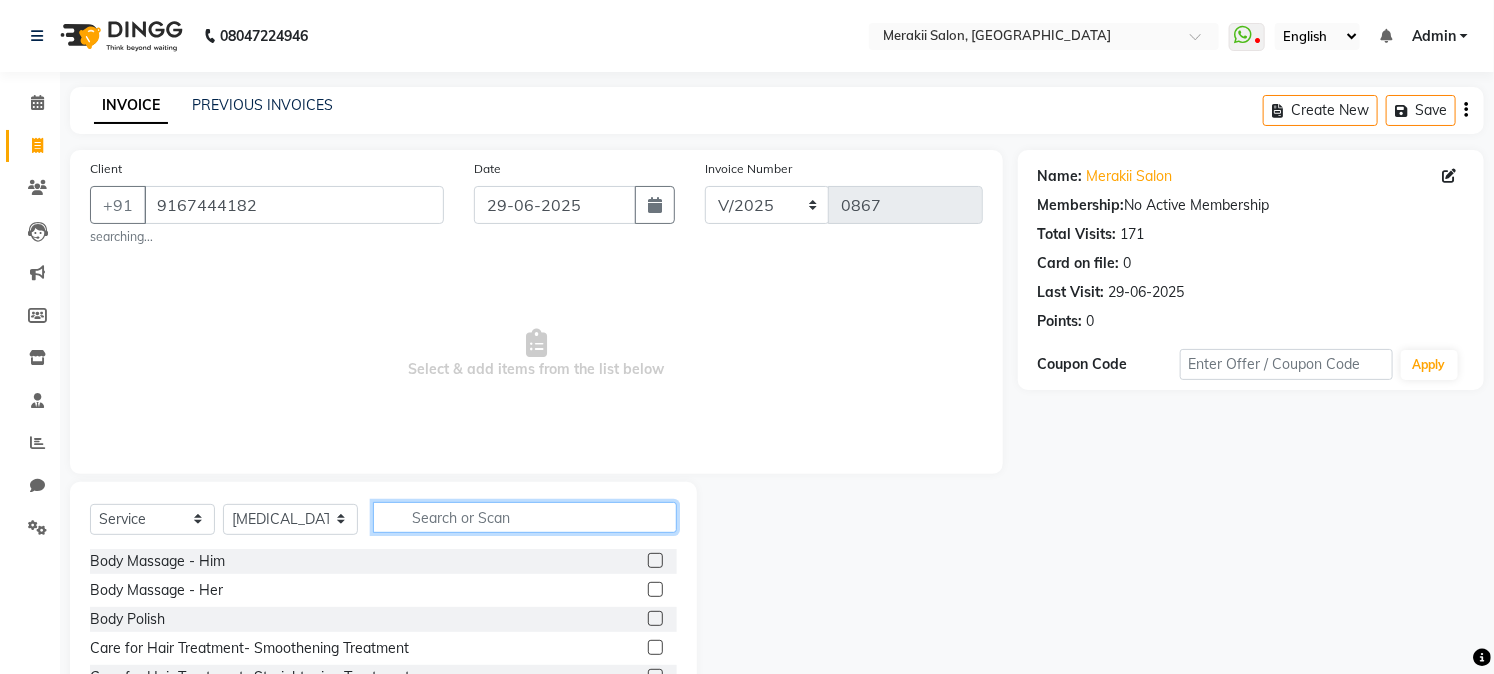 click 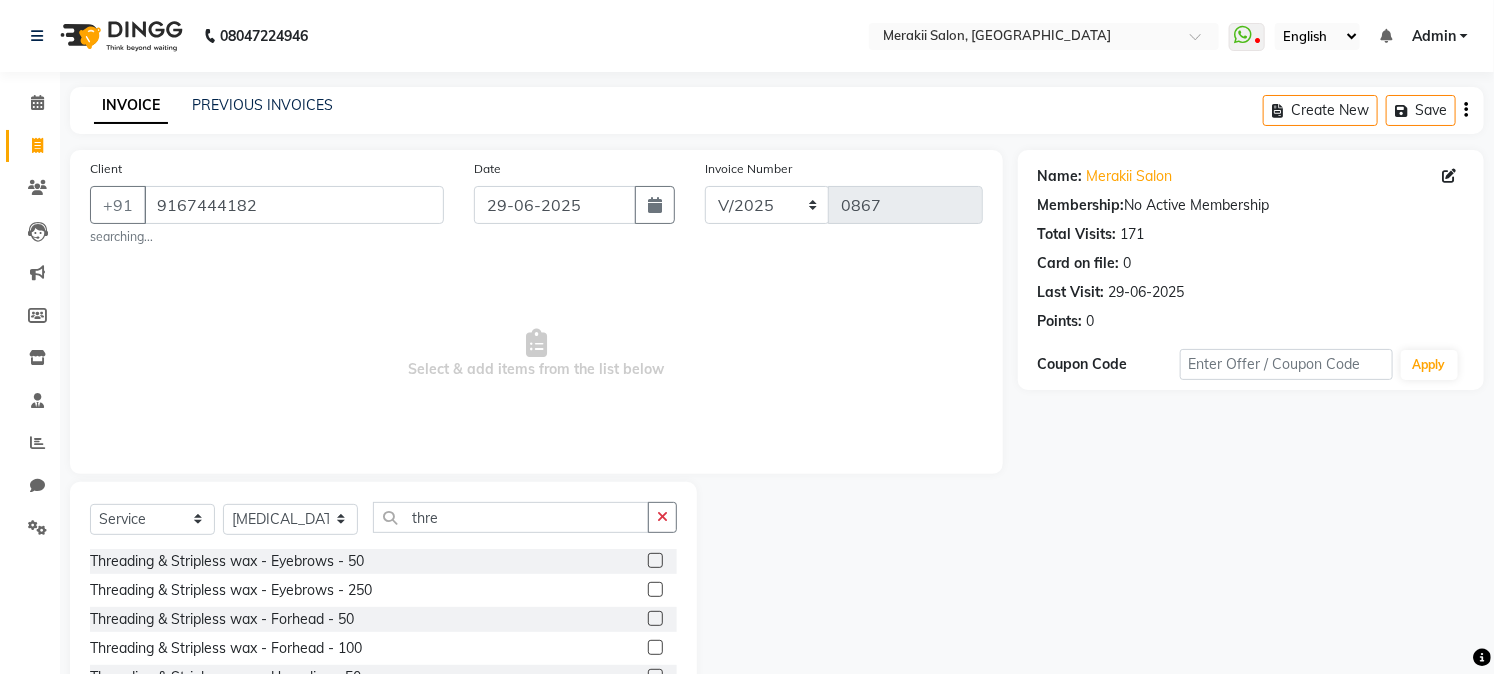 click 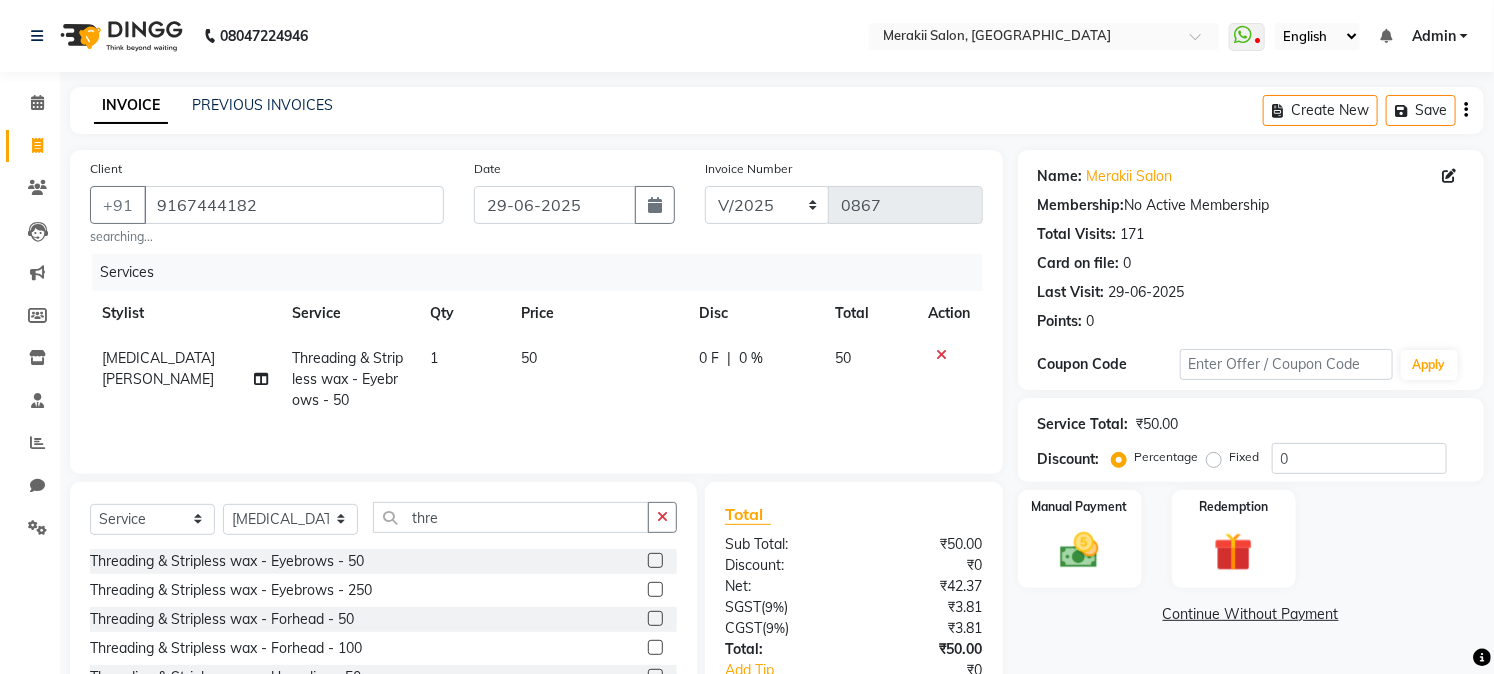 click on "1" 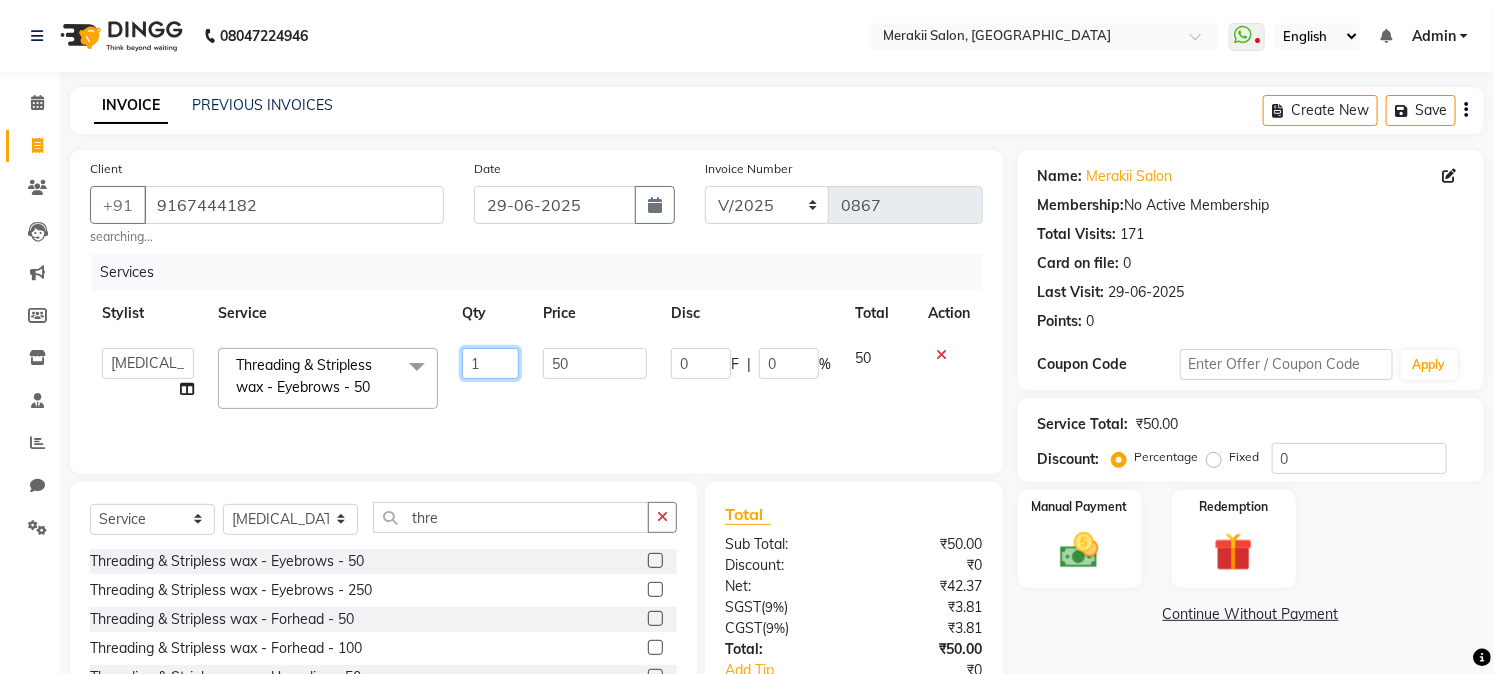 click on "1" 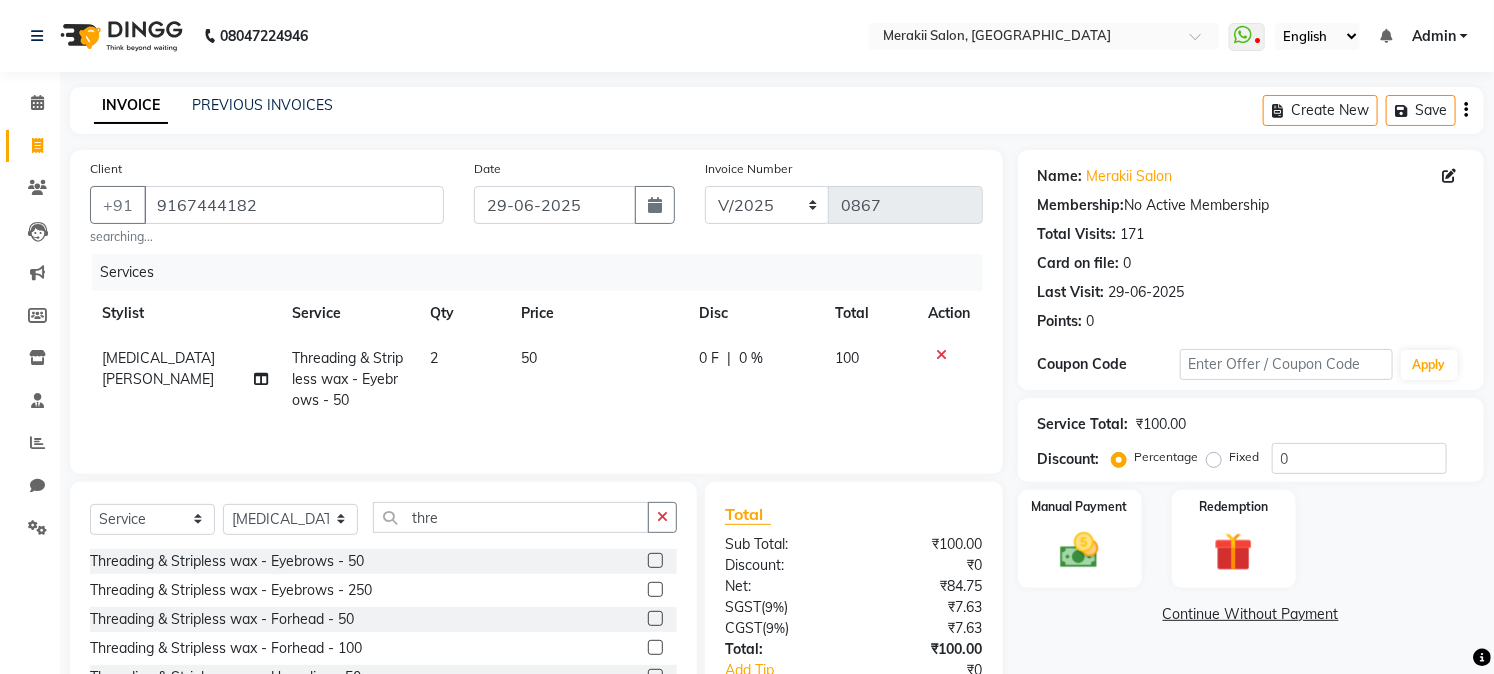click 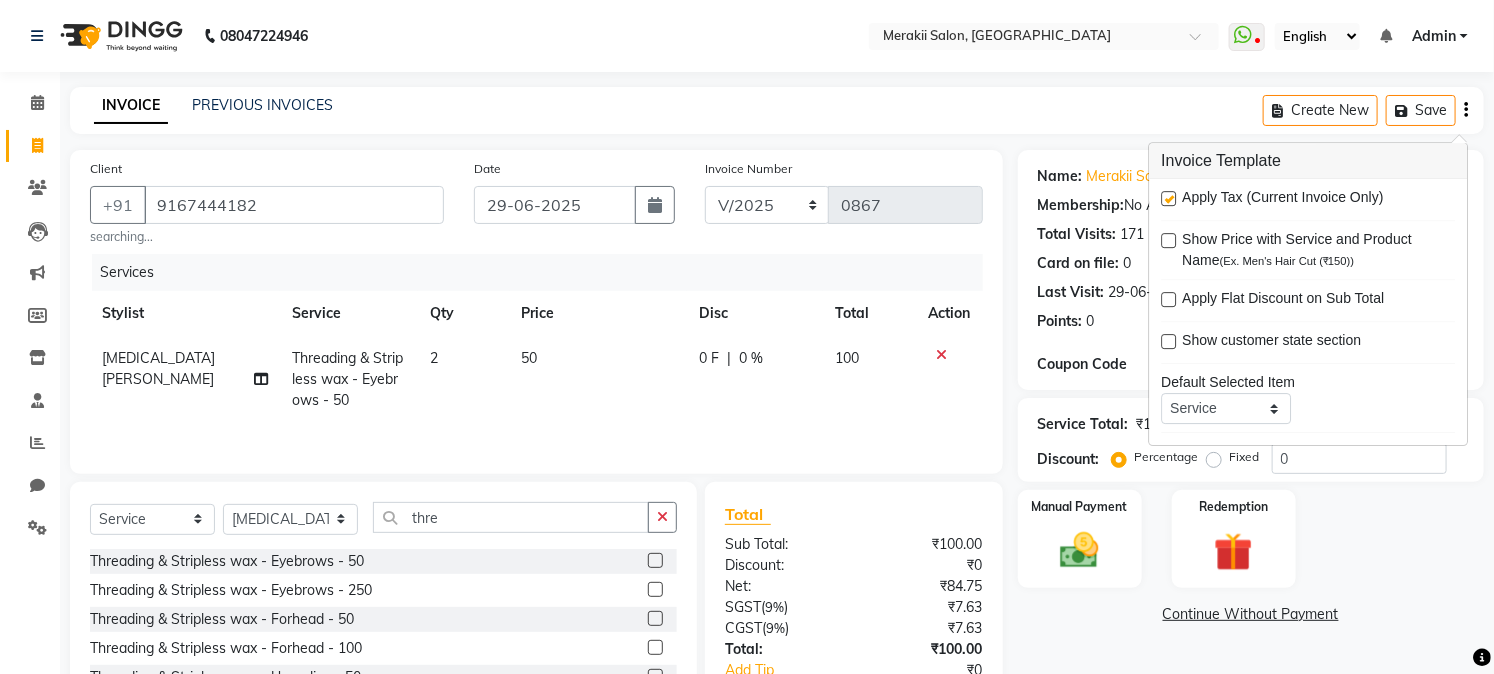 click at bounding box center [1167, 201] 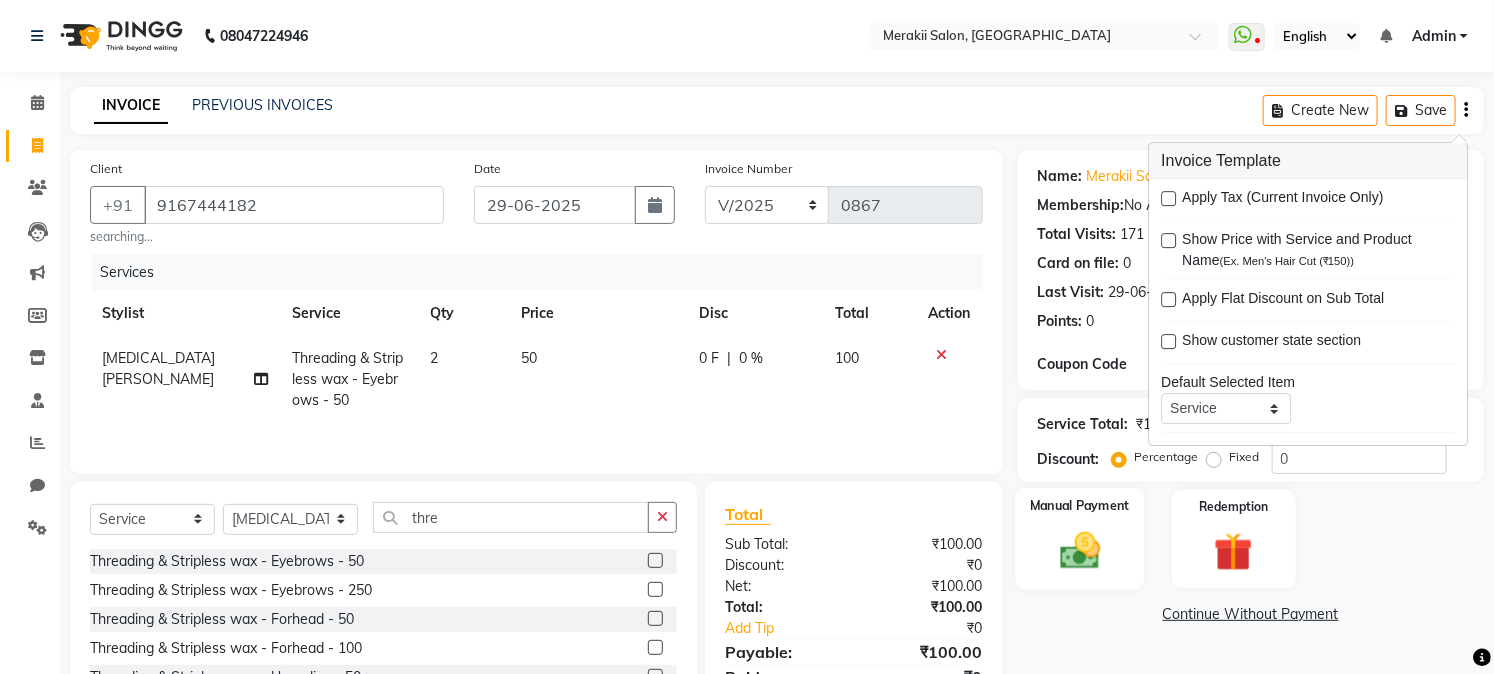 click on "Manual Payment" 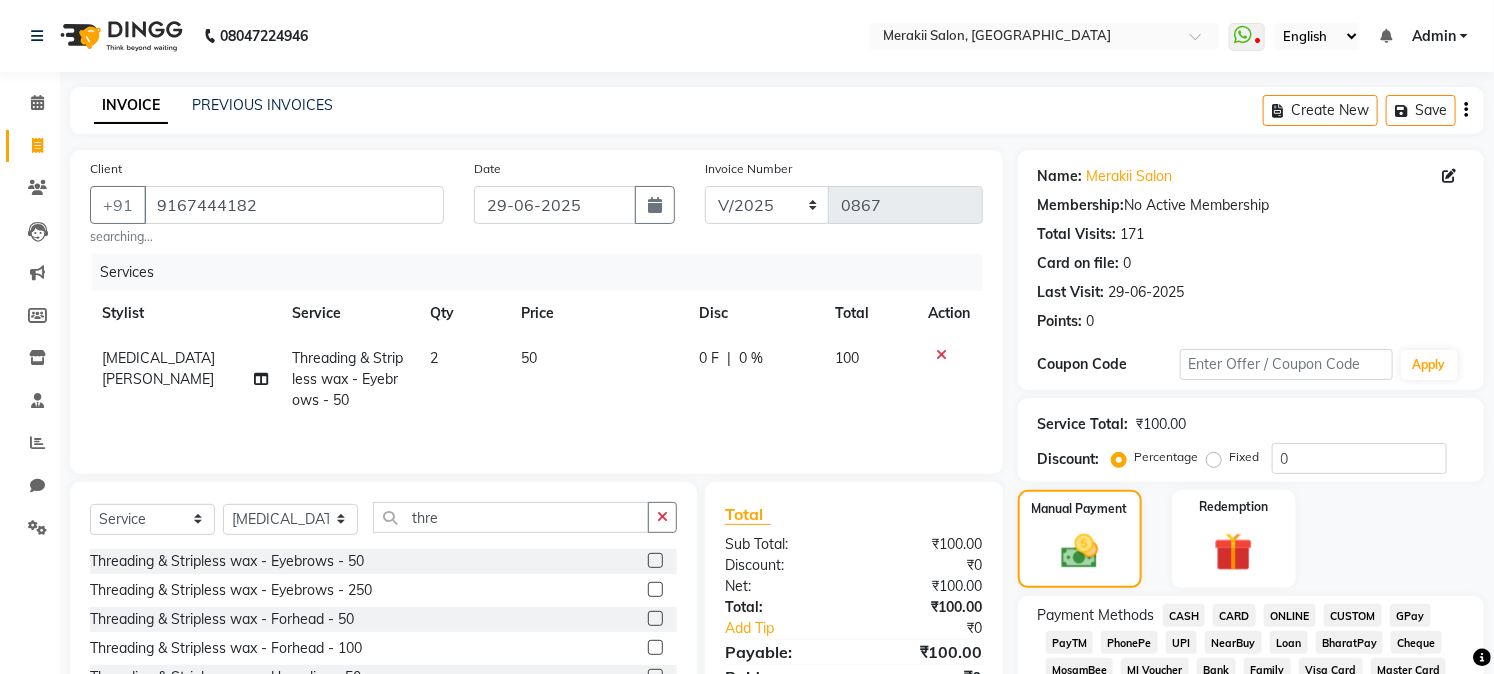 click on "GPay" 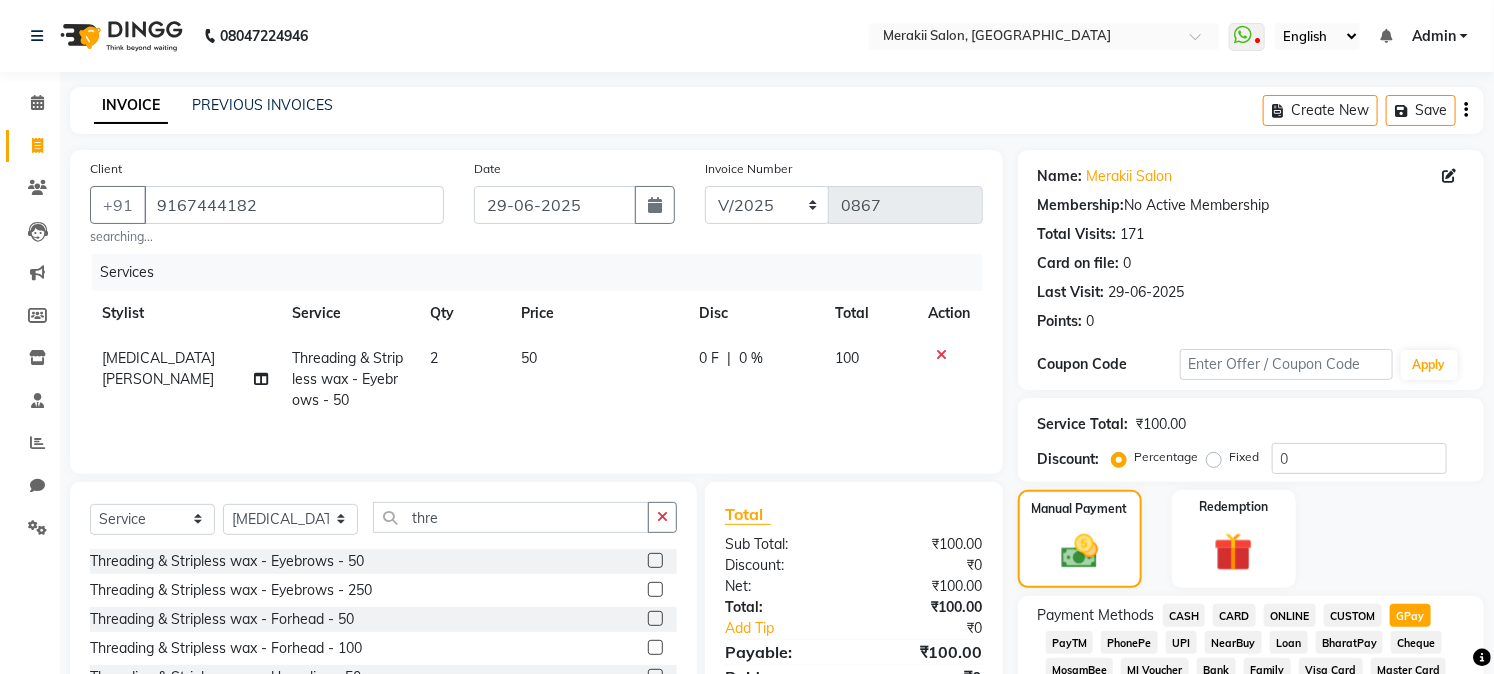 scroll, scrollTop: 590, scrollLeft: 0, axis: vertical 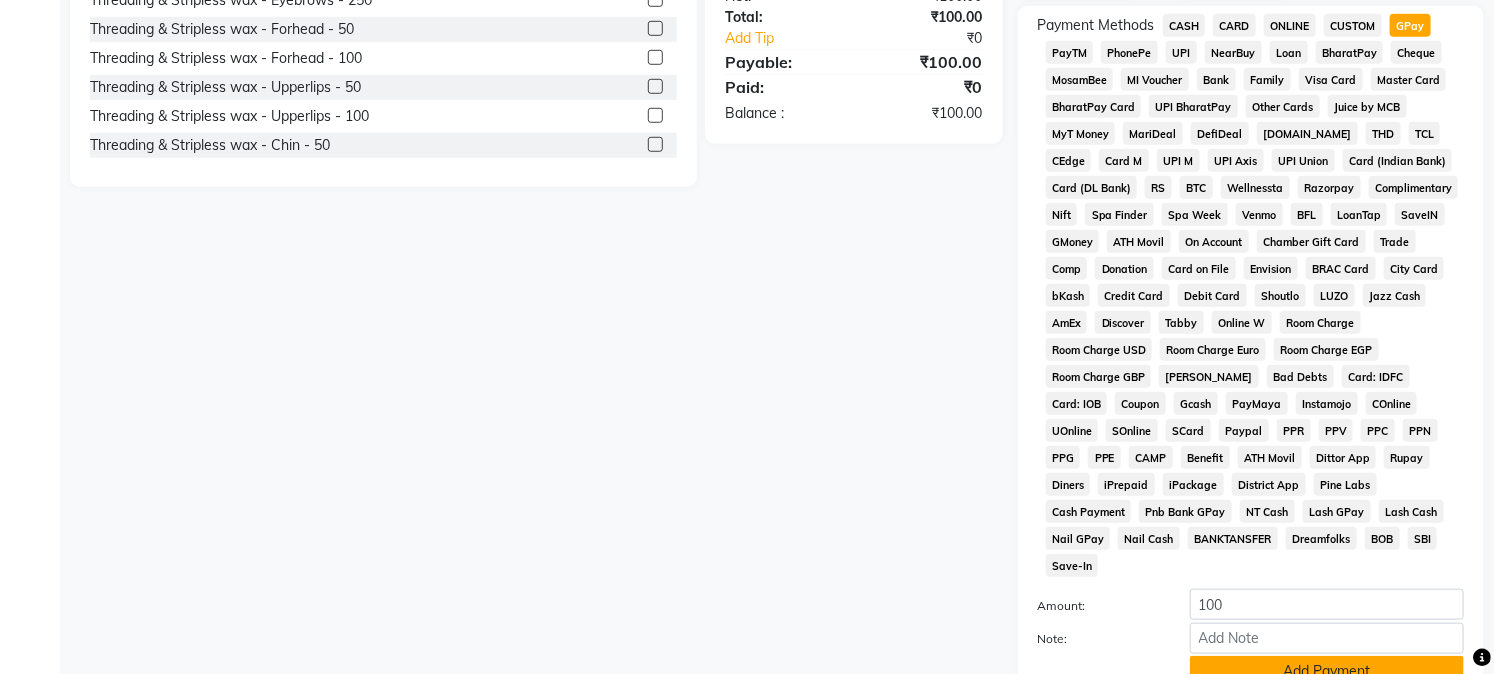 click on "Add Payment" 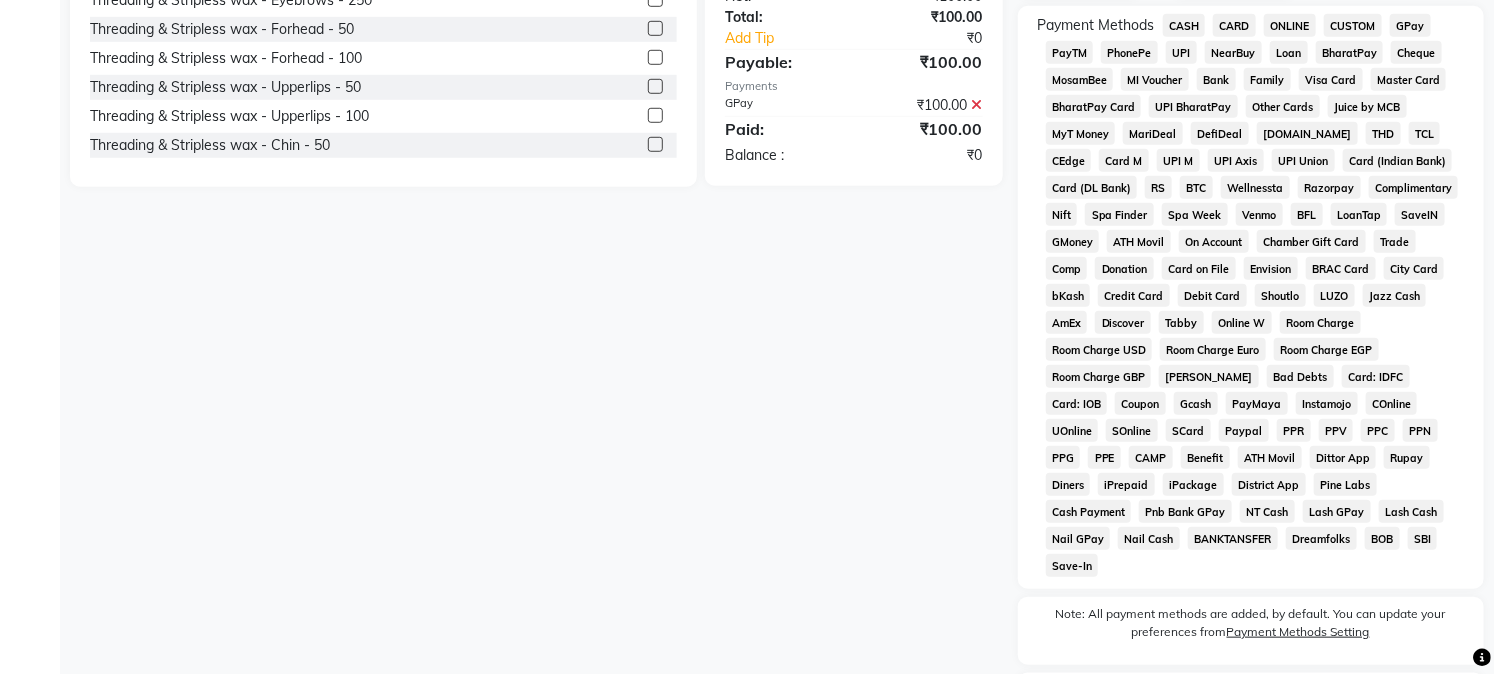 scroll, scrollTop: 742, scrollLeft: 0, axis: vertical 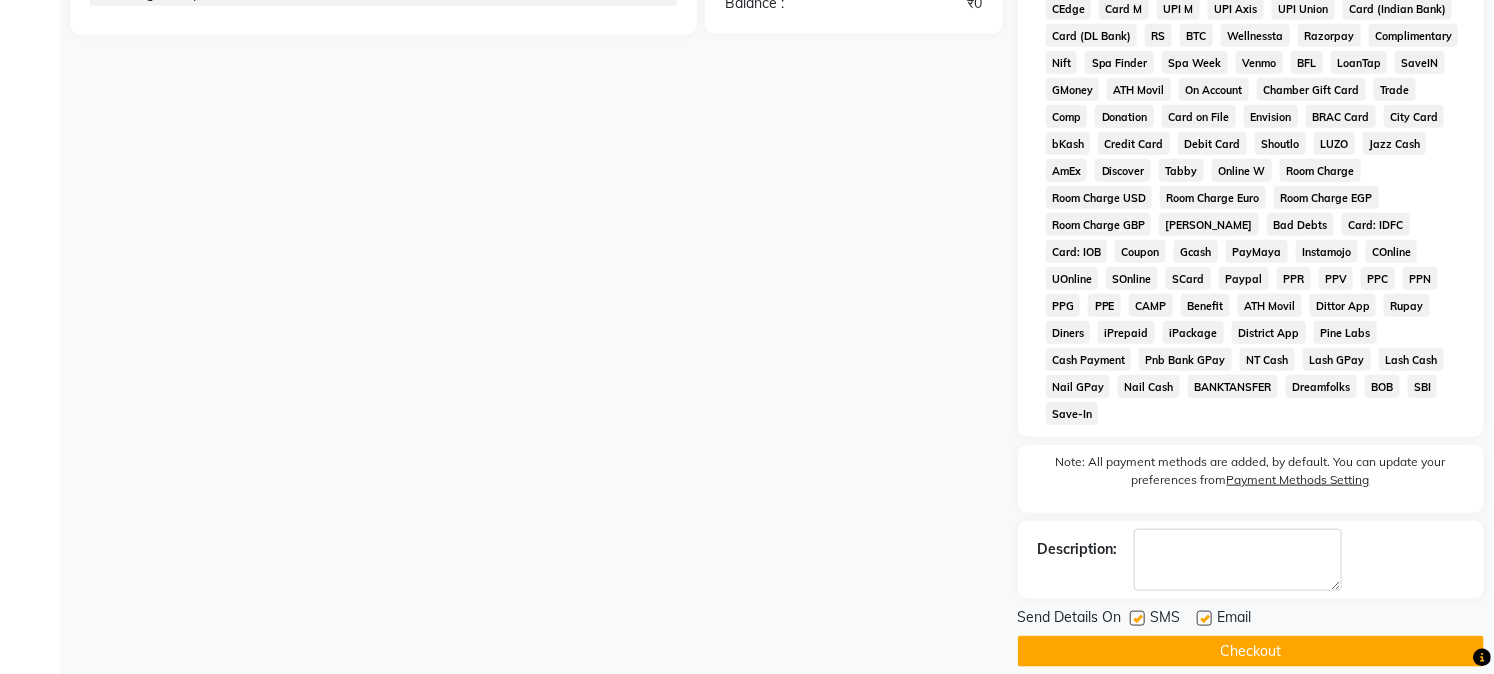 click on "Checkout" 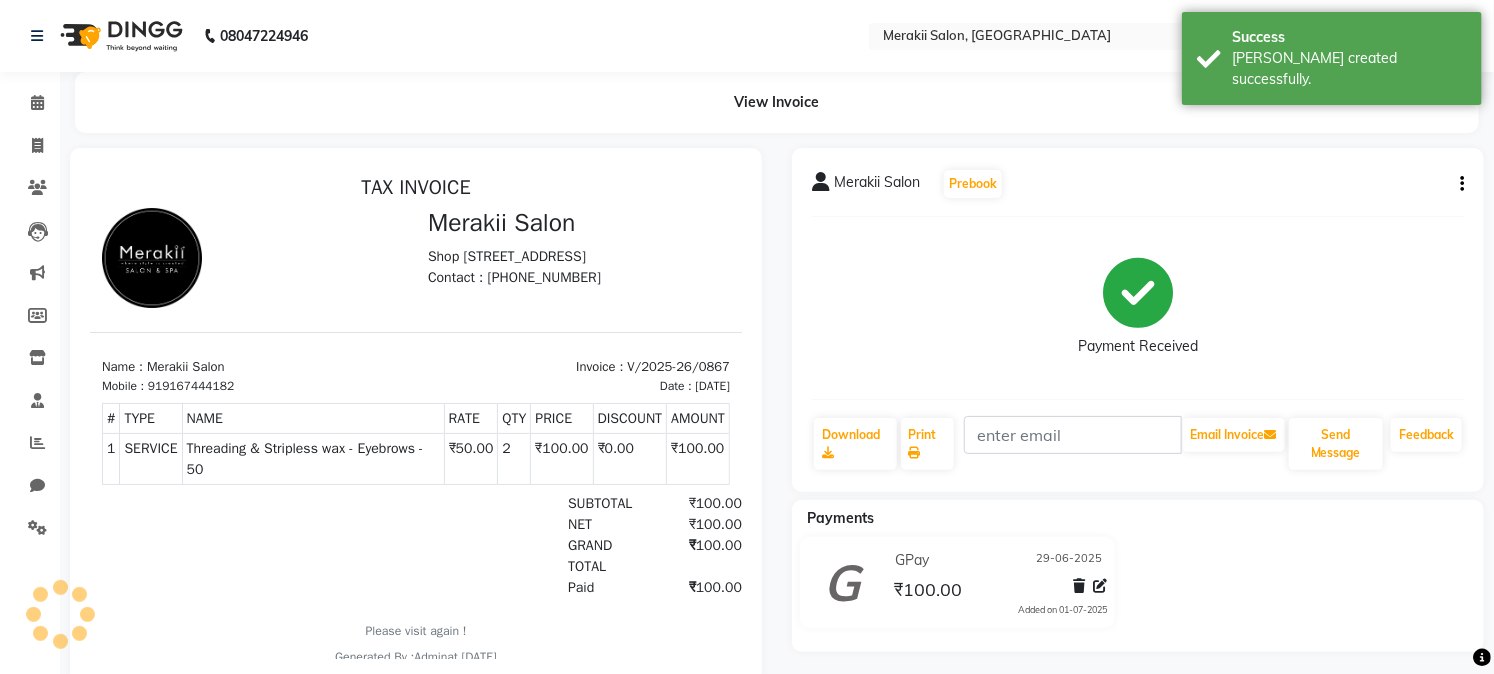 scroll, scrollTop: 0, scrollLeft: 0, axis: both 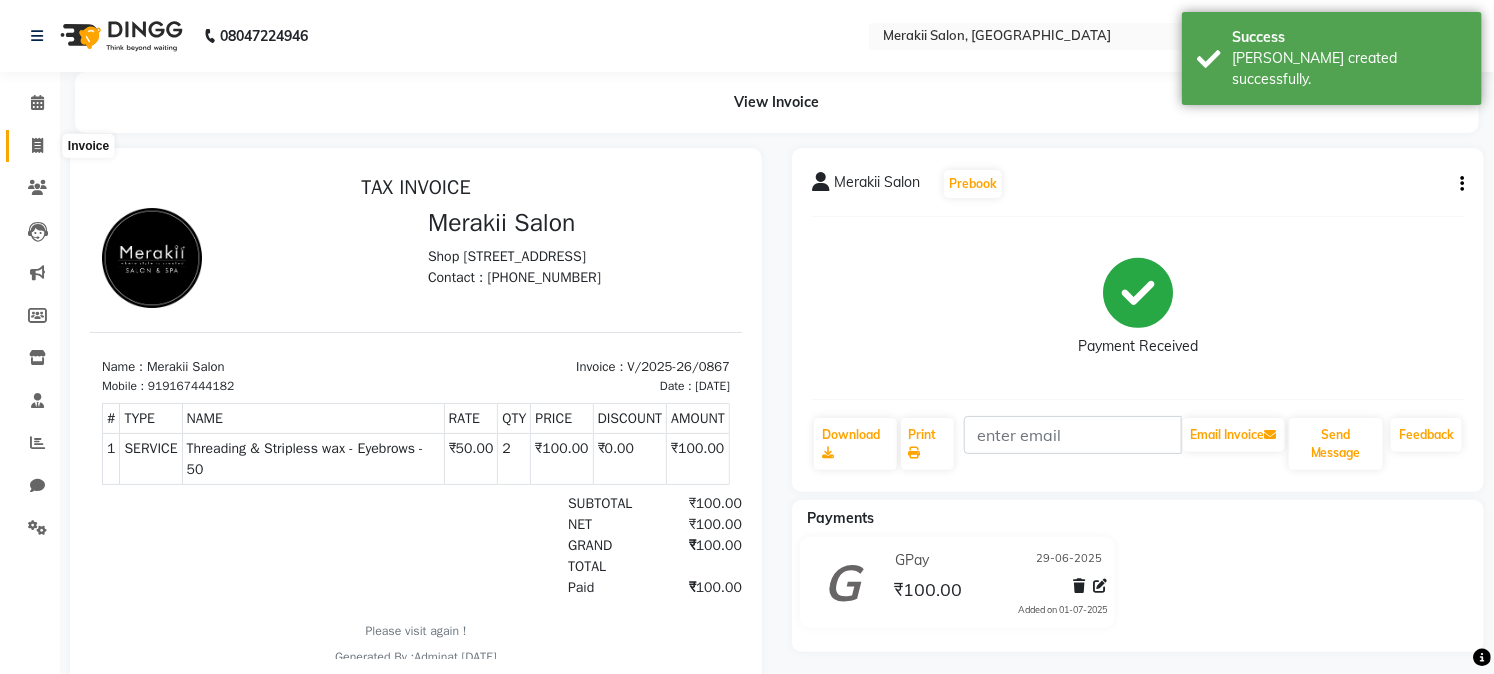 click 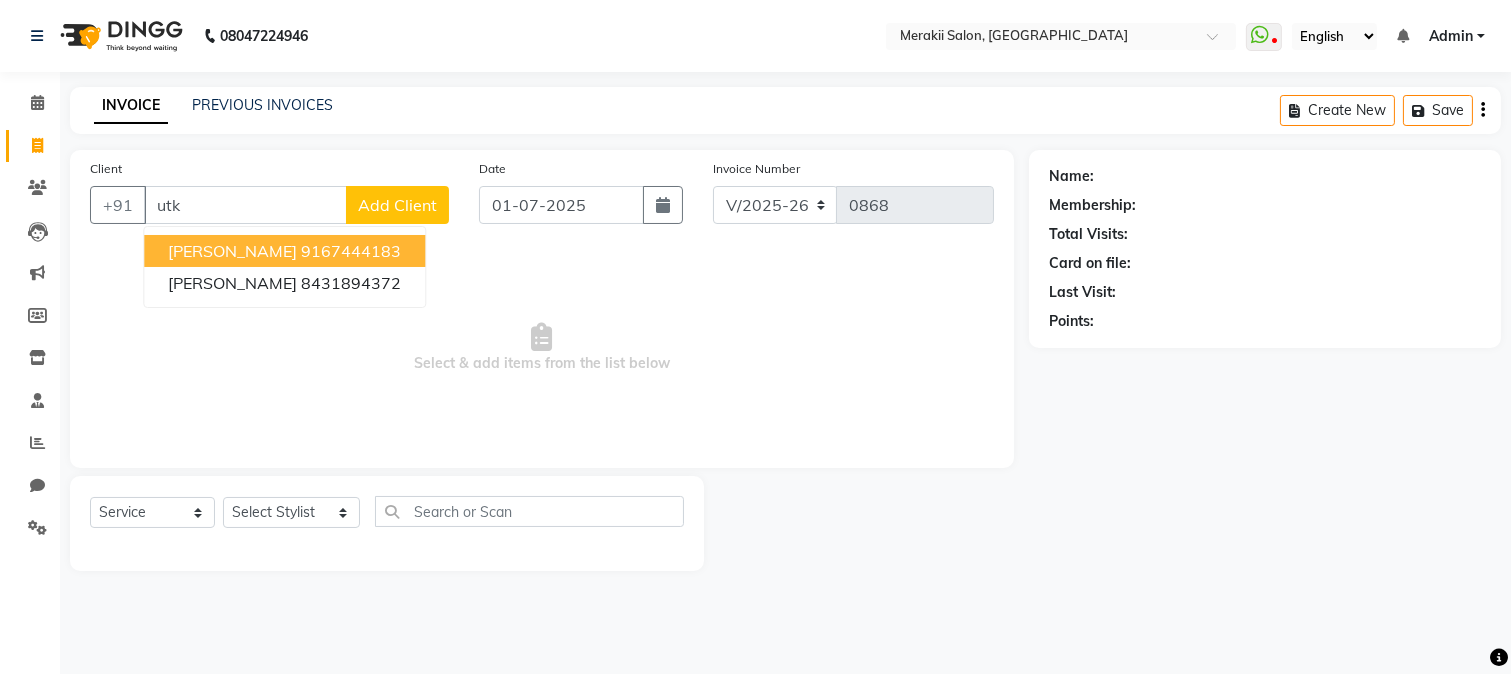 click on "[PERSON_NAME]" at bounding box center [232, 251] 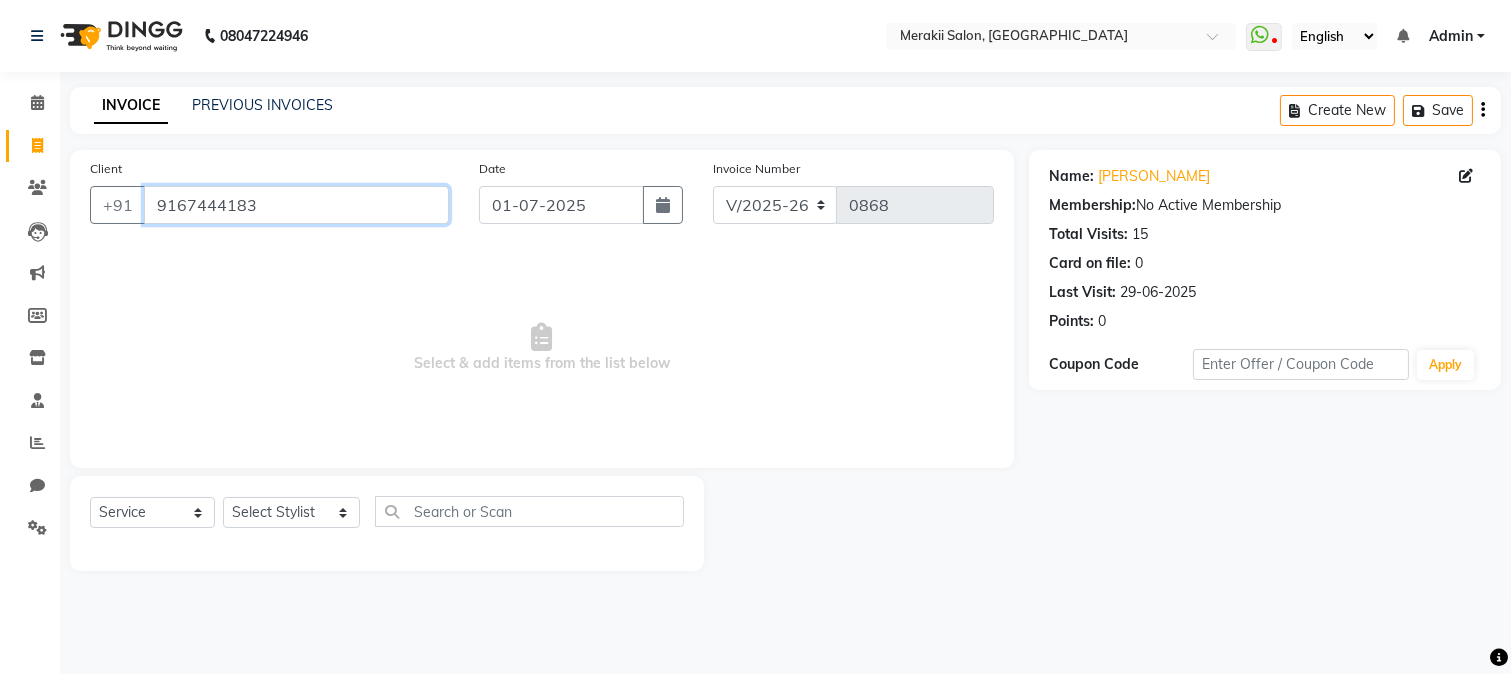 click on "9167444183" at bounding box center [296, 205] 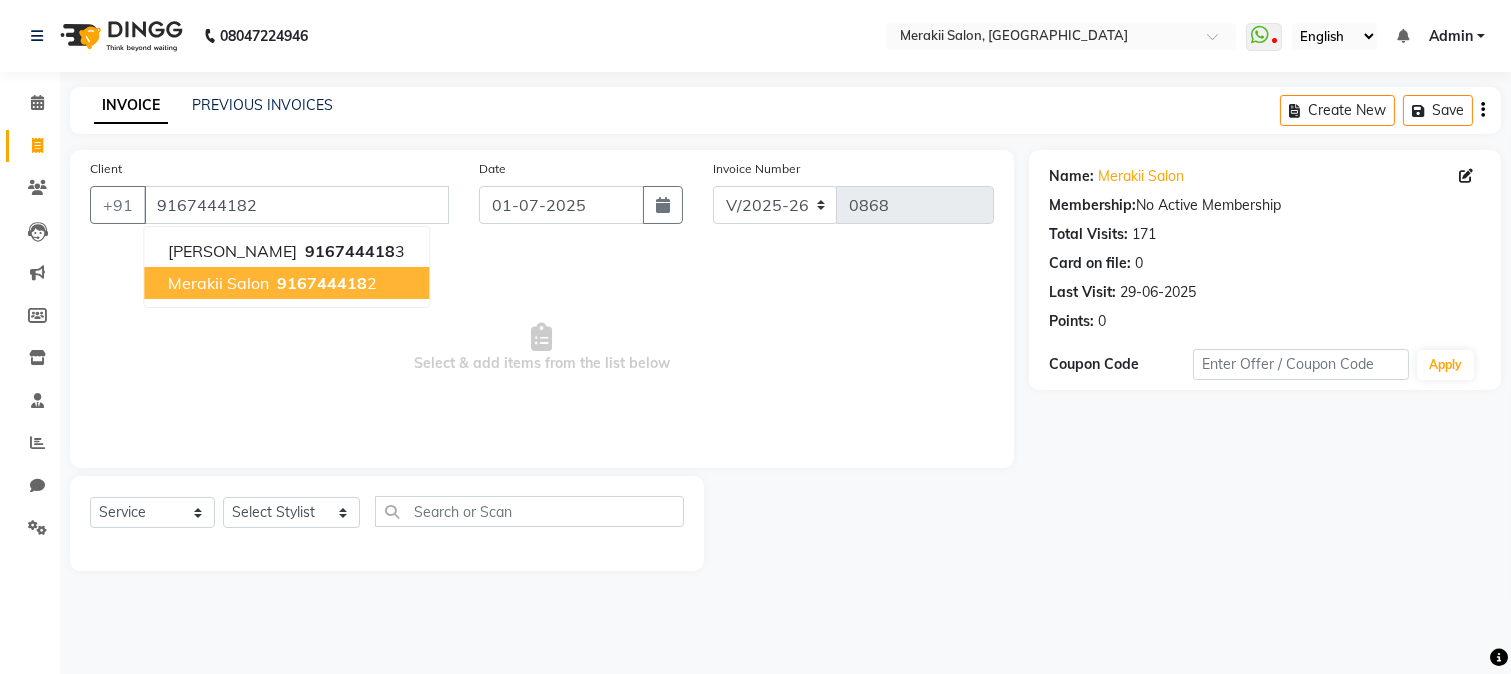 click on "916744418" at bounding box center [322, 283] 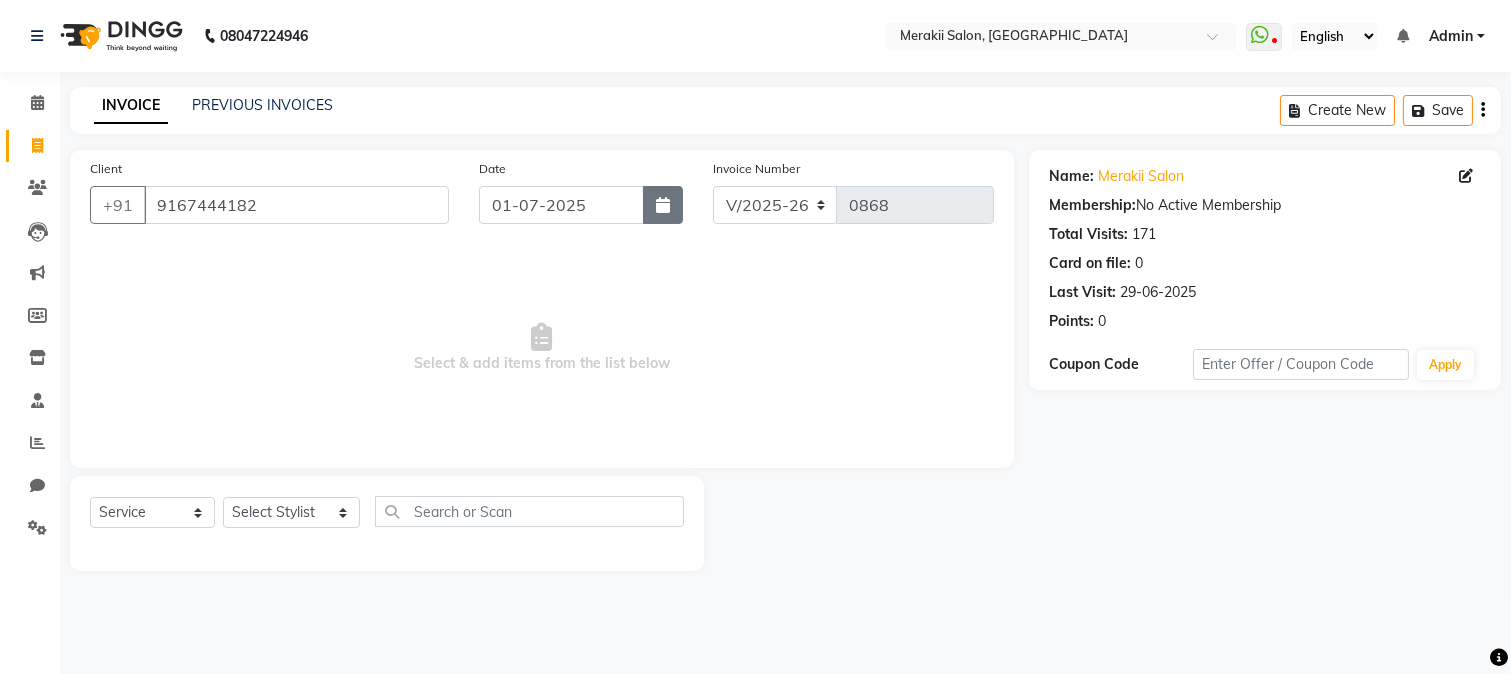 click 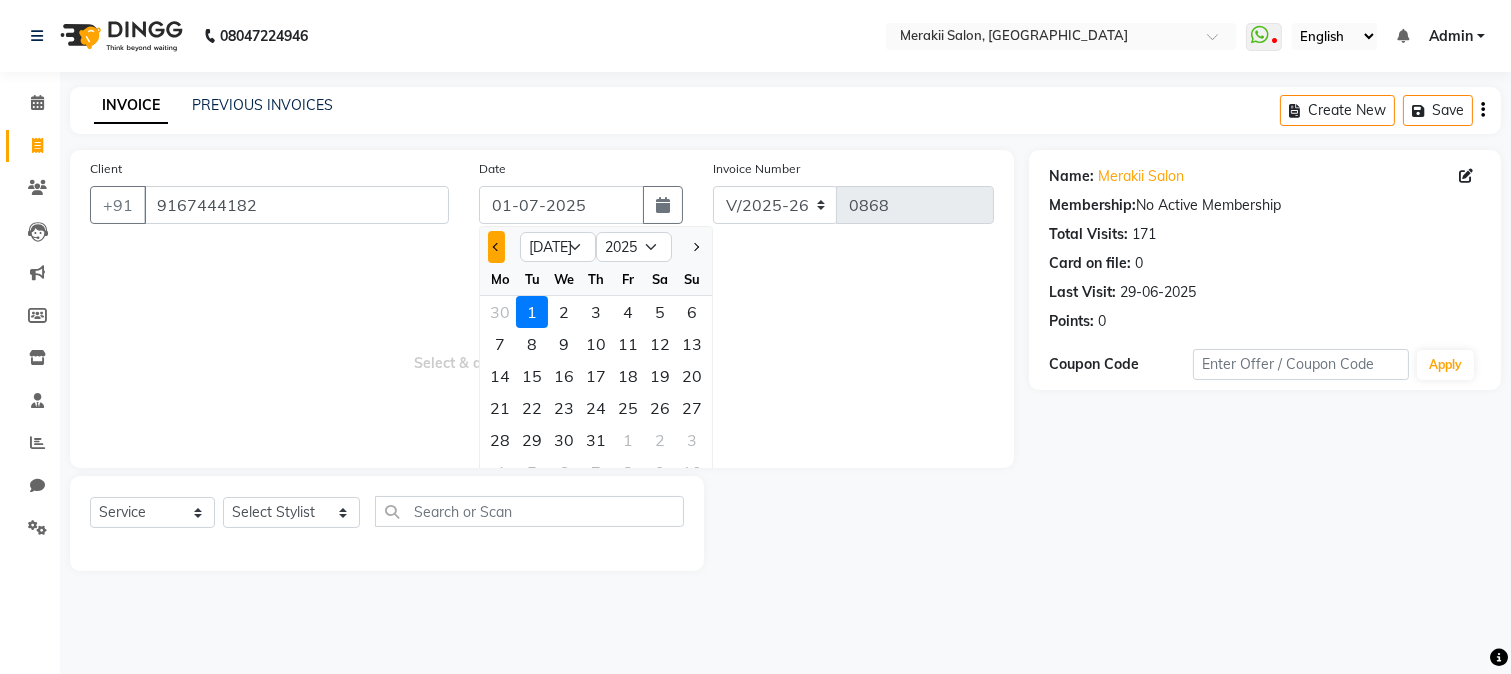 click 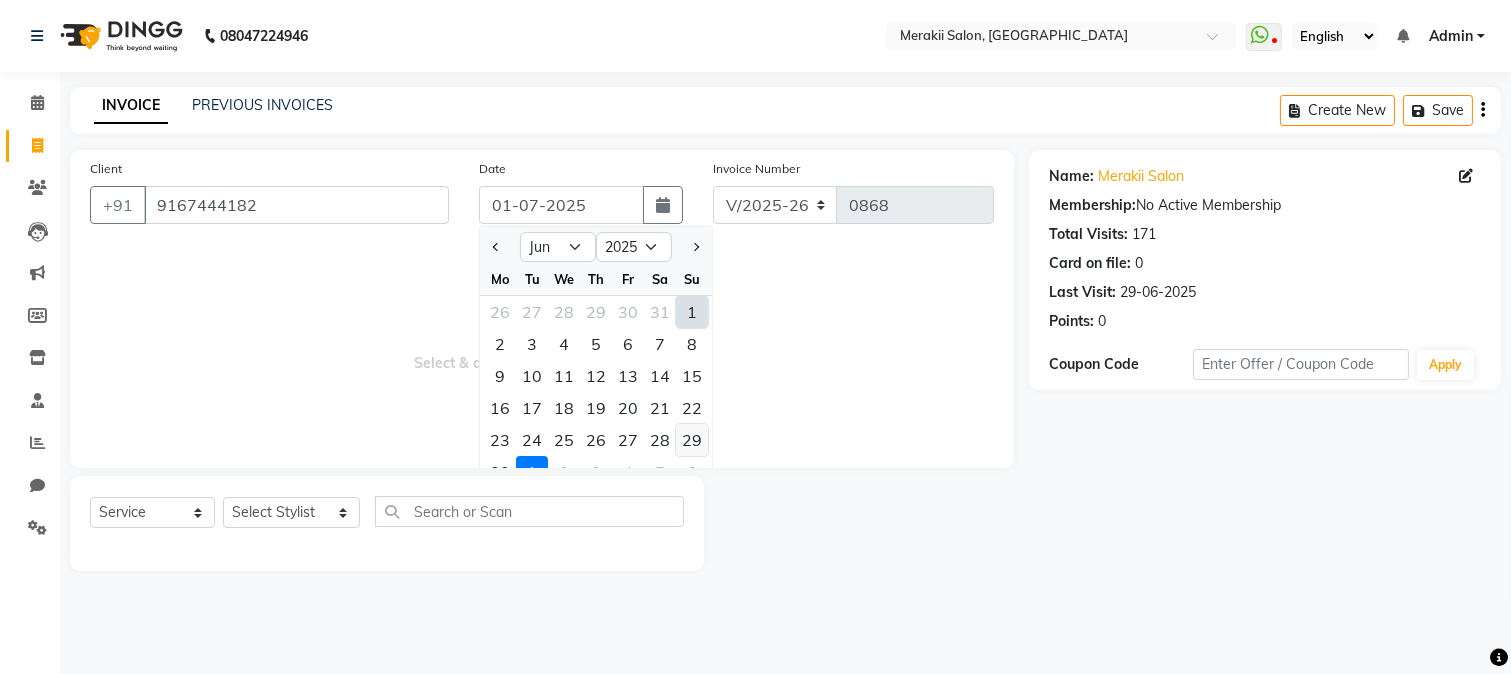 click on "29" 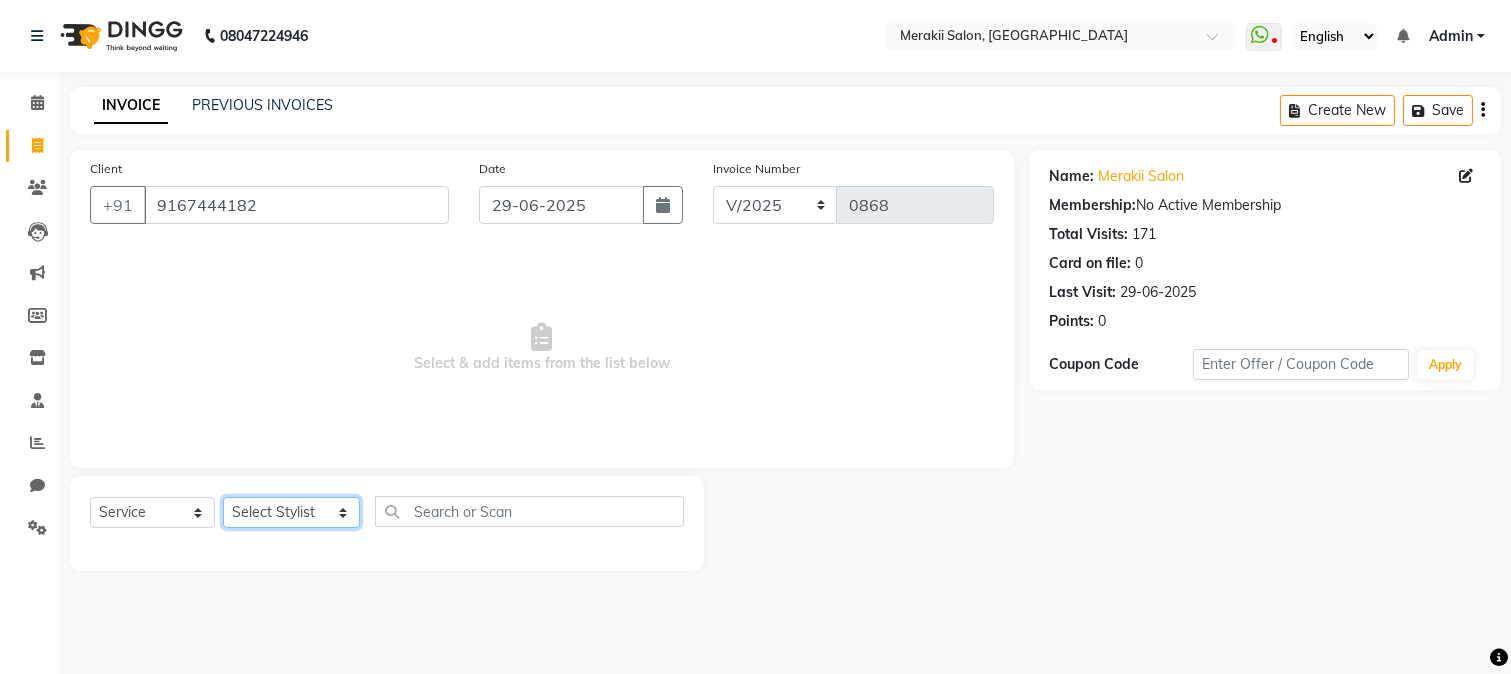 click on "Select Stylist [PERSON_NAME] [PERSON_NAME] Bhul [MEDICAL_DATA][PERSON_NAME] [PERSON_NAME] [PERSON_NAME]" 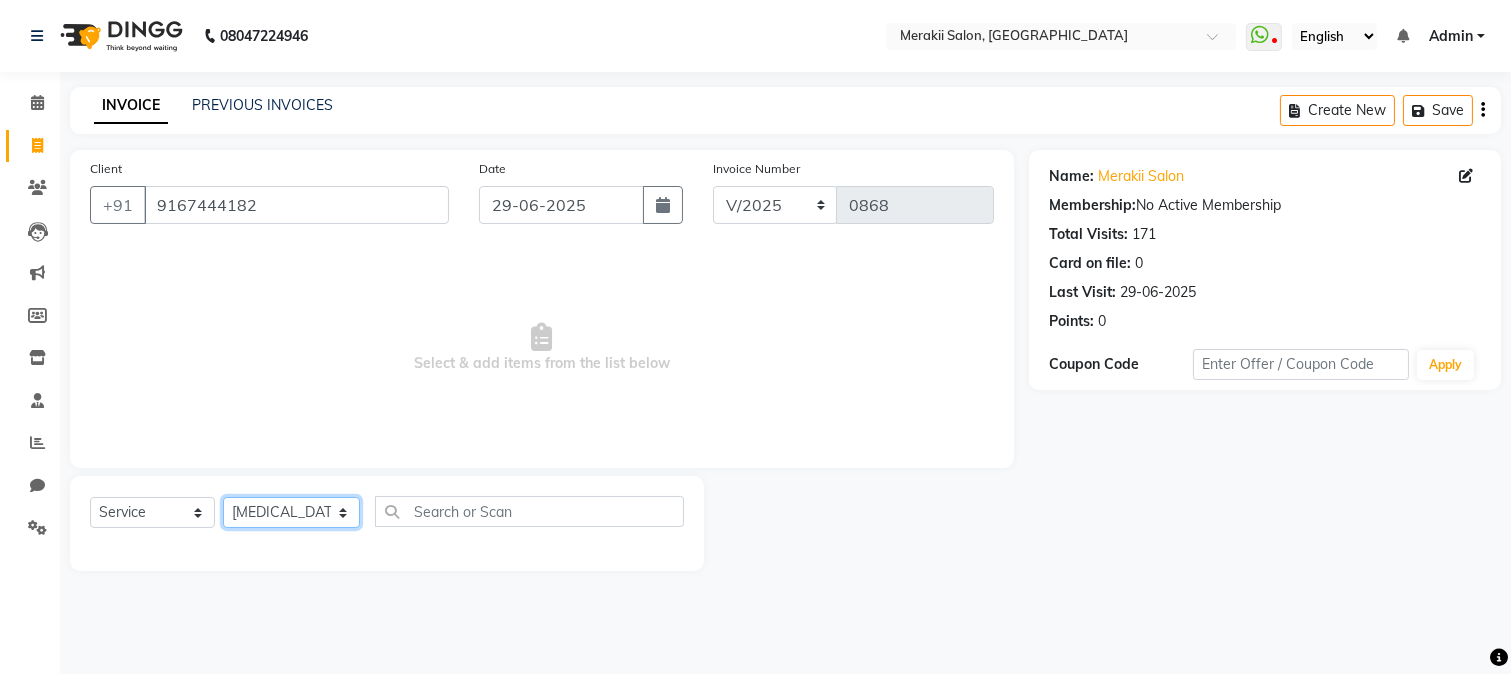click on "Select Stylist [PERSON_NAME] [PERSON_NAME] Bhul [MEDICAL_DATA][PERSON_NAME] [PERSON_NAME] [PERSON_NAME]" 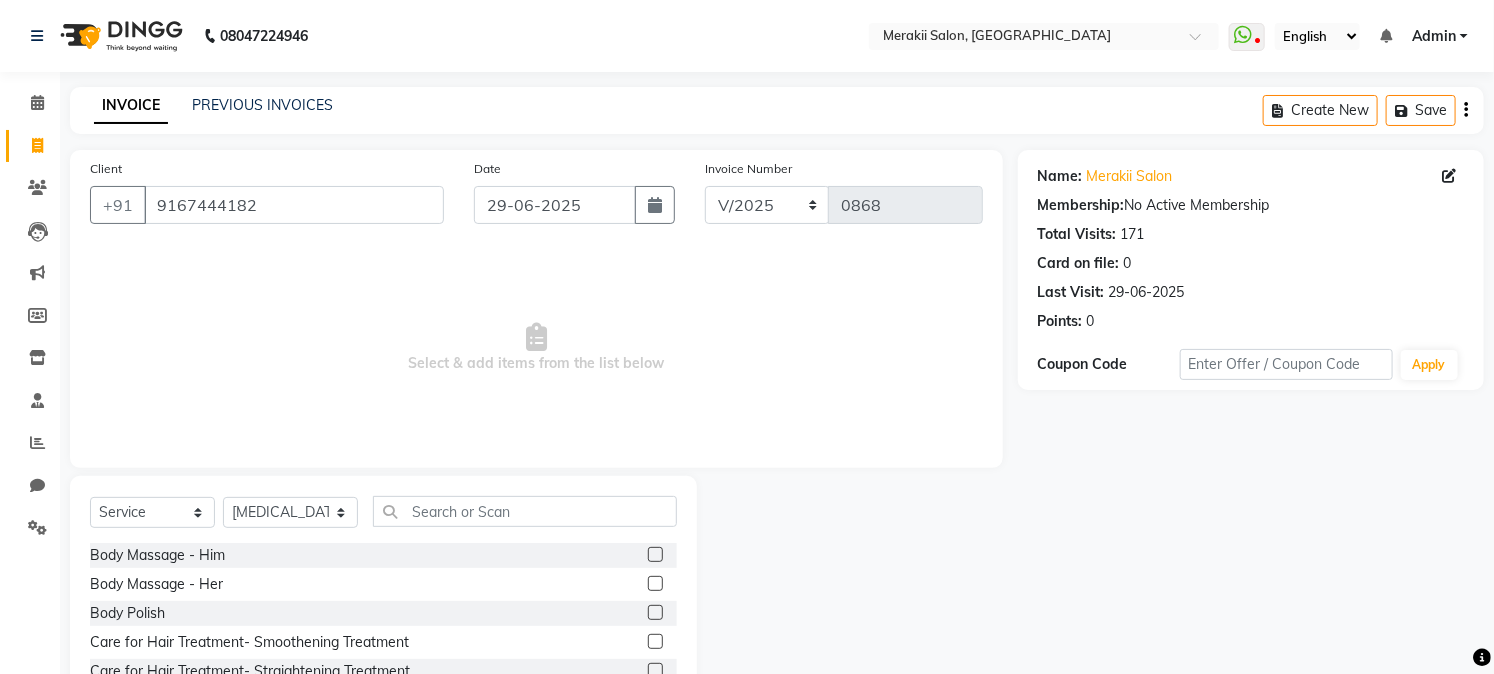 click on "Select  Service  Product  Membership  Package Voucher Prepaid Gift Card  Select Stylist [PERSON_NAME] [PERSON_NAME] Bhul [MEDICAL_DATA][PERSON_NAME] [PERSON_NAME] [PERSON_NAME]" 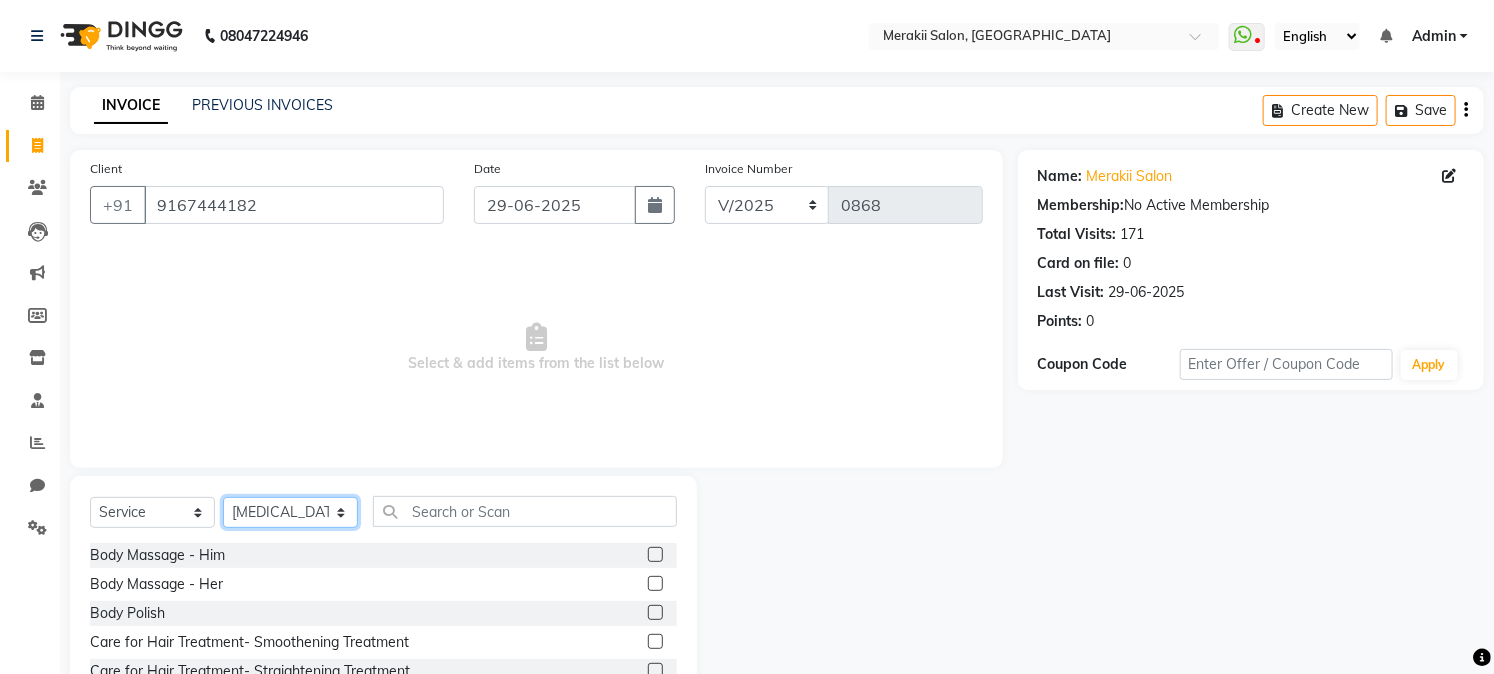 click on "Select Stylist [PERSON_NAME] [PERSON_NAME] Bhul [MEDICAL_DATA][PERSON_NAME] [PERSON_NAME] [PERSON_NAME]" 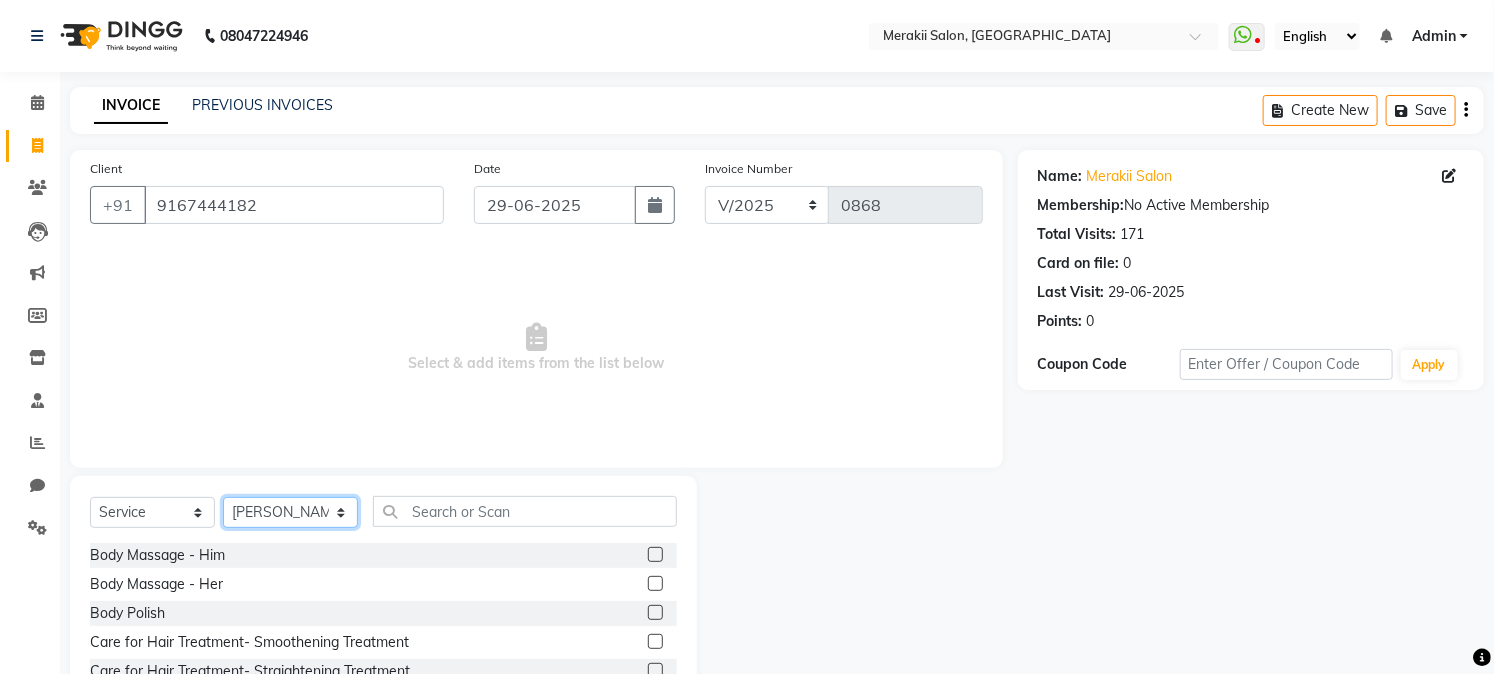 click on "Select Stylist [PERSON_NAME] [PERSON_NAME] Bhul [MEDICAL_DATA][PERSON_NAME] [PERSON_NAME] [PERSON_NAME]" 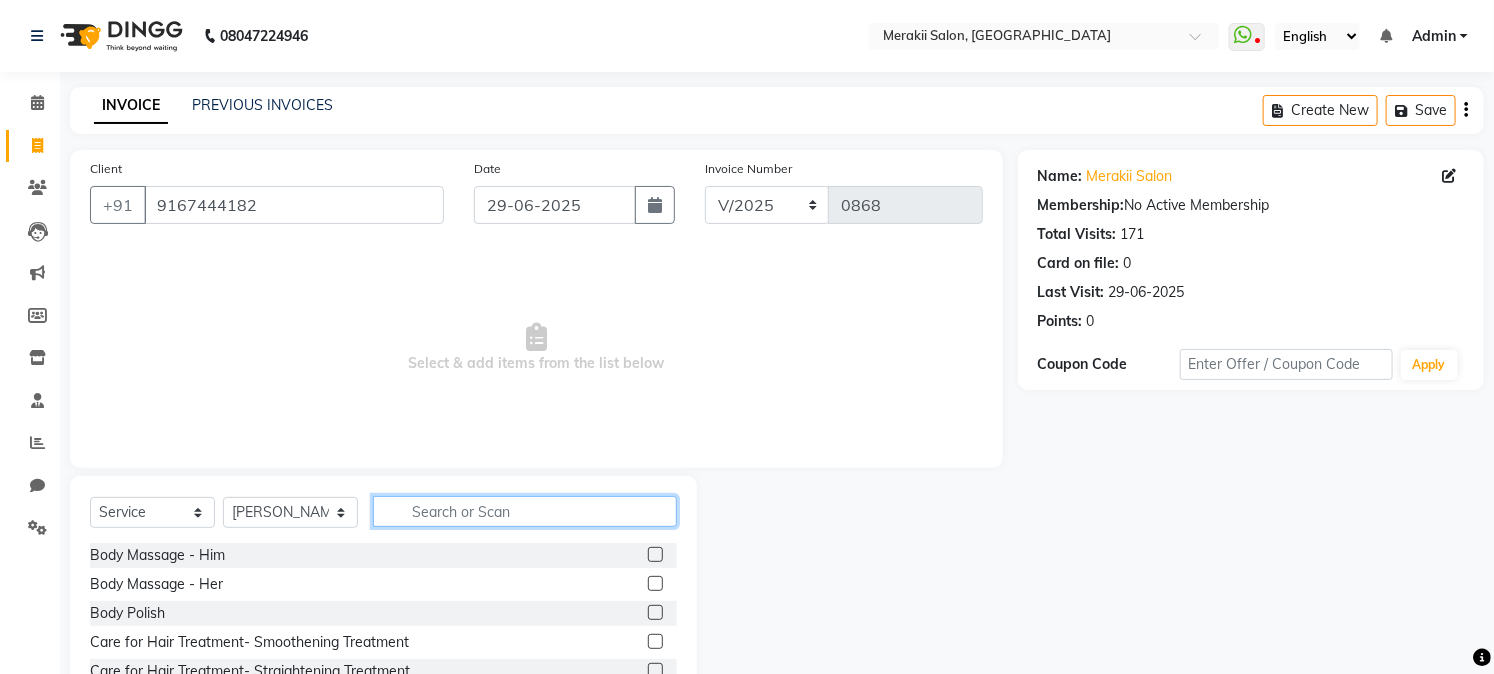 click 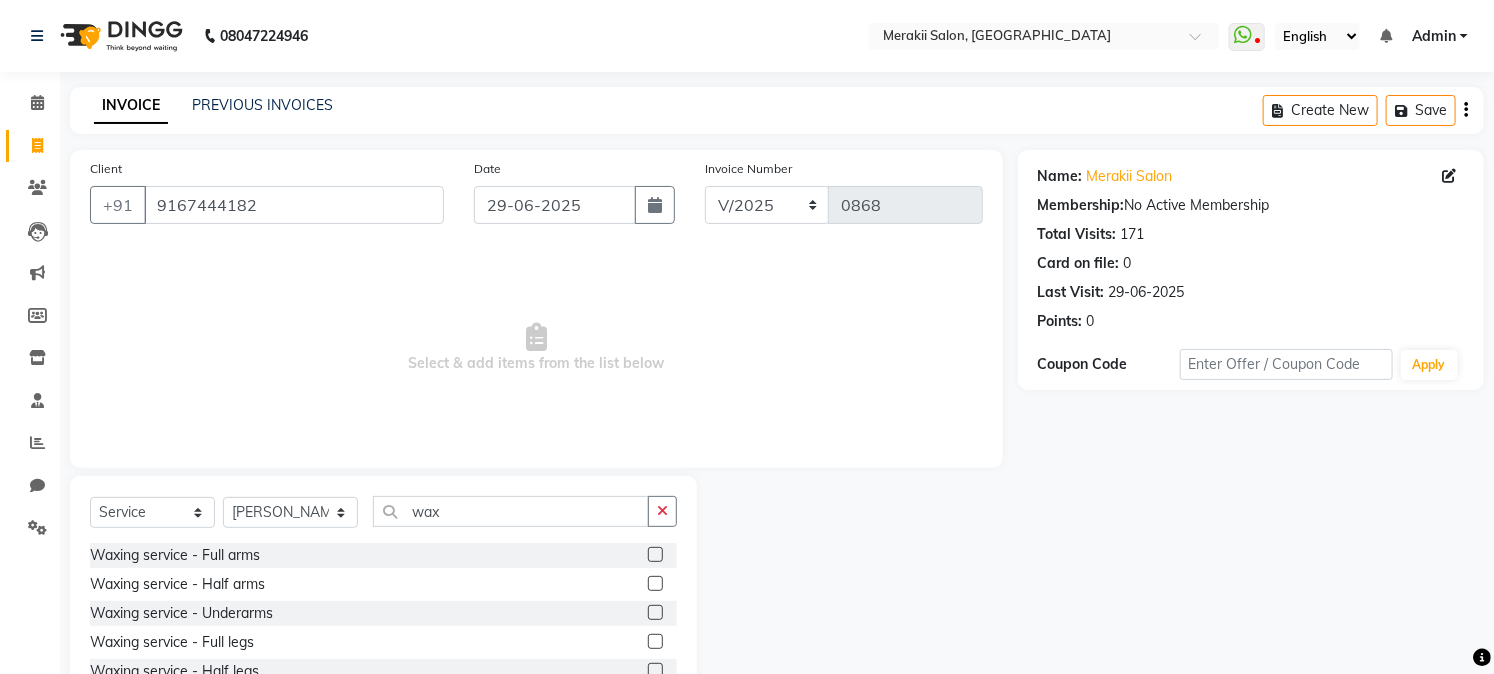 click 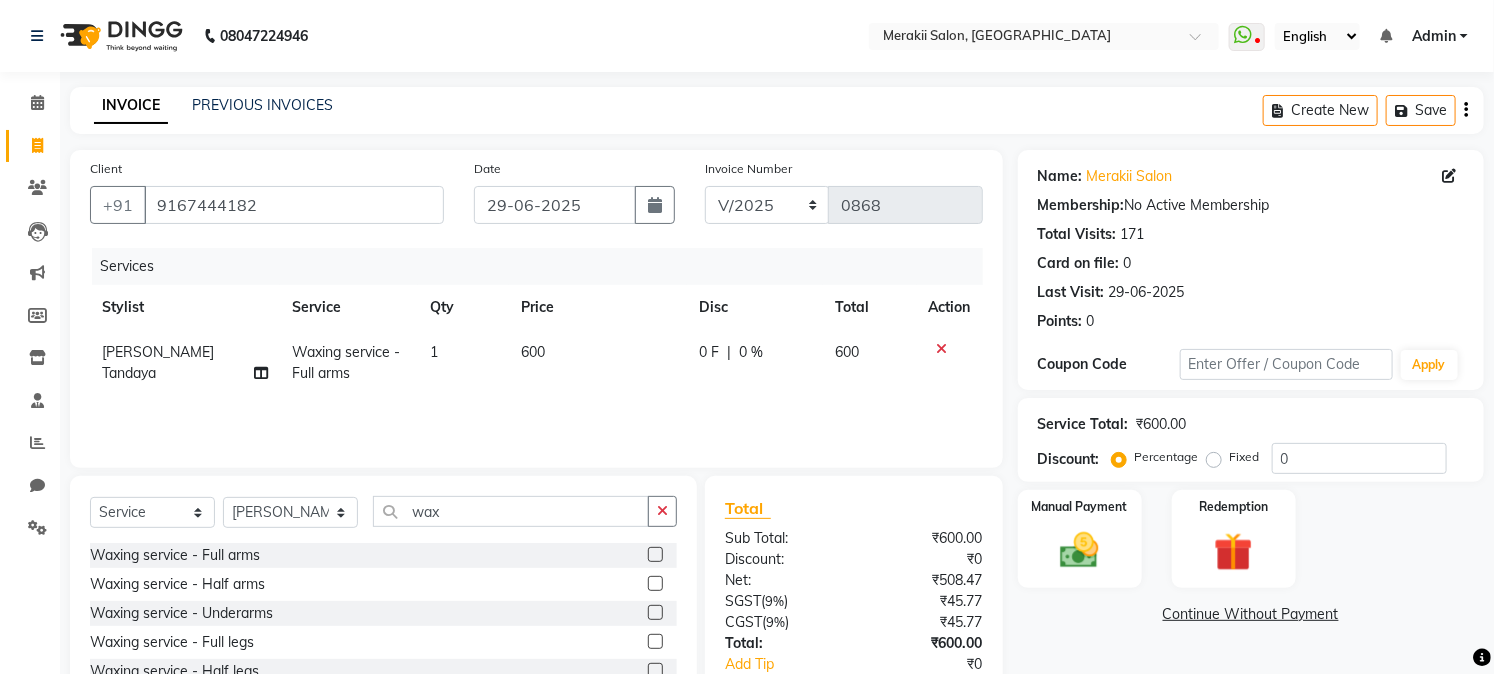 click 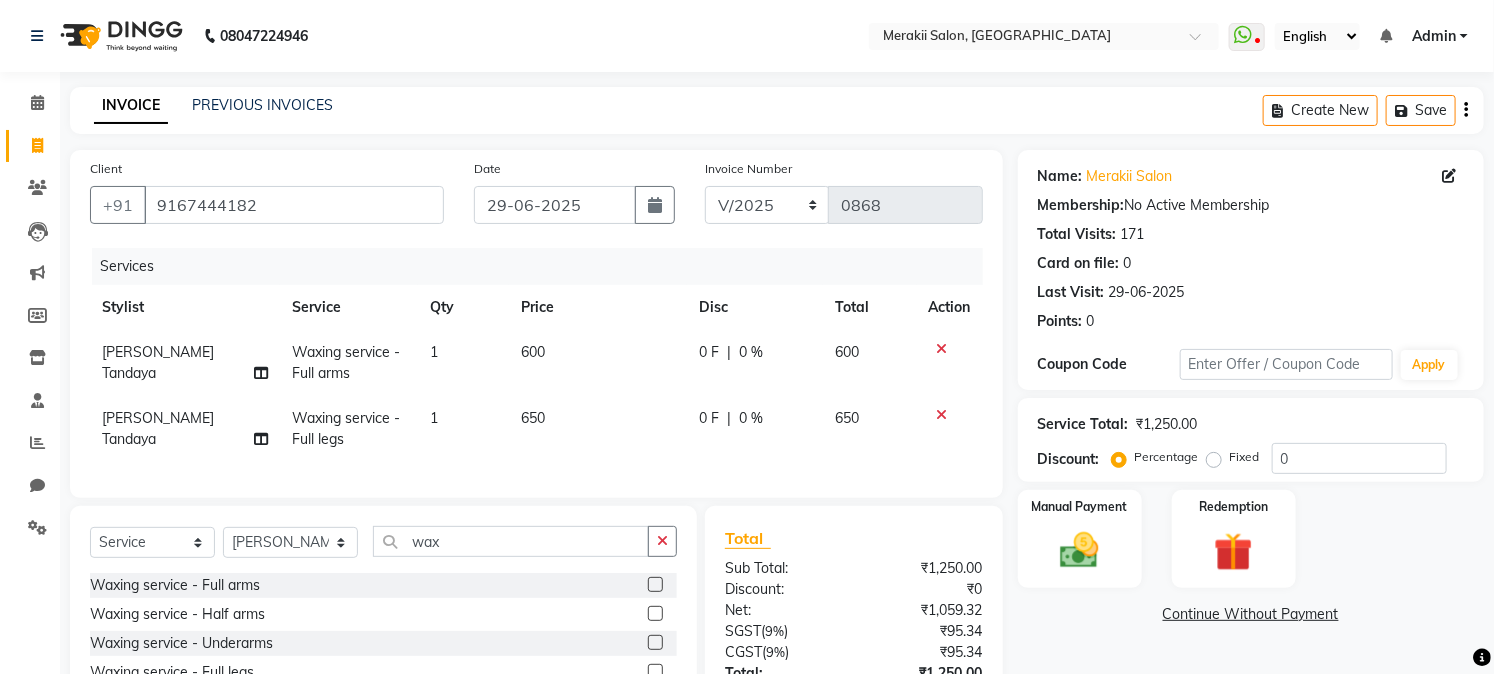 click on "650" 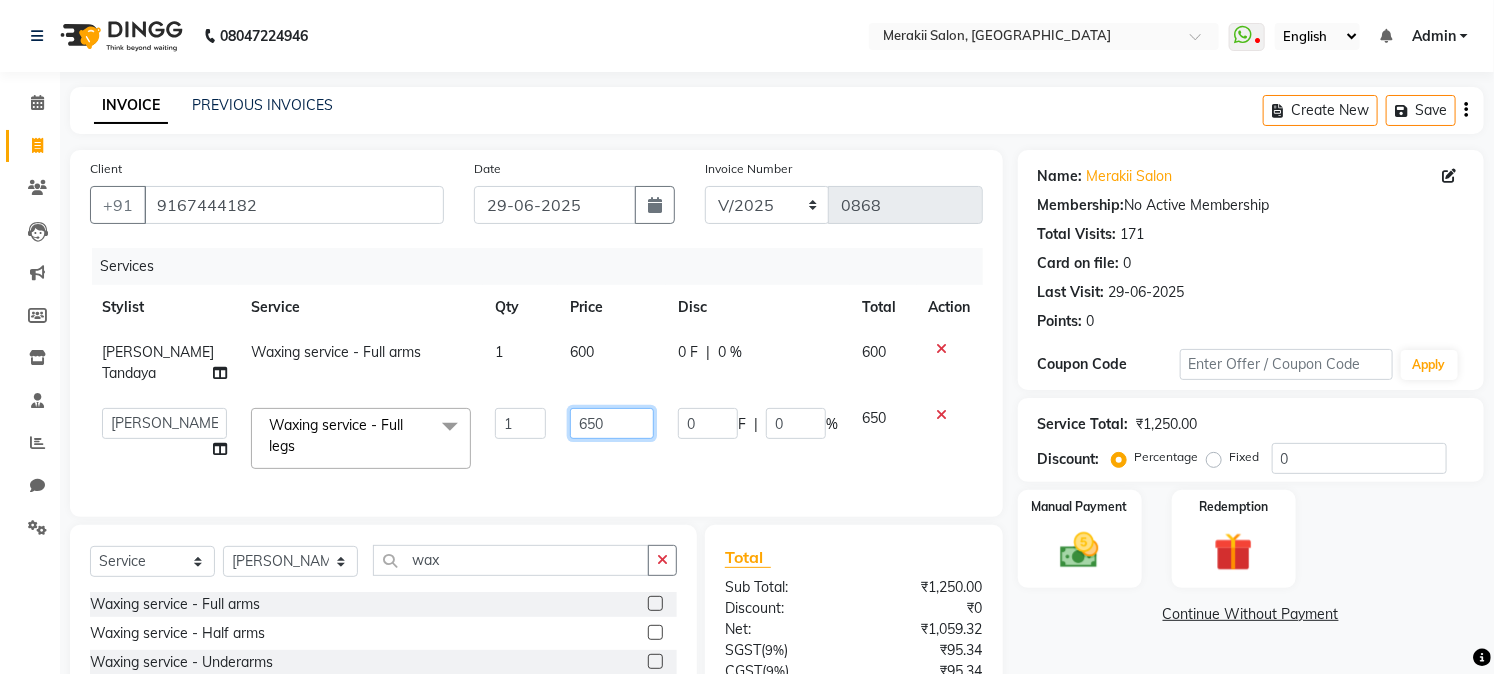 click on "650" 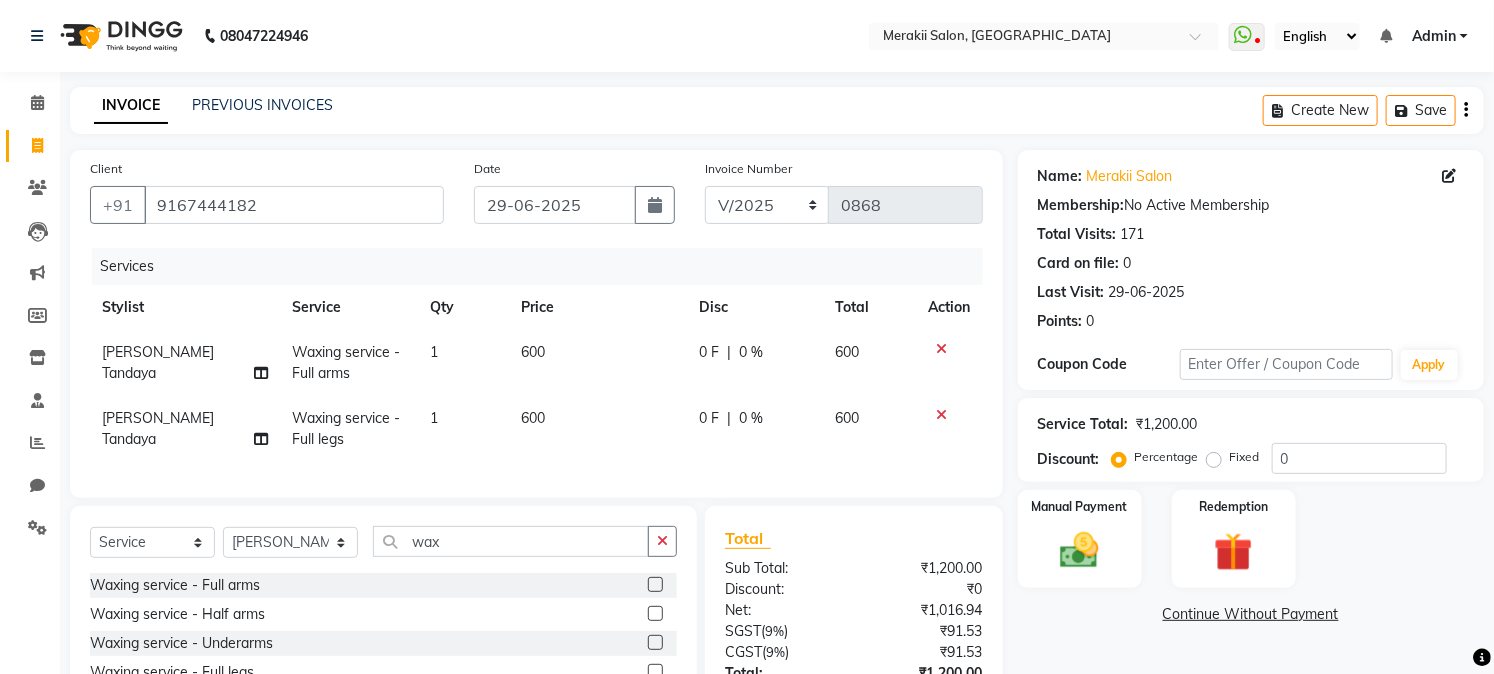 click on "Create New   Save" 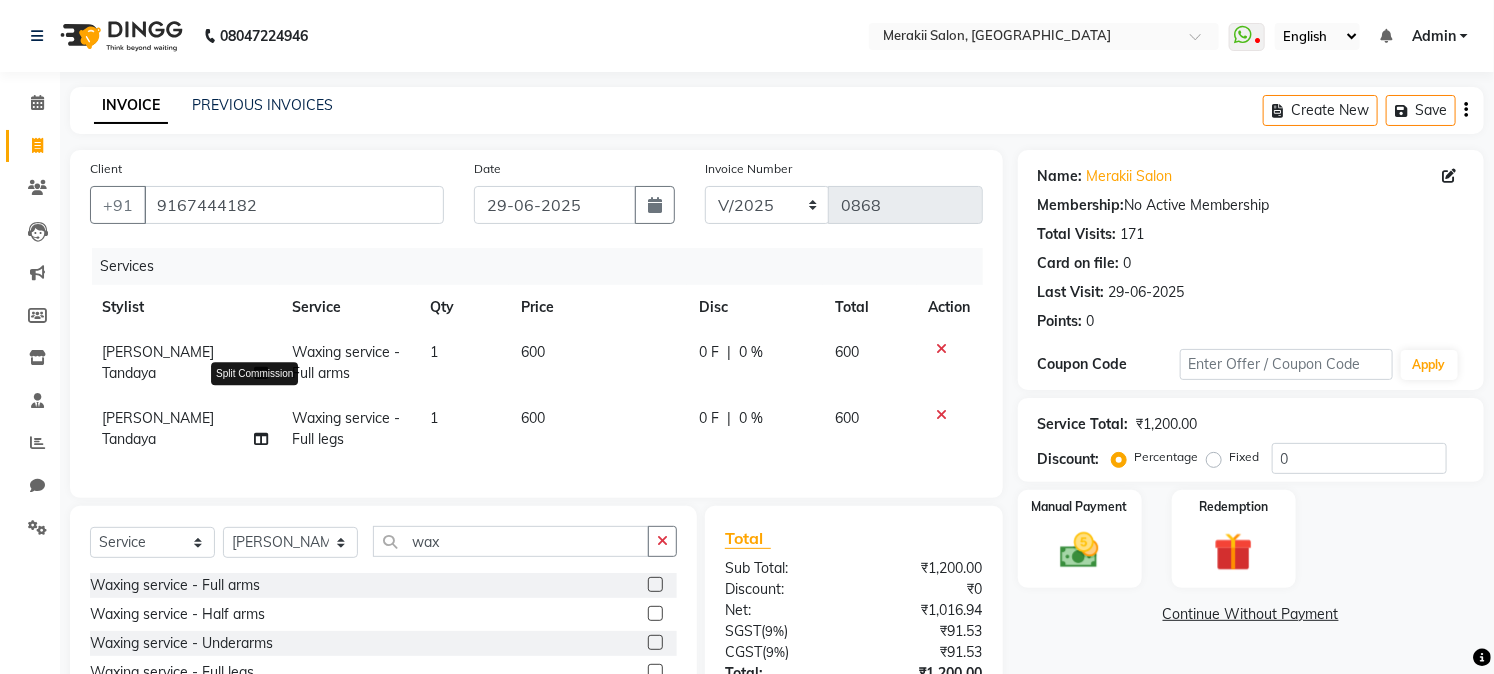 click 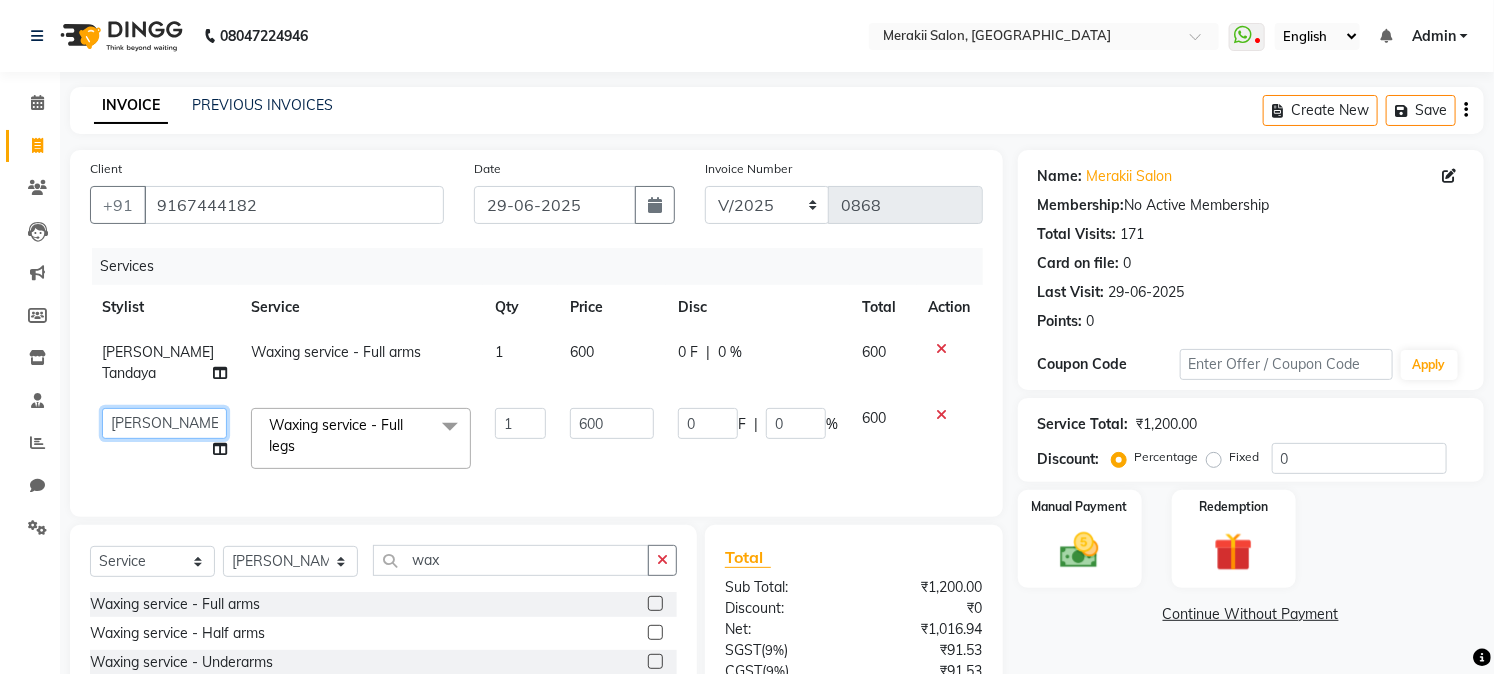 click on "[PERSON_NAME]   [PERSON_NAME] Bhul   [MEDICAL_DATA][PERSON_NAME]   [PERSON_NAME]   [PERSON_NAME]" 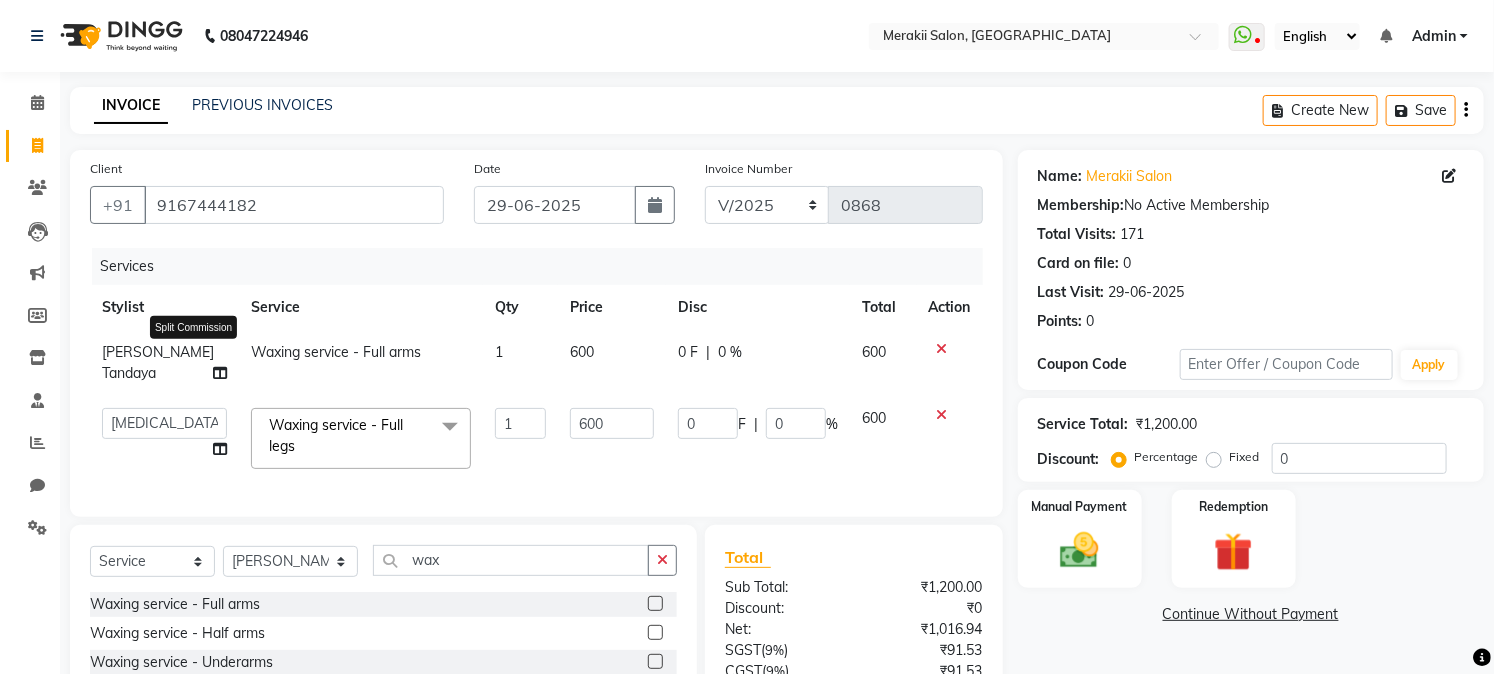 click 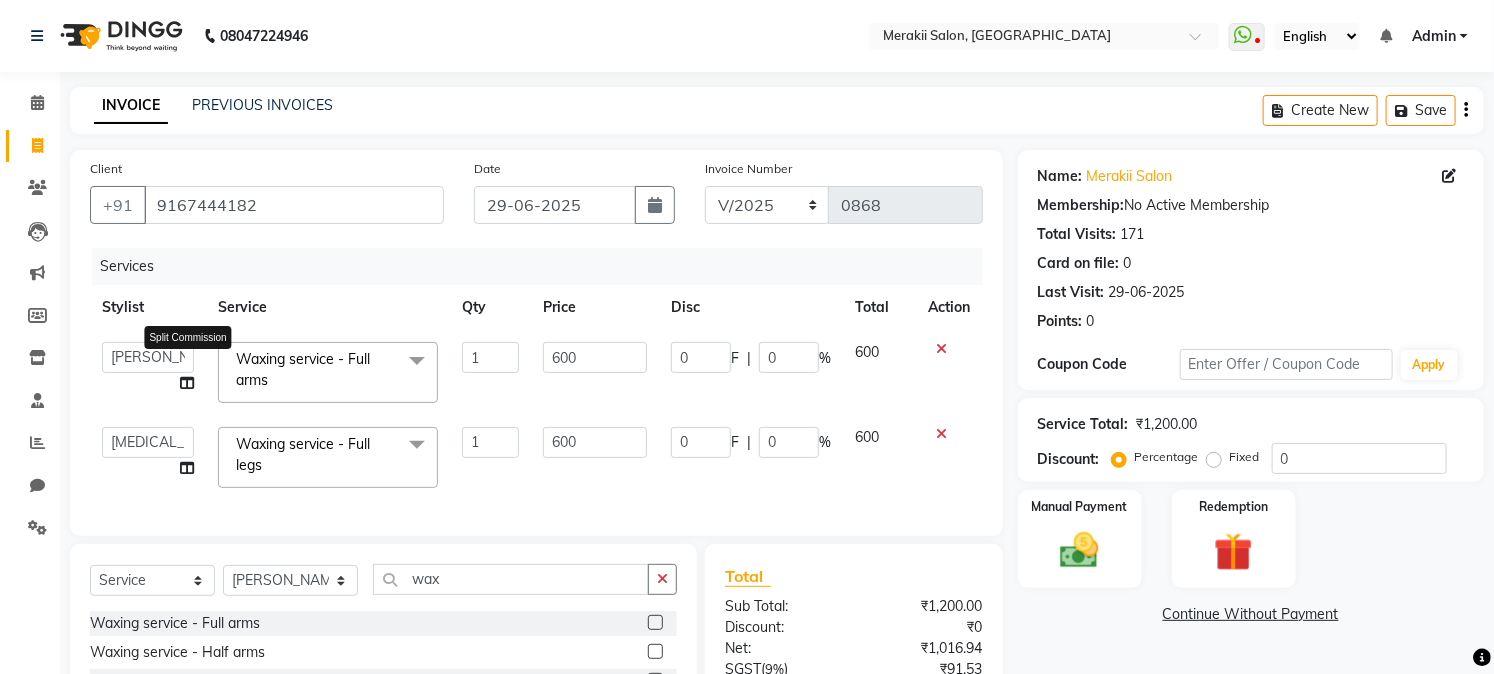 click 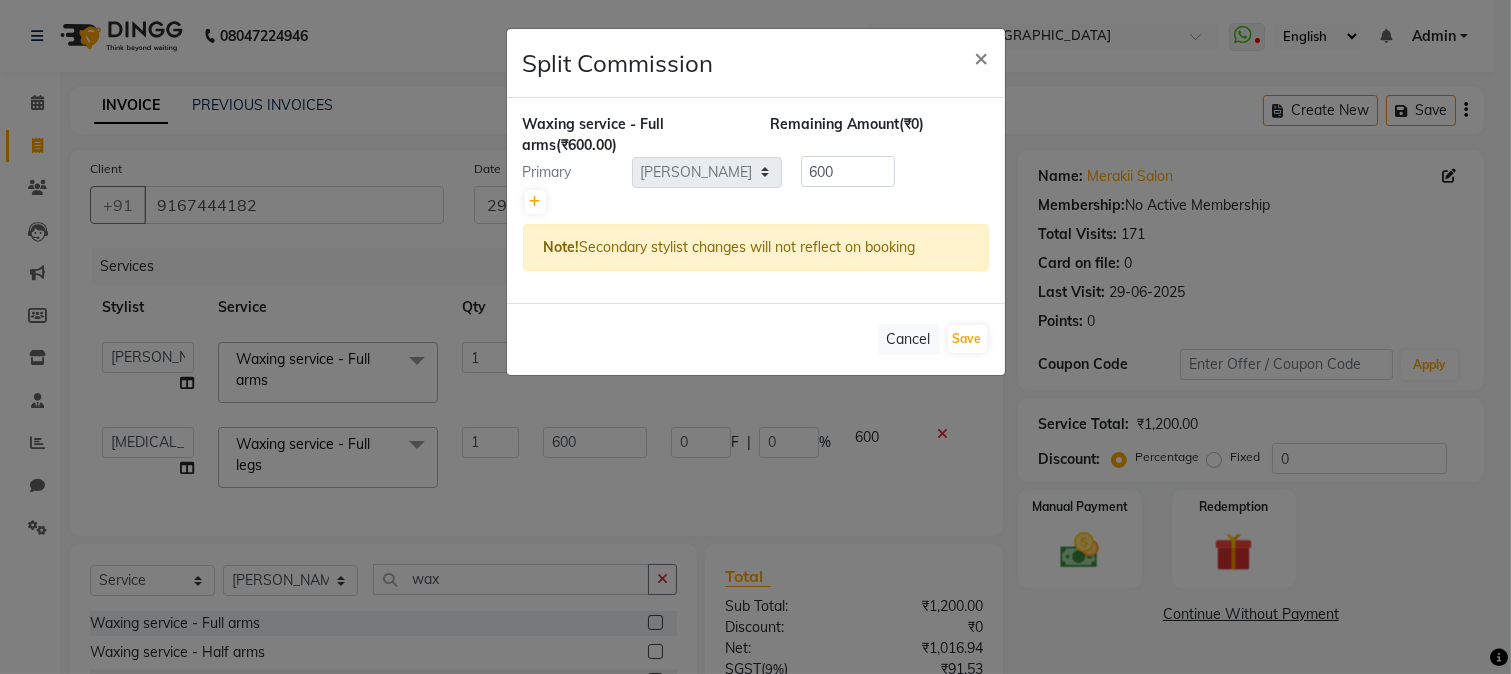 click on "Split Commission × Waxing service - Full arms  (₹600.00) Remaining Amount  (₹0) Primary Select  [PERSON_NAME]   [PERSON_NAME] Bhul   [MEDICAL_DATA][PERSON_NAME]   [PERSON_NAME]   [PERSON_NAME]  600 Note!  Secondary stylist changes will not reflect on booking   Cancel   Save" 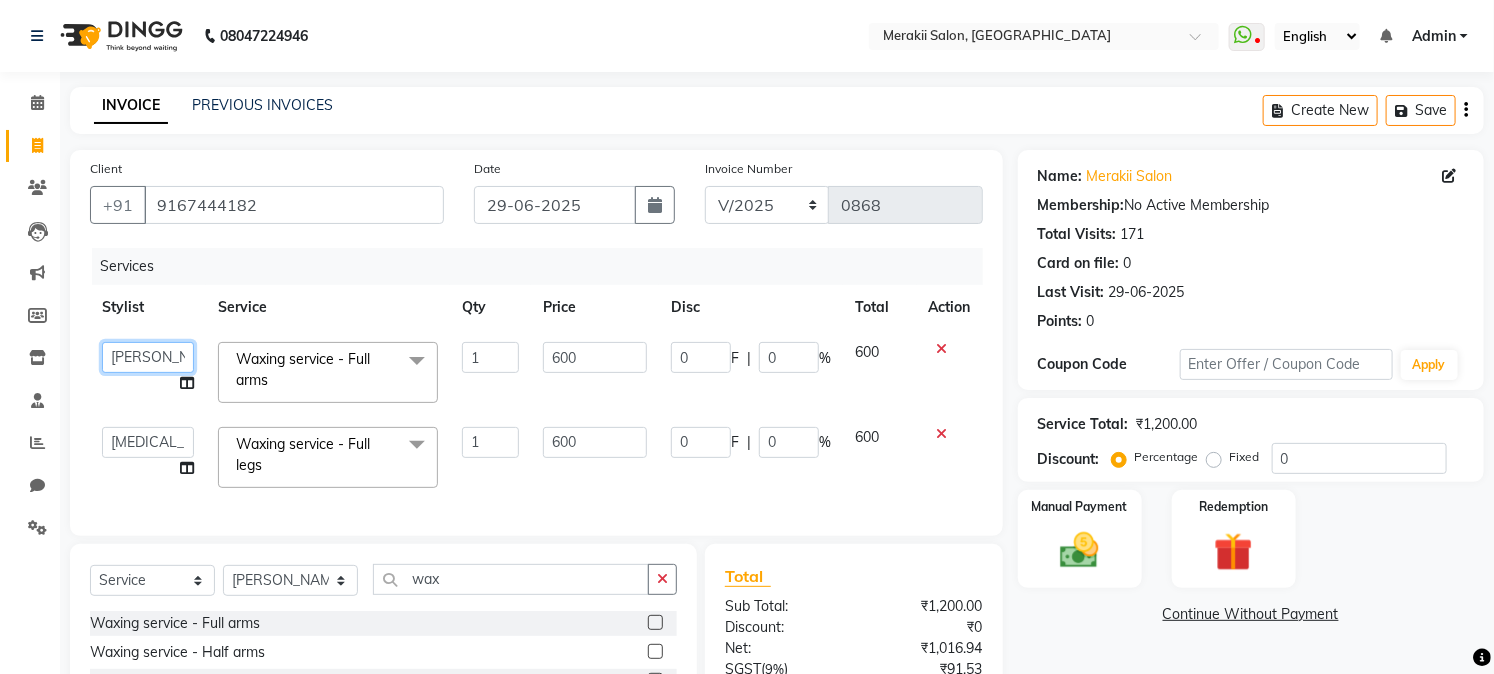 click on "[PERSON_NAME]   [PERSON_NAME] Bhul   [MEDICAL_DATA][PERSON_NAME]   [PERSON_NAME]   [PERSON_NAME]" 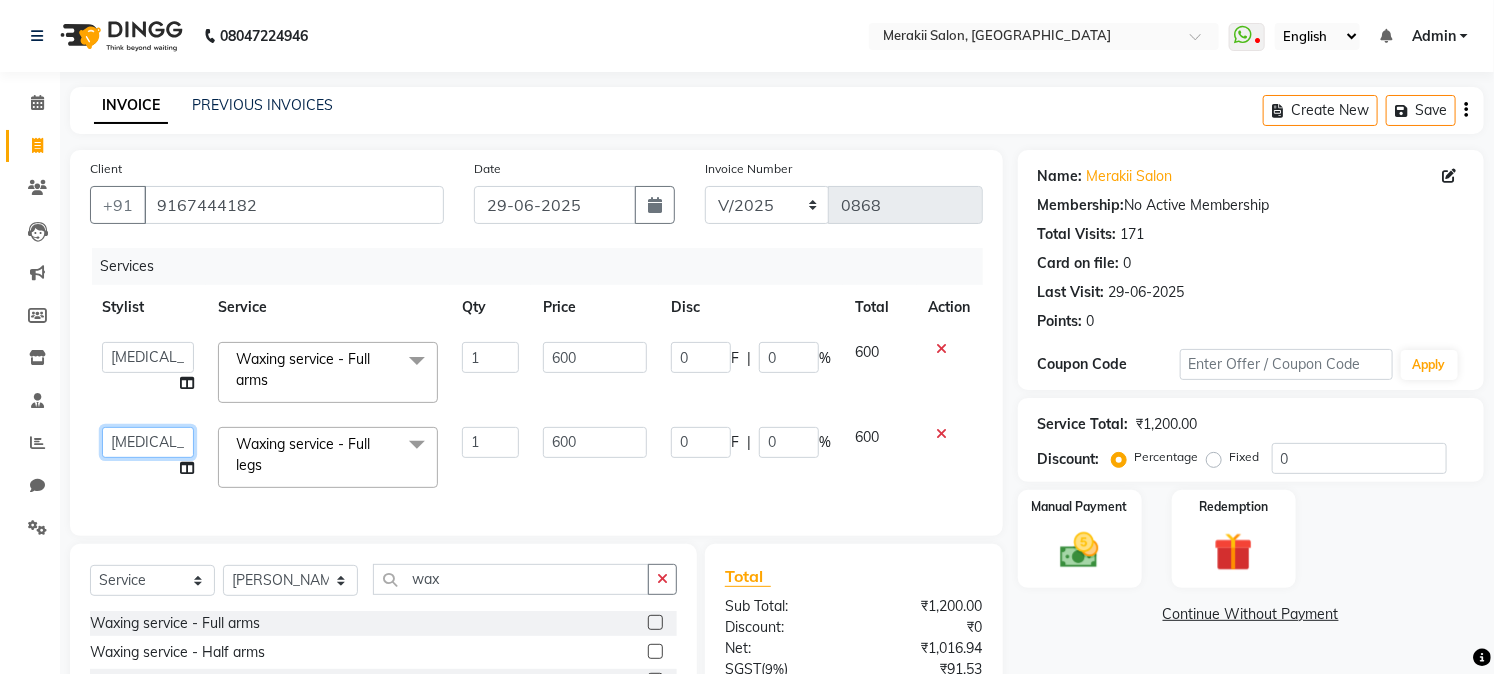 click on "[PERSON_NAME]   [PERSON_NAME] Bhul   [MEDICAL_DATA][PERSON_NAME]   [PERSON_NAME]   [PERSON_NAME]" 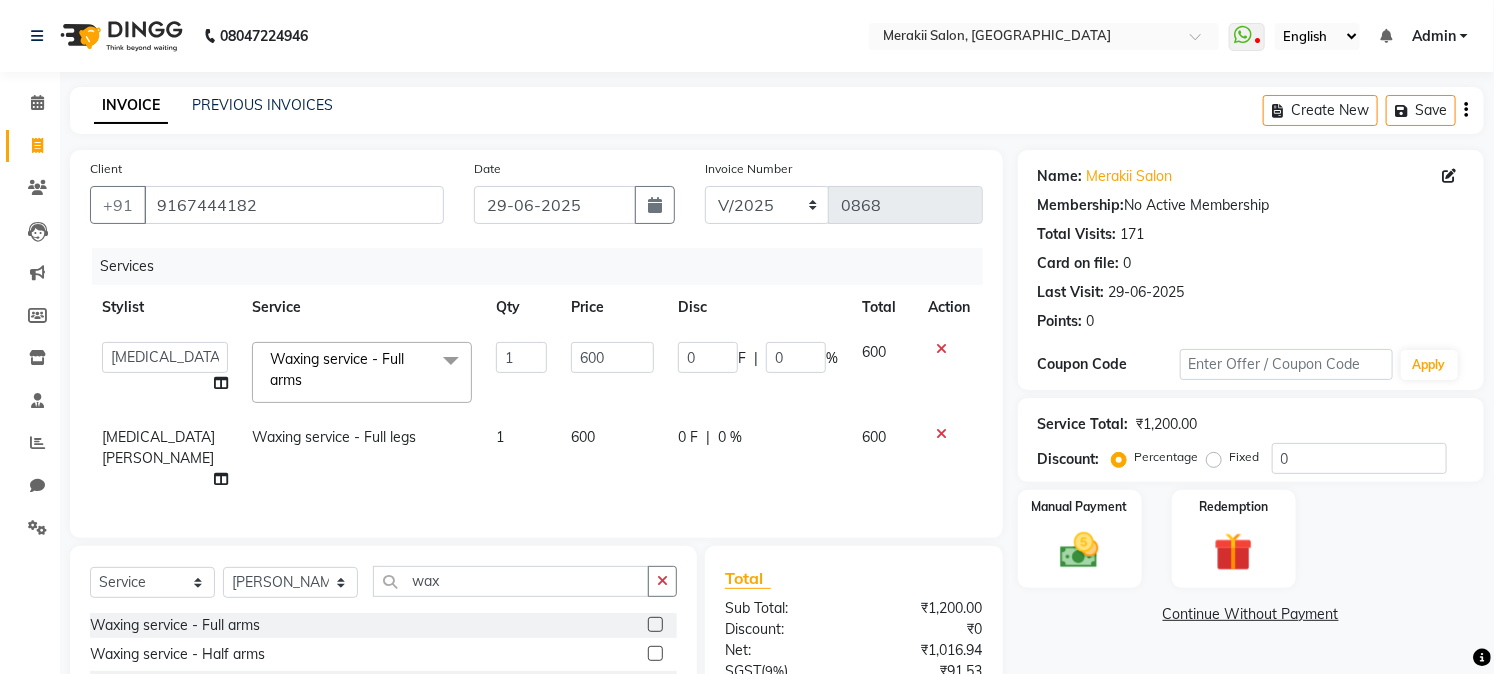 click on "Select  Service  Product  Membership  Package Voucher Prepaid Gift Card  Select Stylist [PERSON_NAME] [PERSON_NAME] [MEDICAL_DATA][PERSON_NAME] [PERSON_NAME] [PERSON_NAME] wax" 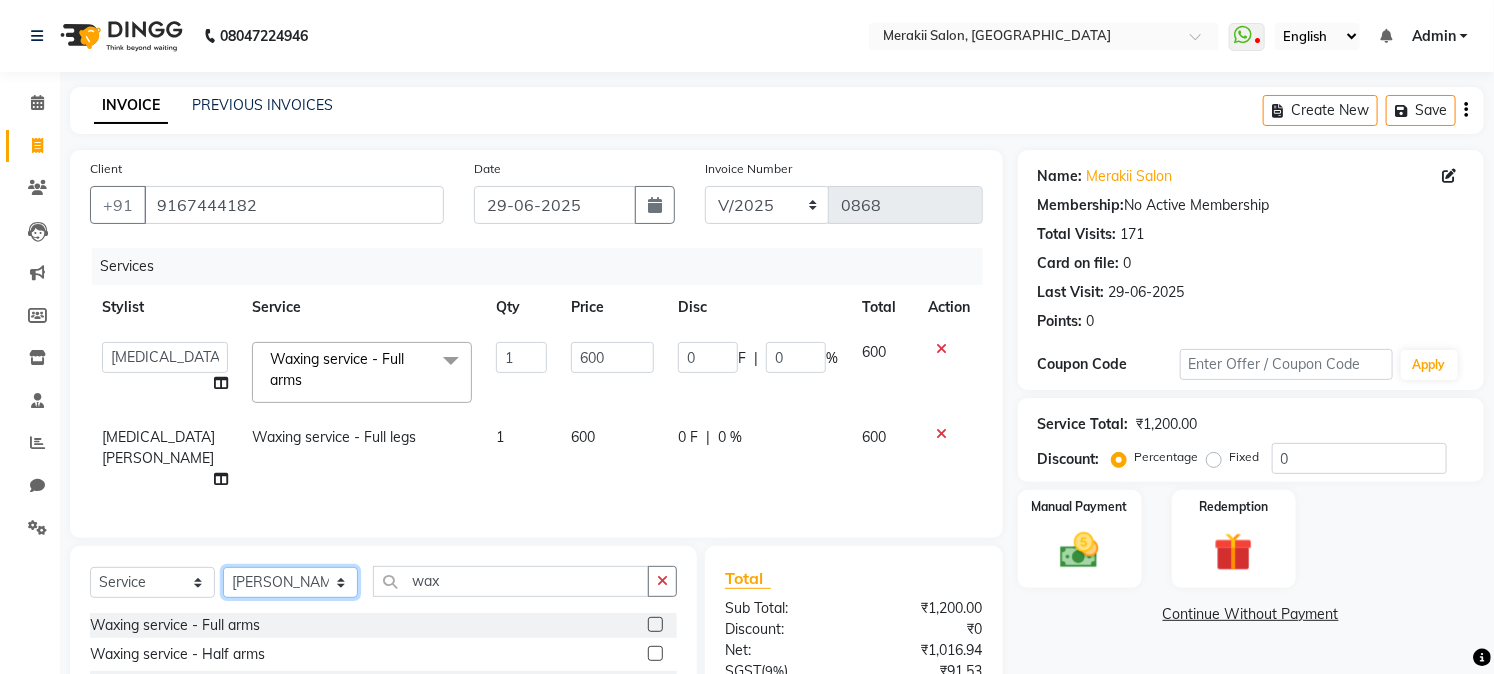 click on "Select Stylist [PERSON_NAME] [PERSON_NAME] Bhul [MEDICAL_DATA][PERSON_NAME] [PERSON_NAME] [PERSON_NAME]" 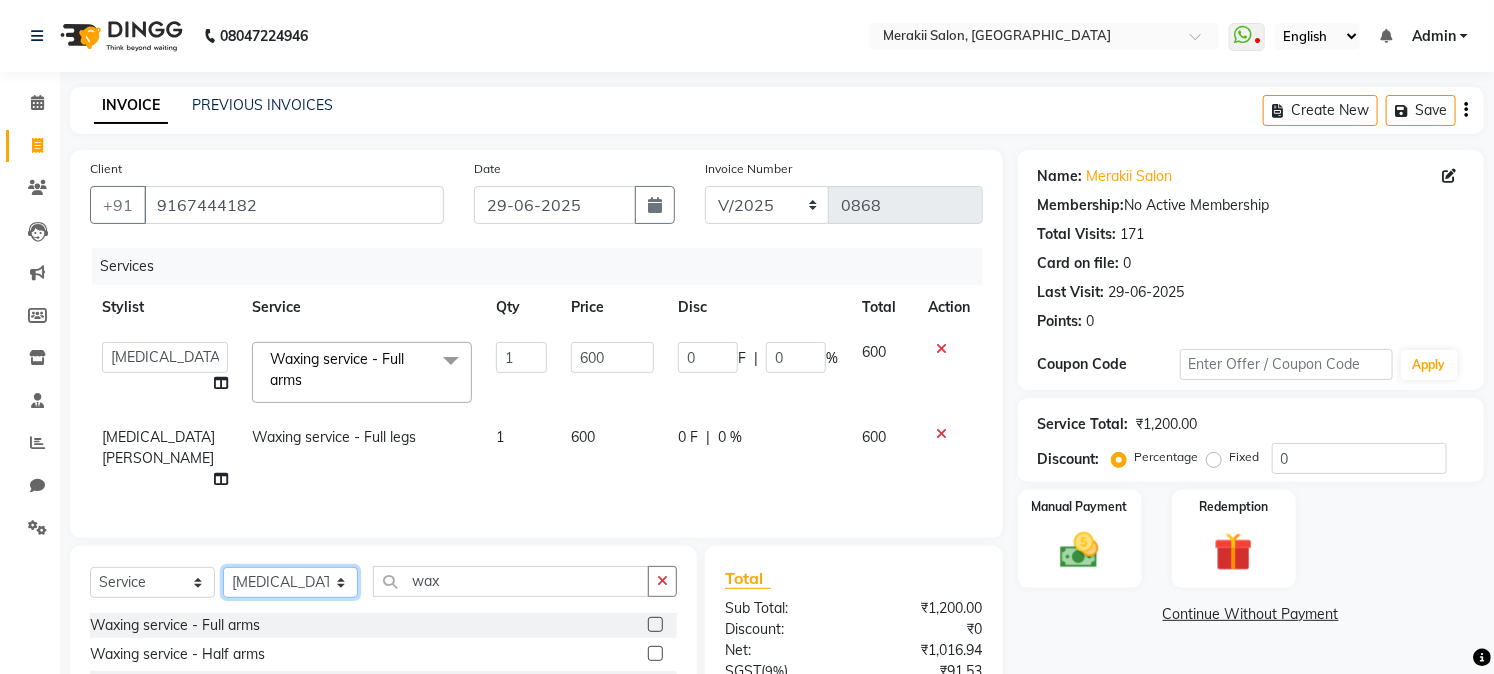 click on "Select Stylist [PERSON_NAME] [PERSON_NAME] Bhul [MEDICAL_DATA][PERSON_NAME] [PERSON_NAME] [PERSON_NAME]" 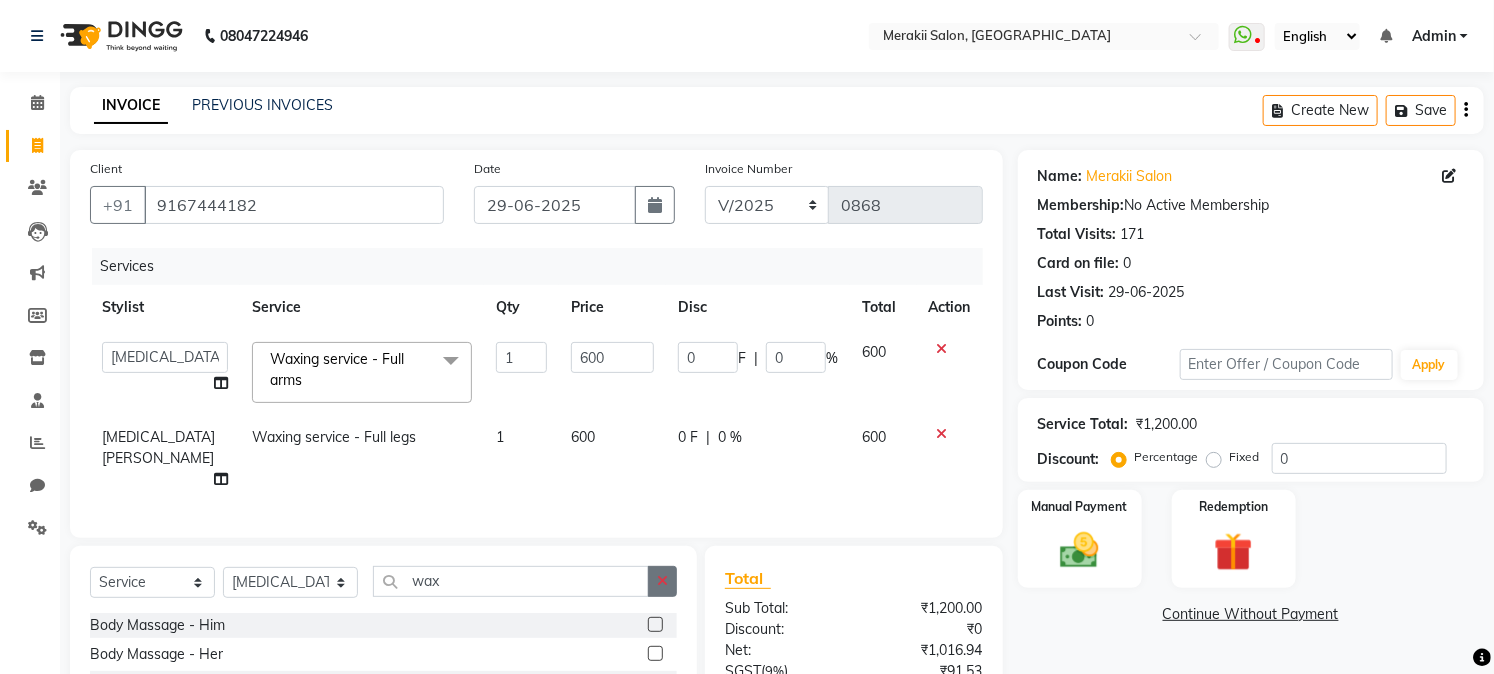click 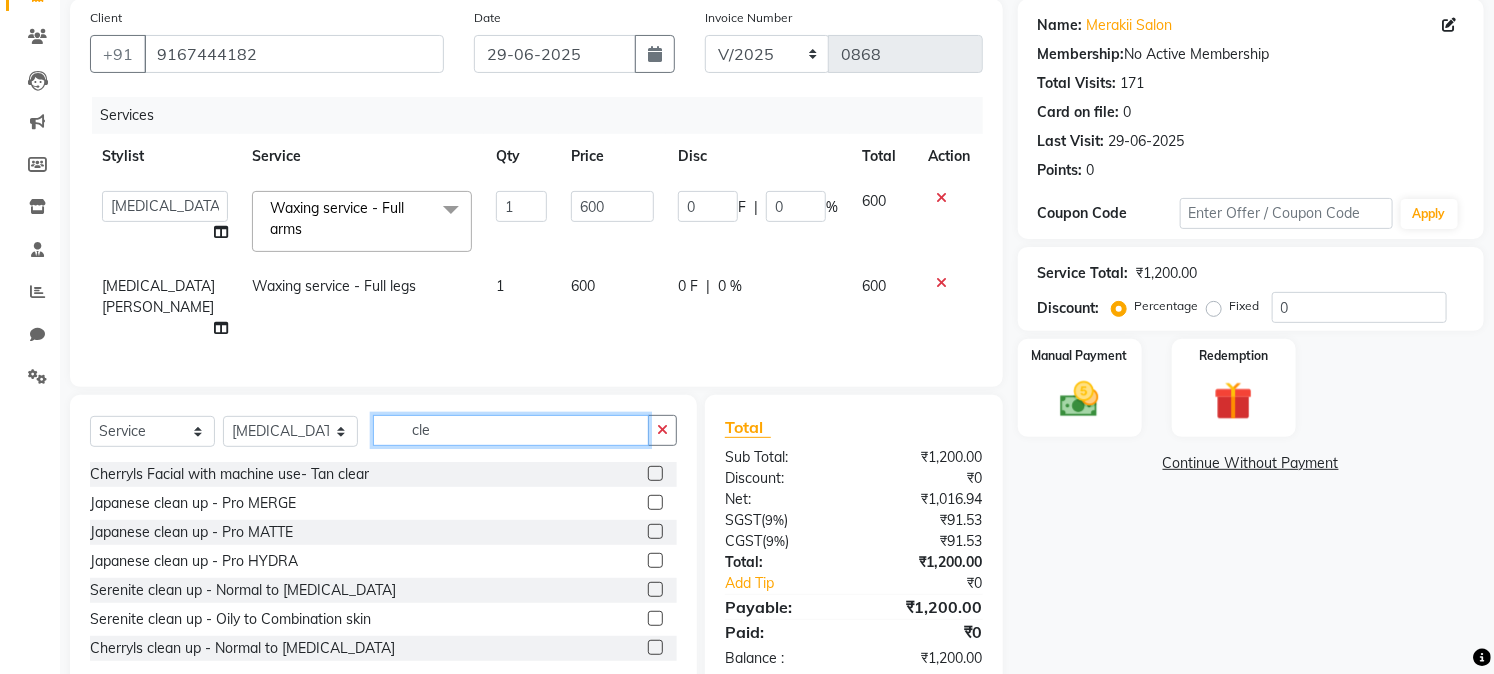 scroll, scrollTop: 185, scrollLeft: 0, axis: vertical 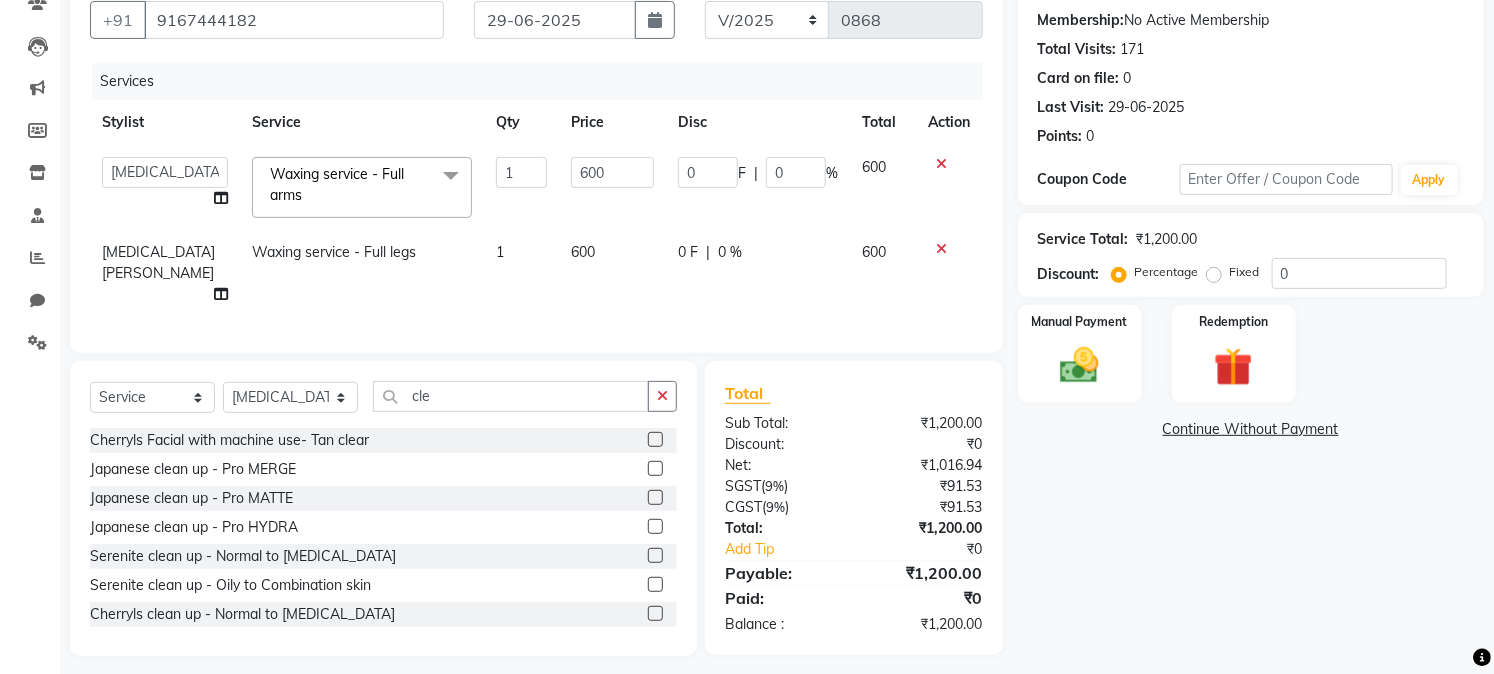 click 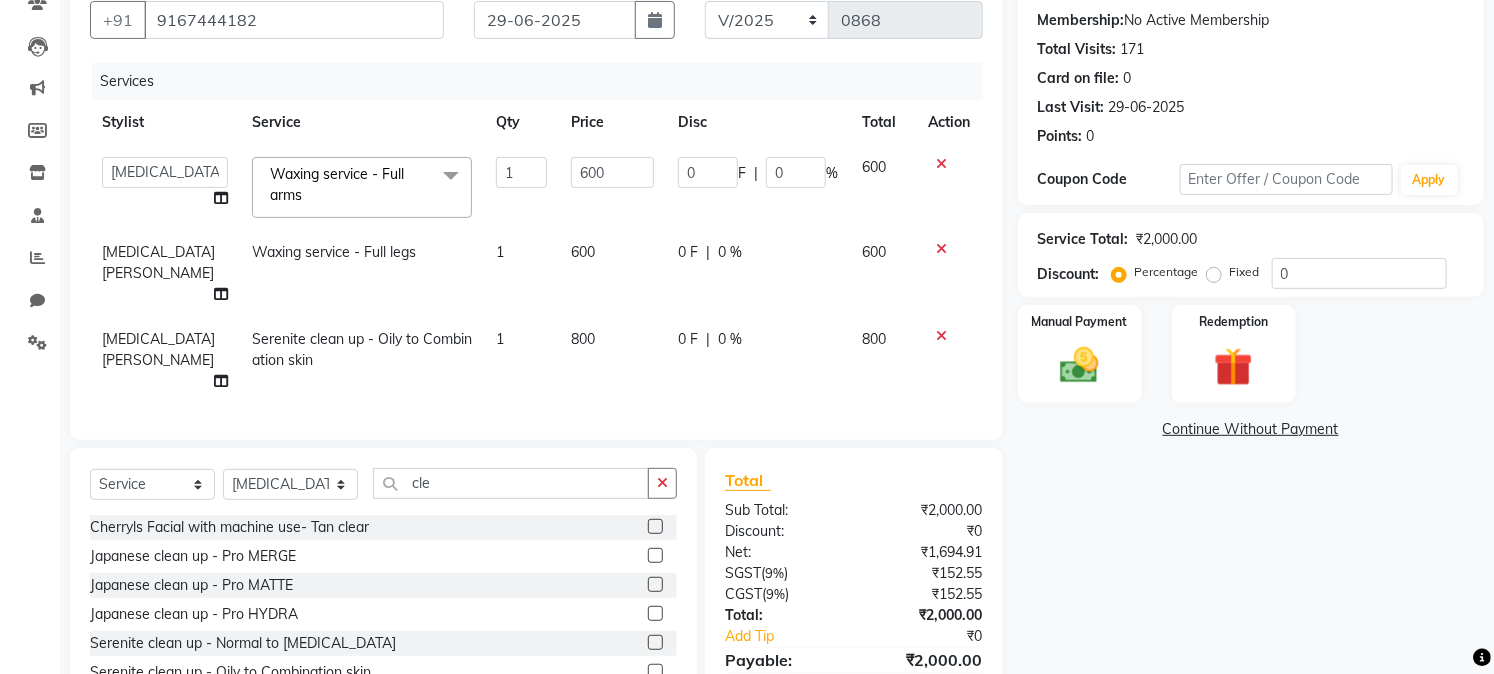 click on "800" 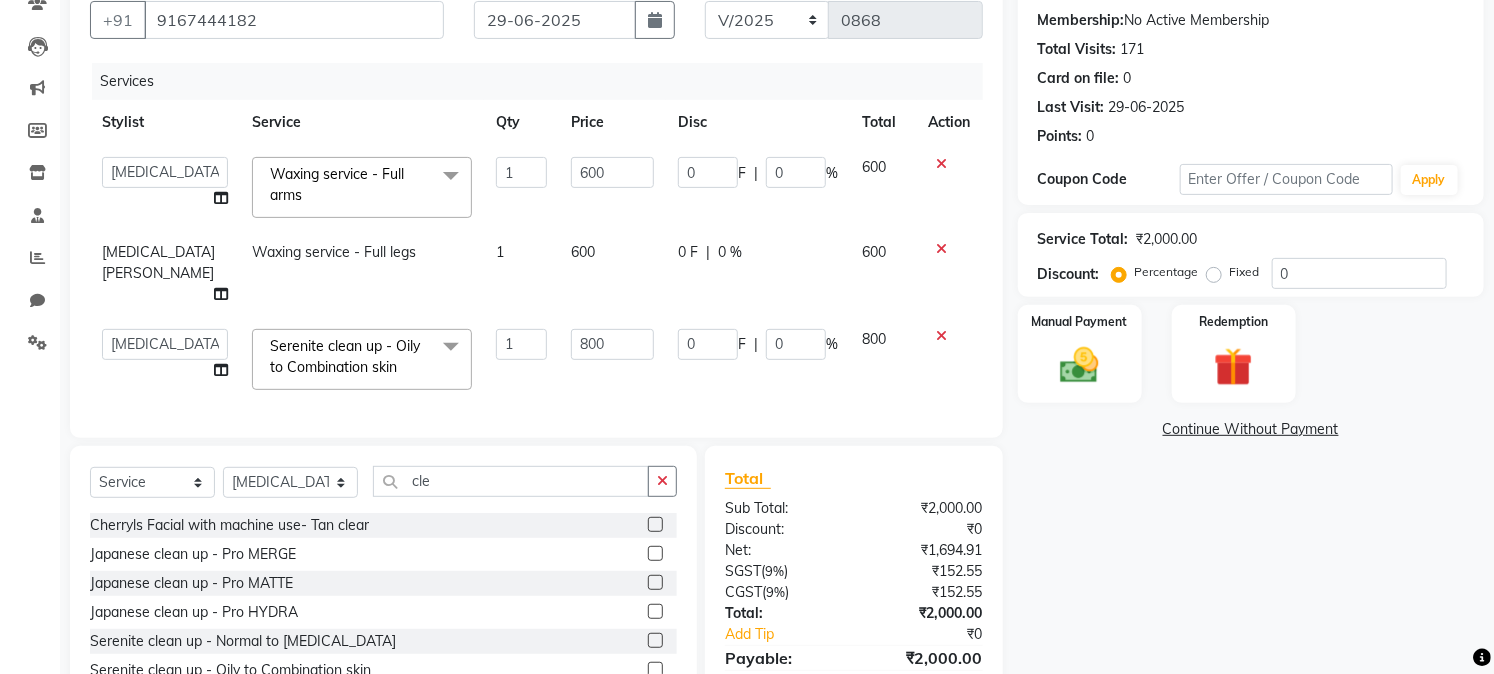 click on "Name: Merakii Salon Membership:  No Active Membership  Total Visits:  171 Card on file:  0 Last Visit:   [DATE] Points:   0  Coupon Code Apply Service Total:  ₹2,000.00  Discount:  Percentage   Fixed  0 Manual Payment Redemption  Continue Without Payment" 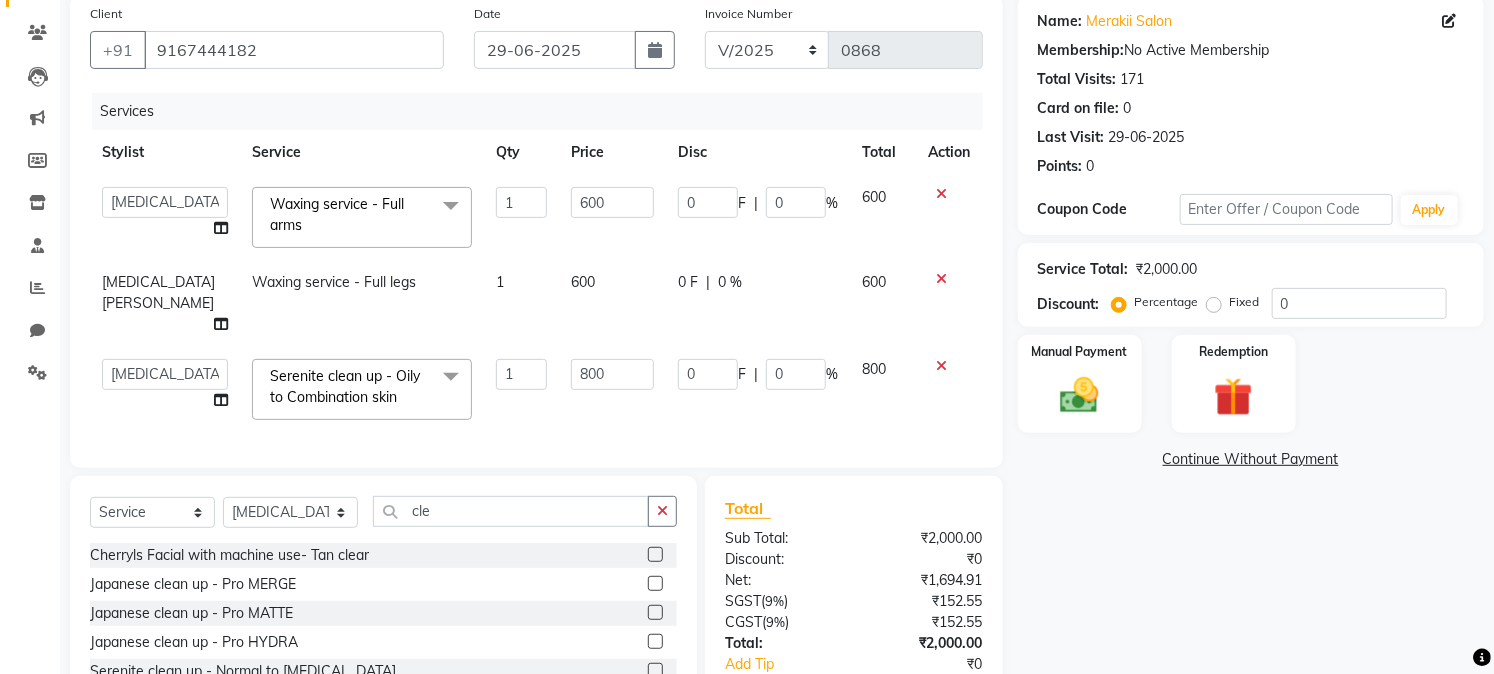 scroll, scrollTop: 277, scrollLeft: 0, axis: vertical 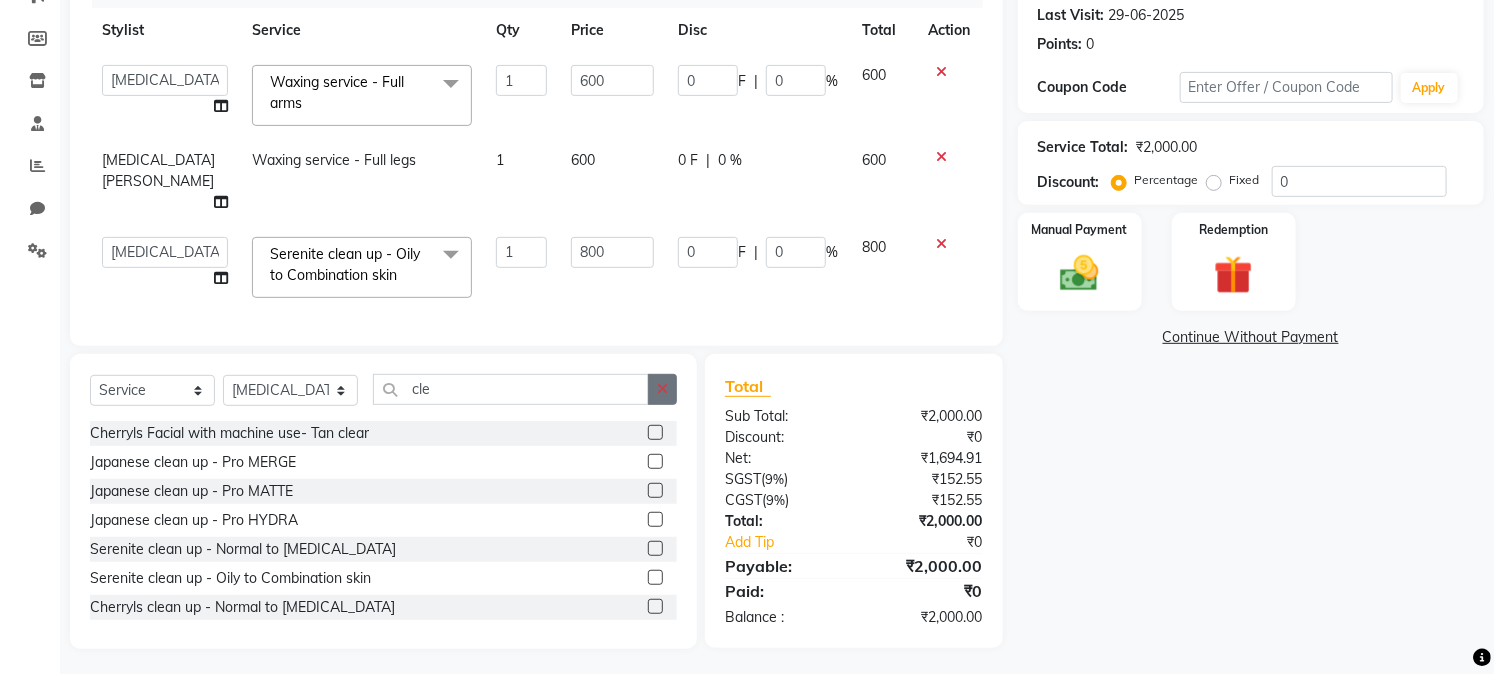 click 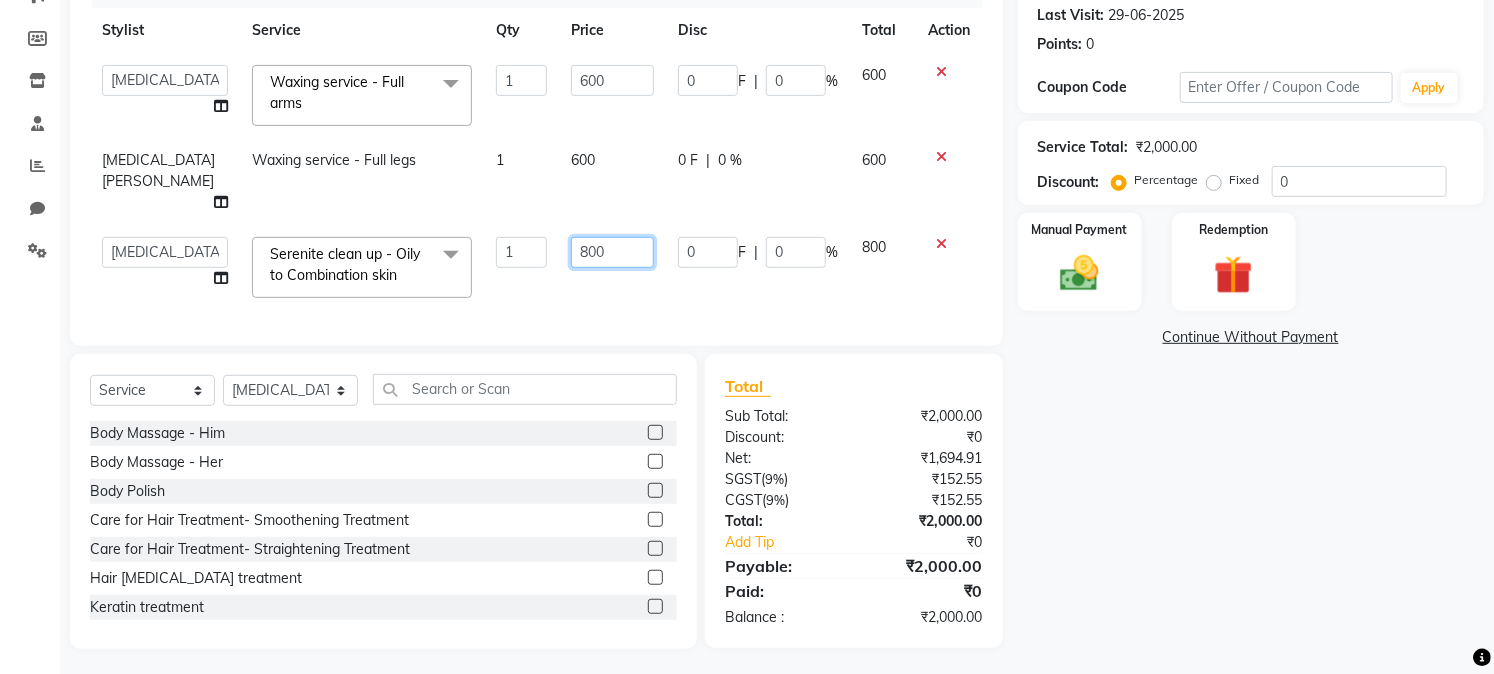 click on "800" 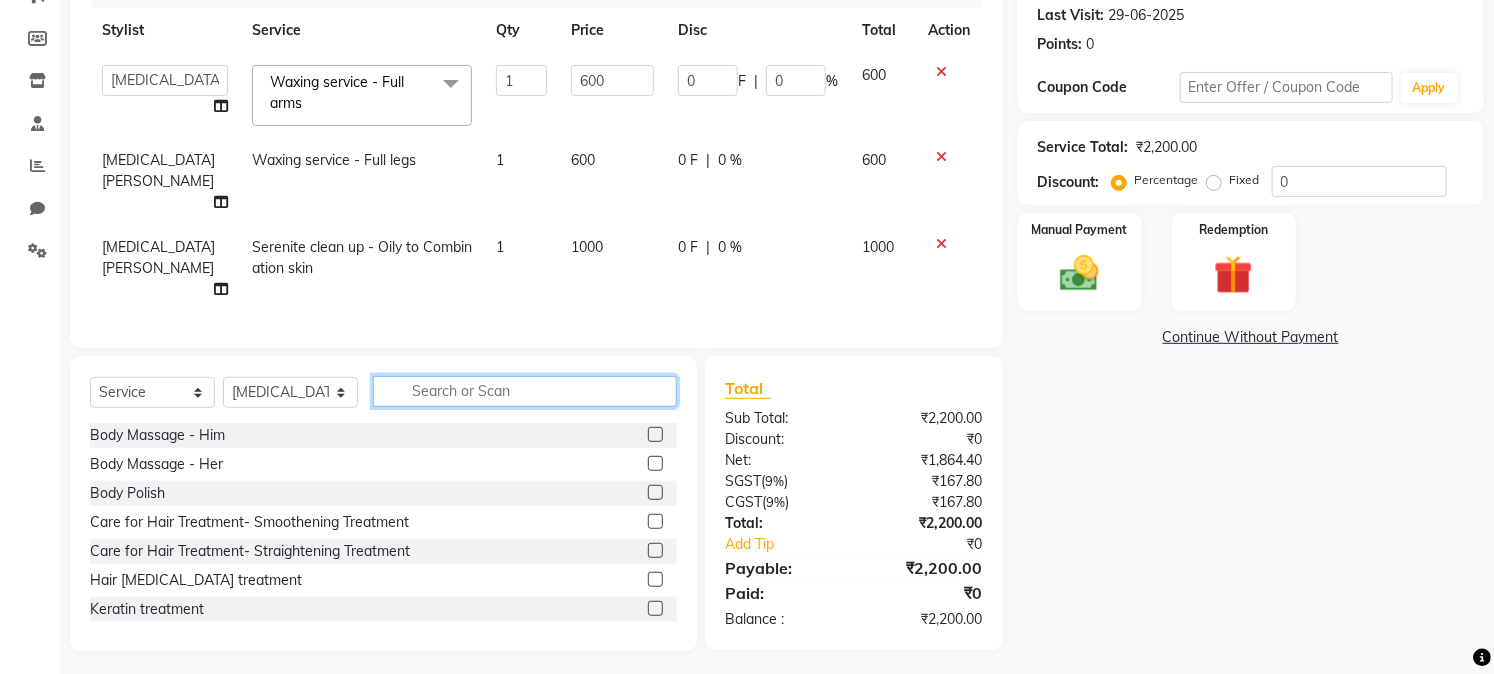 scroll, scrollTop: 257, scrollLeft: 0, axis: vertical 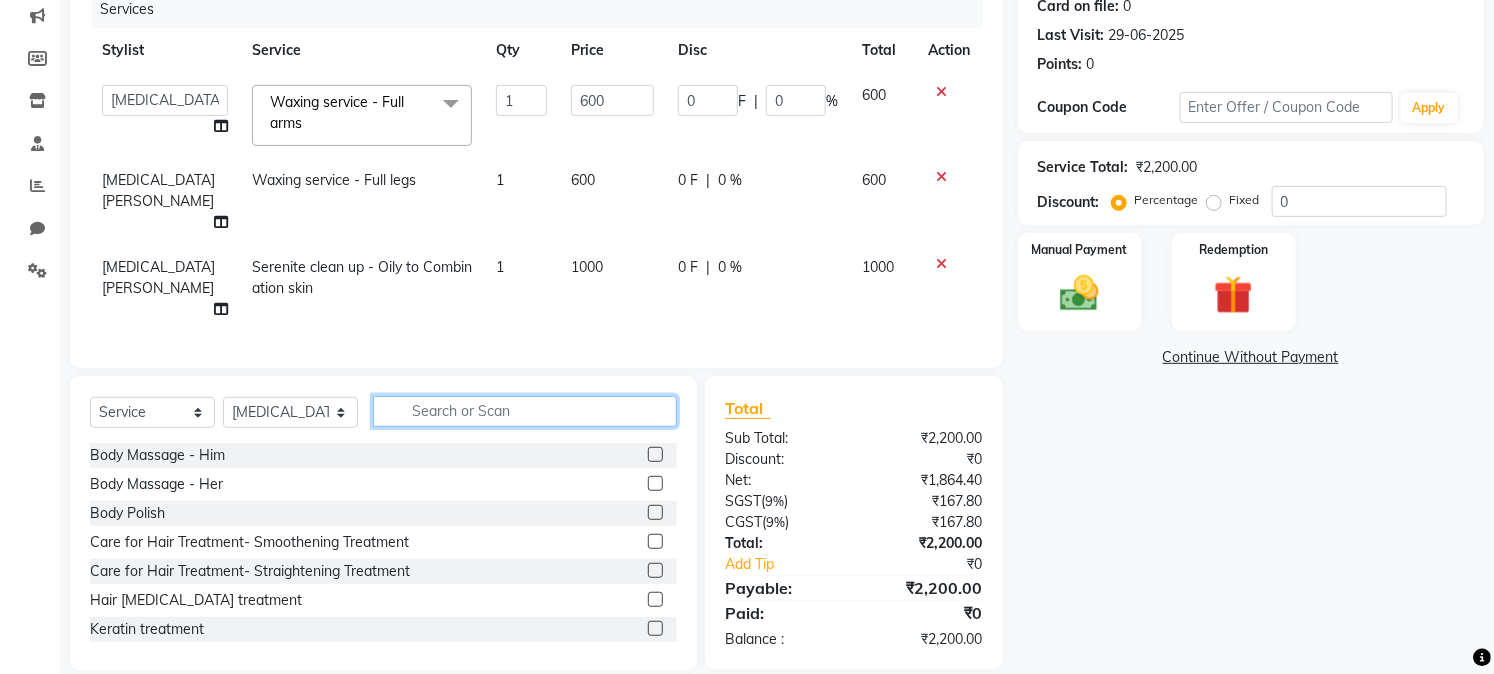 click 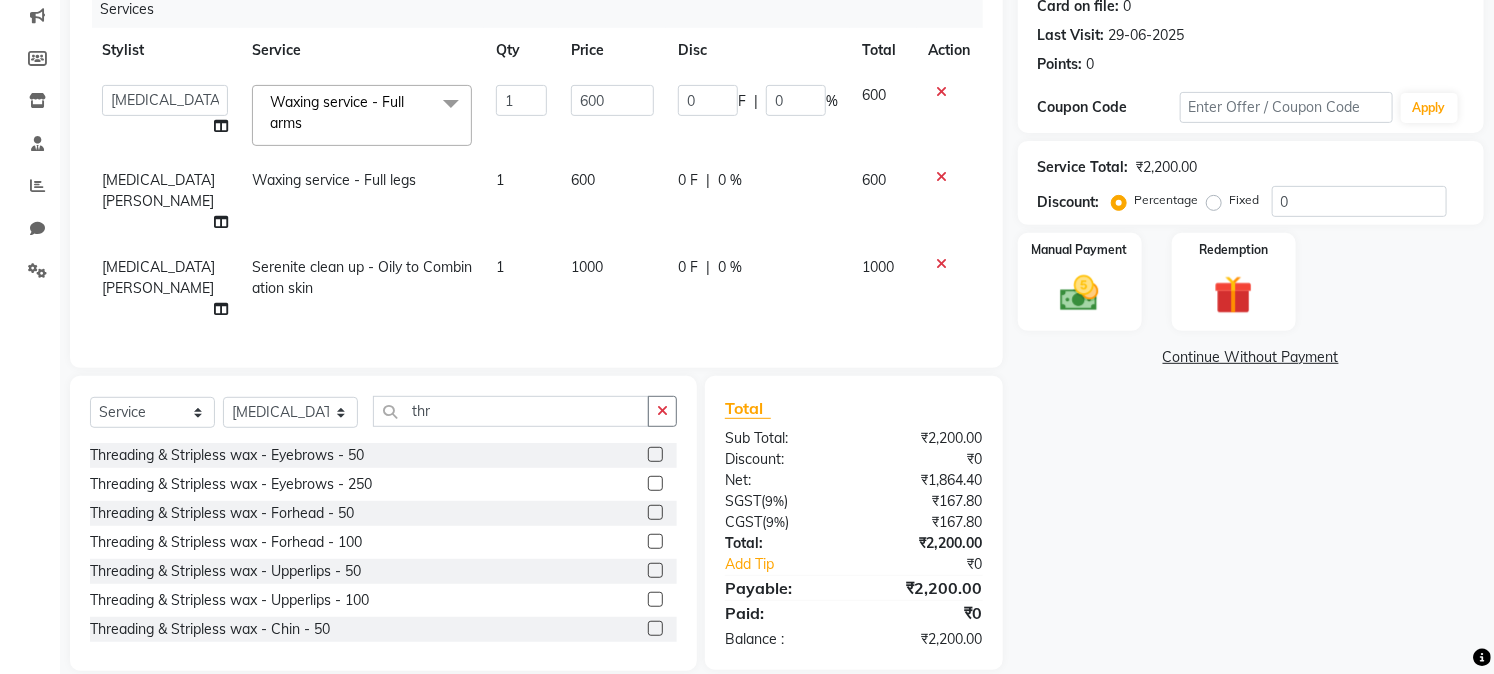 click on "Total Sub Total: ₹2,200.00 Discount: ₹0 Net: ₹1,864.40 SGST  ( 9% ) ₹167.80 CGST  ( 9% ) ₹167.80 Total: ₹2,200.00 Add Tip ₹0 Payable: ₹2,200.00 Paid: ₹0 Balance   : ₹2,200.00" 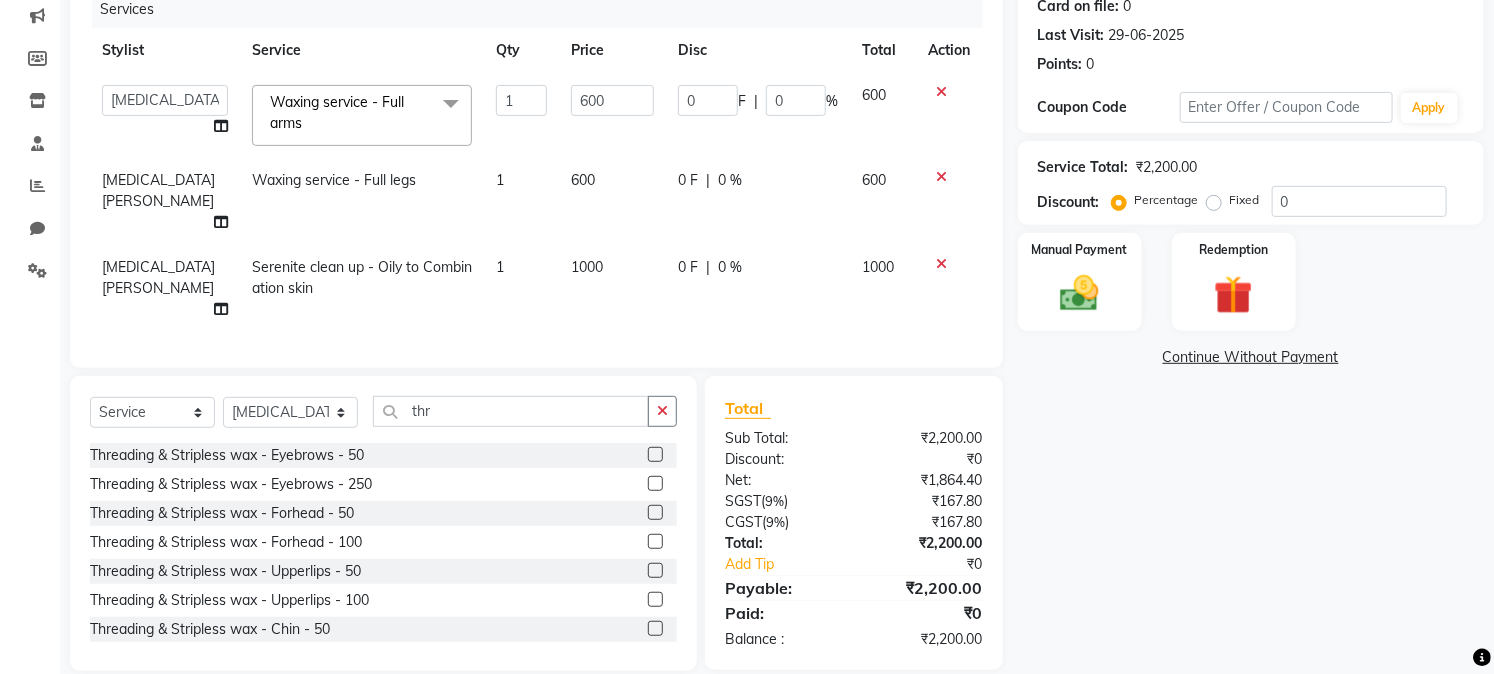 click on "Total Sub Total: ₹2,200.00 Discount: ₹0 Net: ₹1,864.40 SGST  ( 9% ) ₹167.80 CGST  ( 9% ) ₹167.80 Total: ₹2,200.00 Add Tip ₹0 Payable: ₹2,200.00 Paid: ₹0 Balance   : ₹2,200.00" 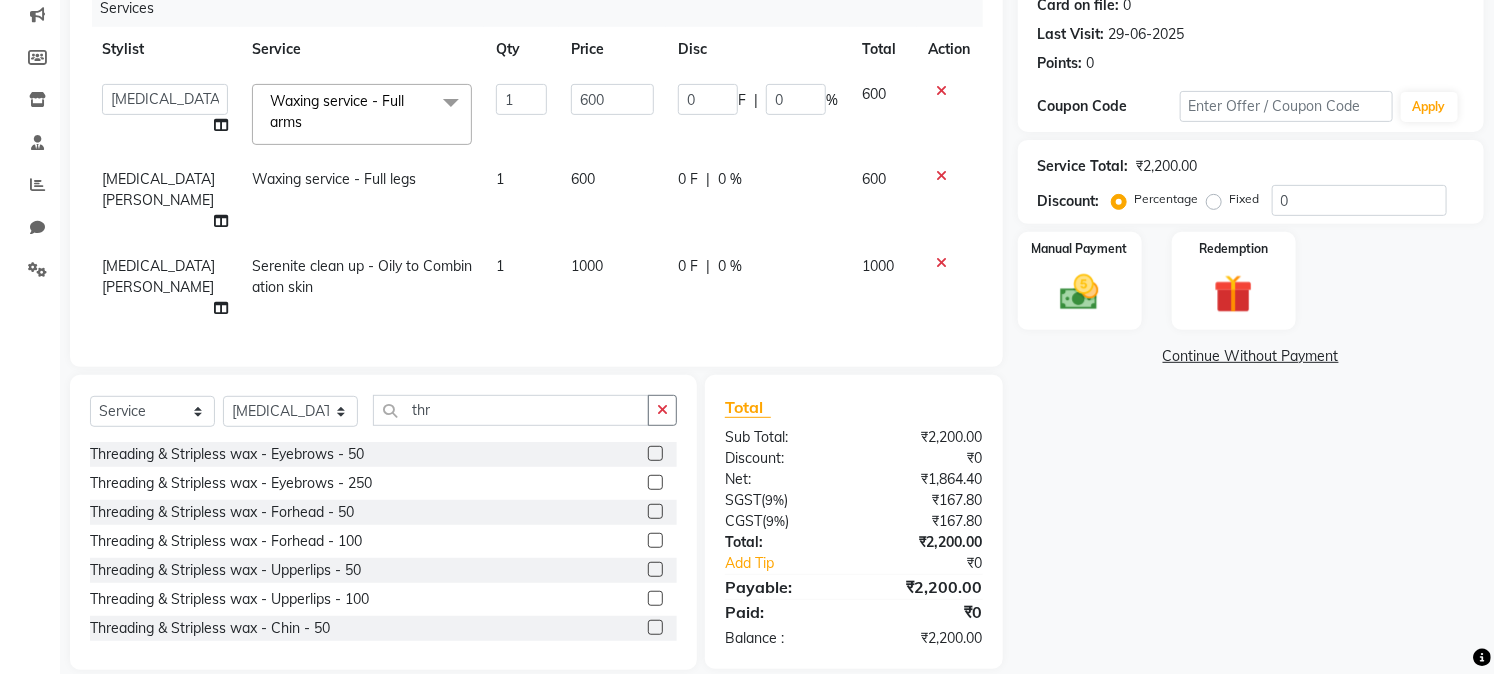 scroll, scrollTop: 250, scrollLeft: 0, axis: vertical 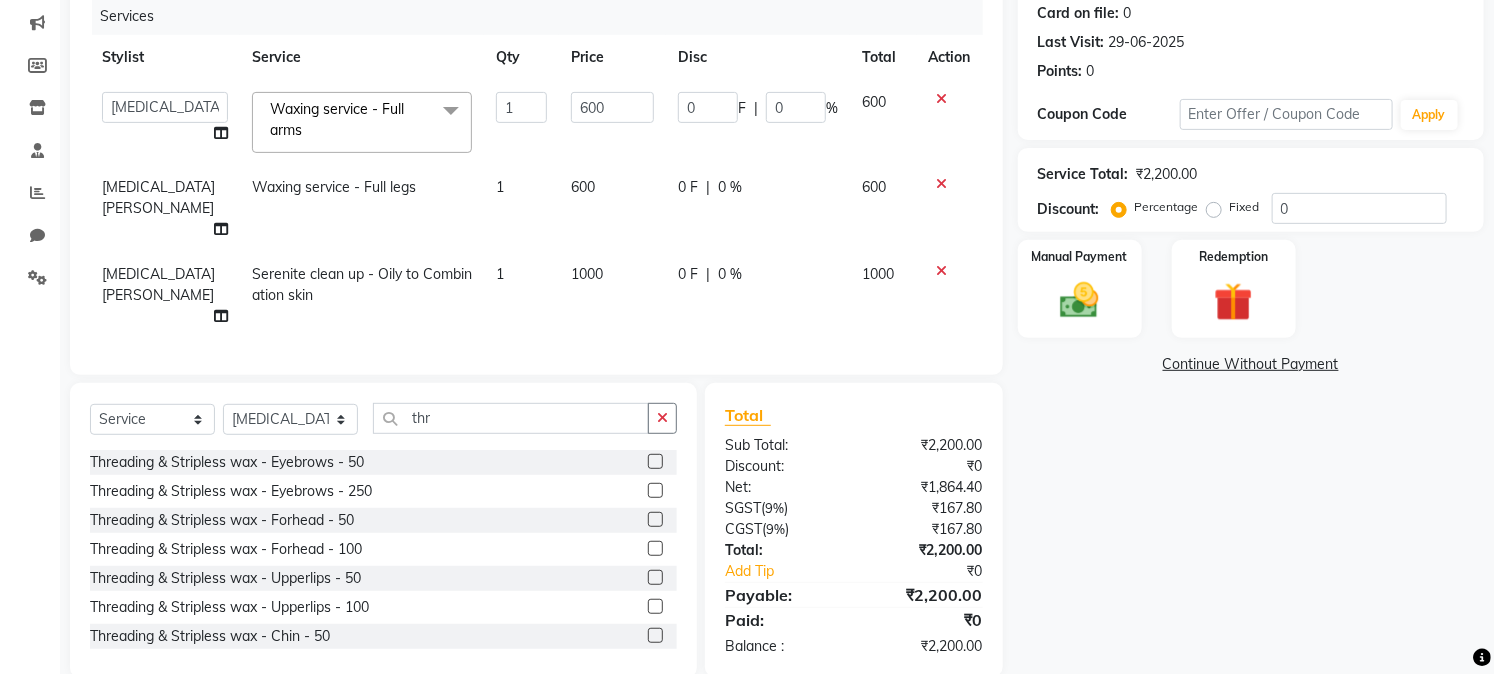 click 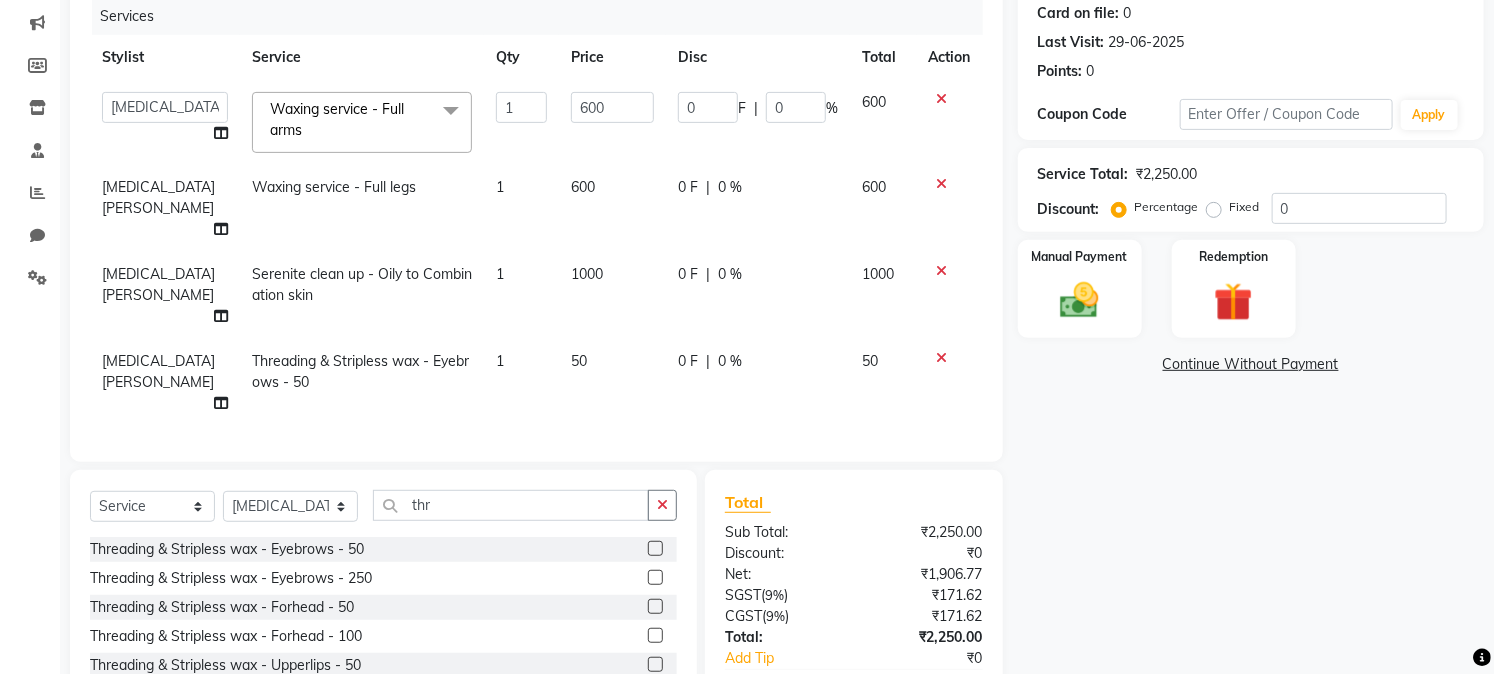 click on "1" 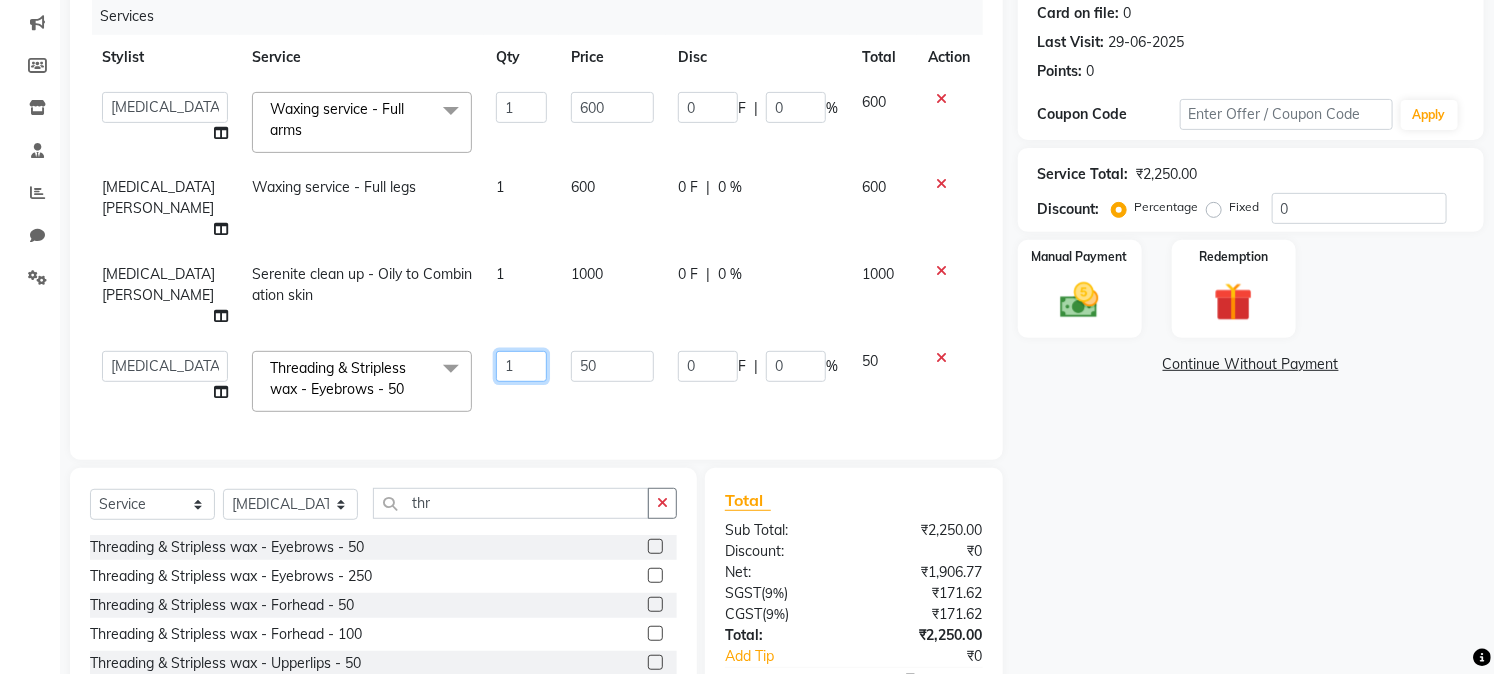 click on "1" 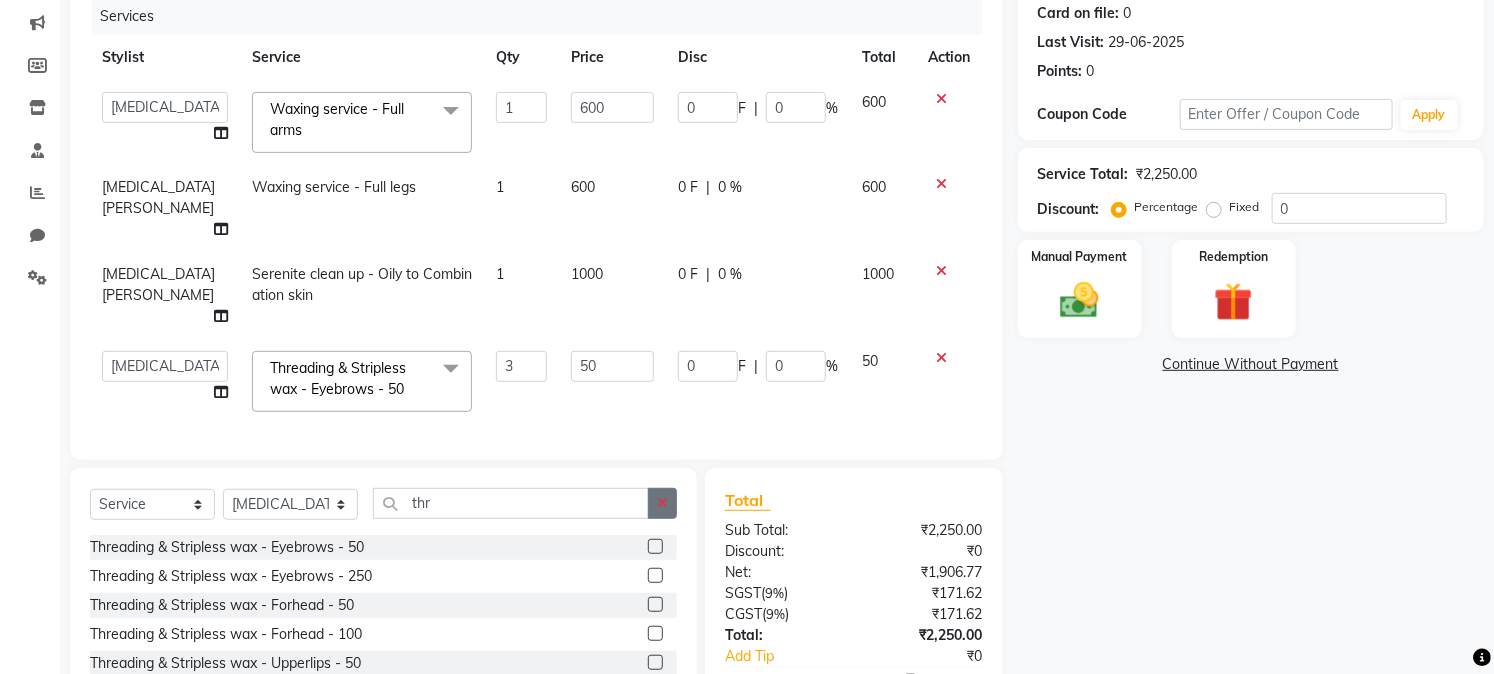 click on "Select  Service  Product  Membership  Package Voucher Prepaid Gift Card  Select Stylist [PERSON_NAME] [PERSON_NAME] Bhul [MEDICAL_DATA] [PERSON_NAME] Tandaya [PERSON_NAME] [PERSON_NAME] thr Threading & Stripless wax - Eyebrows - 50  Threading & Stripless wax - Eyebrows - 250  Threading & Stripless wax - Forhead - 50  Threading & Stripless wax - Forhead - 100  Threading & Stripless wax - Upperlips - 50  Threading & Stripless wax - Upperlips - 100  Threading & Stripless wax - Chin - 50  Threading & Stripless wax - Chin - 100  Threading & Stripless wax - Jawline - 50  Threading & Stripless wax - Jawline - 100  Threading & Stripless wax - Sidelocks - 80  Threading & Stripless wax - Sidelocks - 150  Threading & Stripless wax - Nose - 50  Threading & Stripless wax - Nose - 150  Threading & Stripless wax - Full face - 250  Threading & Stripless wax - Full face - 500" 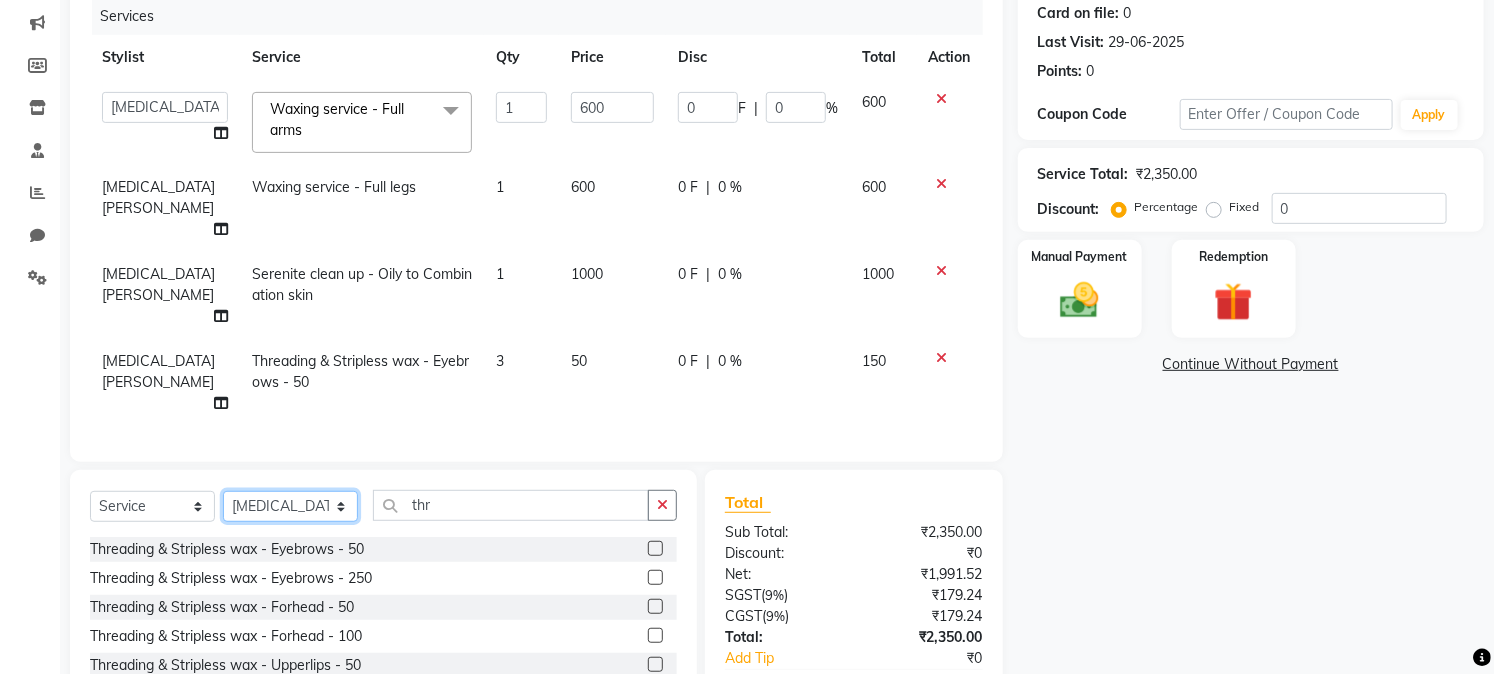click on "Select Stylist [PERSON_NAME] [PERSON_NAME] Bhul [MEDICAL_DATA][PERSON_NAME] [PERSON_NAME] [PERSON_NAME]" 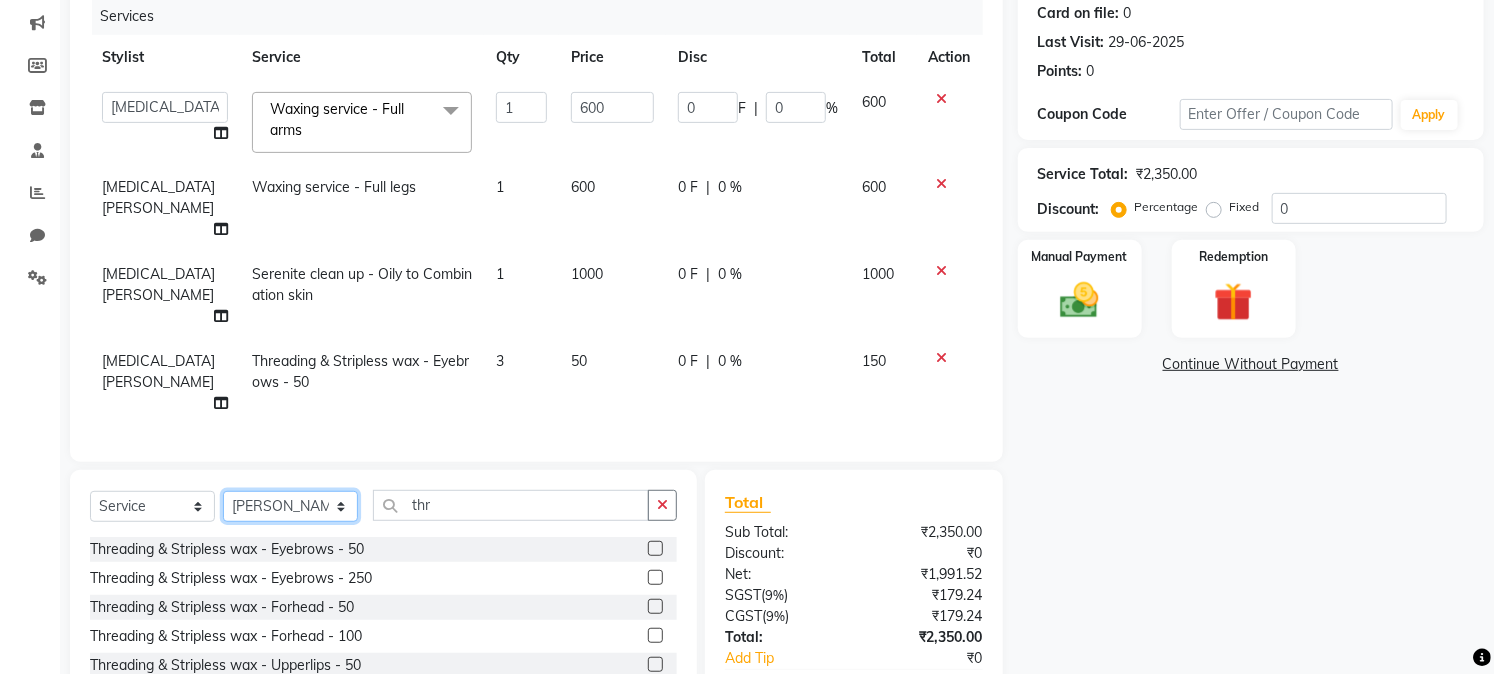 click on "Select Stylist [PERSON_NAME] [PERSON_NAME] Bhul [MEDICAL_DATA][PERSON_NAME] [PERSON_NAME] [PERSON_NAME]" 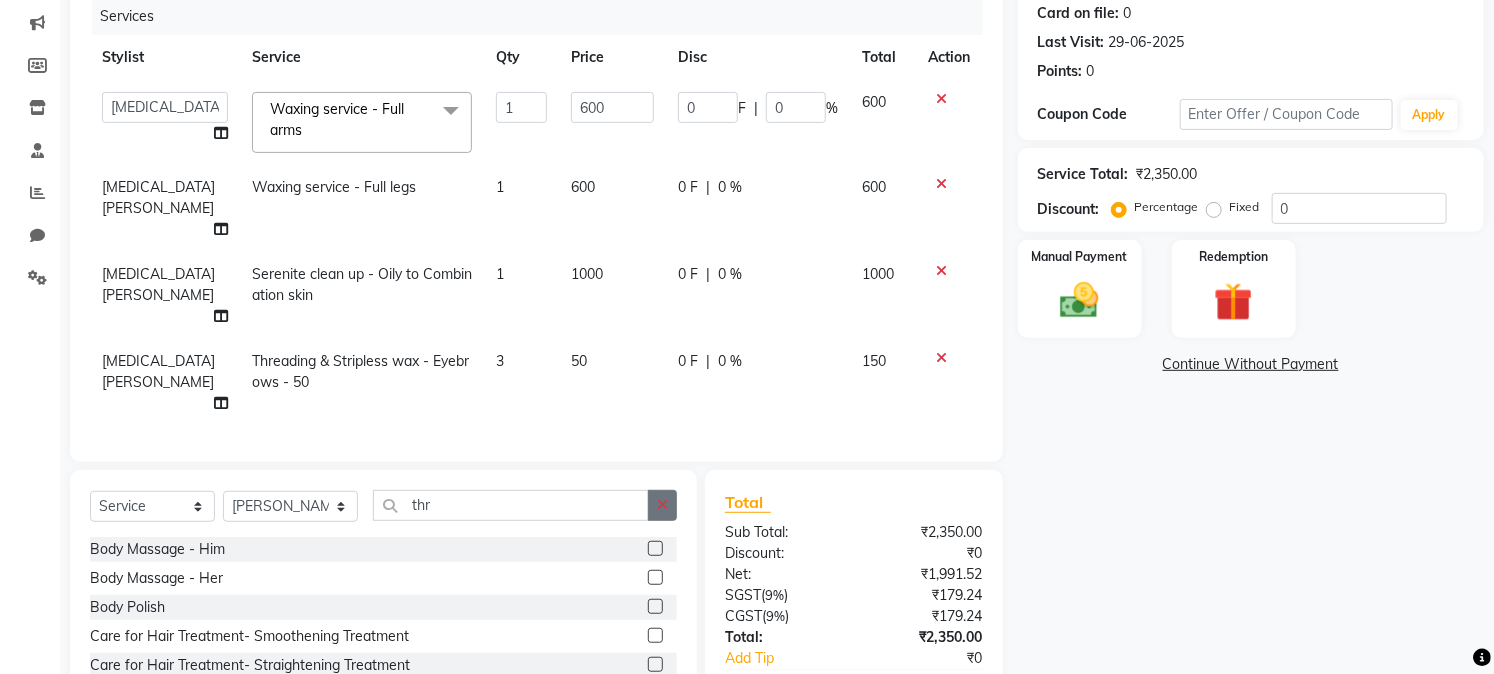 click 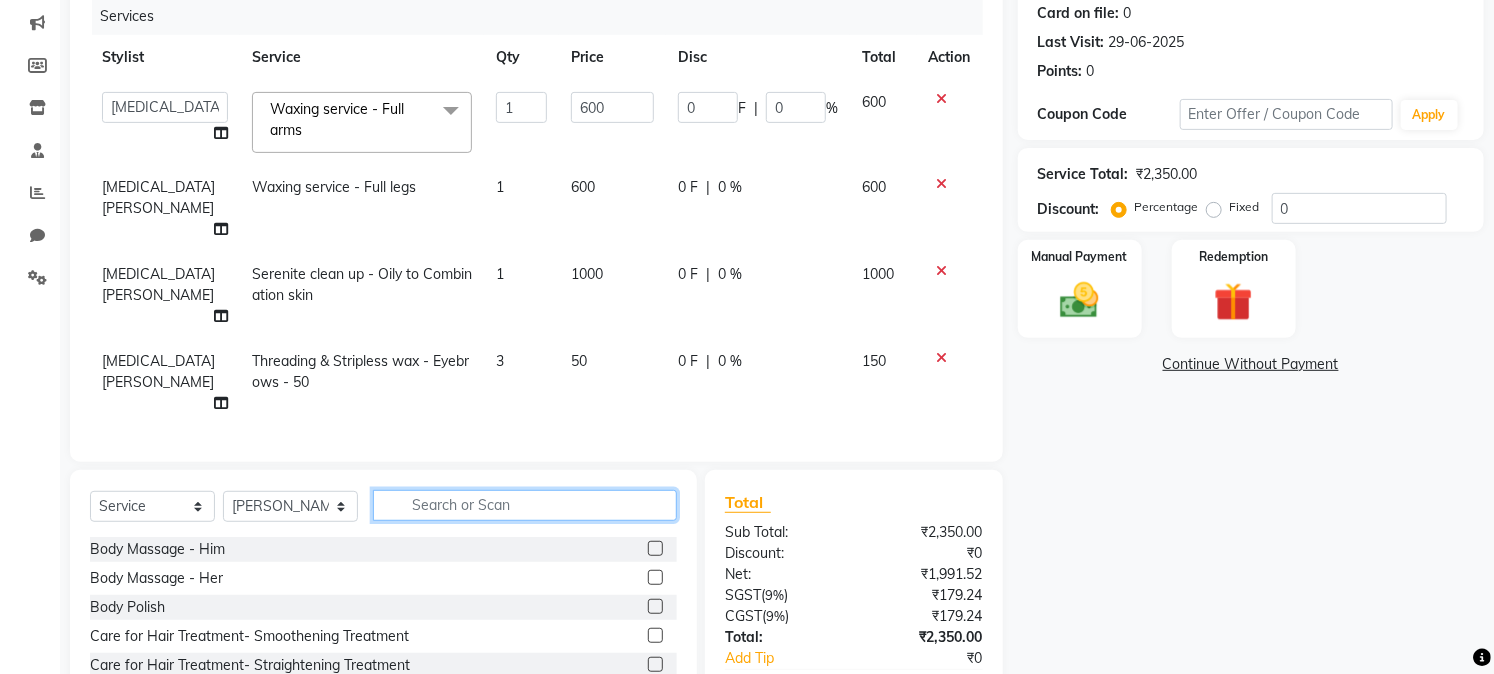 click 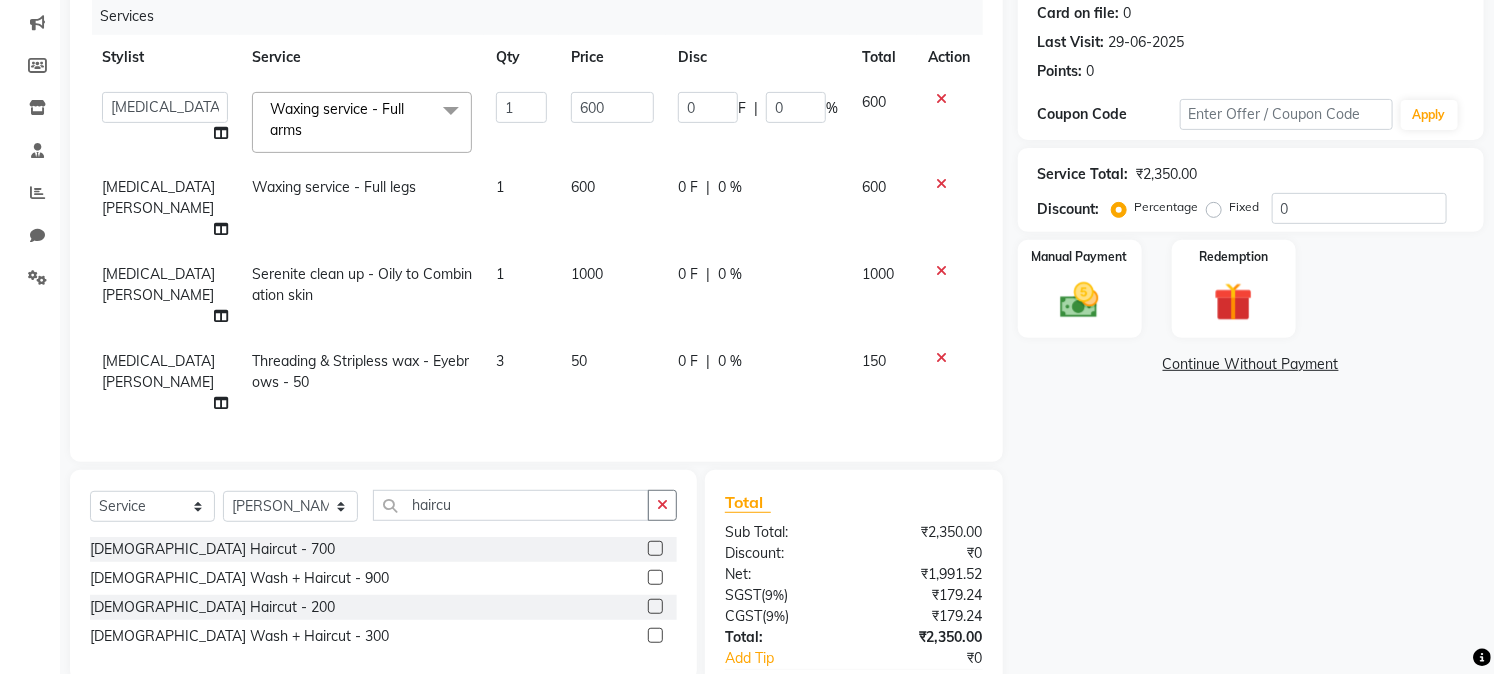 click 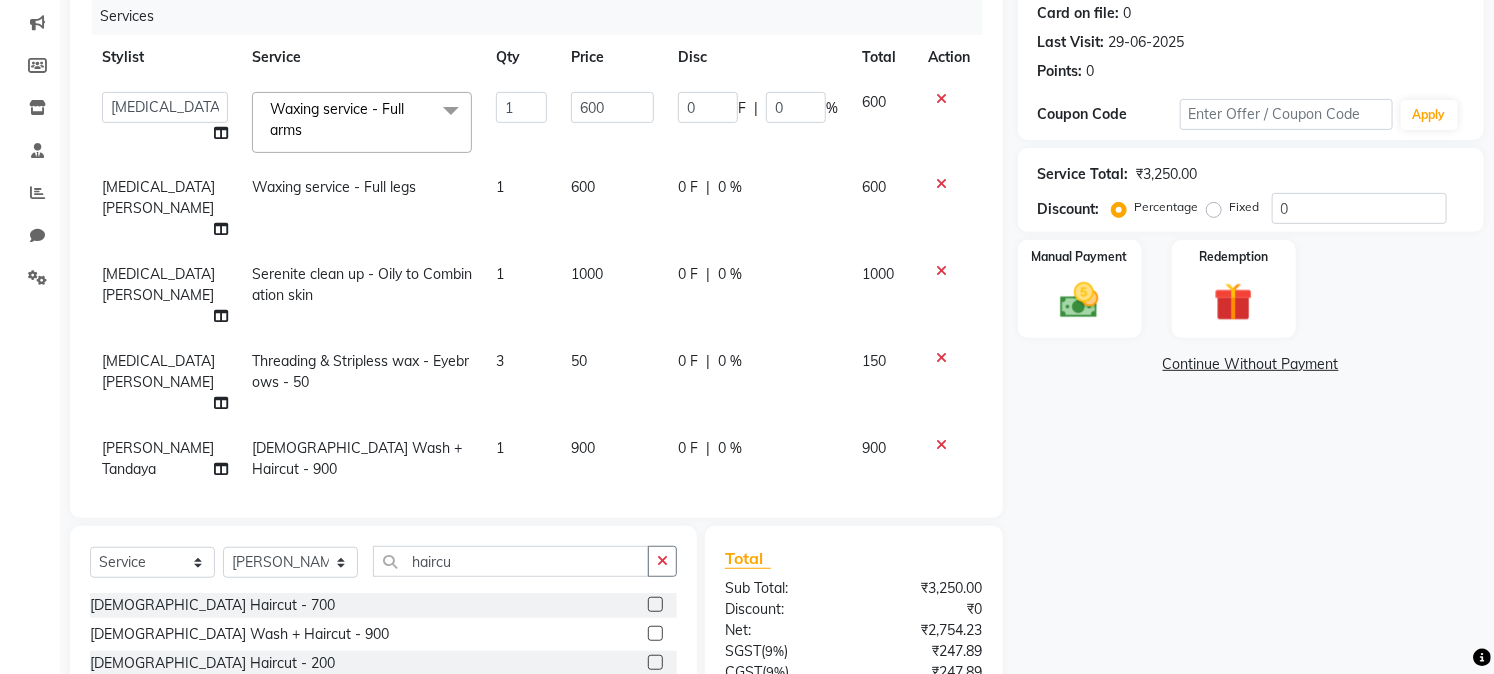 scroll, scrollTop: 0, scrollLeft: 0, axis: both 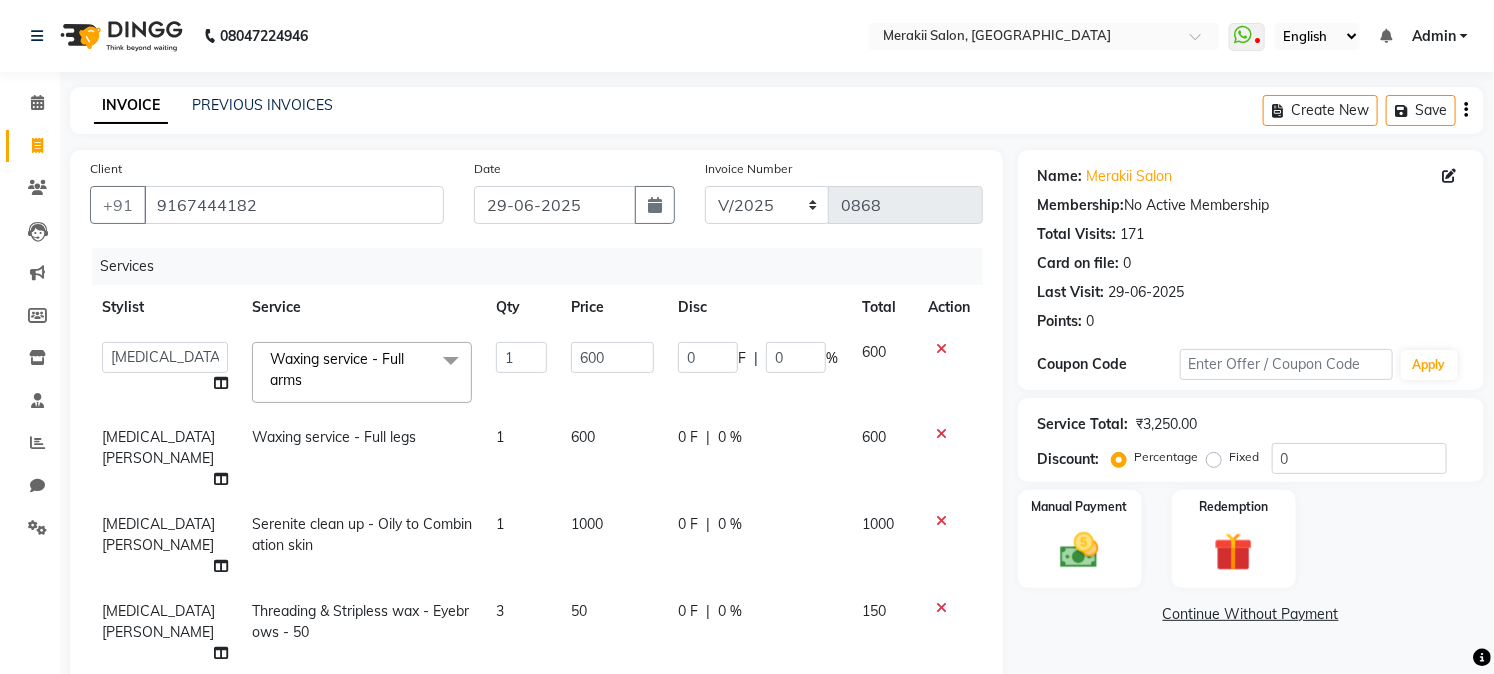 click 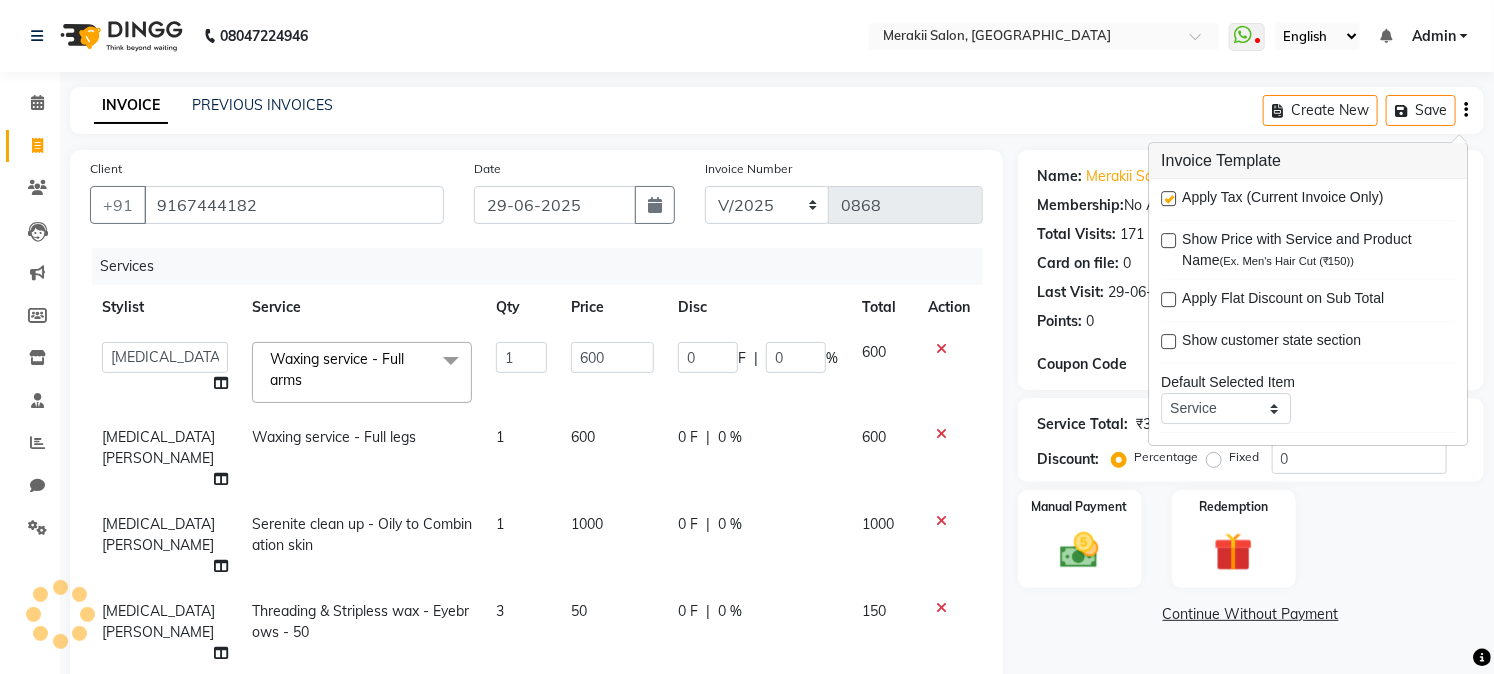click at bounding box center [1168, 198] 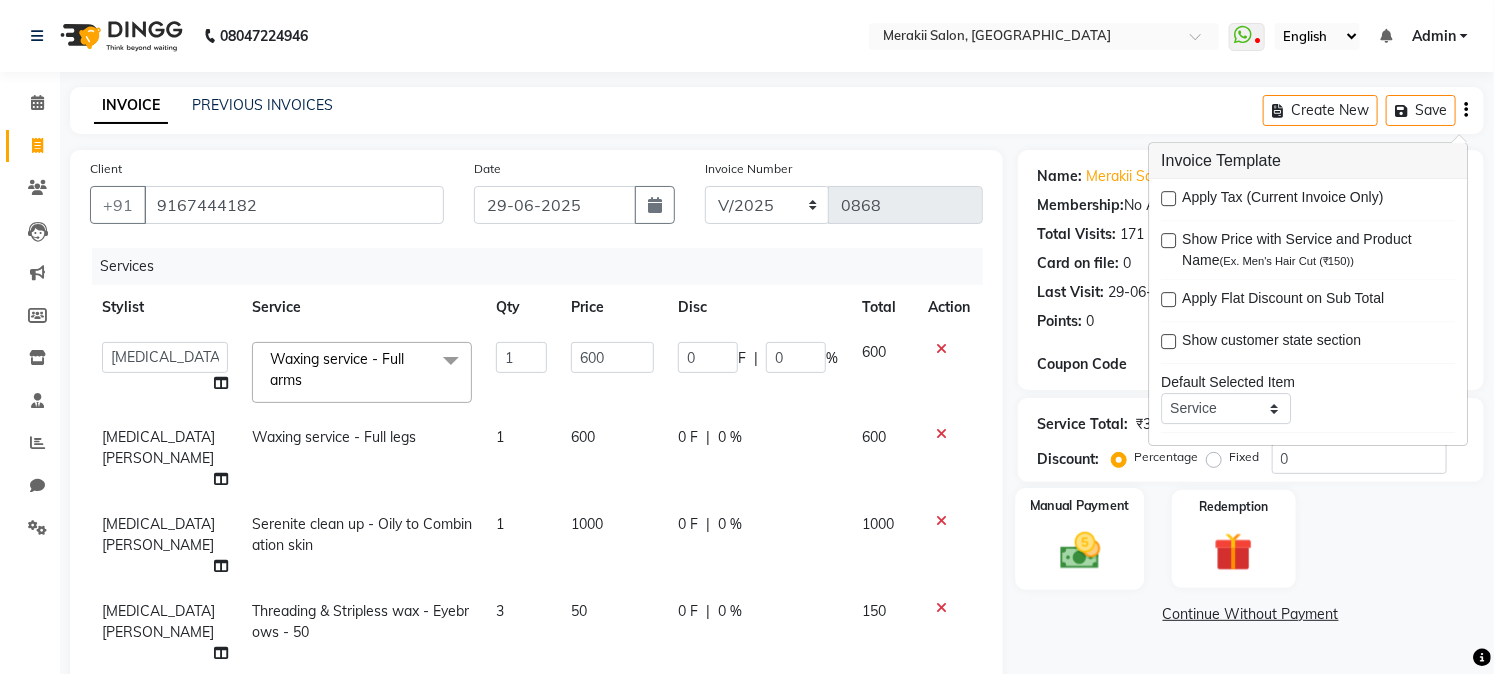 click on "Manual Payment" 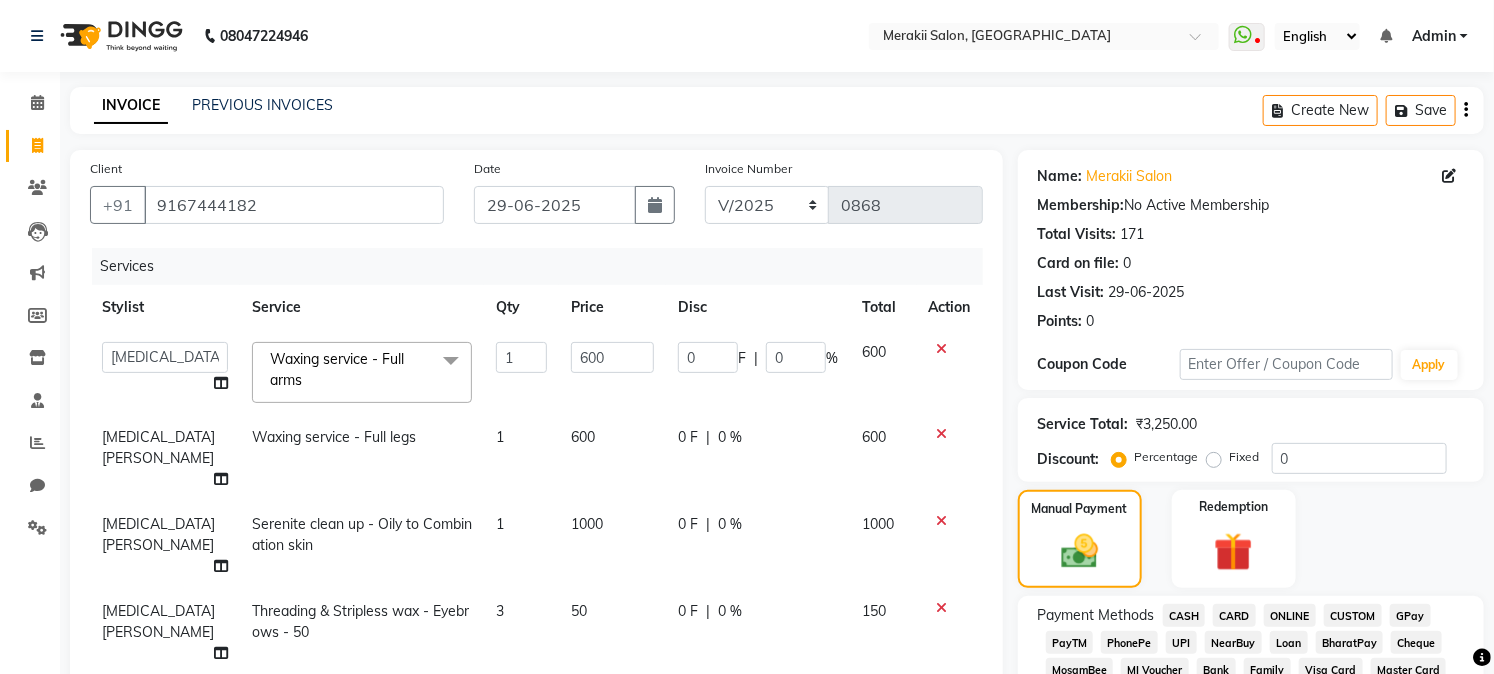 click on "3" 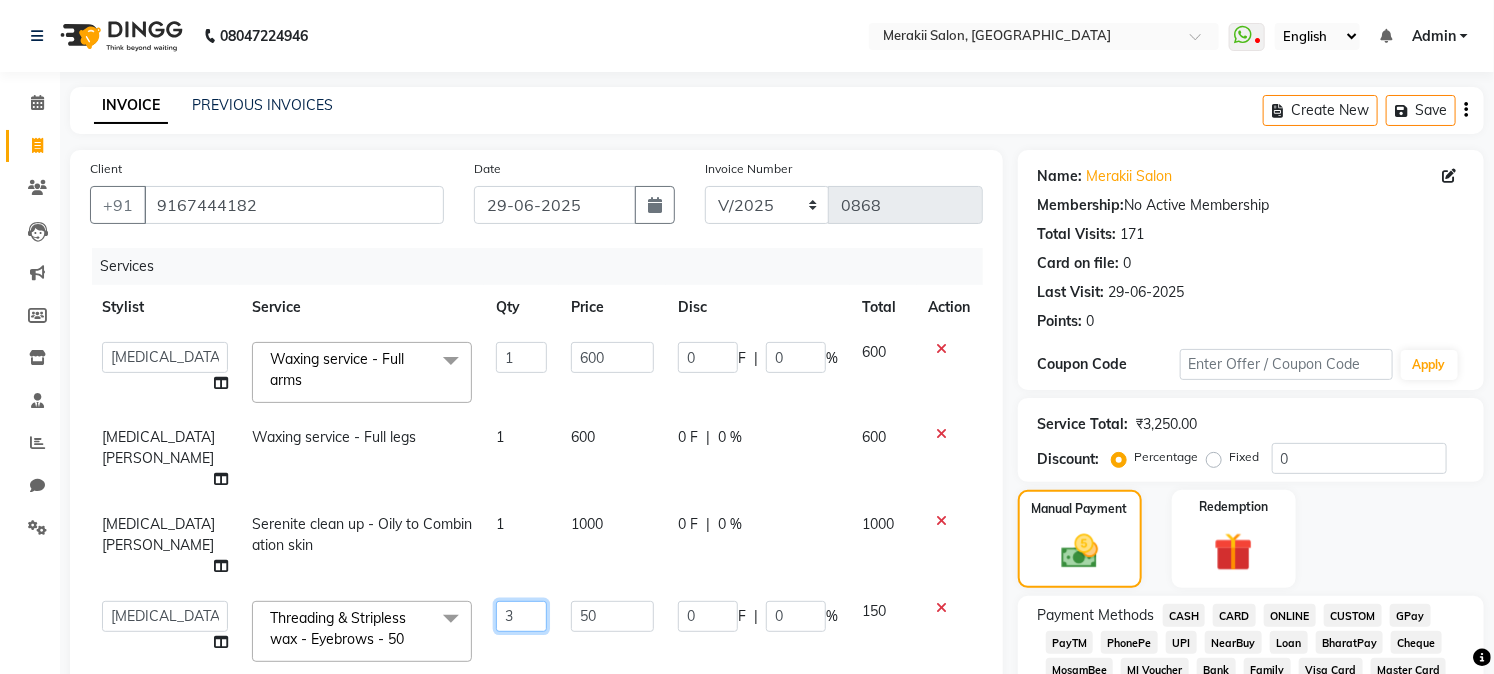 click on "3" 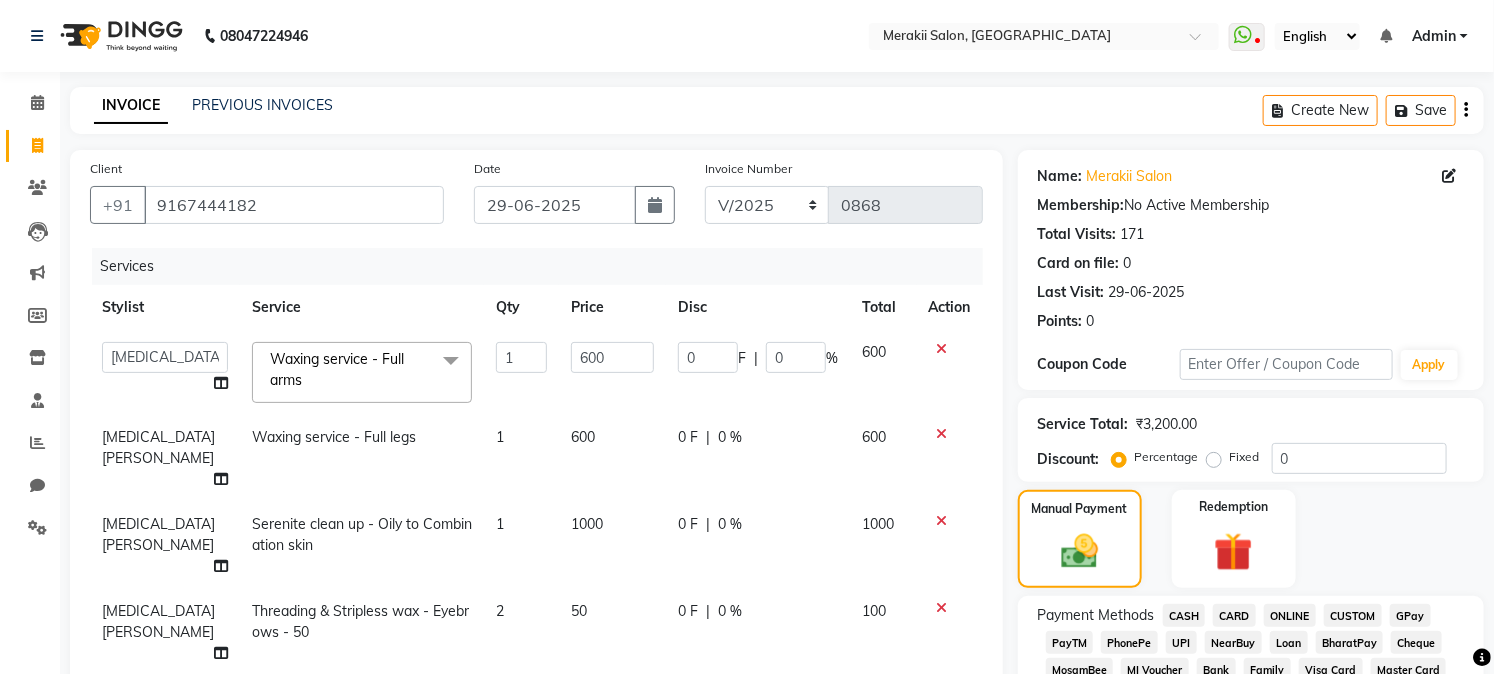 click on "GPay" 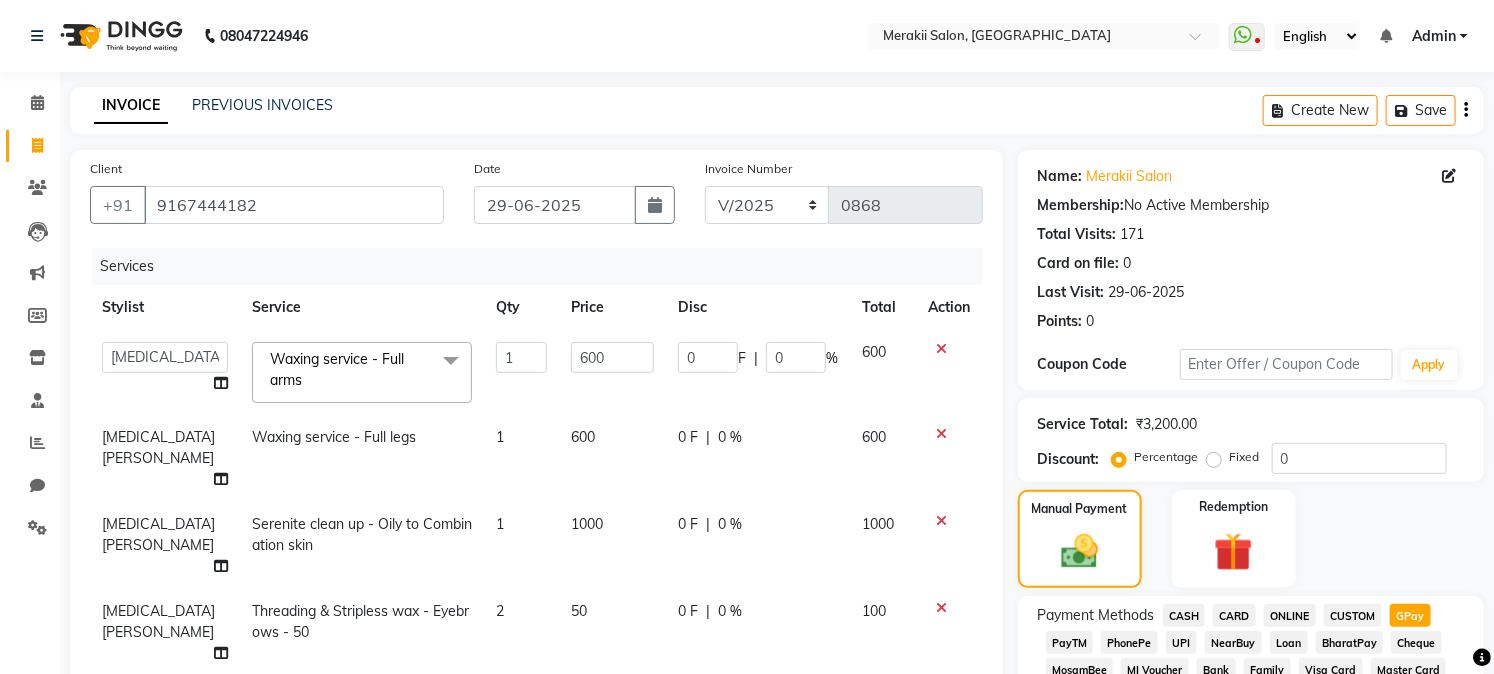scroll, scrollTop: 590, scrollLeft: 0, axis: vertical 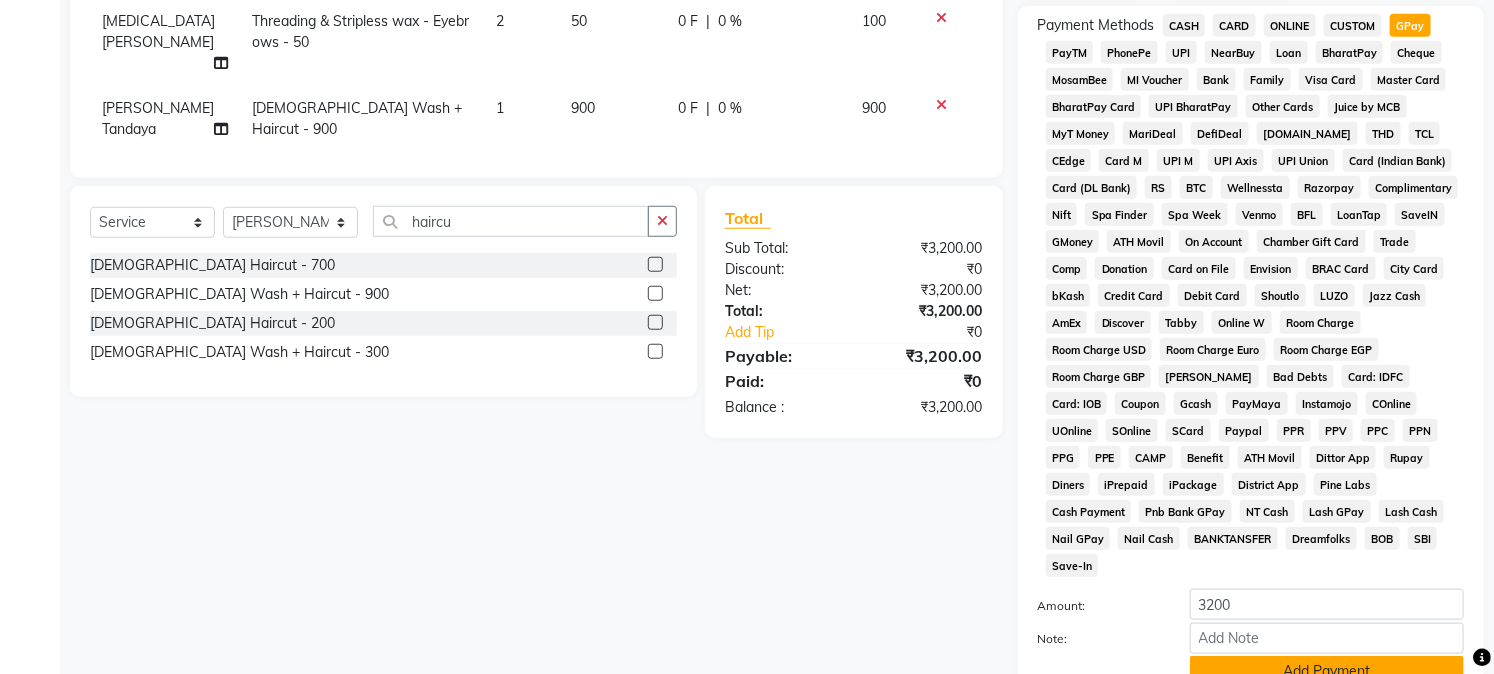 click on "Add Payment" 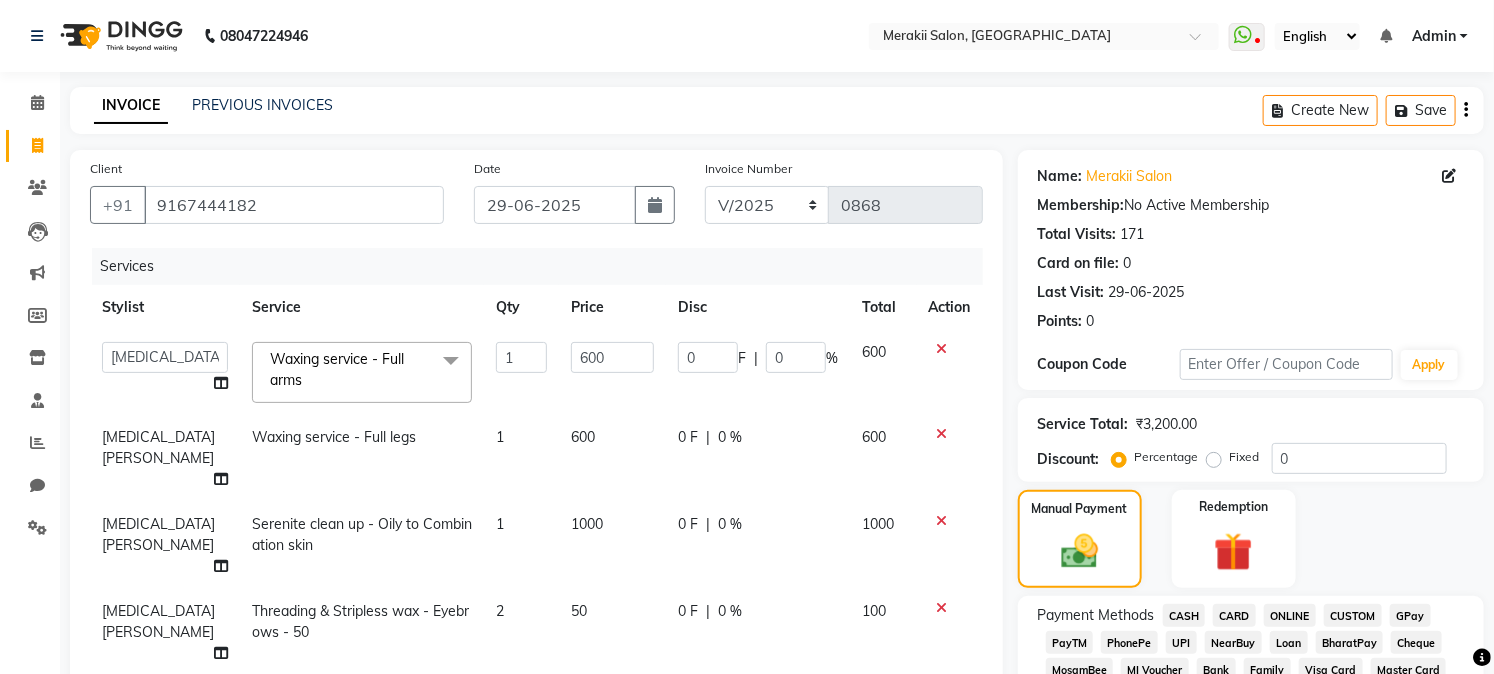 scroll, scrollTop: 742, scrollLeft: 0, axis: vertical 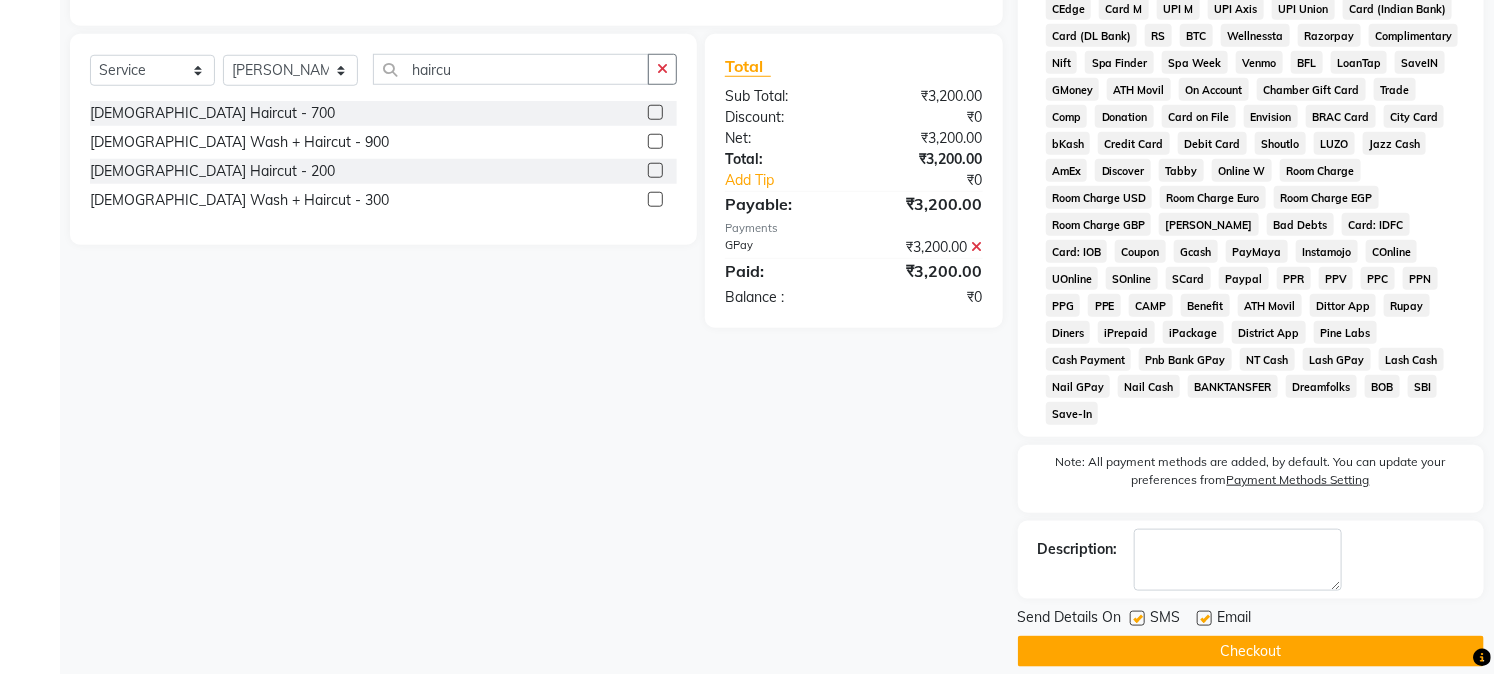 click on "Checkout" 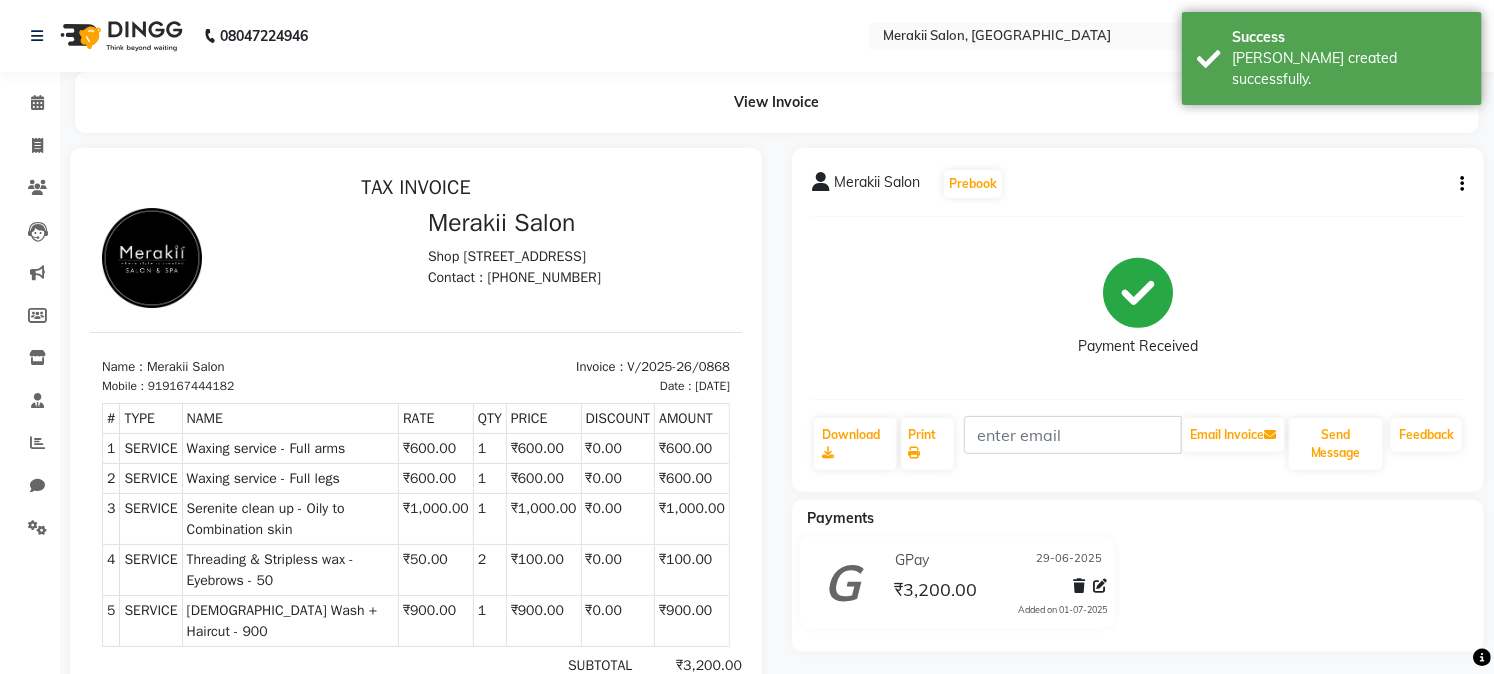 scroll, scrollTop: 0, scrollLeft: 0, axis: both 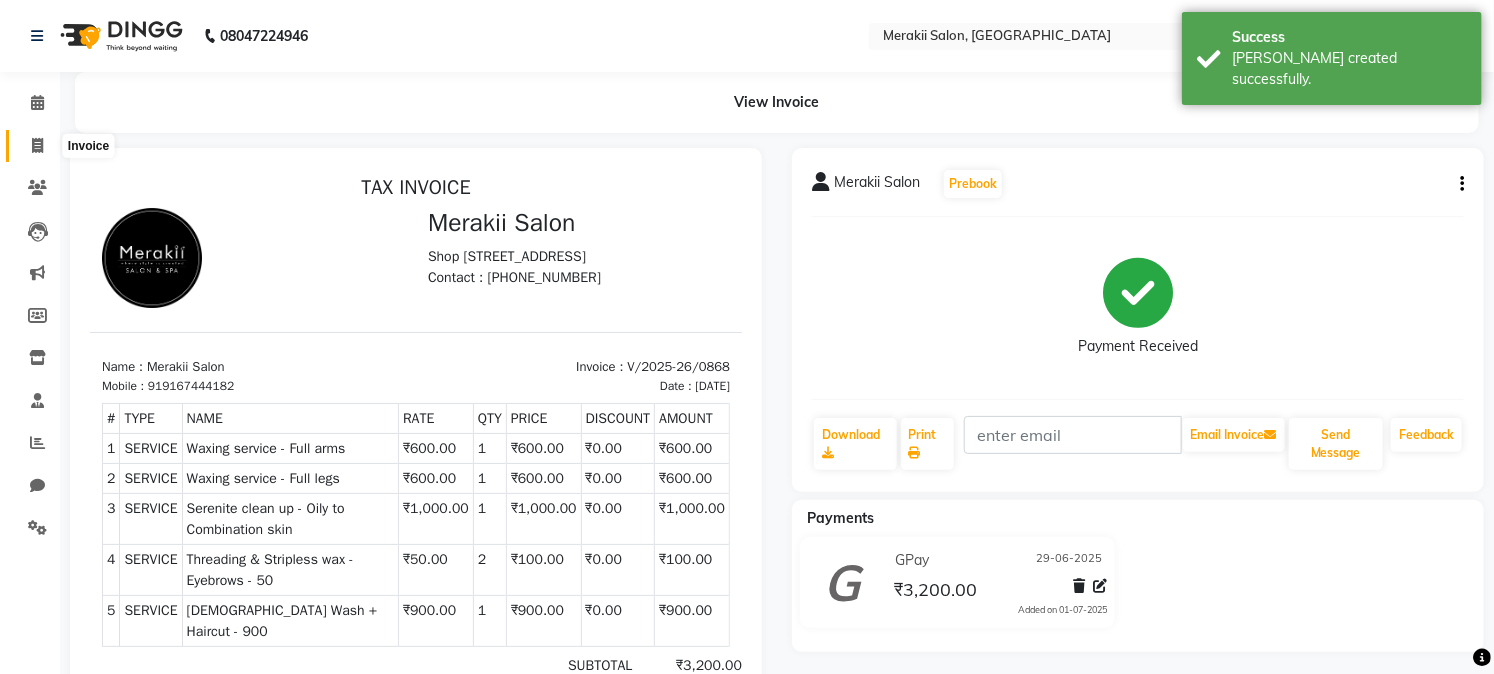 click 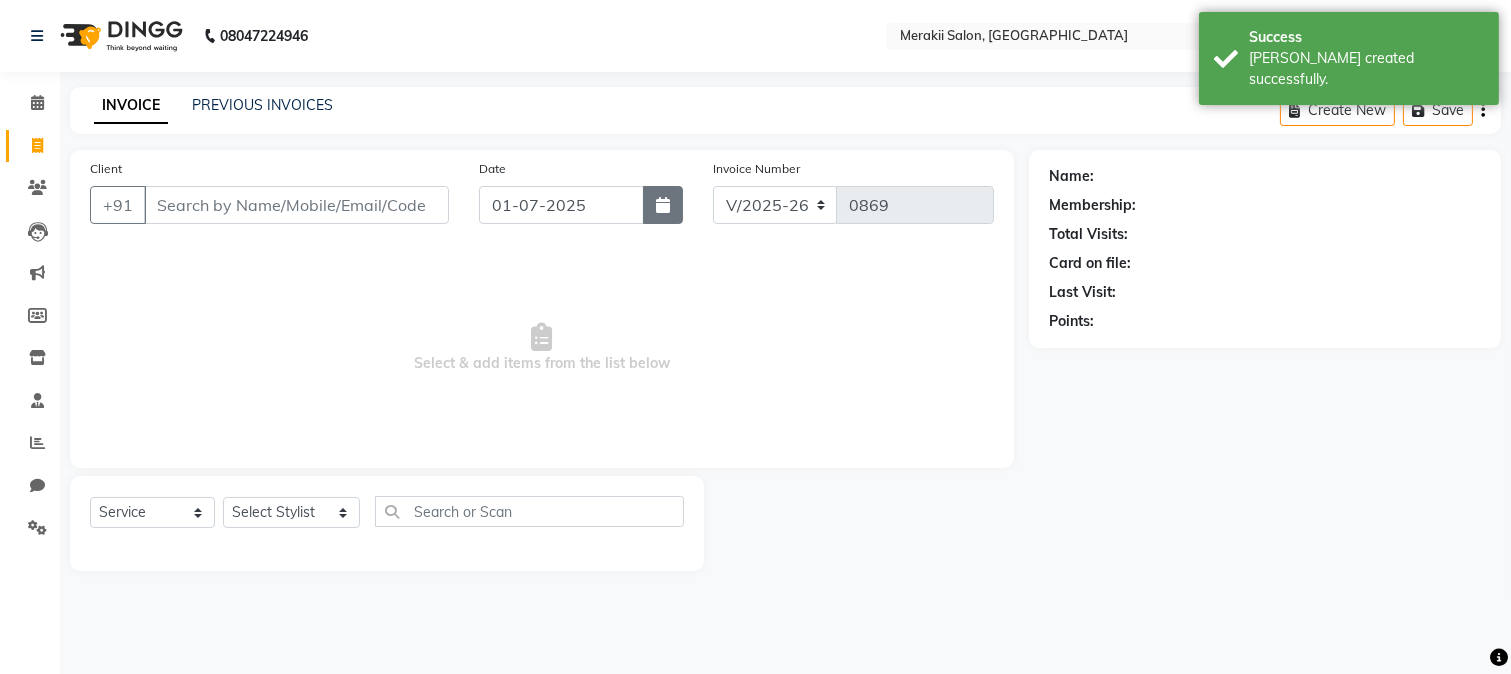 click 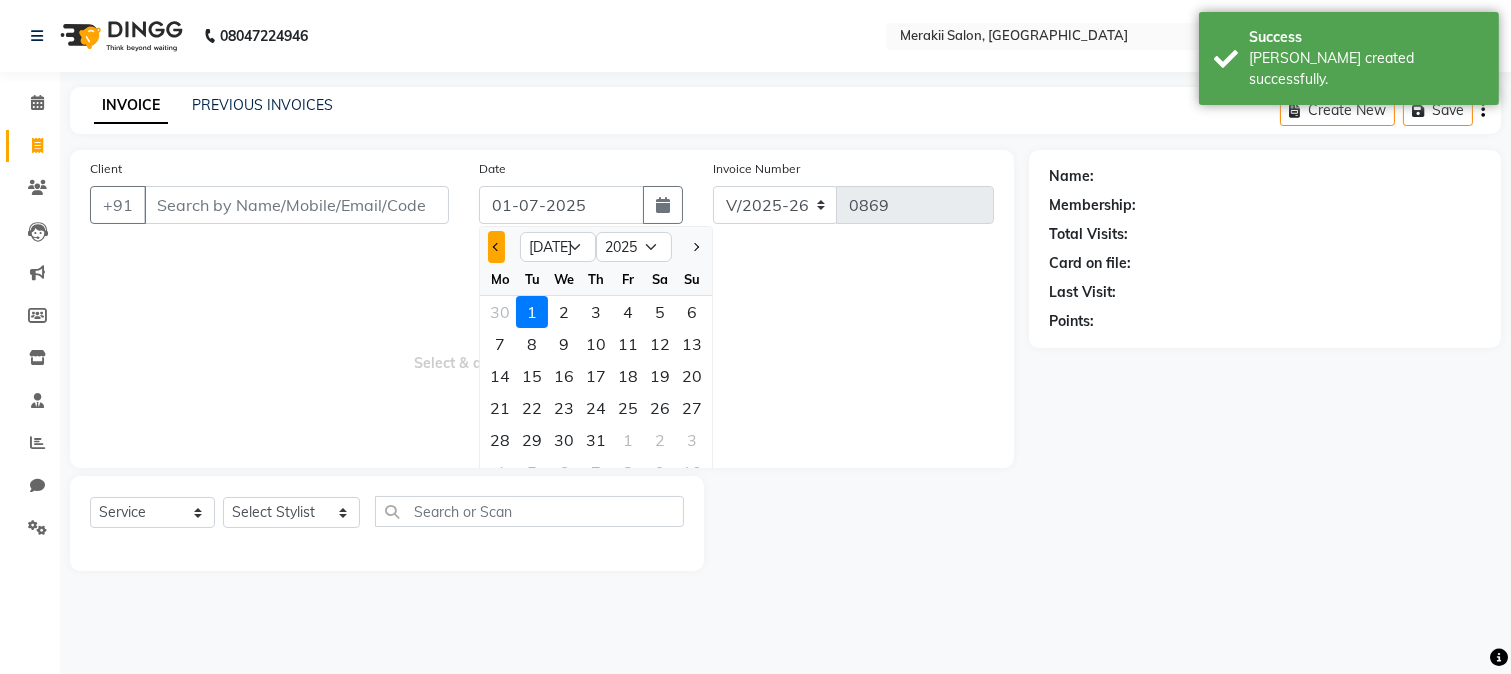 click 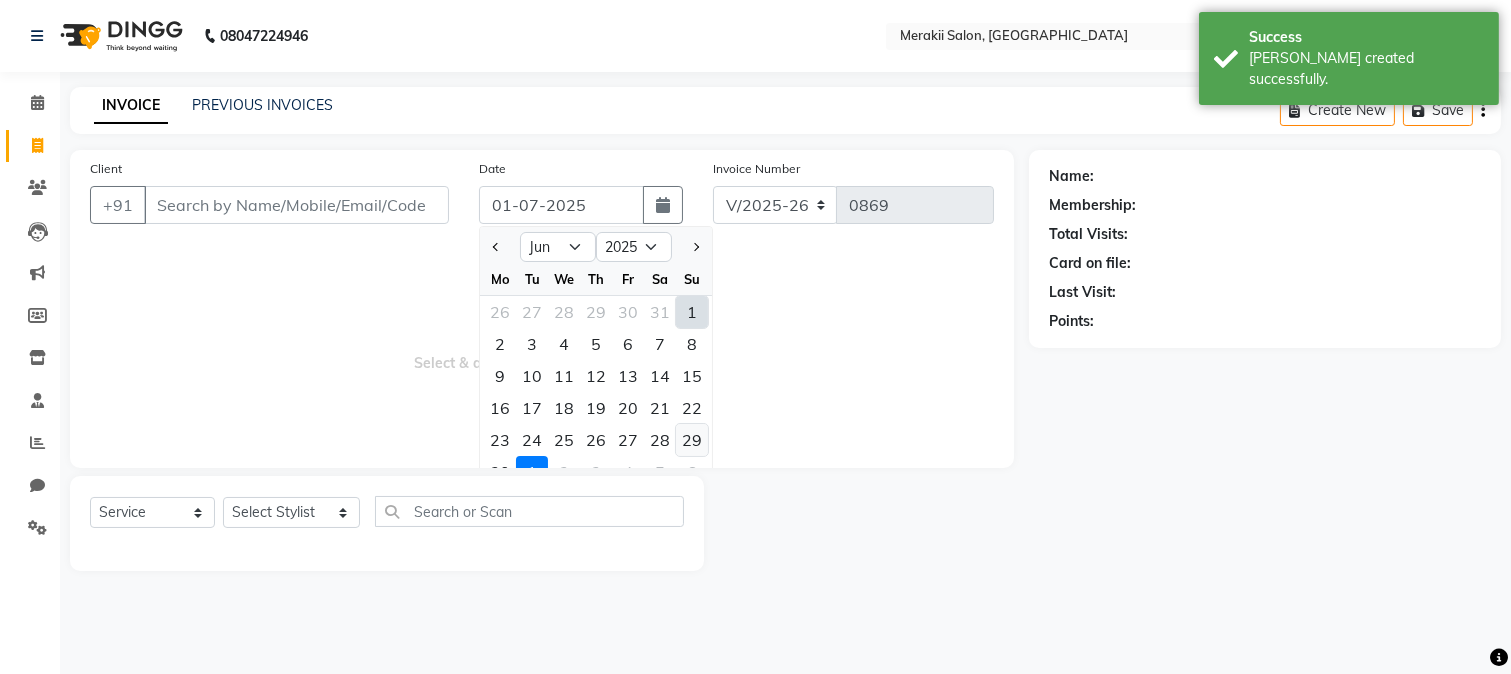 click on "29" 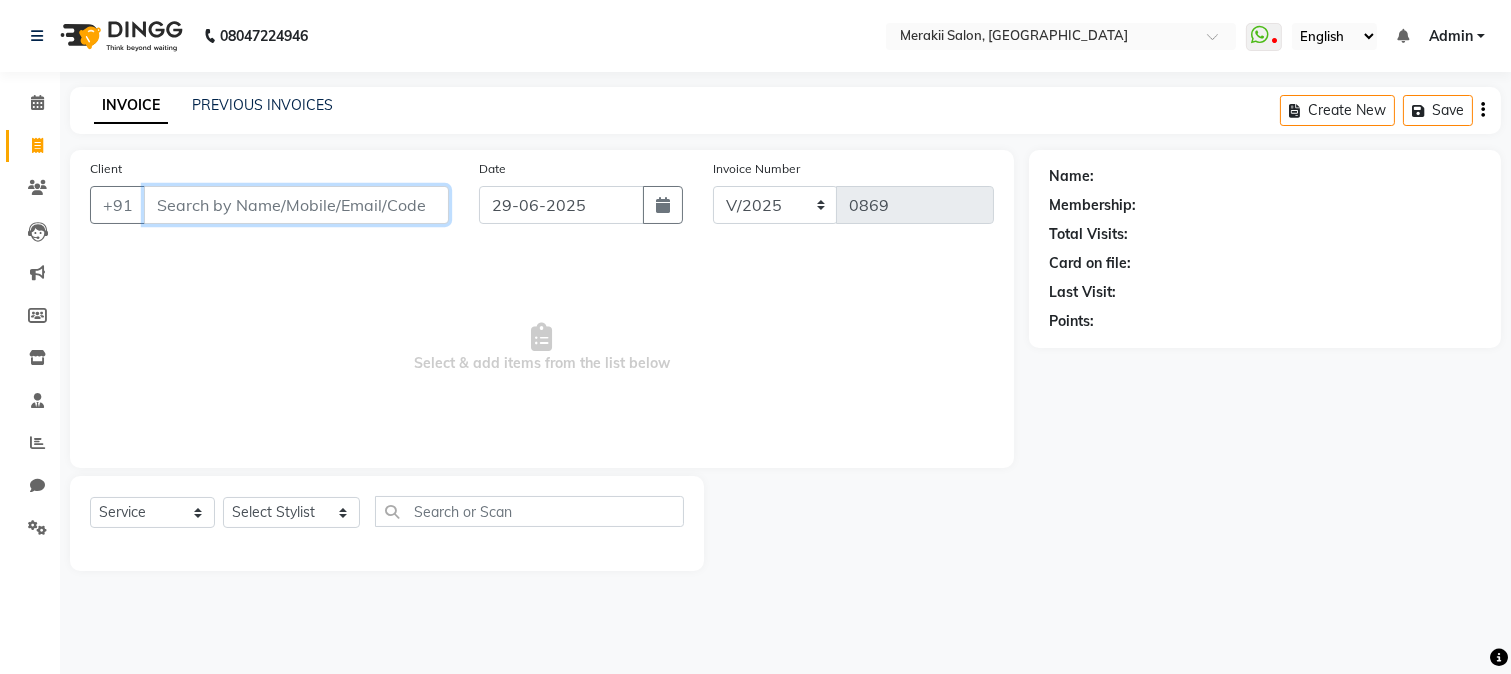 click on "Client" at bounding box center (296, 205) 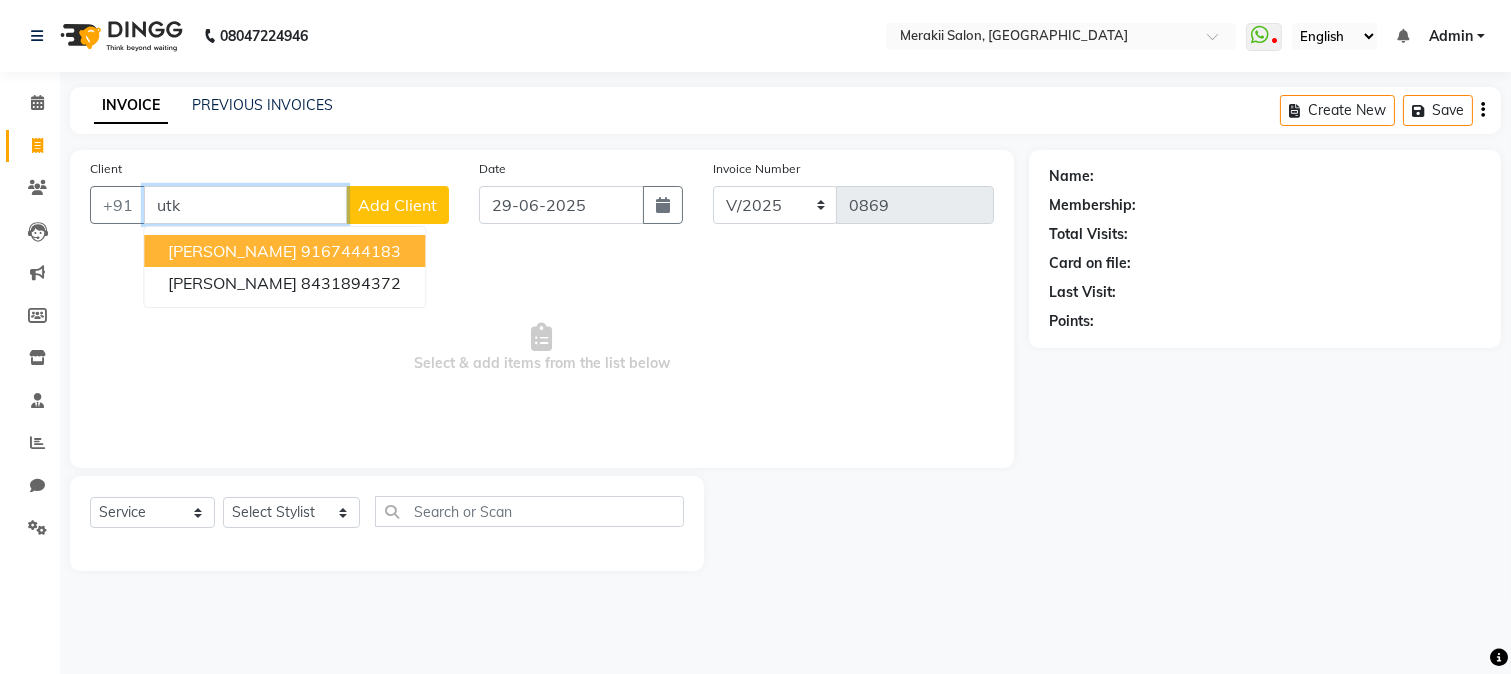 click on "[PERSON_NAME]  9167444183" at bounding box center [284, 251] 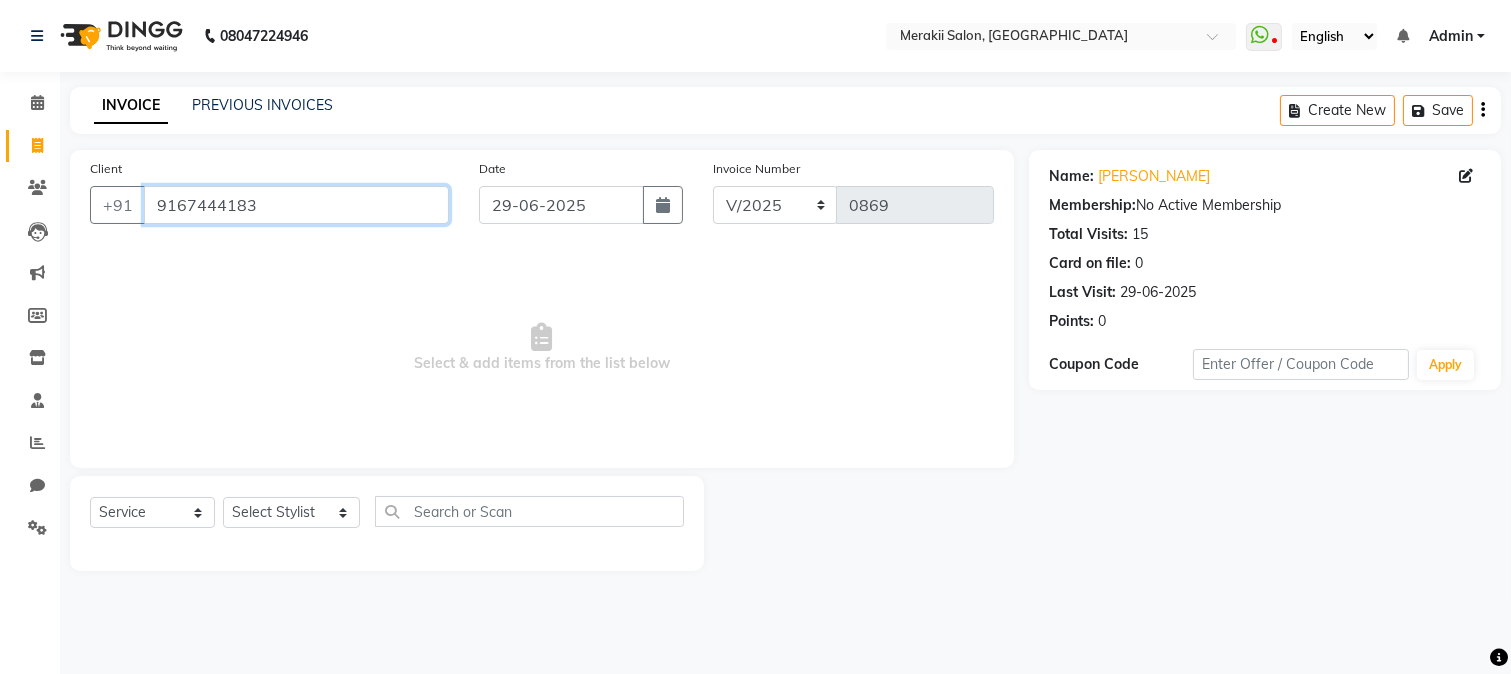 click on "9167444183" at bounding box center [296, 205] 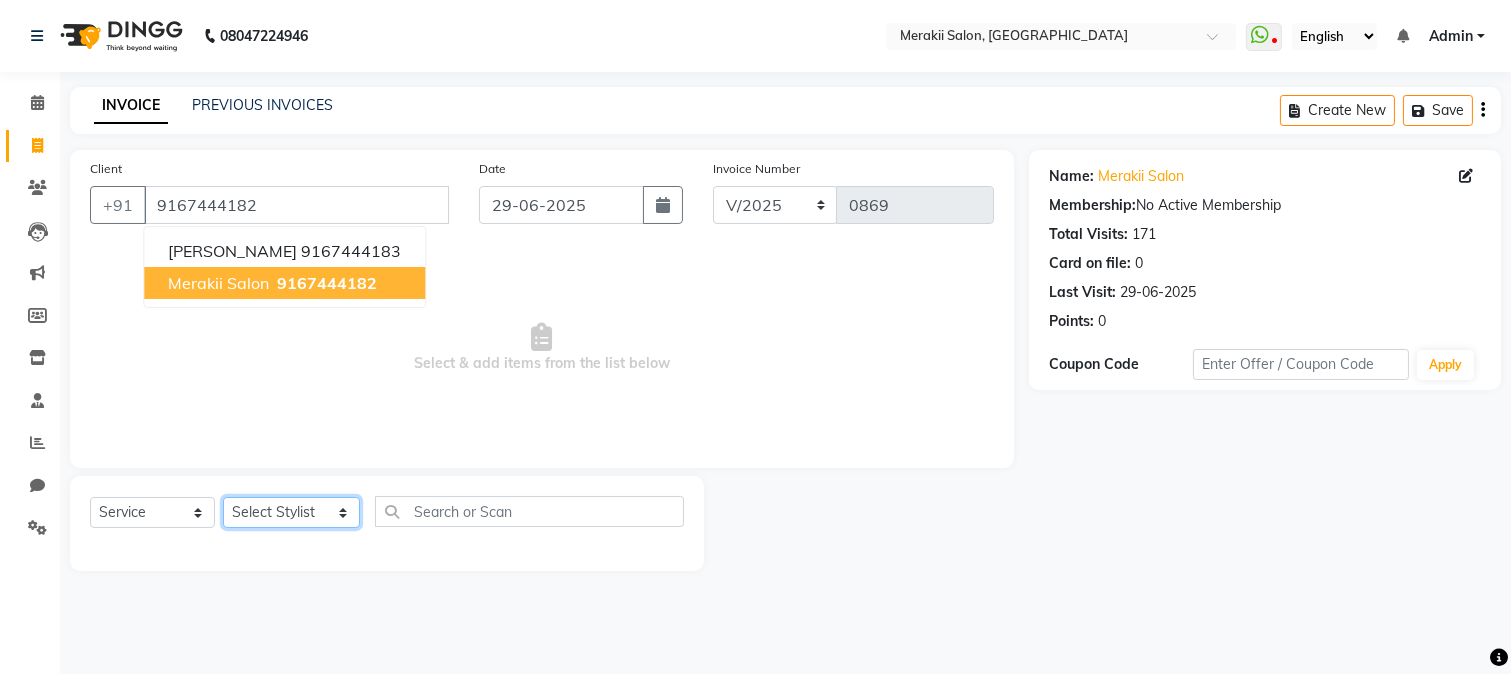 click on "Select Stylist [PERSON_NAME] [PERSON_NAME] Bhul [MEDICAL_DATA][PERSON_NAME] [PERSON_NAME] [PERSON_NAME]" 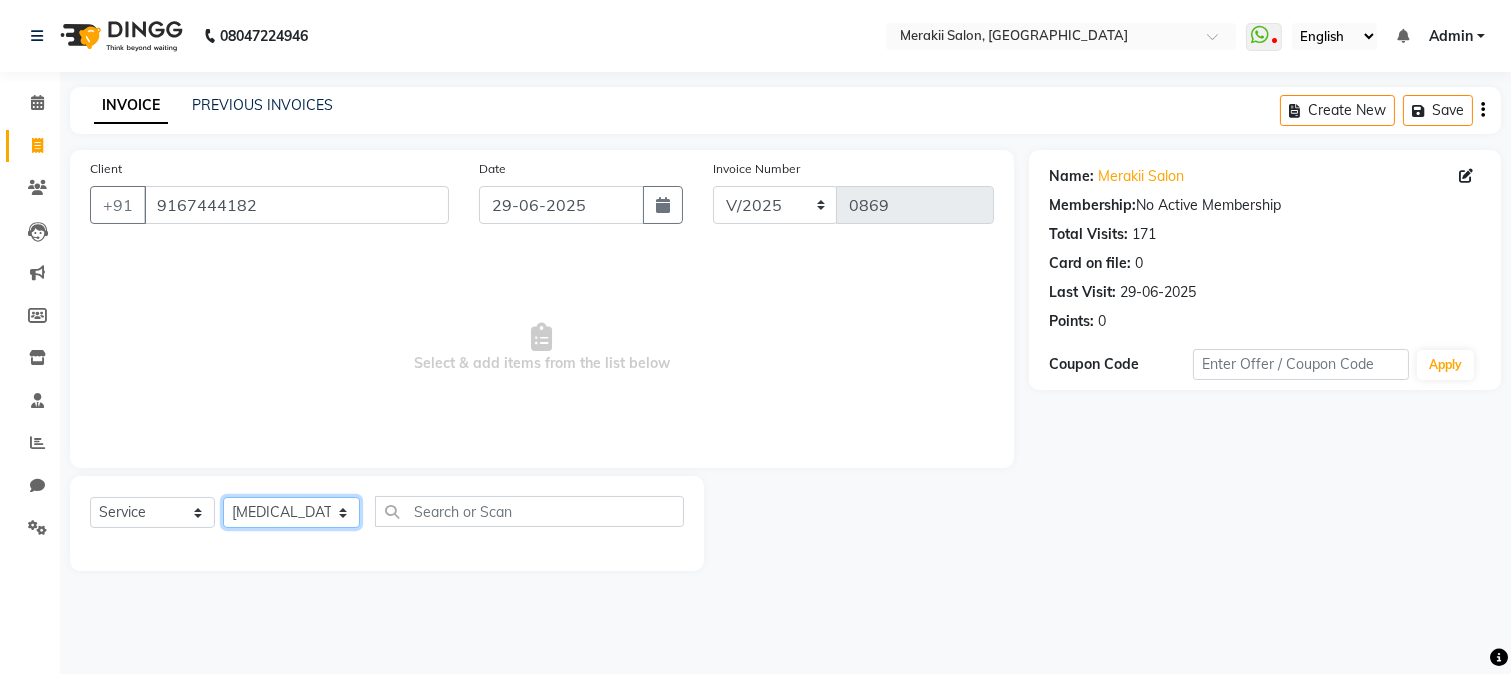 click on "Select Stylist [PERSON_NAME] [PERSON_NAME] Bhul [MEDICAL_DATA][PERSON_NAME] [PERSON_NAME] [PERSON_NAME]" 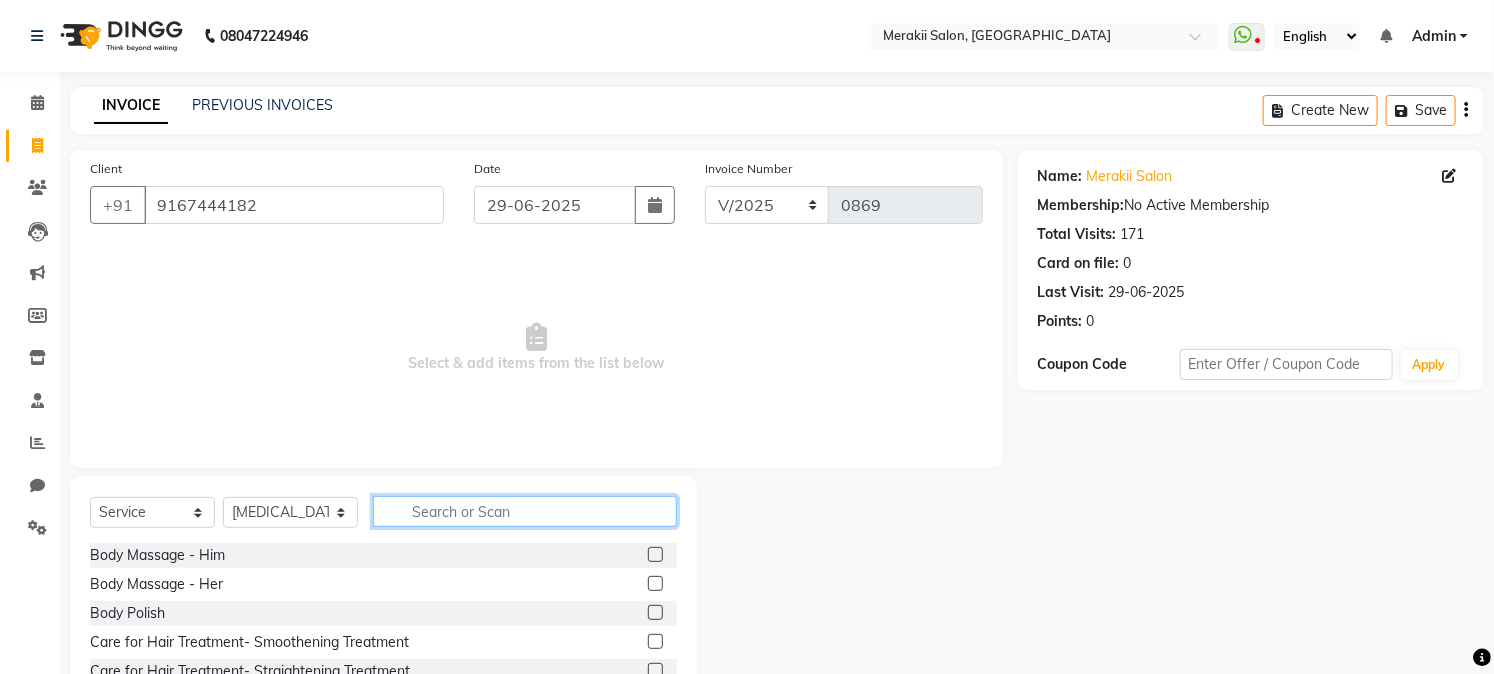 click 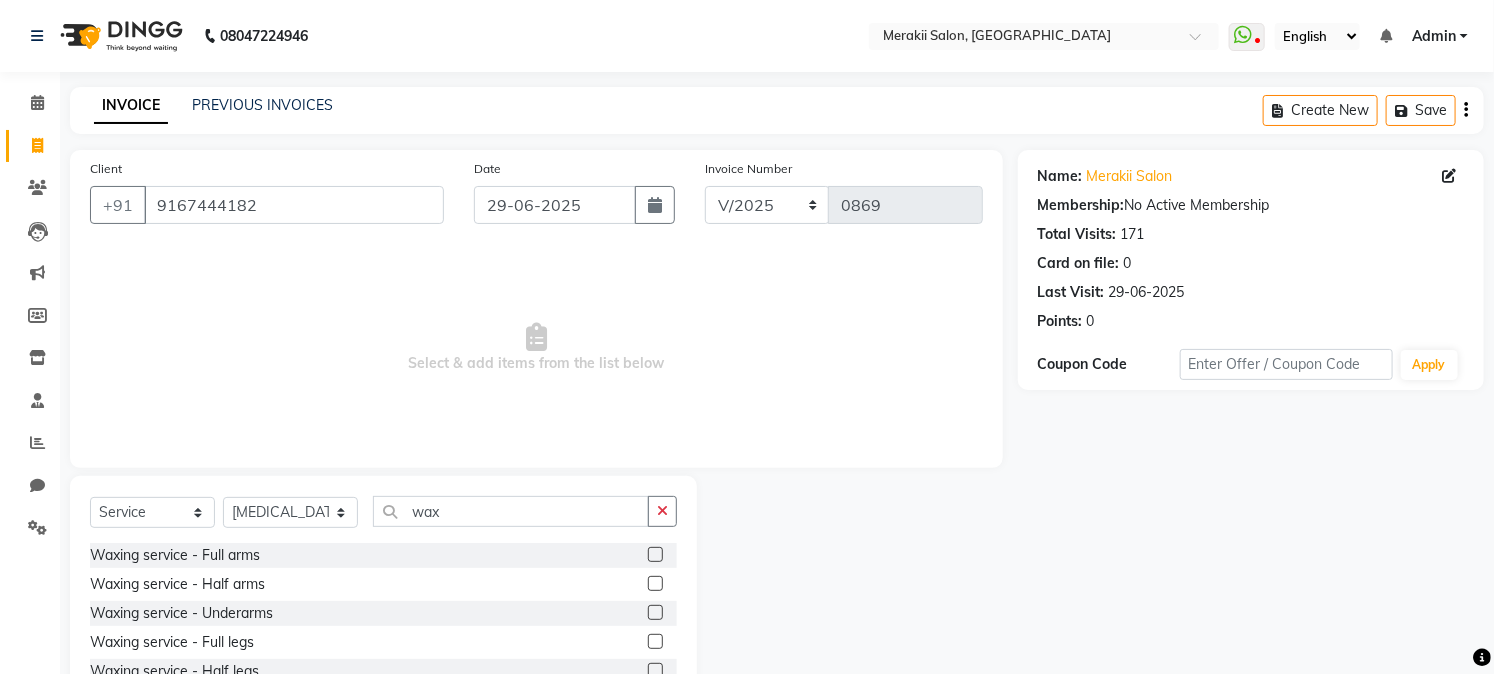 click 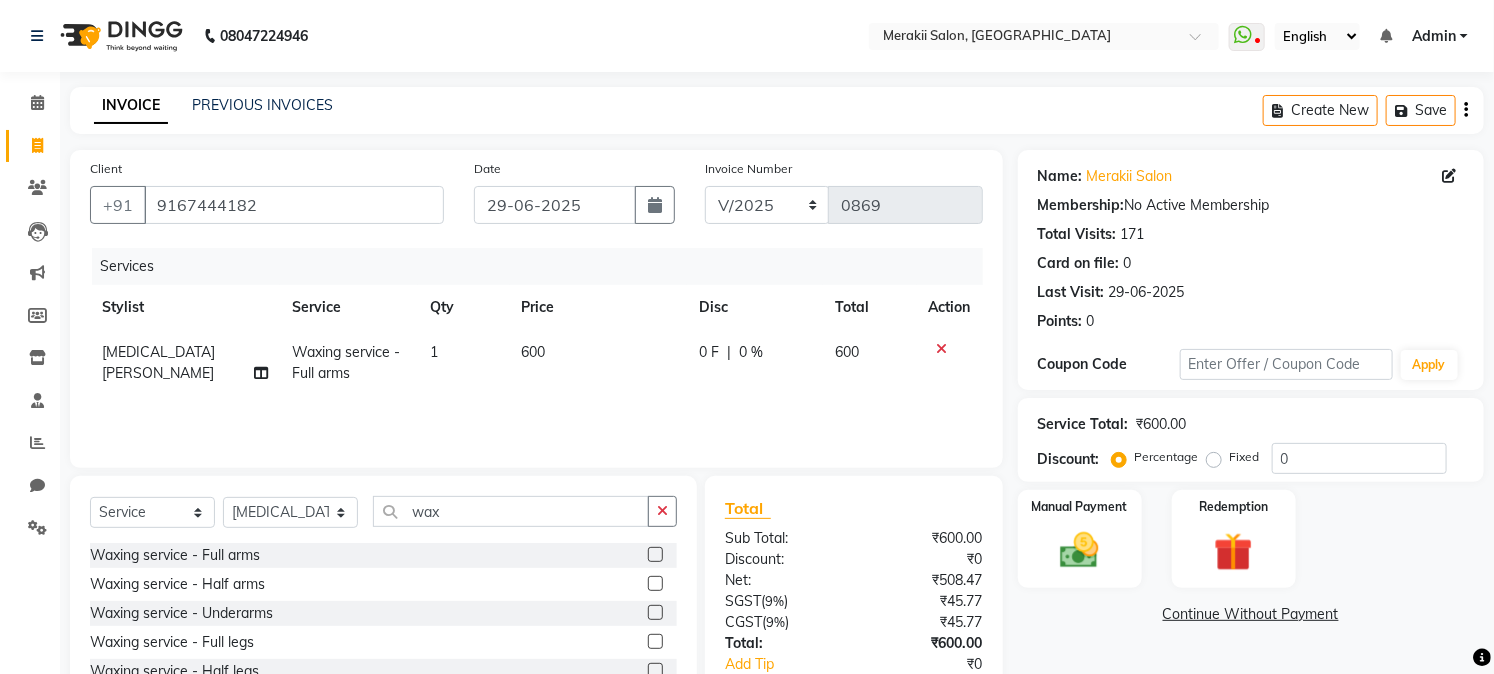 click 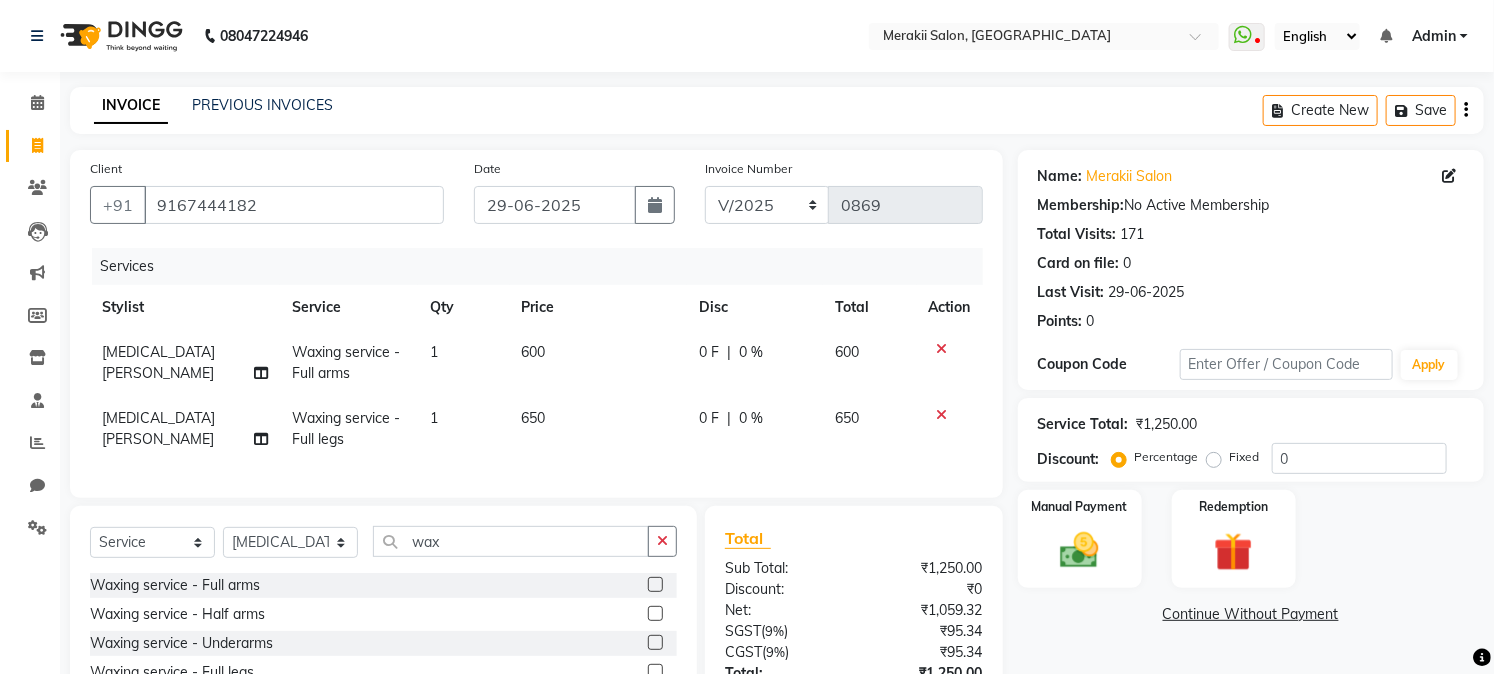 click on "650" 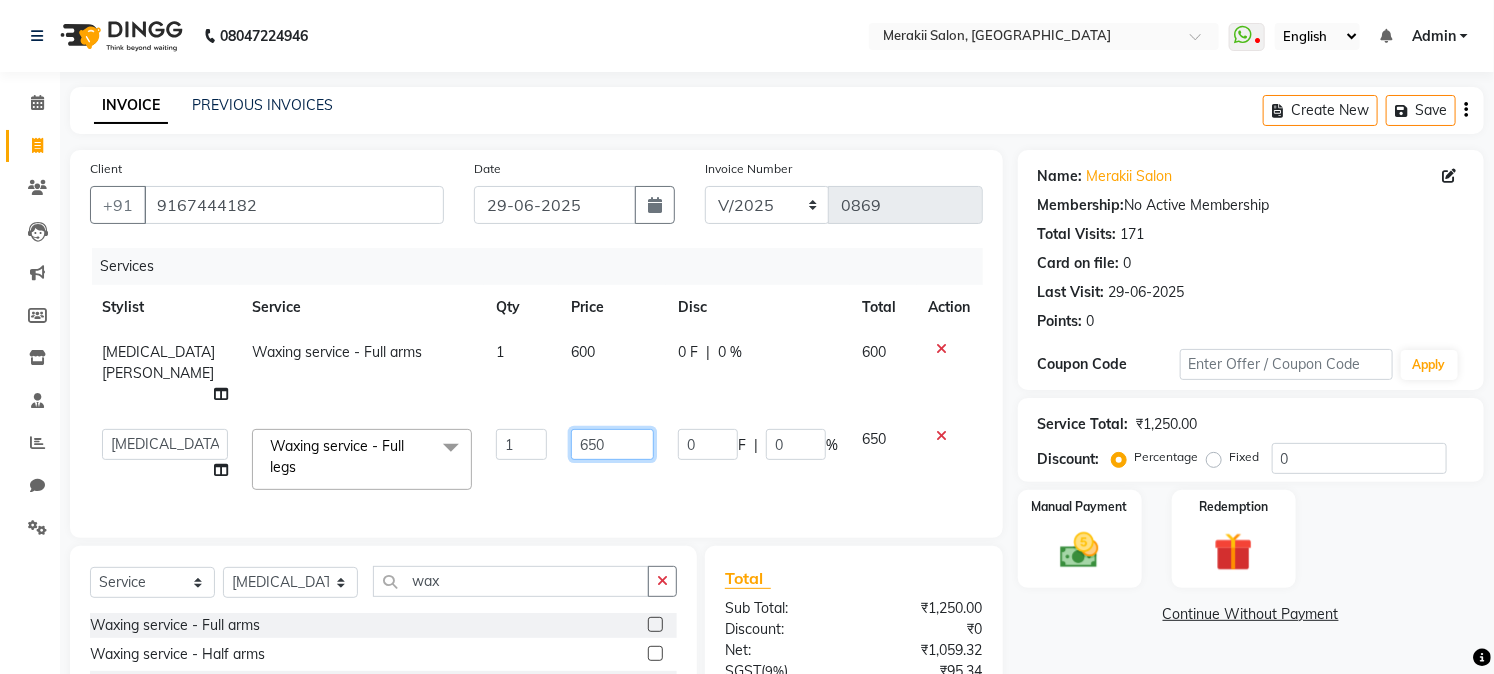 click on "650" 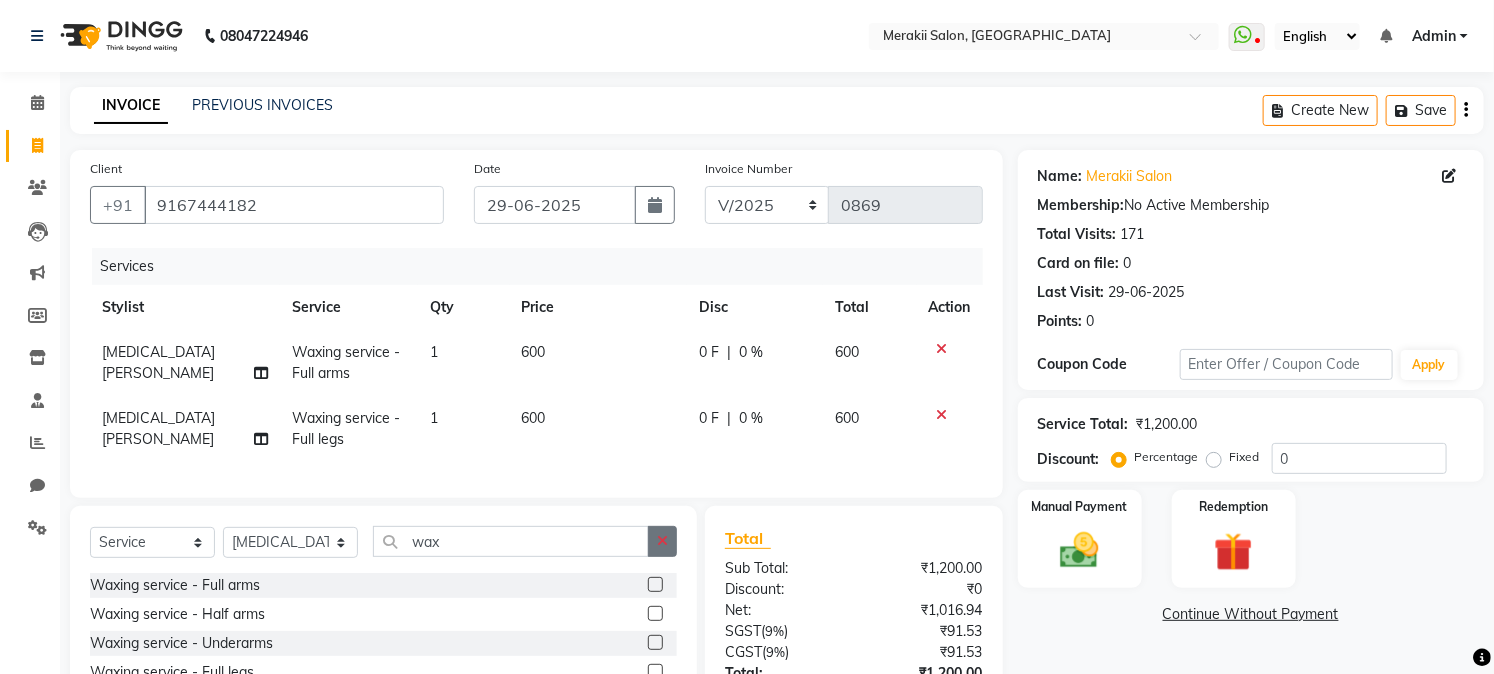 click on "Select  Service  Product  Membership  Package Voucher Prepaid Gift Card  Select Stylist [PERSON_NAME] [PERSON_NAME] [MEDICAL_DATA][PERSON_NAME] [PERSON_NAME] [PERSON_NAME] wax" 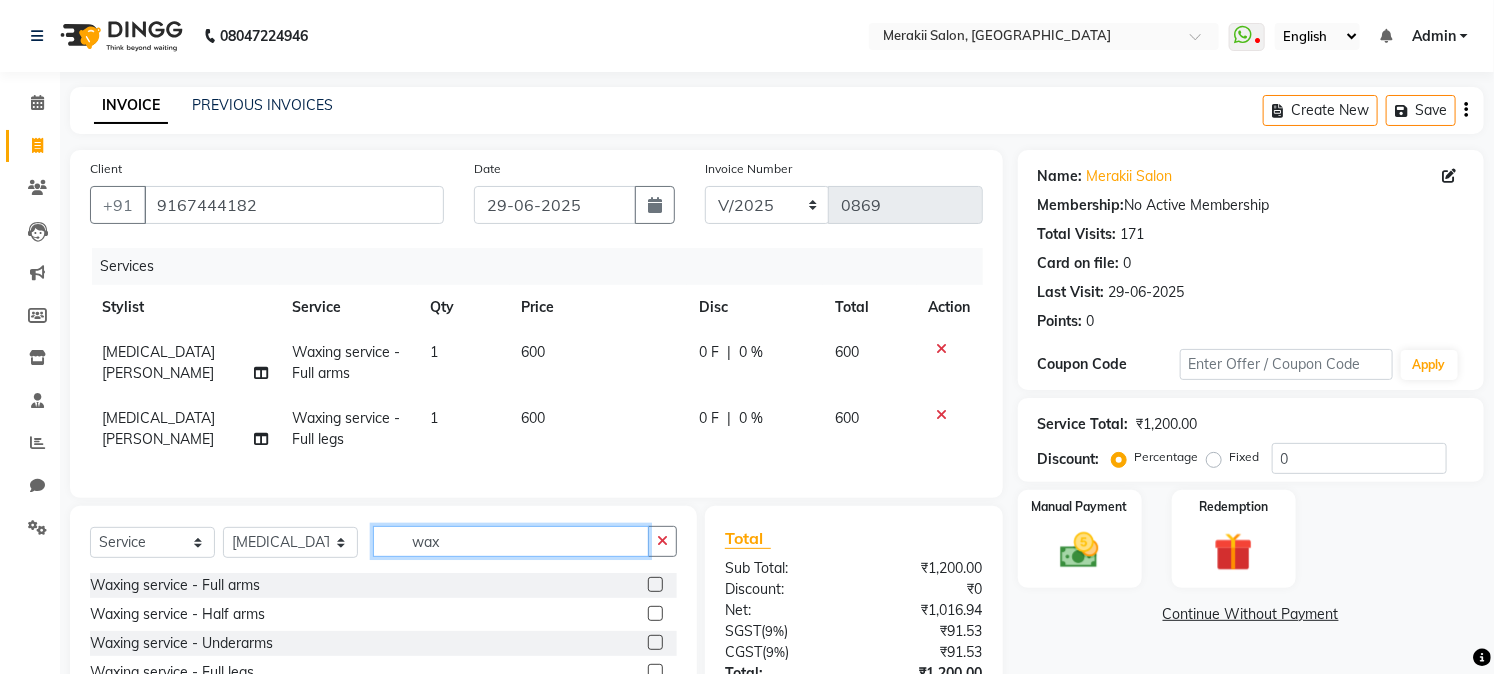 click on "wax" 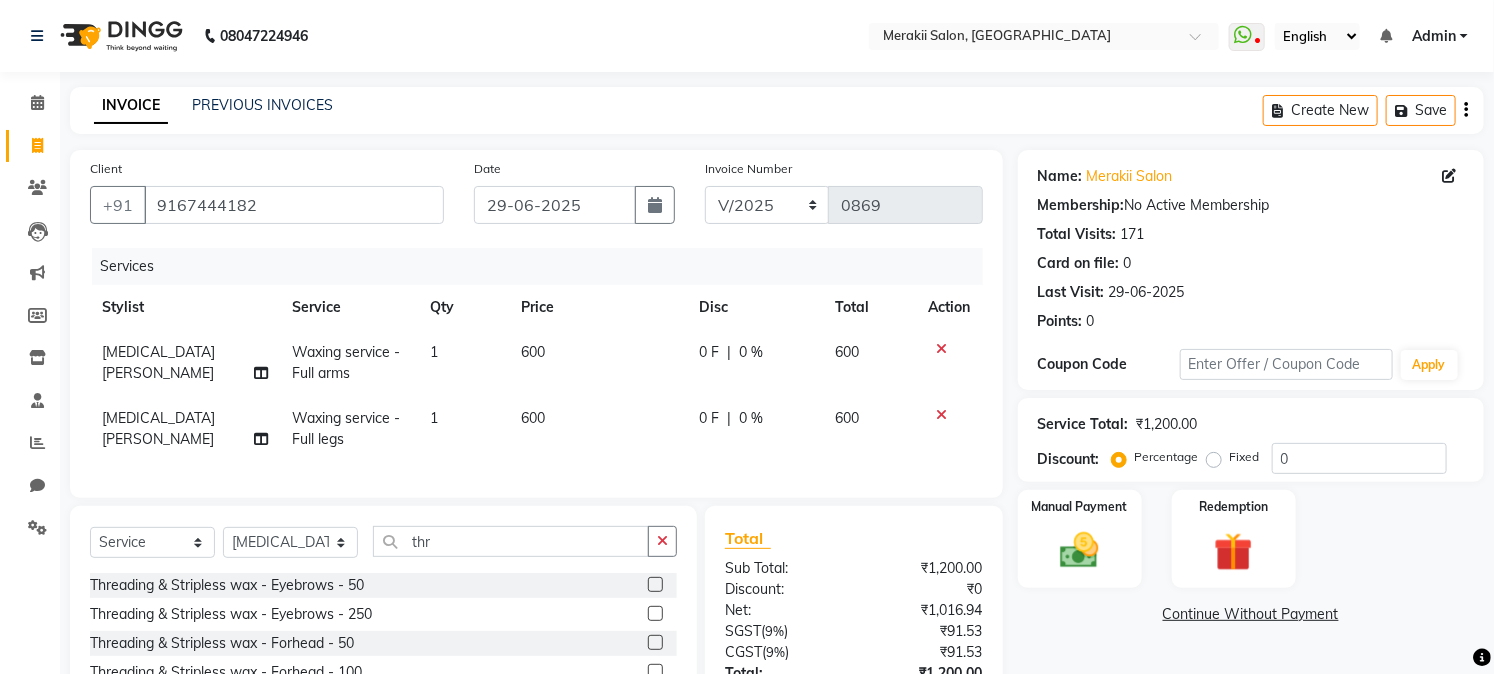 click 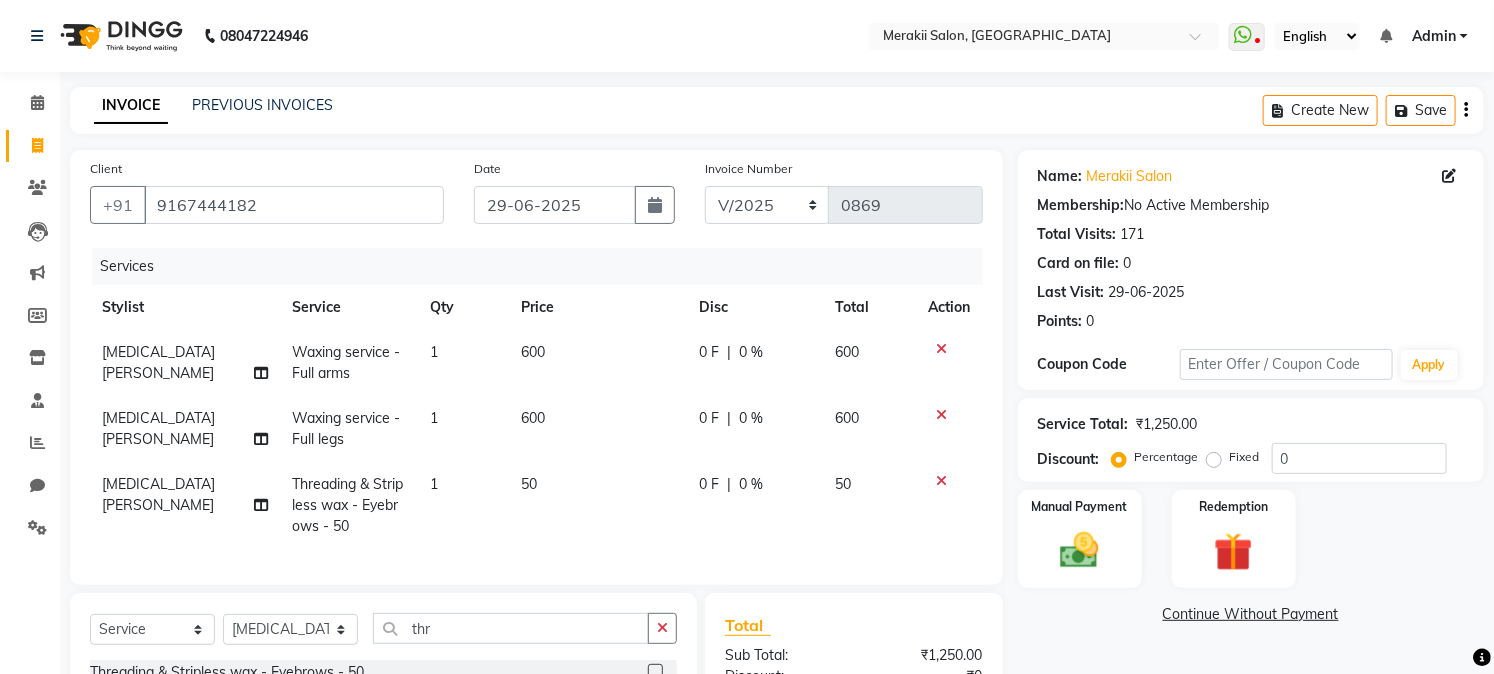 click on "1" 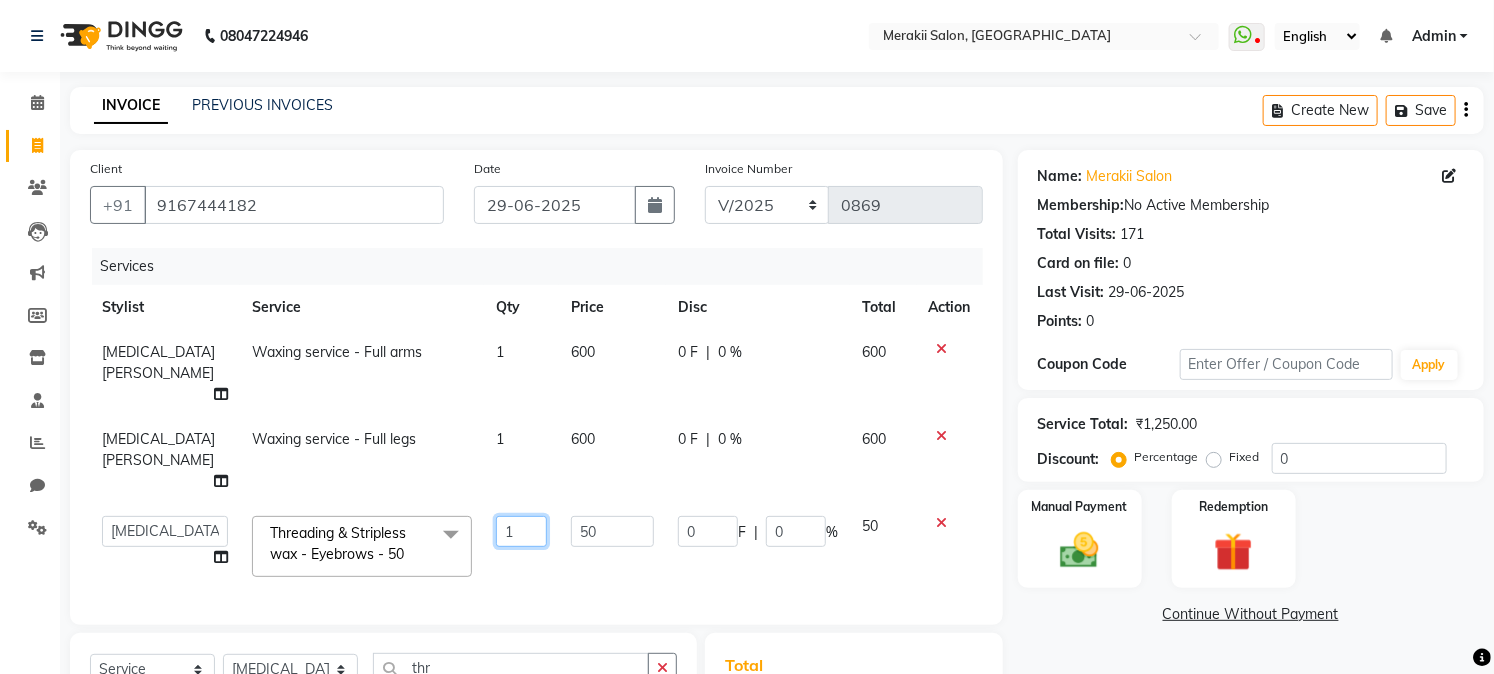 click on "1" 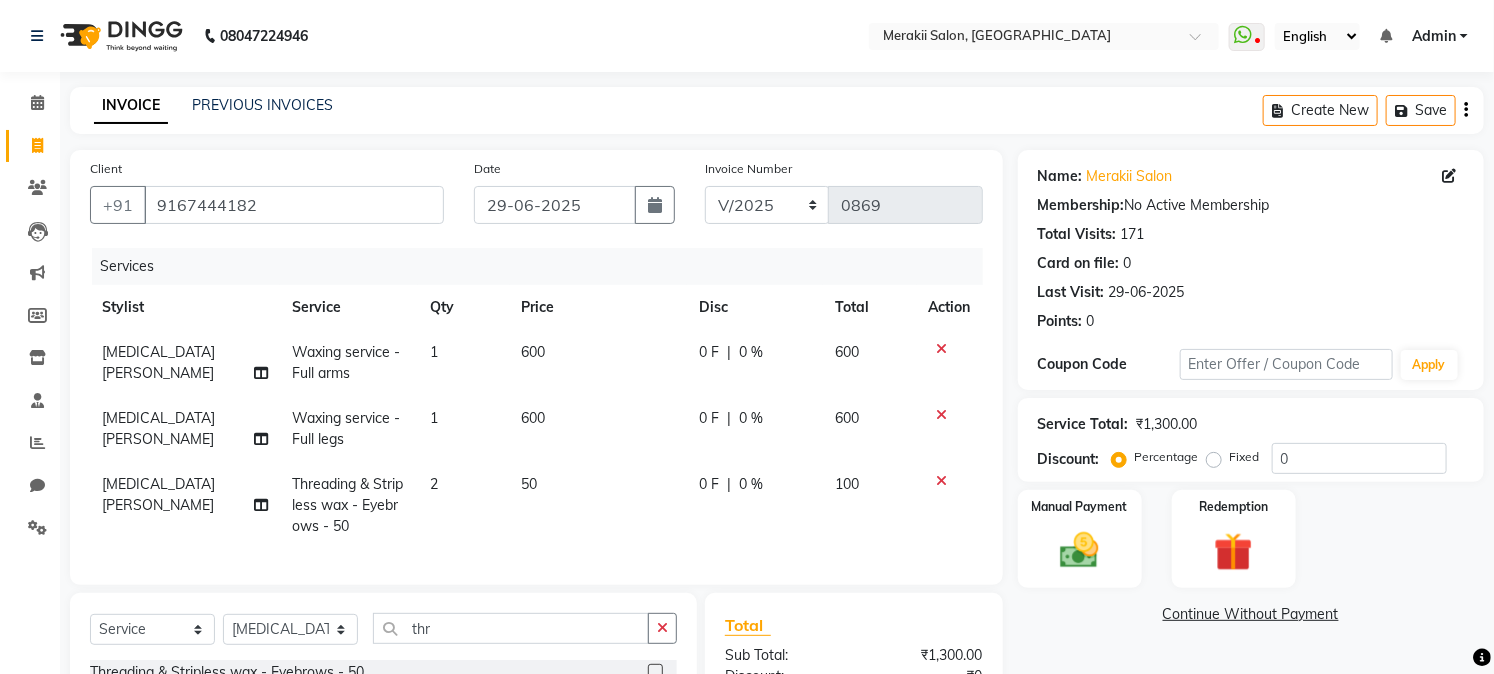 click 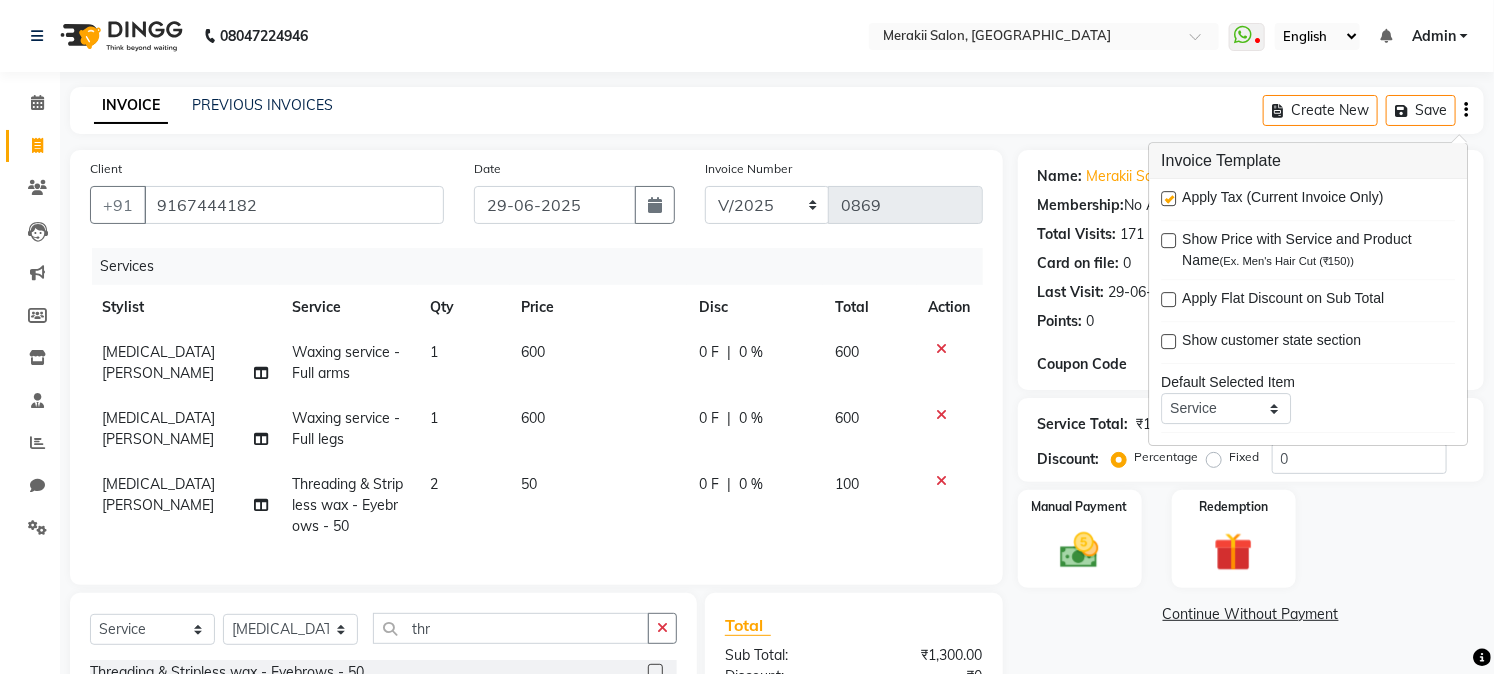 click at bounding box center [1168, 198] 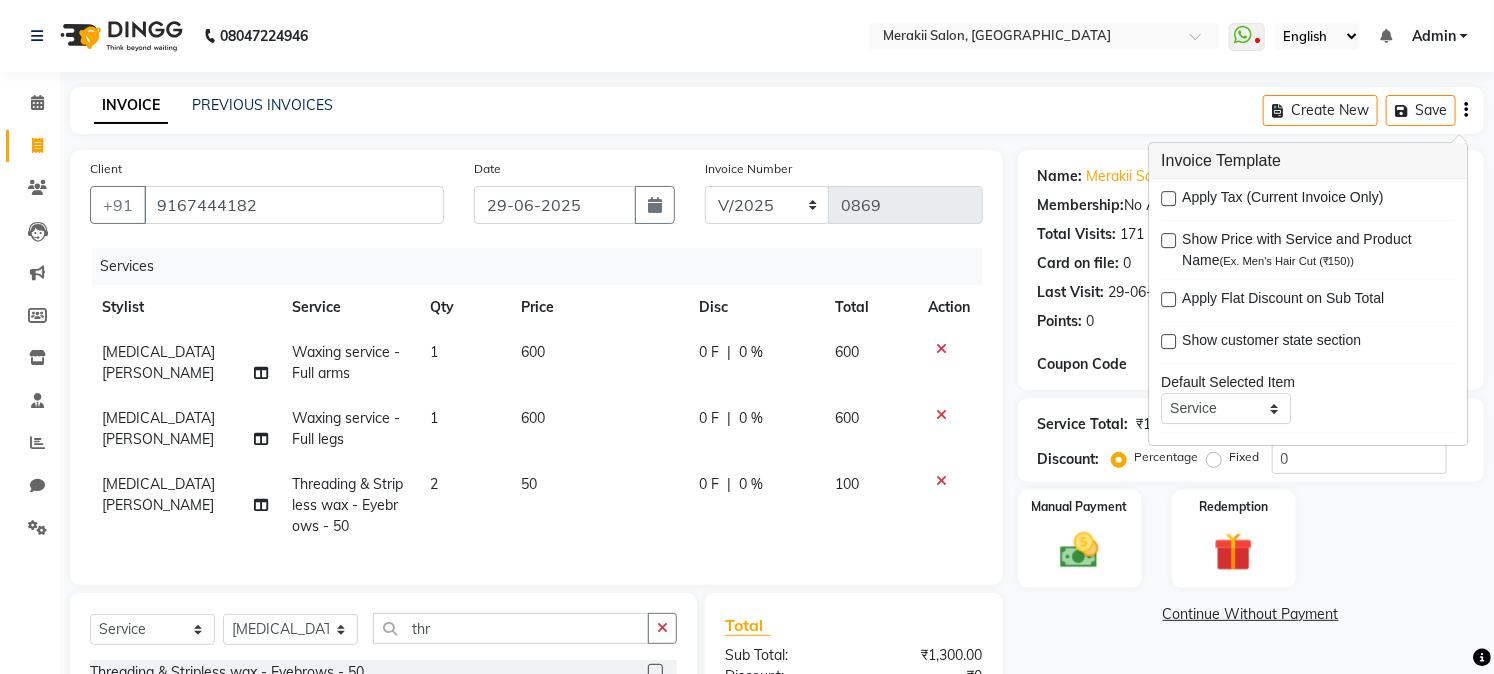 click at bounding box center (1168, 198) 